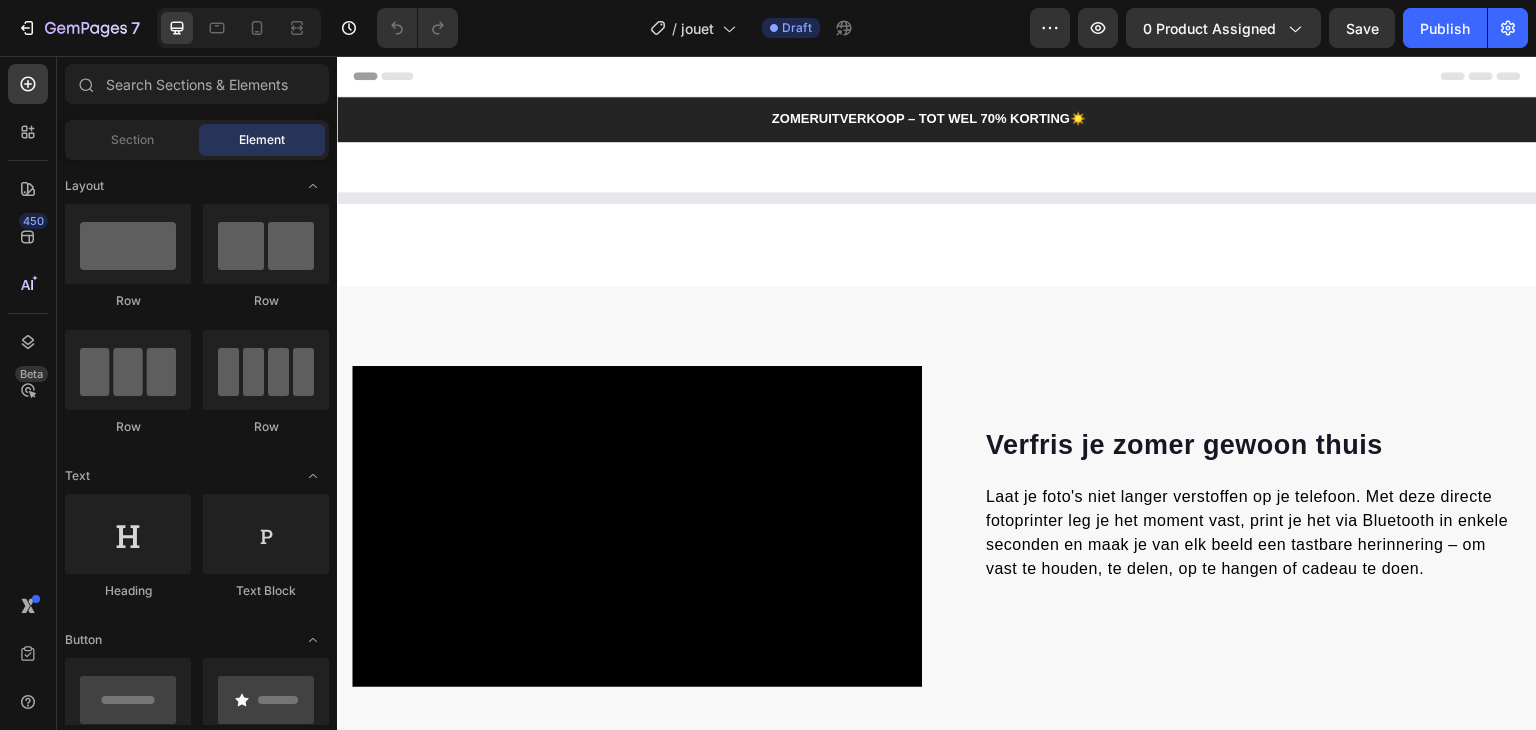 scroll, scrollTop: 0, scrollLeft: 0, axis: both 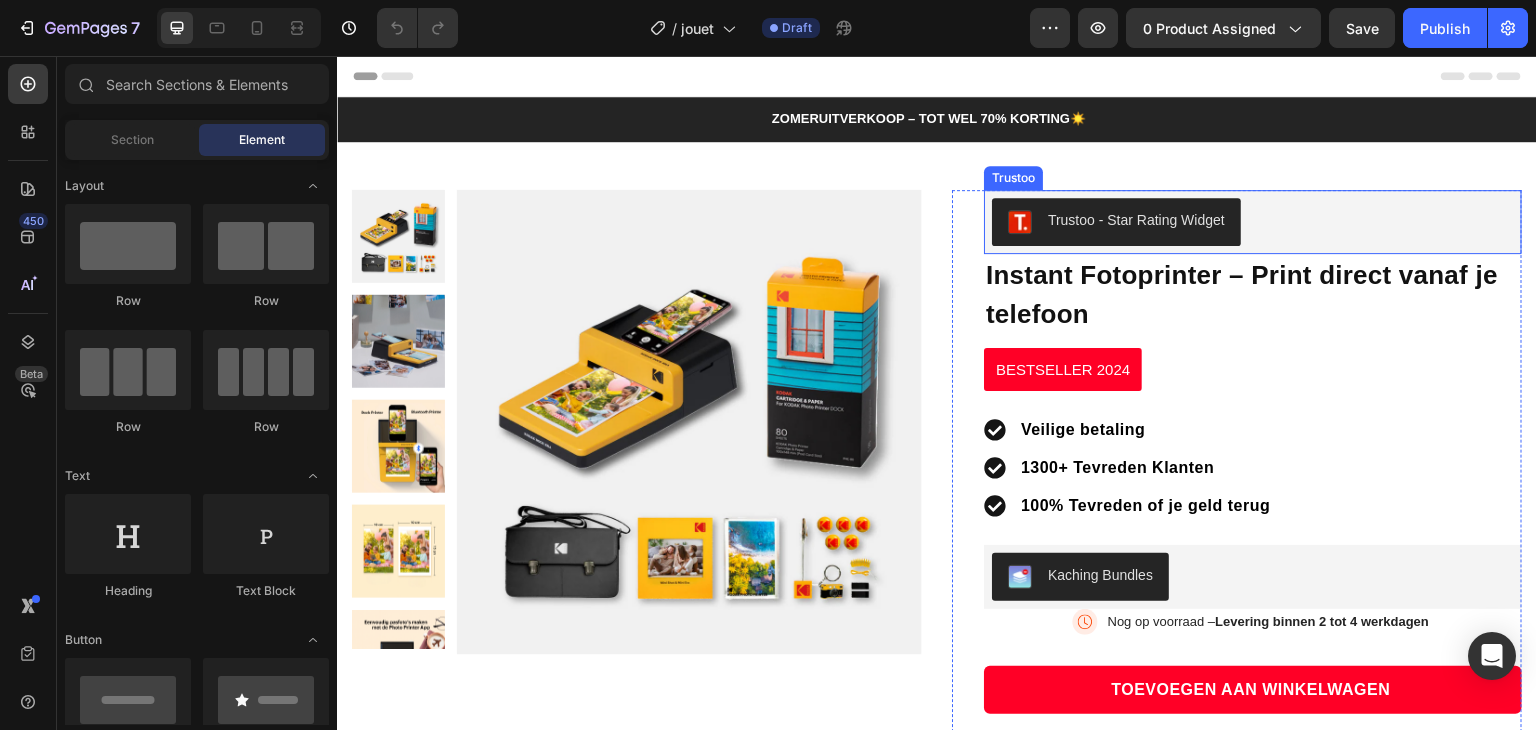 click on "Trustoo - Star Rating Widget" at bounding box center (1116, 222) 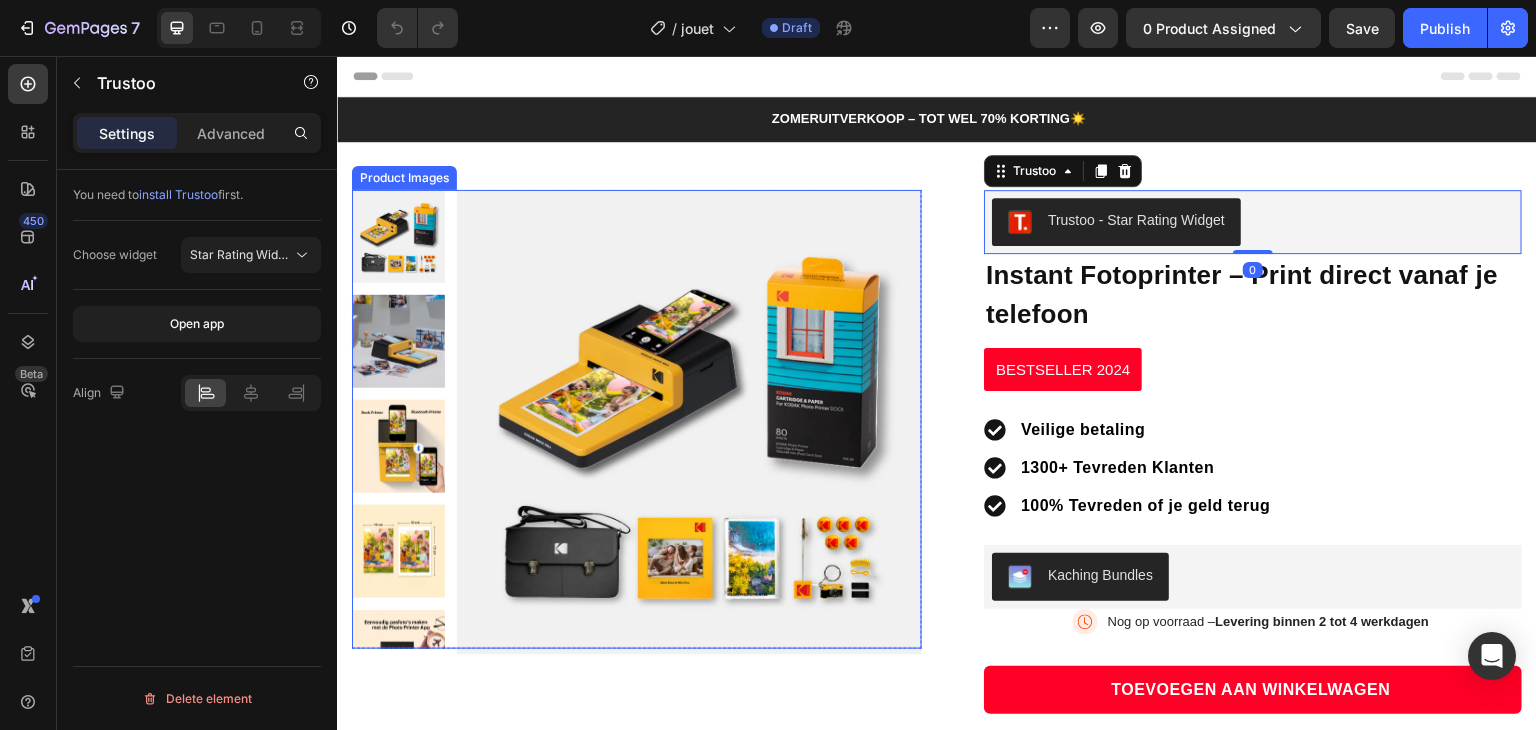 click at bounding box center (689, 422) 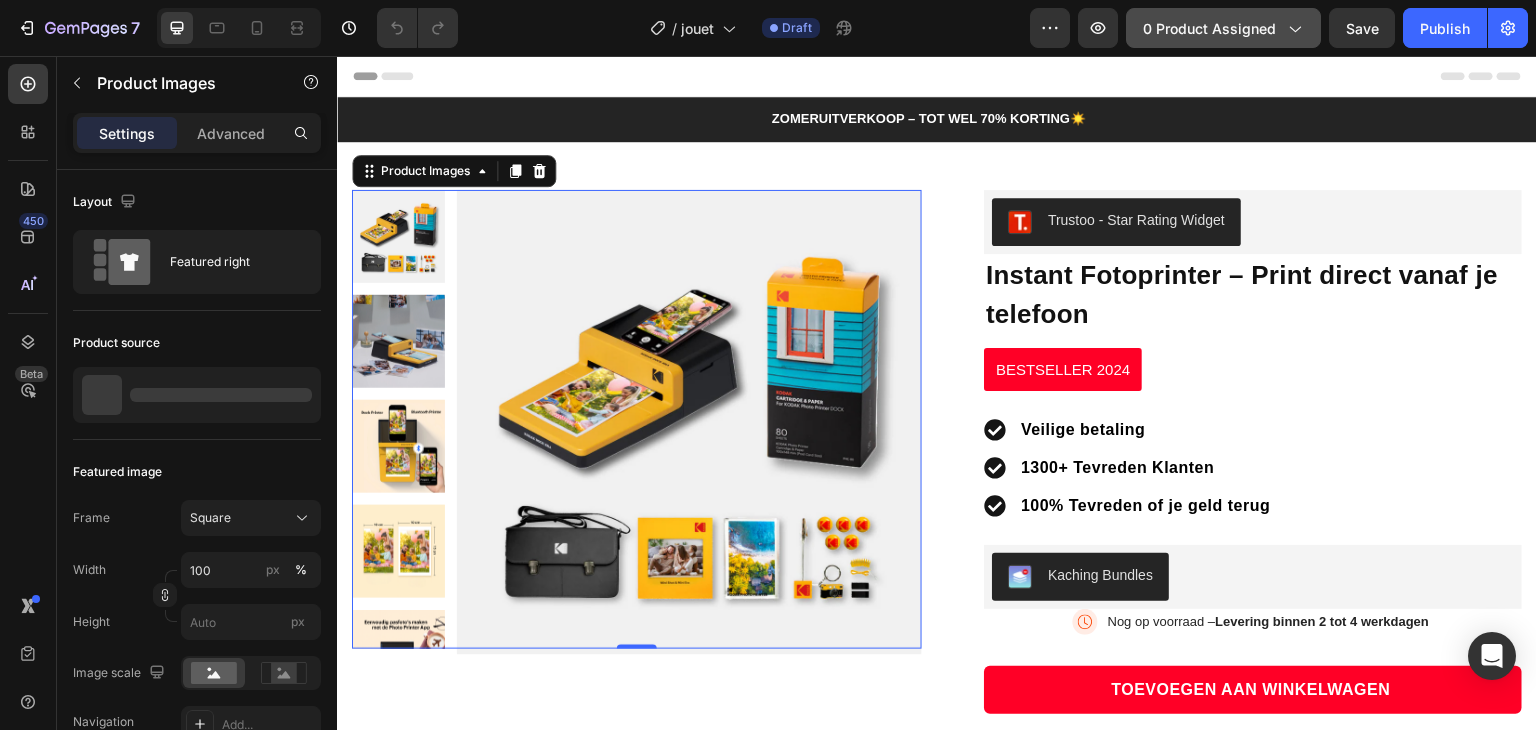 click on "0 product assigned" 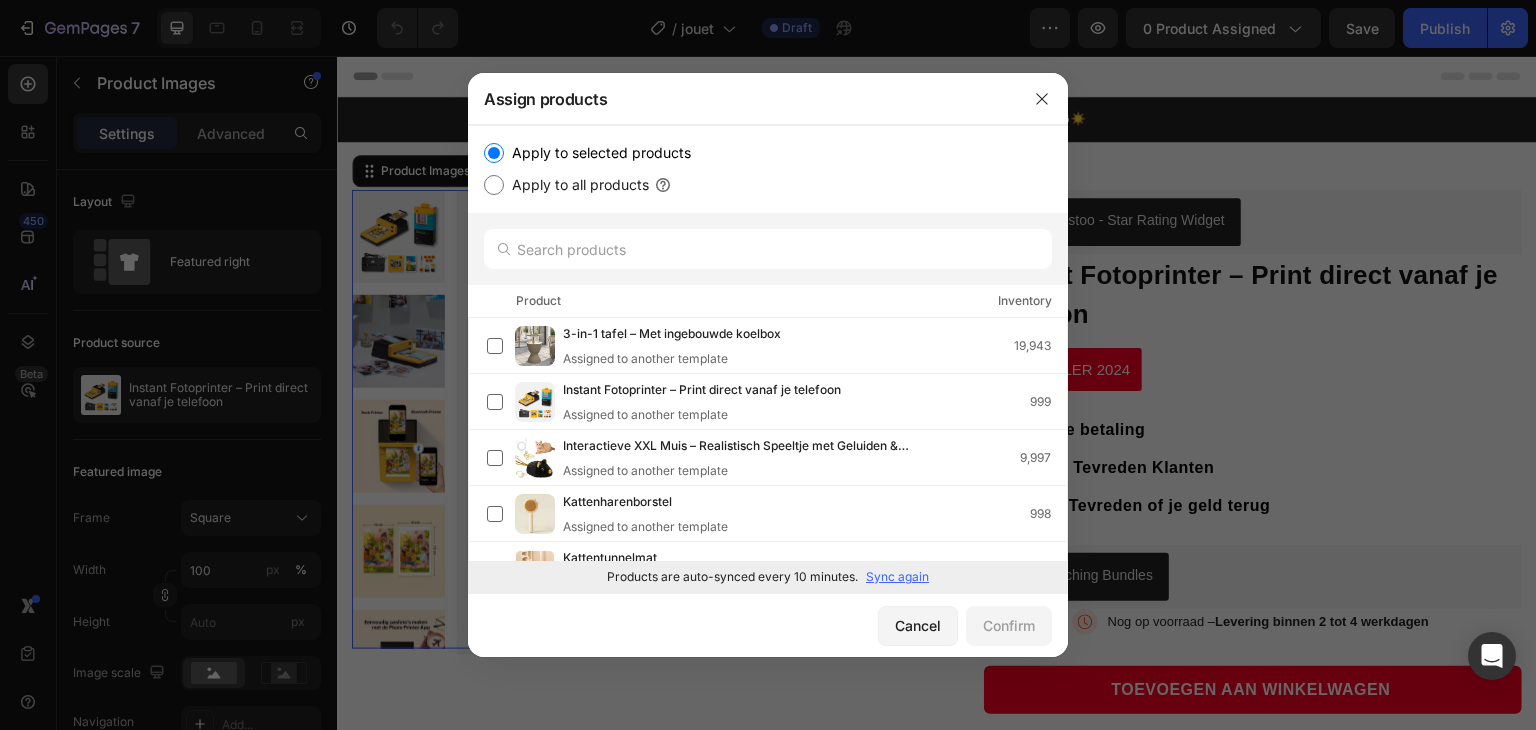 click on "Sync again" at bounding box center (897, 577) 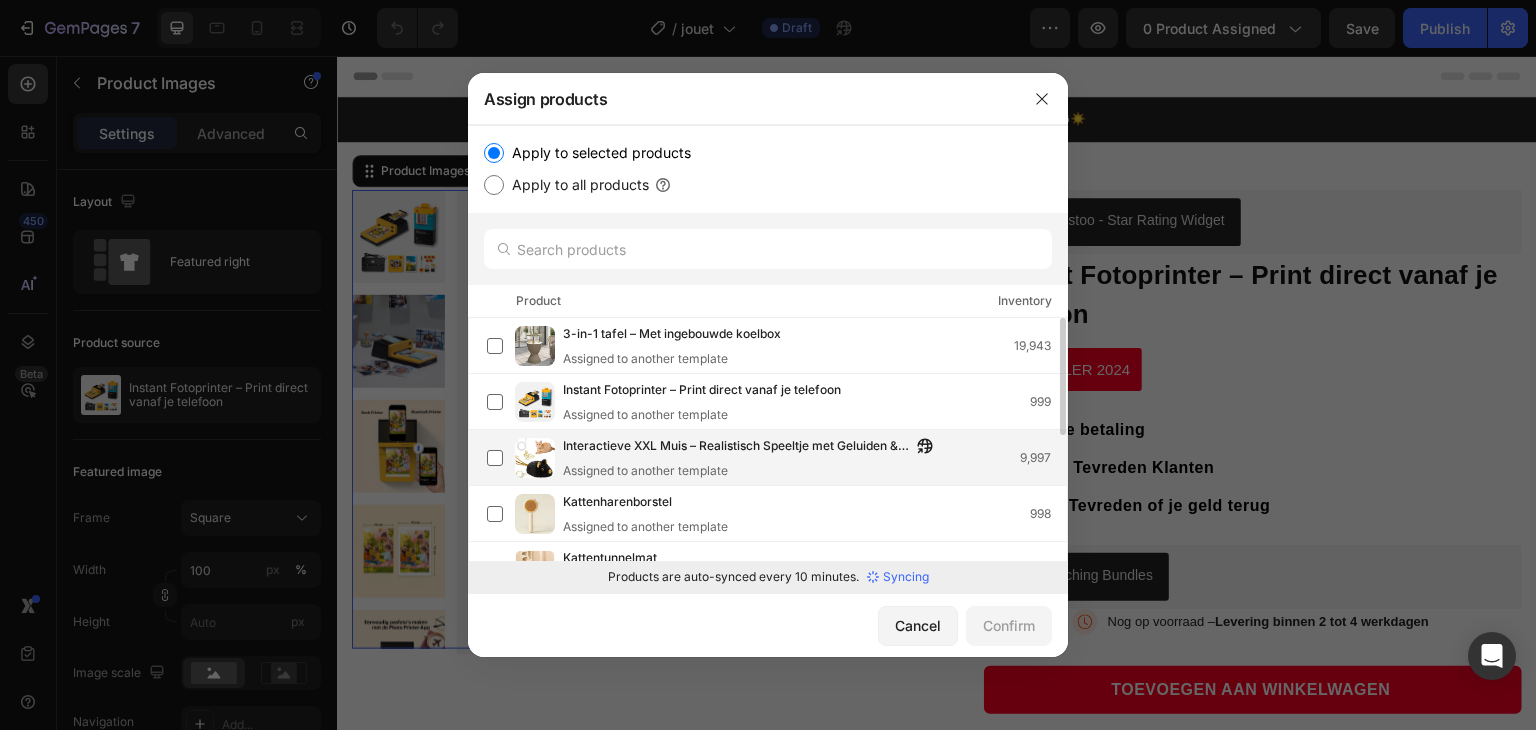 scroll, scrollTop: 0, scrollLeft: 0, axis: both 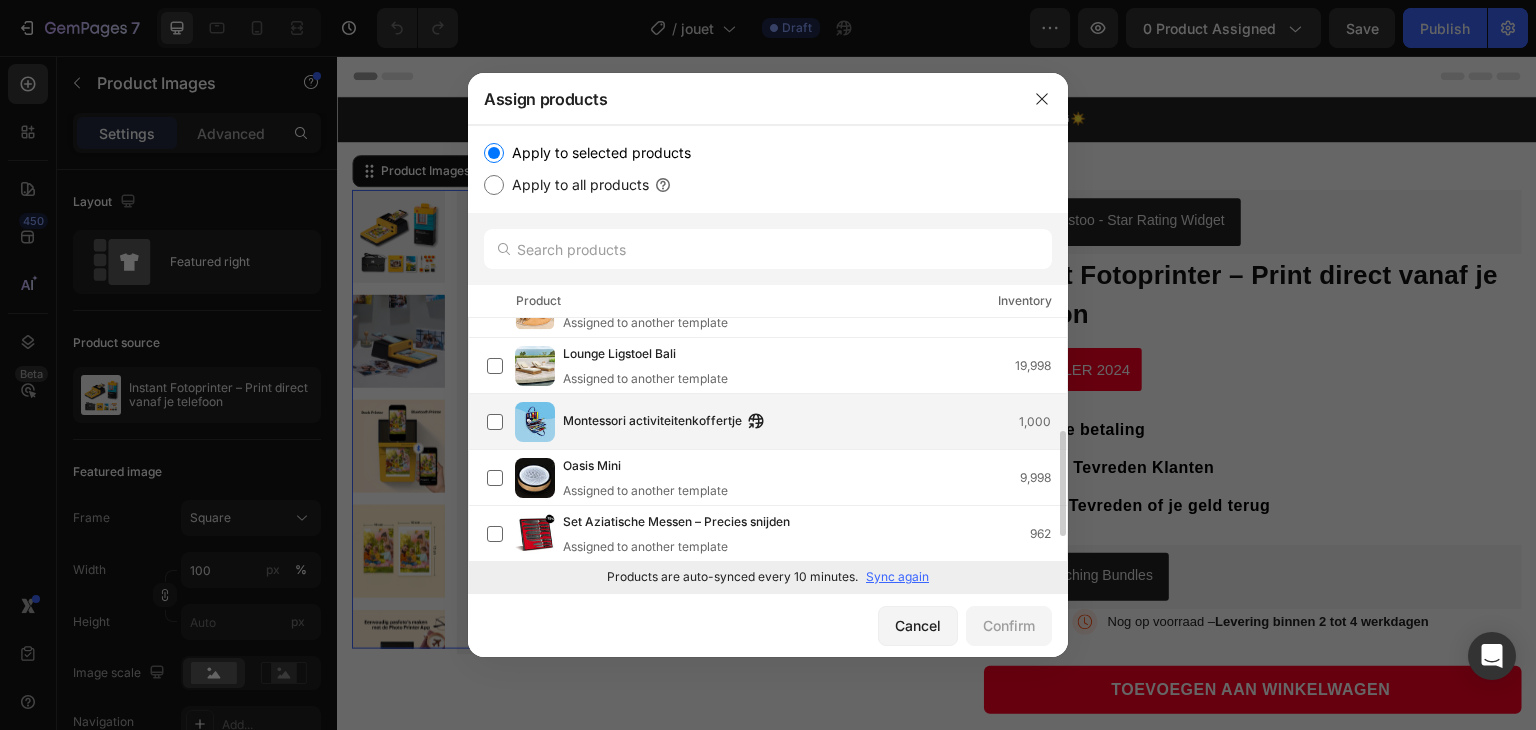 click on "Montessori activiteitenkoffertje 1,000" at bounding box center (777, 422) 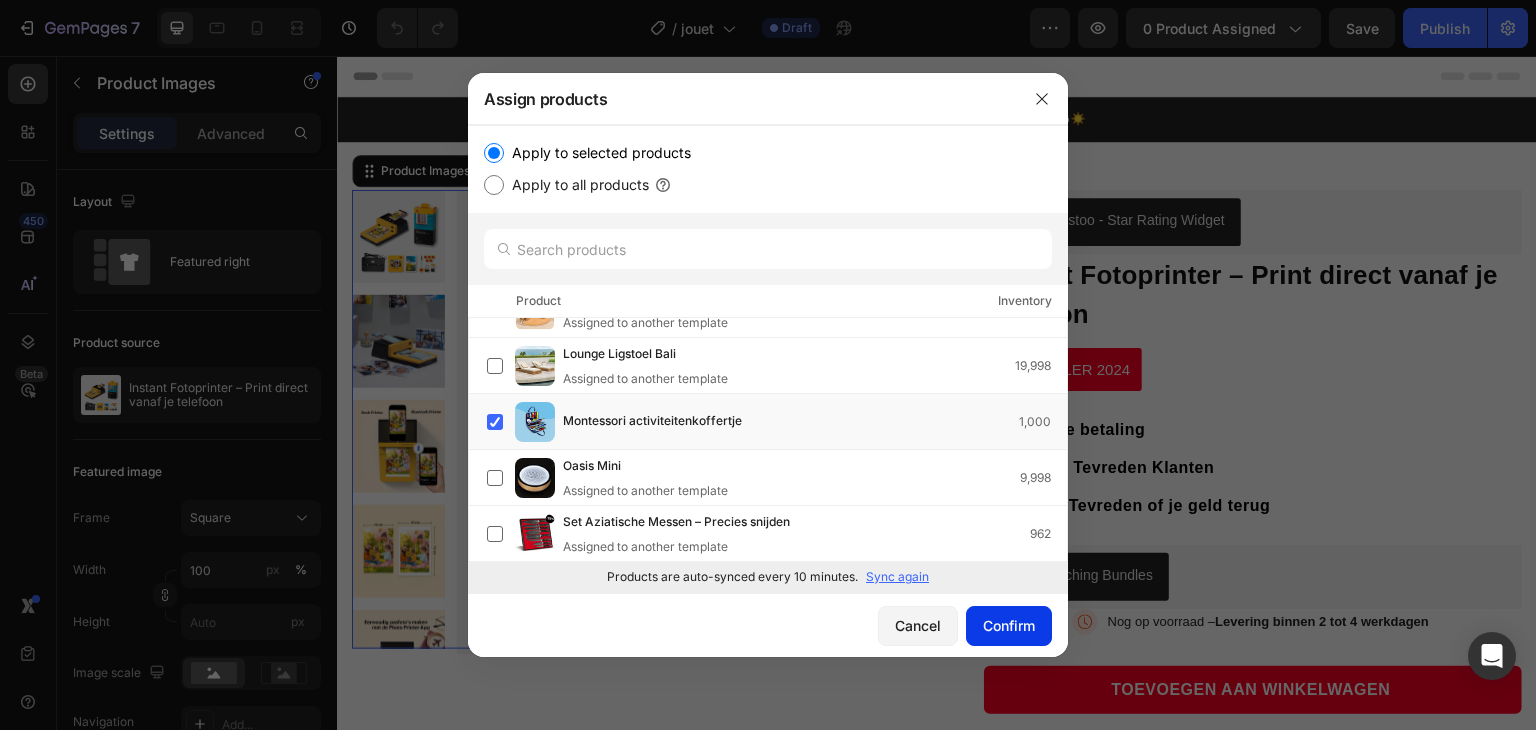 click on "Confirm" at bounding box center [1009, 625] 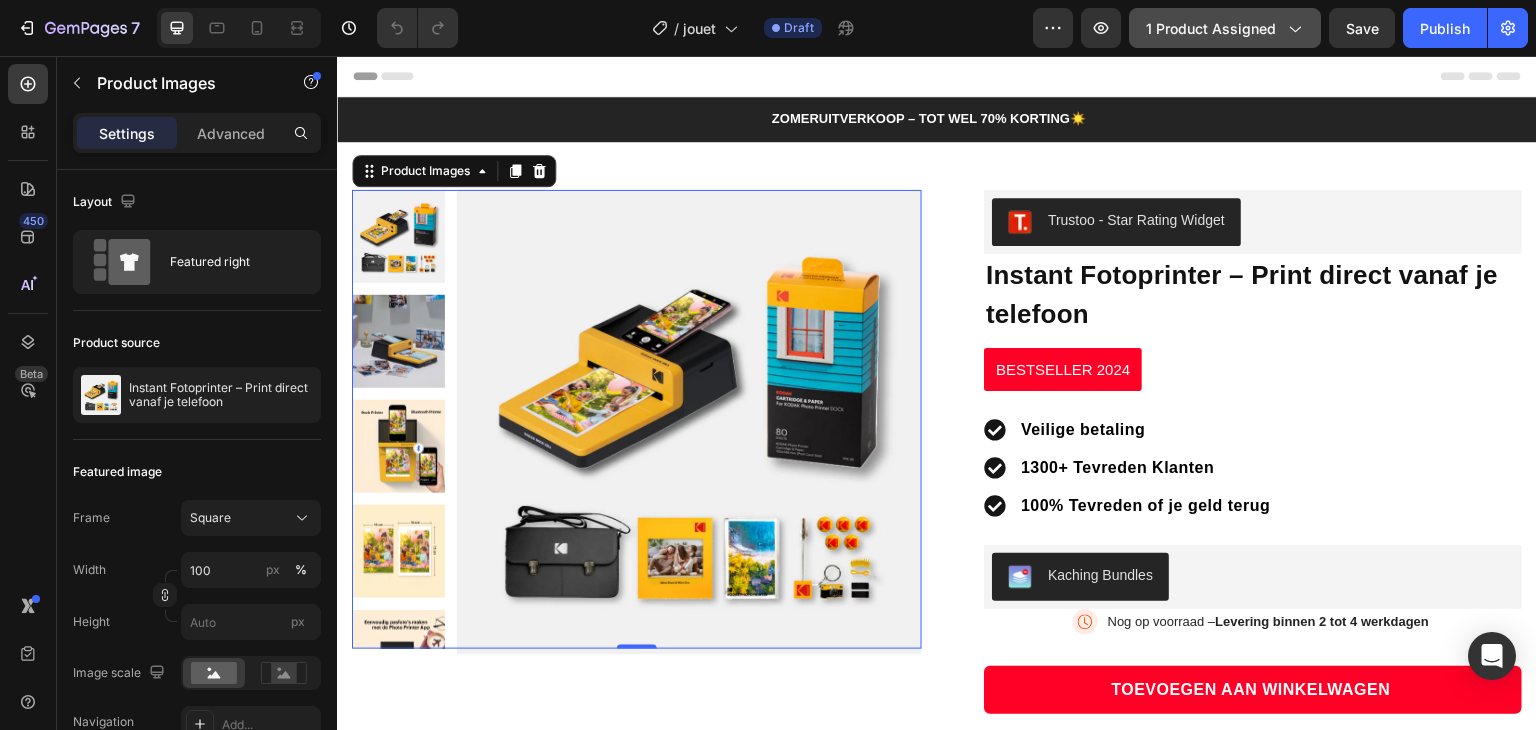 click on "1 product assigned" 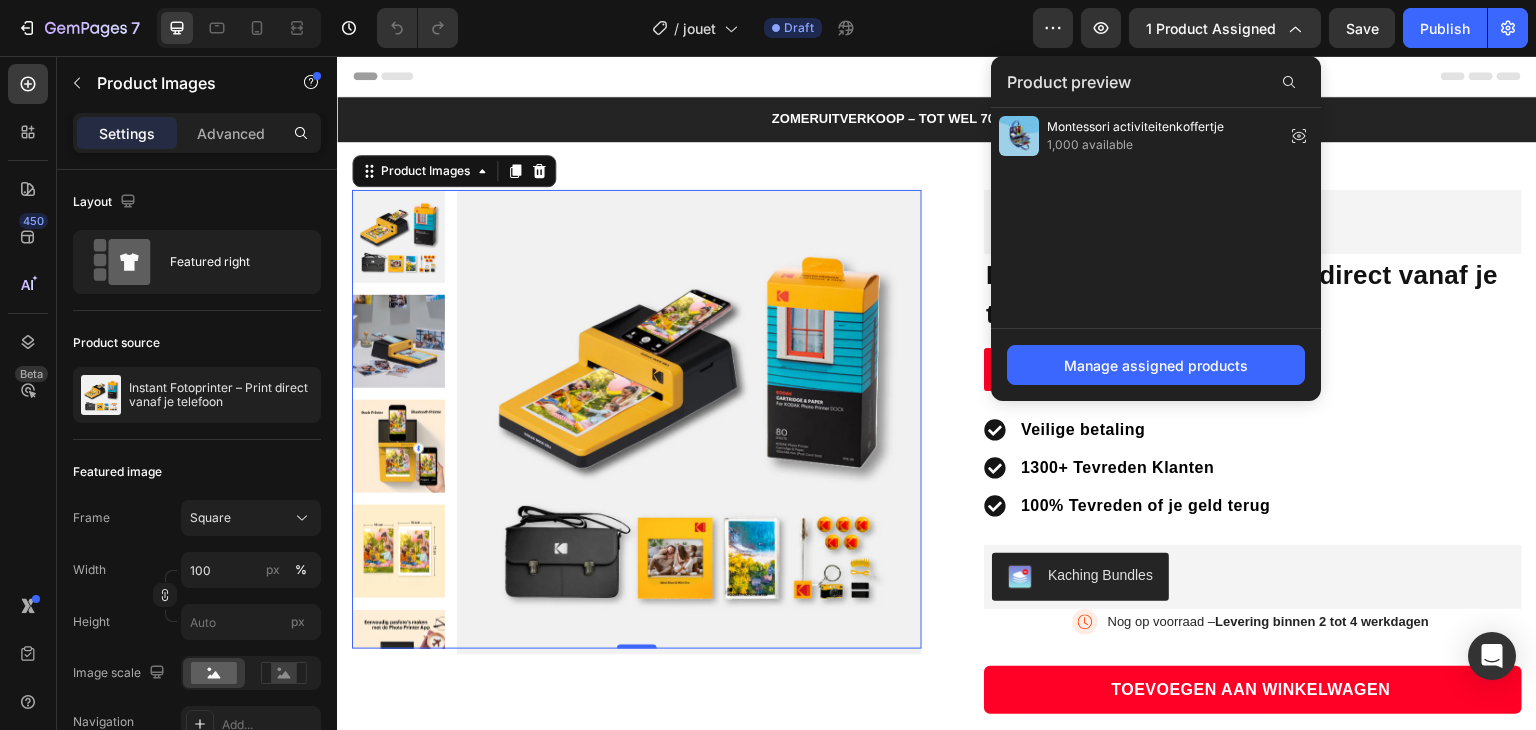 click at bounding box center (689, 422) 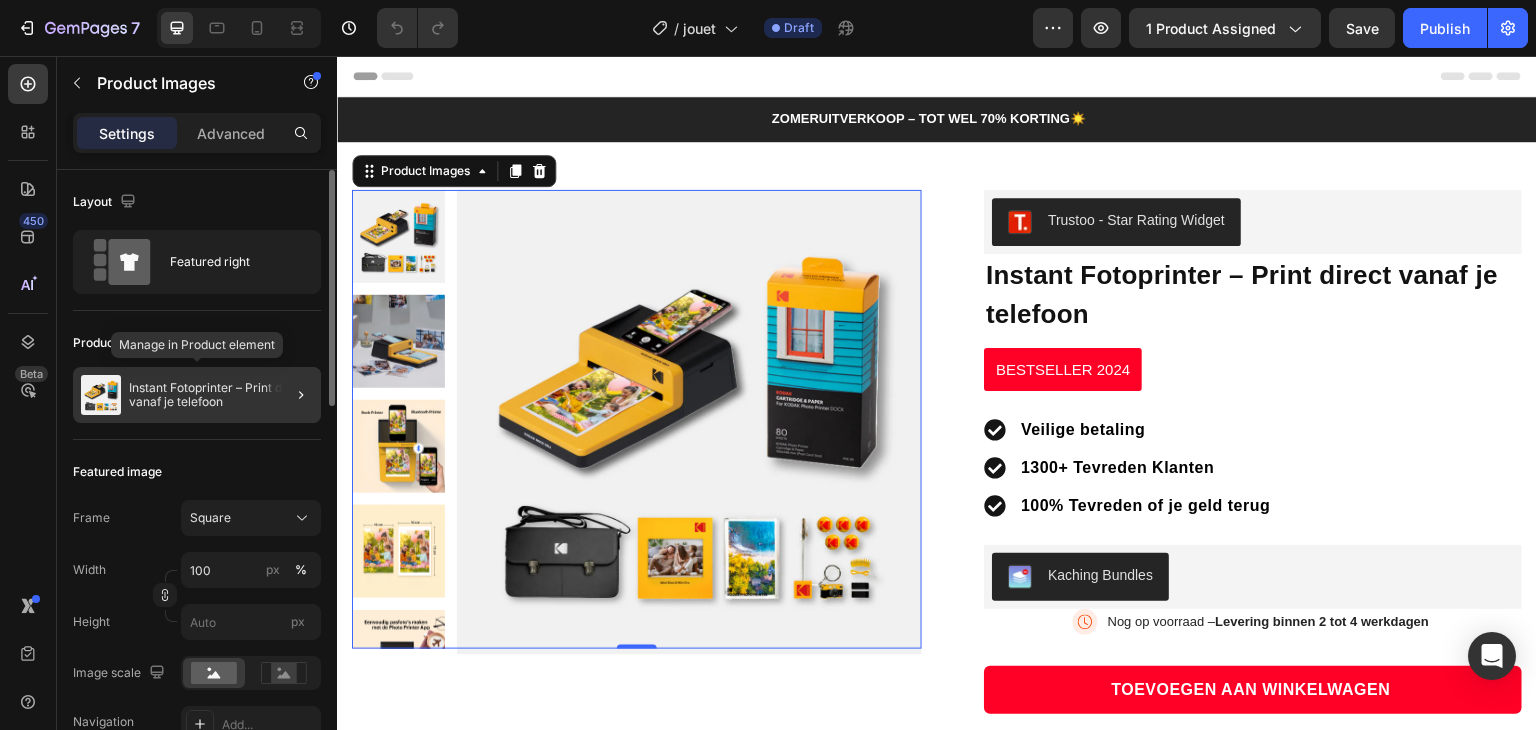 click on "Instant Fotoprinter – Print direct vanaf je telefoon" at bounding box center [221, 395] 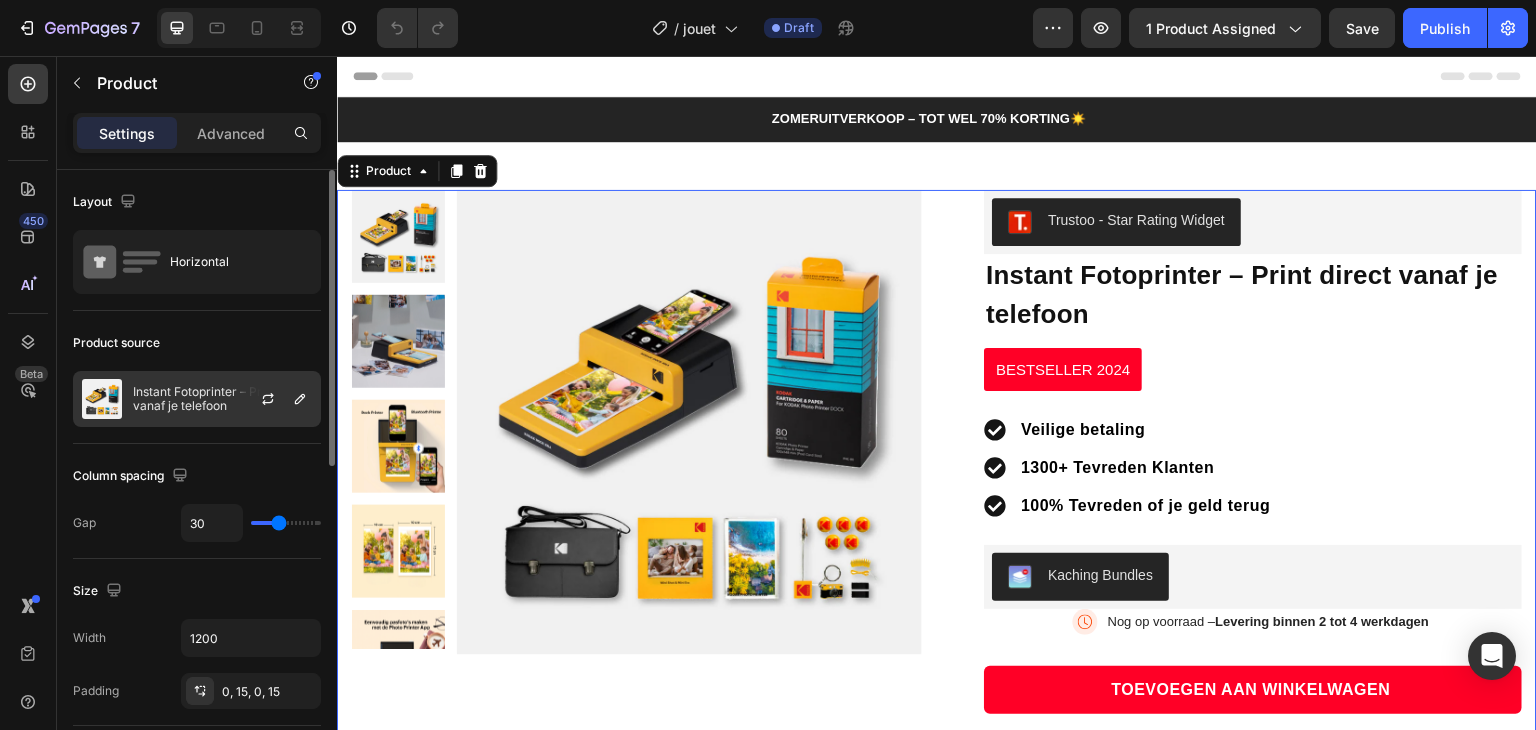 click on "Instant Fotoprinter – Print direct vanaf je telefoon" at bounding box center [222, 399] 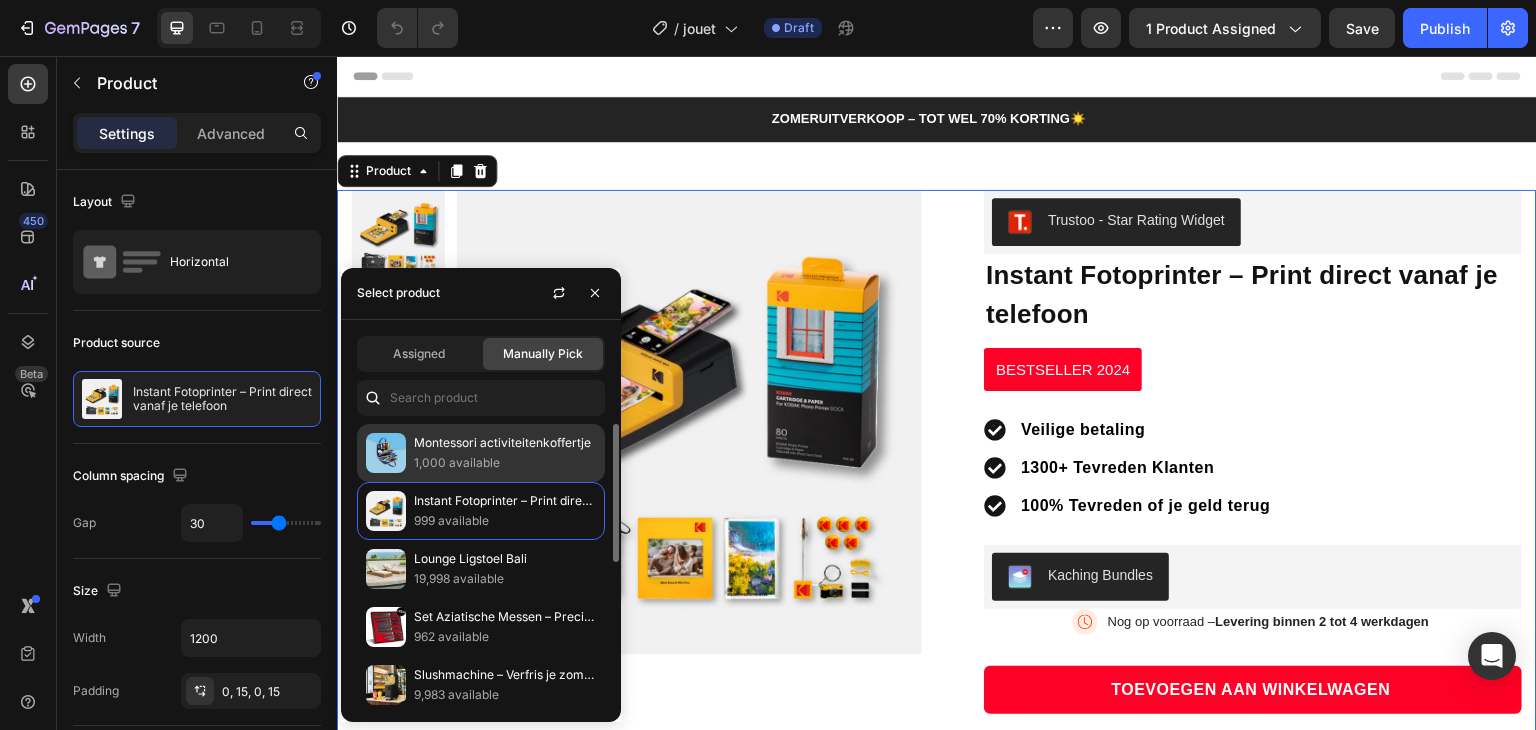 click on "1,000 available" at bounding box center [505, 463] 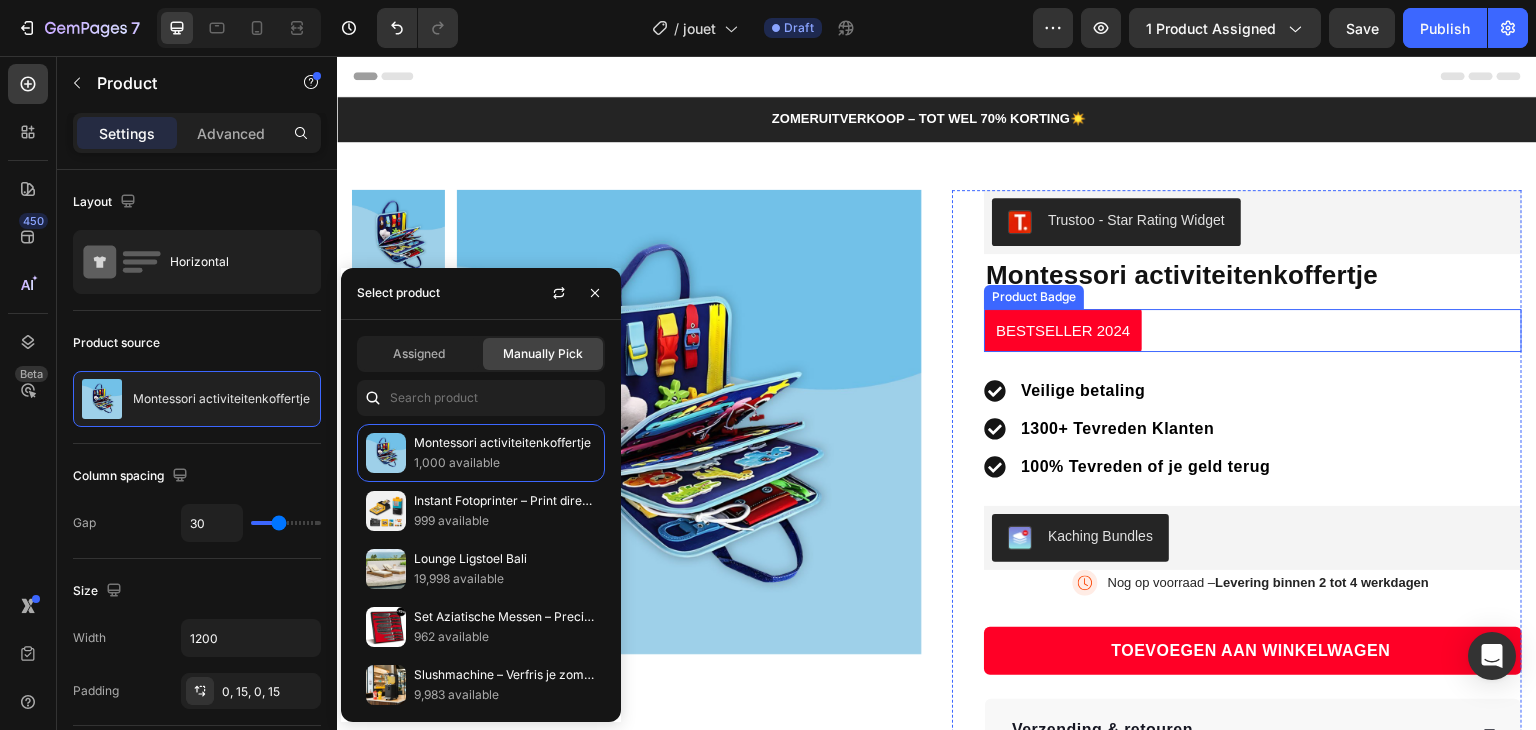 click on "BESTSELLER 2024 Product Badge" at bounding box center [1253, 330] 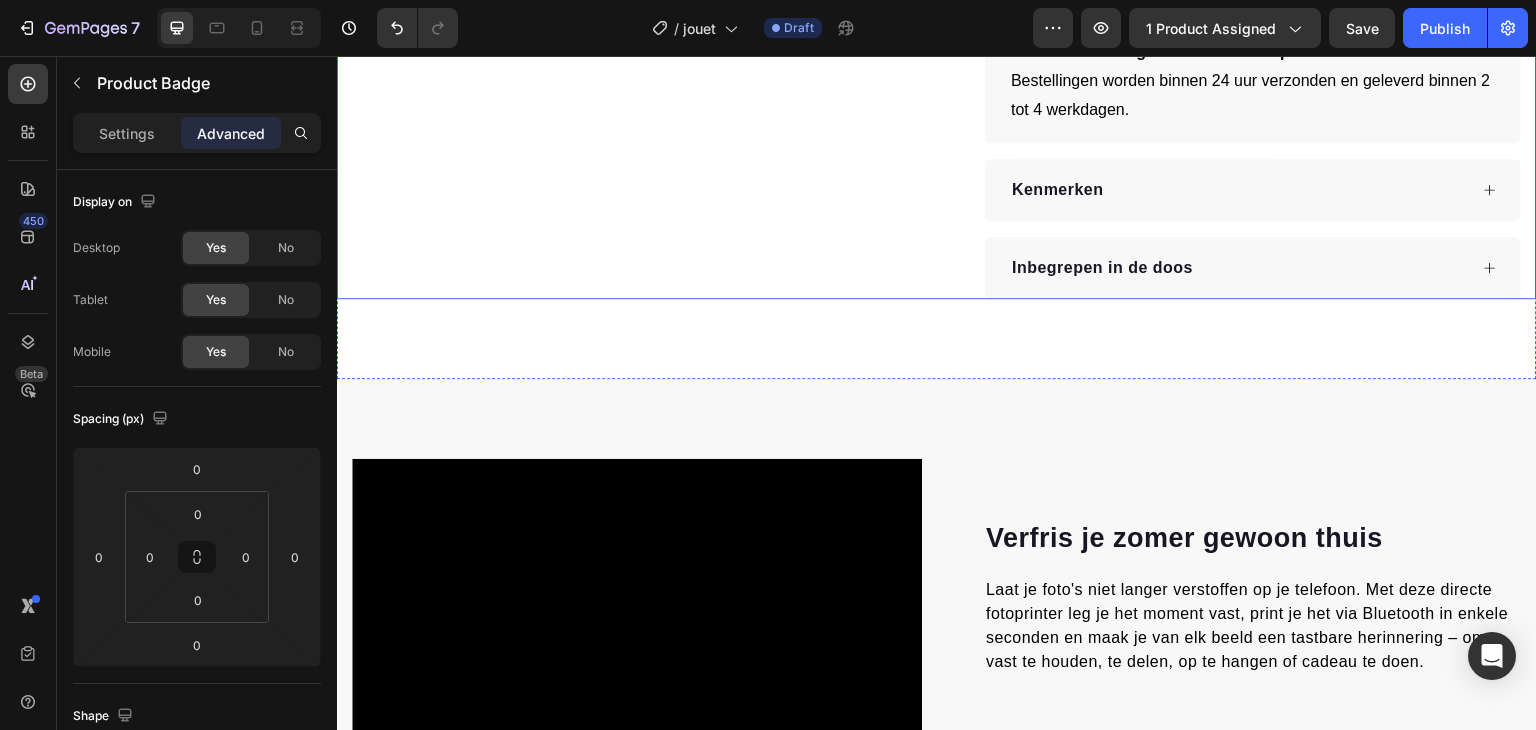 scroll, scrollTop: 0, scrollLeft: 0, axis: both 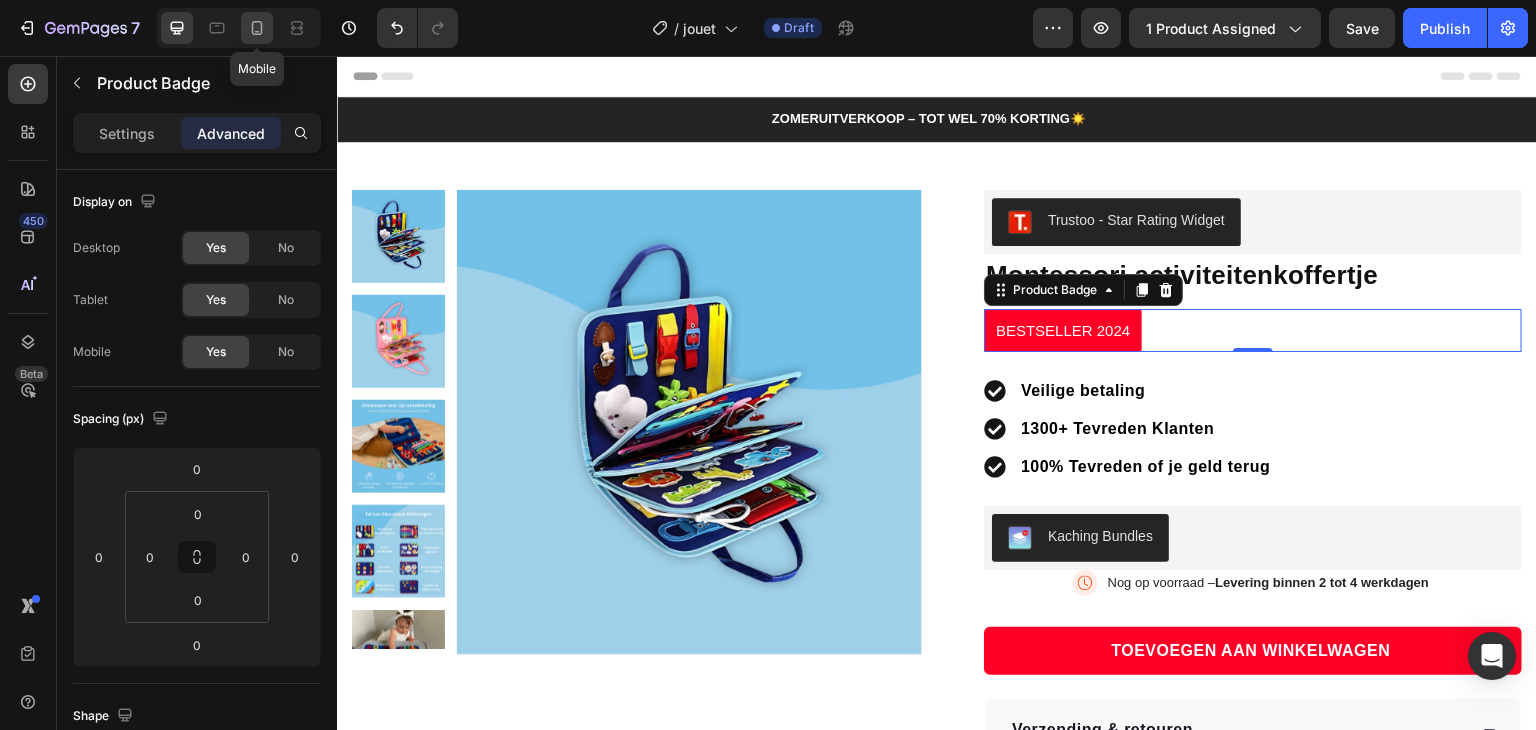 click 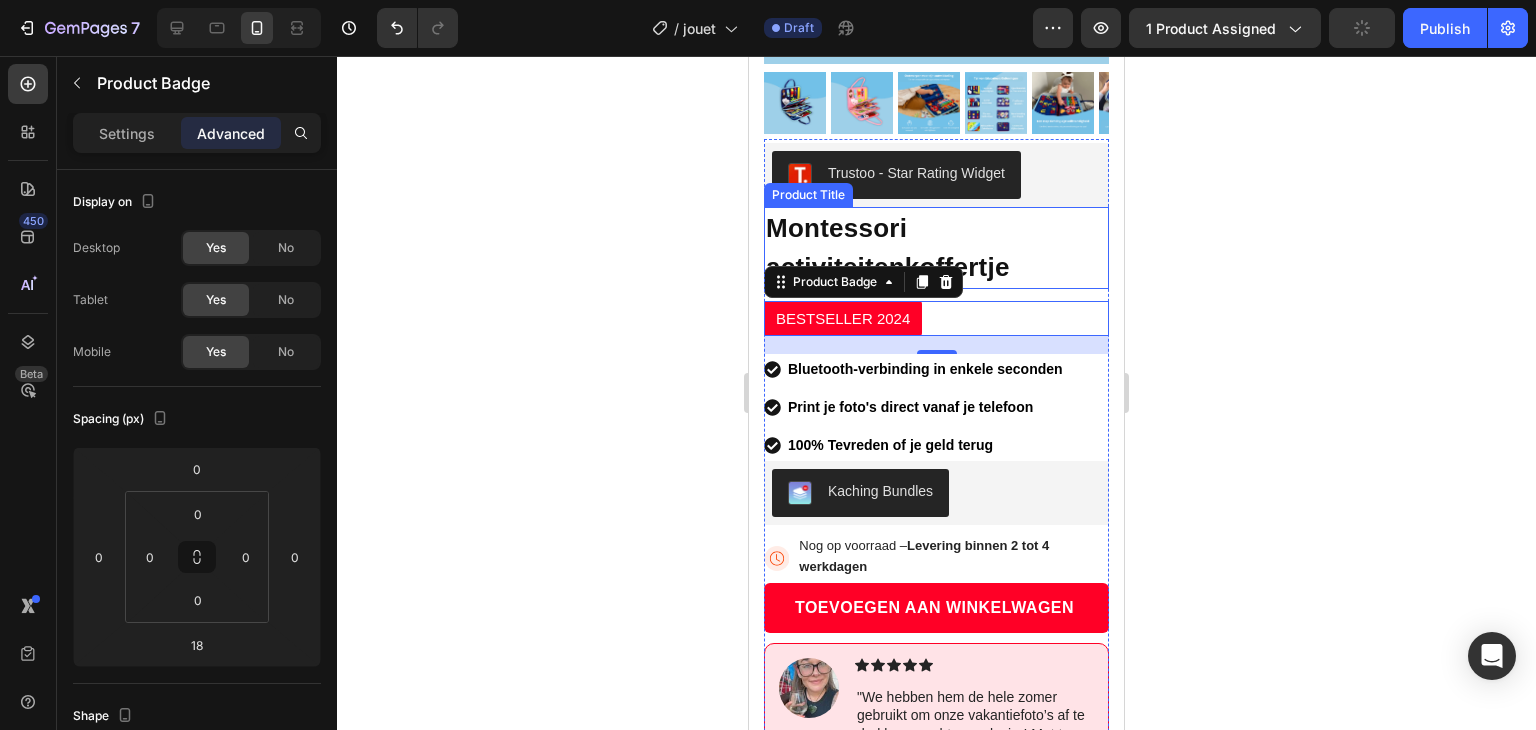 scroll, scrollTop: 498, scrollLeft: 0, axis: vertical 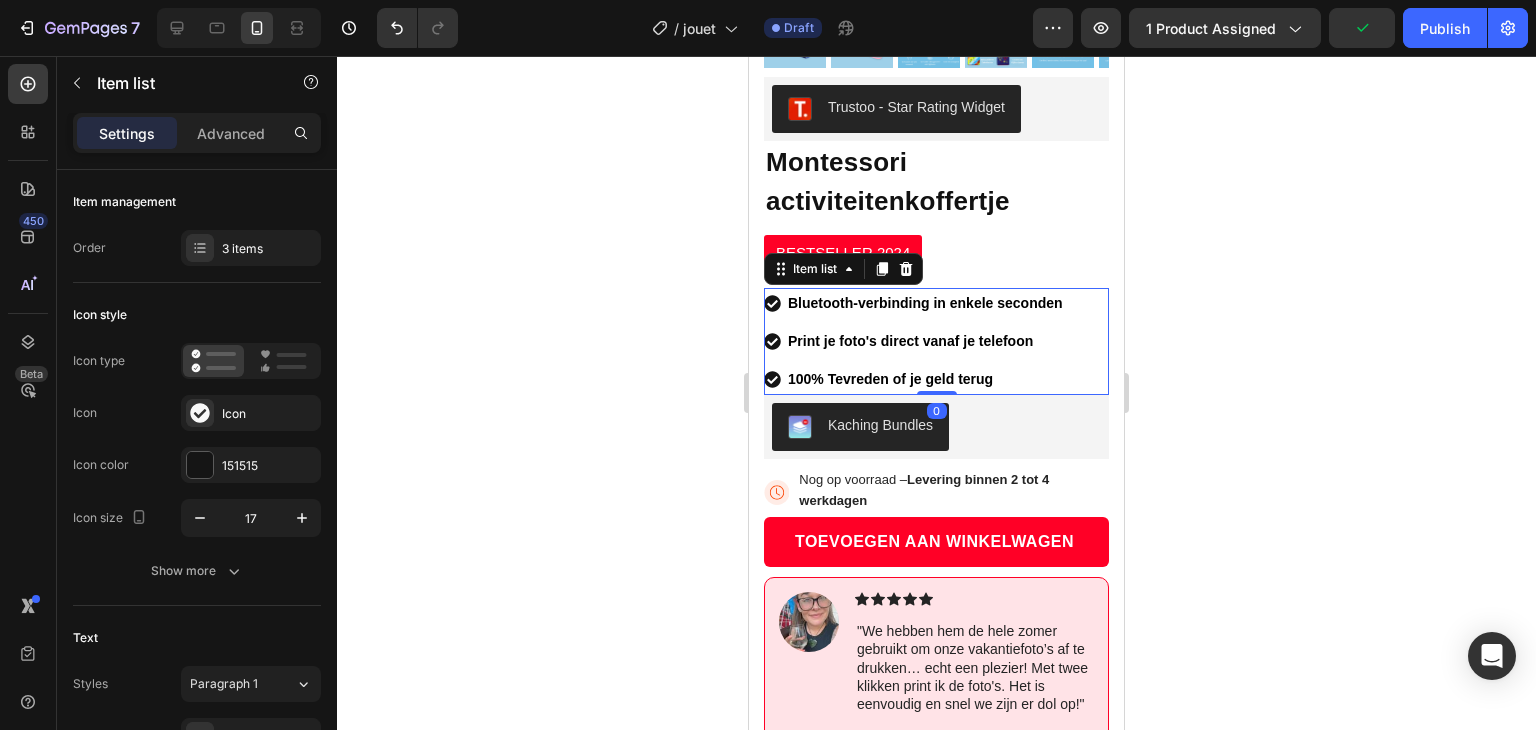 click on "Bluetooth-verbinding in enkele seconden Print je foto's direct vanaf je telefoon 100% Tevreden of je geld terug" at bounding box center (915, 342) 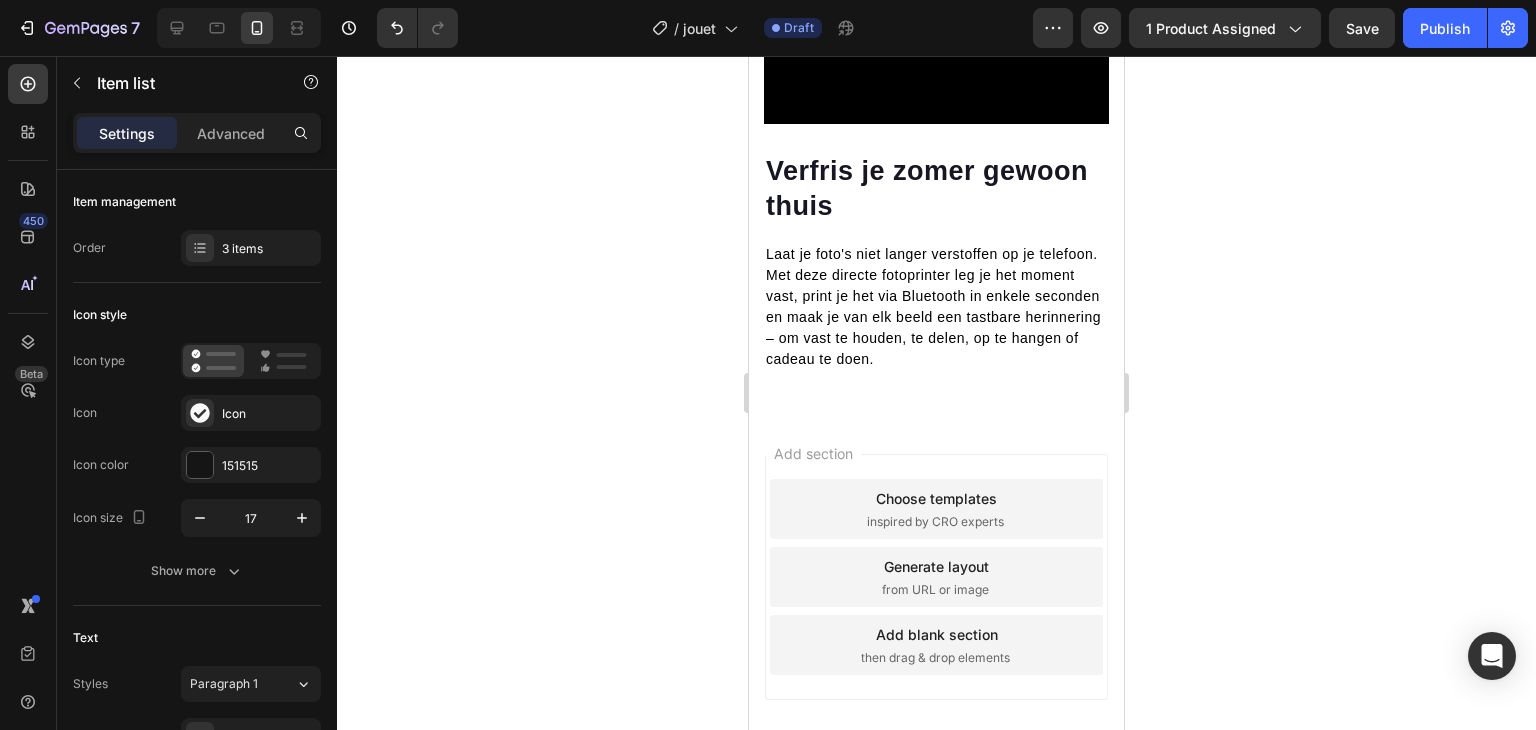 scroll, scrollTop: 1591, scrollLeft: 0, axis: vertical 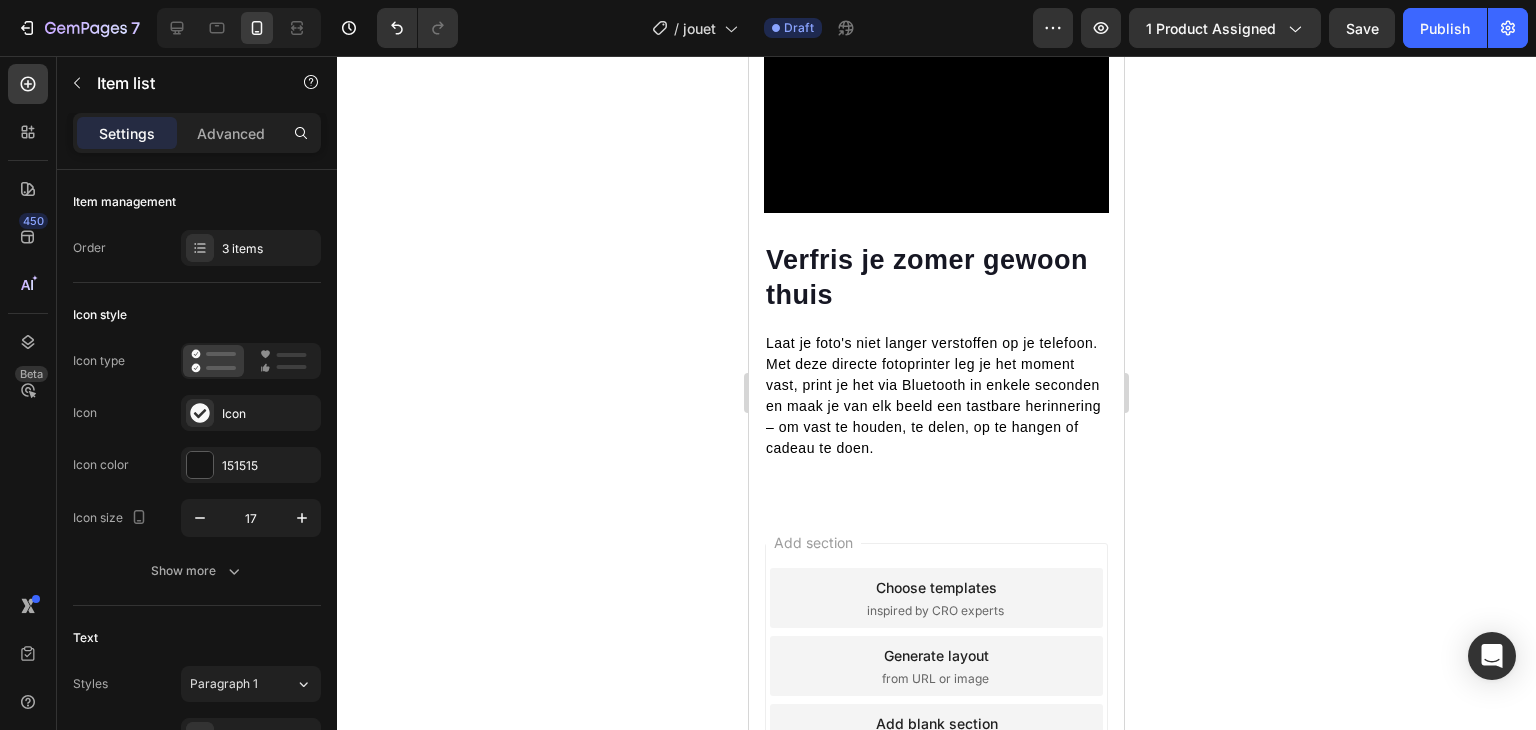 click at bounding box center (936, 127) 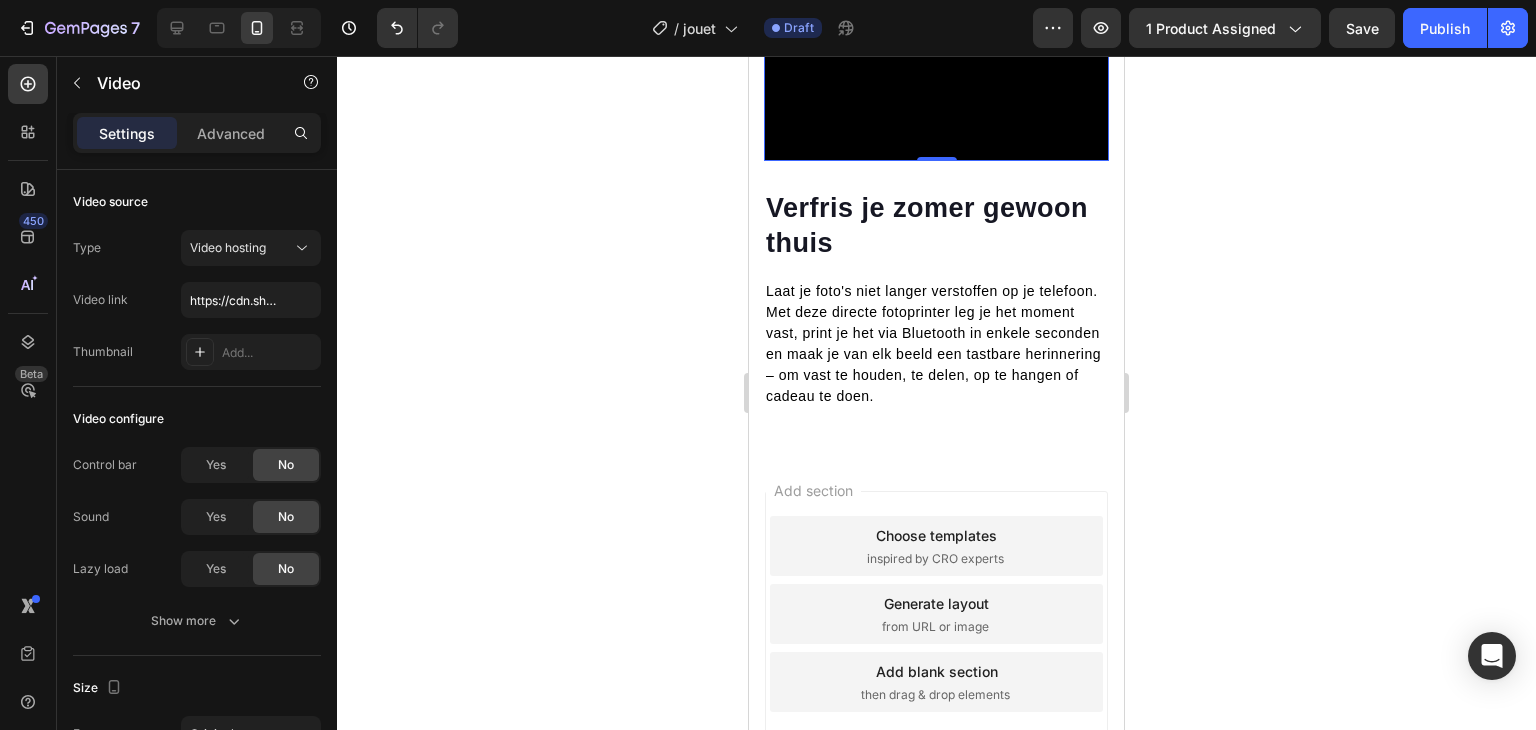 scroll, scrollTop: 1401, scrollLeft: 0, axis: vertical 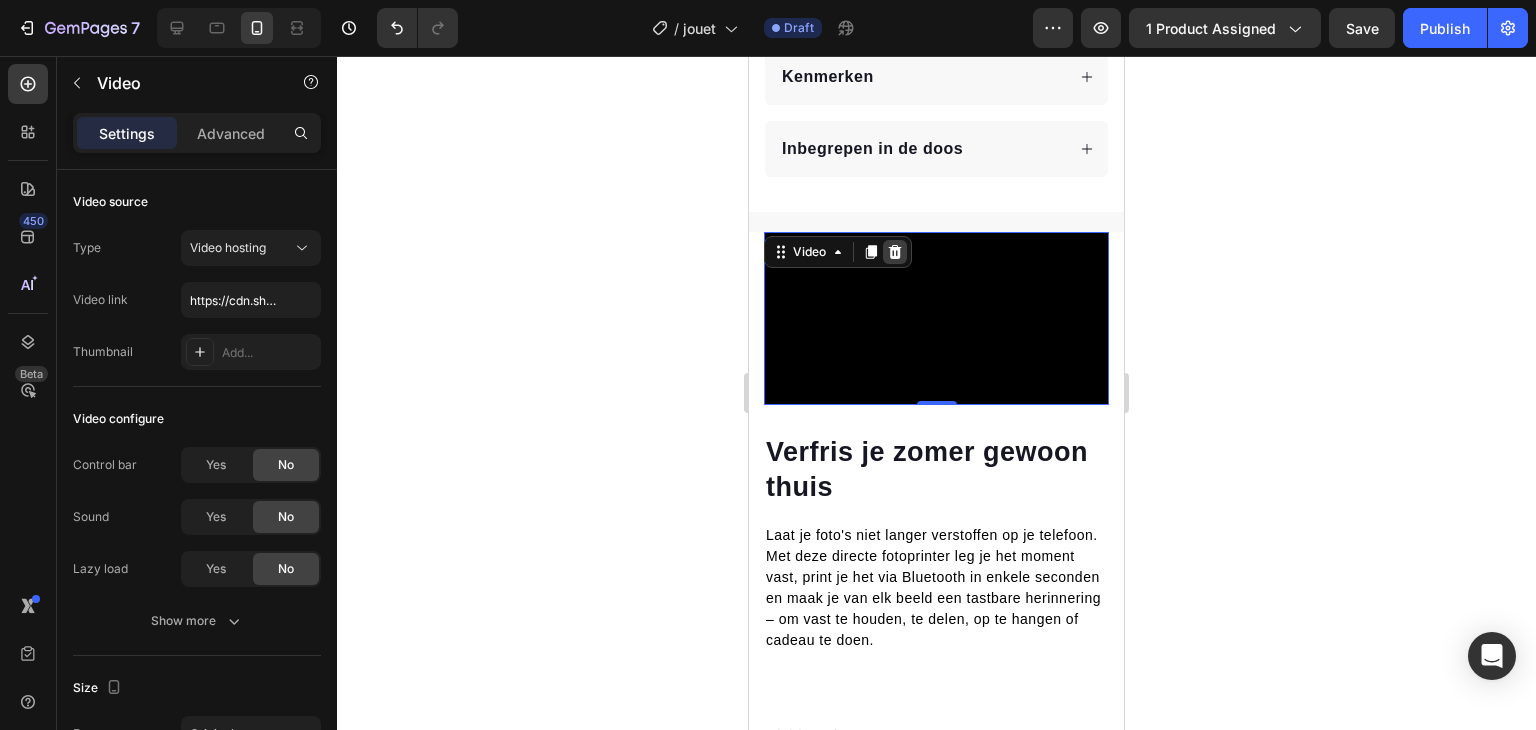 click 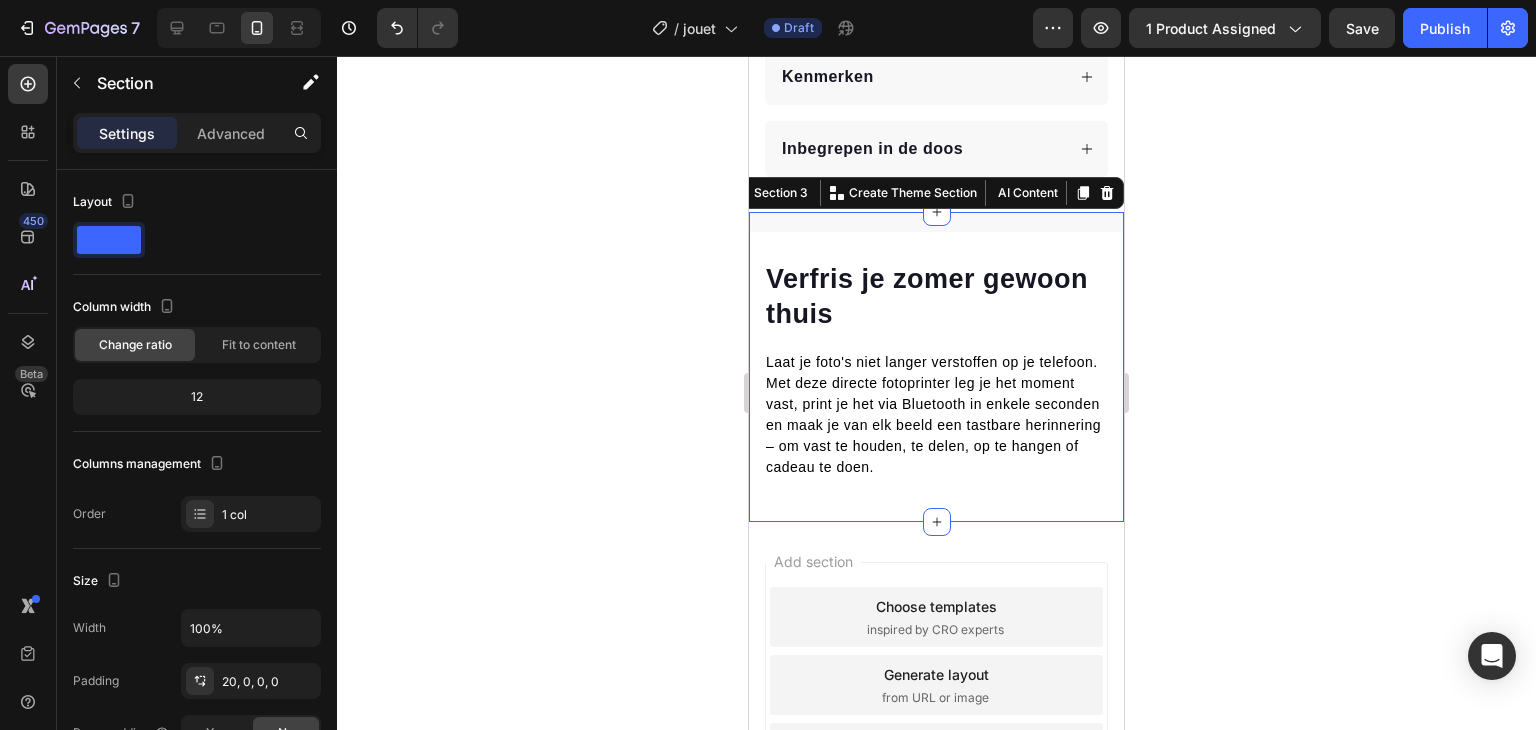 click on "Verfris je zomer gewoon thuis Heading Laat je foto's niet langer verstoffen op je telefoon. Met deze directe fotoprinter leg je het moment vast, print je het via Bluetooth in enkele seconden en maak je van elk beeld een tastbare herinnering – om vast te houden, te delen, op te hangen of cadeau te doen. Text block Row Image Row Section 3   Create Theme Section AI Content Write with GemAI What would you like to describe here? Tone and Voice Persuasive Product Getting products... Show more Generate" at bounding box center [936, 367] 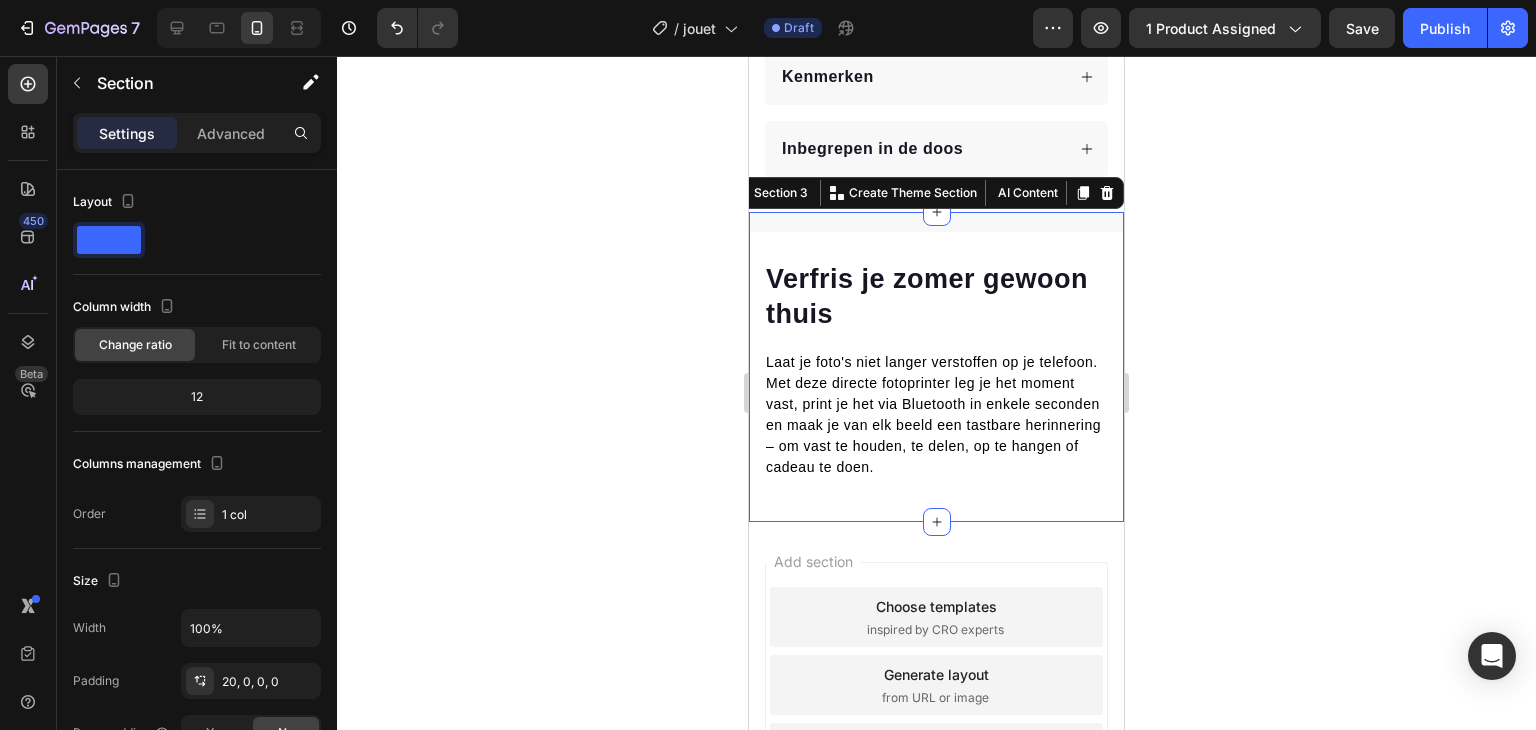 click 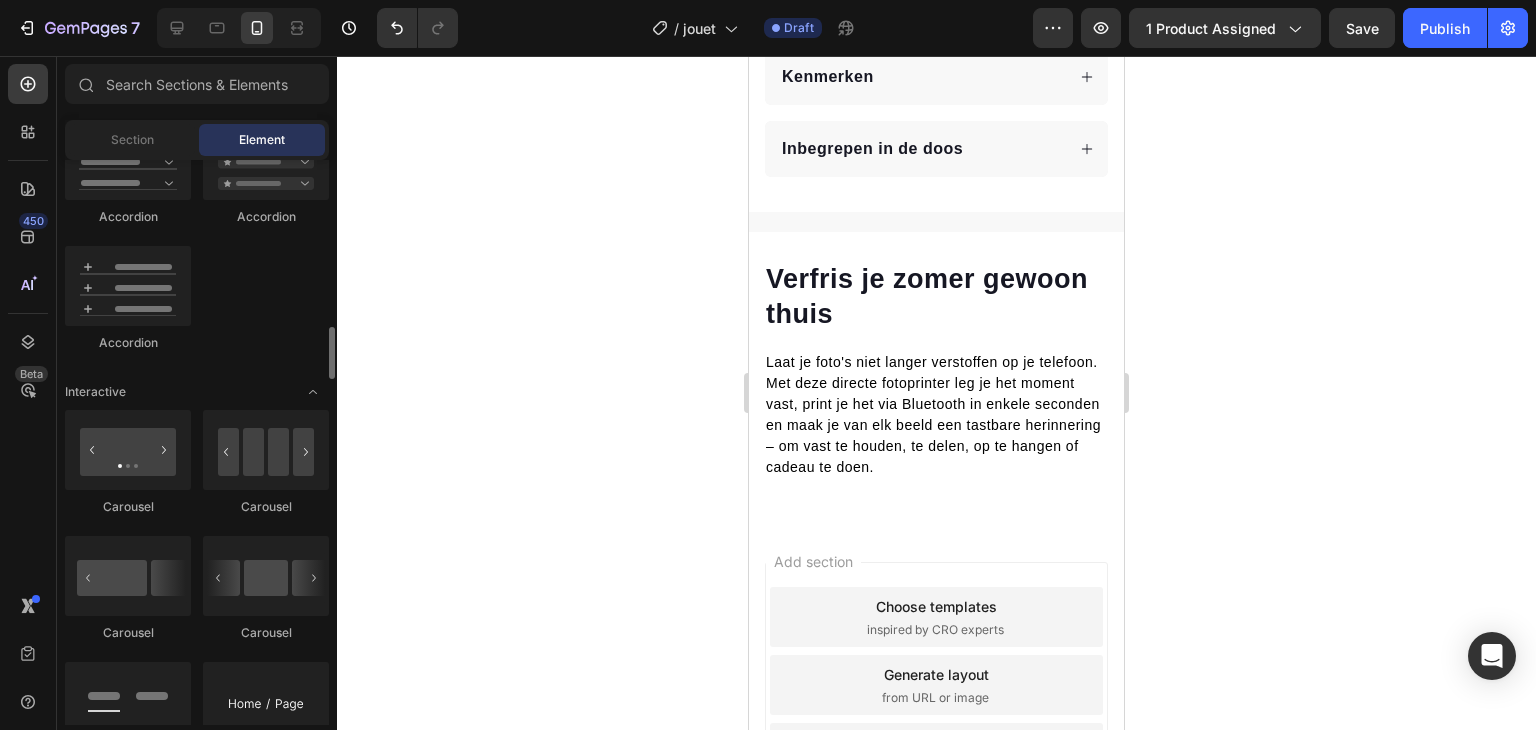 scroll, scrollTop: 1791, scrollLeft: 0, axis: vertical 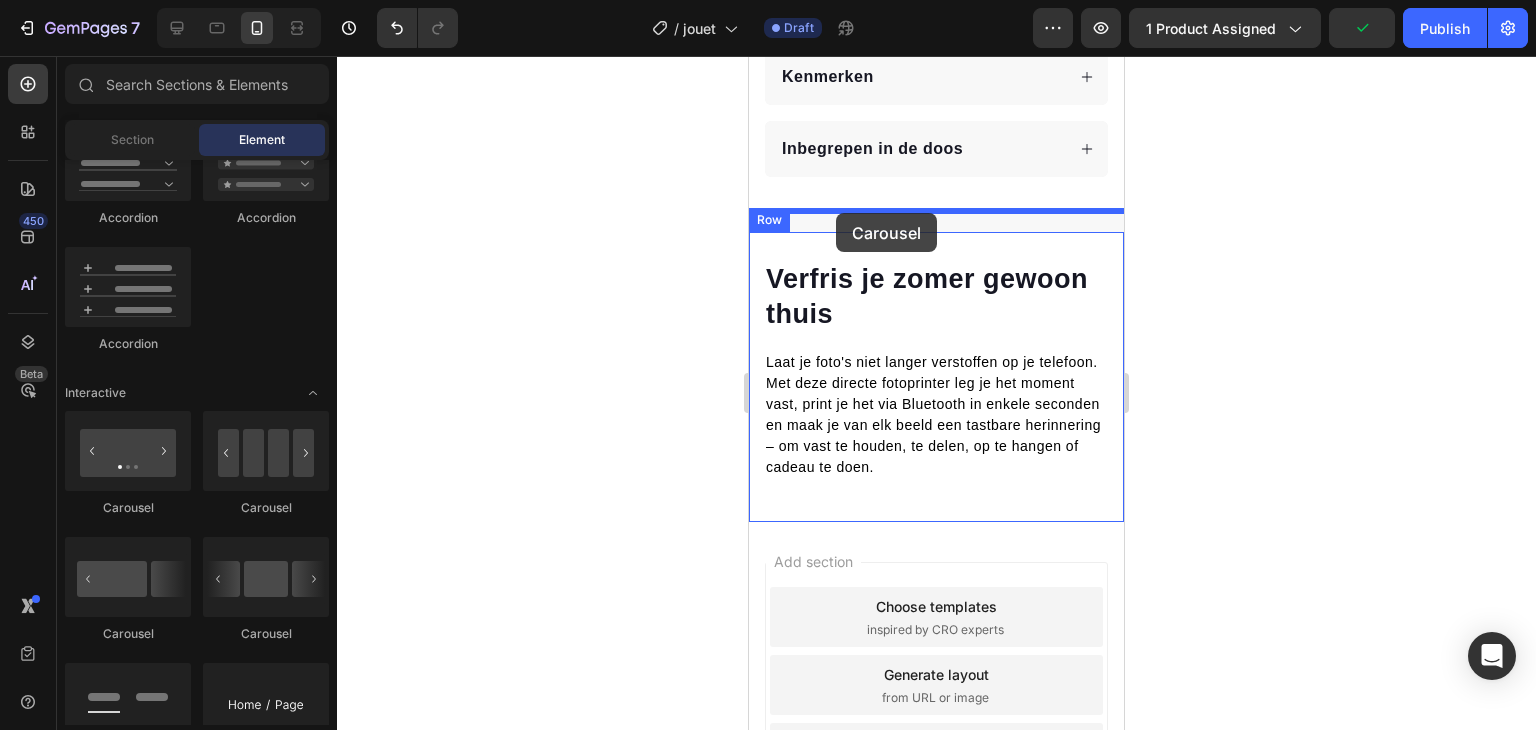 drag, startPoint x: 1004, startPoint y: 522, endPoint x: 839, endPoint y: 187, distance: 373.43005 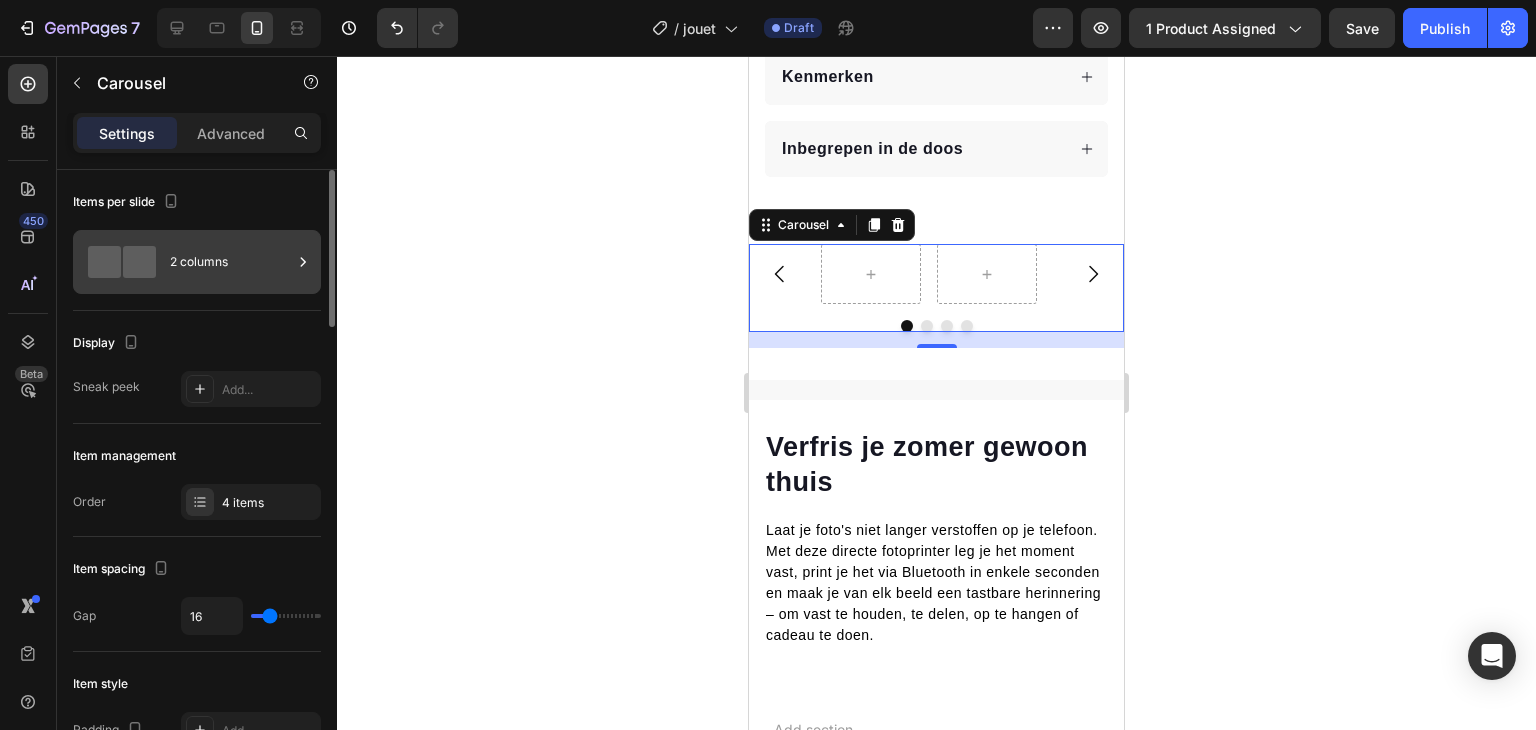 click 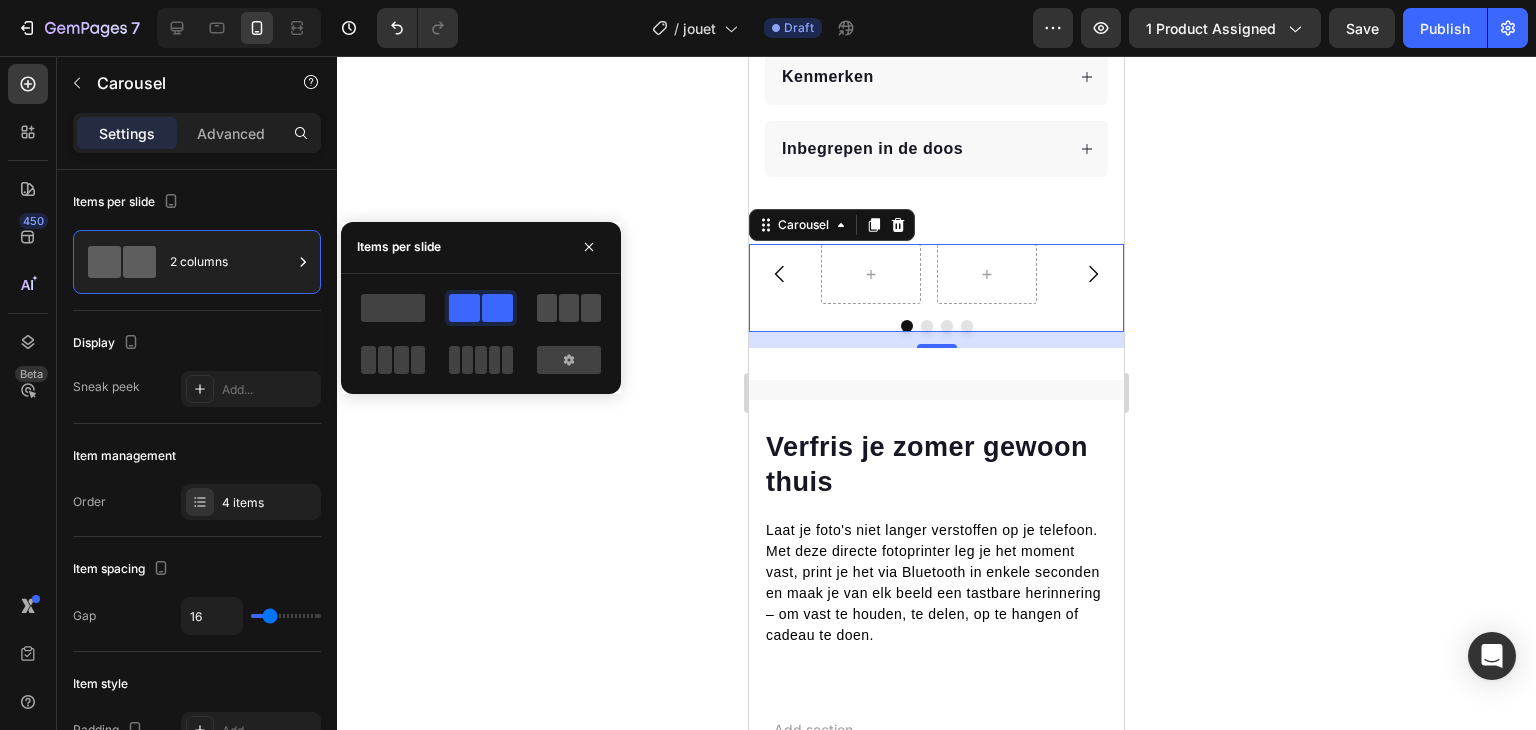 click 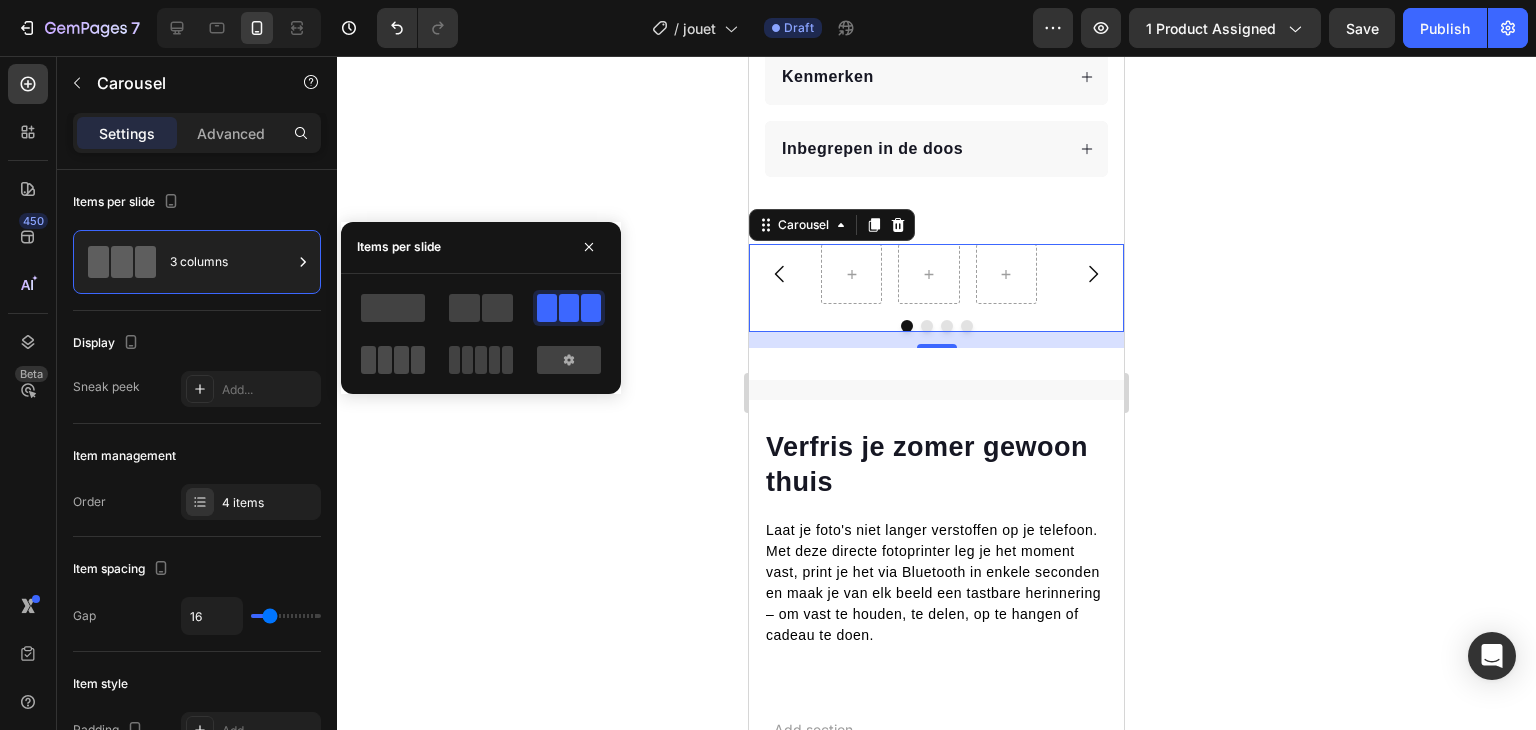 click 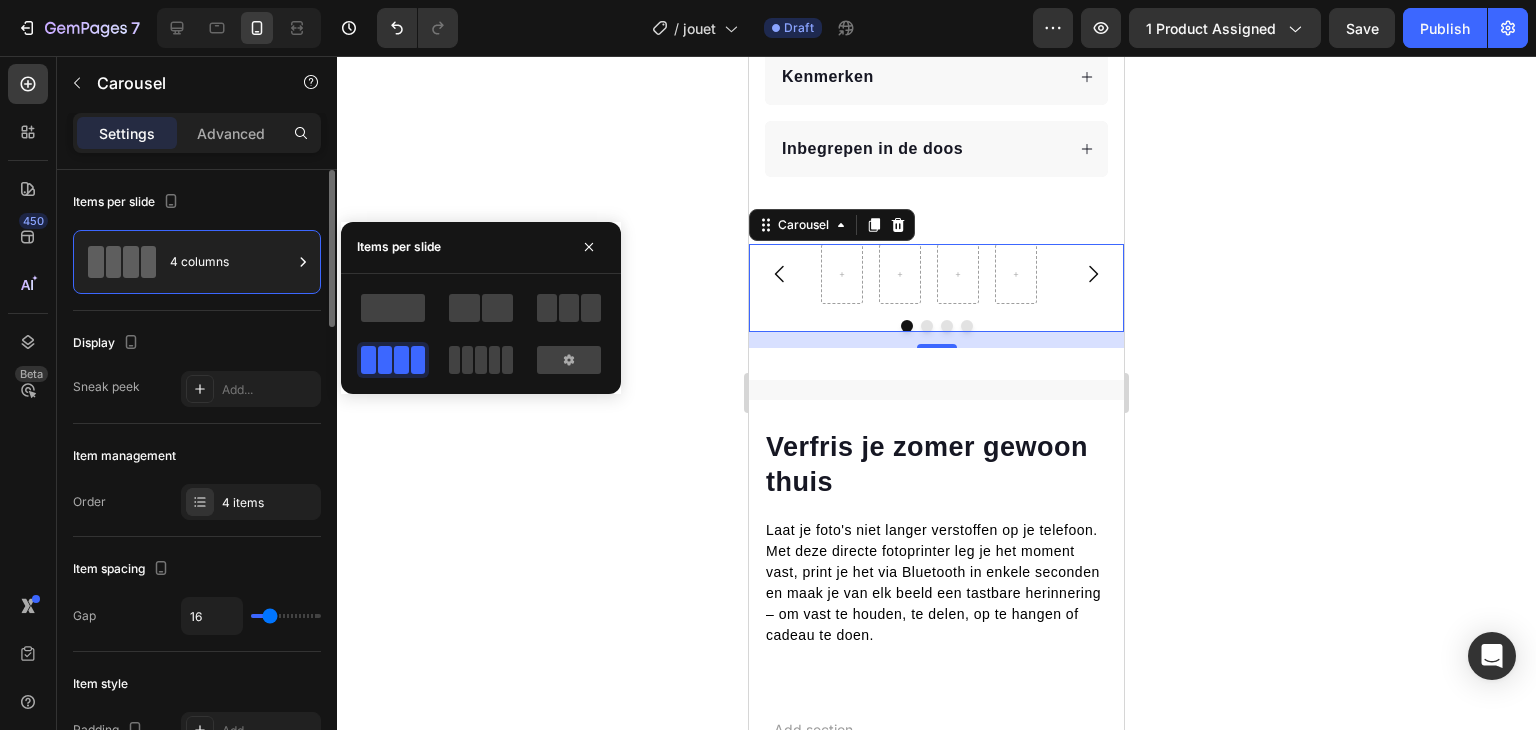 click on "Display" at bounding box center (197, 343) 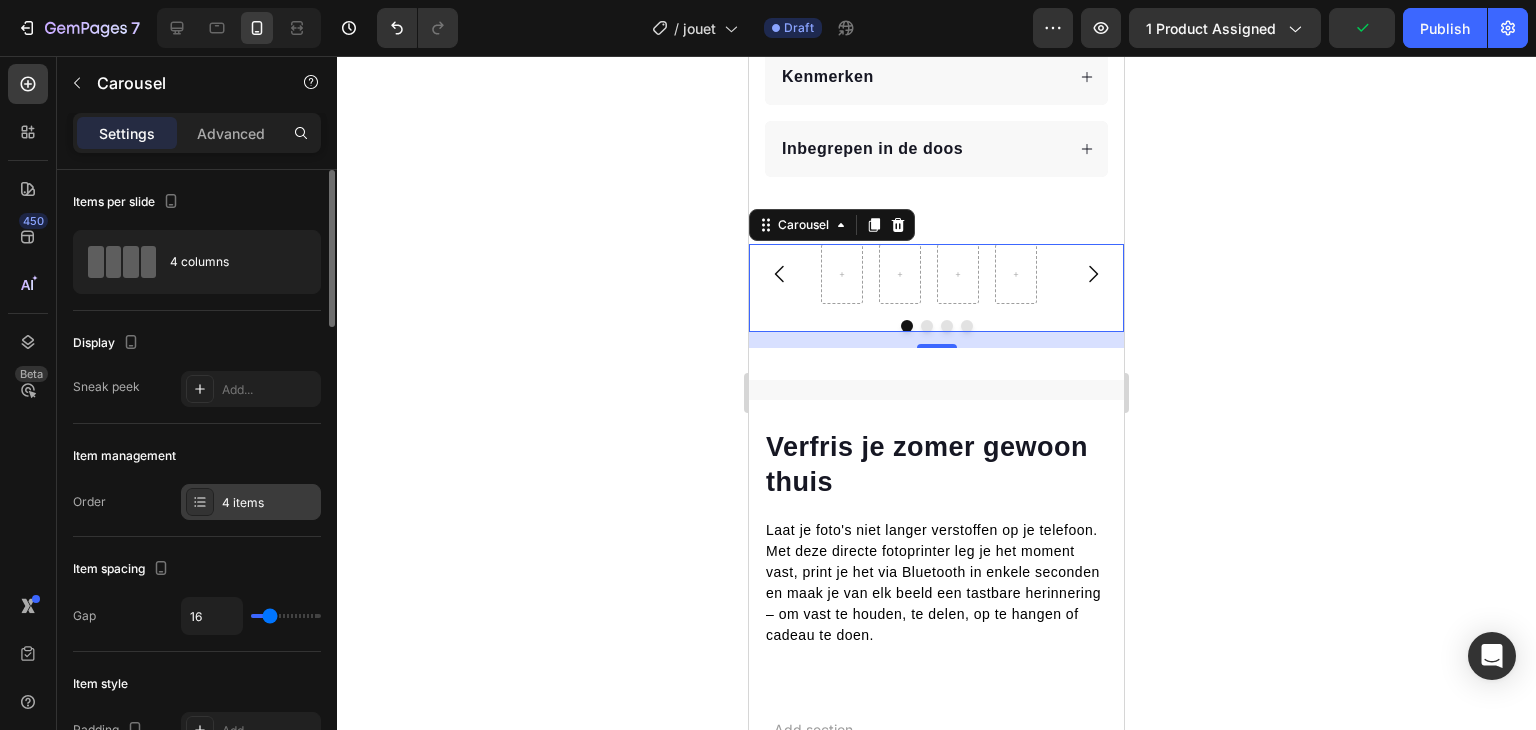click on "4 items" at bounding box center [269, 503] 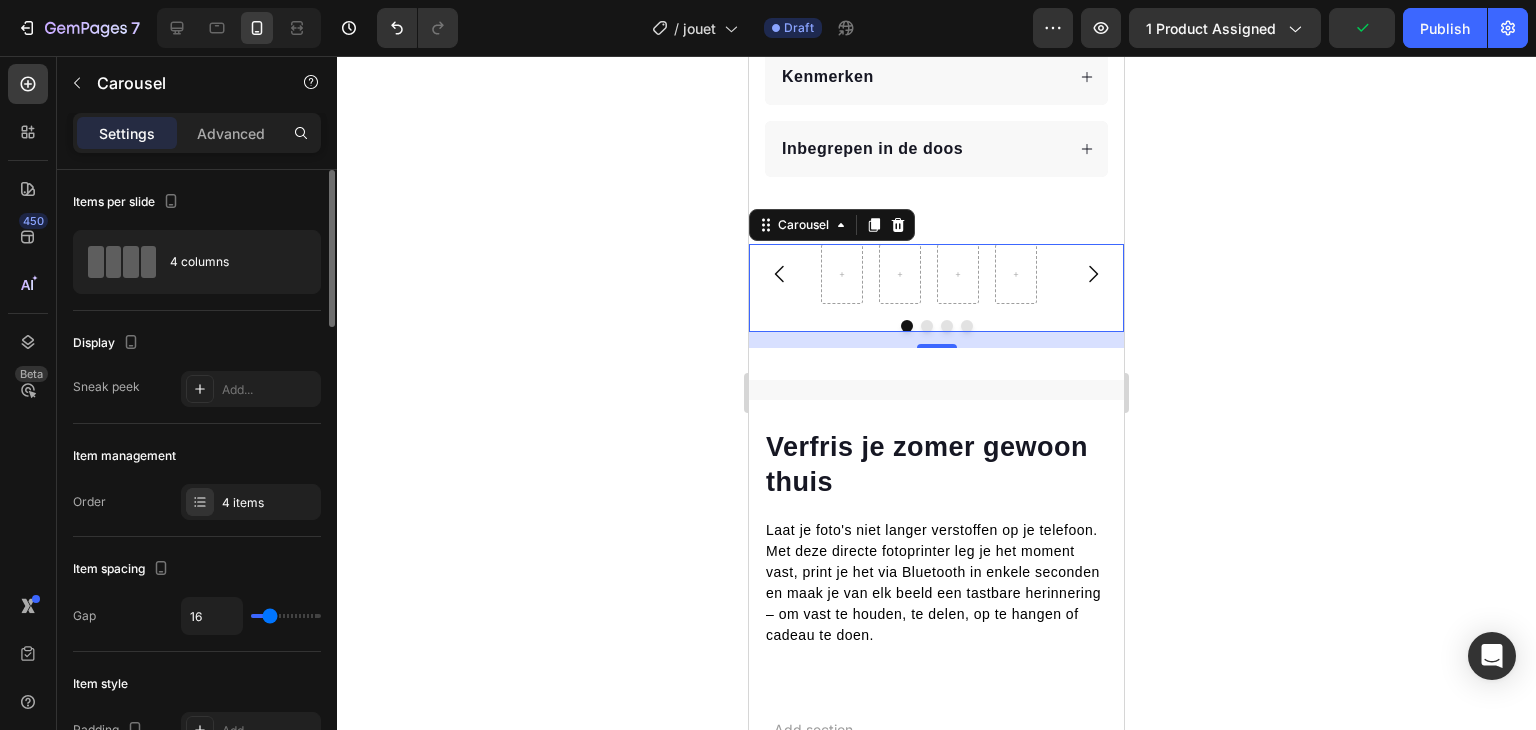 click on "Item management" at bounding box center [197, 456] 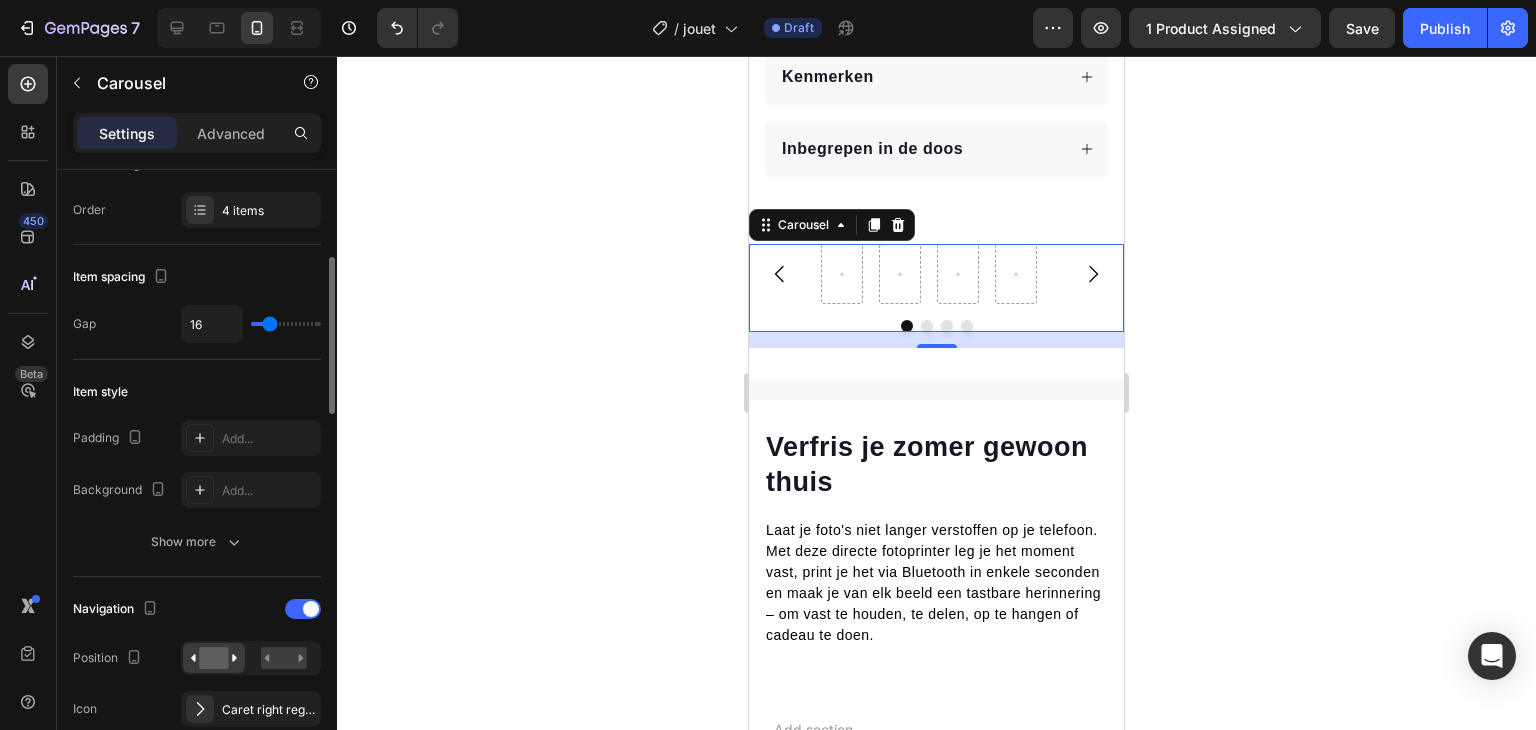 scroll, scrollTop: 310, scrollLeft: 0, axis: vertical 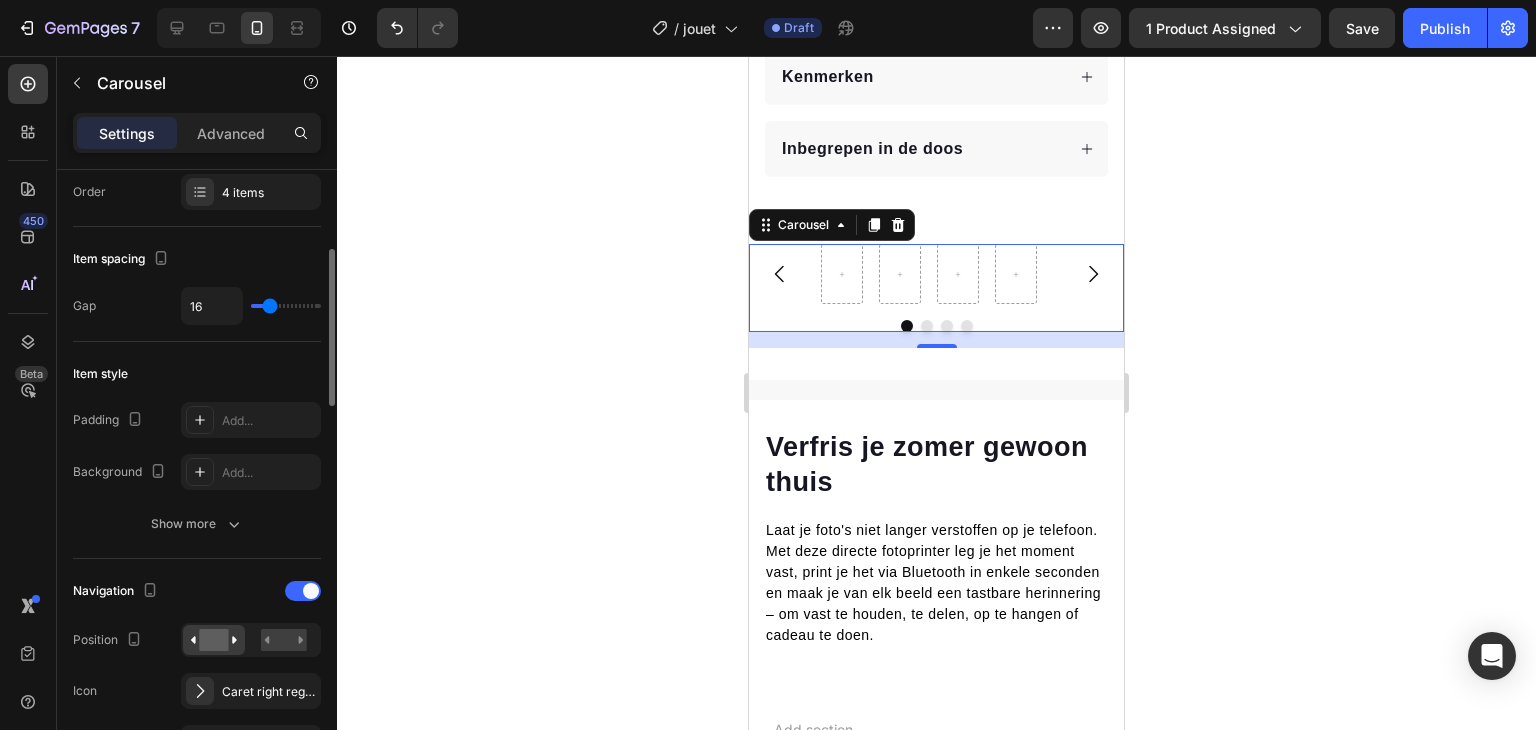 type on "44" 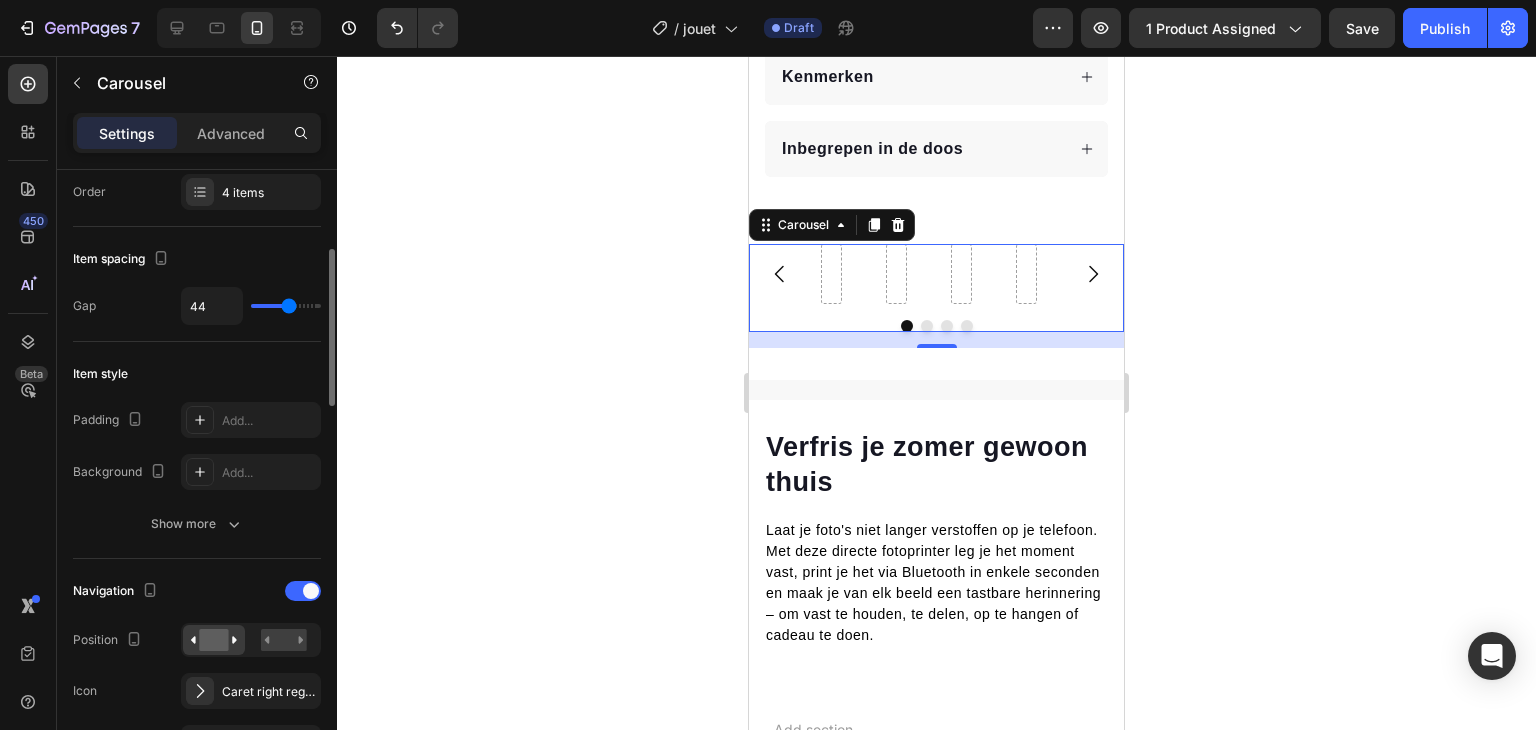 type on "52" 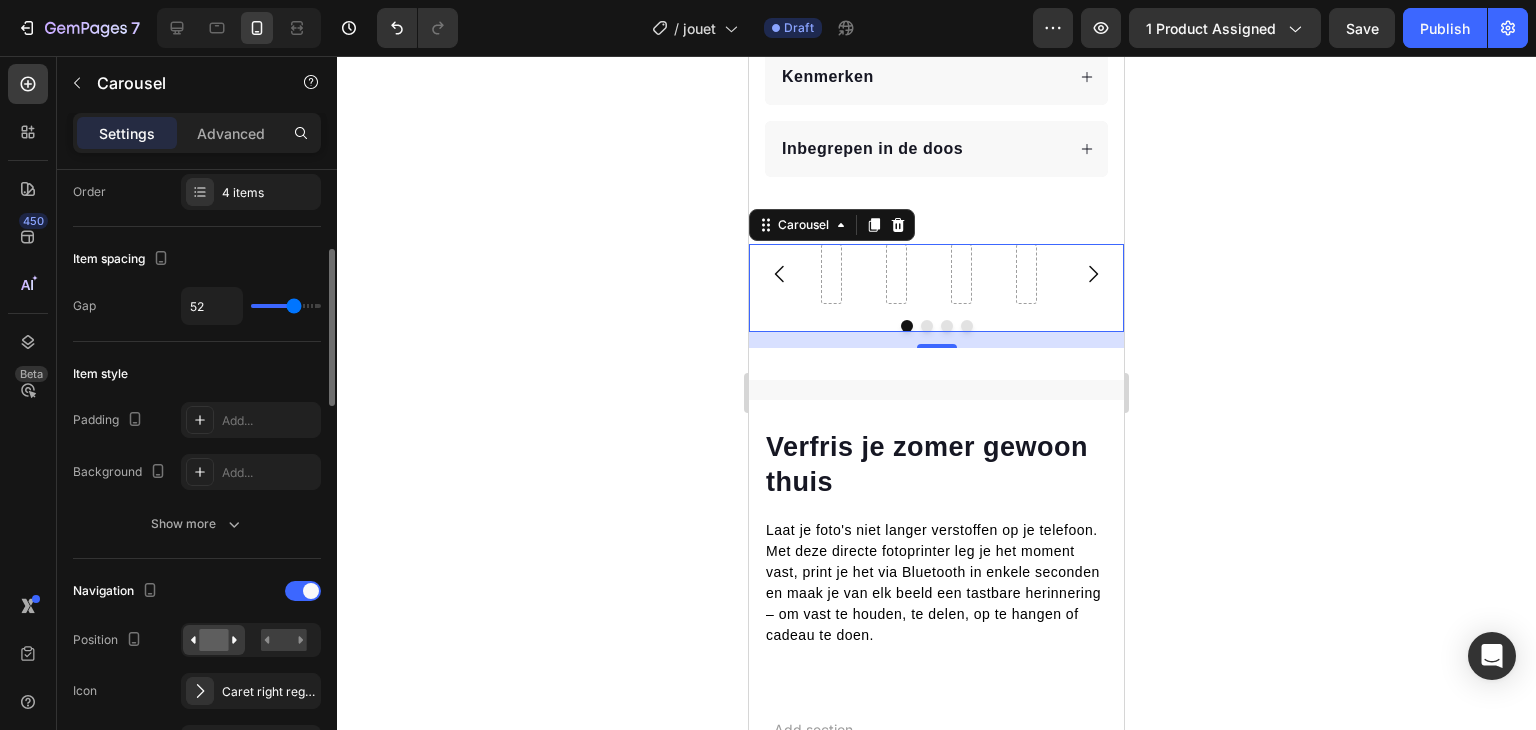 type on "56" 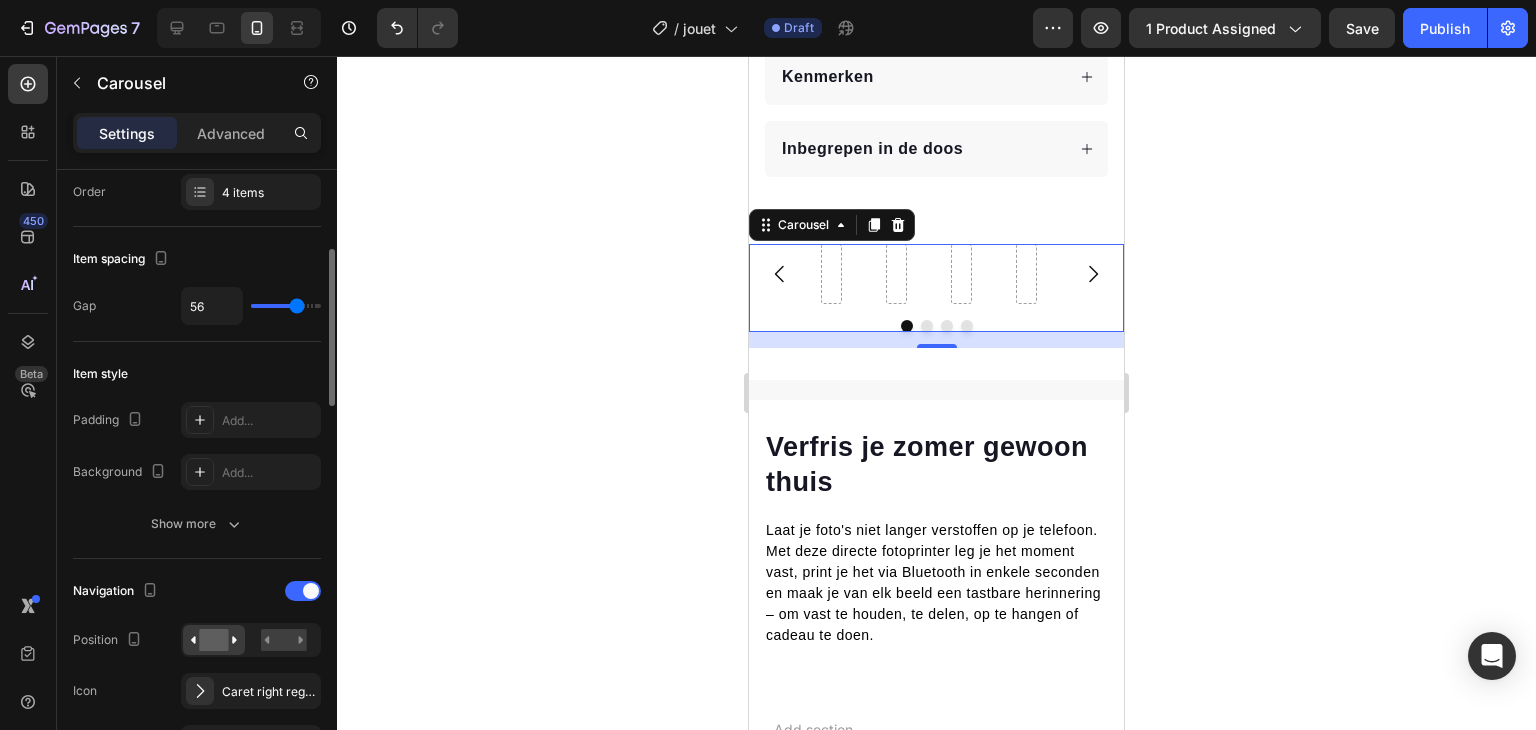 type on "60" 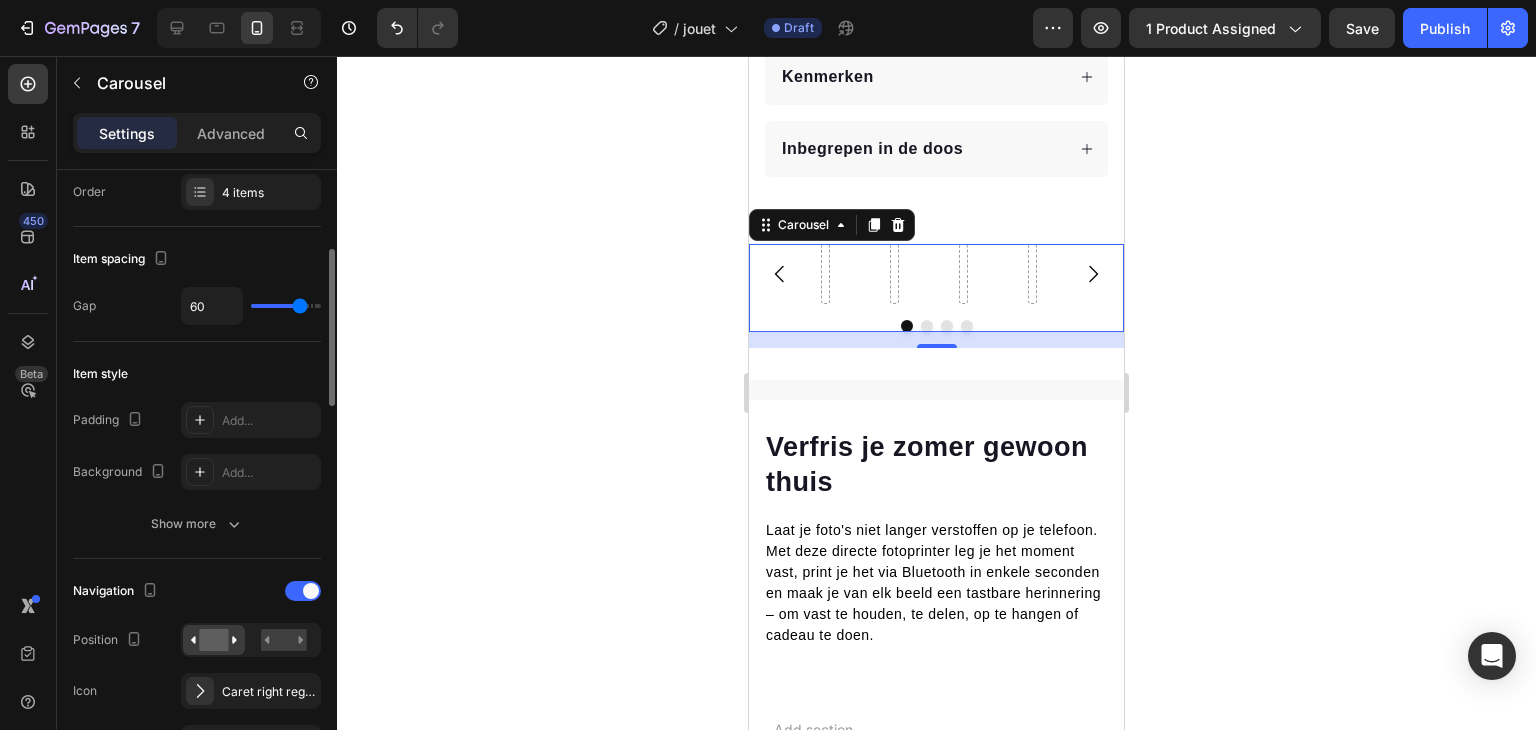 type on "64" 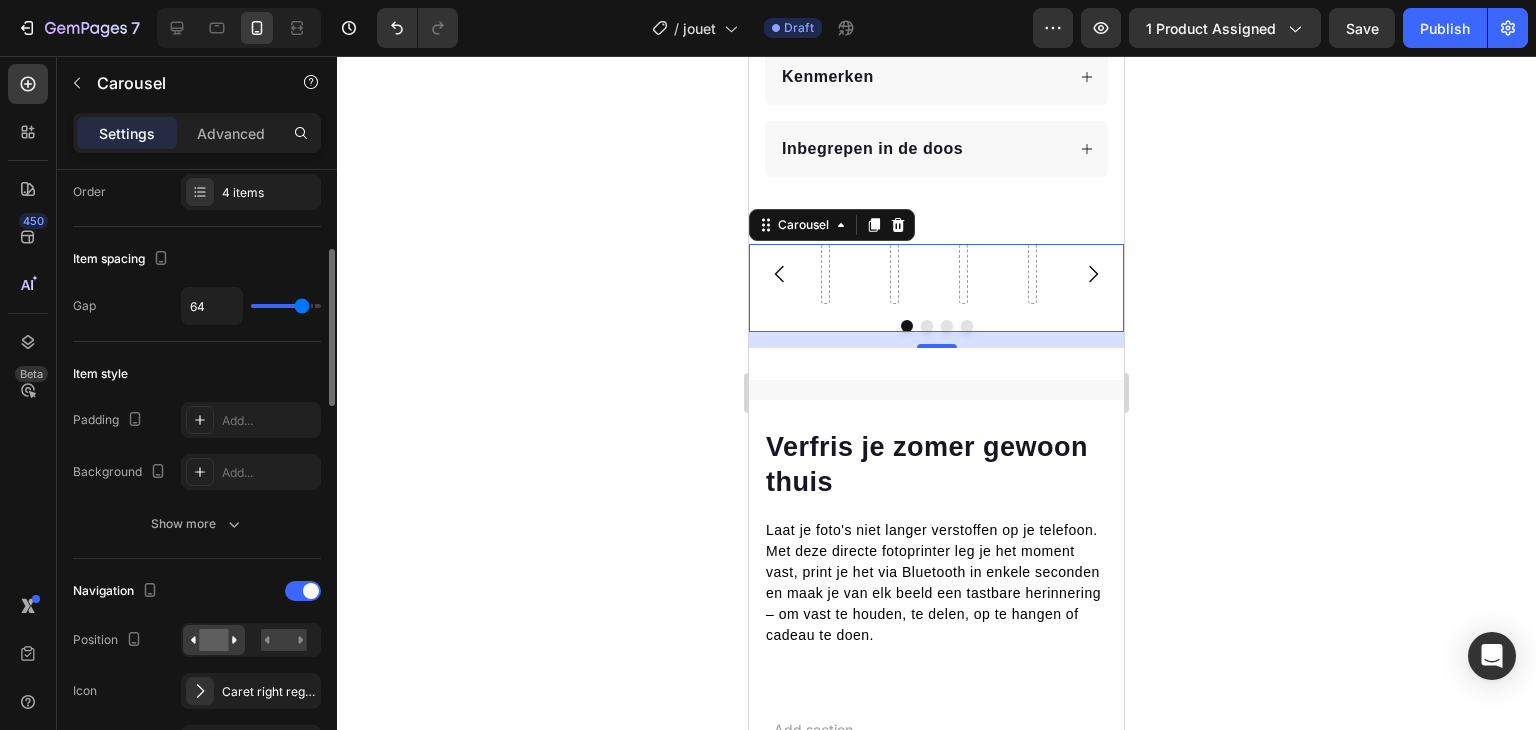 type on "65" 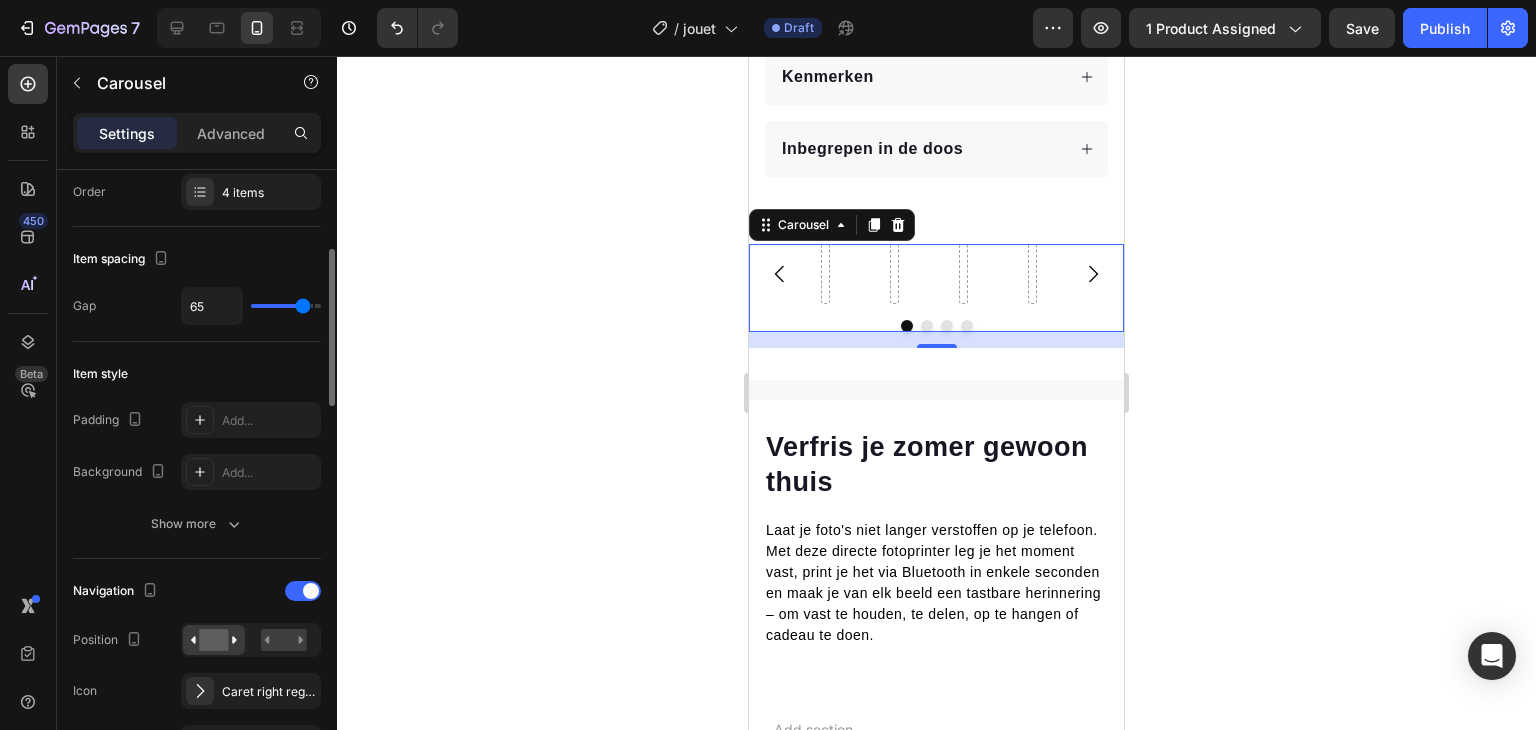 type on "68" 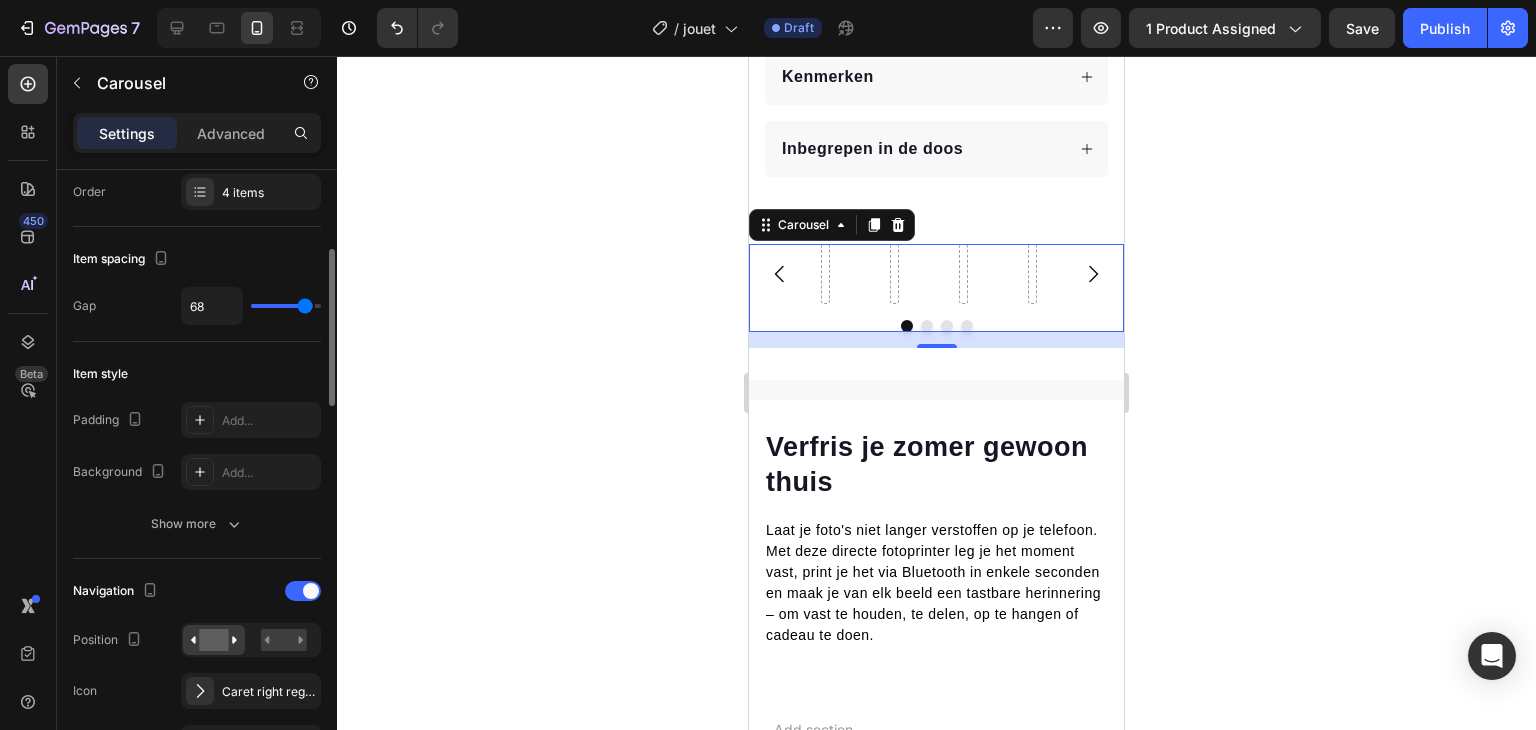 type on "29" 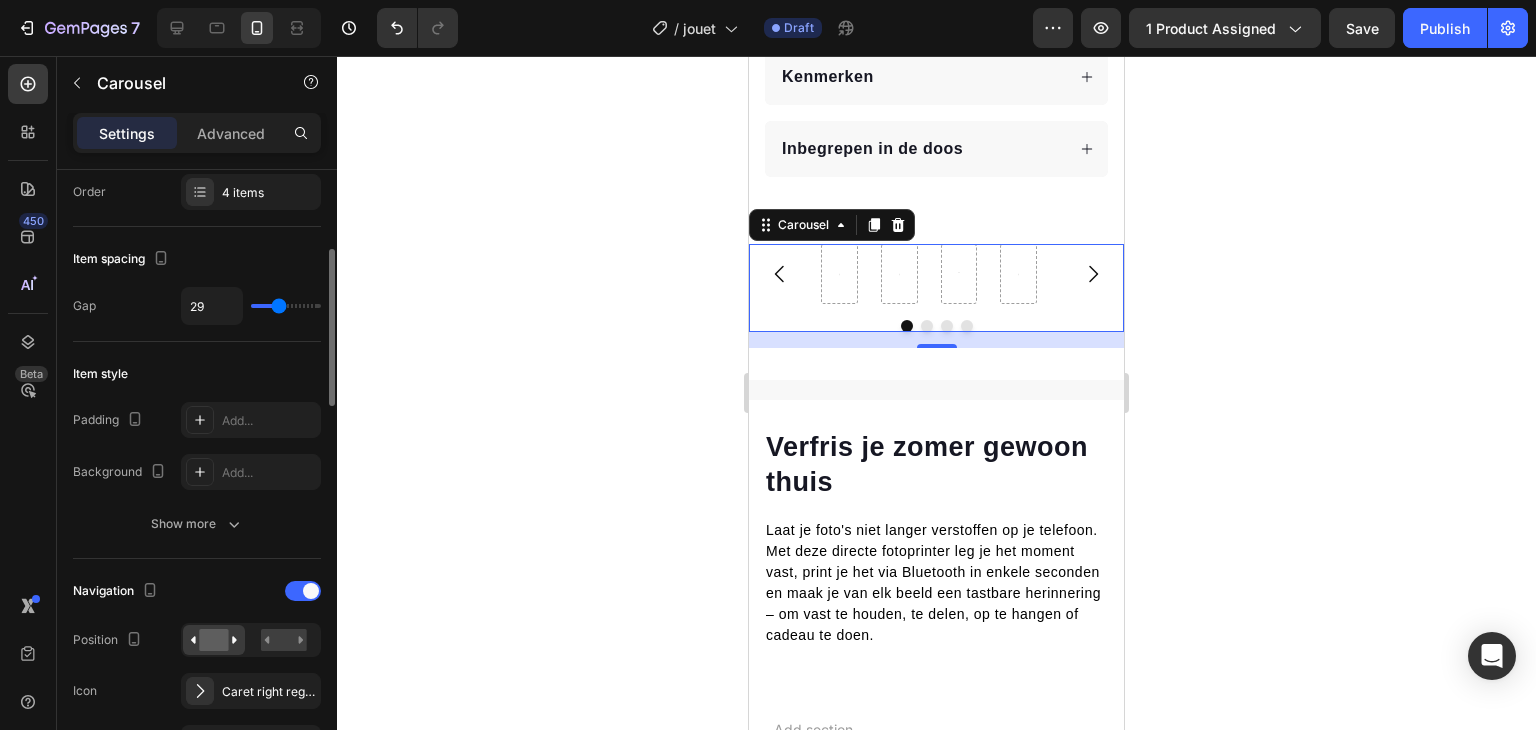 type on "23" 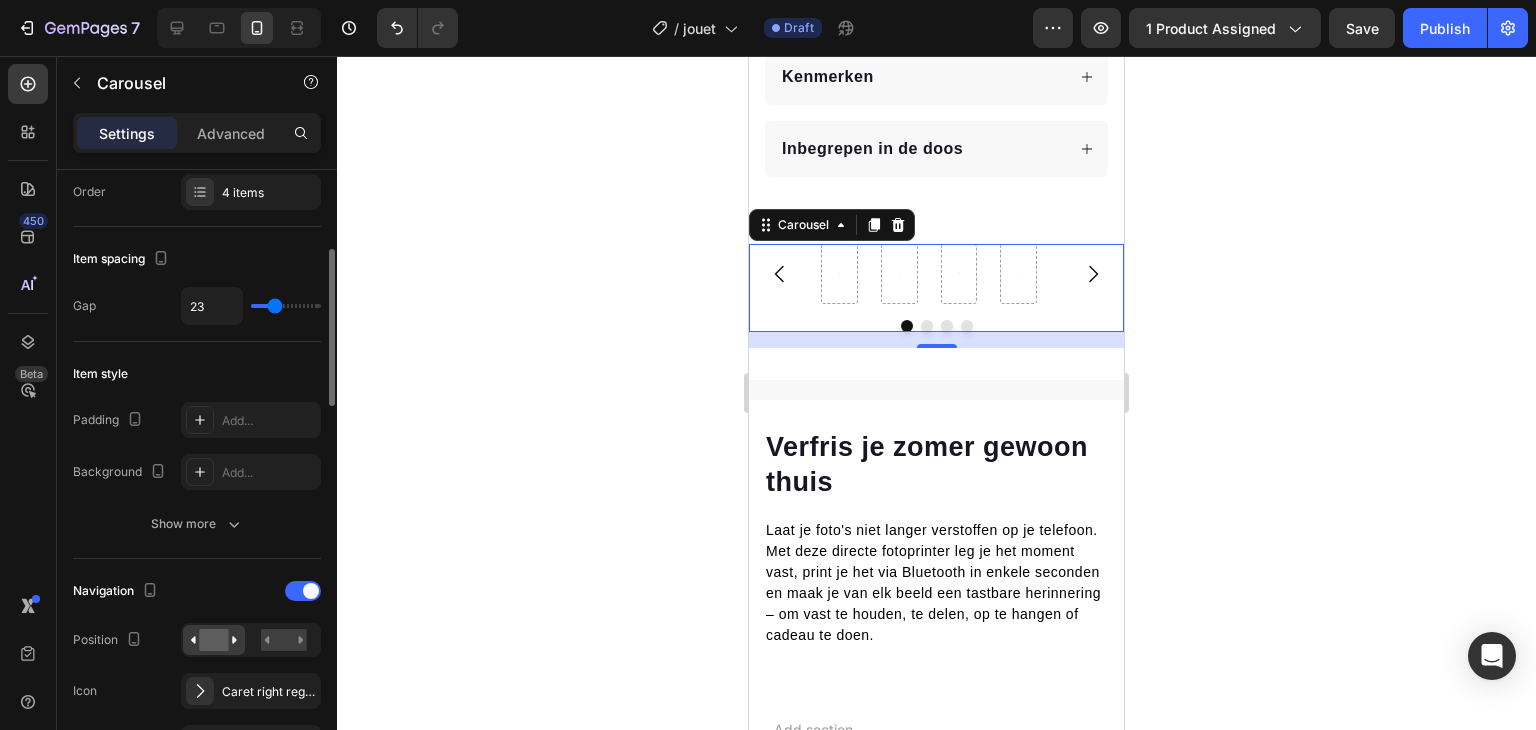 type on "19" 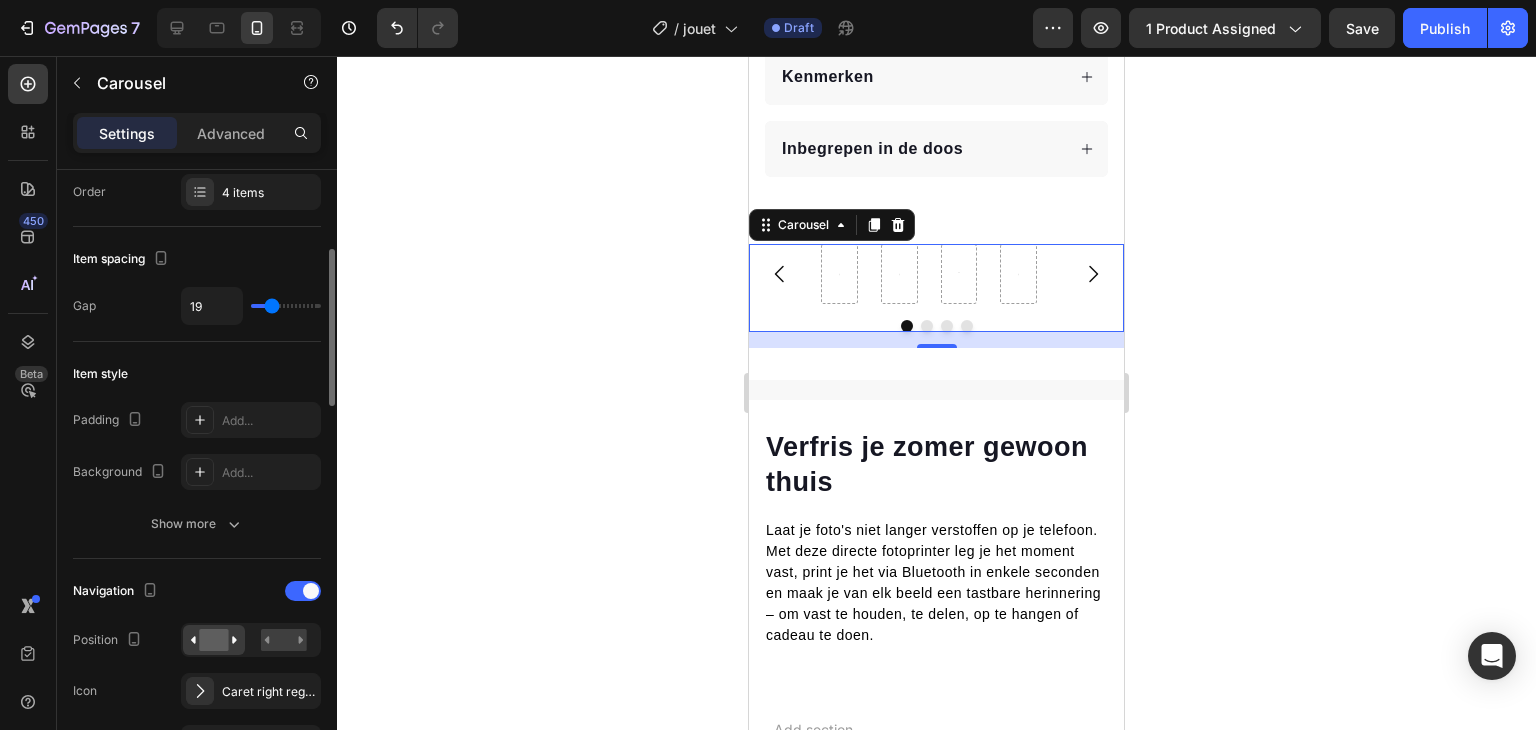type on "17" 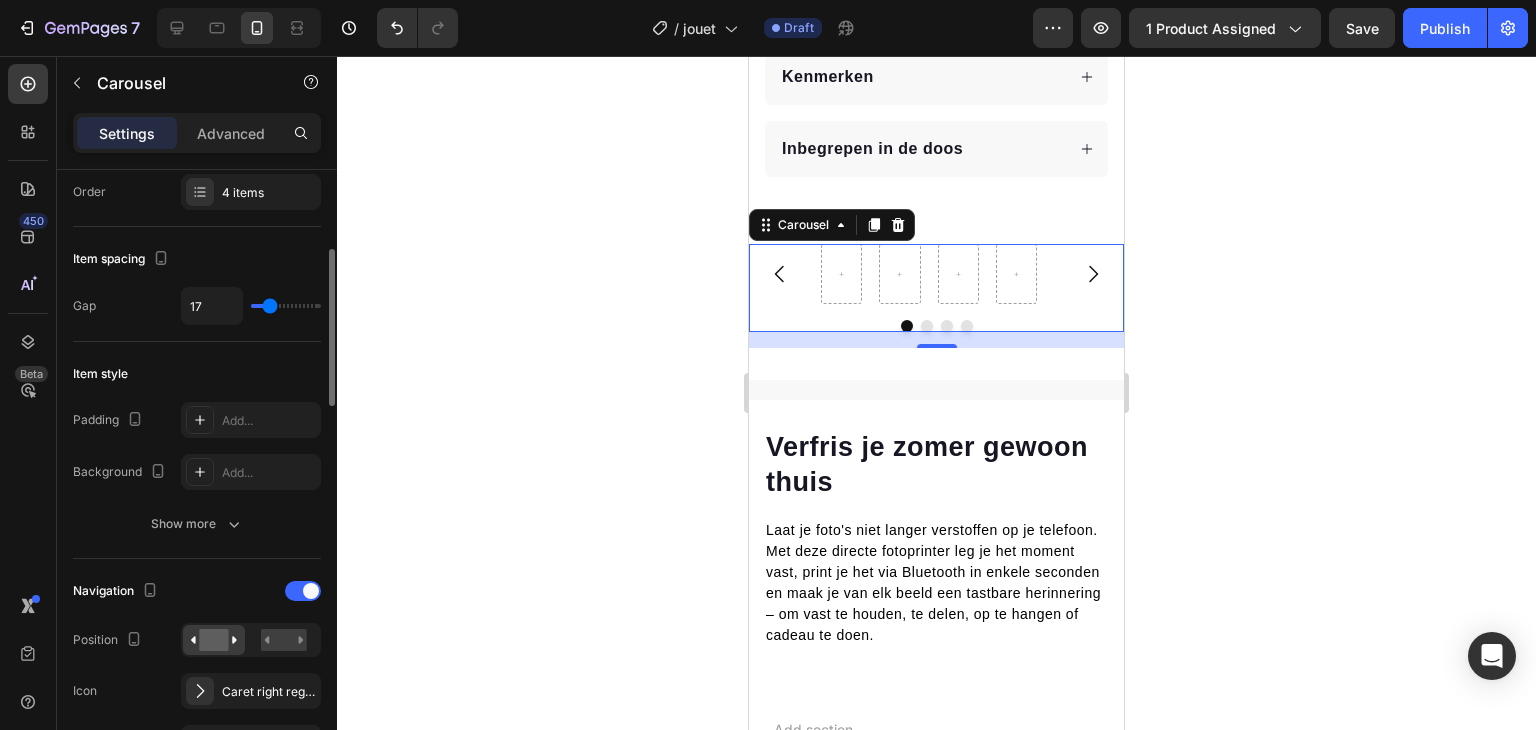 type on "17" 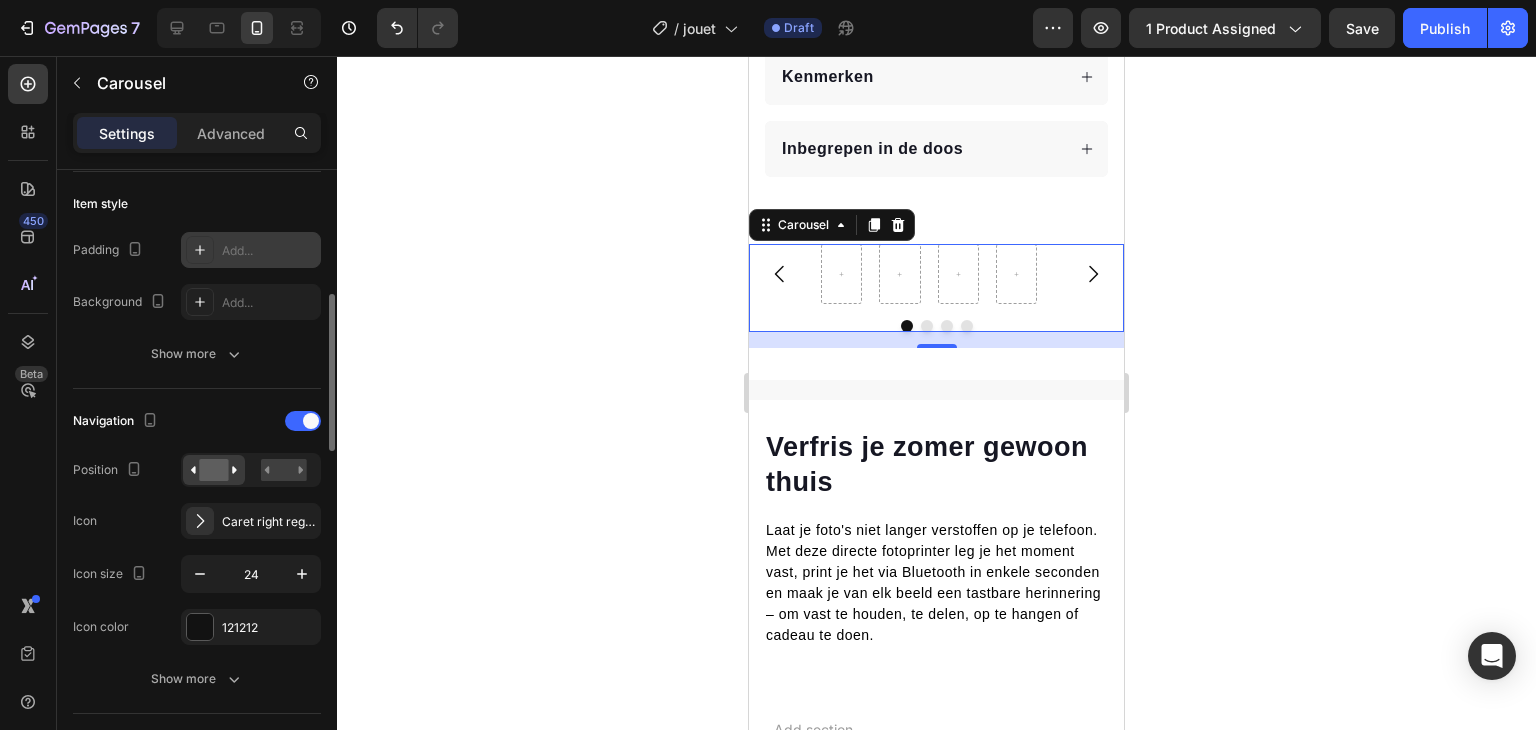 scroll, scrollTop: 482, scrollLeft: 0, axis: vertical 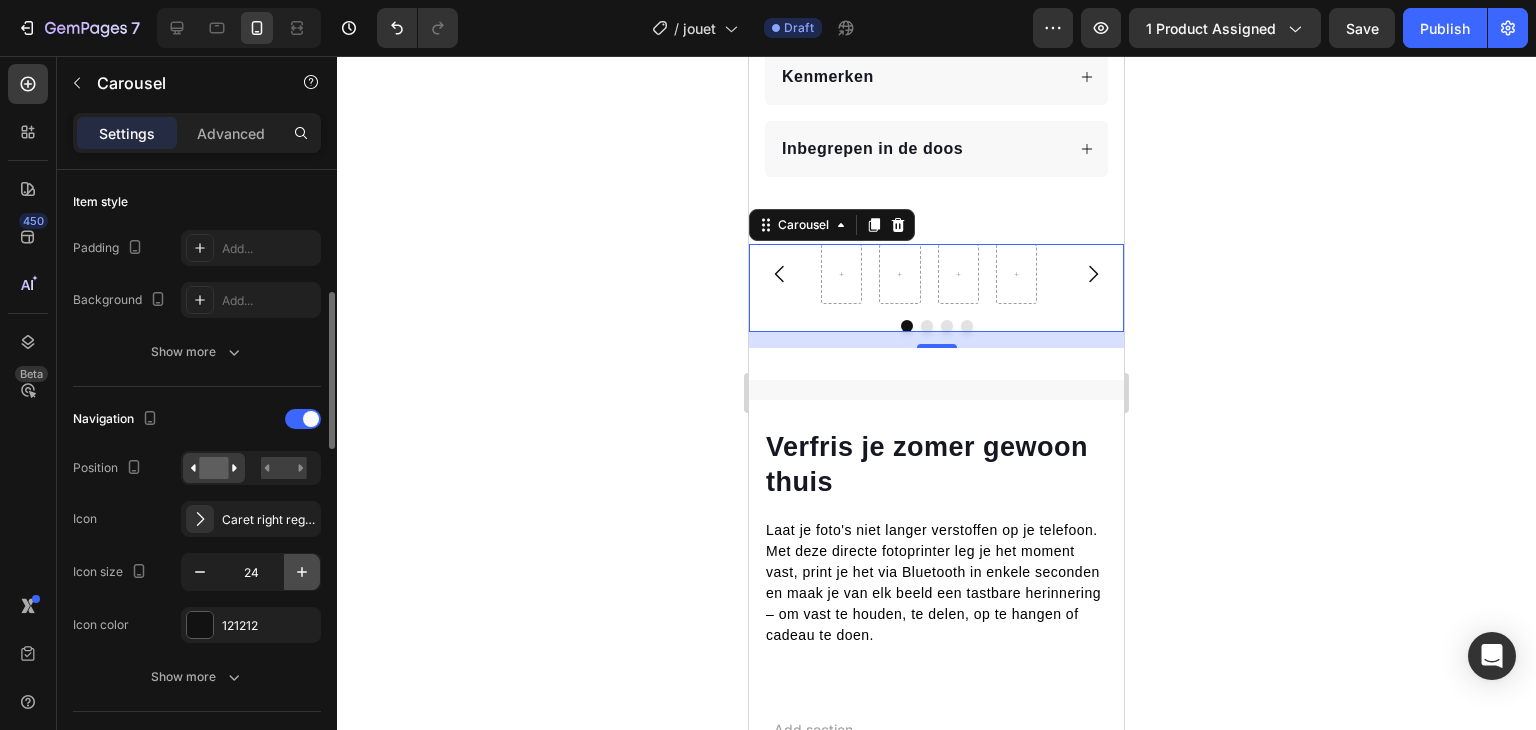 click 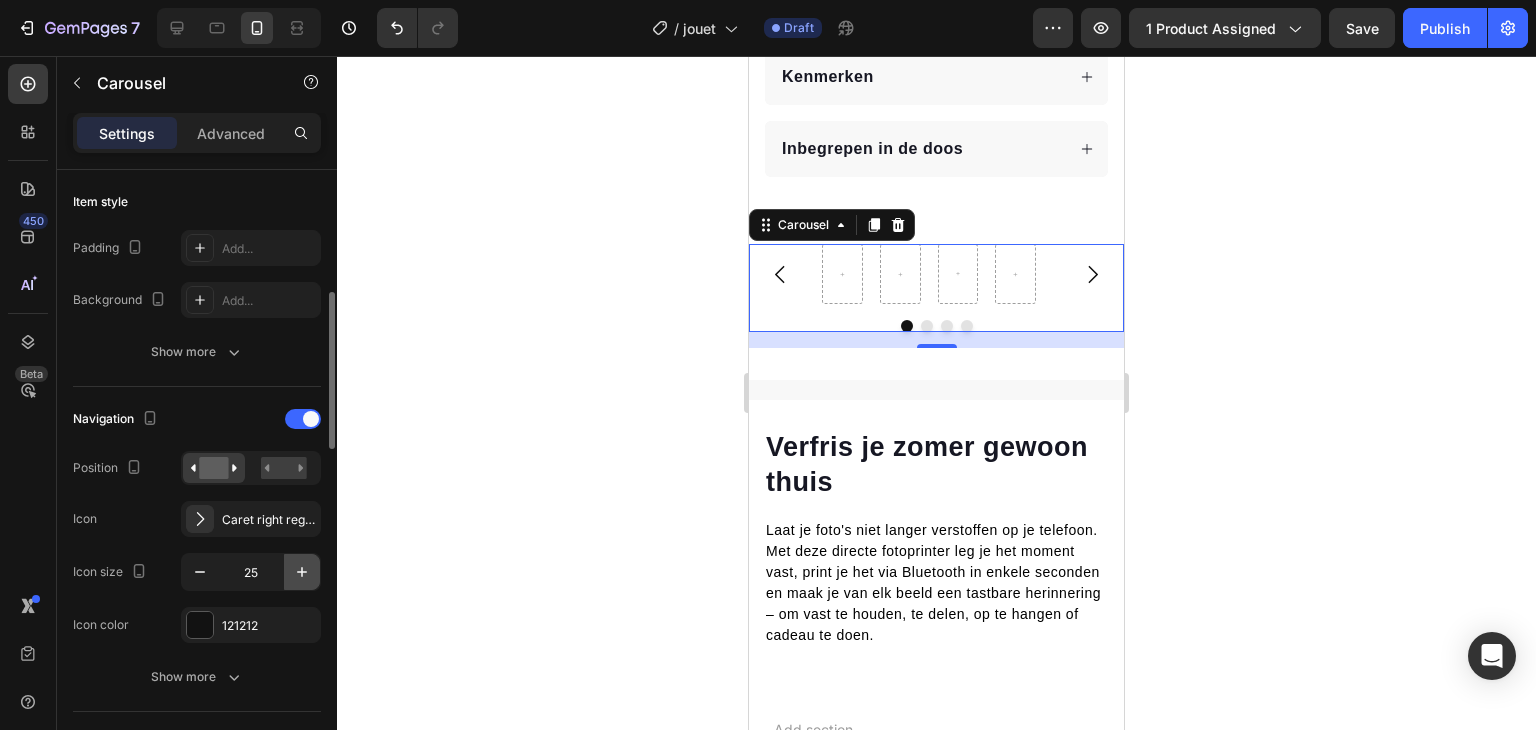 click 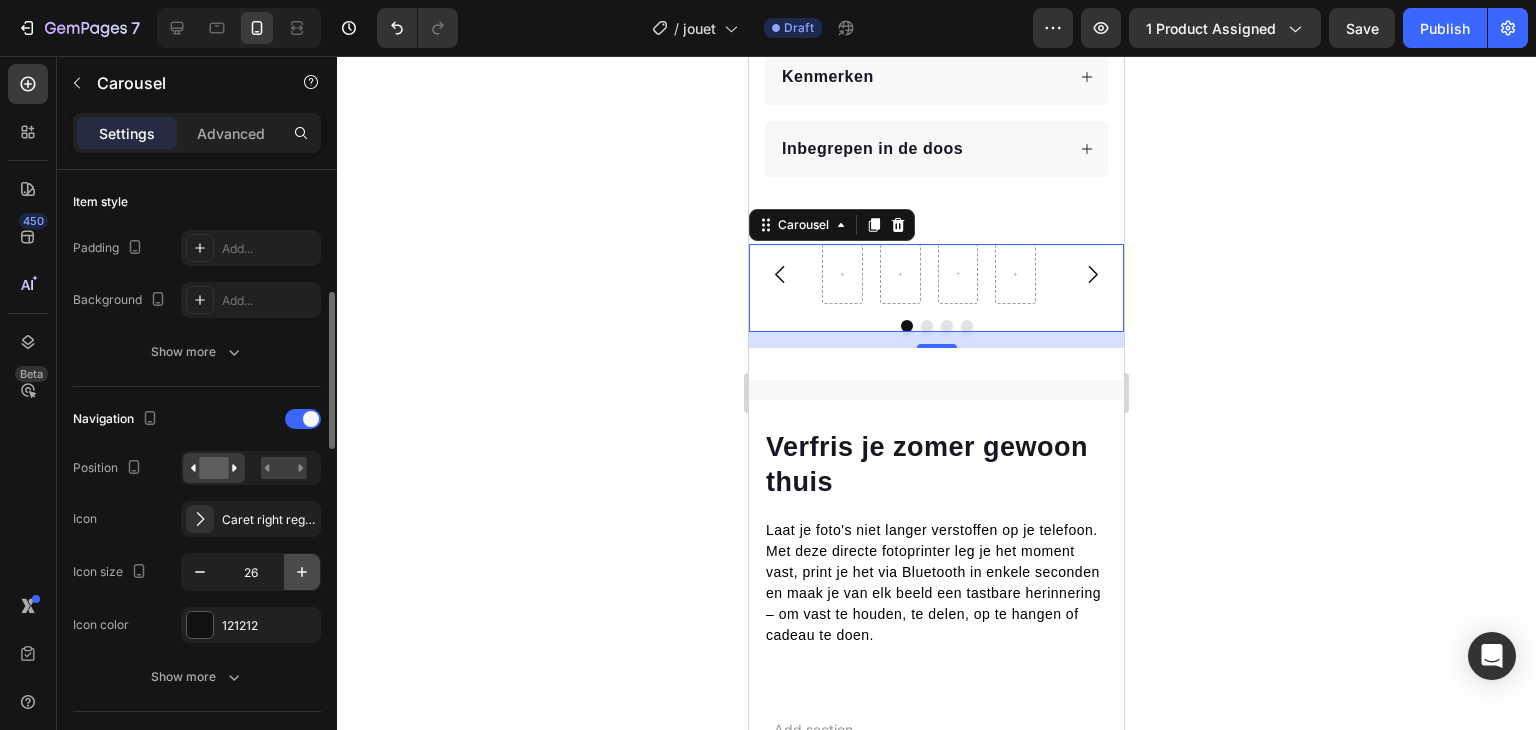 click 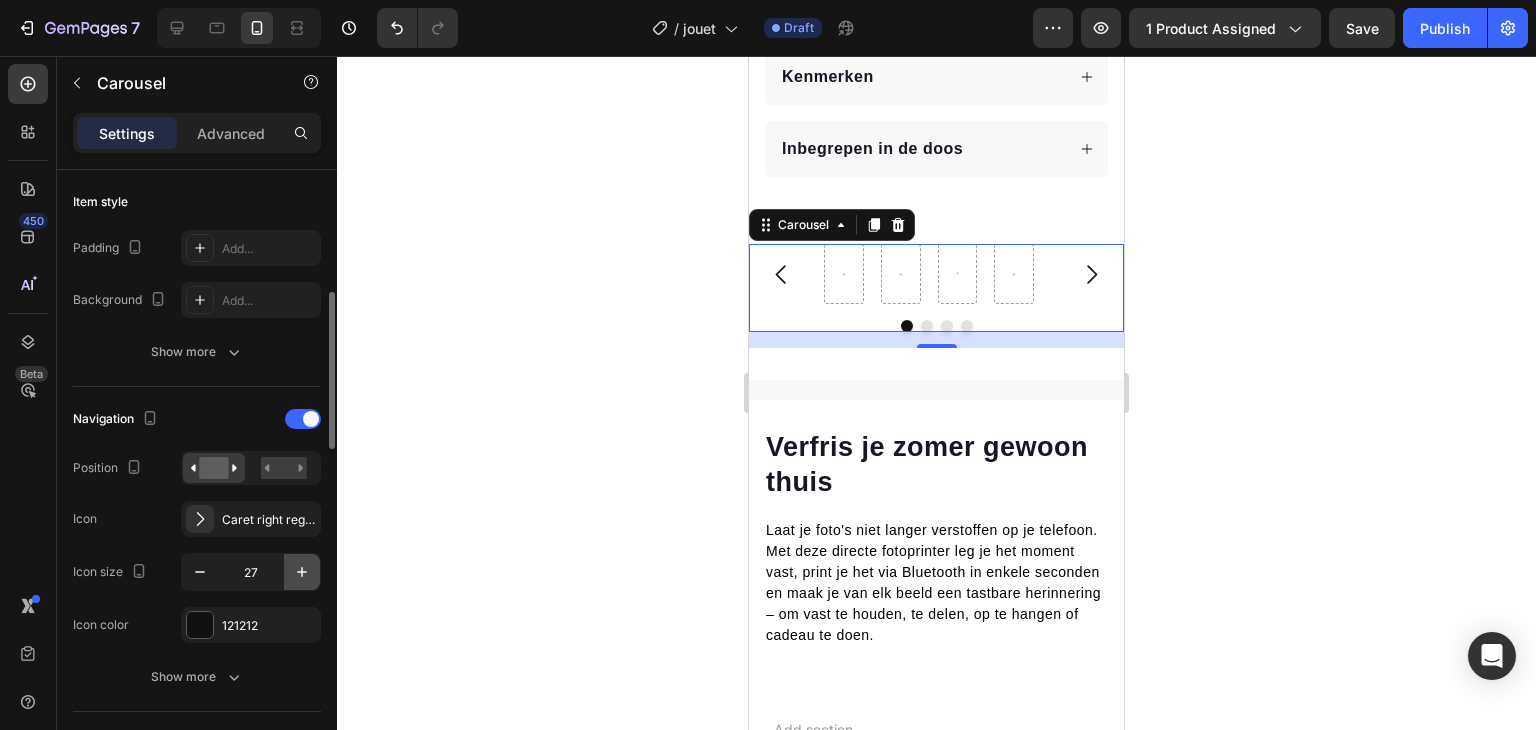 click 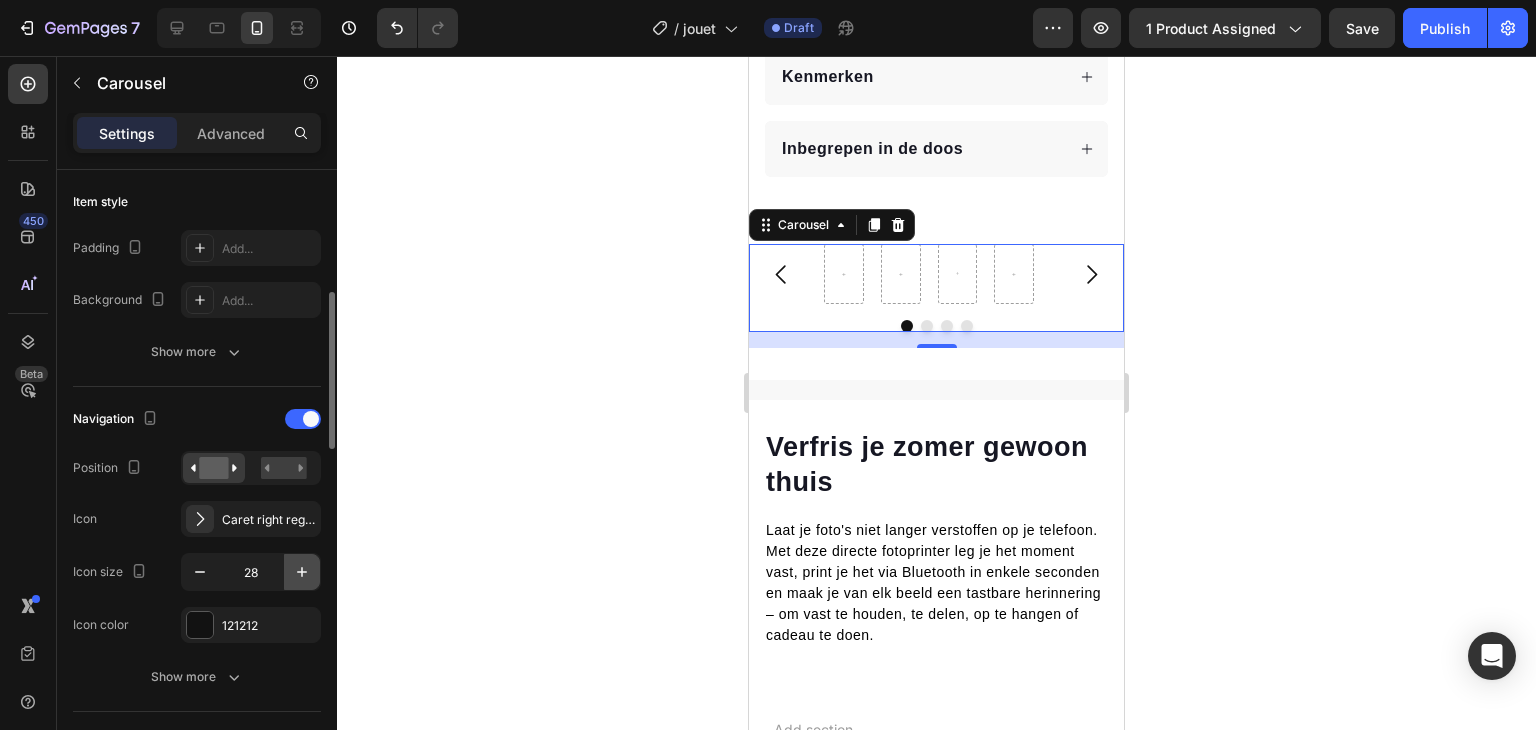 click 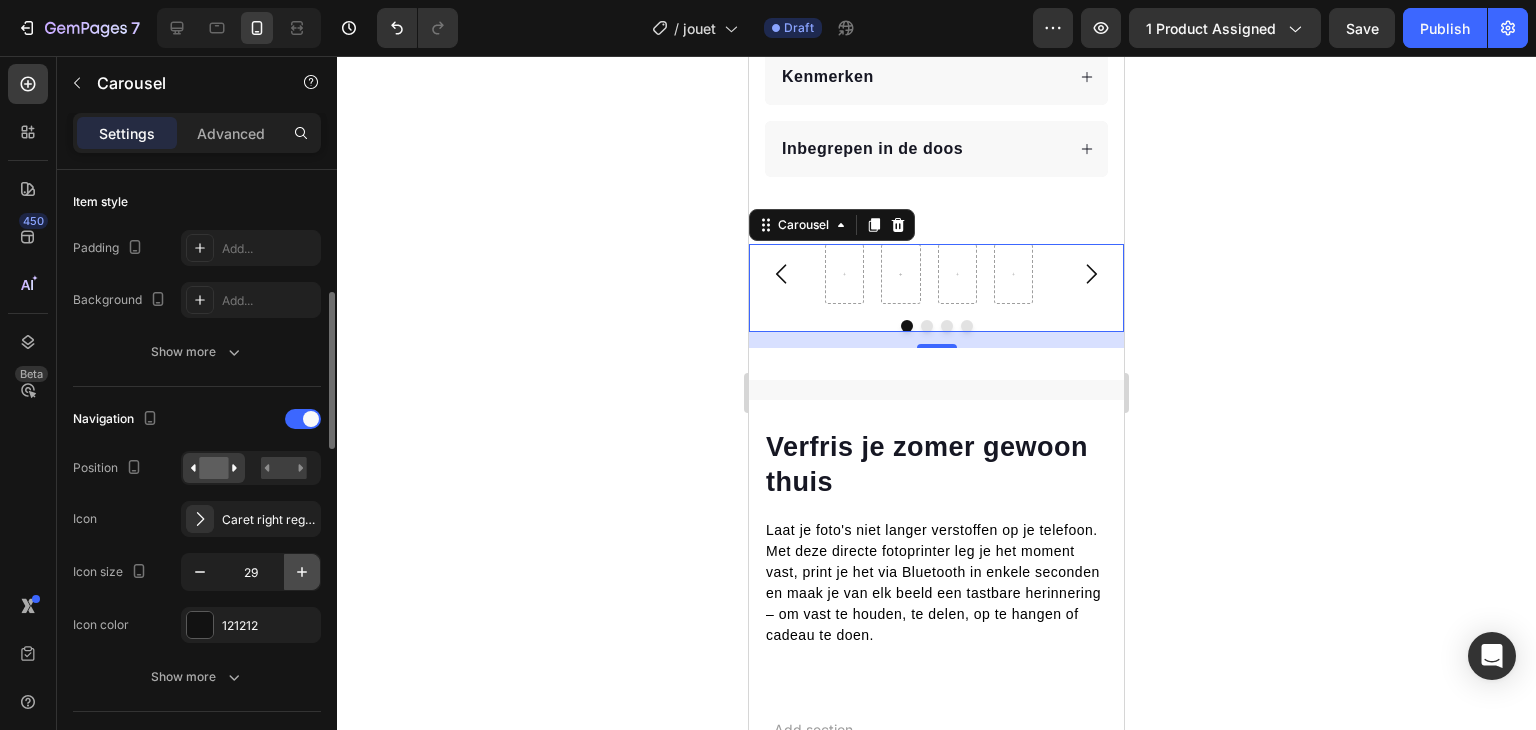 click 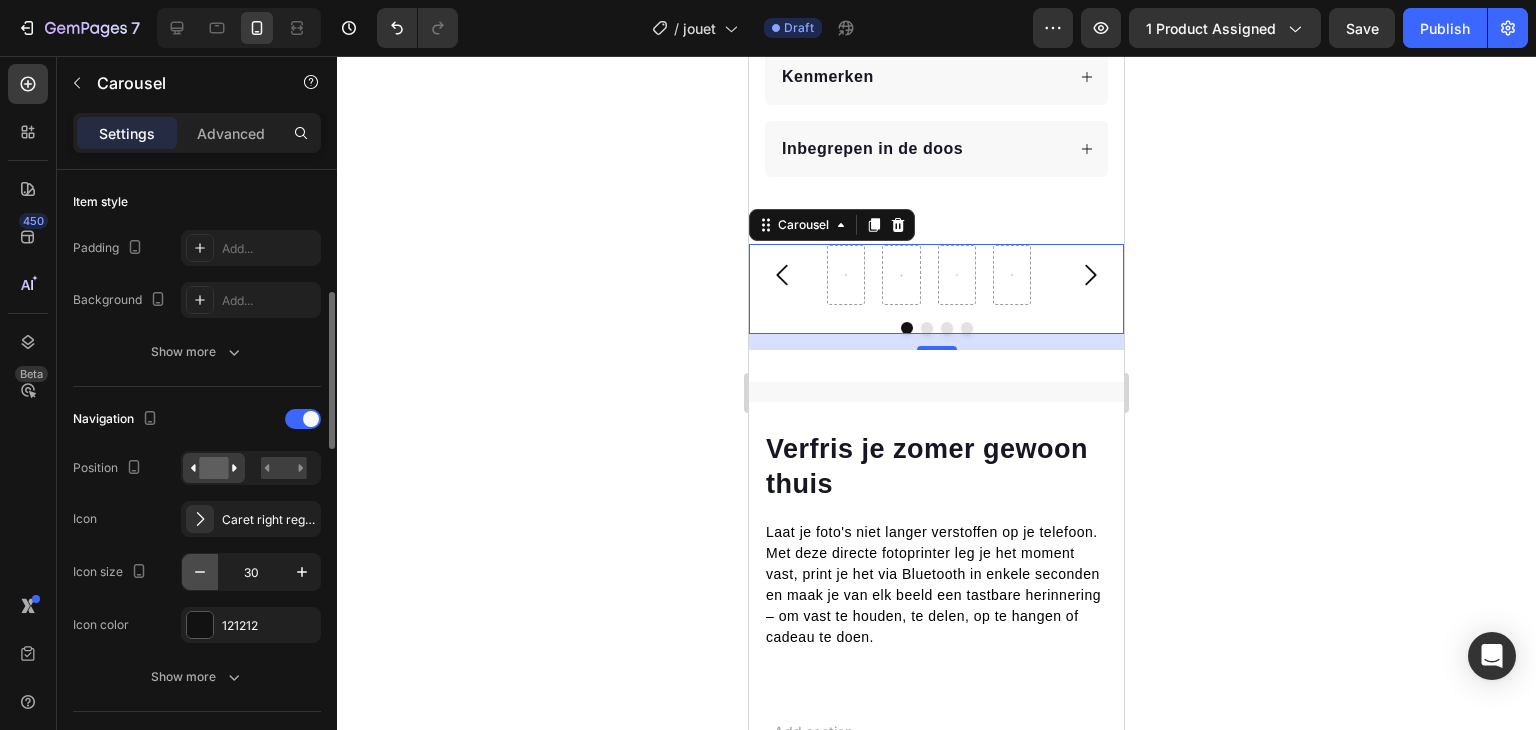 click 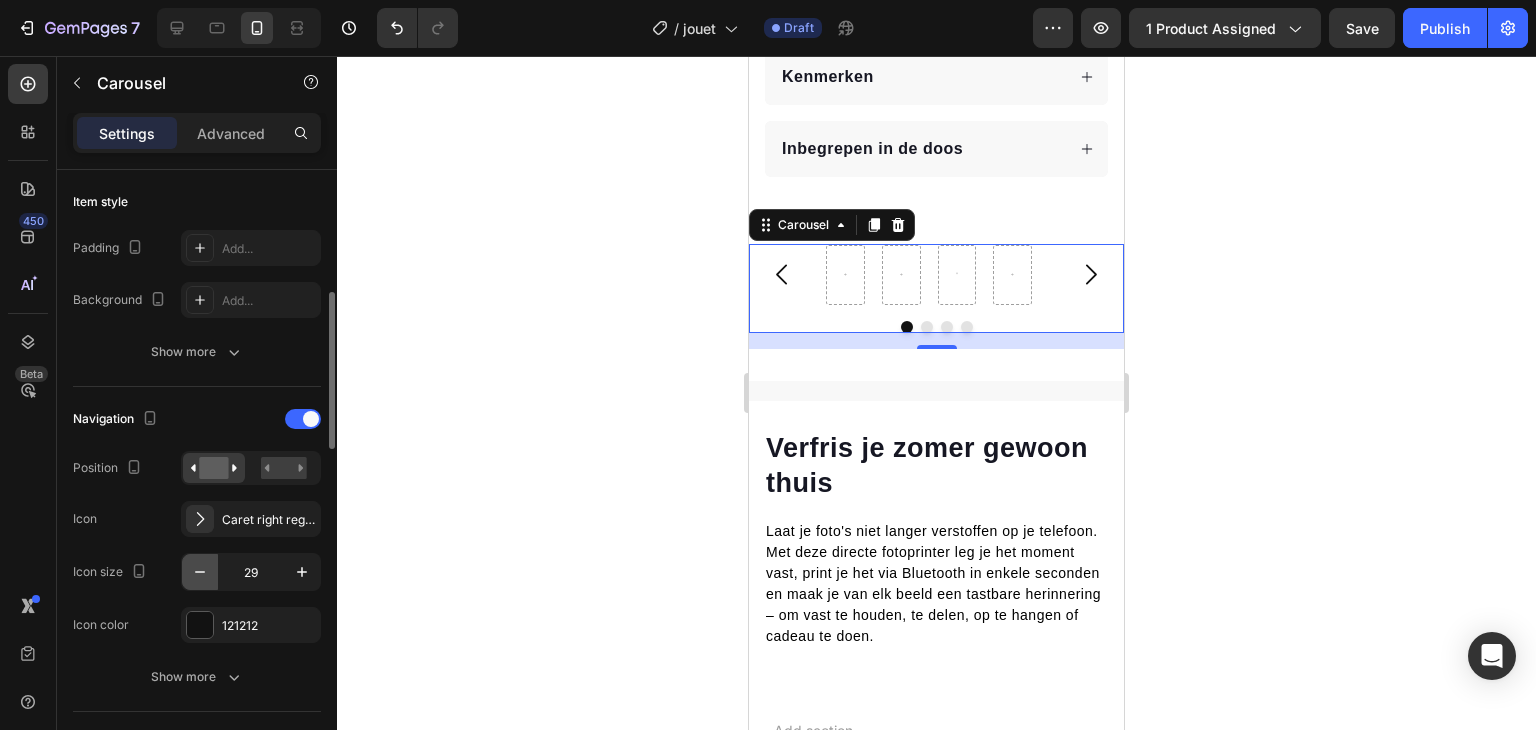 click 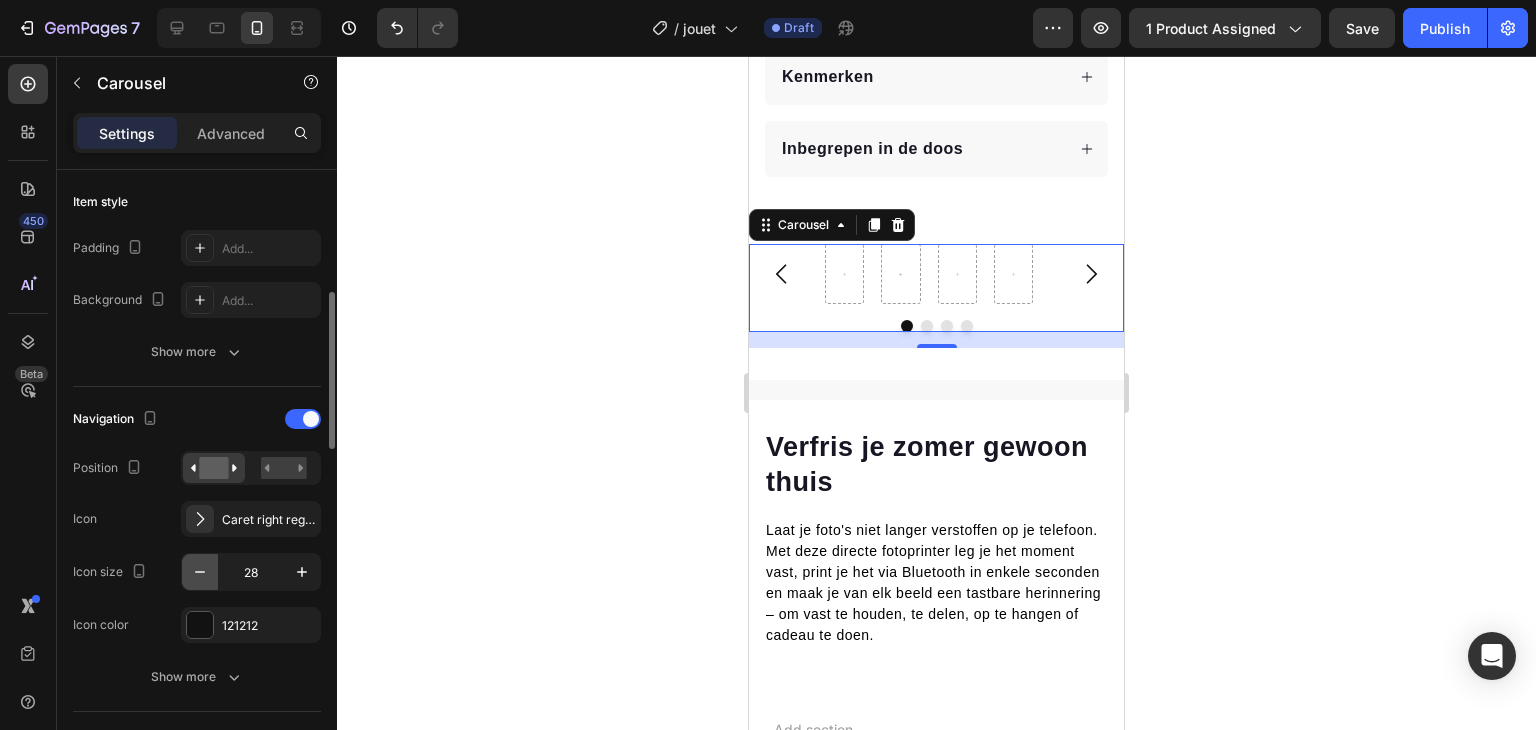 click 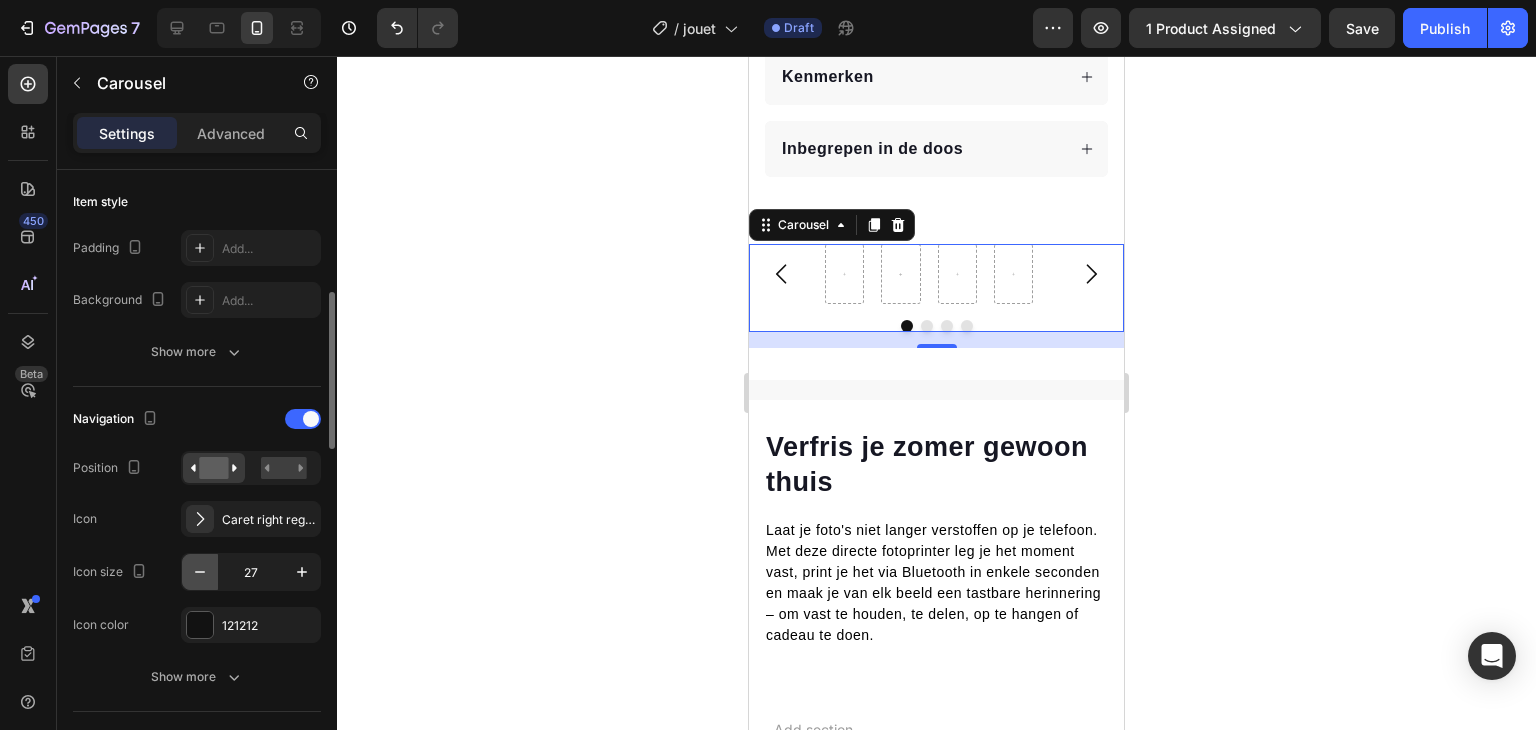 click 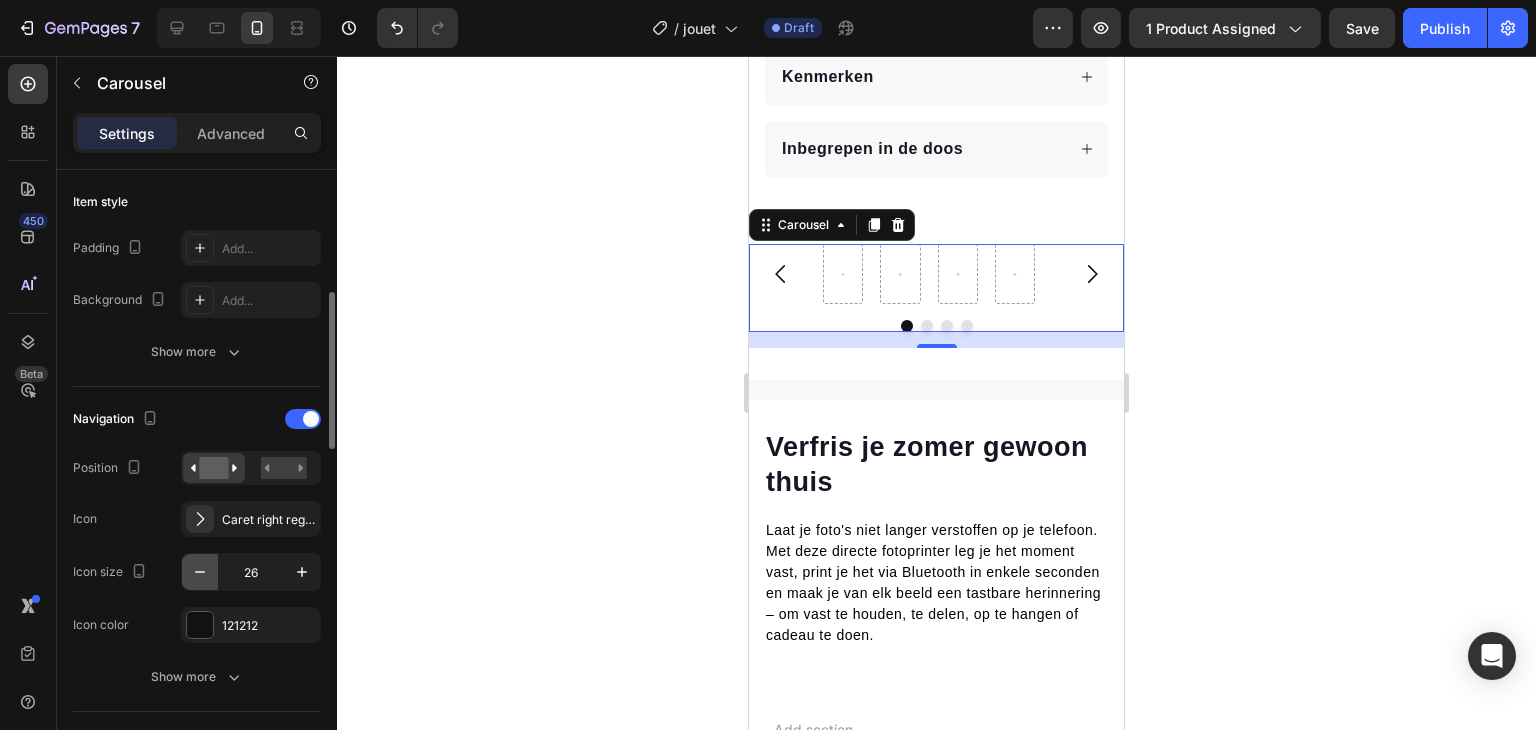 click 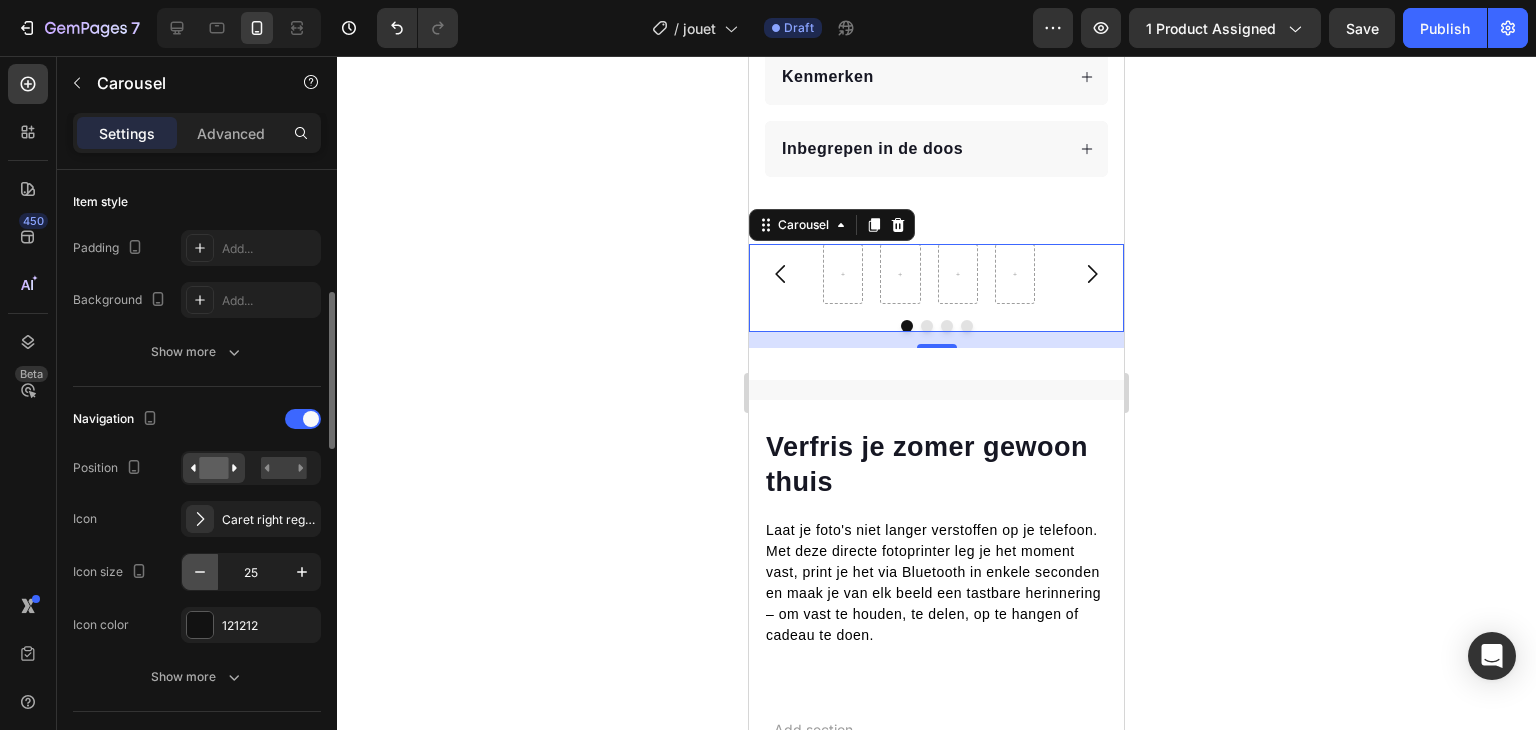 click 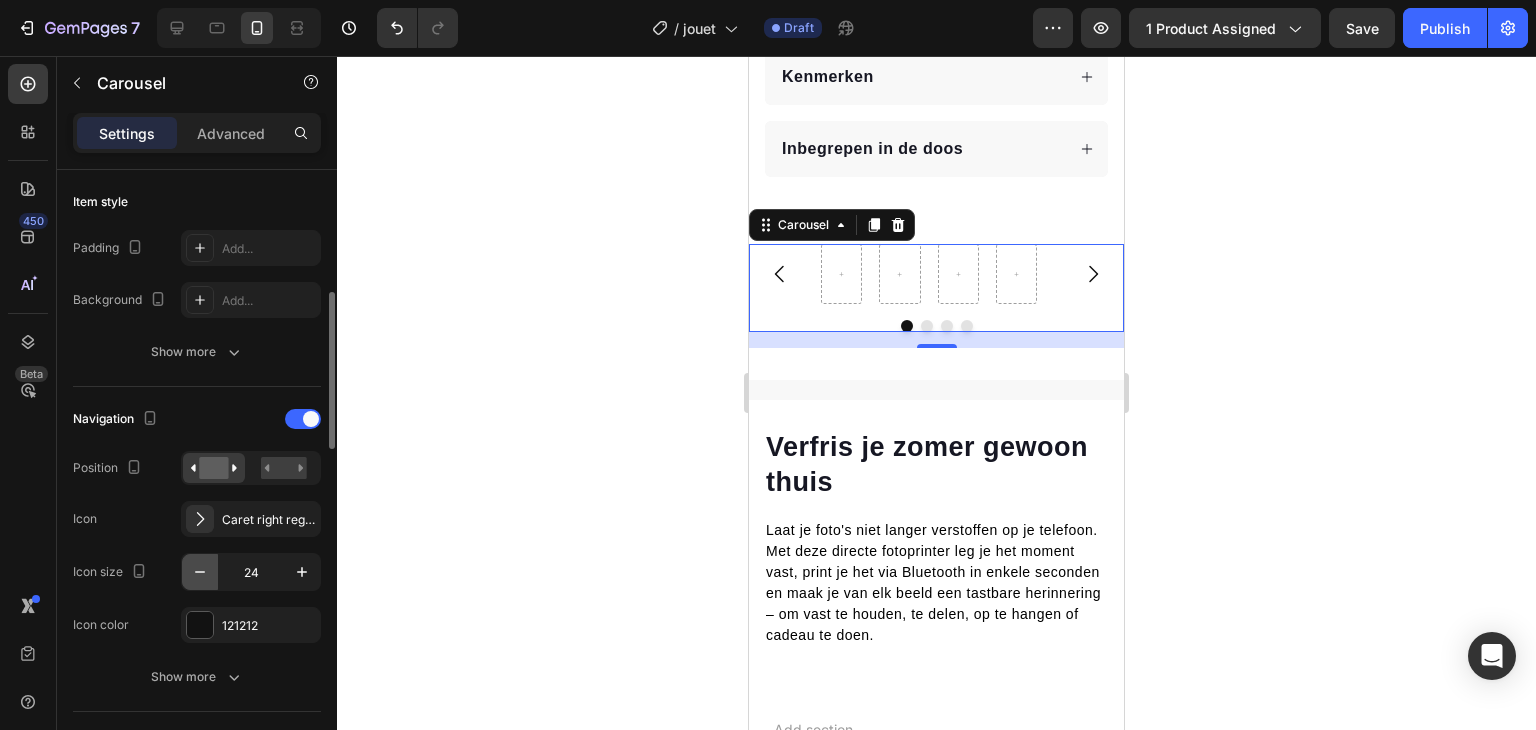 click 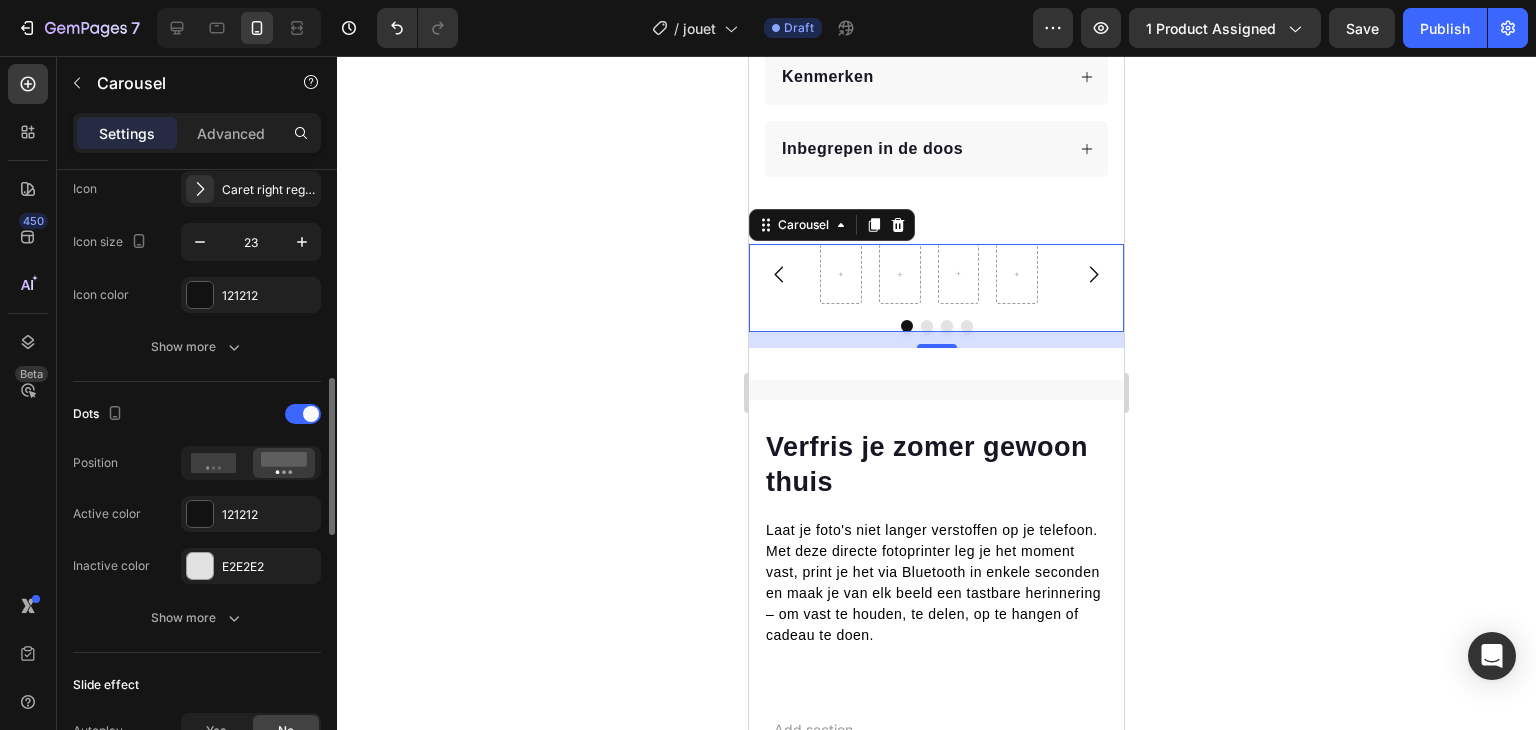 scroll, scrollTop: 816, scrollLeft: 0, axis: vertical 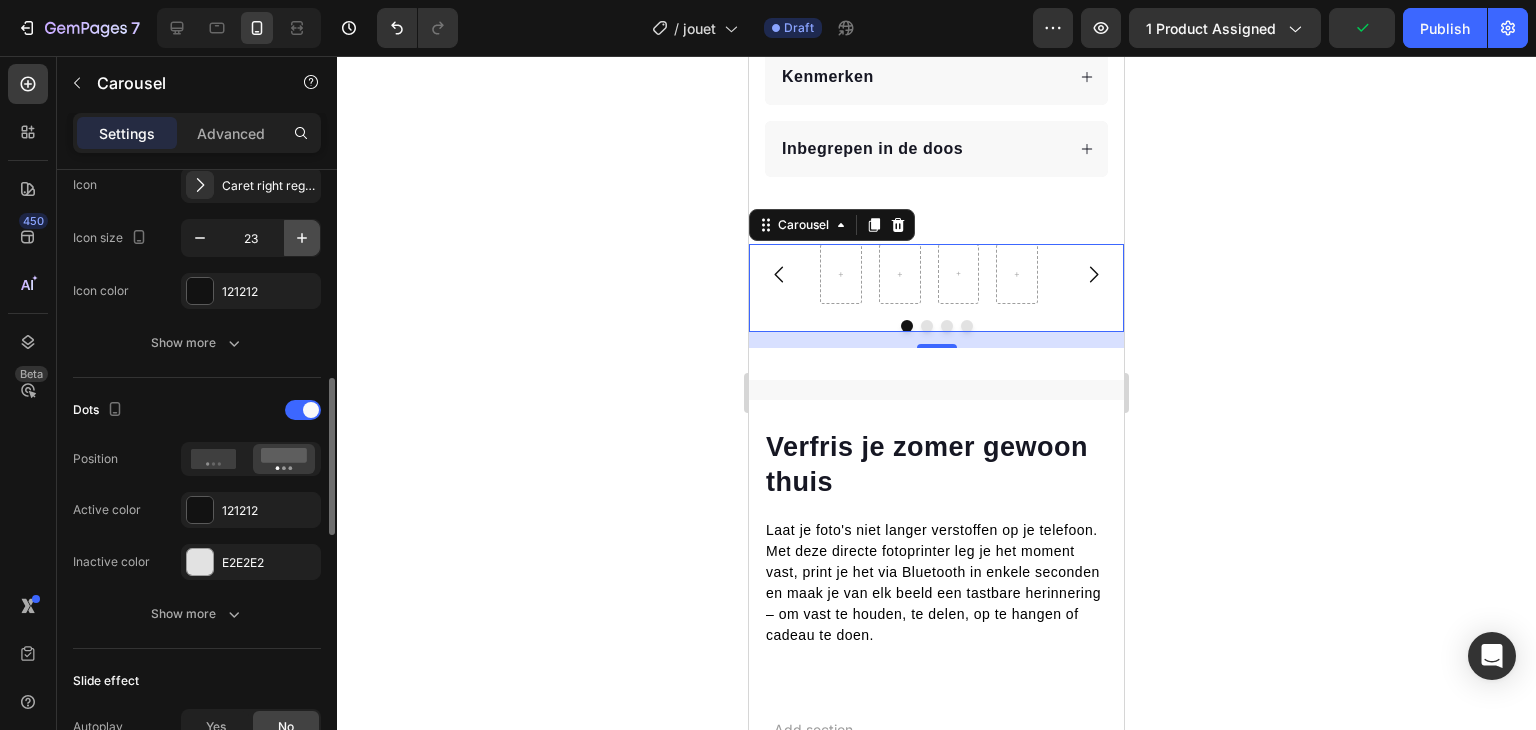 click 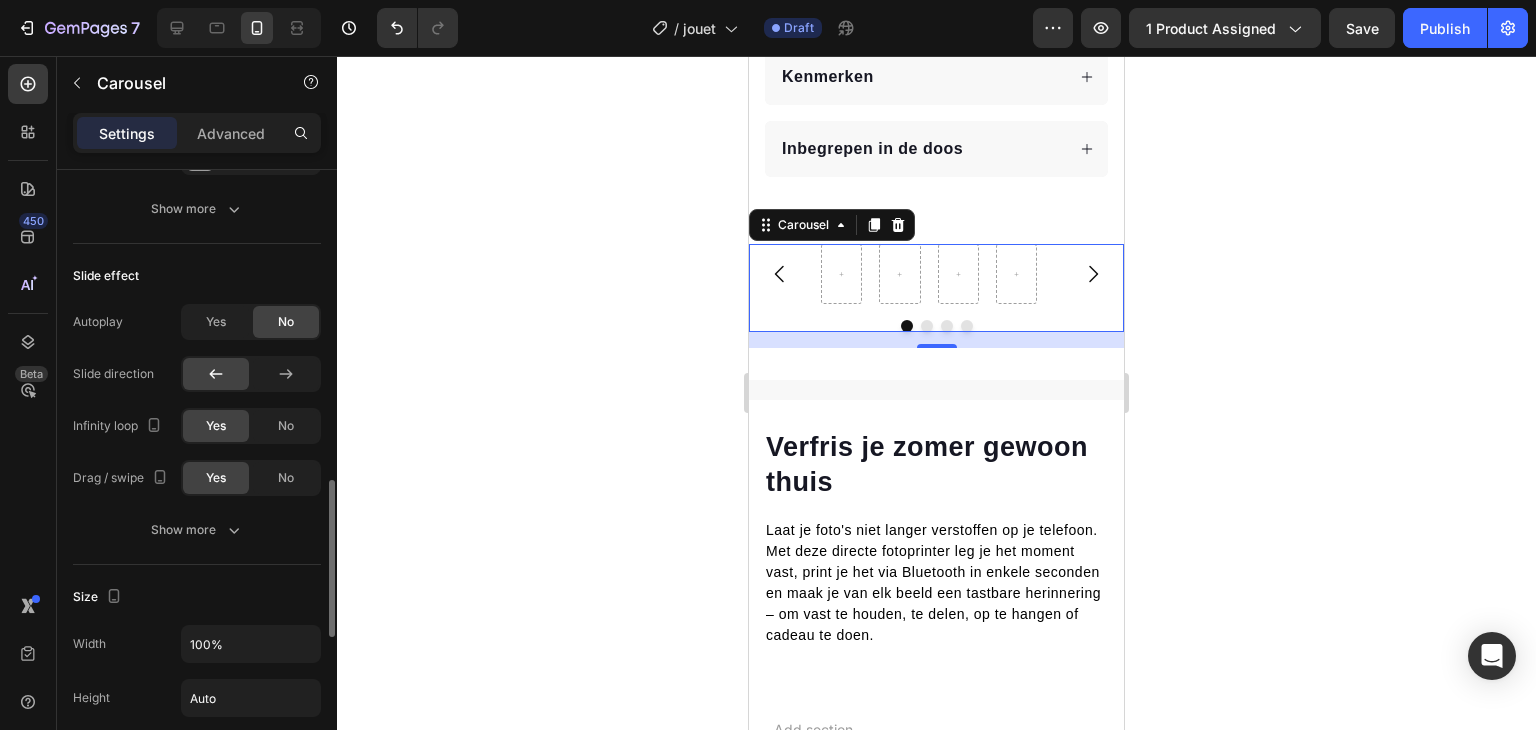 scroll, scrollTop: 1226, scrollLeft: 0, axis: vertical 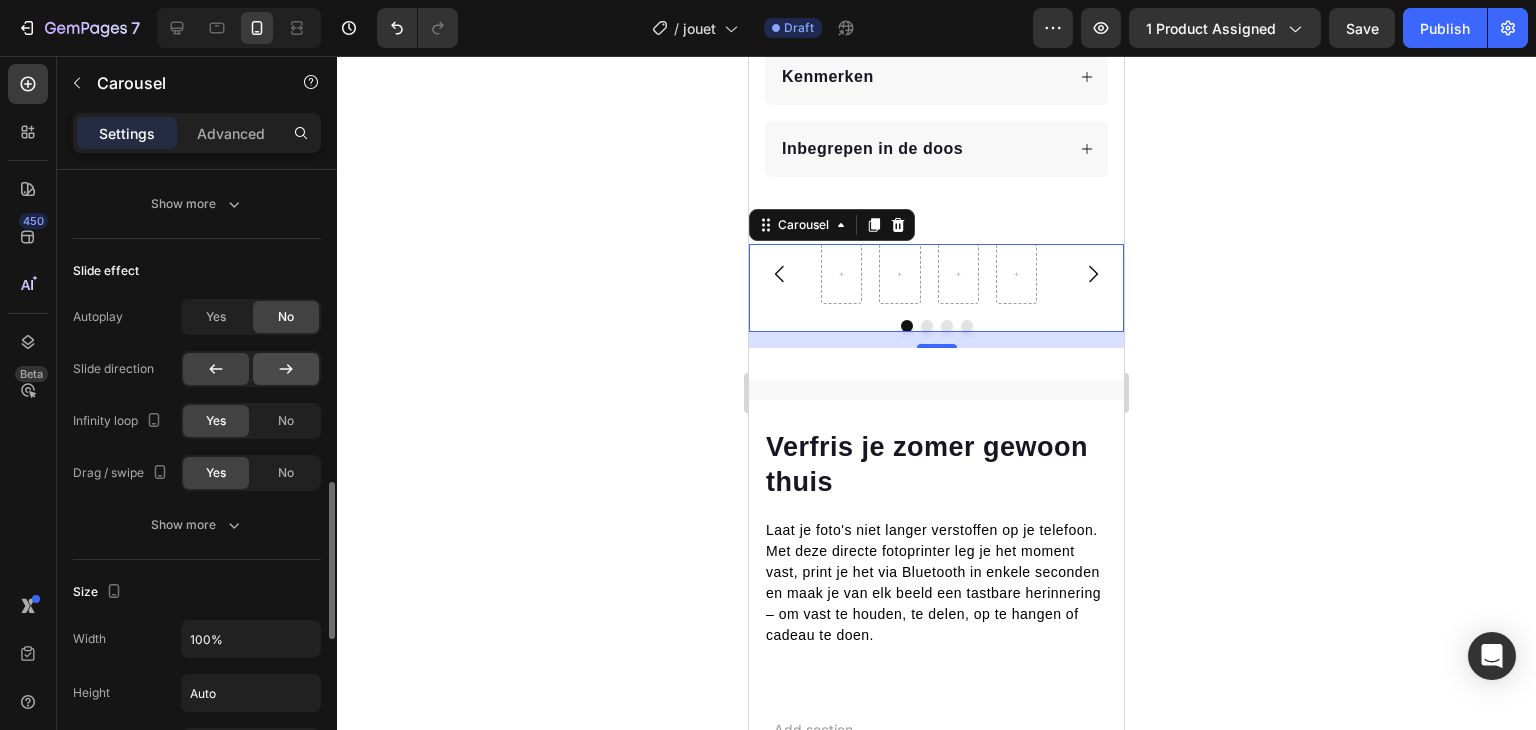 click 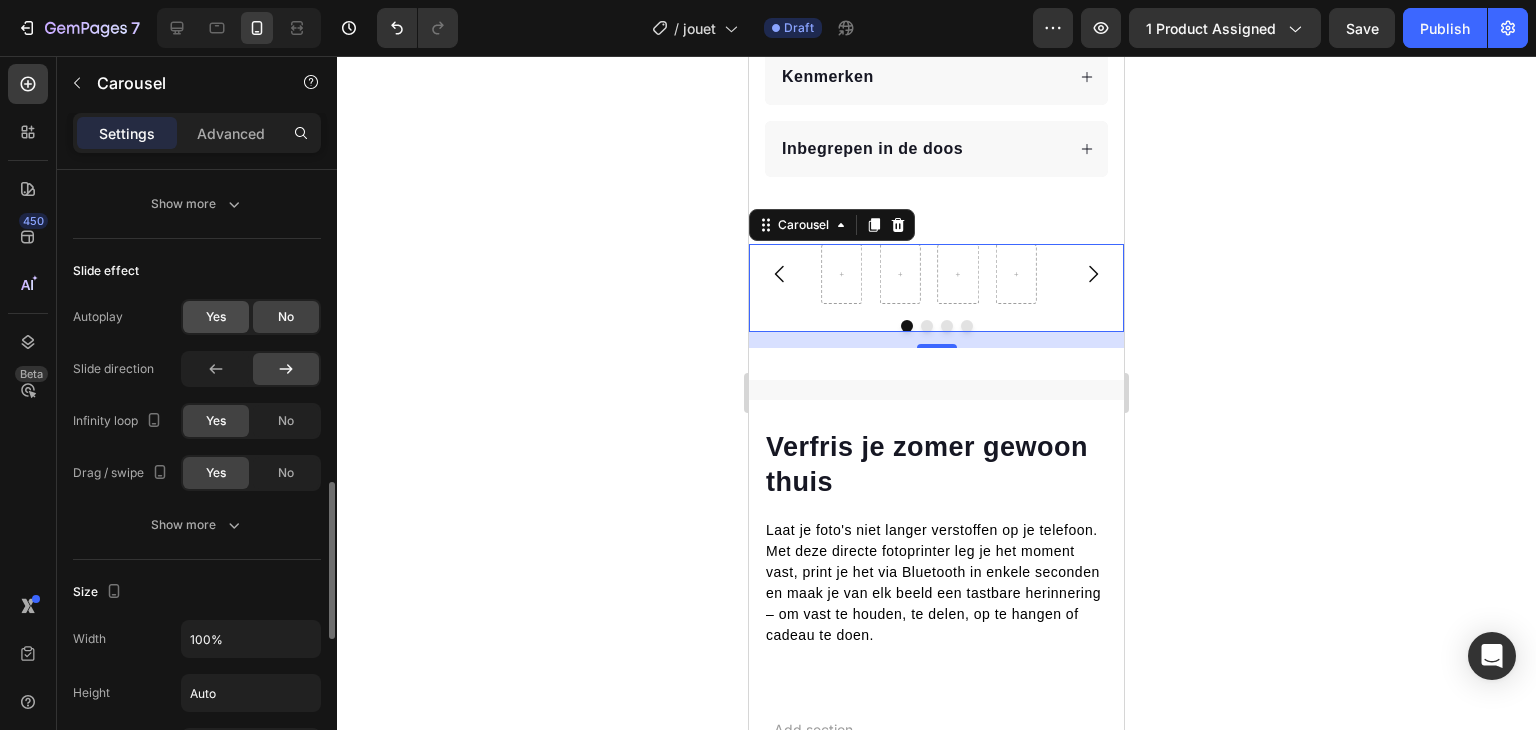 click on "Yes" 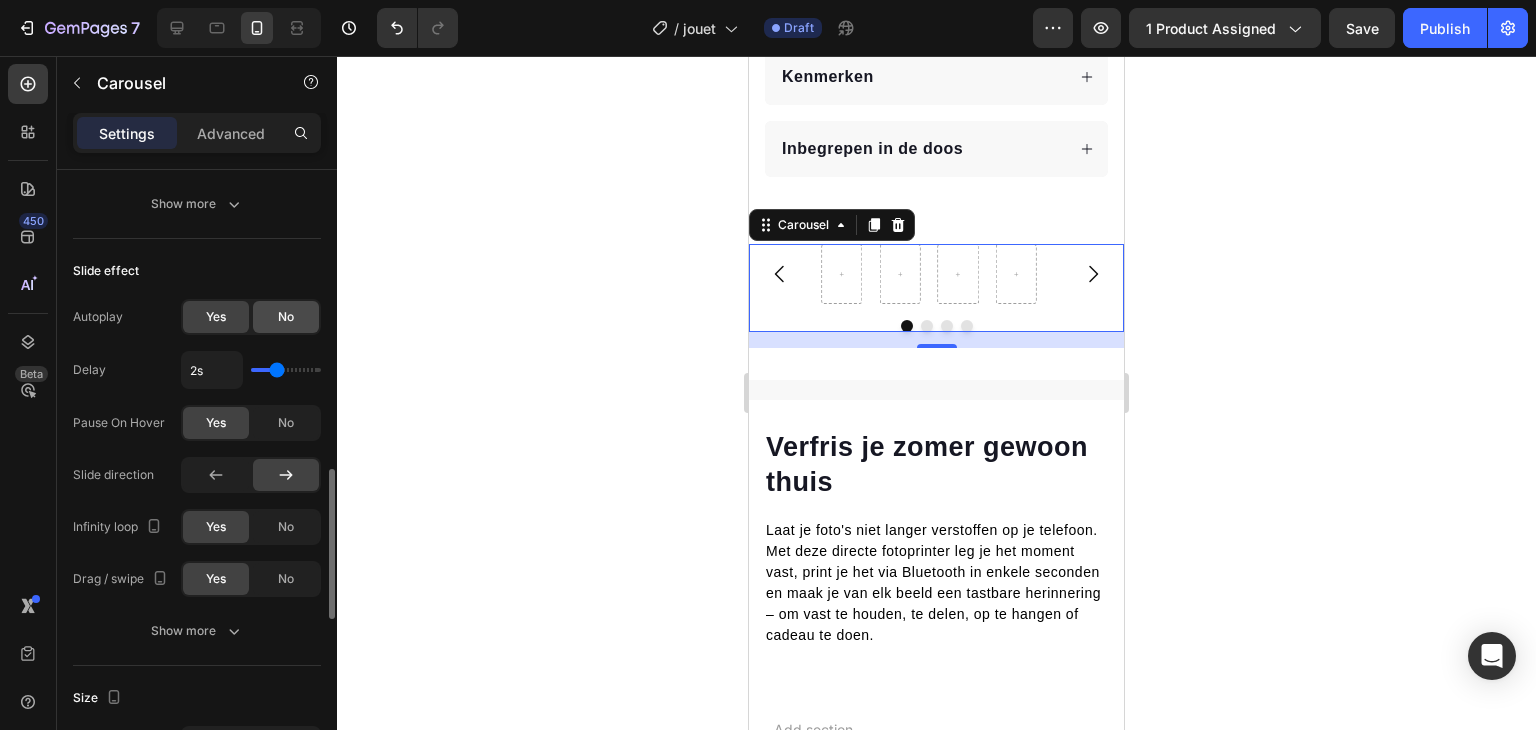 click on "No" 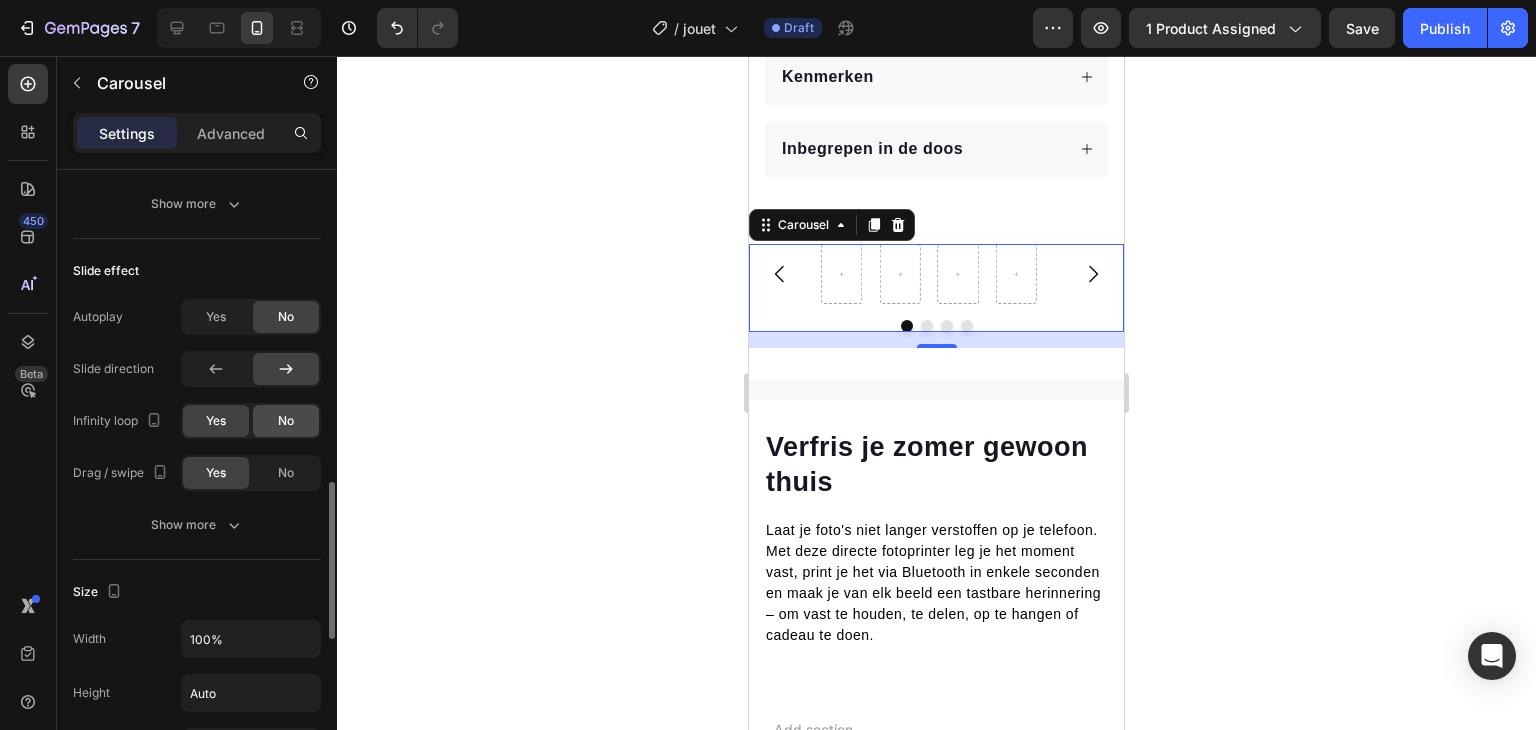 click on "No" 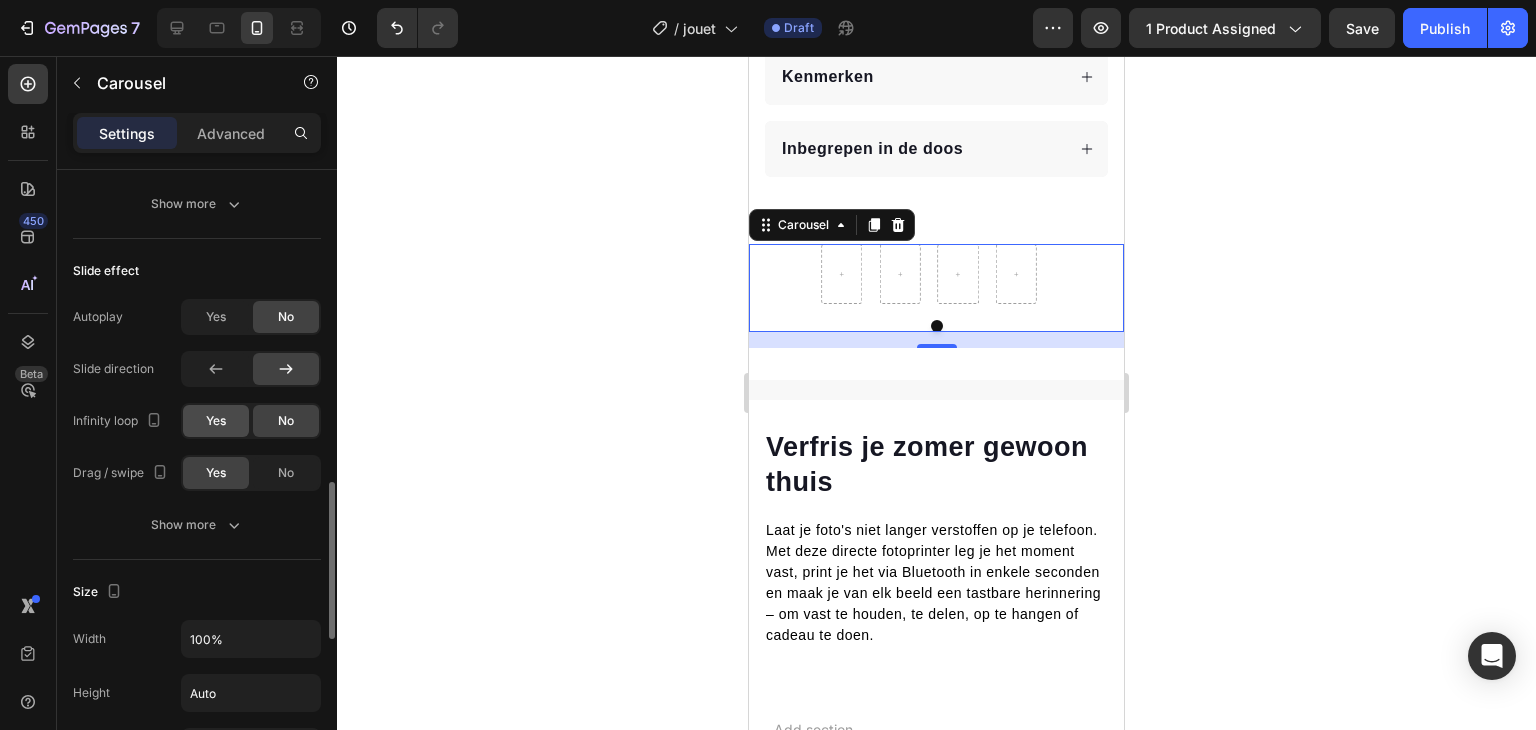 click on "Yes" 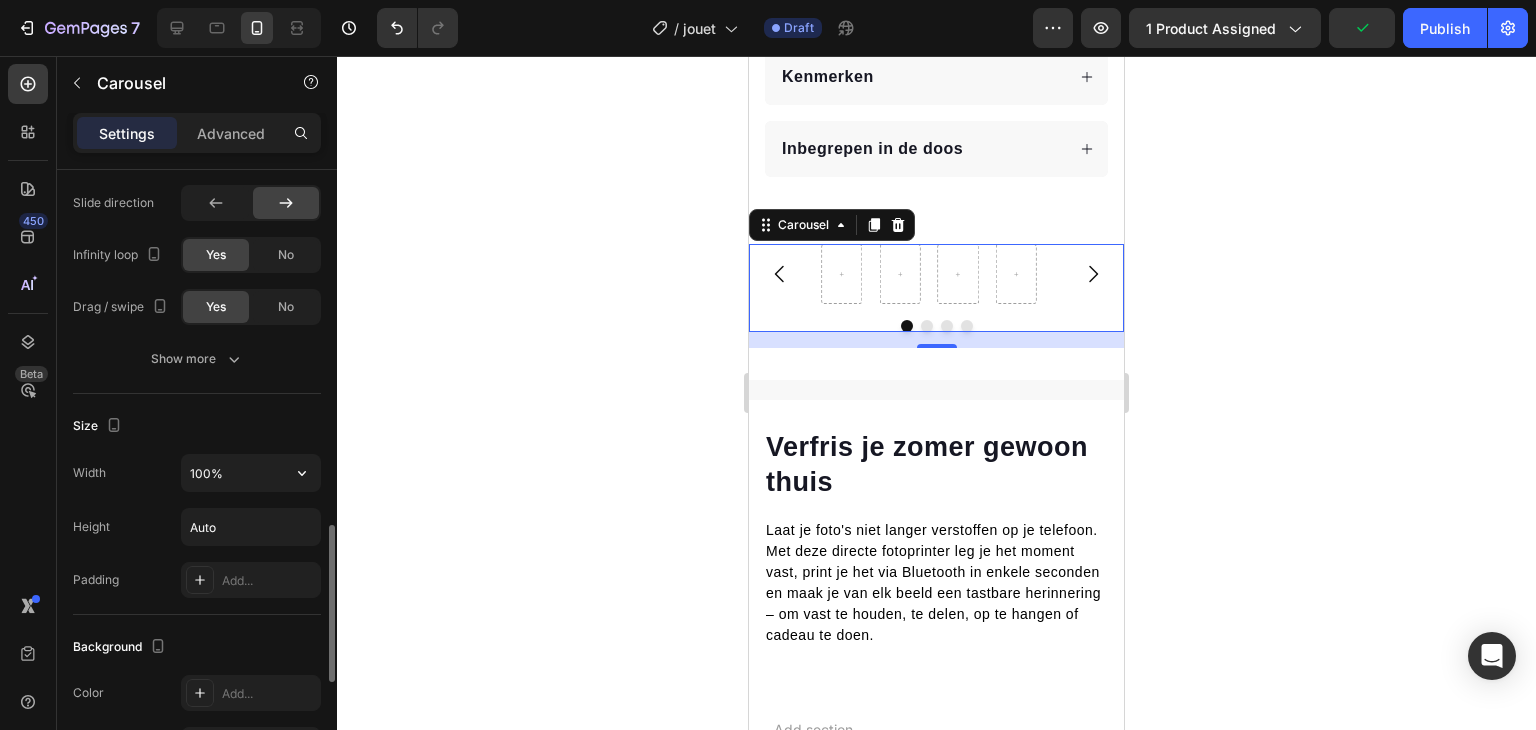 scroll, scrollTop: 1395, scrollLeft: 0, axis: vertical 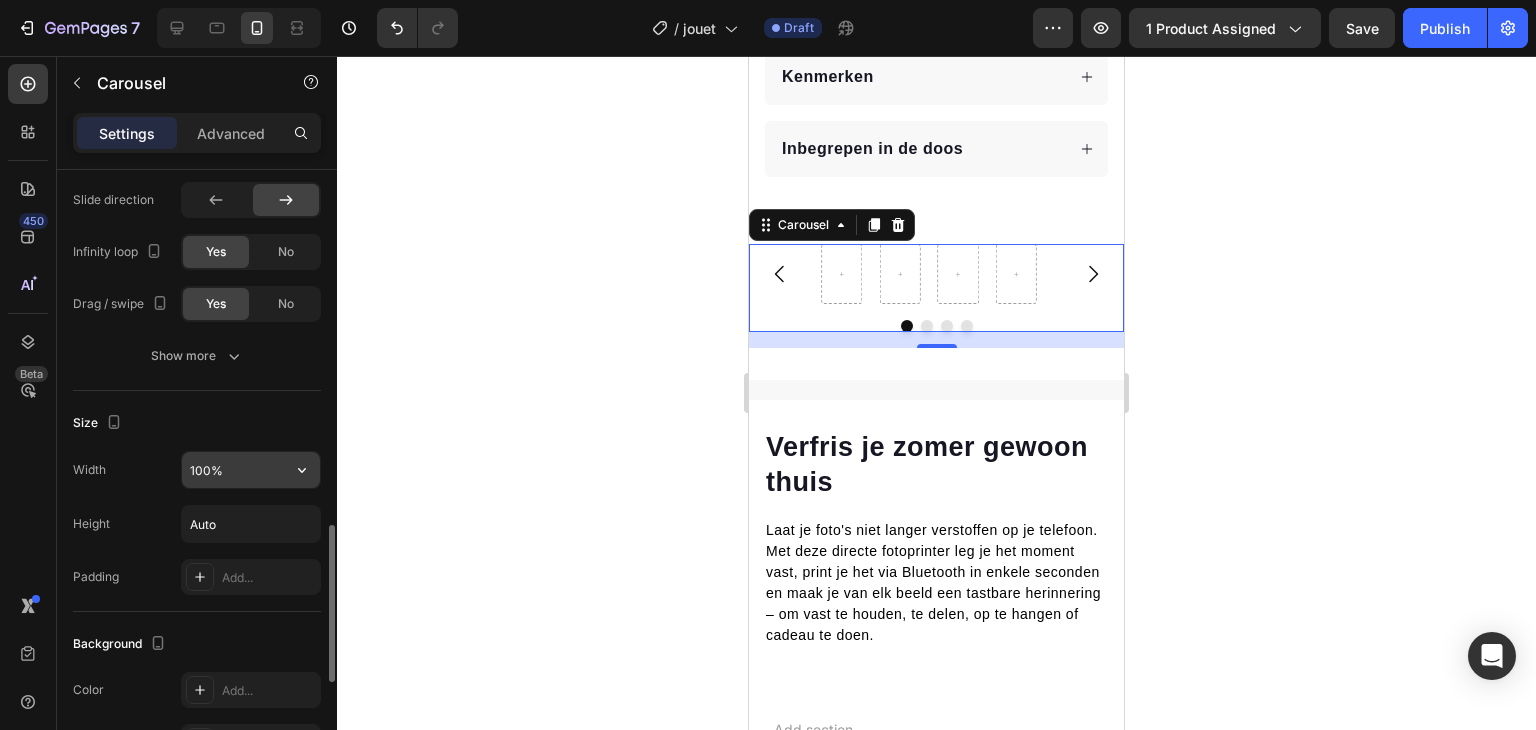 click on "100%" at bounding box center (251, 470) 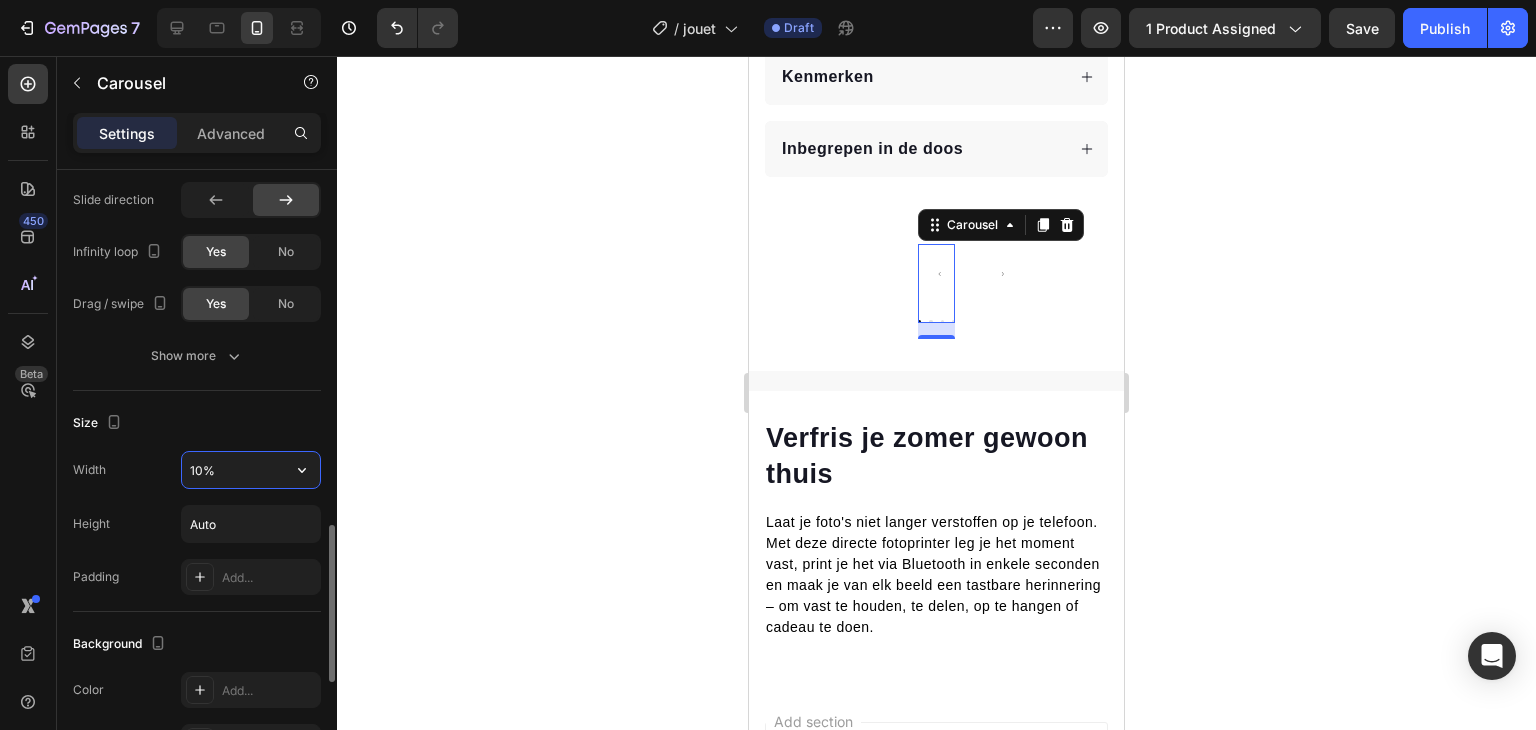 type on "100%" 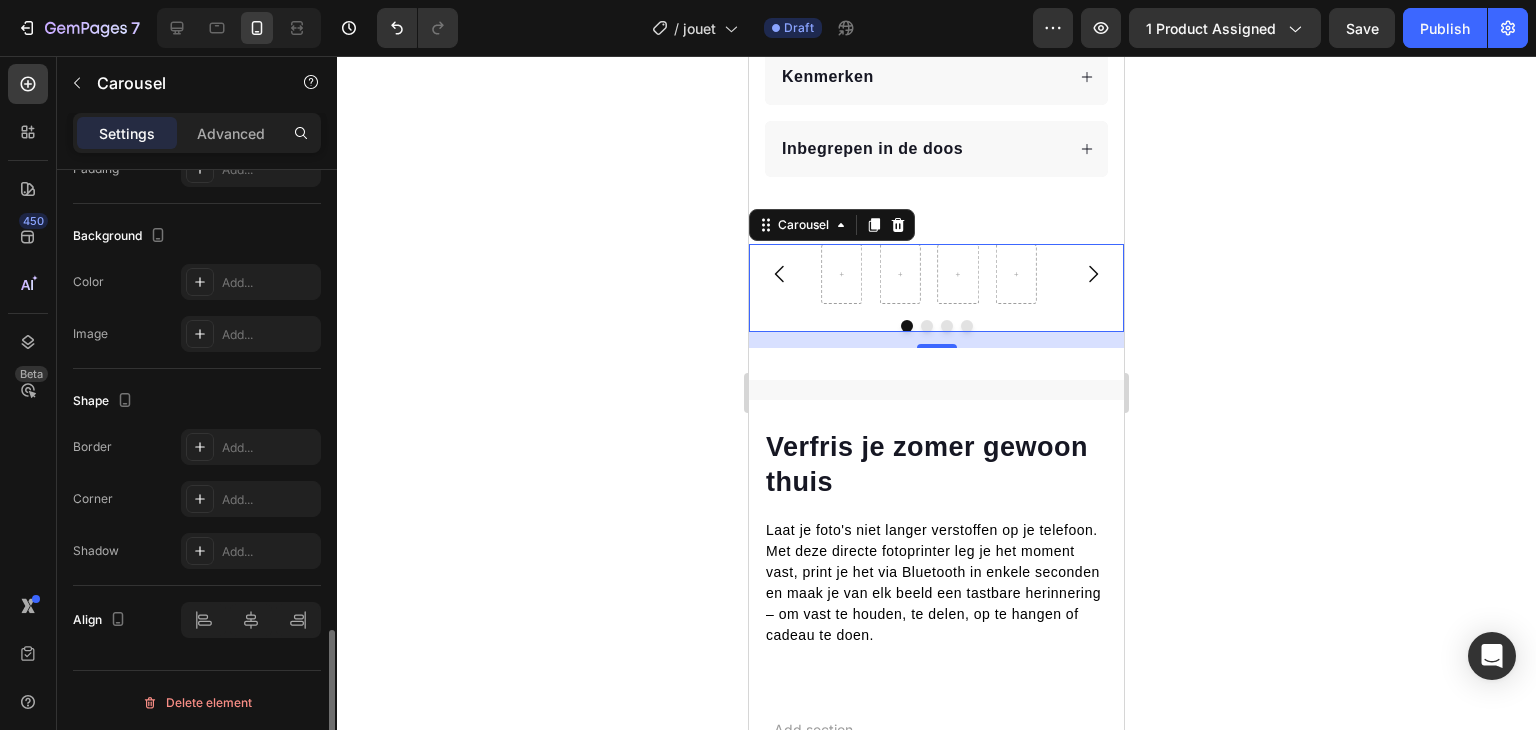 scroll, scrollTop: 1748, scrollLeft: 0, axis: vertical 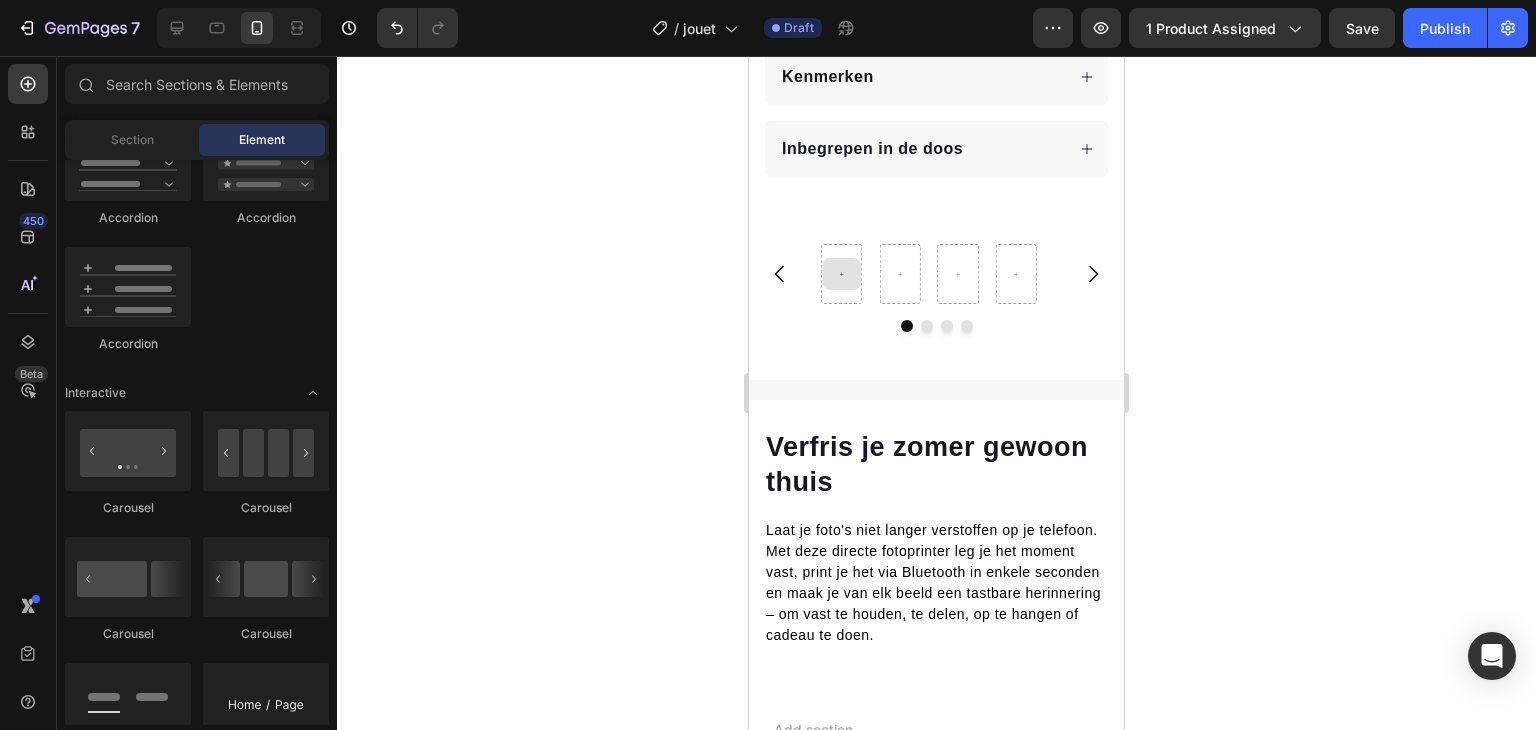 click at bounding box center (841, 274) 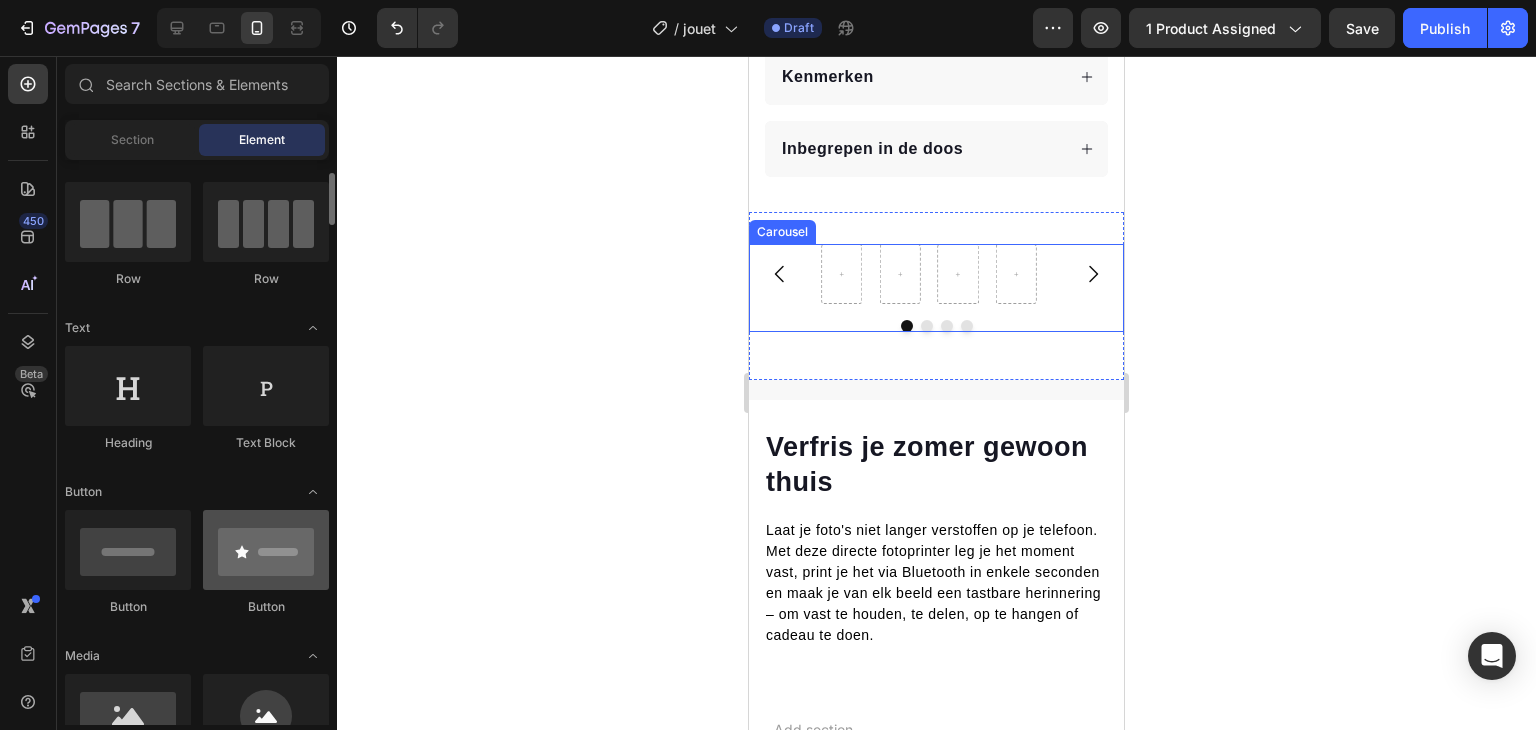 scroll, scrollTop: 320, scrollLeft: 0, axis: vertical 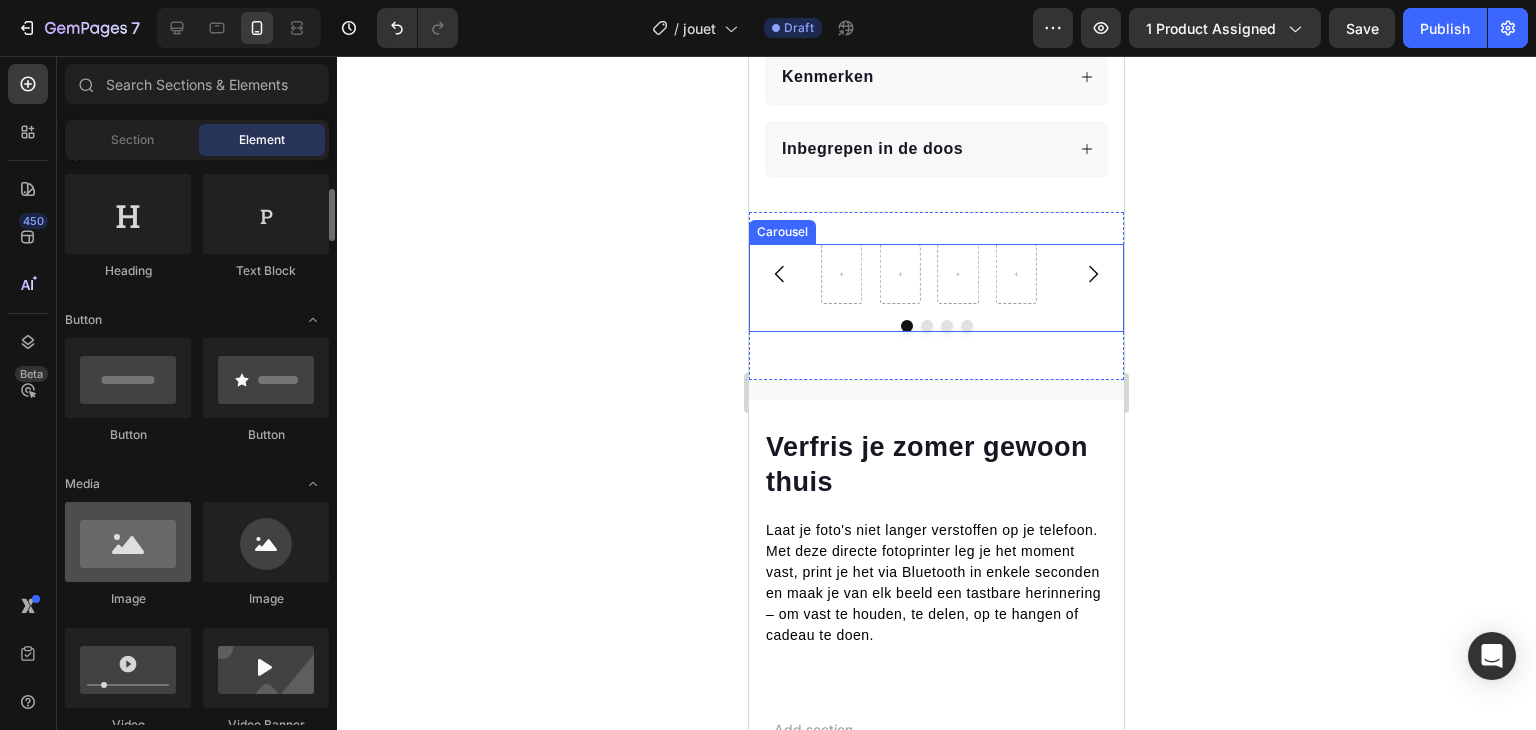 click at bounding box center (128, 542) 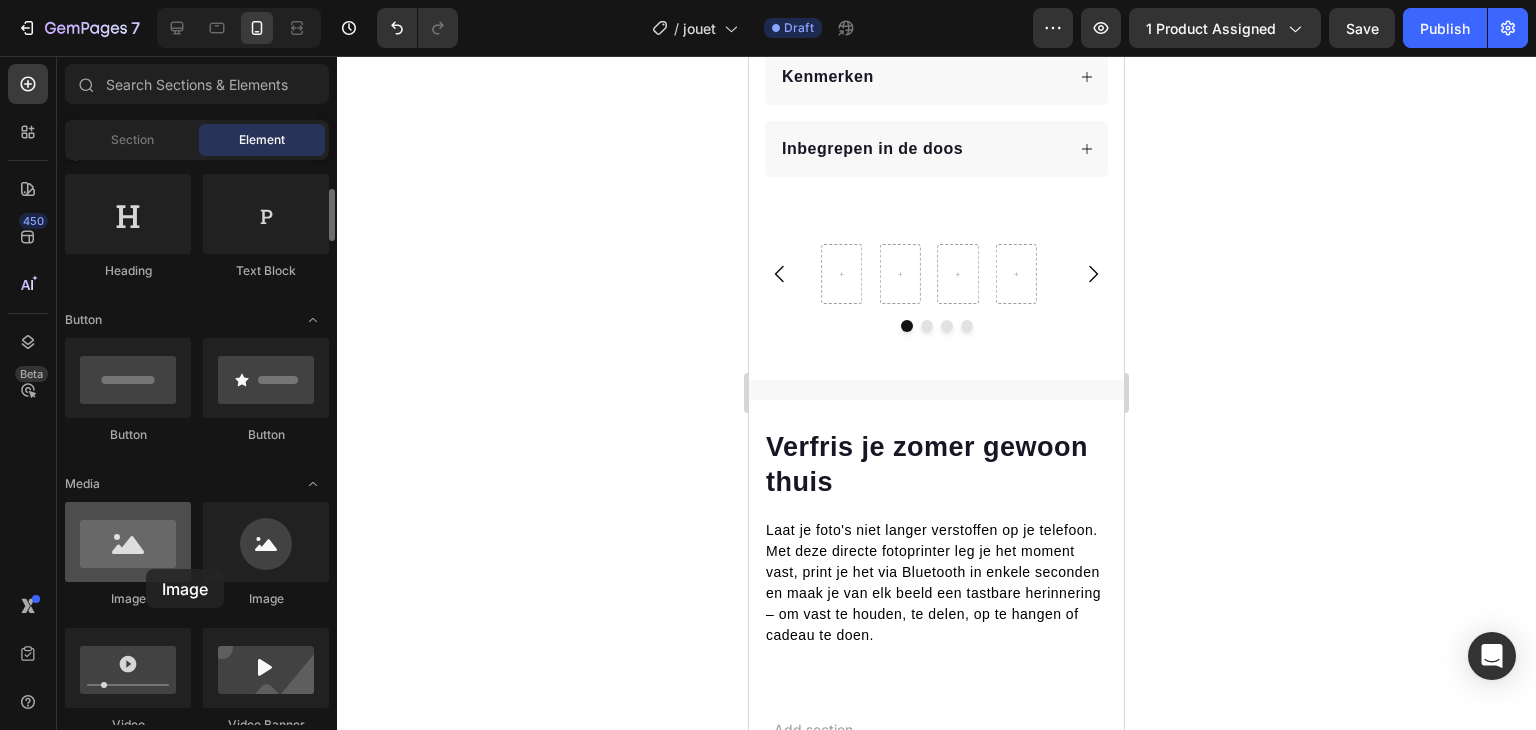 click at bounding box center (128, 542) 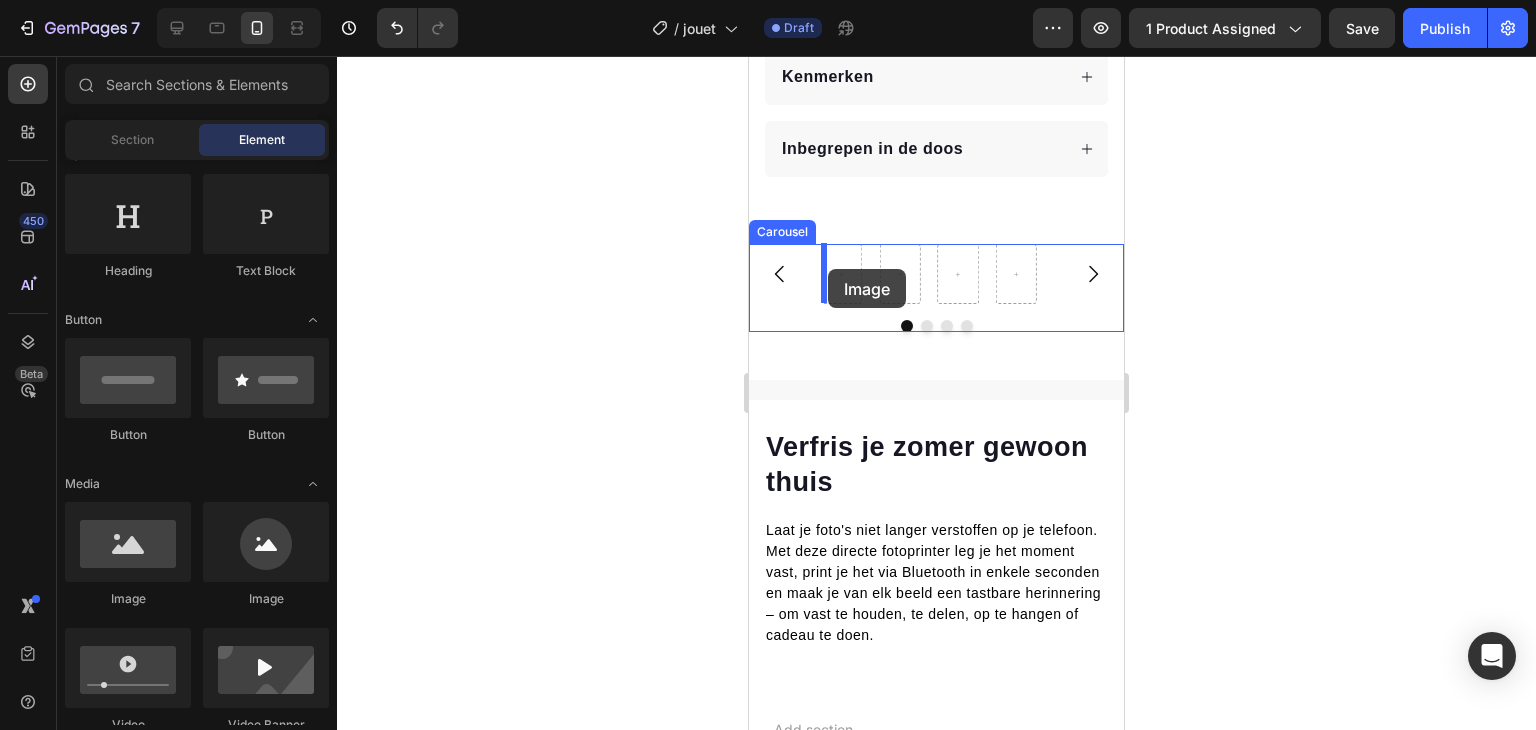 drag, startPoint x: 885, startPoint y: 623, endPoint x: 828, endPoint y: 269, distance: 358.55963 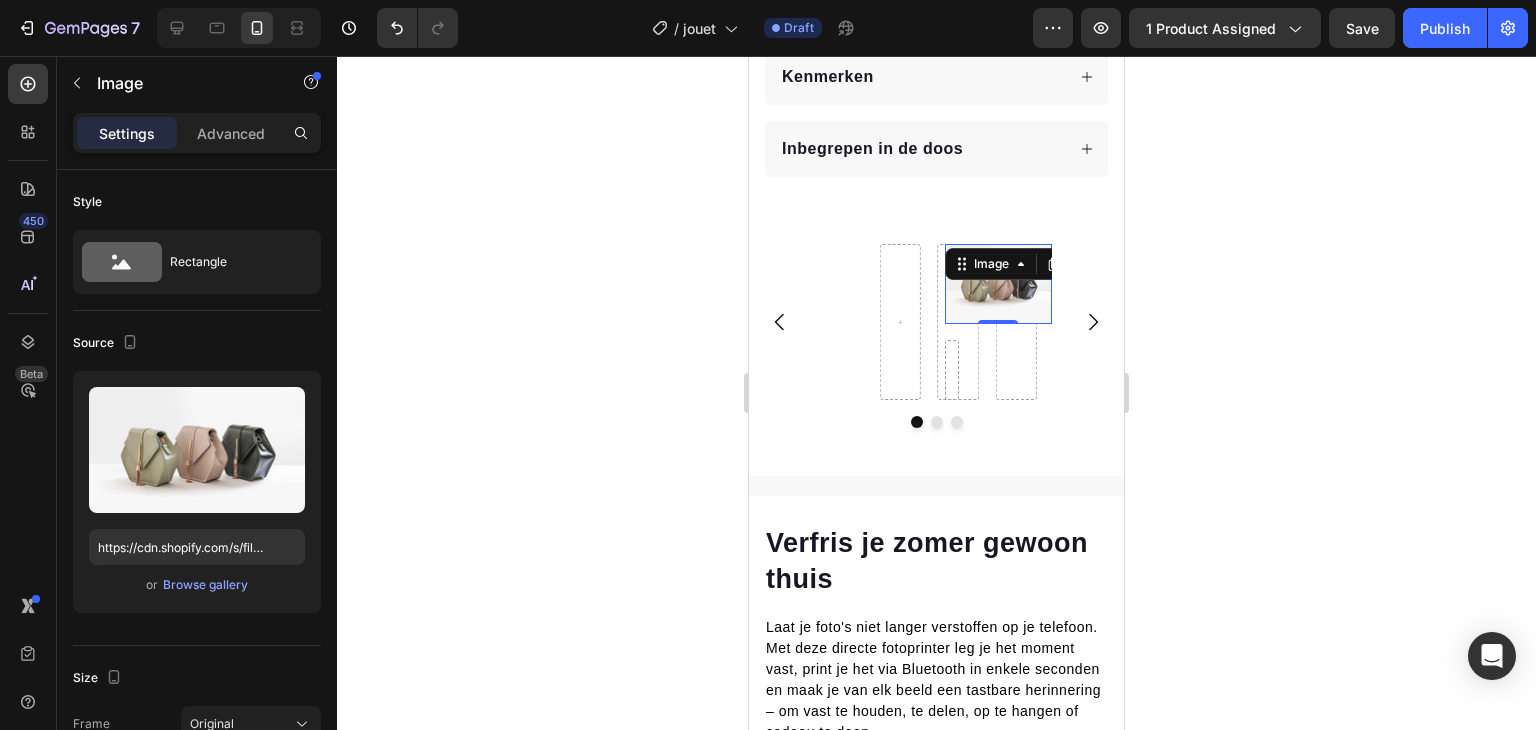 click at bounding box center [998, 284] 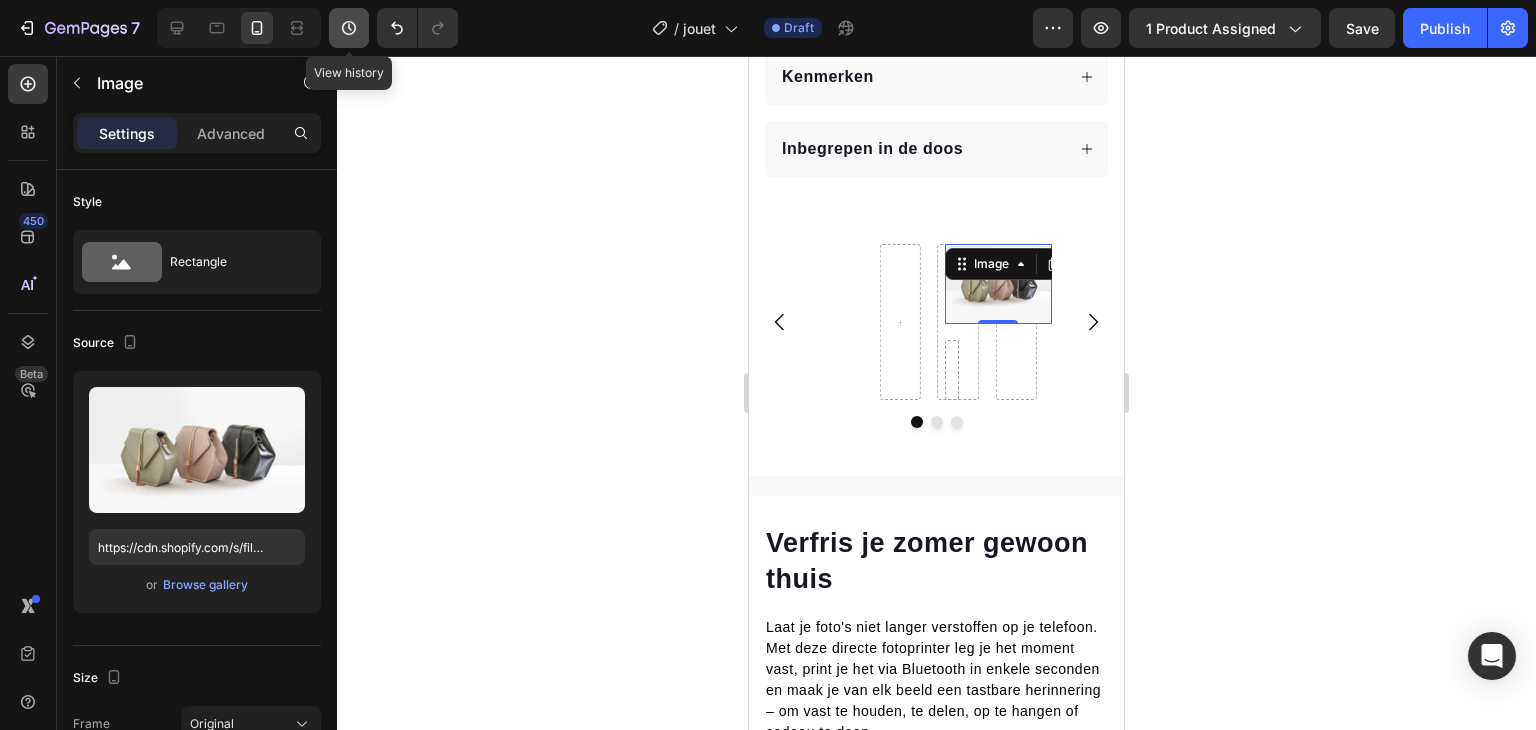 click 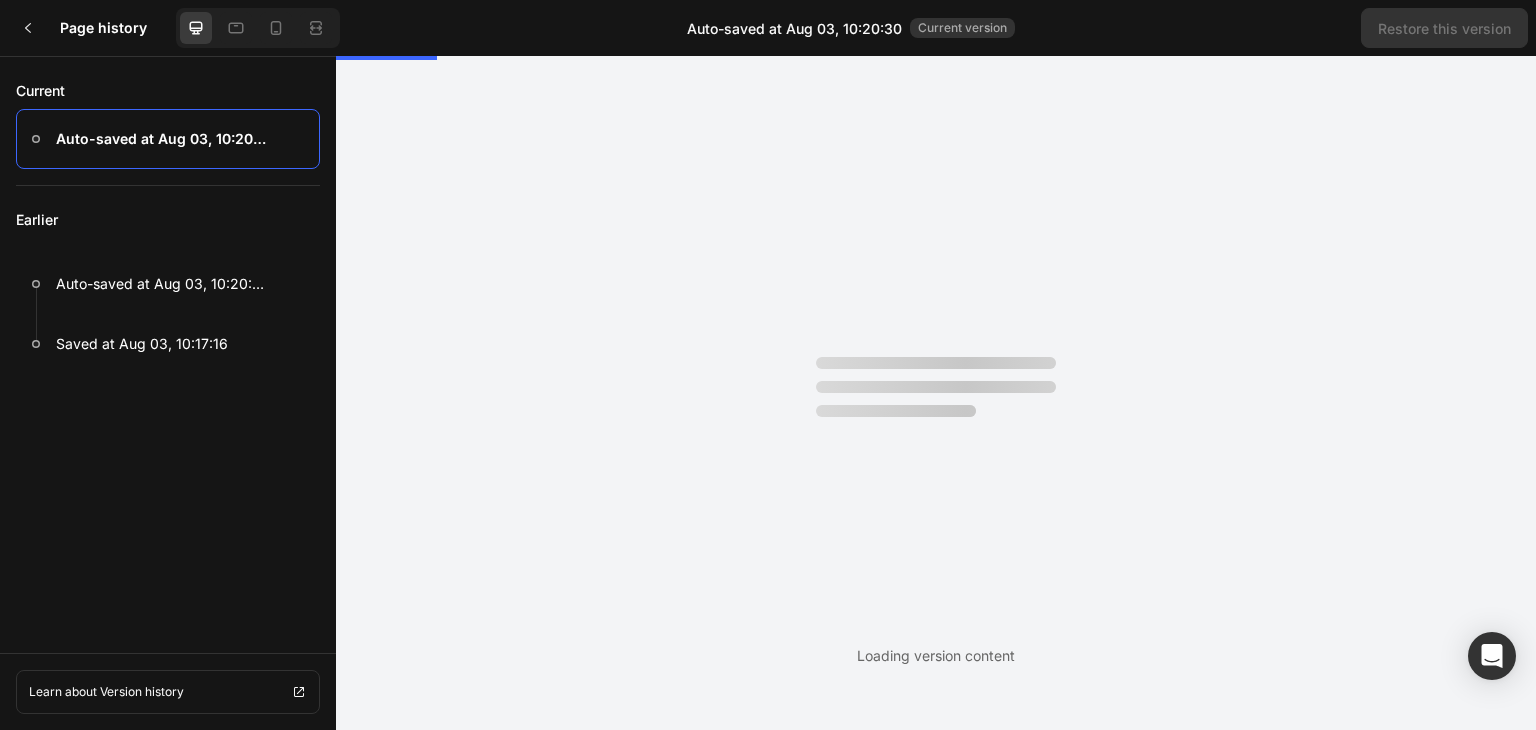 scroll, scrollTop: 0, scrollLeft: 0, axis: both 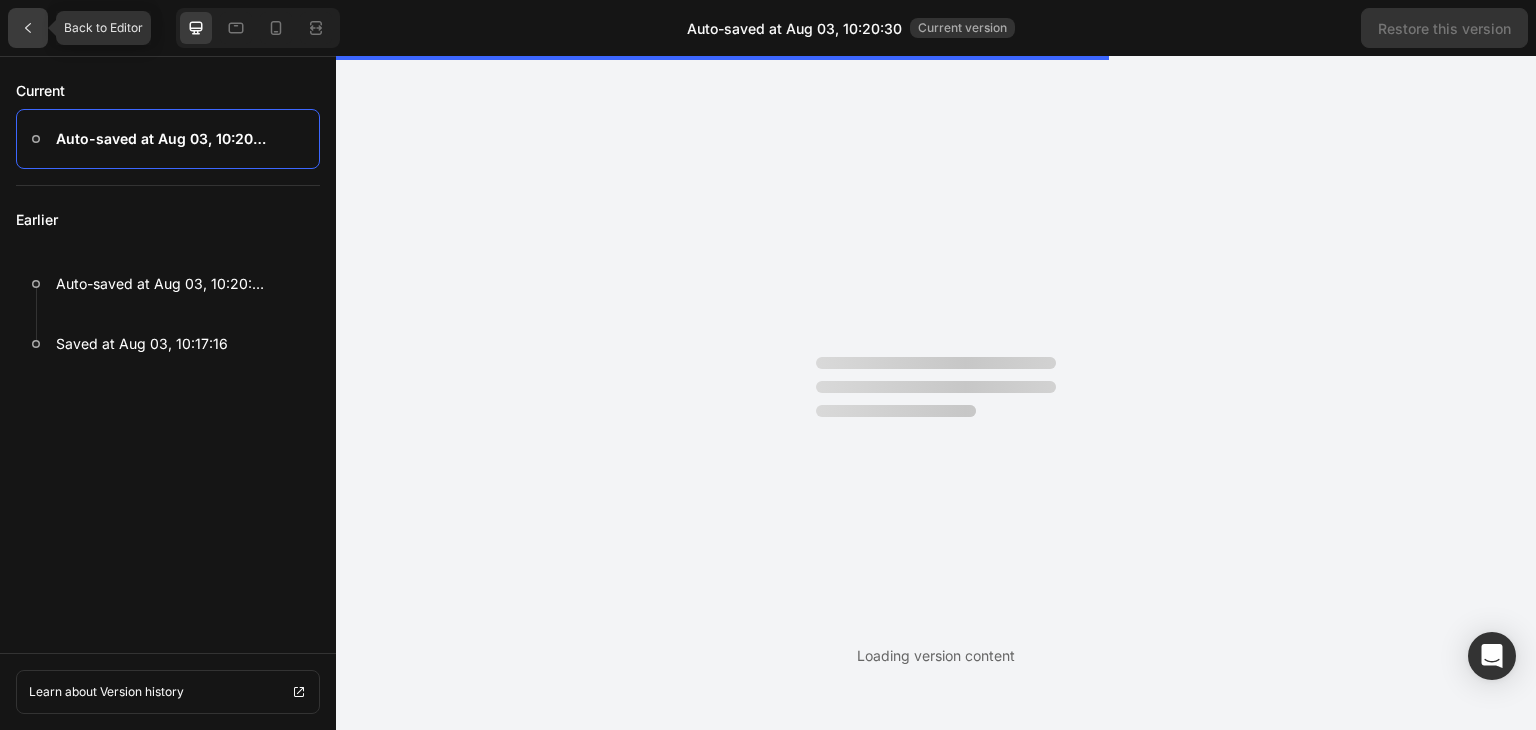 click 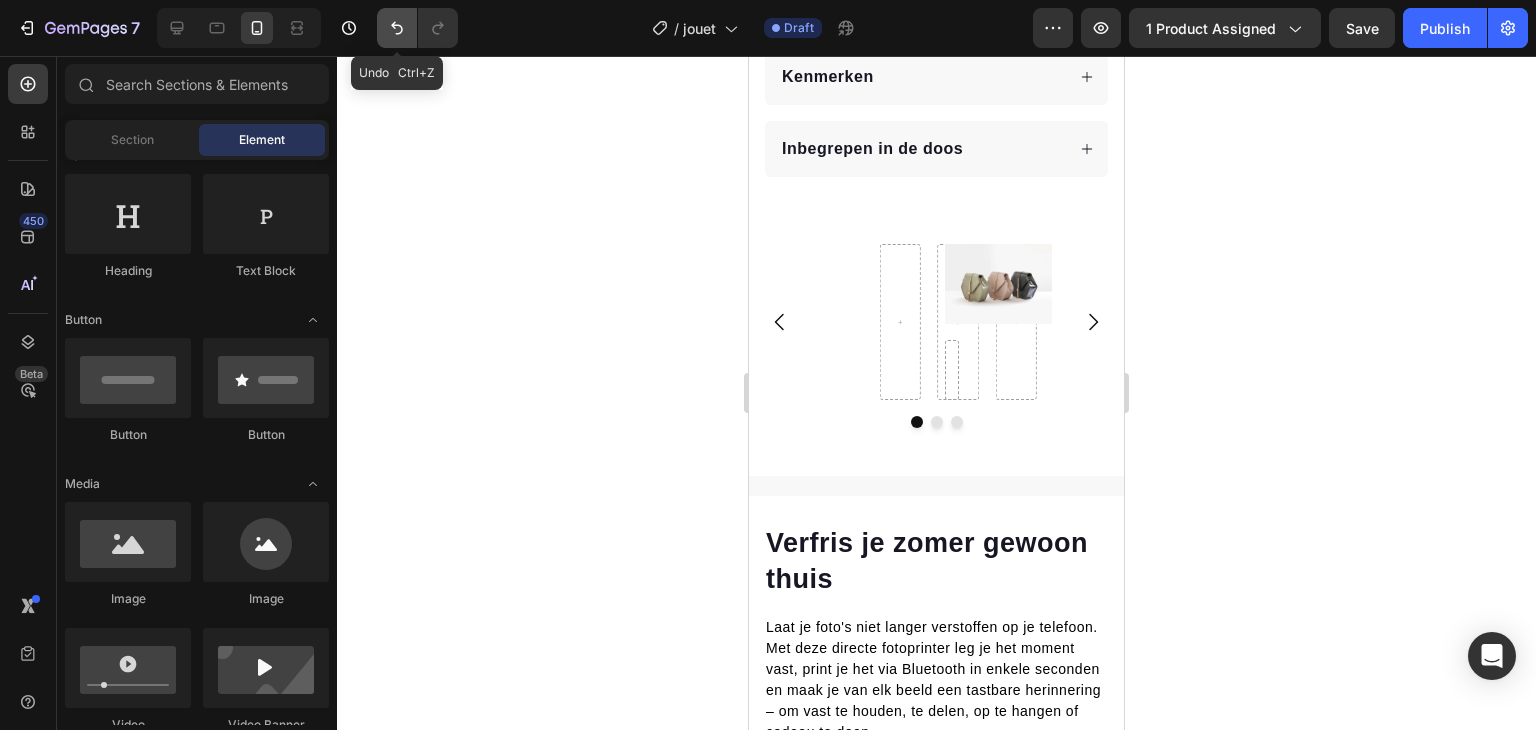 click 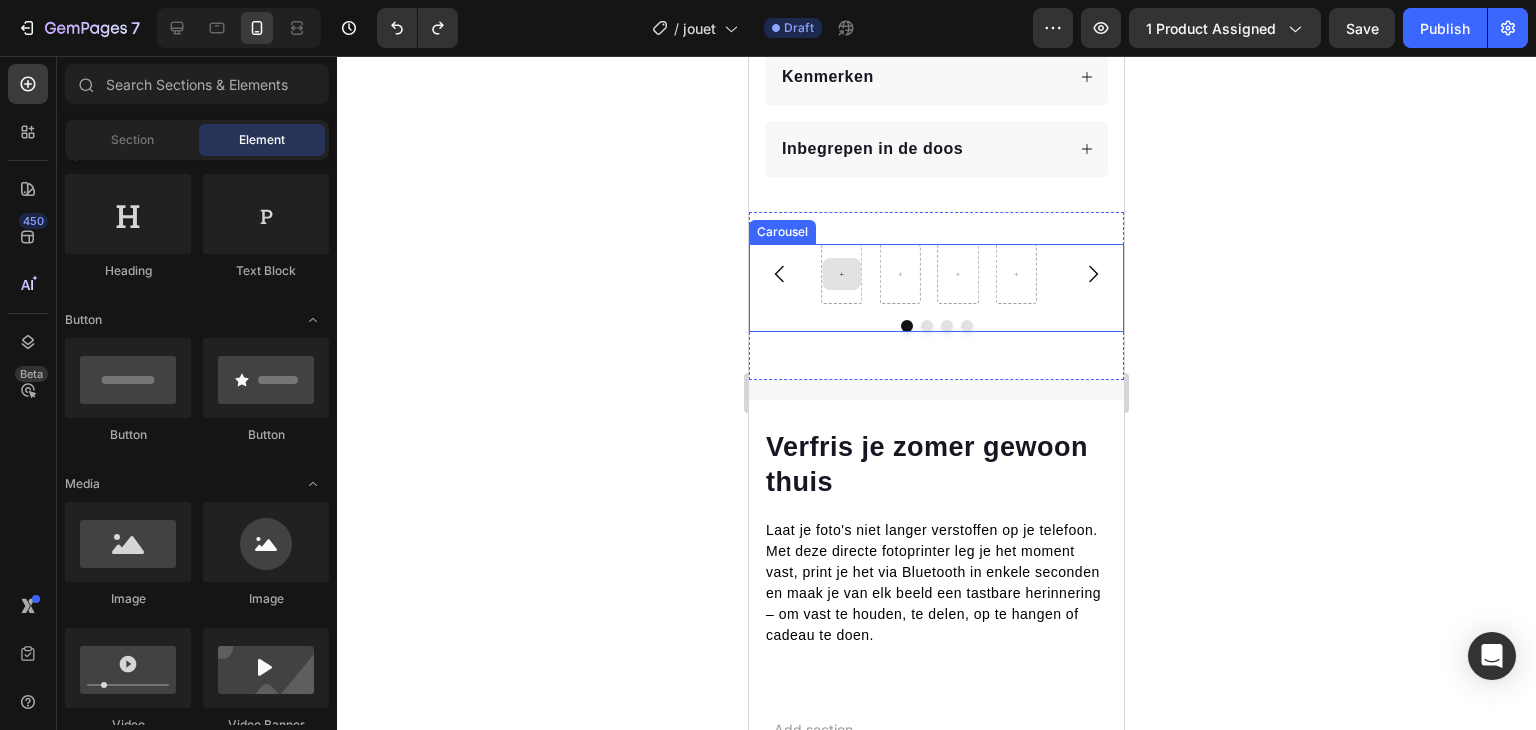 click 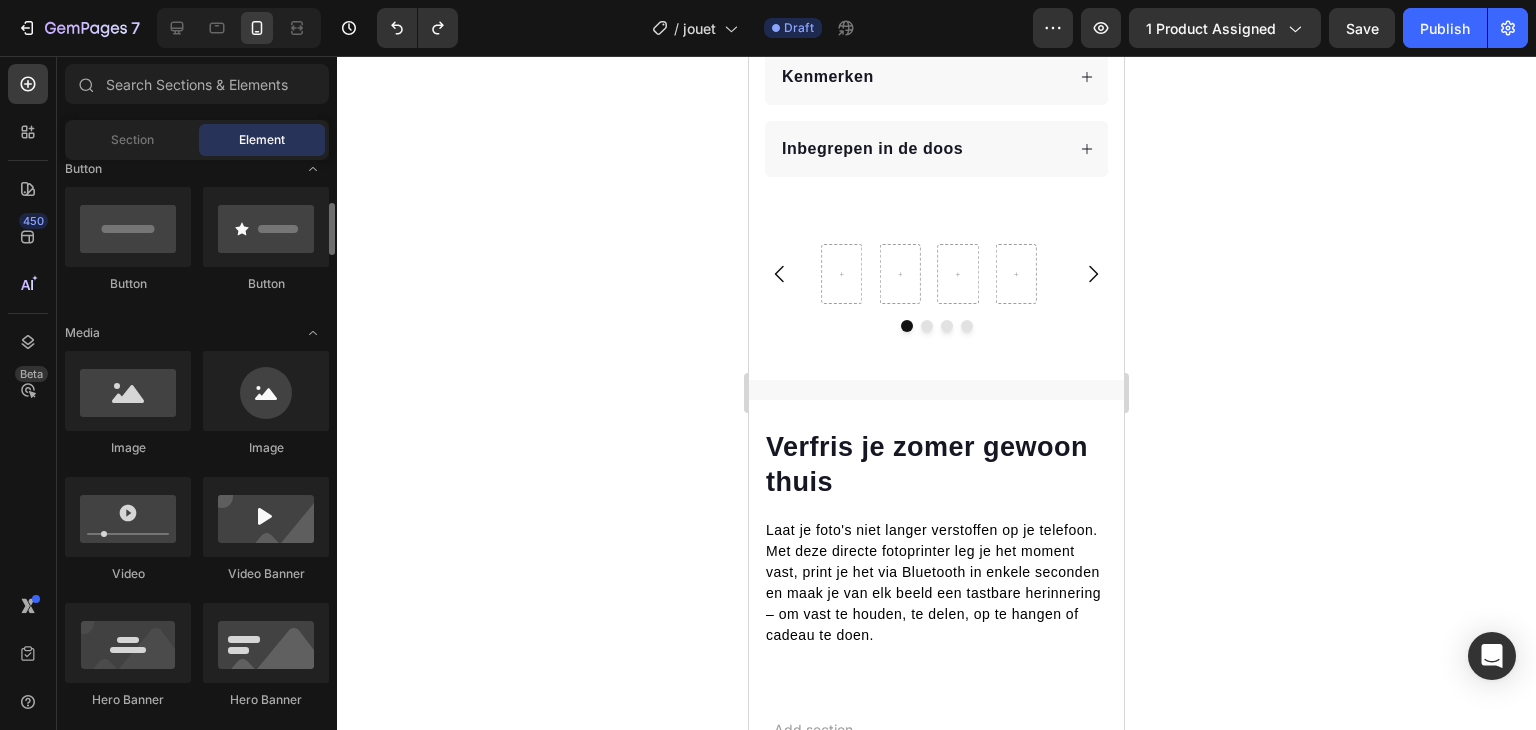 scroll, scrollTop: 472, scrollLeft: 0, axis: vertical 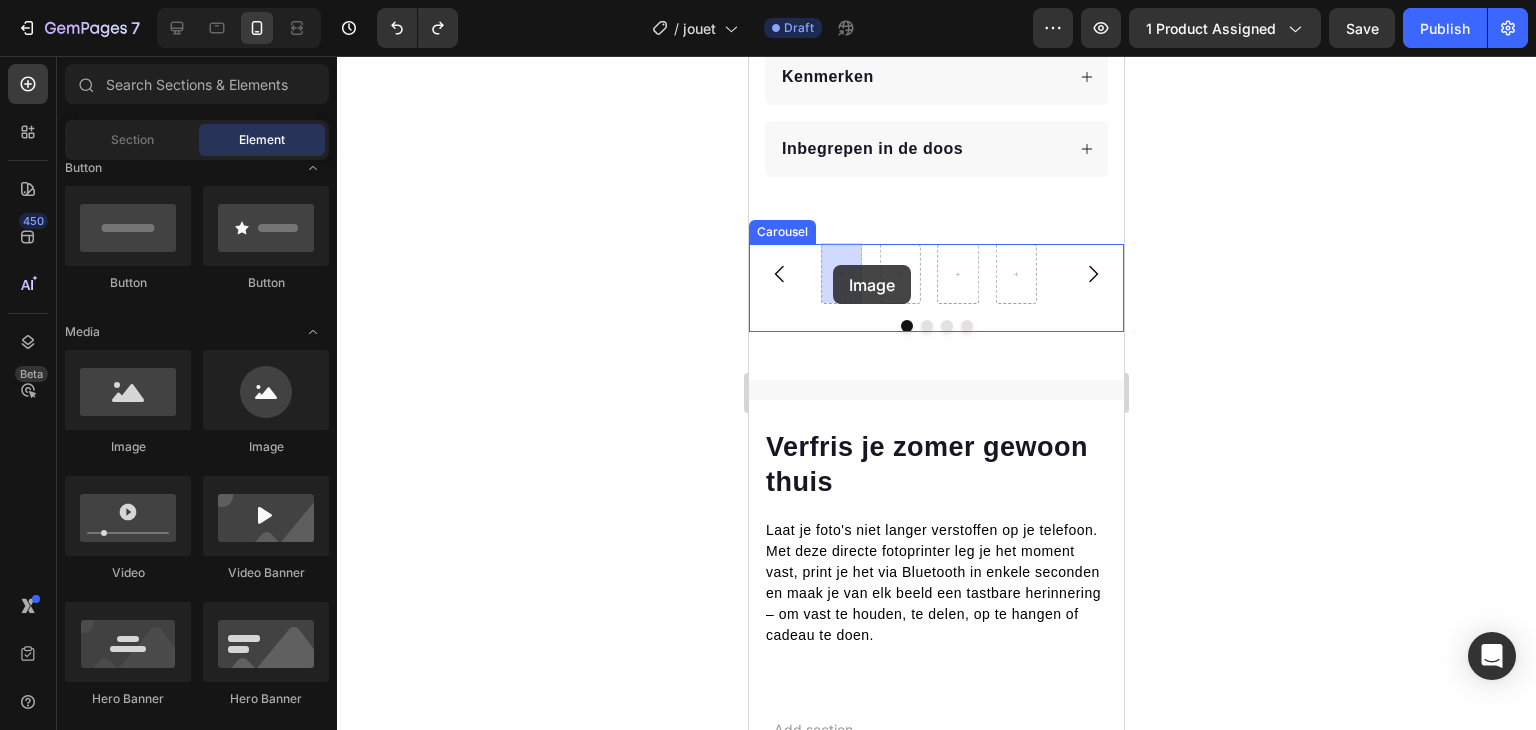 drag, startPoint x: 898, startPoint y: 460, endPoint x: 833, endPoint y: 265, distance: 205.54805 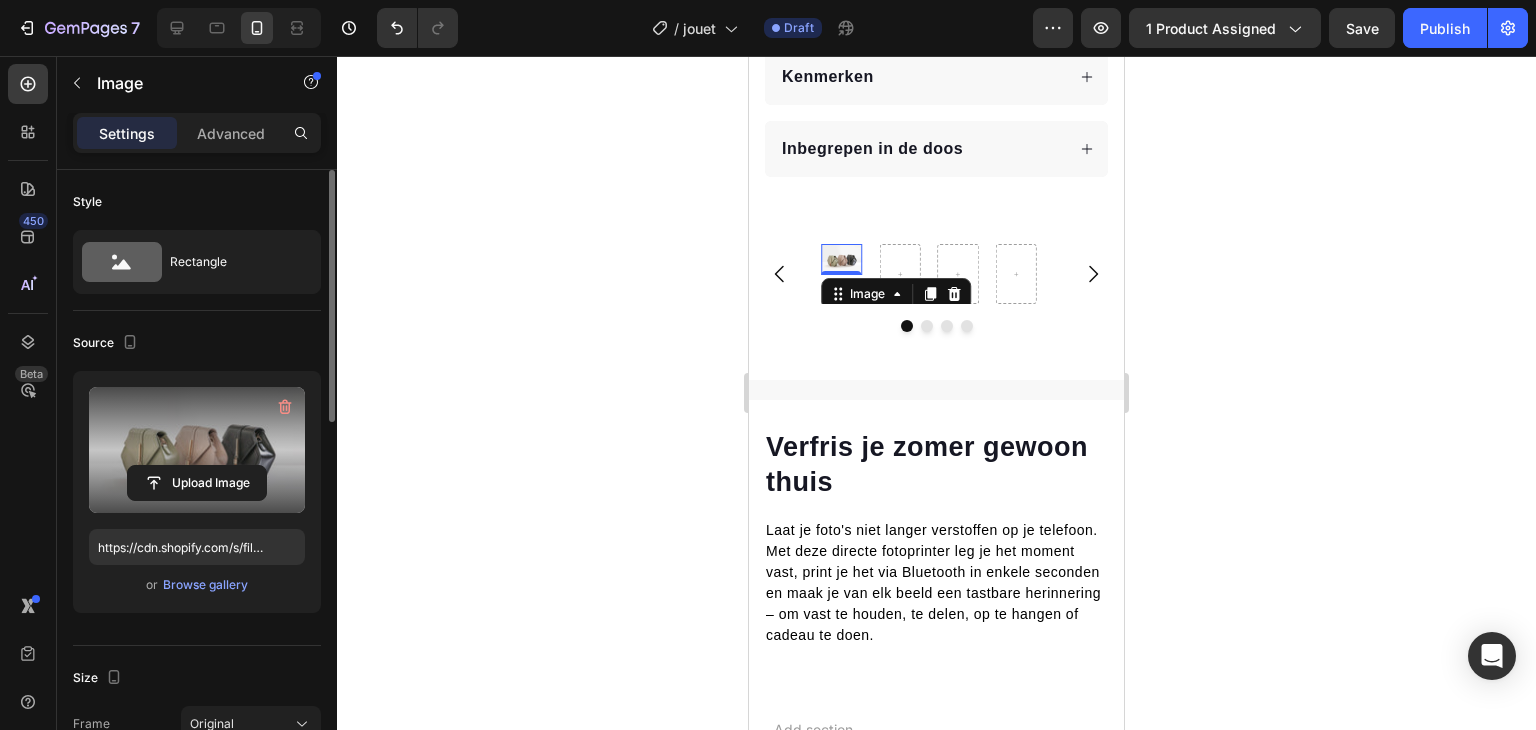 click at bounding box center (197, 450) 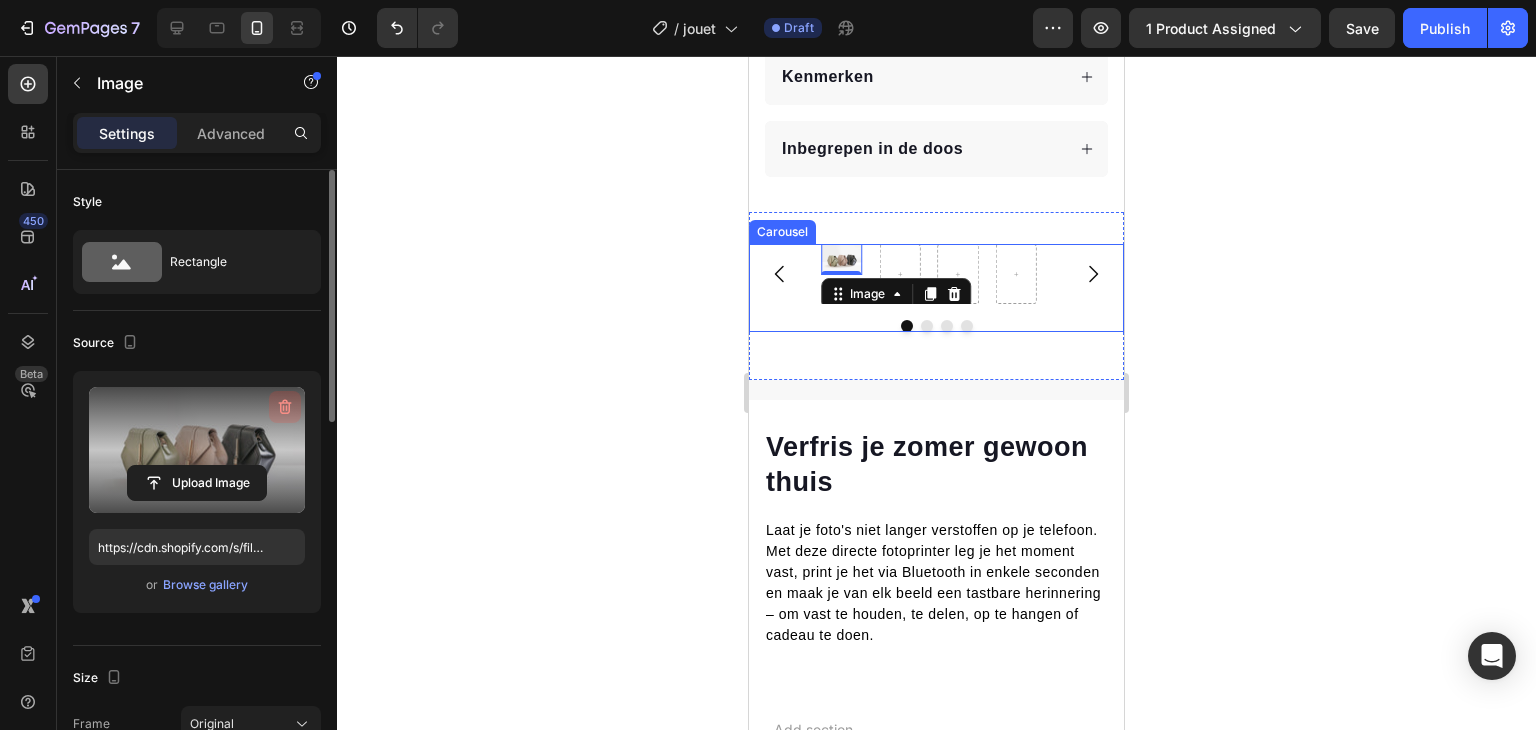 click at bounding box center [285, 407] 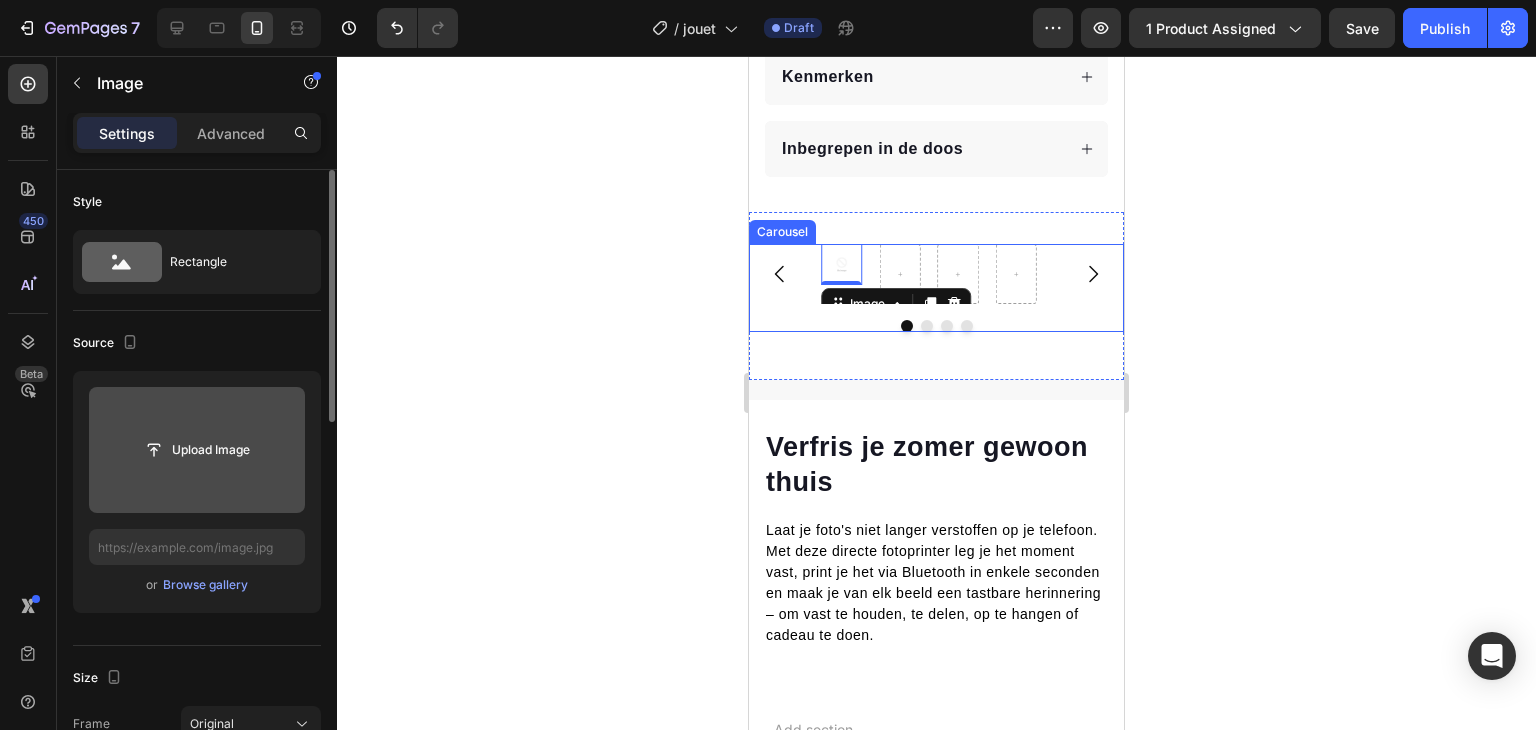 click at bounding box center (197, 450) 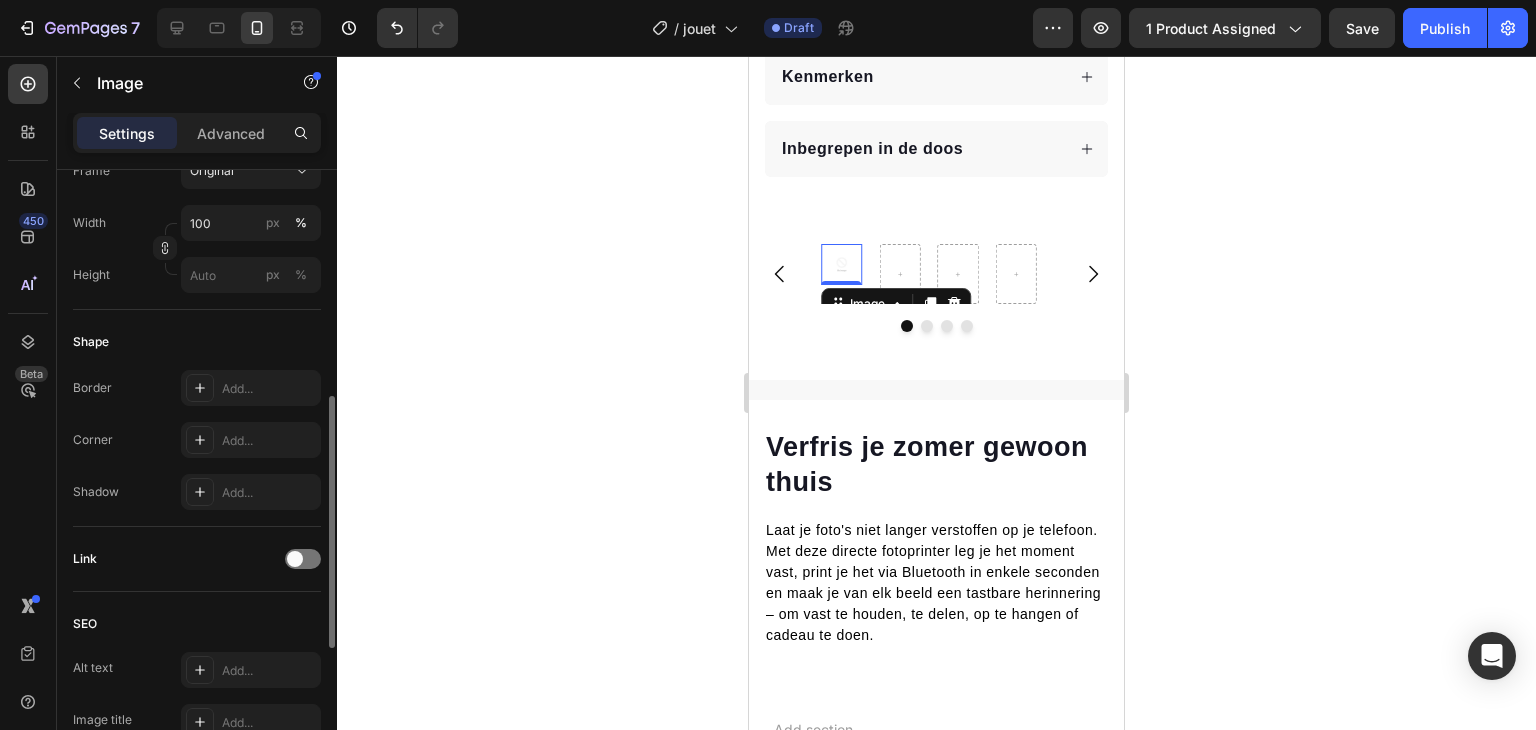 scroll, scrollTop: 313, scrollLeft: 0, axis: vertical 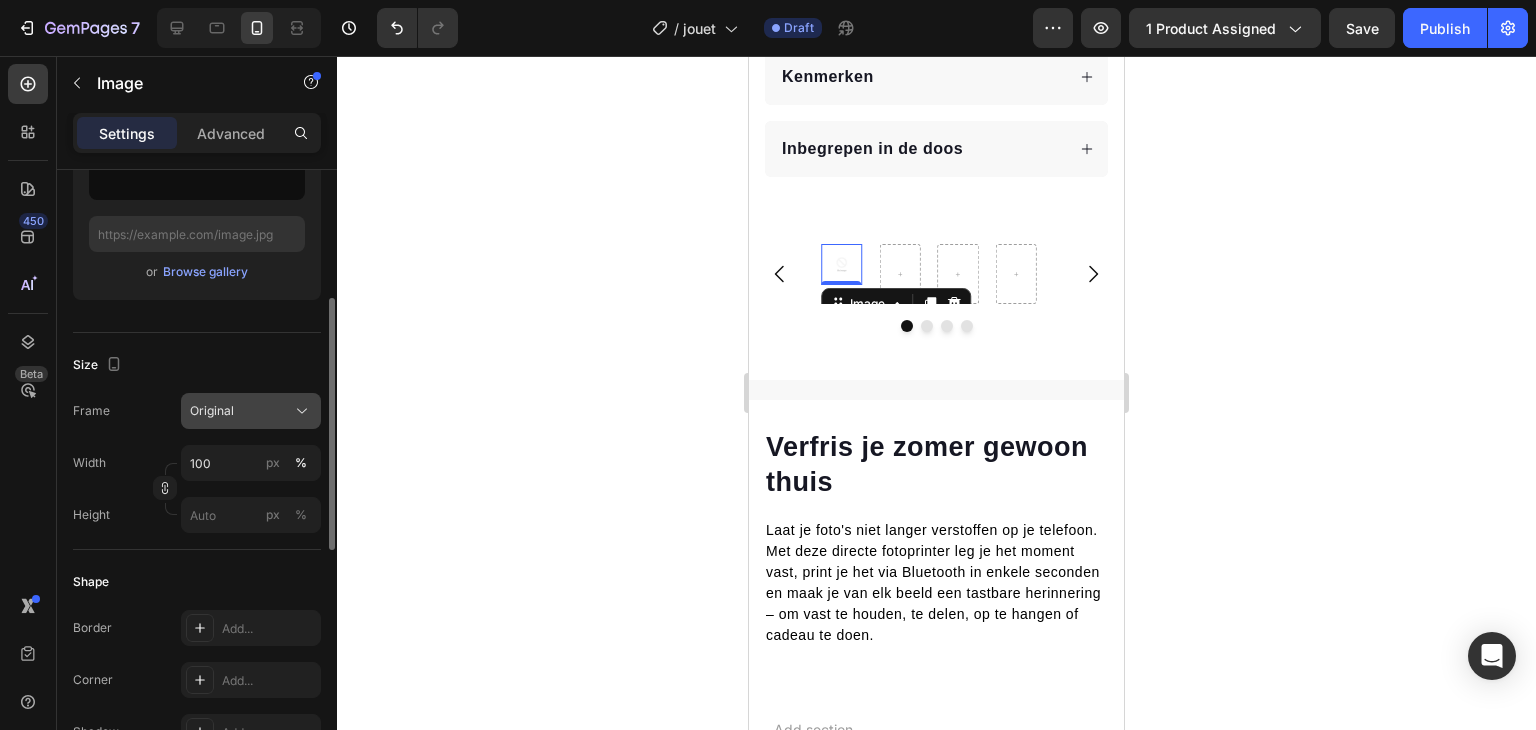 click on "Original" at bounding box center [251, 411] 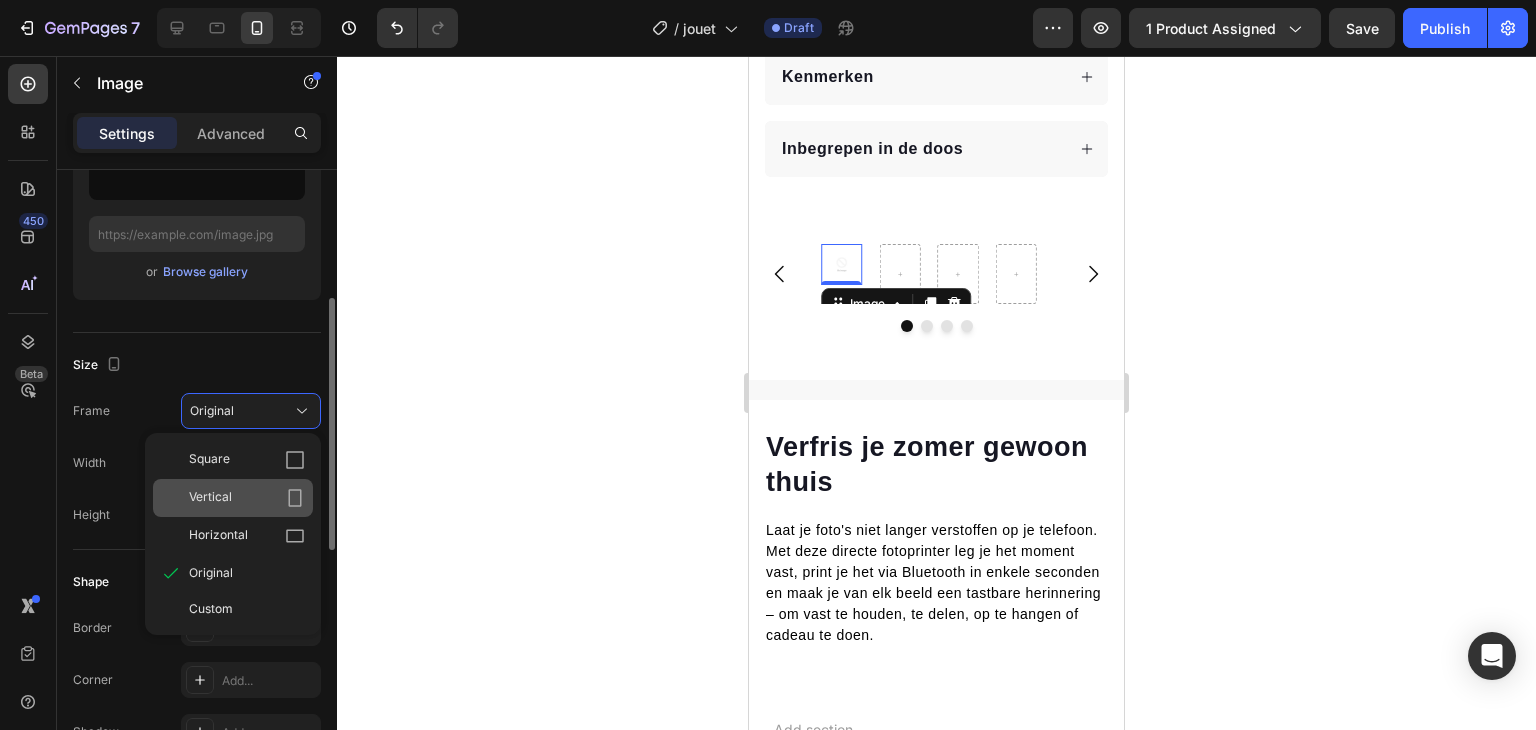 click on "Vertical" at bounding box center (247, 498) 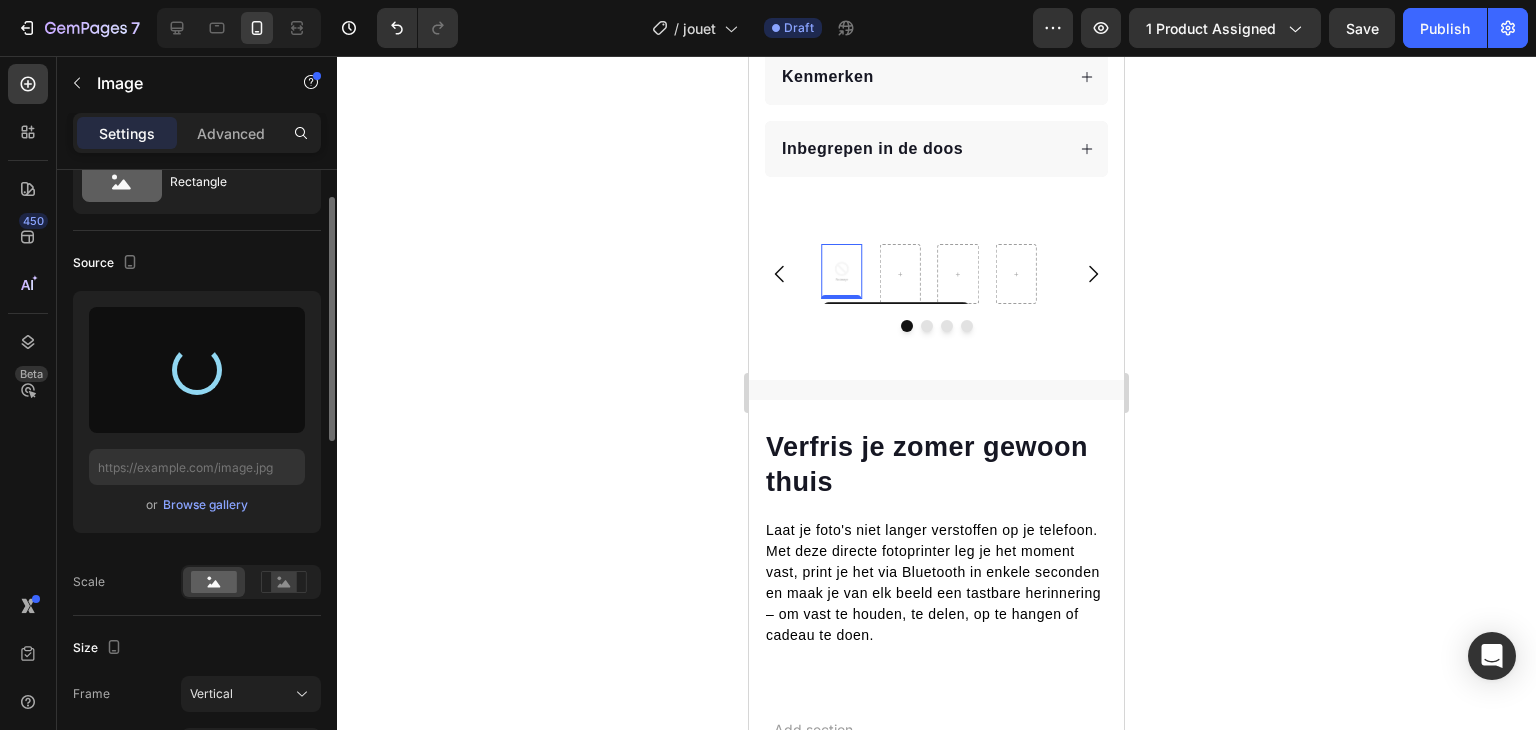 scroll, scrollTop: 76, scrollLeft: 0, axis: vertical 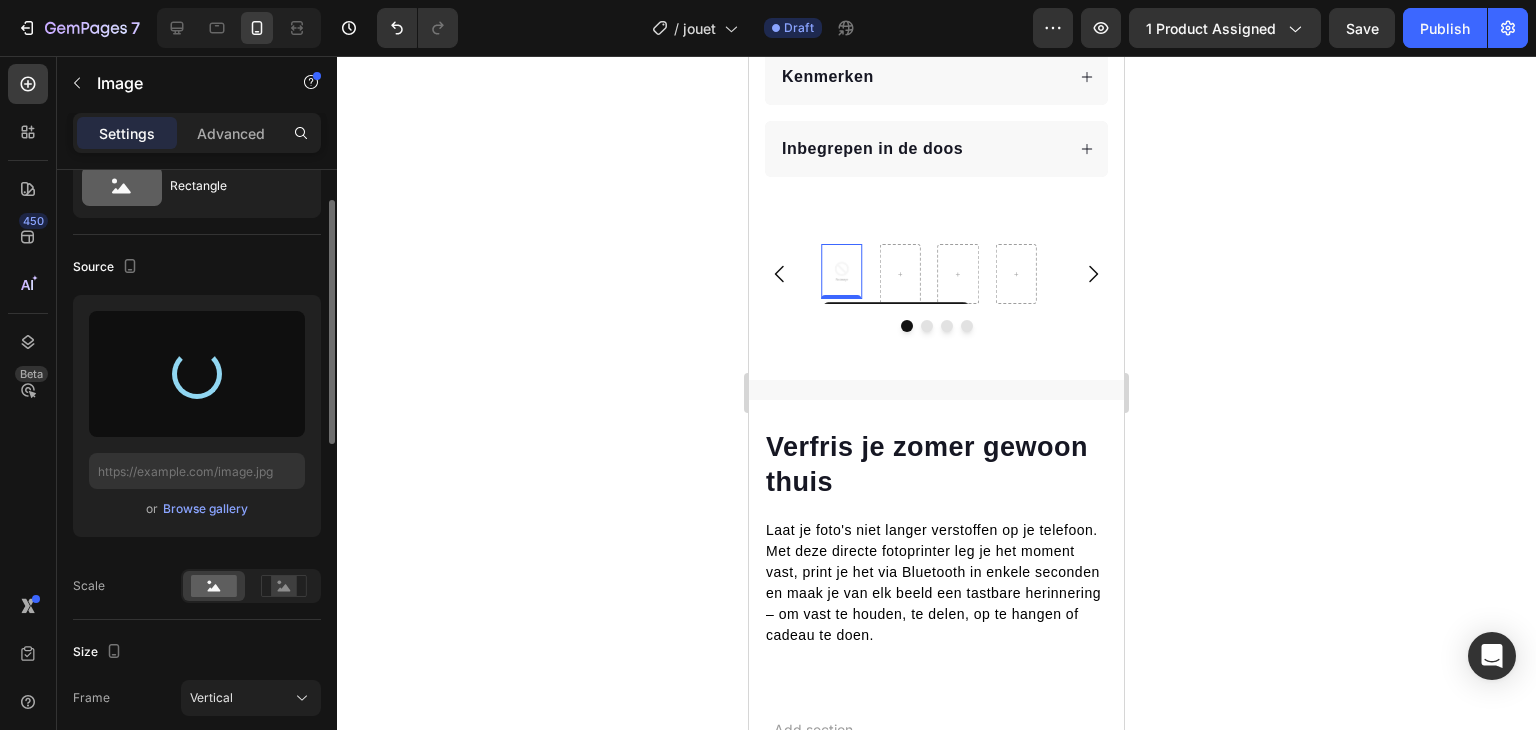 type on "https://cdn.shopify.com/s/files/1/0951/5571/6433/files/gempages_576732224502629202-42b6ef46-058a-4944-9d4d-1d247c07413c.png" 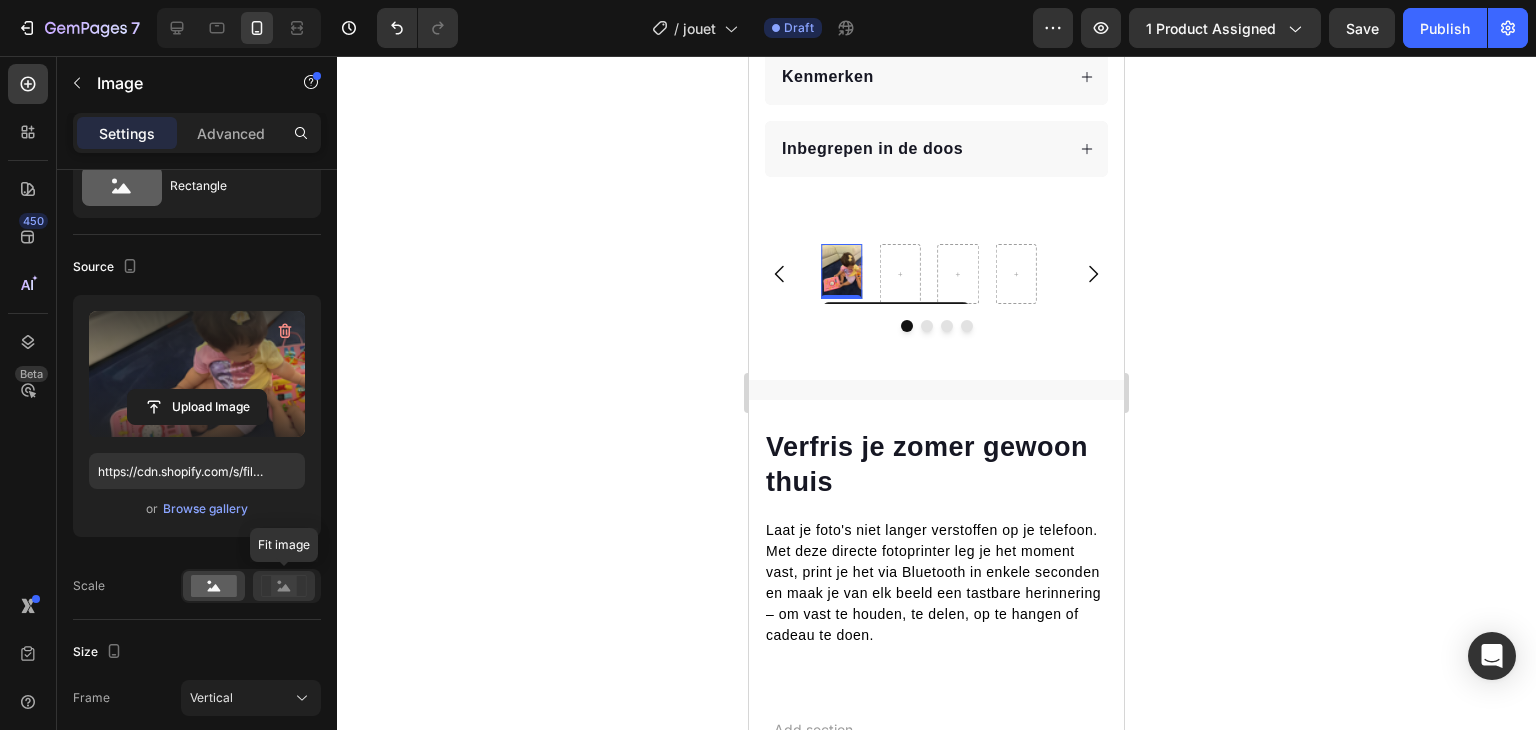 click 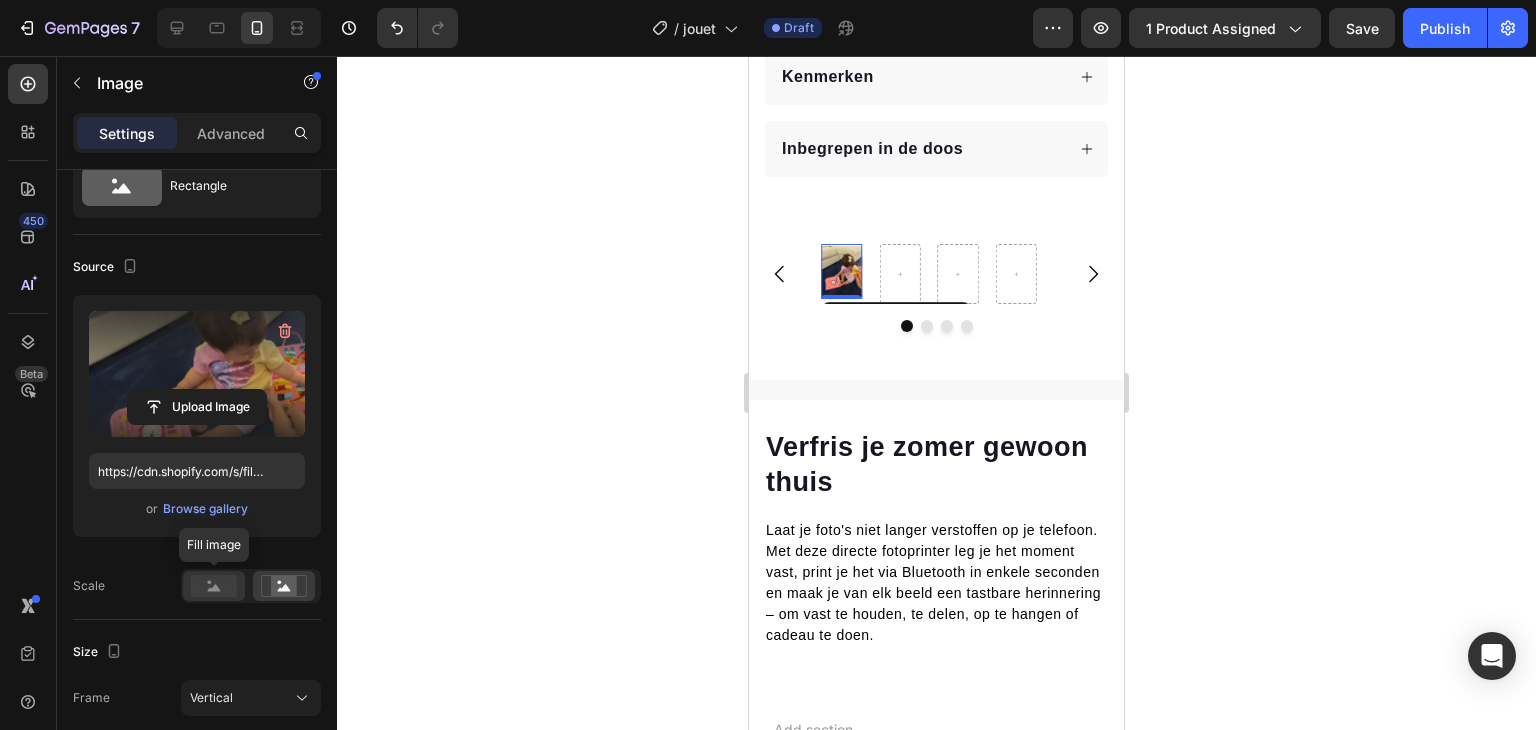 click 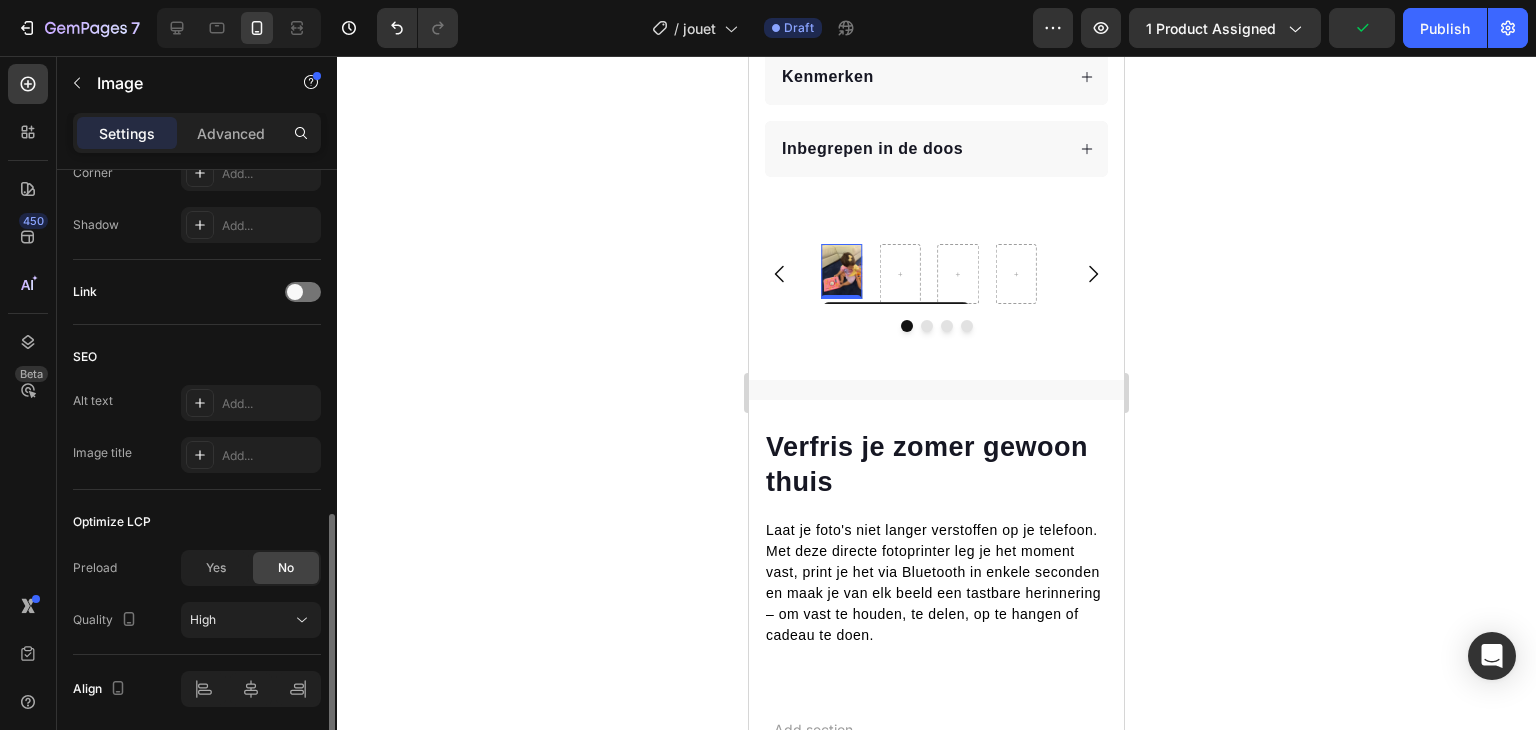 scroll, scrollTop: 941, scrollLeft: 0, axis: vertical 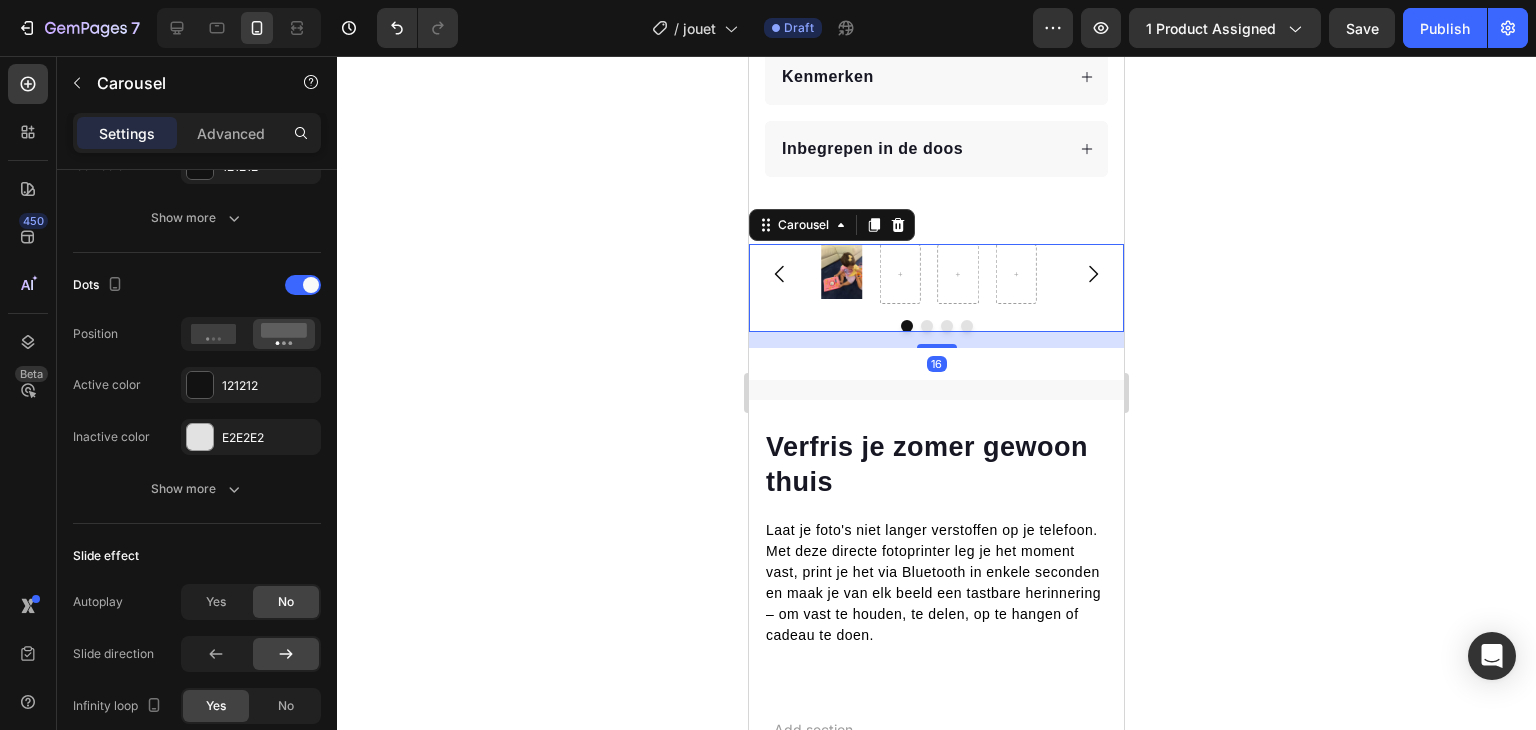 click 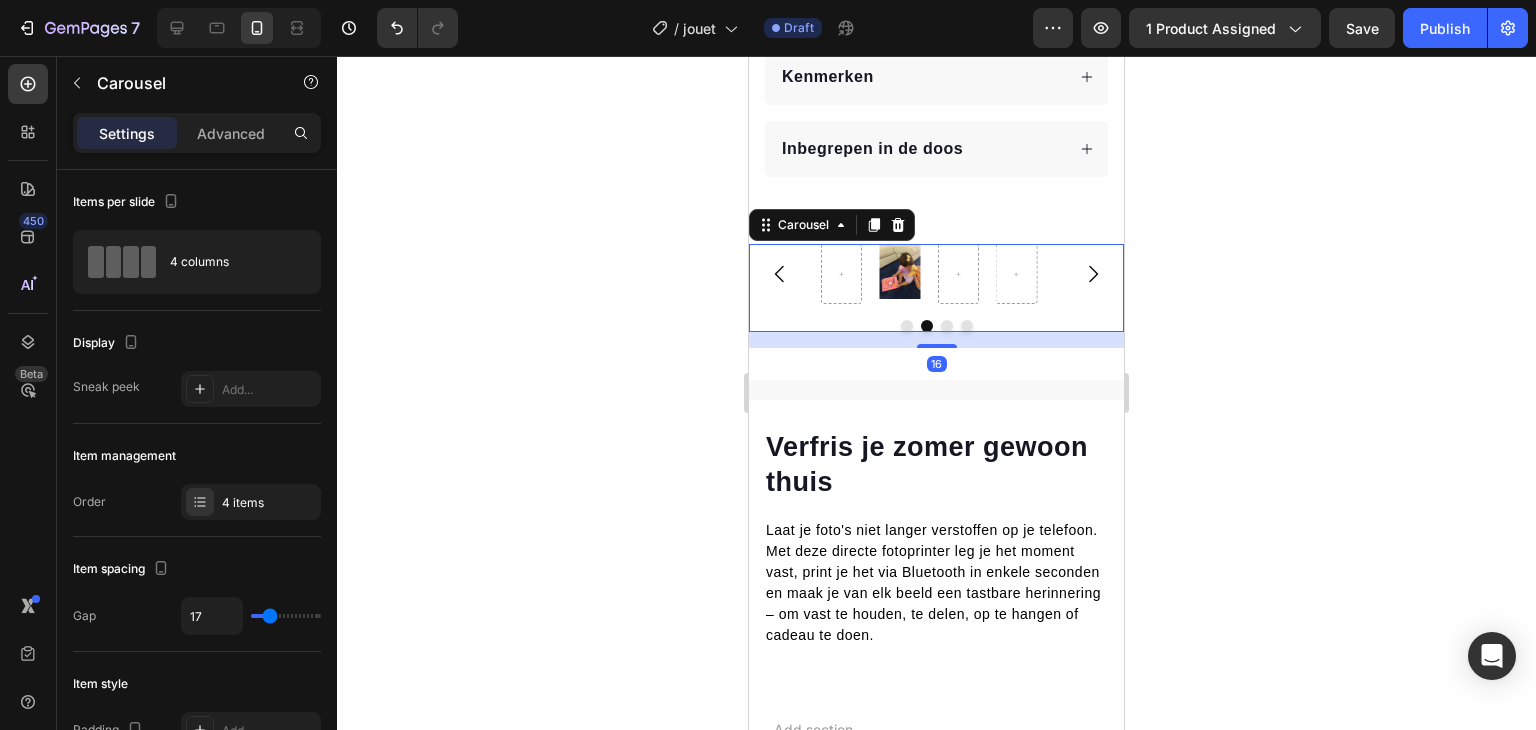 click 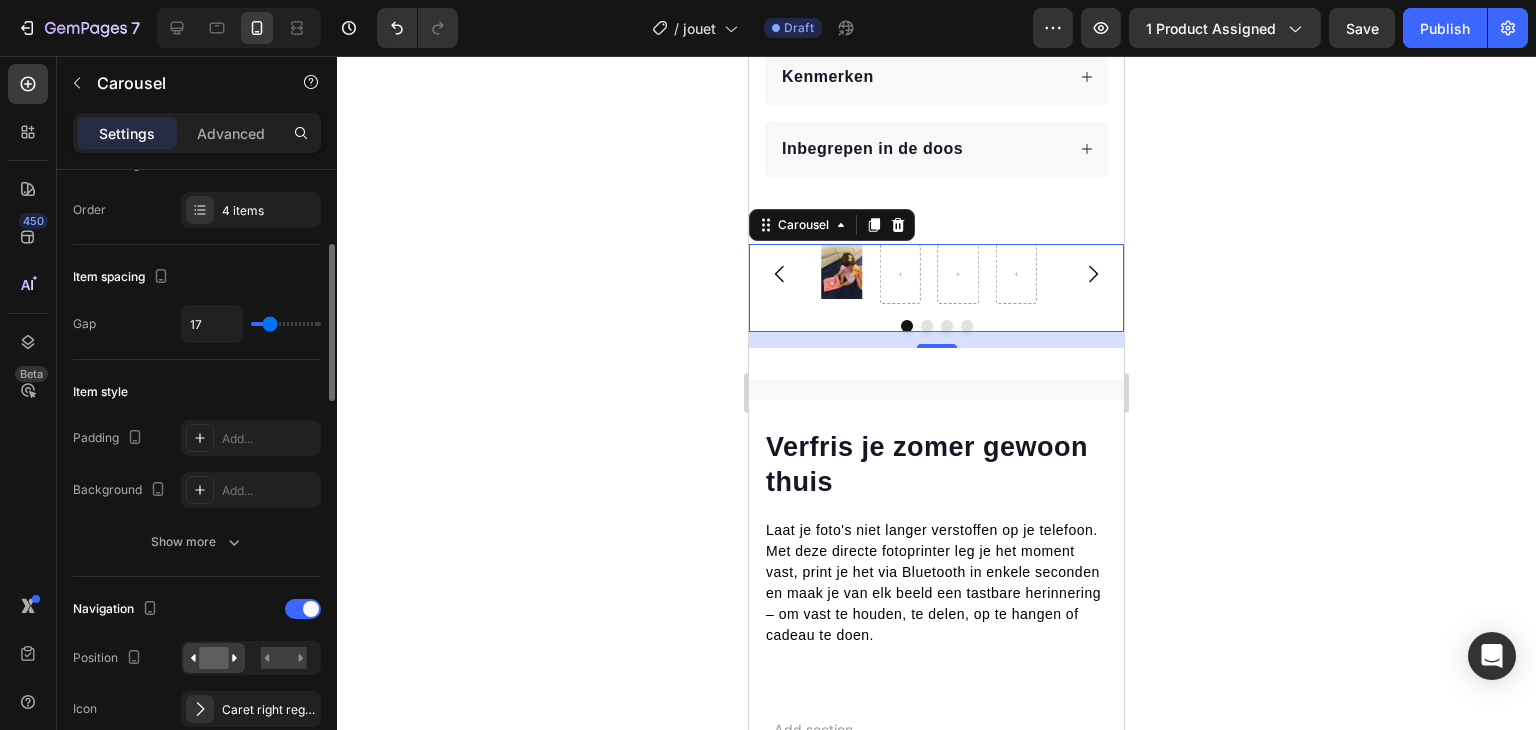 scroll, scrollTop: 296, scrollLeft: 0, axis: vertical 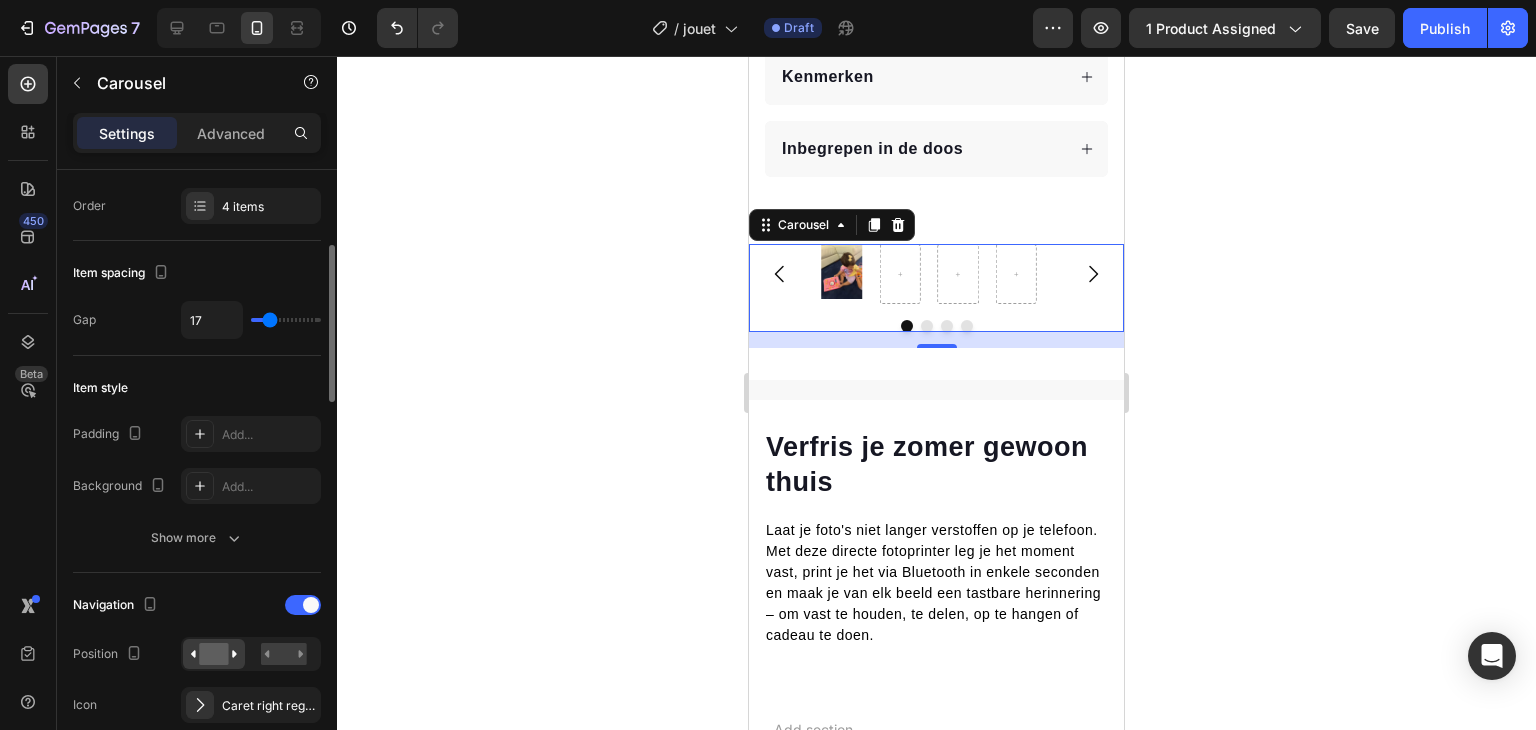 type on "41" 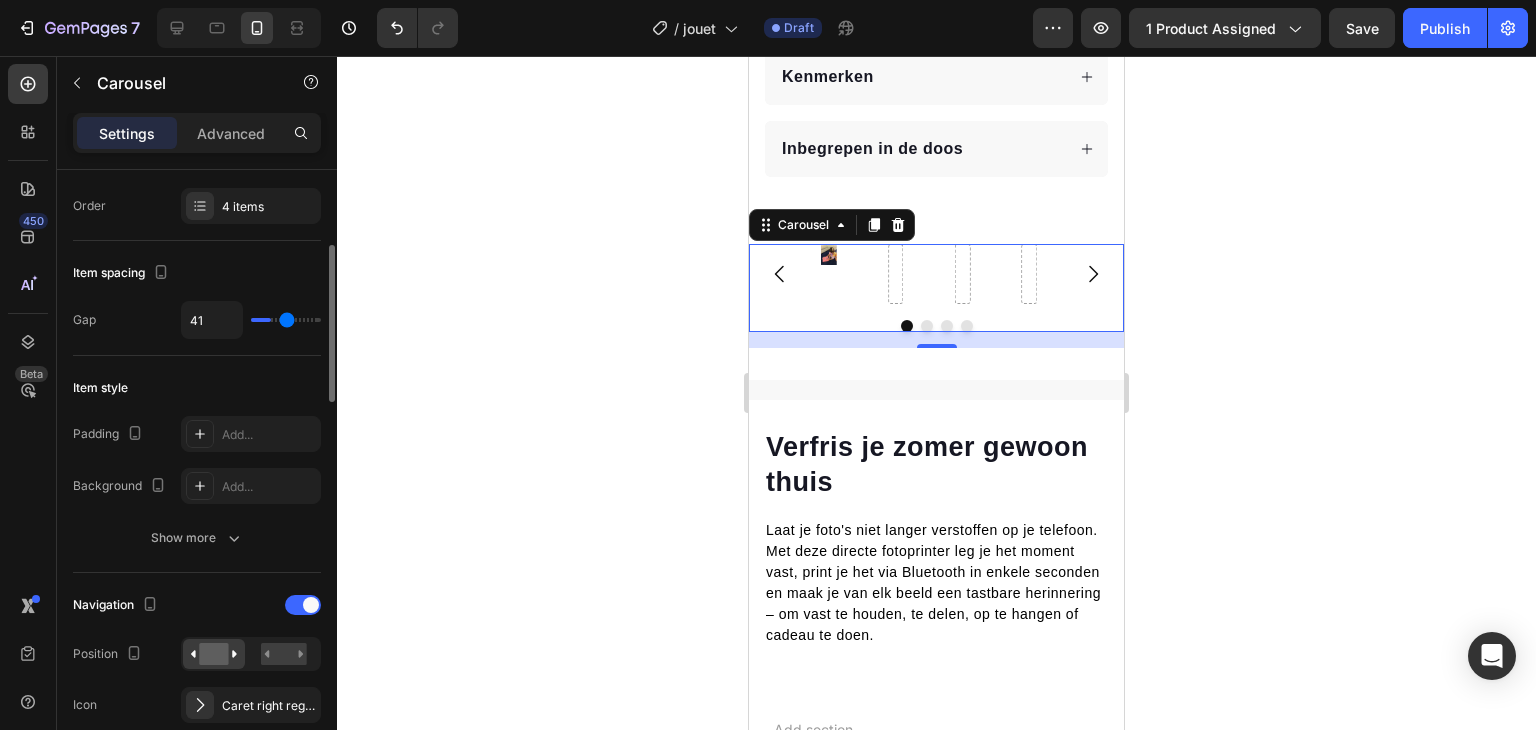 type on "51" 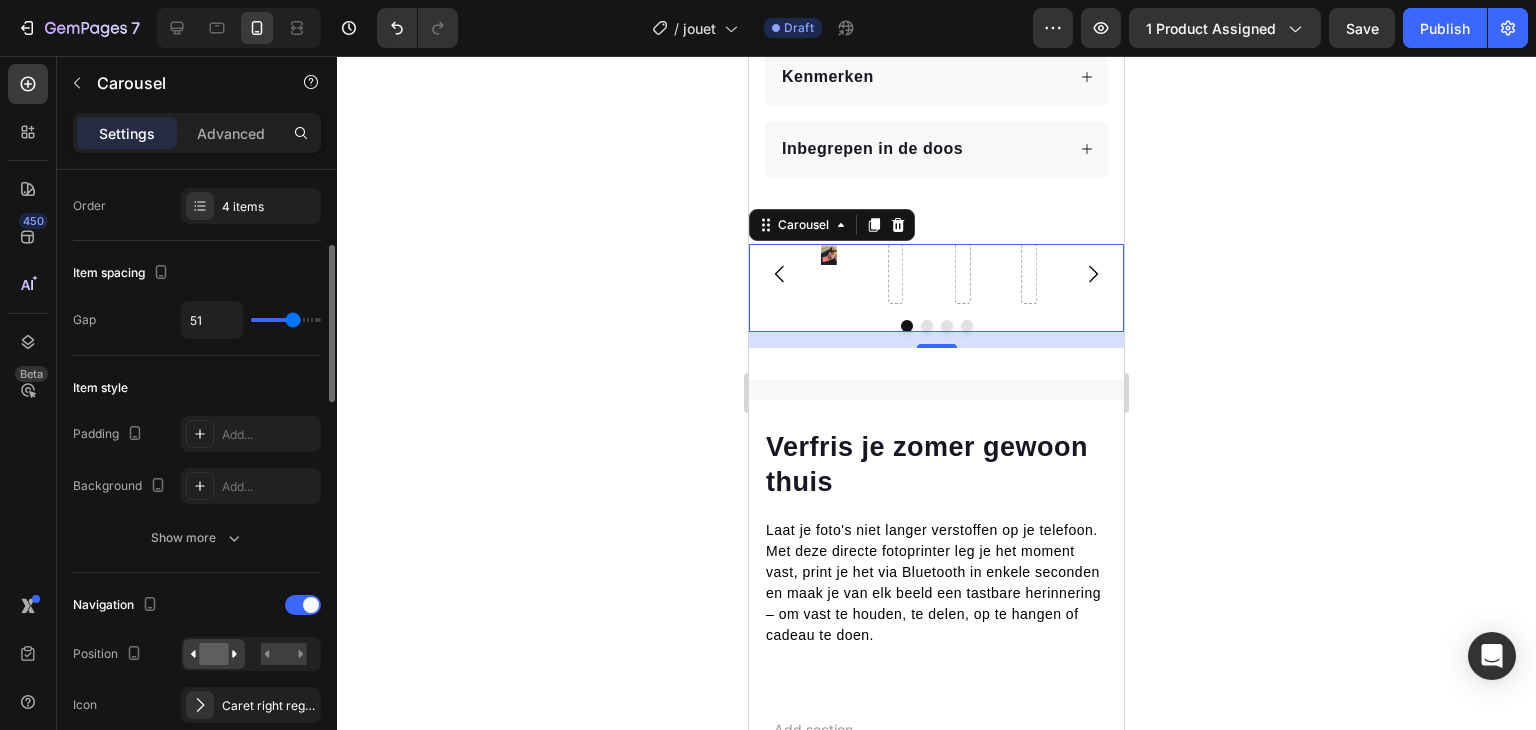 type on "55" 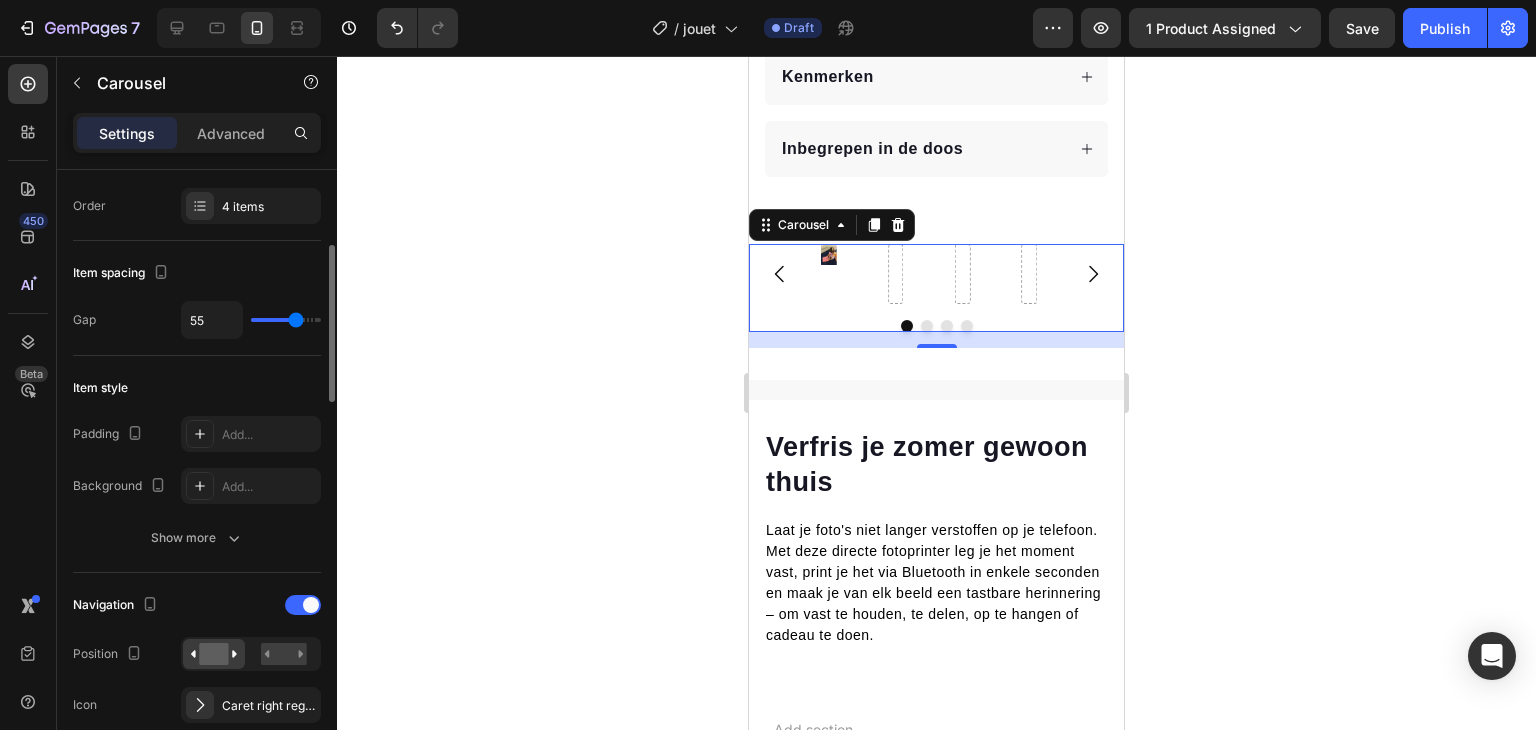 type on "56" 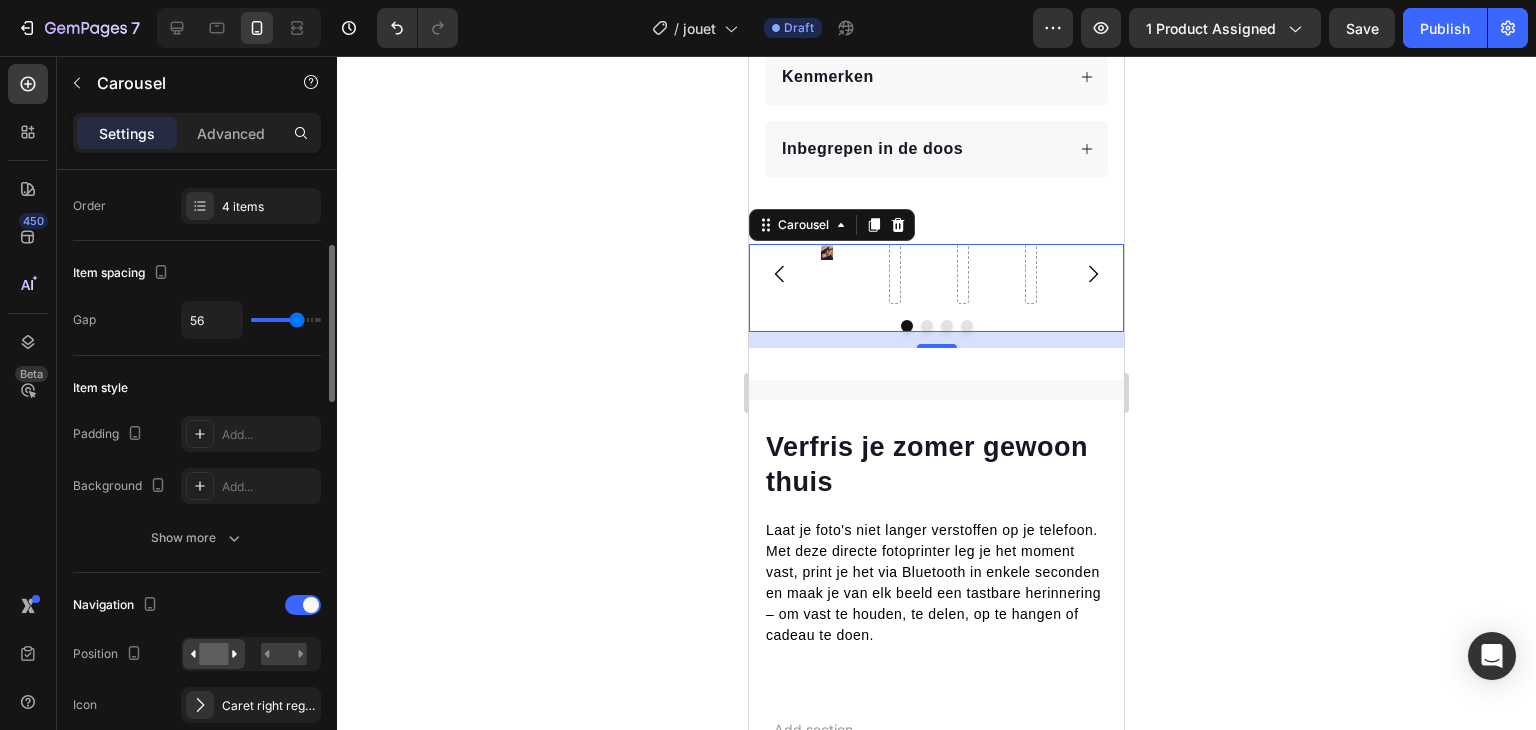 type on "55" 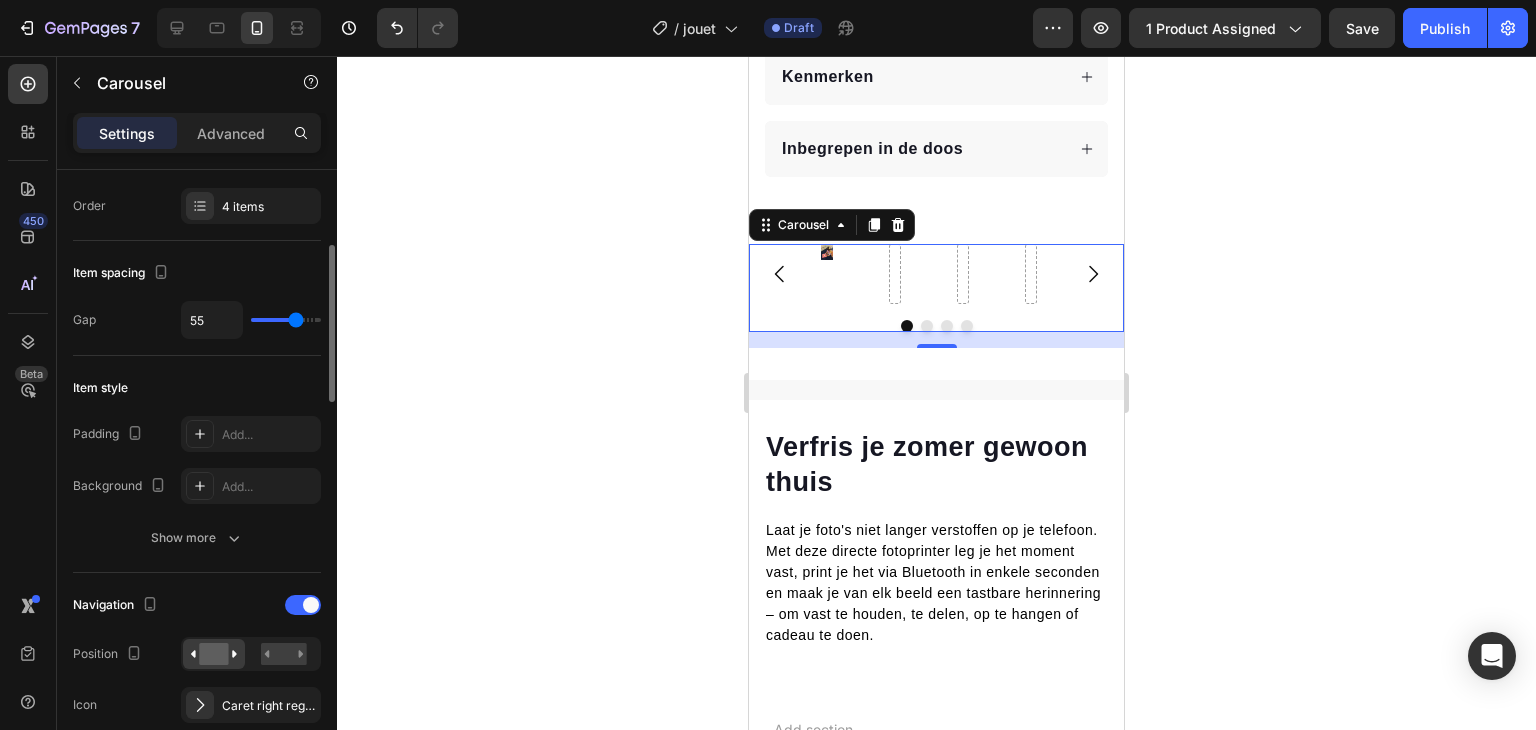 type on "47" 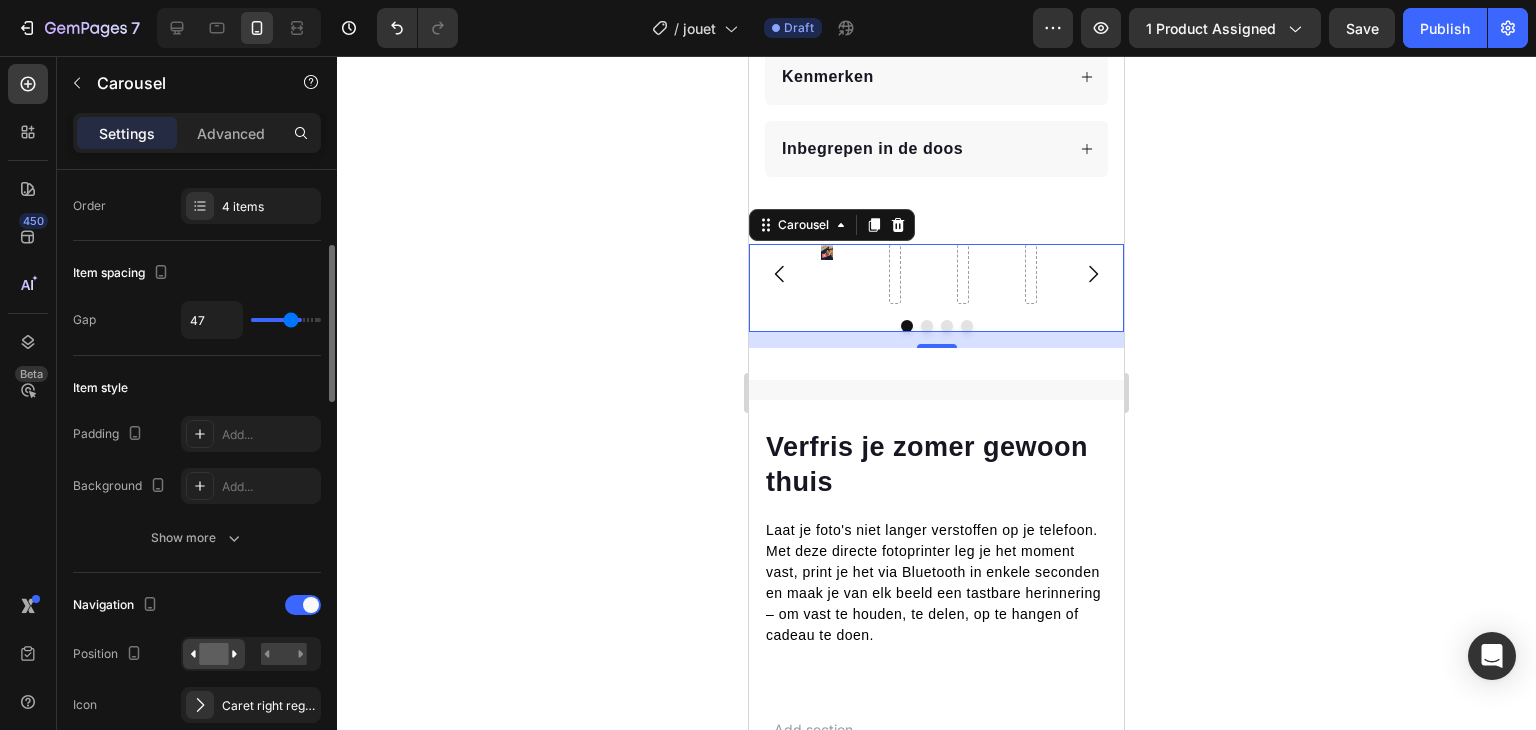 type on "37" 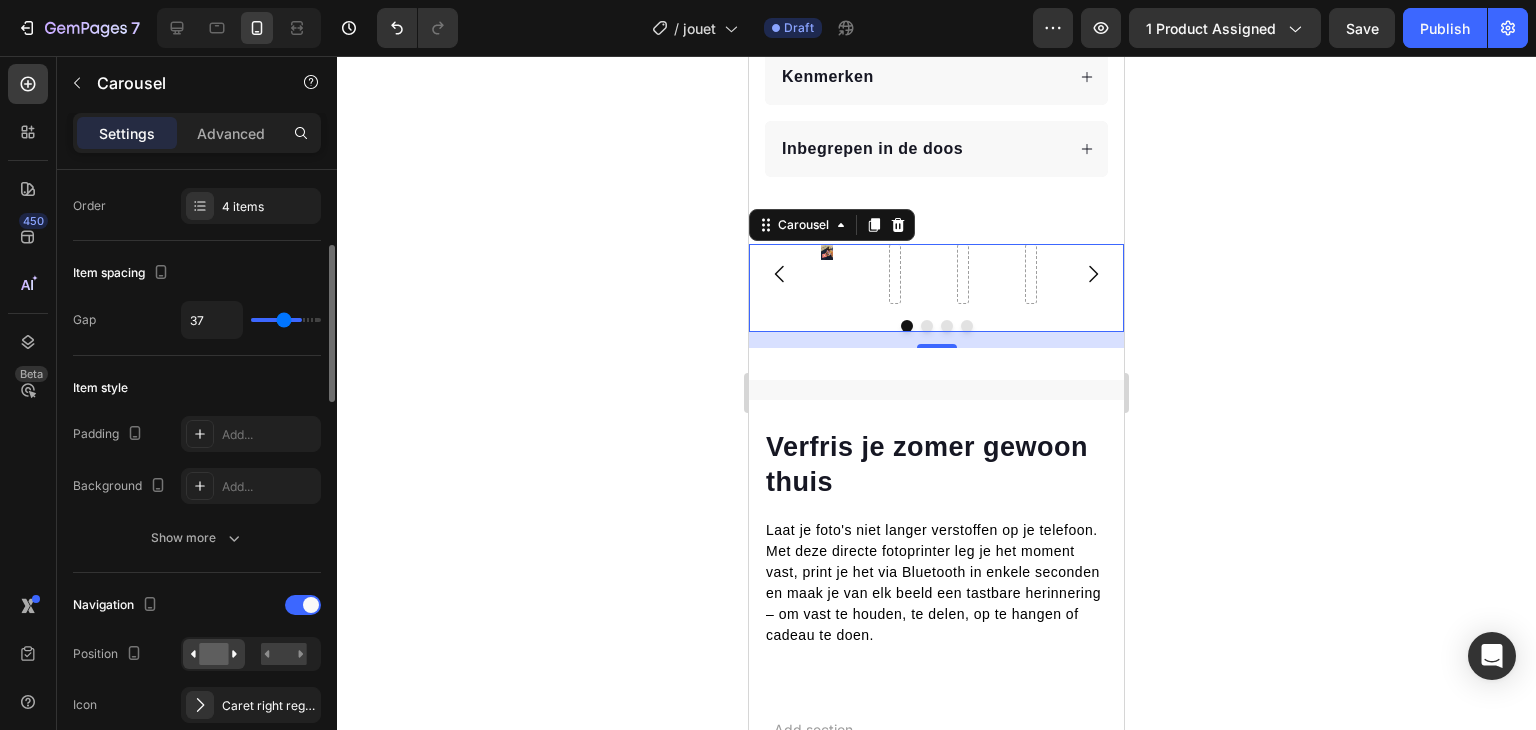 type on "29" 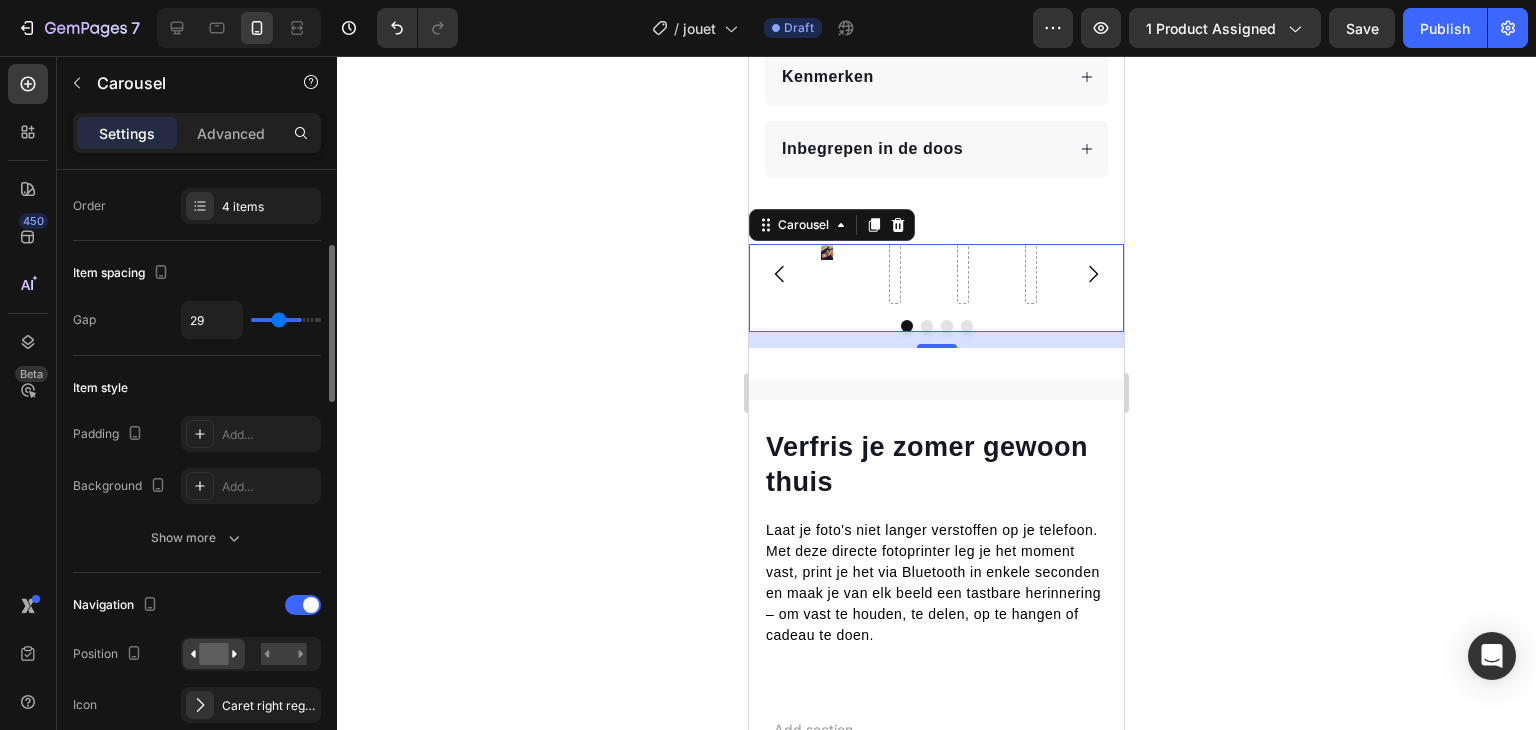 type on "23" 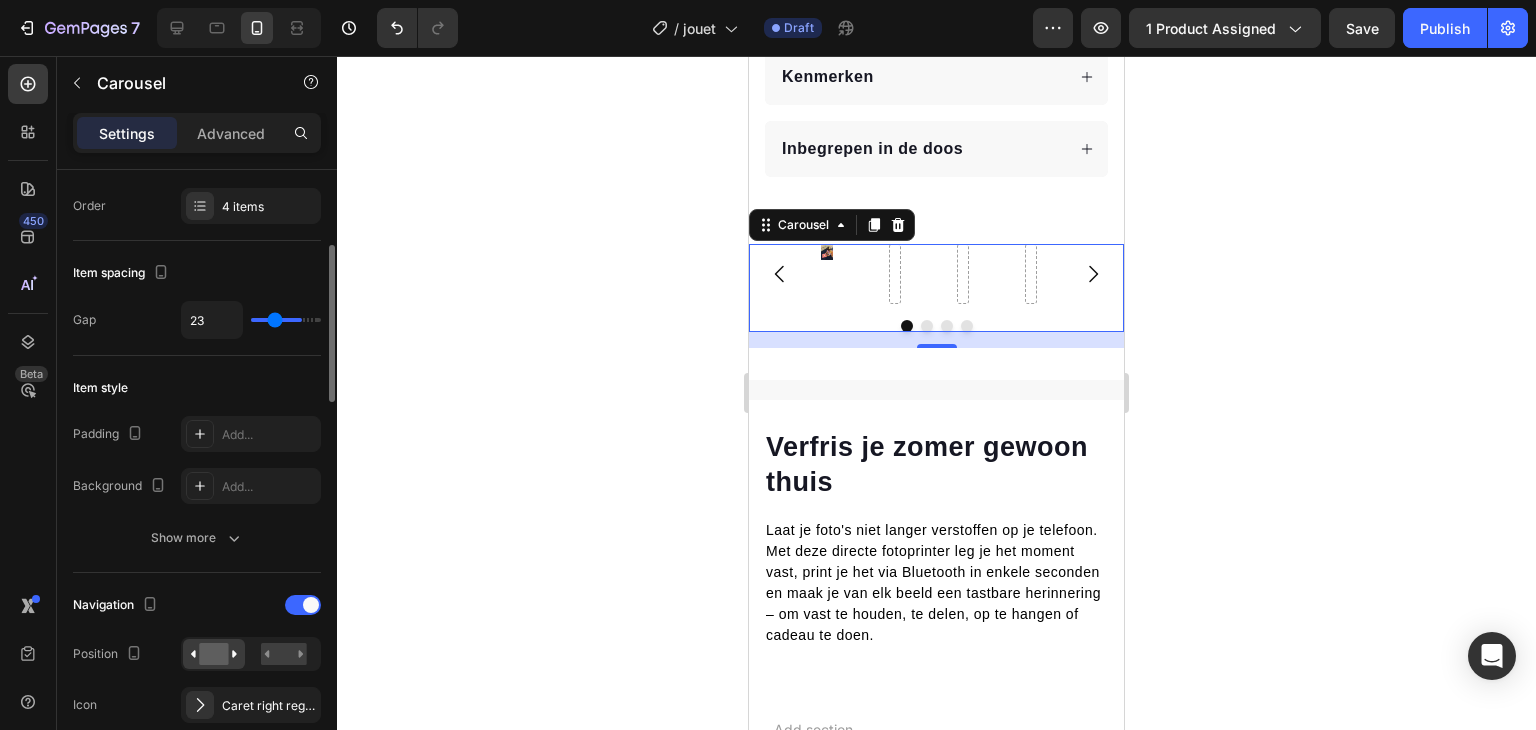 type on "17" 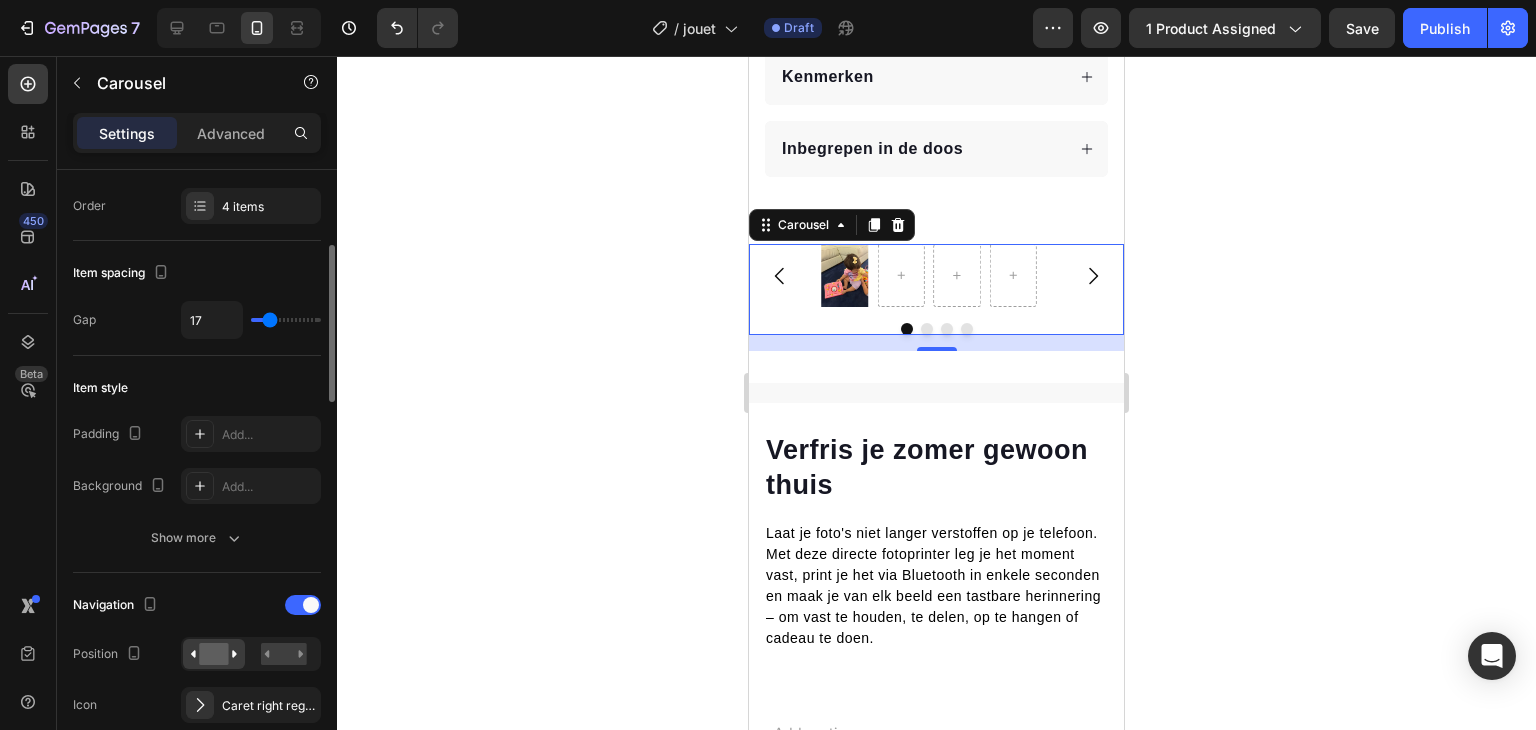 type on "9" 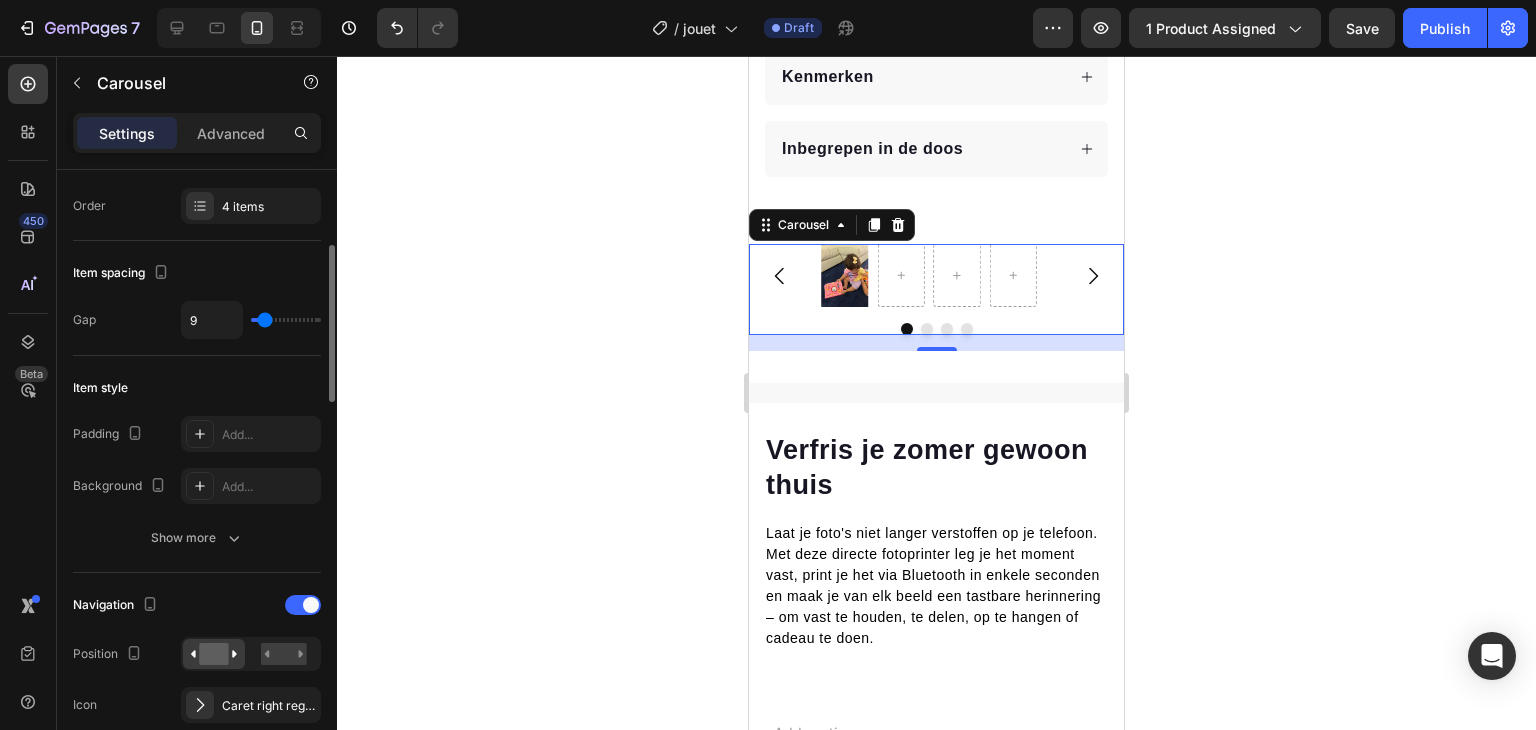 type on "0" 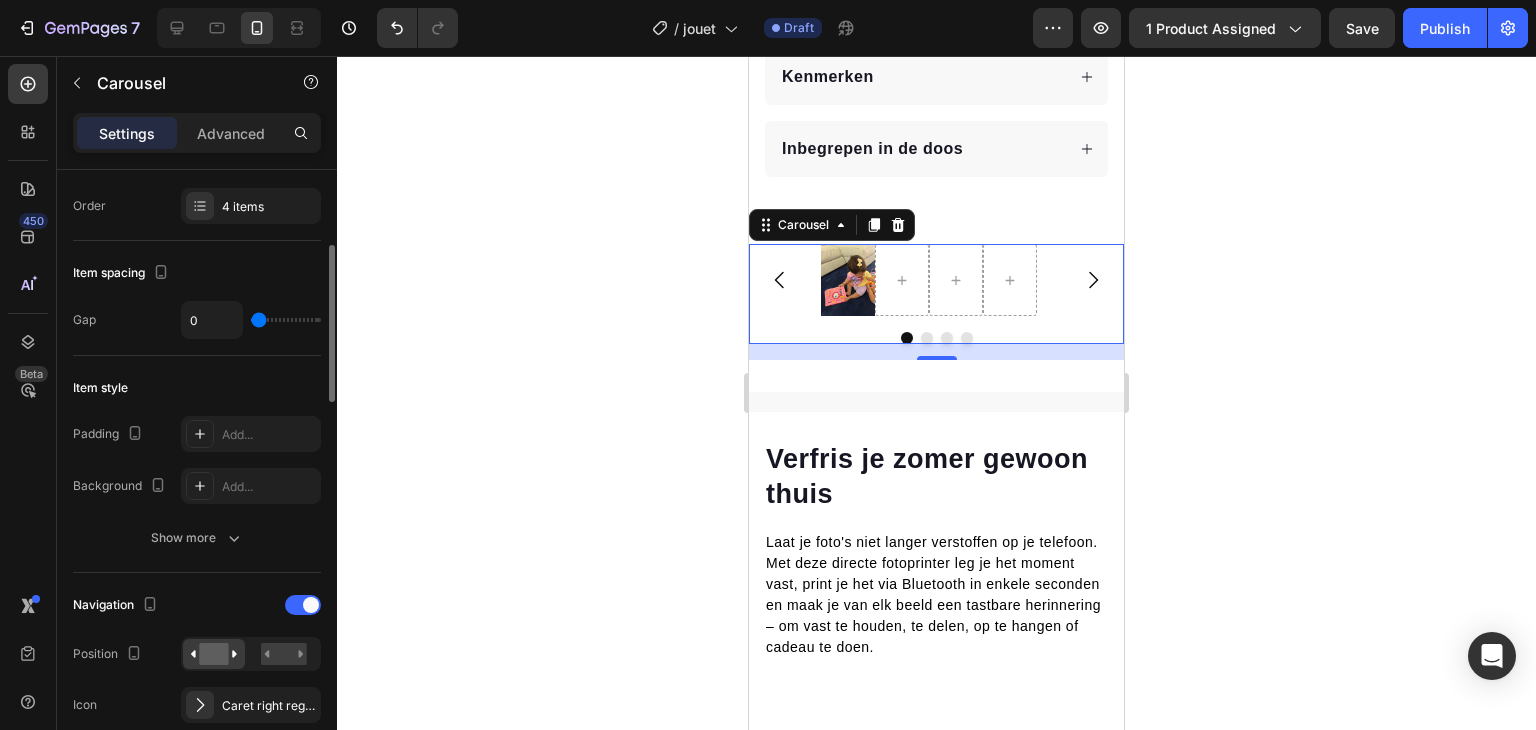 type on "19" 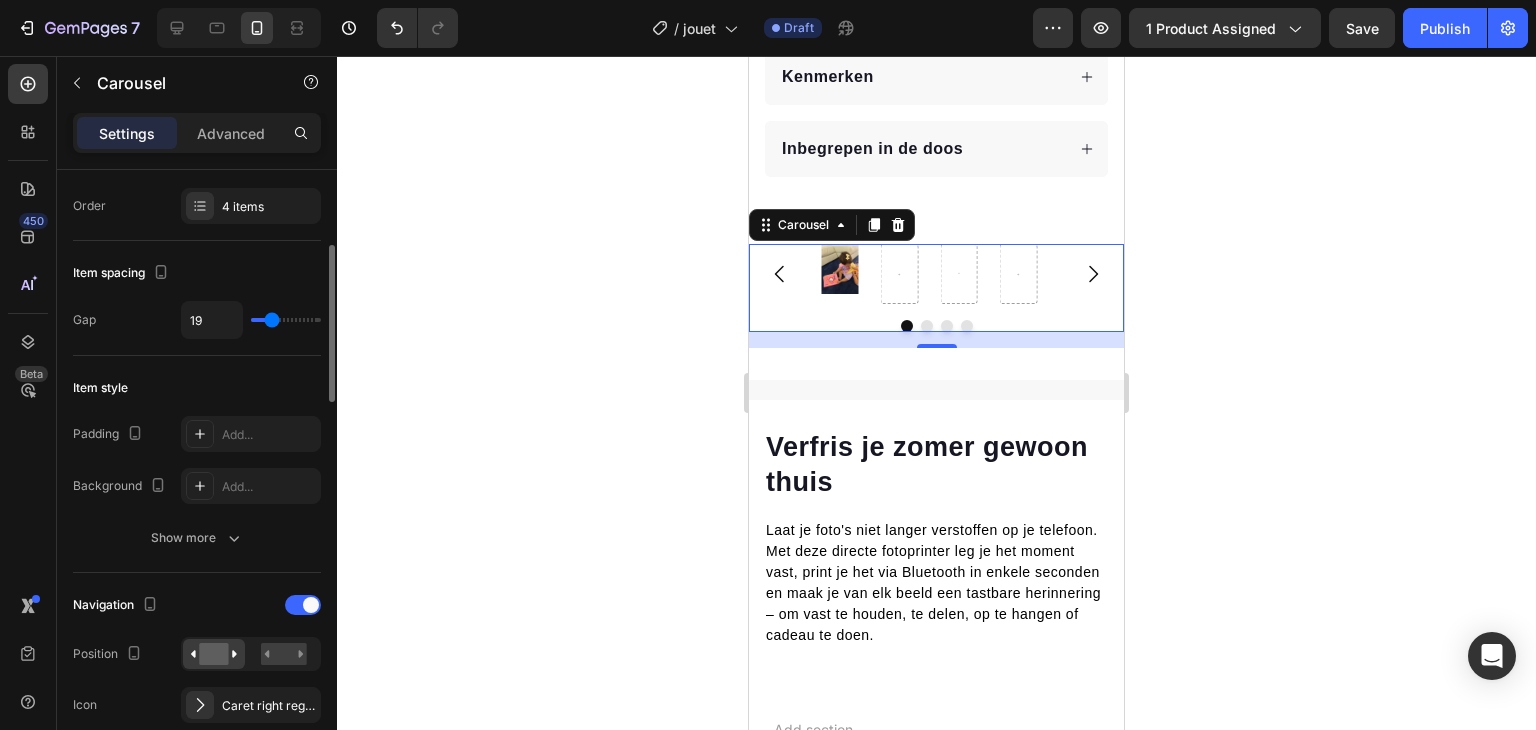 type on "22" 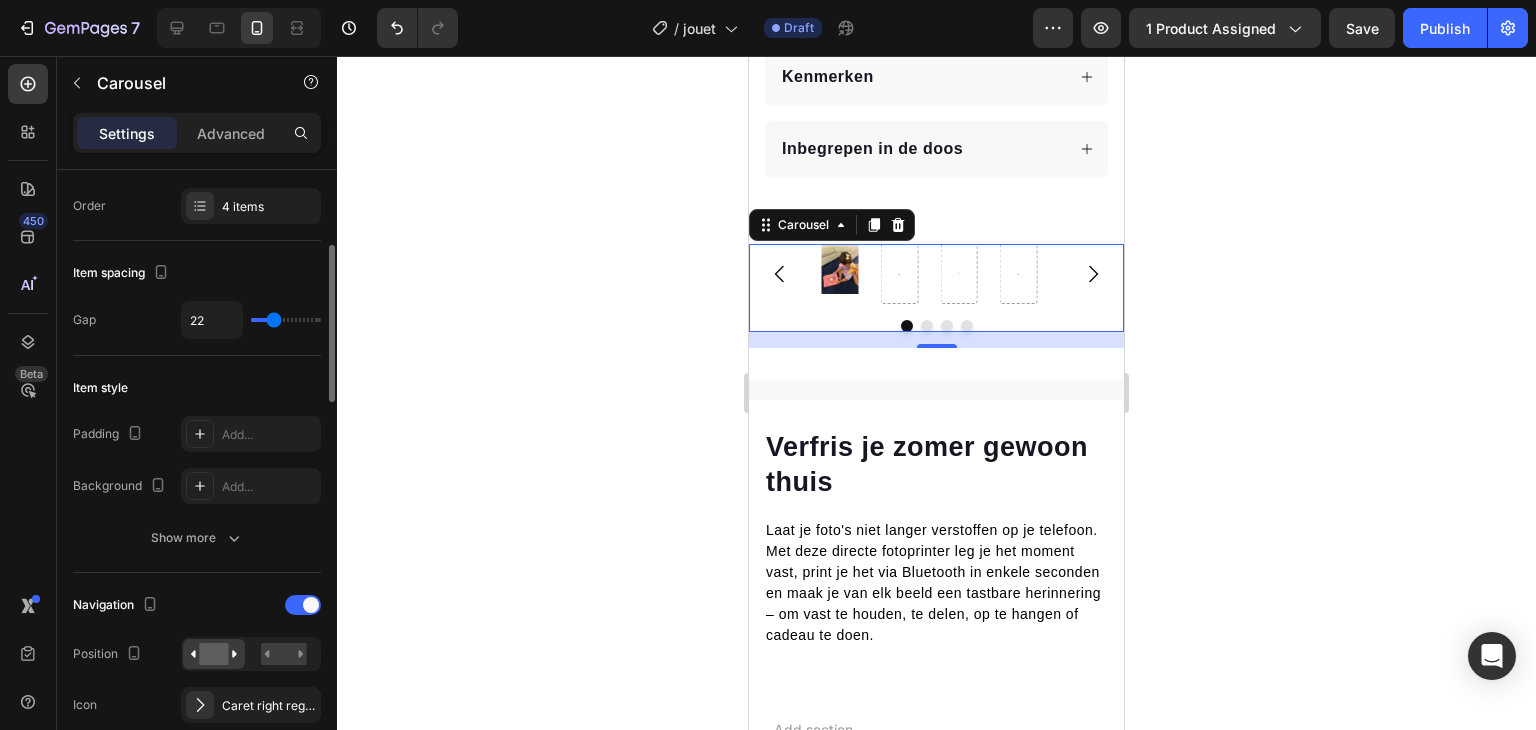 type on "25" 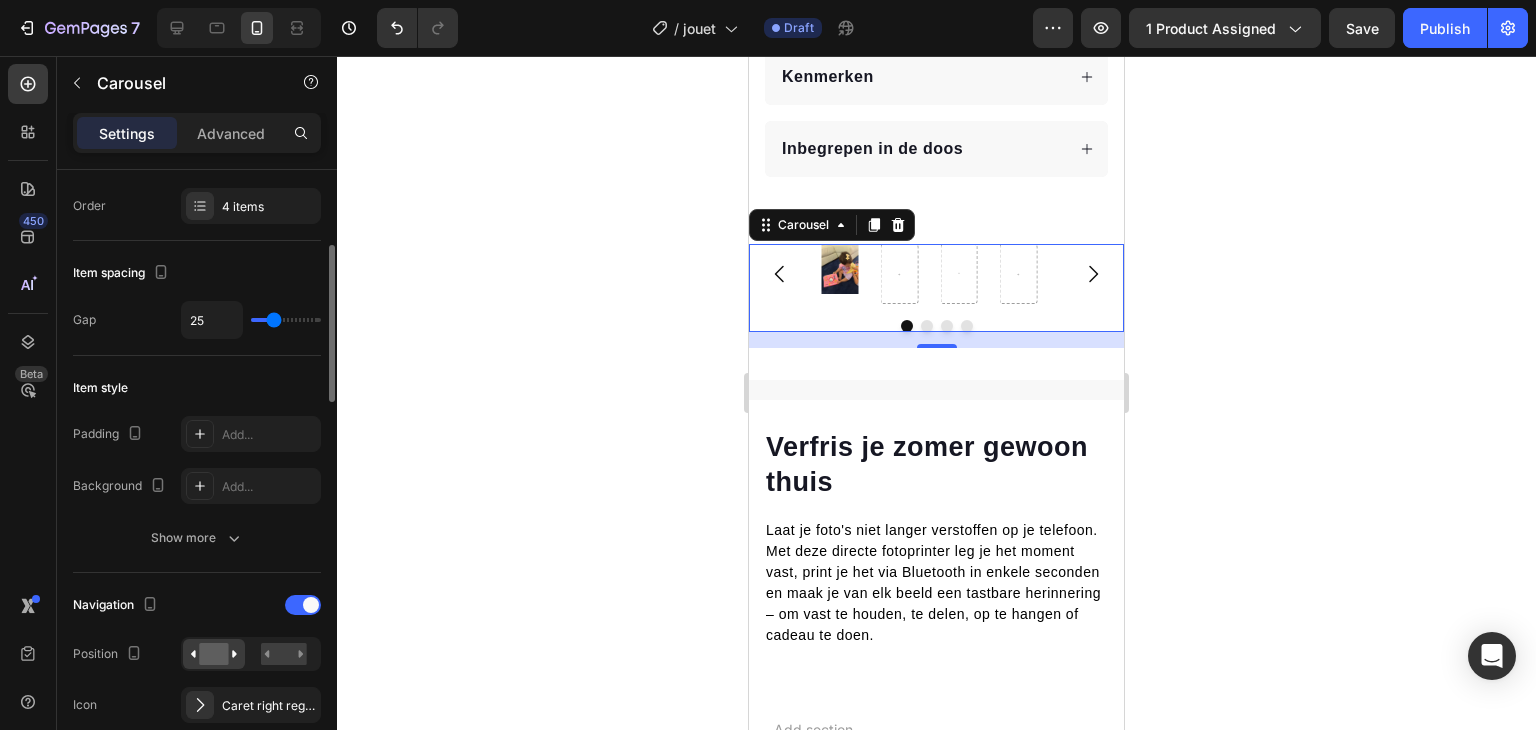 type on "25" 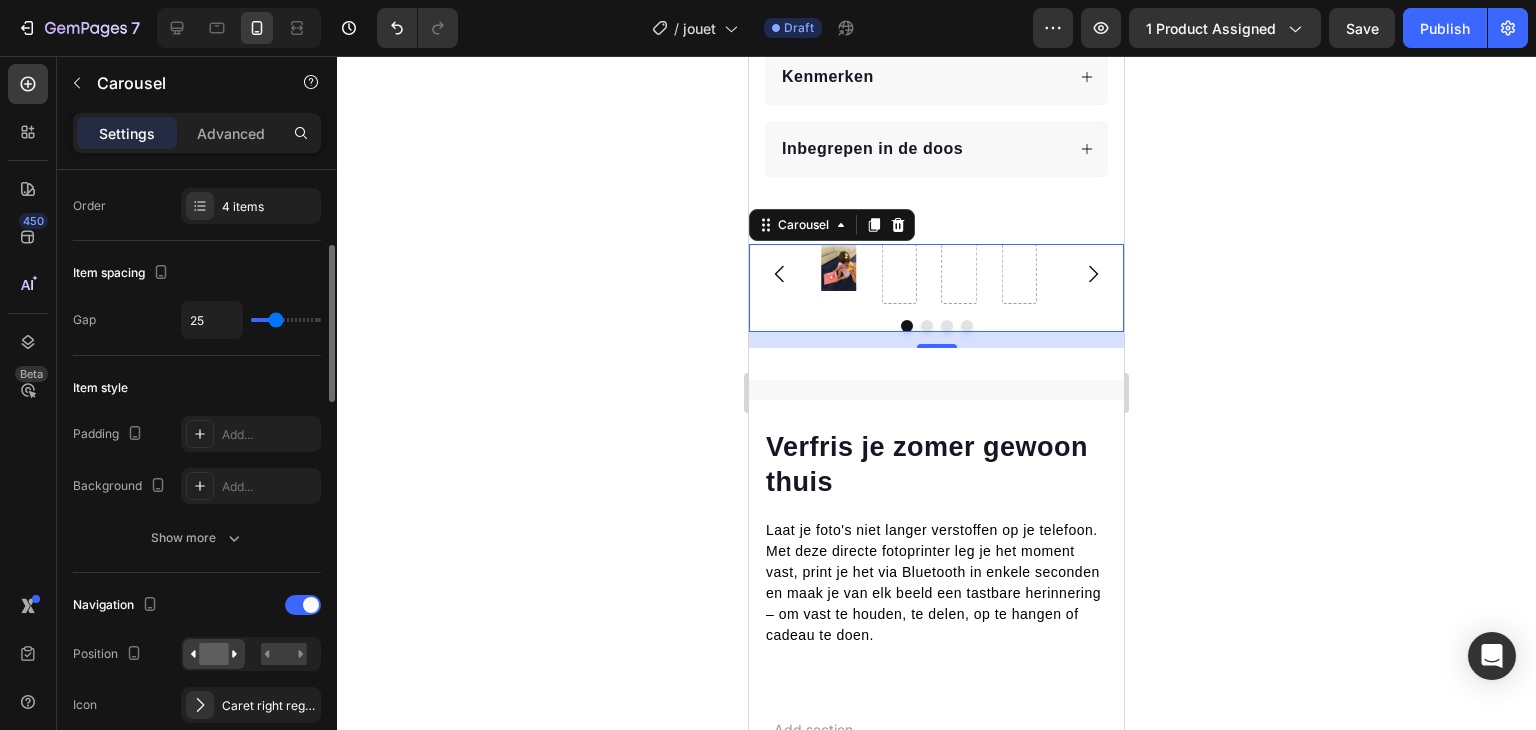 type on "20" 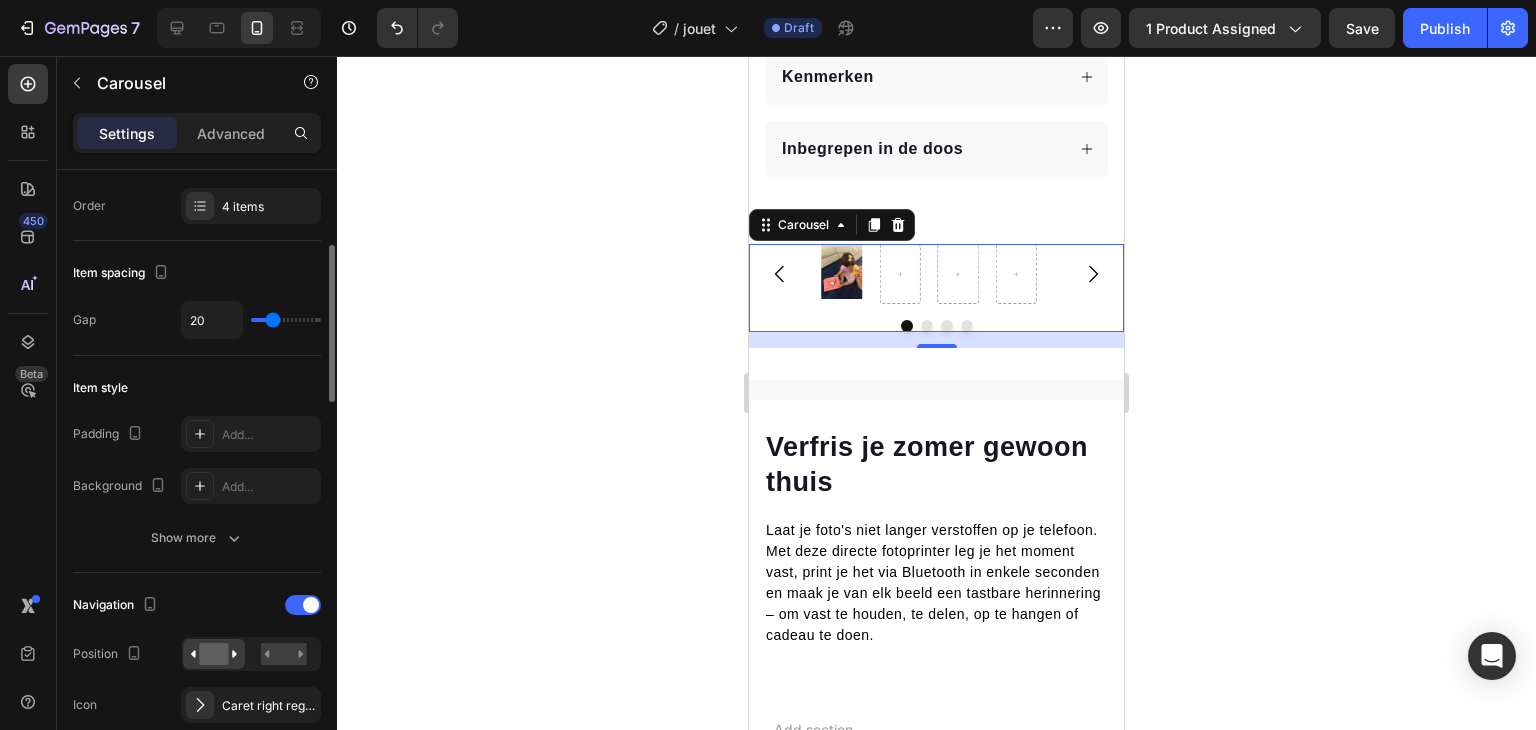 type on "17" 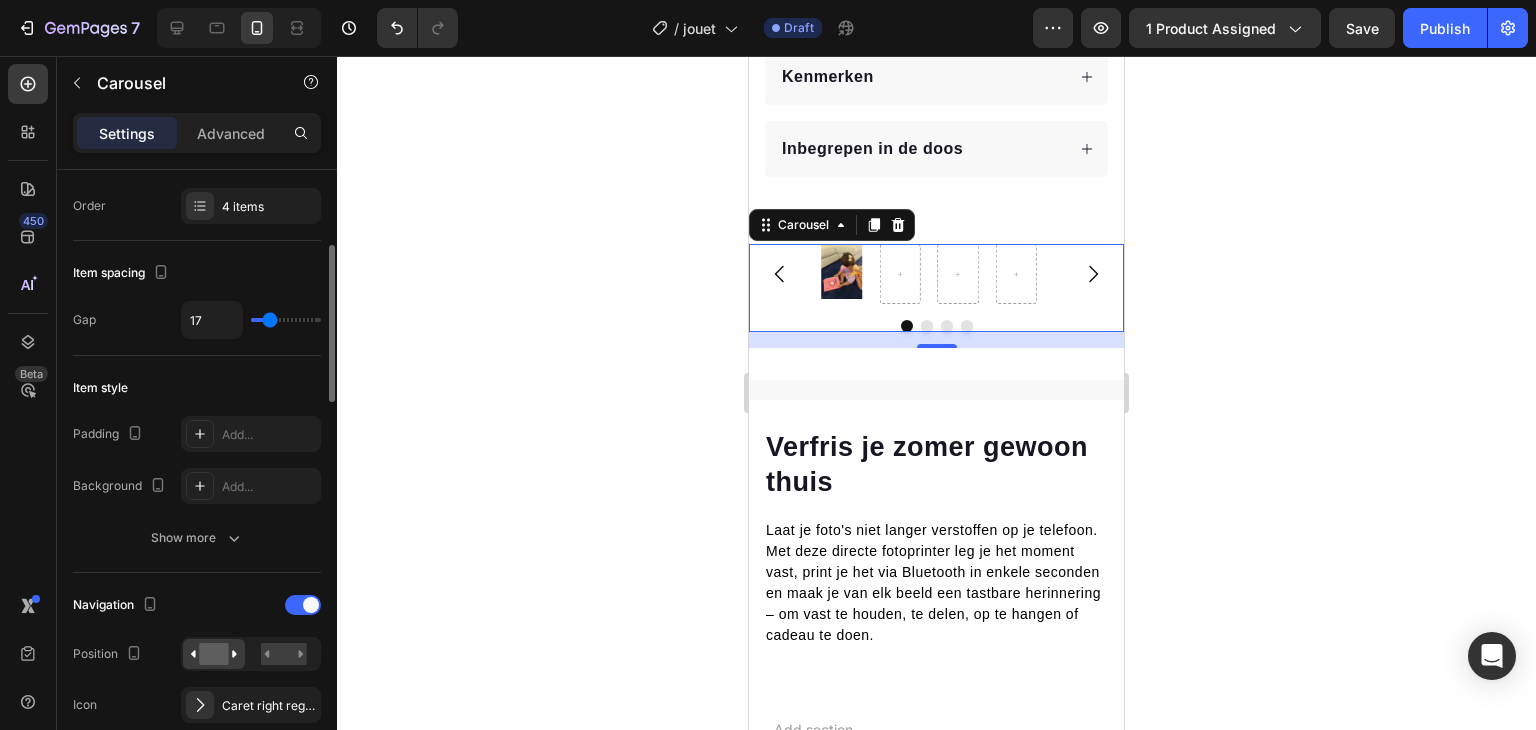 click at bounding box center (286, 320) 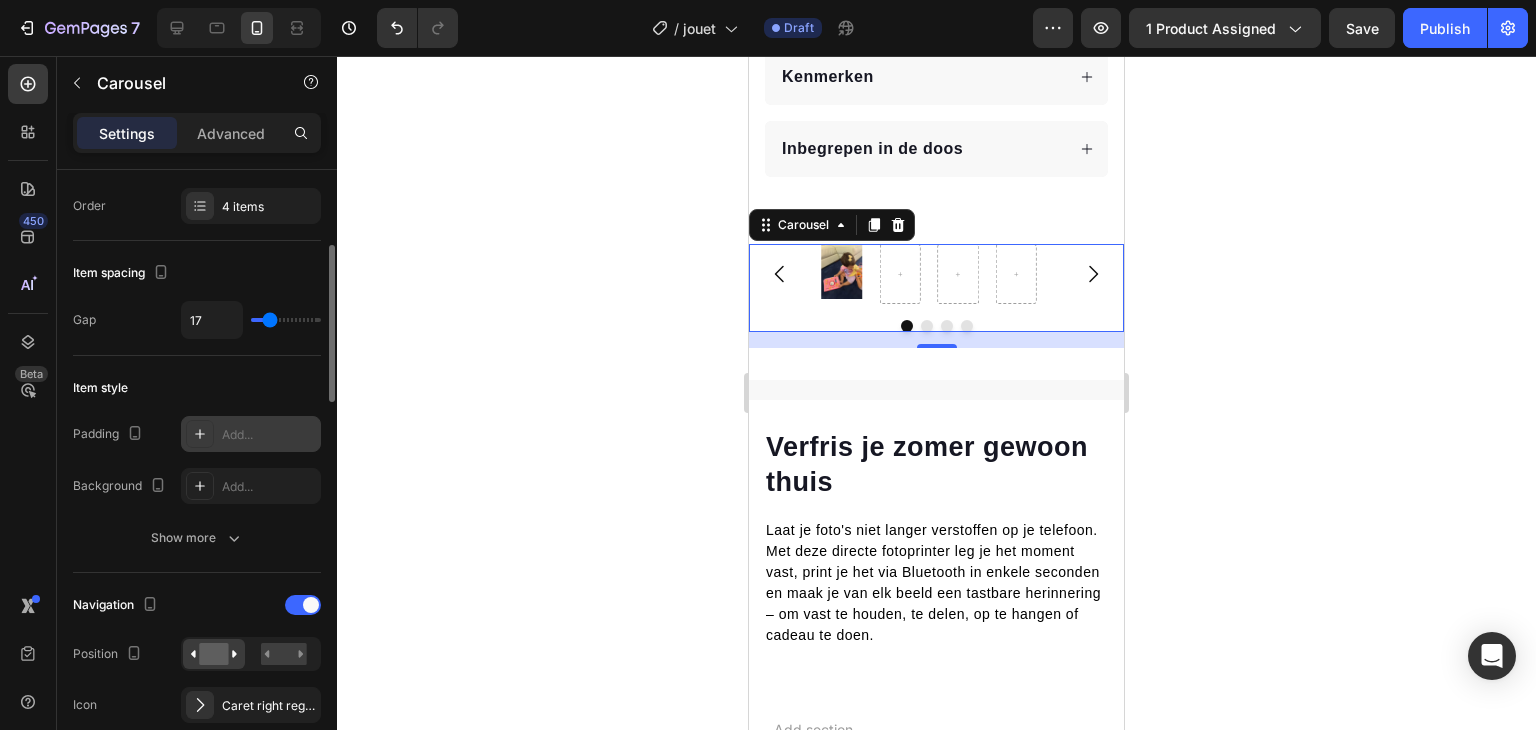 click on "Add..." at bounding box center (269, 435) 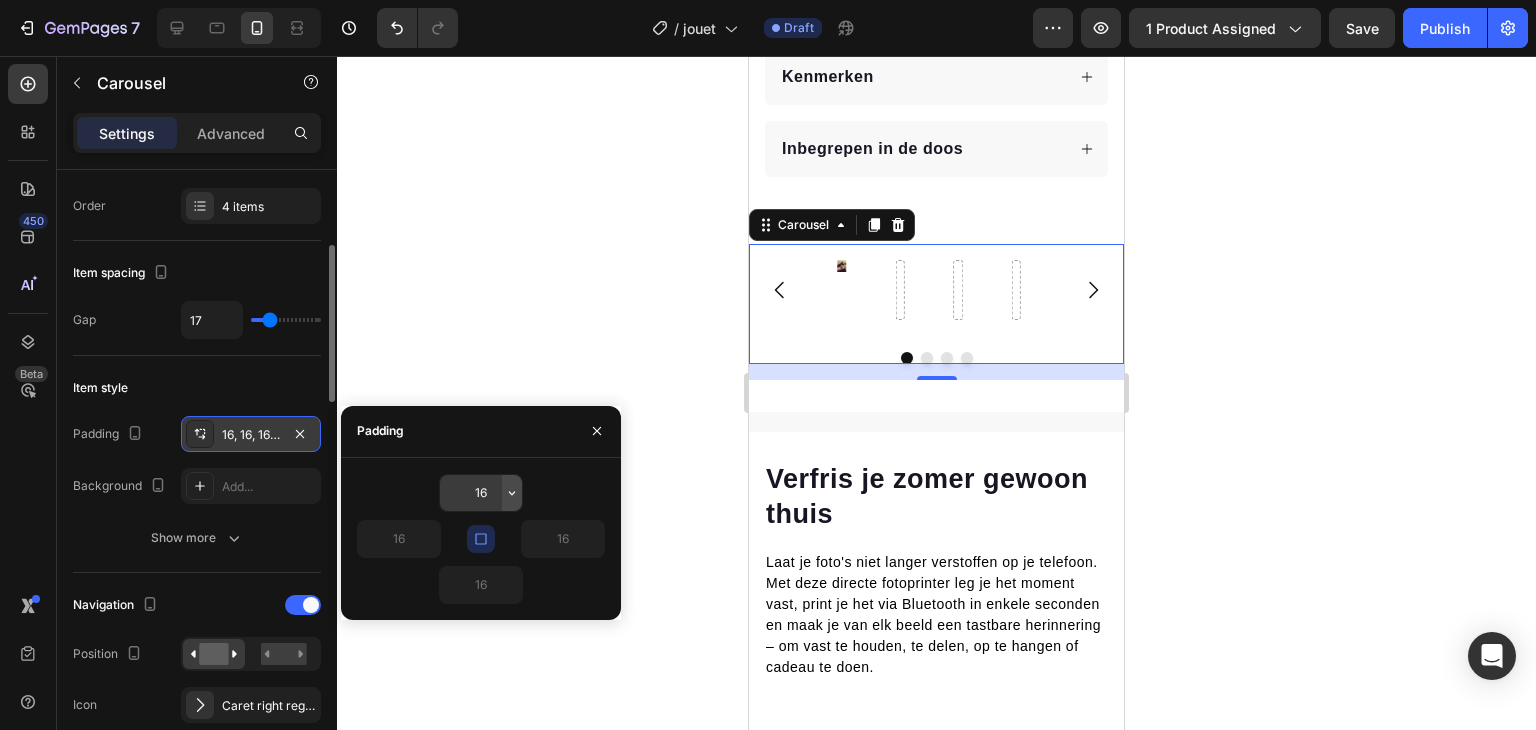 click 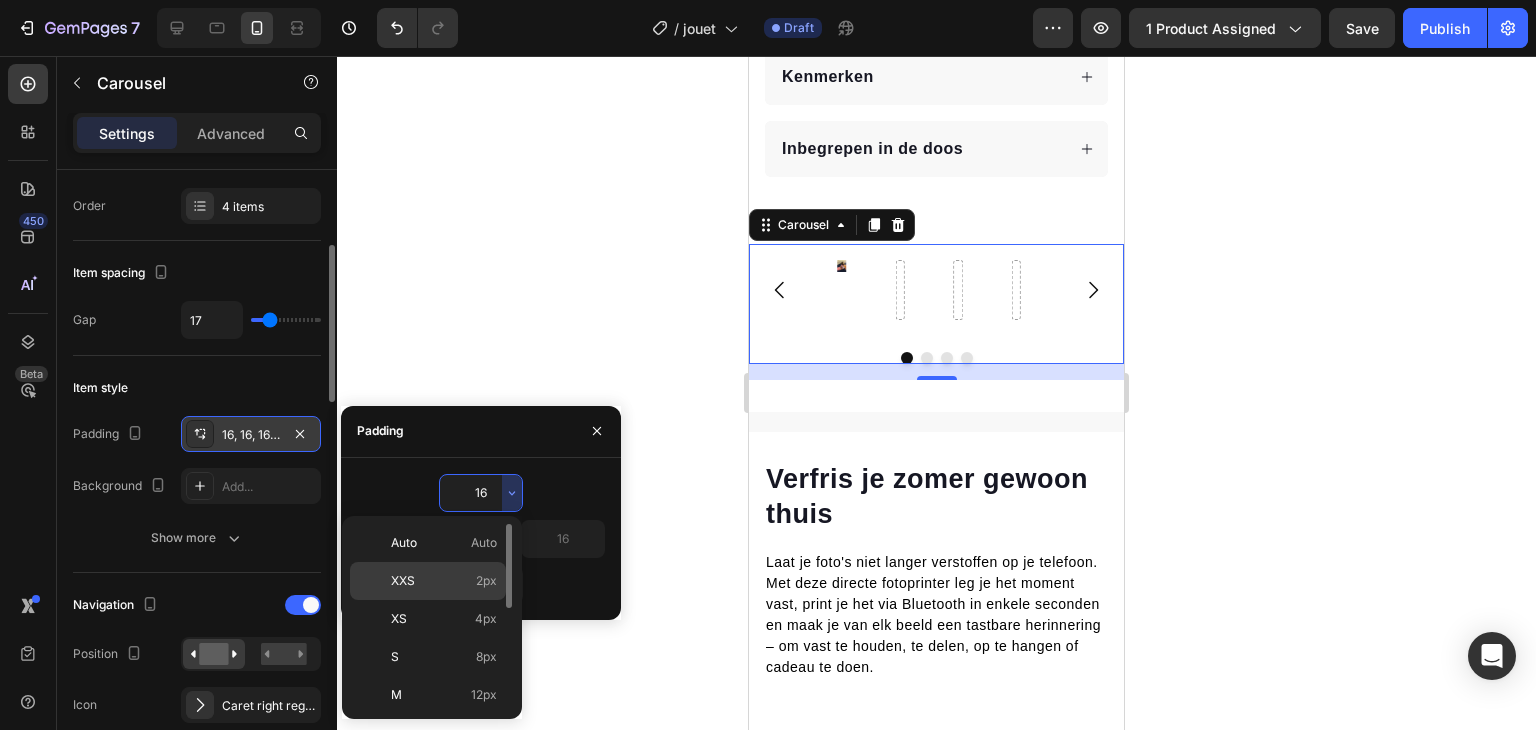 click on "XXS 2px" at bounding box center [444, 581] 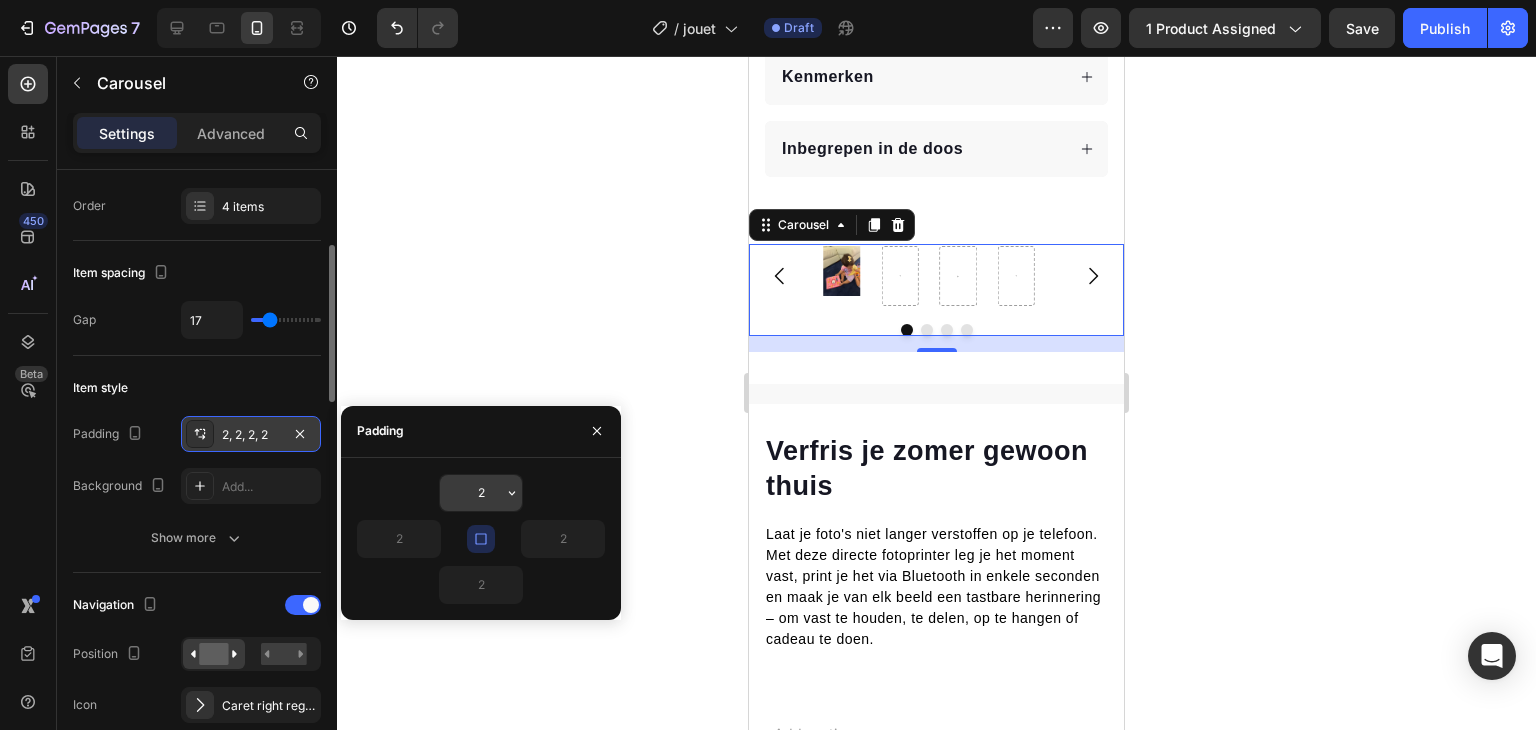 click 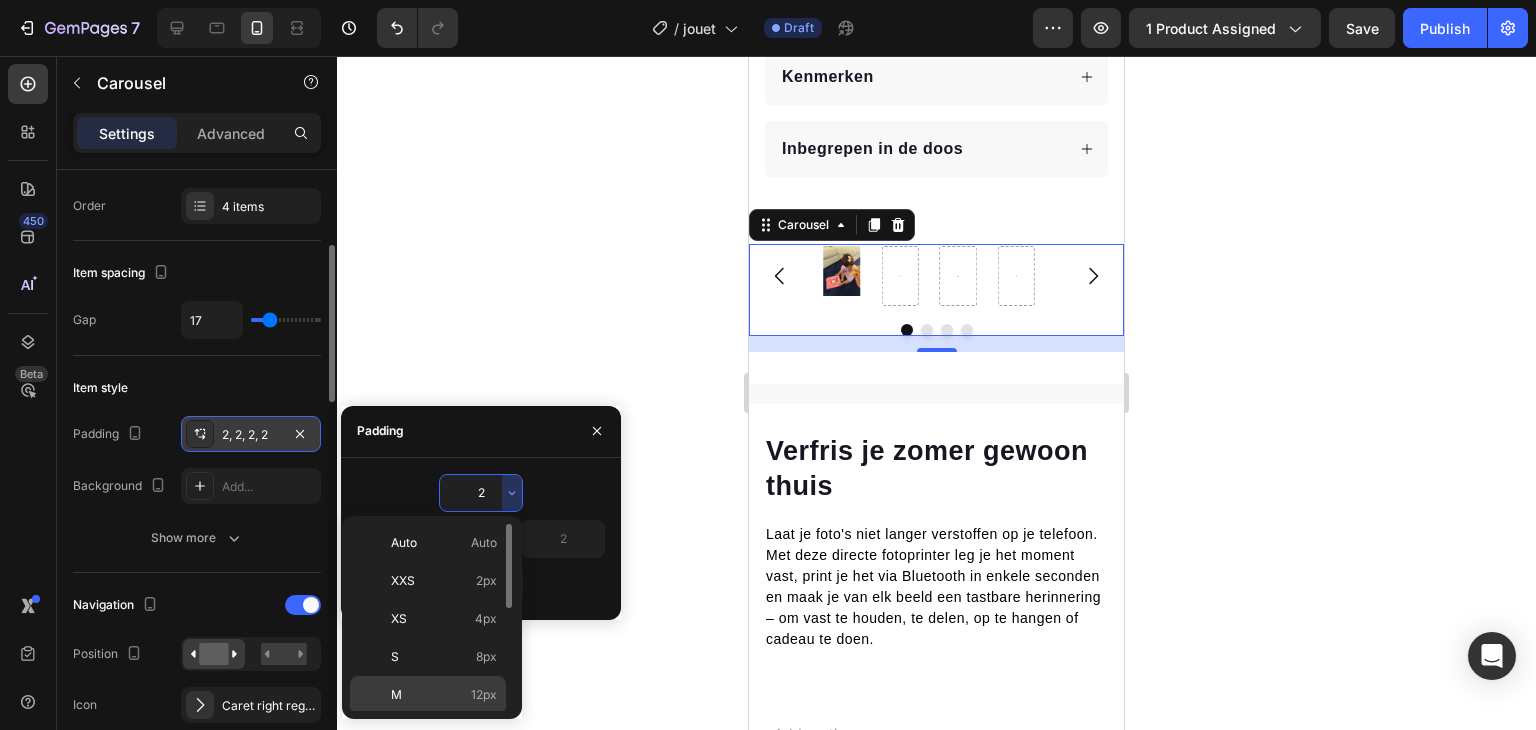click on "M 12px" at bounding box center (444, 695) 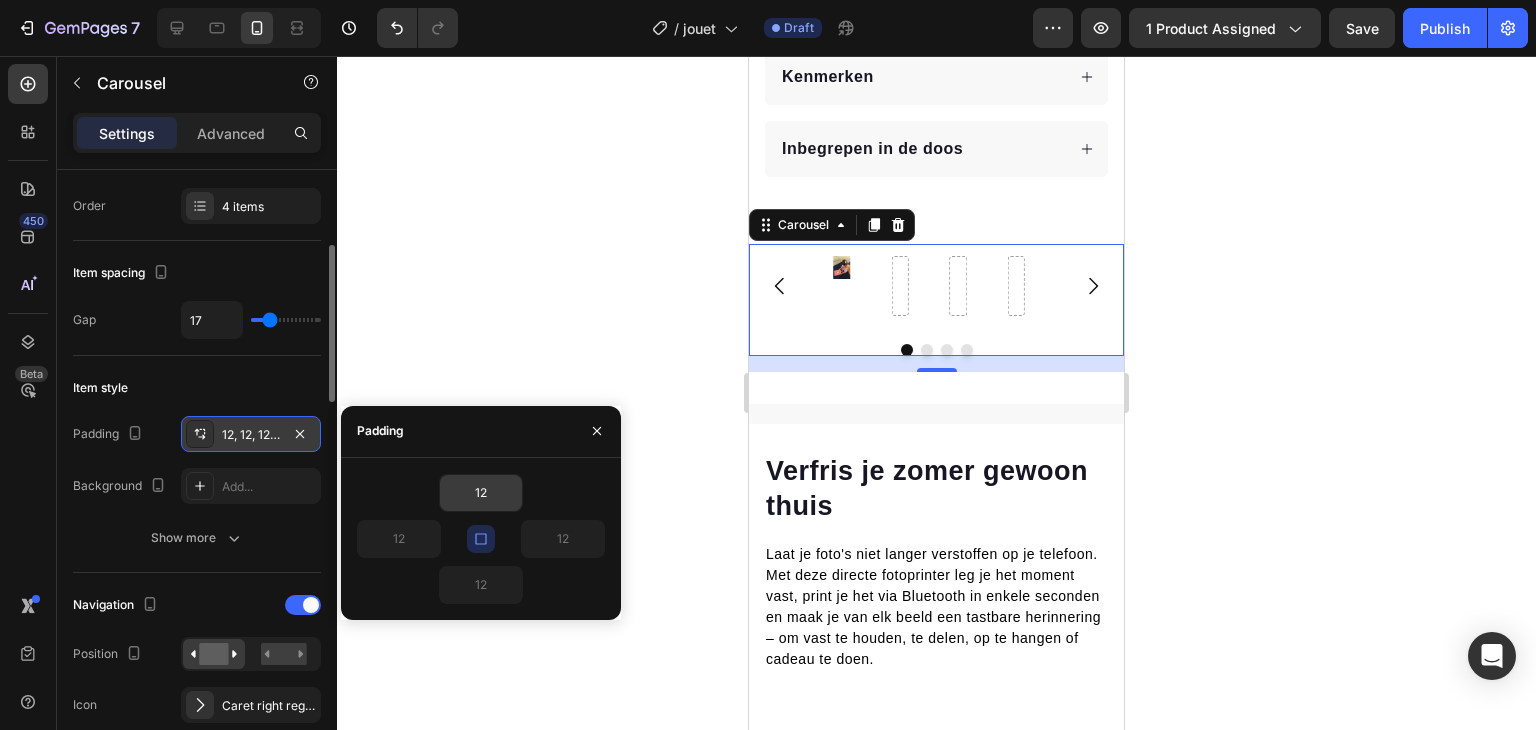 click on "12" at bounding box center (481, 493) 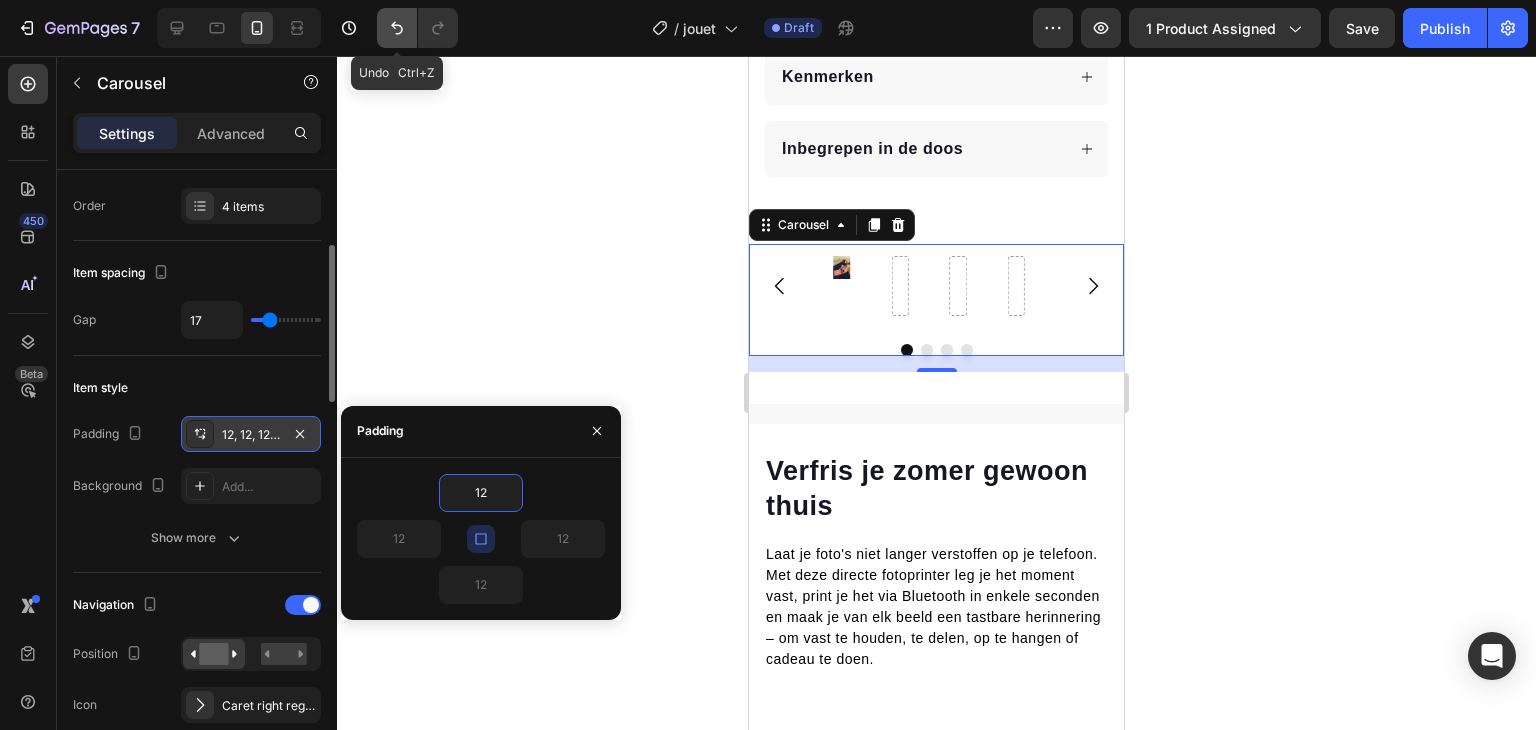 click 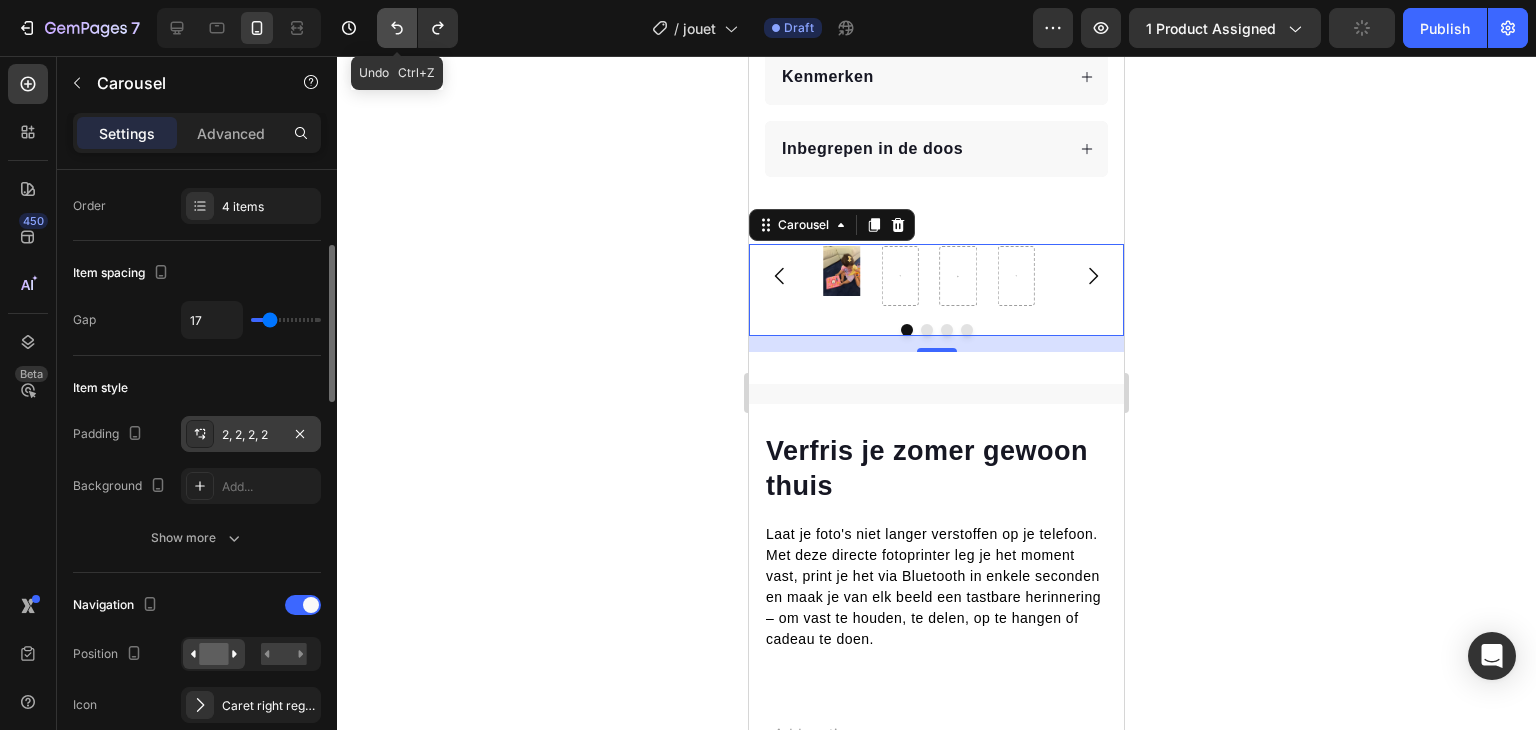 click 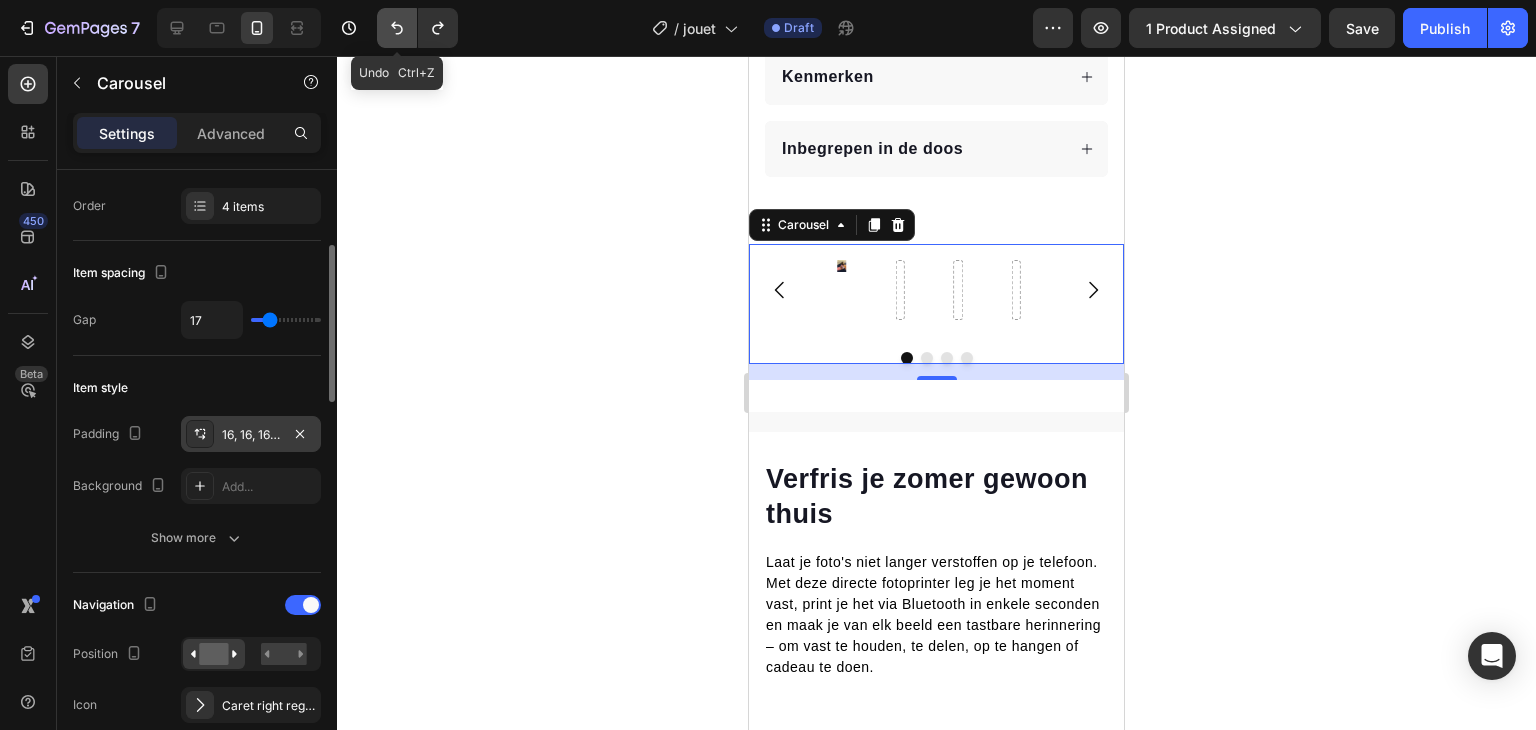click 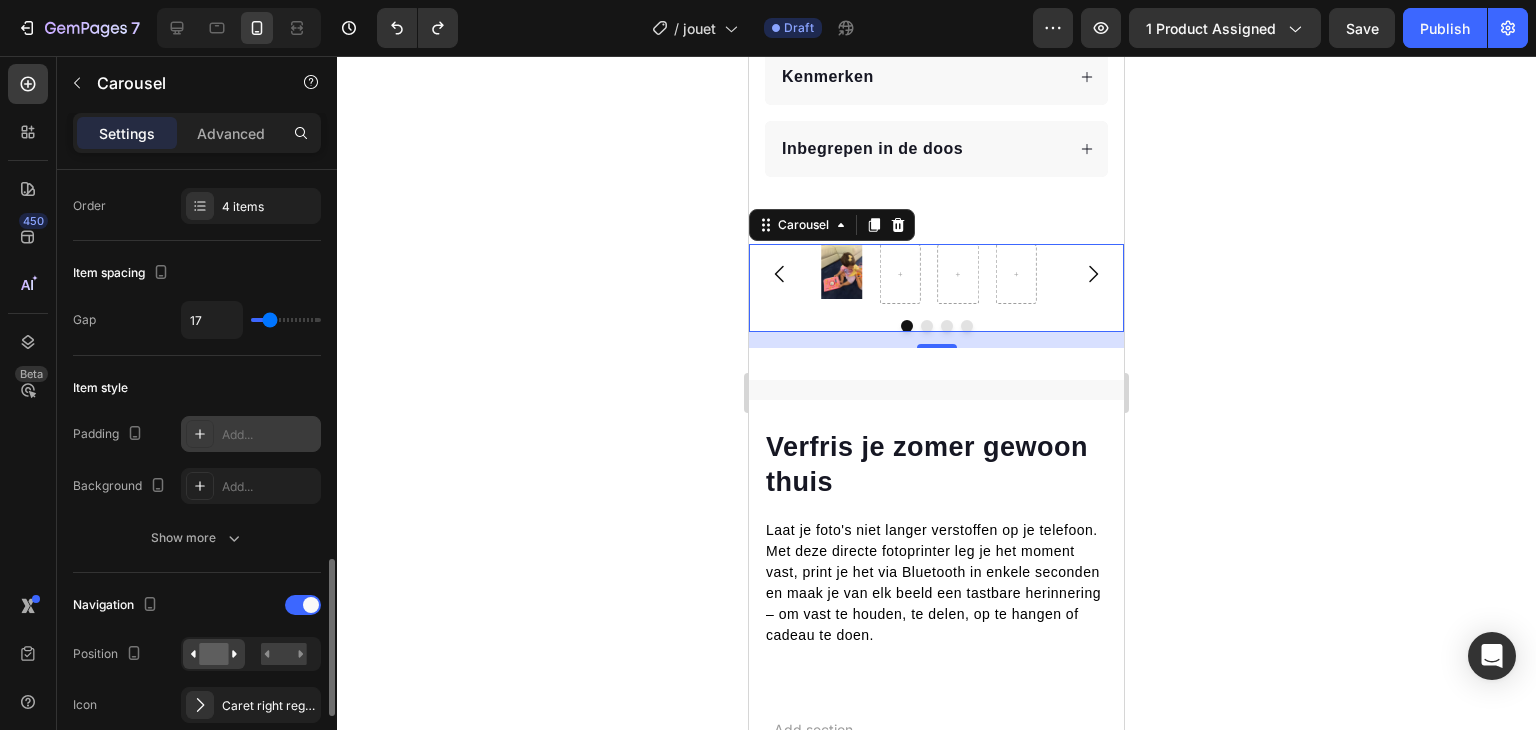 scroll, scrollTop: 564, scrollLeft: 0, axis: vertical 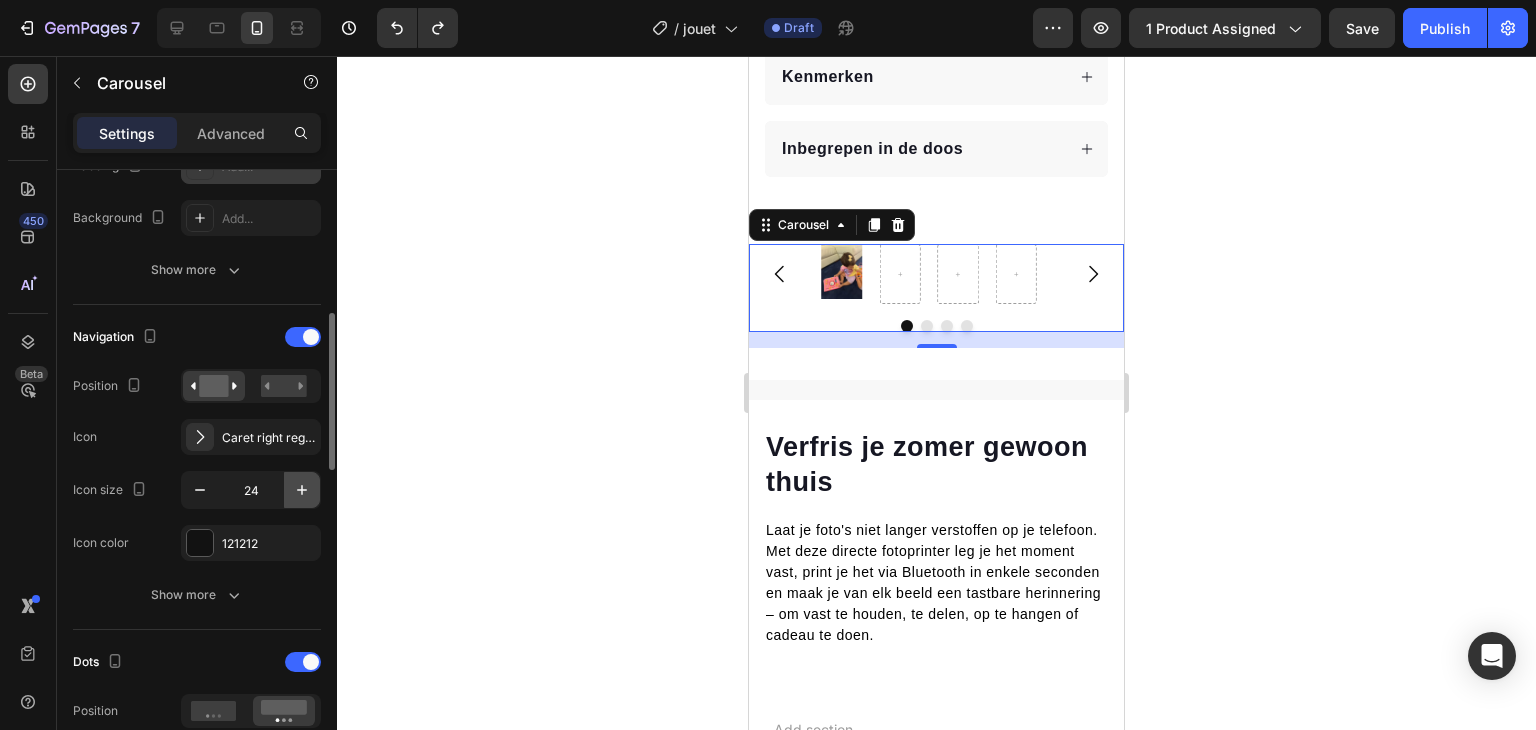click 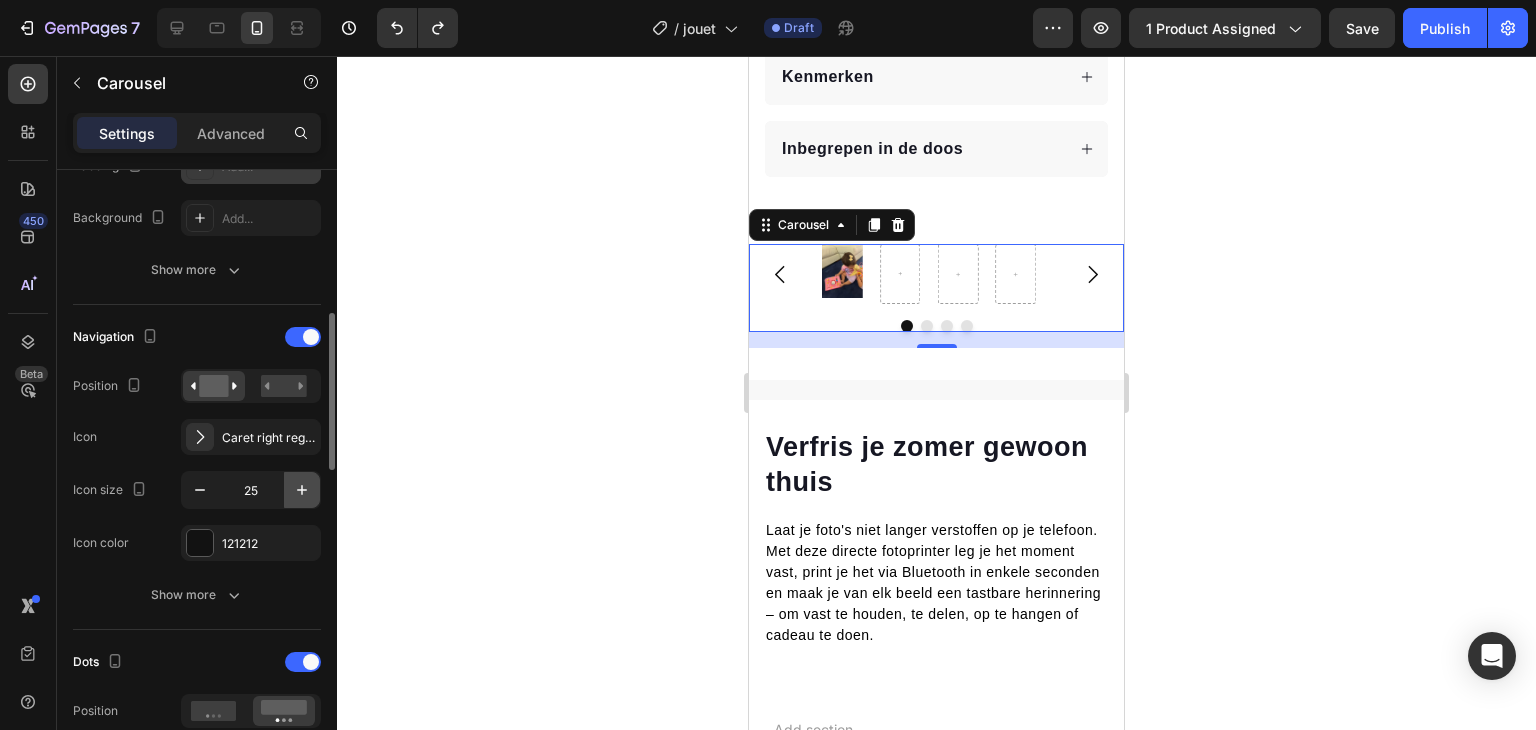 click 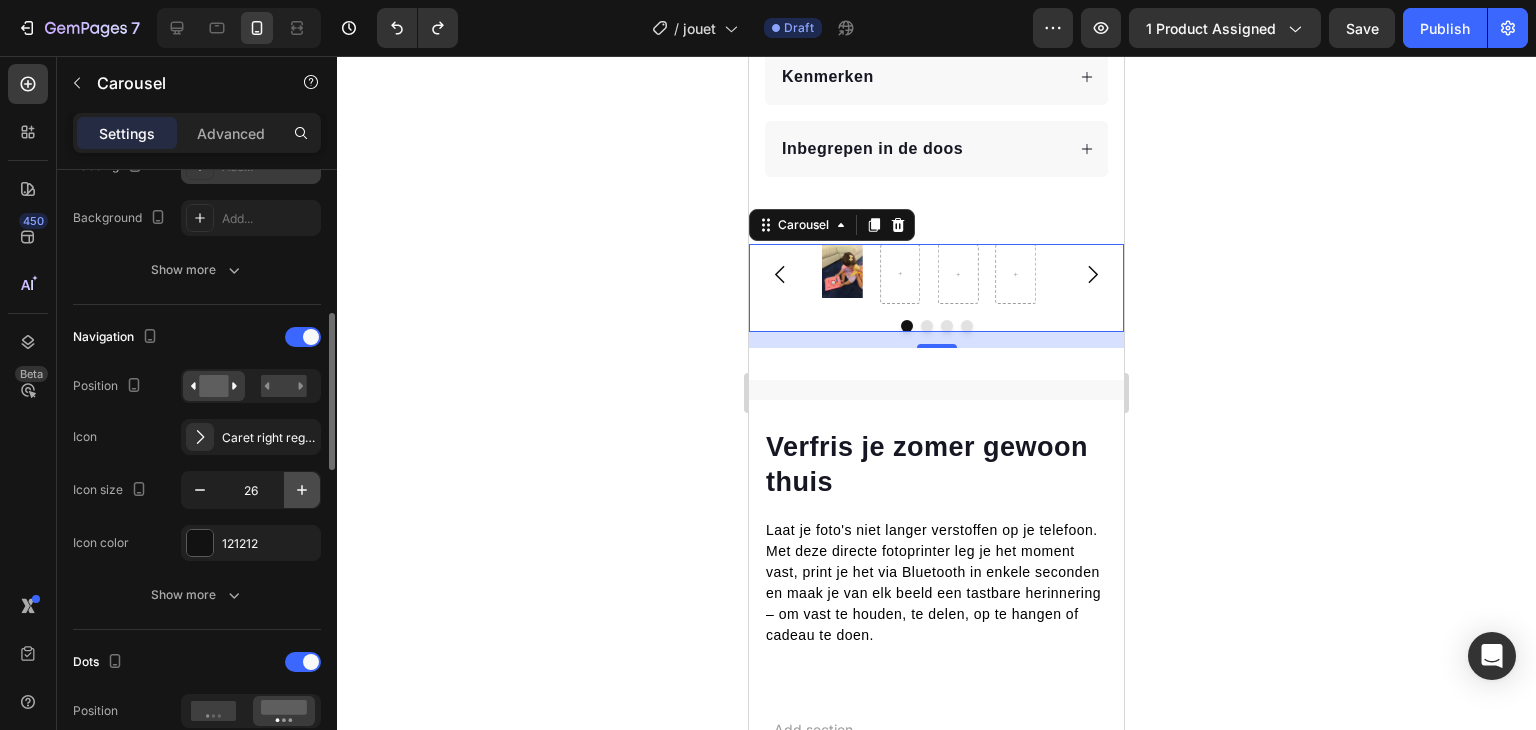 click 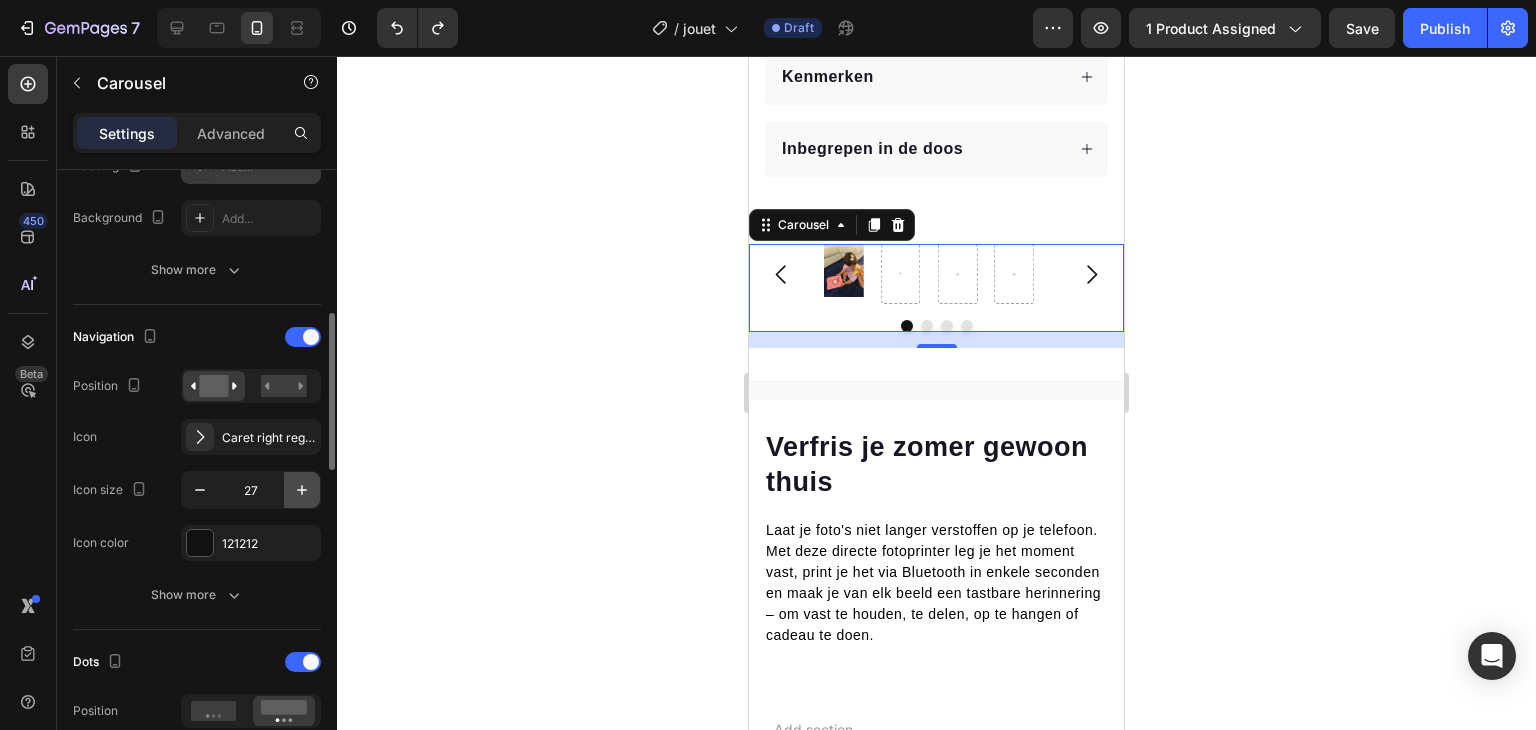 click 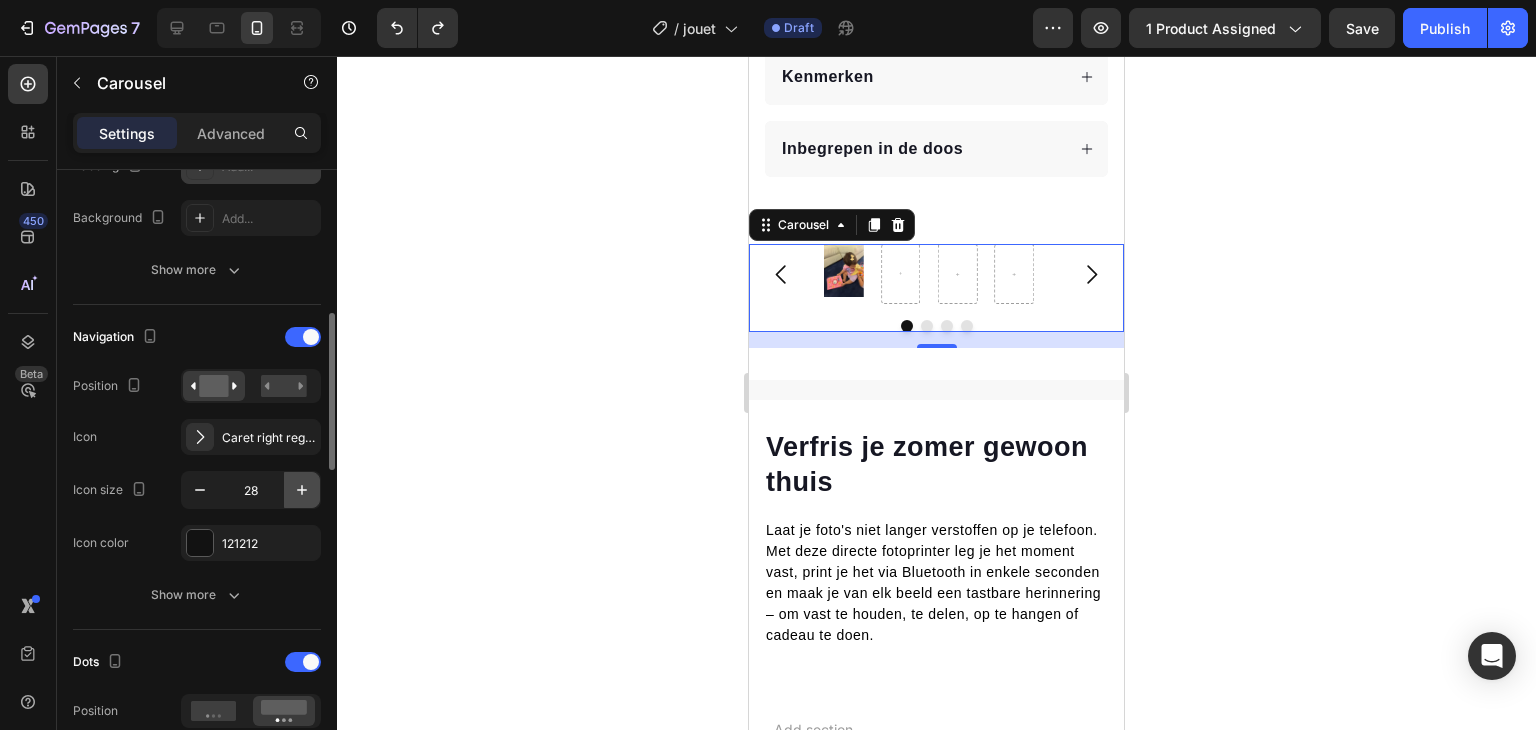 click 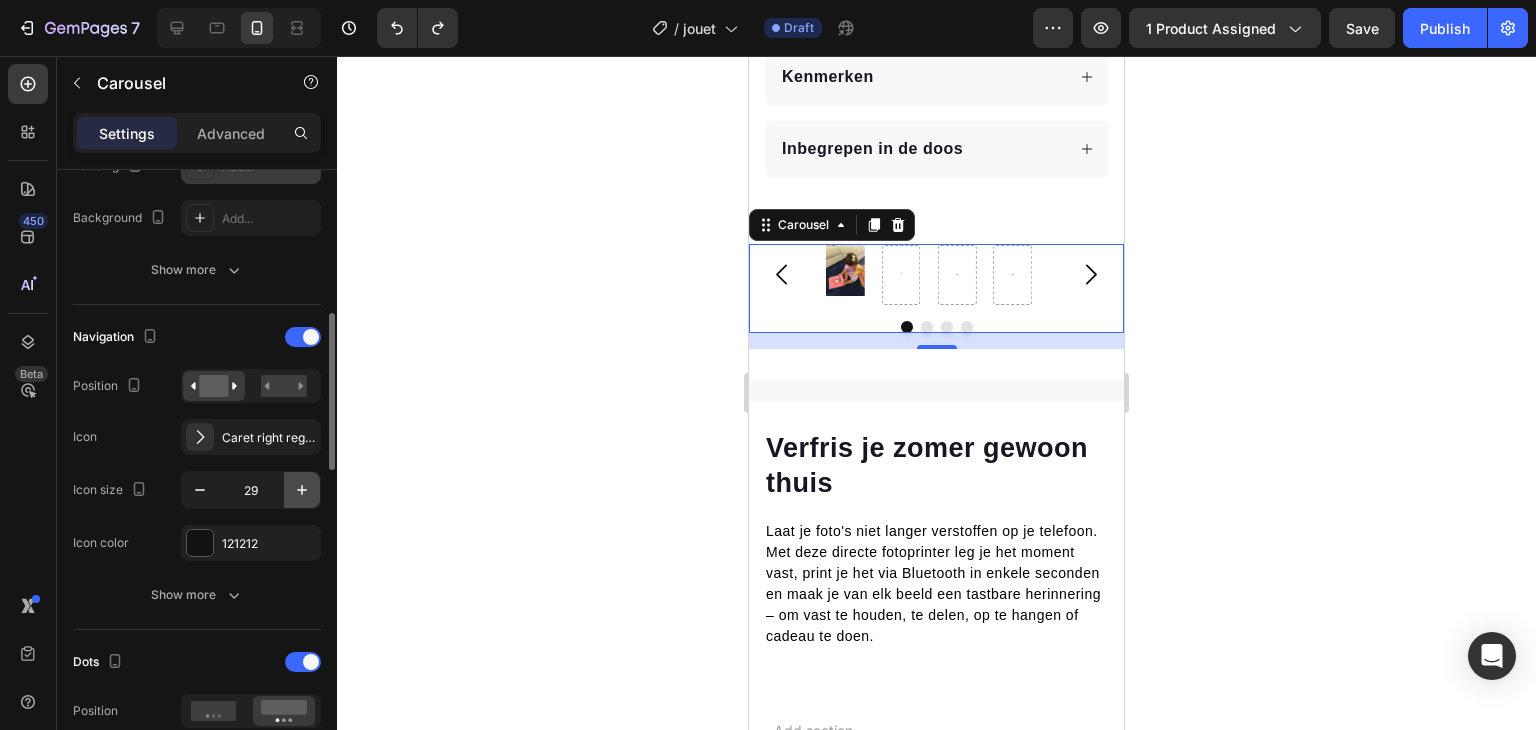 click 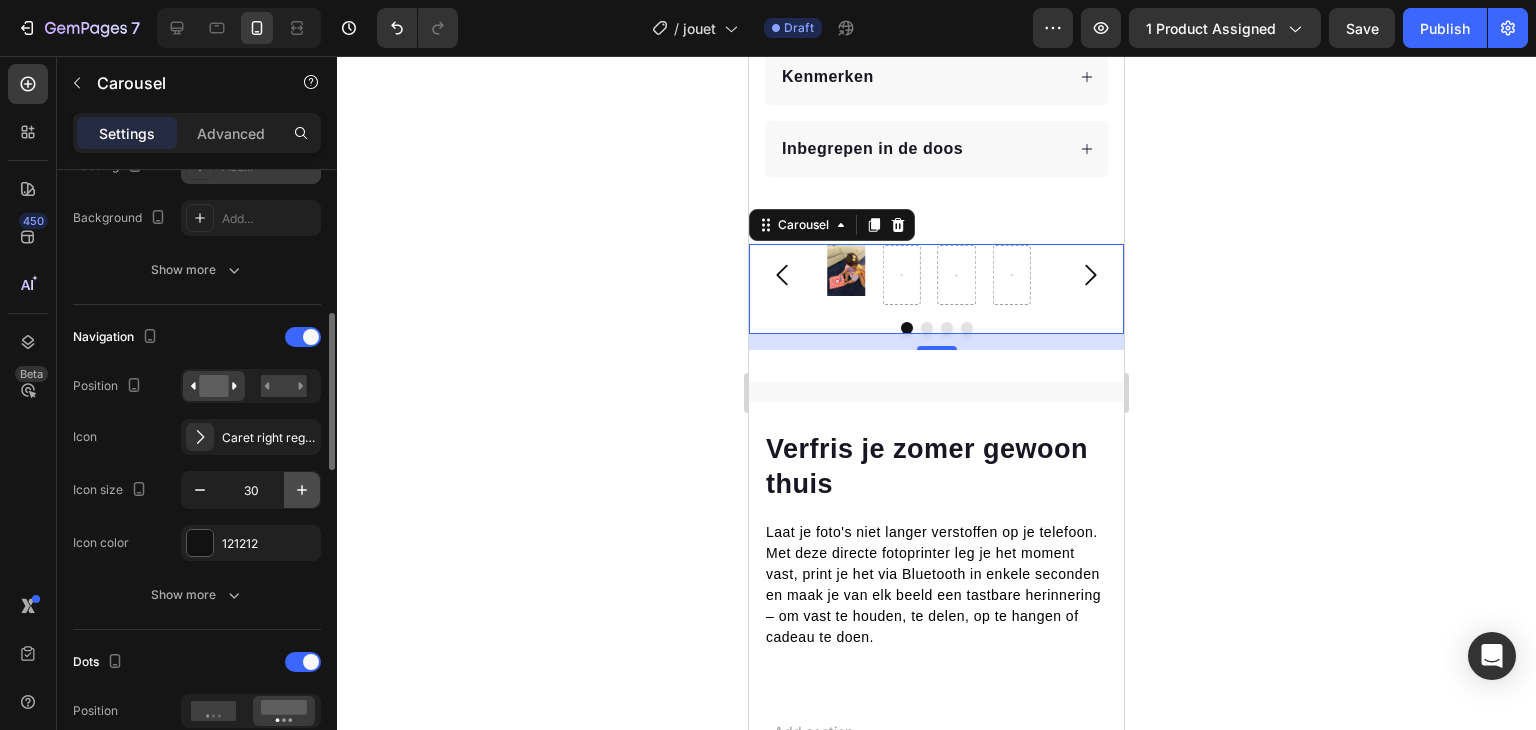 click 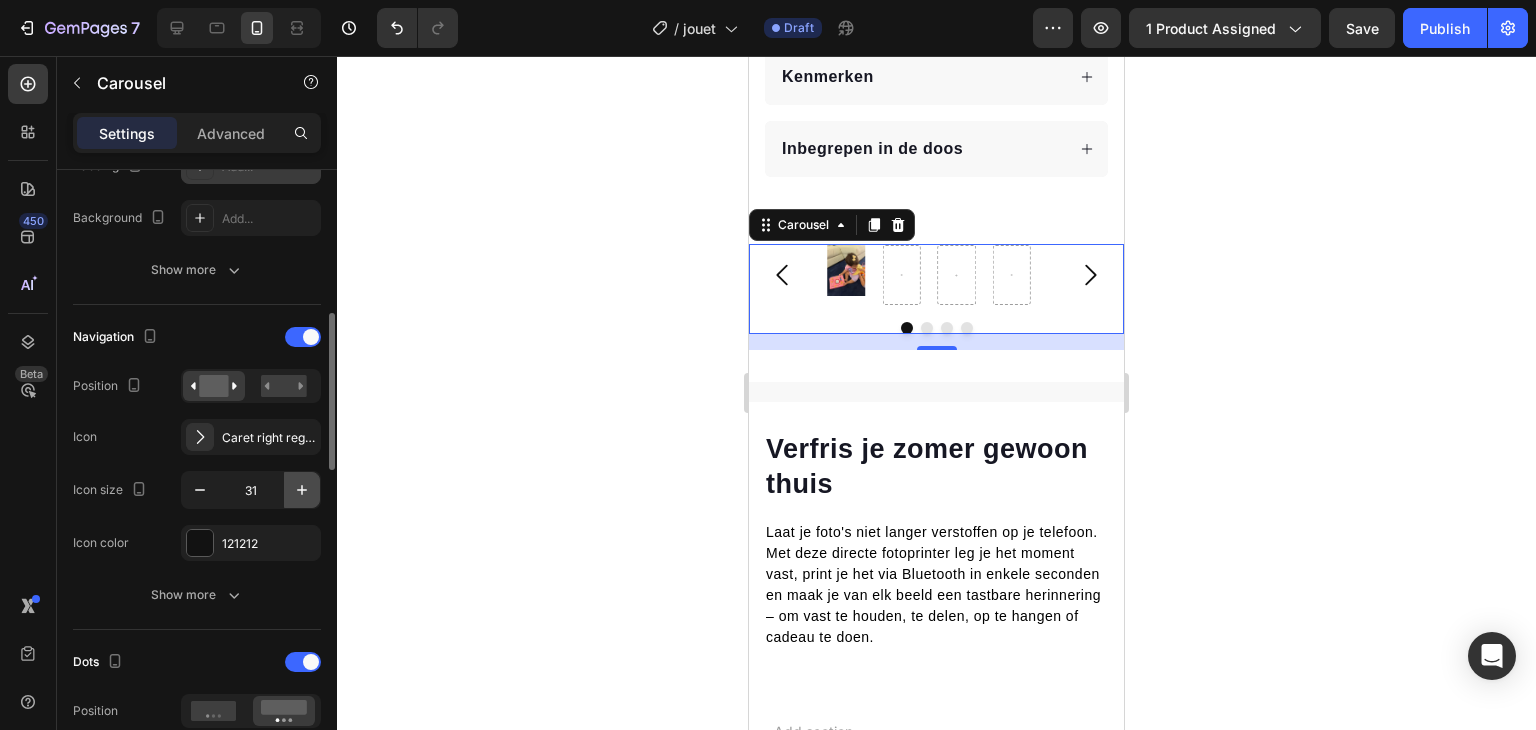 click 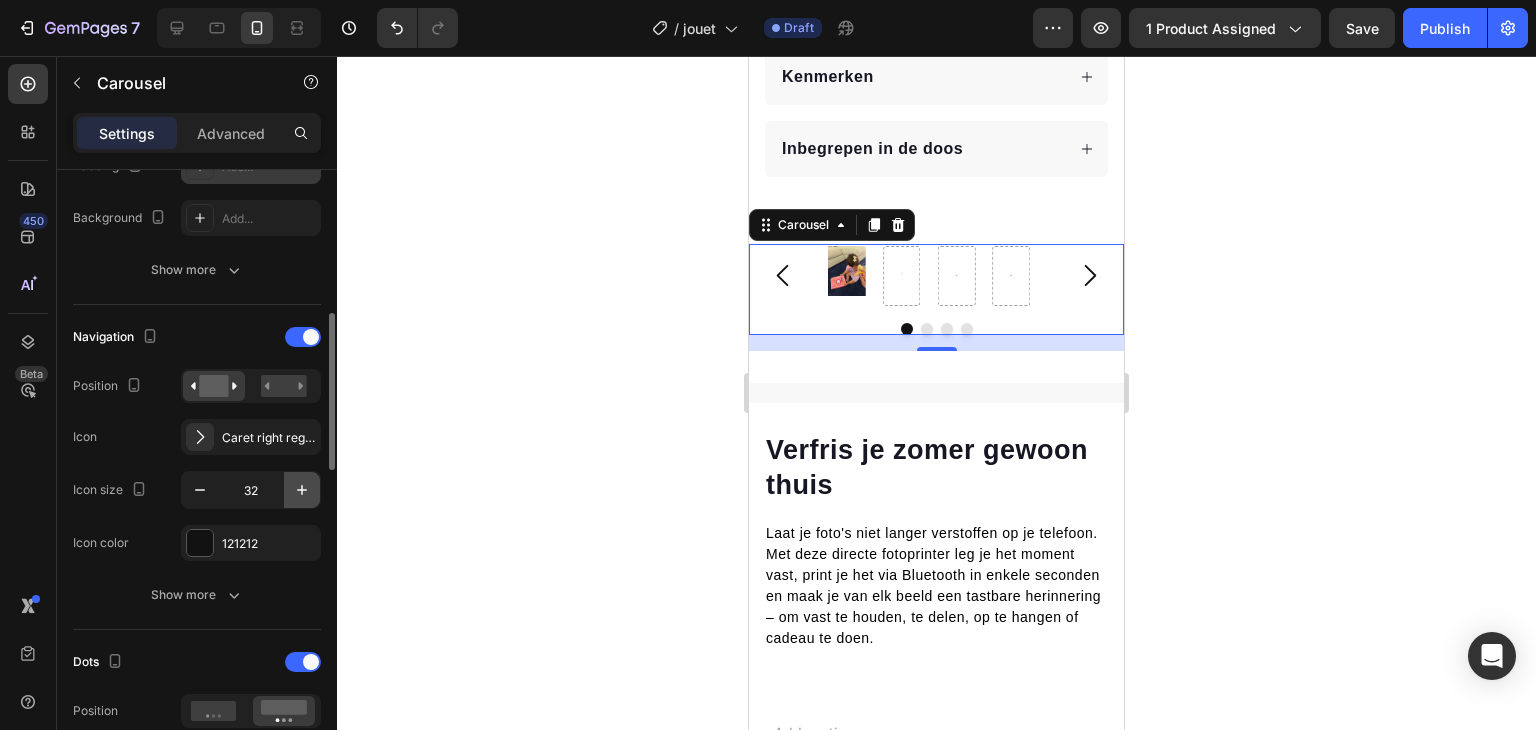 click 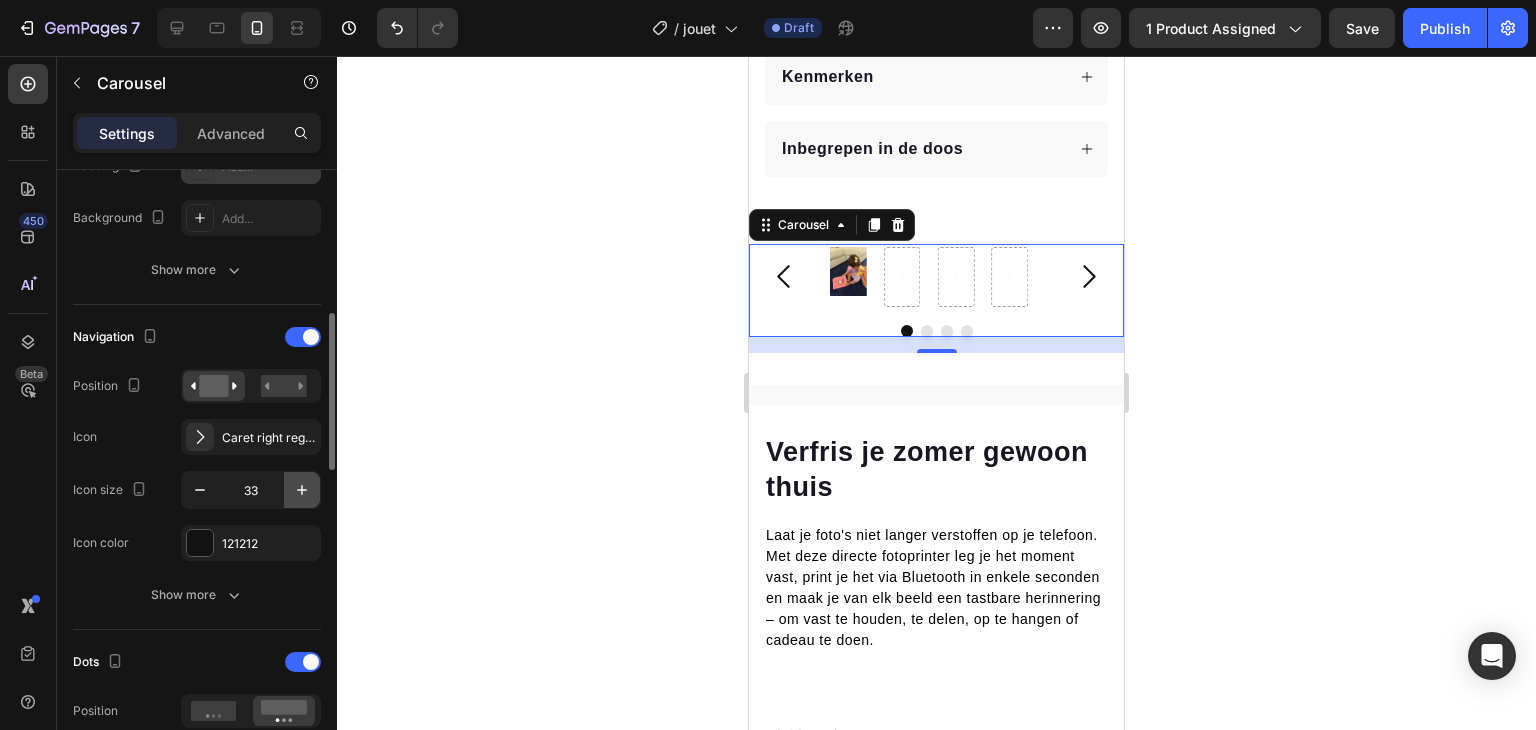click 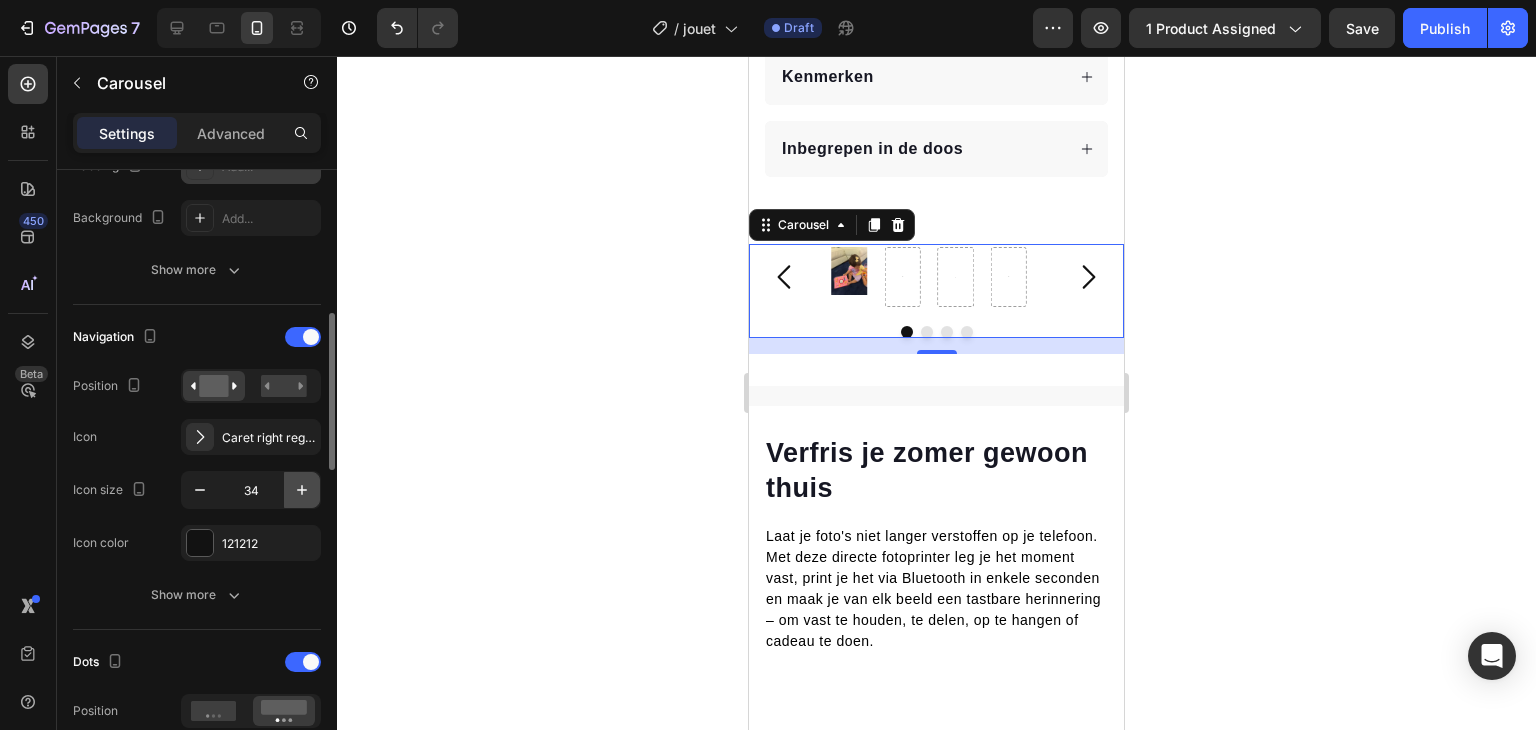 click 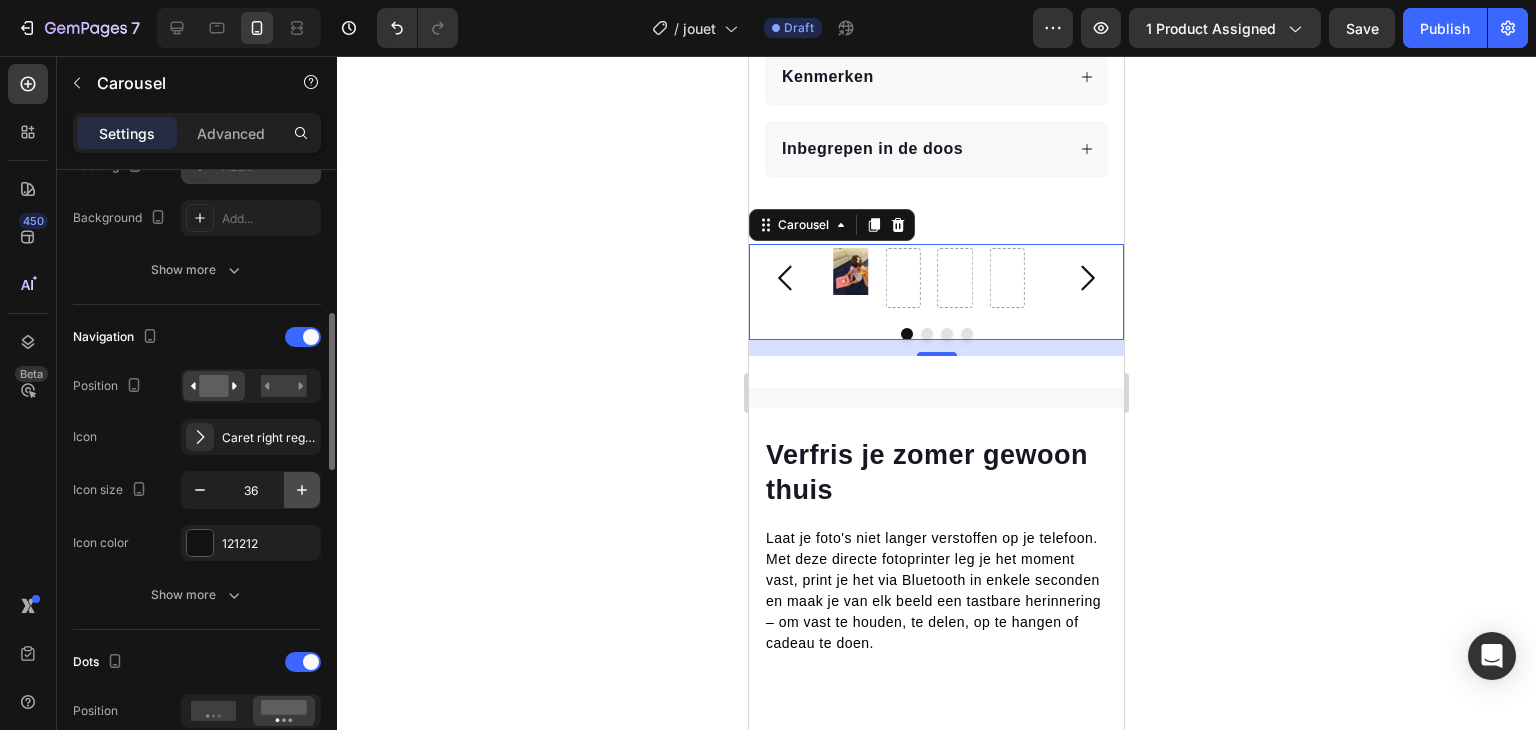 click 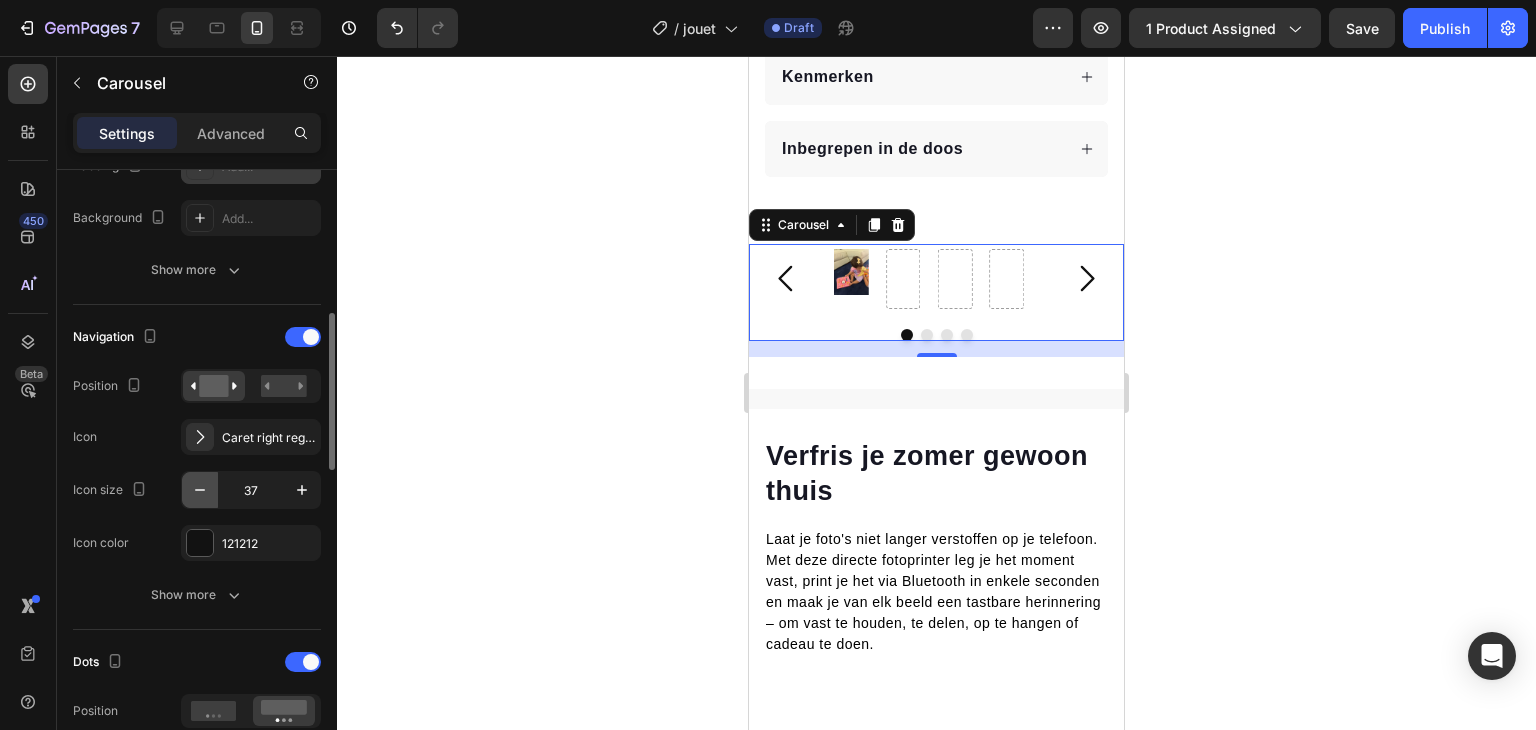 click 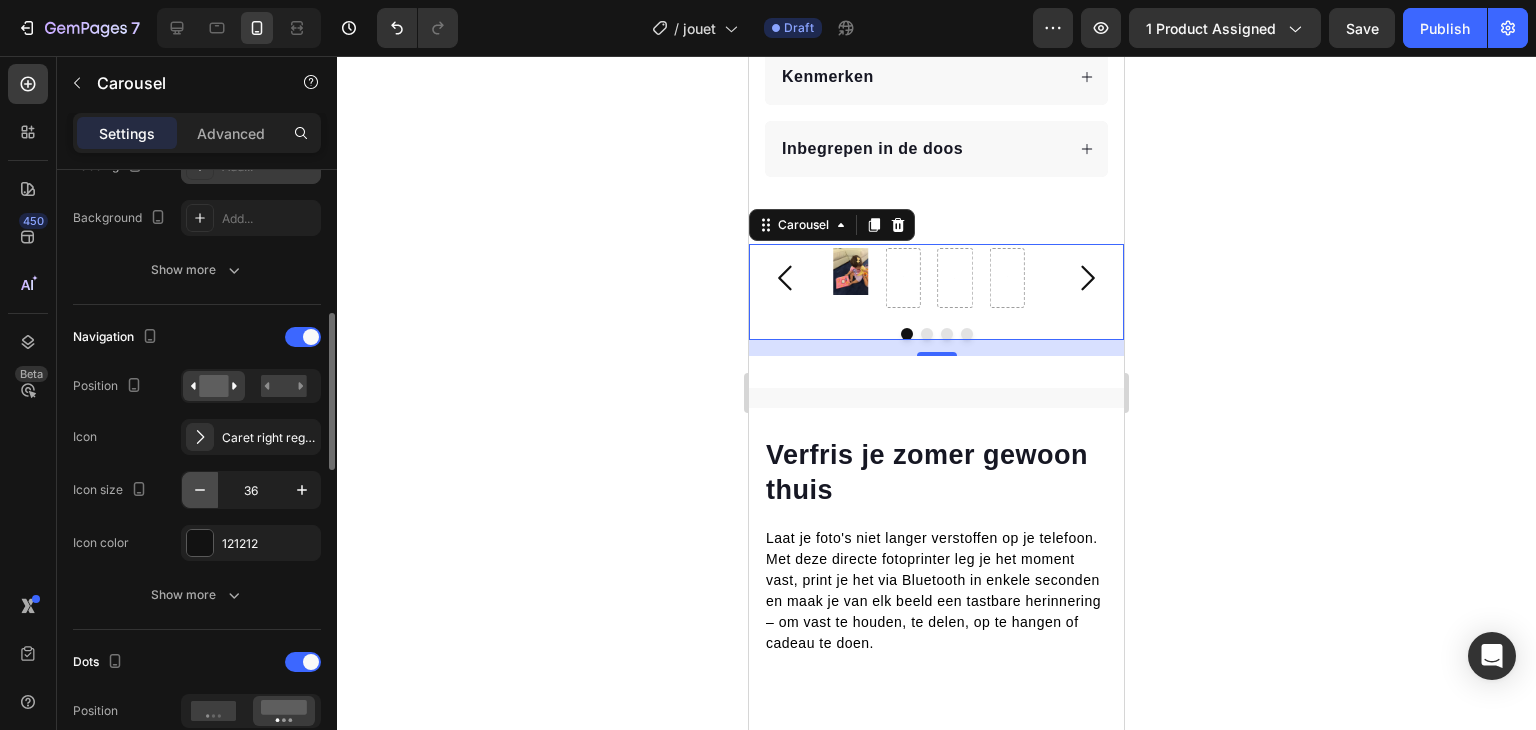 click 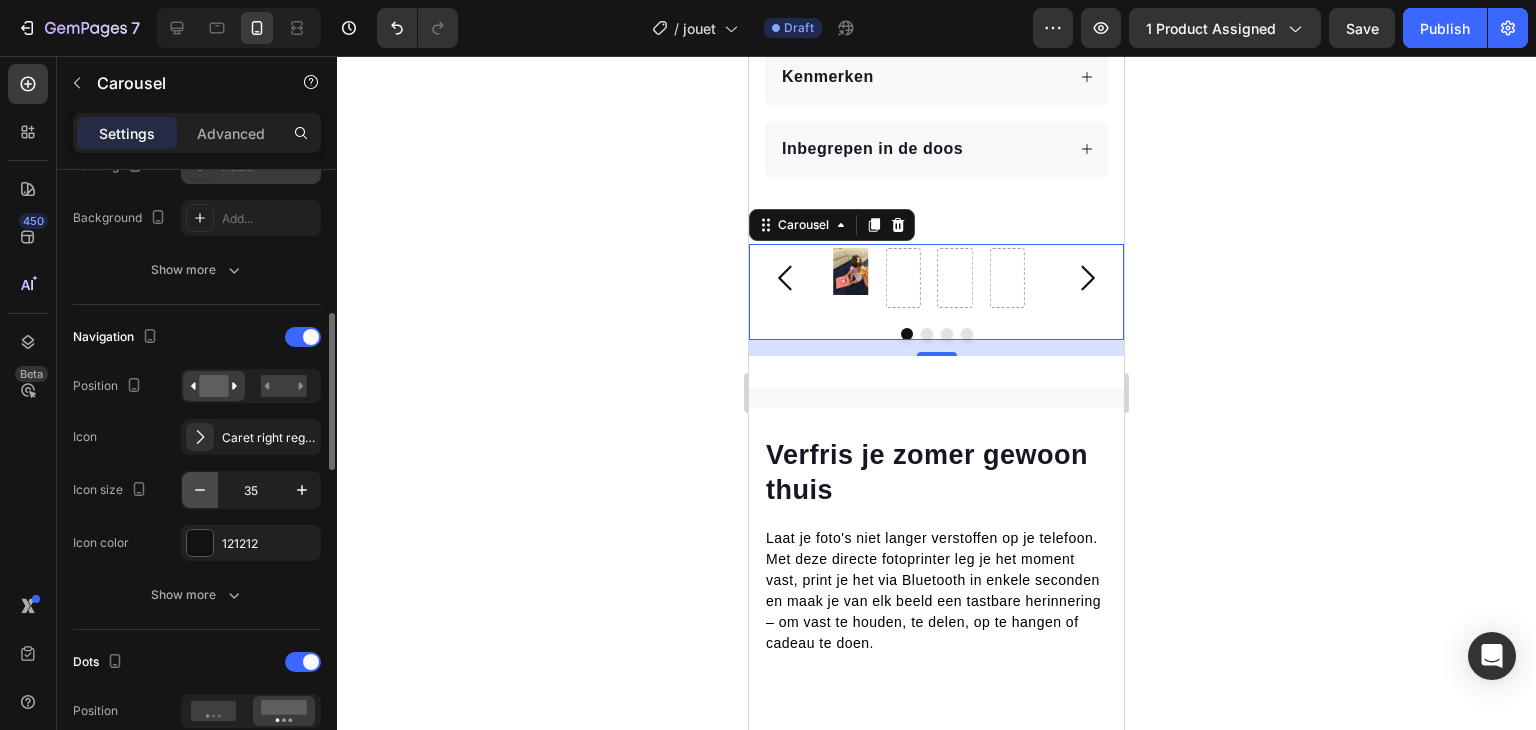 click 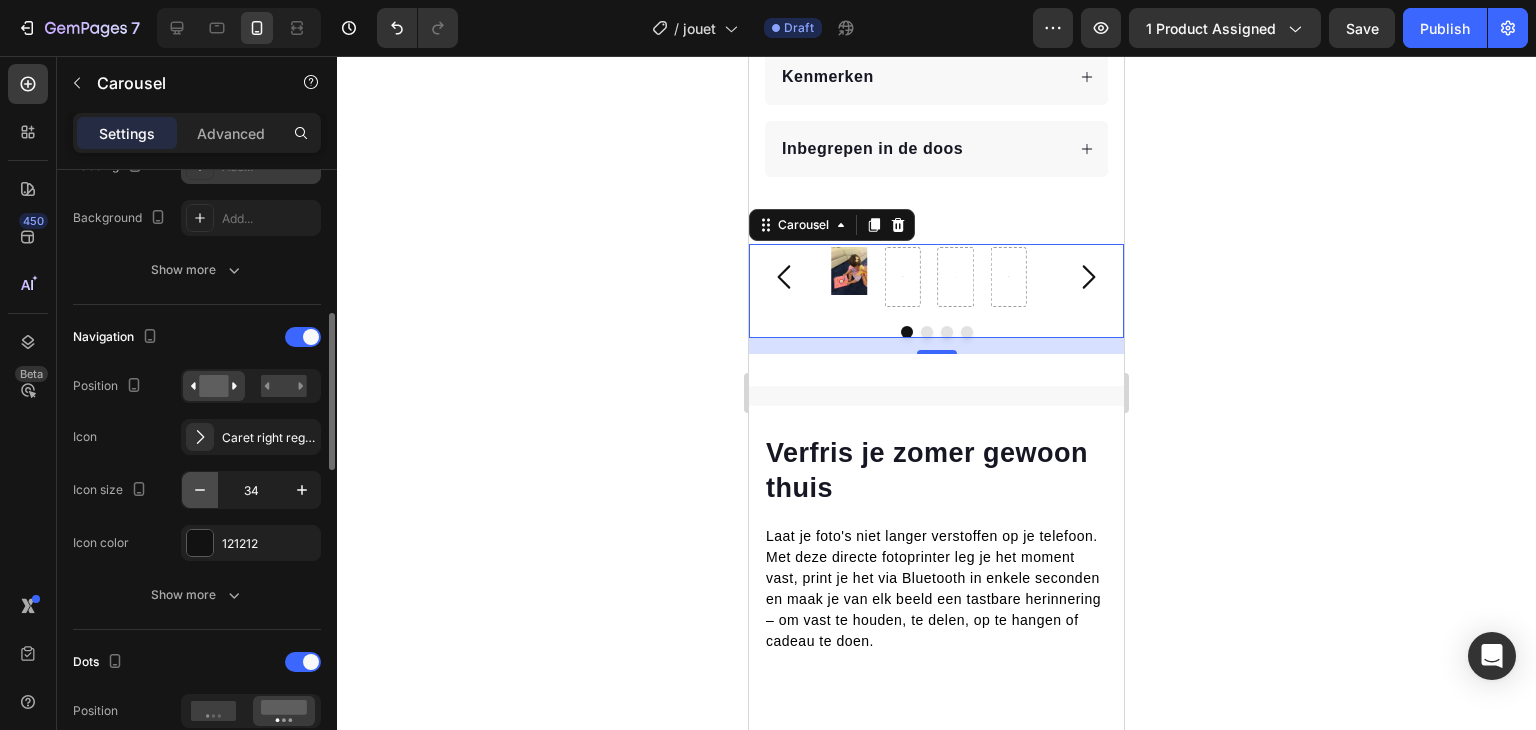 click 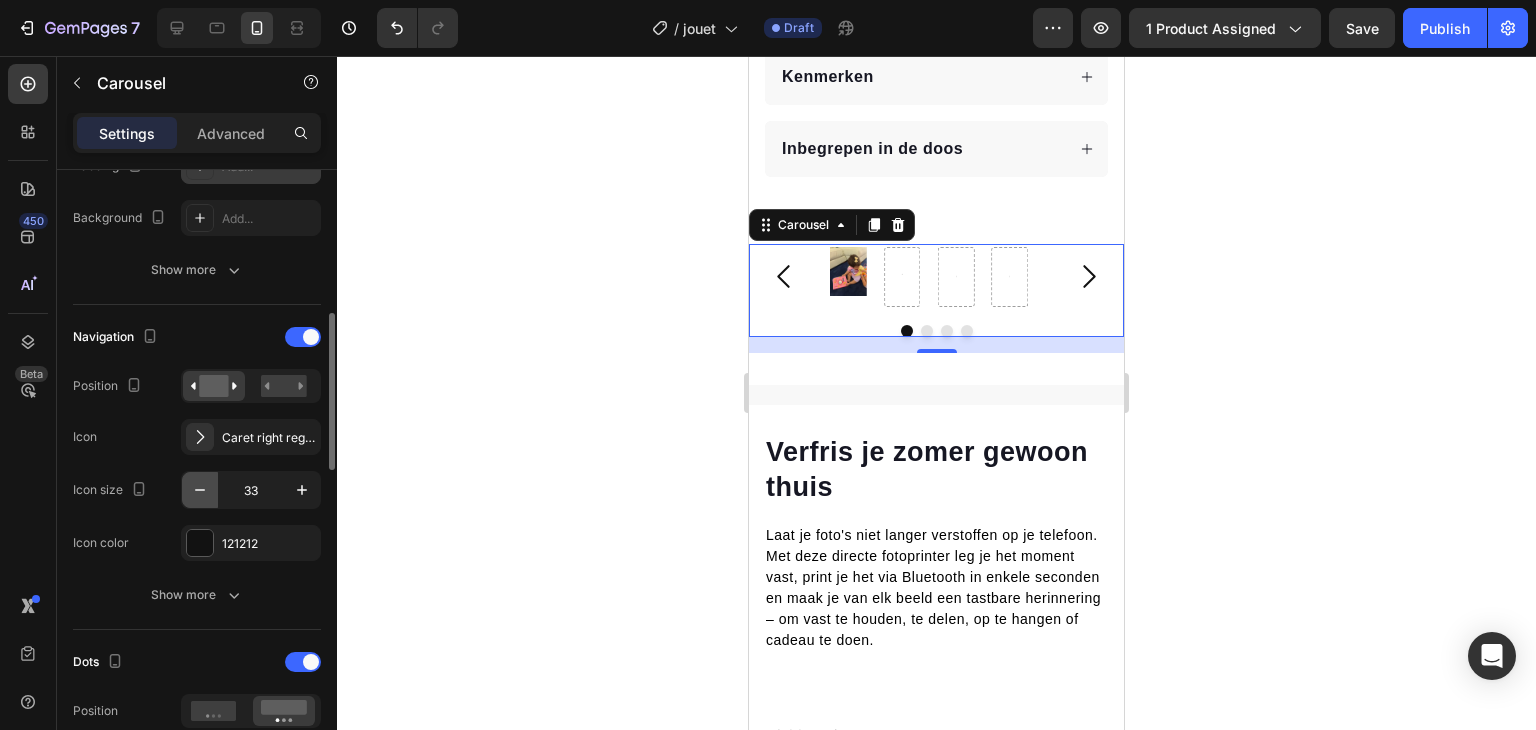 click 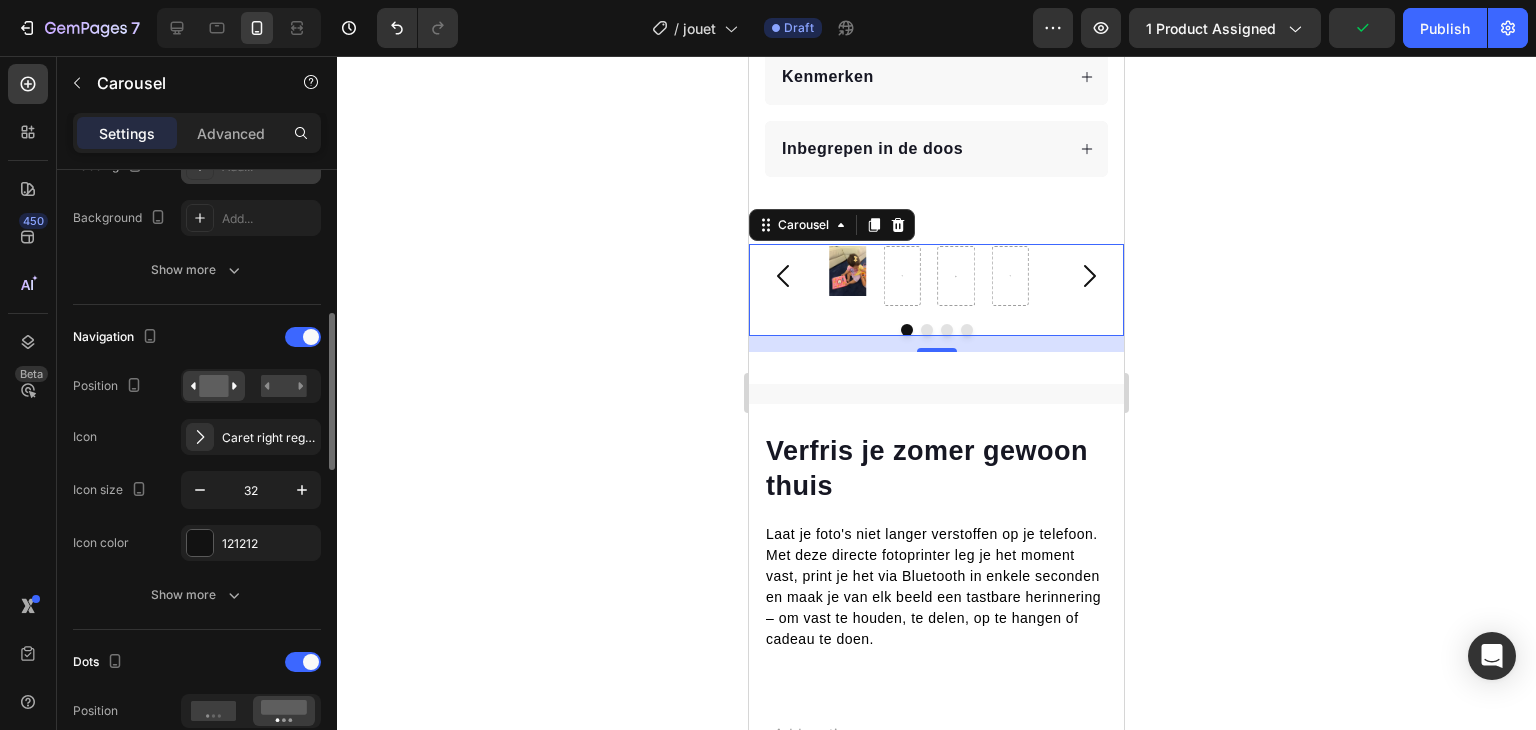 drag, startPoint x: 189, startPoint y: 489, endPoint x: 157, endPoint y: 502, distance: 34.539833 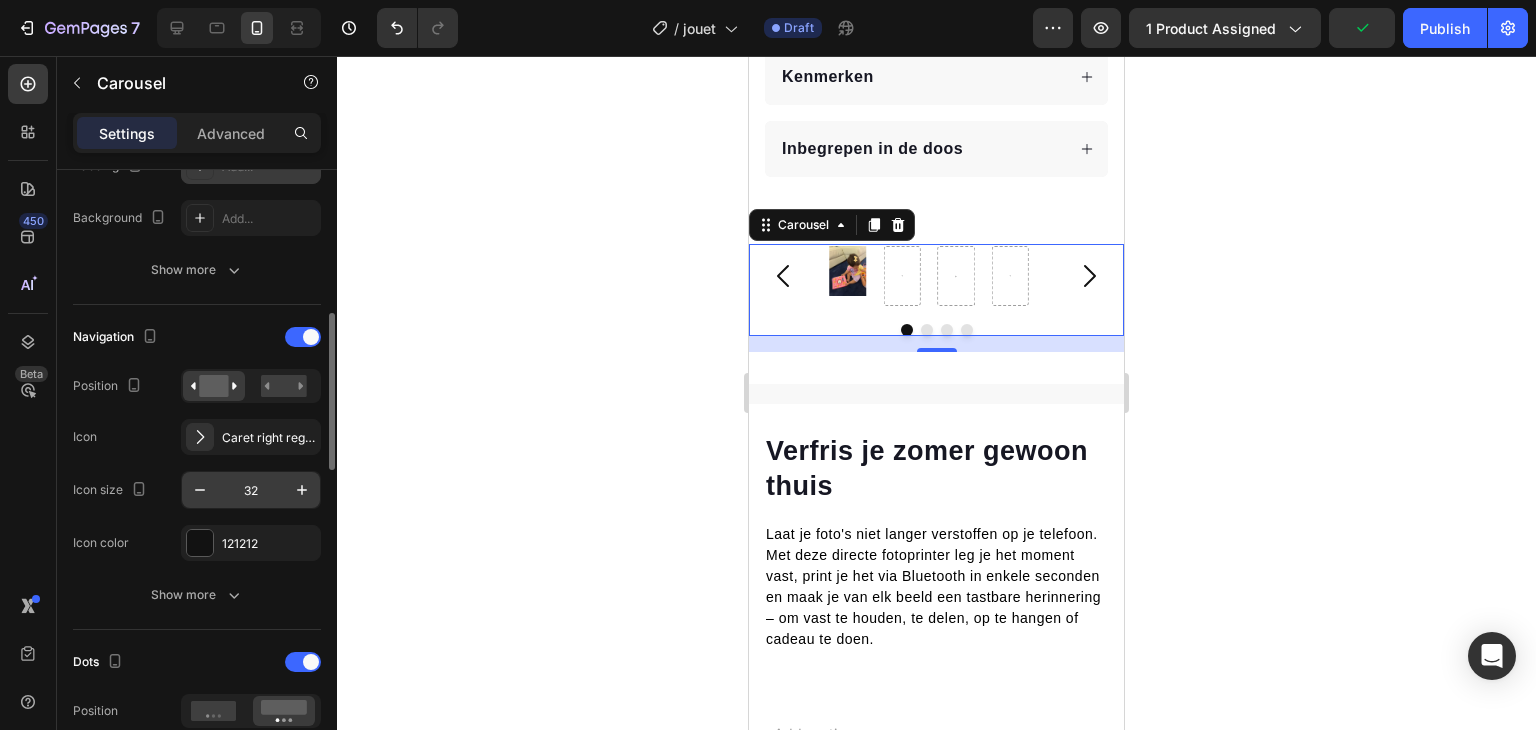 click on "32" at bounding box center [251, 490] 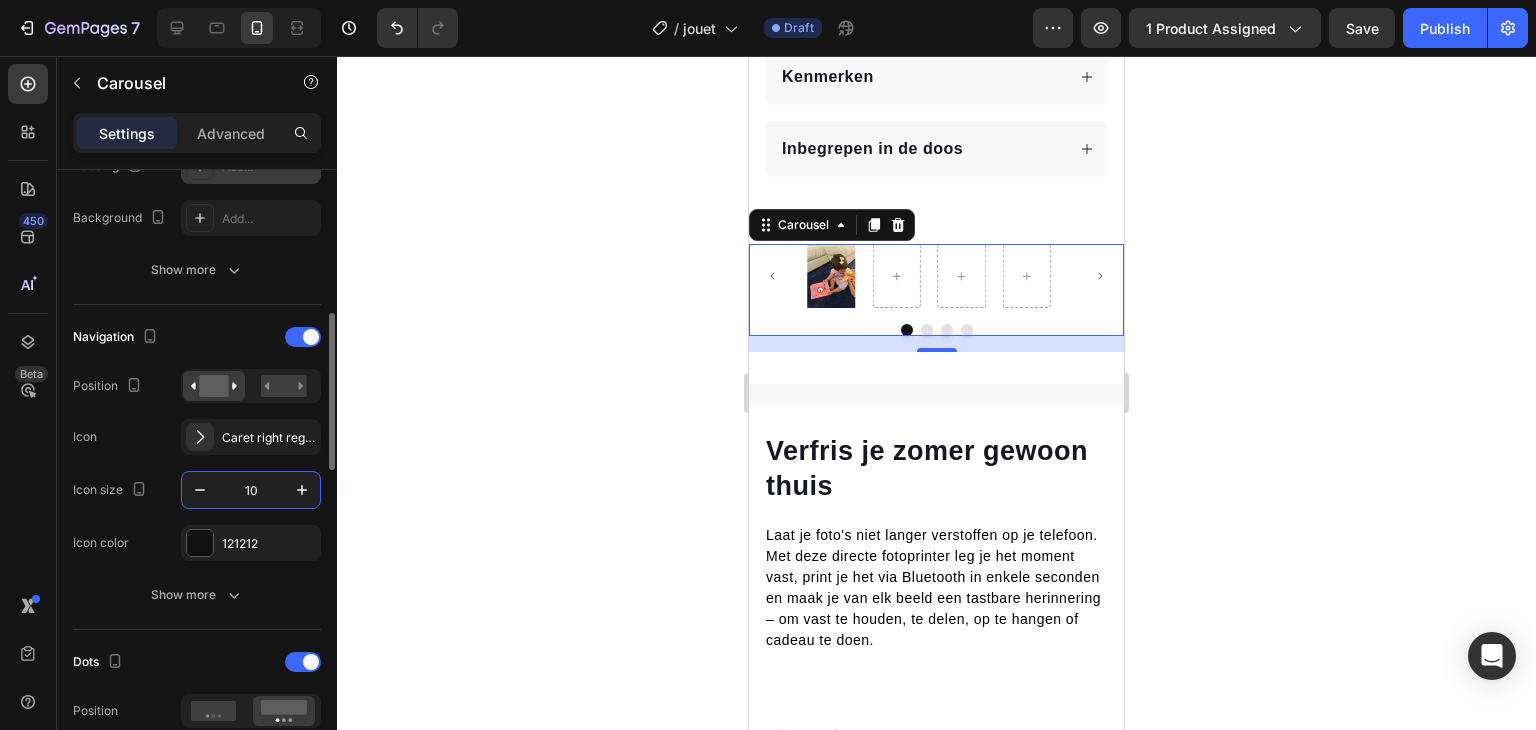 type on "1" 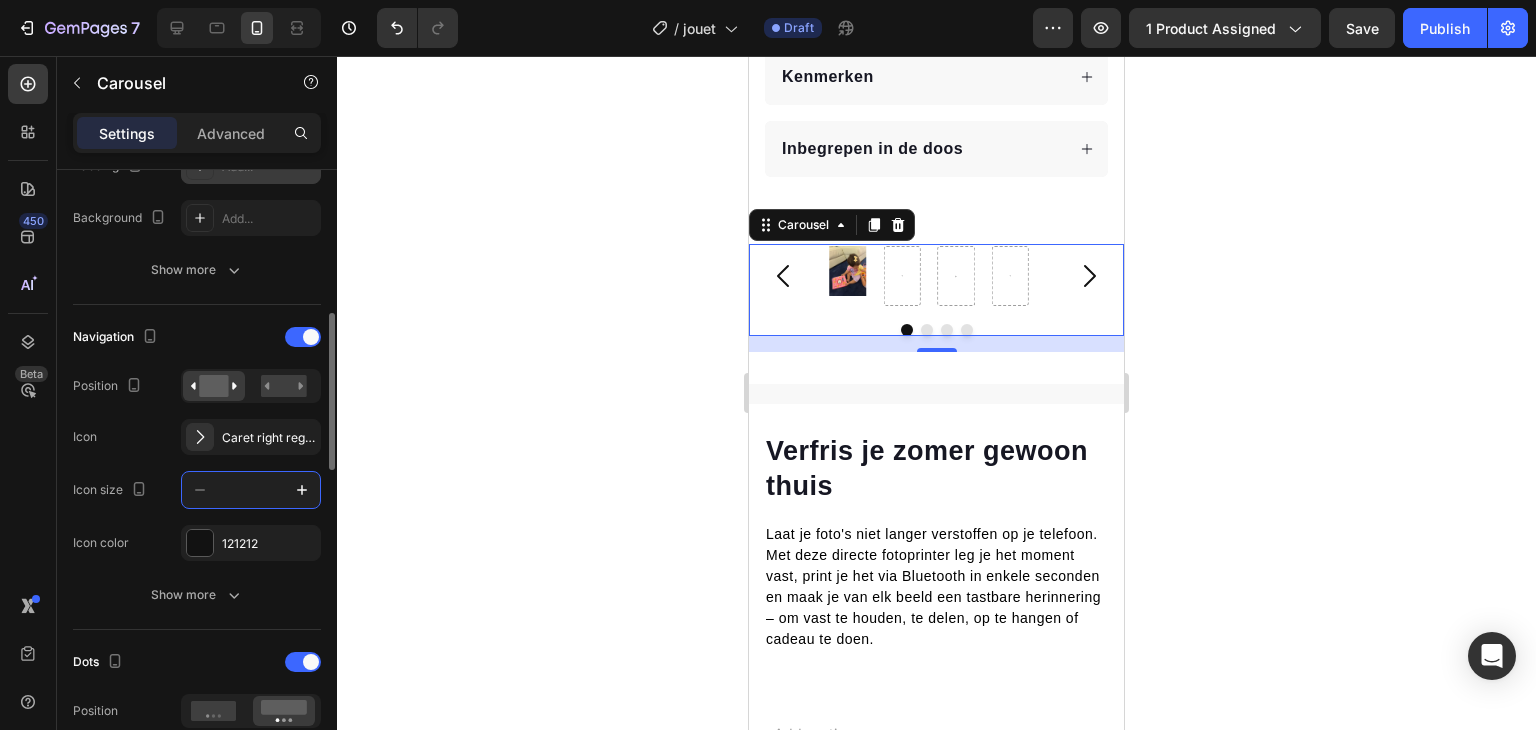 type on "1" 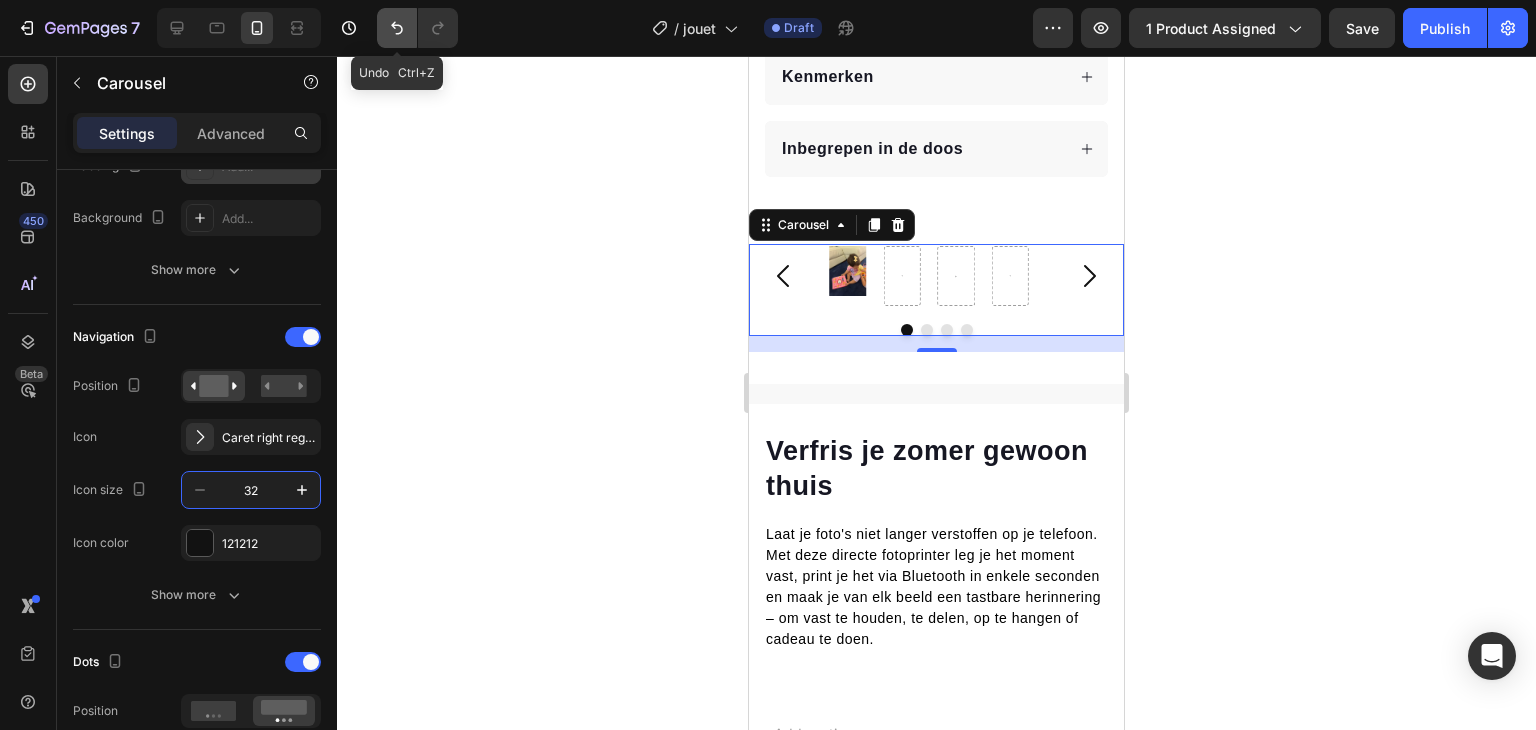 click 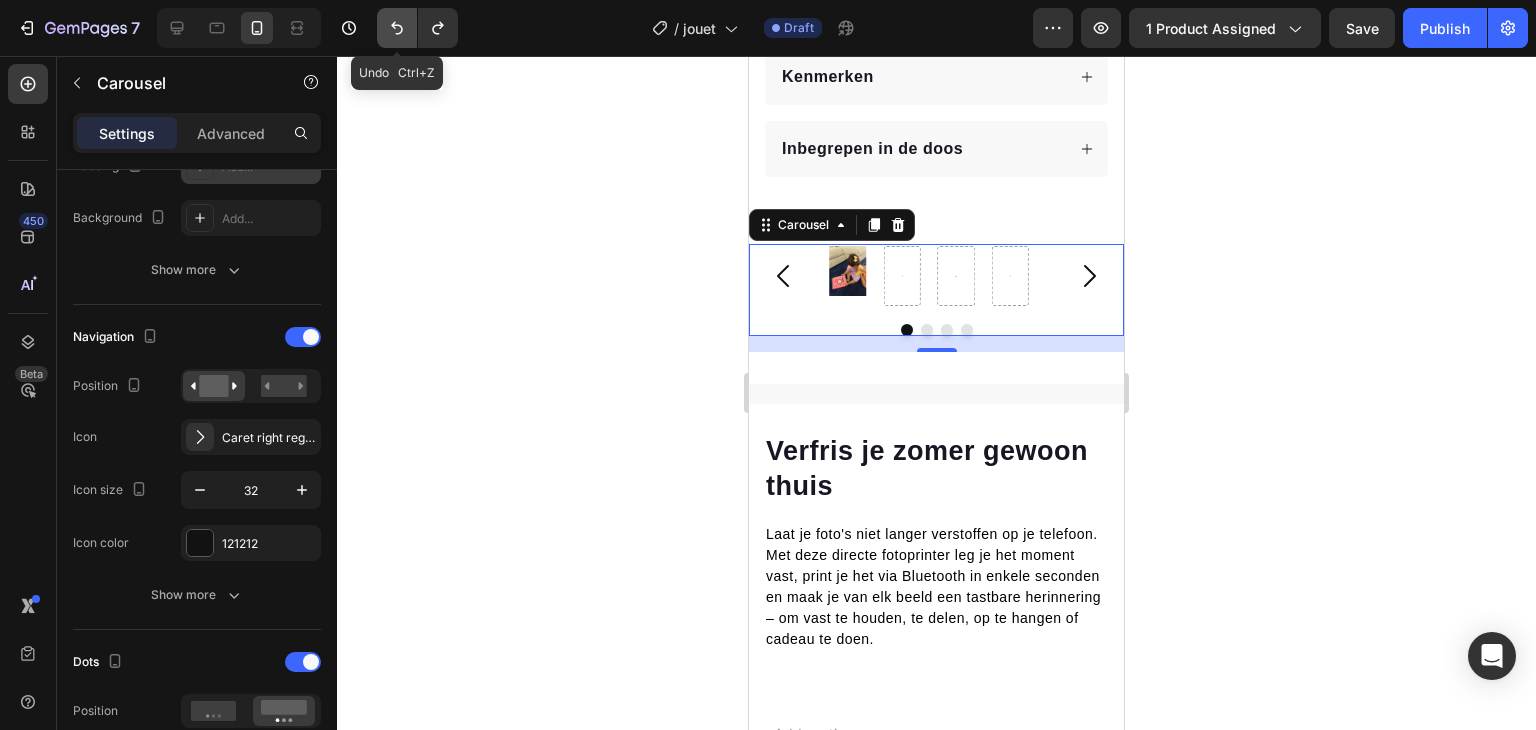 click 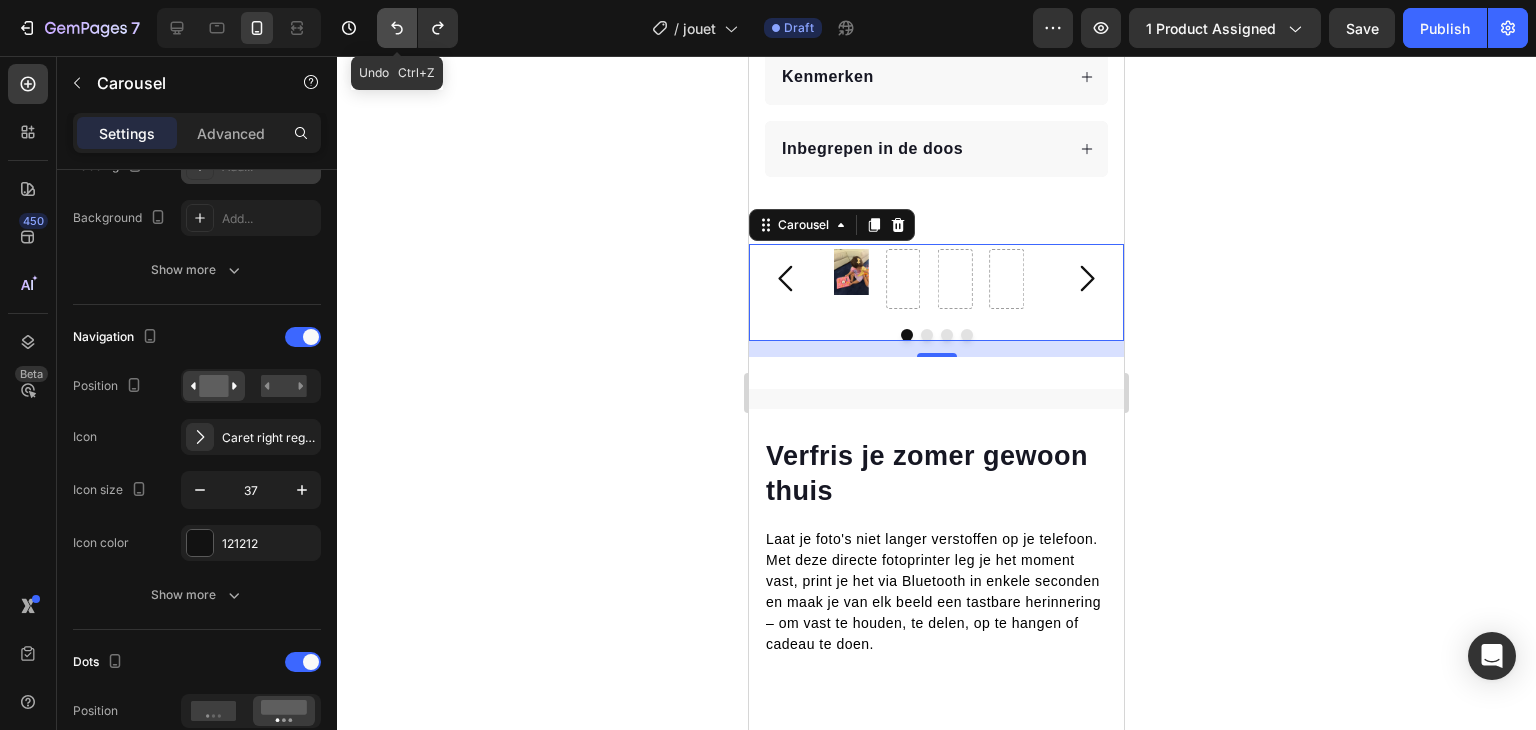 click 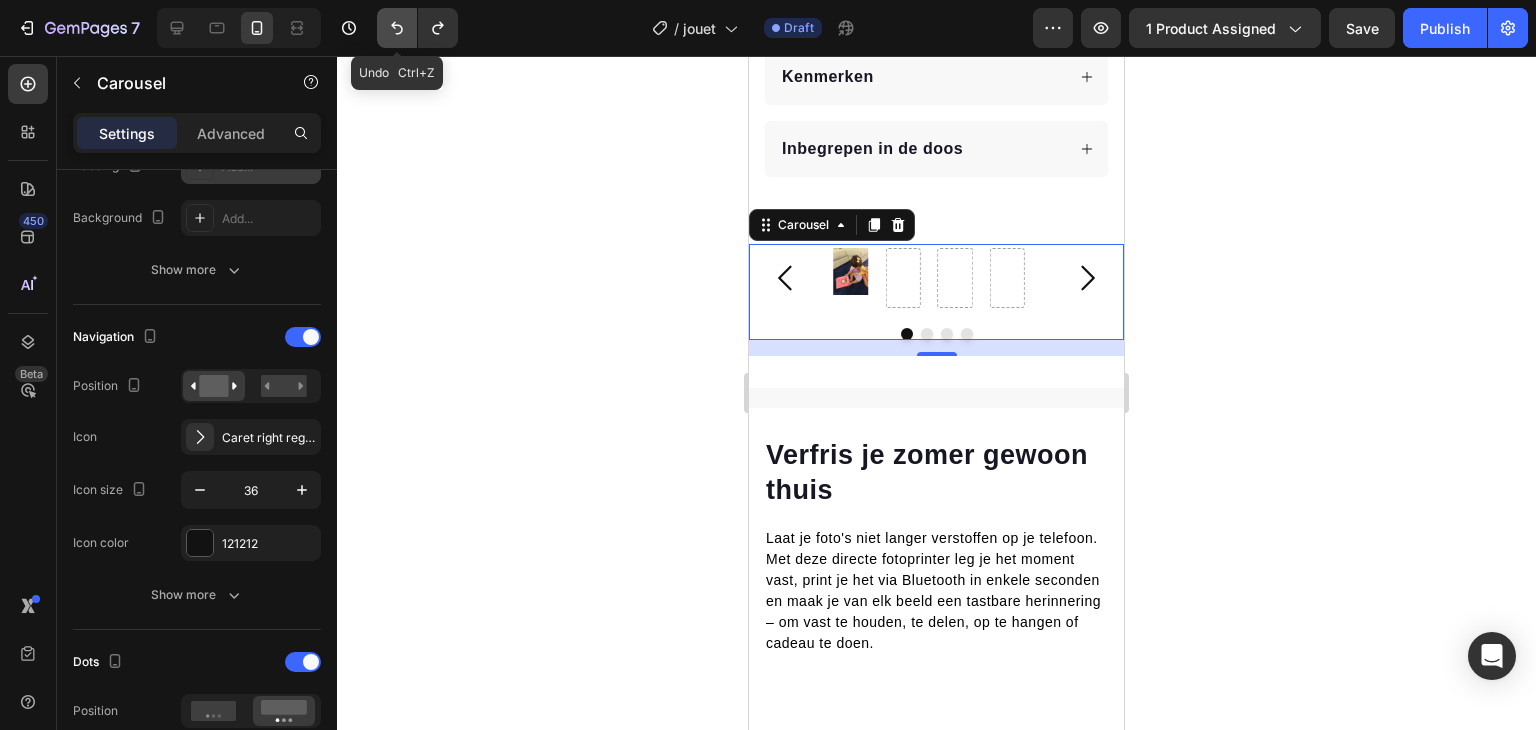 click 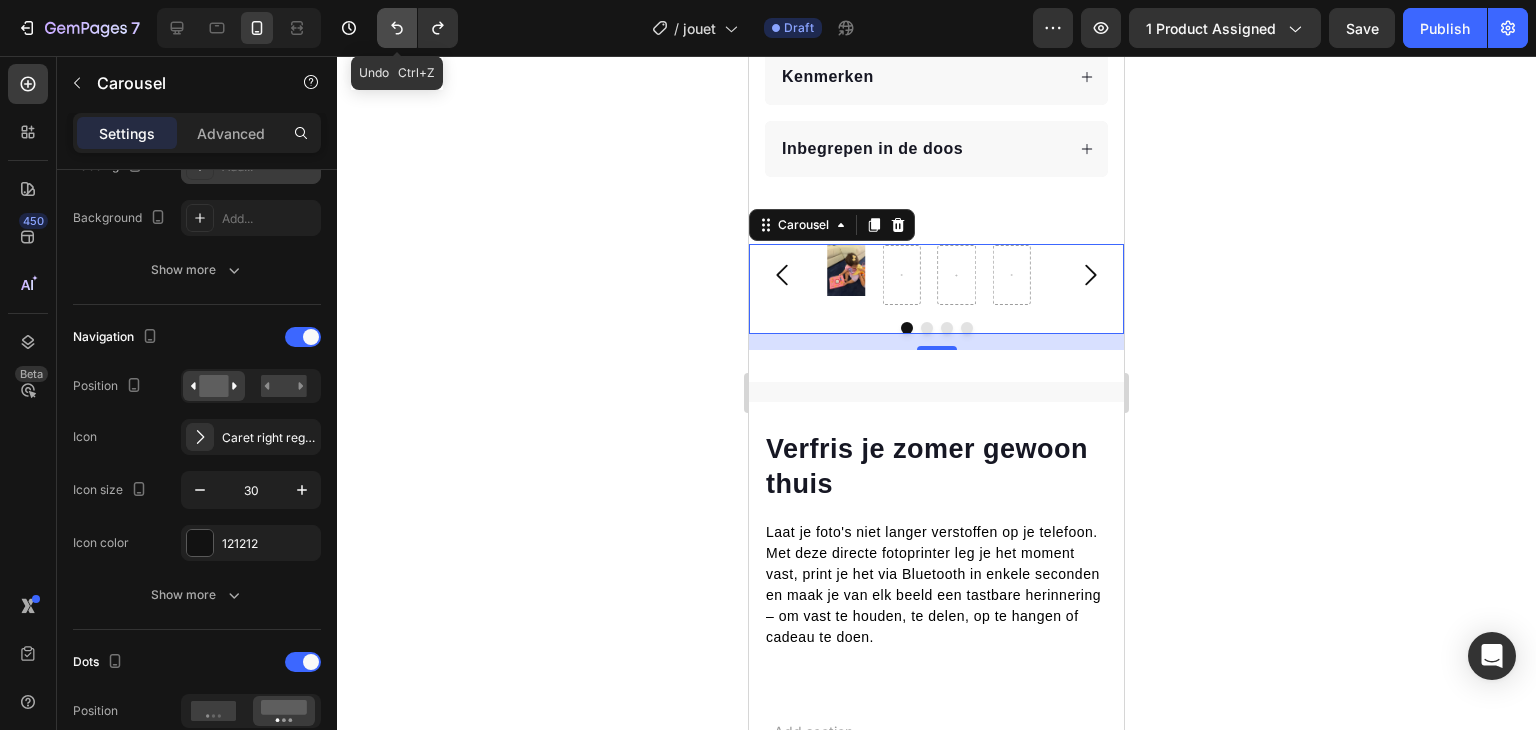 click 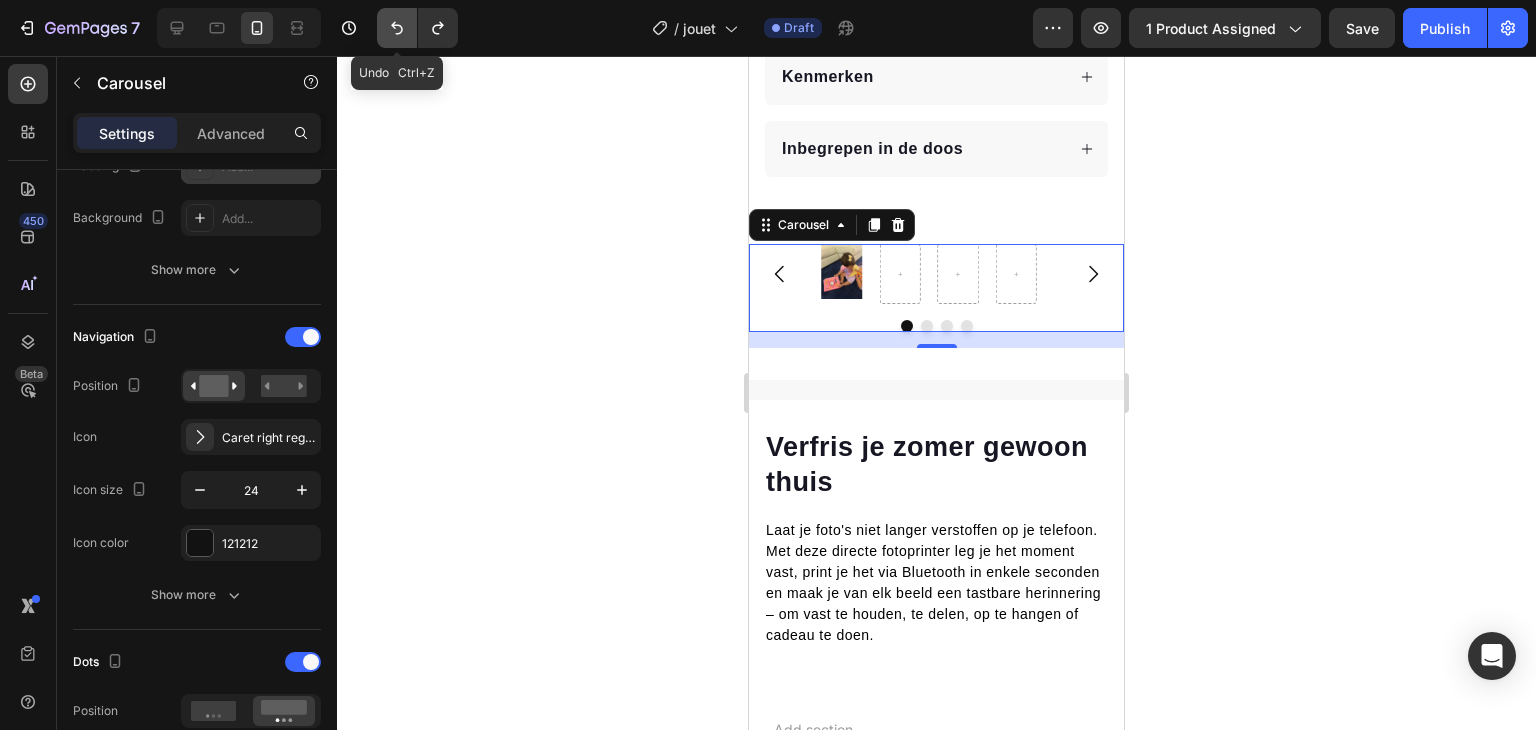 click 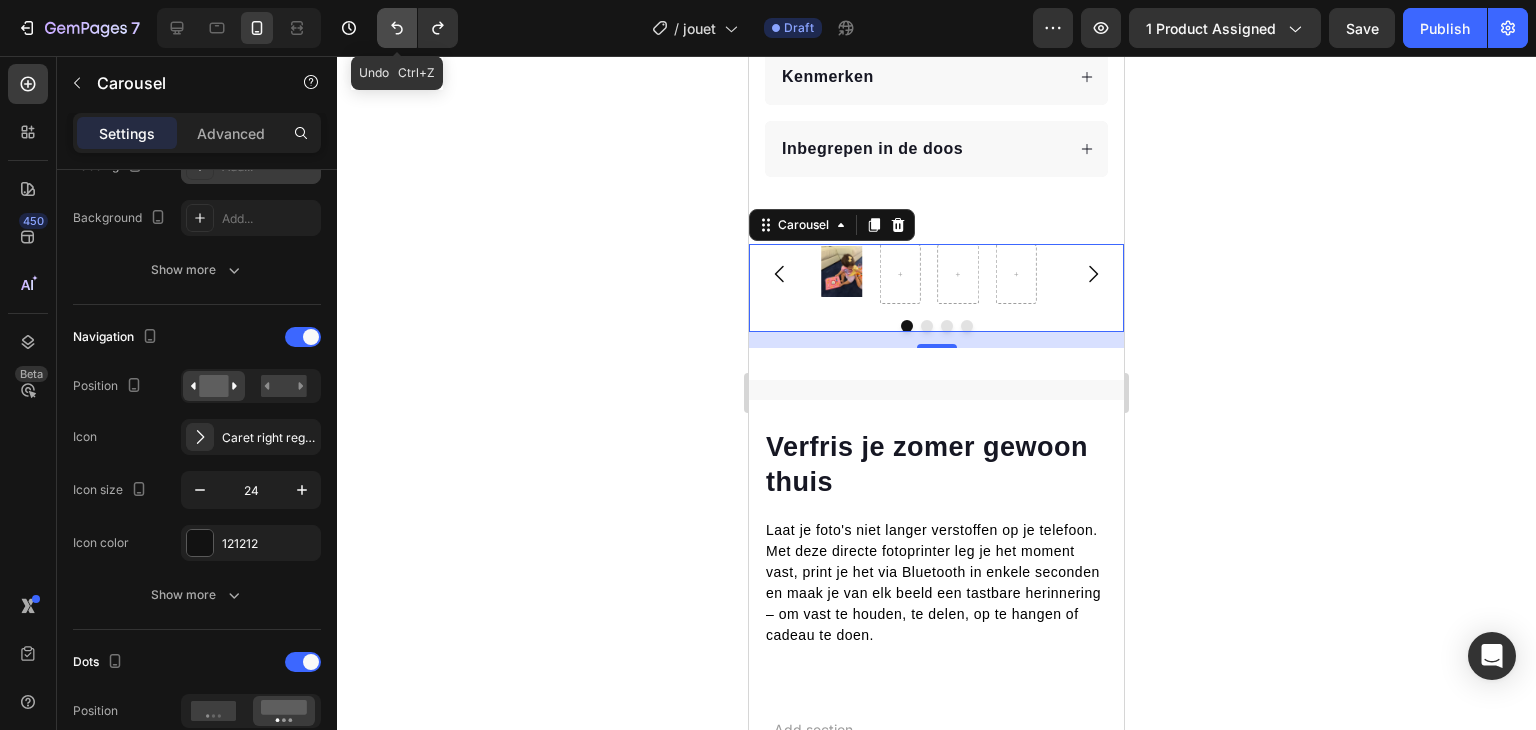 click 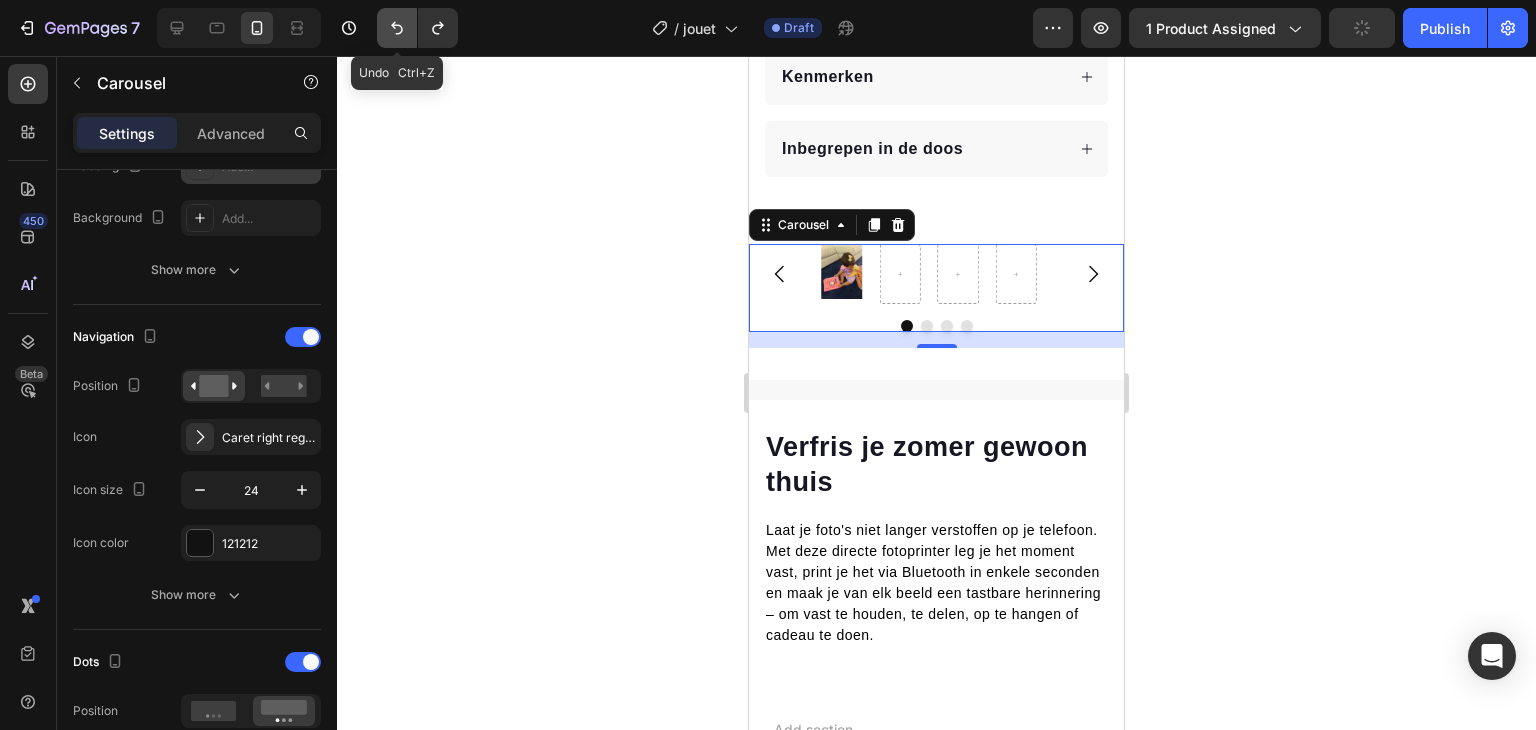 click 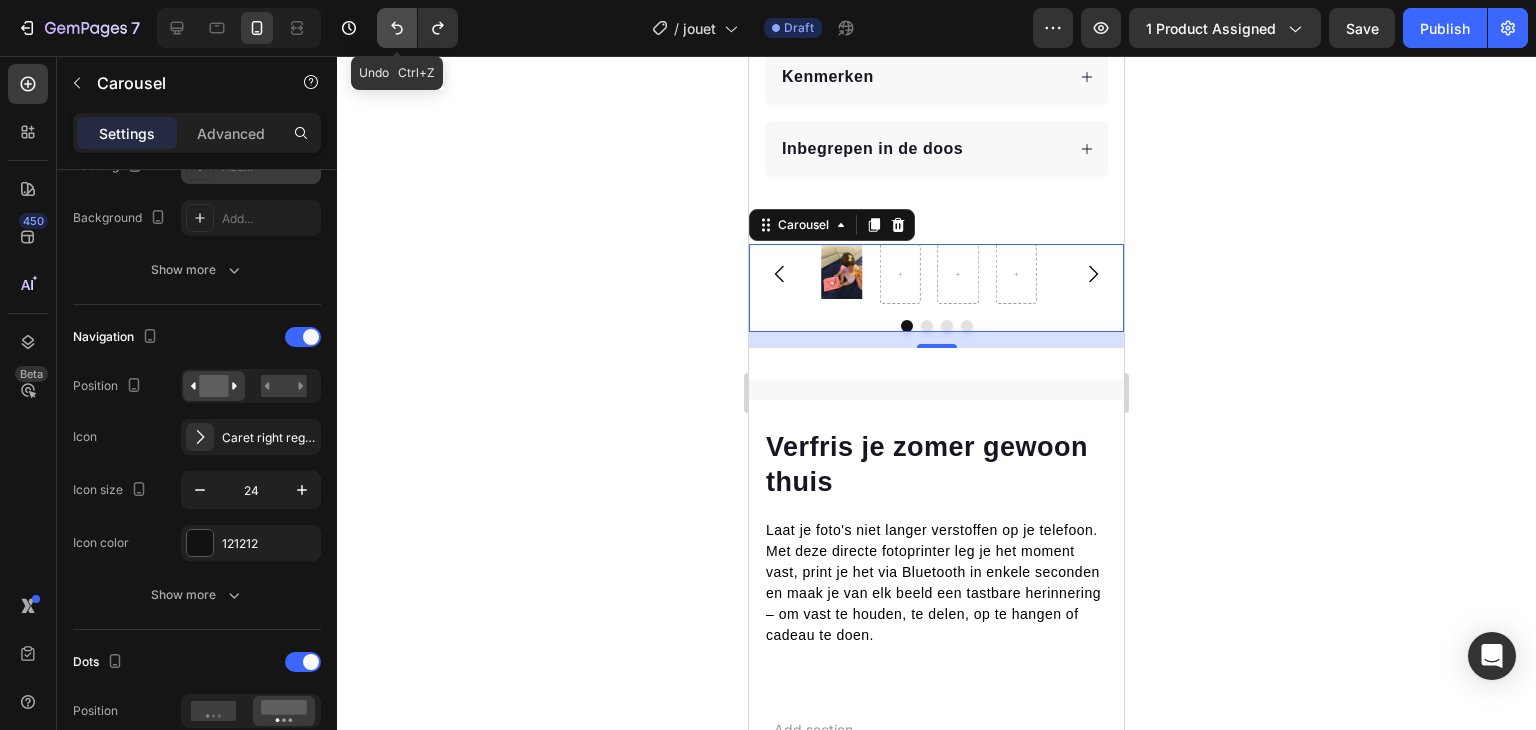 click 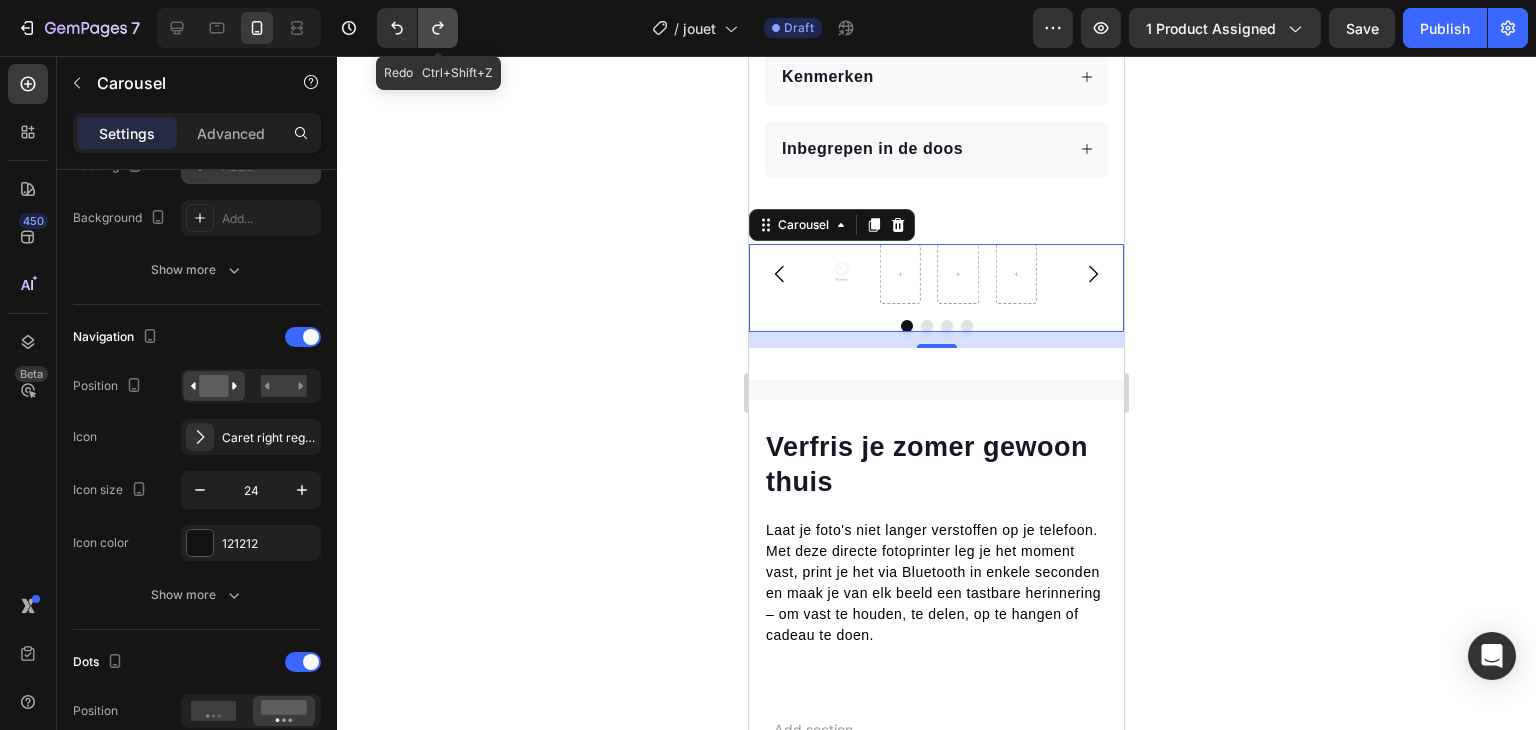 click 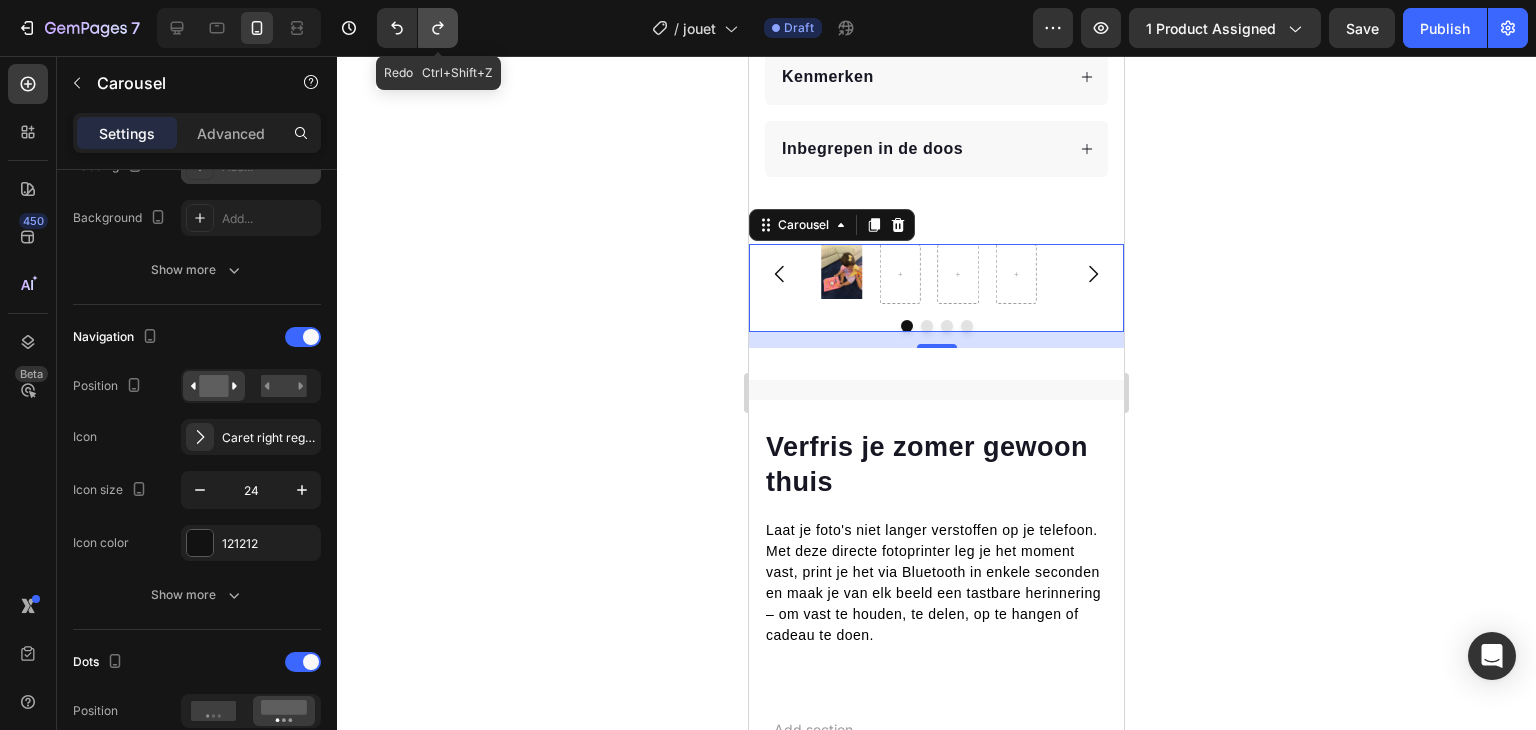 click 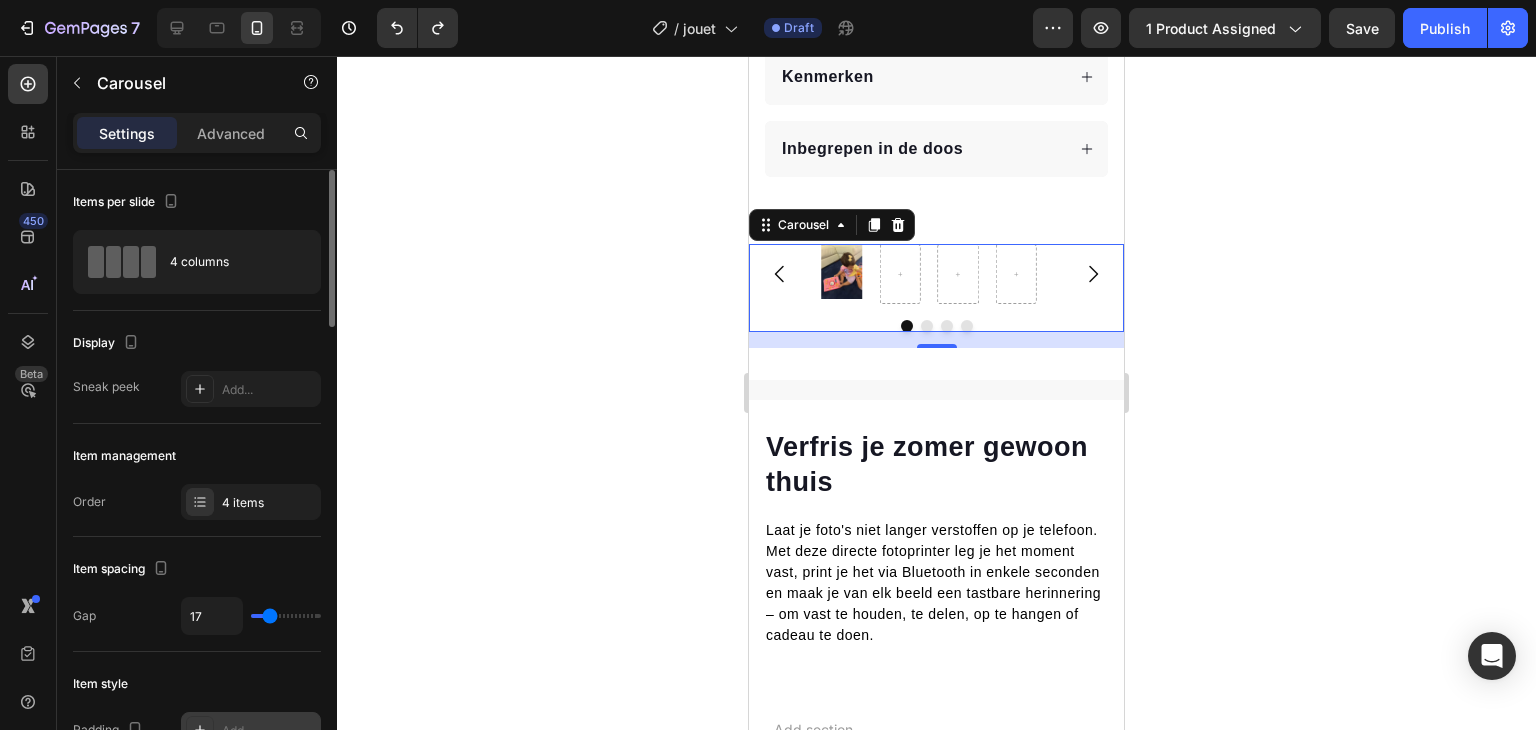 scroll, scrollTop: 0, scrollLeft: 0, axis: both 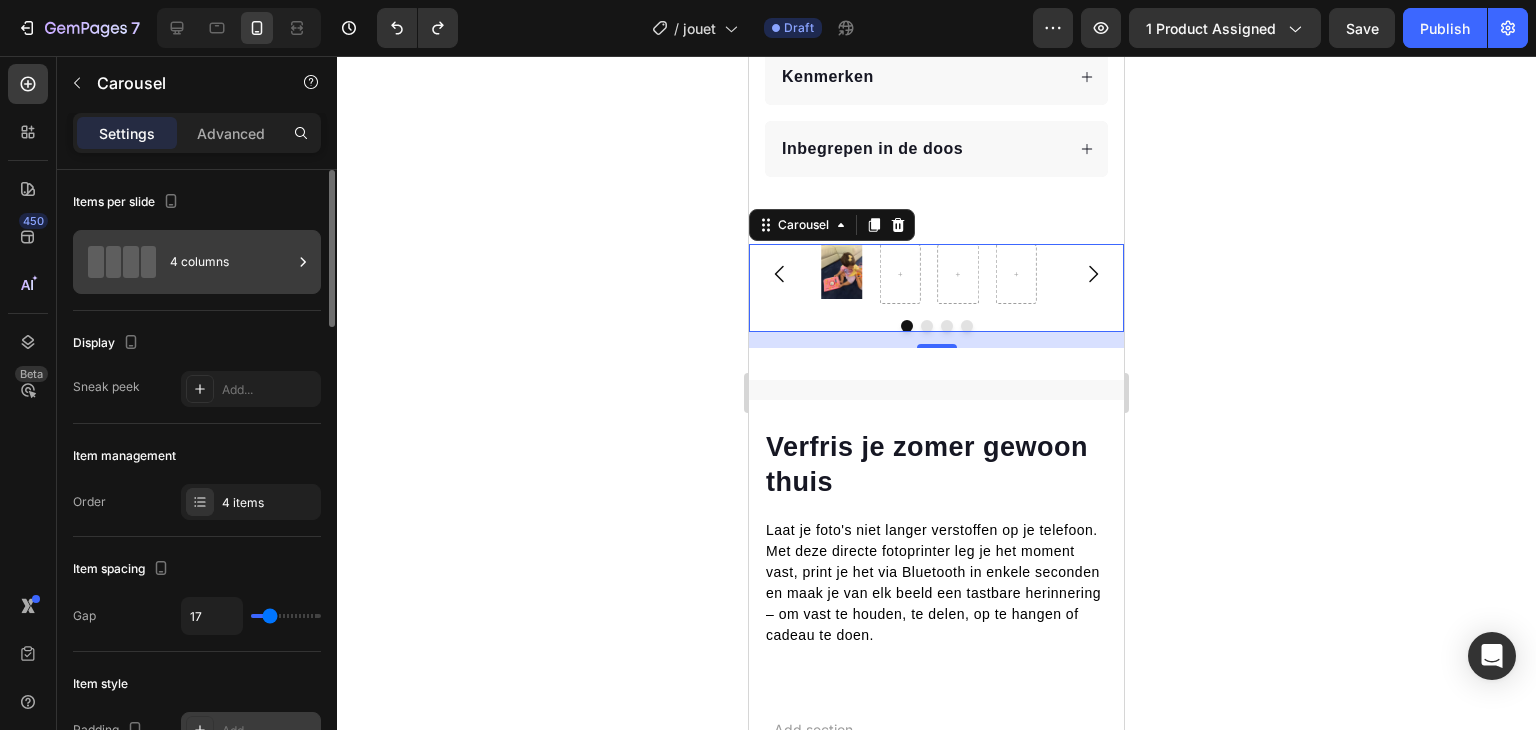 click on "4 columns" at bounding box center (231, 262) 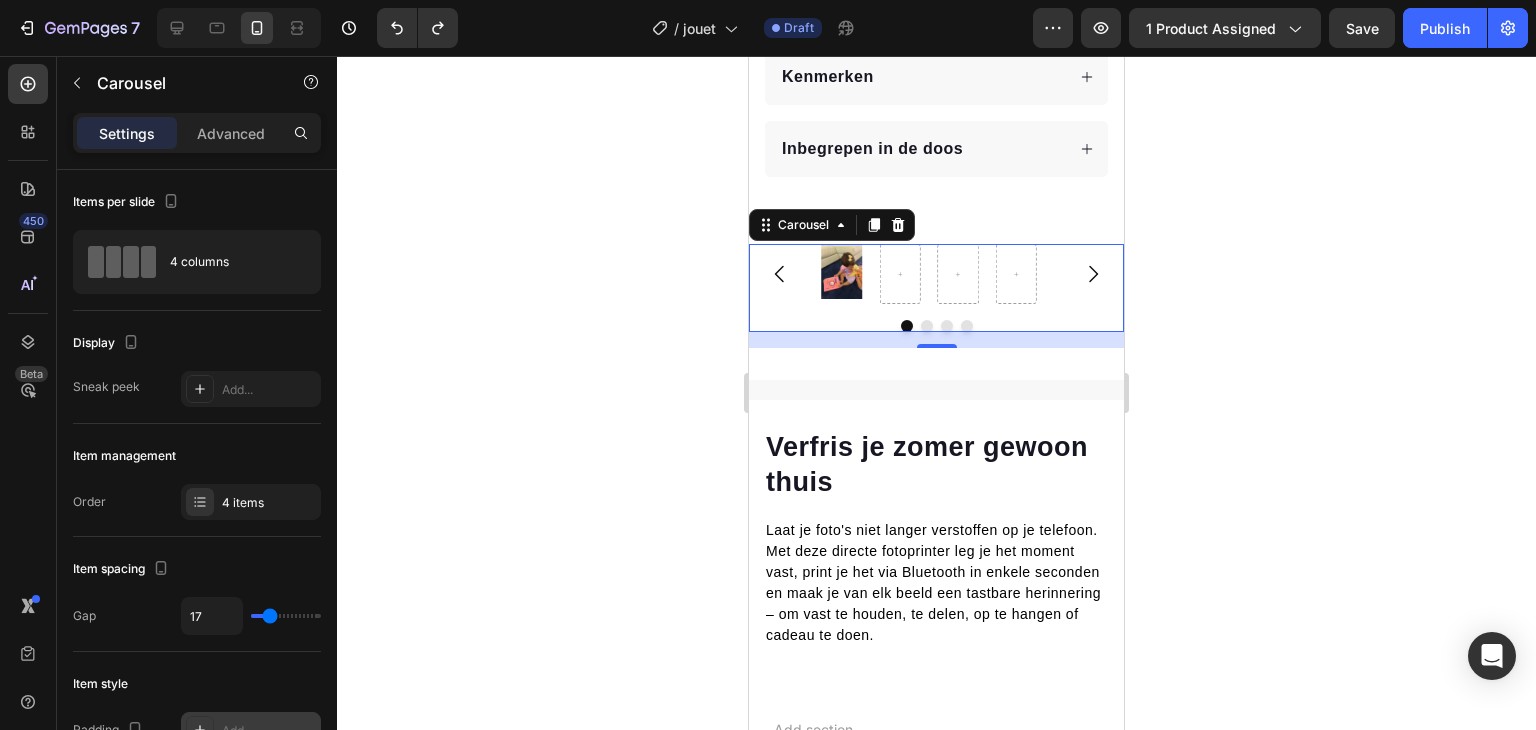 click on "Settings Advanced" at bounding box center [197, 133] 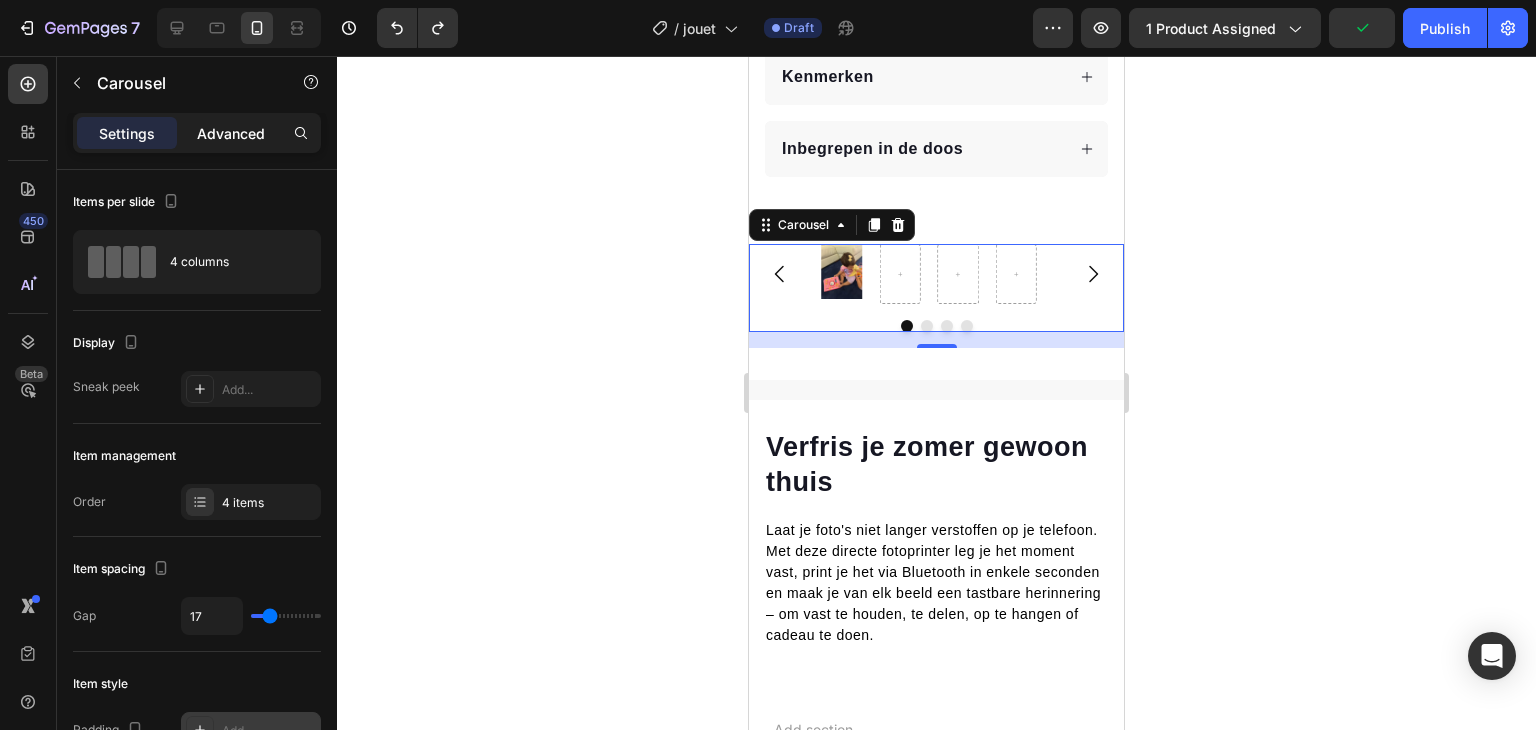 click on "Advanced" at bounding box center [231, 133] 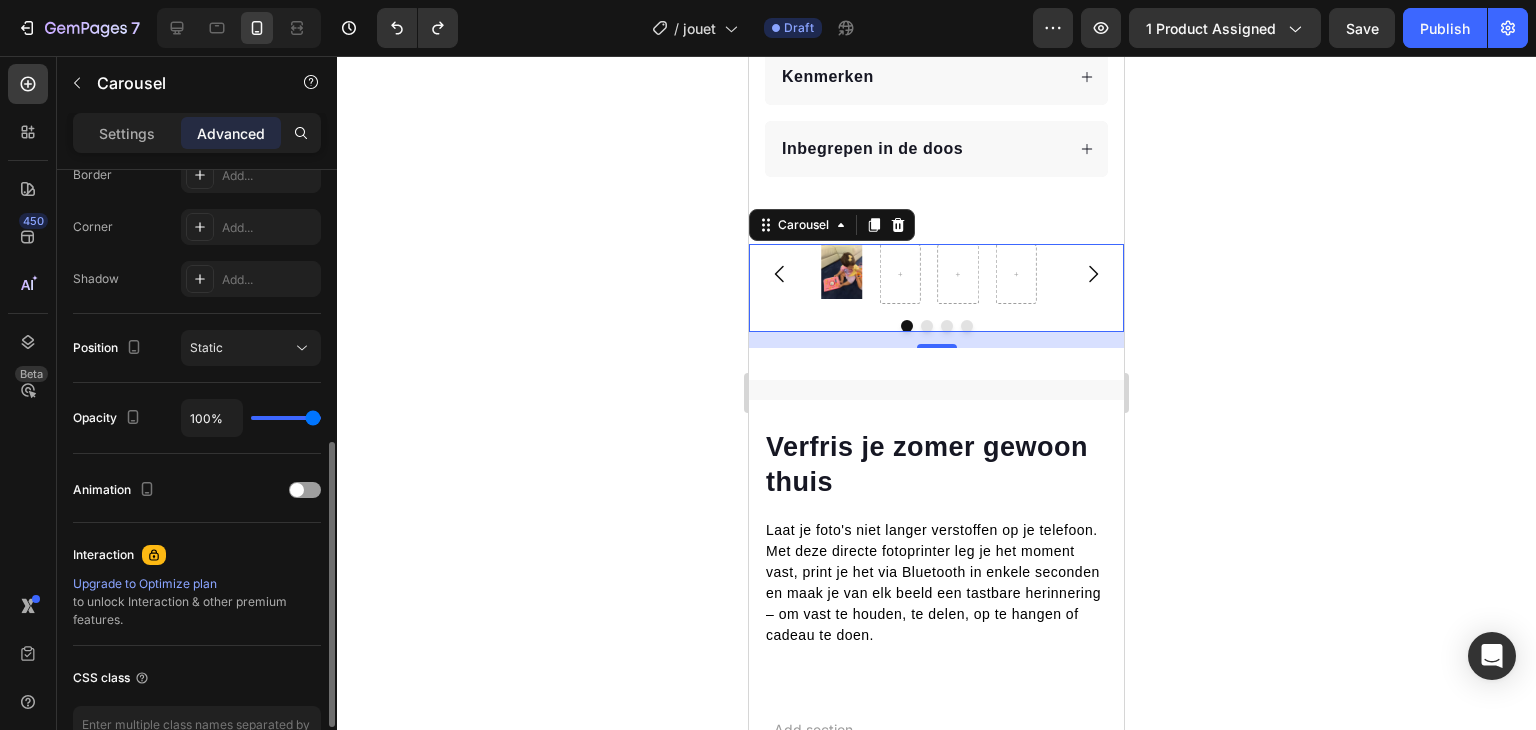scroll, scrollTop: 588, scrollLeft: 0, axis: vertical 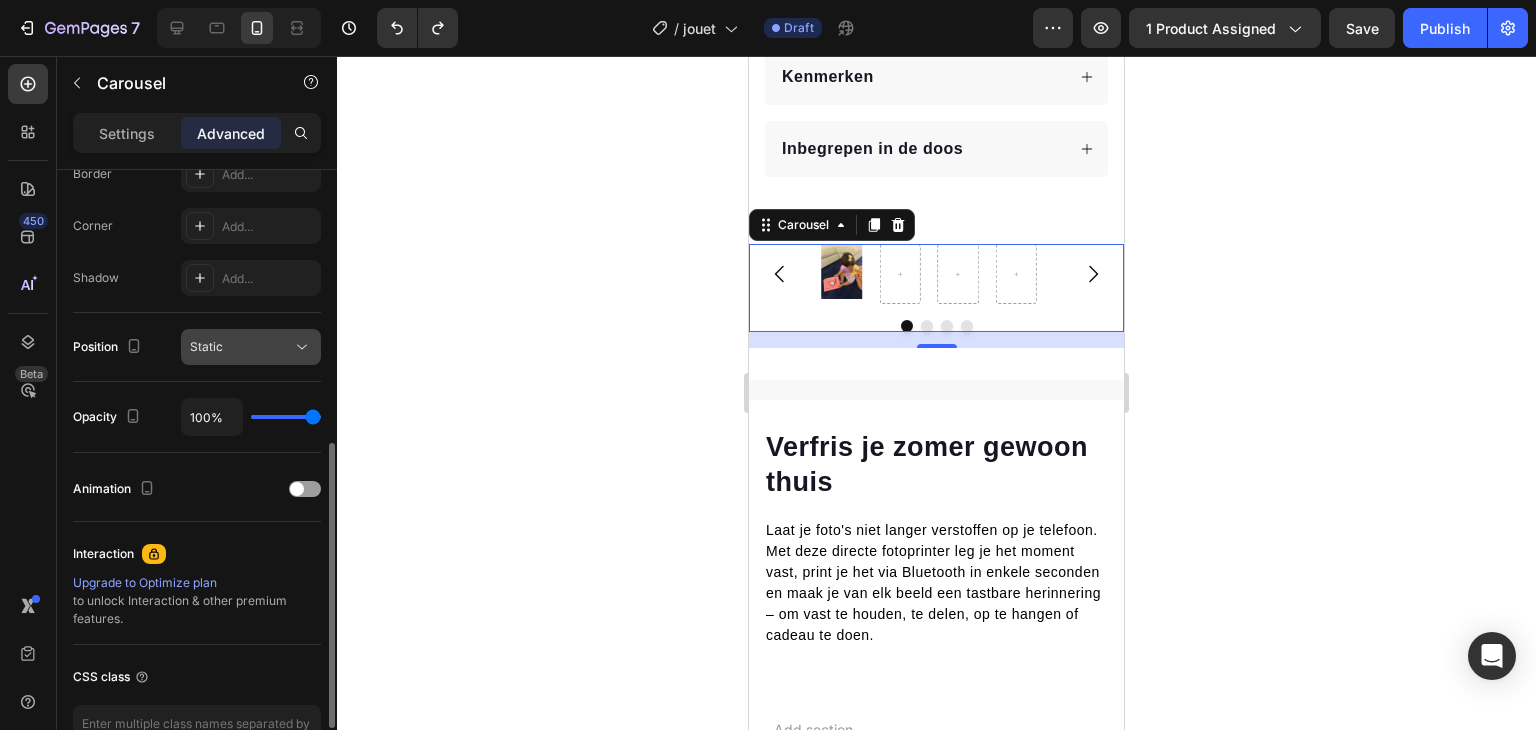 click on "Static" at bounding box center [251, 347] 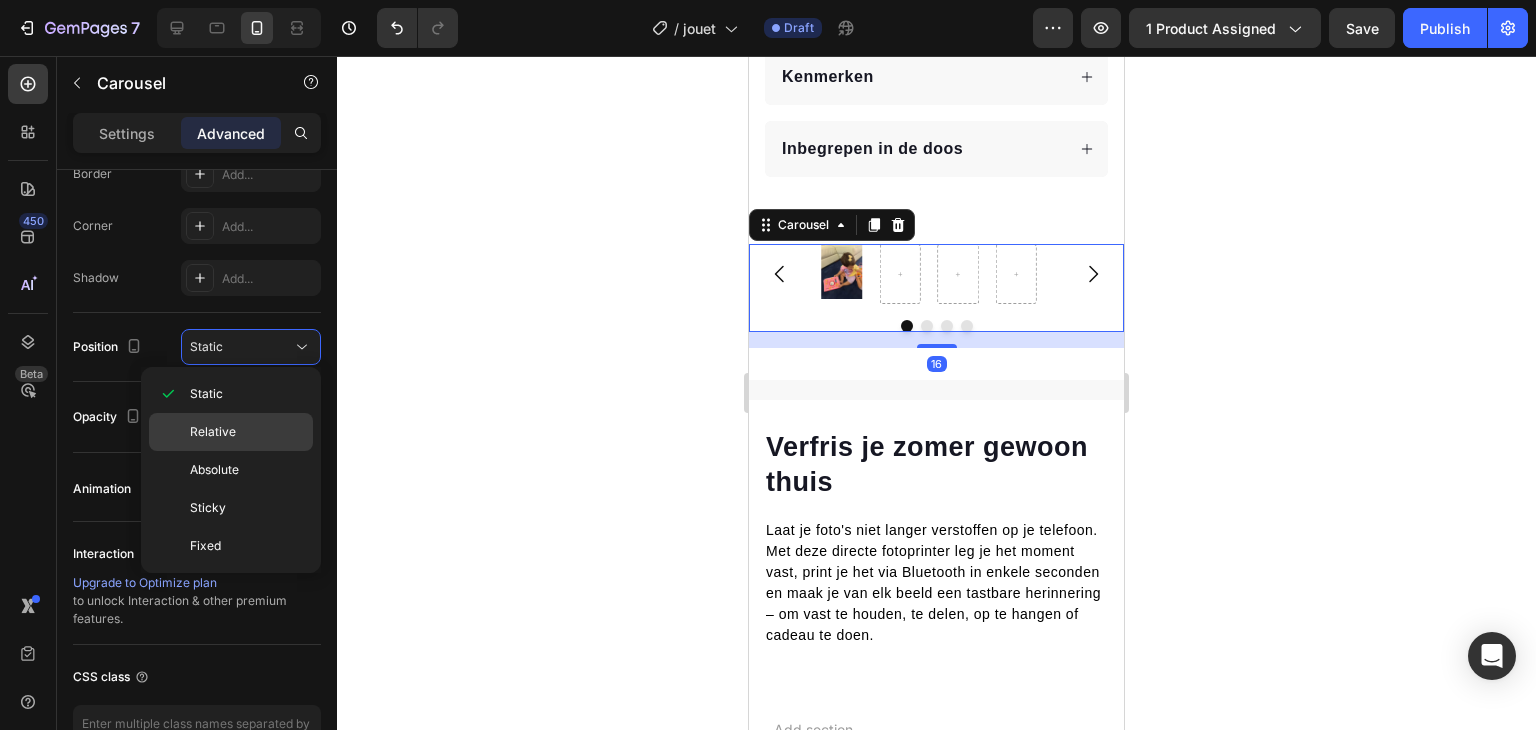 click on "Relative" 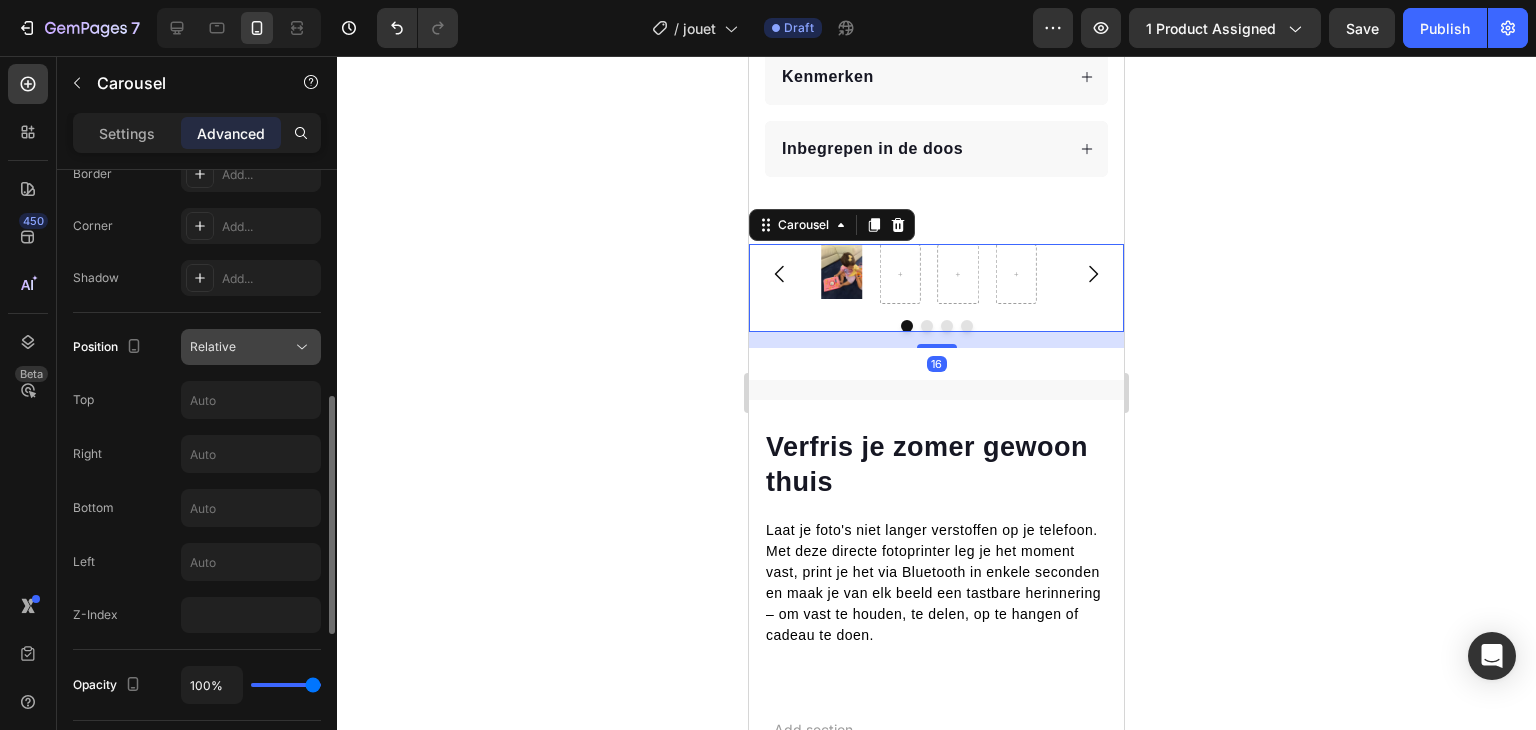 click on "Relative" at bounding box center [241, 347] 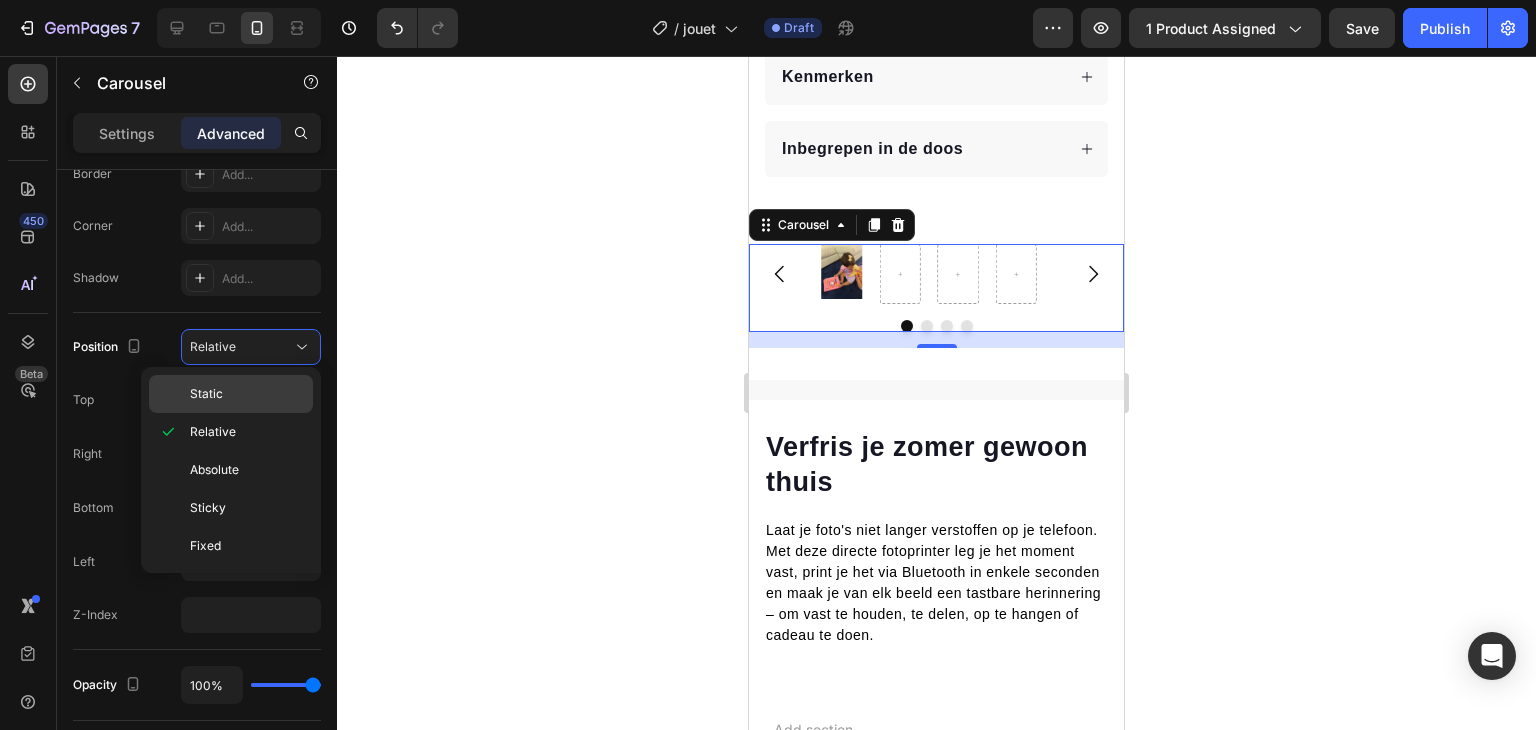 click on "Static" at bounding box center [247, 394] 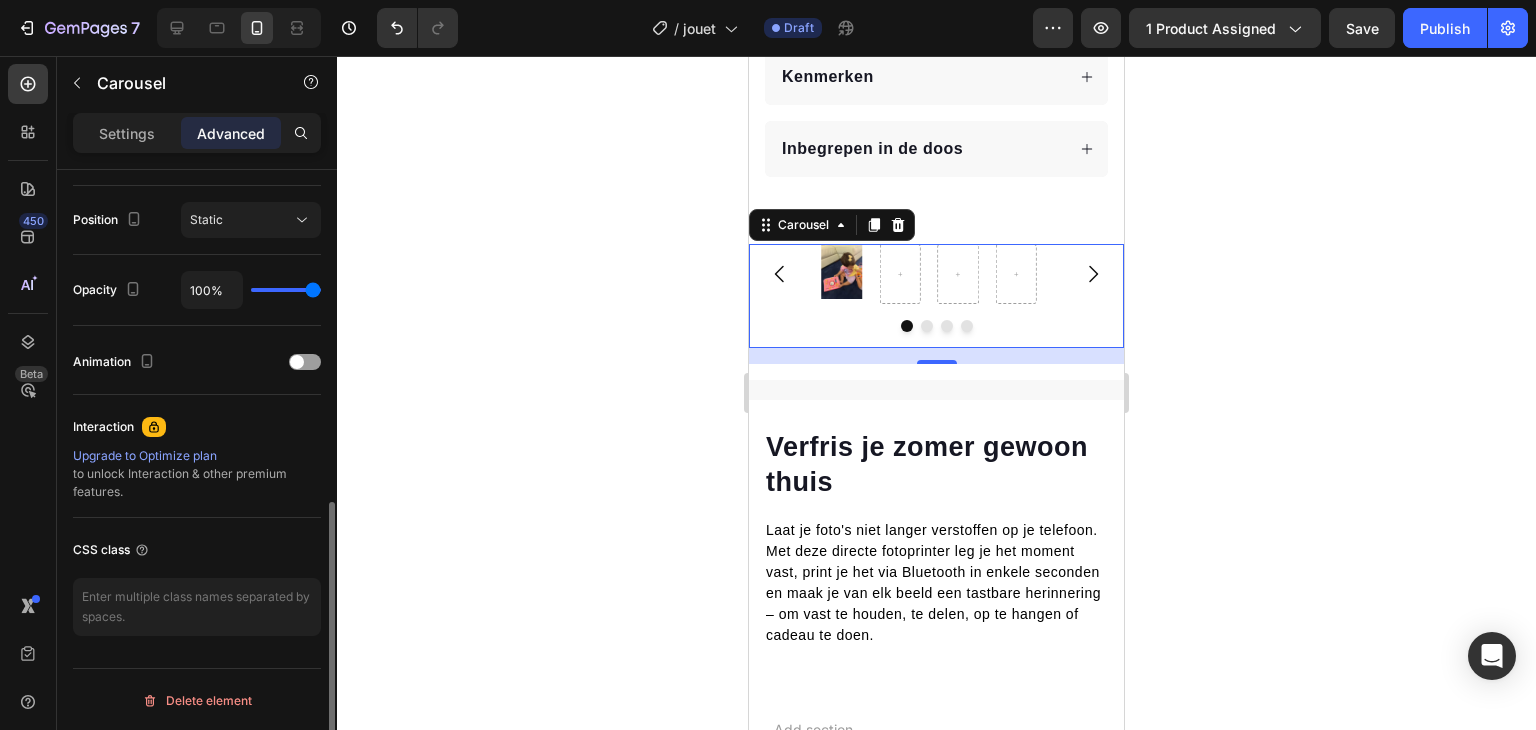 scroll, scrollTop: 0, scrollLeft: 0, axis: both 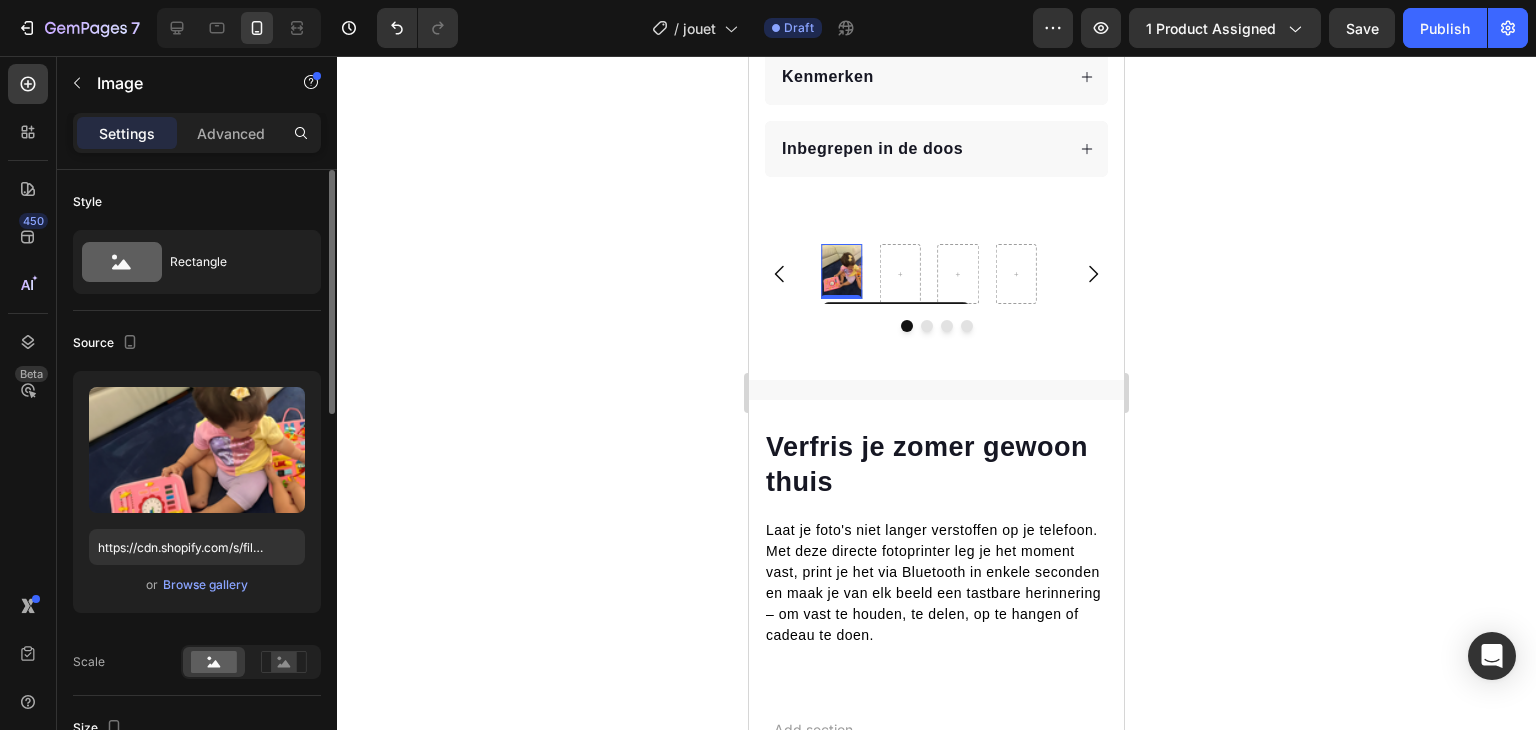 click at bounding box center (841, 271) 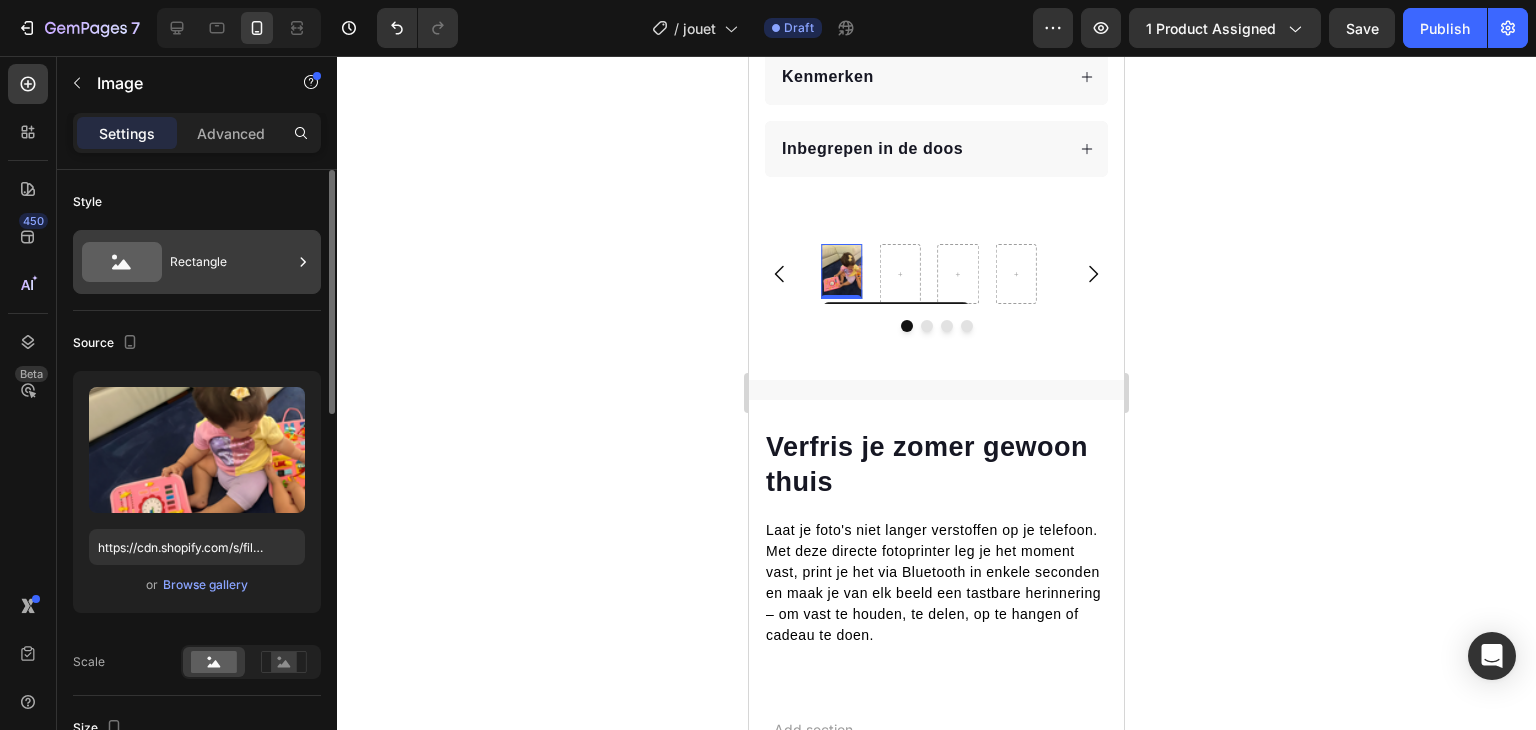 click on "Rectangle" at bounding box center (231, 262) 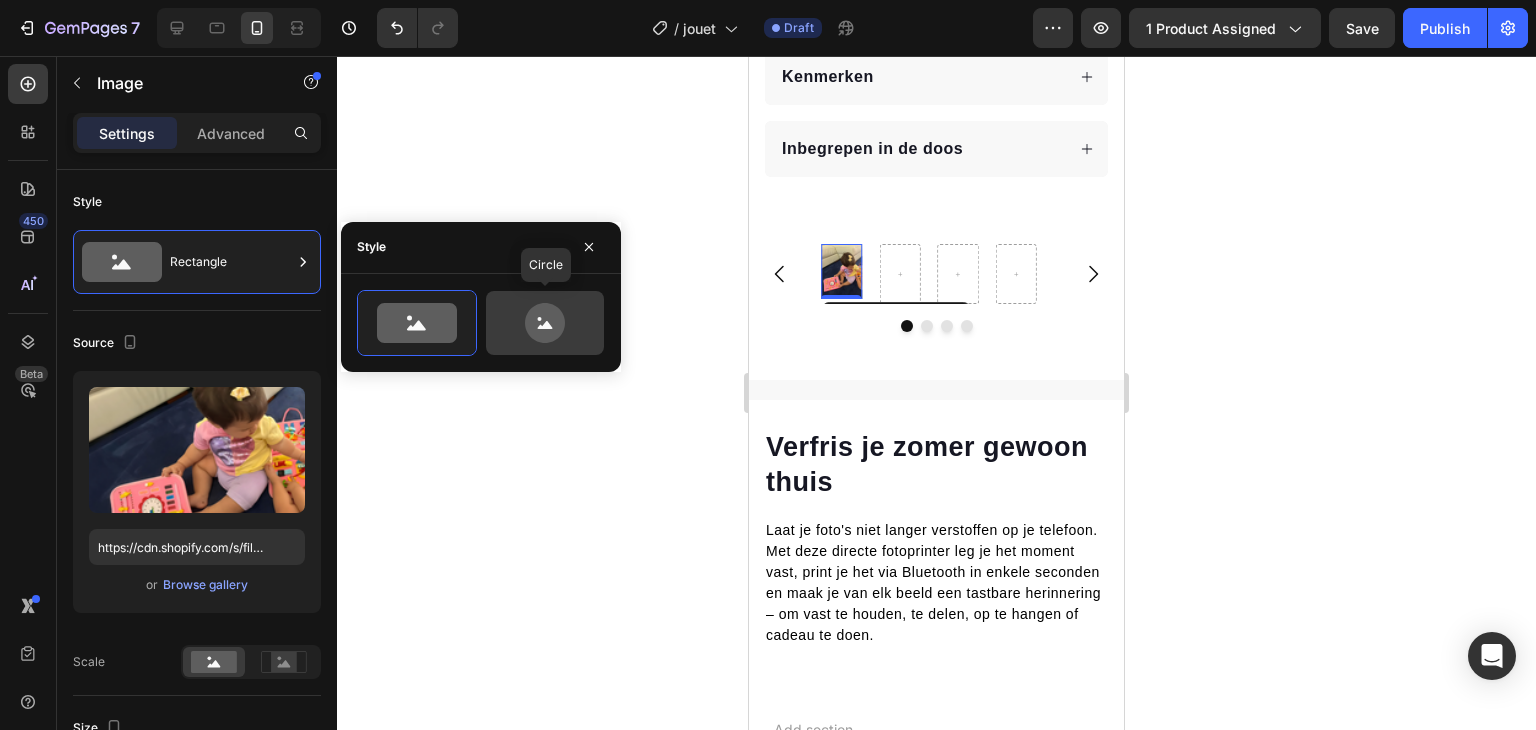 click 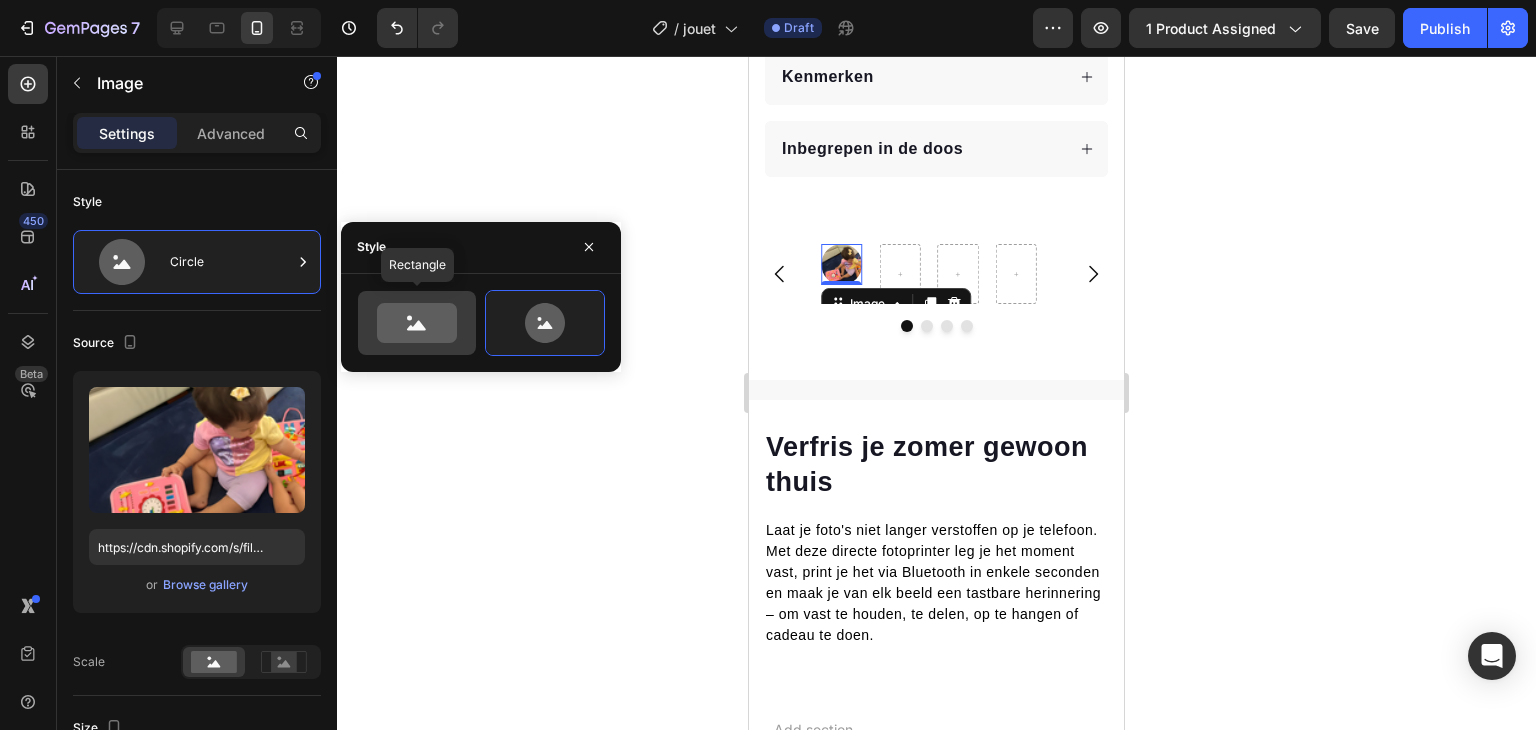 click 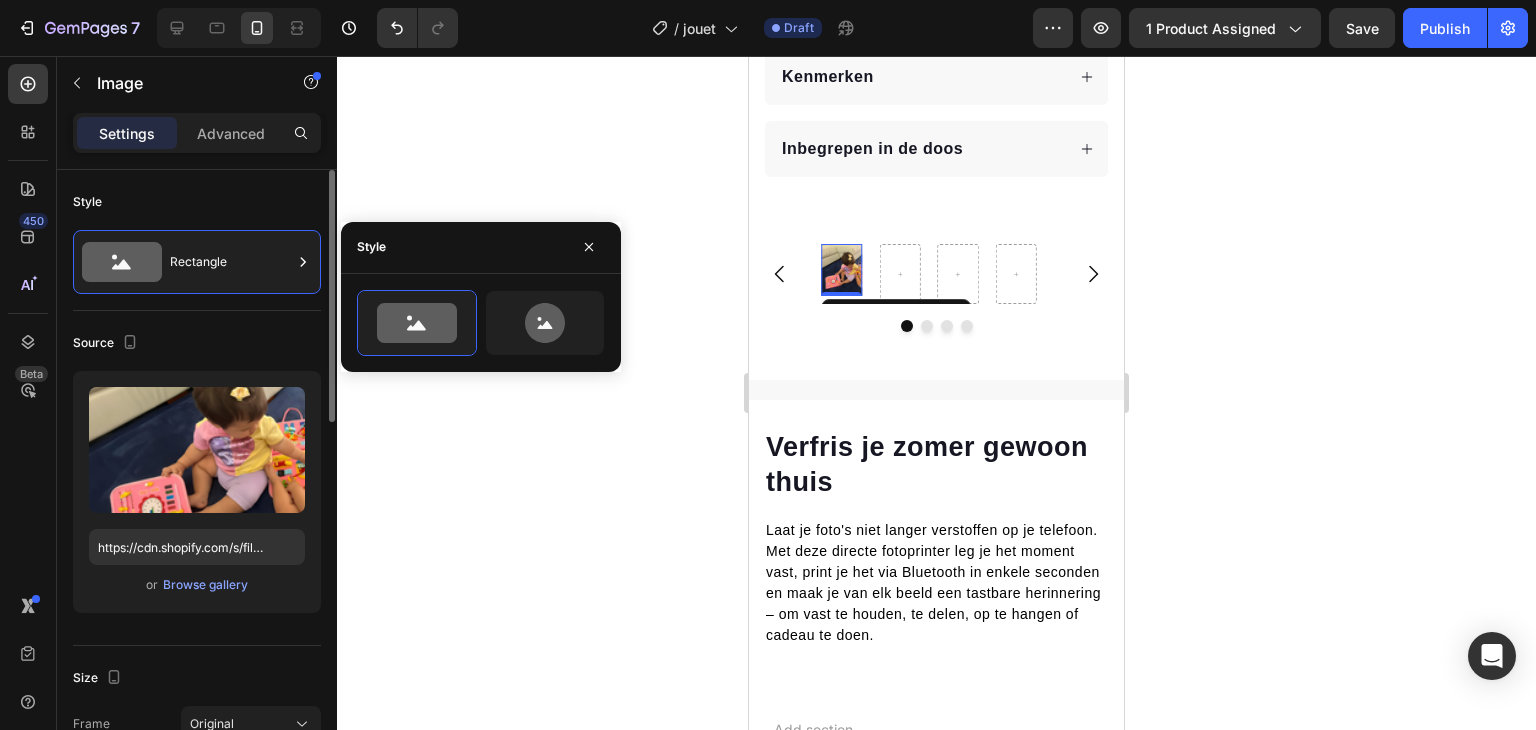 click on "Style" at bounding box center (197, 202) 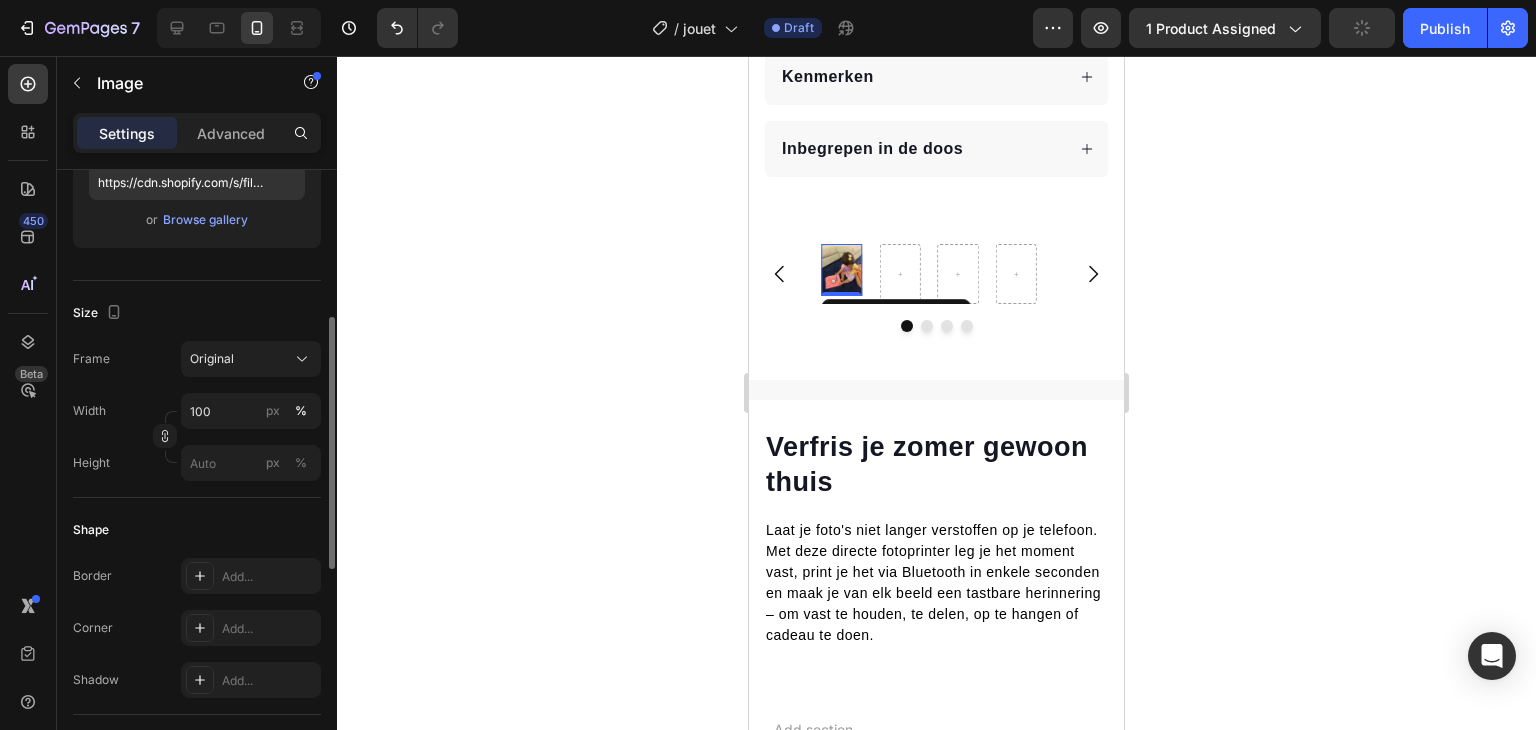 scroll, scrollTop: 367, scrollLeft: 0, axis: vertical 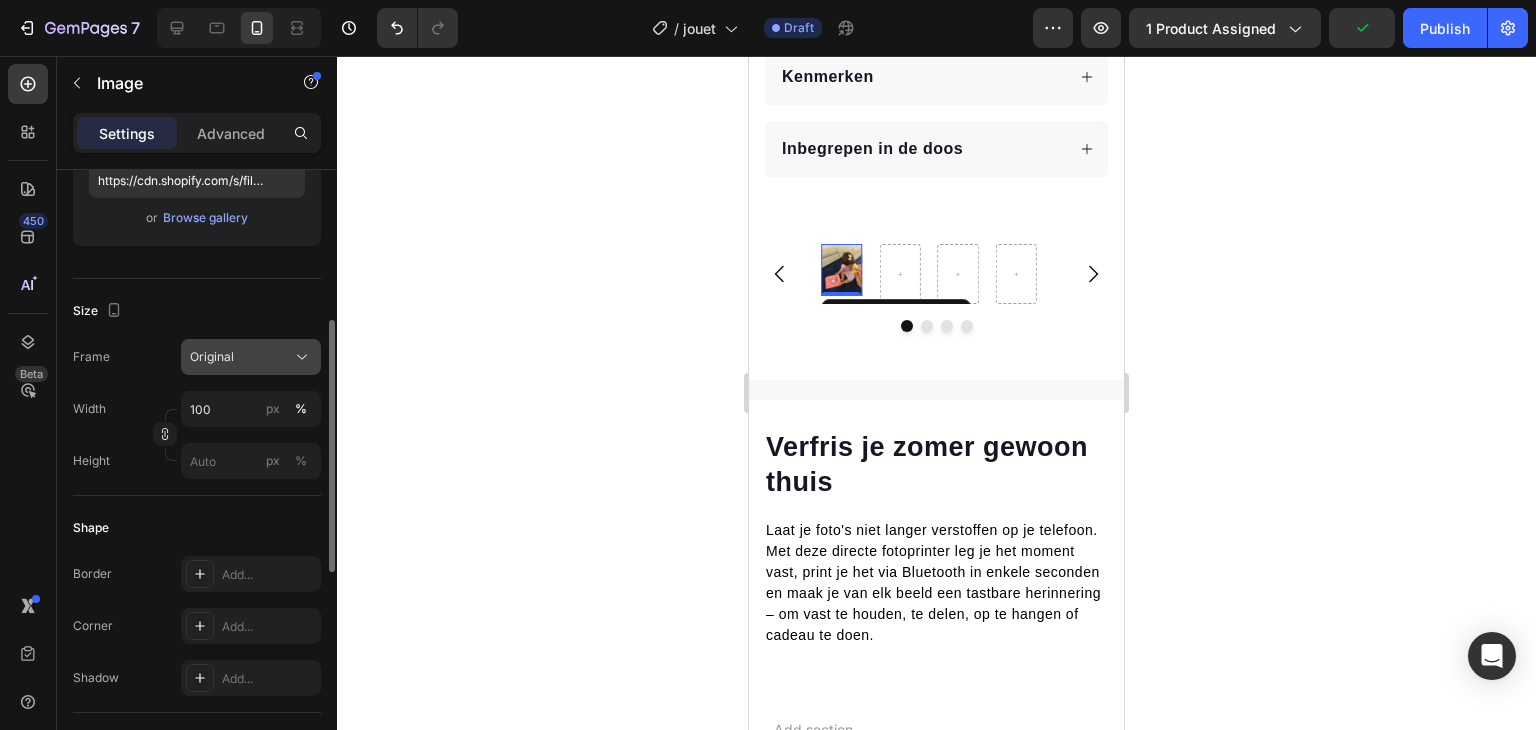 click on "Original" at bounding box center (251, 357) 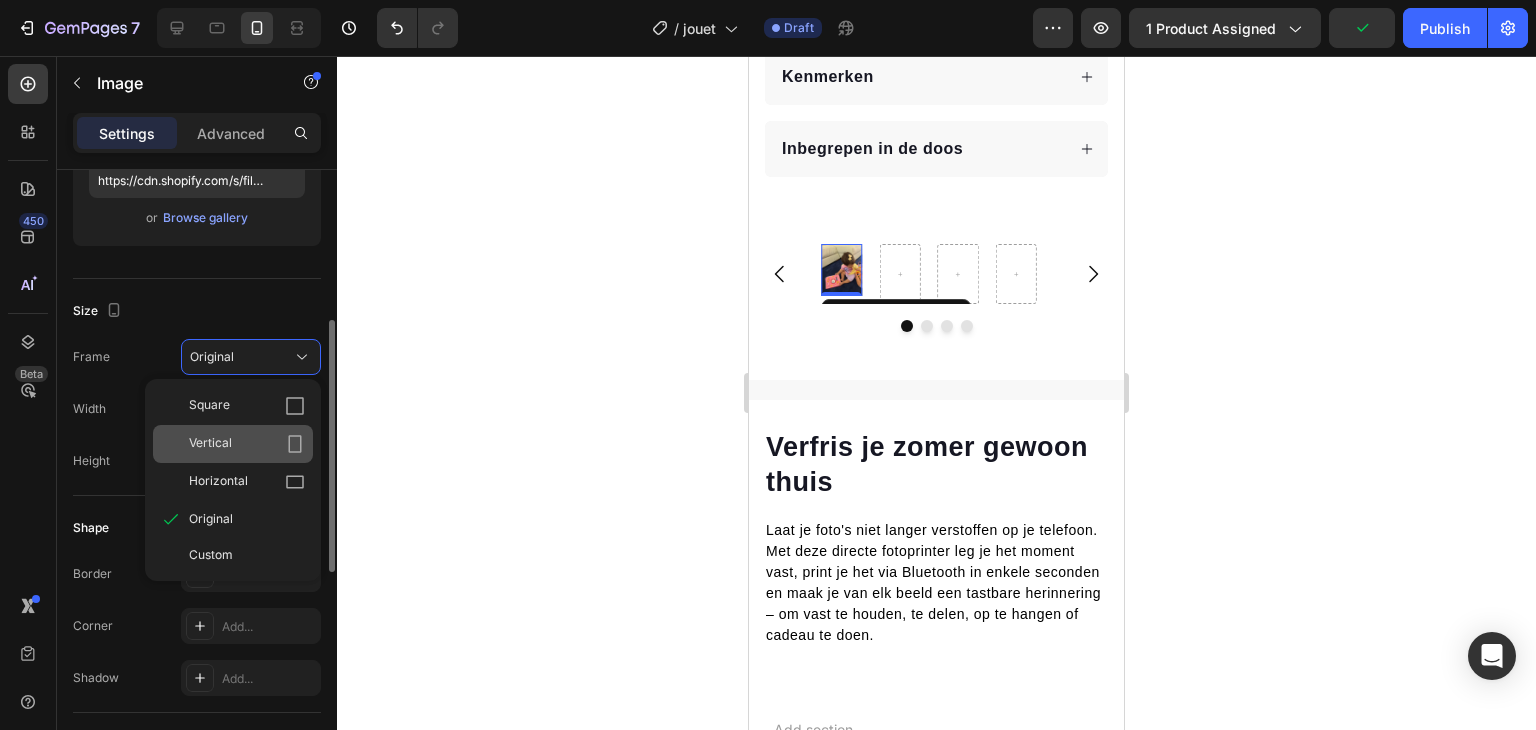 click on "Vertical" at bounding box center [247, 444] 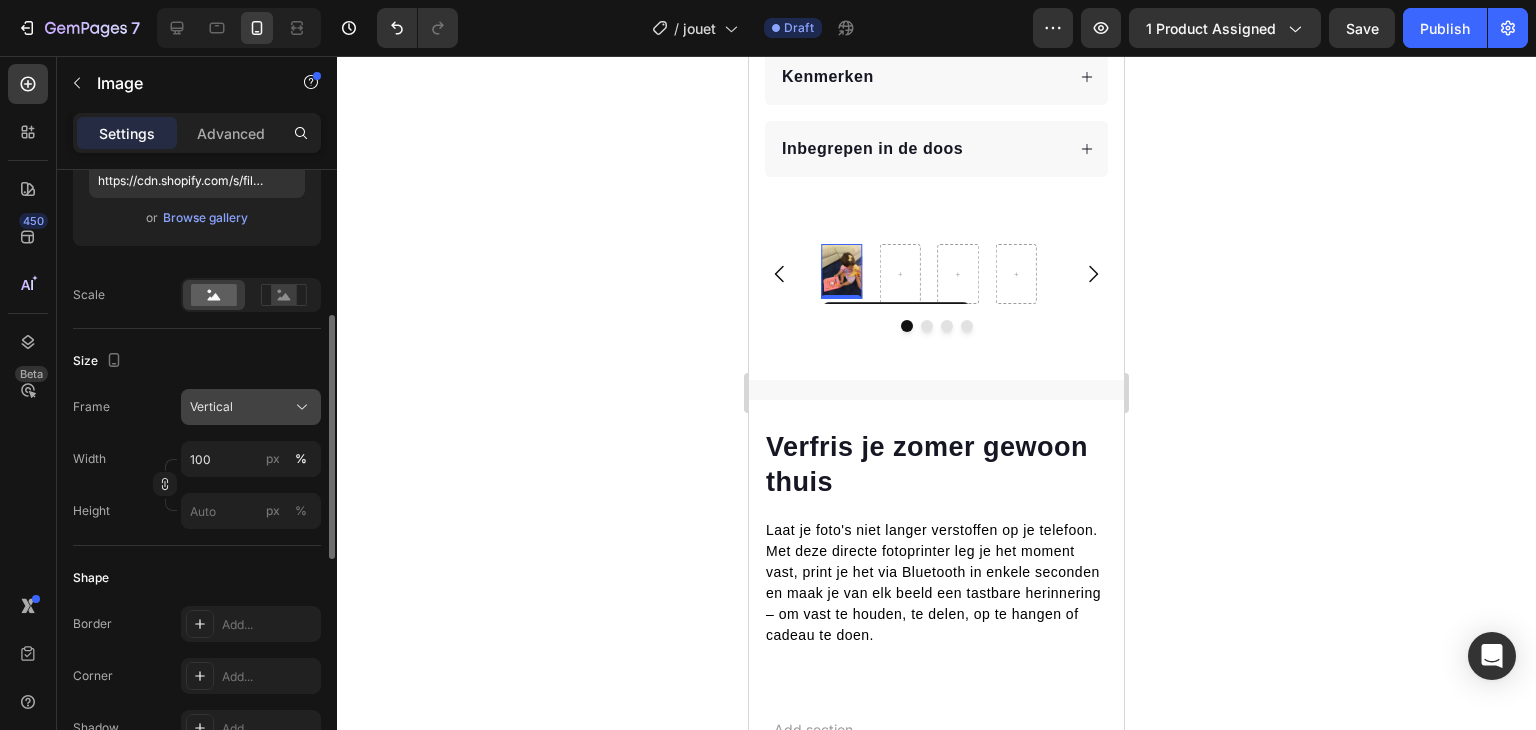 click on "Vertical" at bounding box center (251, 407) 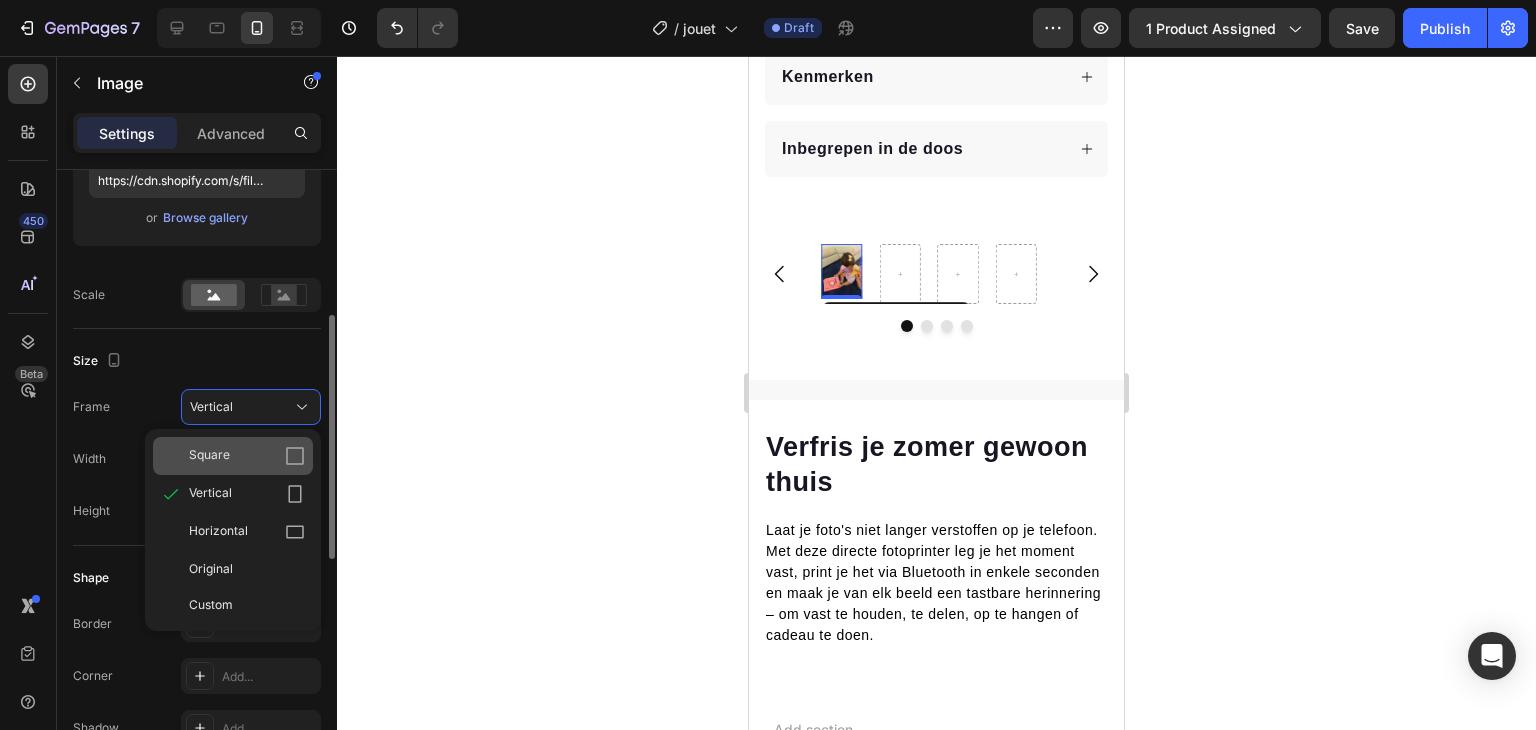 click on "Square" at bounding box center (247, 456) 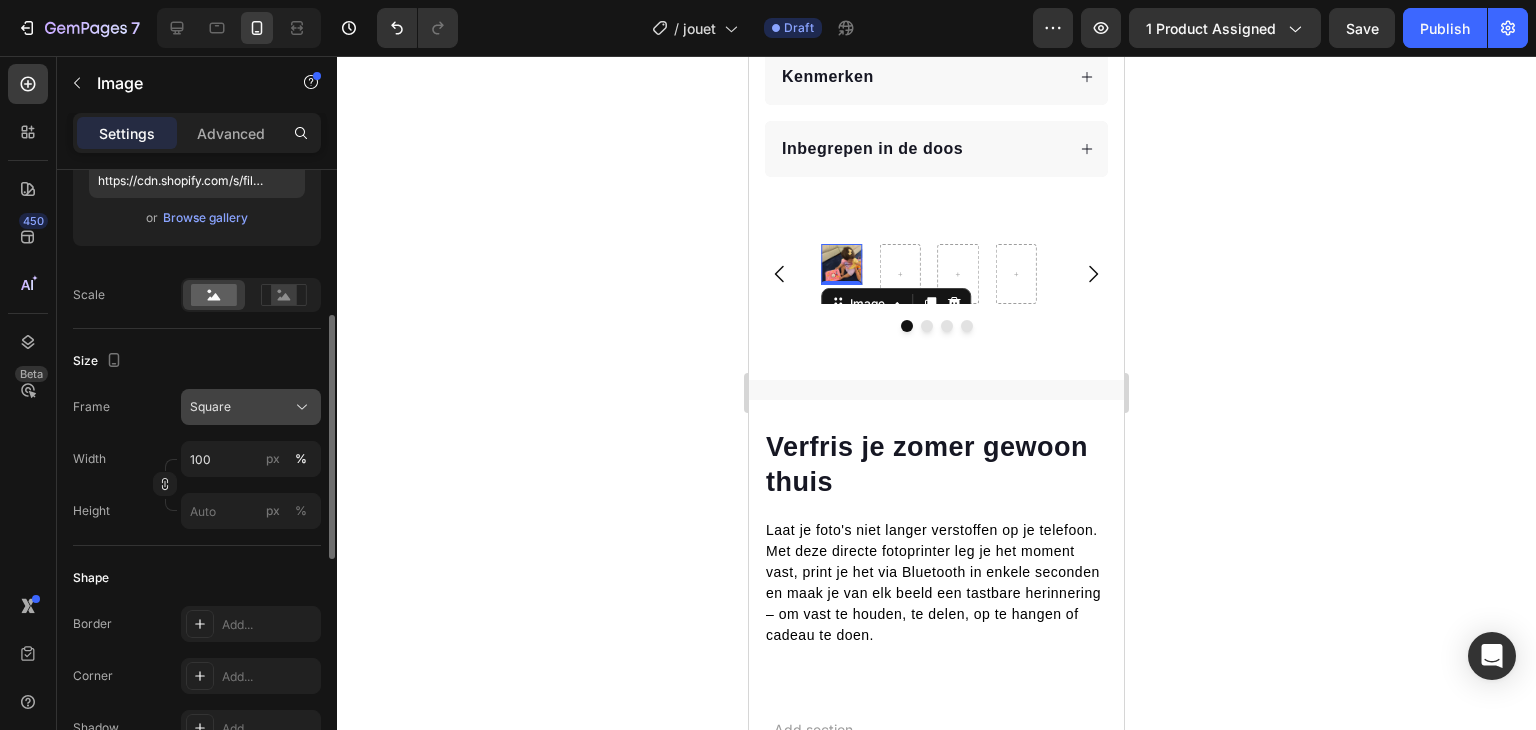 click 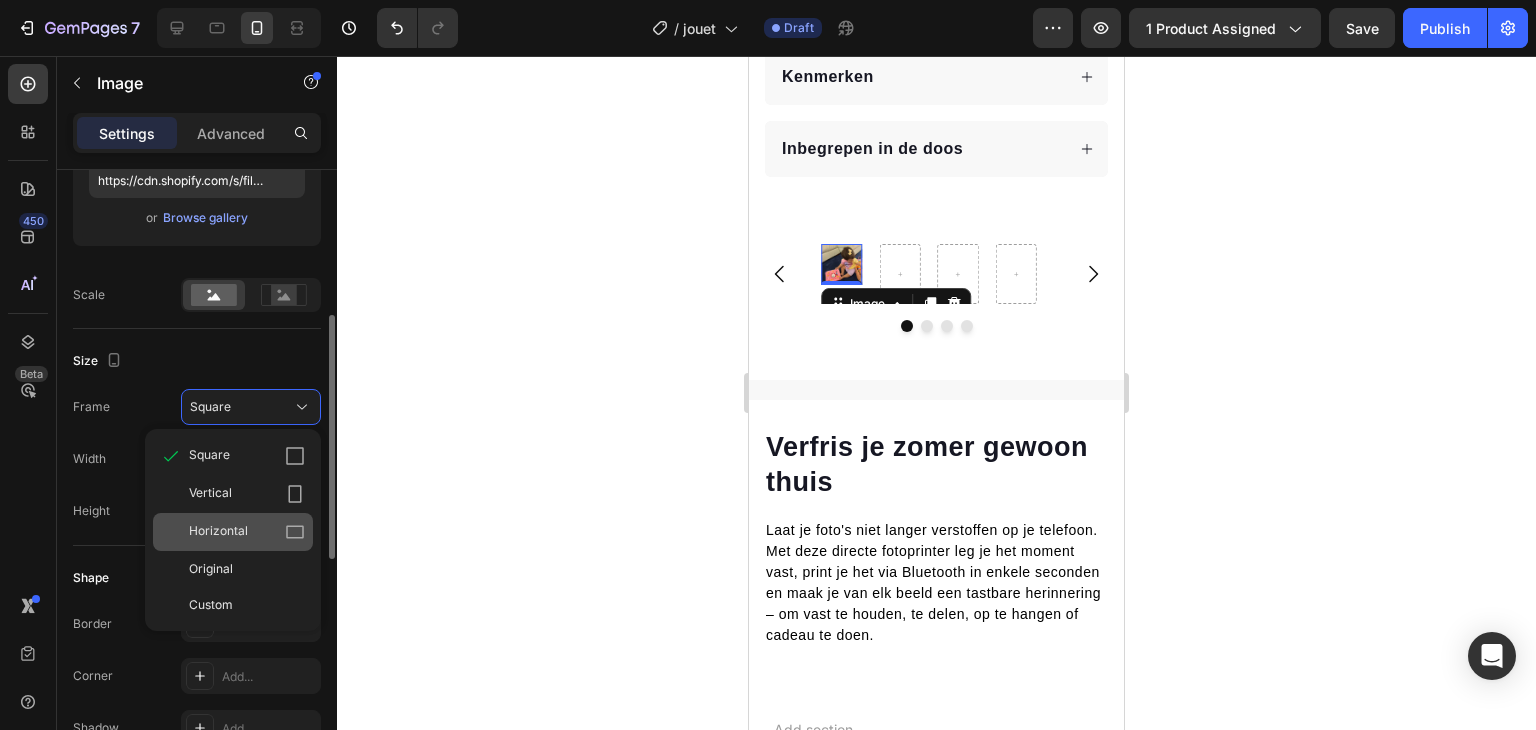 click on "Horizontal" at bounding box center (247, 532) 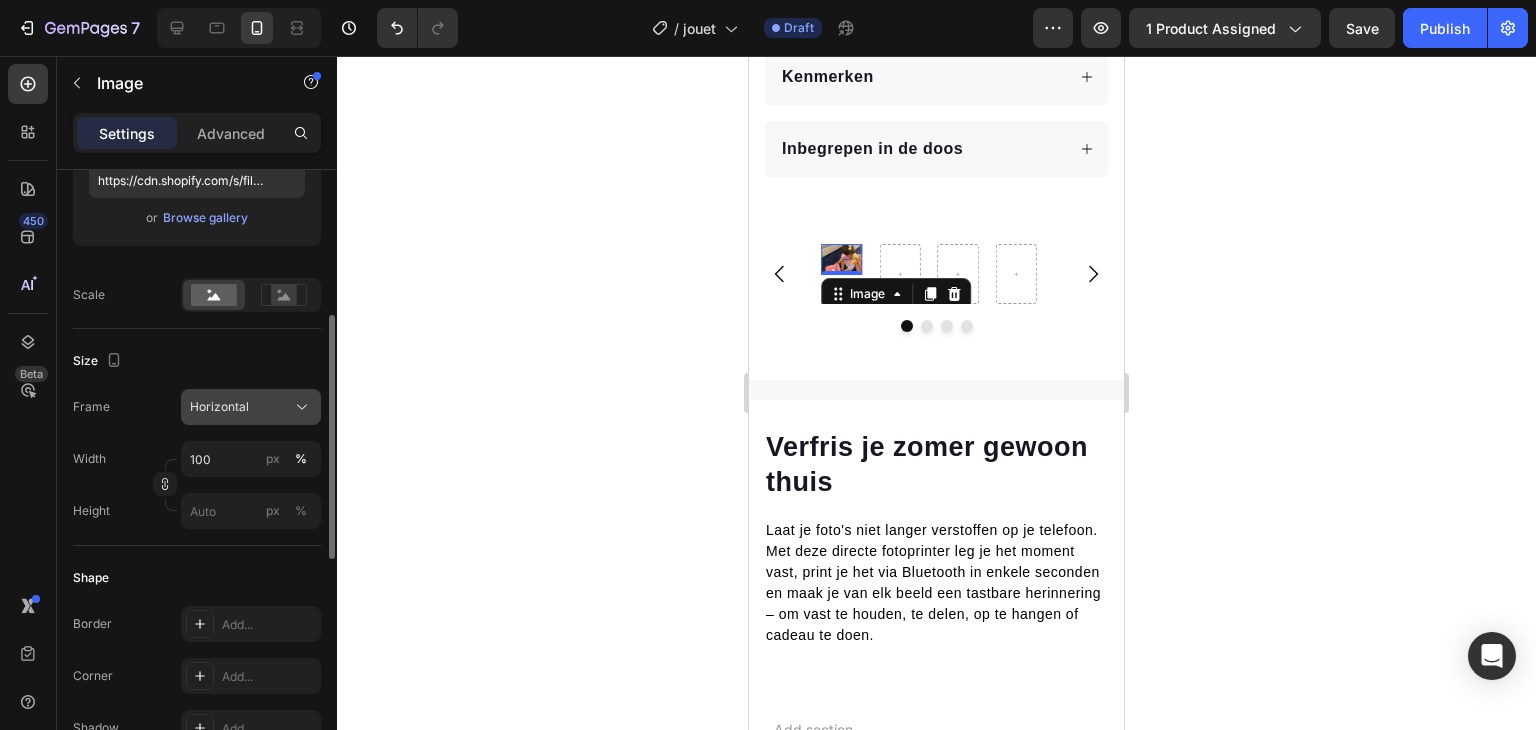 click on "Horizontal" at bounding box center (251, 407) 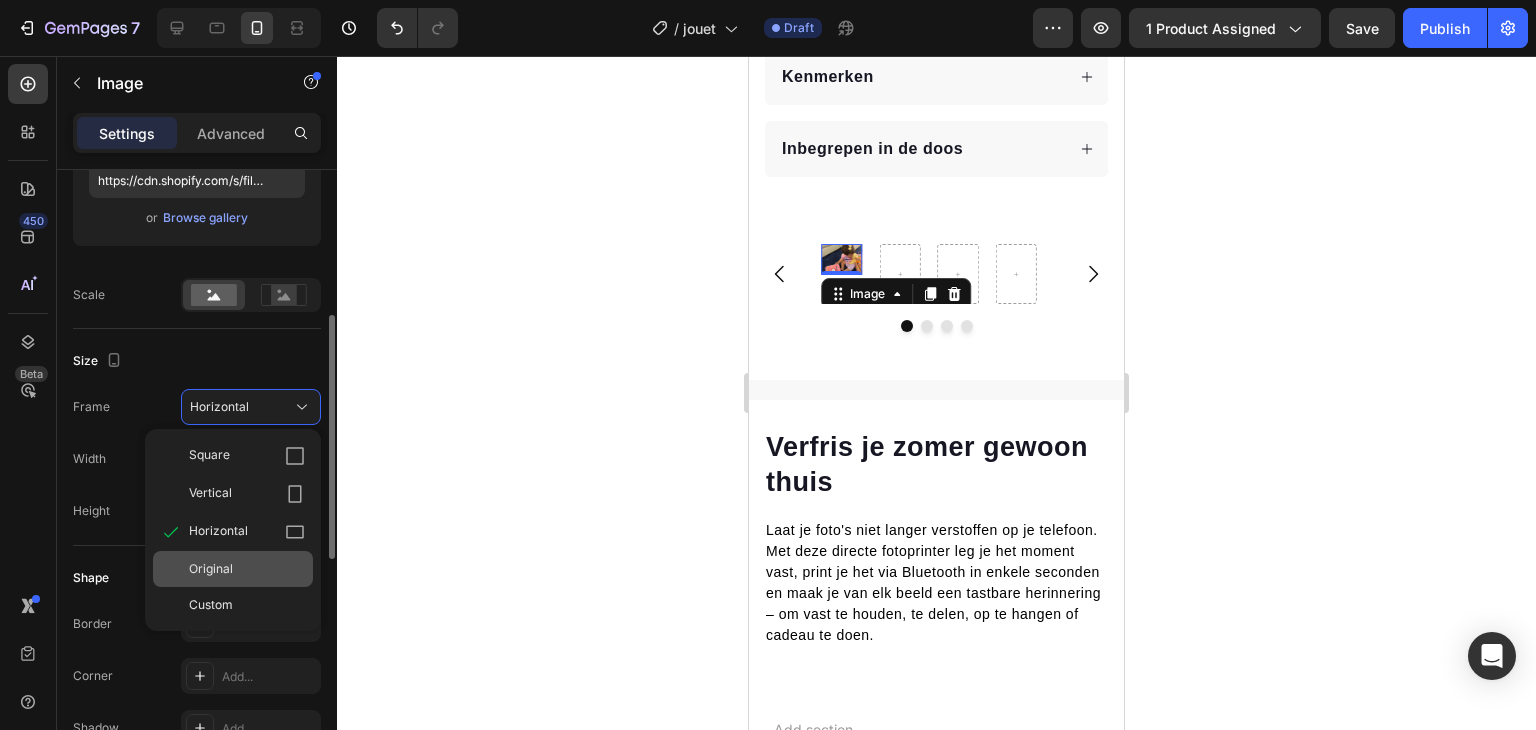 click on "Original" at bounding box center [247, 569] 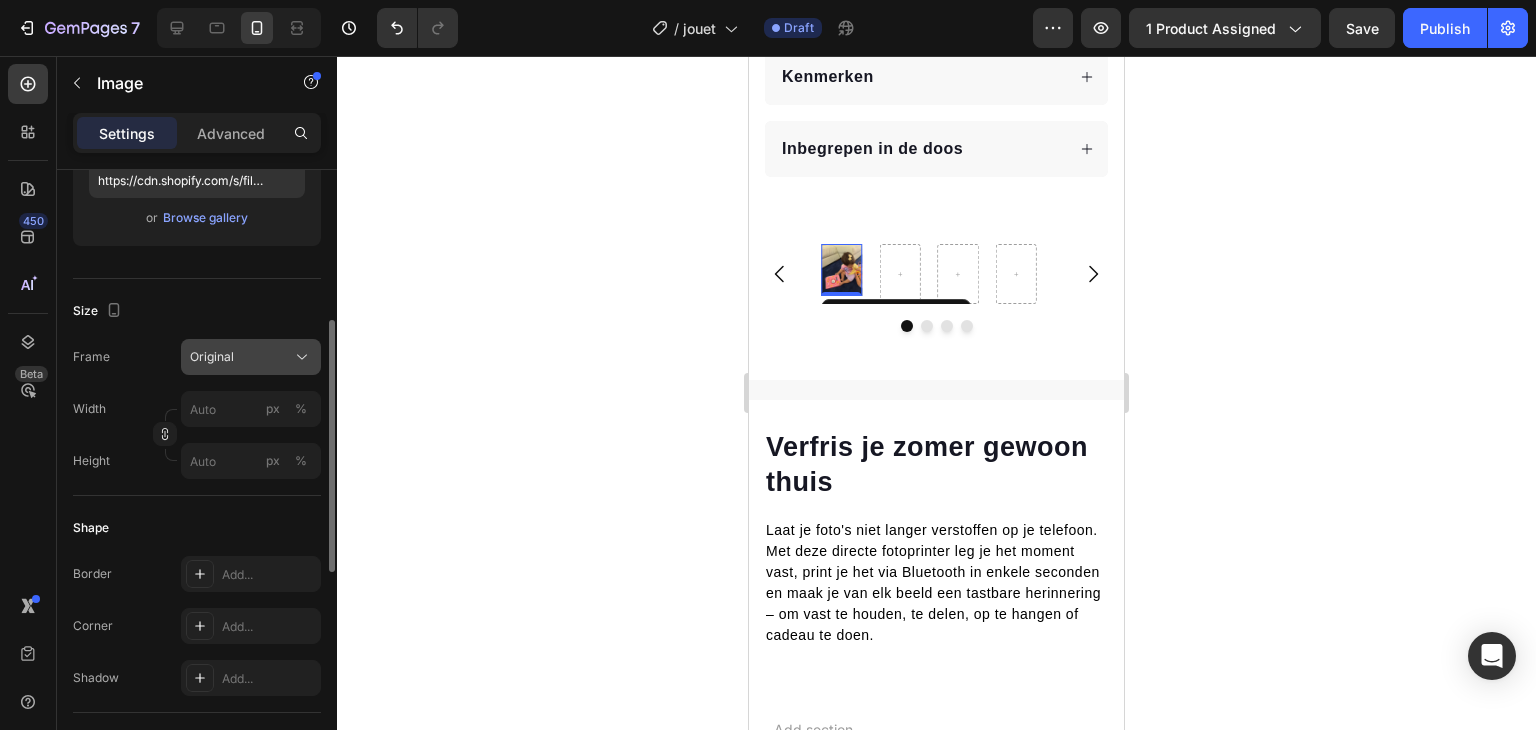 click on "Original" 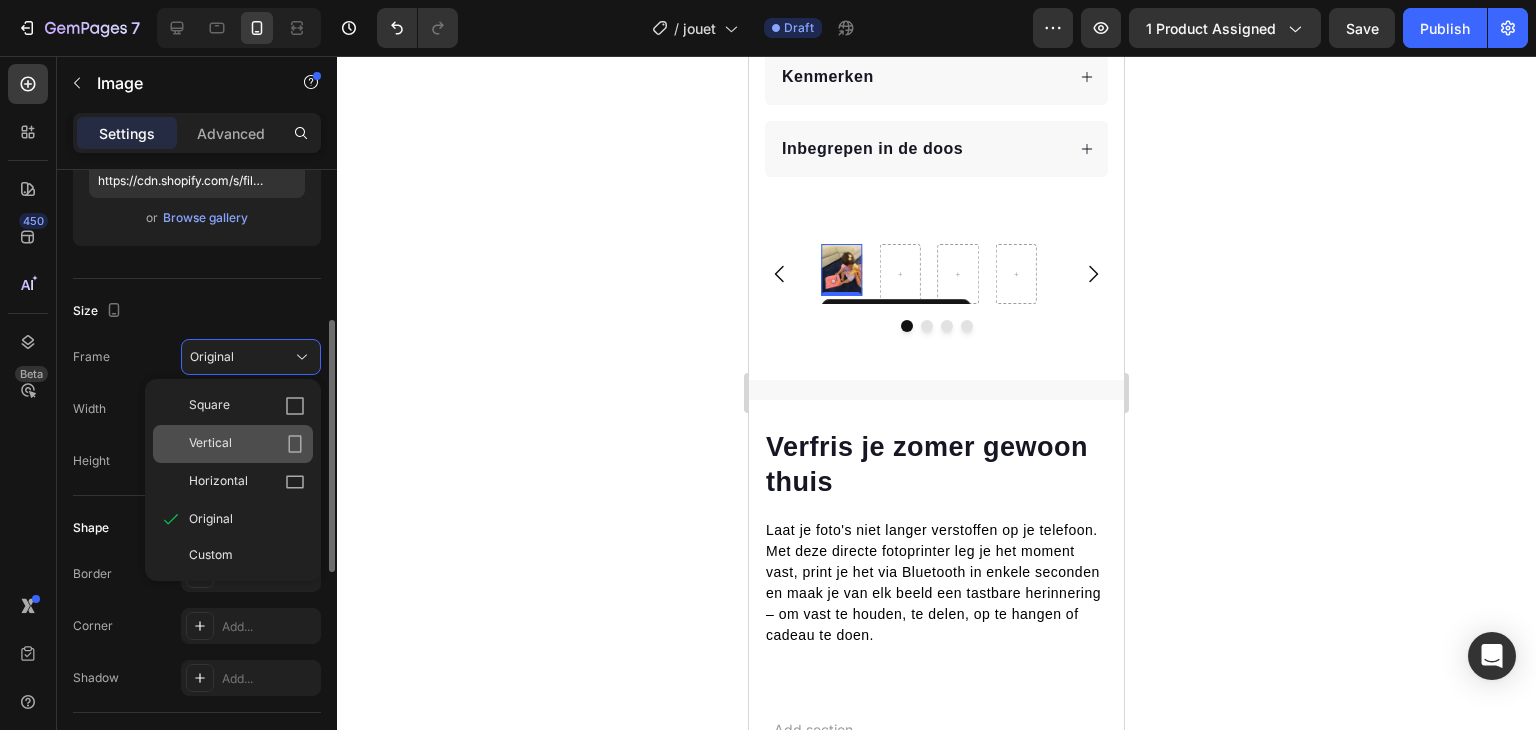 click on "Vertical" at bounding box center (247, 444) 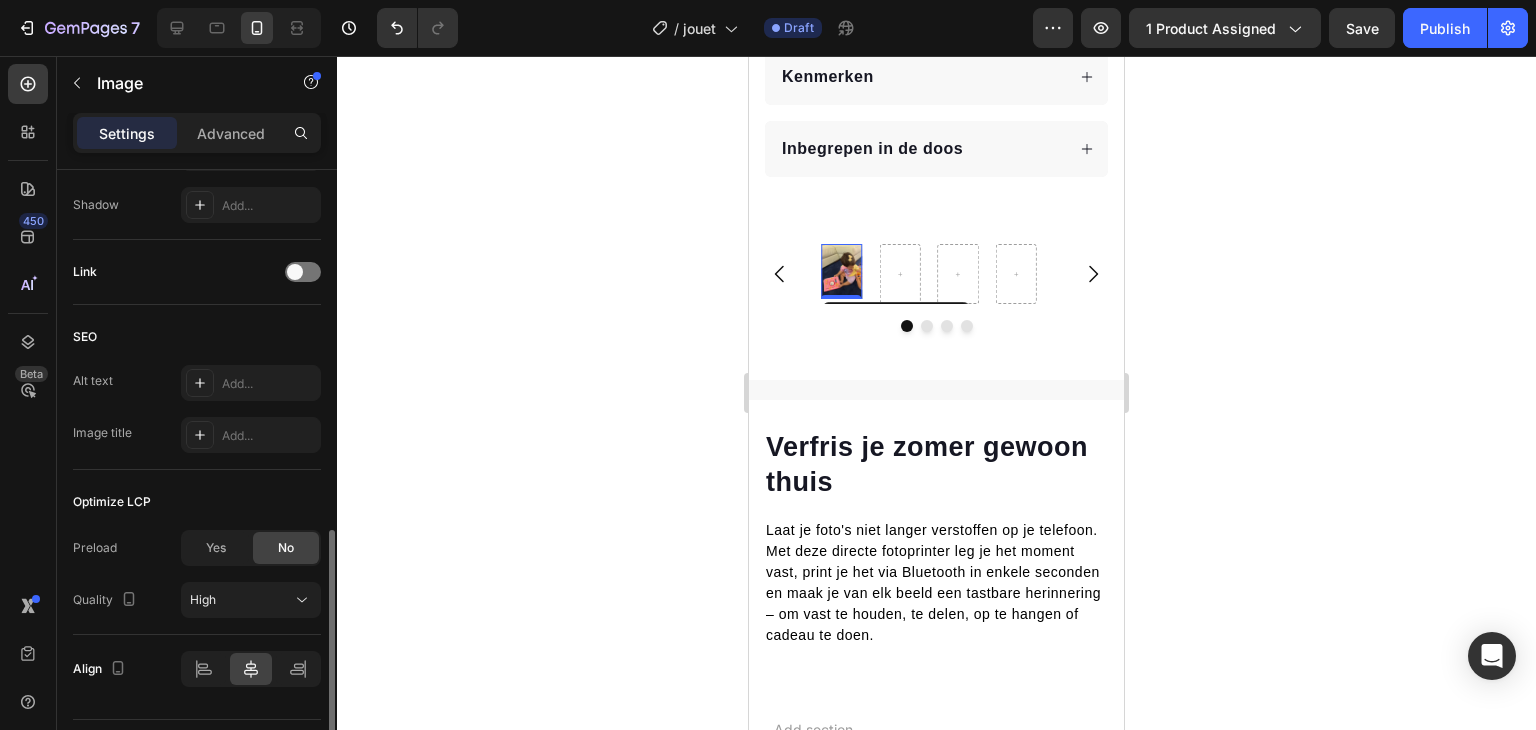 scroll, scrollTop: 941, scrollLeft: 0, axis: vertical 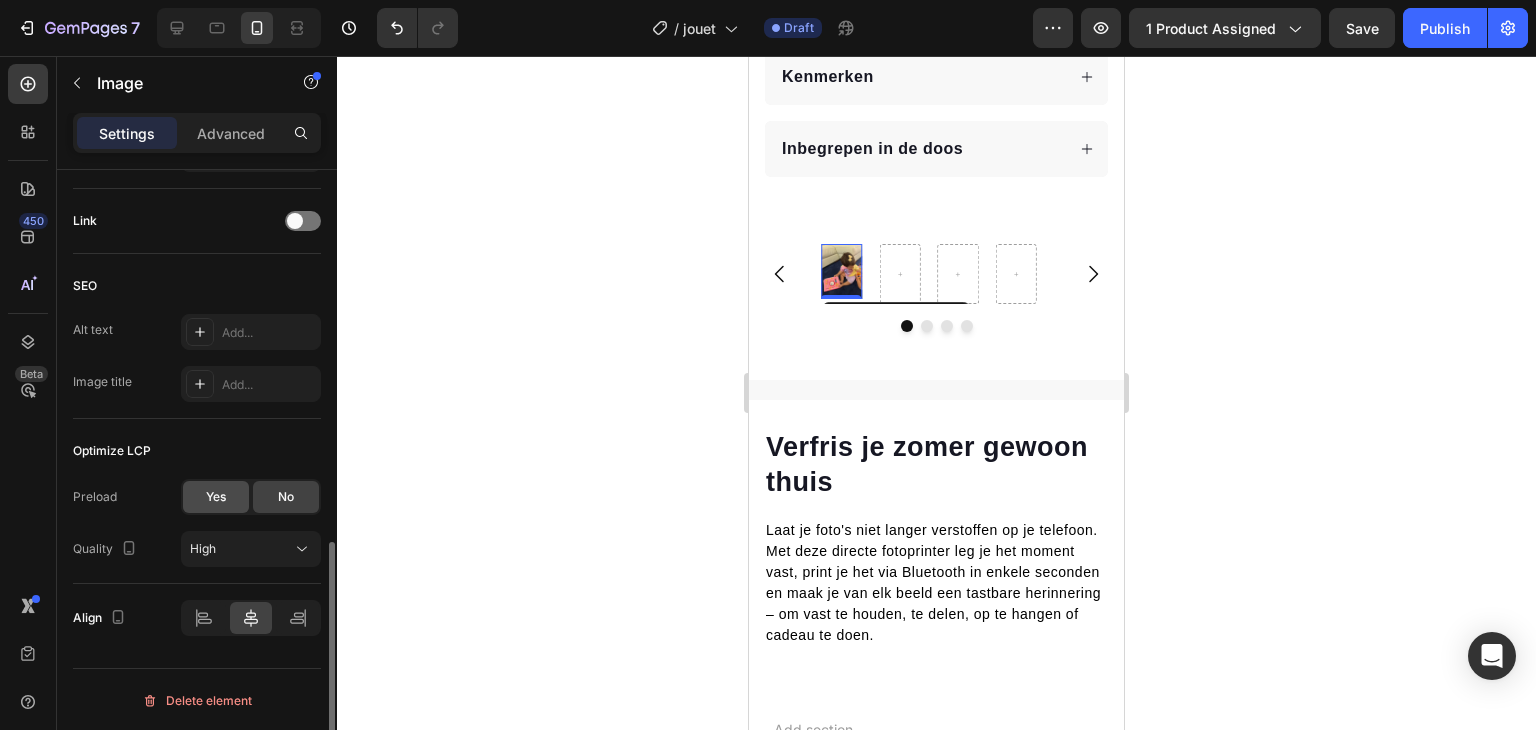 click on "Yes" 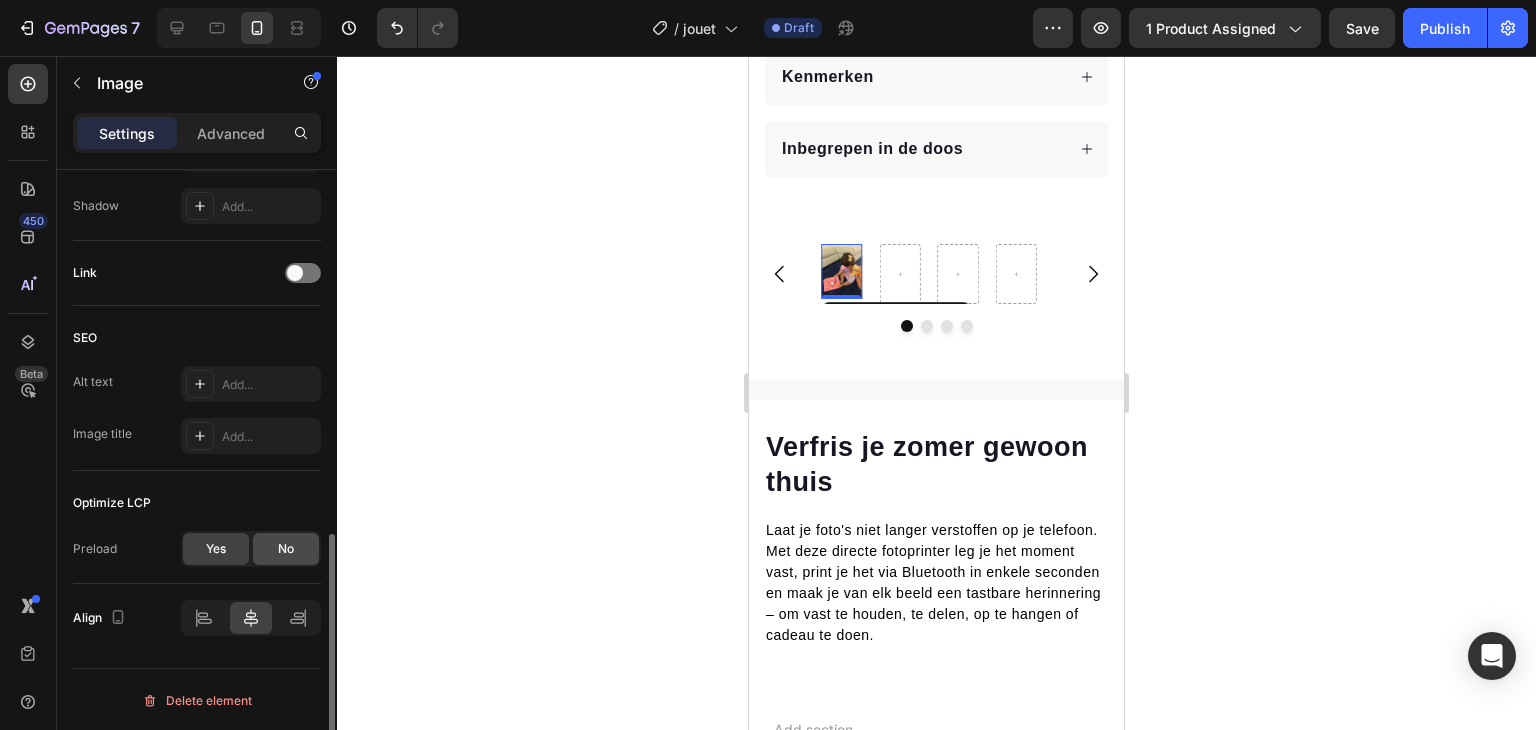 click on "No" 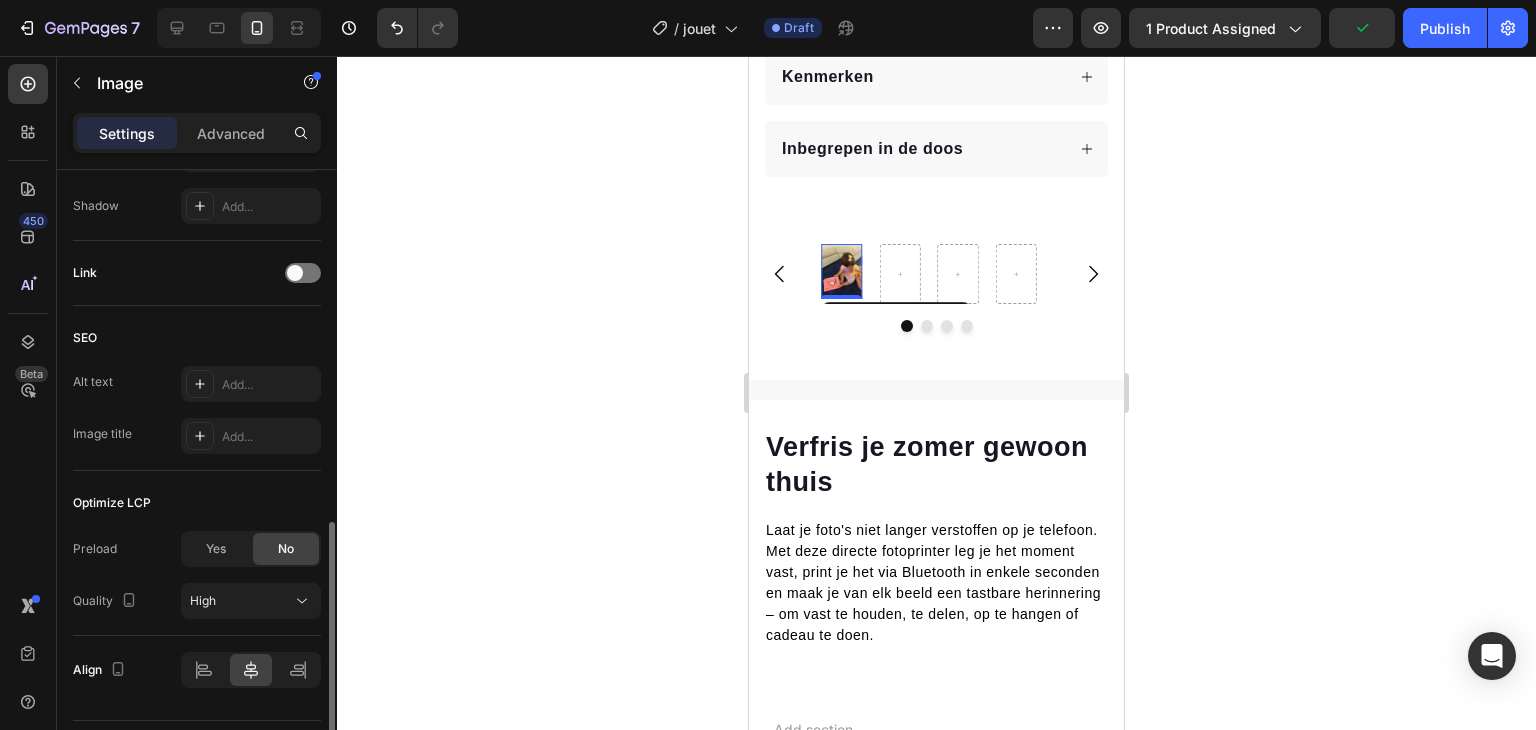 scroll, scrollTop: 941, scrollLeft: 0, axis: vertical 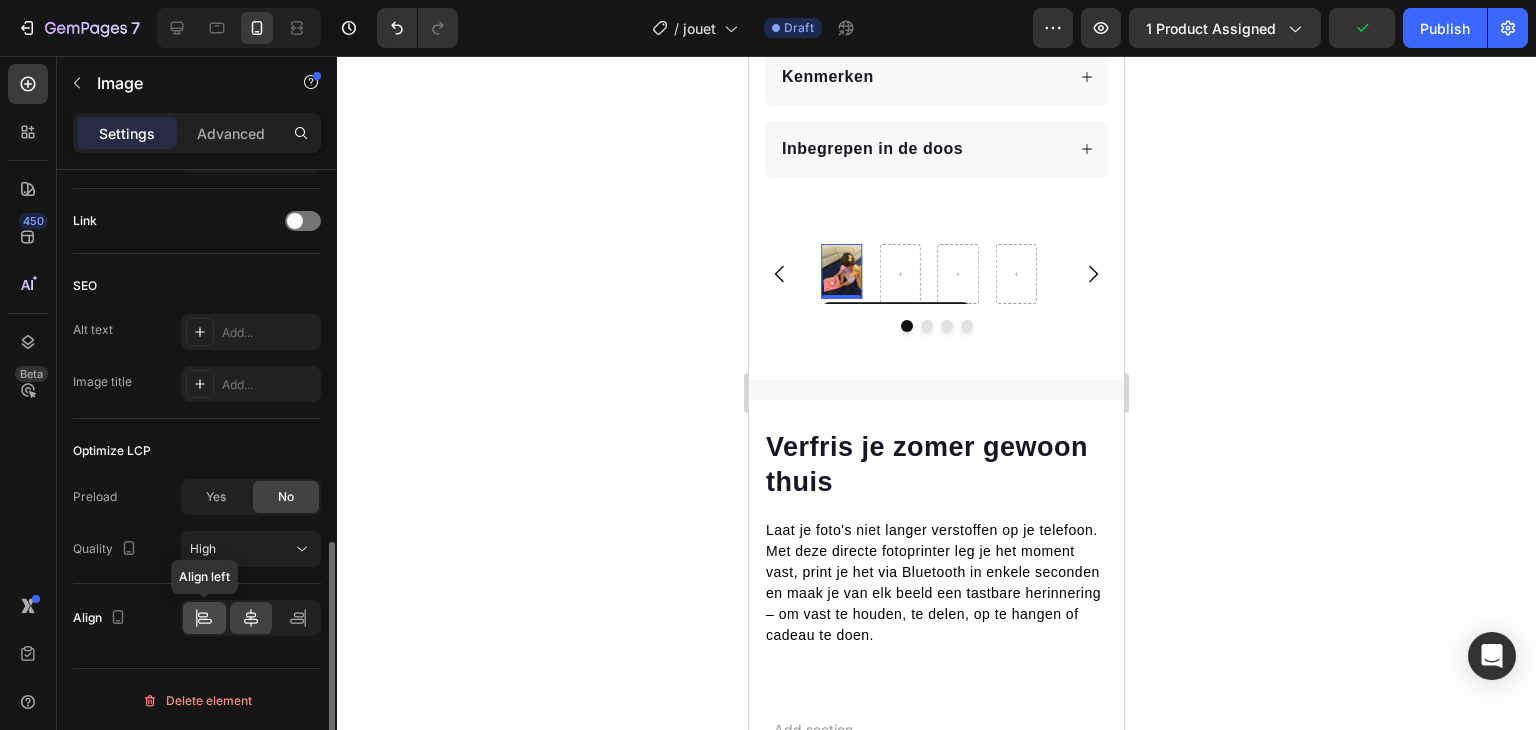 click 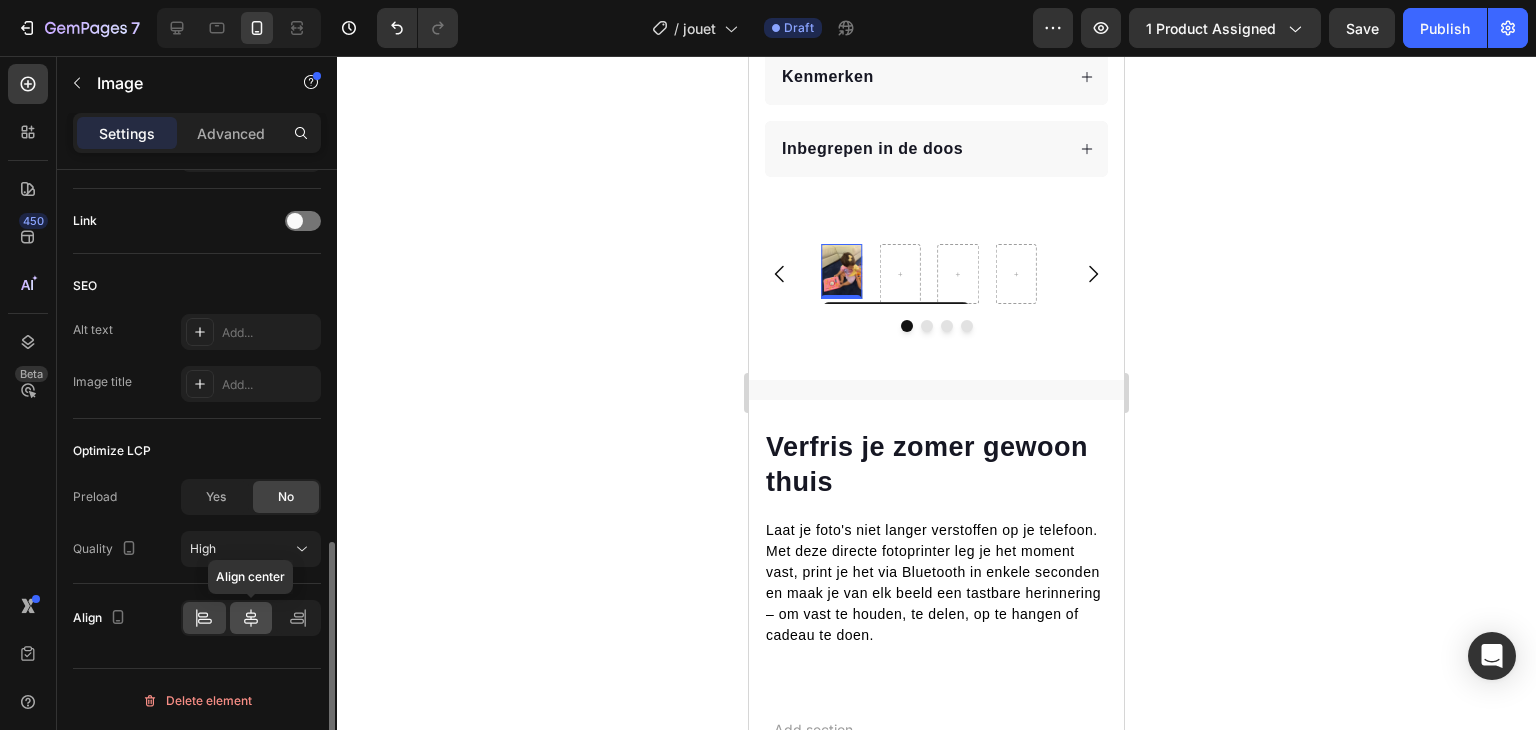 click 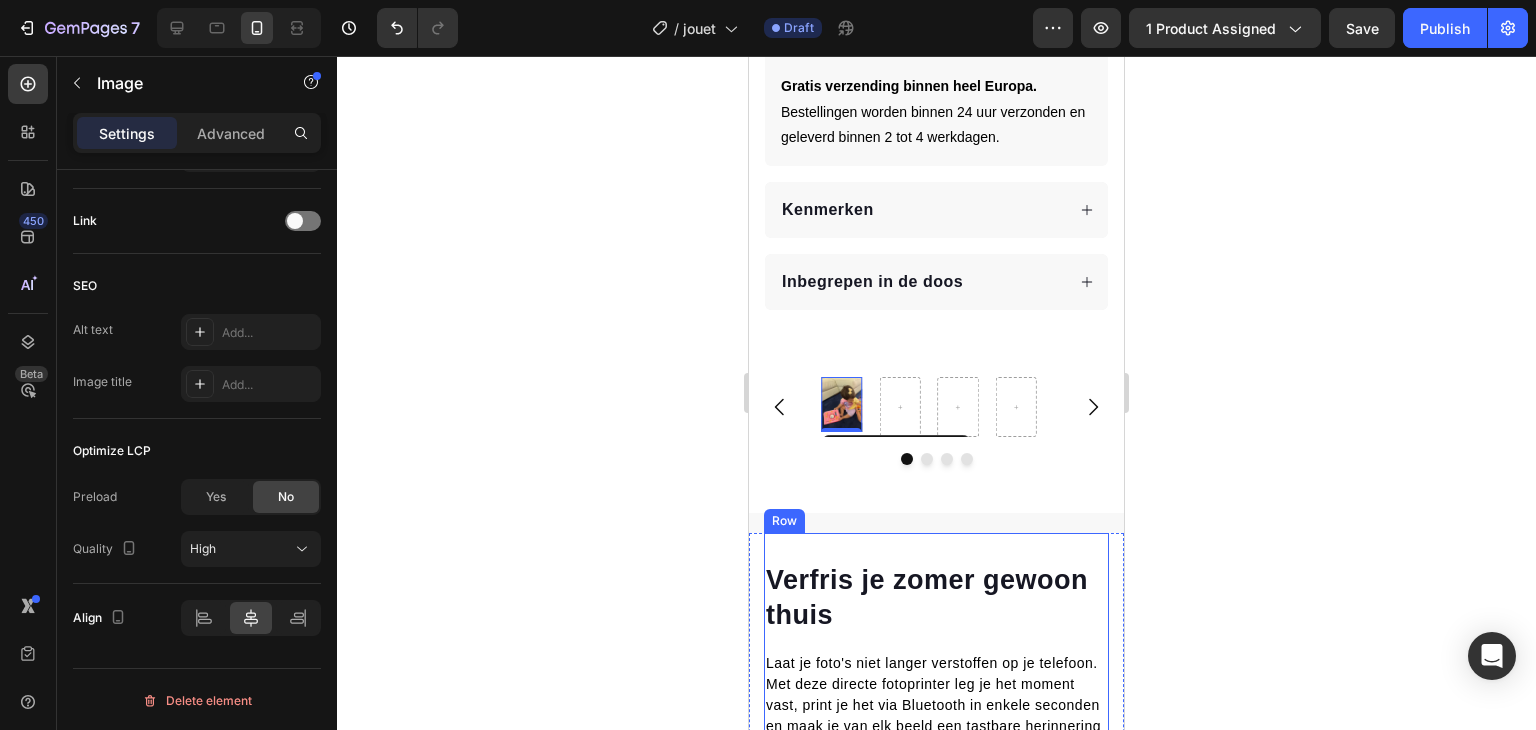 scroll, scrollTop: 1148, scrollLeft: 0, axis: vertical 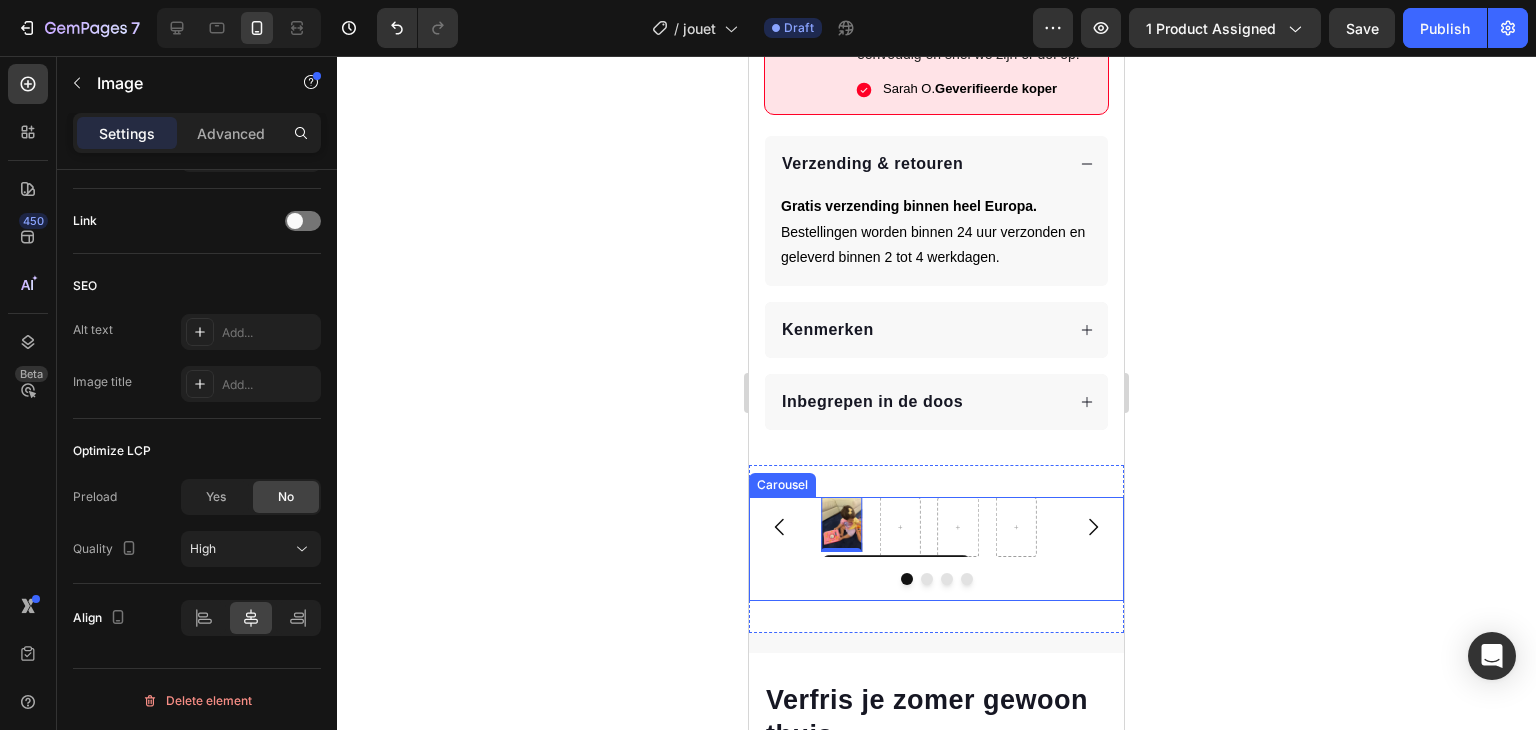 click 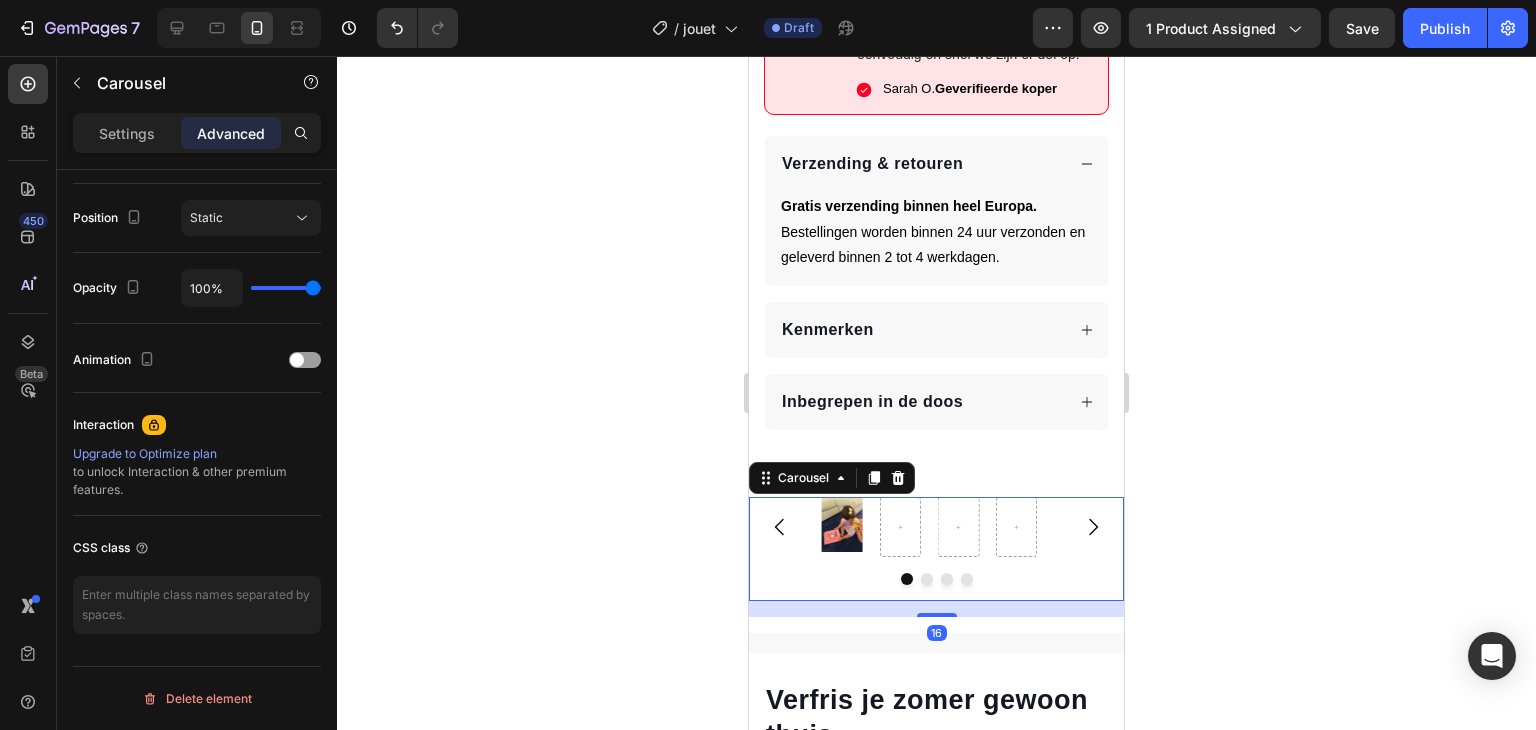 scroll, scrollTop: 0, scrollLeft: 0, axis: both 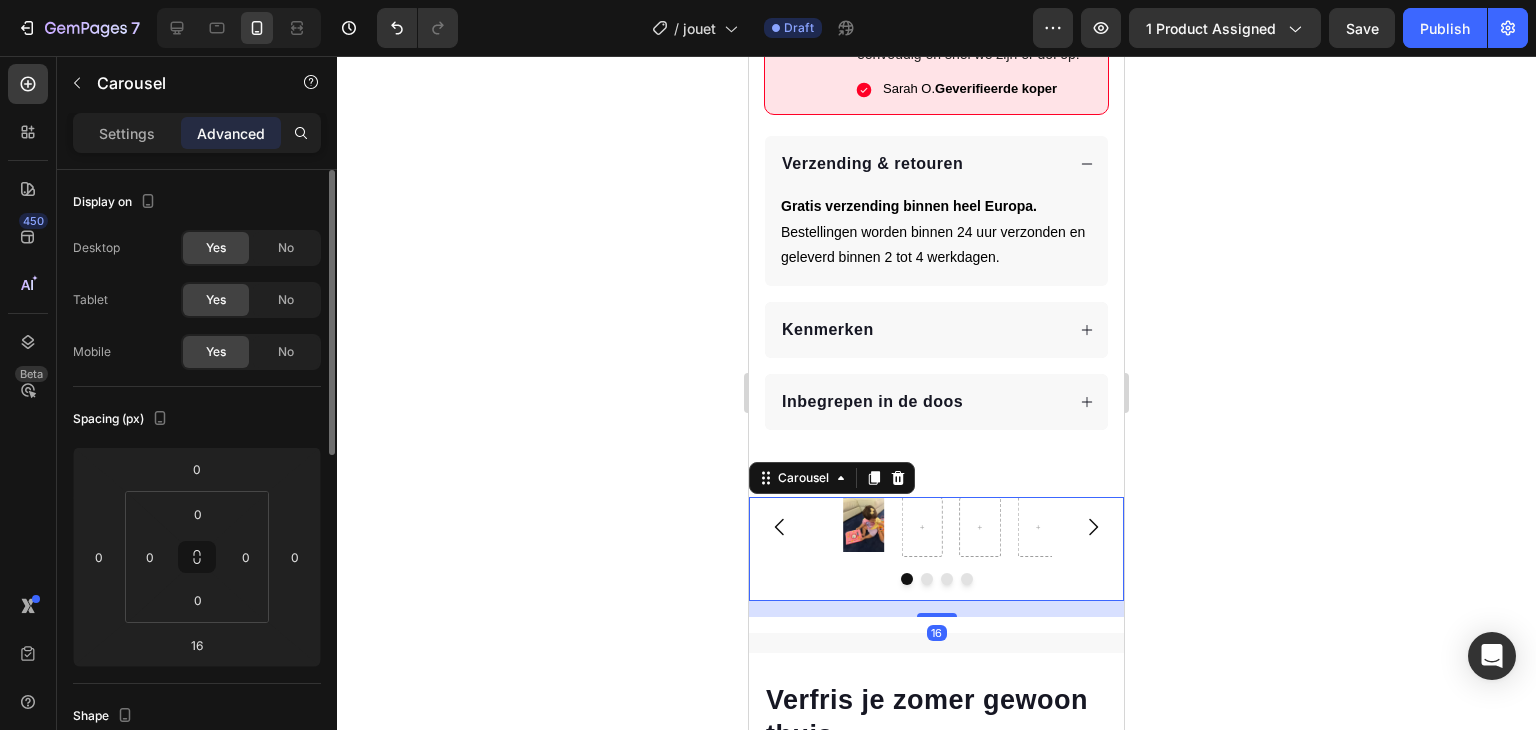 click 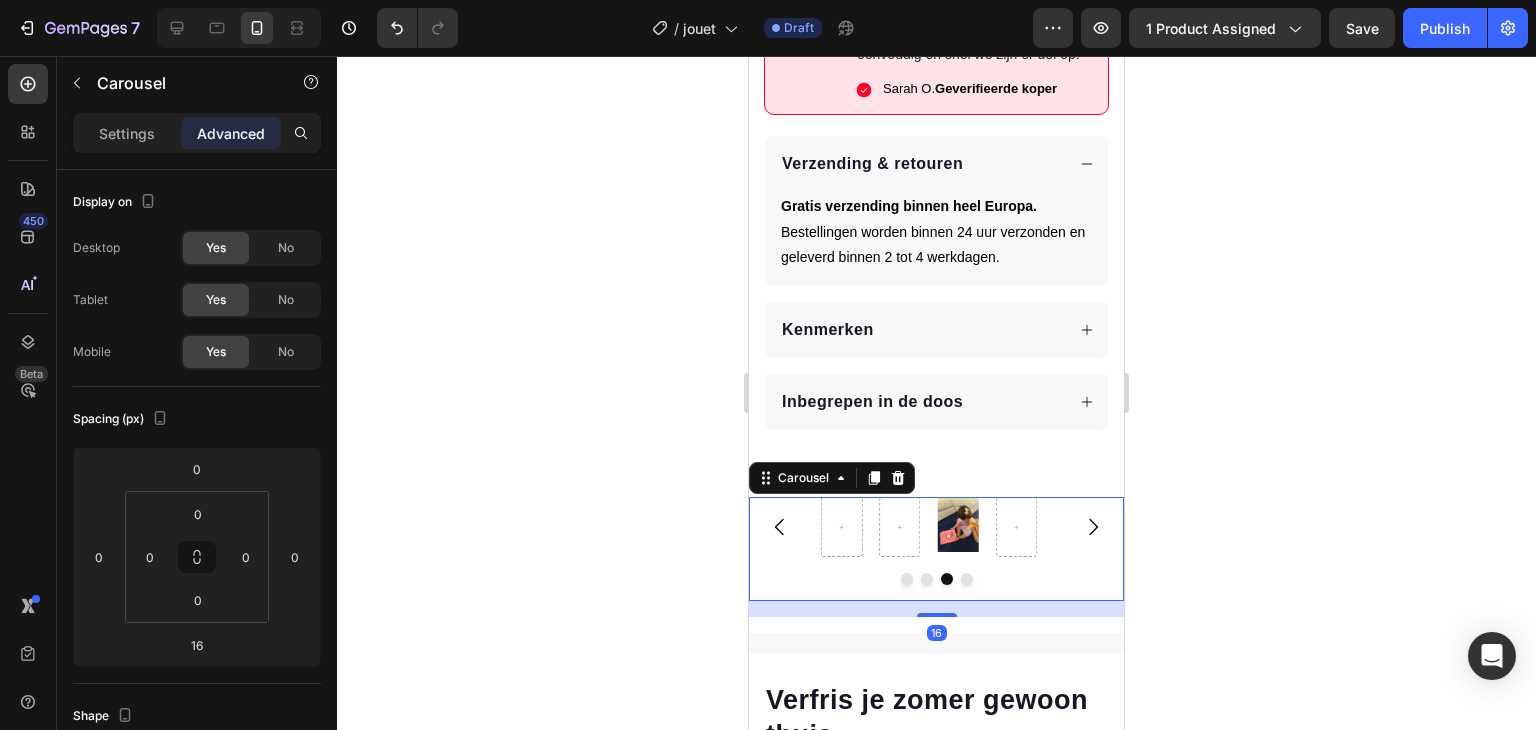 click 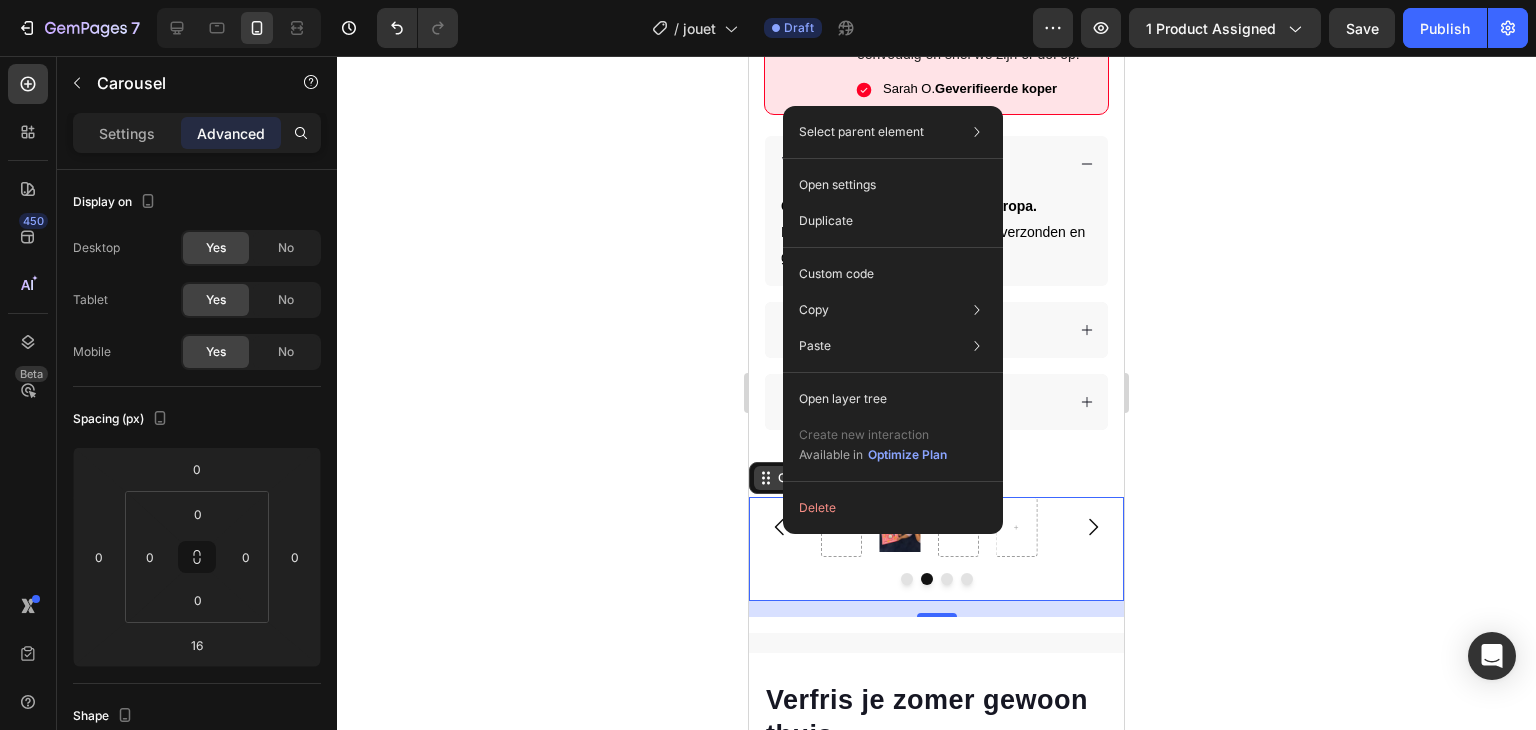 click on "Carousel" at bounding box center (803, 478) 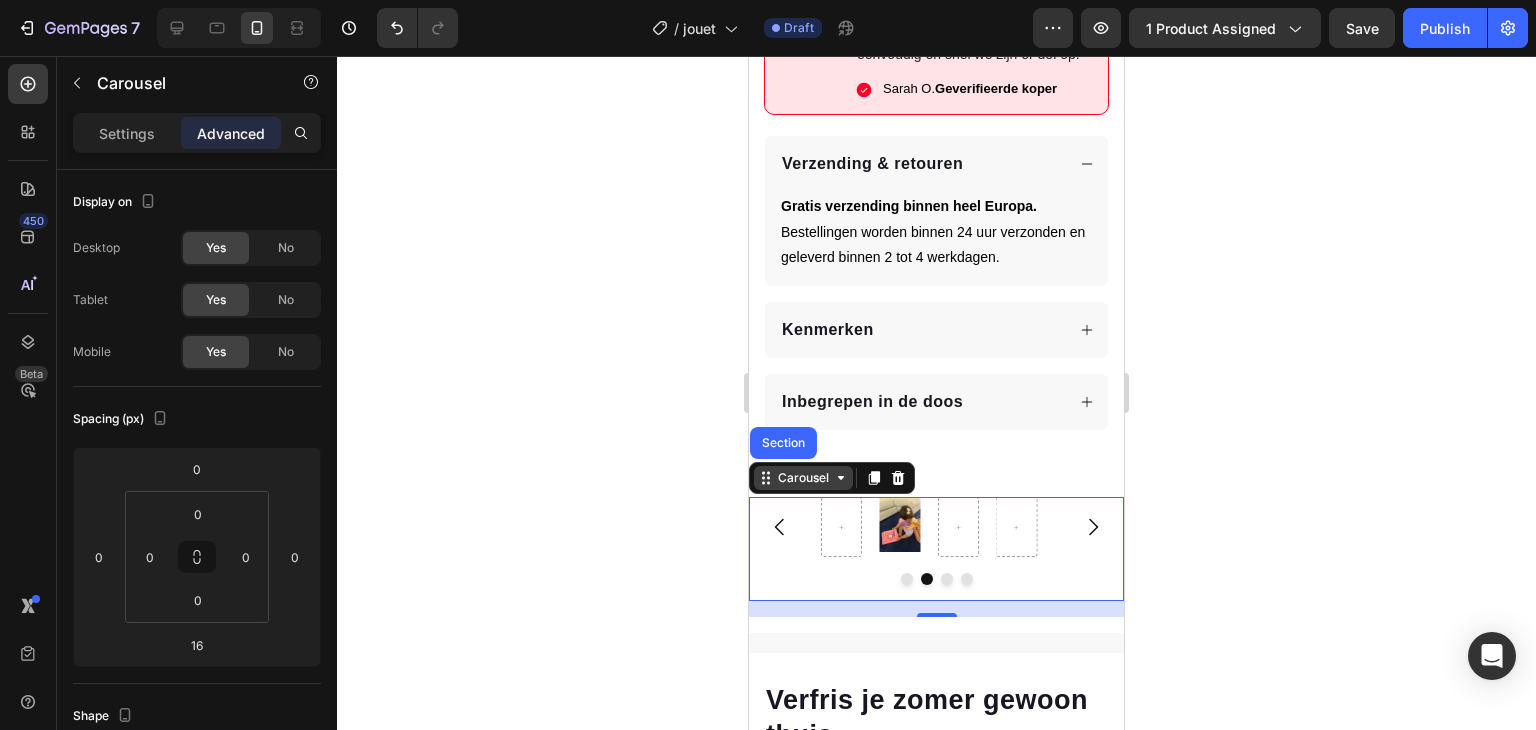 click on "Carousel" at bounding box center (803, 478) 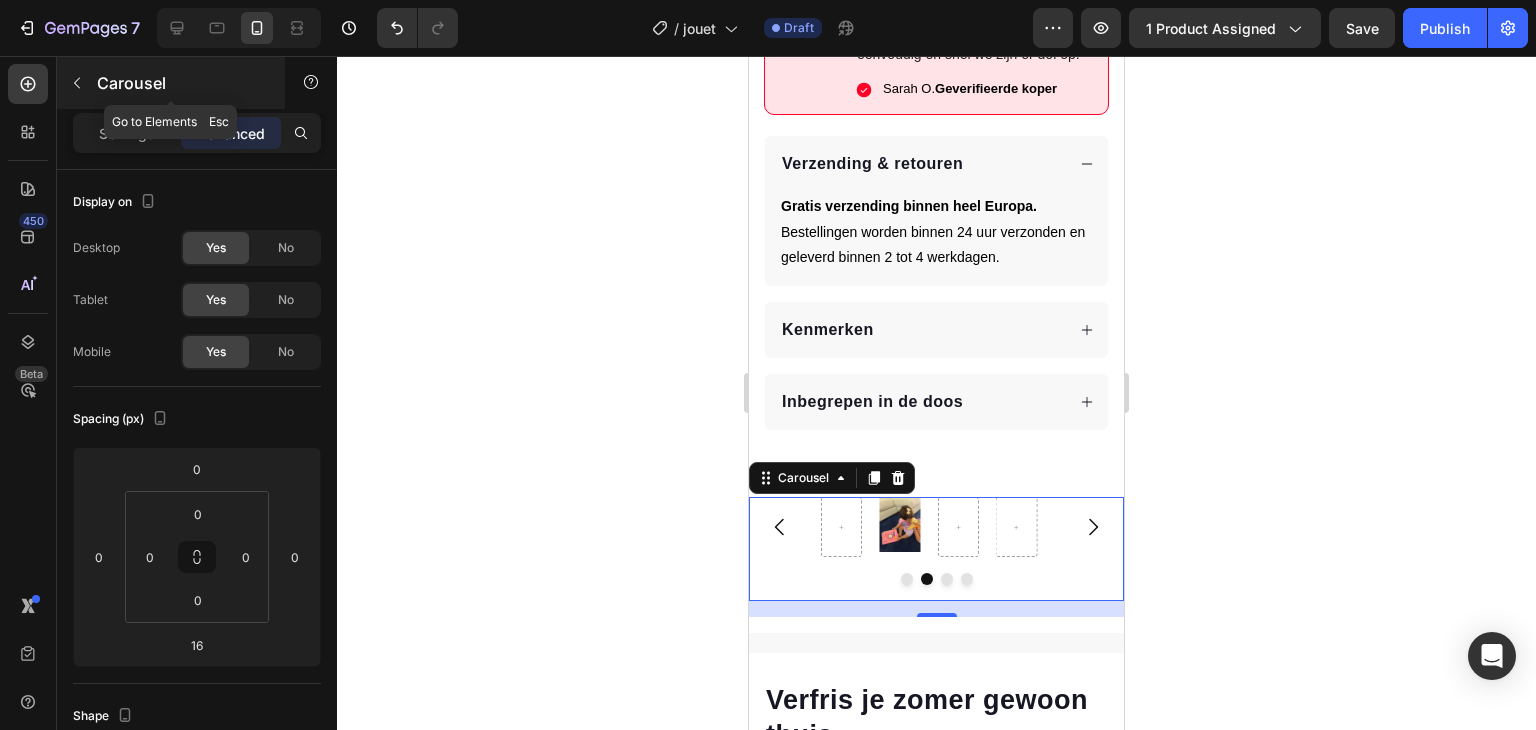 click 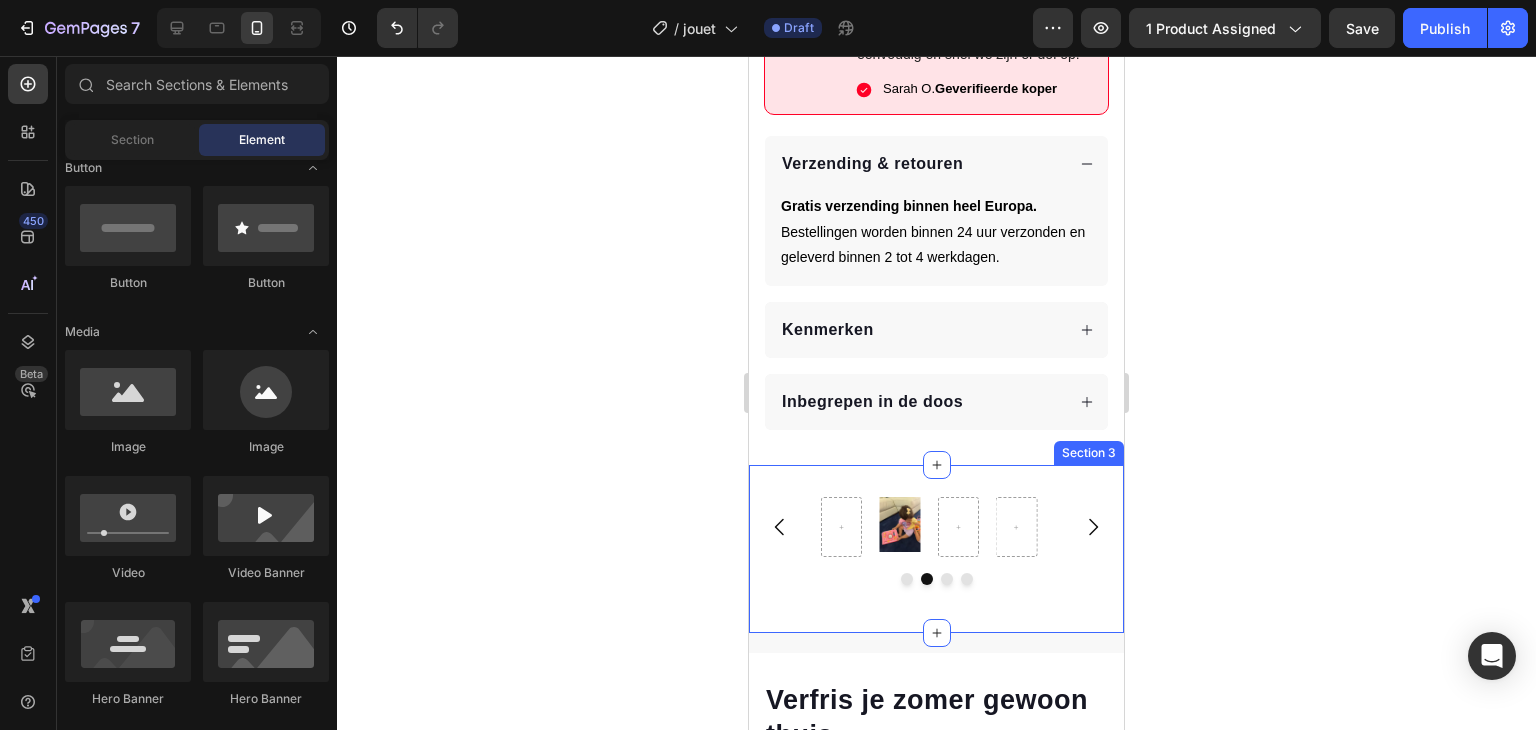 click on "Image
Carousel Section 3" at bounding box center (936, 549) 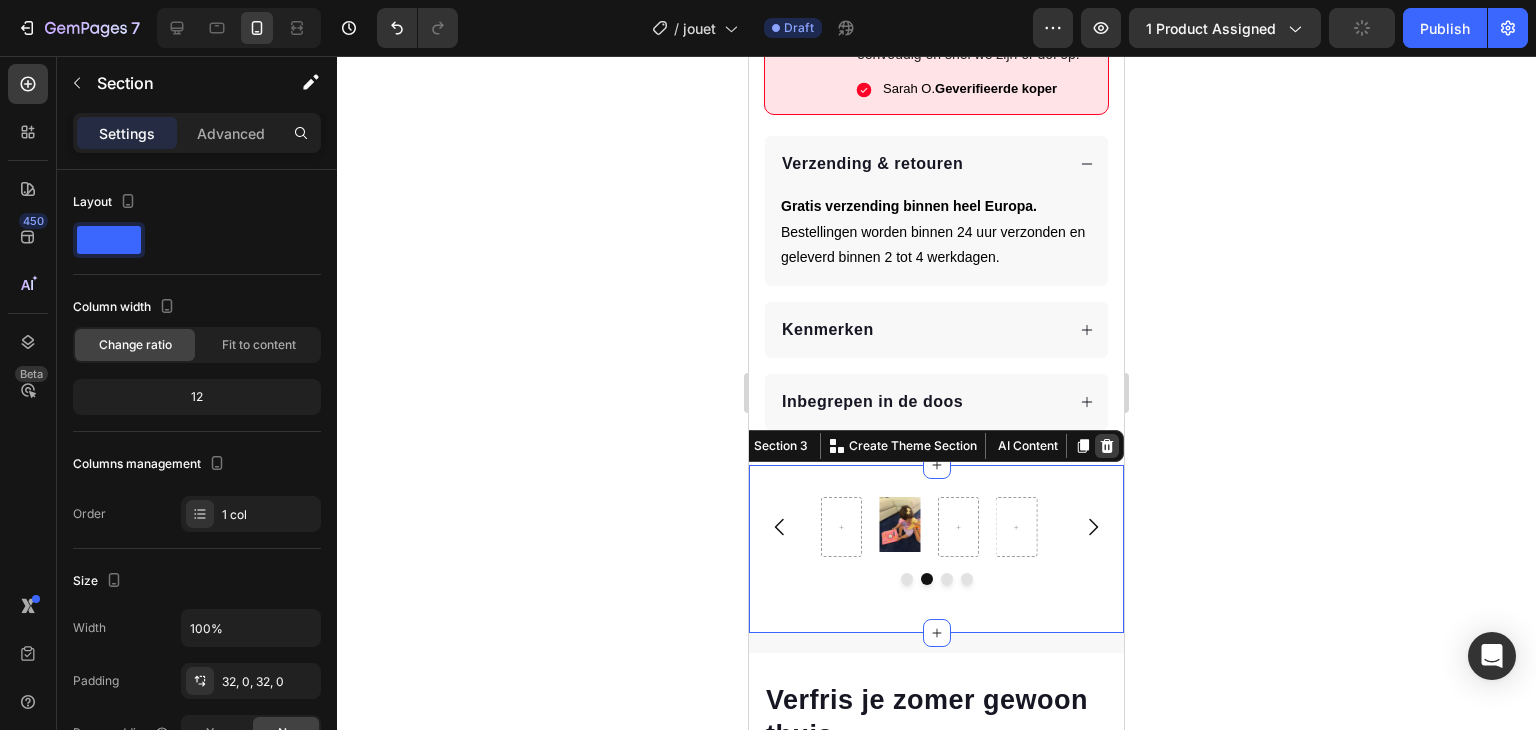 click at bounding box center (1107, 446) 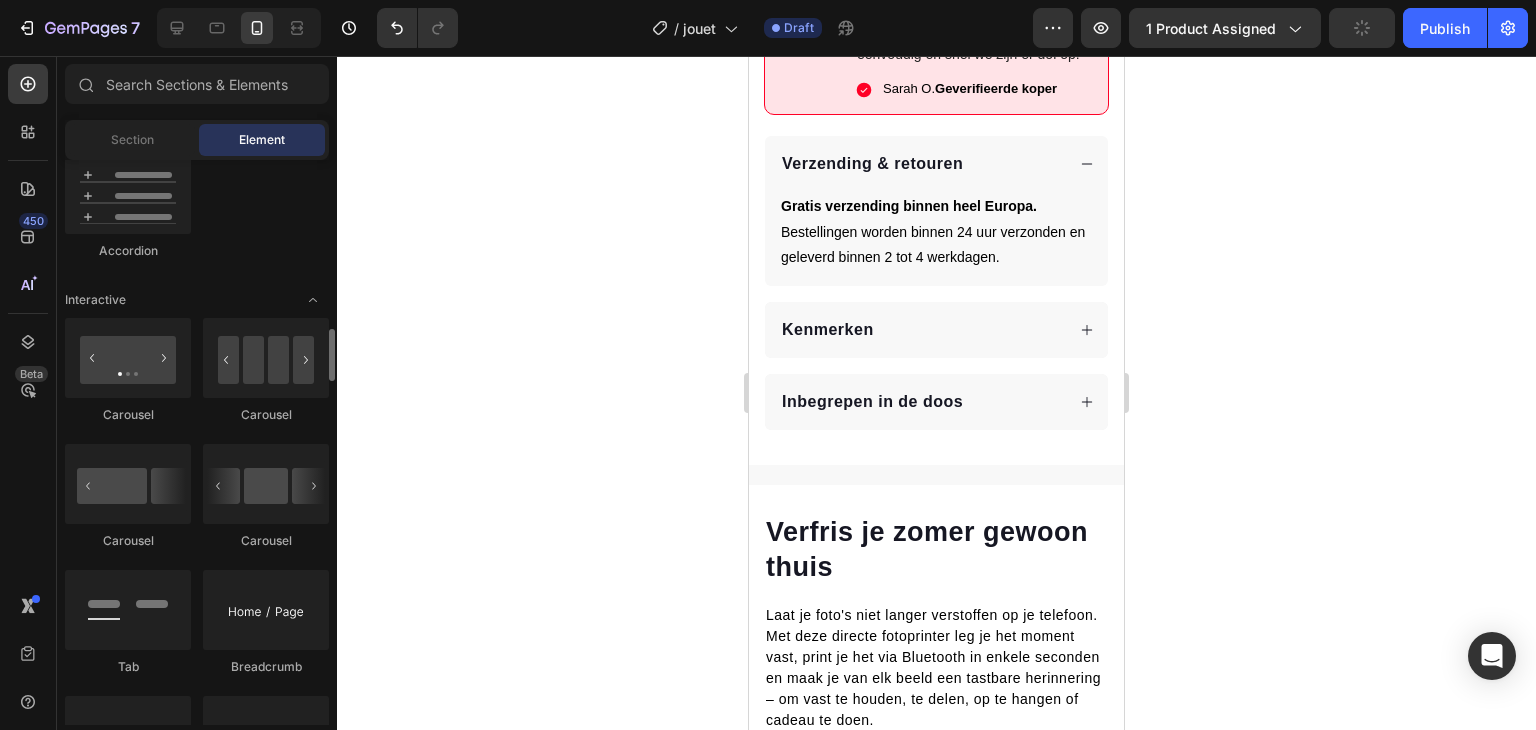 scroll, scrollTop: 1885, scrollLeft: 0, axis: vertical 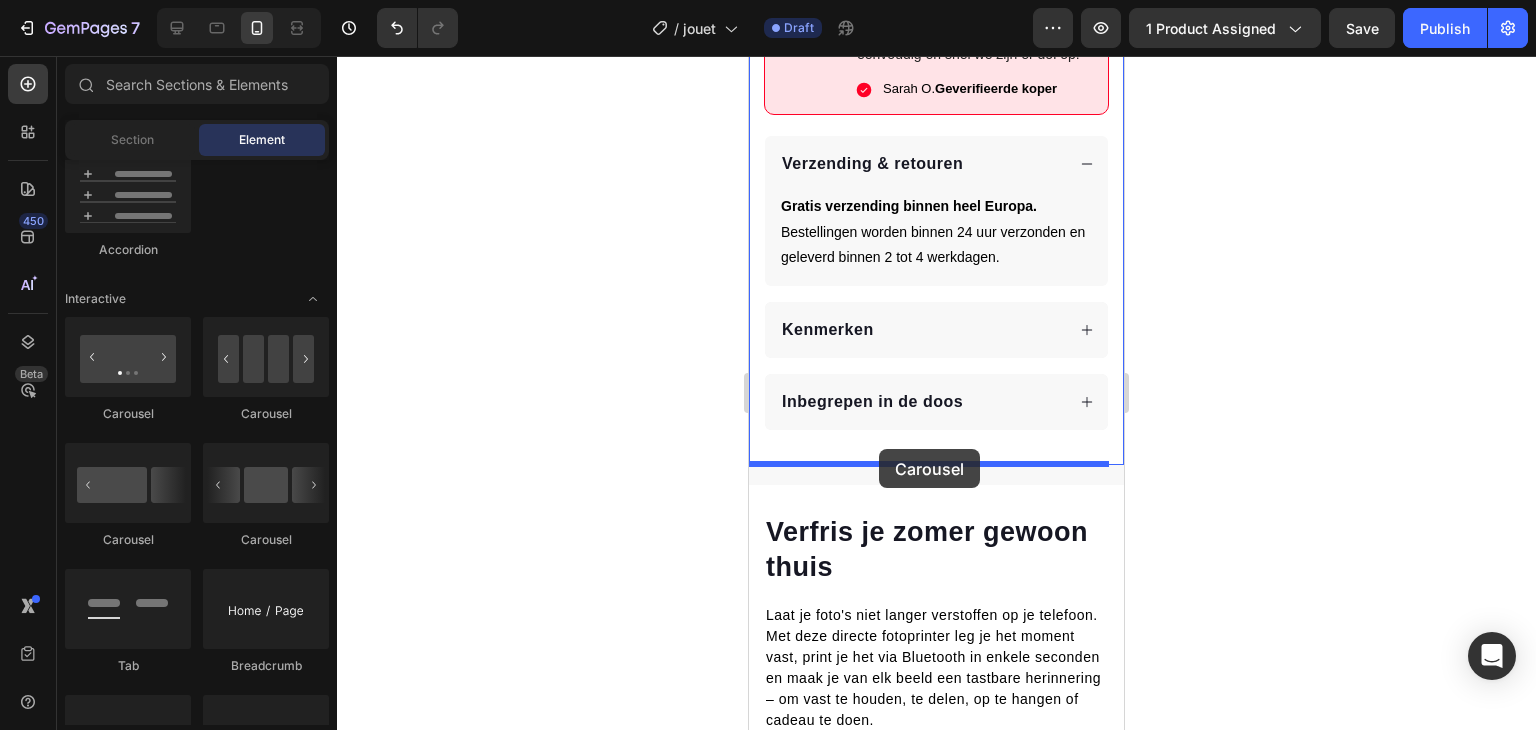 drag, startPoint x: 856, startPoint y: 568, endPoint x: 879, endPoint y: 449, distance: 121.20231 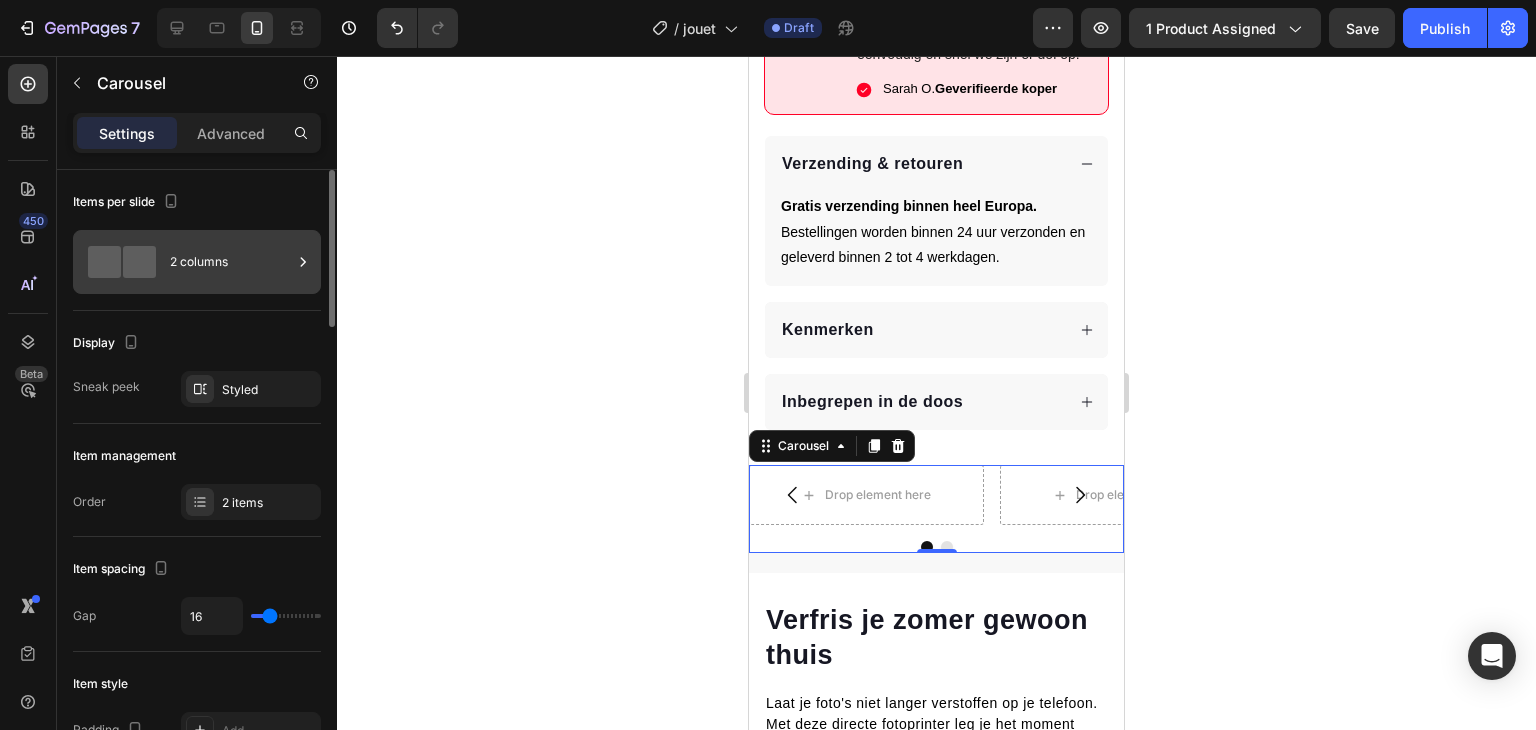 click on "2 columns" at bounding box center (231, 262) 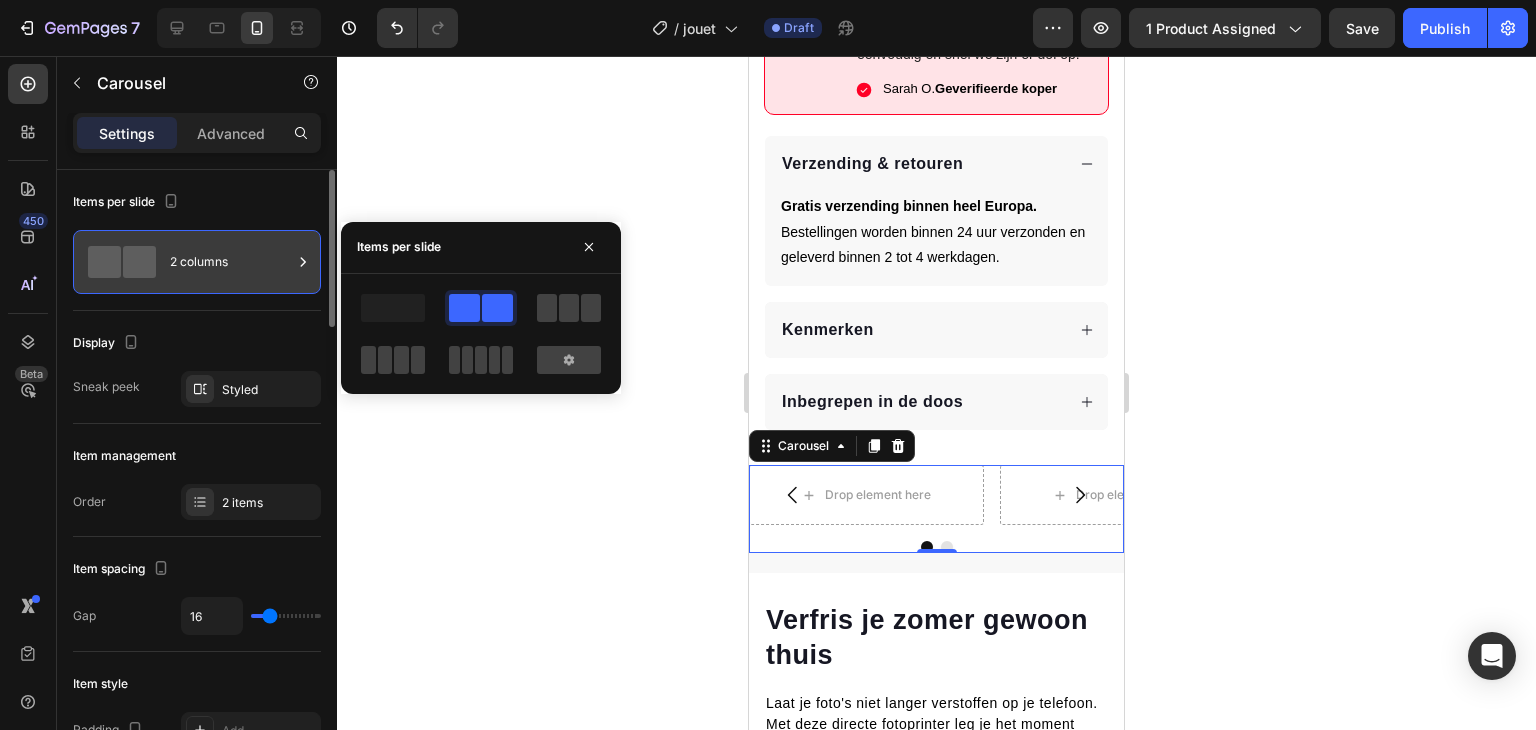click on "2 columns" at bounding box center (231, 262) 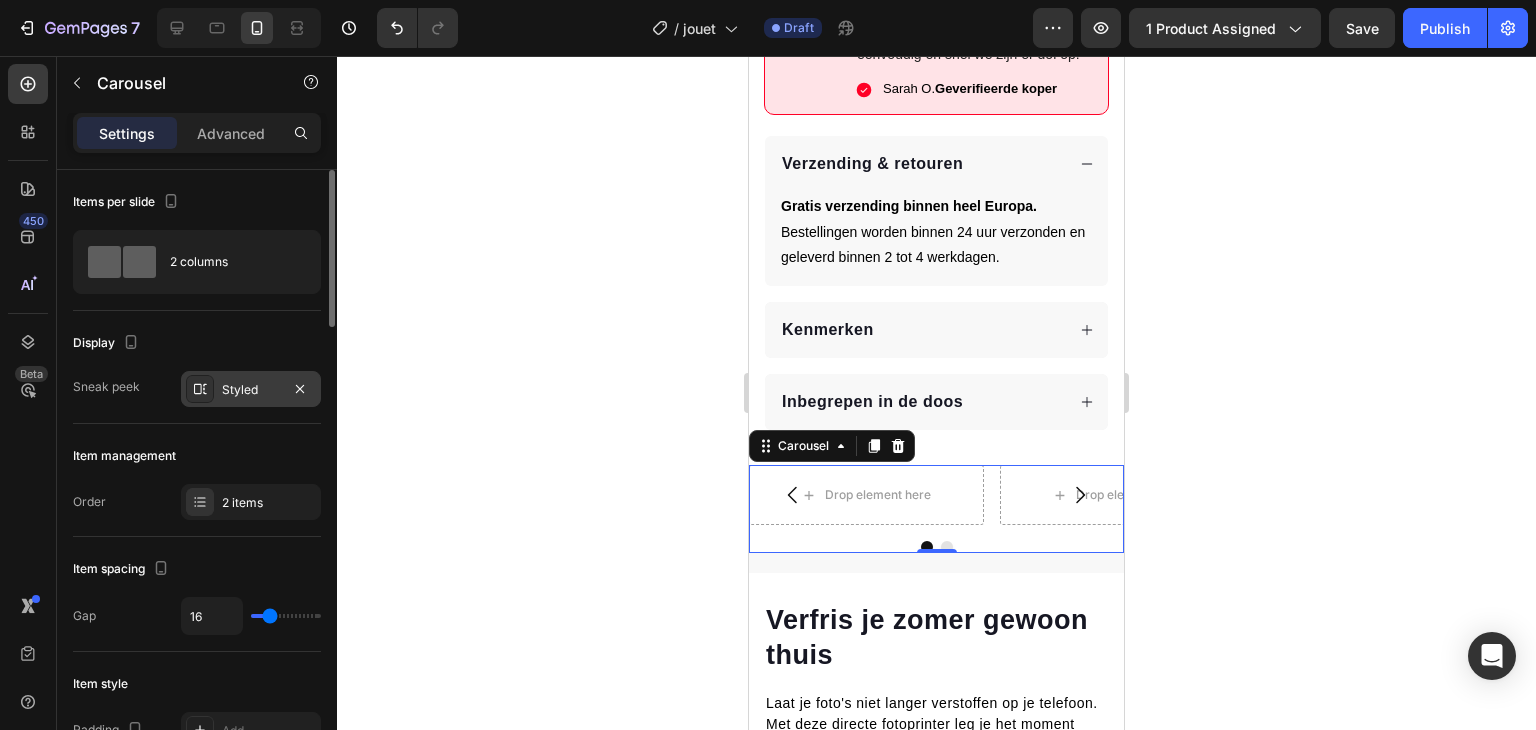 click on "Styled" at bounding box center (251, 389) 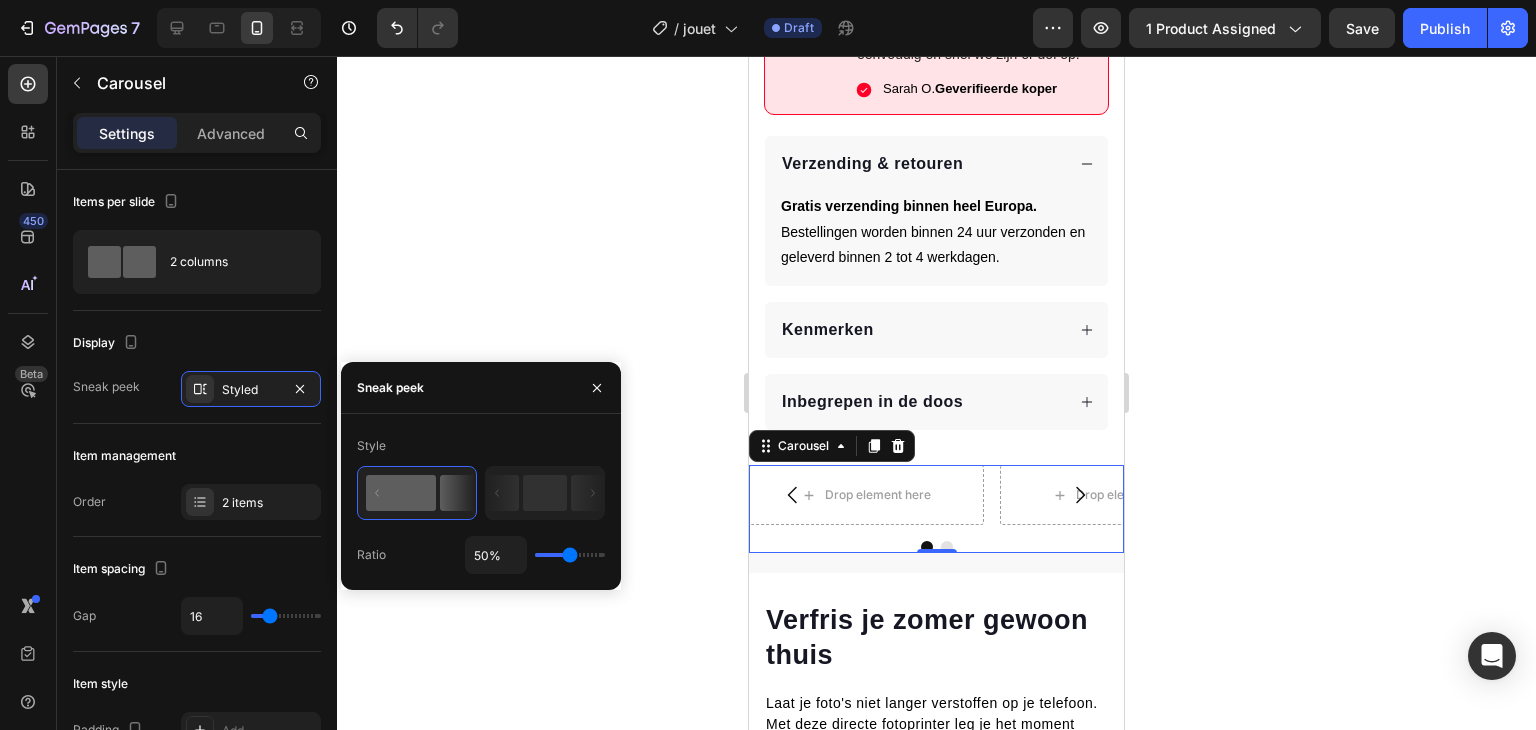 click on "50%" at bounding box center [535, 555] 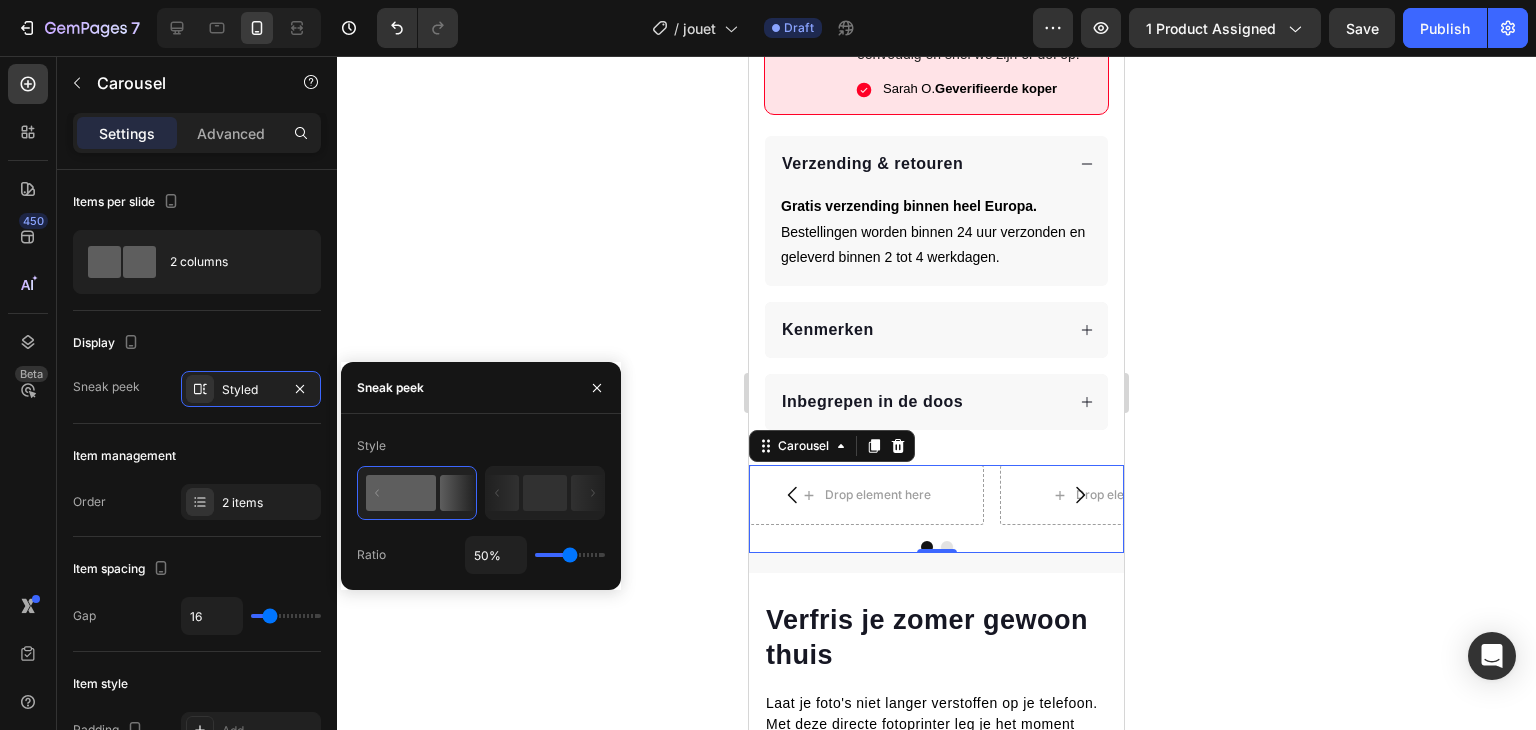 type on "53%" 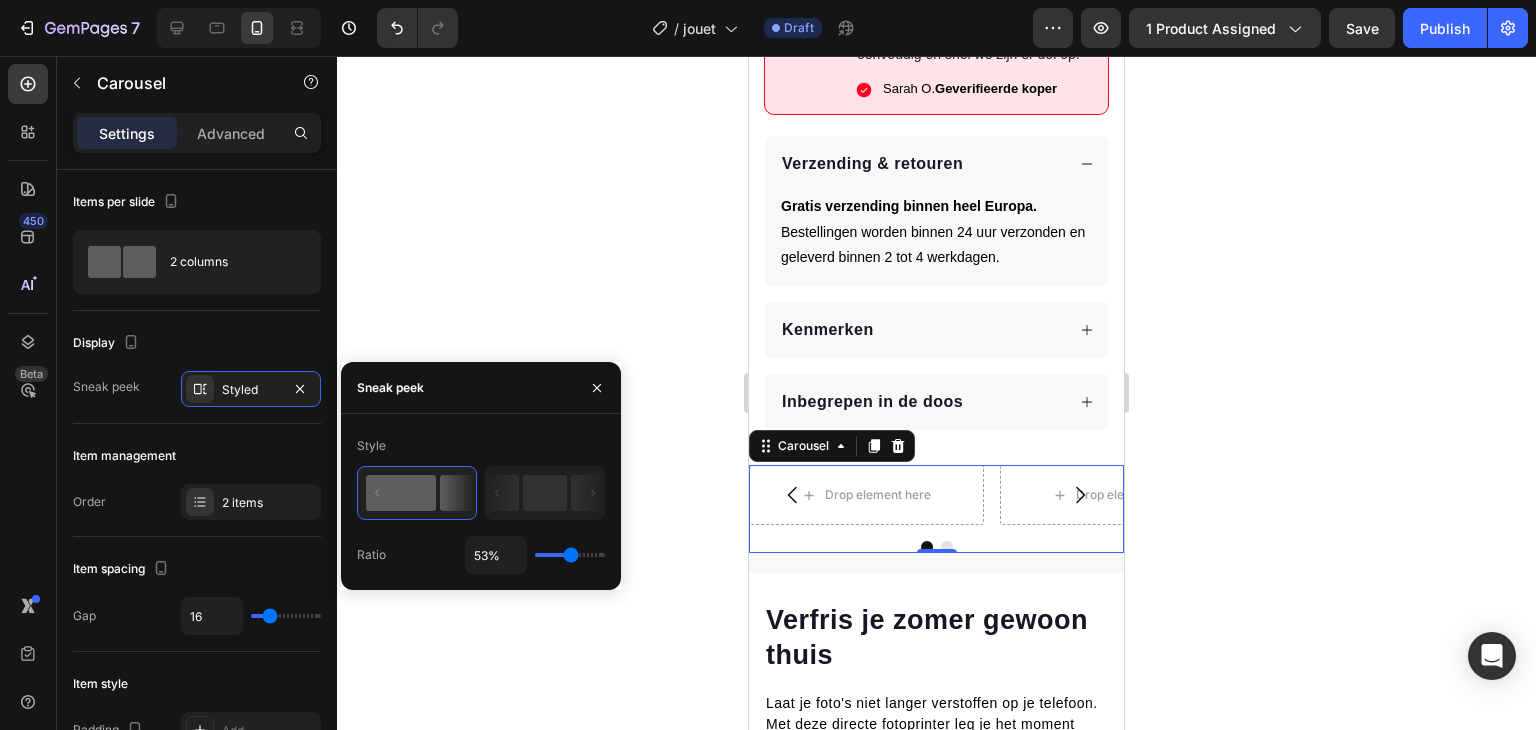 type on "100%" 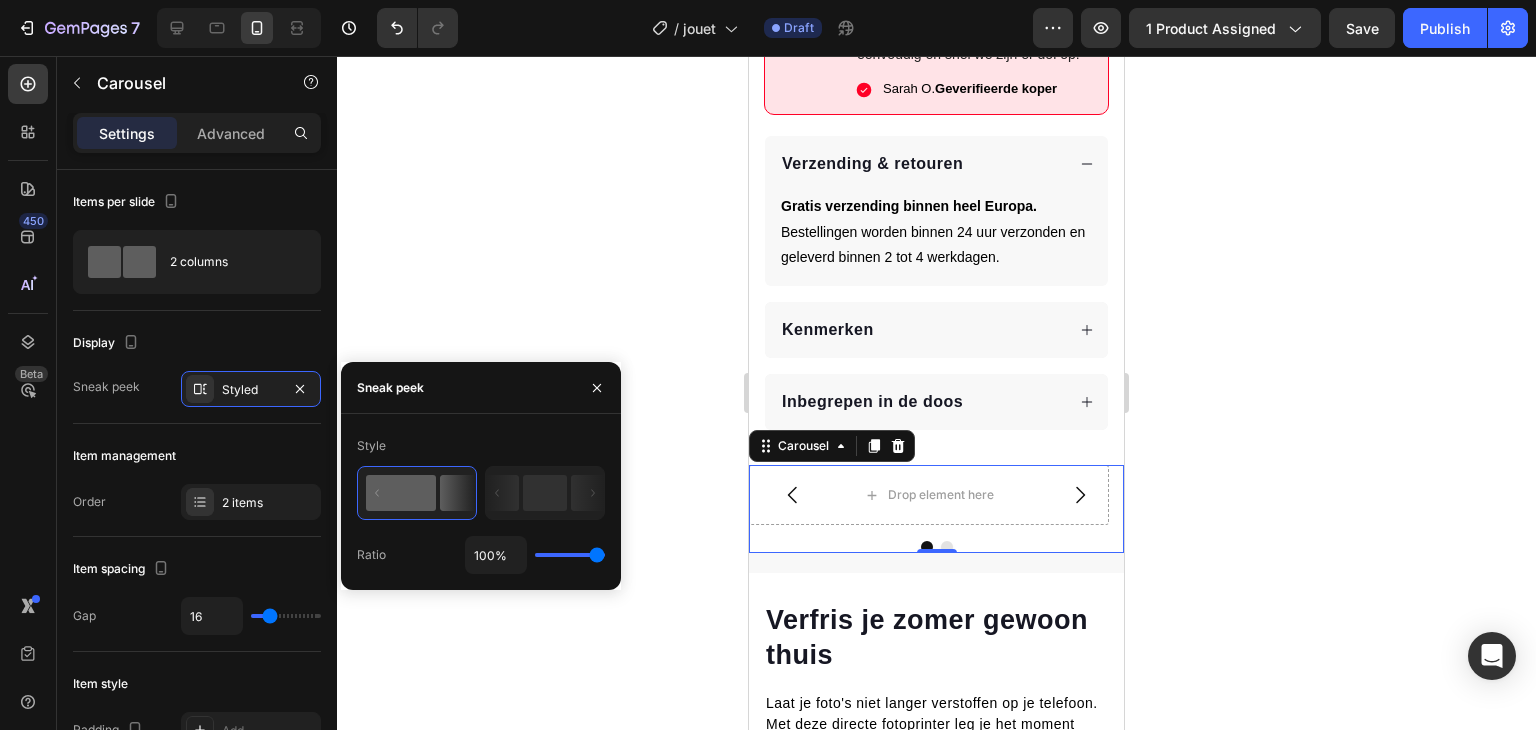 type on "75%" 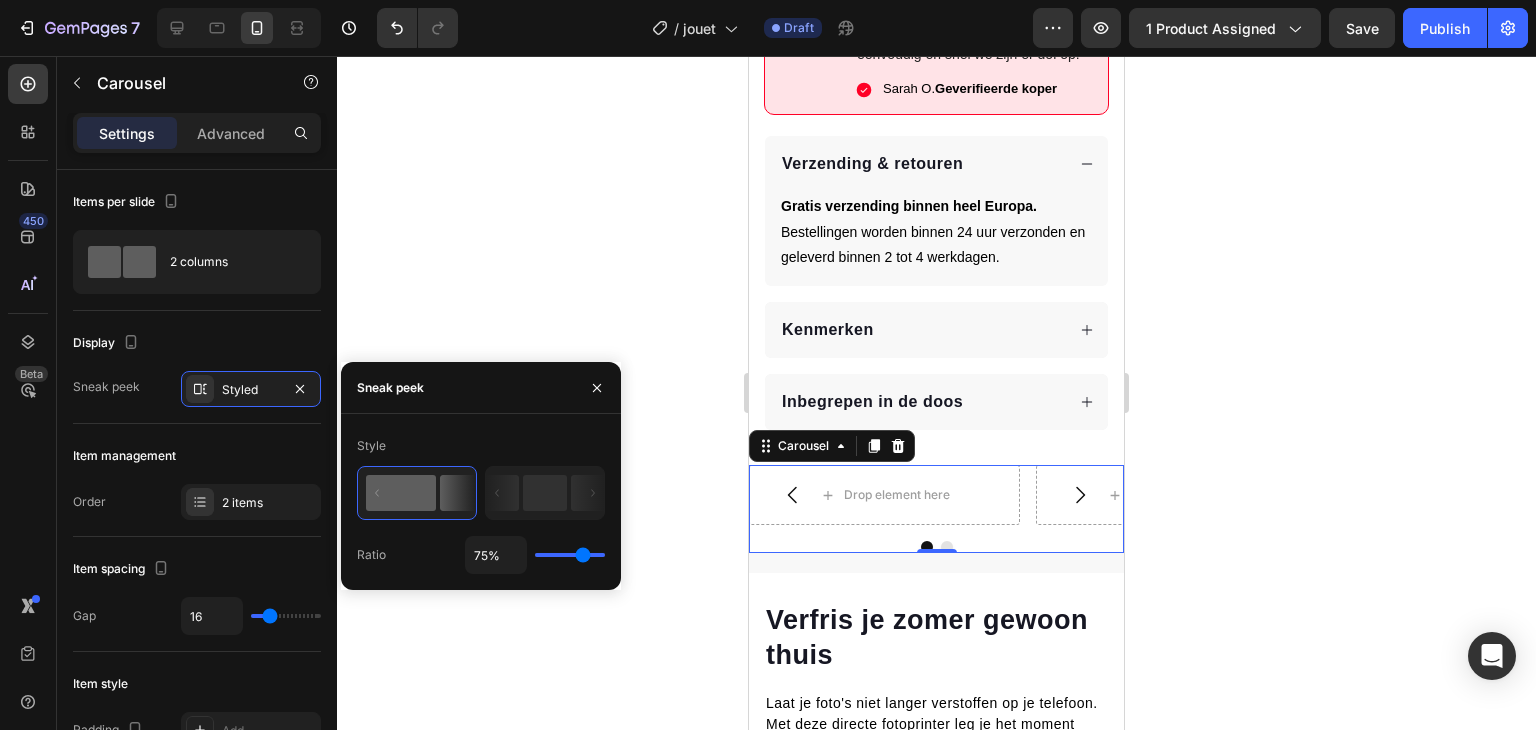 type on "69%" 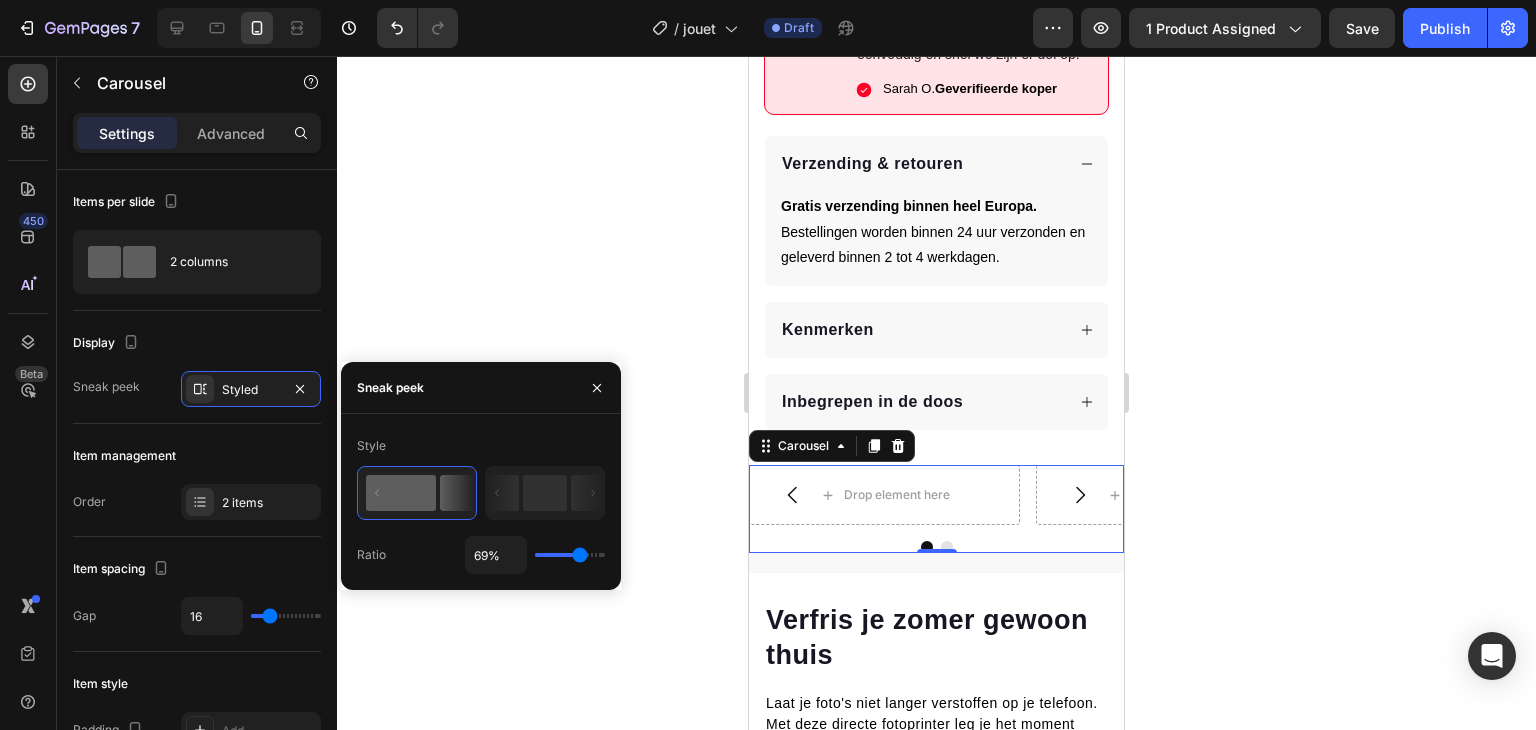 type on "64%" 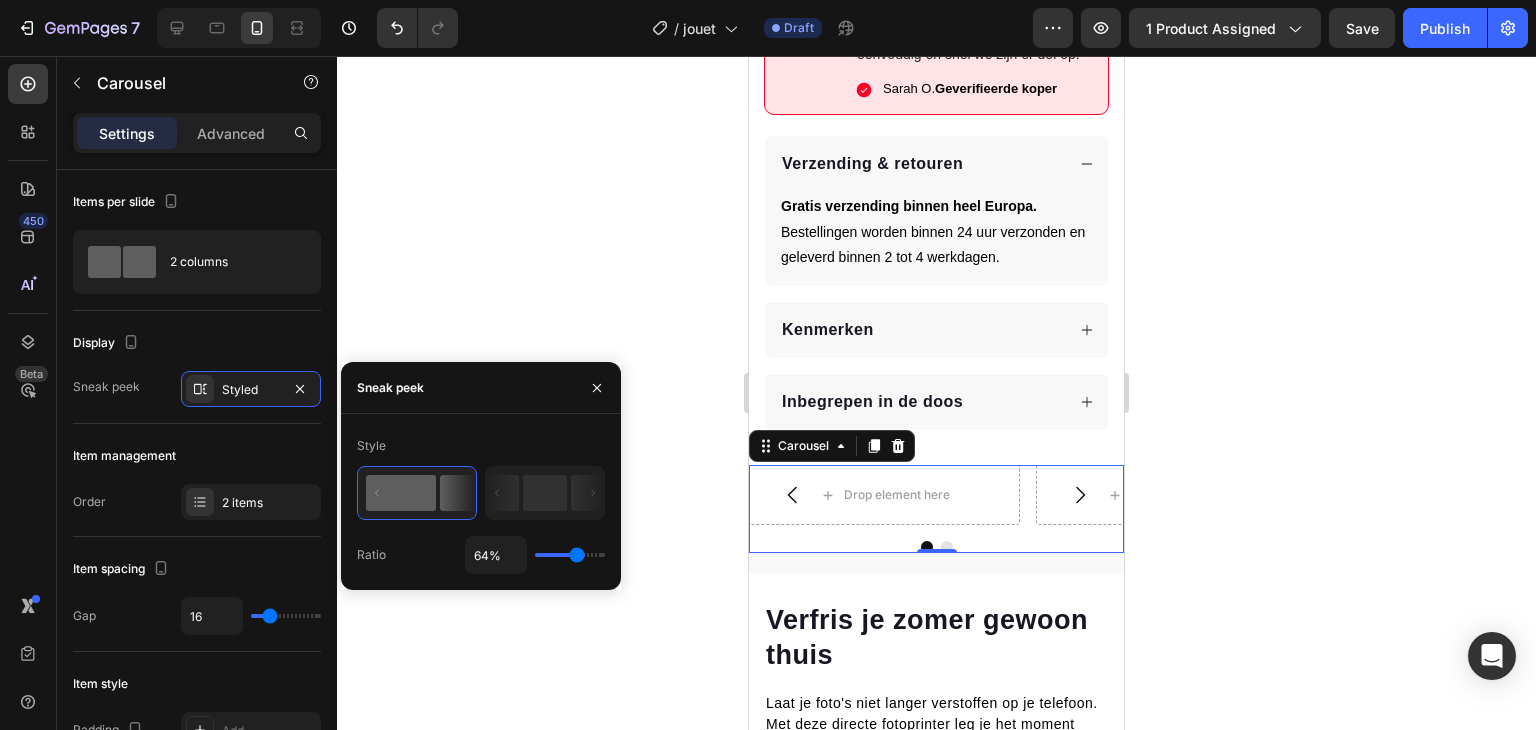 type on "62%" 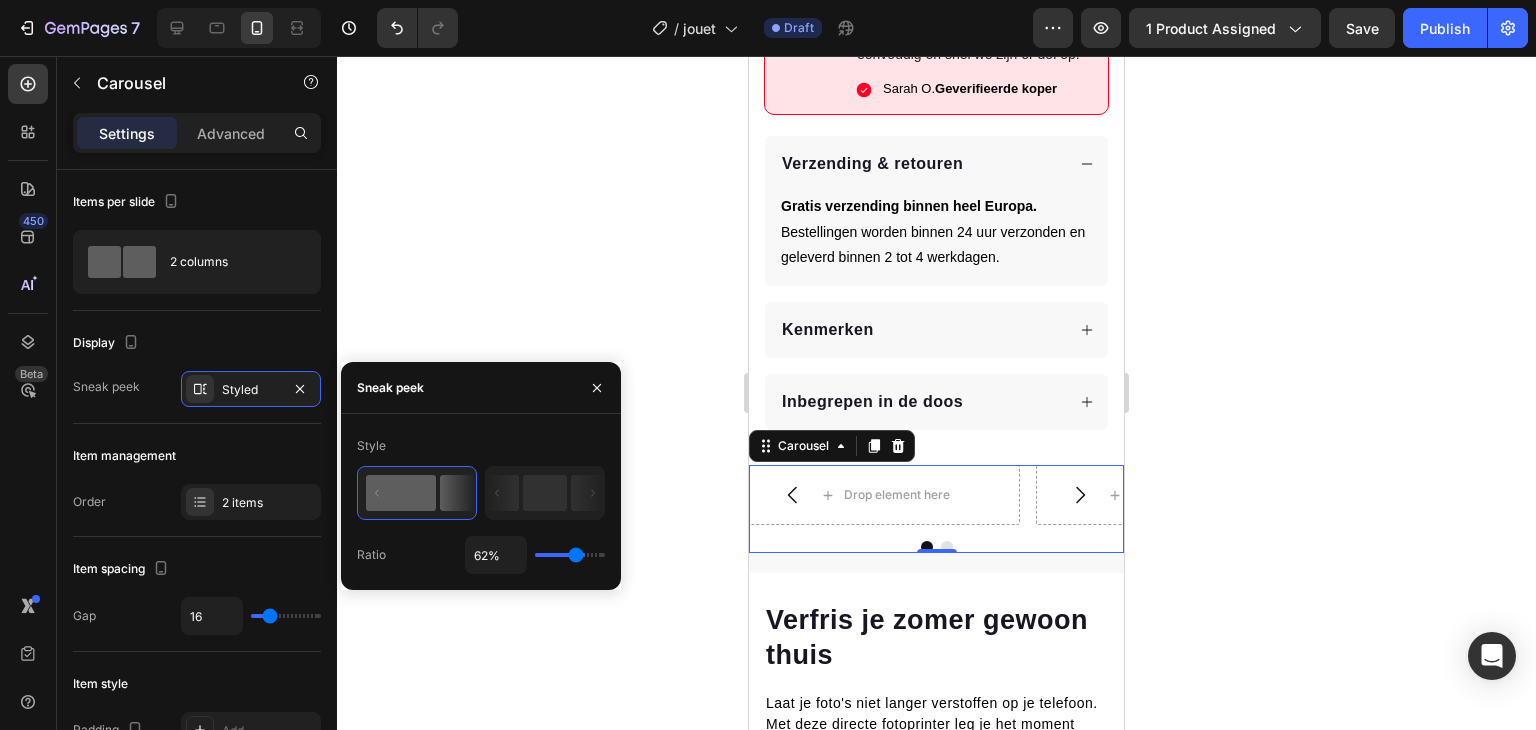 type on "60%" 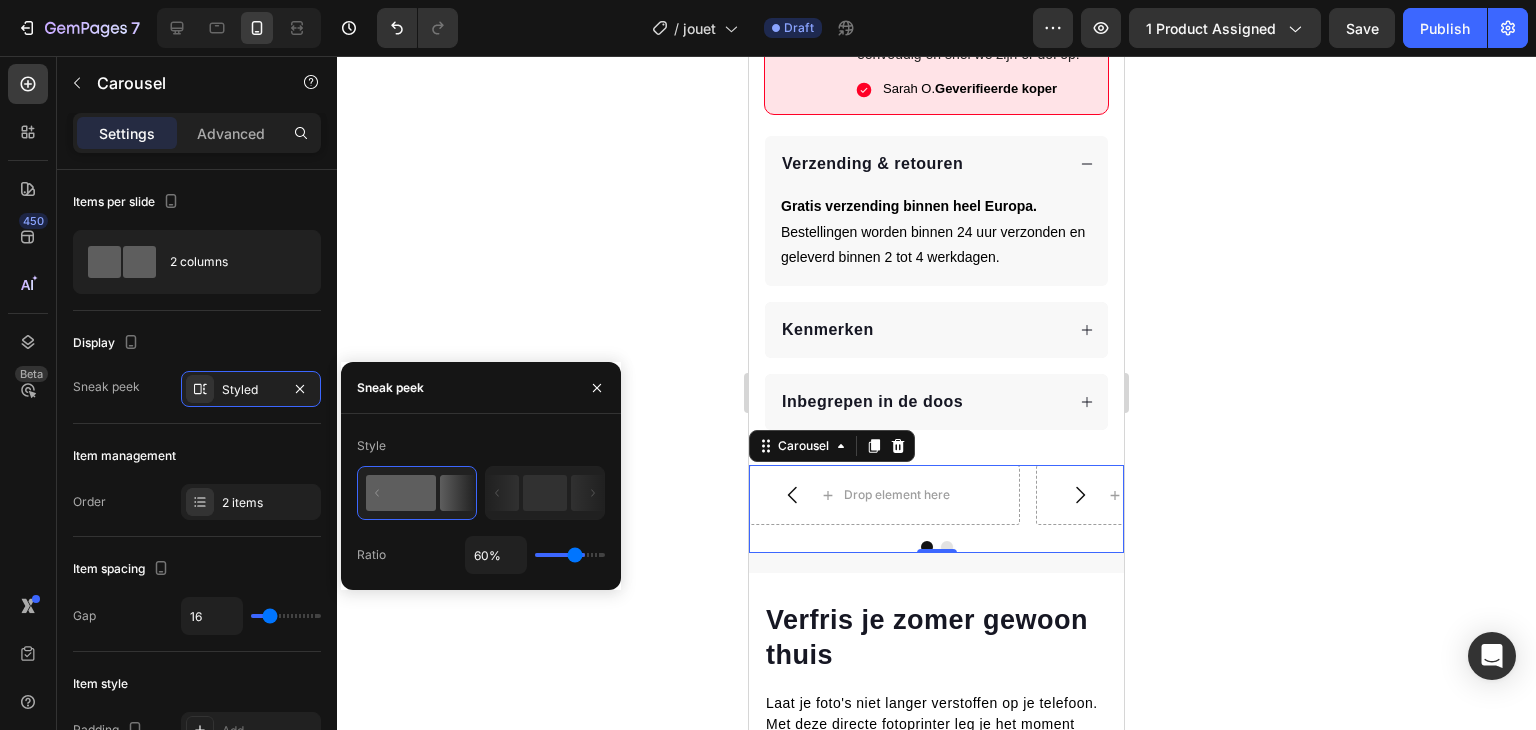 type on "57%" 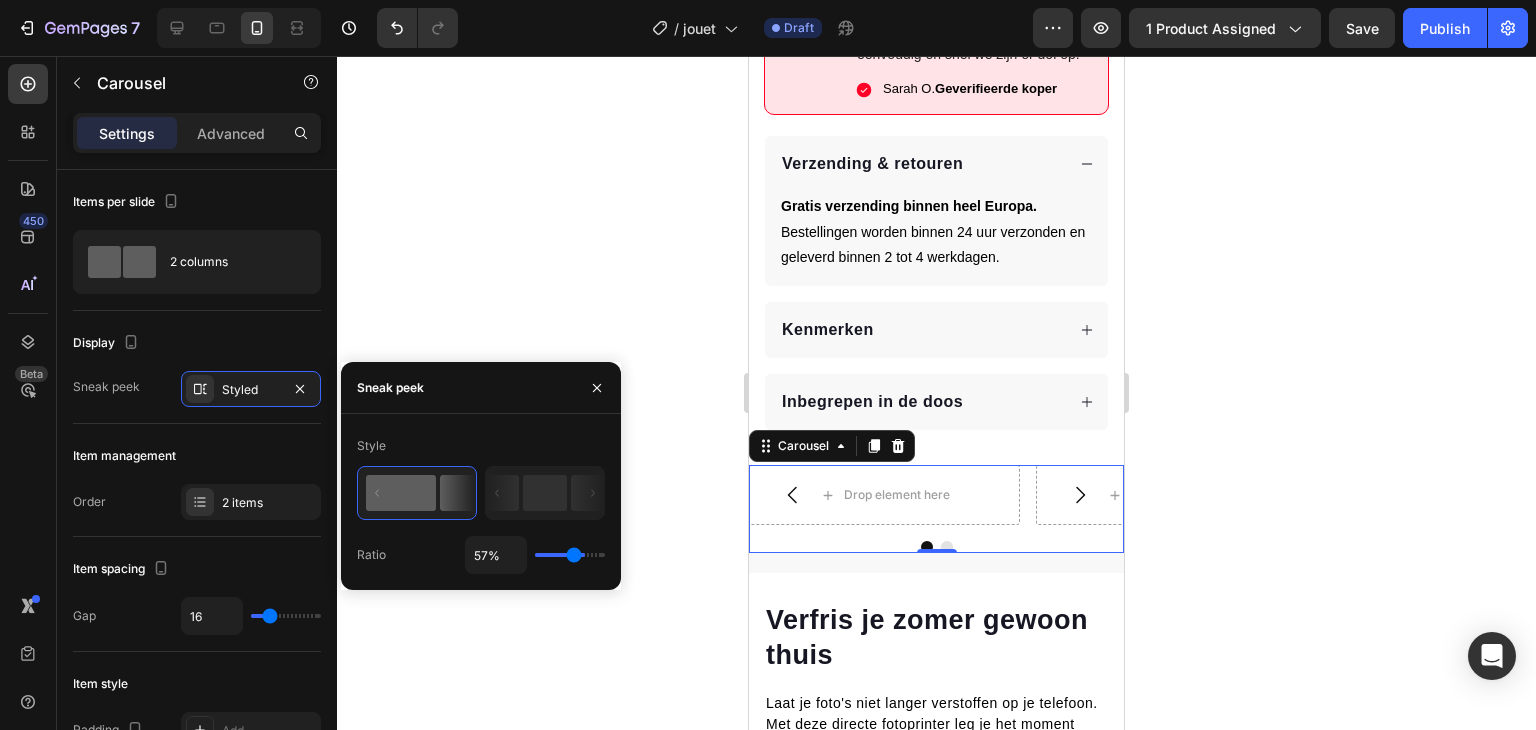 type on "56%" 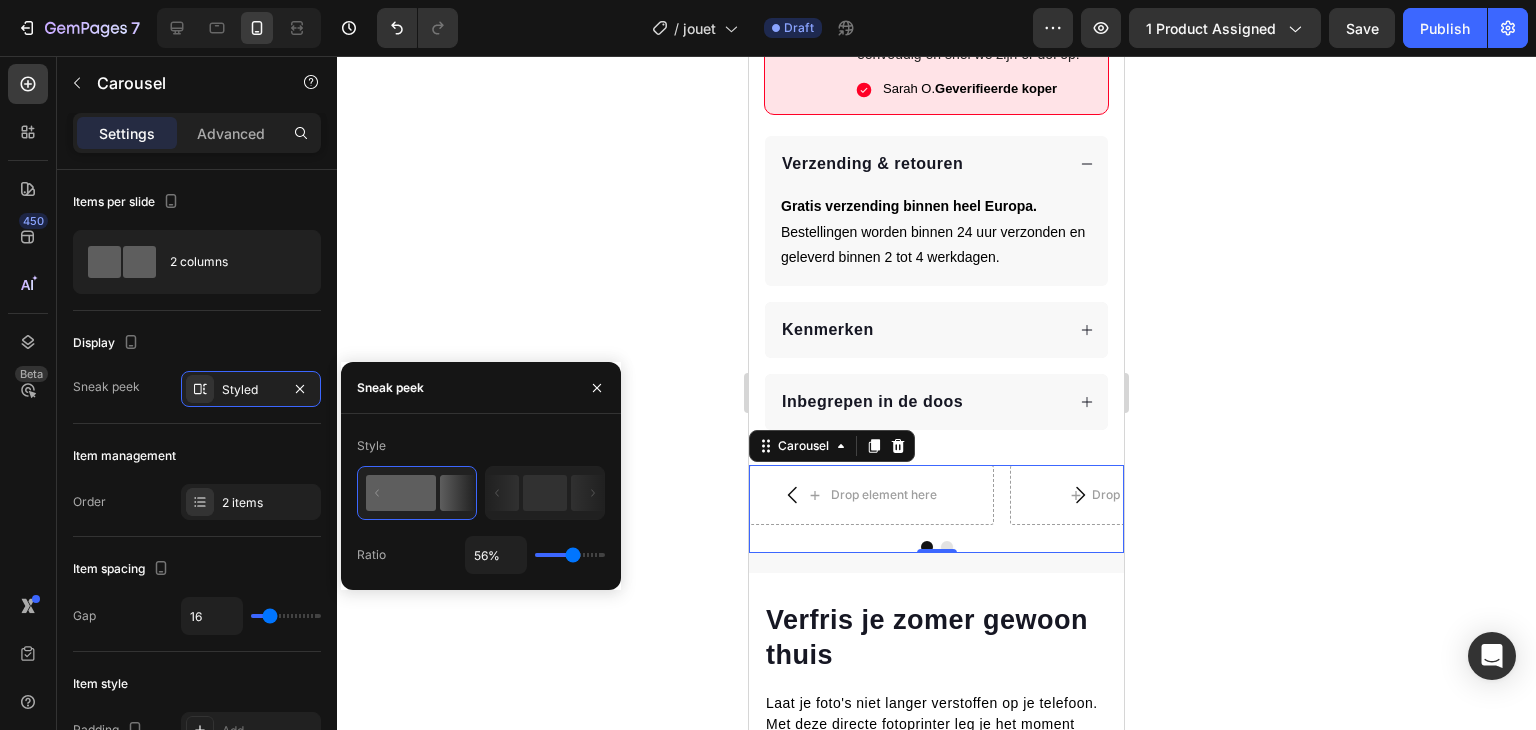 type on "100%" 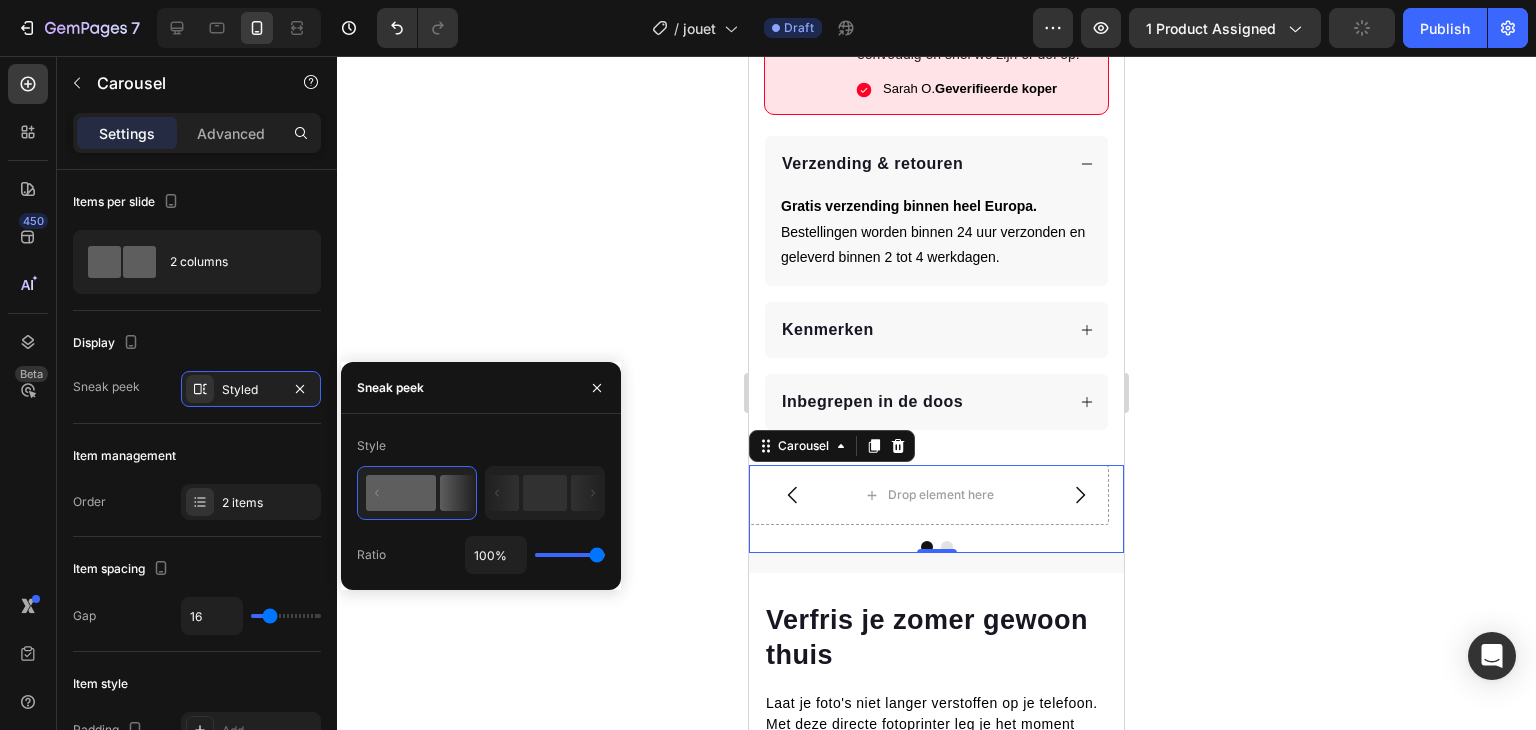 drag, startPoint x: 570, startPoint y: 555, endPoint x: 633, endPoint y: 575, distance: 66.09841 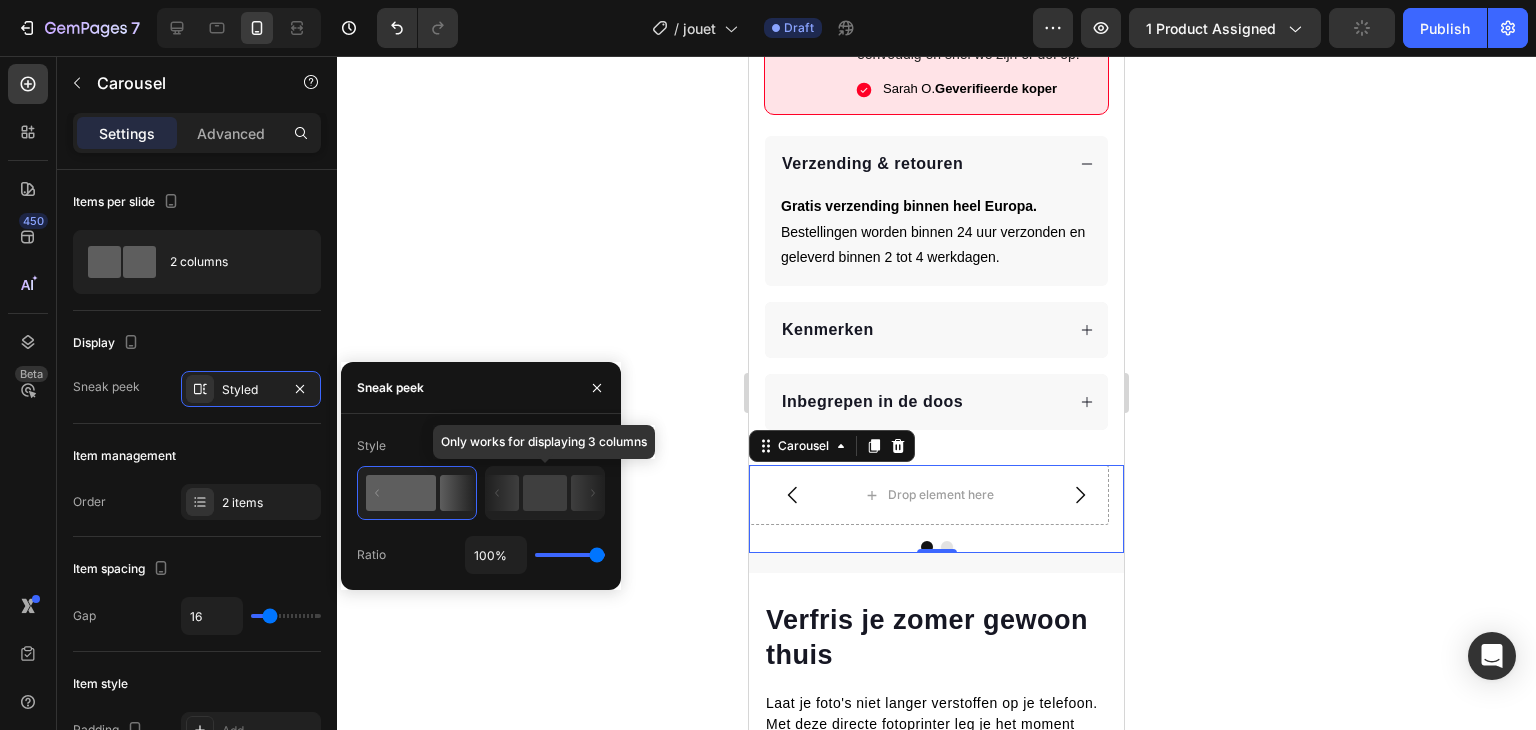 click 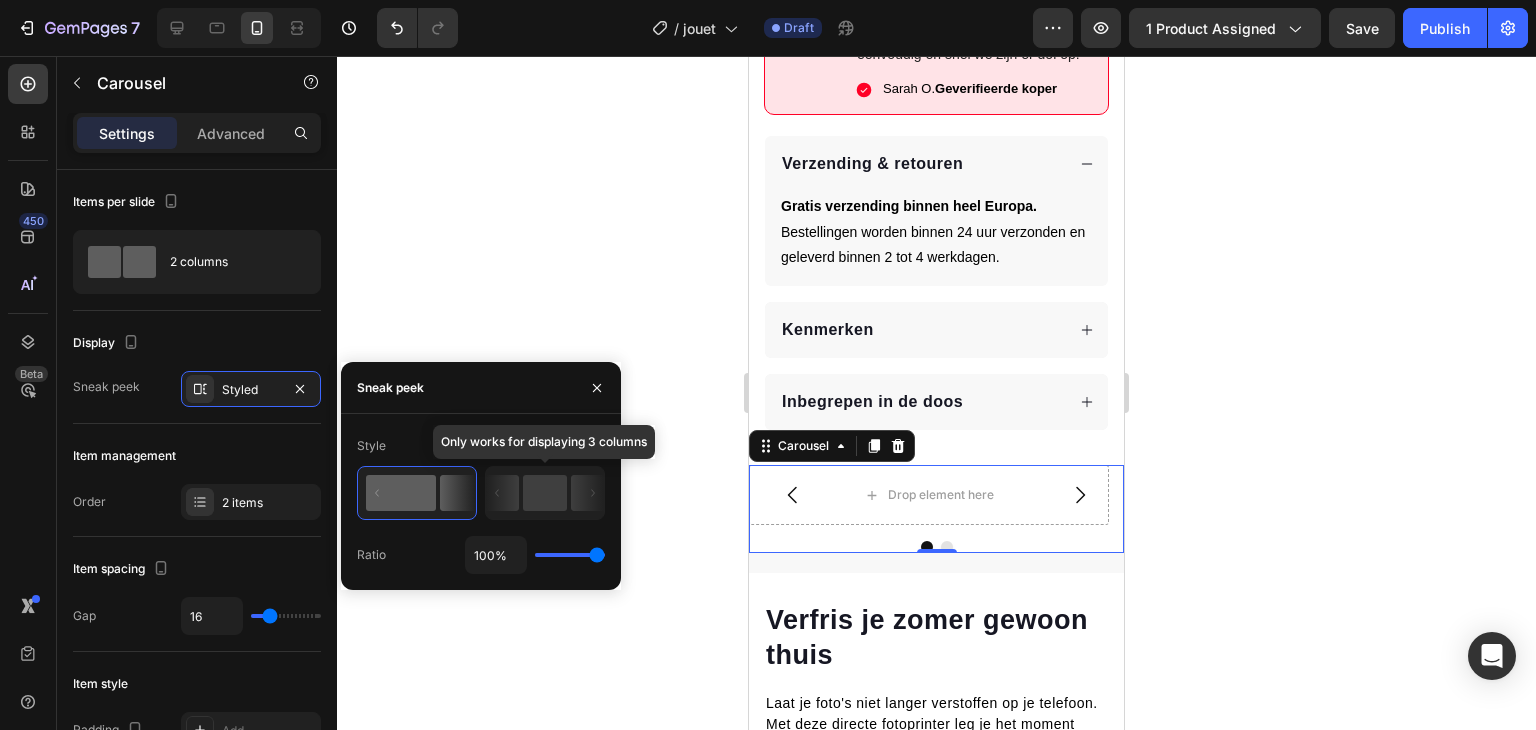 click 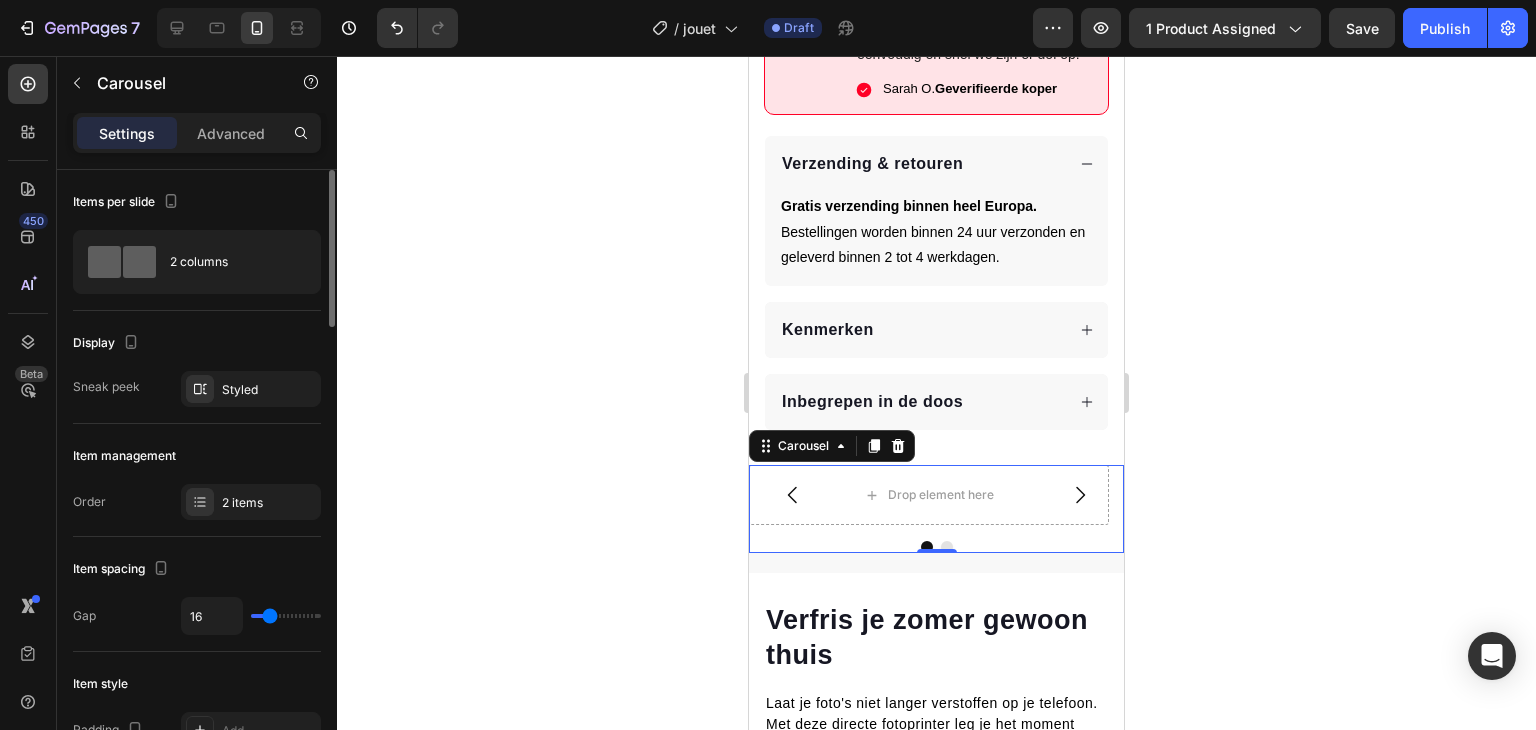 click on "Display Sneak peek Styled" 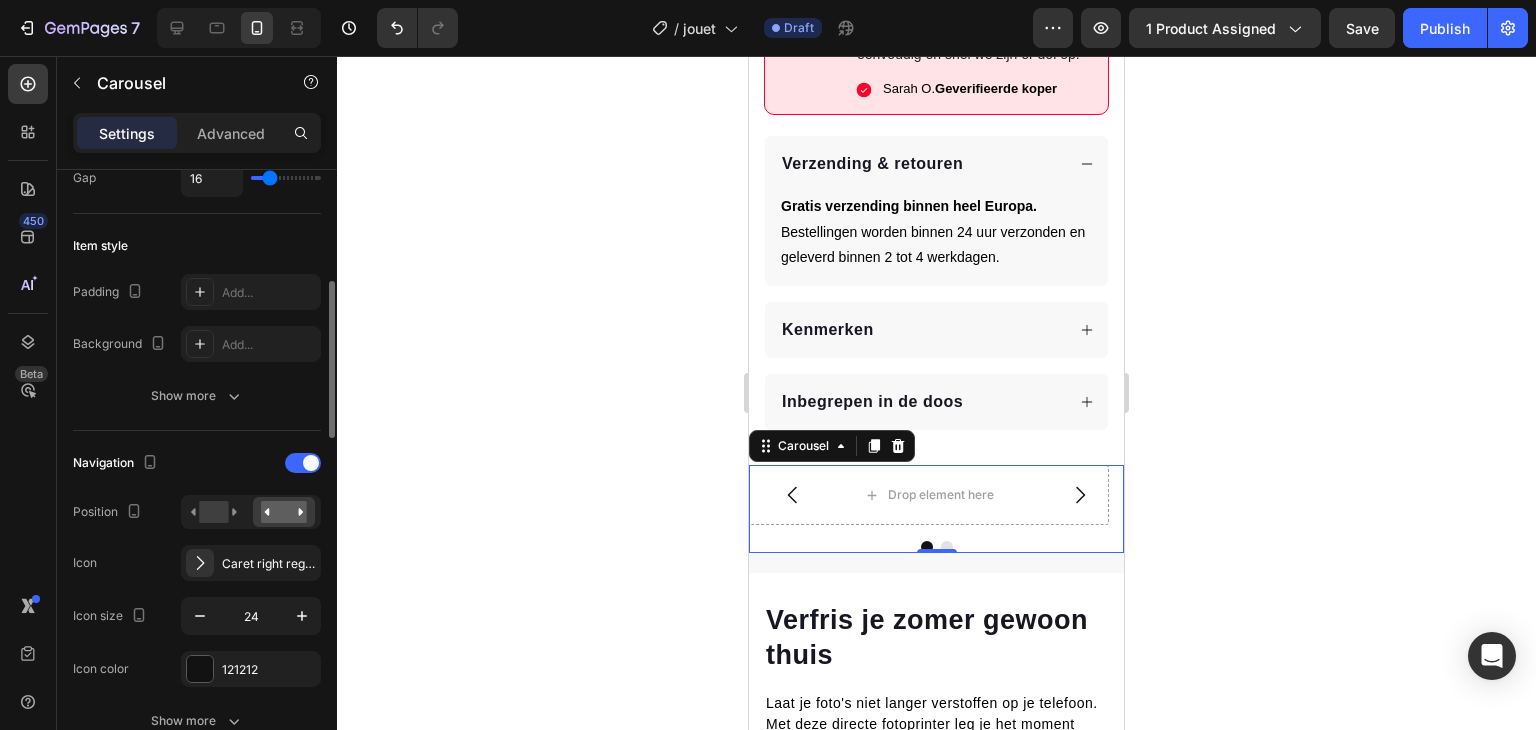 scroll, scrollTop: 445, scrollLeft: 0, axis: vertical 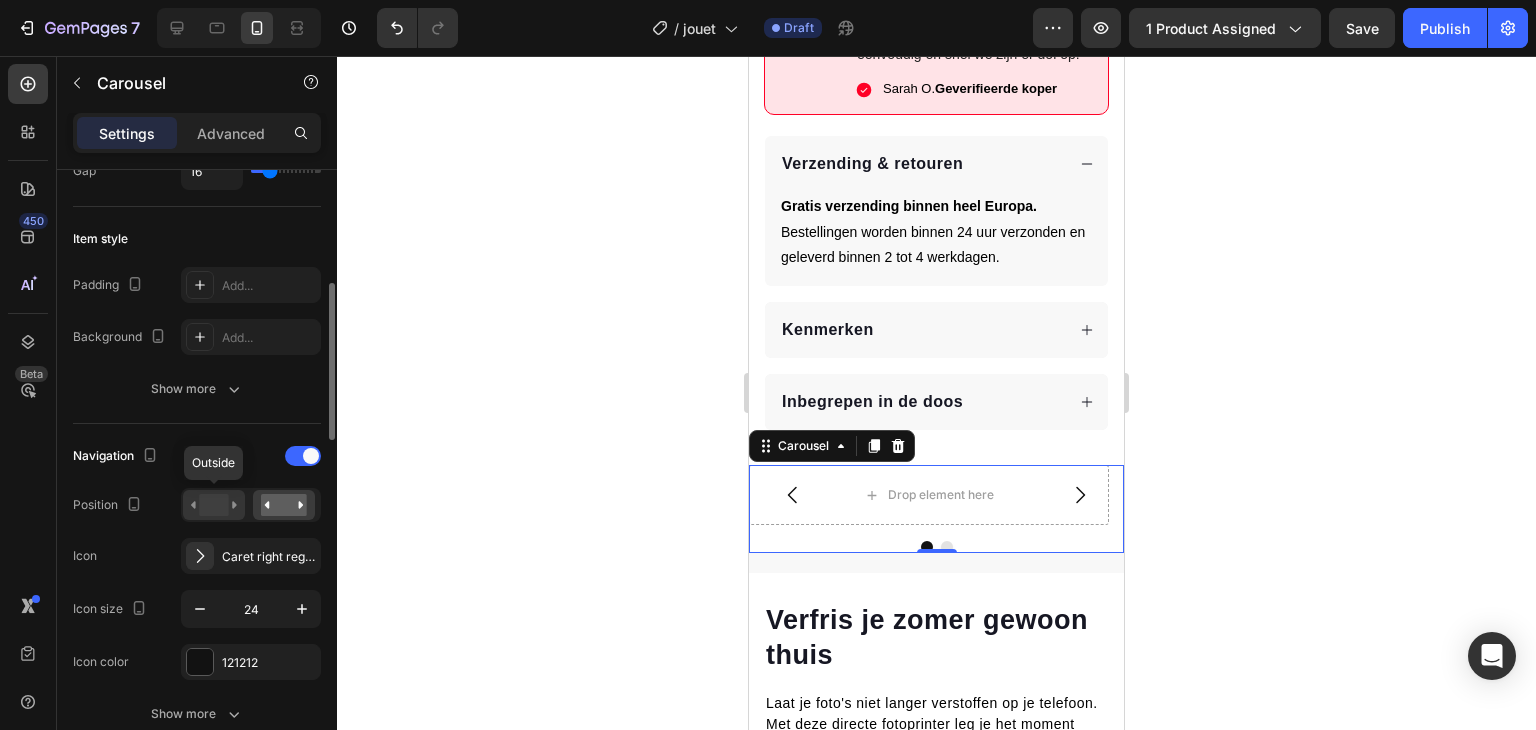 click 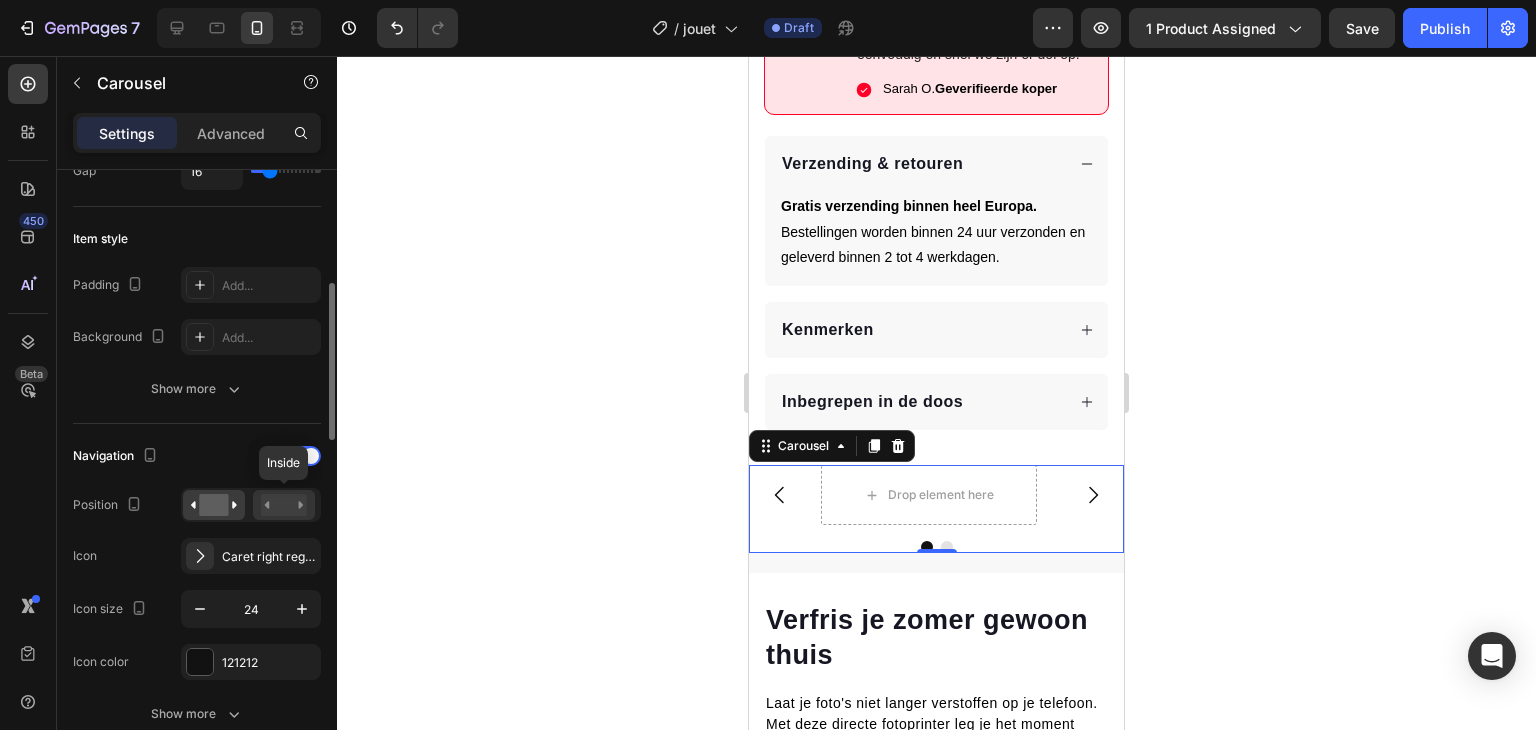 click 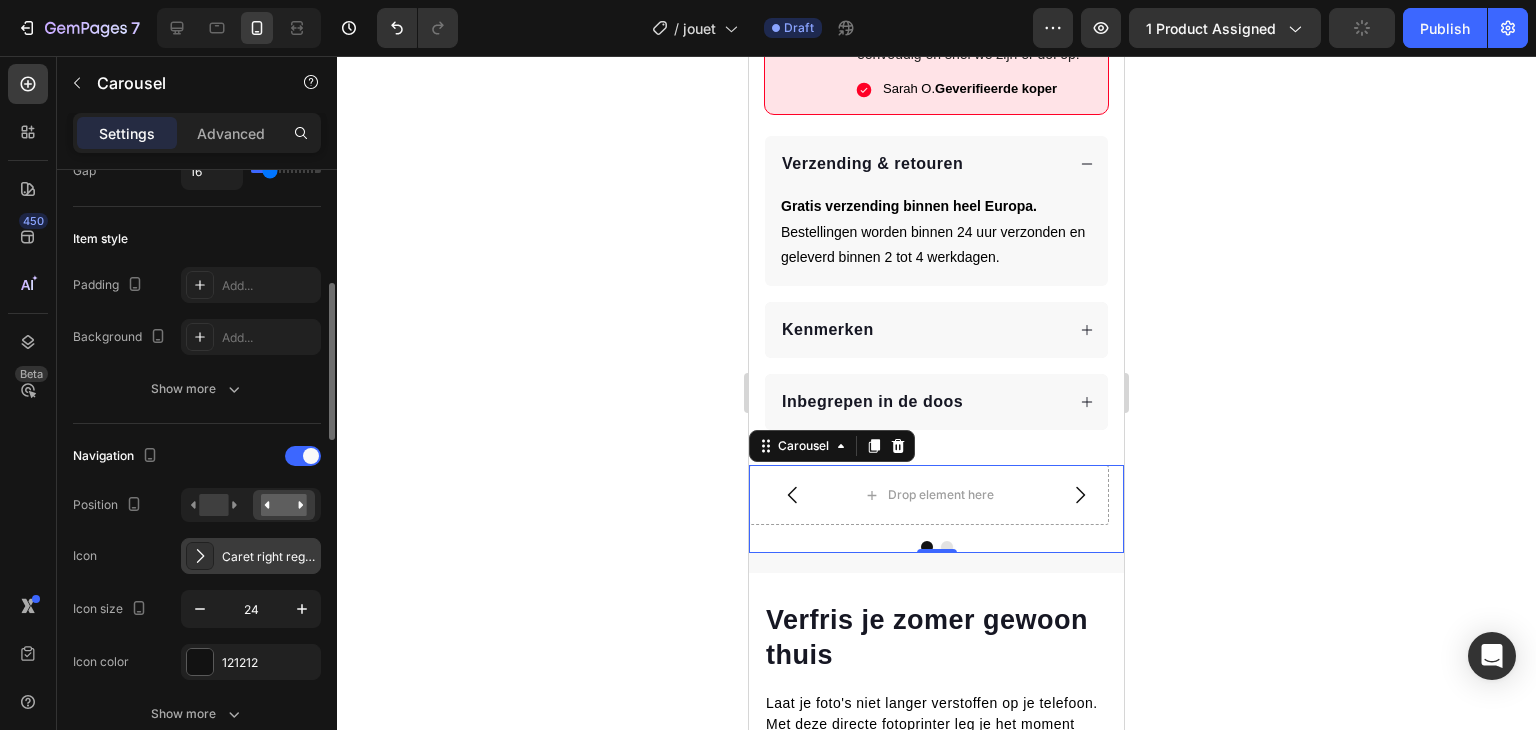 drag, startPoint x: 199, startPoint y: 553, endPoint x: 286, endPoint y: 566, distance: 87.965904 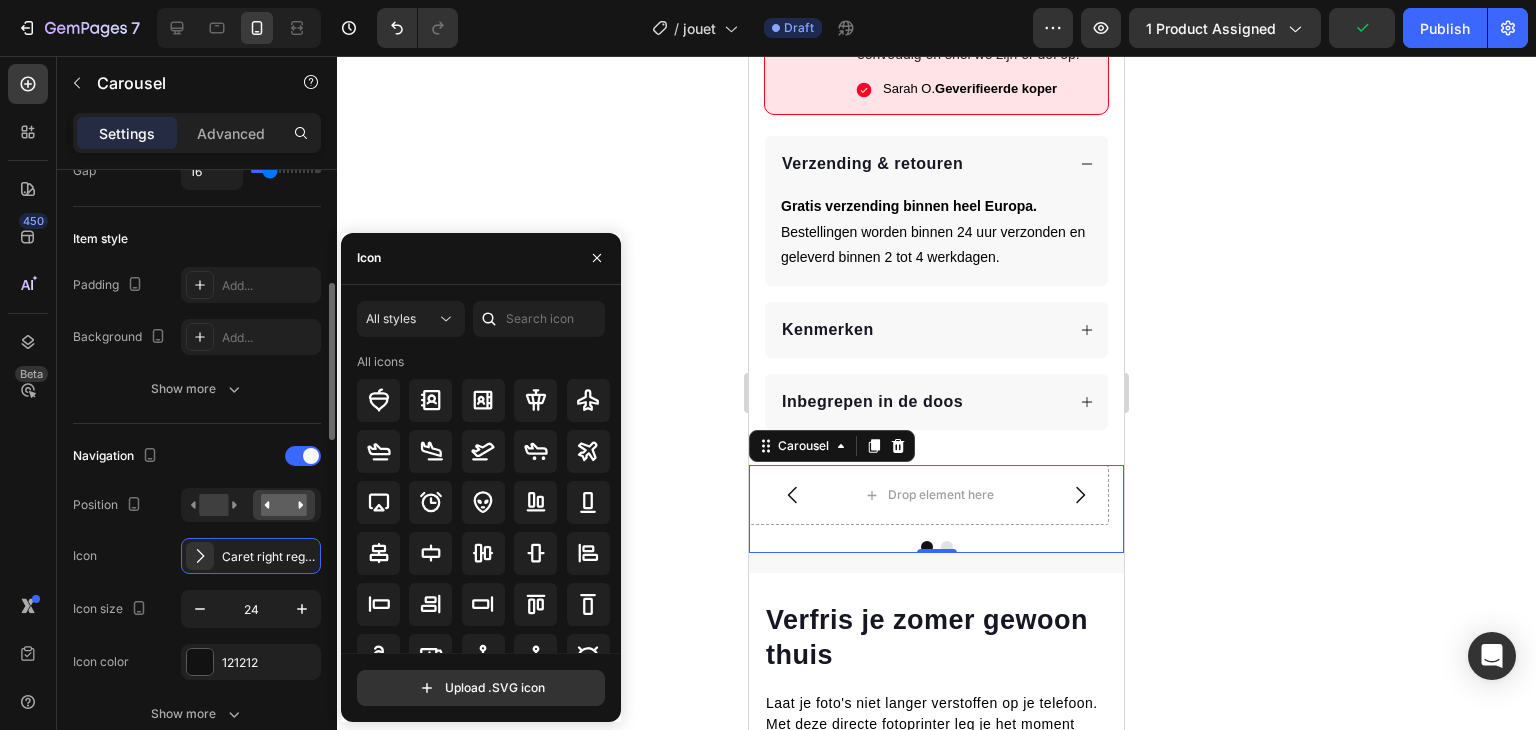 click on "Icon
Caret right regular" at bounding box center [197, 556] 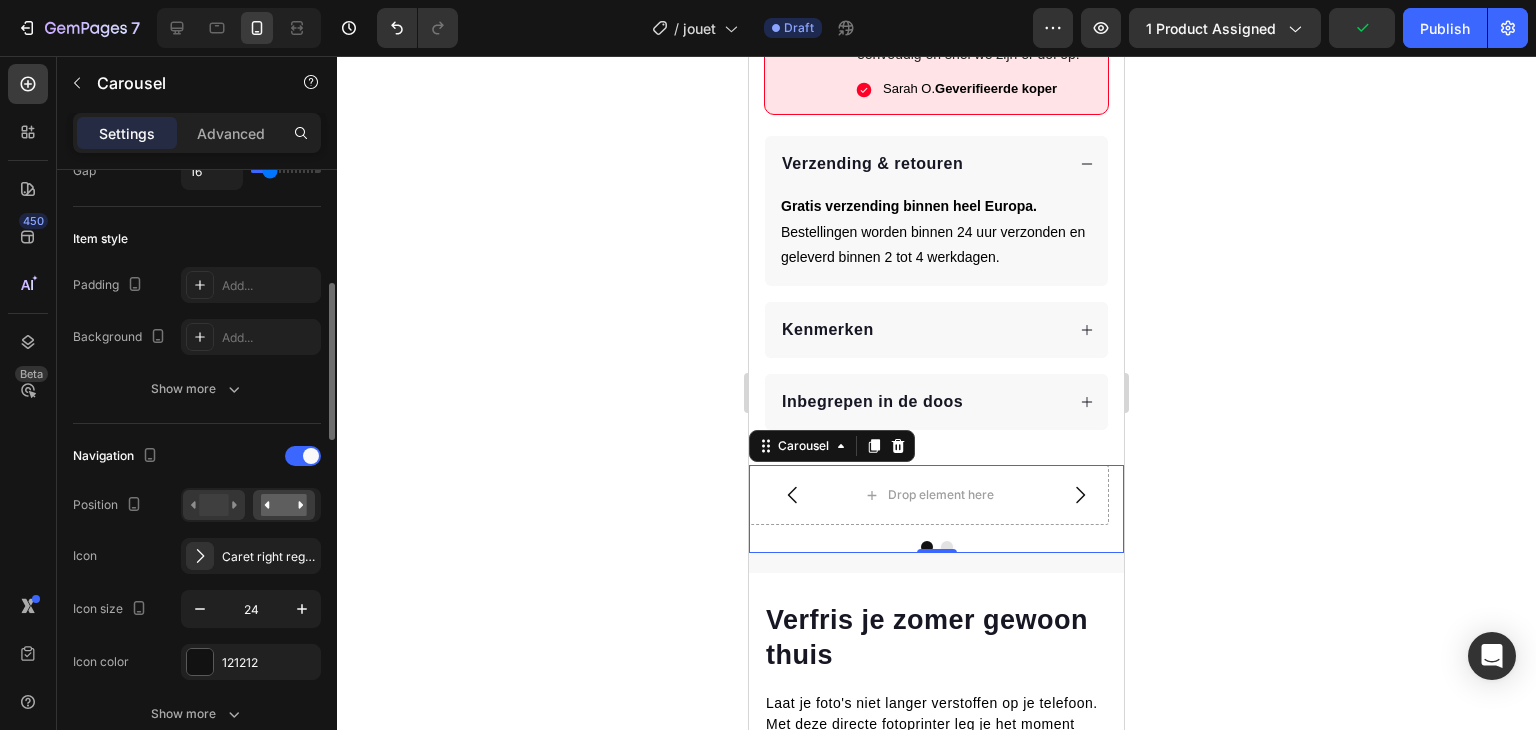 click 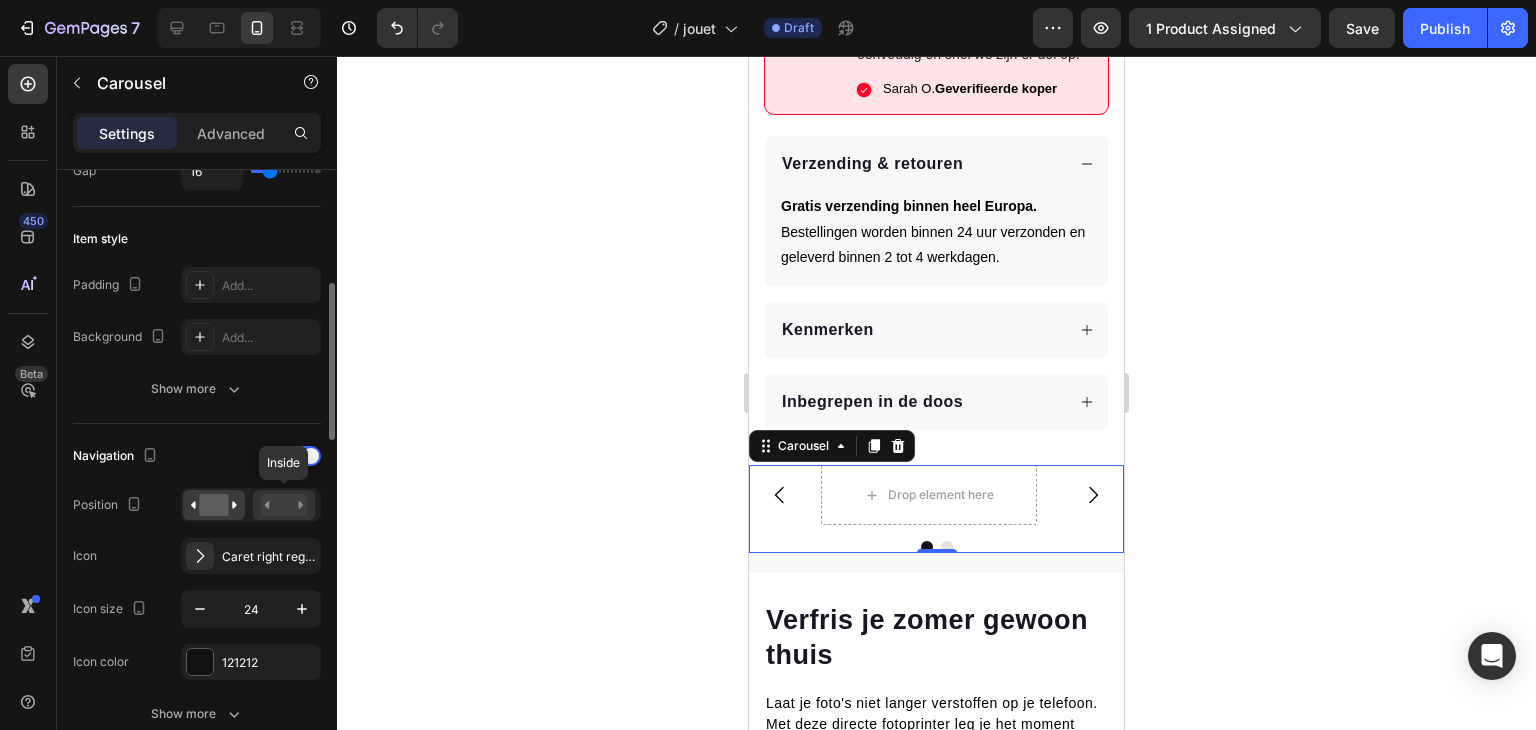 click 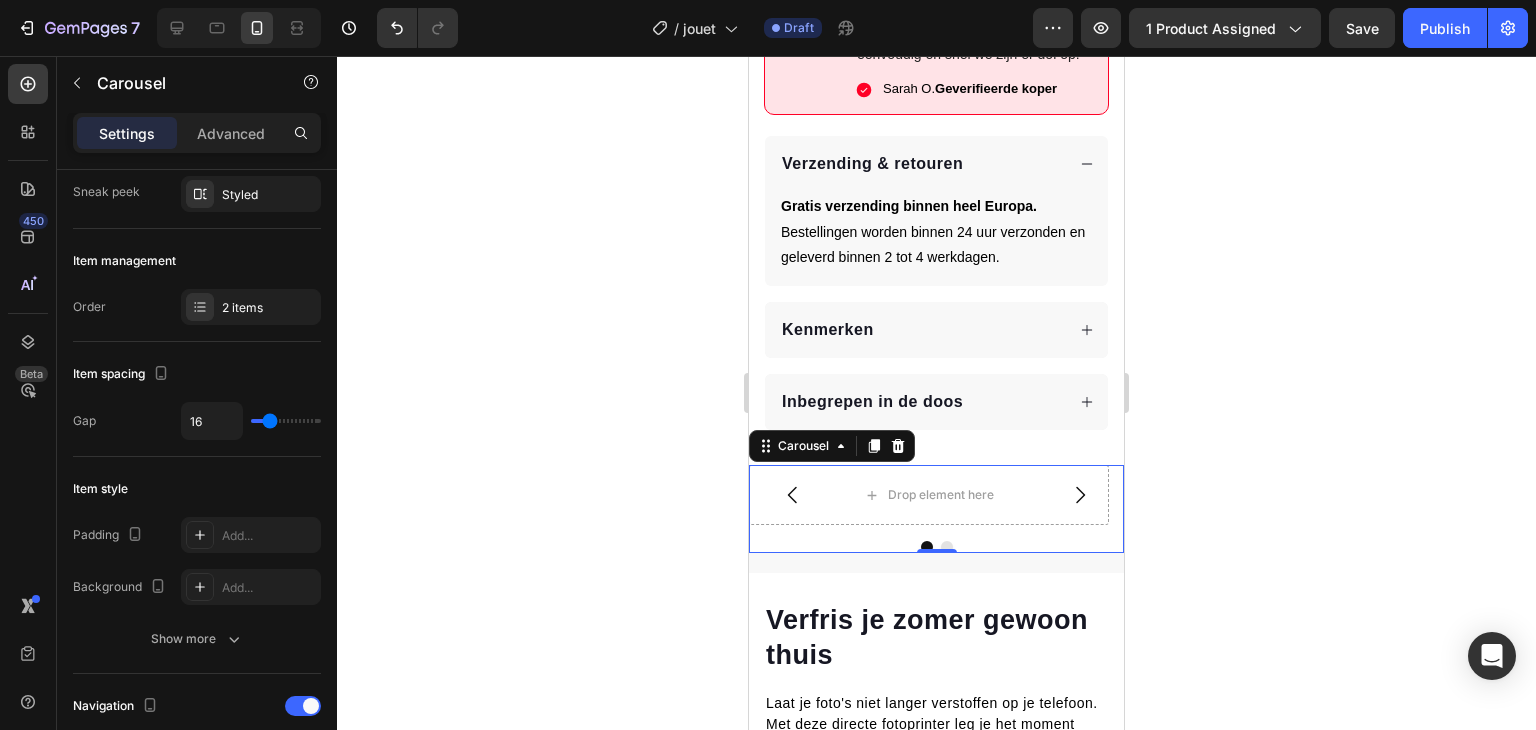 scroll, scrollTop: 0, scrollLeft: 0, axis: both 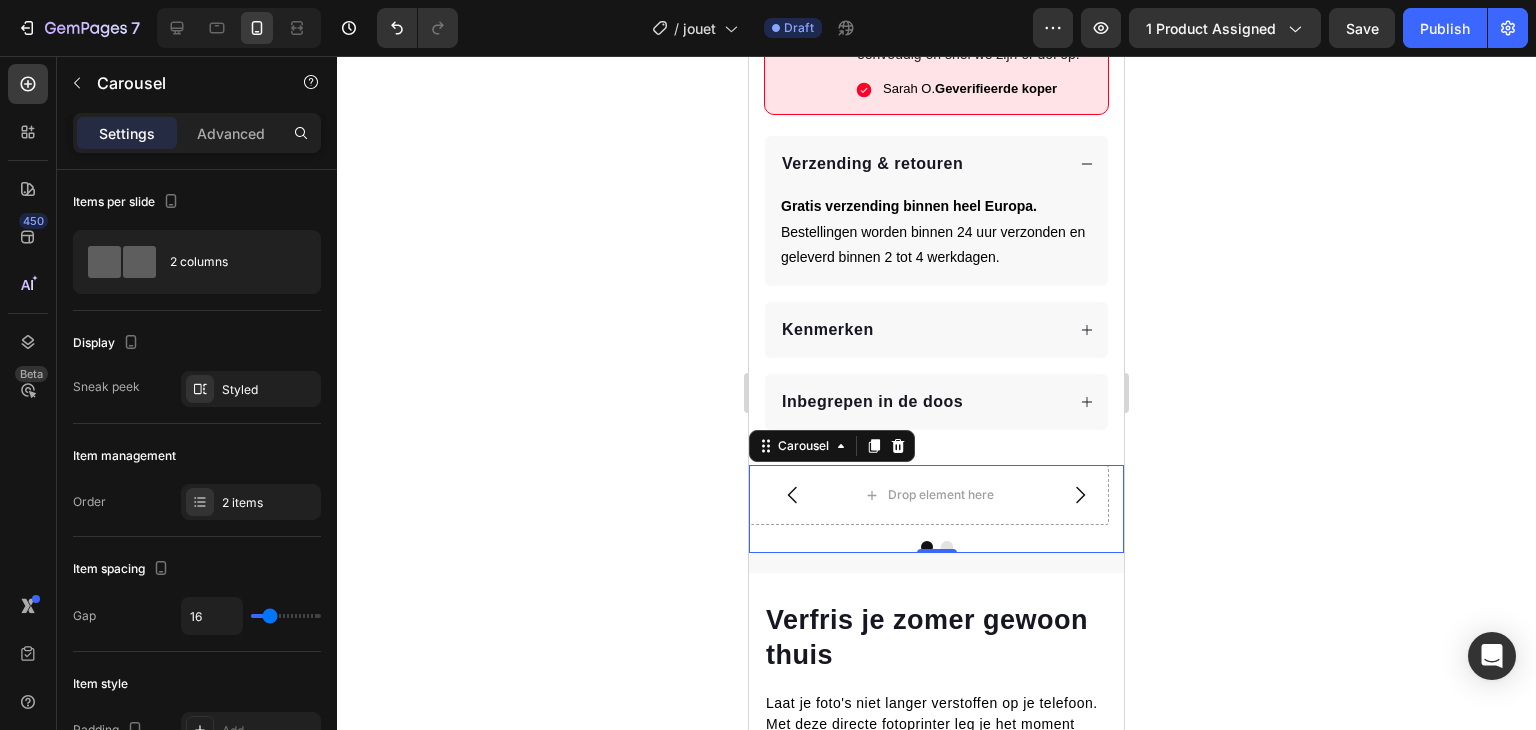 click on "Settings Advanced" at bounding box center (197, 133) 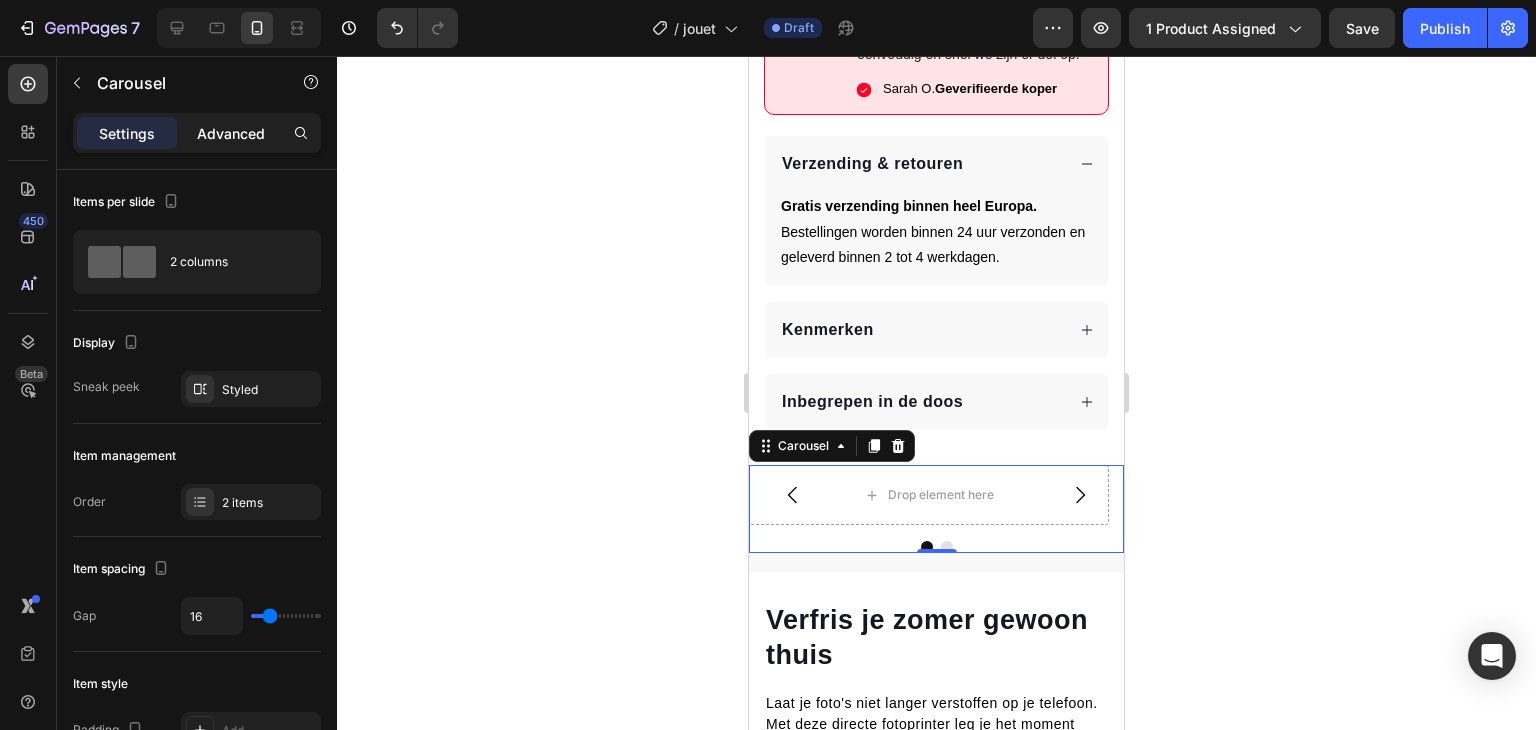 click on "Advanced" 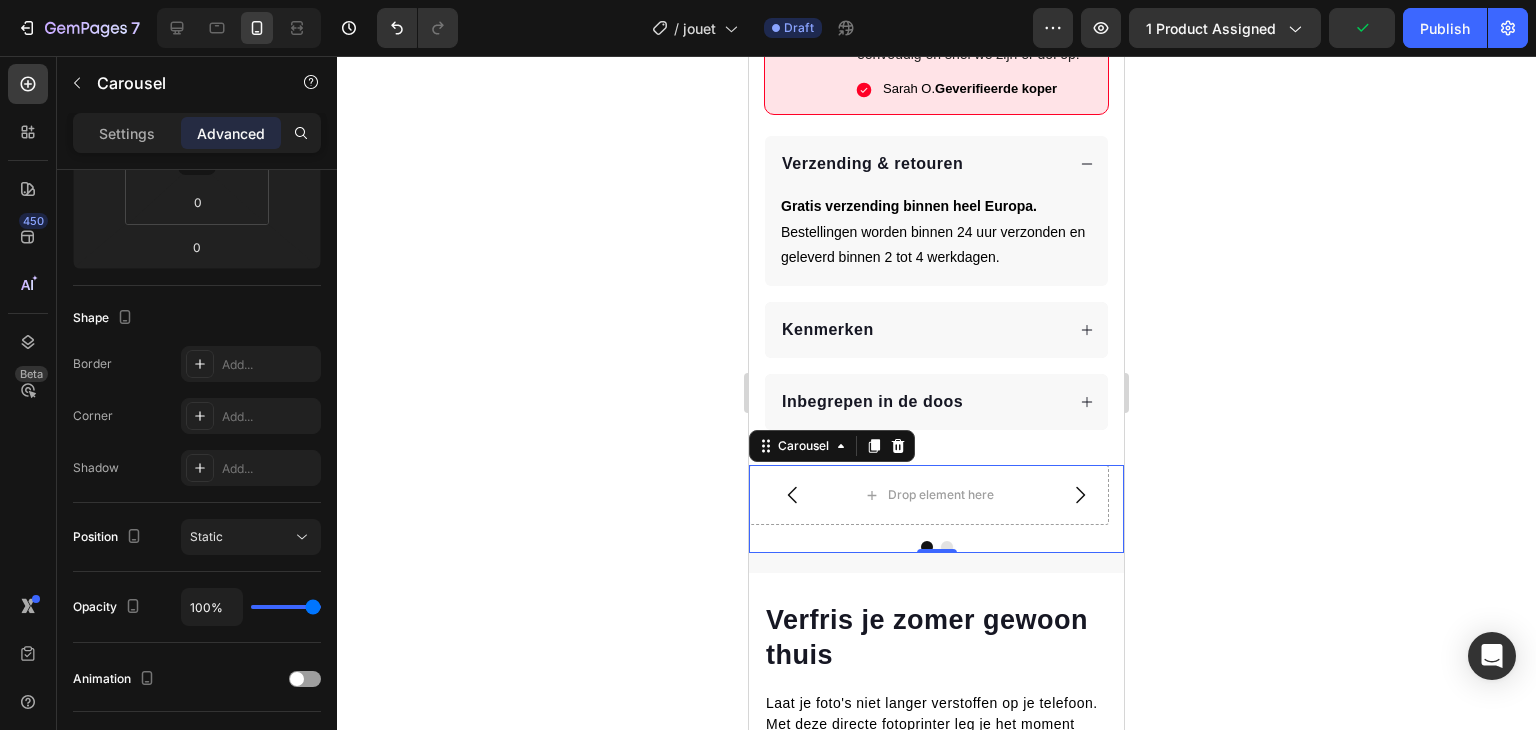 scroll, scrollTop: 0, scrollLeft: 0, axis: both 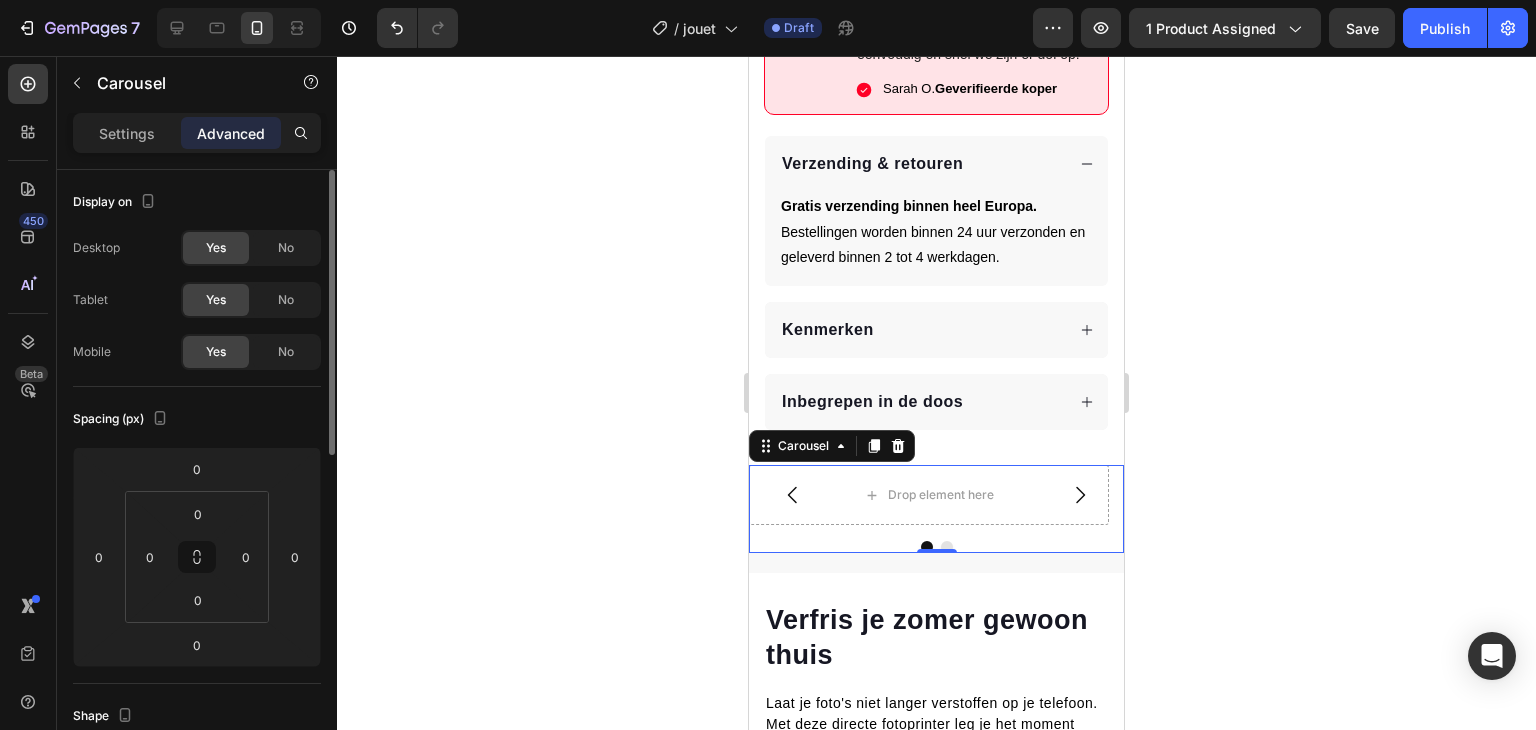 click on "Settings" at bounding box center (127, 133) 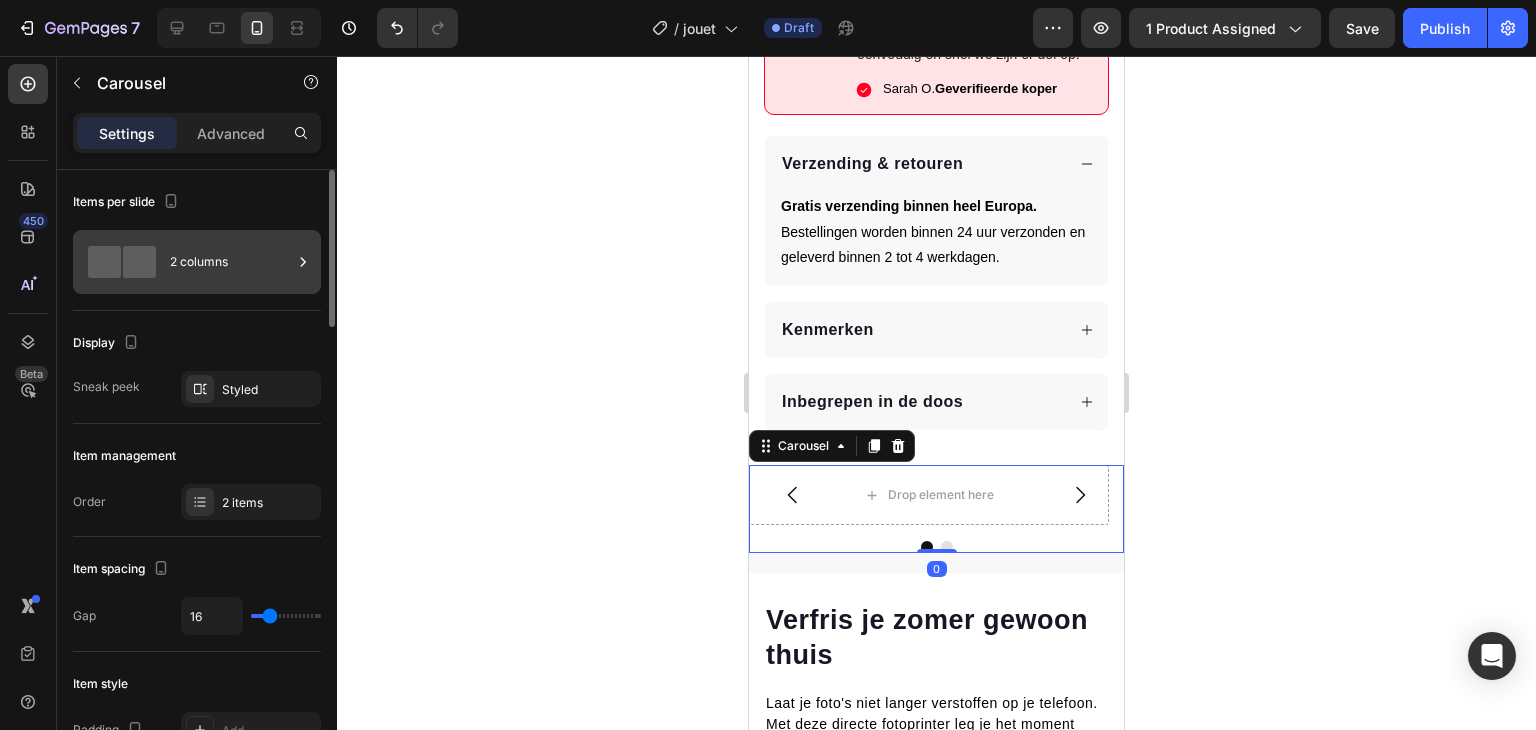 click on "2 columns" at bounding box center [231, 262] 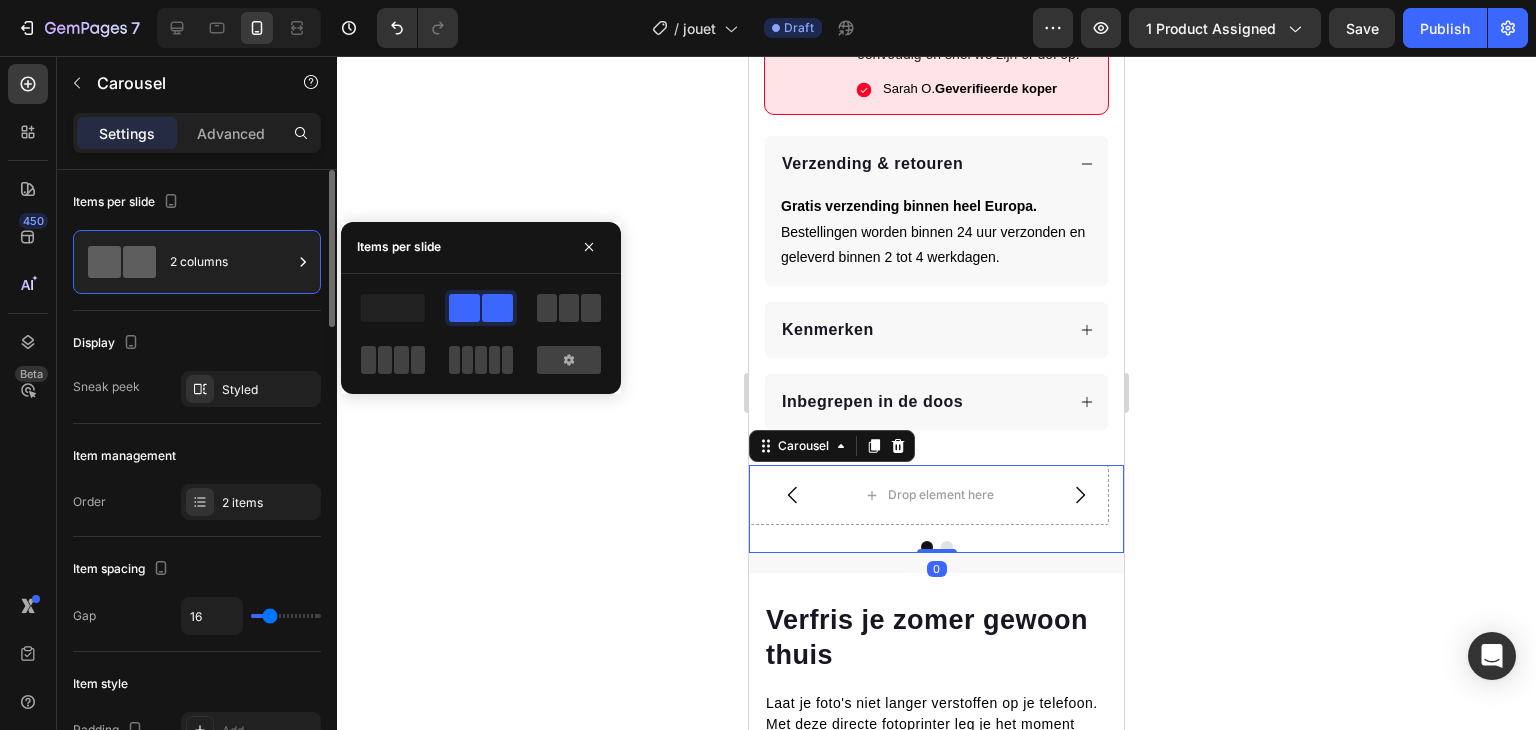 click on "Display" at bounding box center (197, 343) 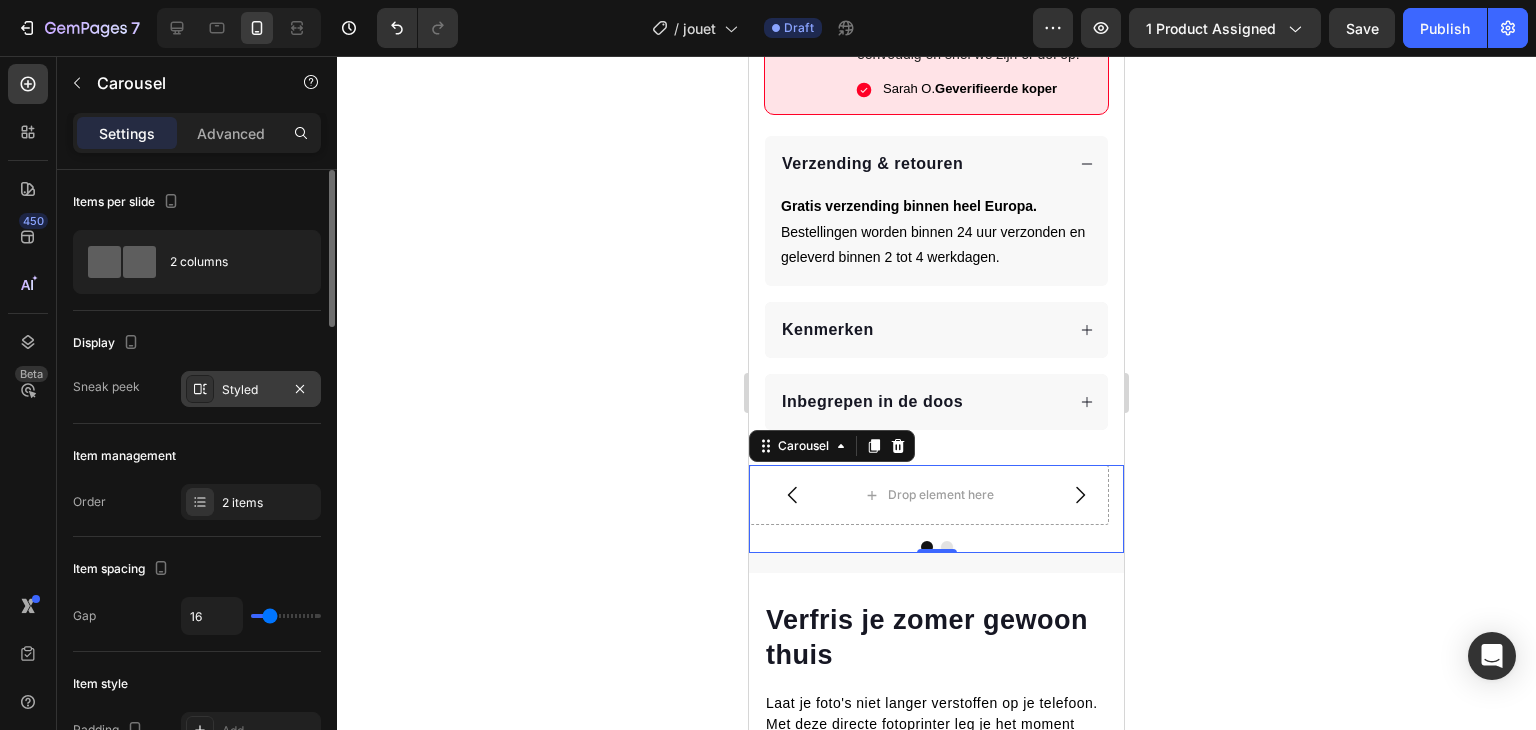 click on "Styled" at bounding box center [251, 390] 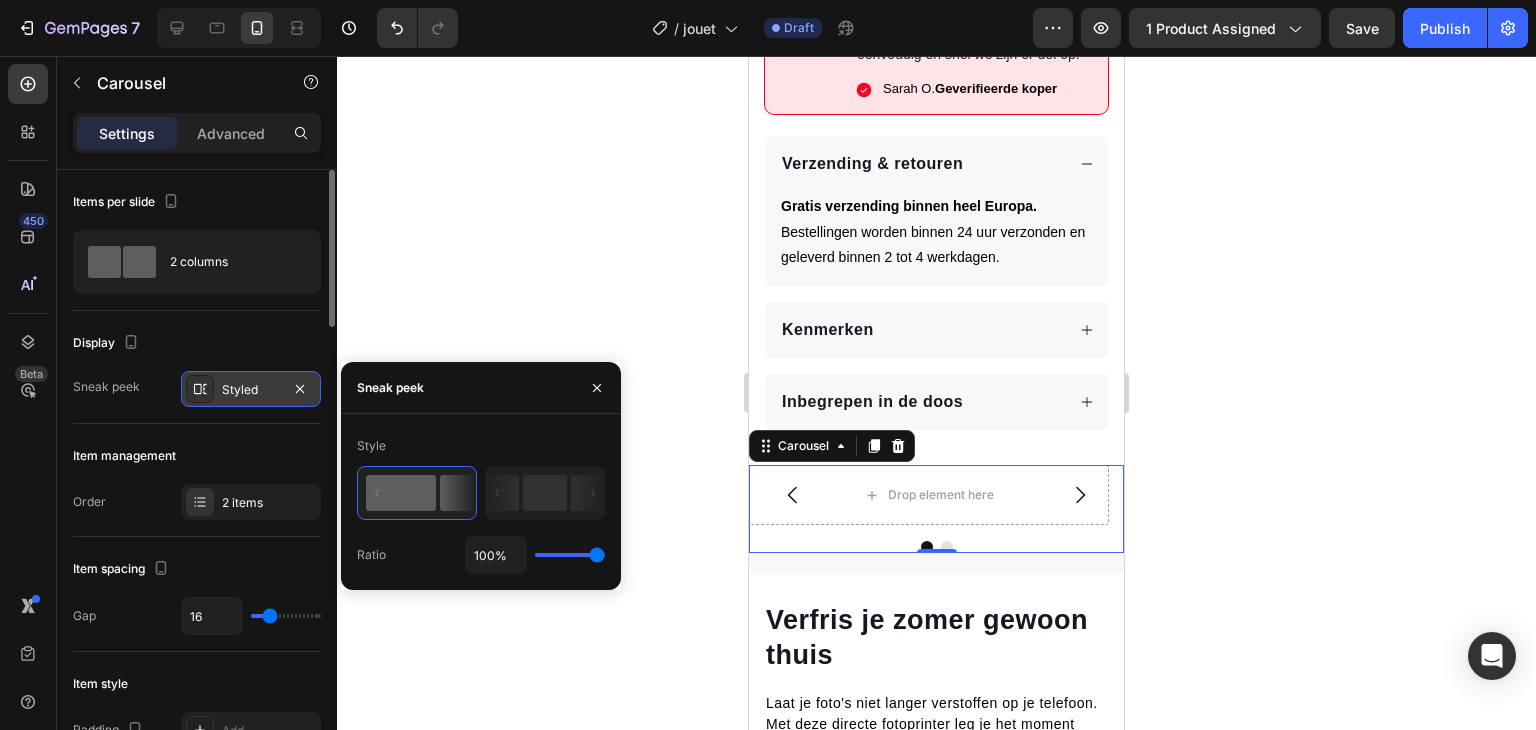 click on "Styled" at bounding box center [251, 389] 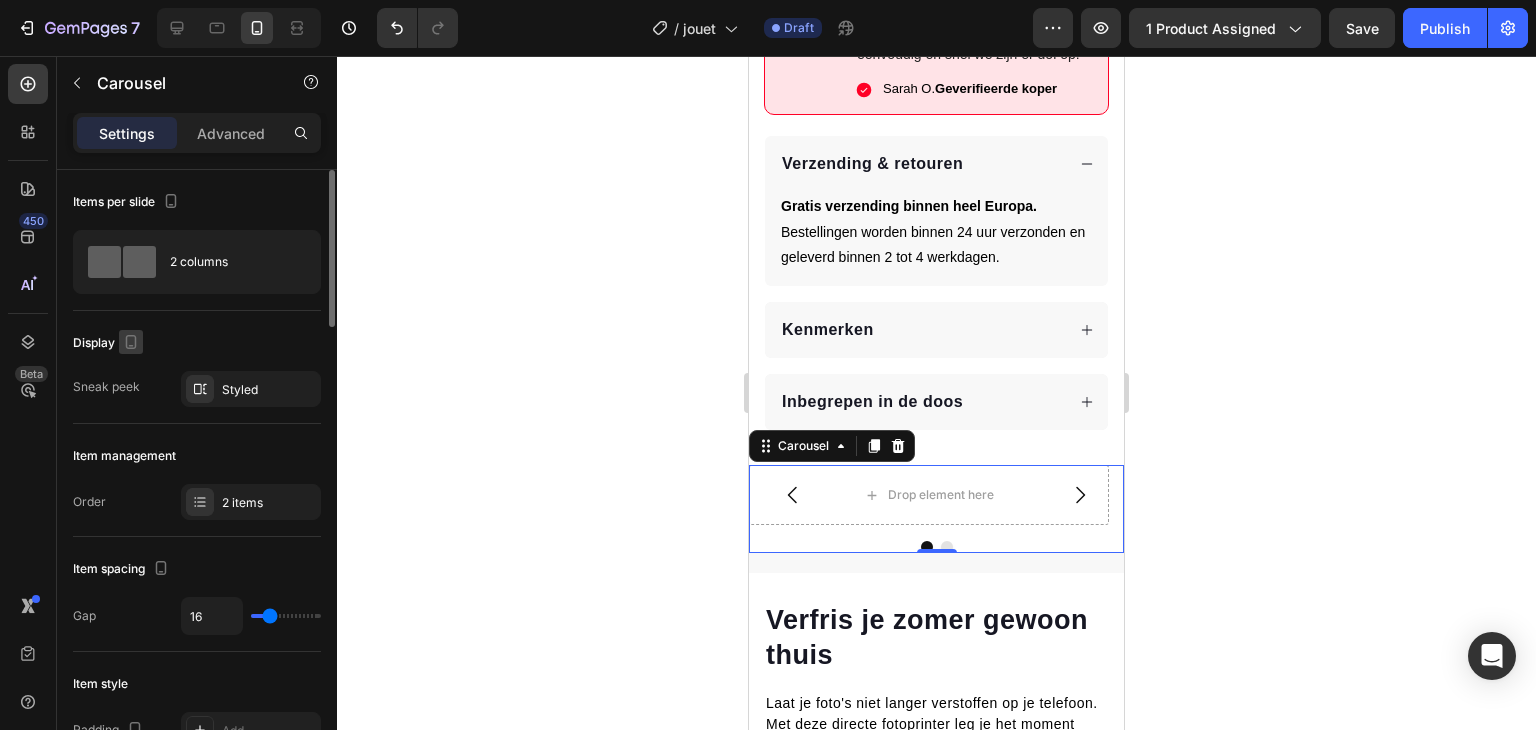 click 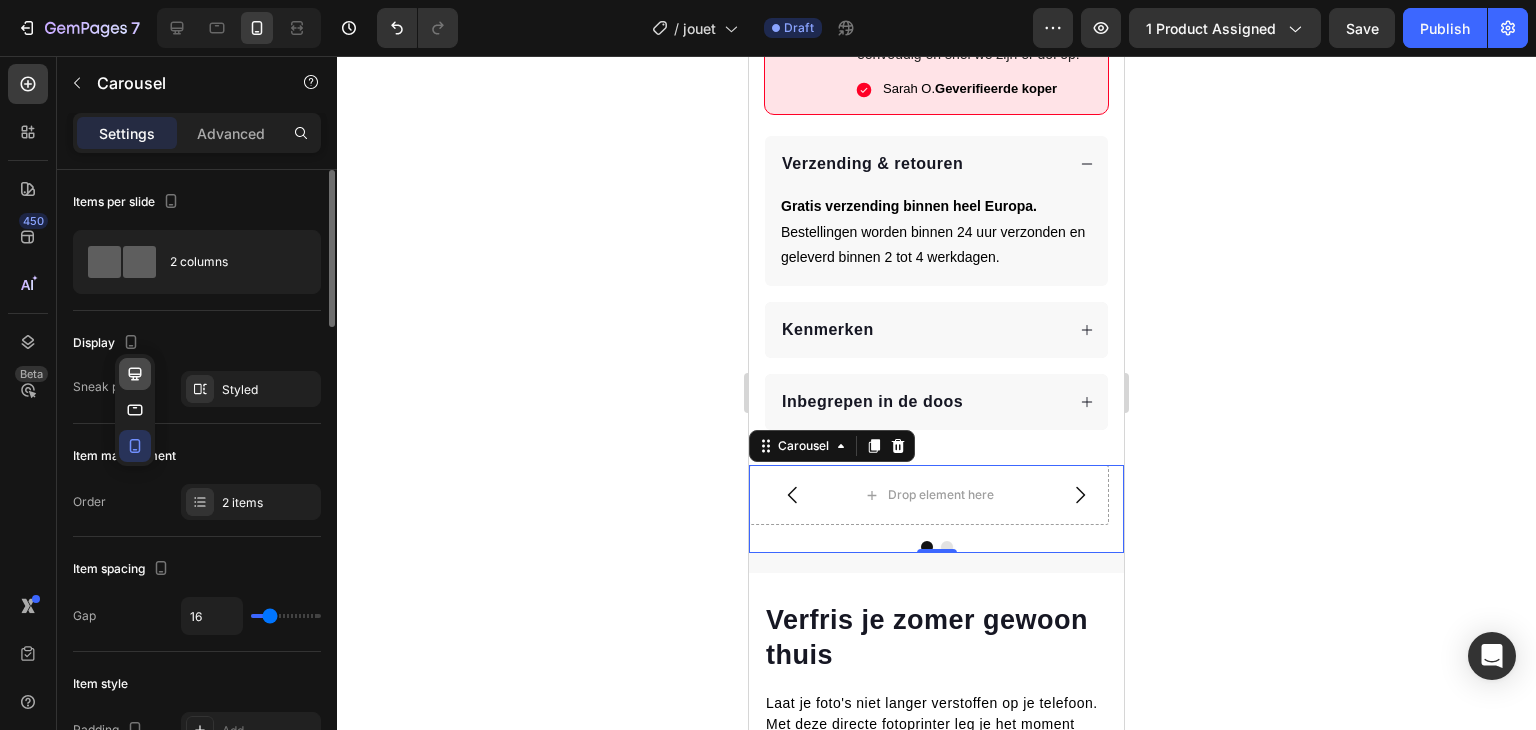 click 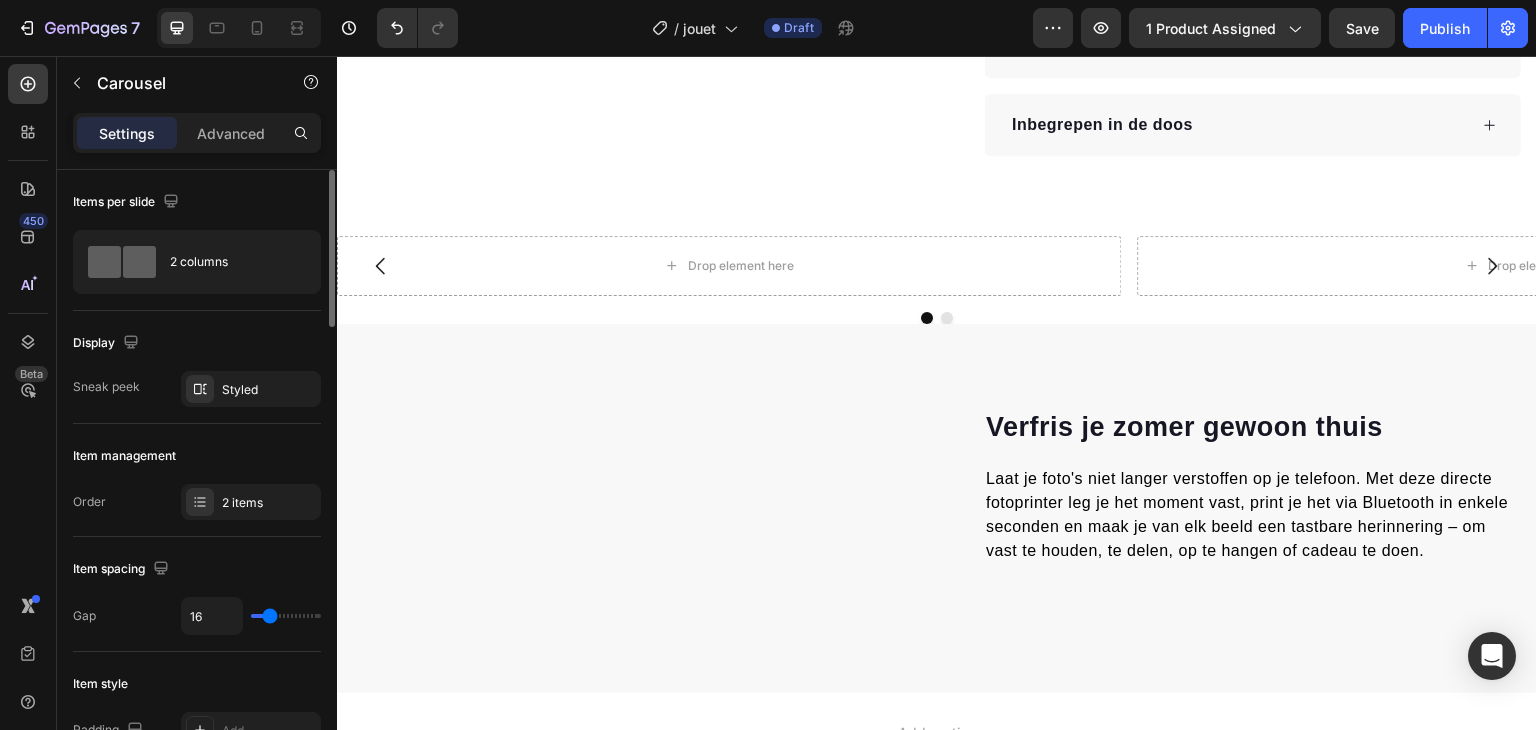 scroll, scrollTop: 868, scrollLeft: 0, axis: vertical 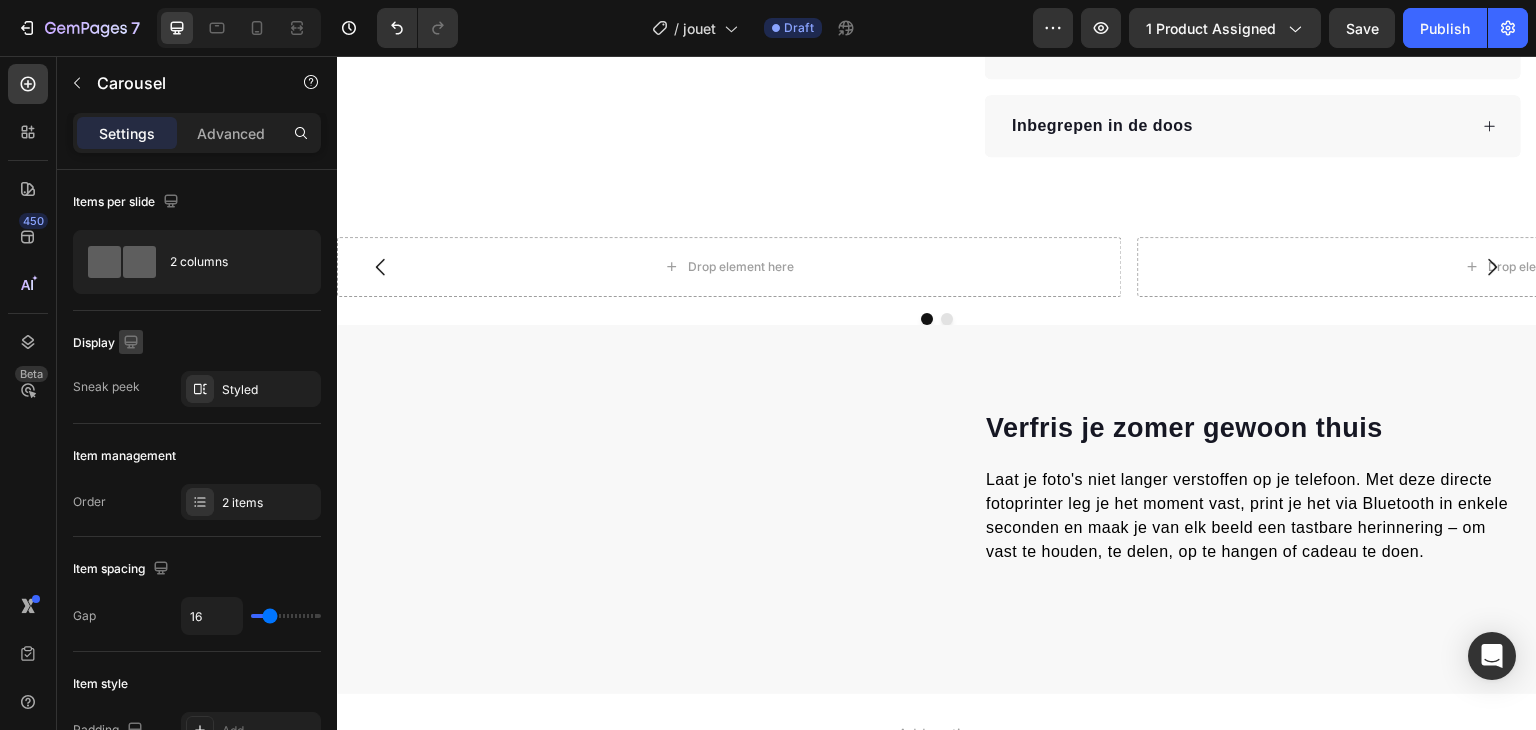 click 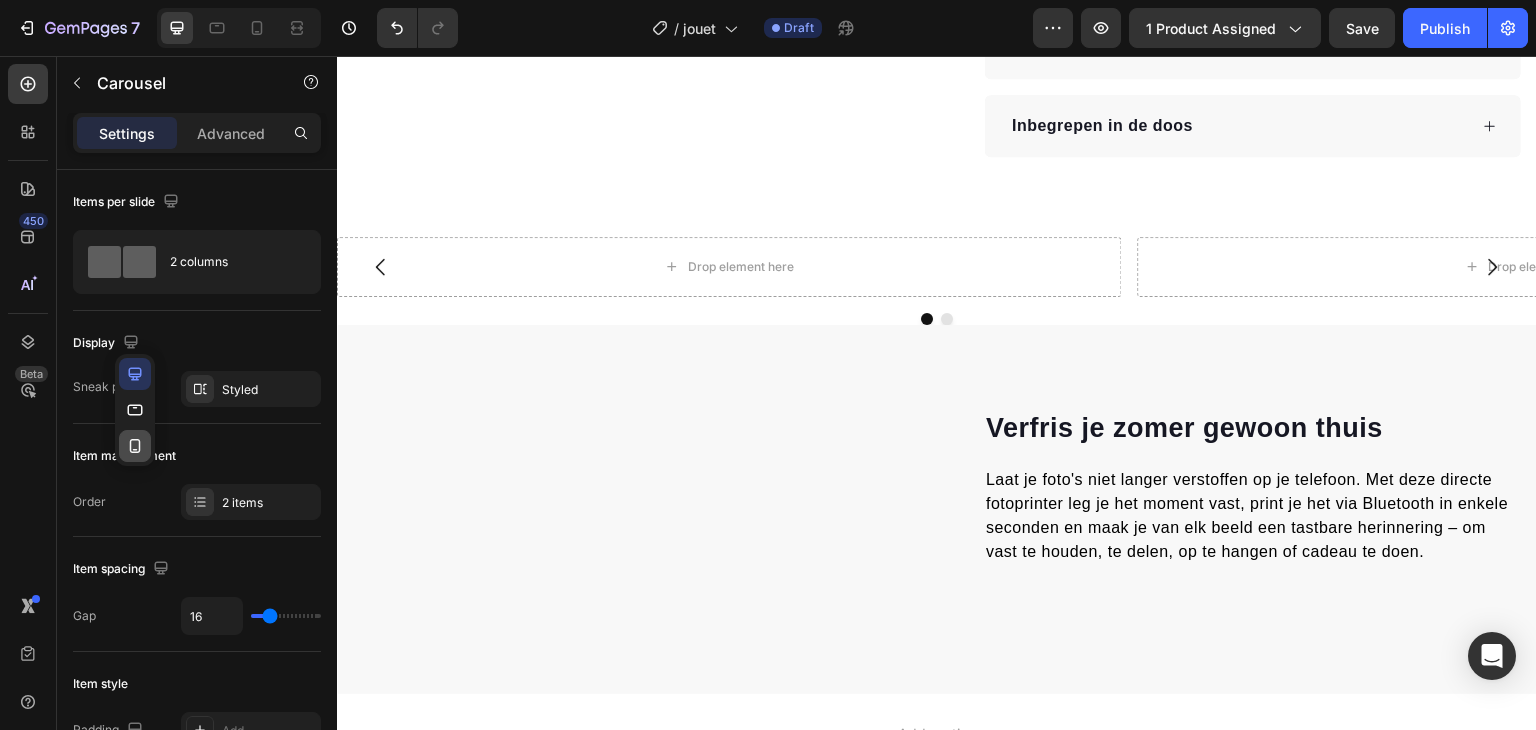 click 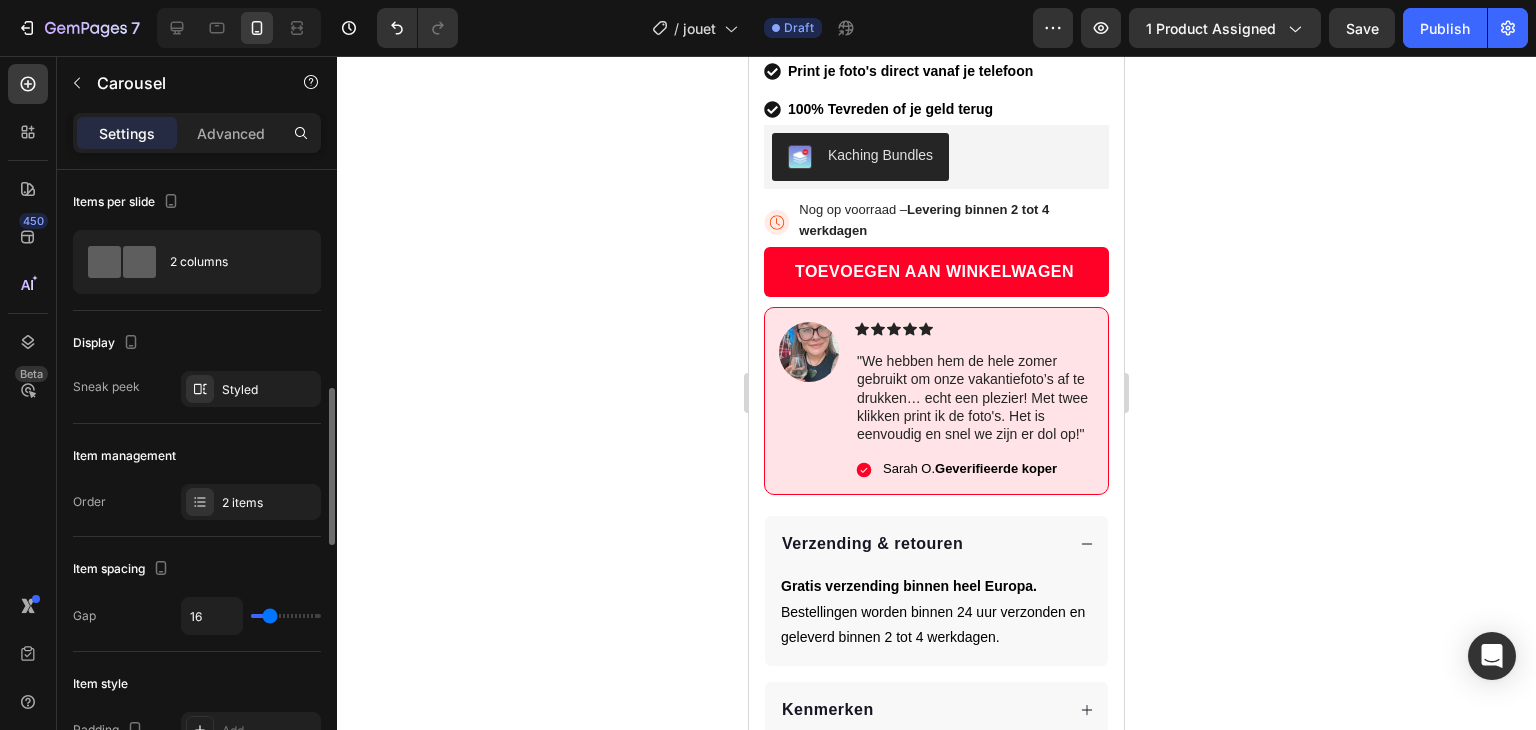 scroll, scrollTop: 964, scrollLeft: 0, axis: vertical 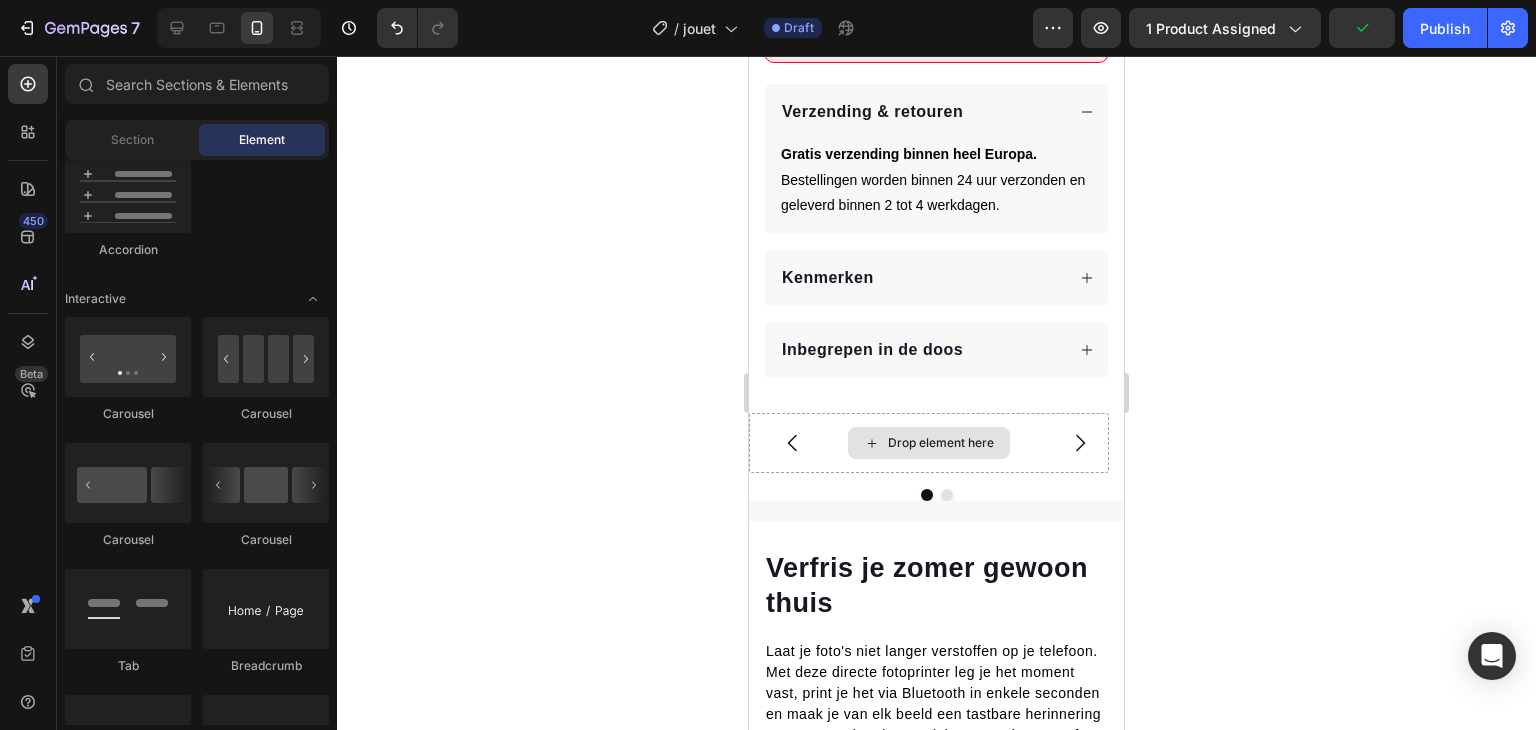 click on "Drop element here" at bounding box center (929, 443) 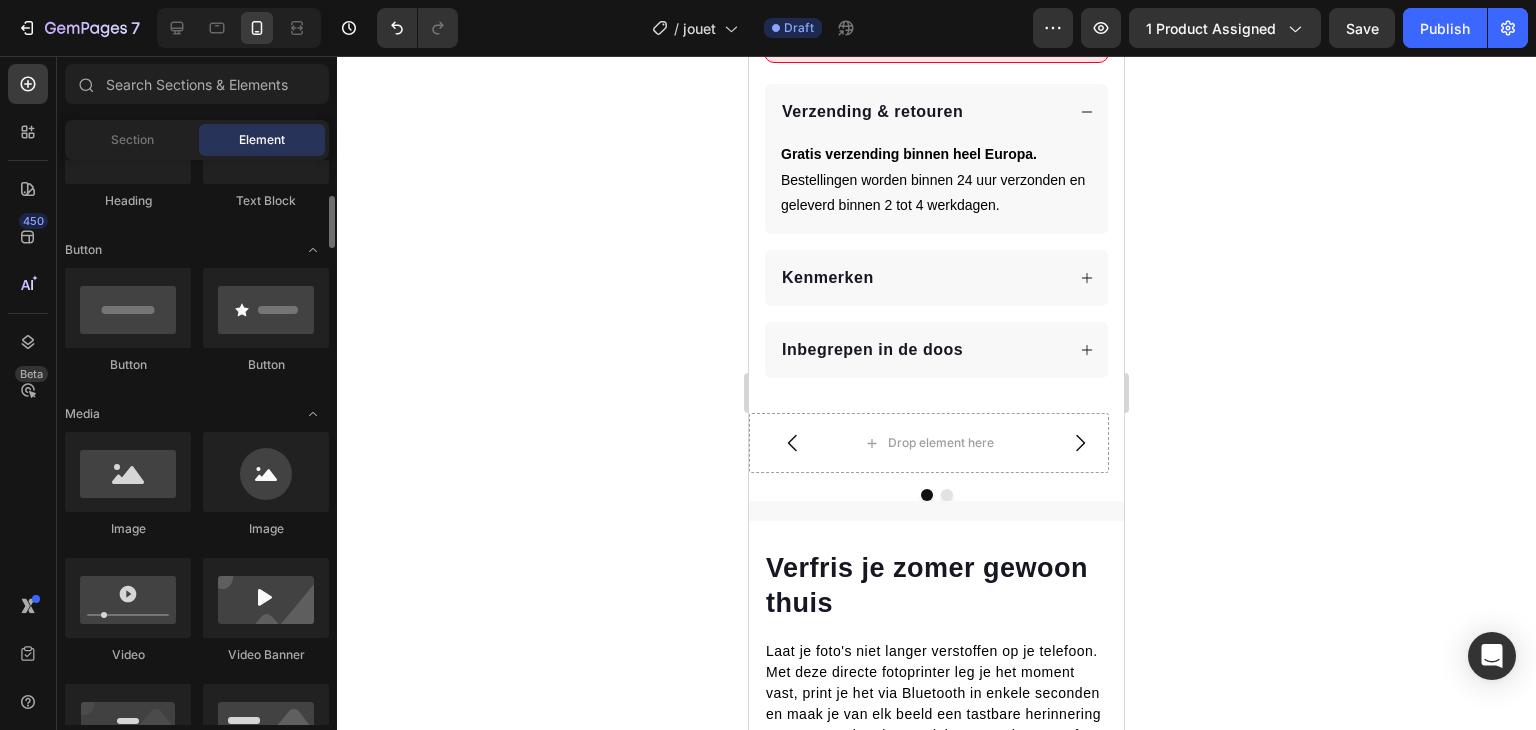 scroll, scrollTop: 389, scrollLeft: 0, axis: vertical 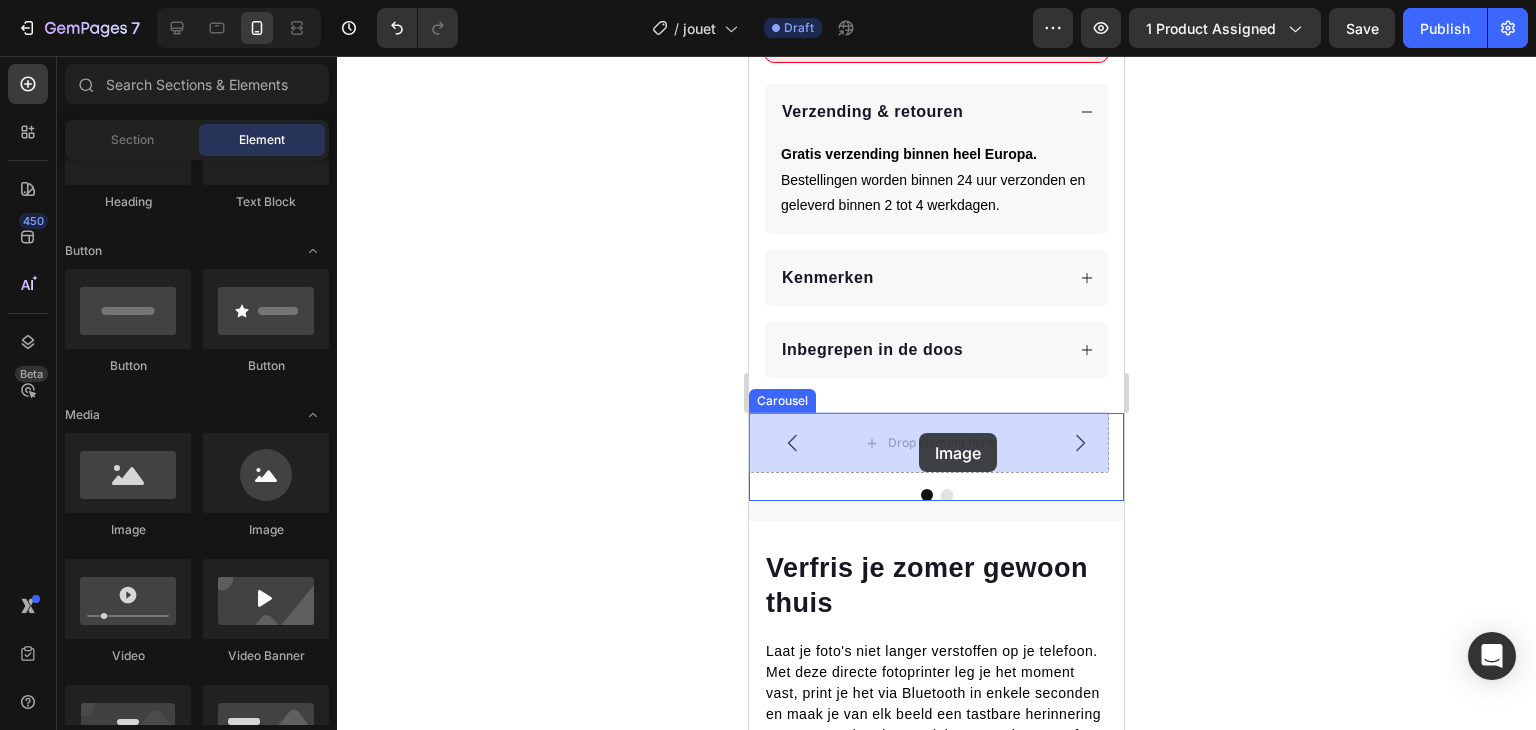 drag, startPoint x: 873, startPoint y: 543, endPoint x: 918, endPoint y: 432, distance: 119.77479 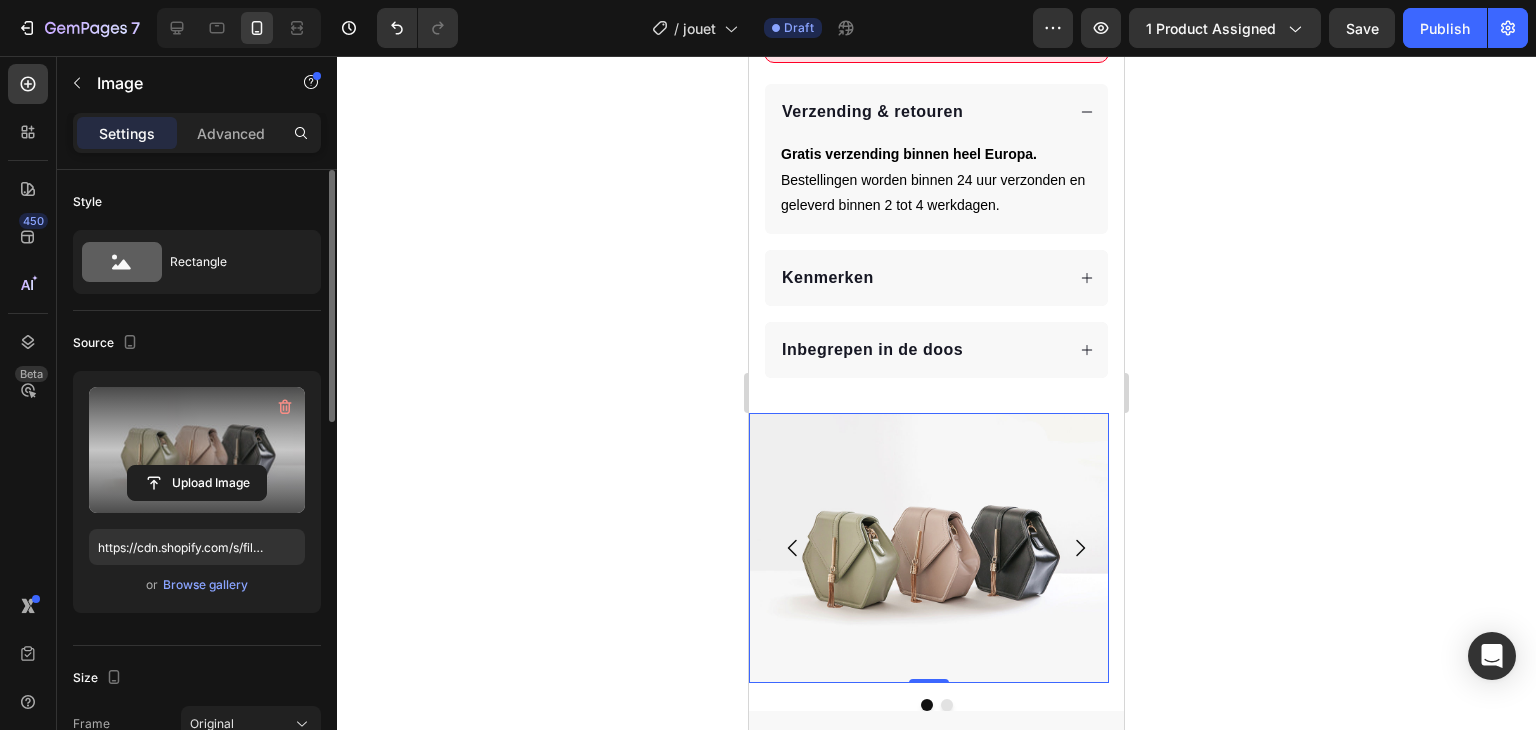click at bounding box center (197, 450) 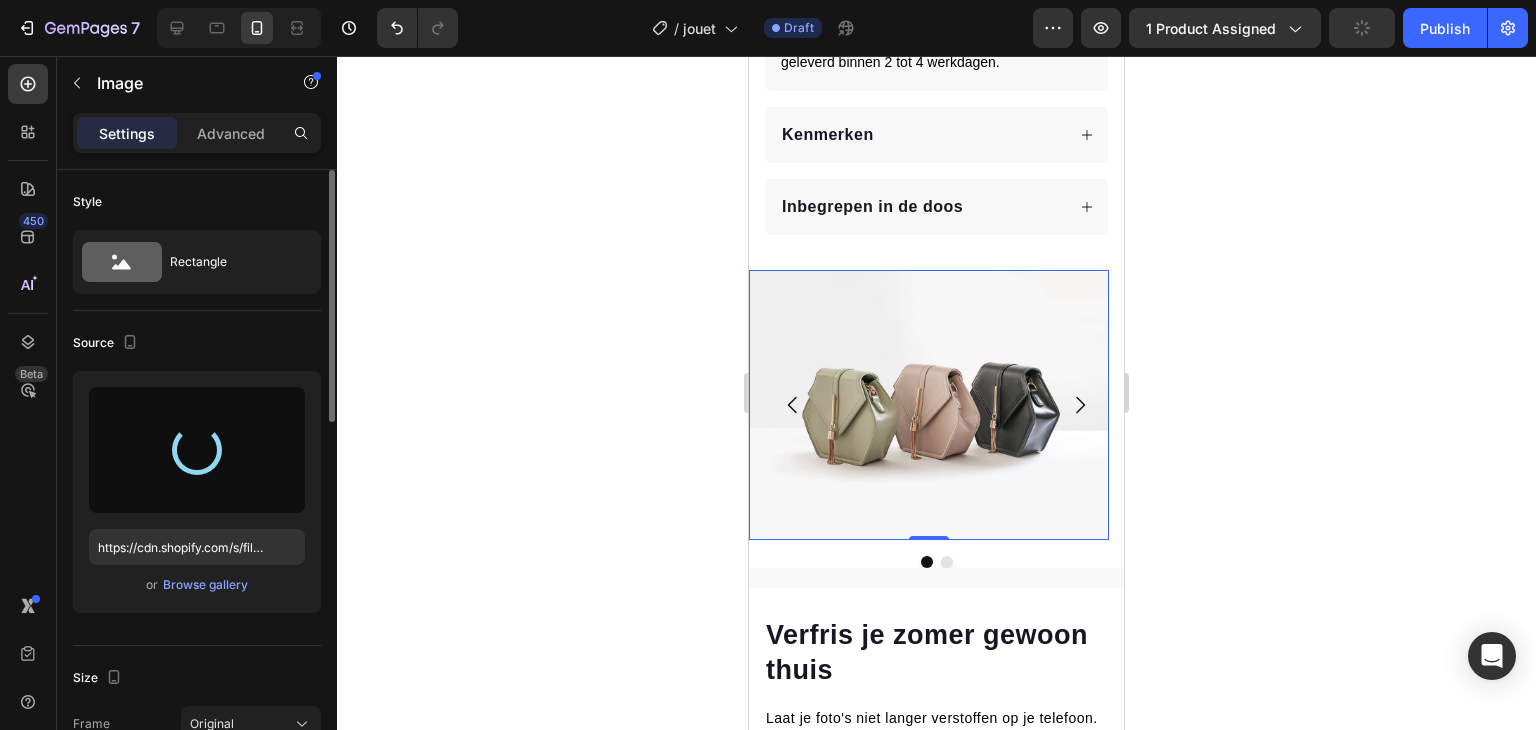 type on "https://cdn.shopify.com/s/files/1/0951/5571/6433/files/gempages_576732224502629202-42b6ef46-058a-4944-9d4d-1d247c07413c.png" 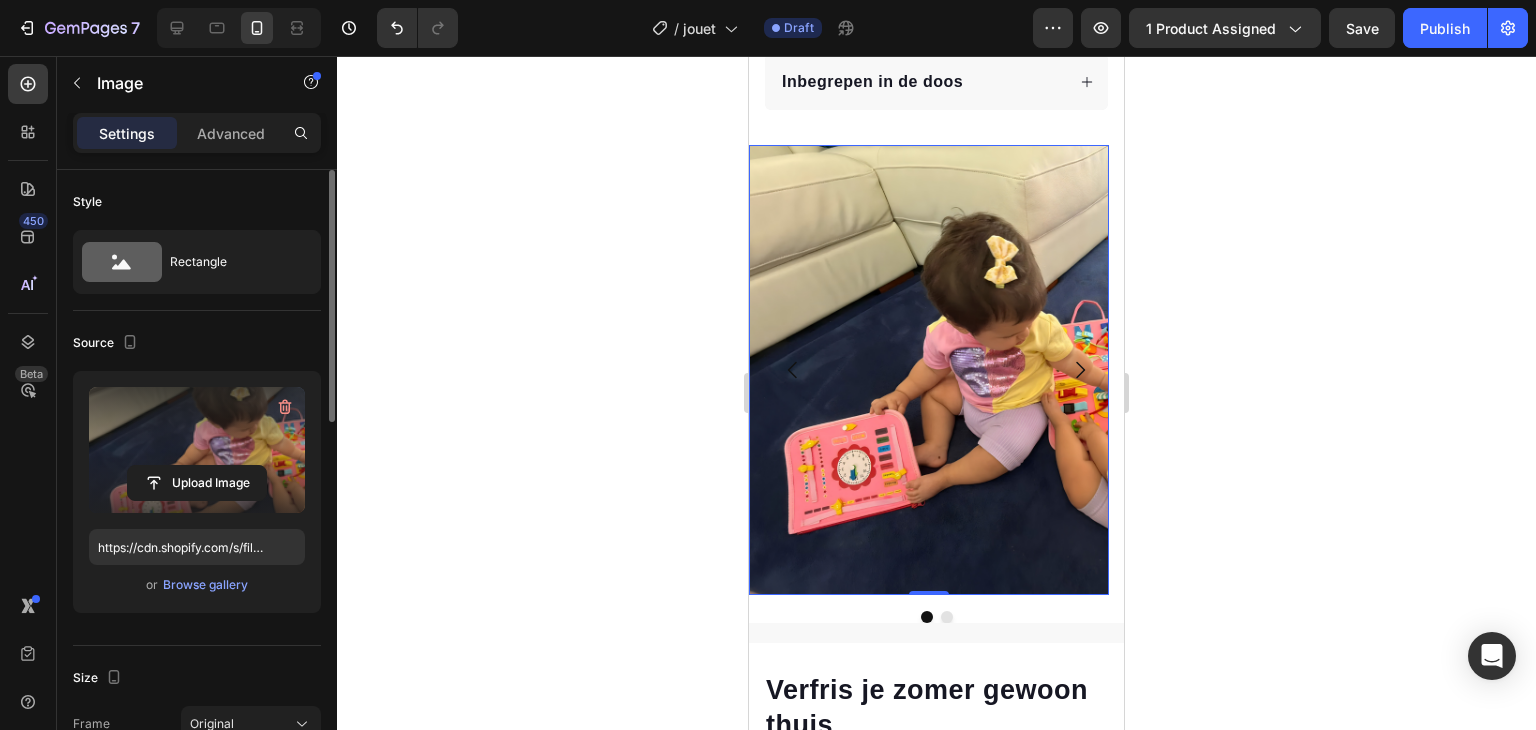scroll, scrollTop: 1521, scrollLeft: 0, axis: vertical 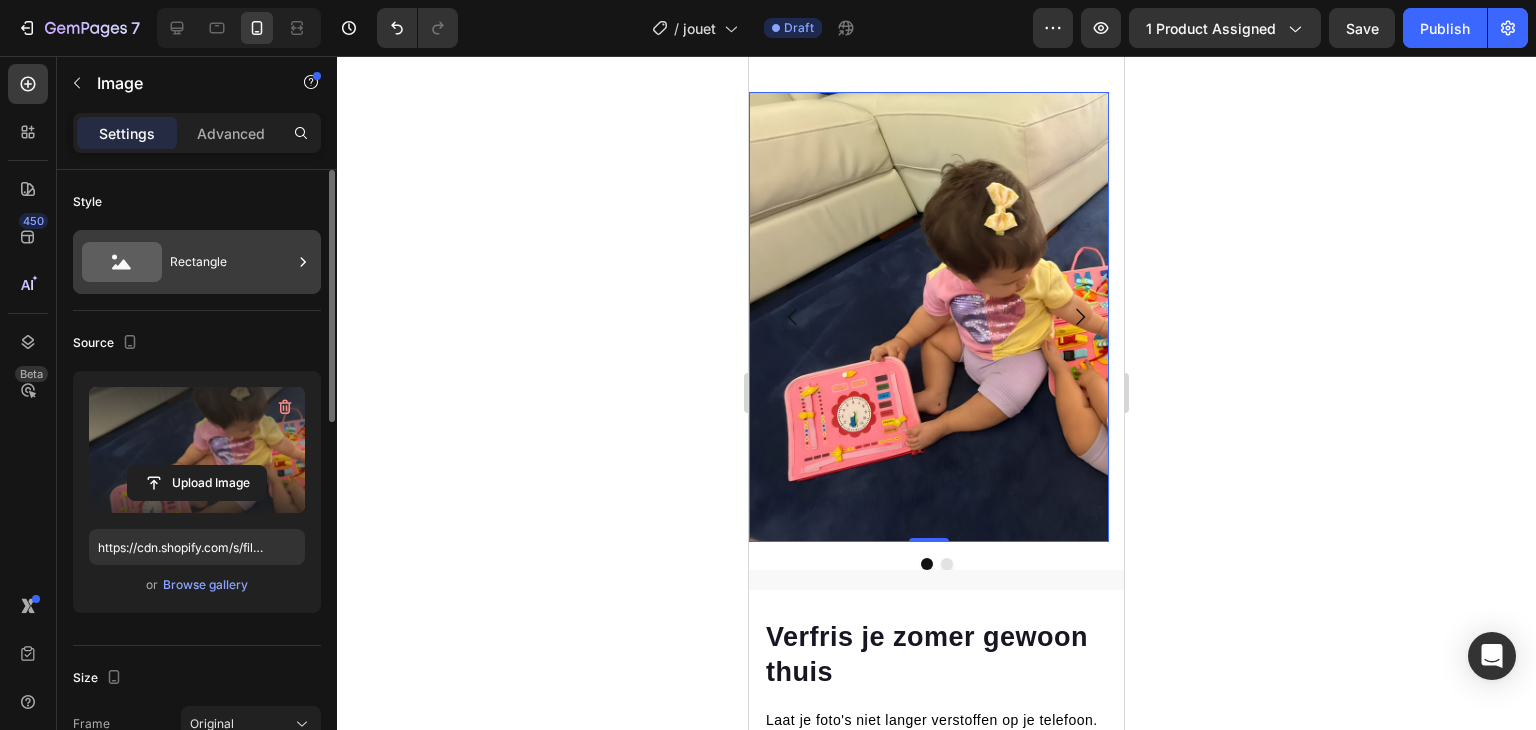 click on "Rectangle" at bounding box center [231, 262] 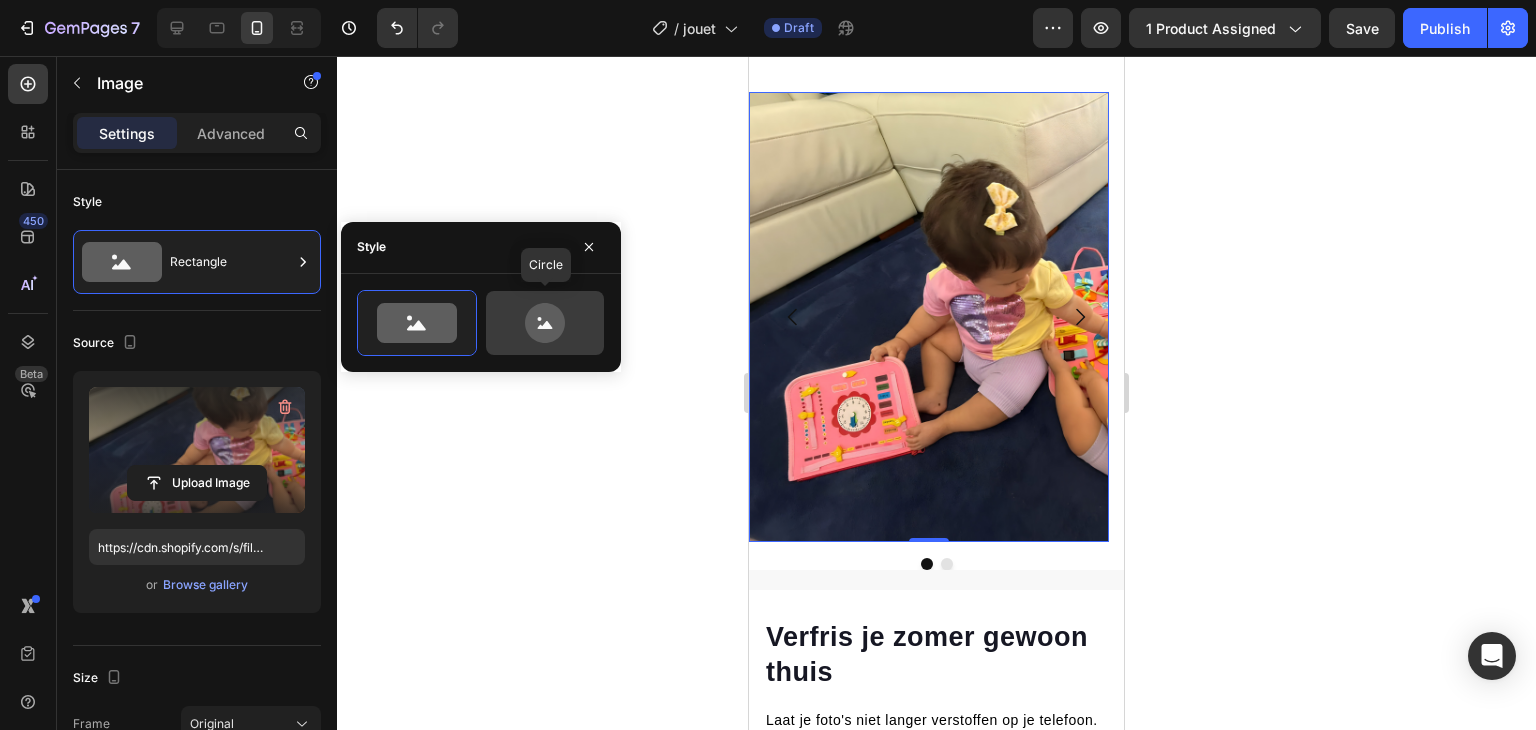 click 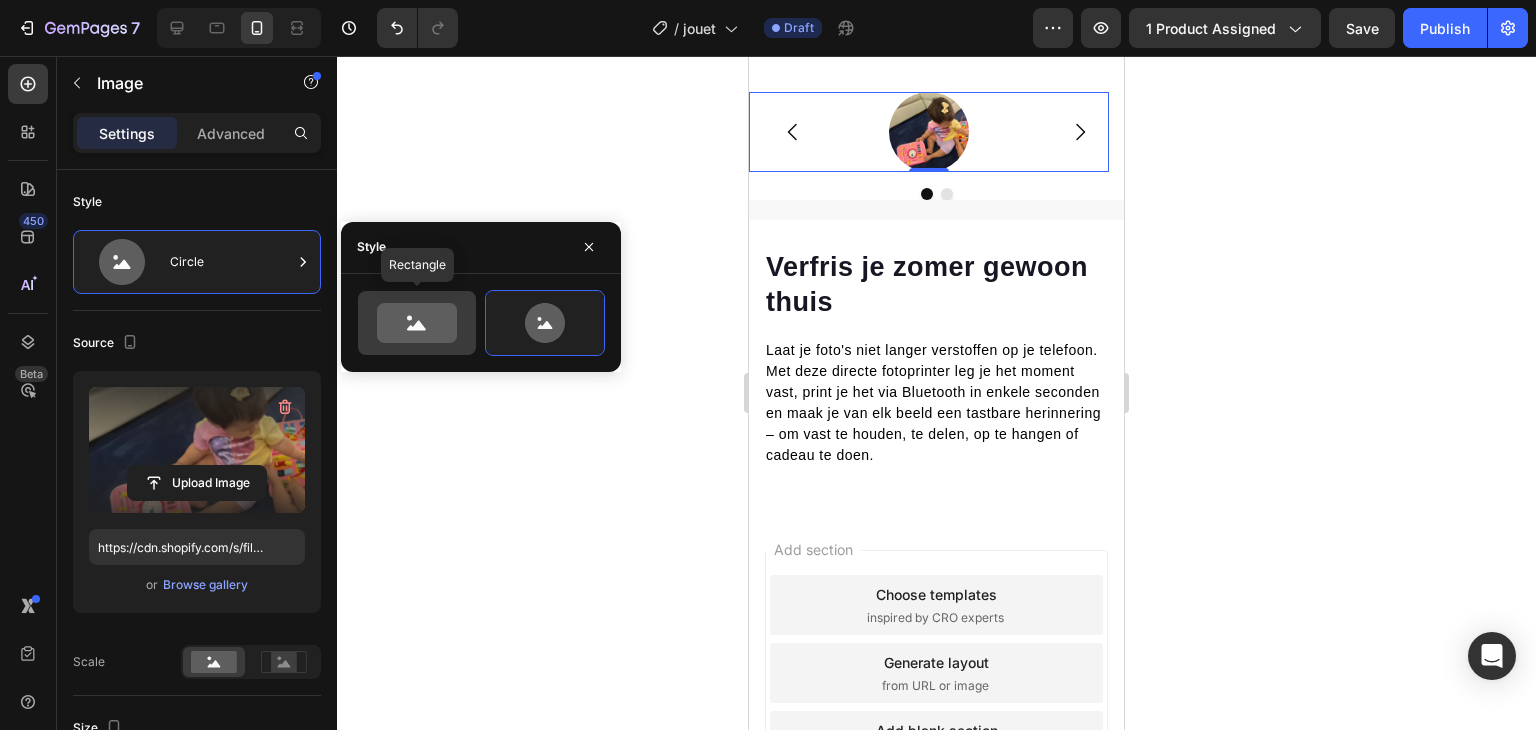 click 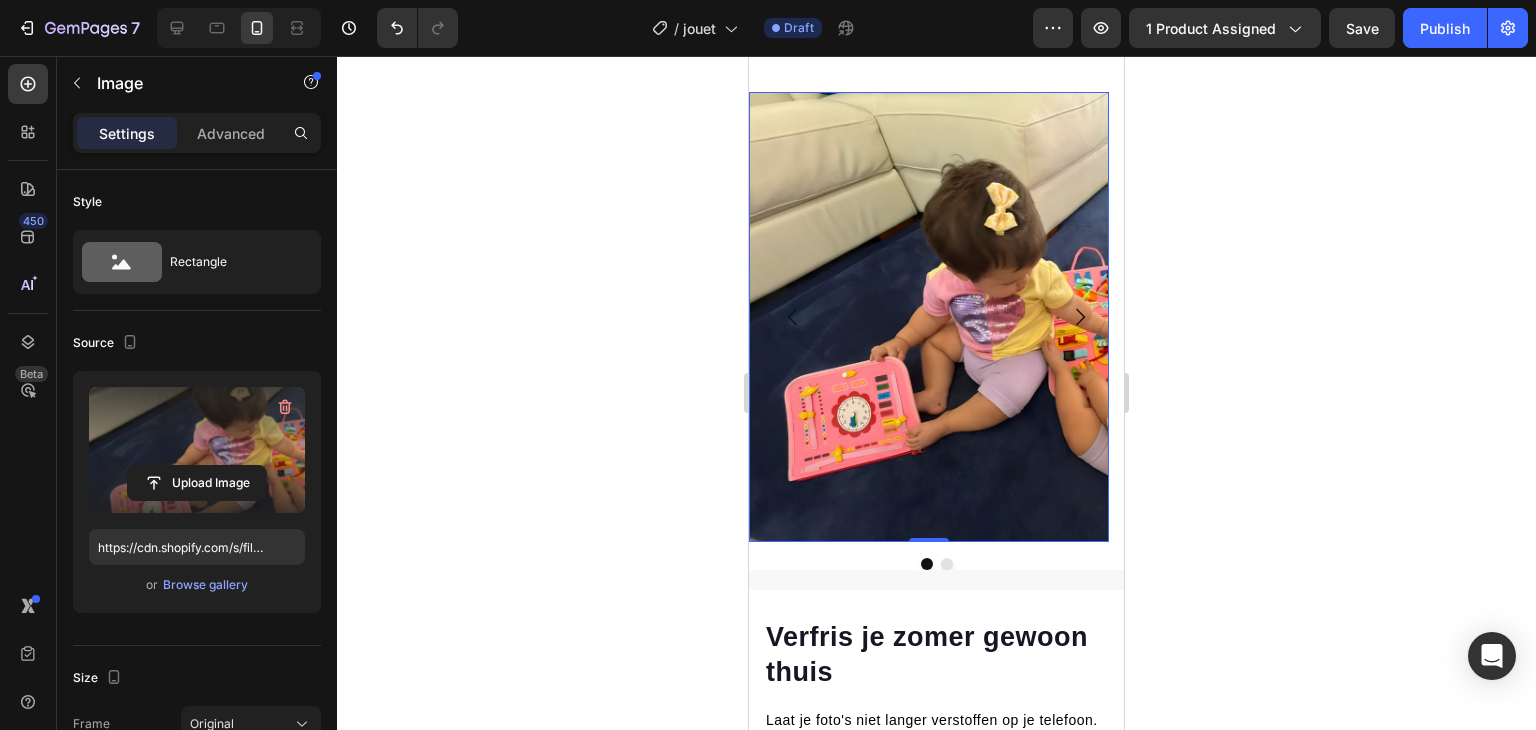 click 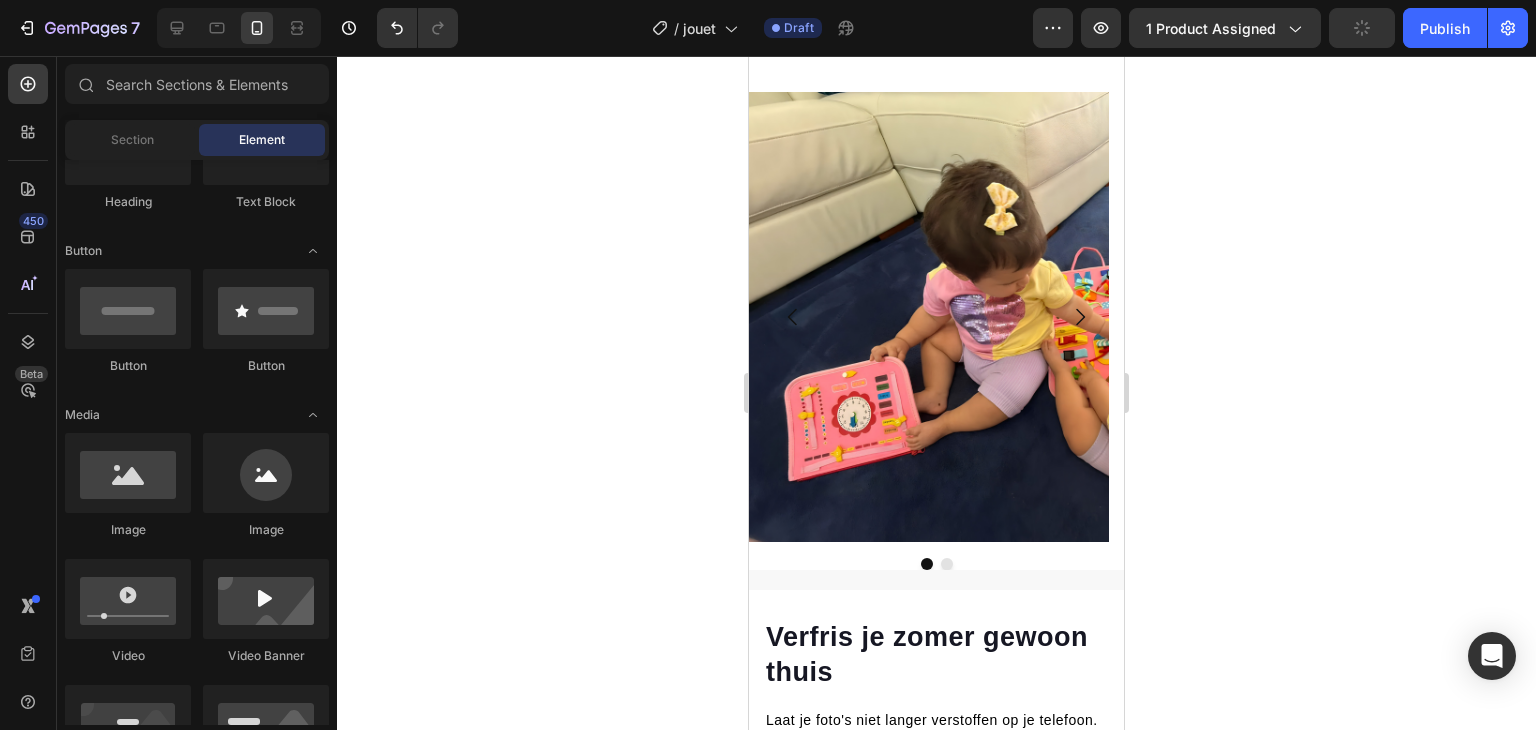 click at bounding box center [929, 317] 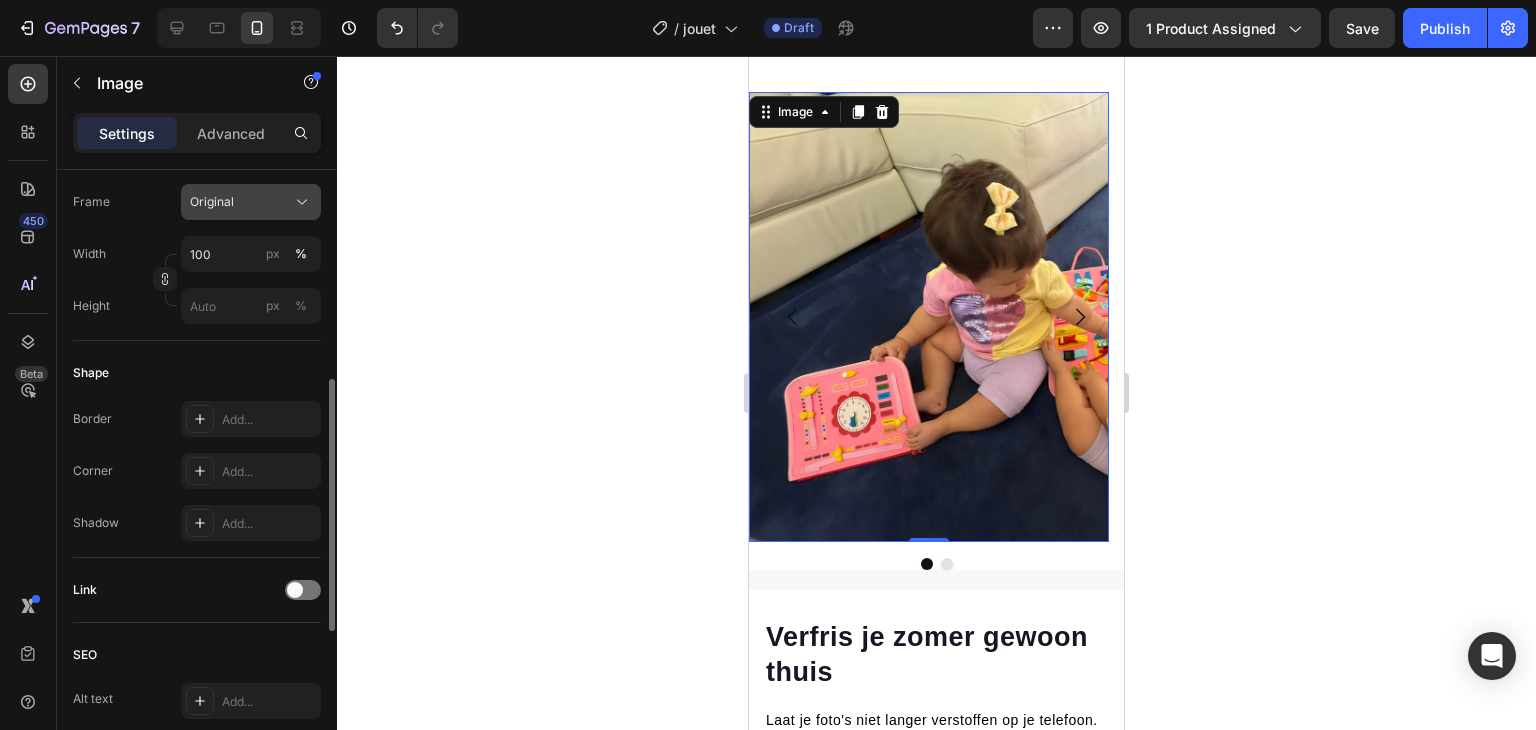 scroll, scrollTop: 526, scrollLeft: 0, axis: vertical 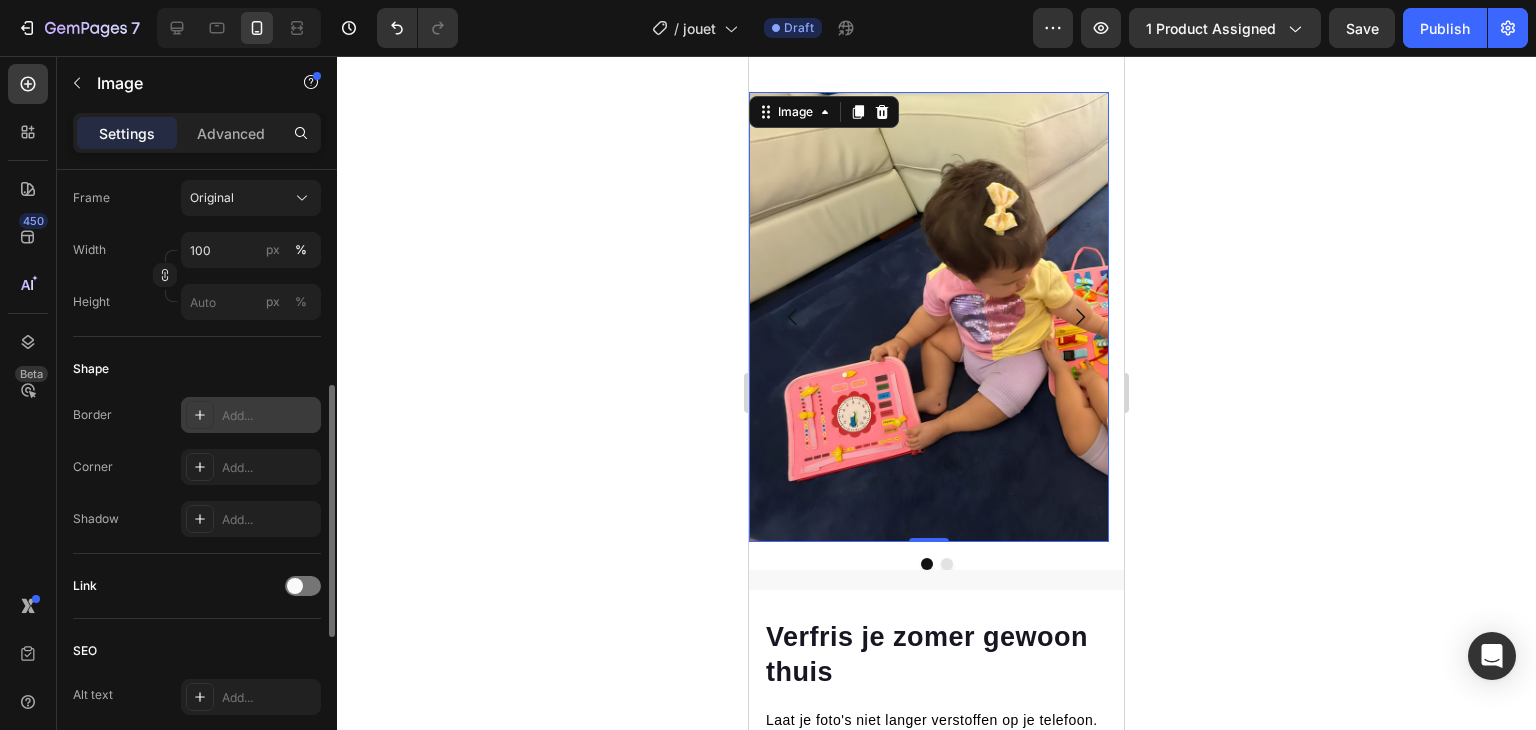 click at bounding box center [200, 415] 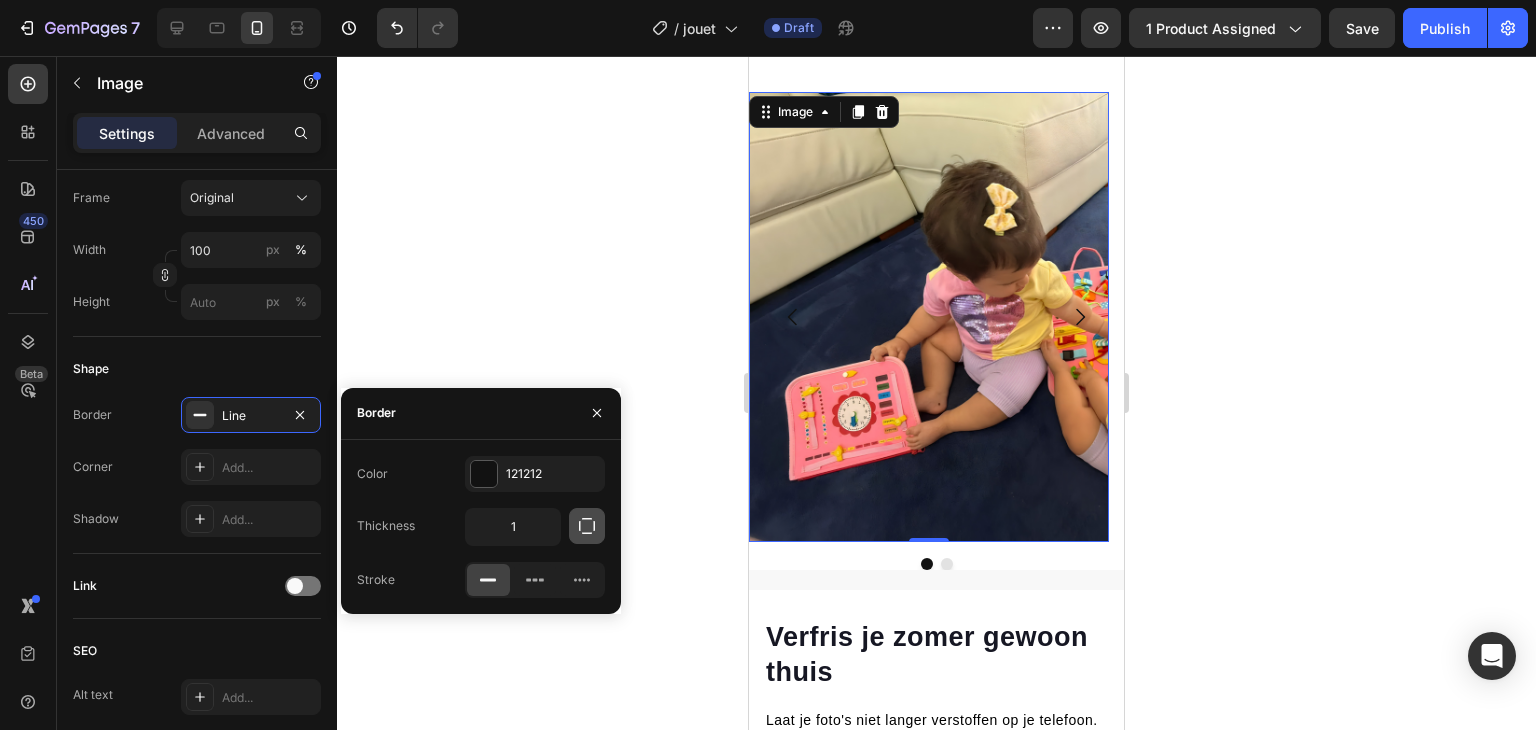 click 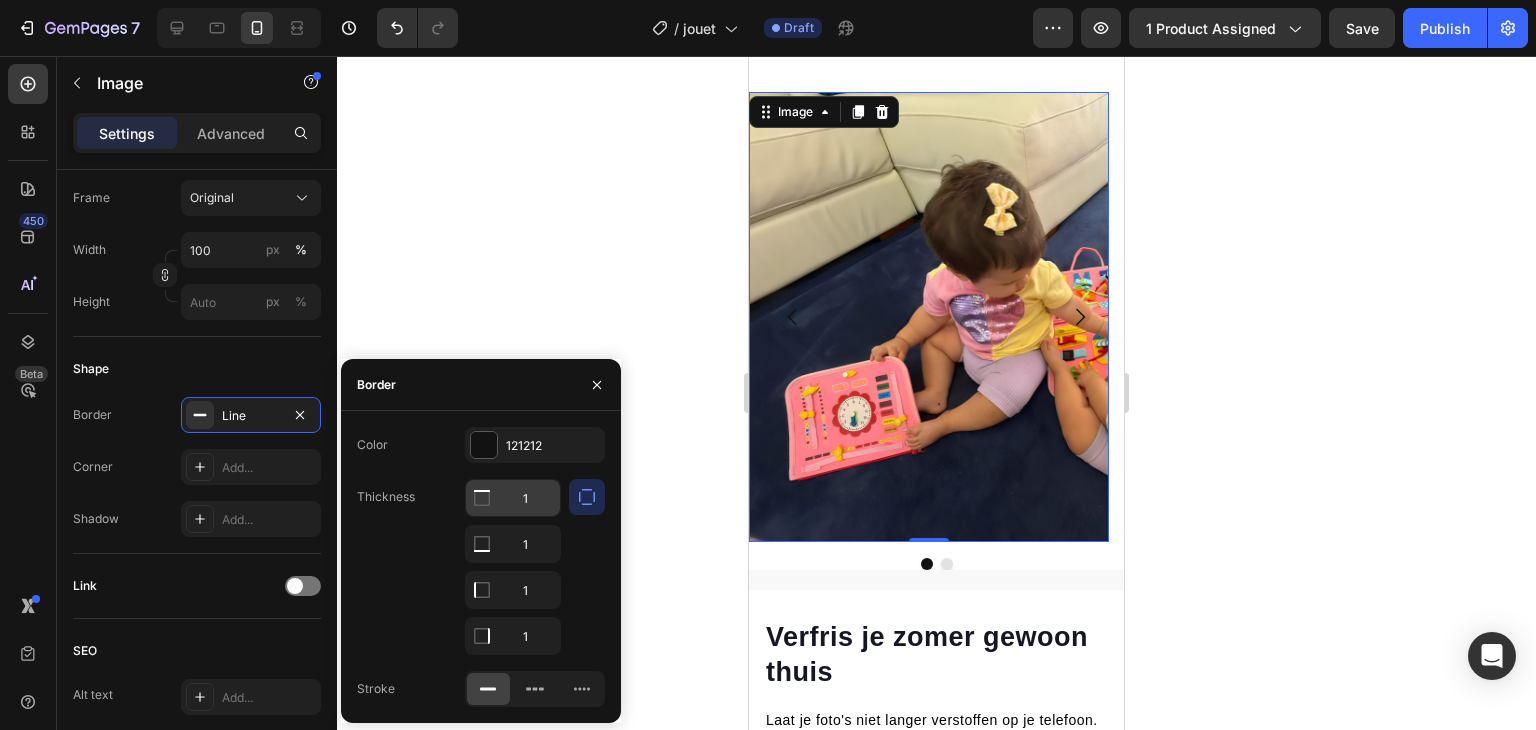 click 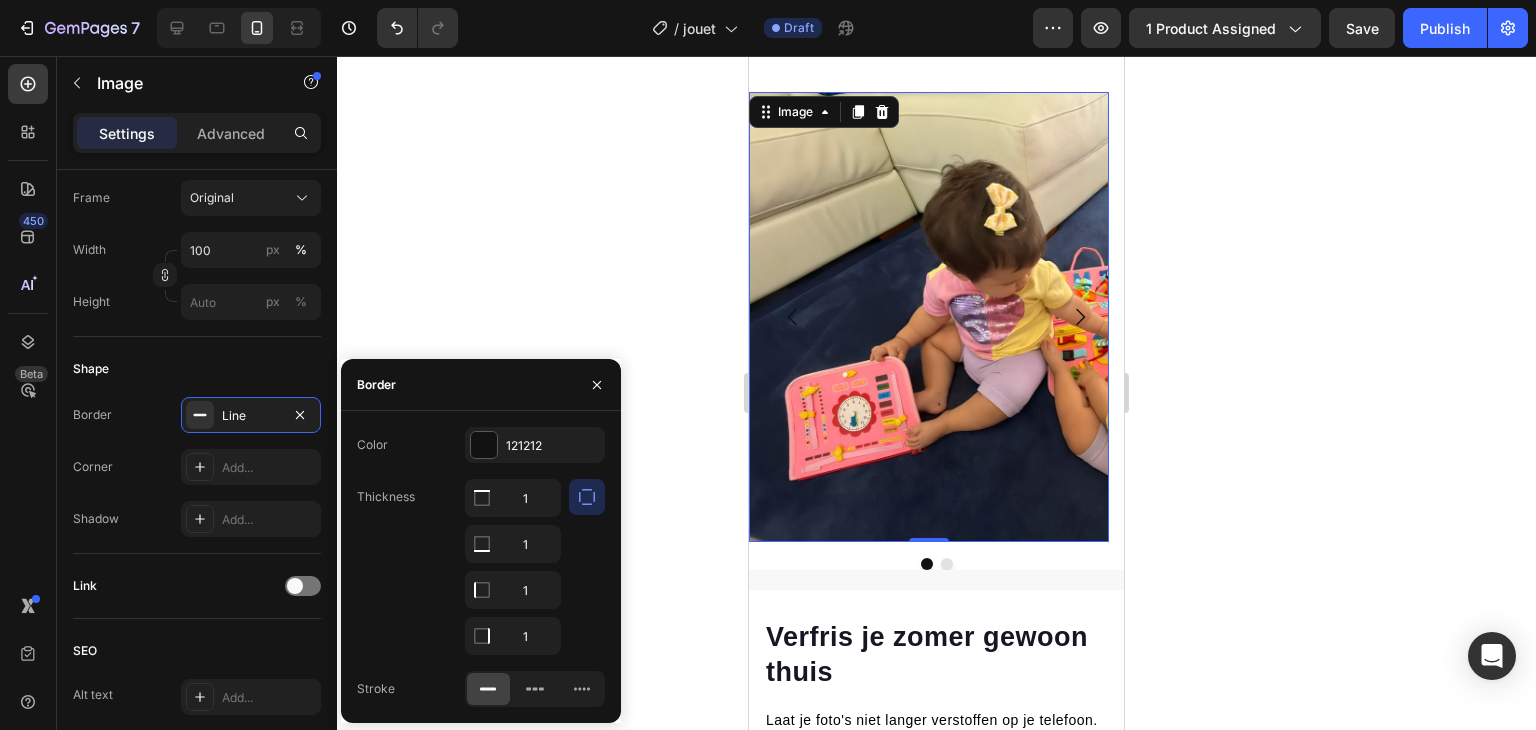 click 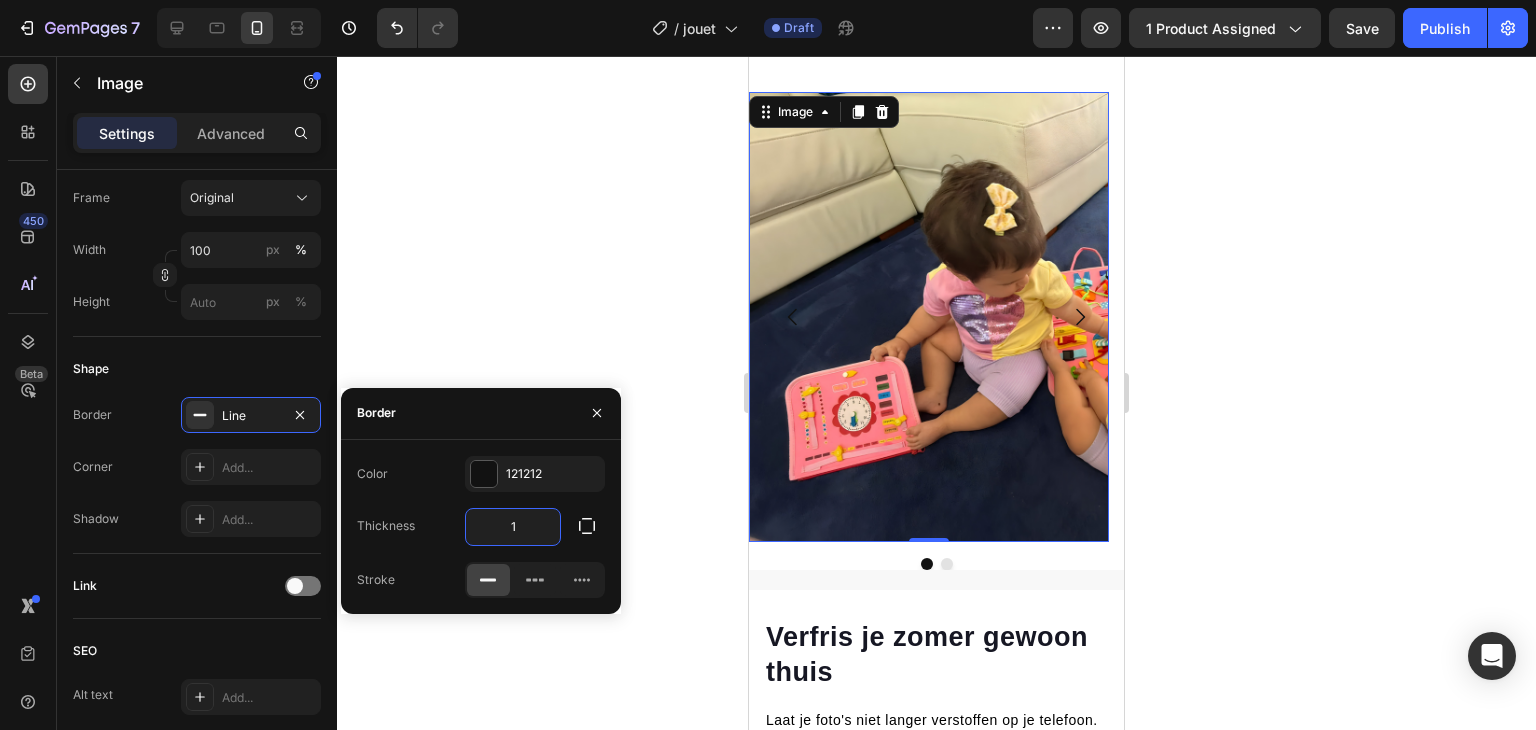 click on "1" at bounding box center (513, 527) 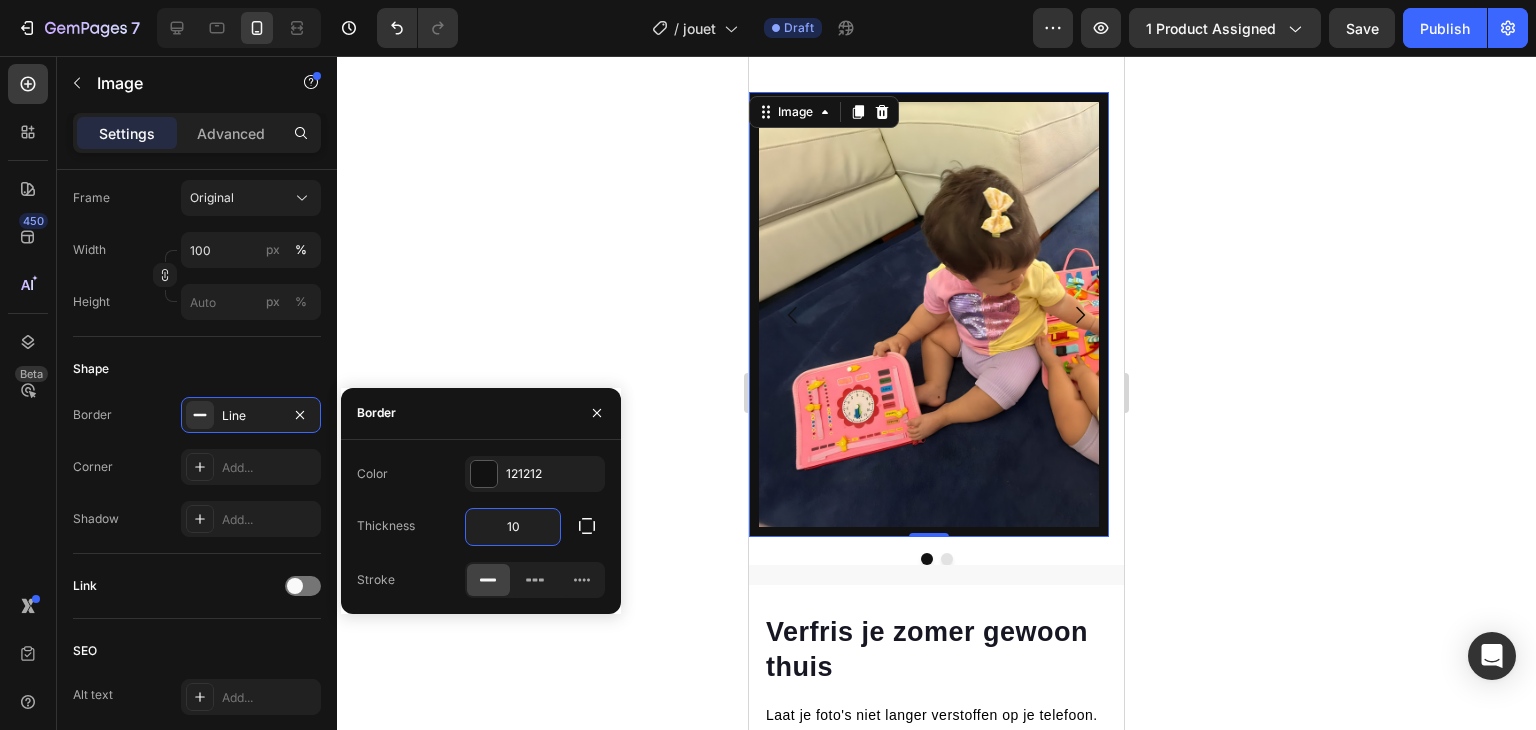 type on "1" 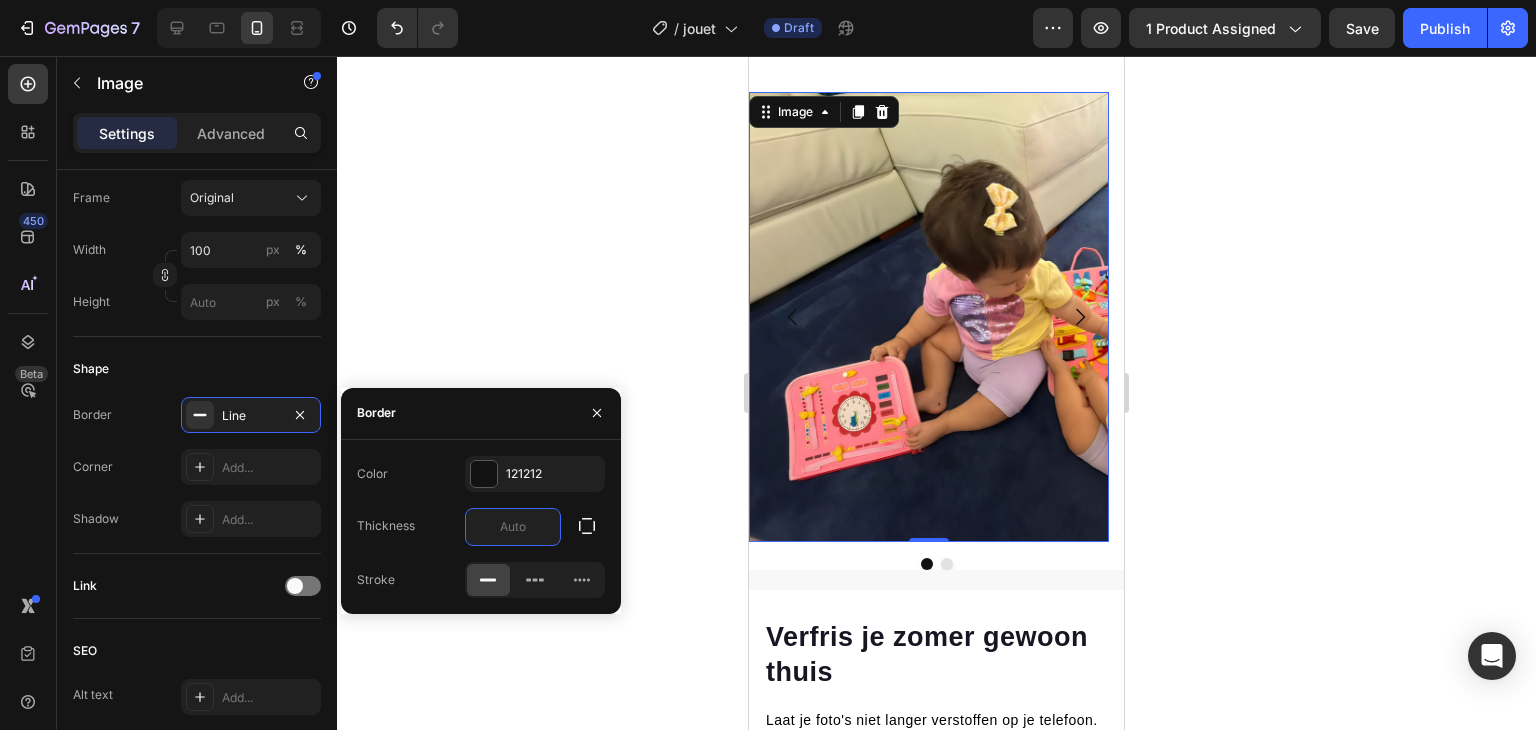 type on "1" 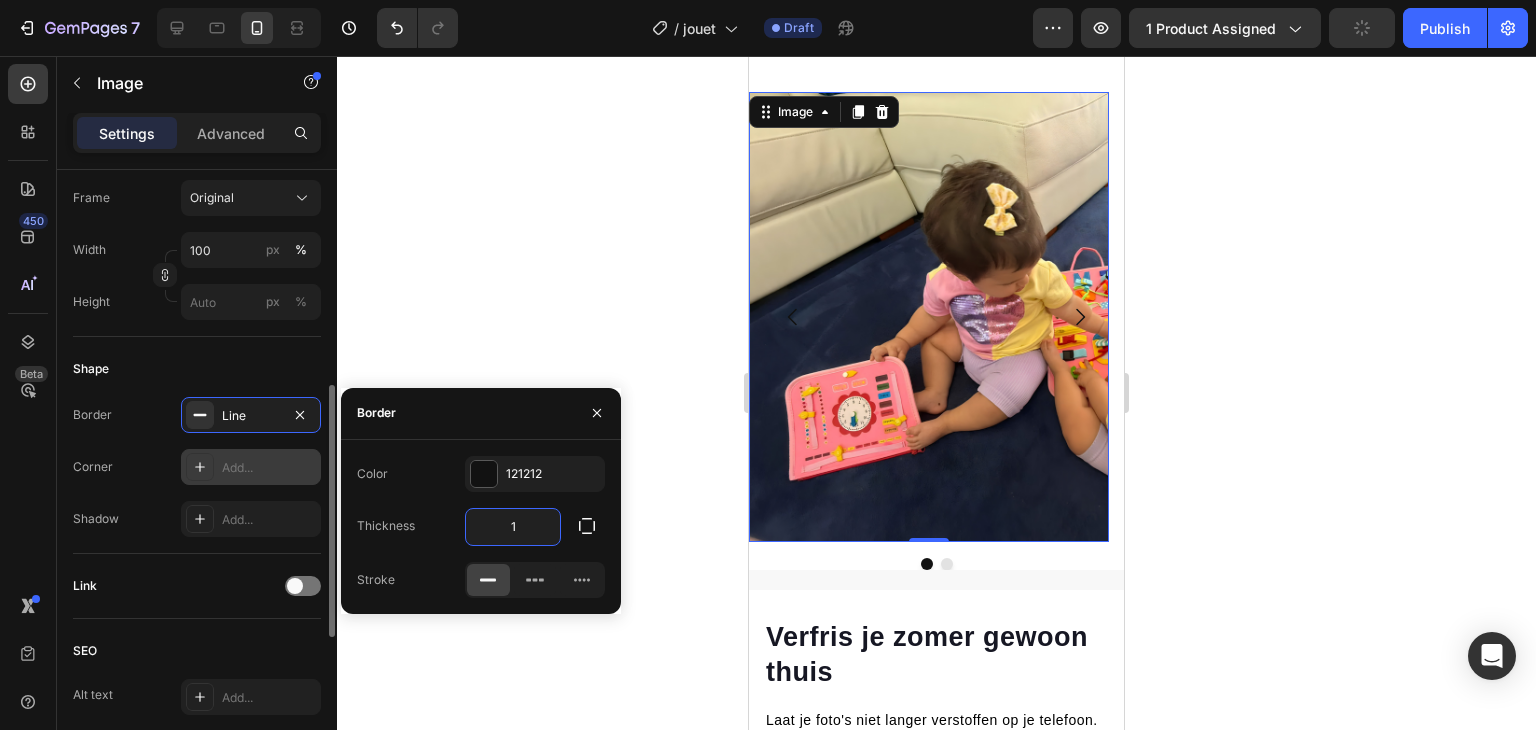 click on "Add..." at bounding box center (269, 468) 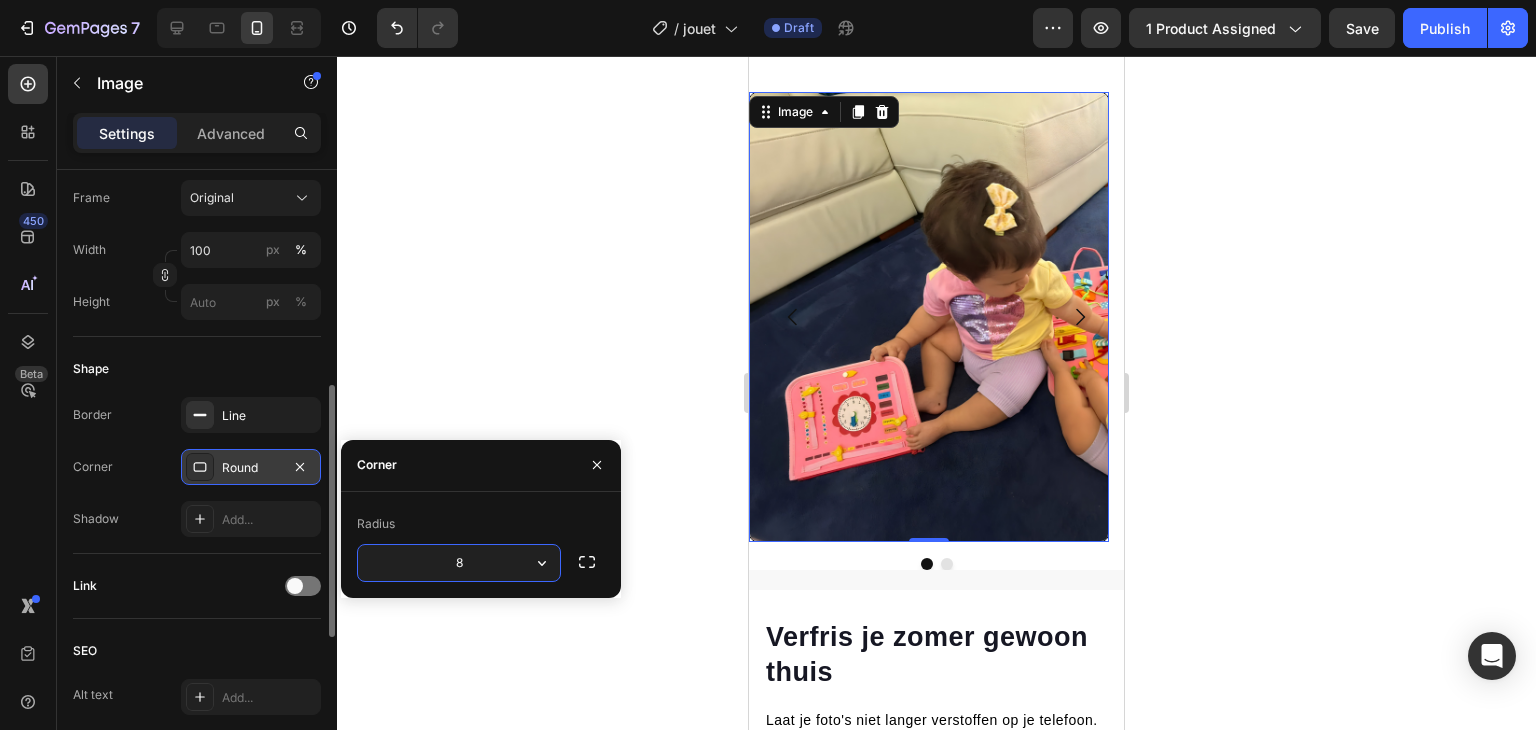 click on "8" at bounding box center [459, 563] 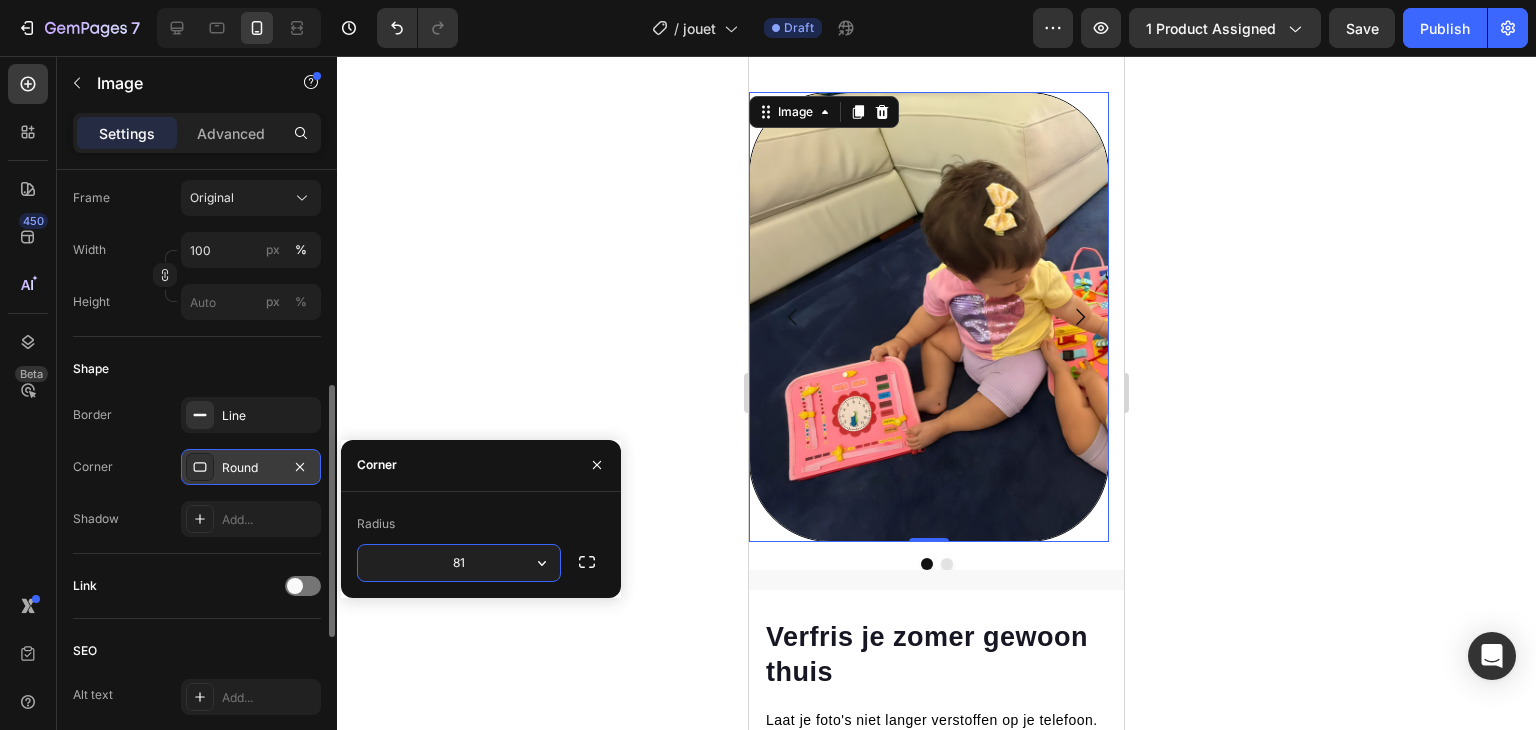 type on "8" 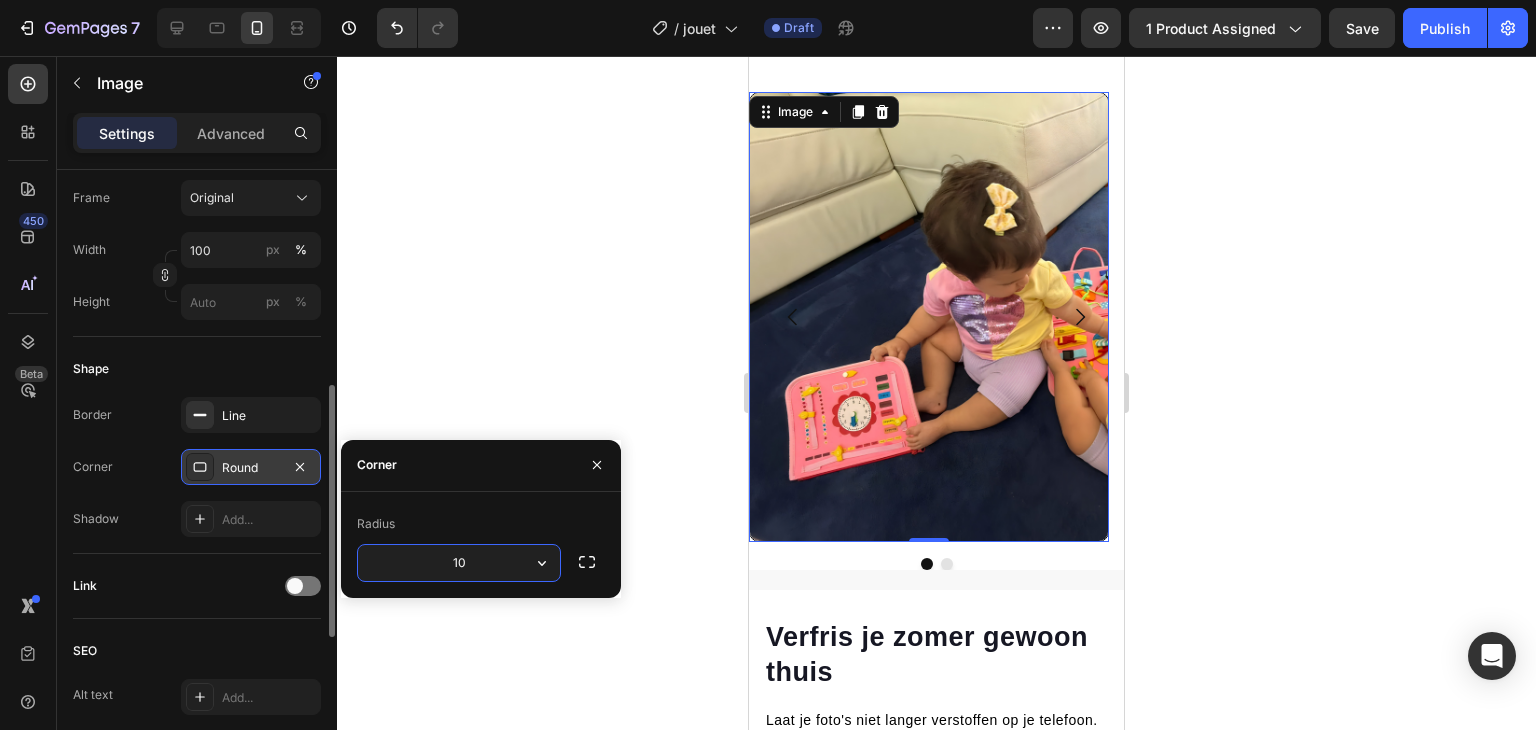type on "1" 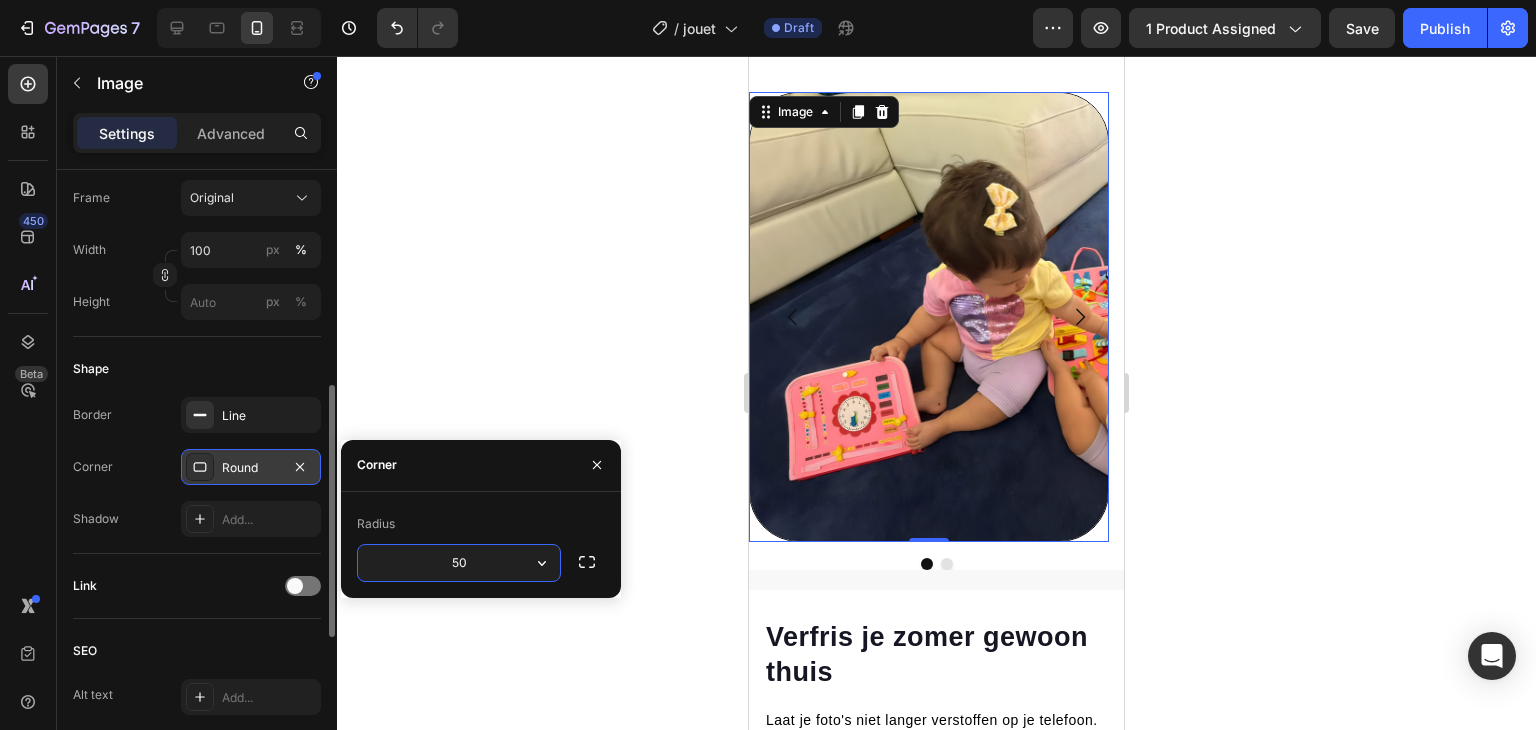 type on "5" 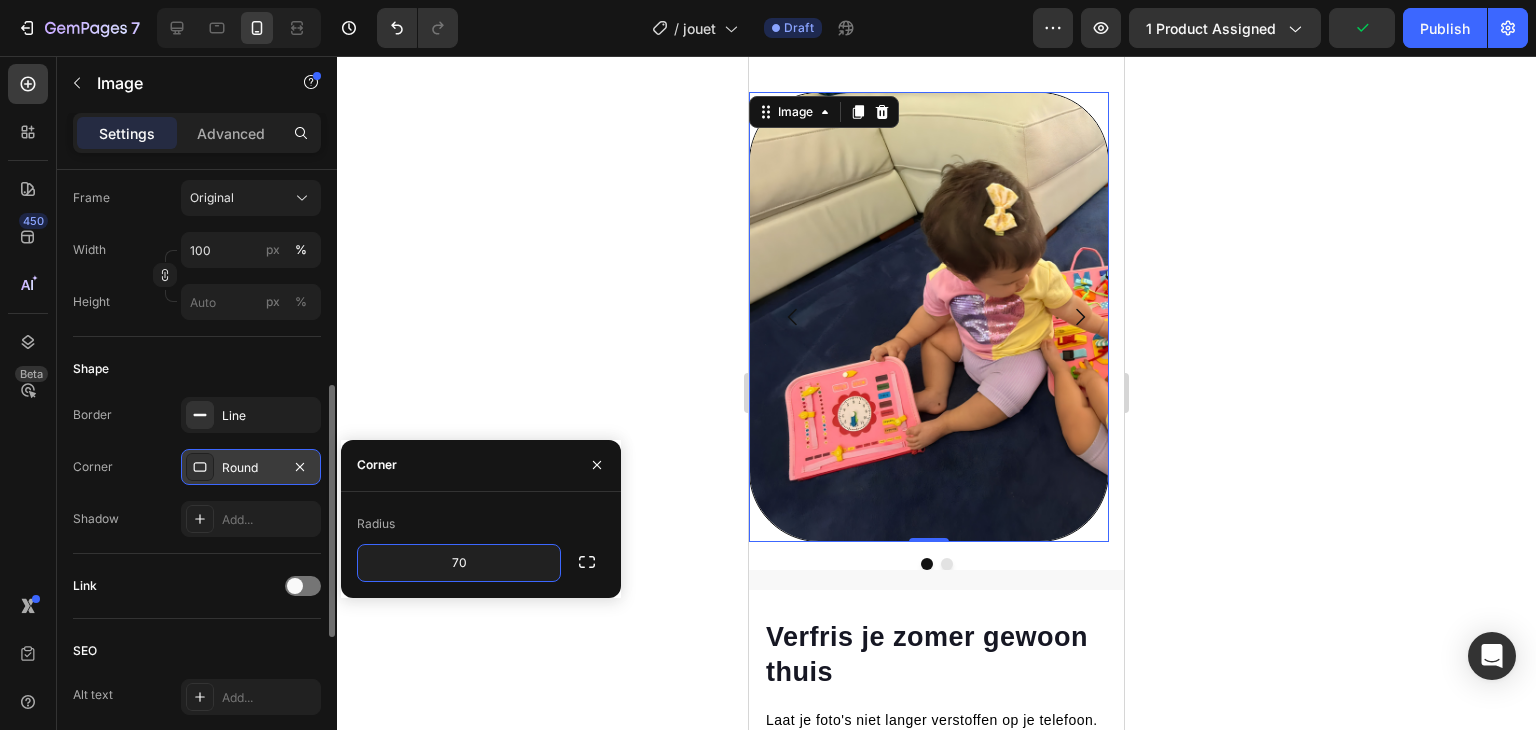 type on "70" 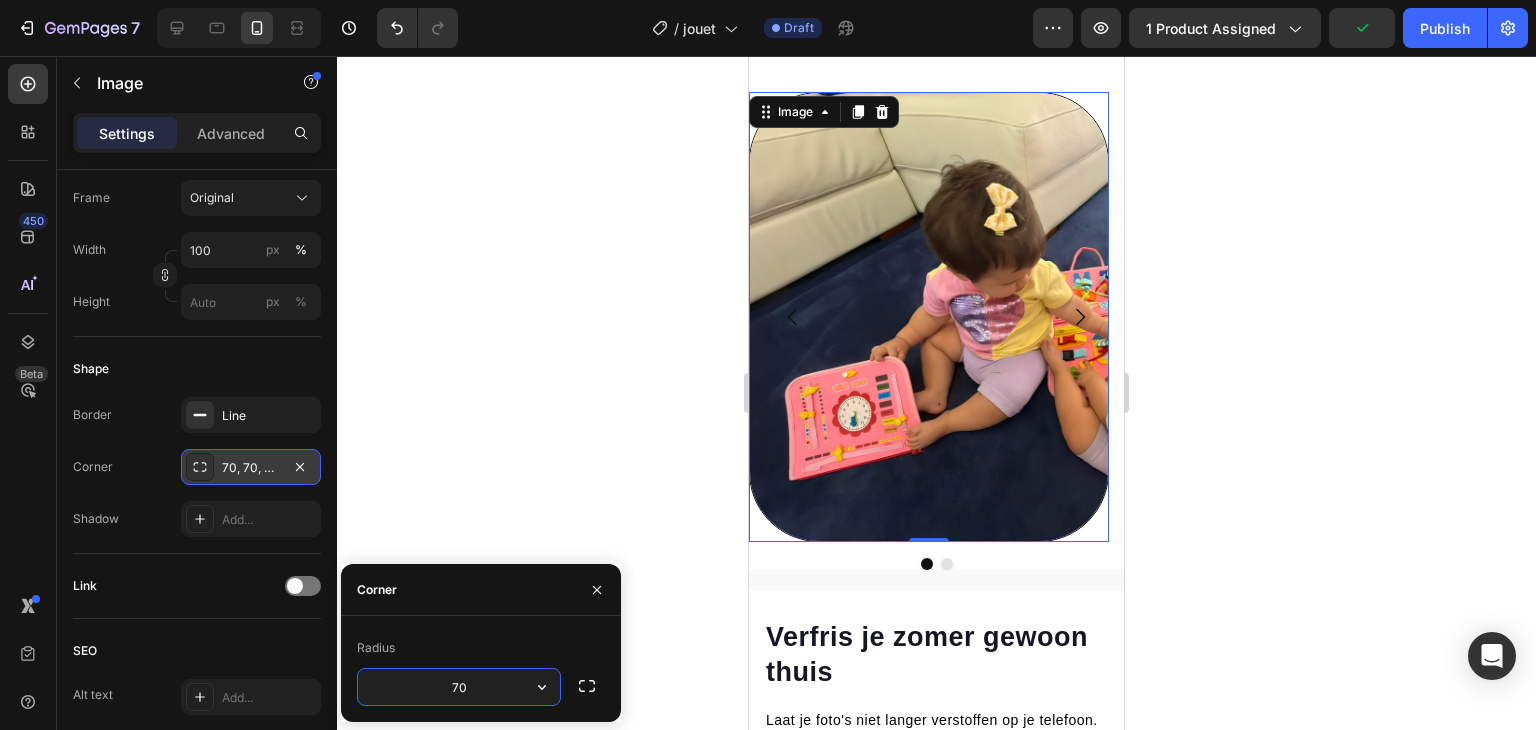 scroll, scrollTop: 0, scrollLeft: 0, axis: both 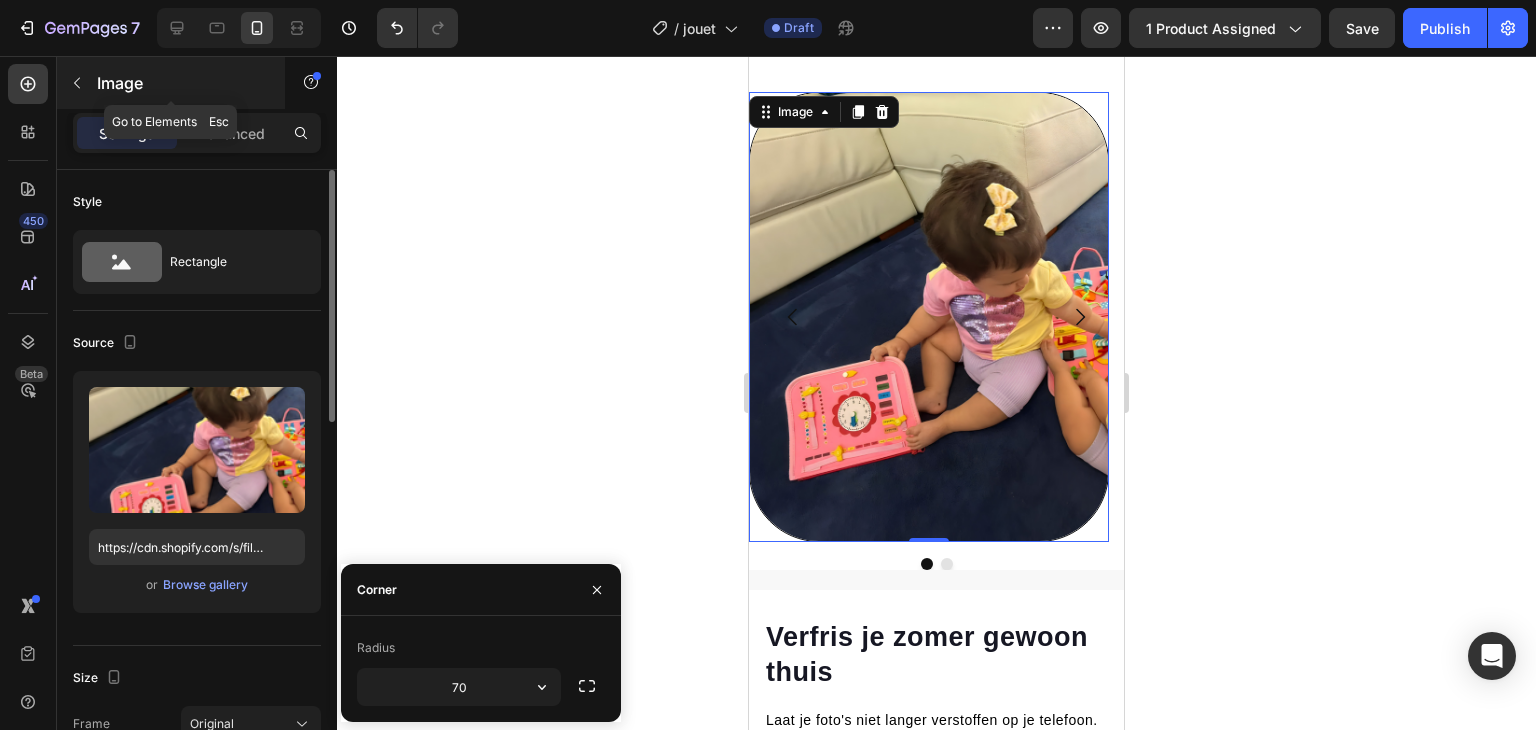 click at bounding box center [77, 83] 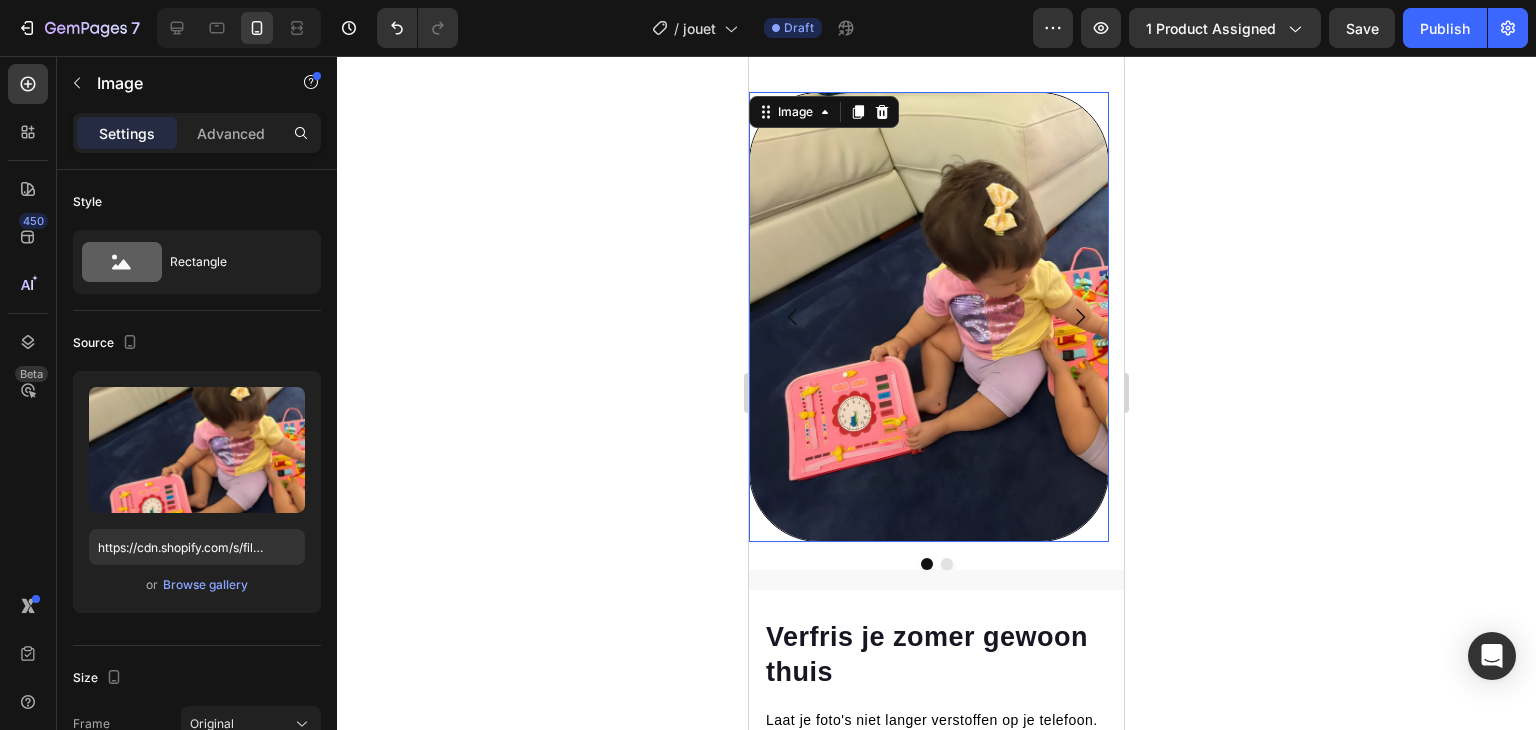click at bounding box center [929, 317] 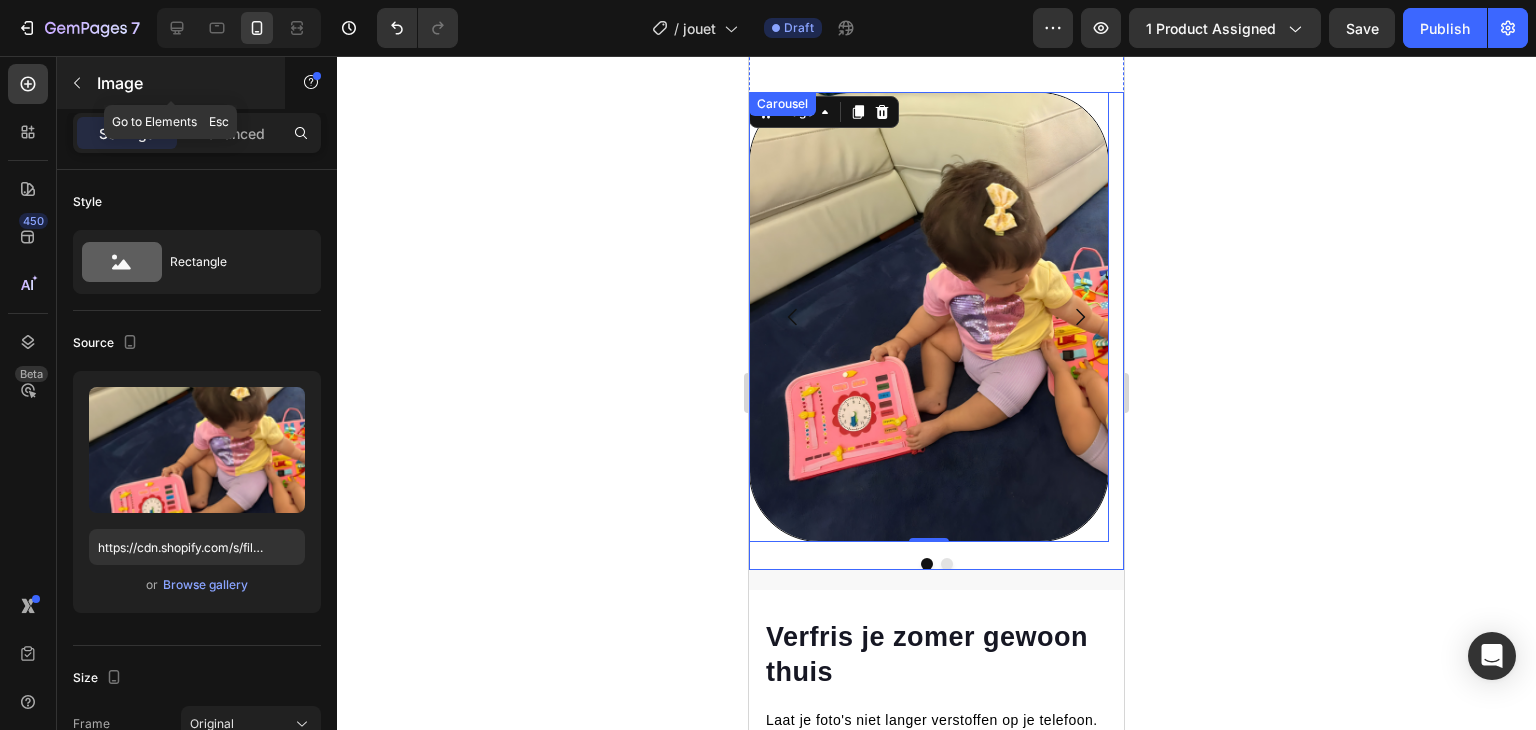 click on "Image" at bounding box center (182, 83) 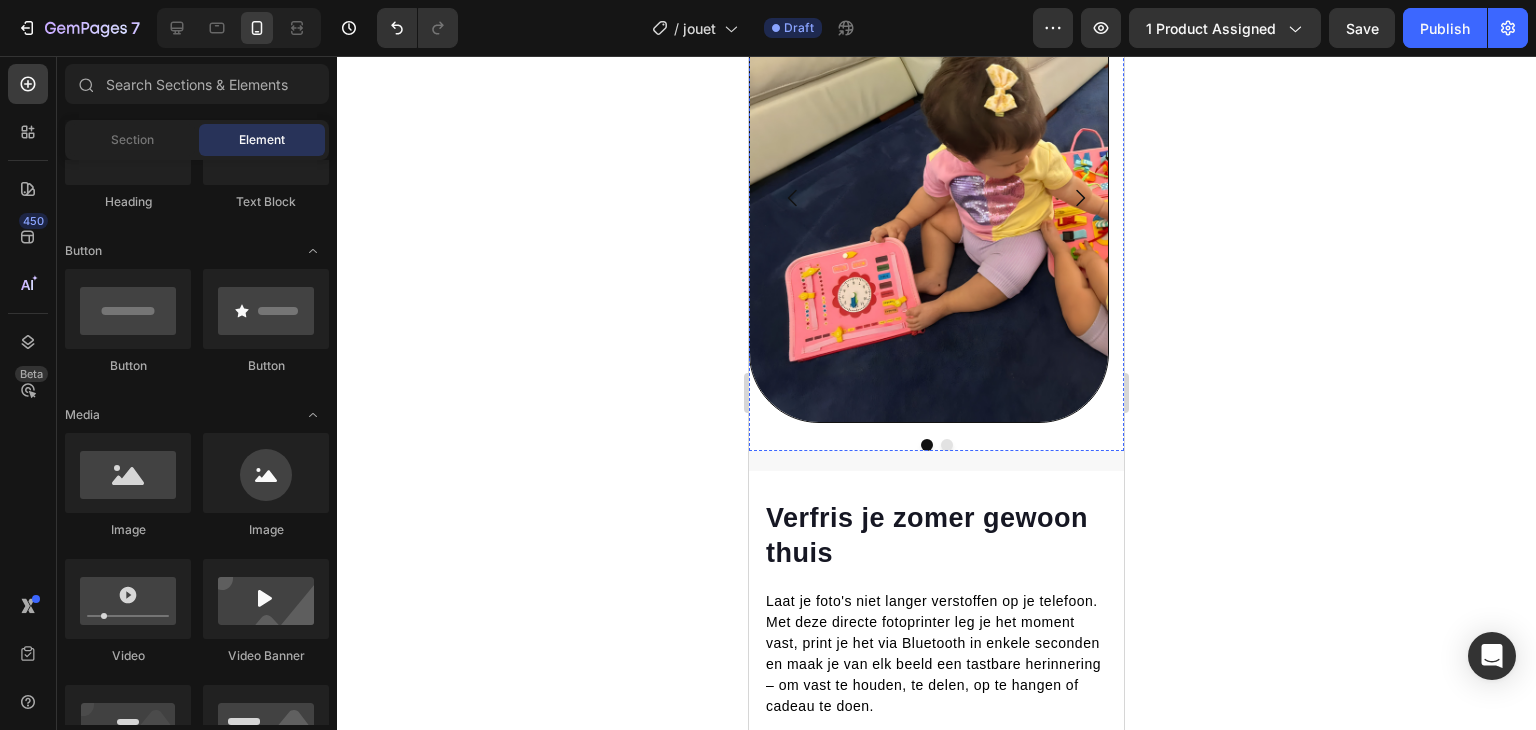 scroll, scrollTop: 1716, scrollLeft: 0, axis: vertical 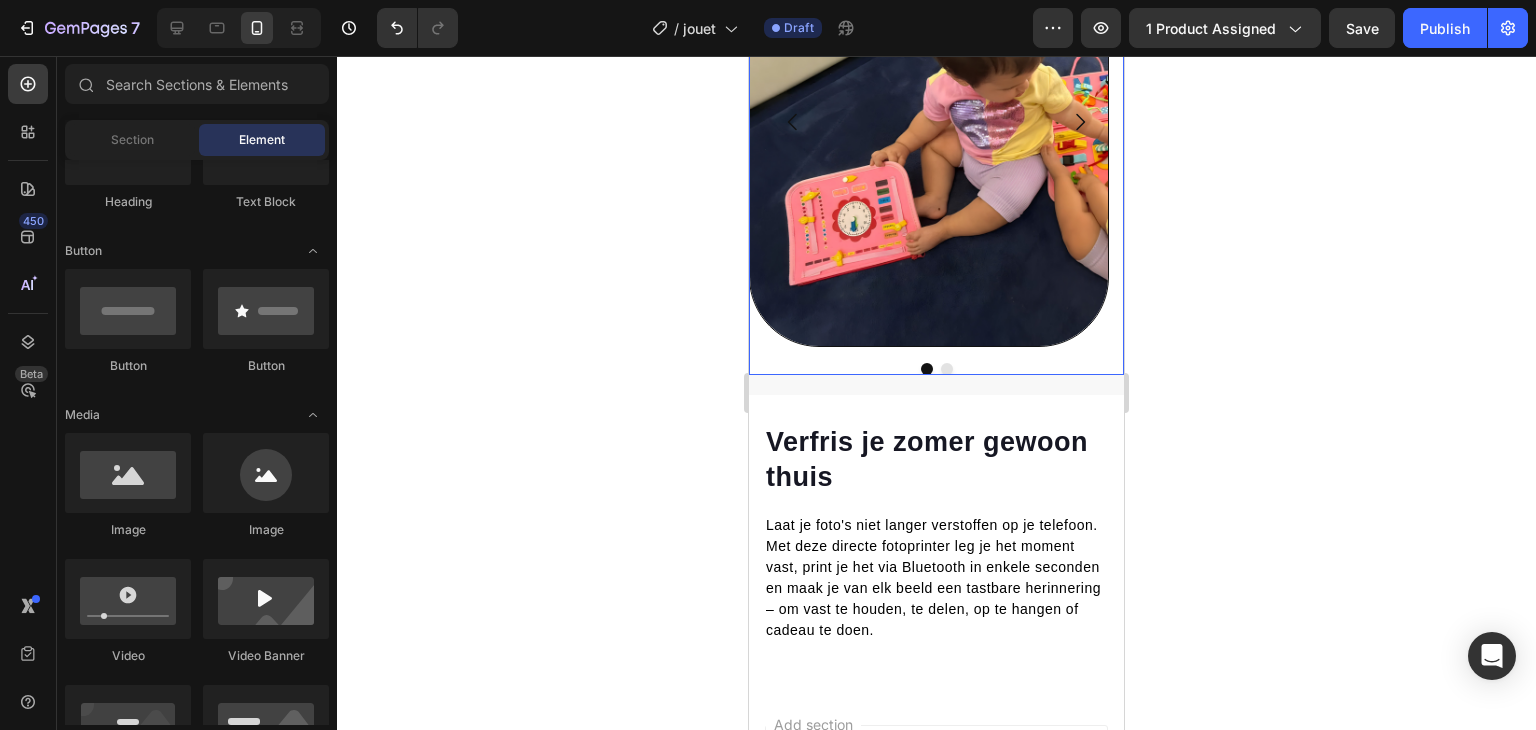 click at bounding box center (947, 369) 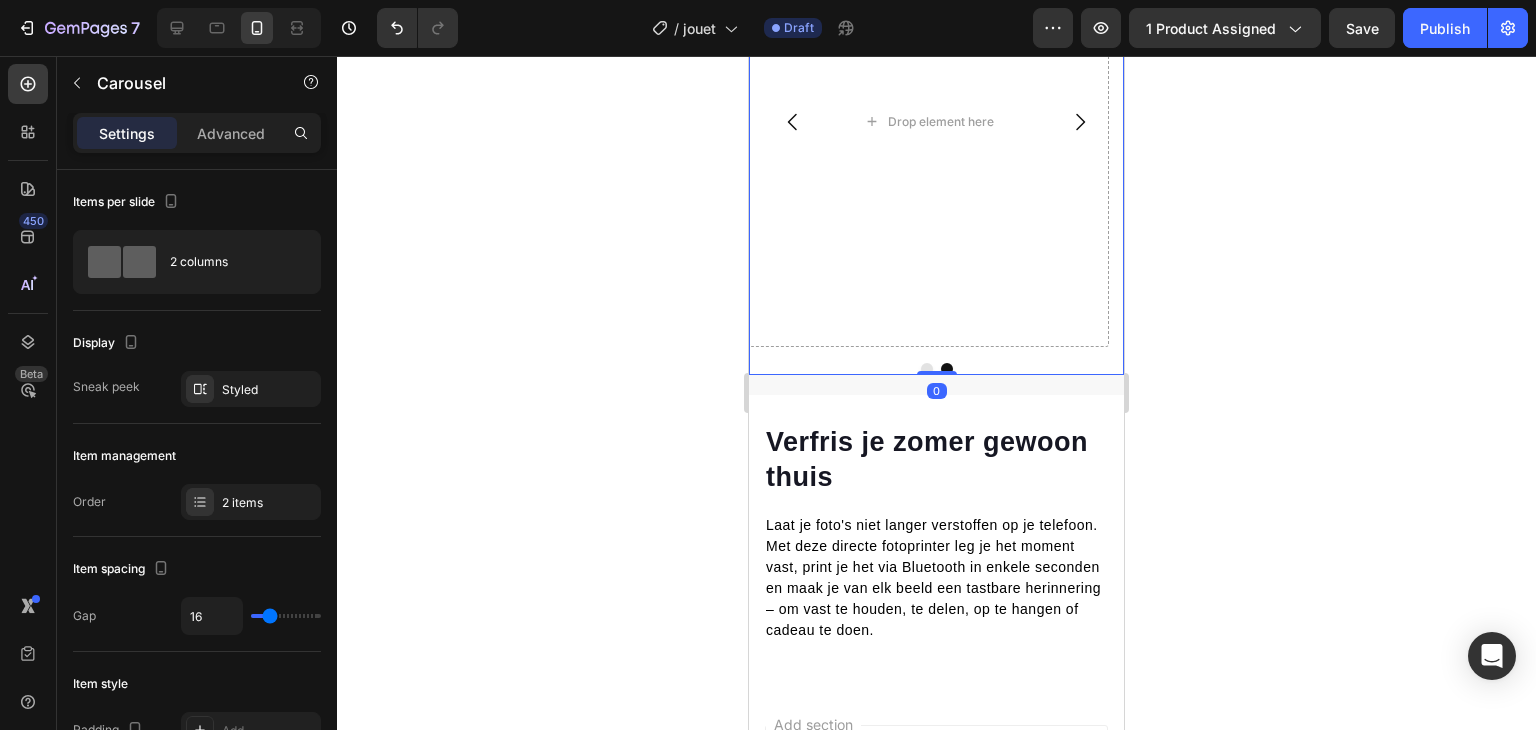 click at bounding box center [936, 369] 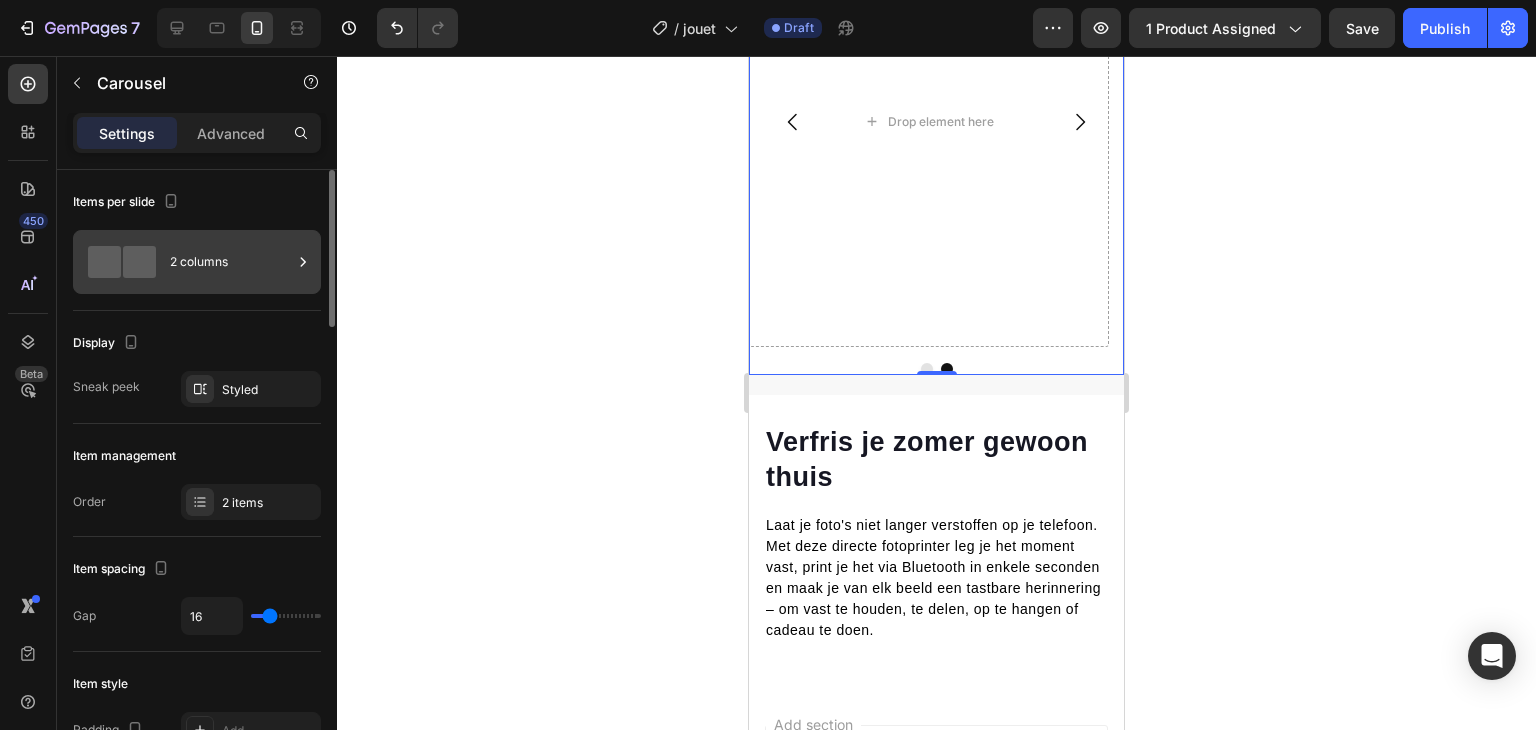 click on "2 columns" at bounding box center (231, 262) 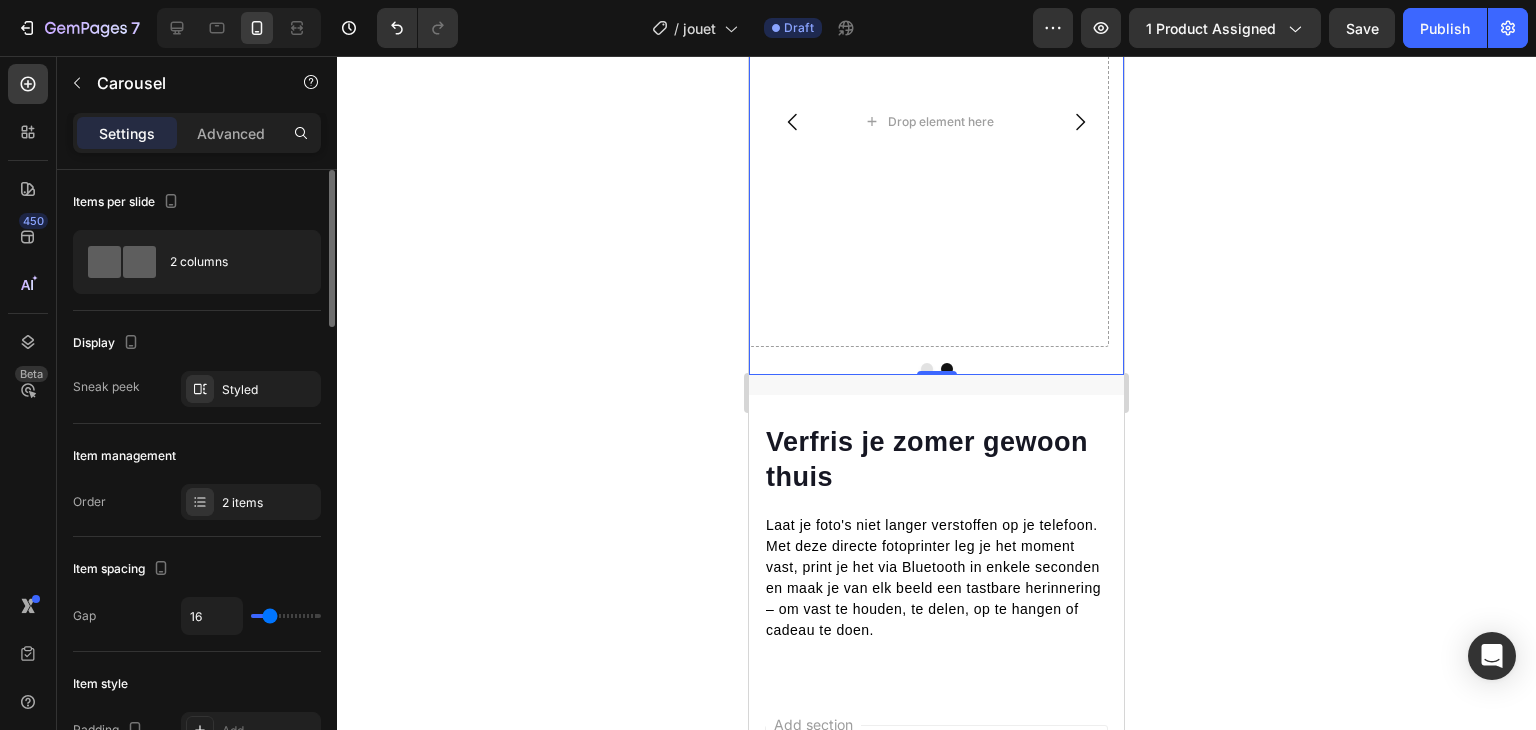 click on "Display" at bounding box center [197, 343] 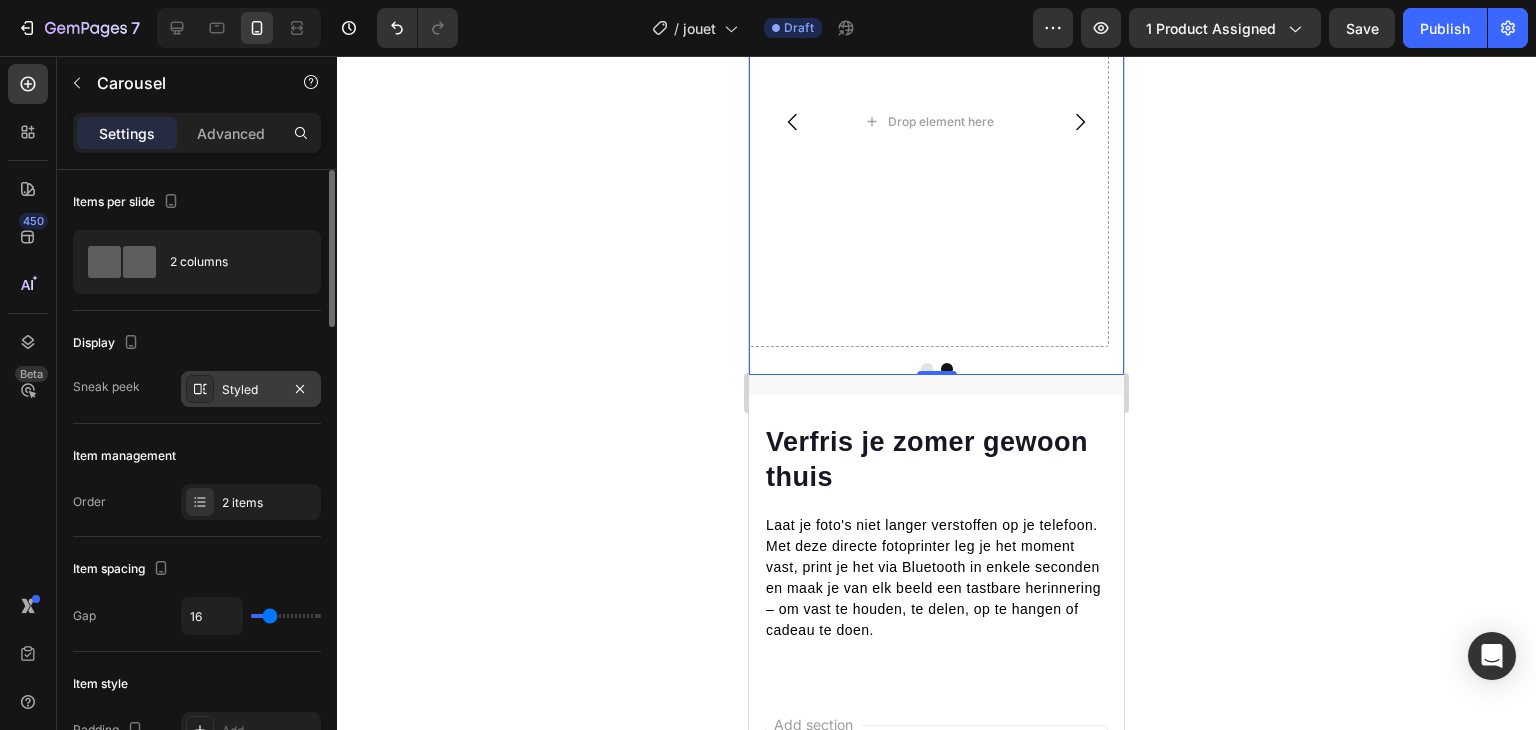 click on "Styled" at bounding box center (251, 390) 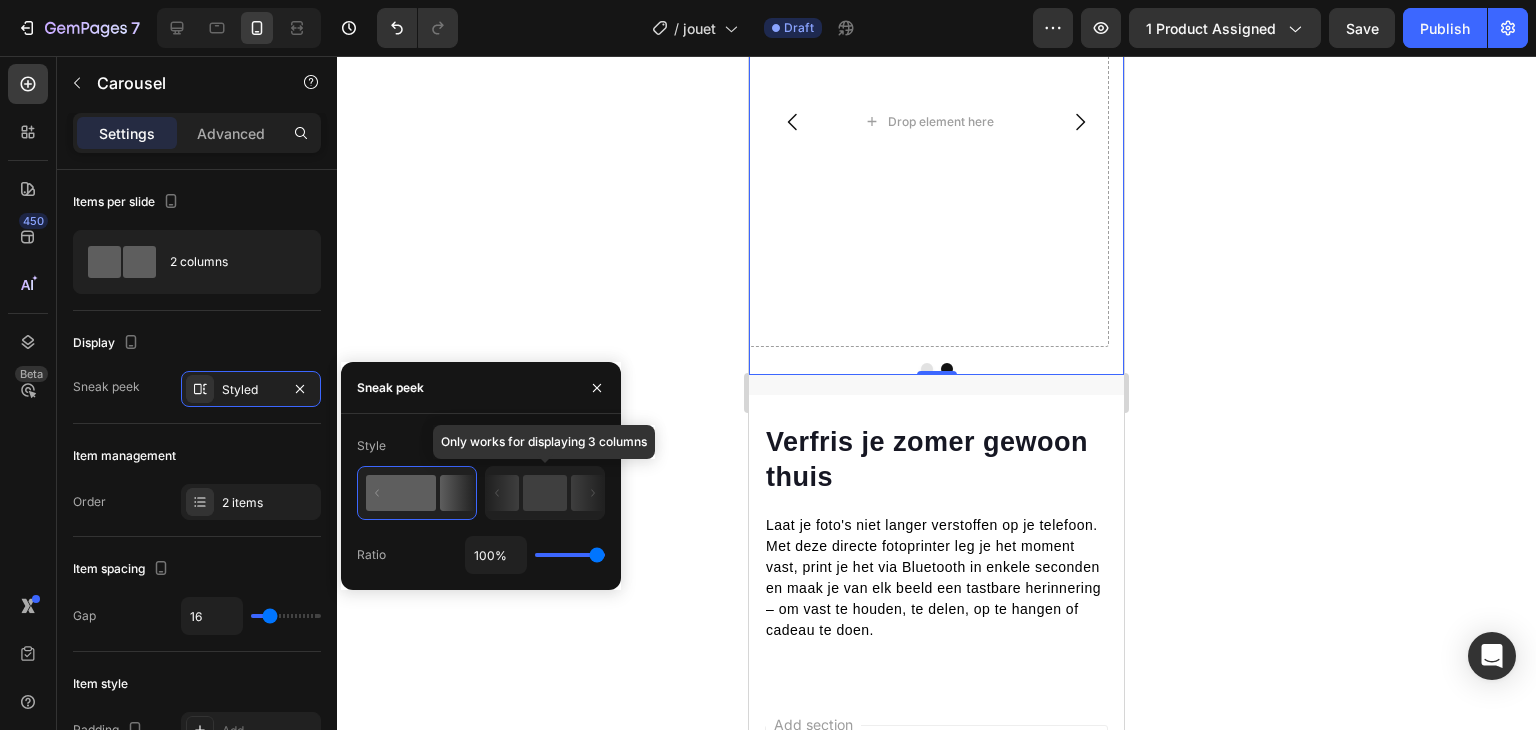 click 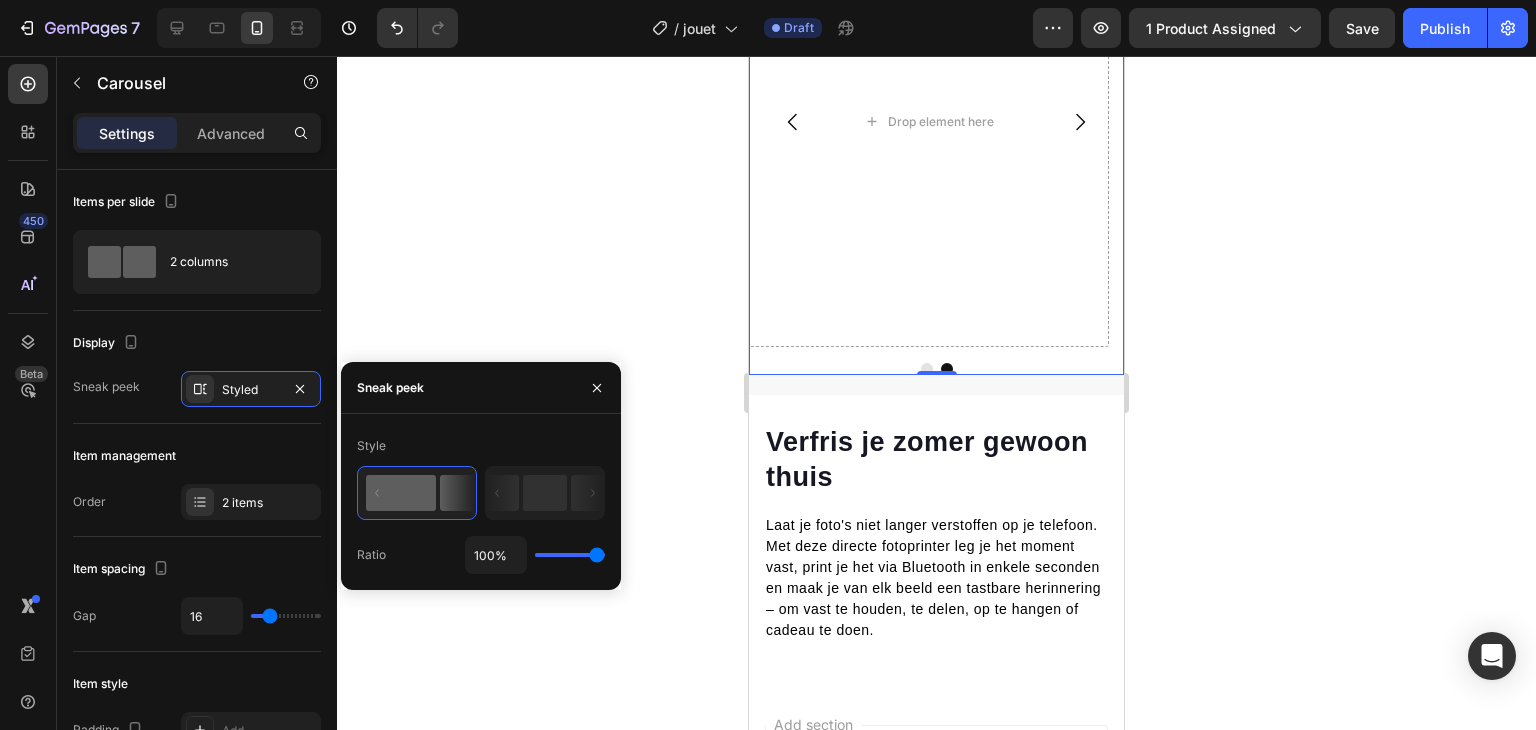 click 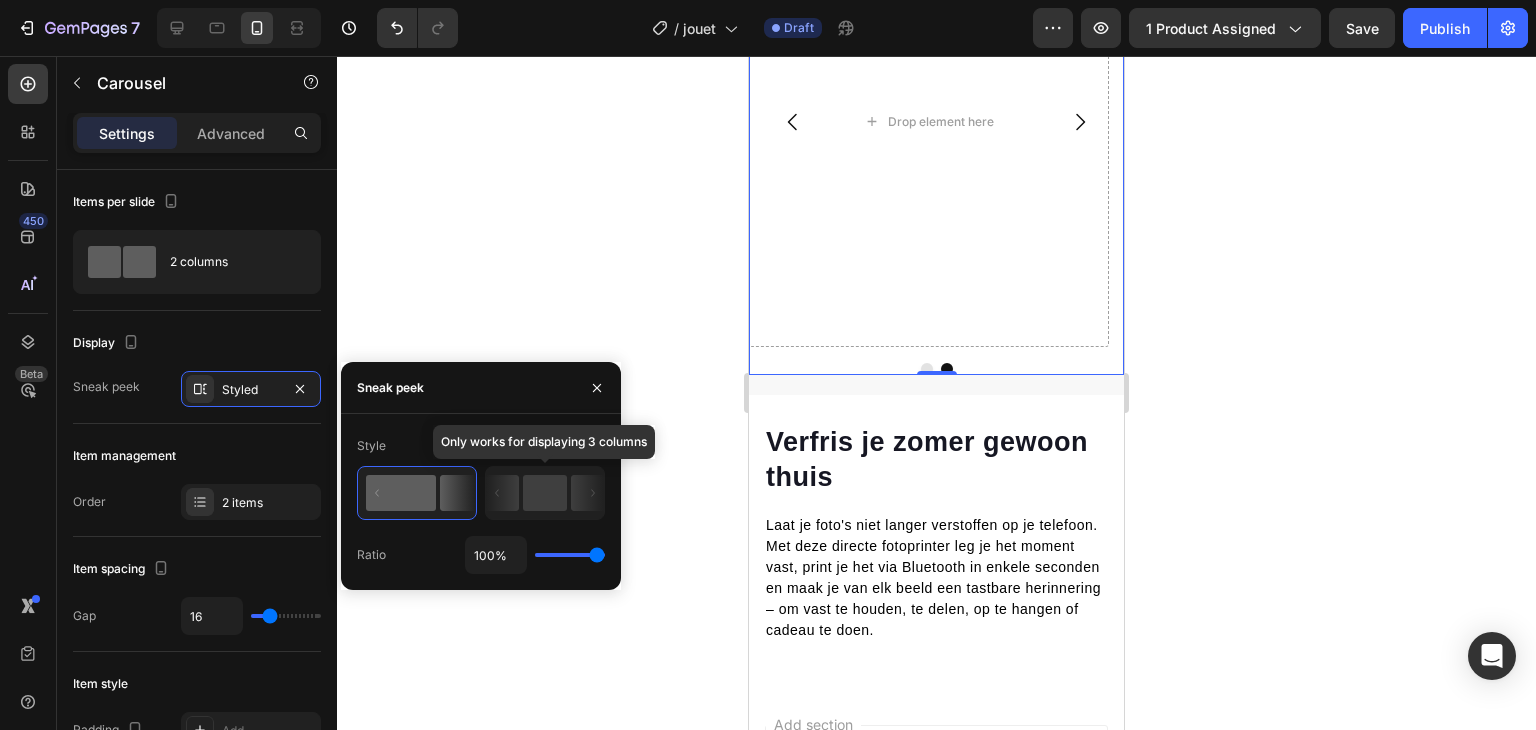 click 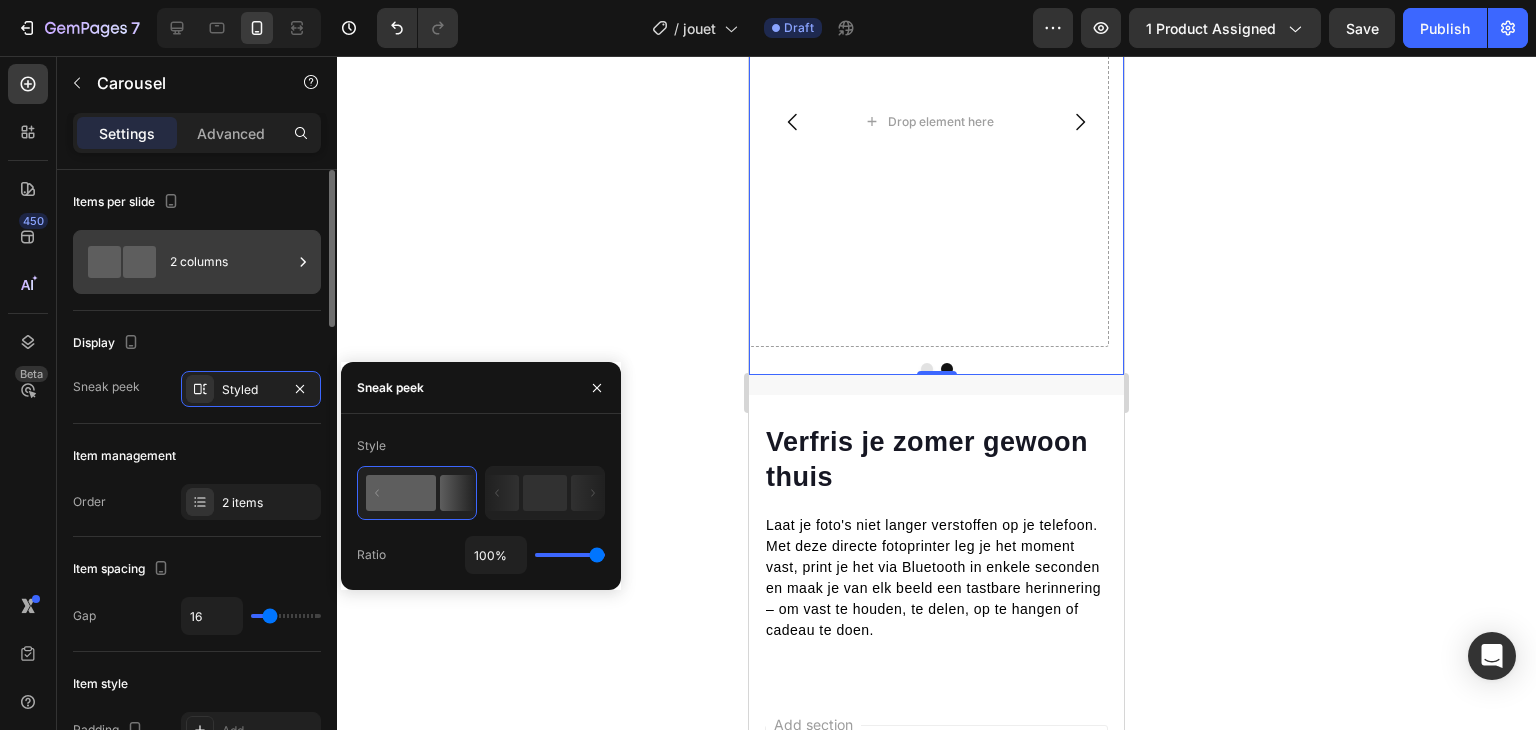 click on "2 columns" at bounding box center (231, 262) 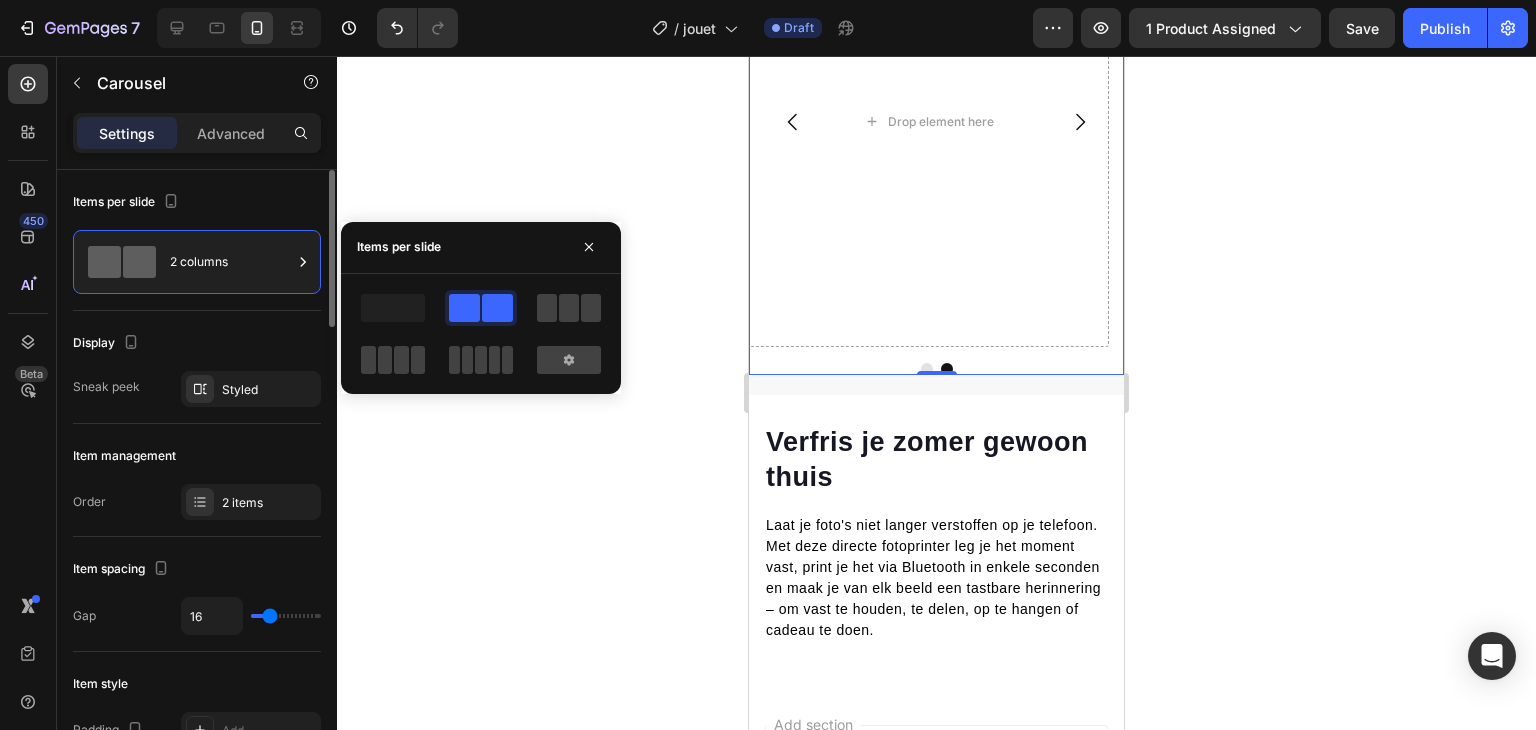 click 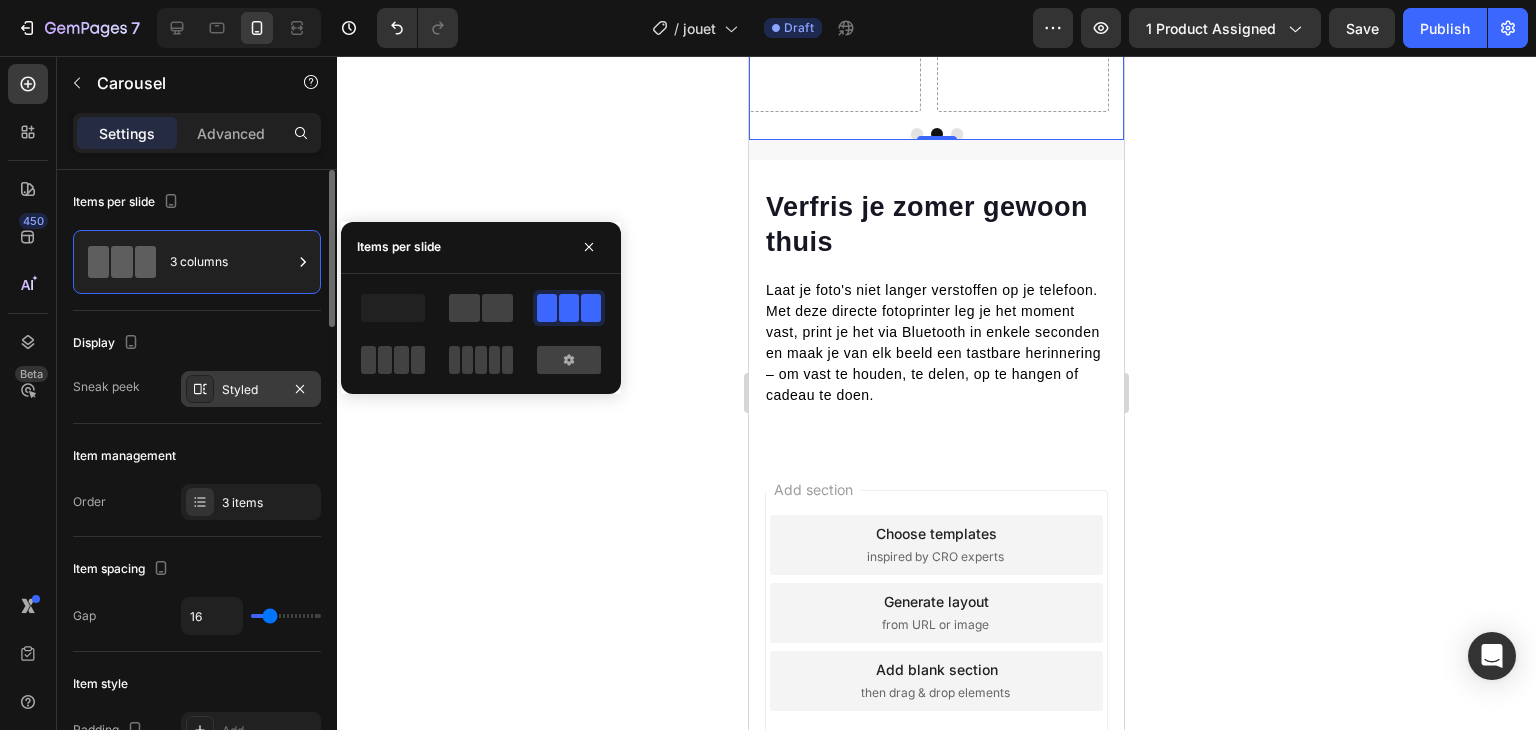 scroll, scrollTop: 1598, scrollLeft: 0, axis: vertical 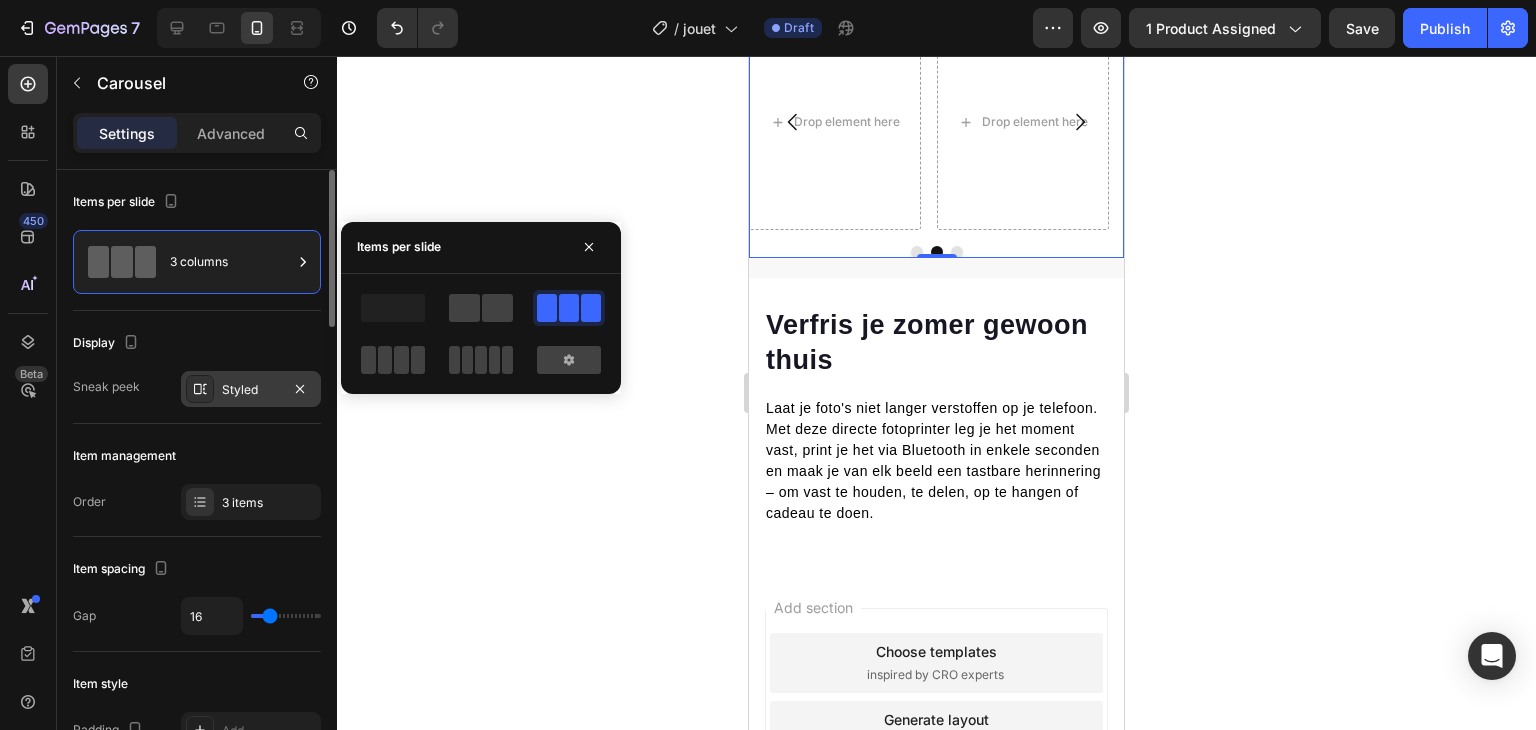 click on "Styled" at bounding box center [251, 389] 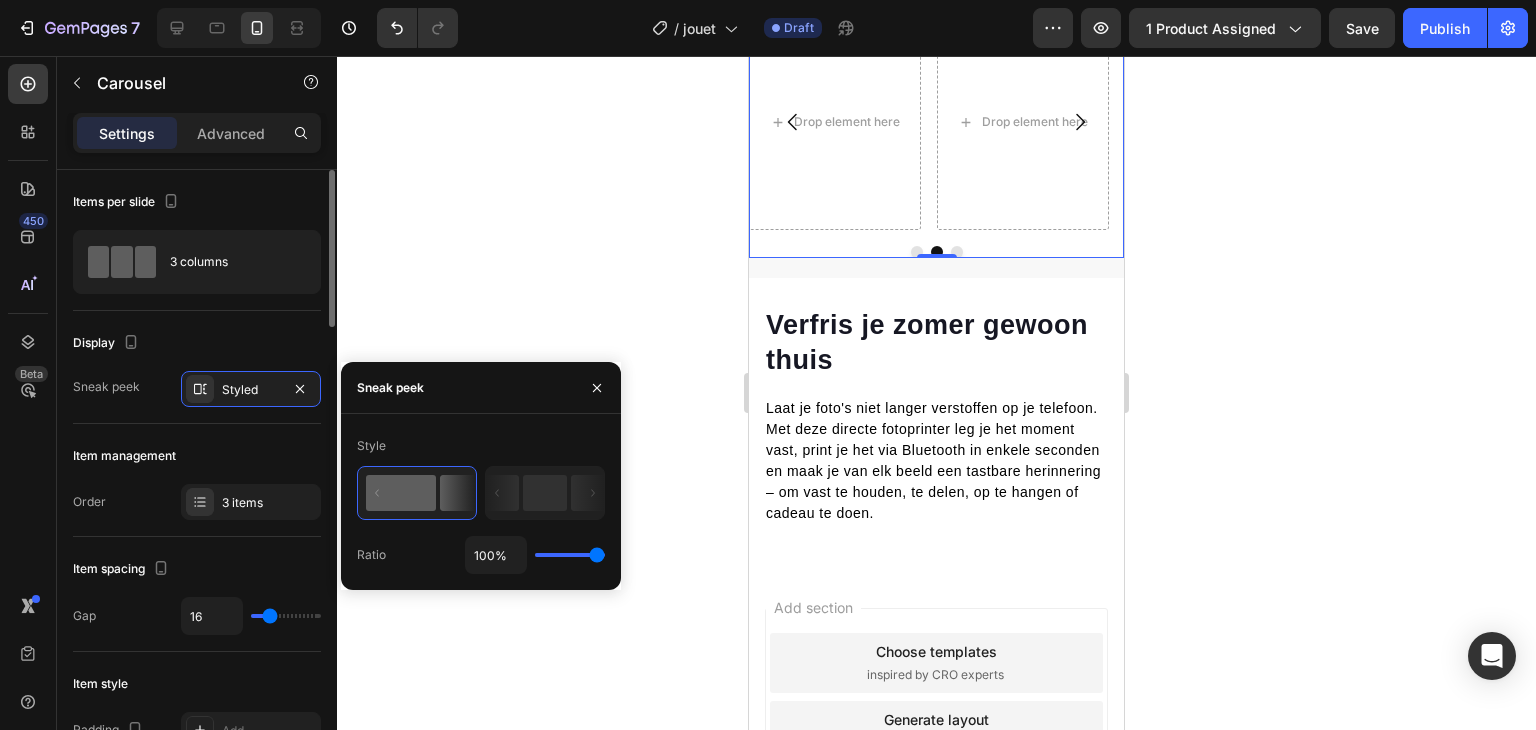 click on "Display Sneak peek Styled" 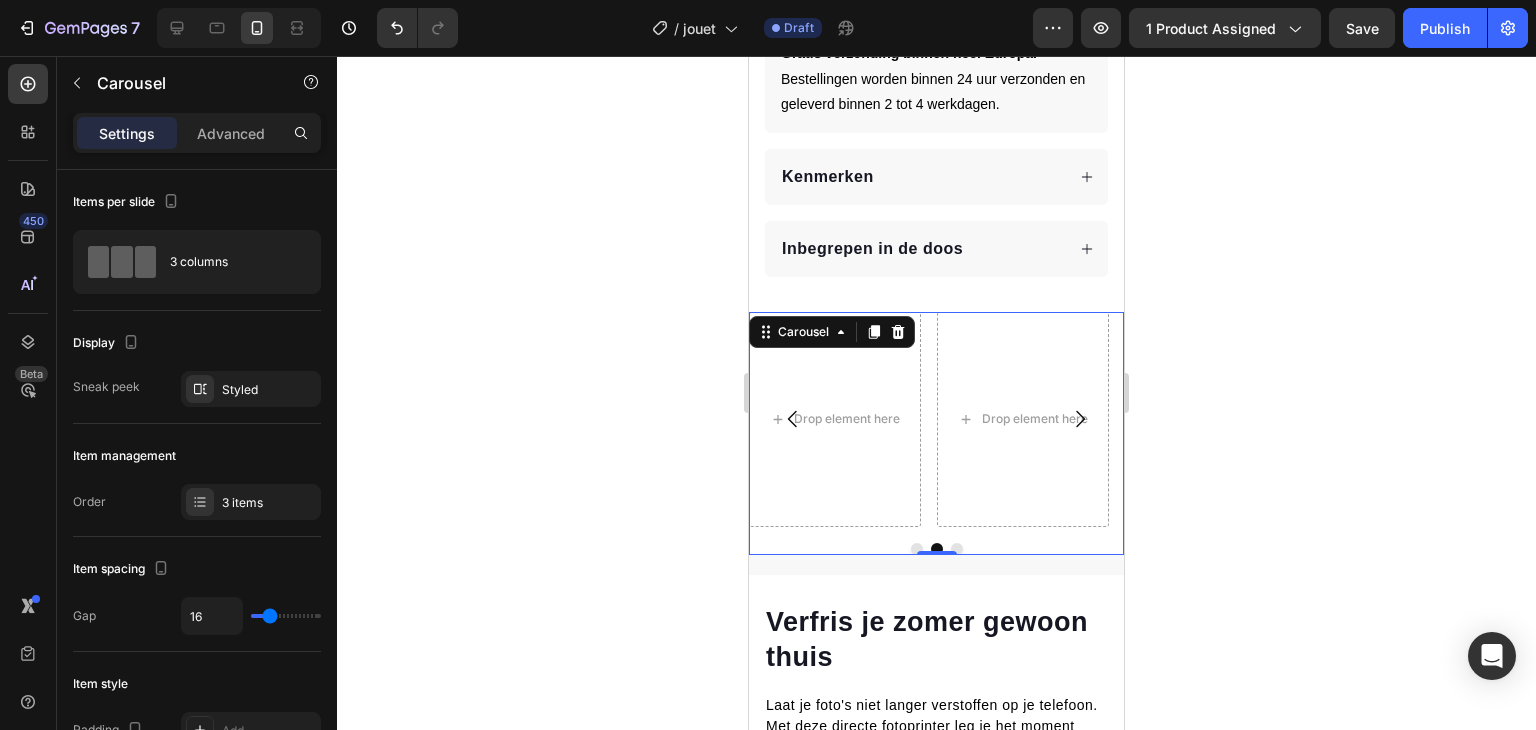 scroll, scrollTop: 1367, scrollLeft: 0, axis: vertical 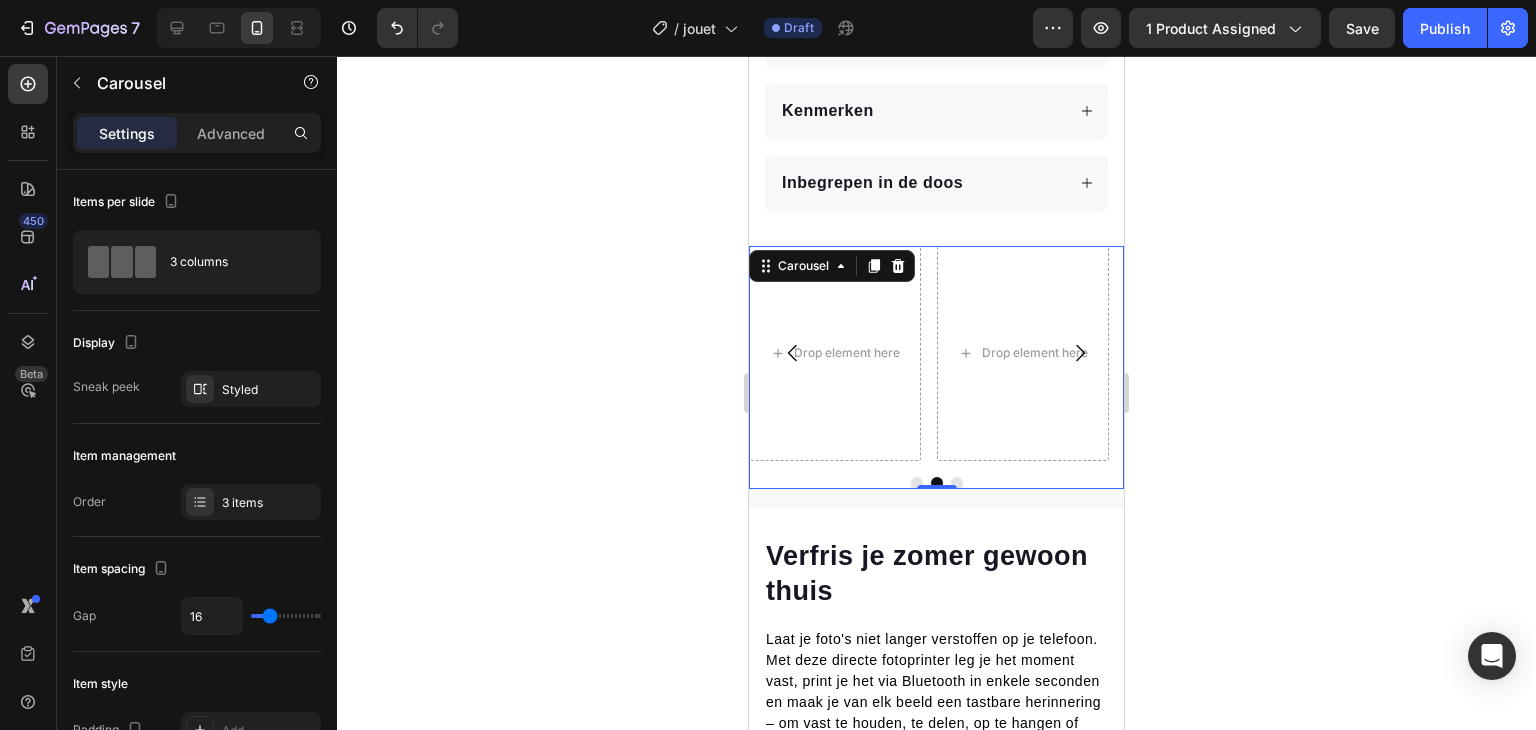 click at bounding box center [917, 483] 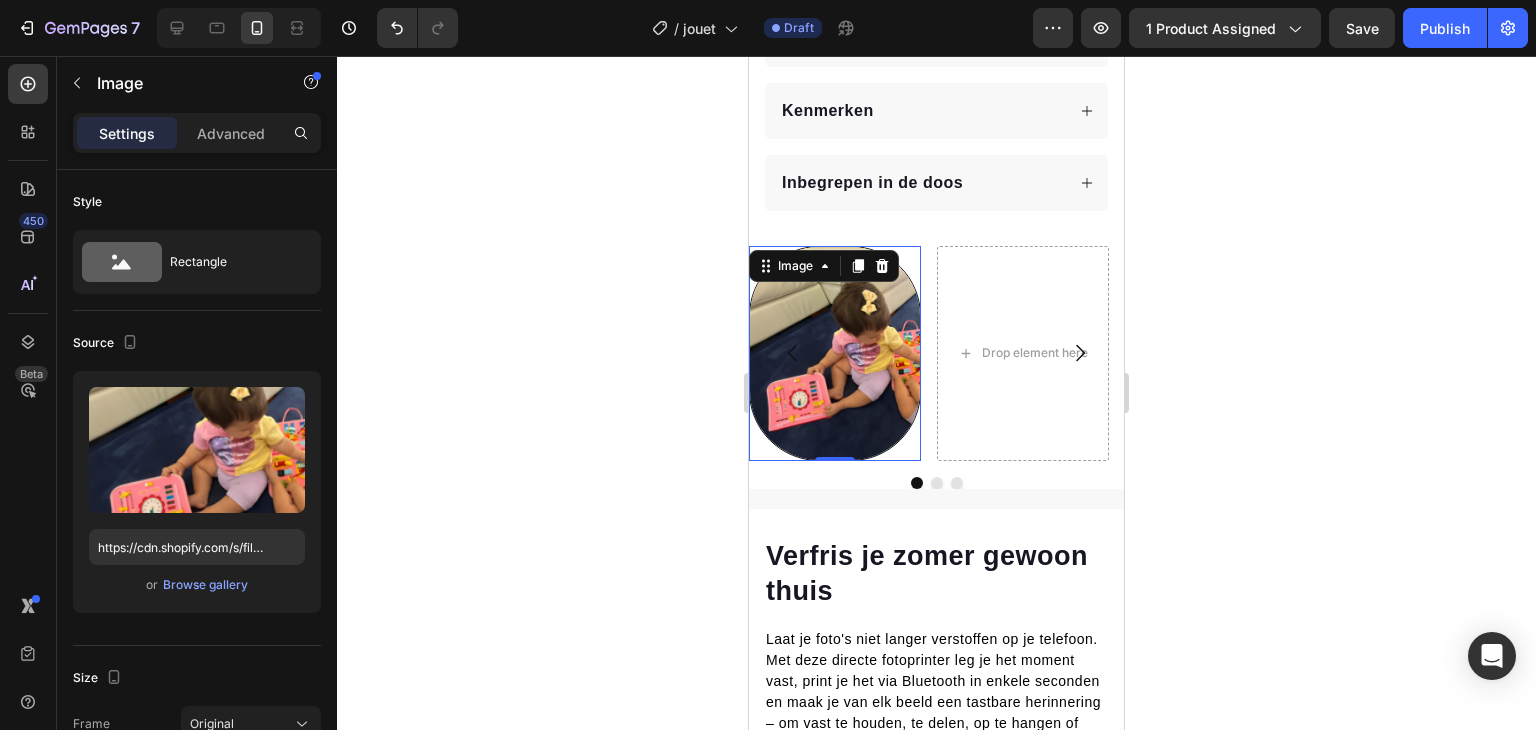 click at bounding box center (835, 353) 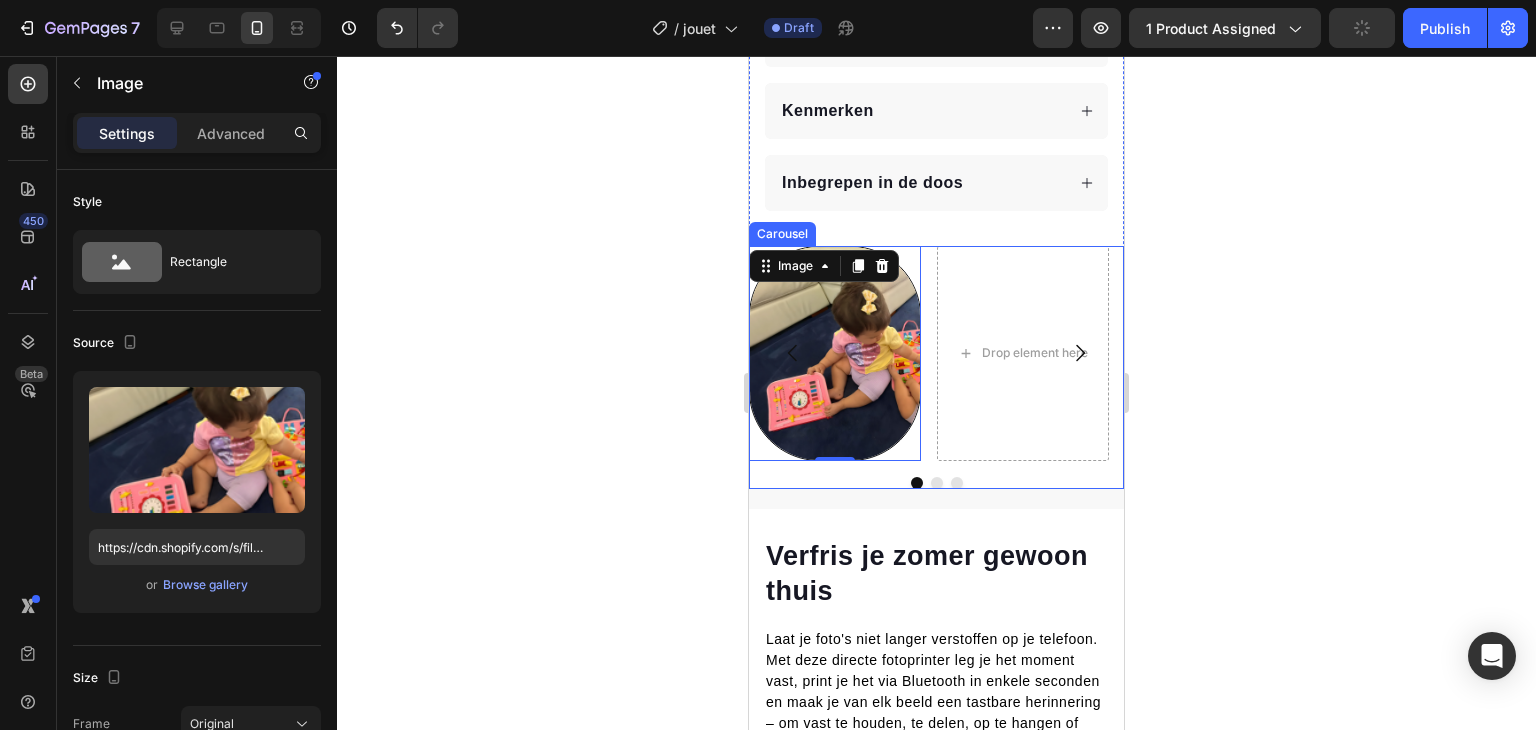 click at bounding box center (917, 483) 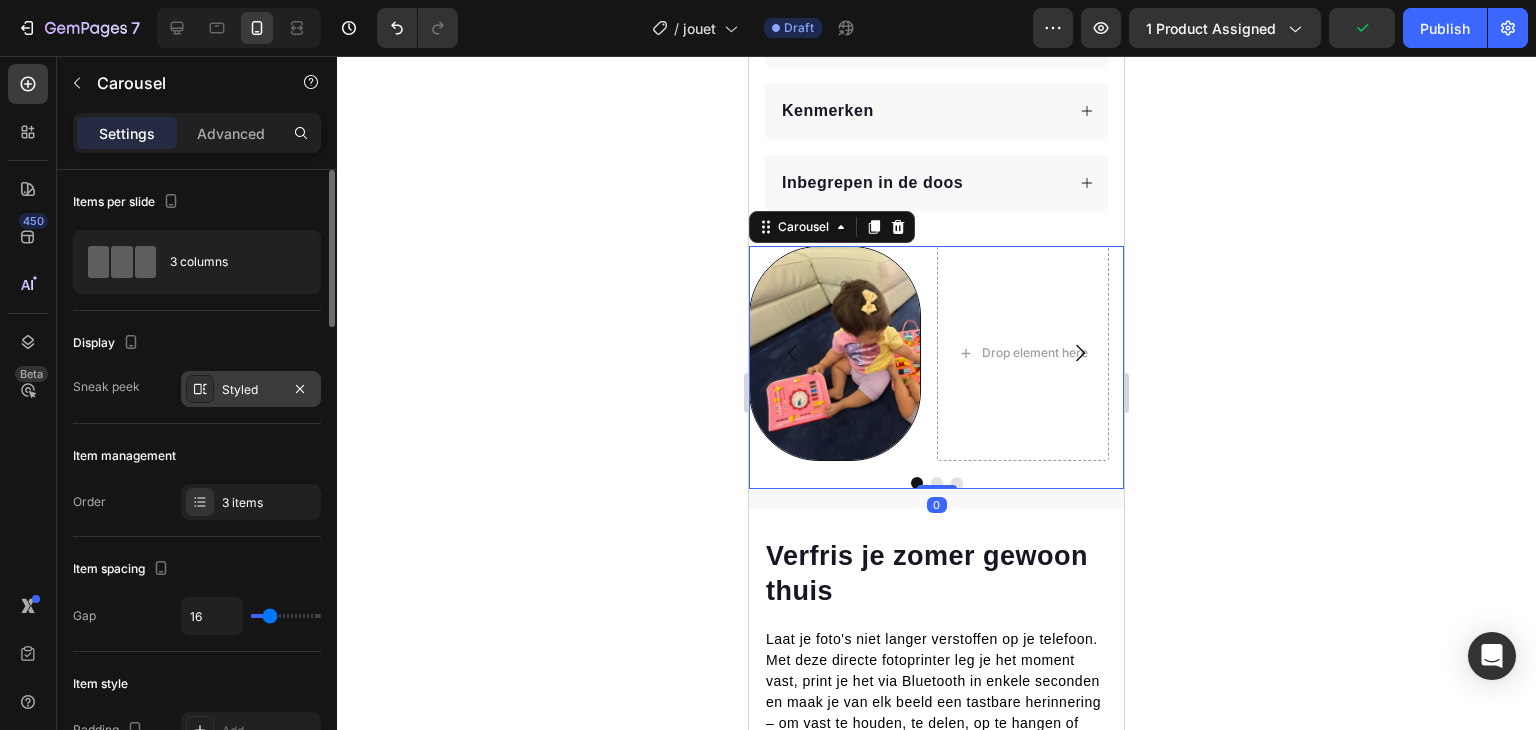 click on "Styled" at bounding box center (251, 390) 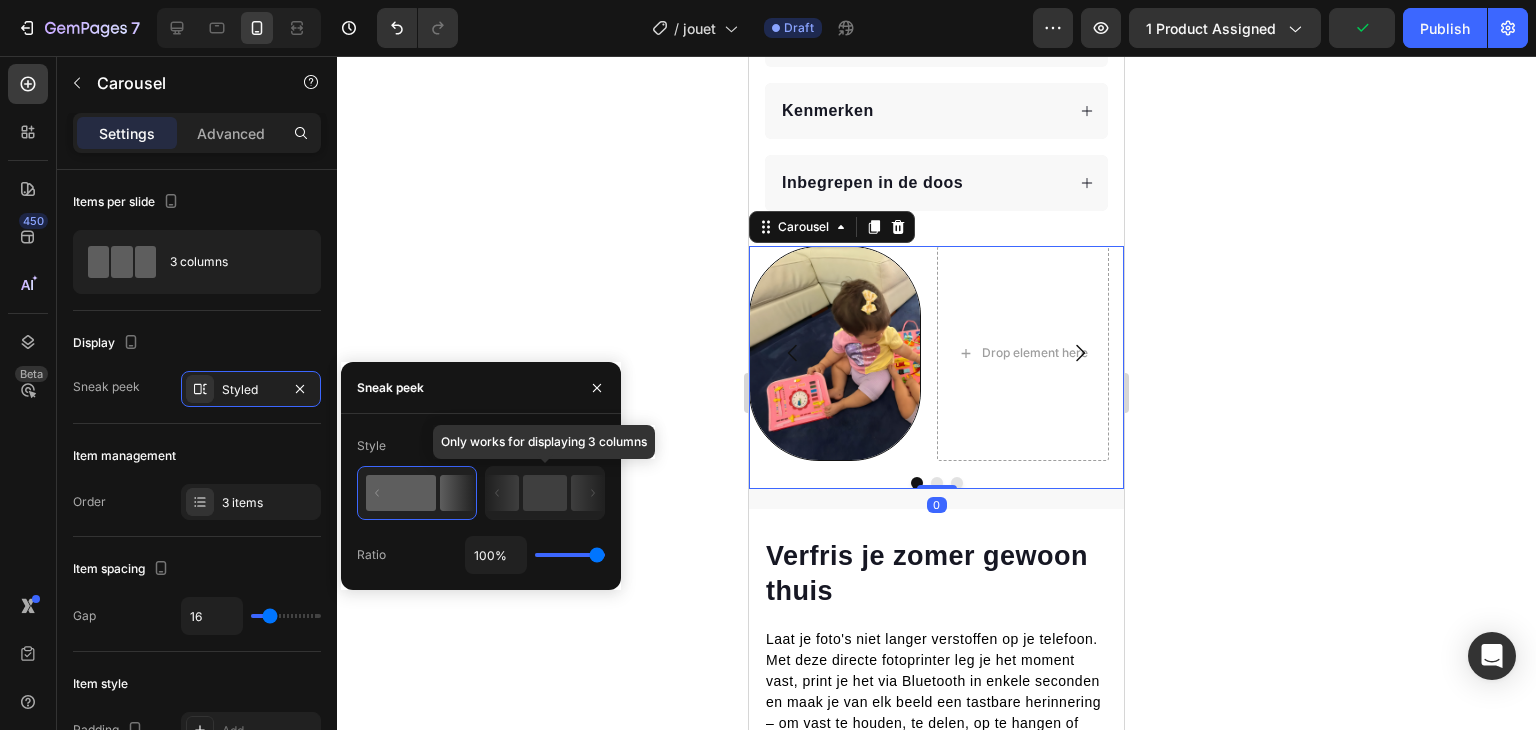 click 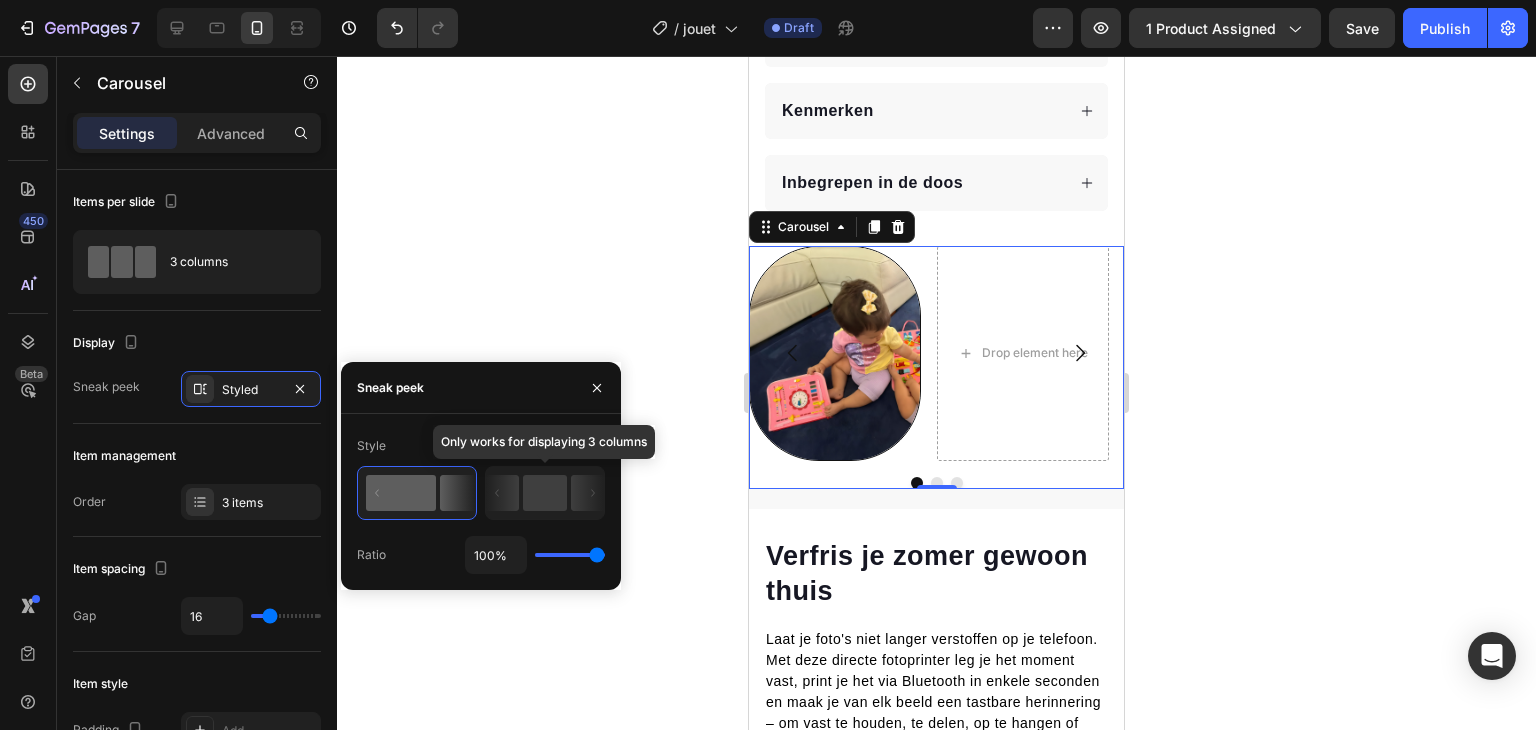click 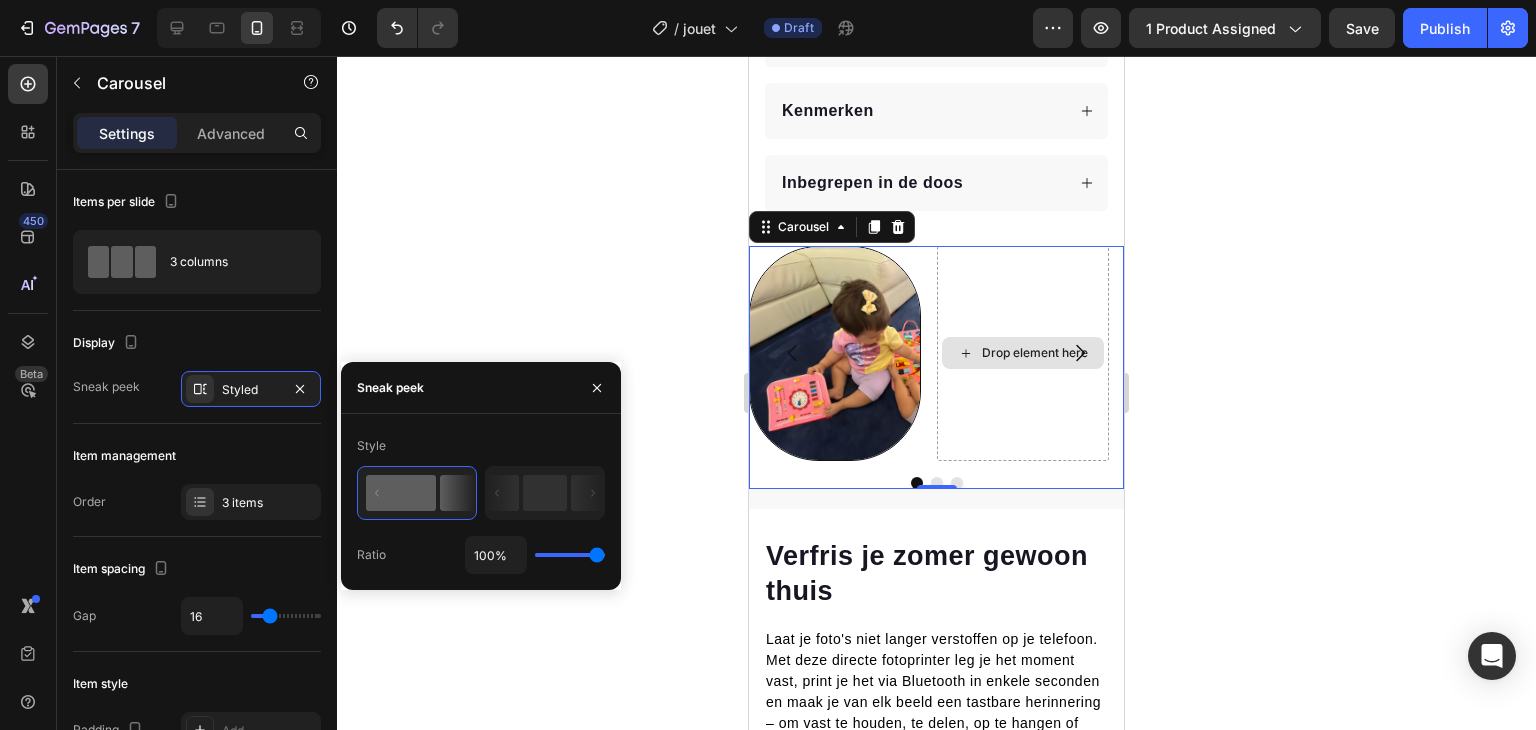 click on "Drop element here" at bounding box center (1023, 353) 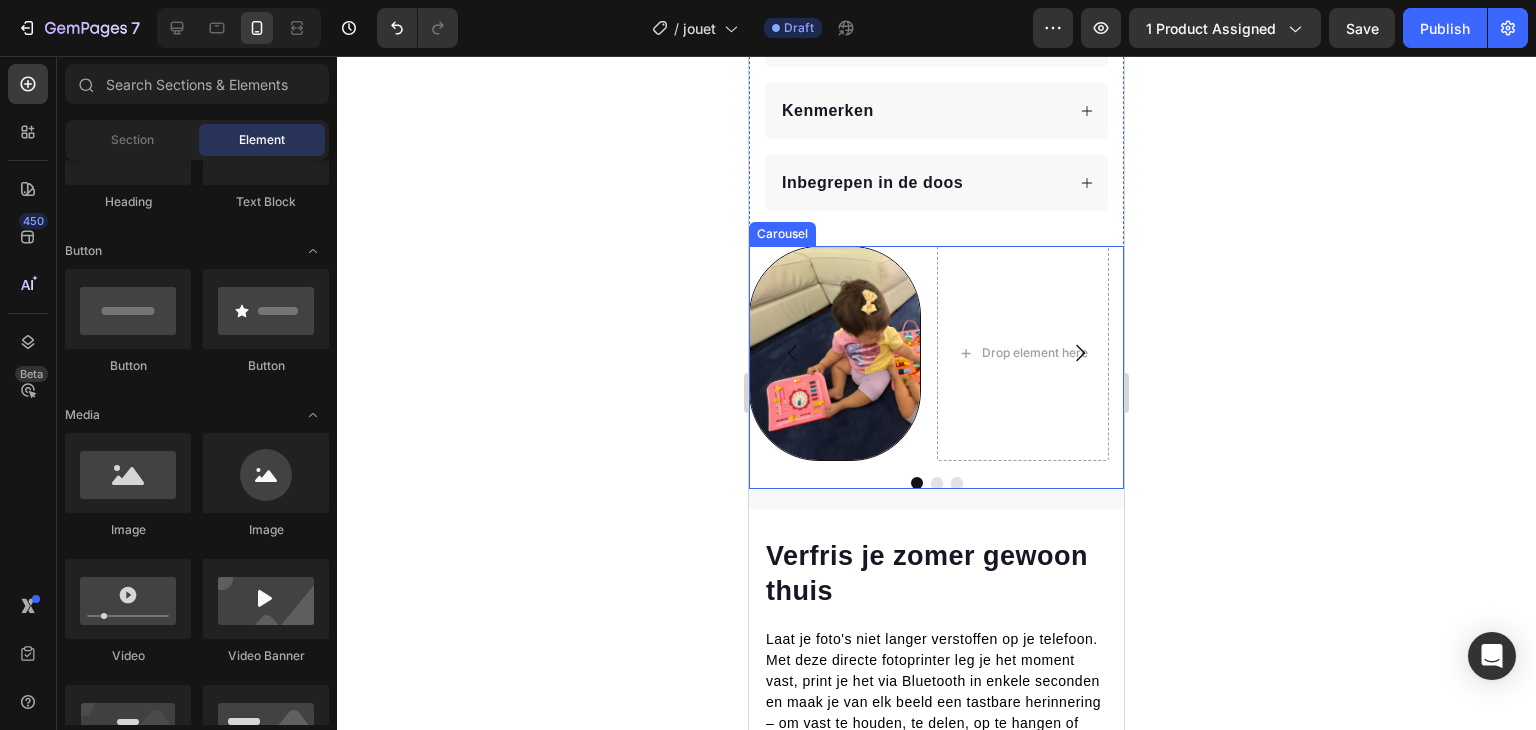 click at bounding box center [937, 483] 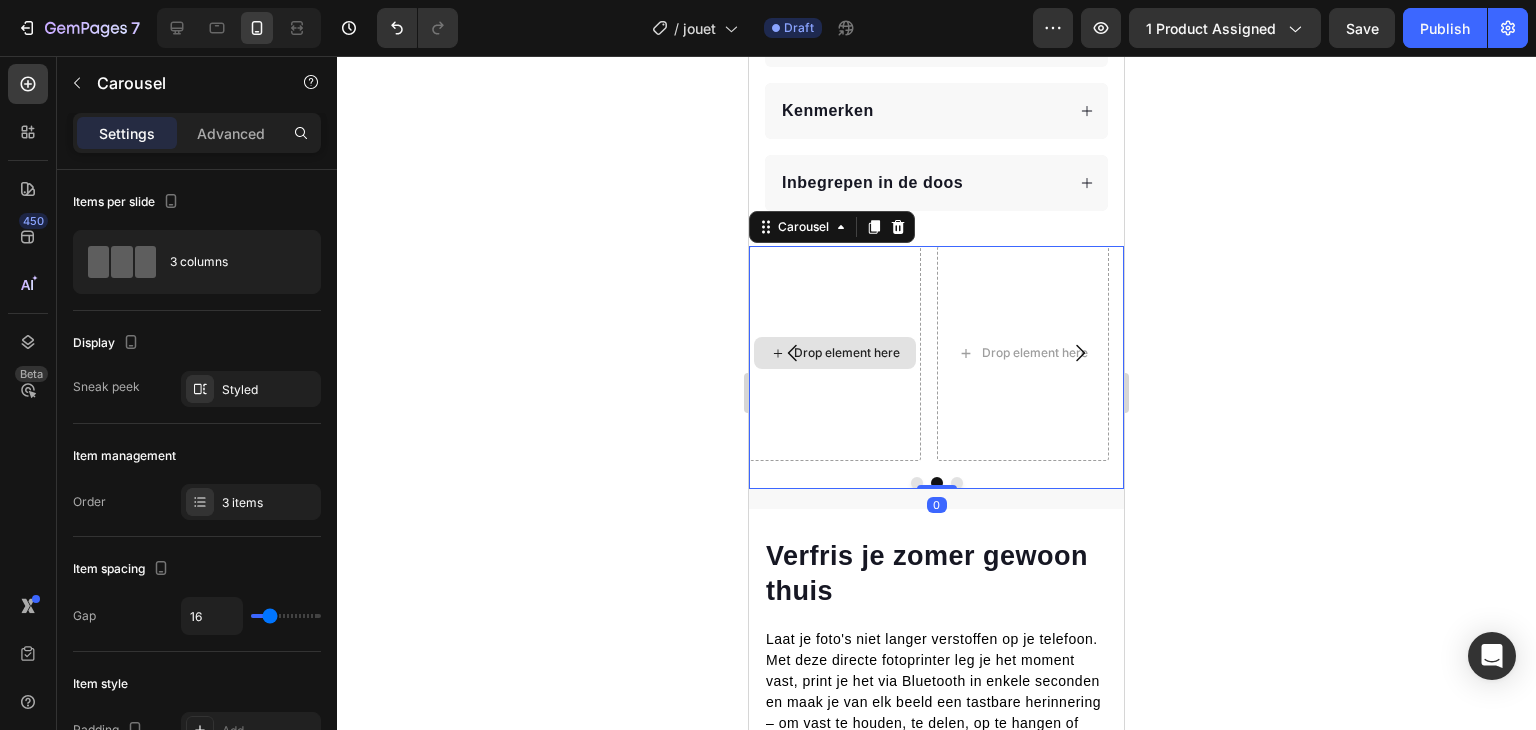 click on "Drop element here" at bounding box center (835, 353) 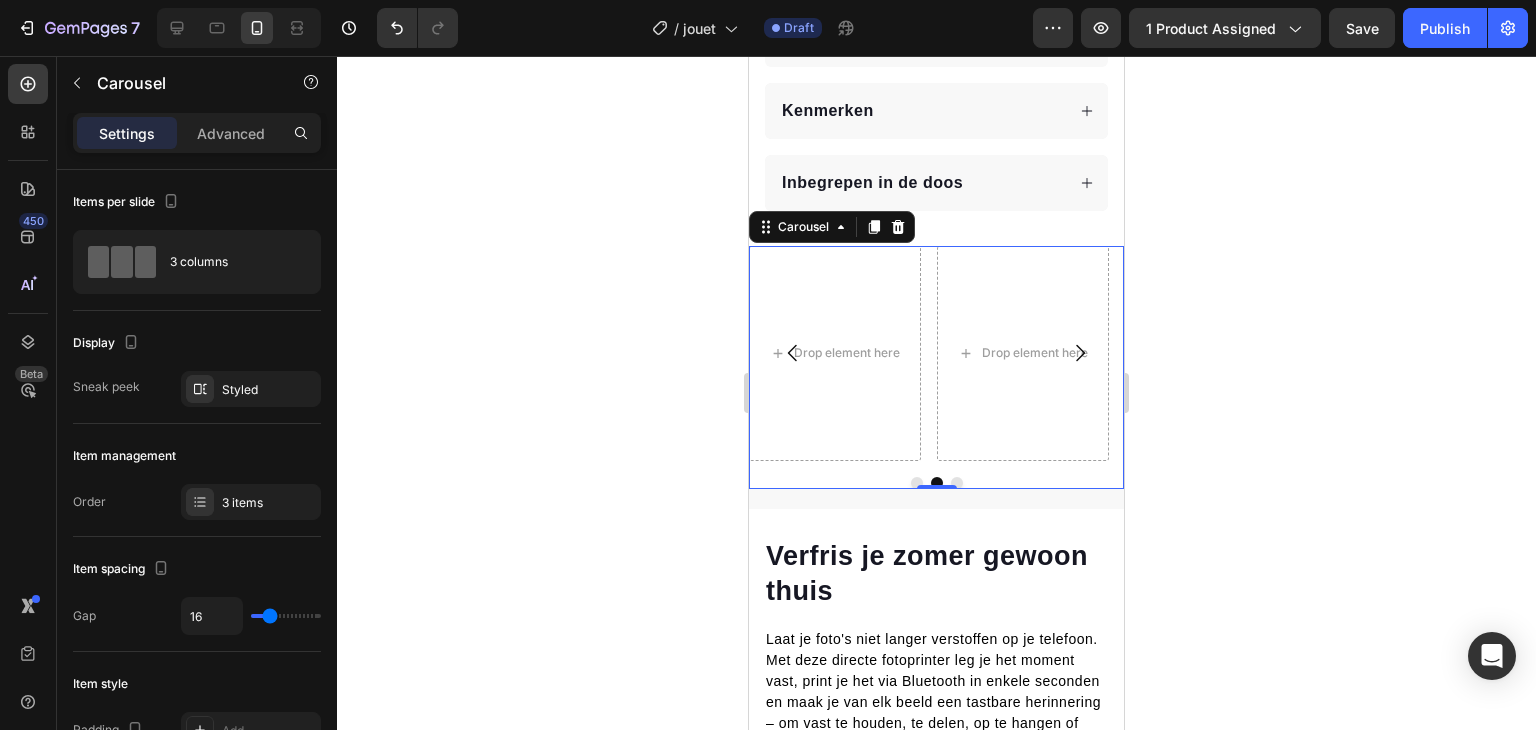 click at bounding box center (917, 483) 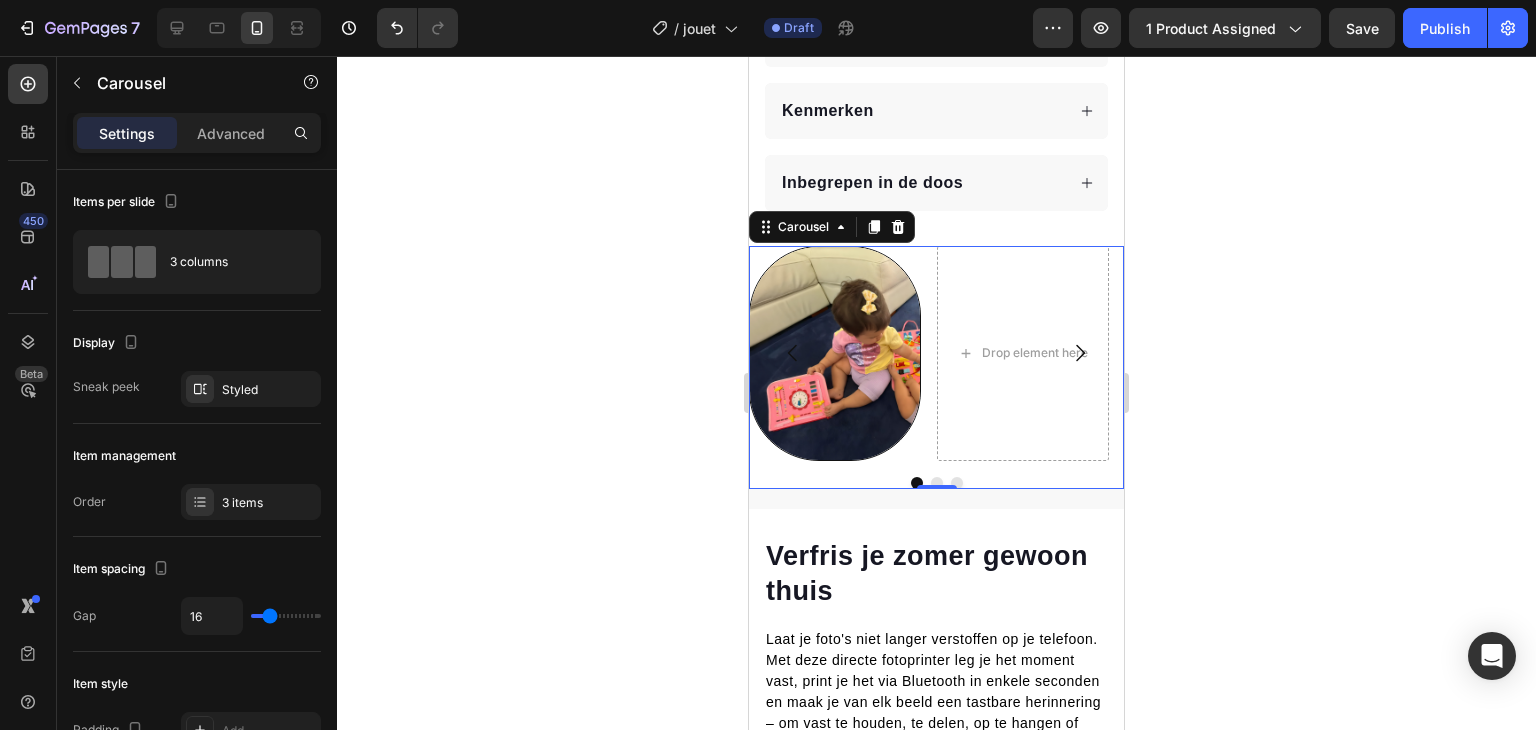 click at bounding box center (936, 483) 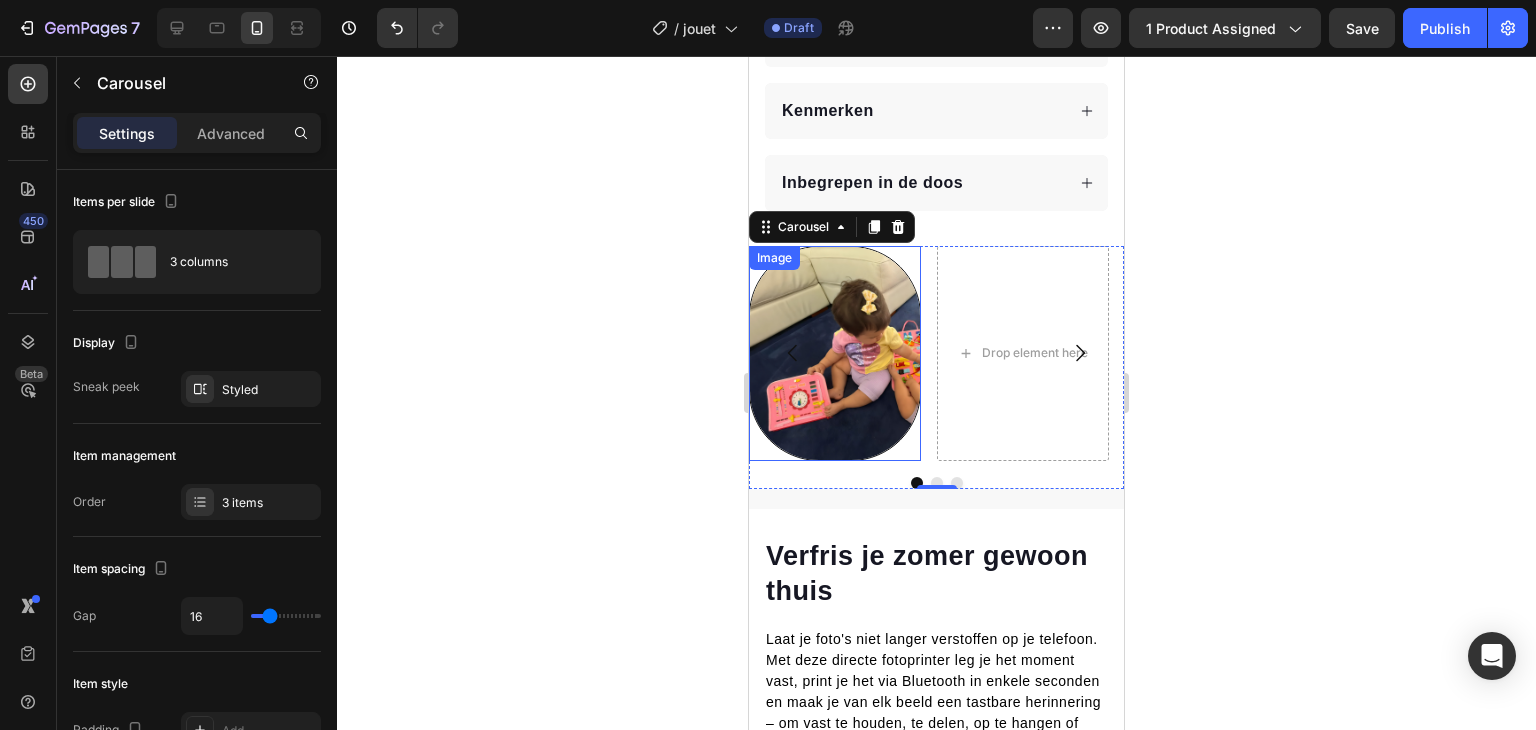 click at bounding box center (835, 353) 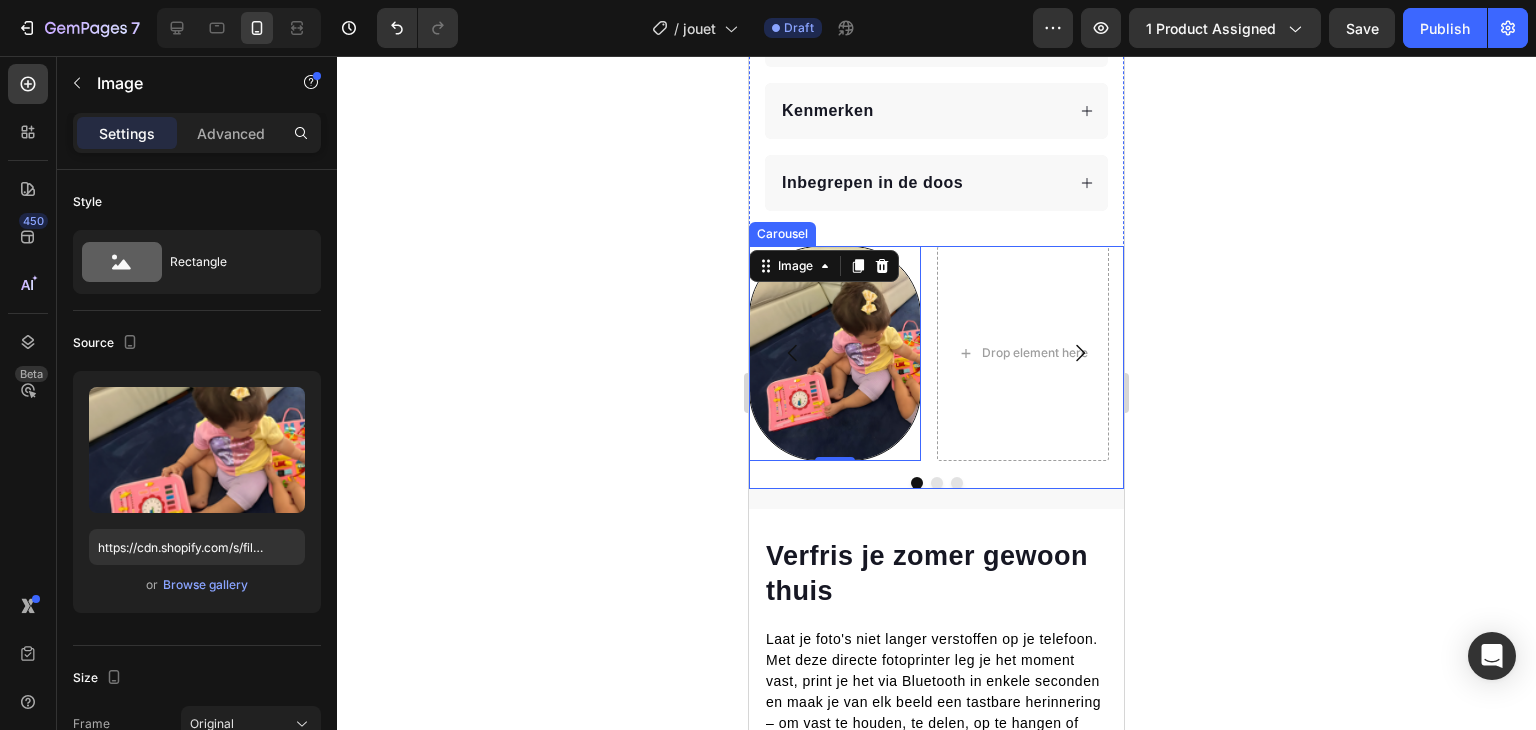 click on "Image   0
Drop element here
Drop element here
Carousel" at bounding box center [936, 367] 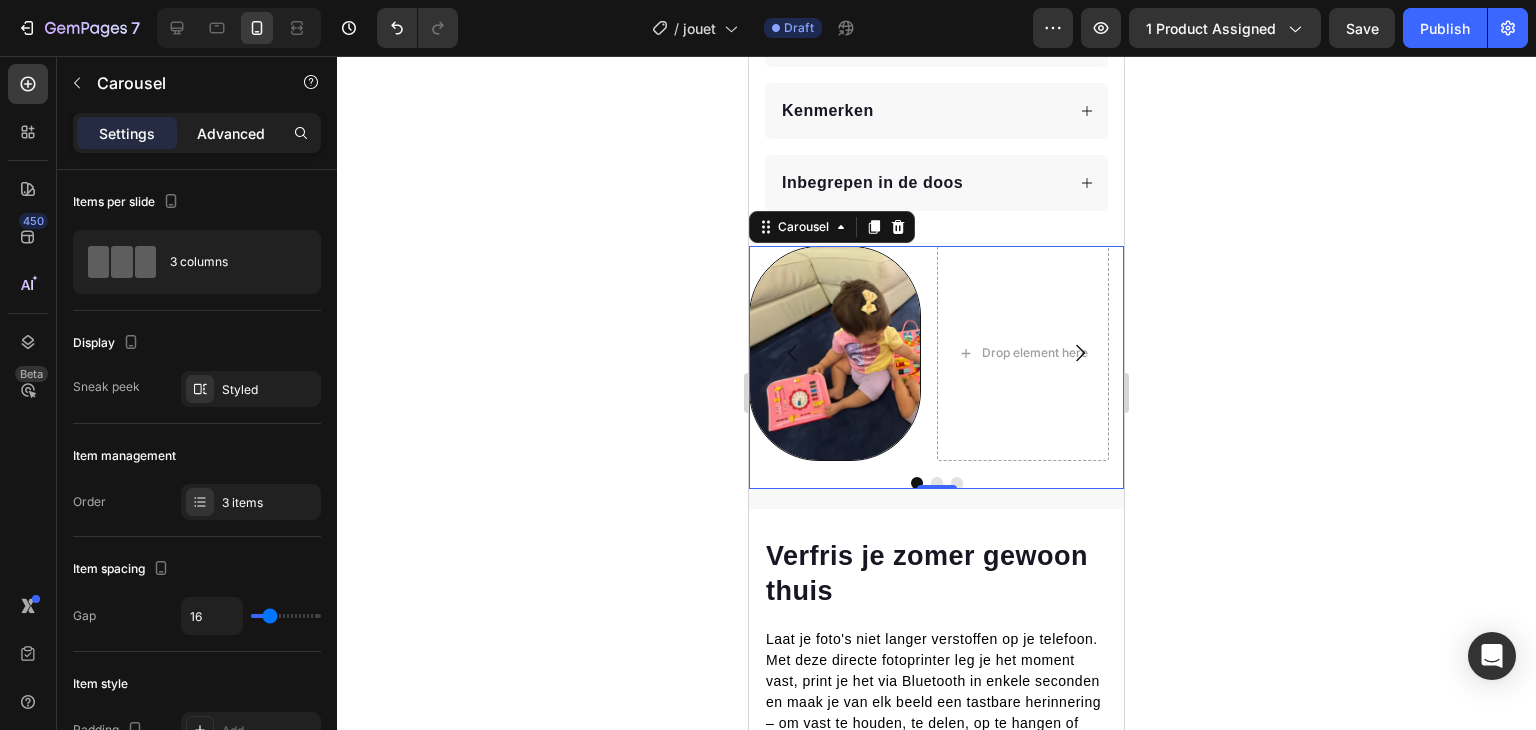 click on "Advanced" at bounding box center (231, 133) 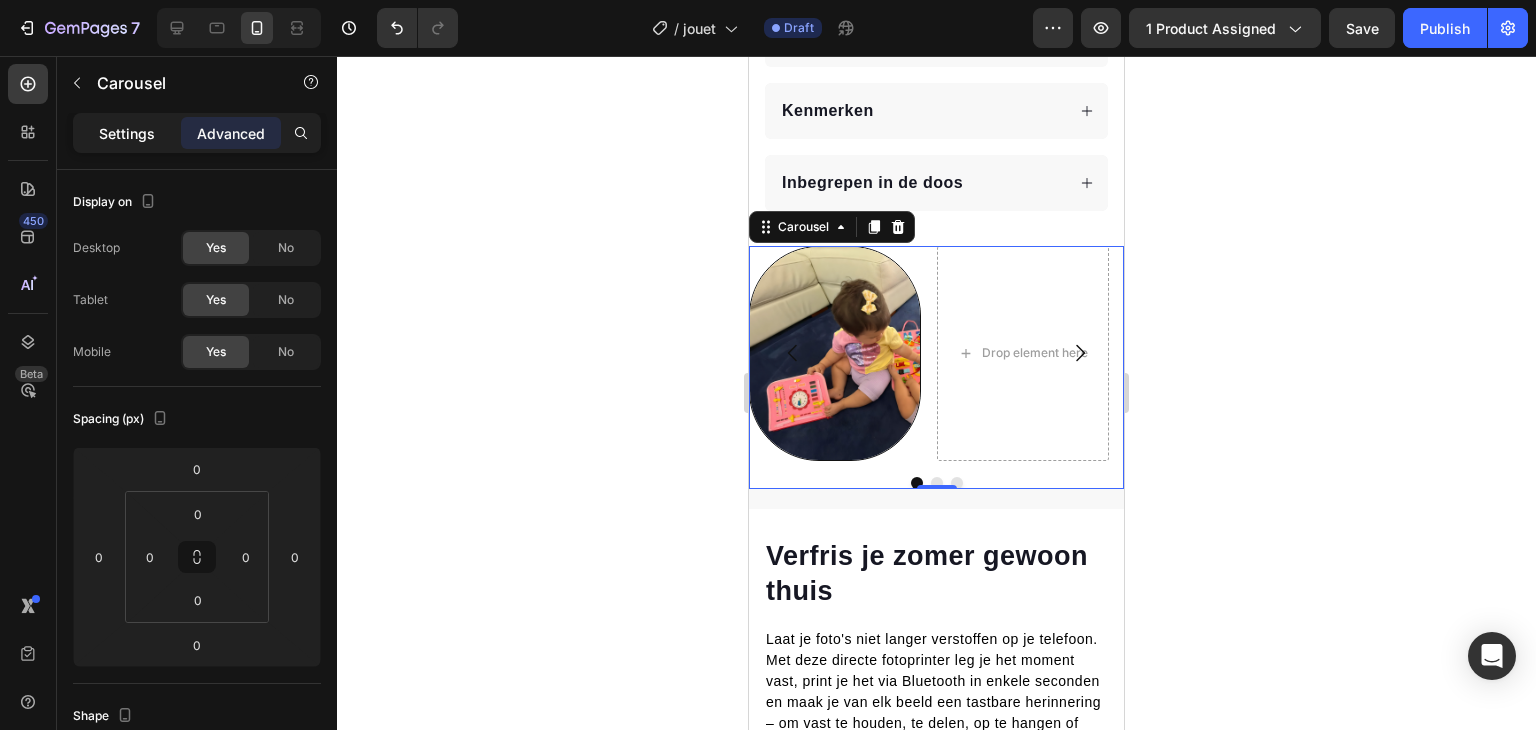 click on "Settings" at bounding box center [127, 133] 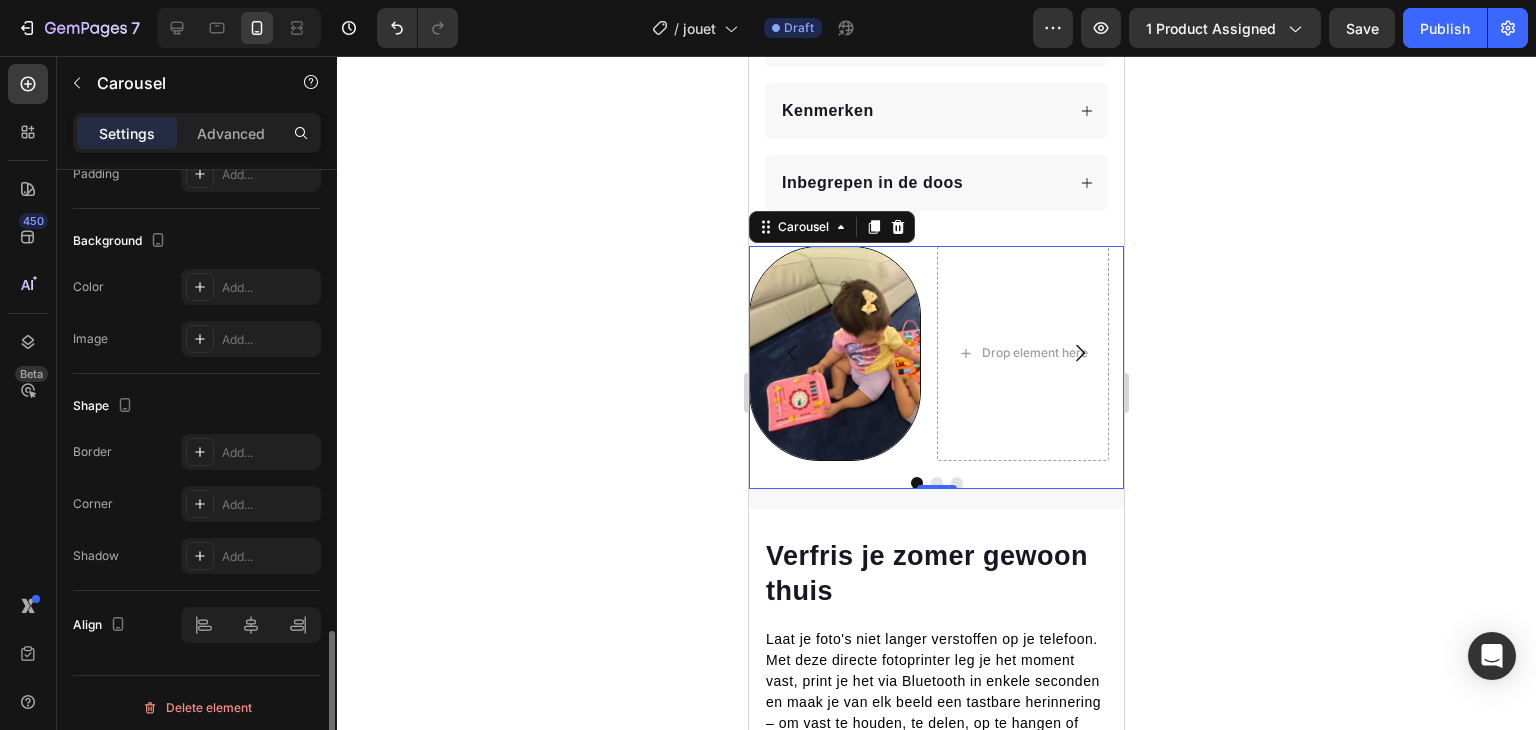 scroll, scrollTop: 1800, scrollLeft: 0, axis: vertical 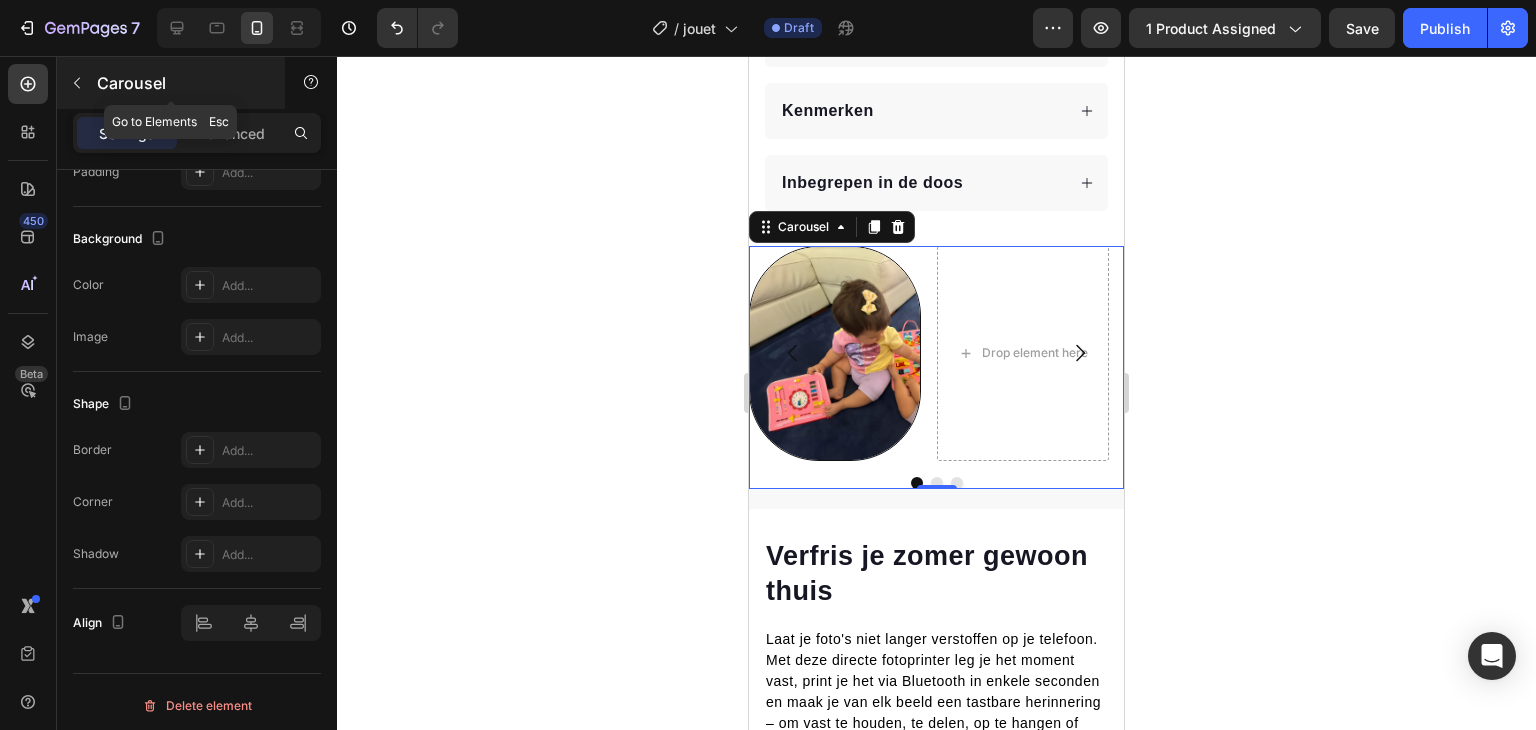 click at bounding box center [77, 83] 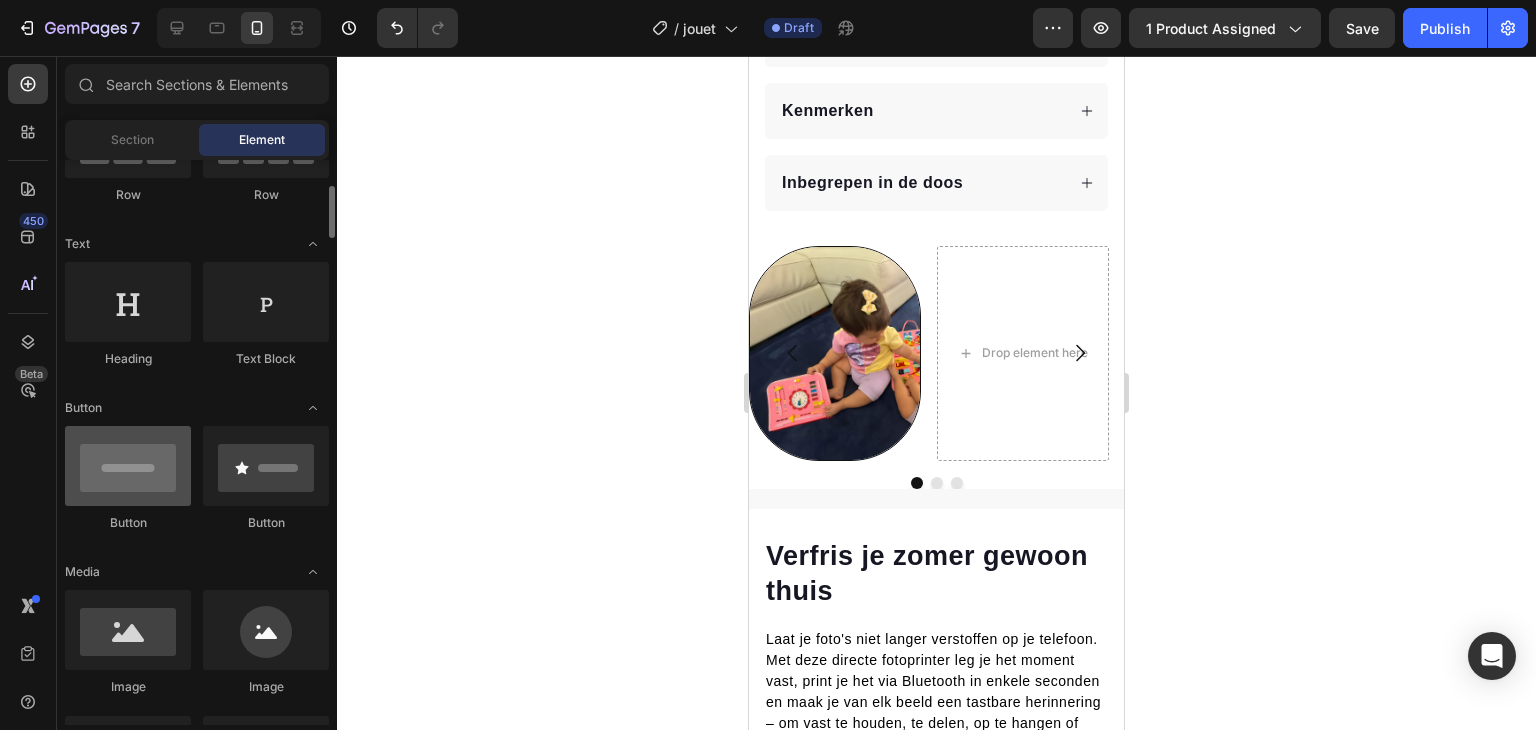 scroll, scrollTop: 228, scrollLeft: 0, axis: vertical 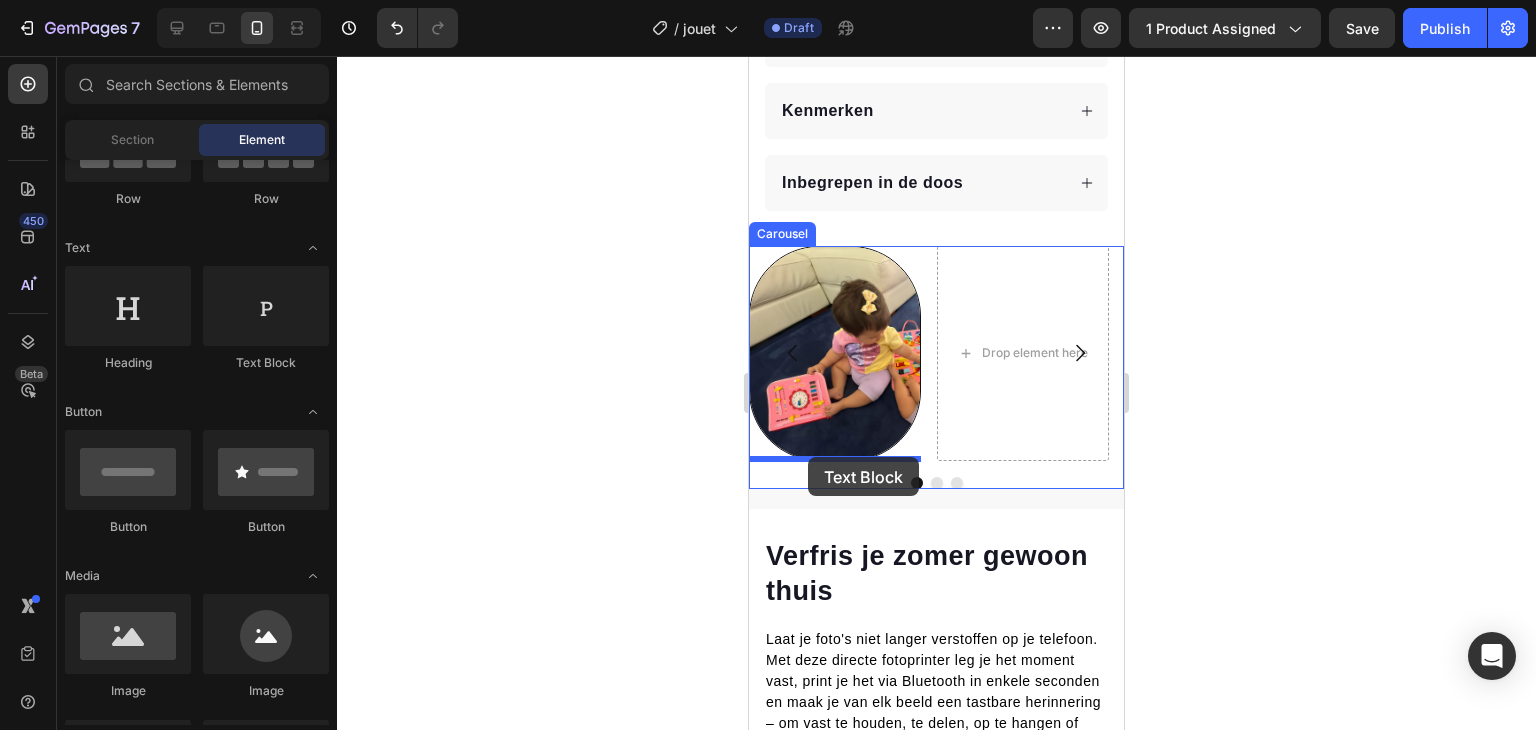 drag, startPoint x: 1010, startPoint y: 377, endPoint x: 808, endPoint y: 457, distance: 217.26482 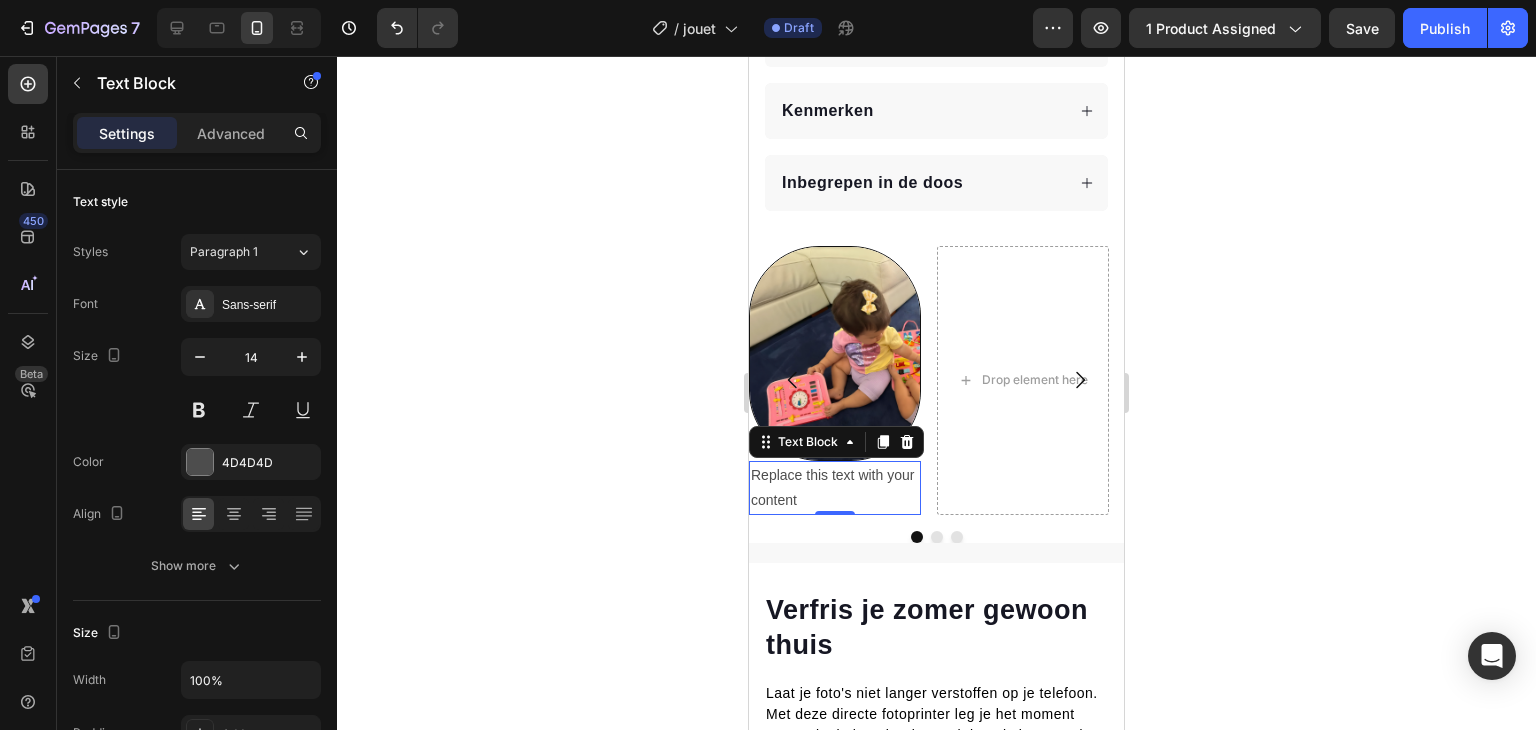 click on "Replace this text with your content" at bounding box center (835, 488) 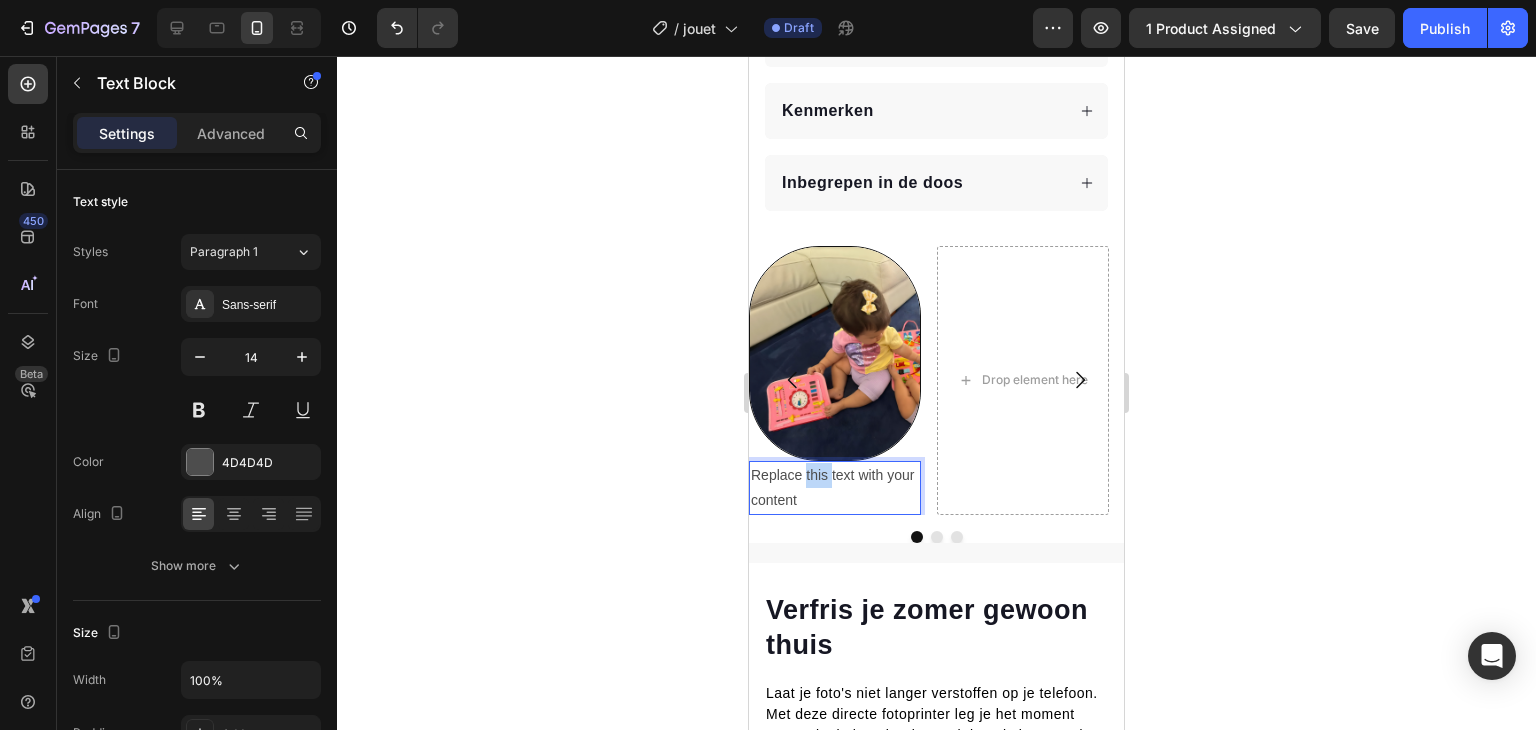 click on "Replace this text with your content" at bounding box center [835, 488] 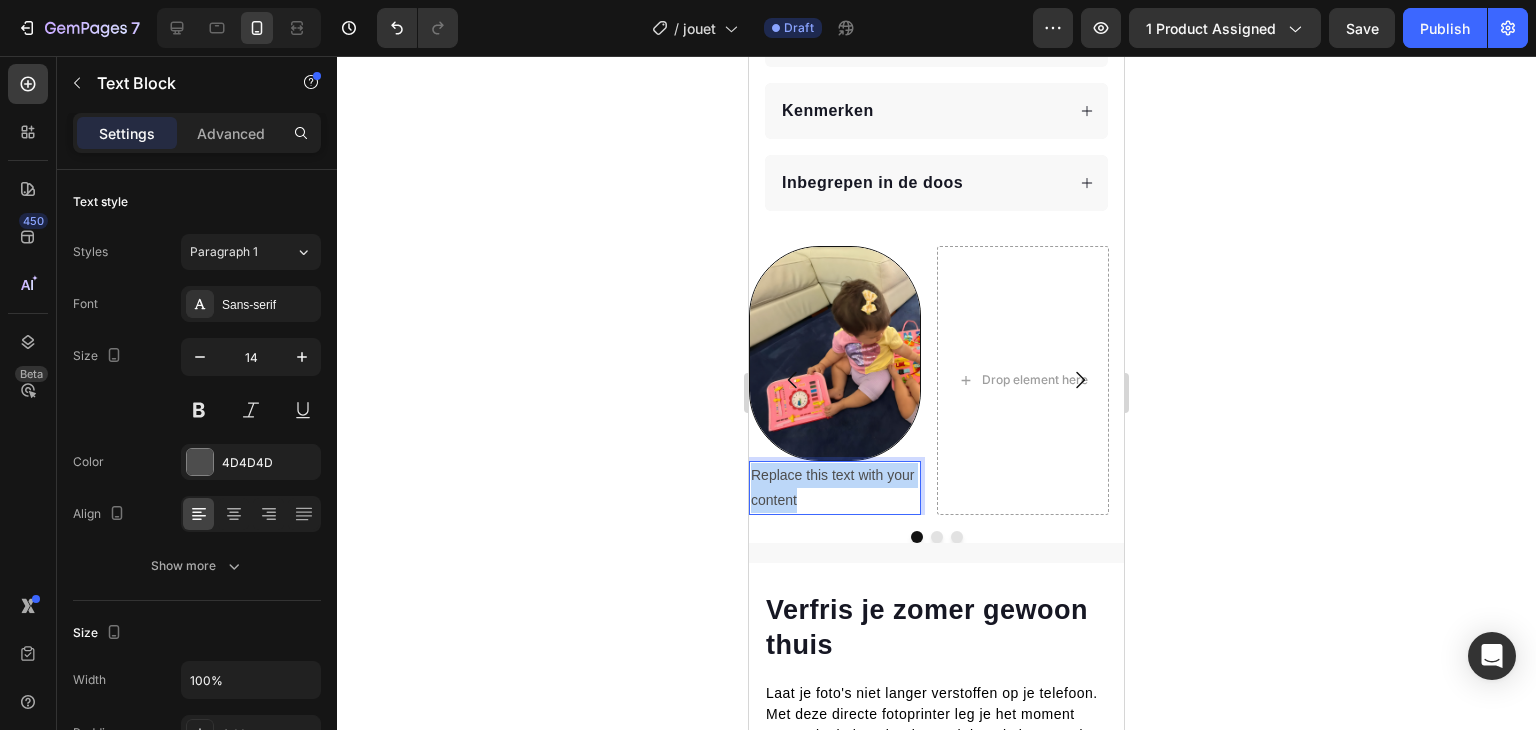 click on "Replace this text with your content" at bounding box center (835, 488) 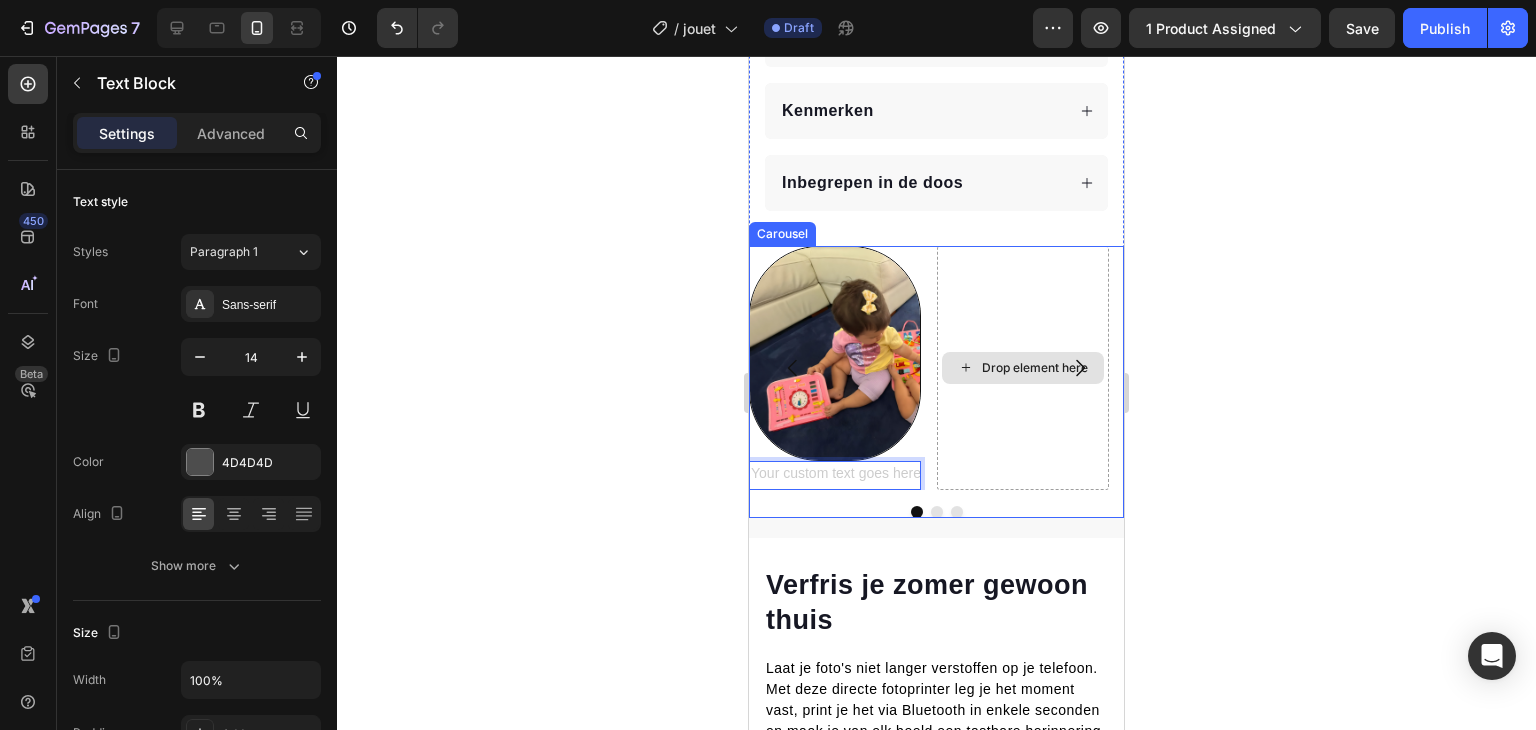 click on "Drop element here" at bounding box center [1023, 368] 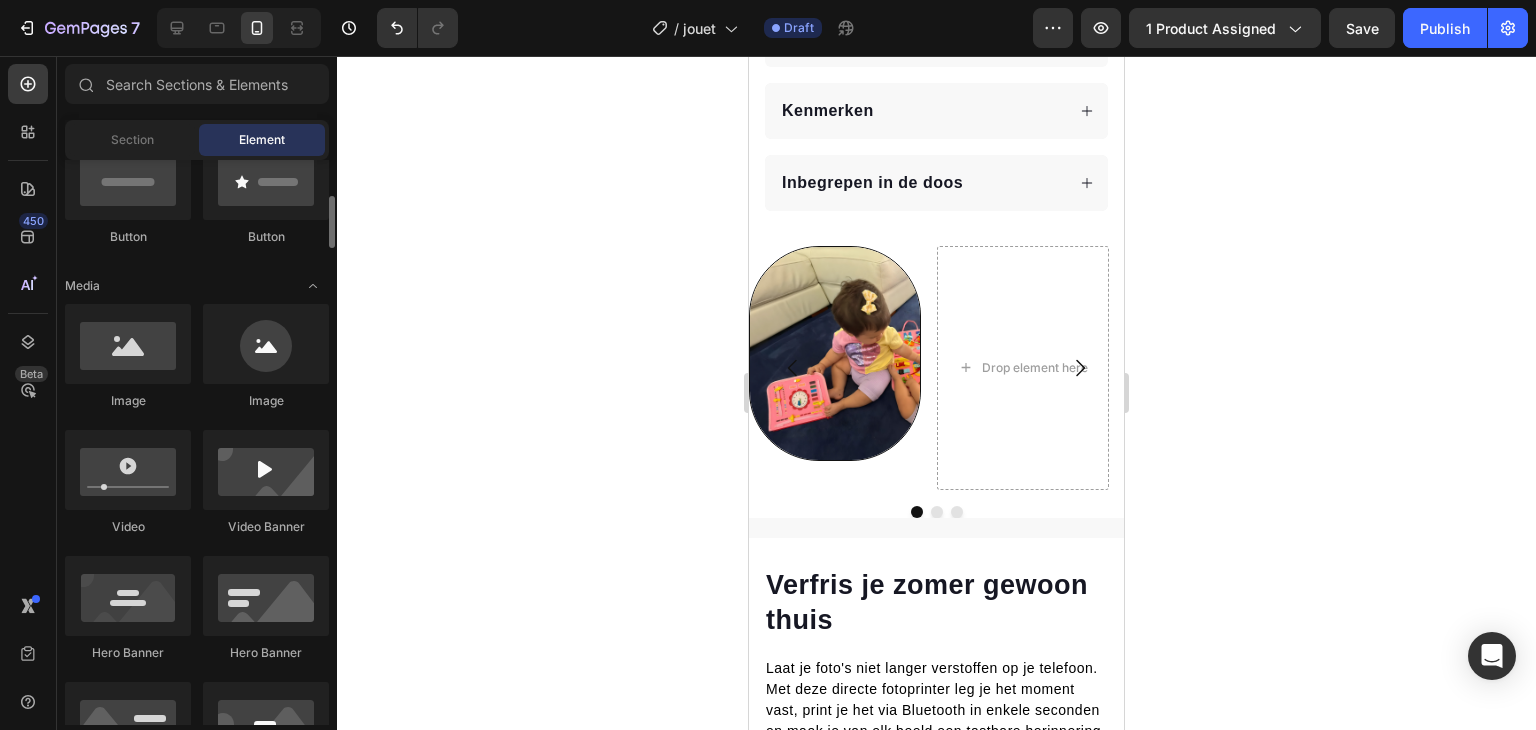 scroll, scrollTop: 505, scrollLeft: 0, axis: vertical 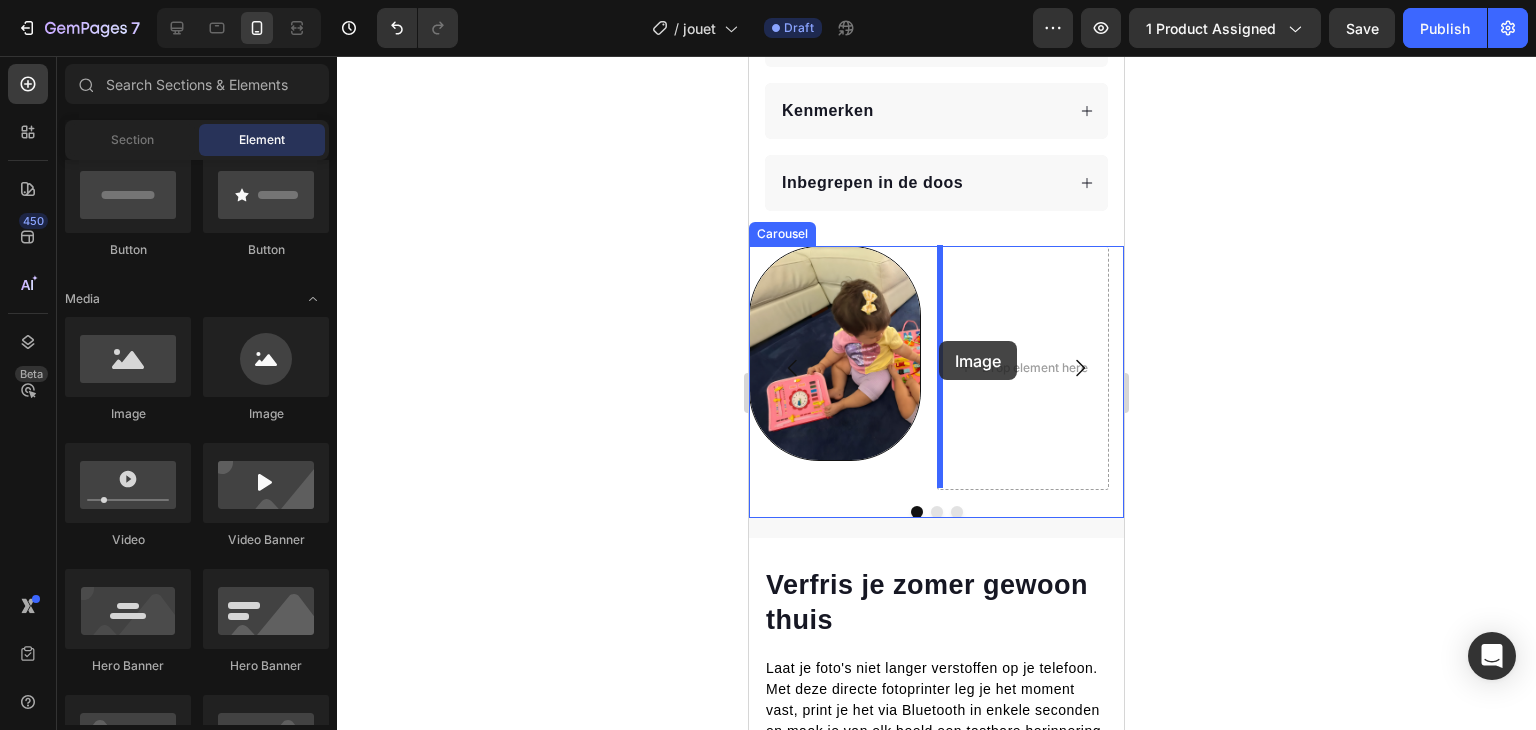 drag, startPoint x: 889, startPoint y: 429, endPoint x: 941, endPoint y: 341, distance: 102.21546 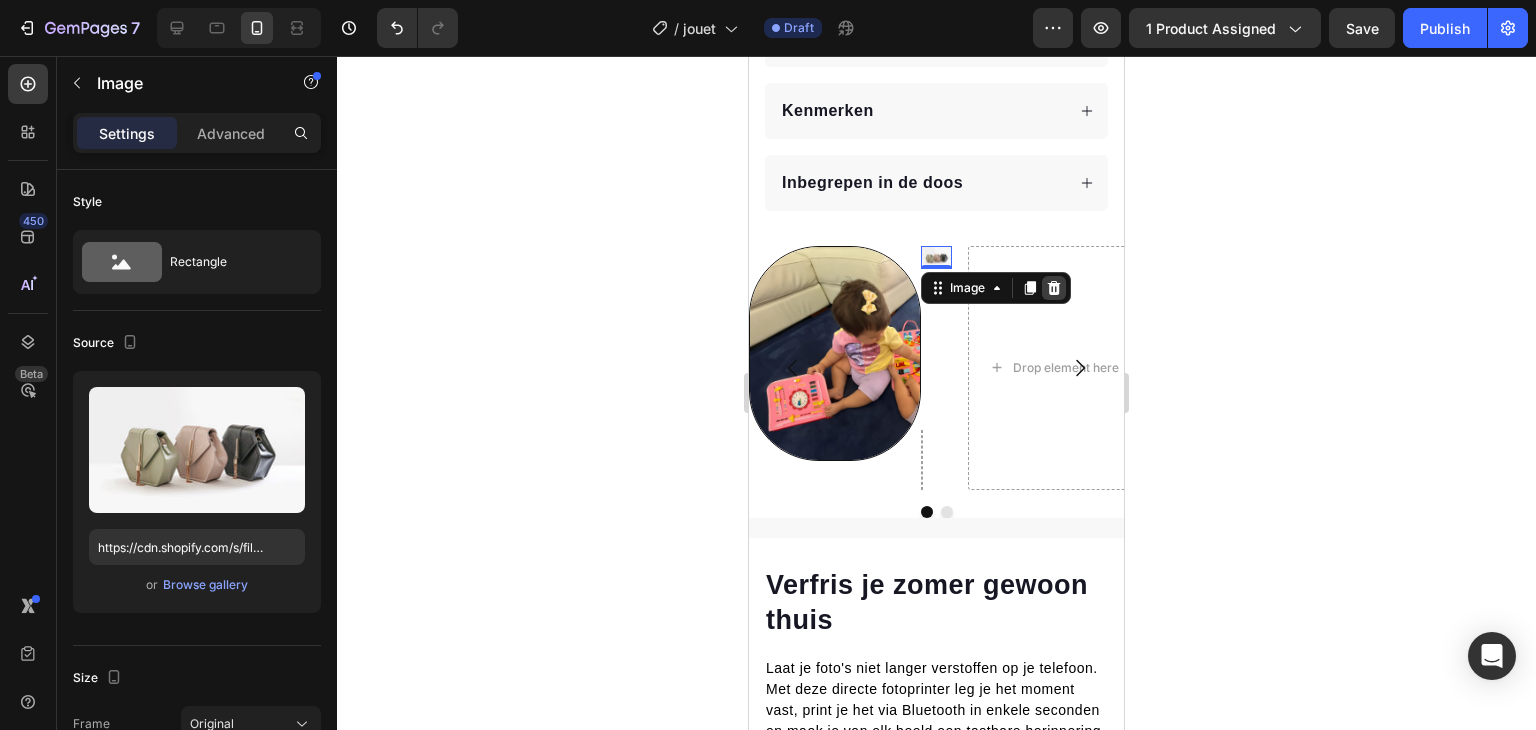 click 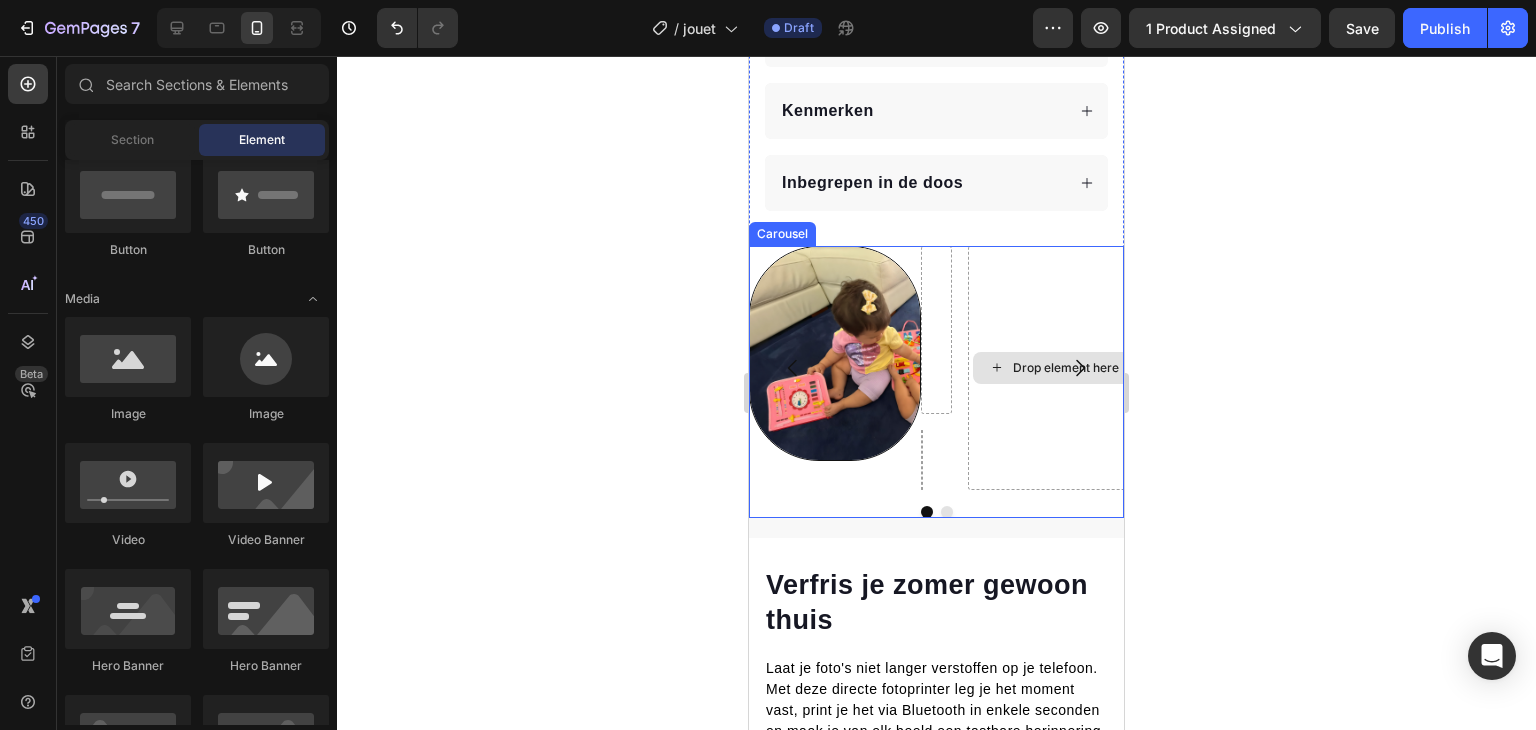 click on "Drop element here" at bounding box center (1054, 368) 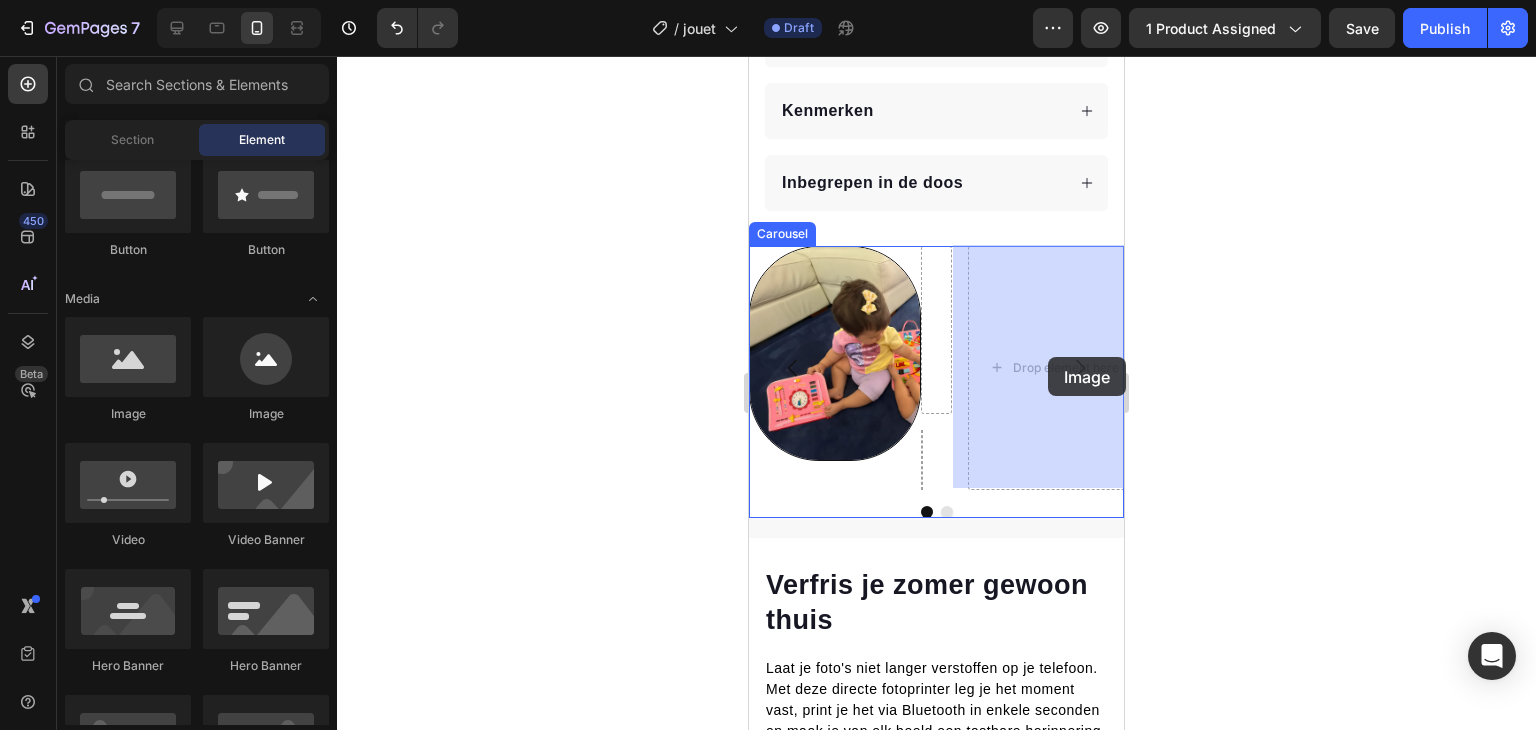 drag, startPoint x: 872, startPoint y: 420, endPoint x: 1047, endPoint y: 356, distance: 186.33572 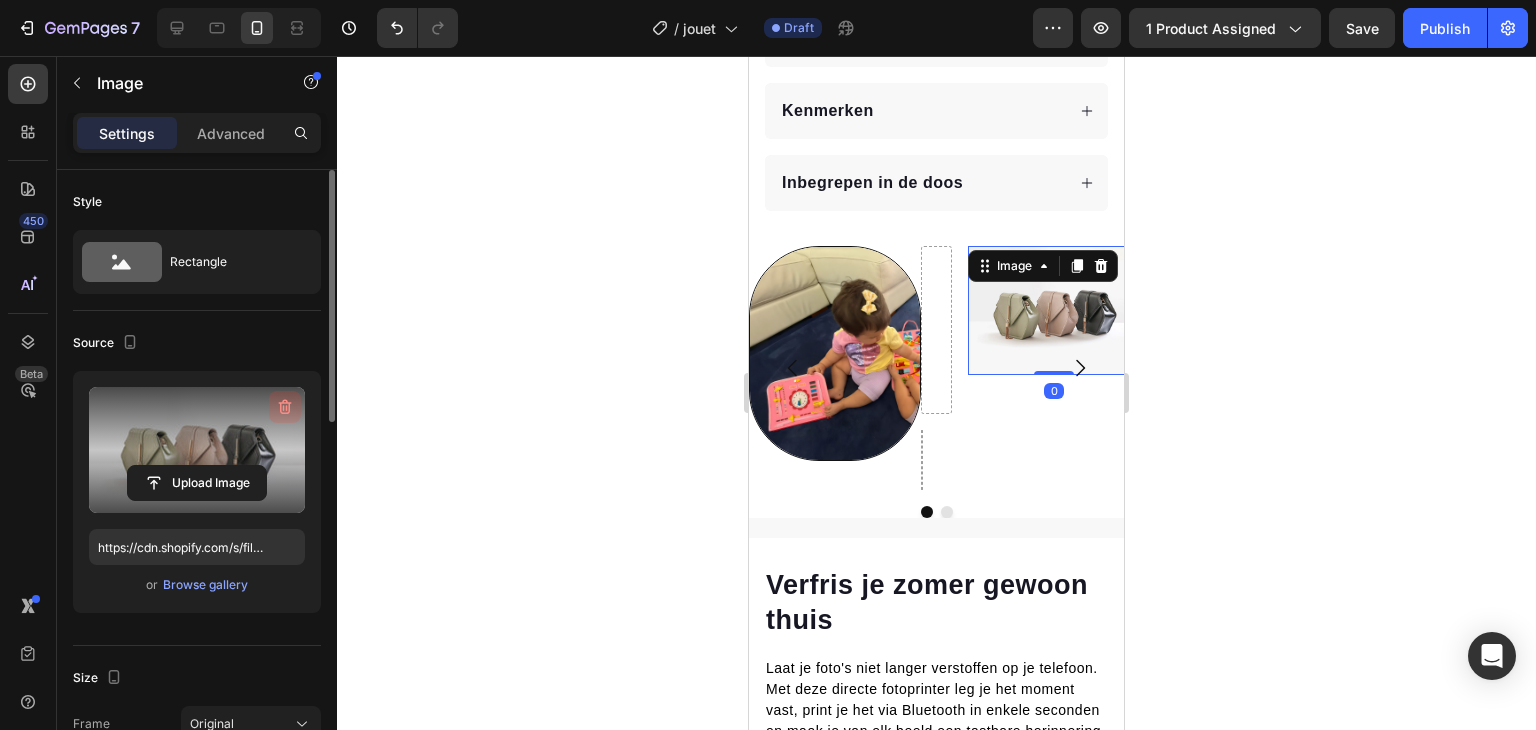 click 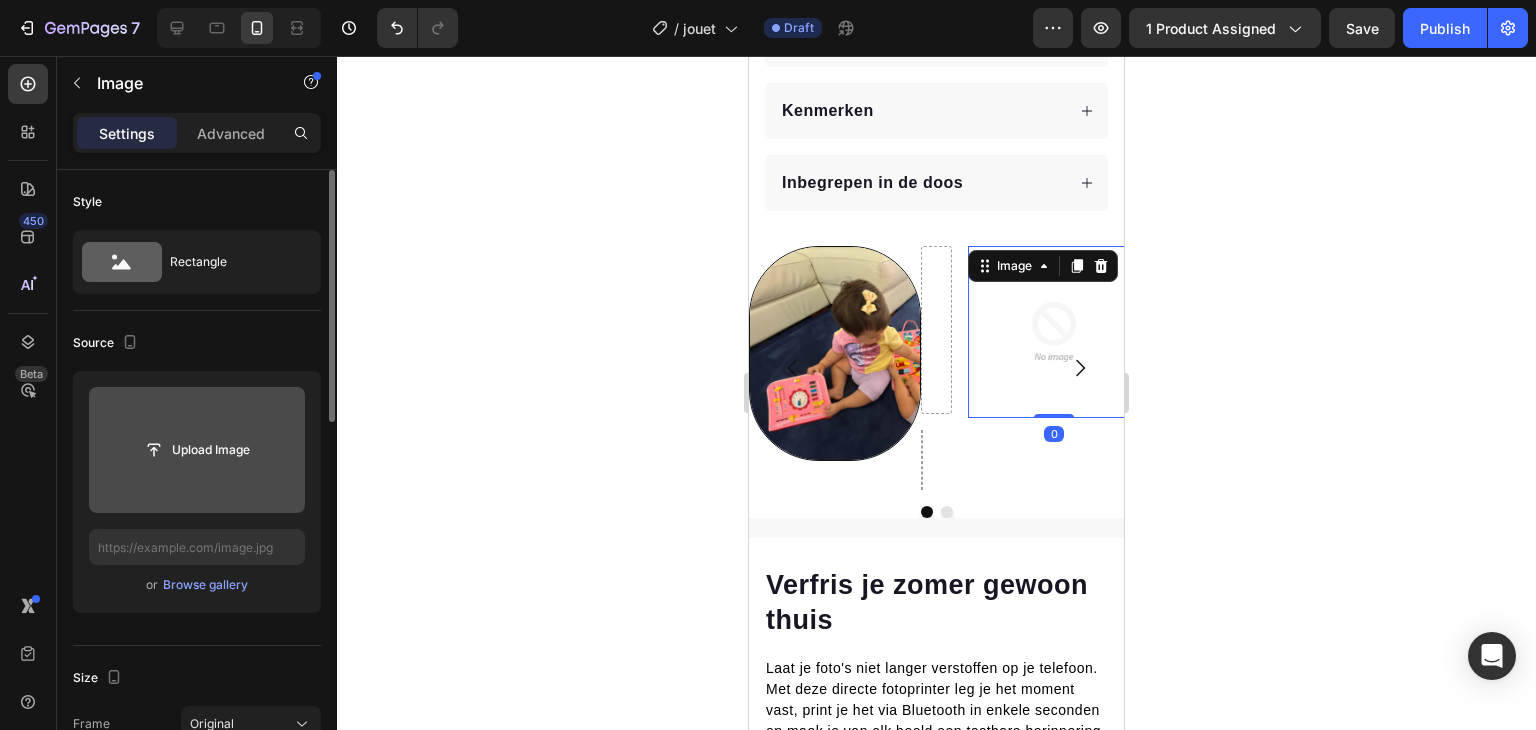 click 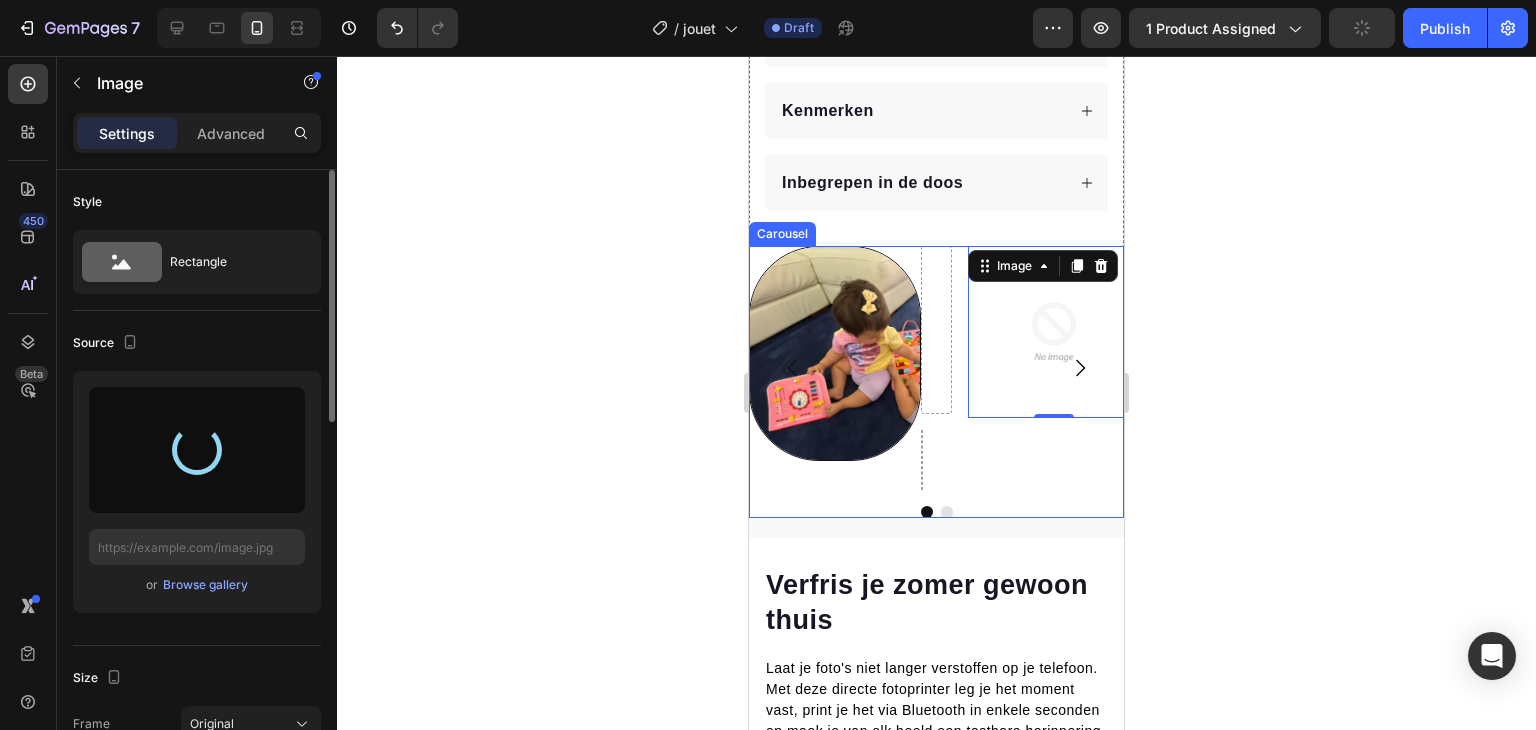 click at bounding box center [947, 512] 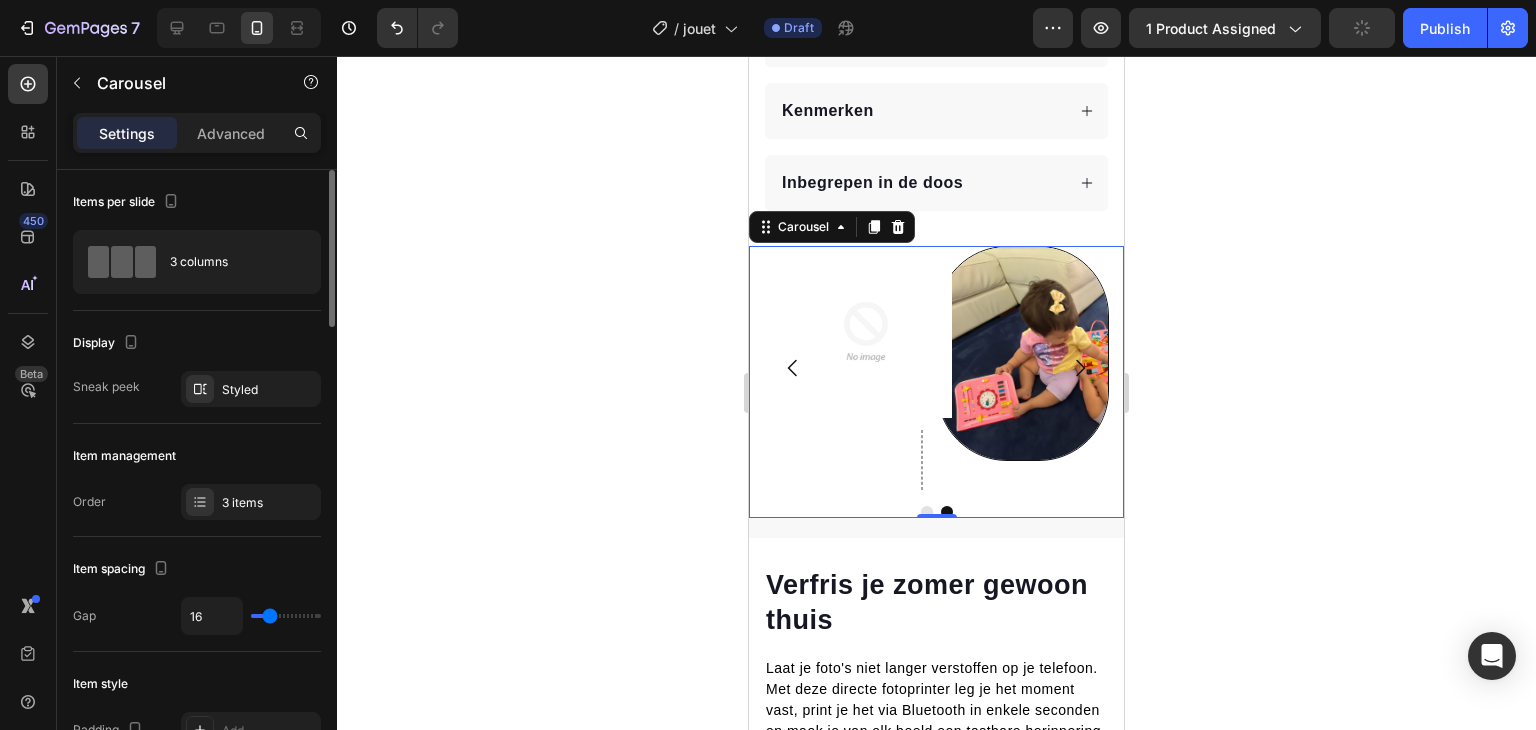 click at bounding box center (927, 512) 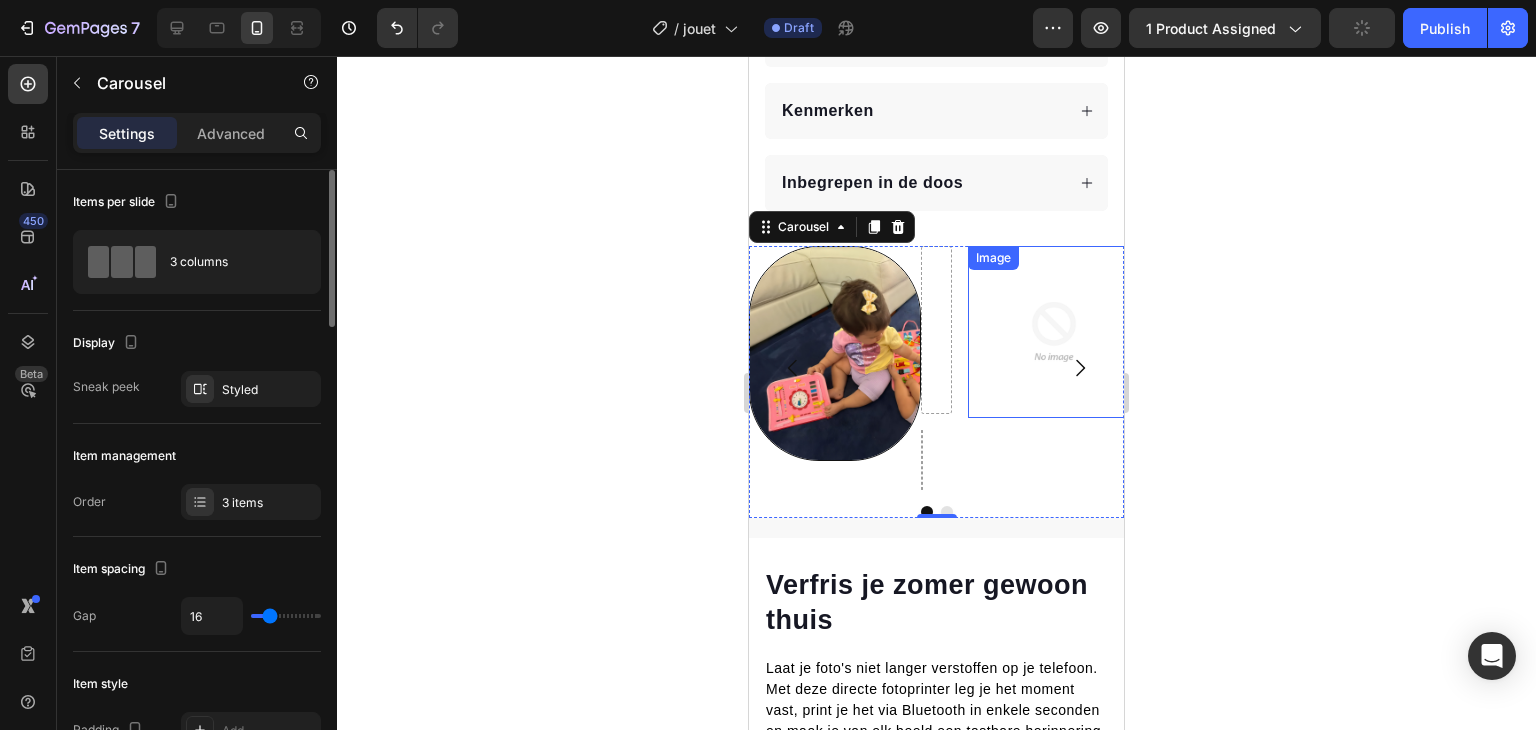 click at bounding box center [1054, 332] 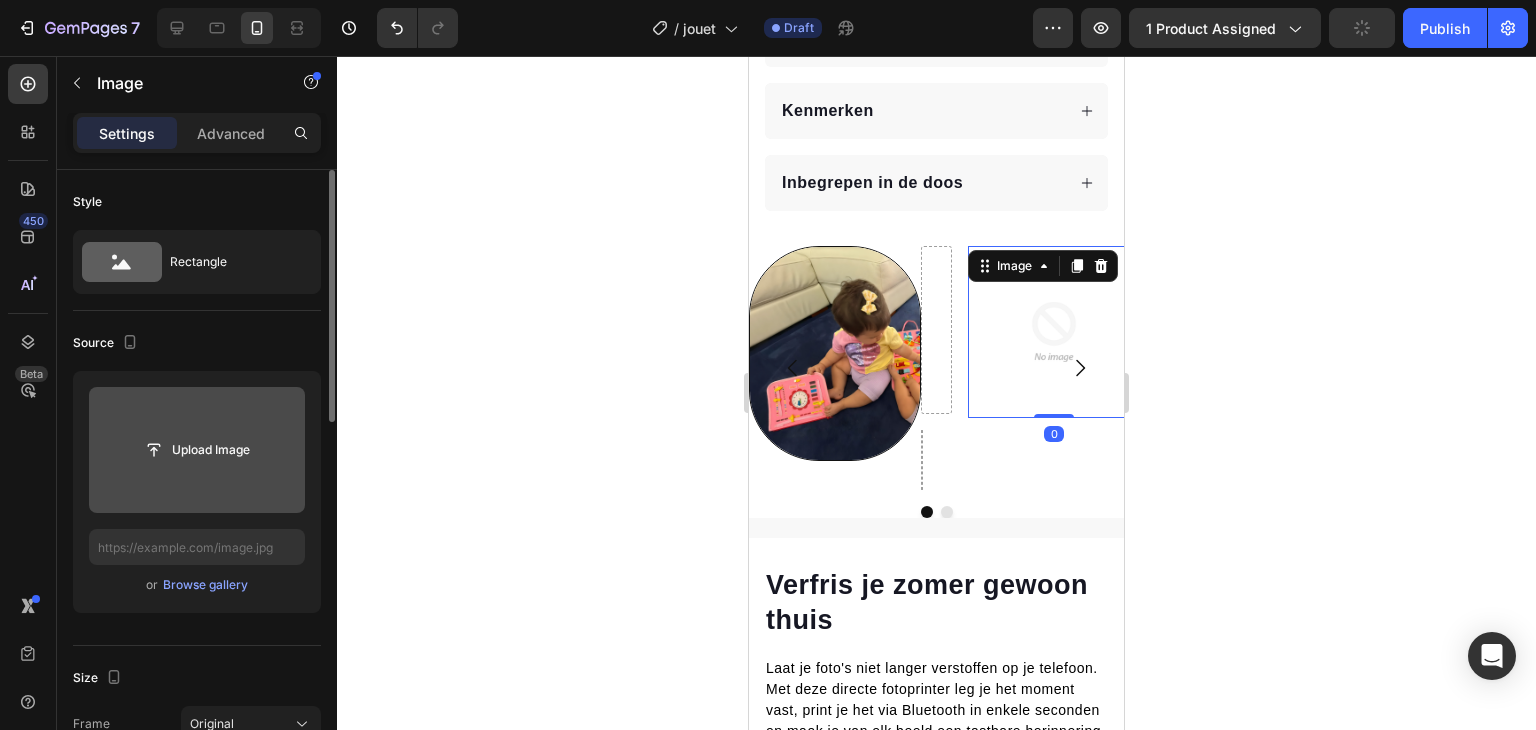 click at bounding box center (197, 450) 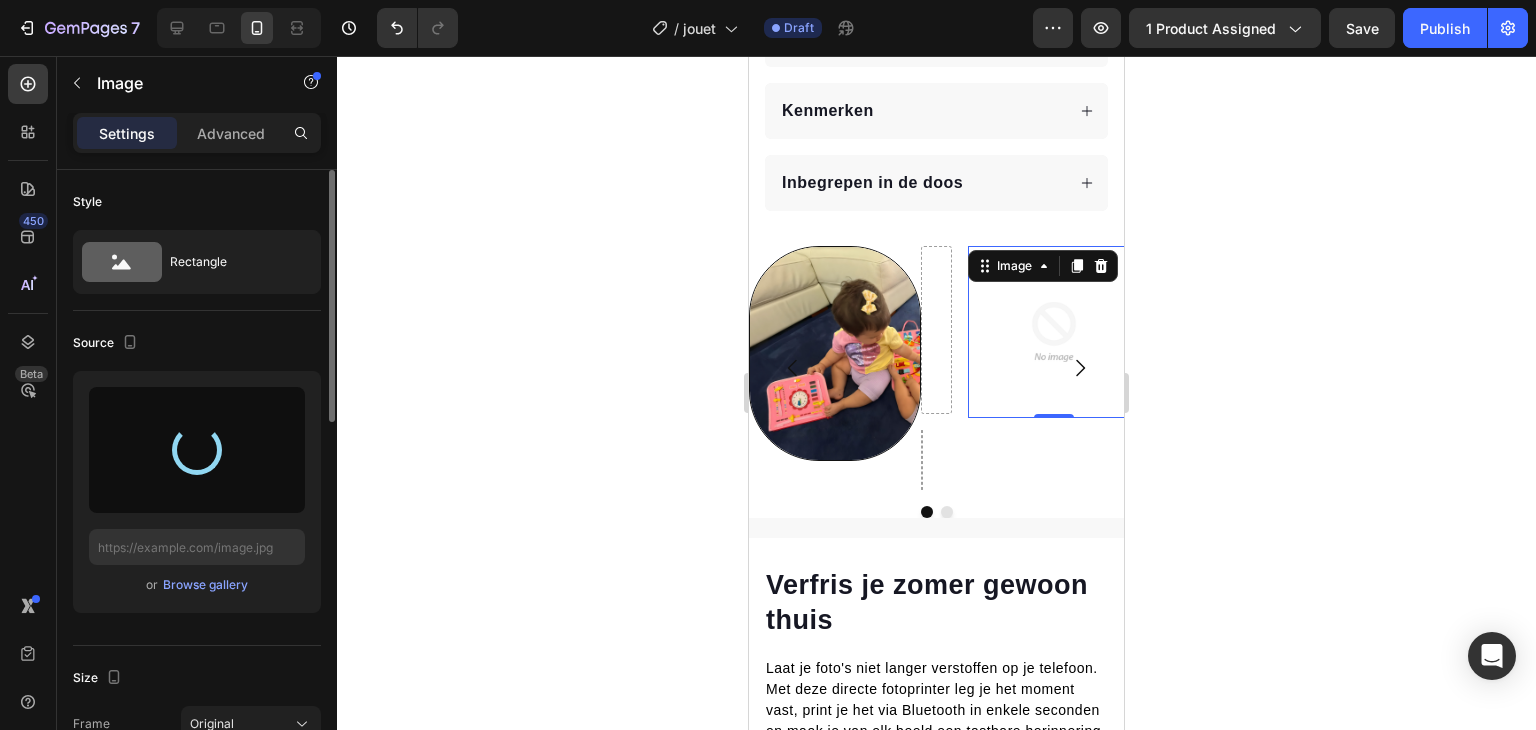 type on "https://cdn.shopify.com/s/files/1/0951/5571/6433/files/gempages_576732224502629202-dbae2d3b-1c55-4d7a-b31c-e6c7d0bbbd22.png" 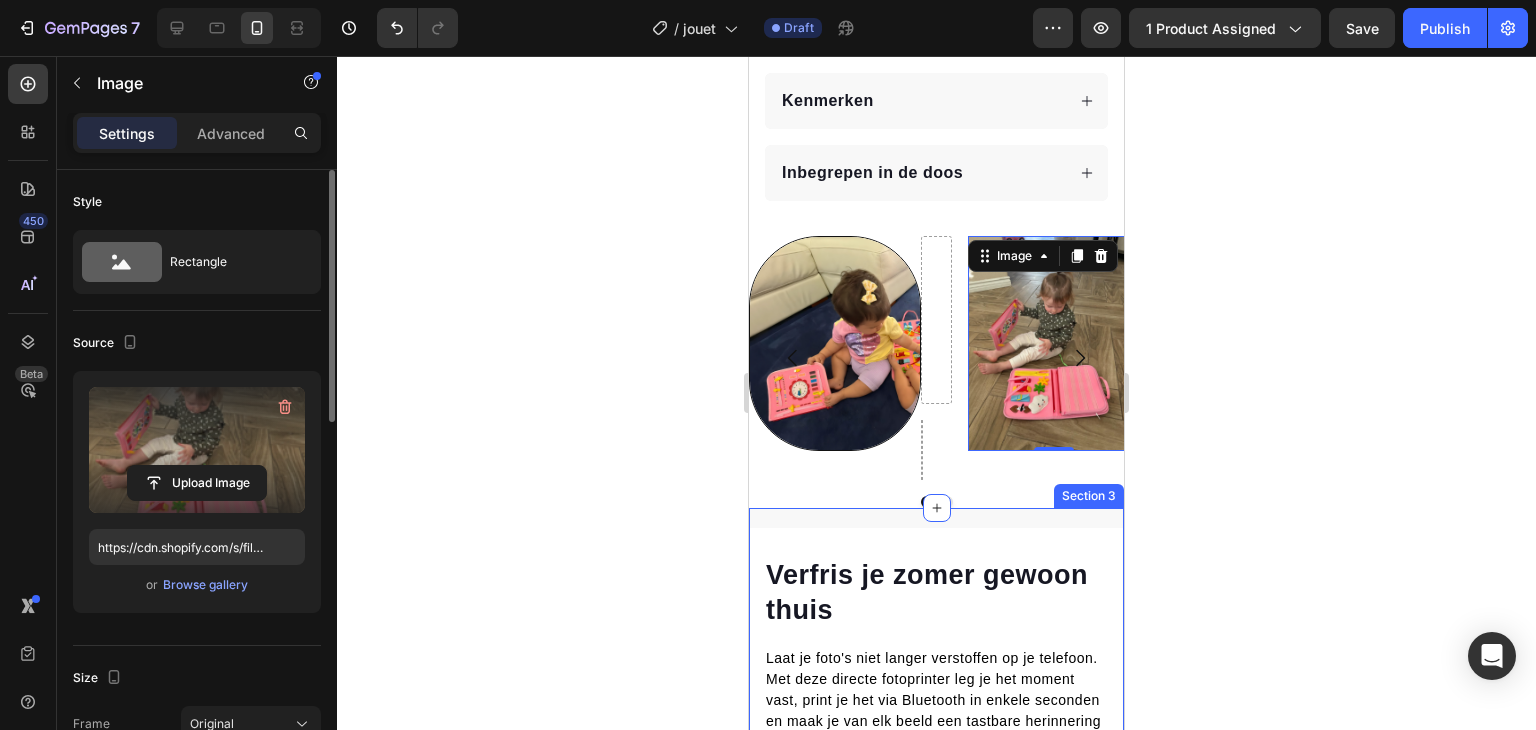 scroll, scrollTop: 1376, scrollLeft: 0, axis: vertical 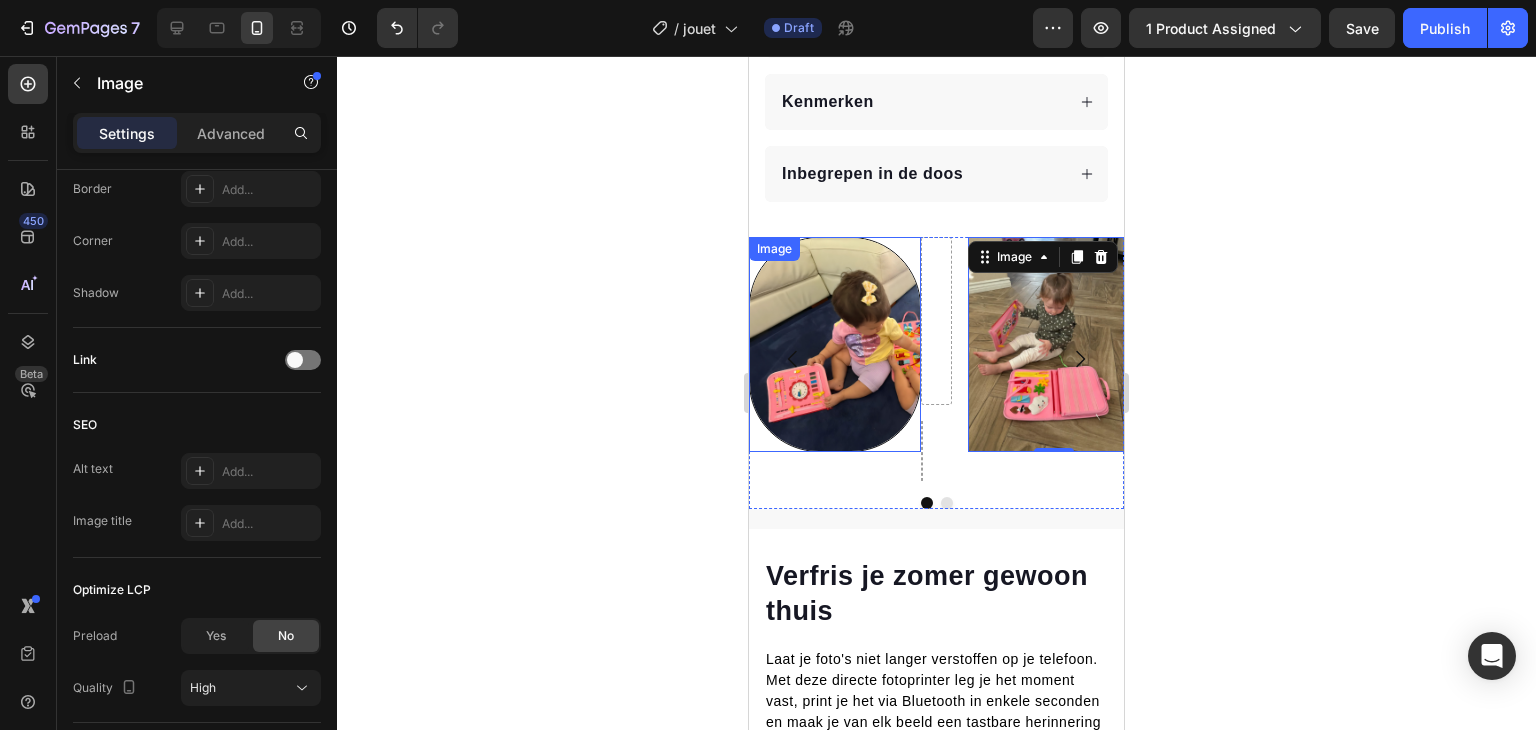 click at bounding box center (835, 344) 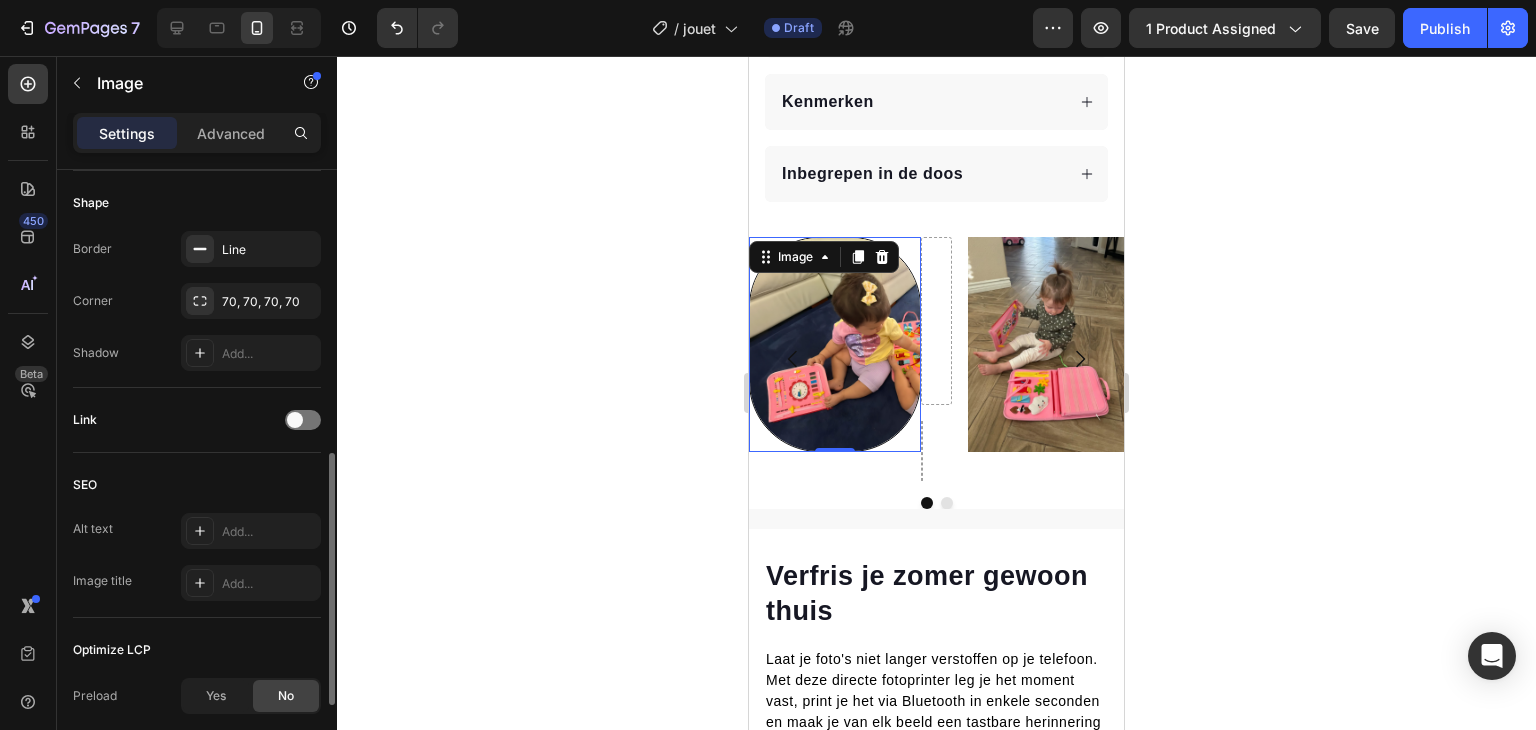 scroll, scrollTop: 692, scrollLeft: 0, axis: vertical 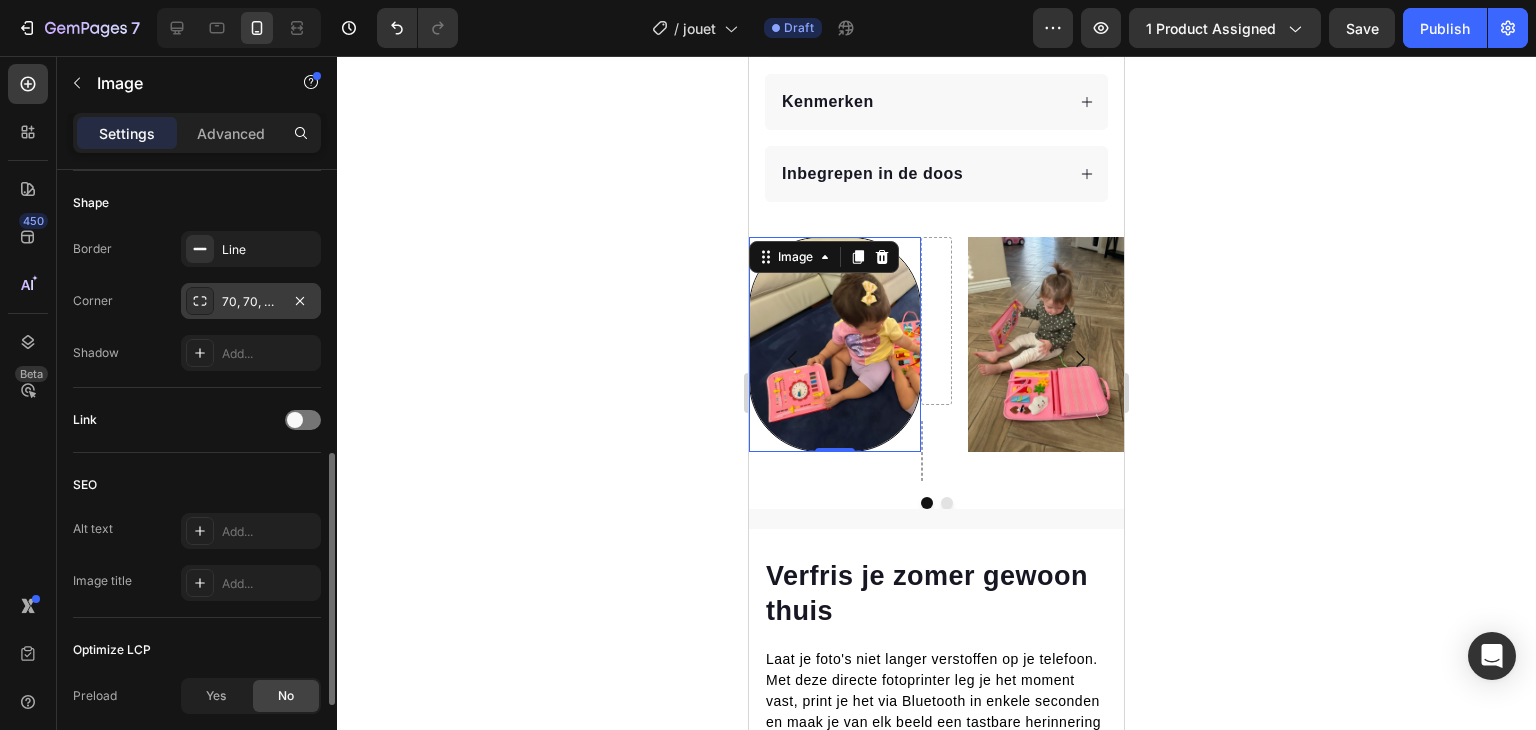 click on "70, 70, 70, 70" at bounding box center [251, 302] 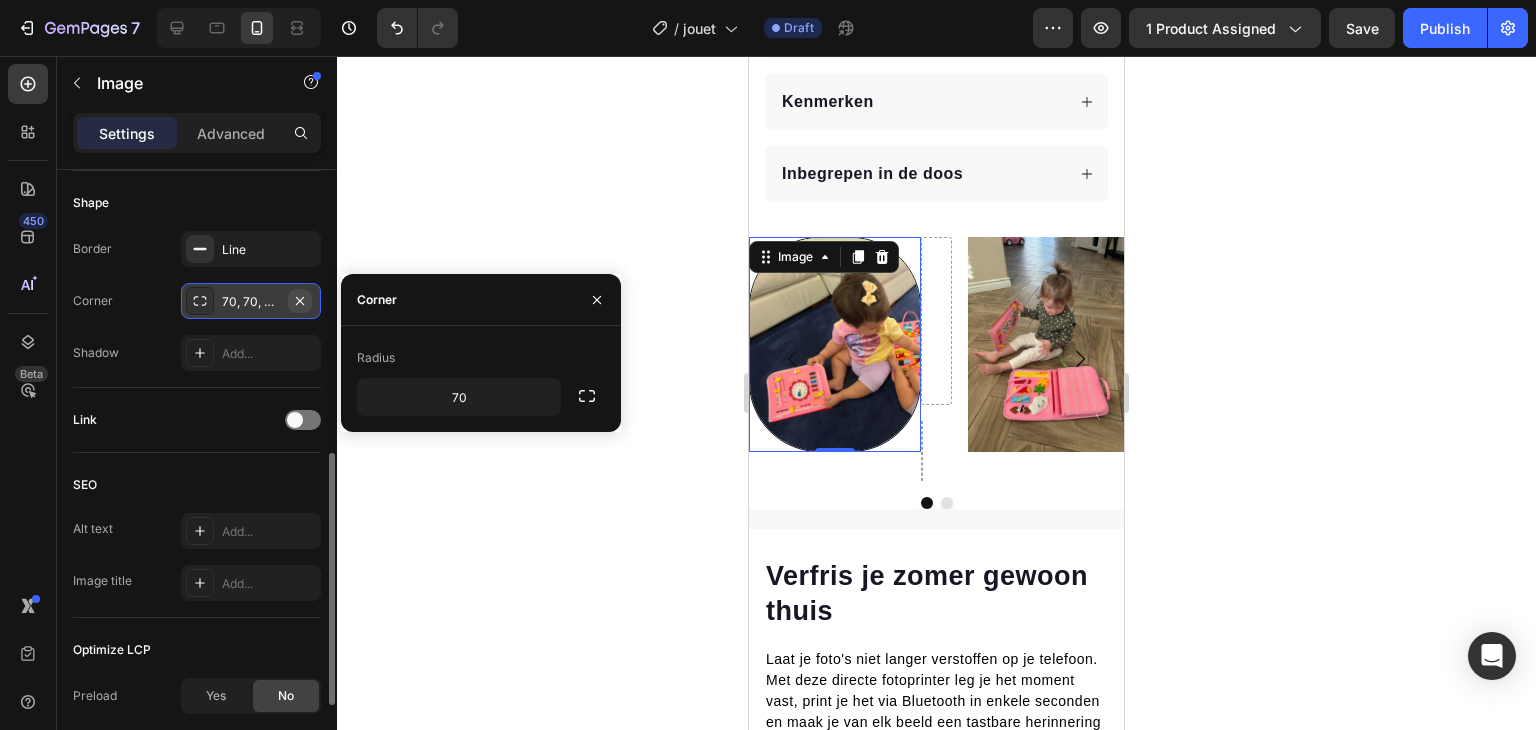 click 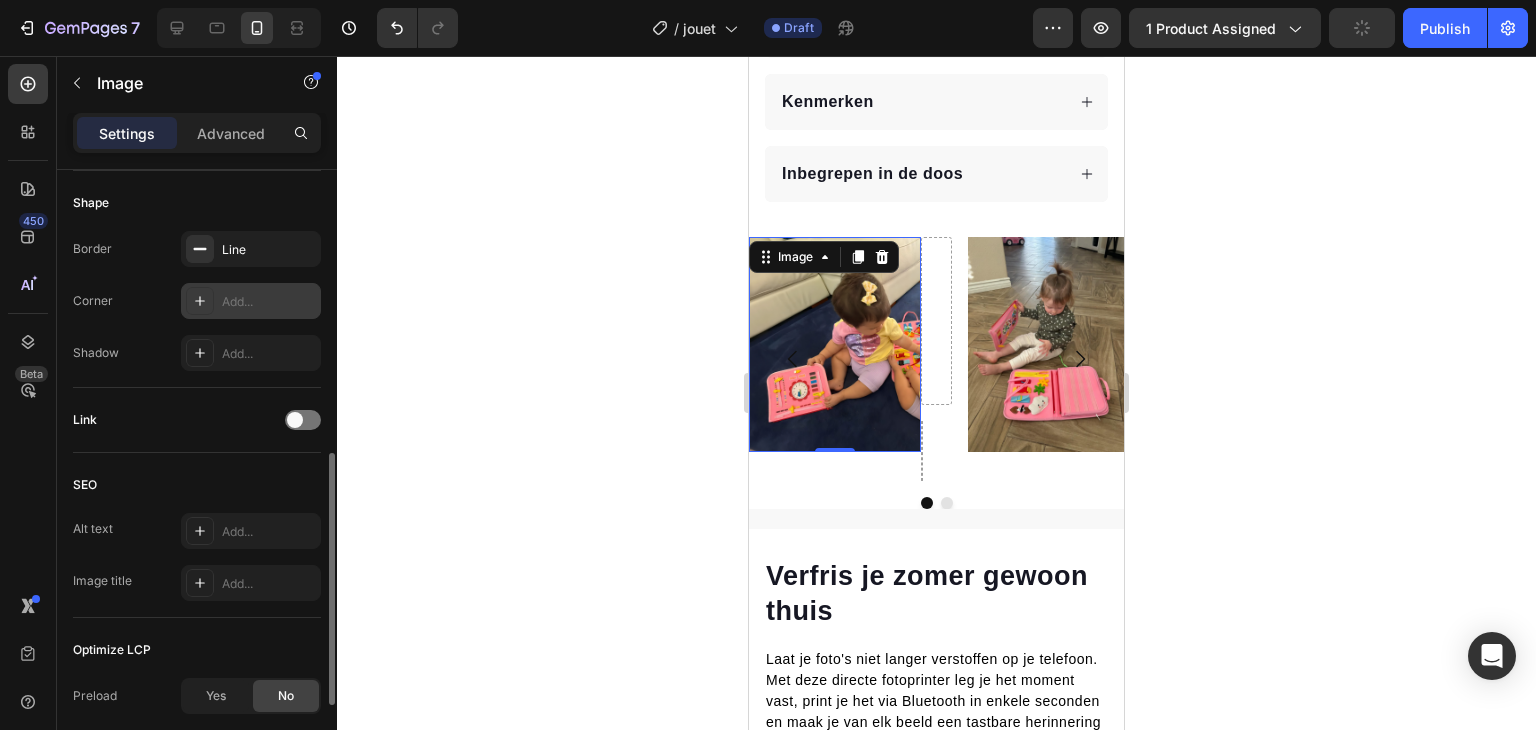 click 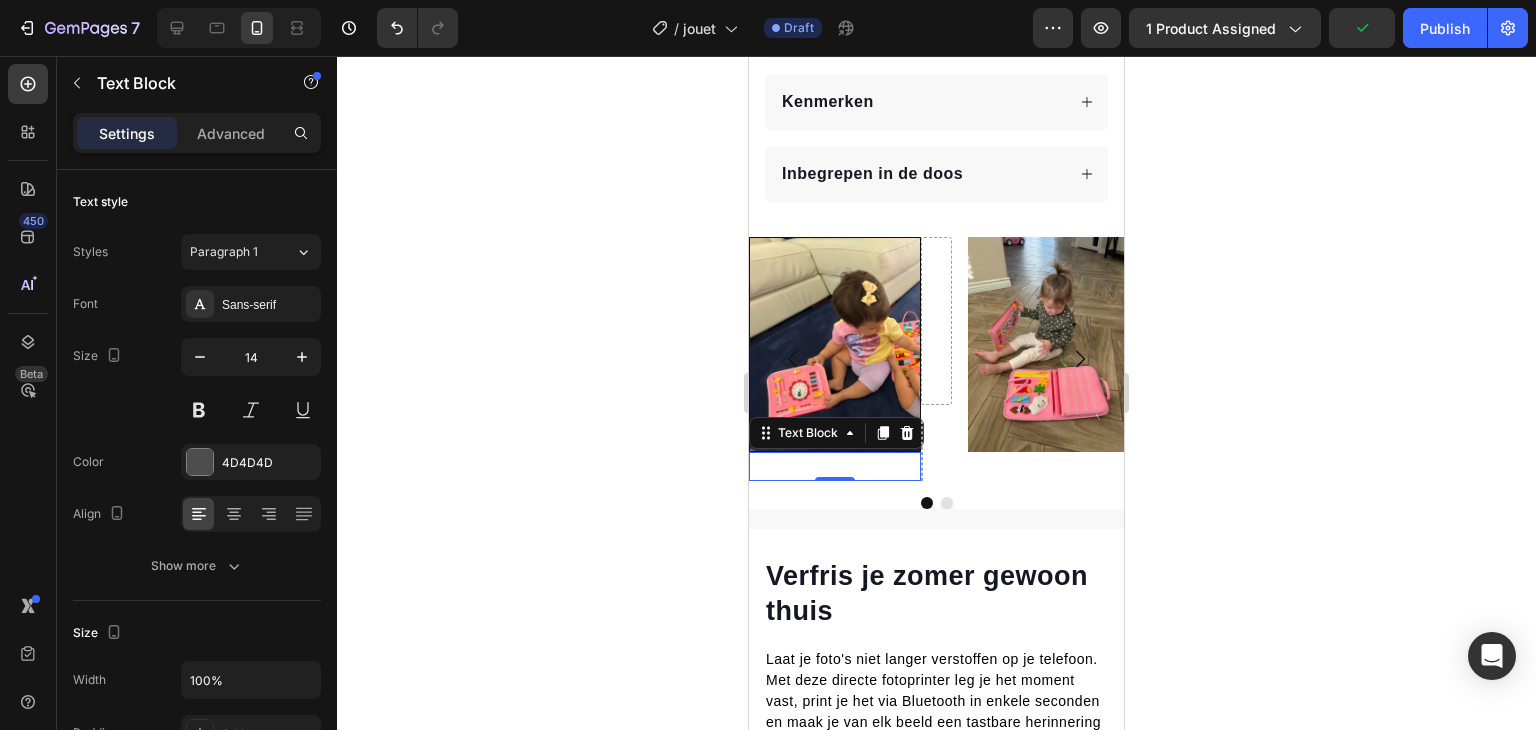 click at bounding box center (835, 466) 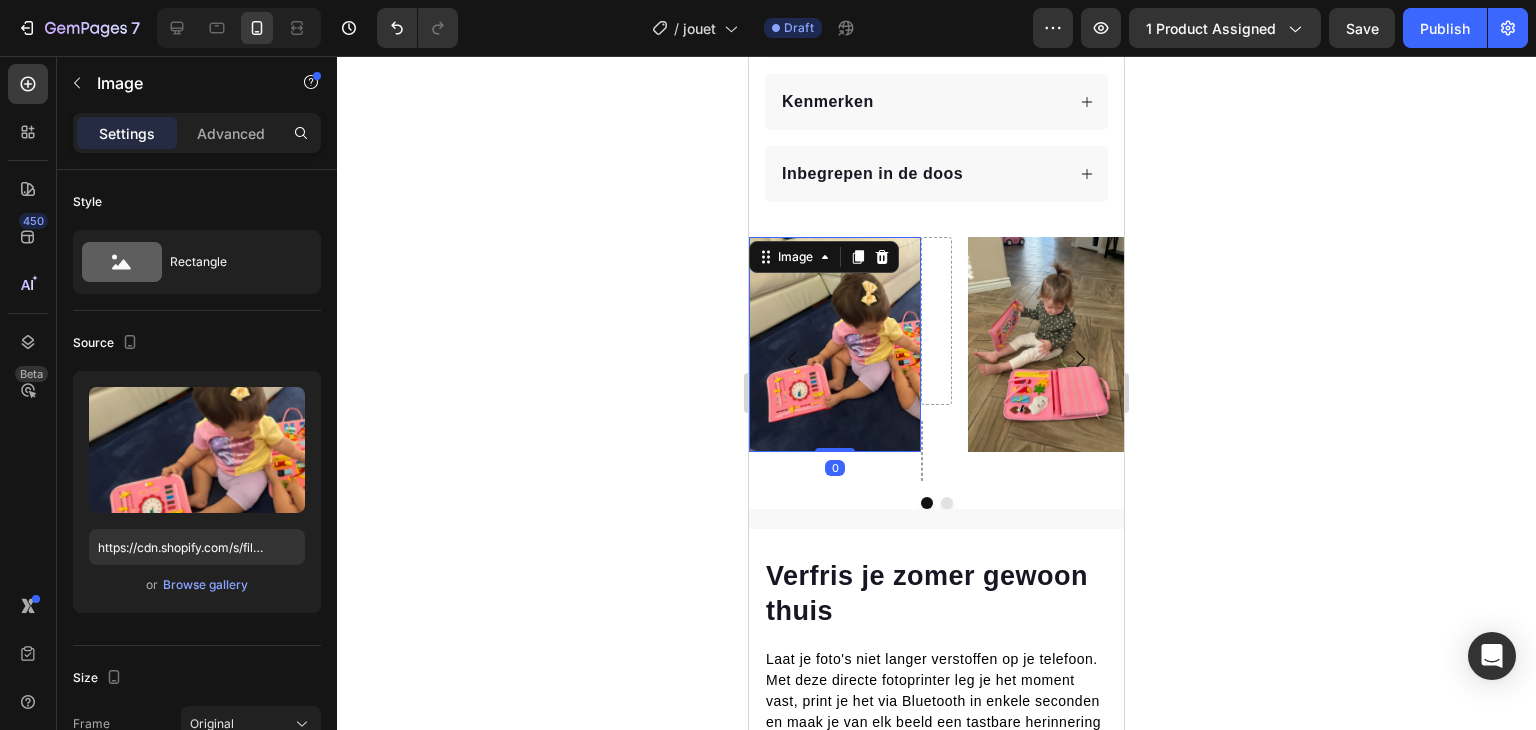 click at bounding box center (835, 344) 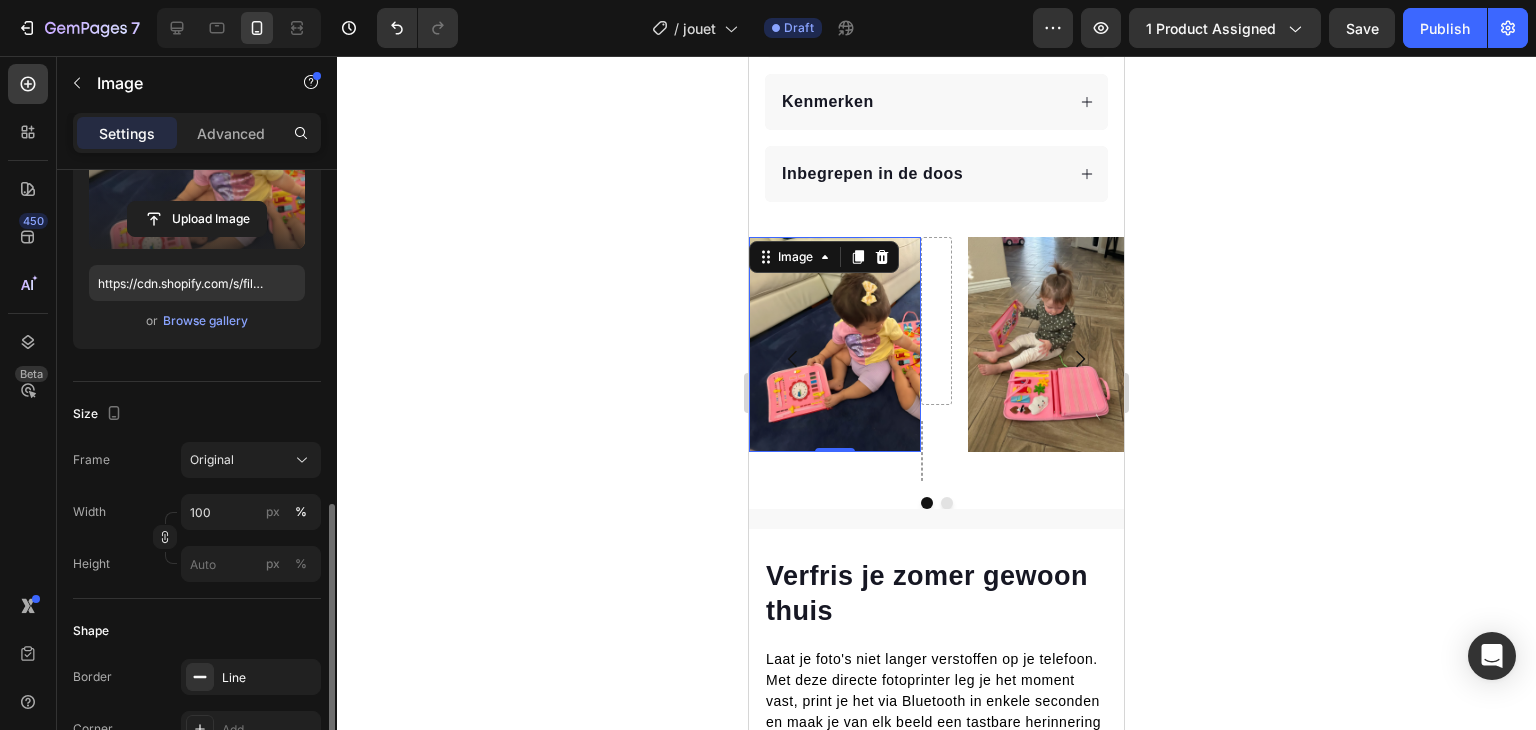 scroll, scrollTop: 440, scrollLeft: 0, axis: vertical 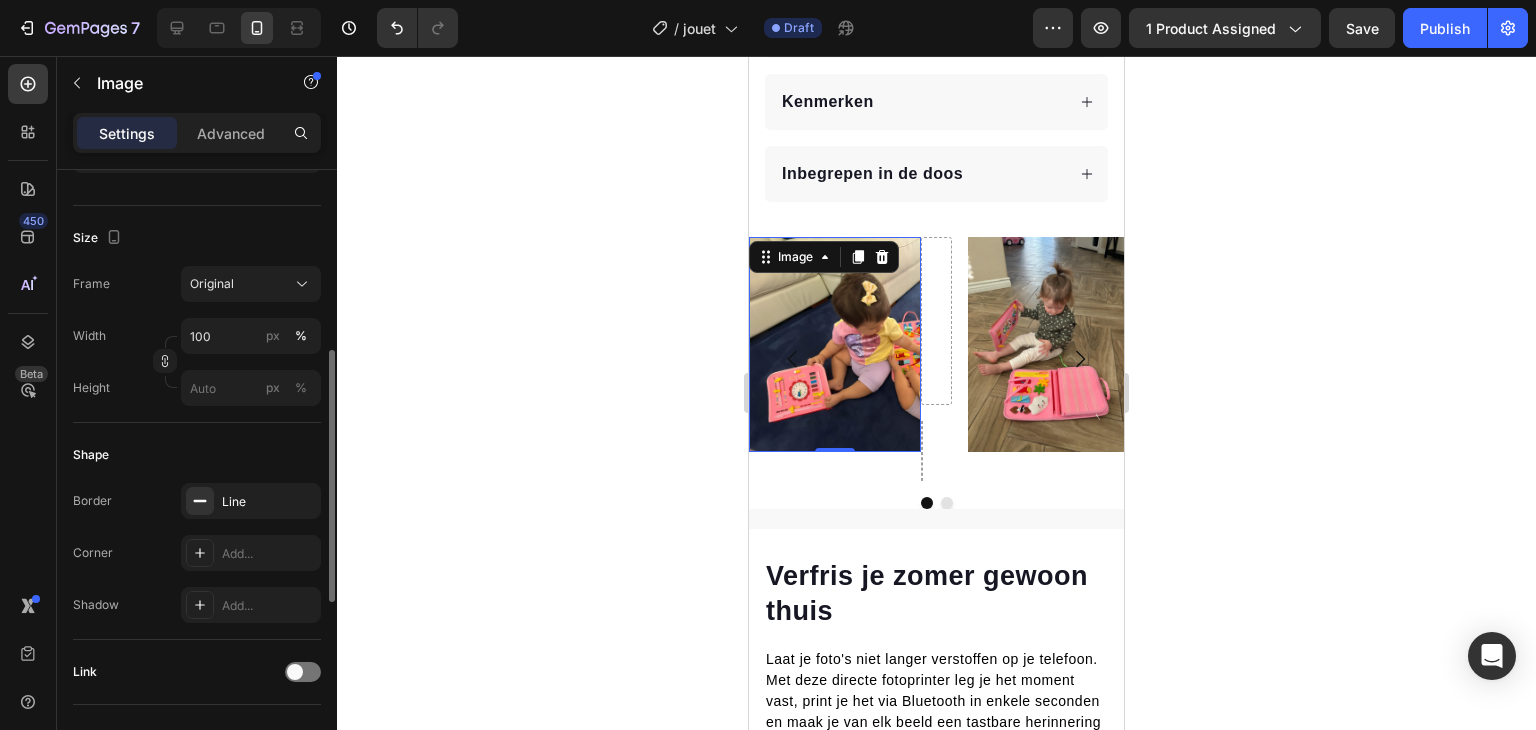 click on "Frame Original Width 100 px % Height px %" 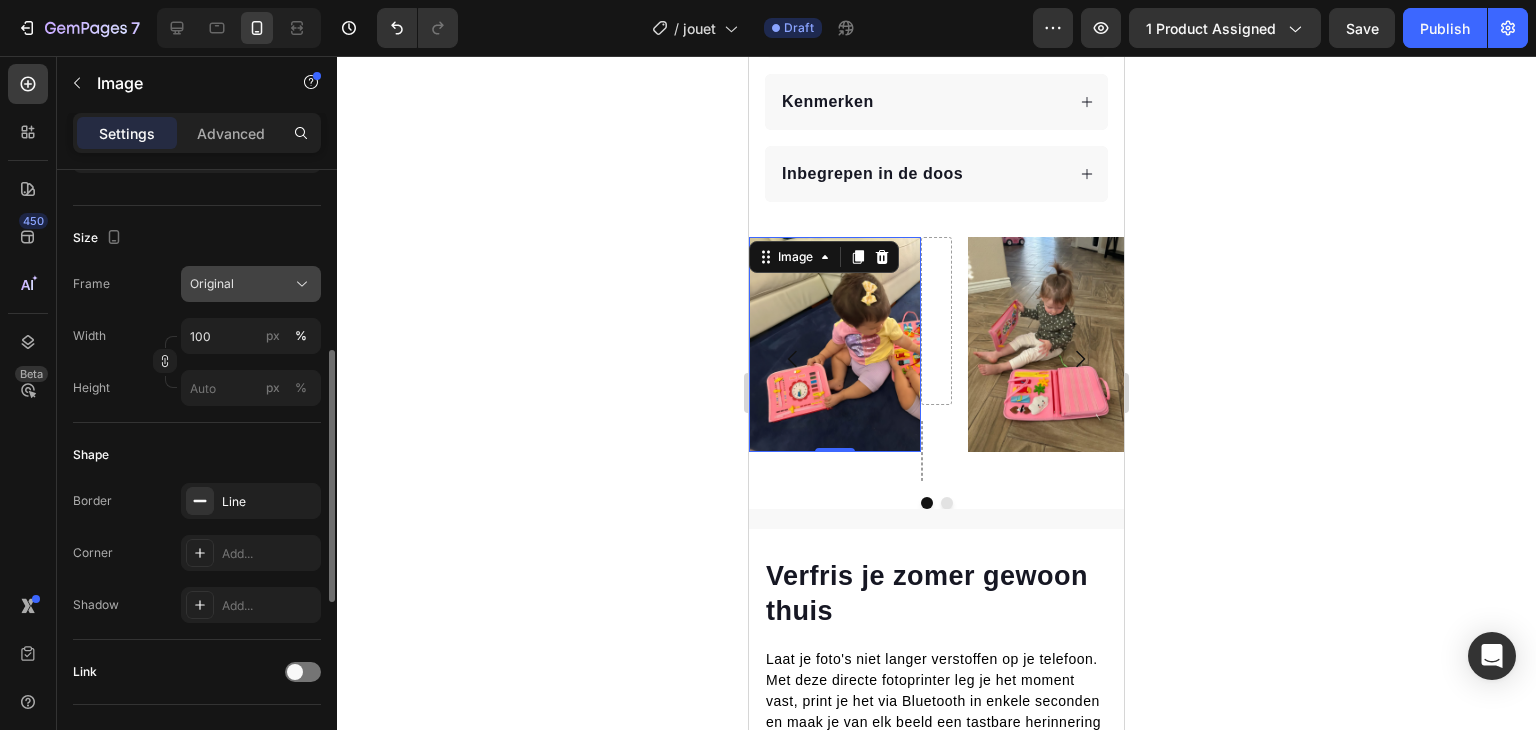 click on "Original" at bounding box center [251, 284] 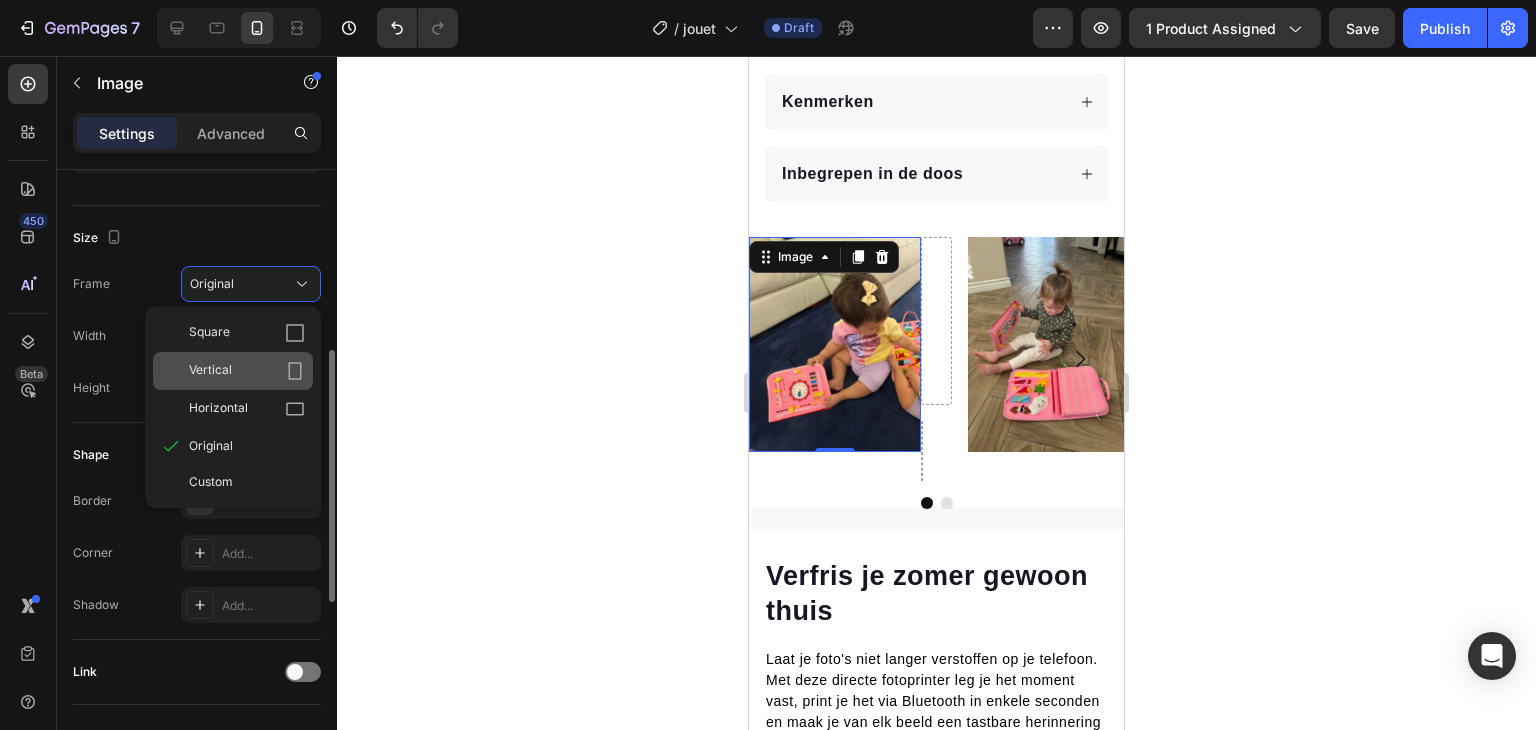 click on "Vertical" at bounding box center (247, 371) 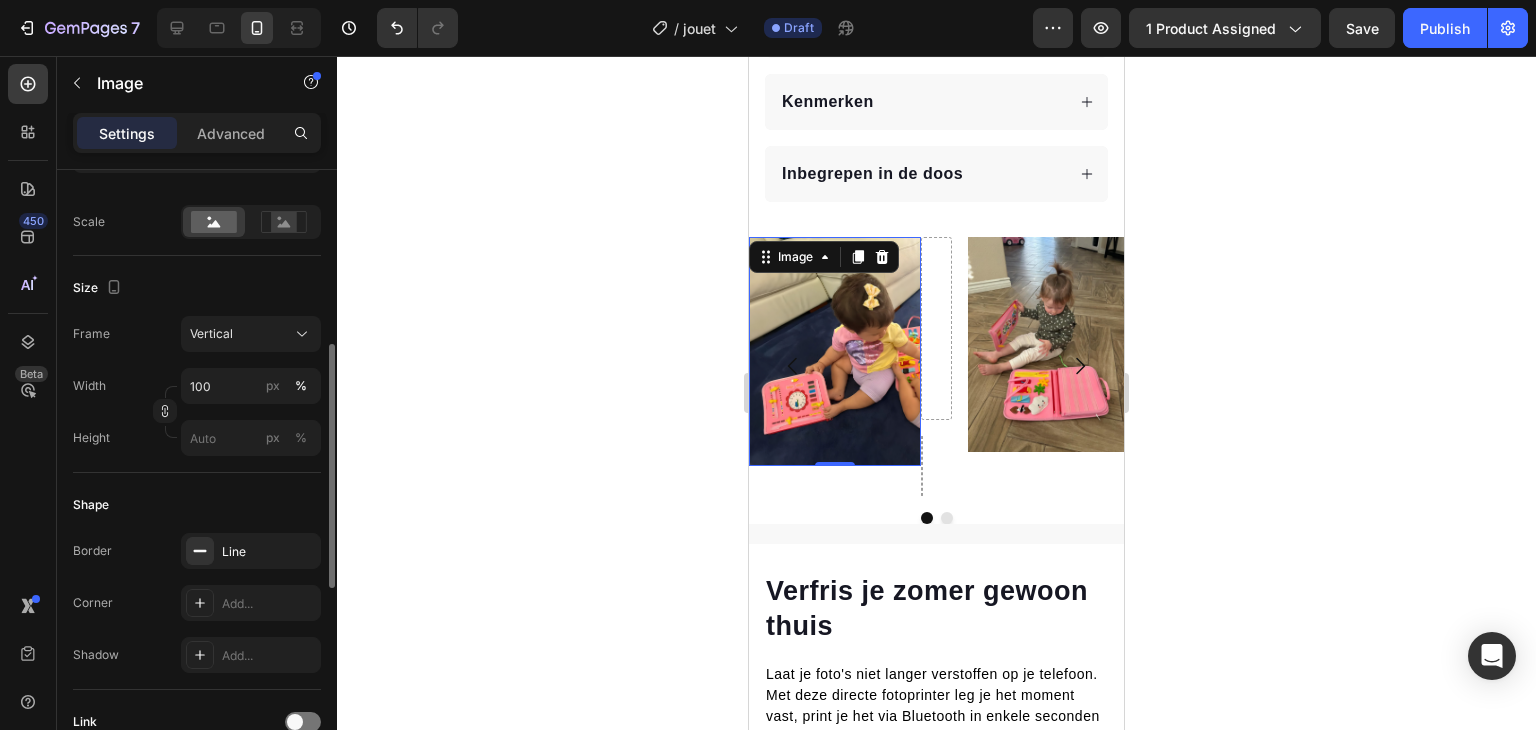 click on "Size Frame Vertical Width 100 px % Height px %" 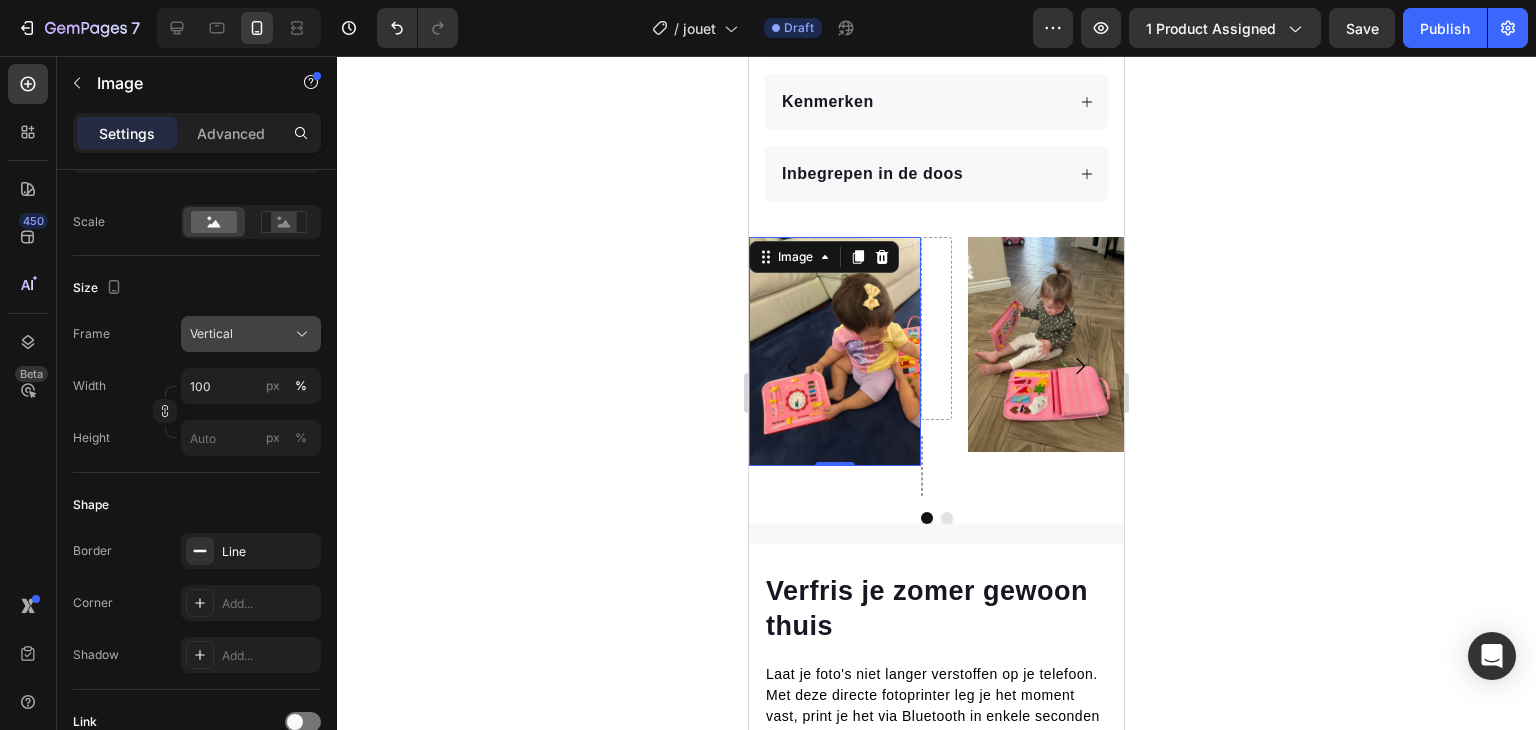 click on "Vertical" 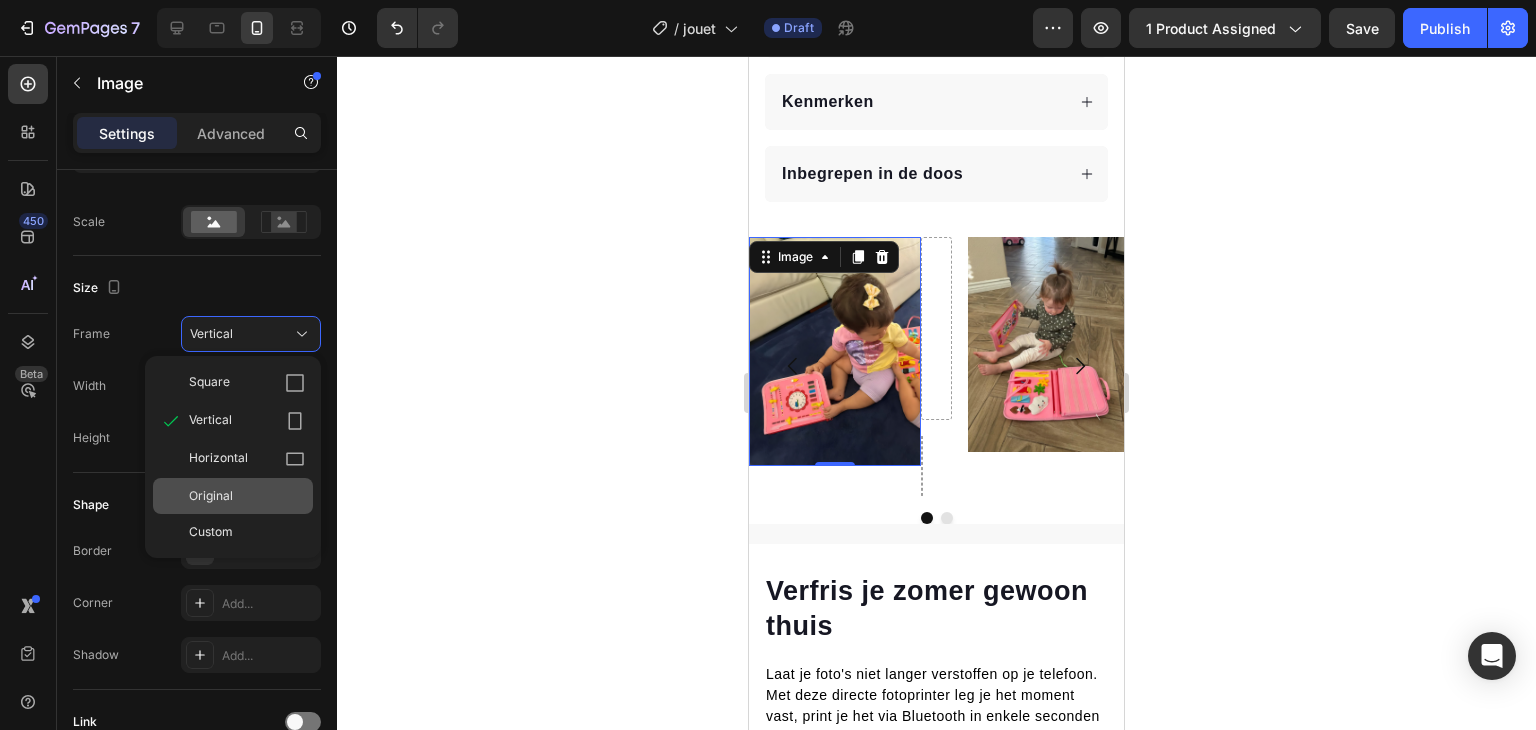 click on "Original" 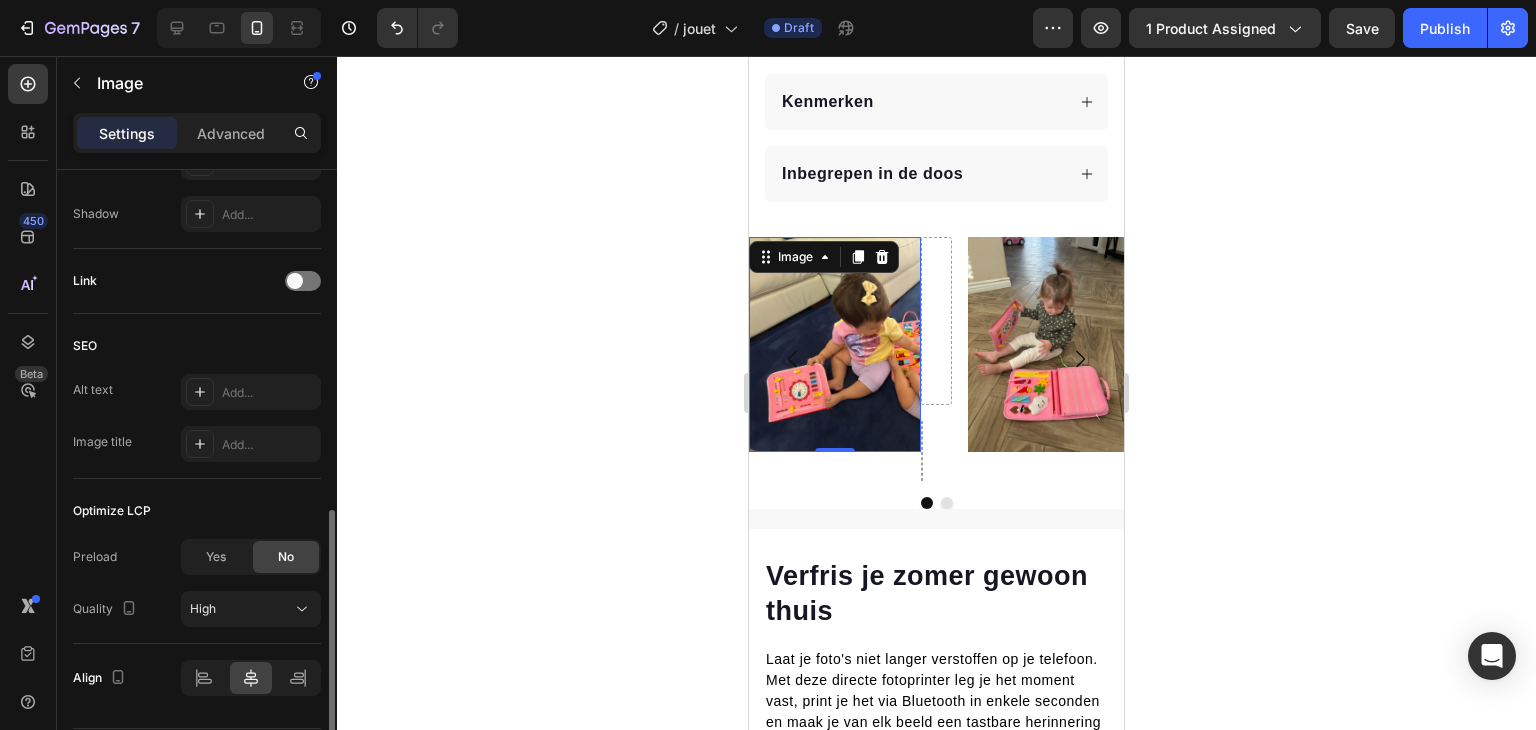 scroll, scrollTop: 892, scrollLeft: 0, axis: vertical 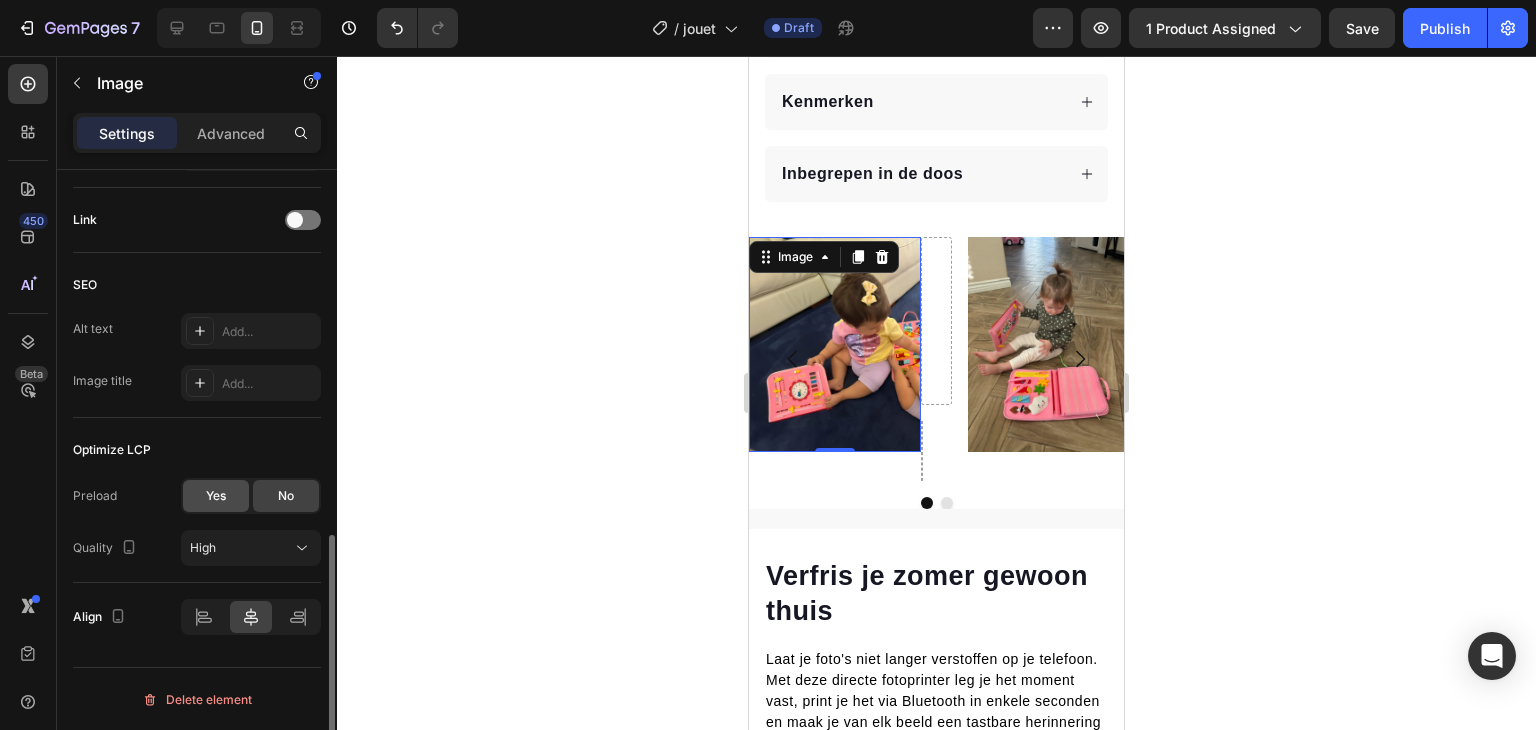 click on "Yes" 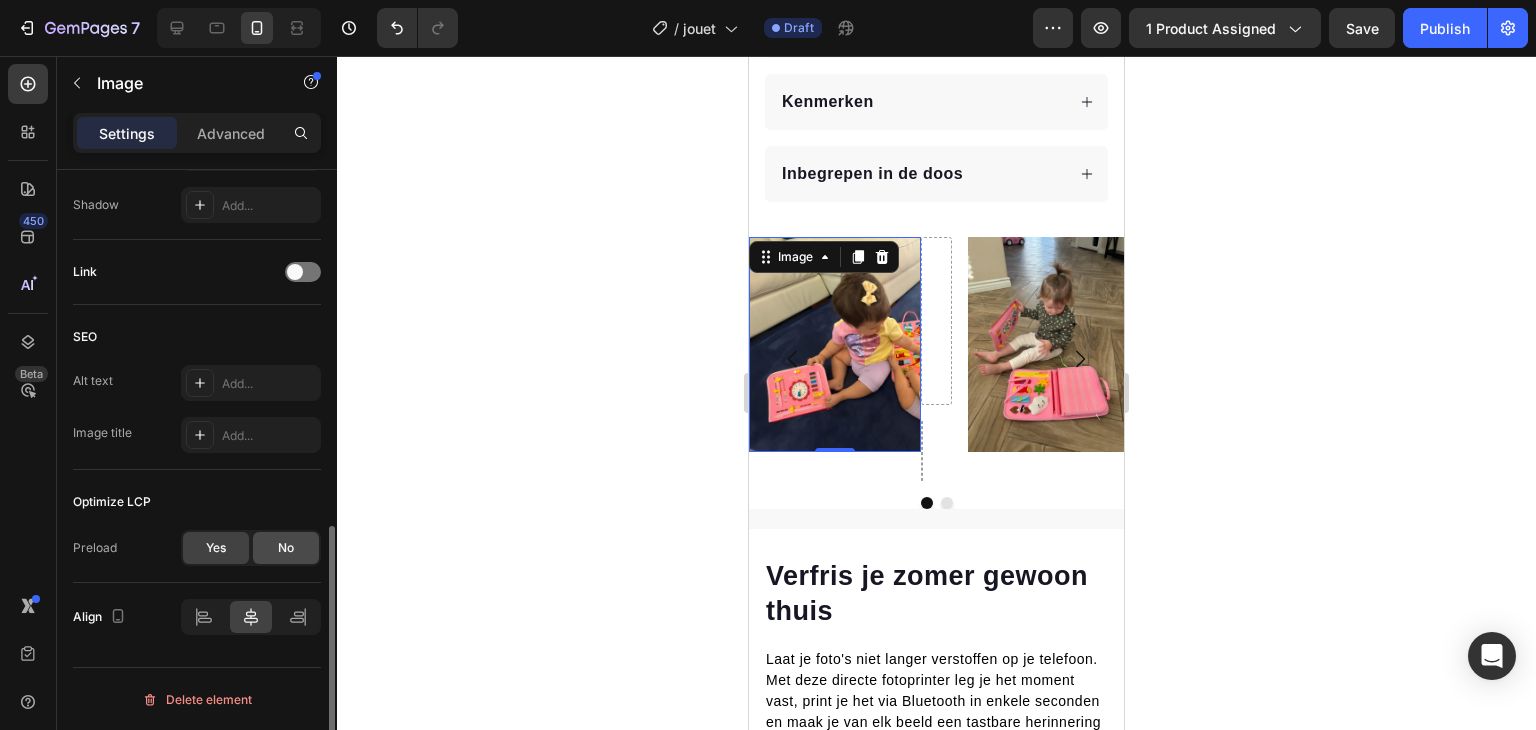 click on "No" 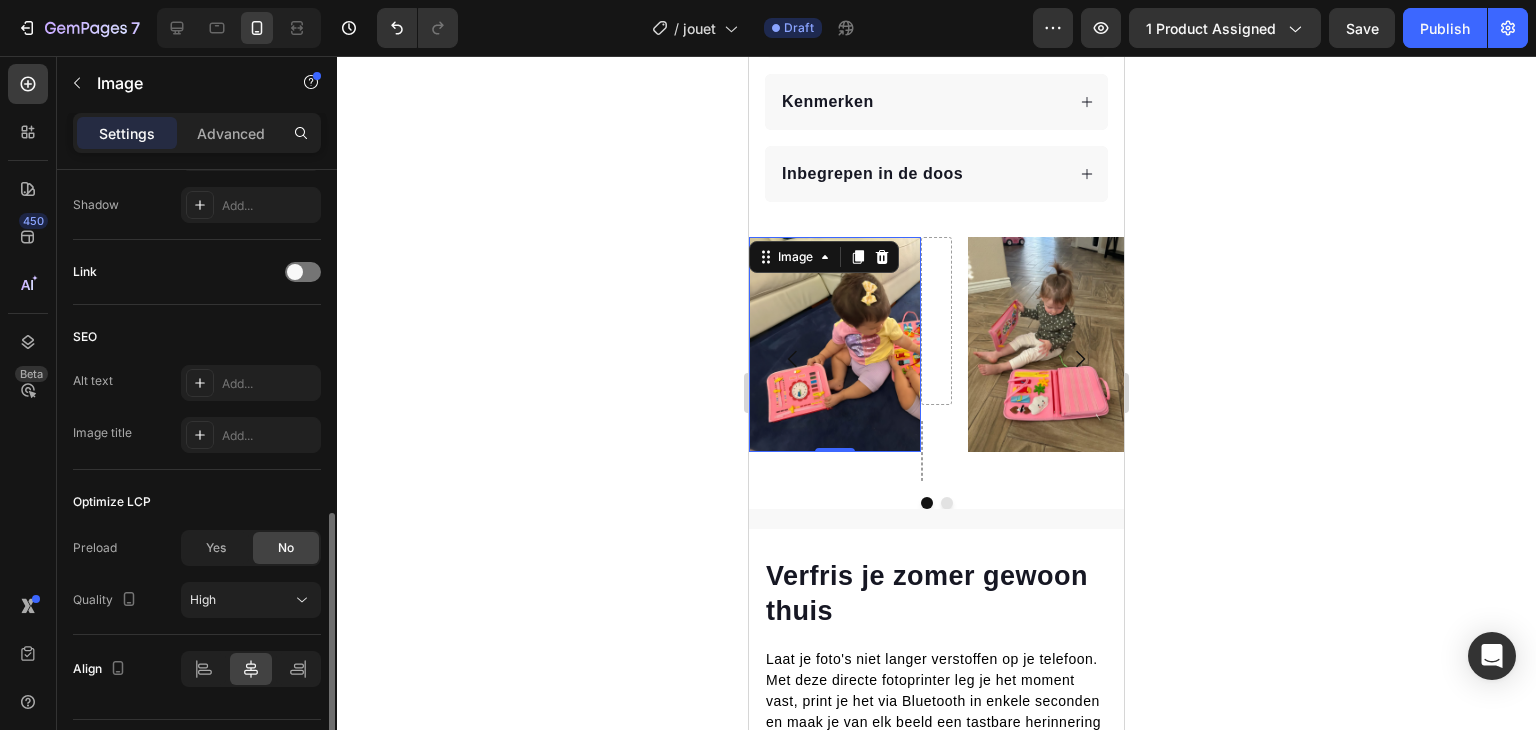 scroll, scrollTop: 0, scrollLeft: 0, axis: both 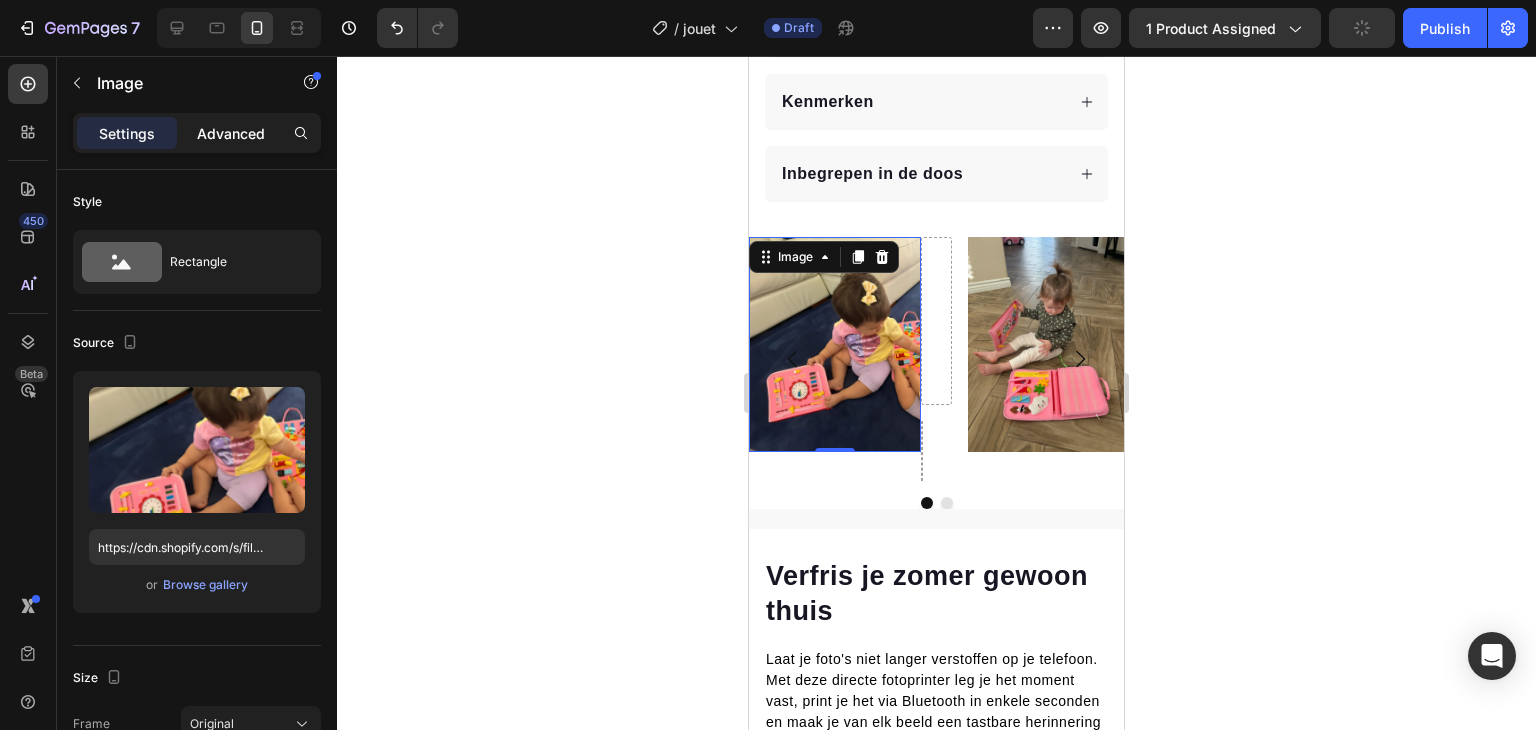 click on "Advanced" at bounding box center (231, 133) 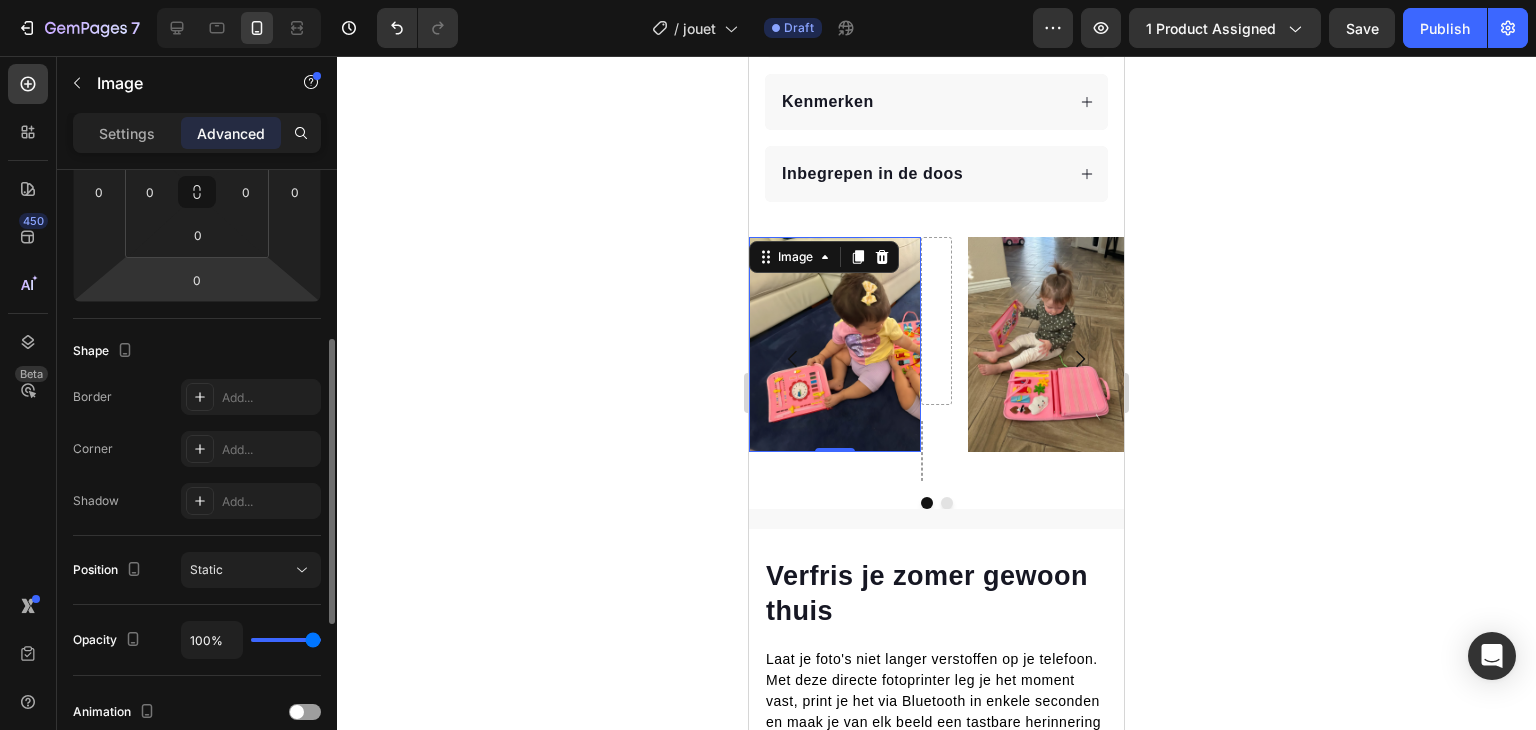 scroll, scrollTop: 363, scrollLeft: 0, axis: vertical 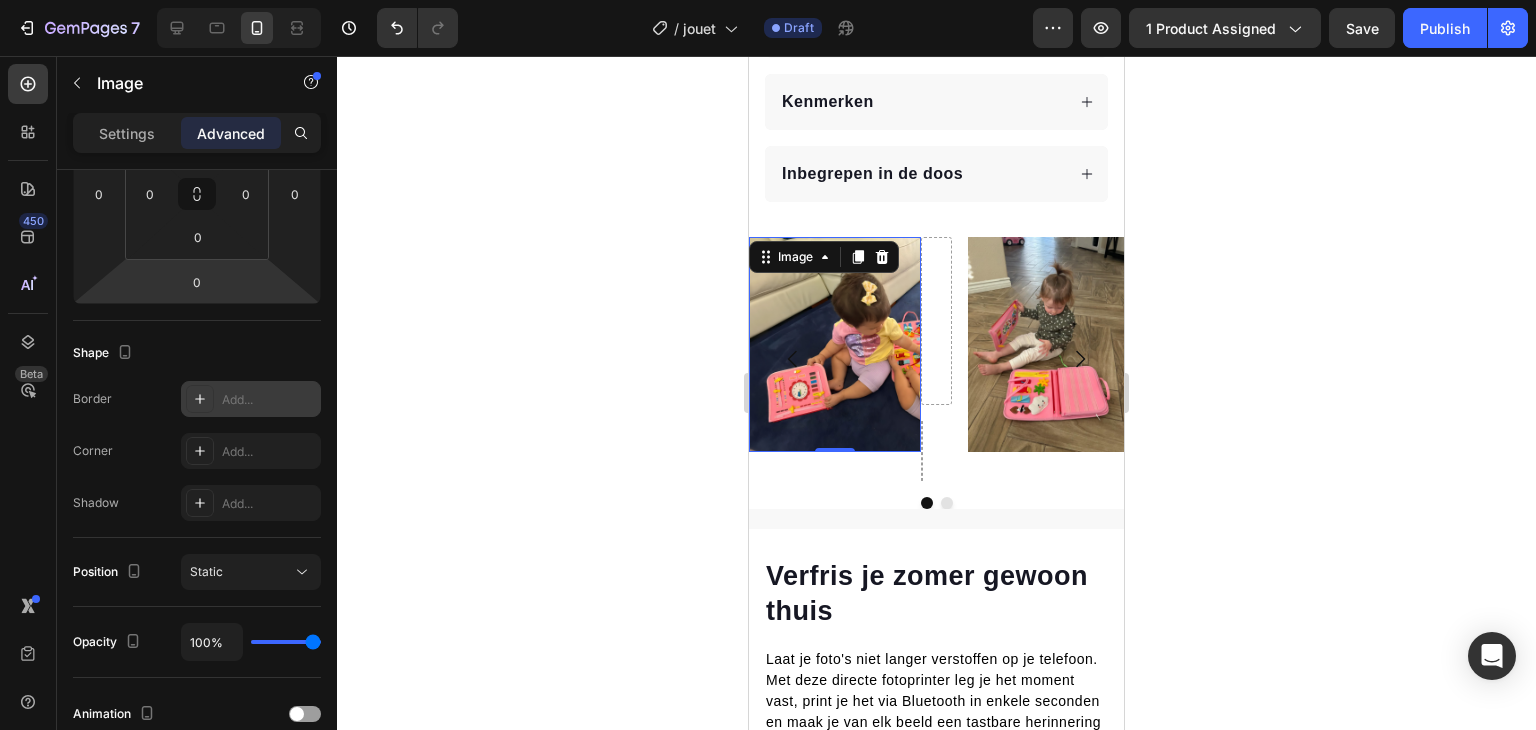 click on "Add..." at bounding box center (269, 400) 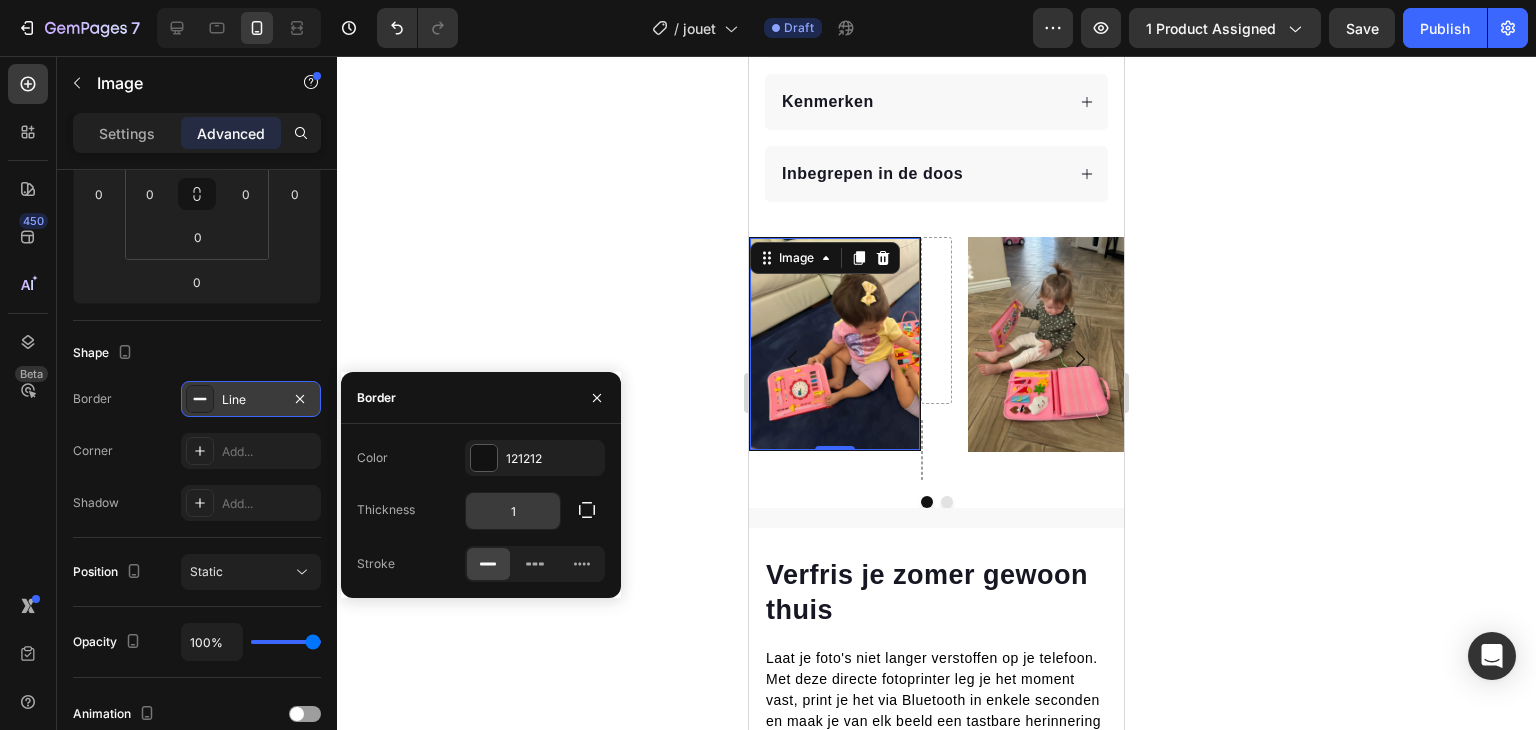 click on "1" at bounding box center [513, 511] 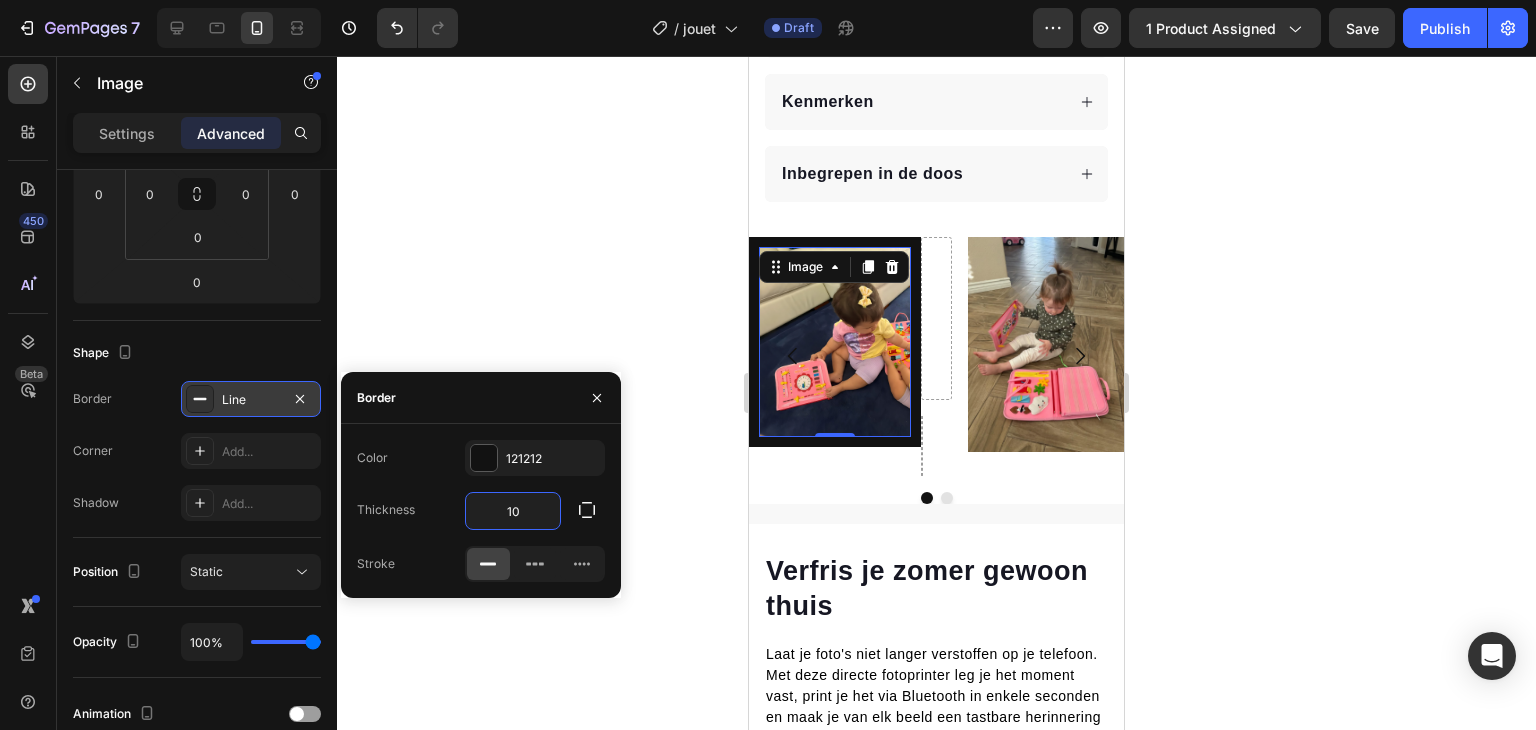 type on "1" 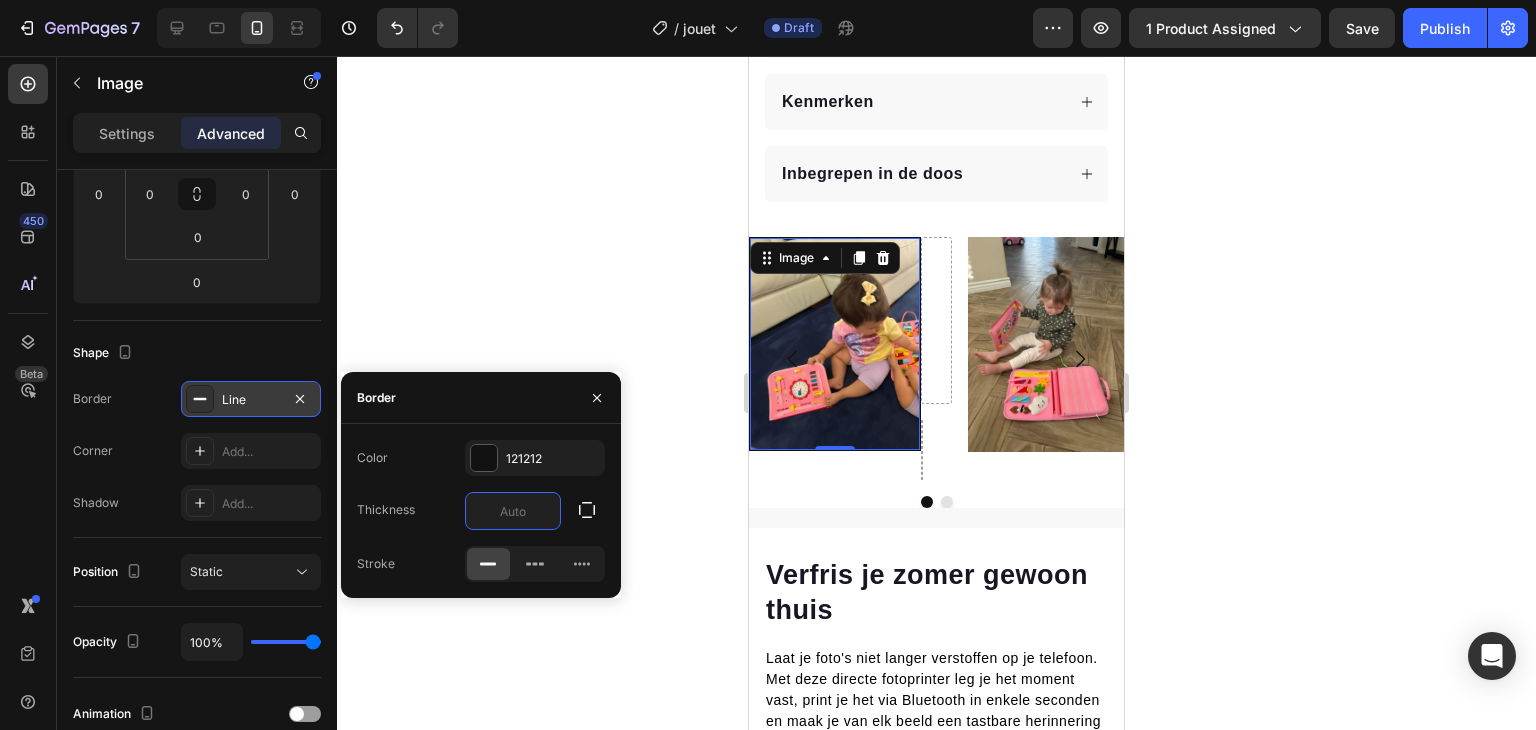 type on "4" 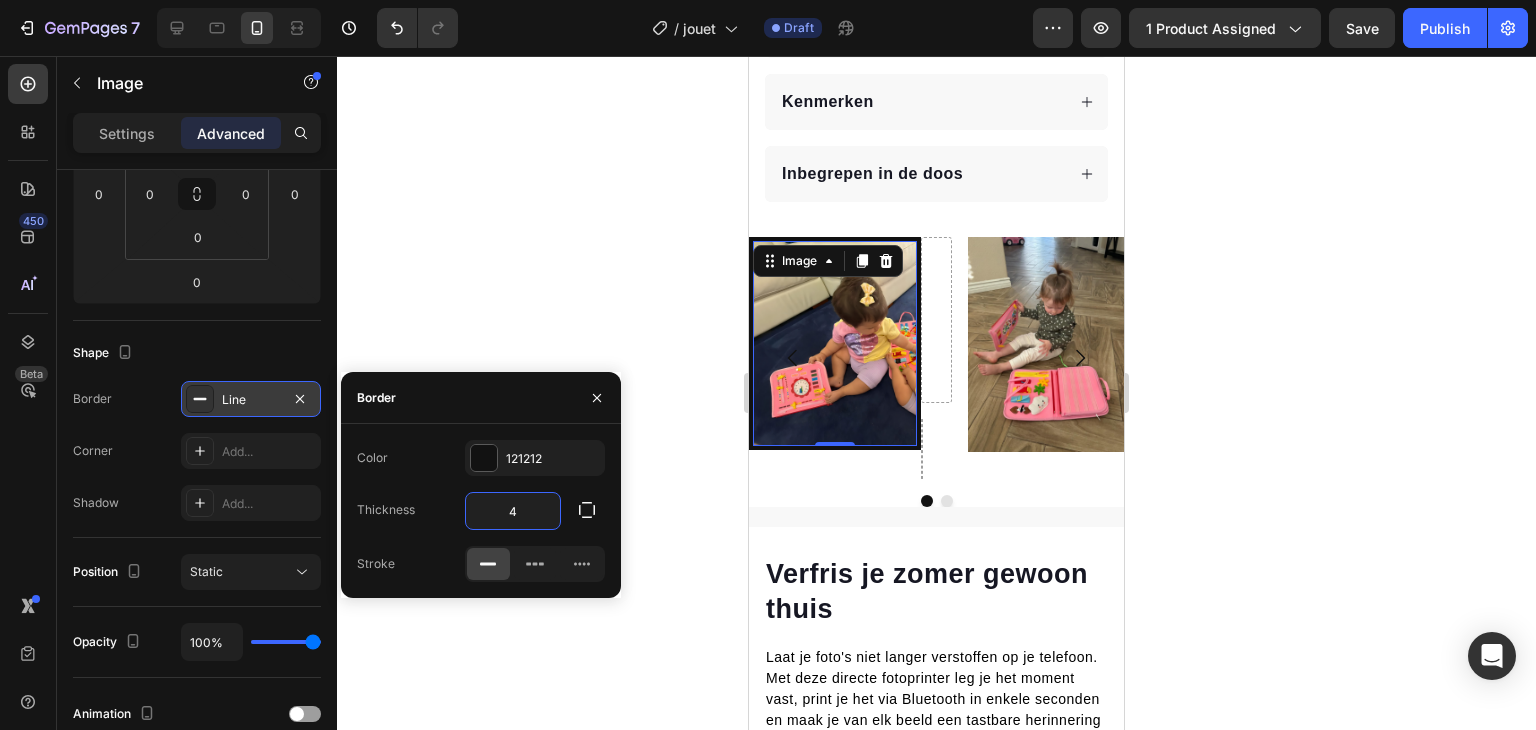 type 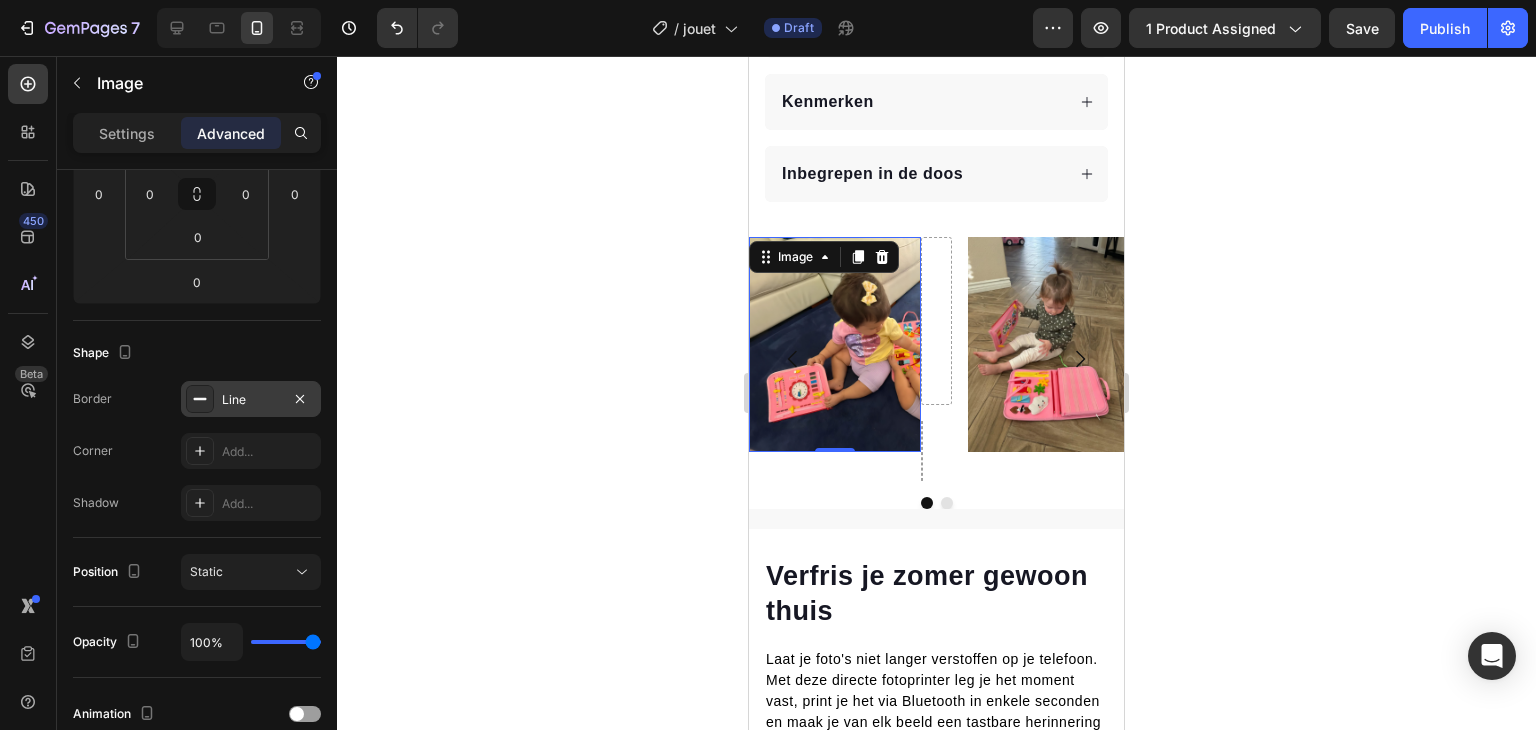 click 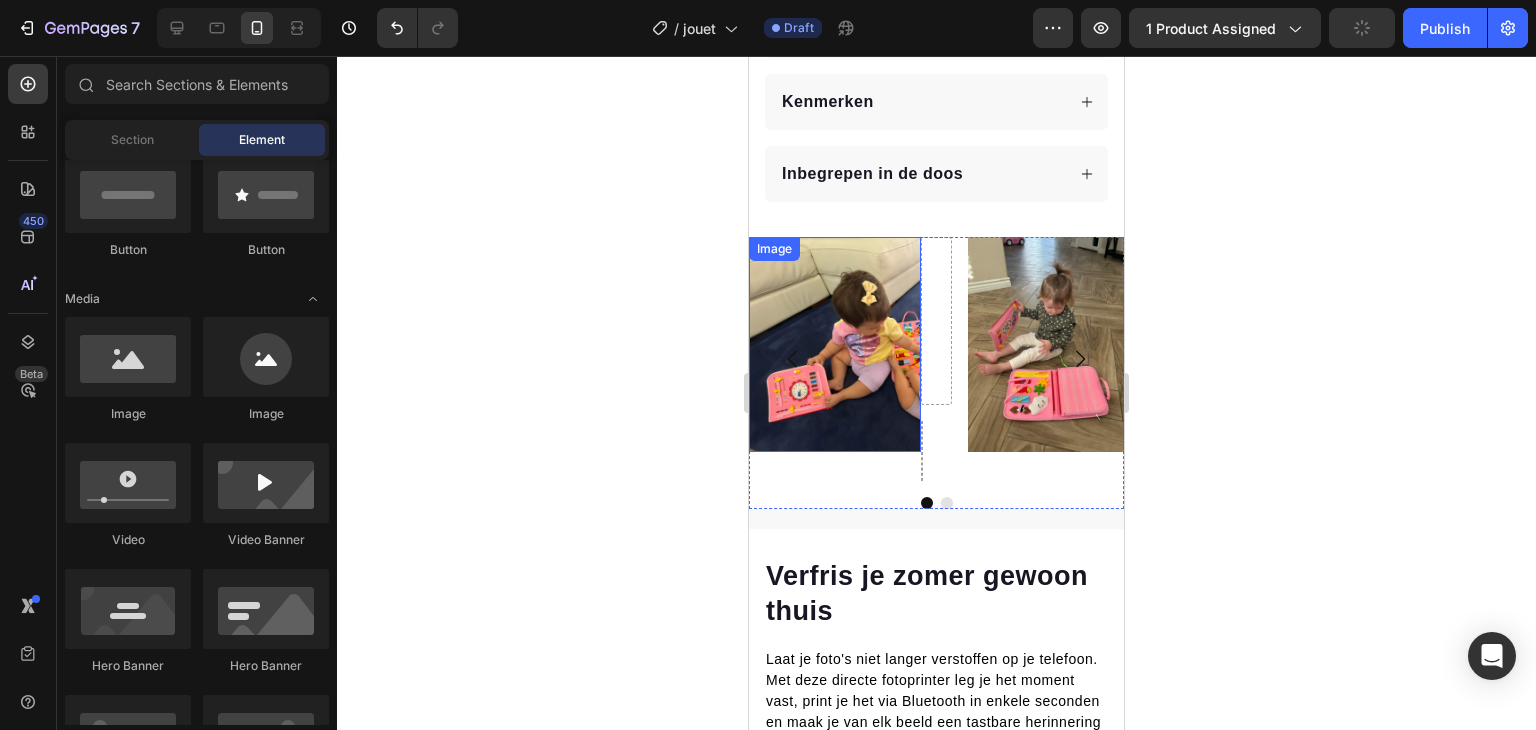 click at bounding box center [835, 344] 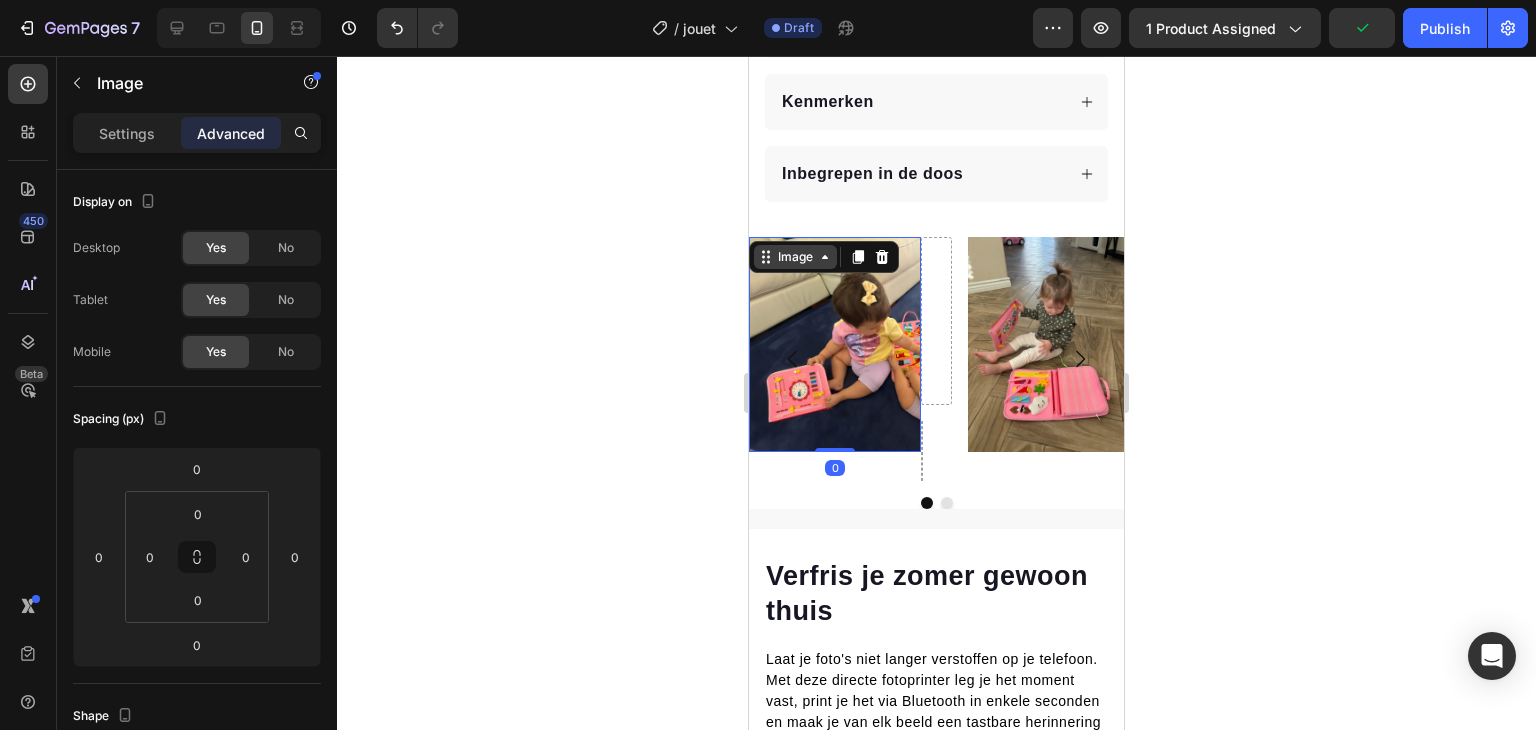 click on "Image" at bounding box center [795, 257] 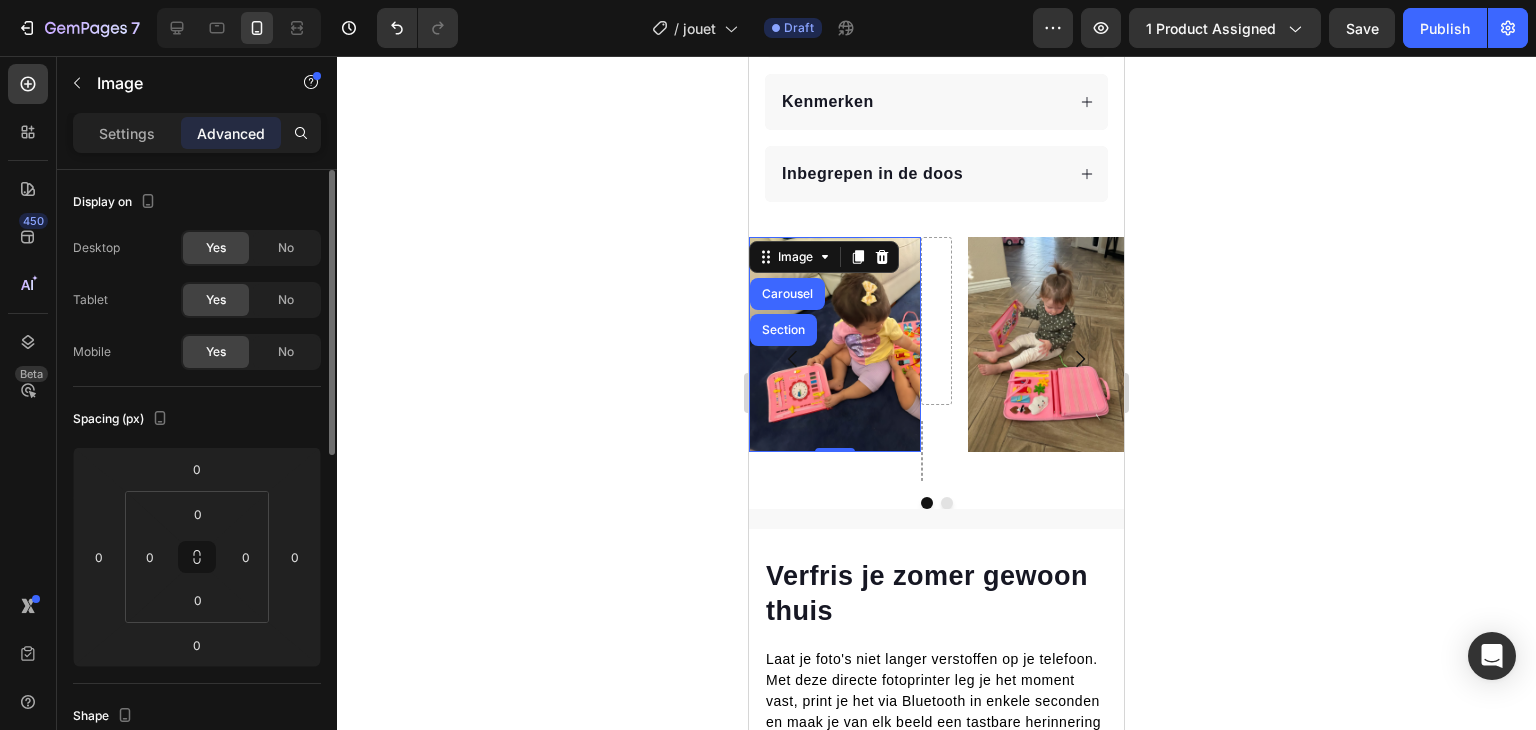 click on "Spacing (px)" at bounding box center (197, 419) 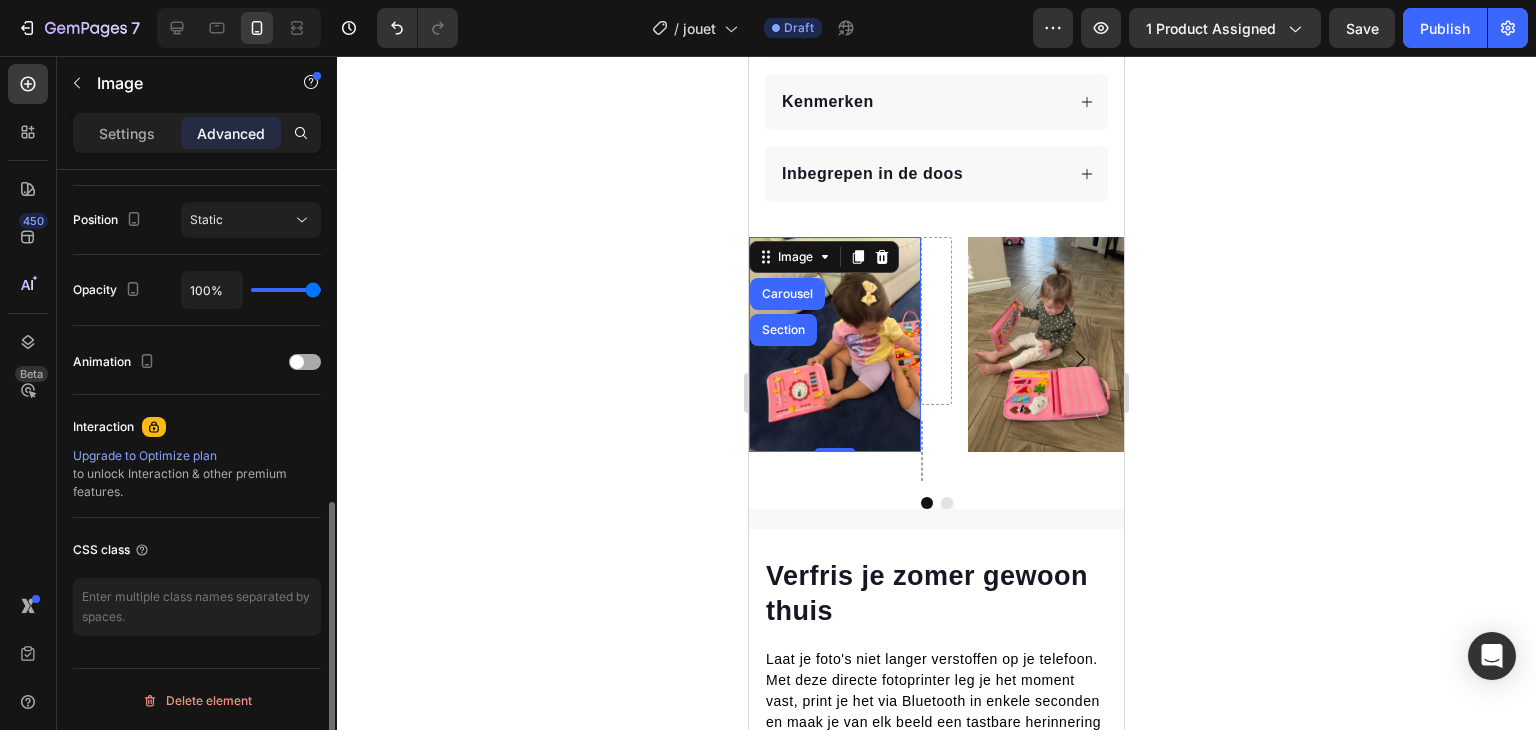 scroll, scrollTop: 0, scrollLeft: 0, axis: both 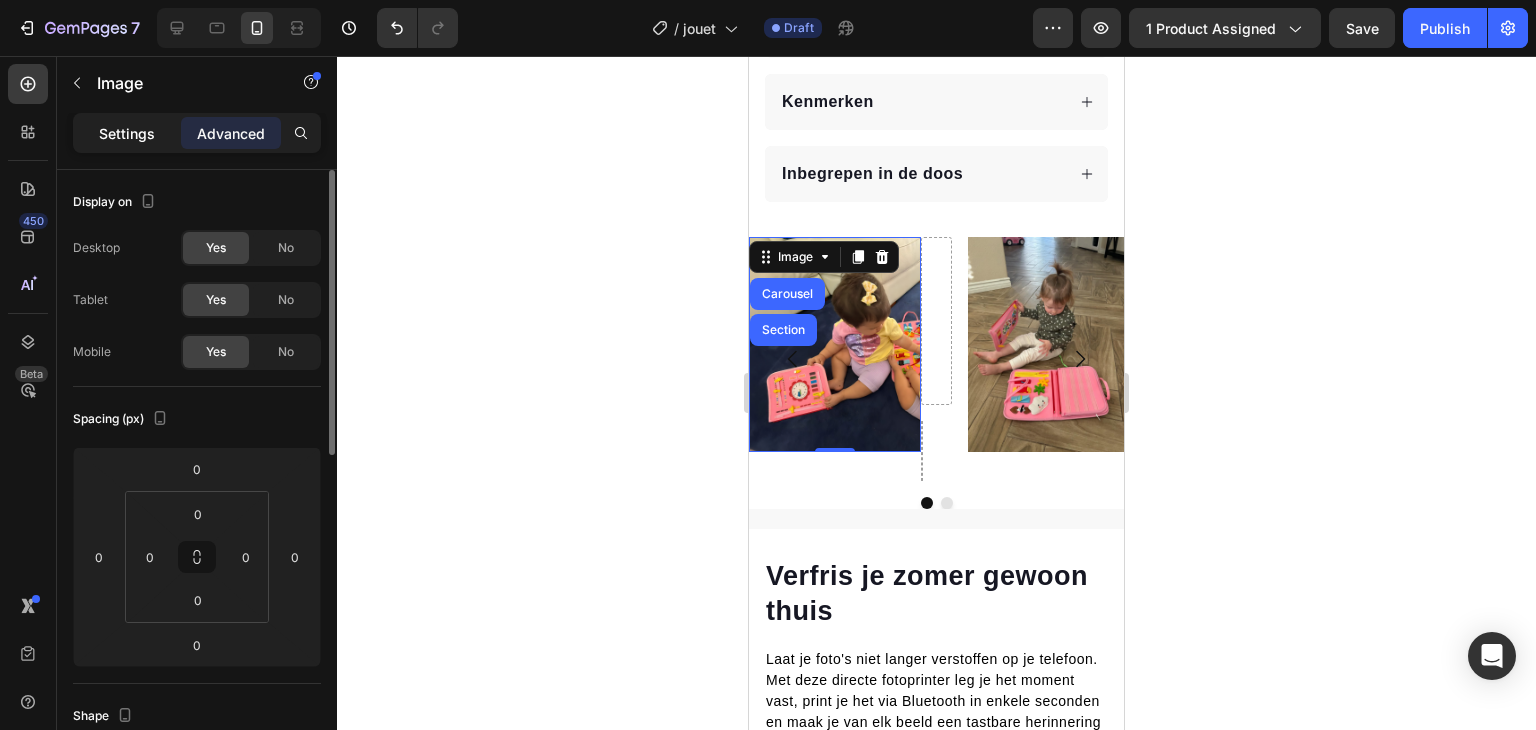 click on "Settings" at bounding box center (127, 133) 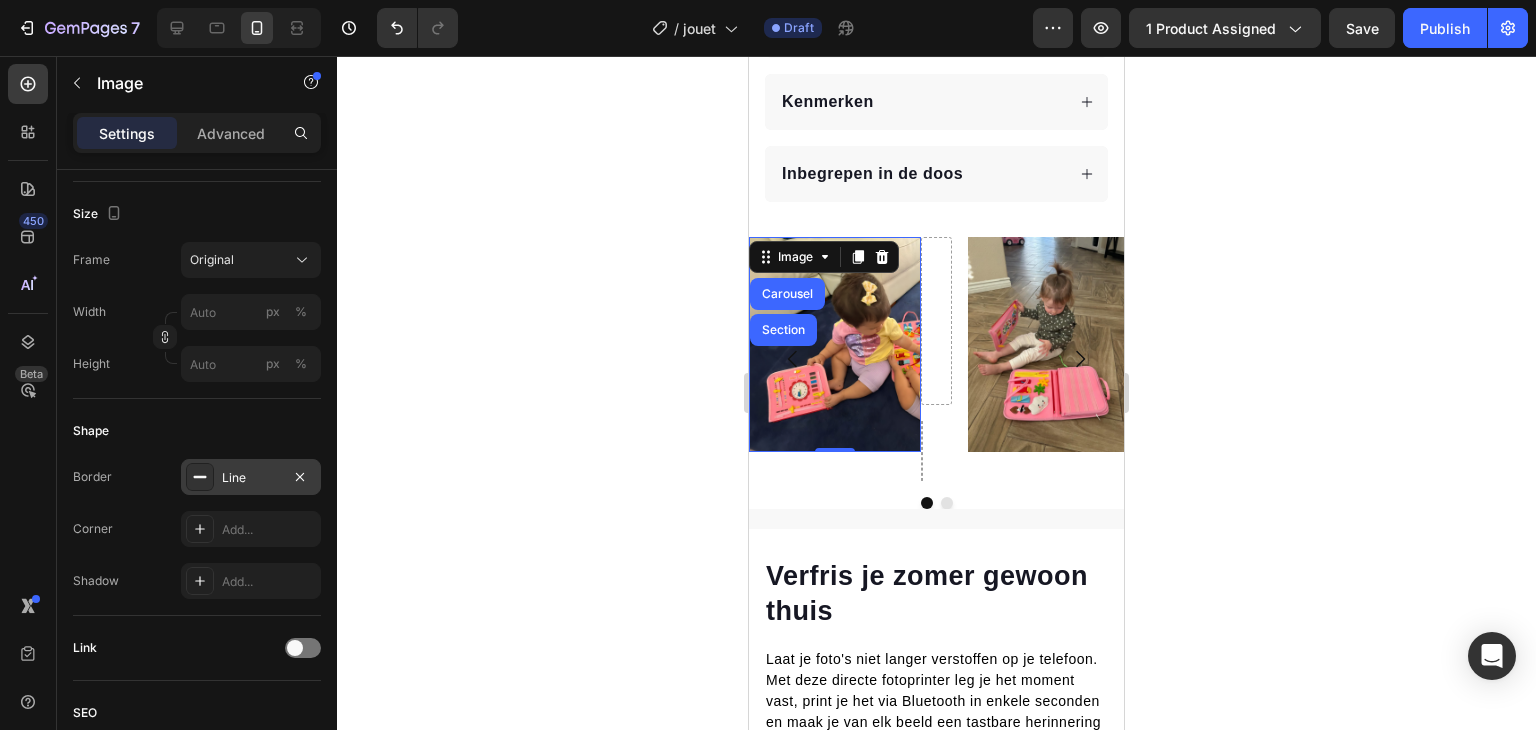 scroll, scrollTop: 459, scrollLeft: 0, axis: vertical 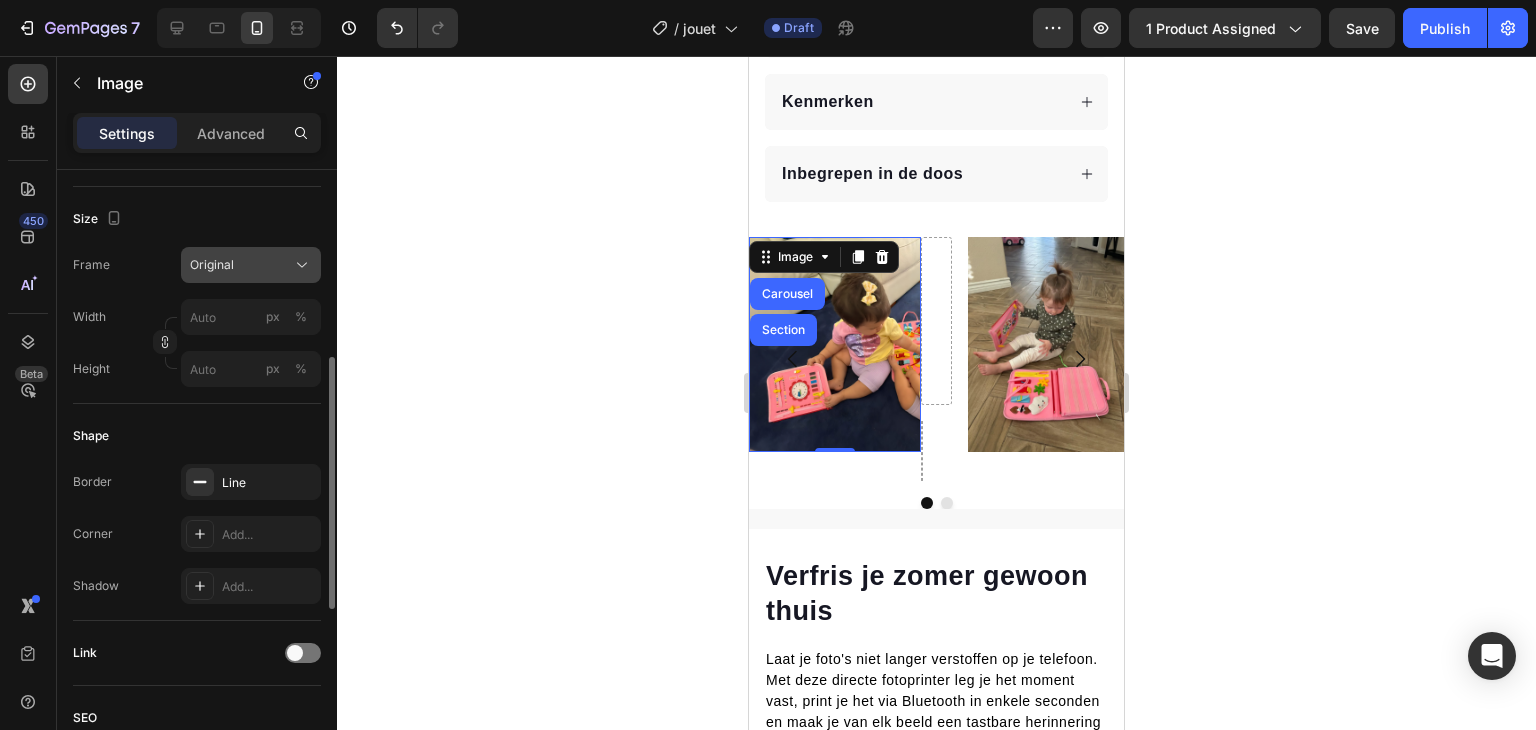 click on "Original" at bounding box center [212, 265] 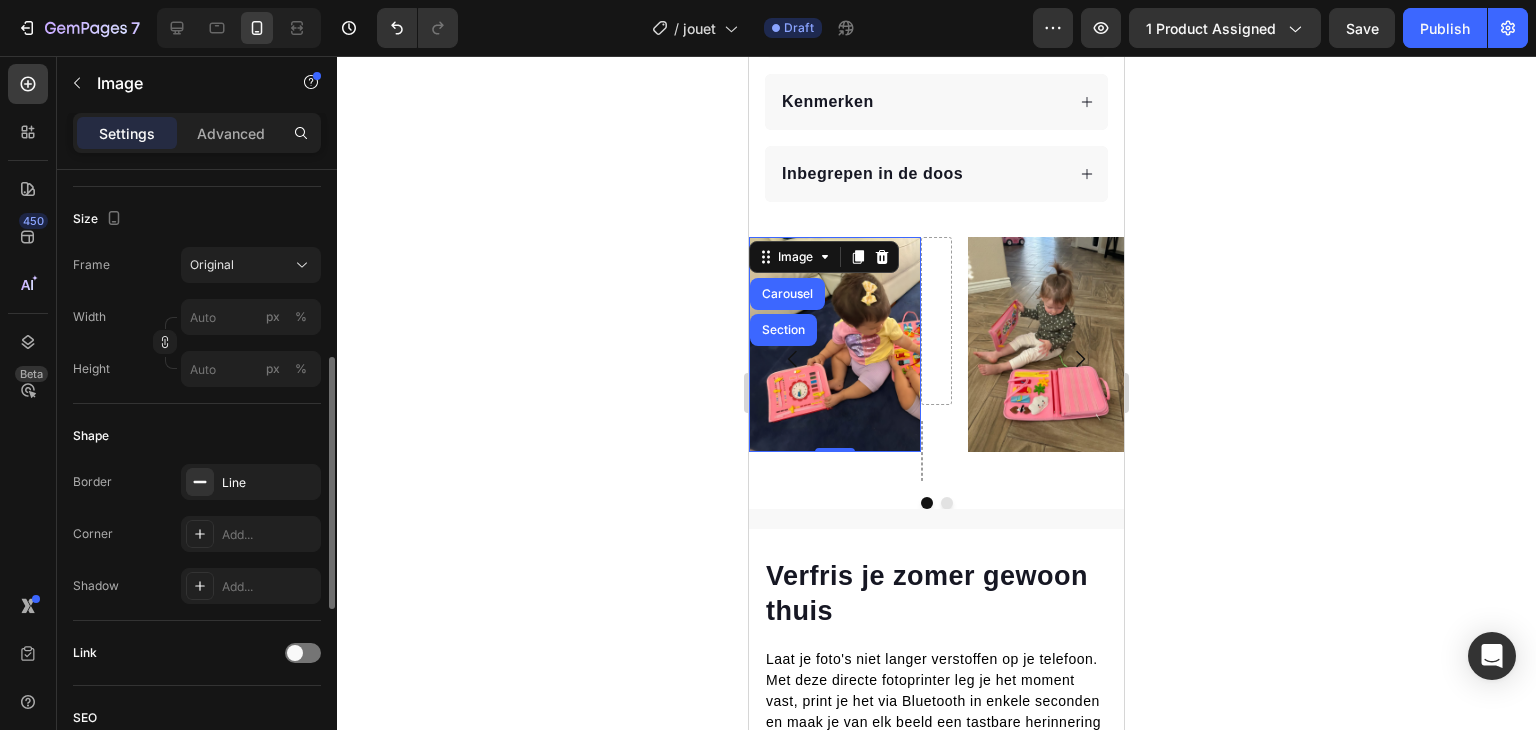 click on "Size" at bounding box center (197, 219) 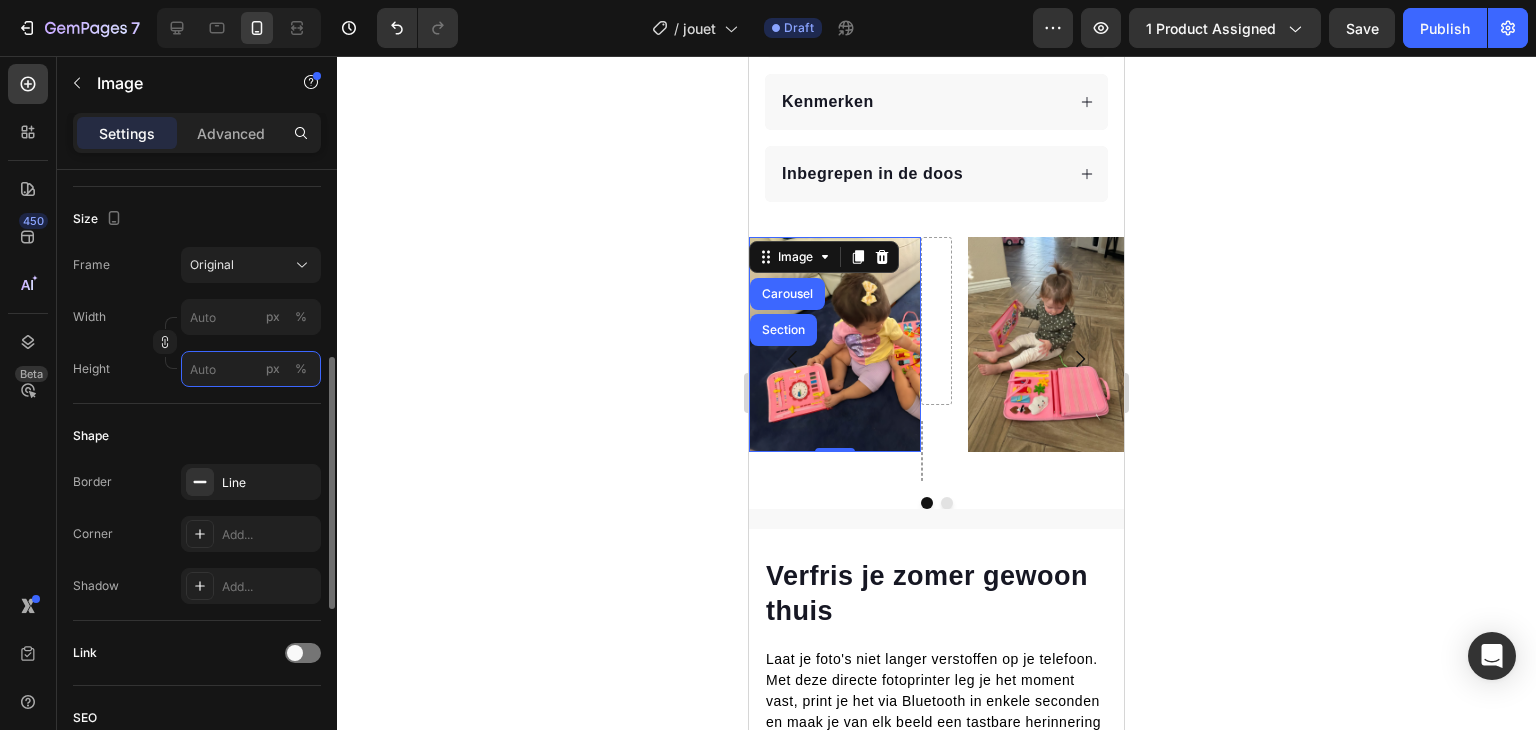 click on "px %" at bounding box center (251, 369) 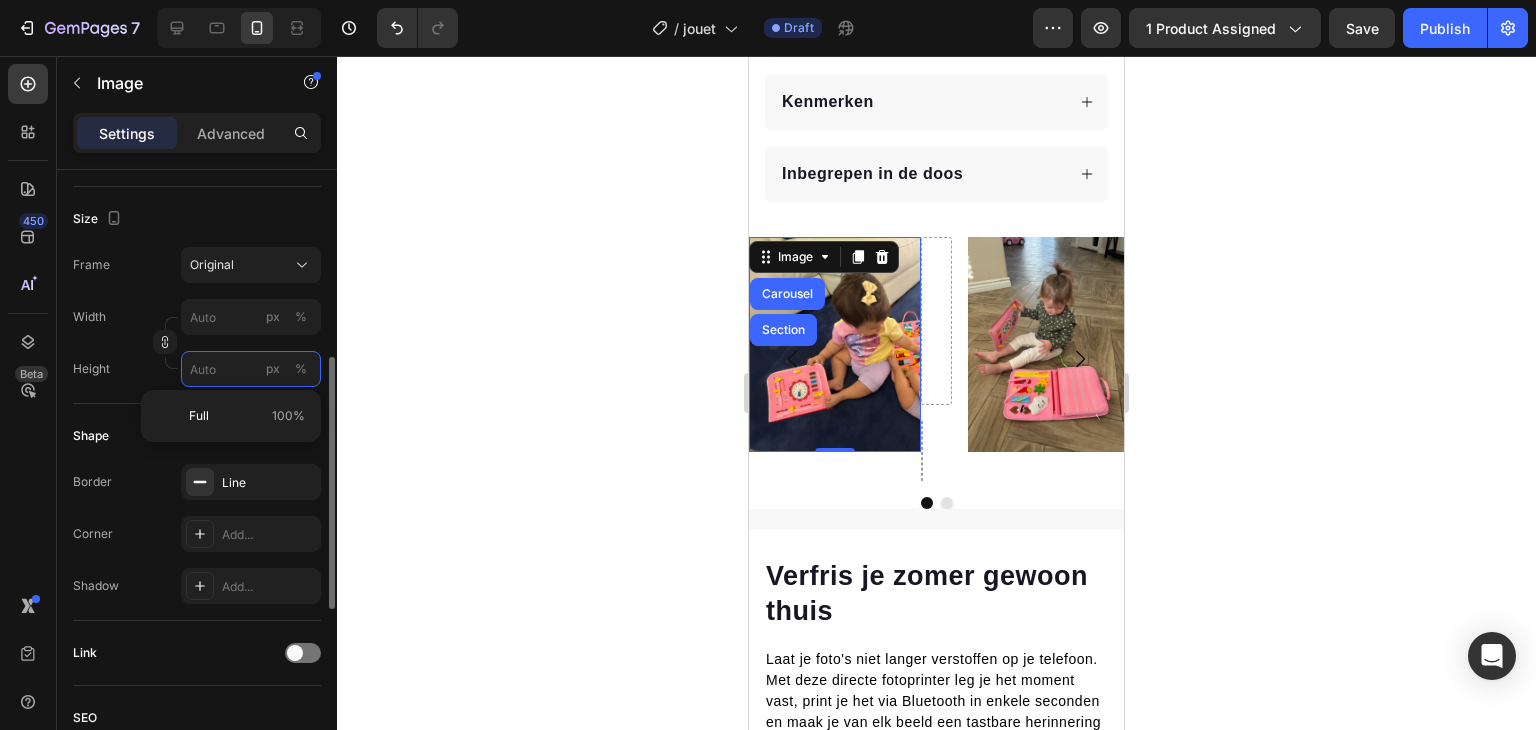 type on "2" 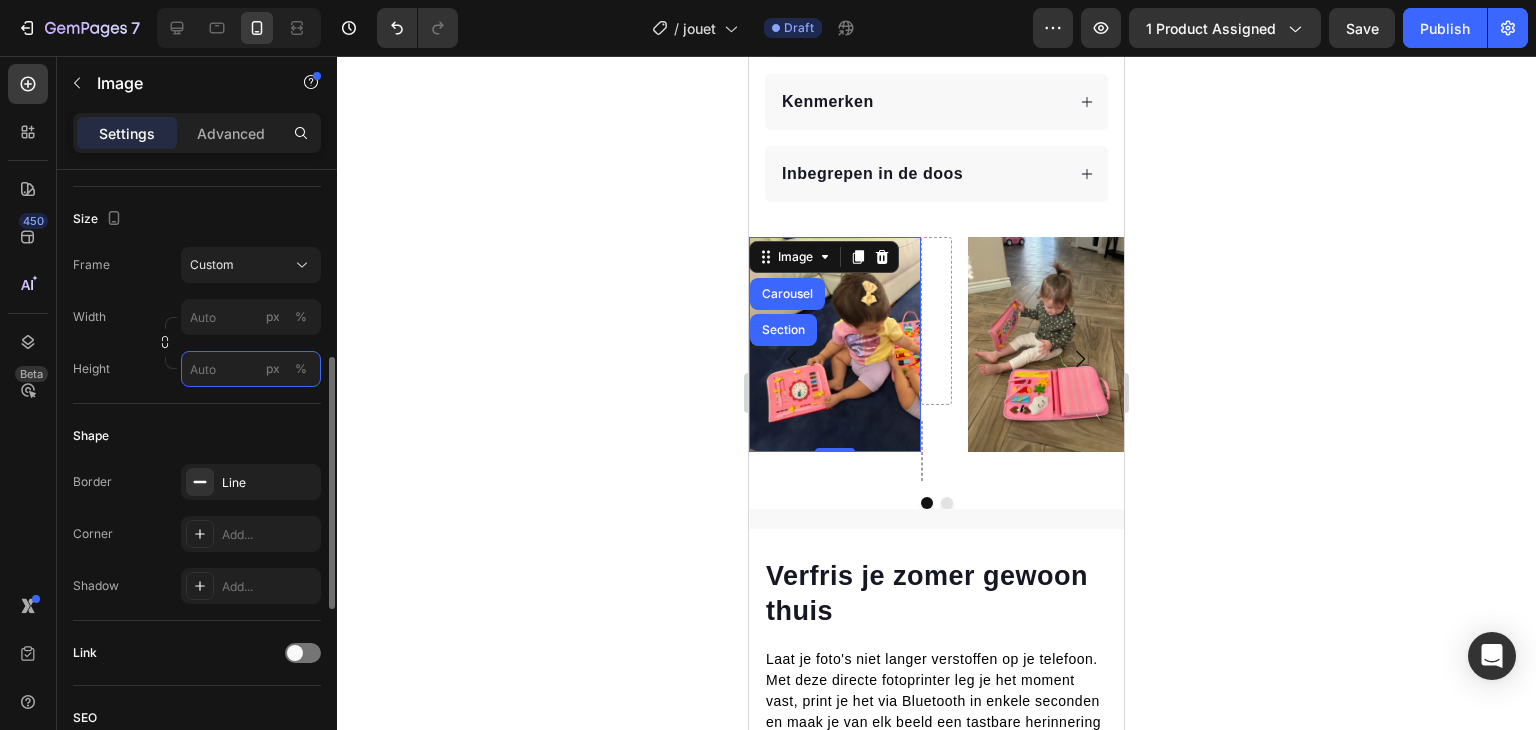 type on "2" 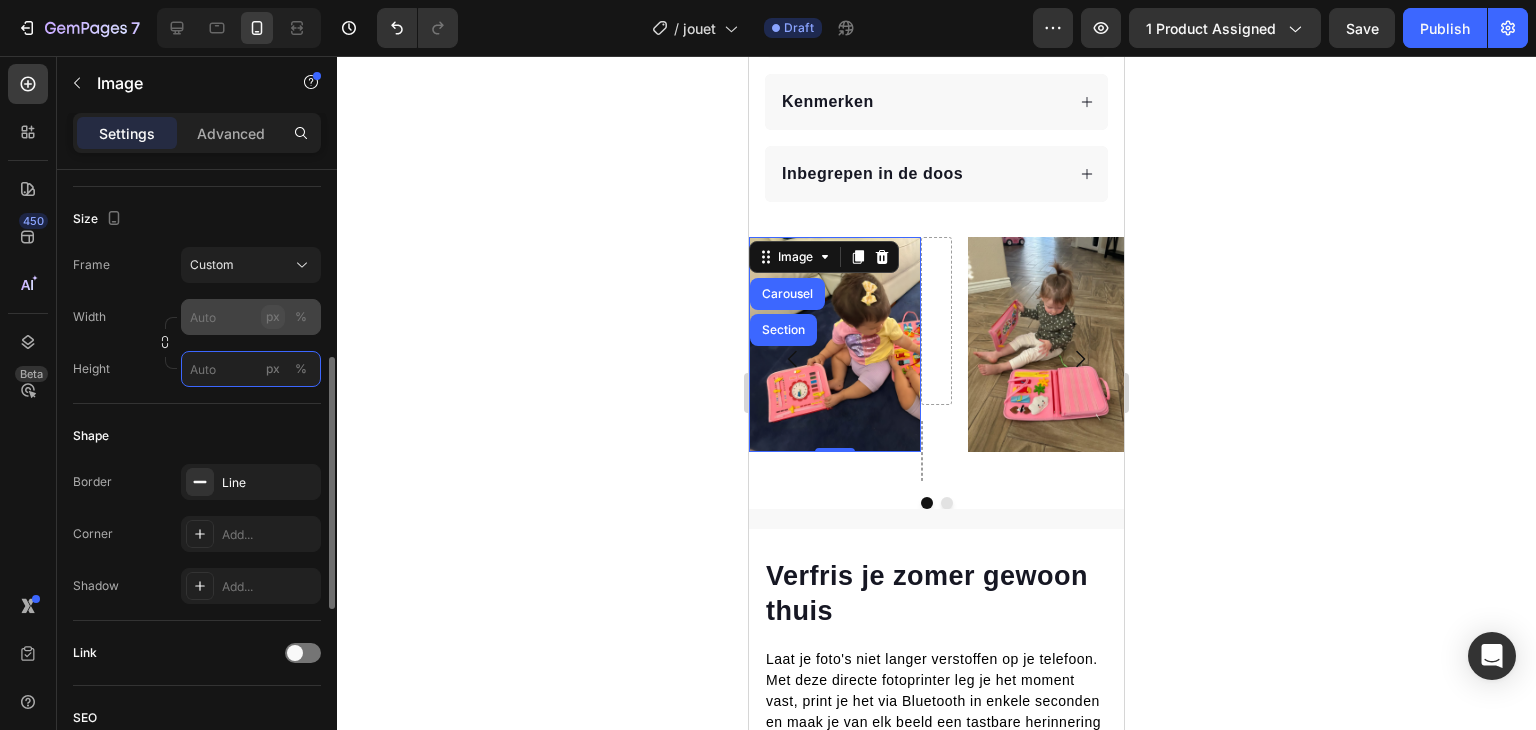 type 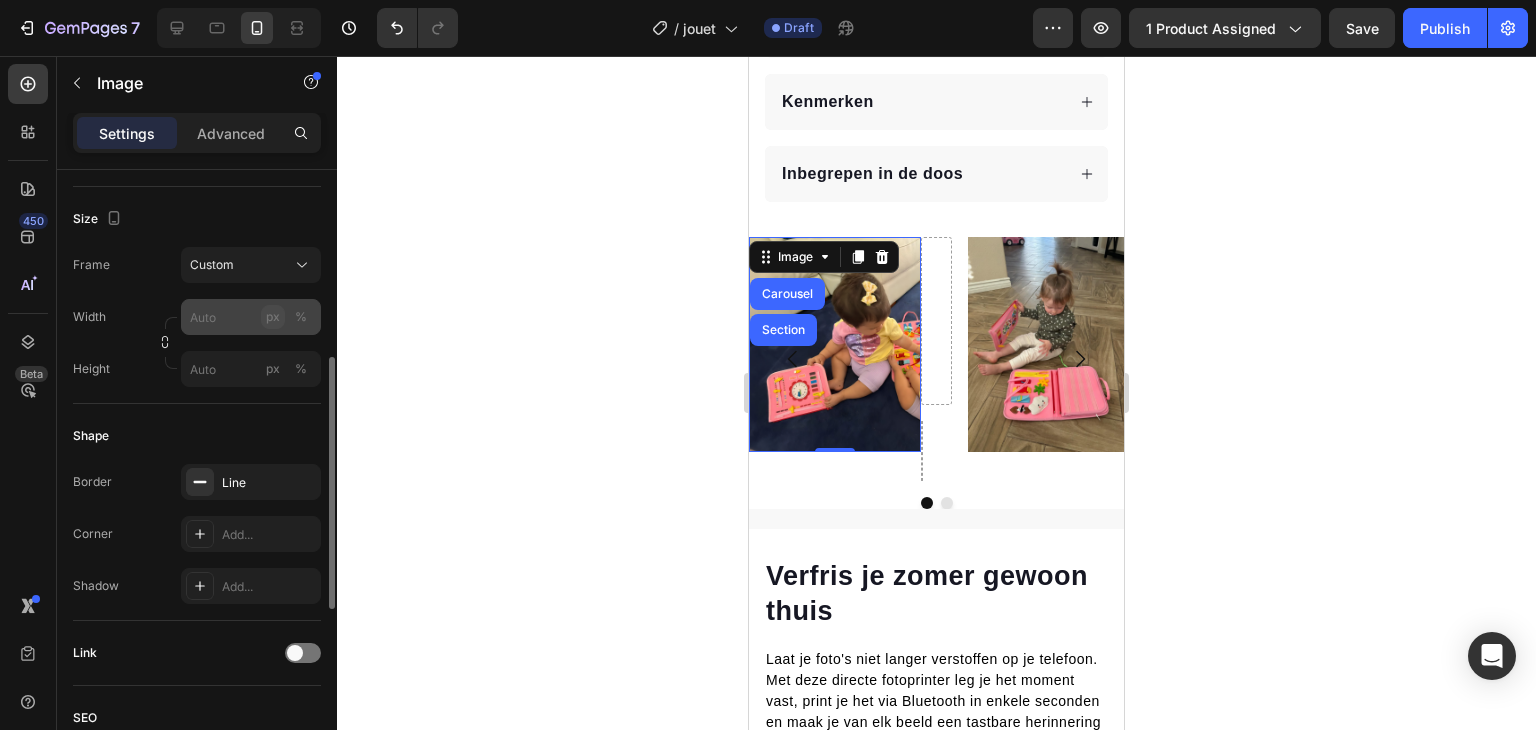 click on "px" at bounding box center (273, 317) 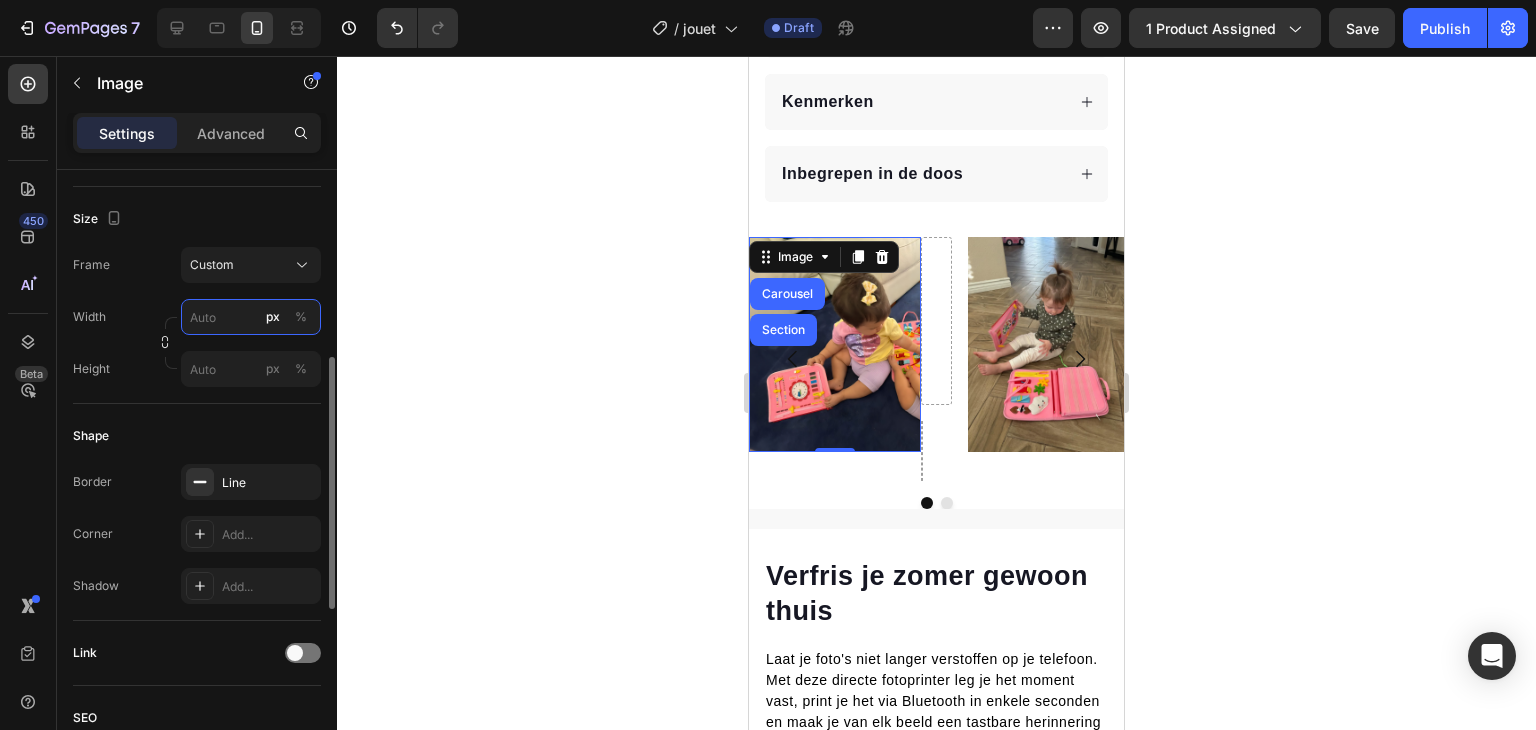 click on "px %" at bounding box center (251, 317) 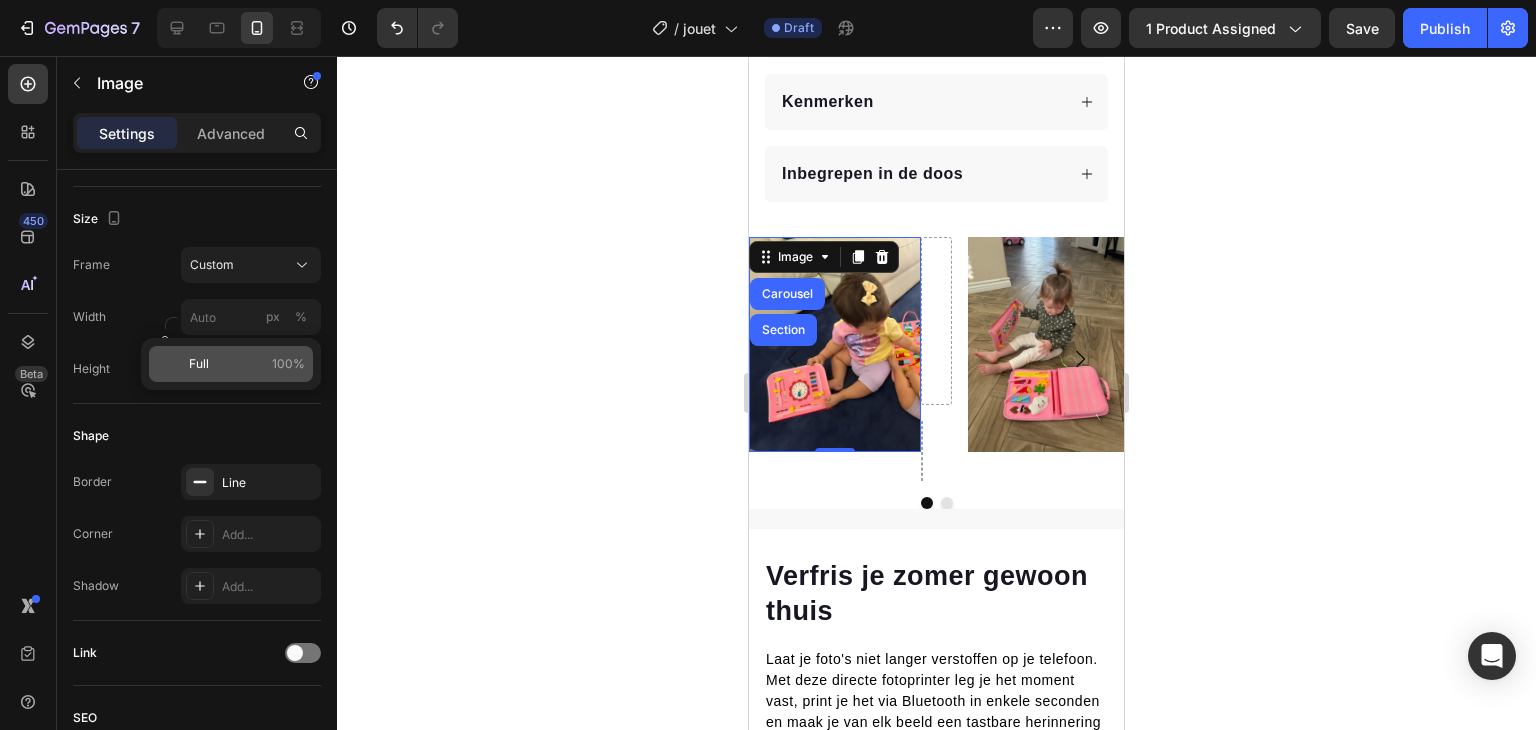 click on "Full 100%" at bounding box center [247, 364] 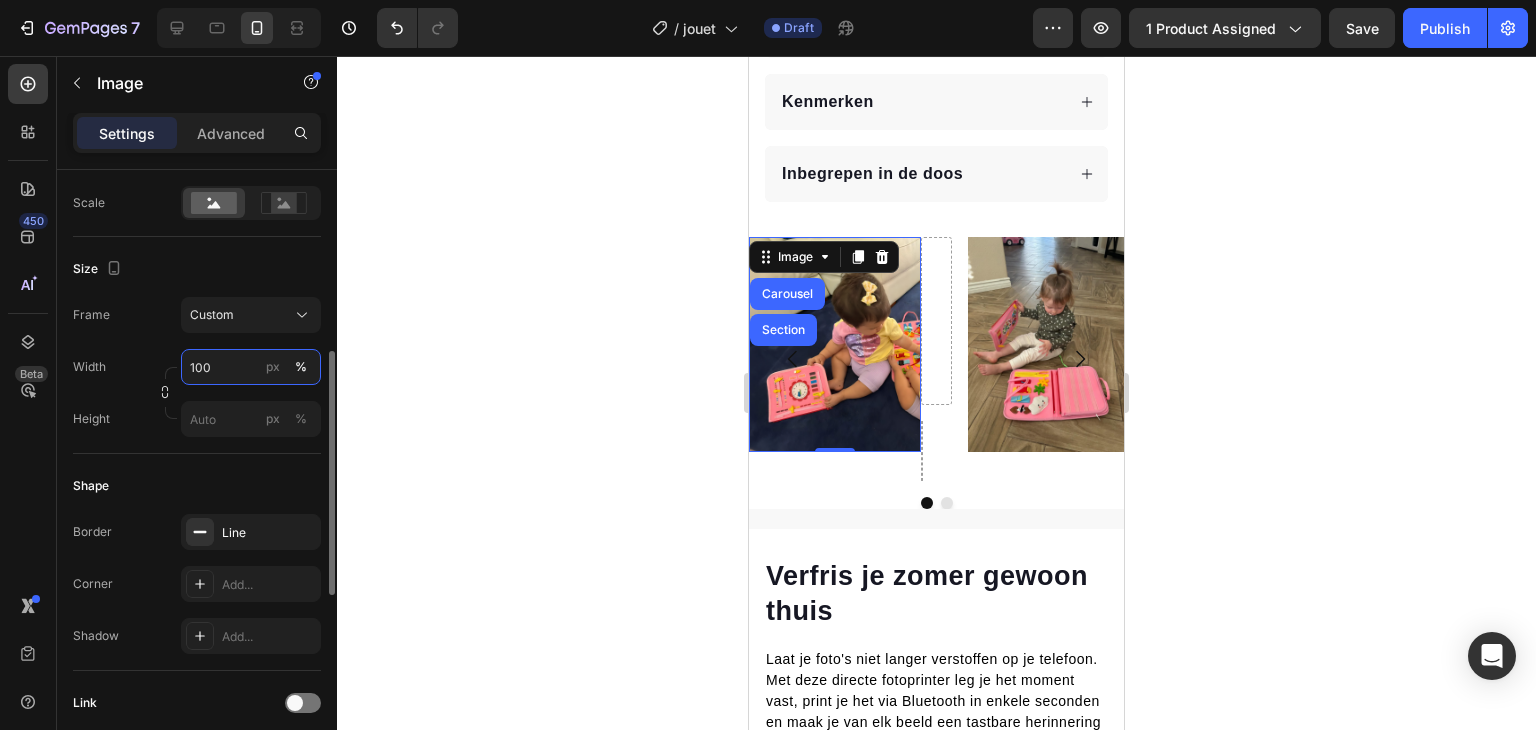 click on "100" at bounding box center [251, 367] 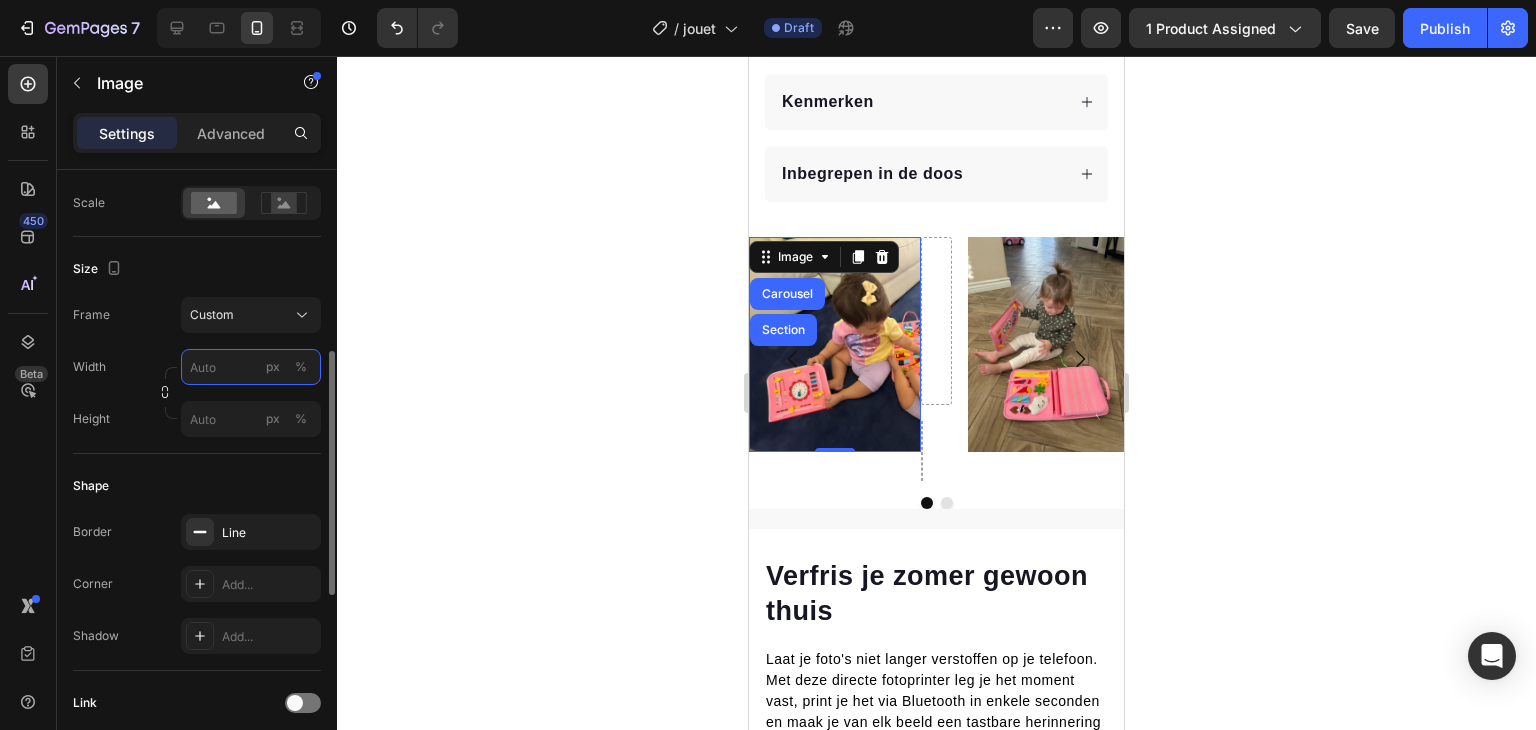 type on "0" 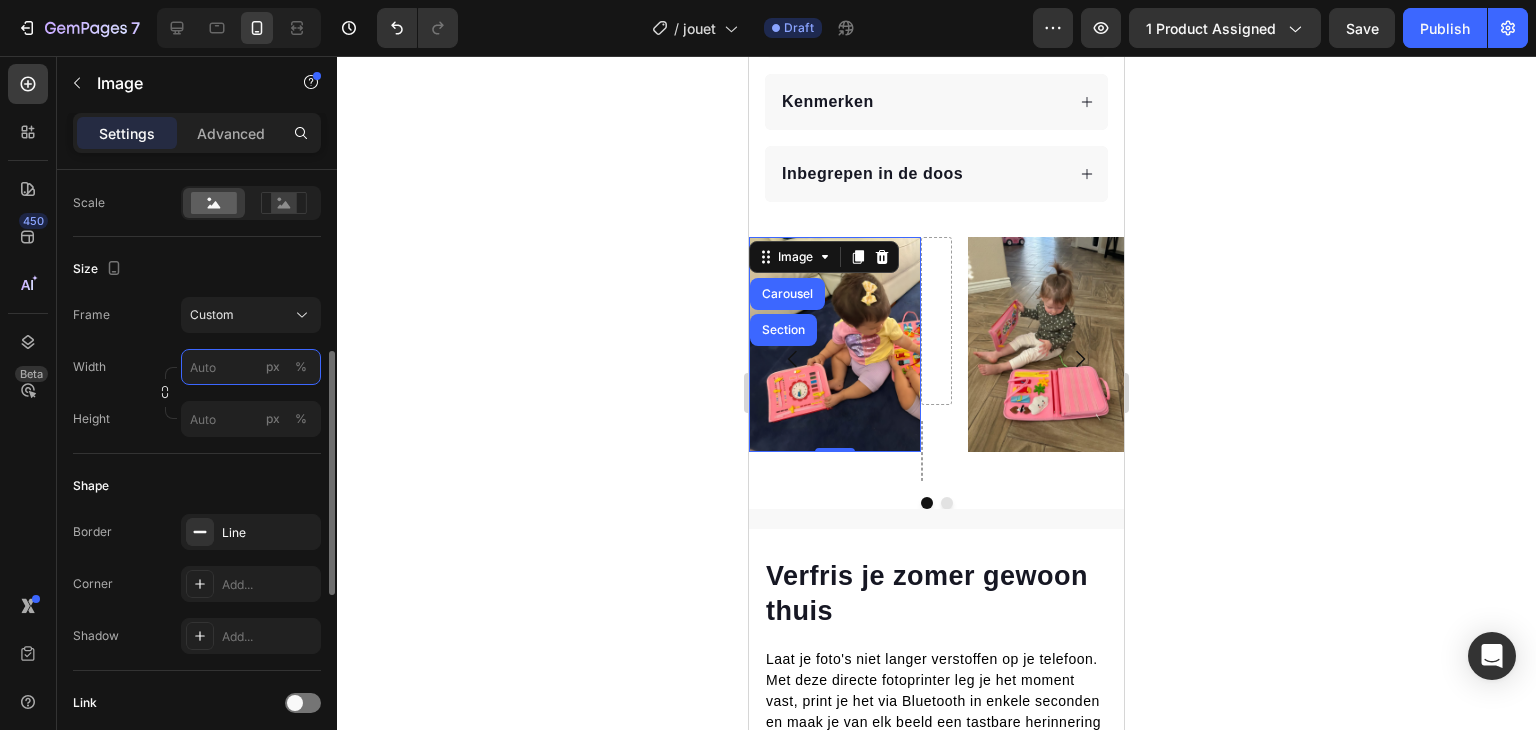 type on "5" 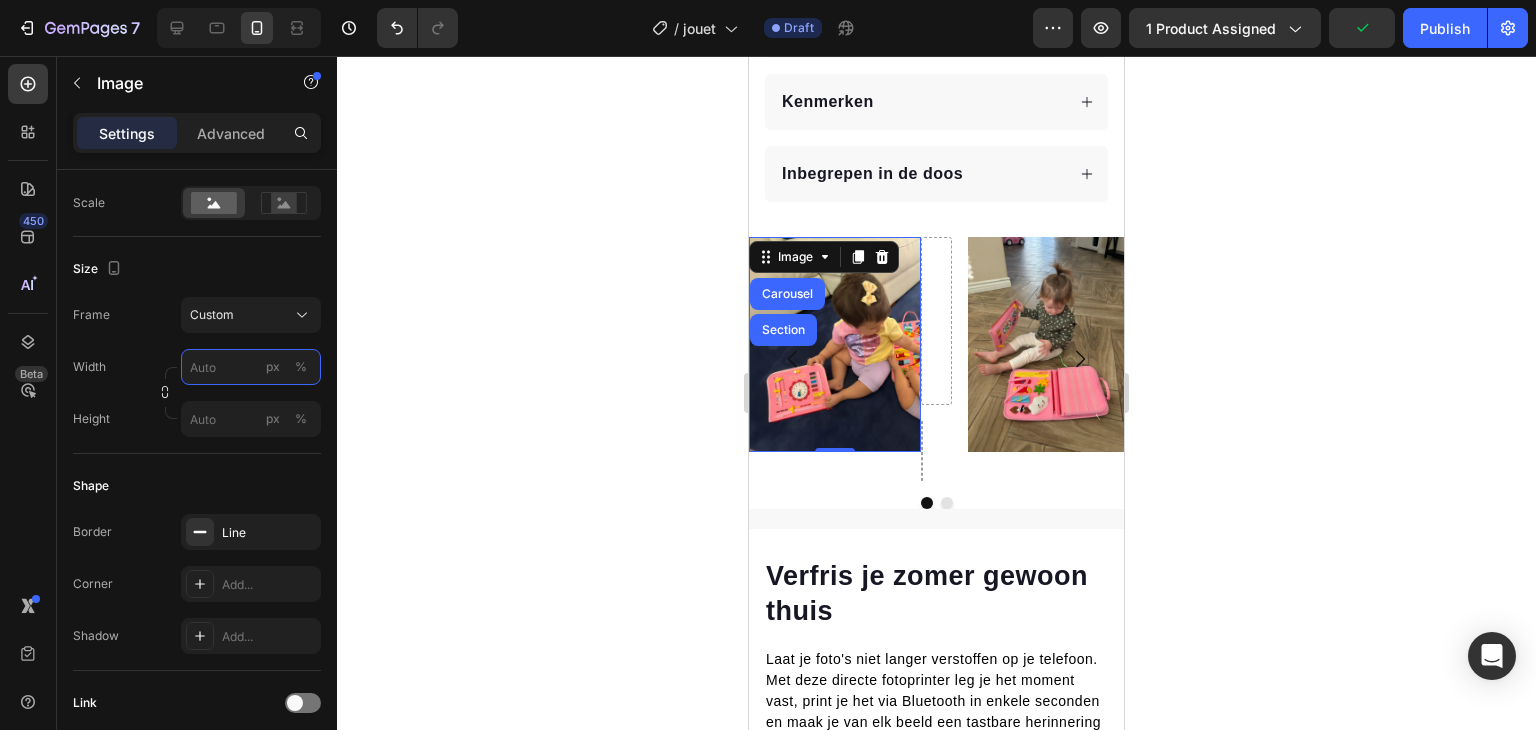 type 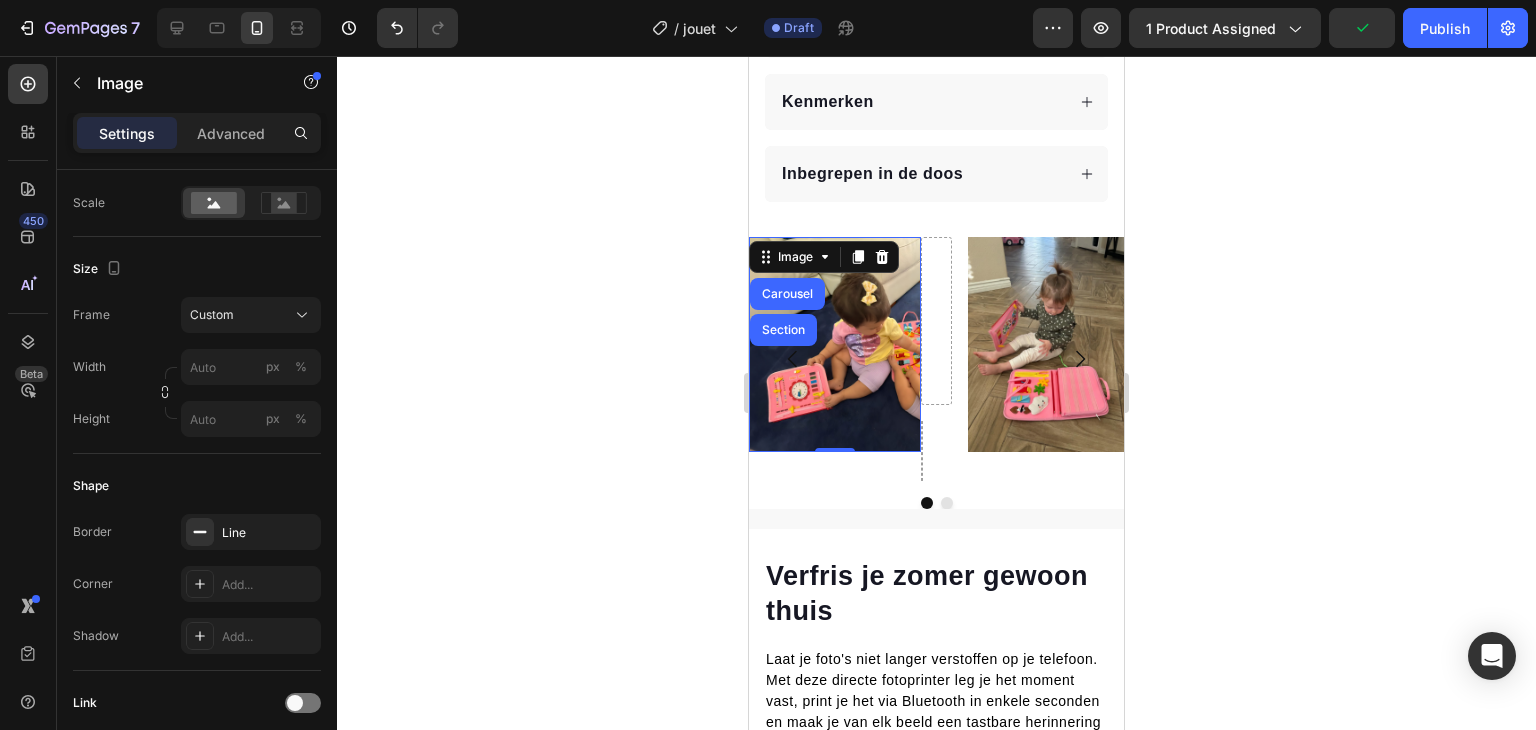 click 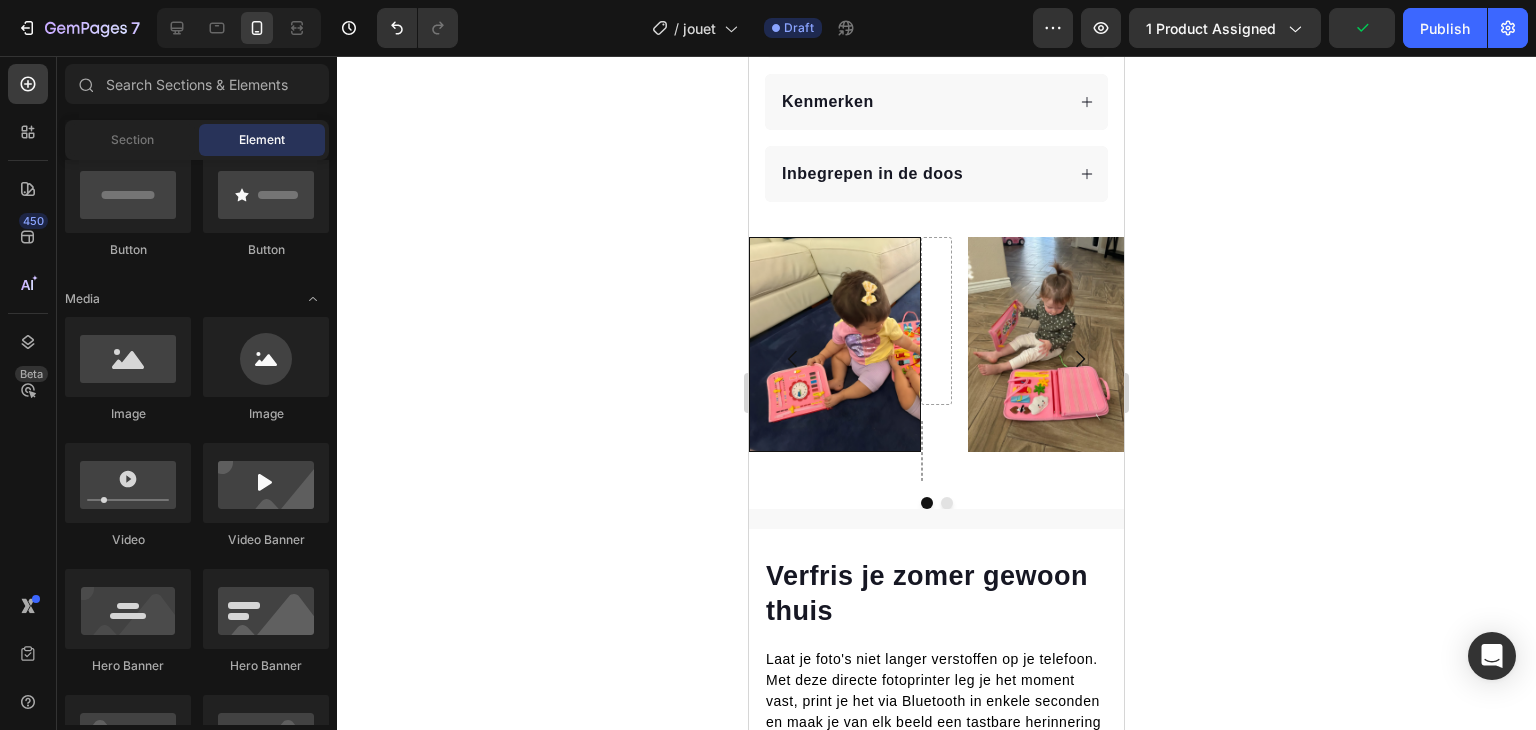 click at bounding box center (793, 359) 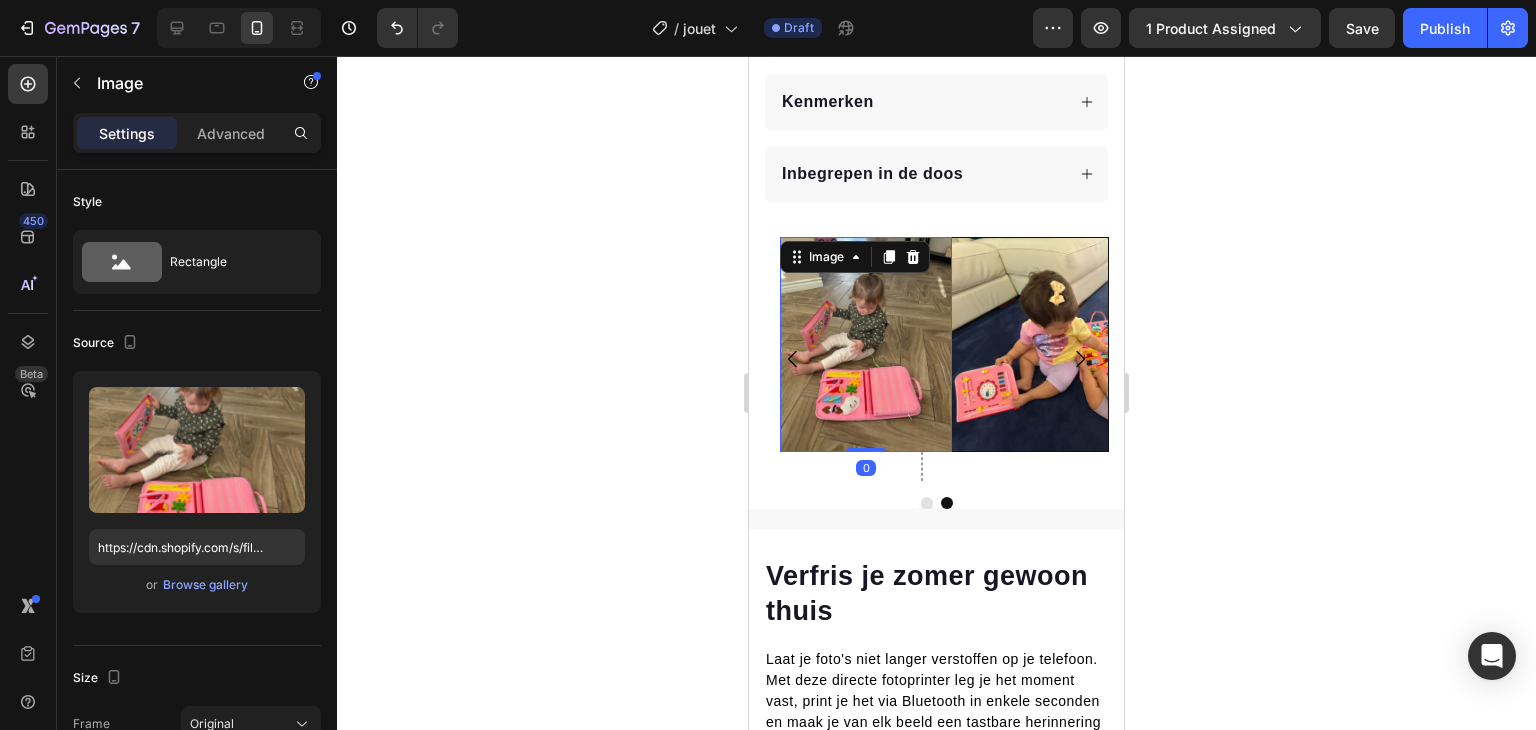 click at bounding box center (866, 344) 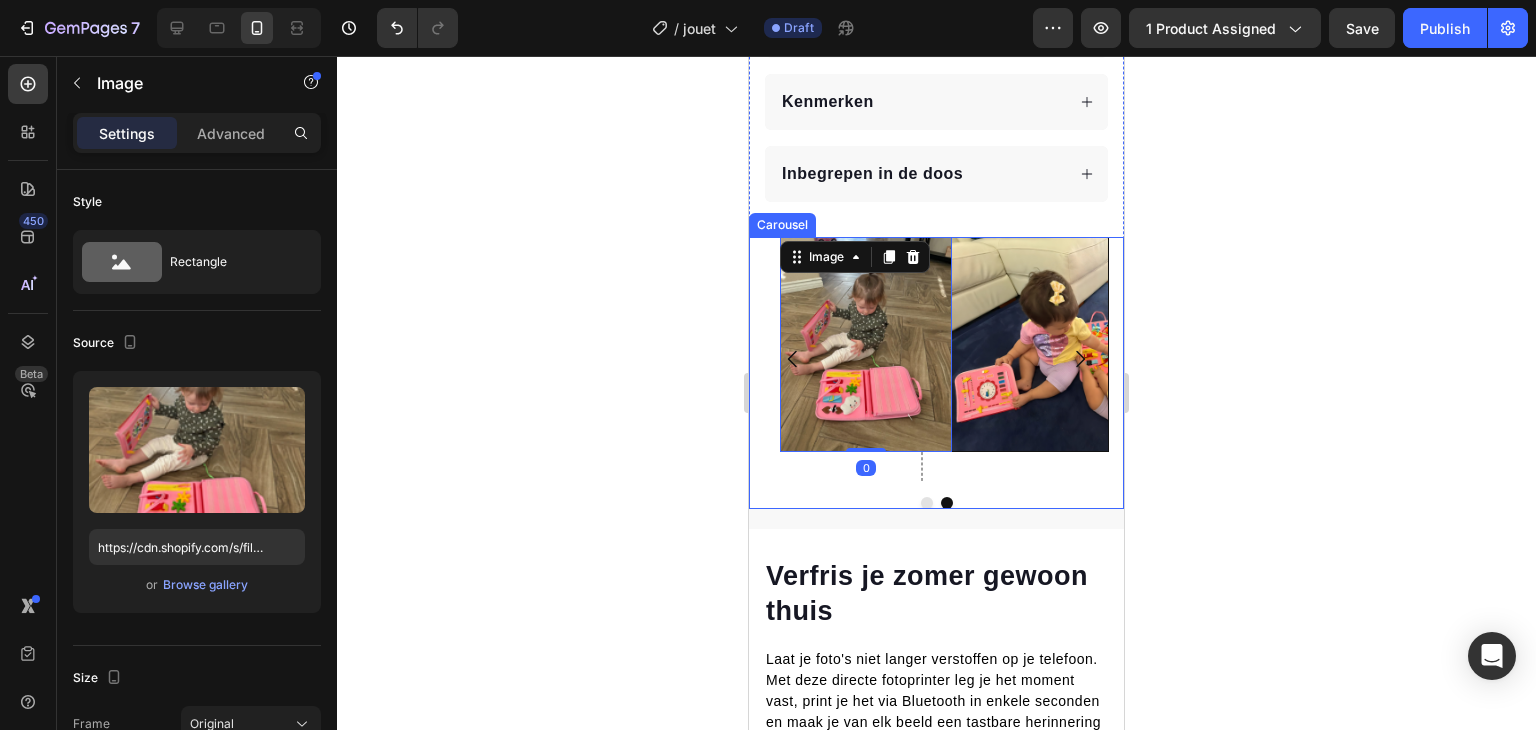 click at bounding box center [927, 503] 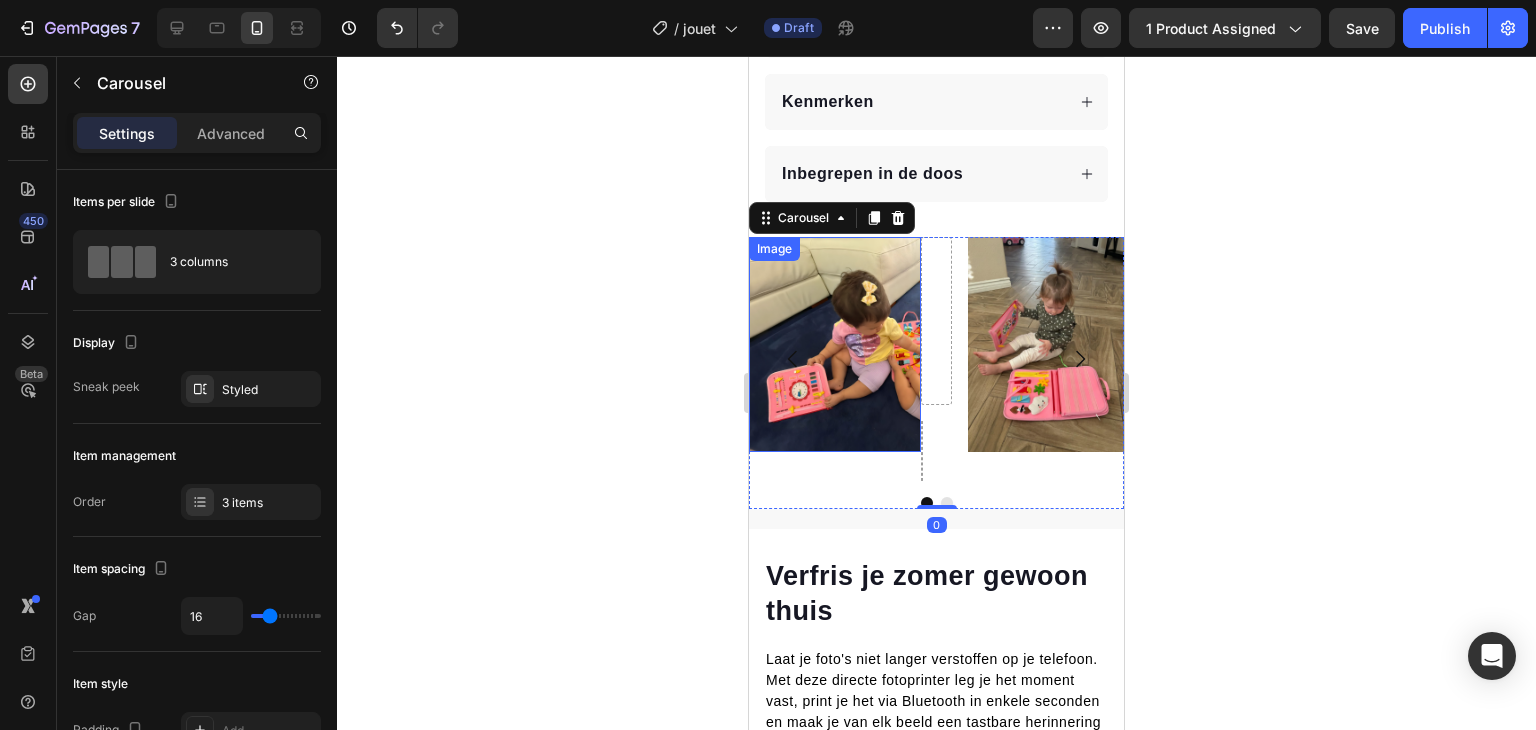click at bounding box center (835, 344) 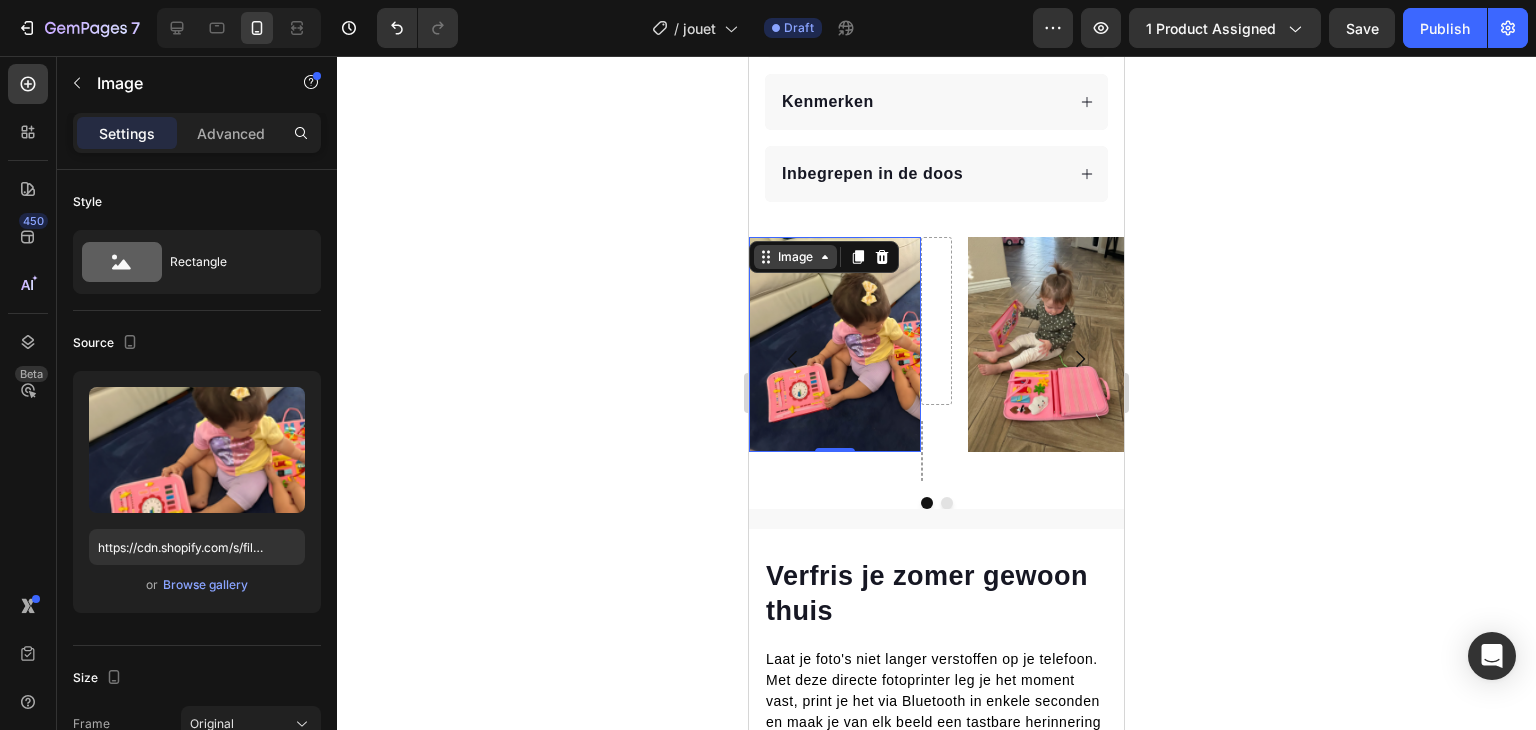 click on "Image" at bounding box center [795, 257] 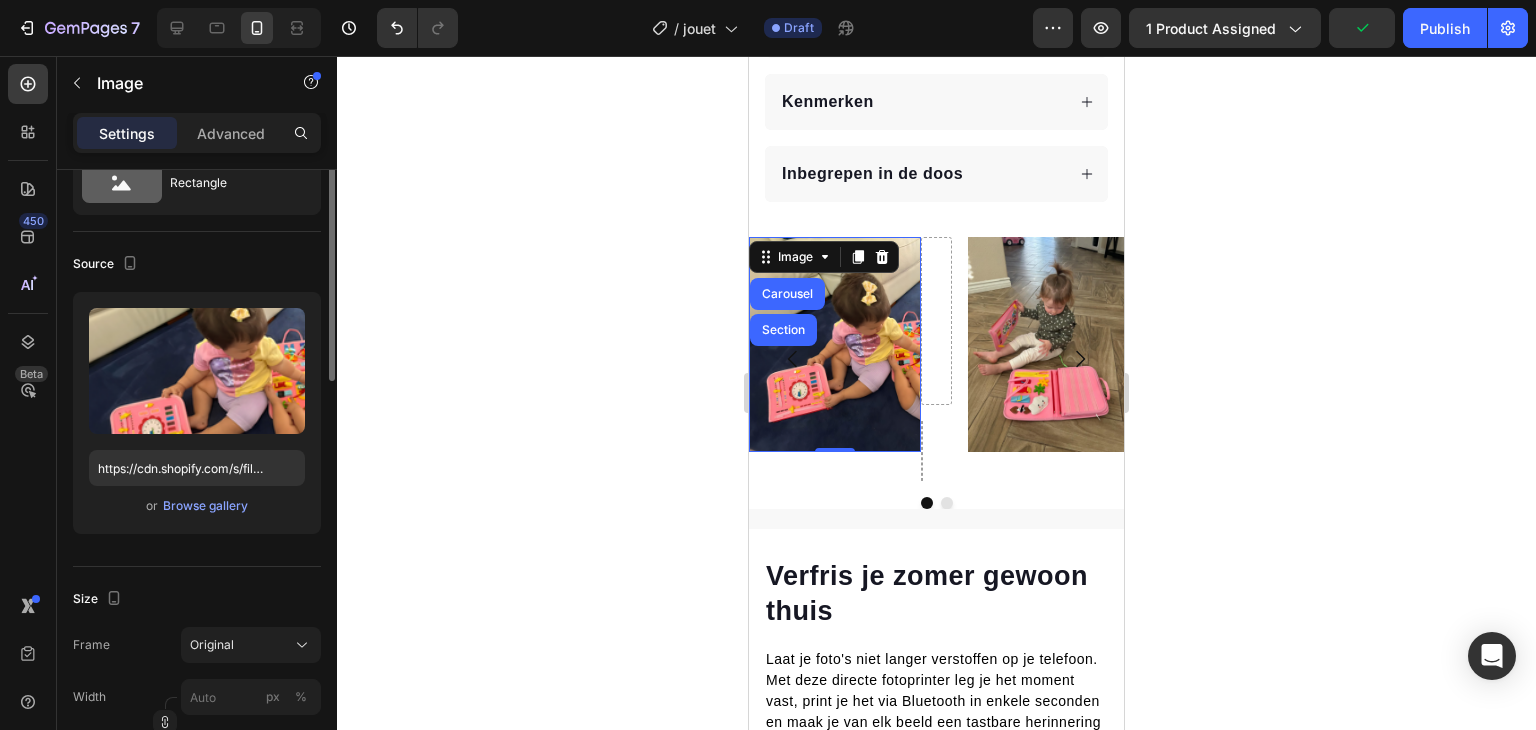 scroll, scrollTop: 27, scrollLeft: 0, axis: vertical 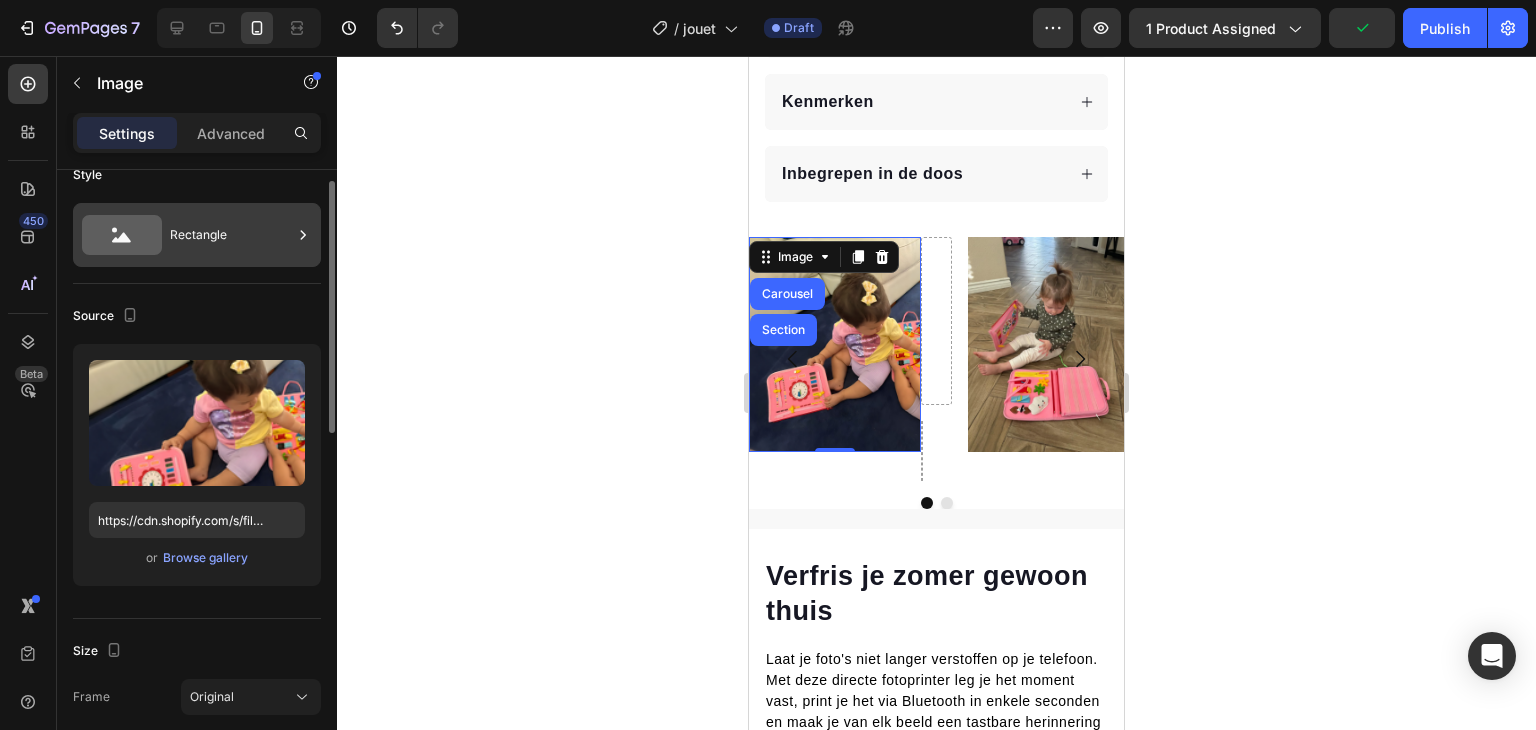 click on "Rectangle" at bounding box center (231, 235) 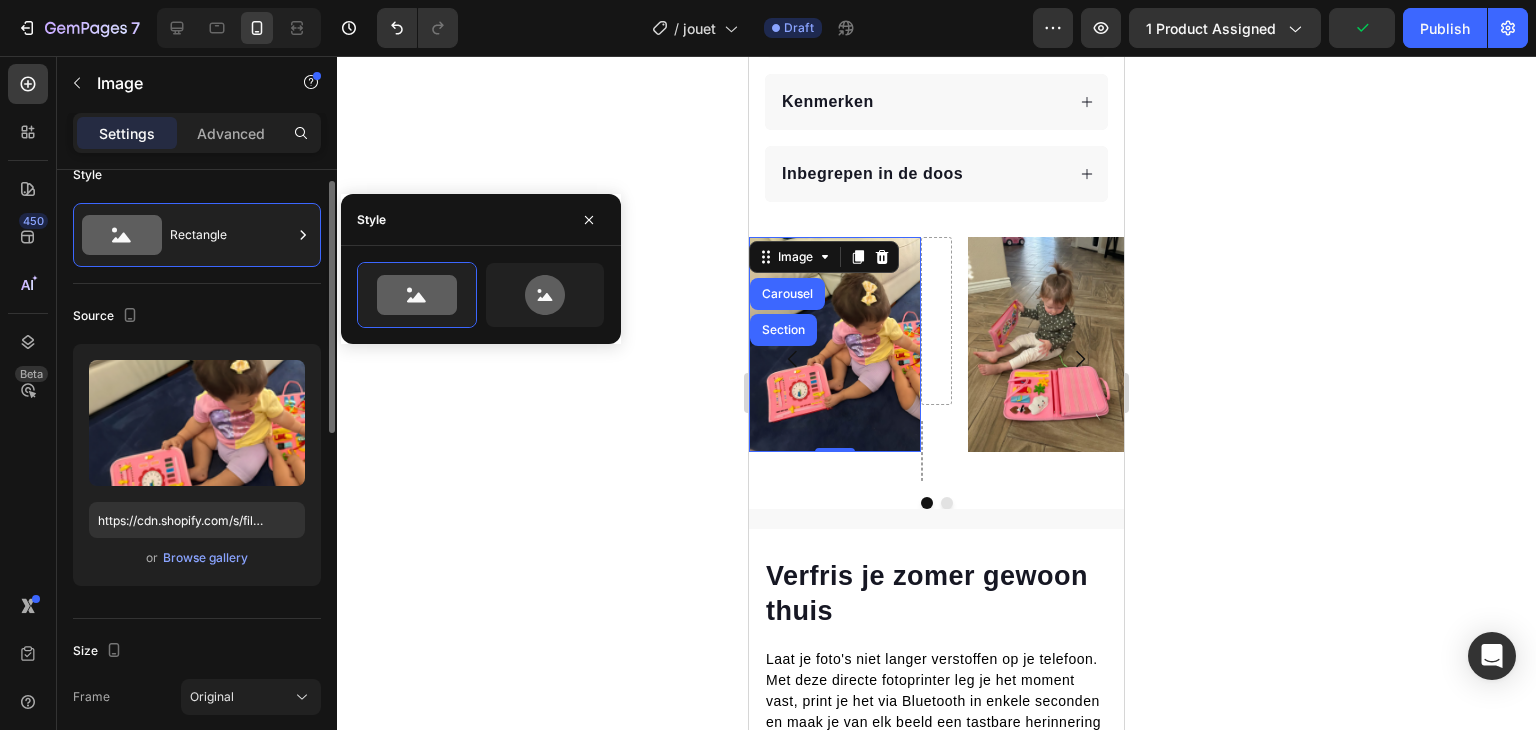 click on "Source" at bounding box center (197, 316) 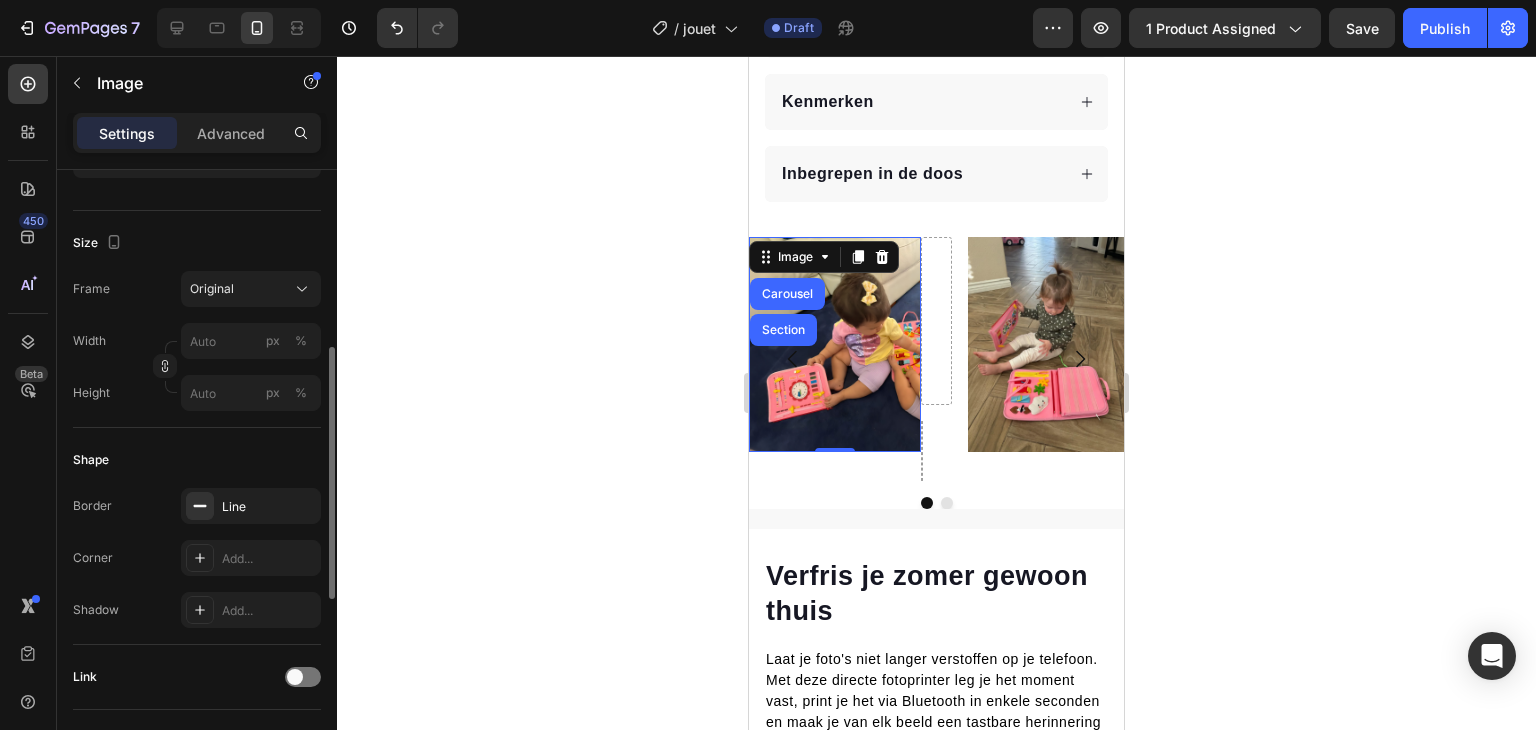 scroll, scrollTop: 444, scrollLeft: 0, axis: vertical 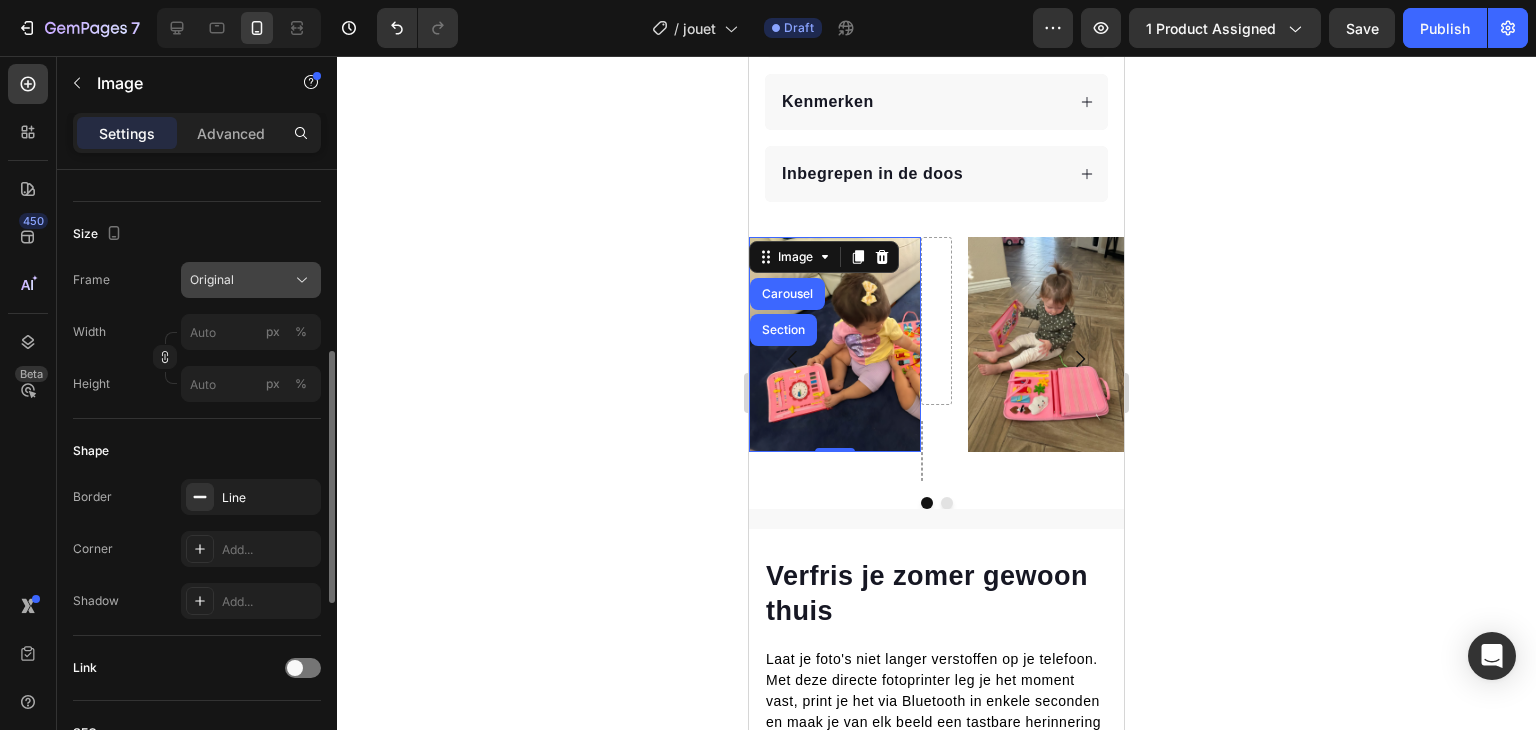 click on "Original" 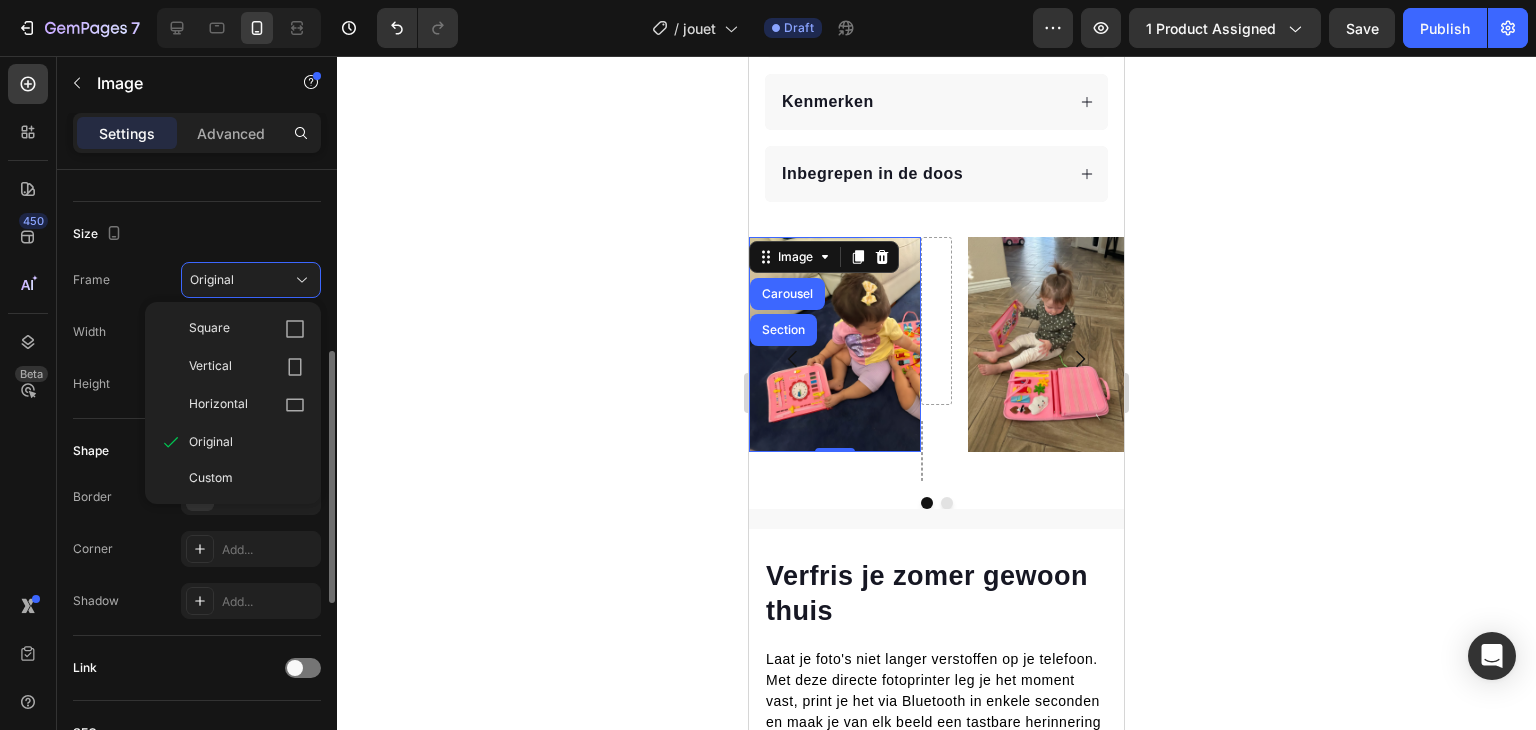 click on "Size Frame Original Square Vertical Horizontal Original Custom Width px % Height px %" 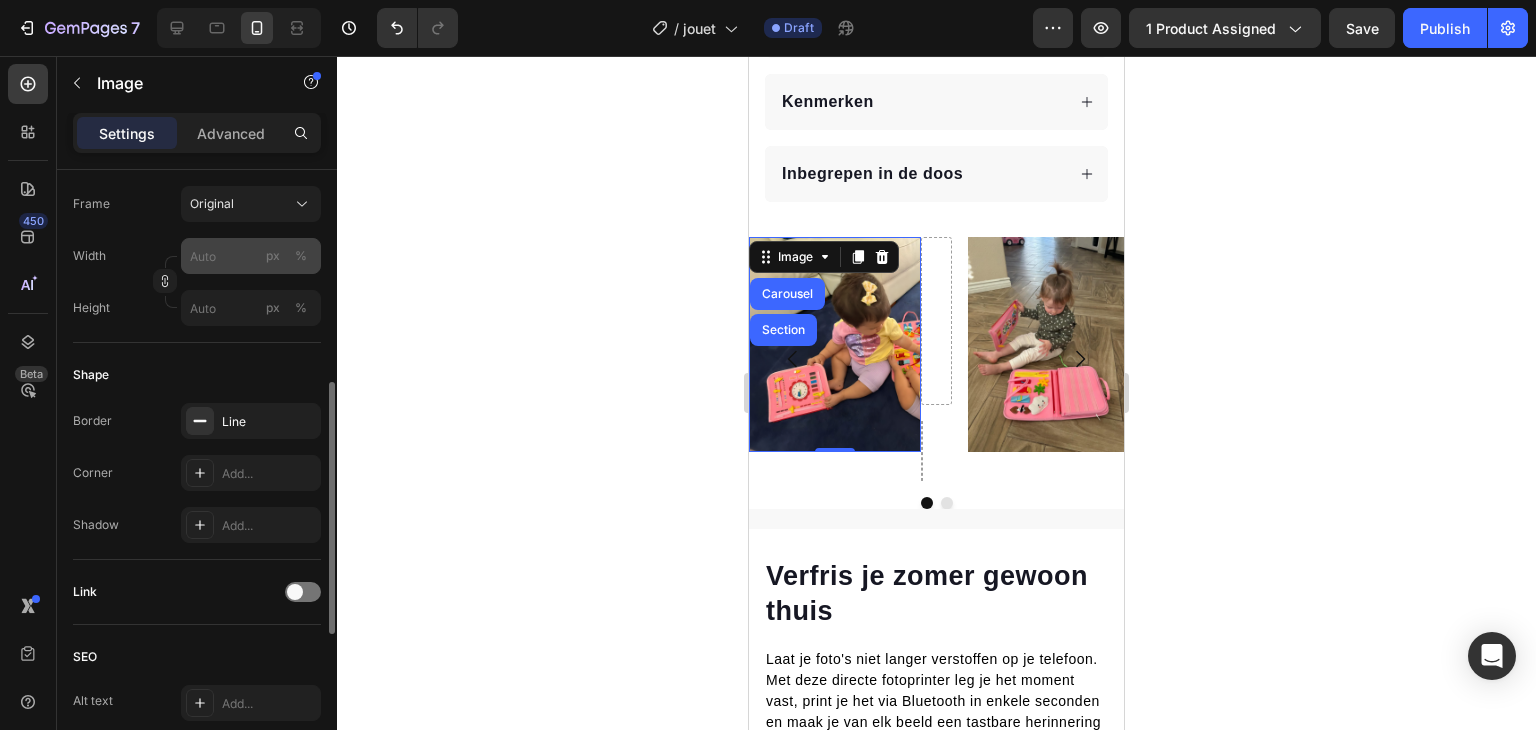 scroll, scrollTop: 526, scrollLeft: 0, axis: vertical 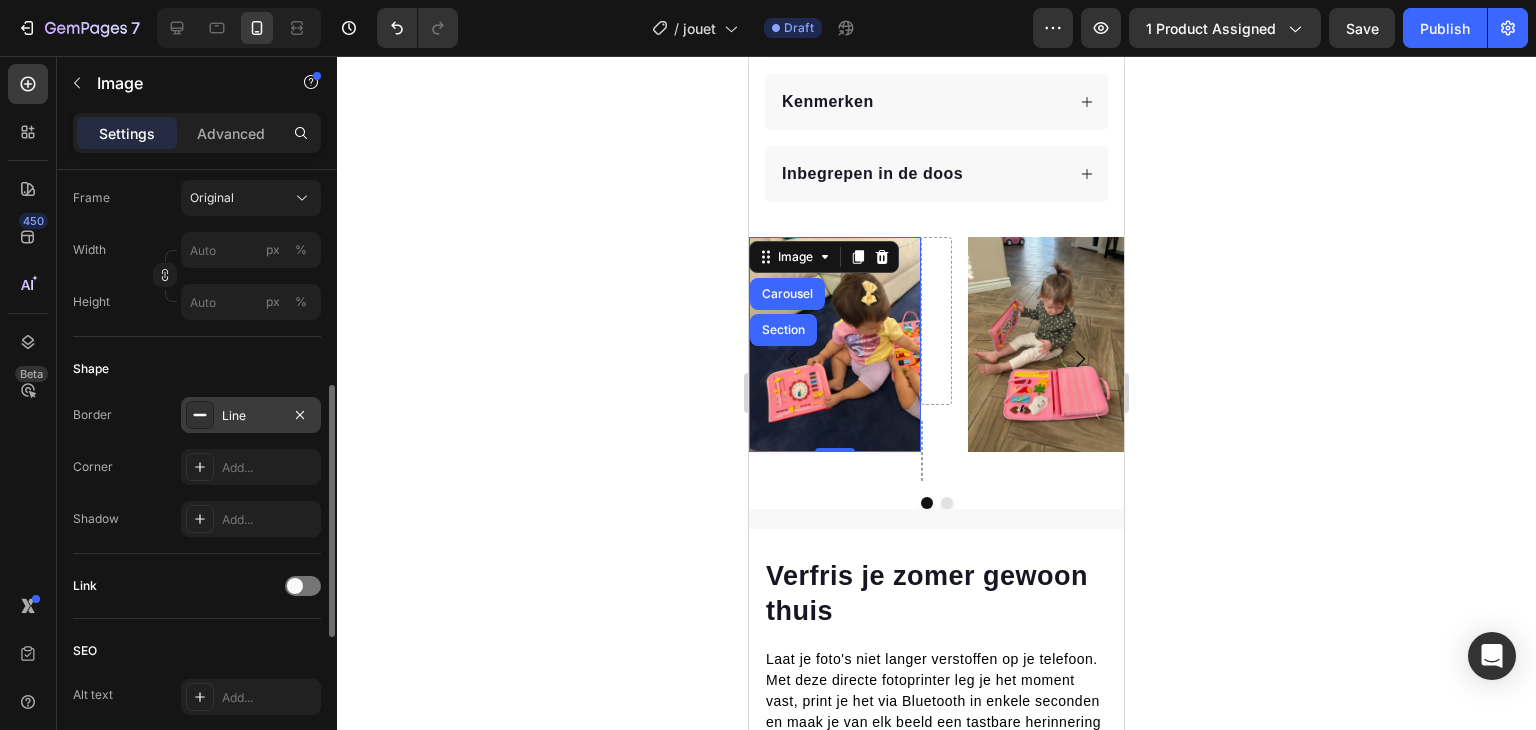click on "Line" at bounding box center [251, 416] 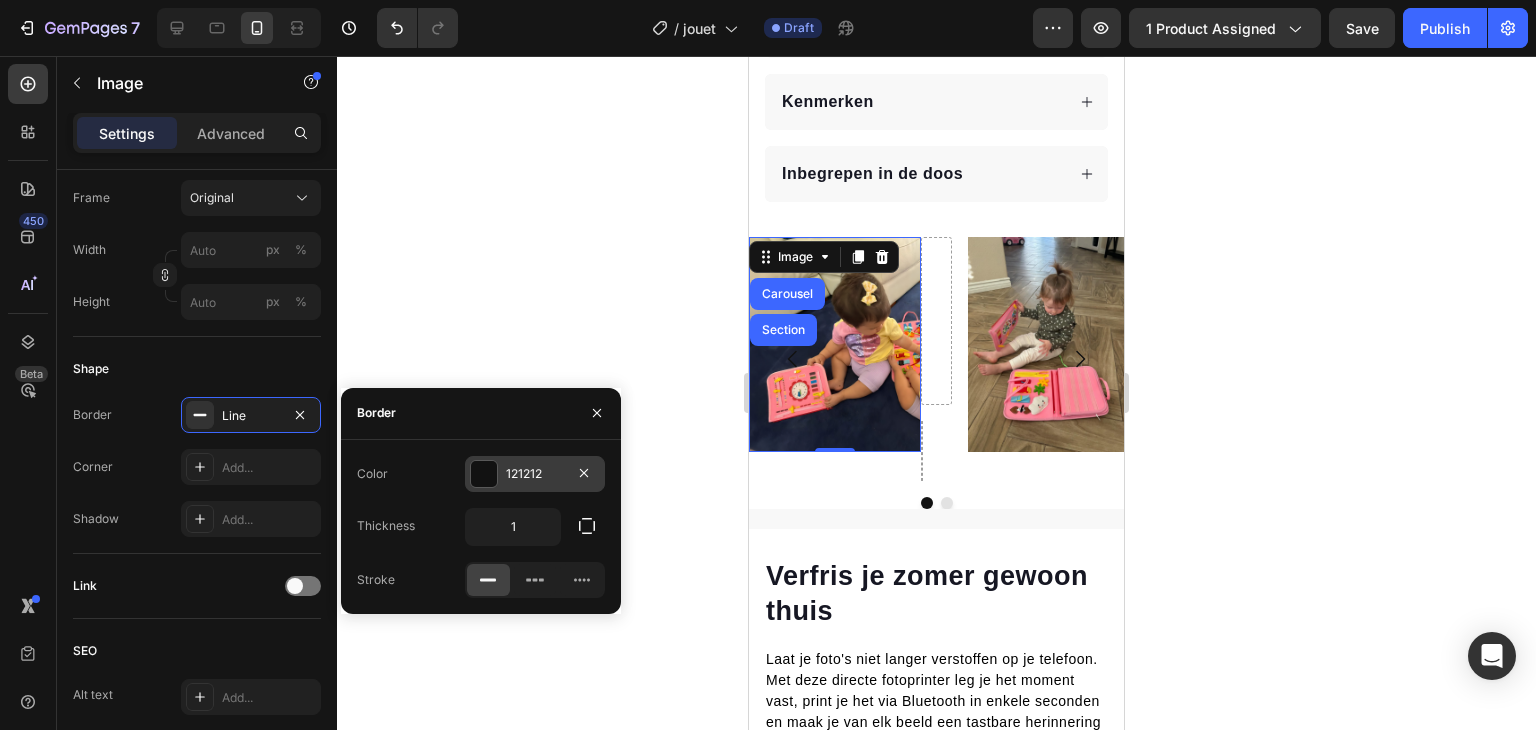click at bounding box center (484, 474) 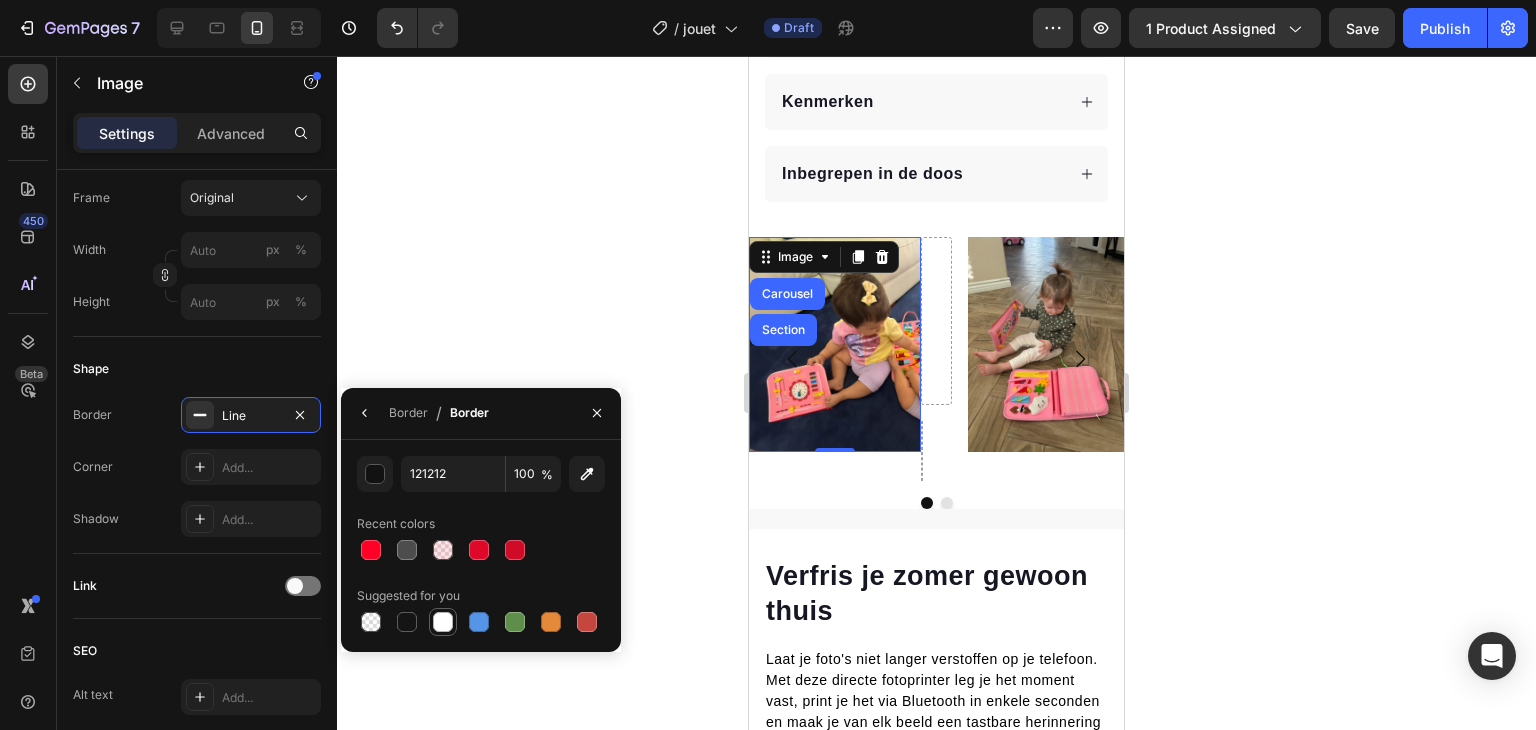 click at bounding box center (443, 622) 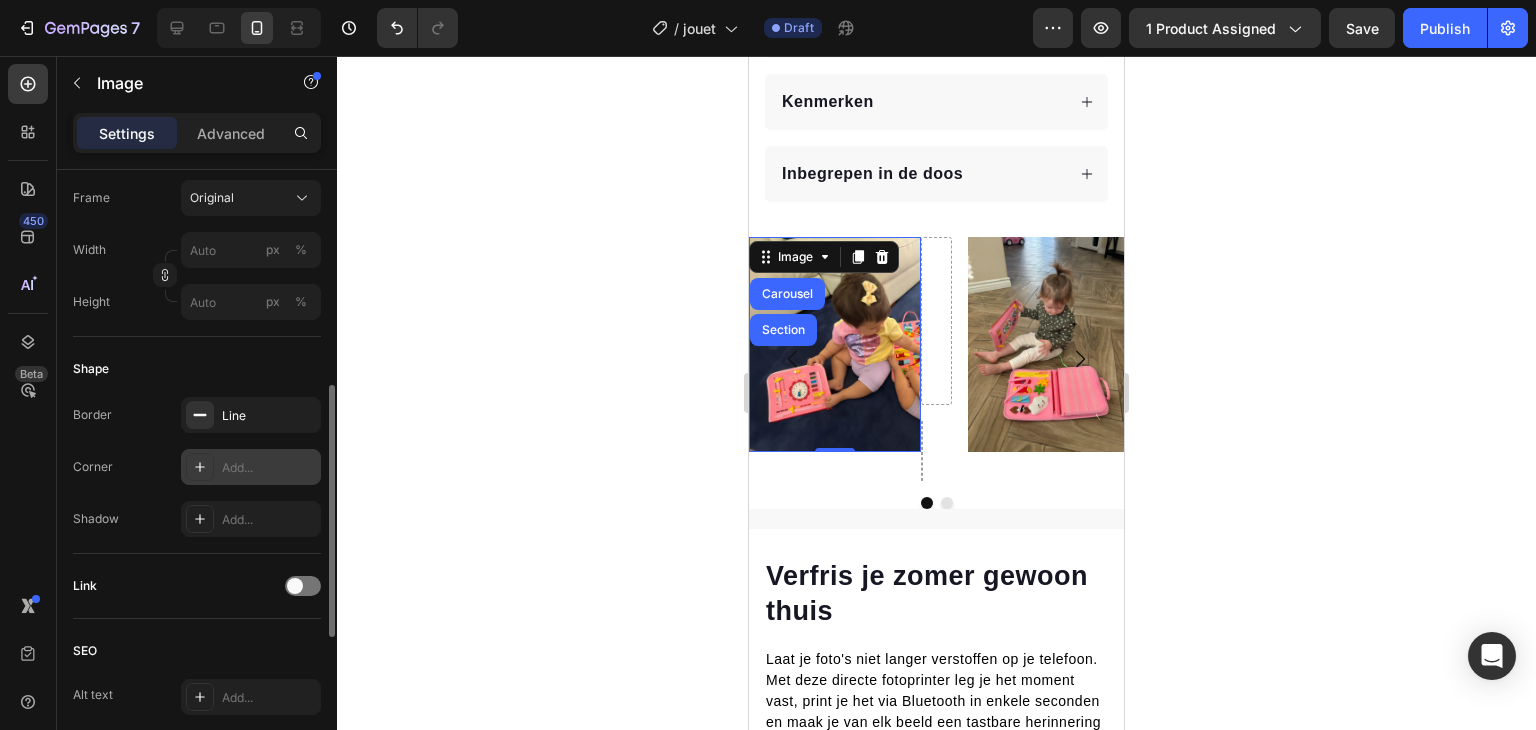 click on "Add..." at bounding box center [251, 467] 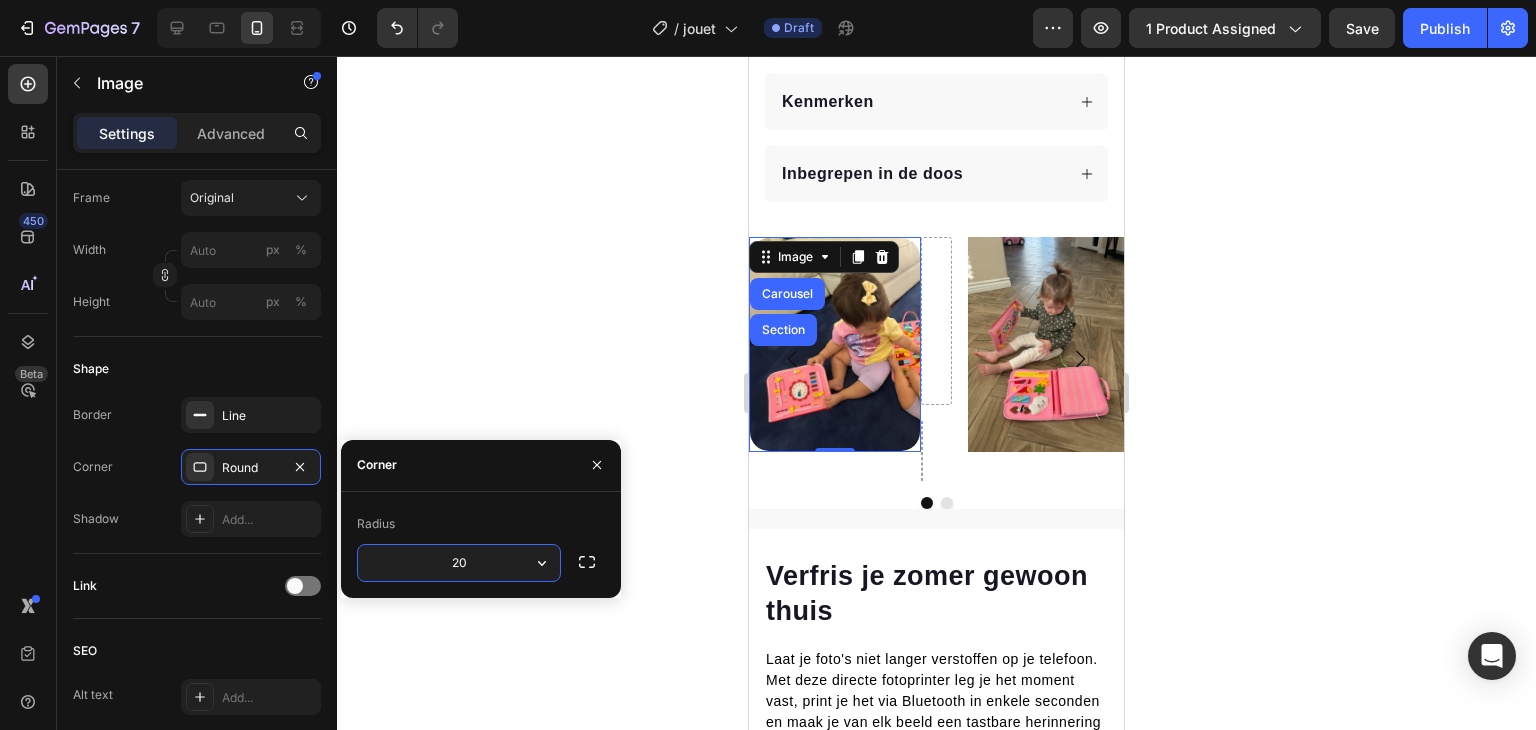 type on "2" 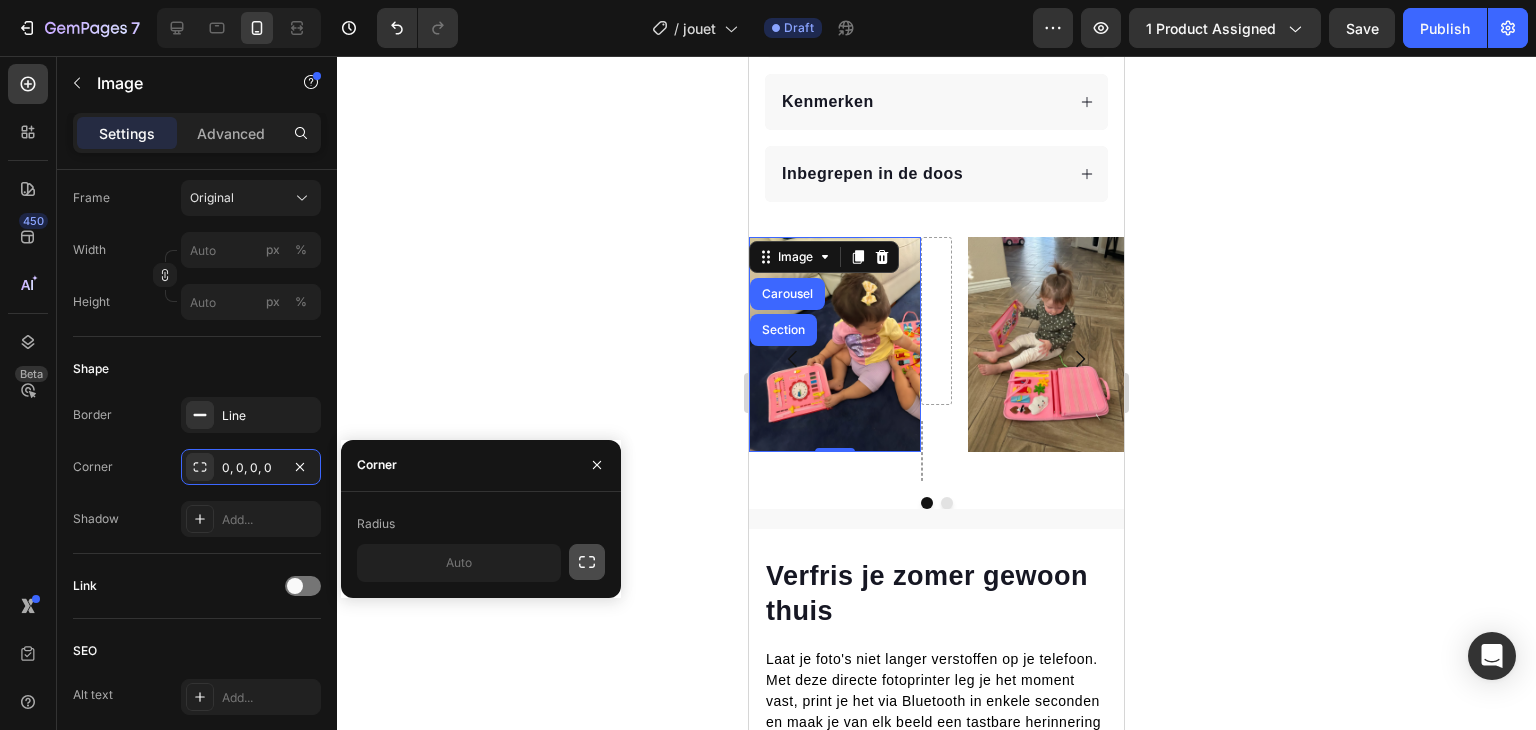 click 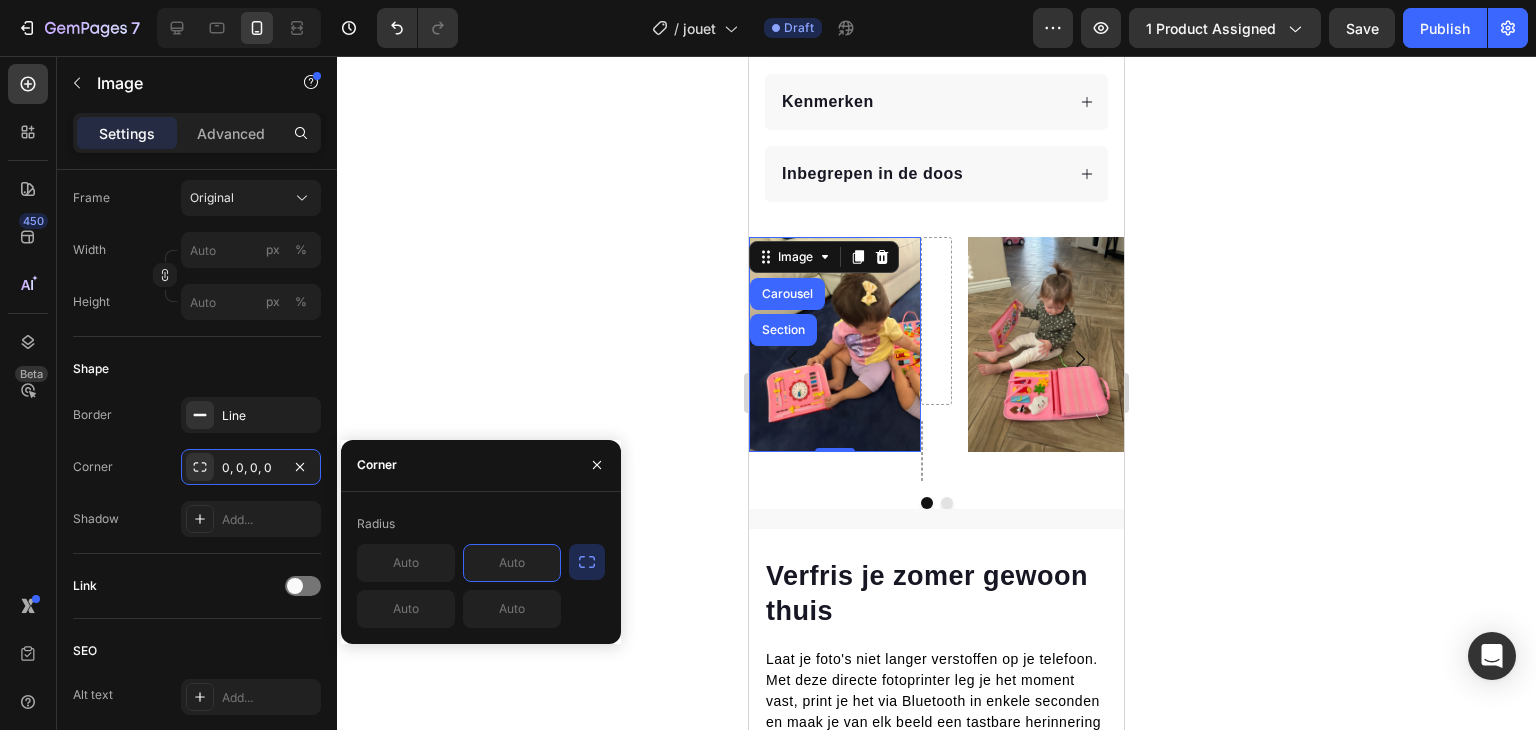 click at bounding box center [512, 563] 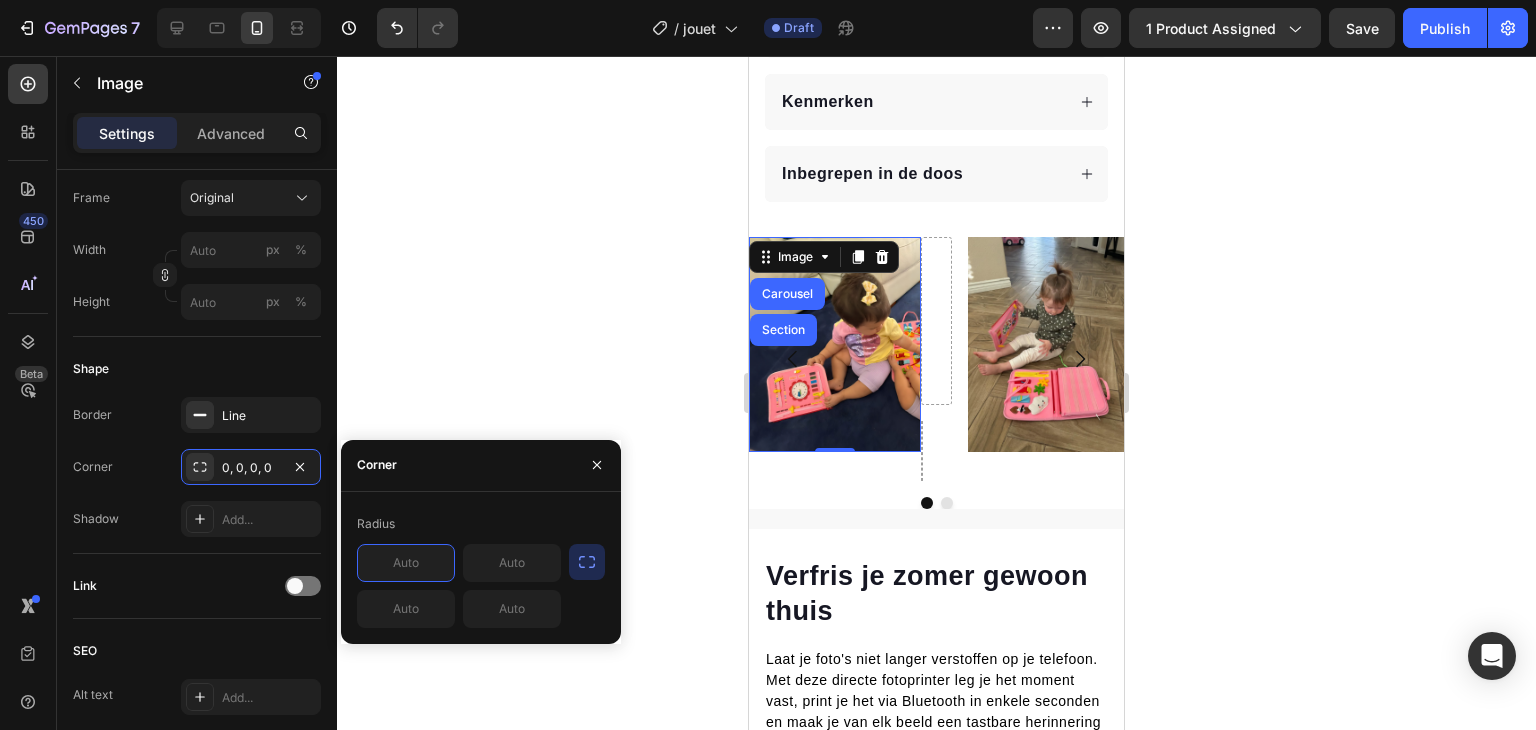 click at bounding box center (406, 563) 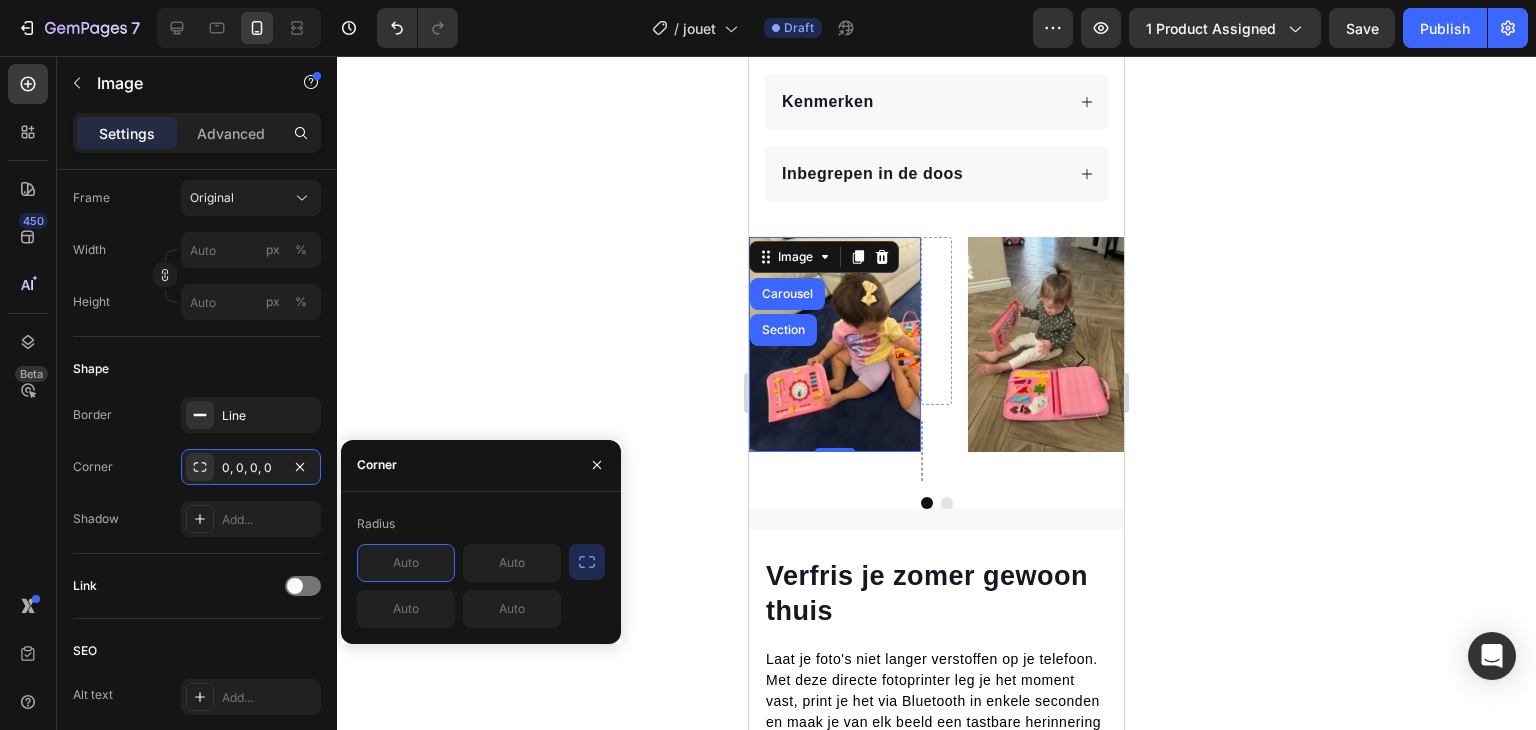 click on "Radius" at bounding box center [481, 524] 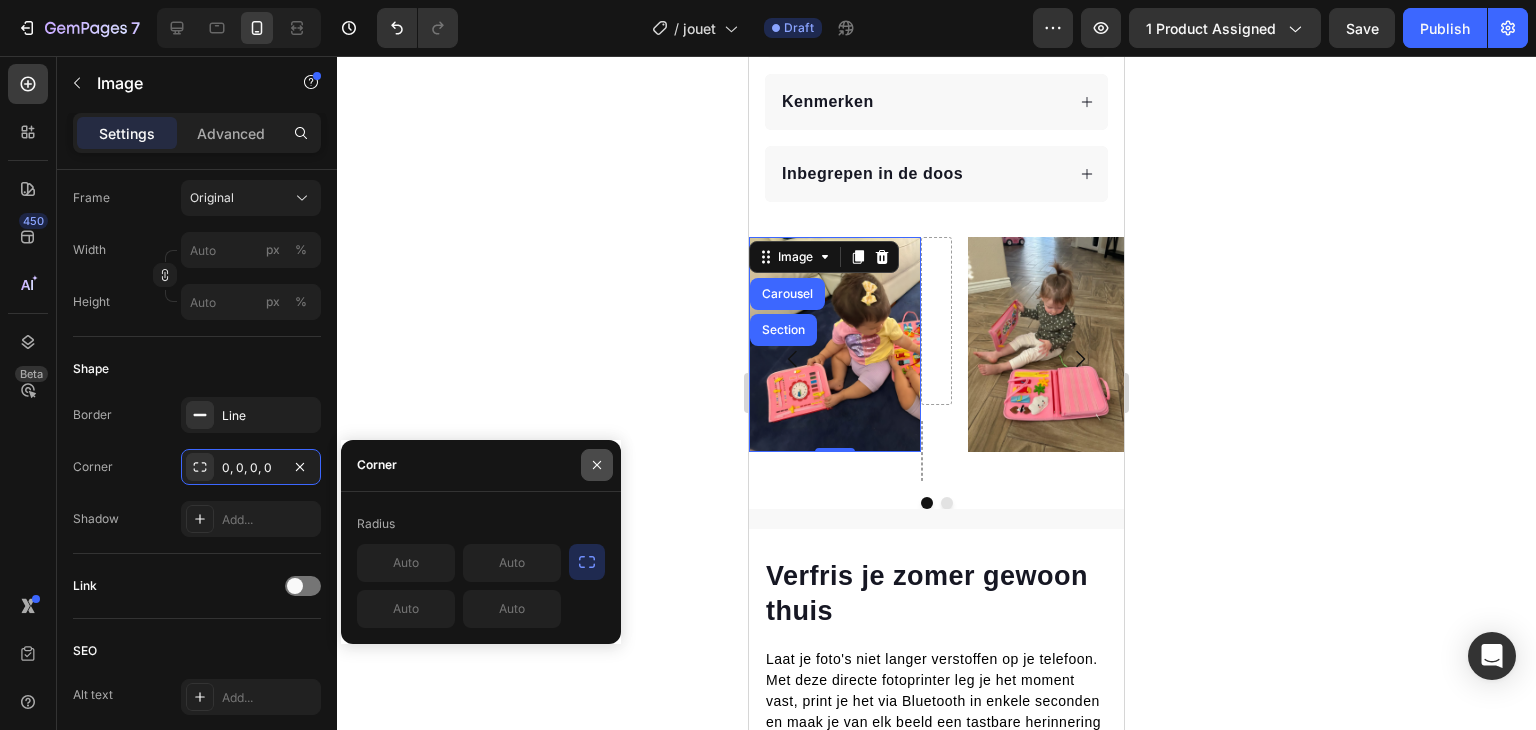 click 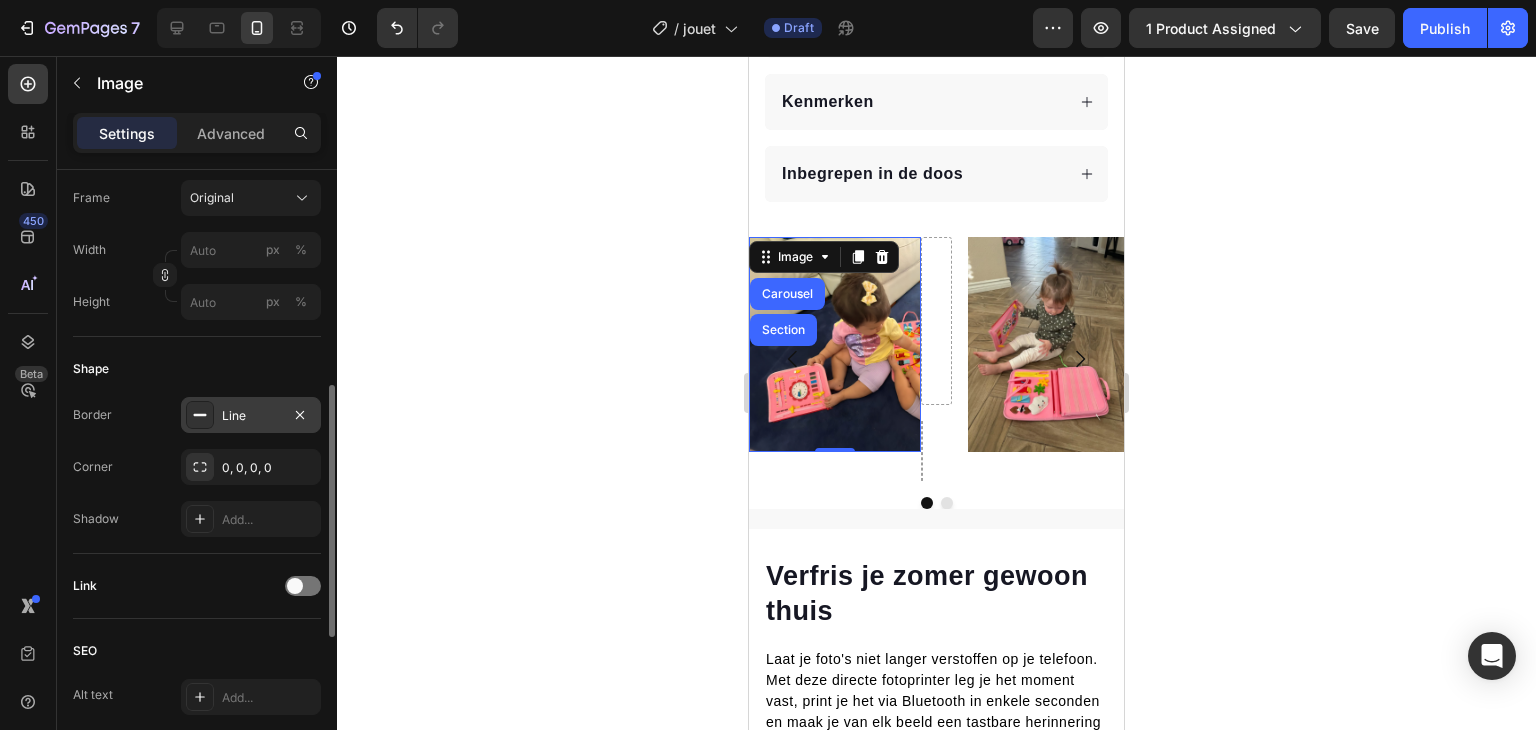 click on "Line" at bounding box center (251, 416) 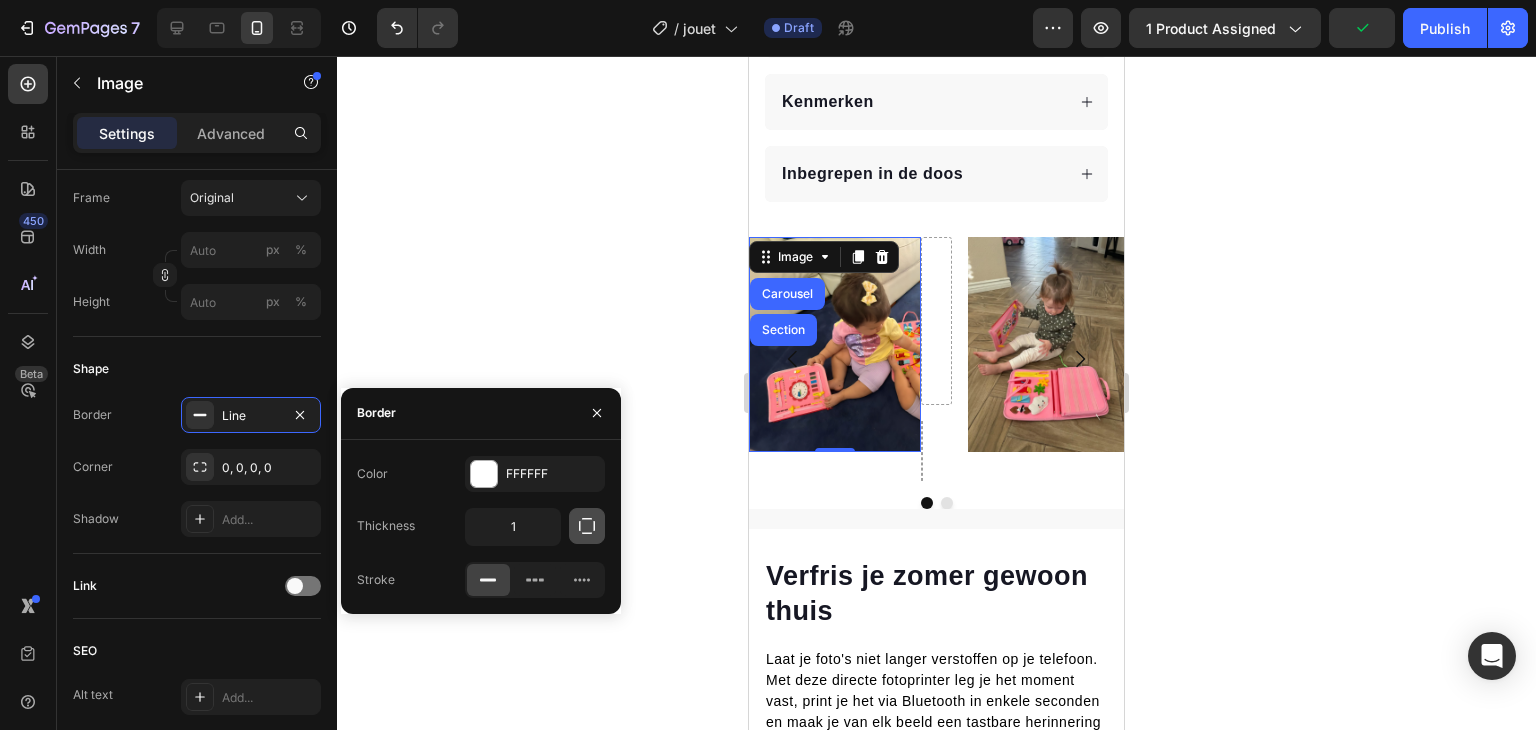 click 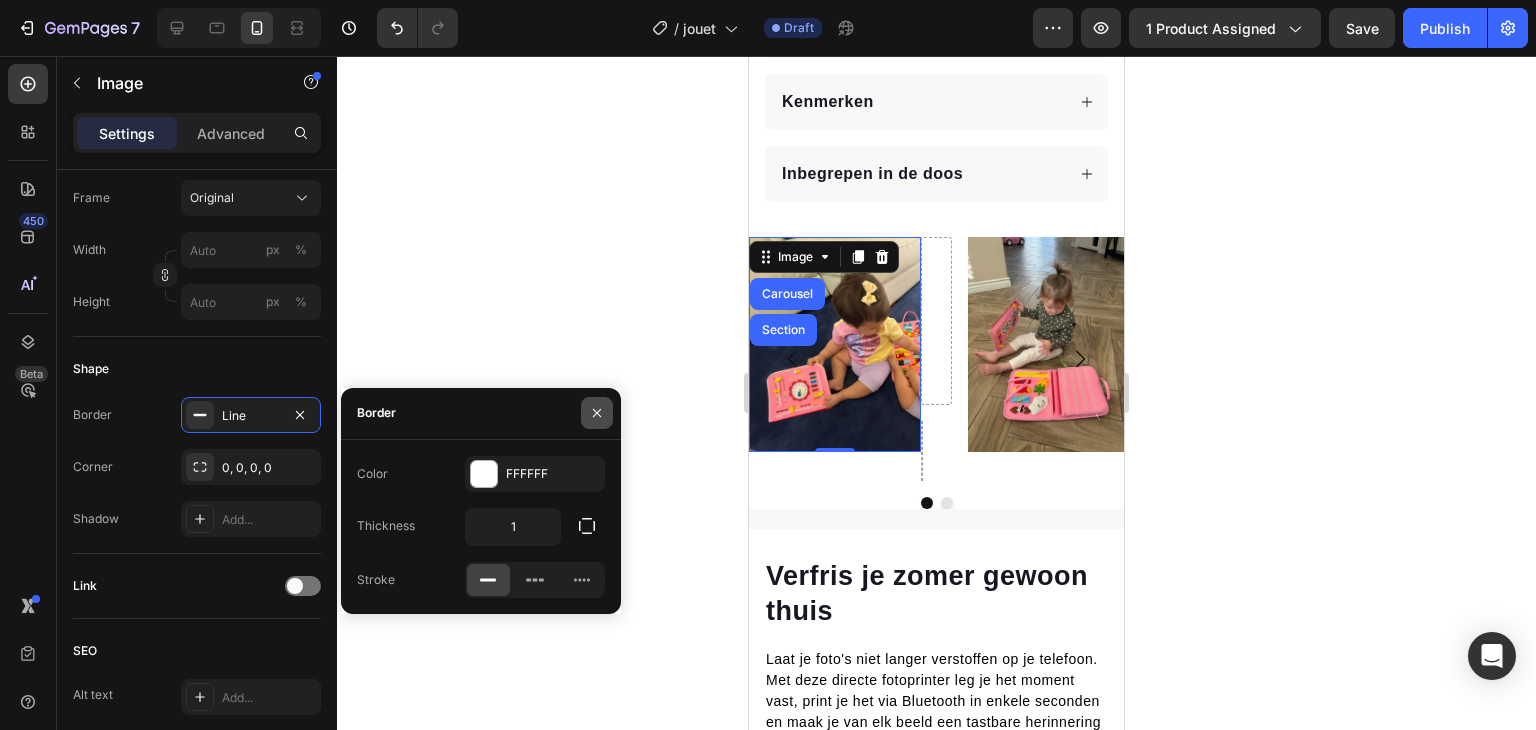 click 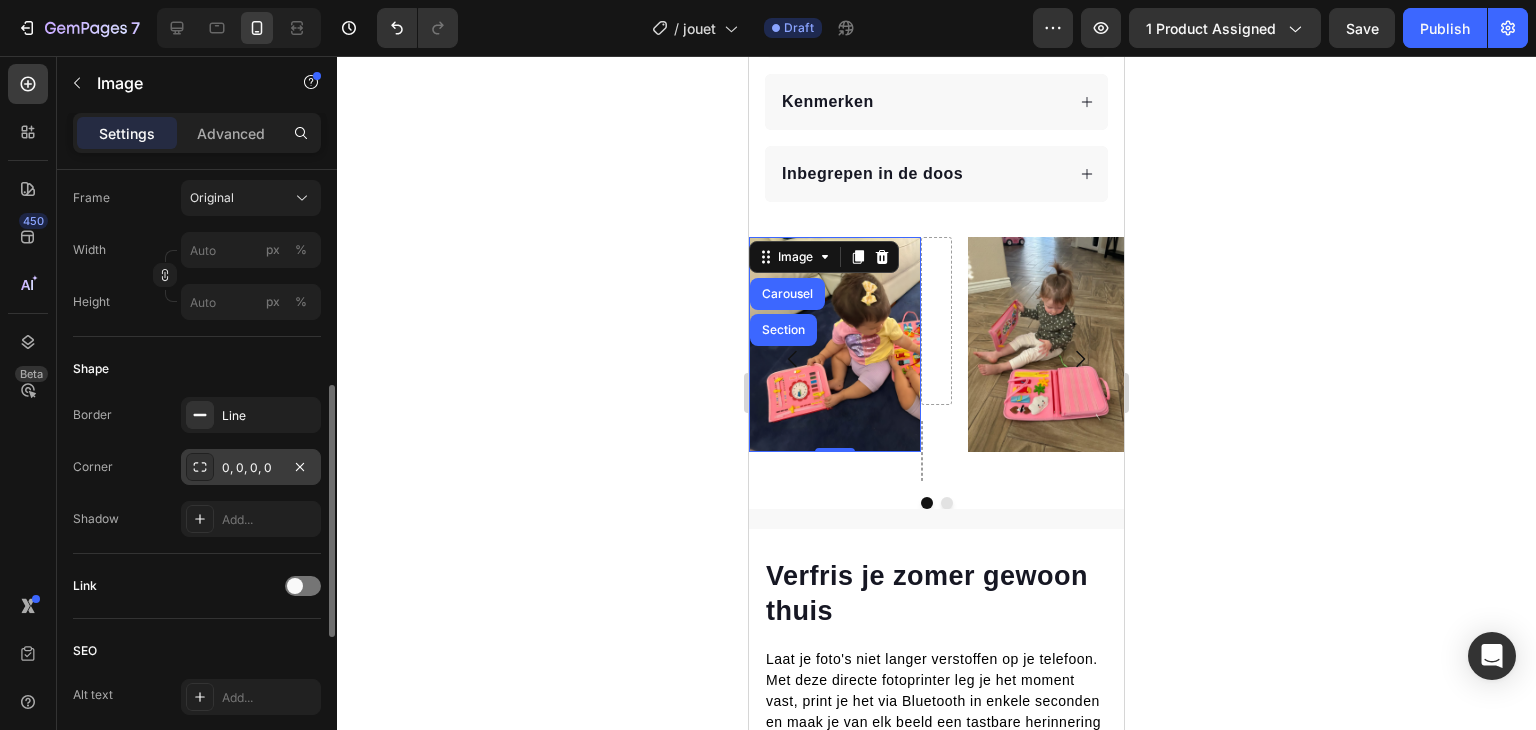 click on "0, 0, 0, 0" at bounding box center (251, 468) 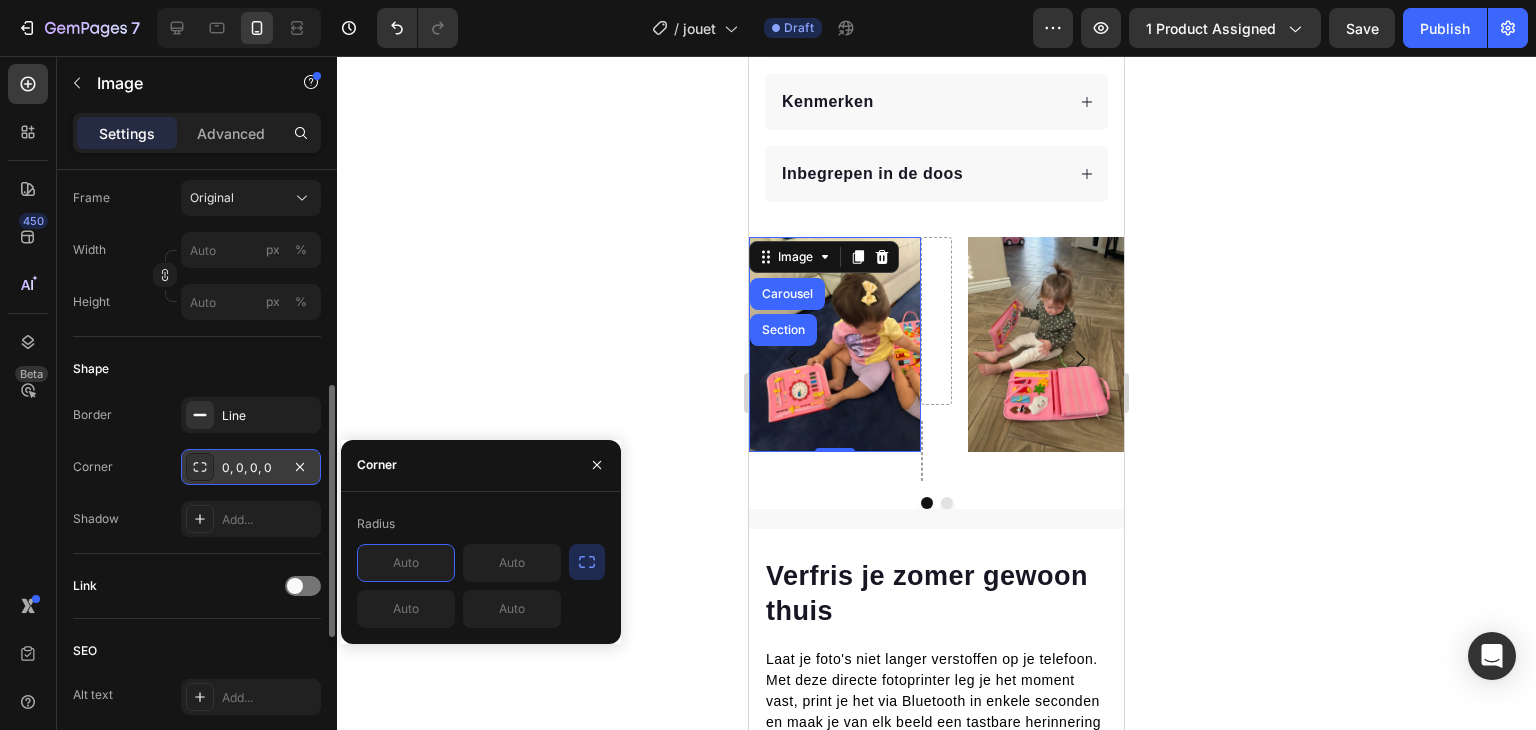 click 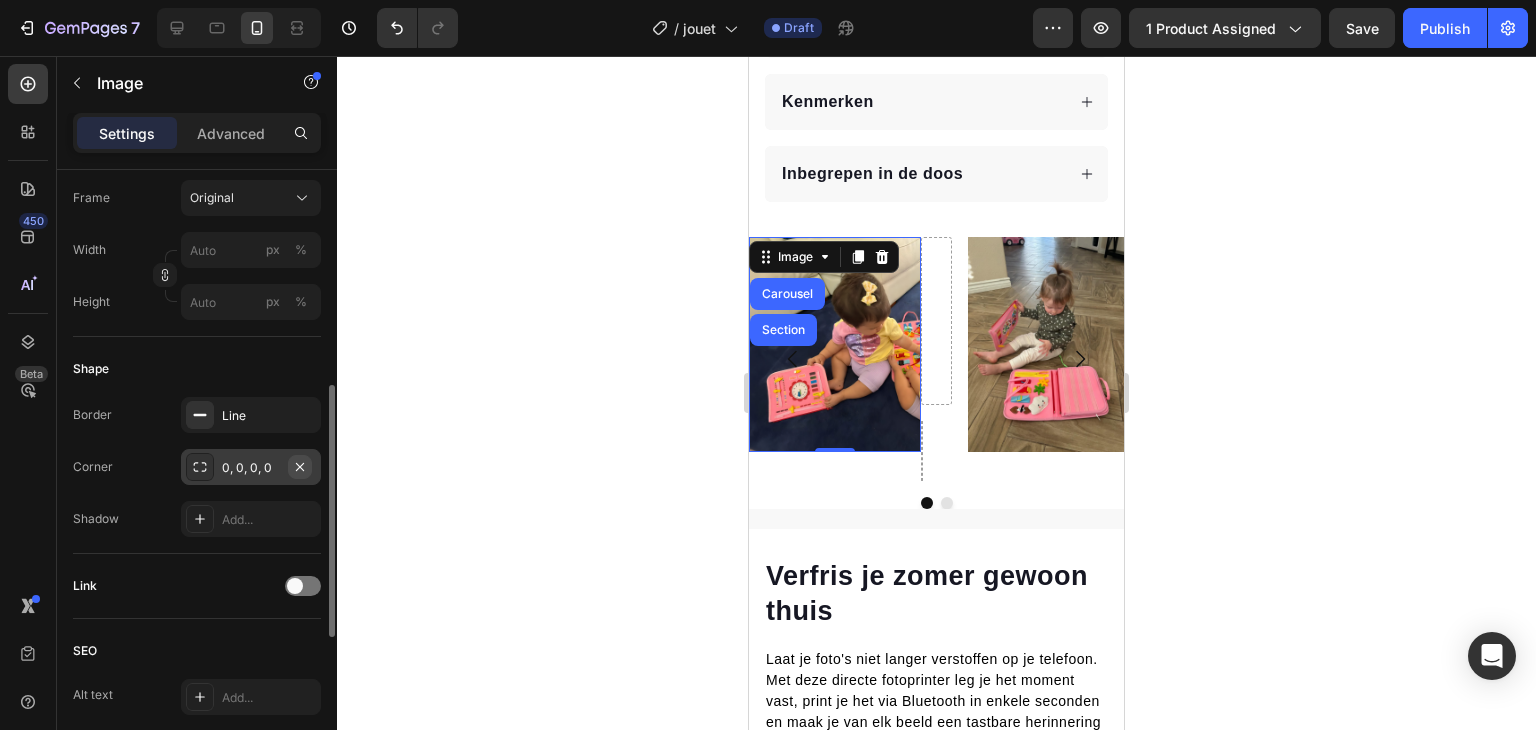 click 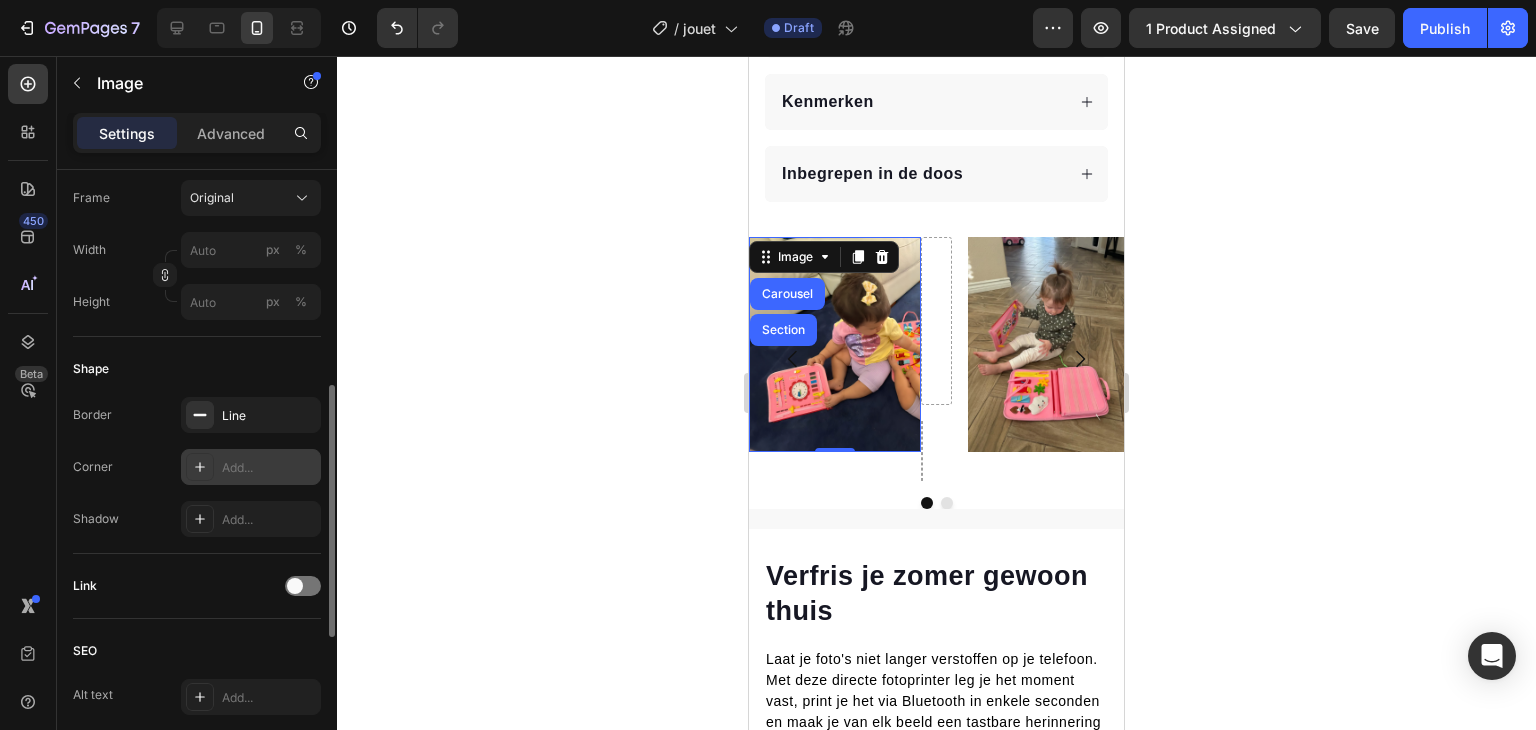 click on "Add..." at bounding box center (269, 468) 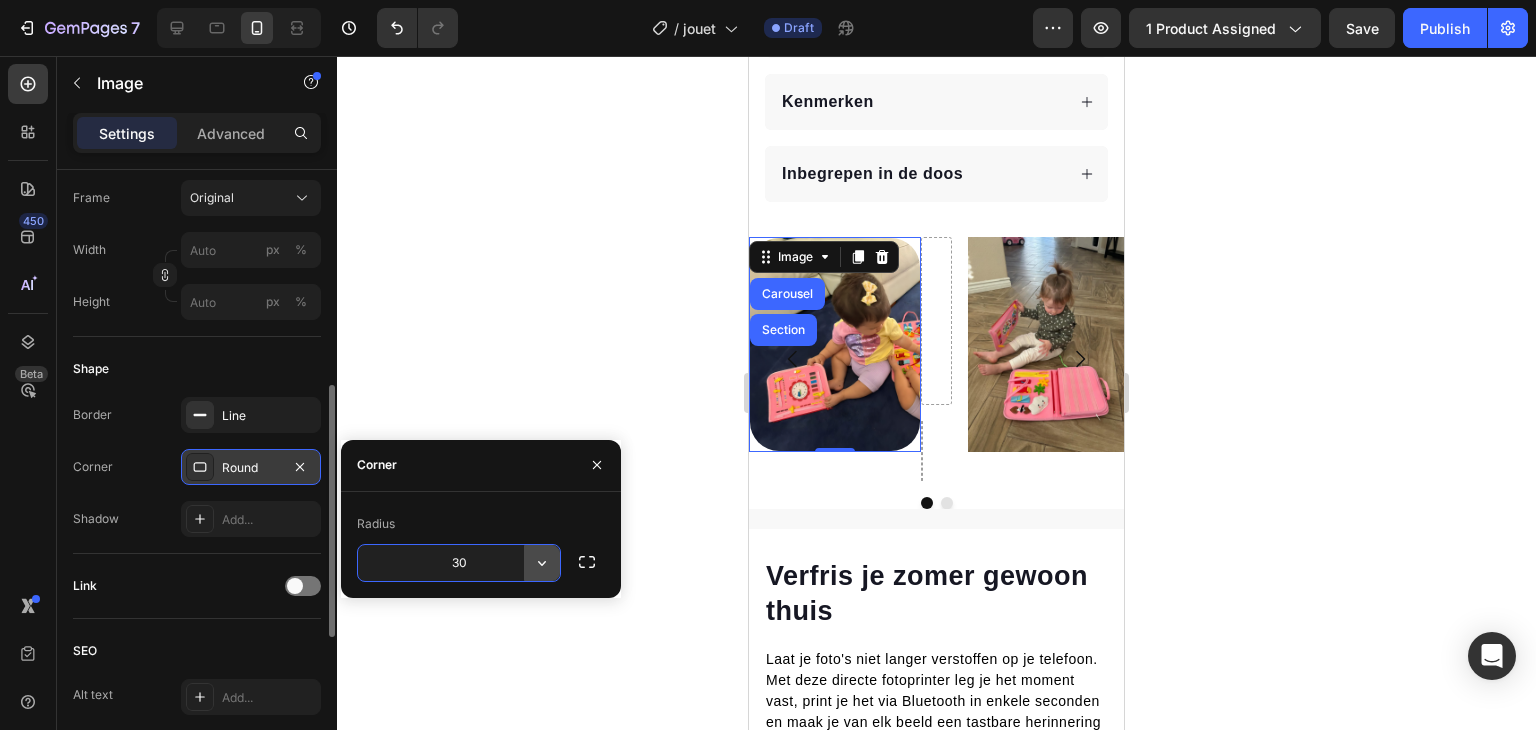 type on "3" 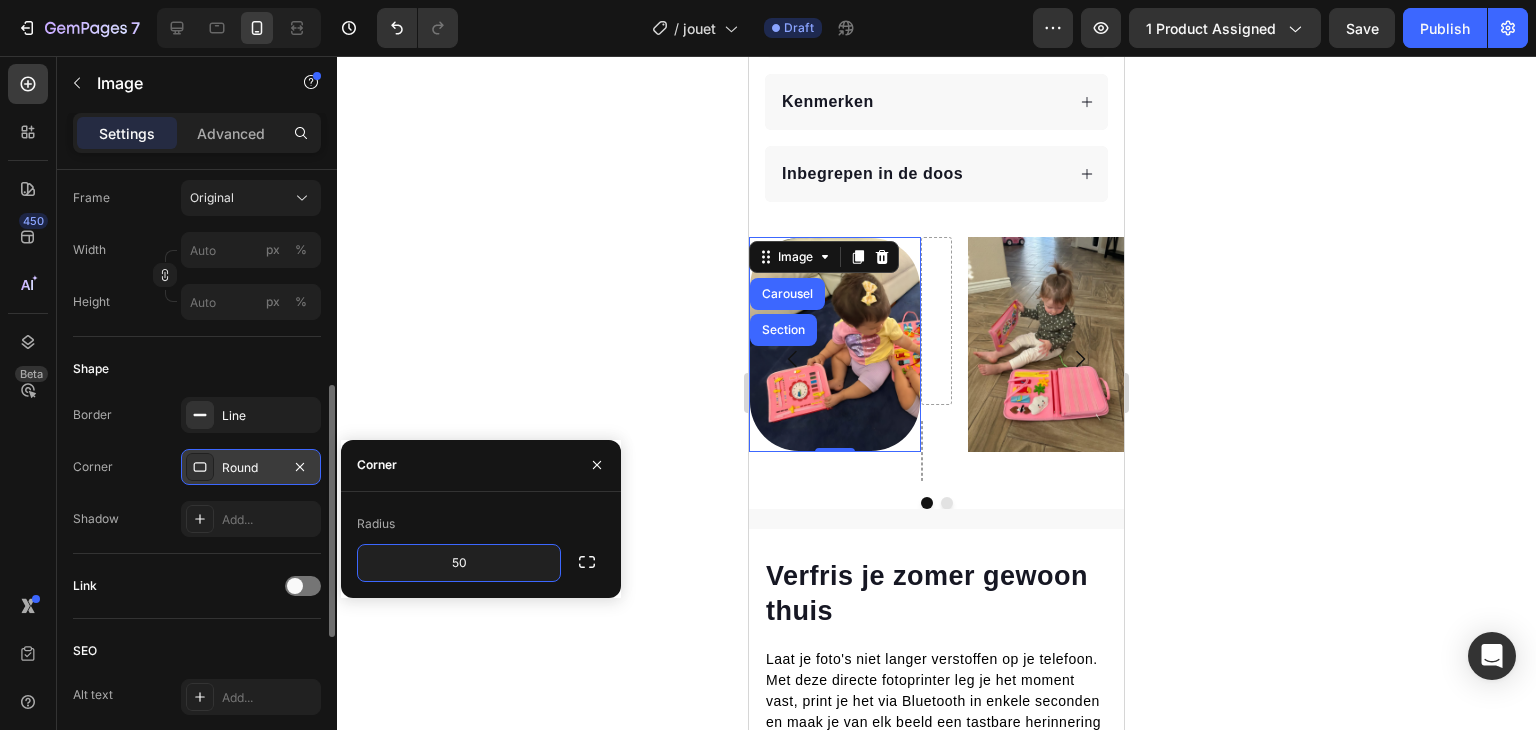 type on "5" 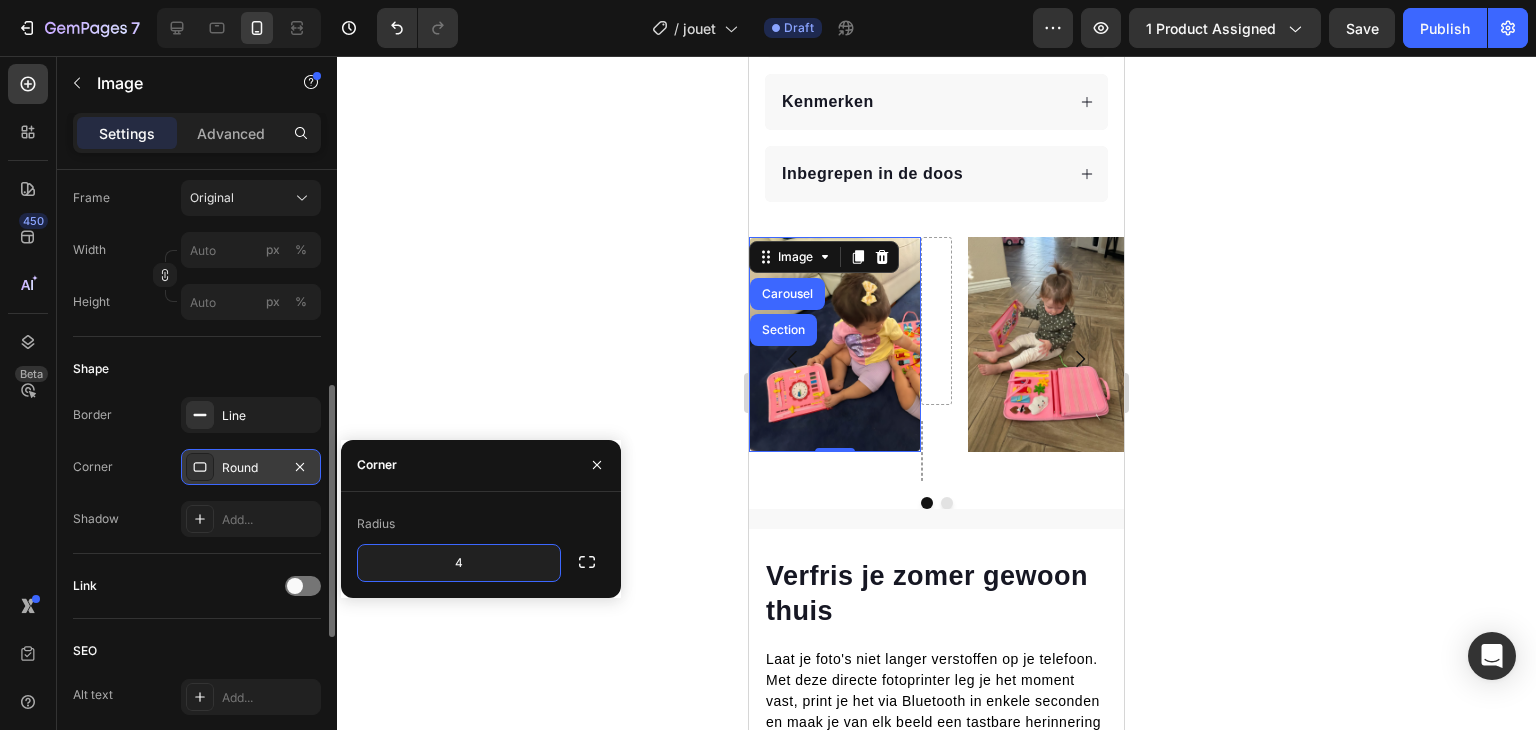 type on "40" 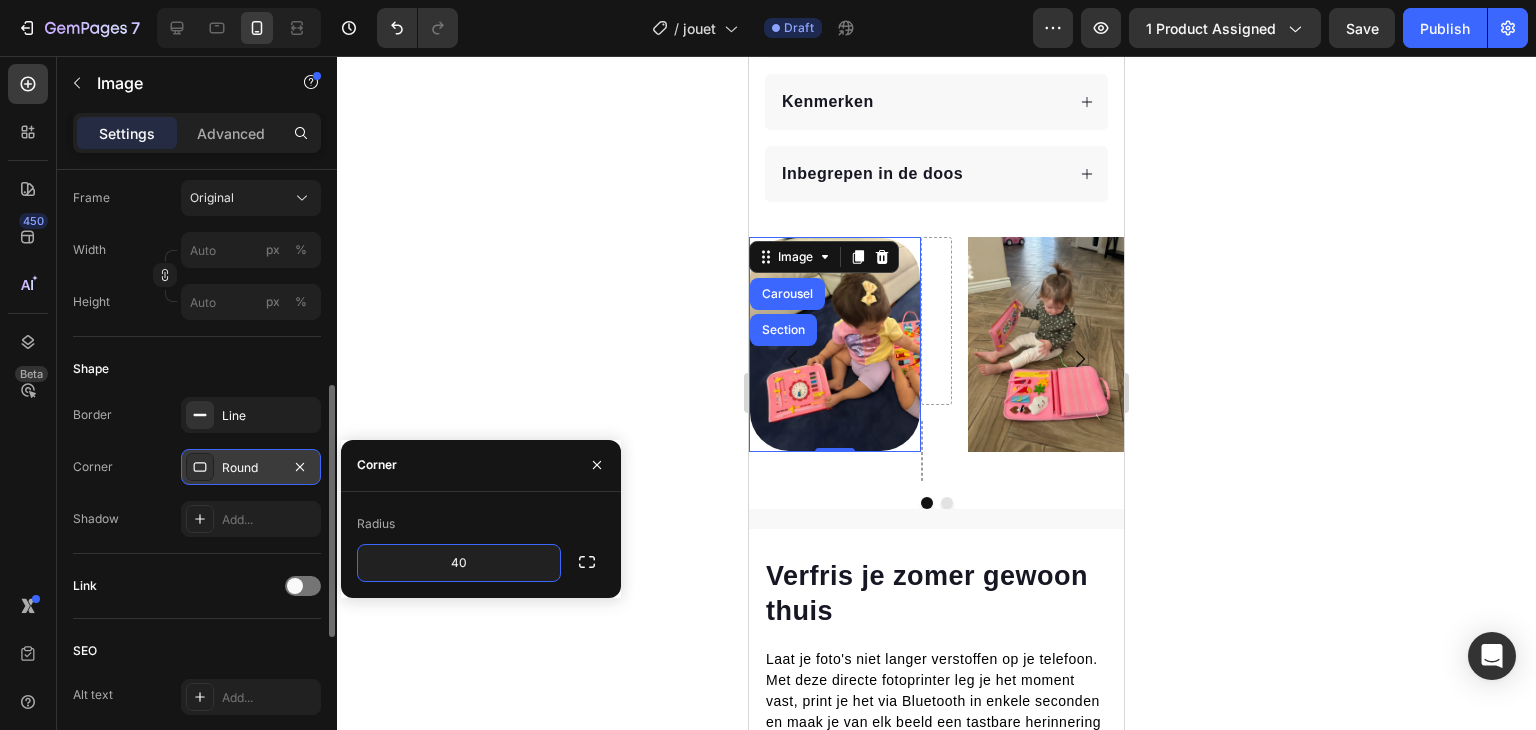 click 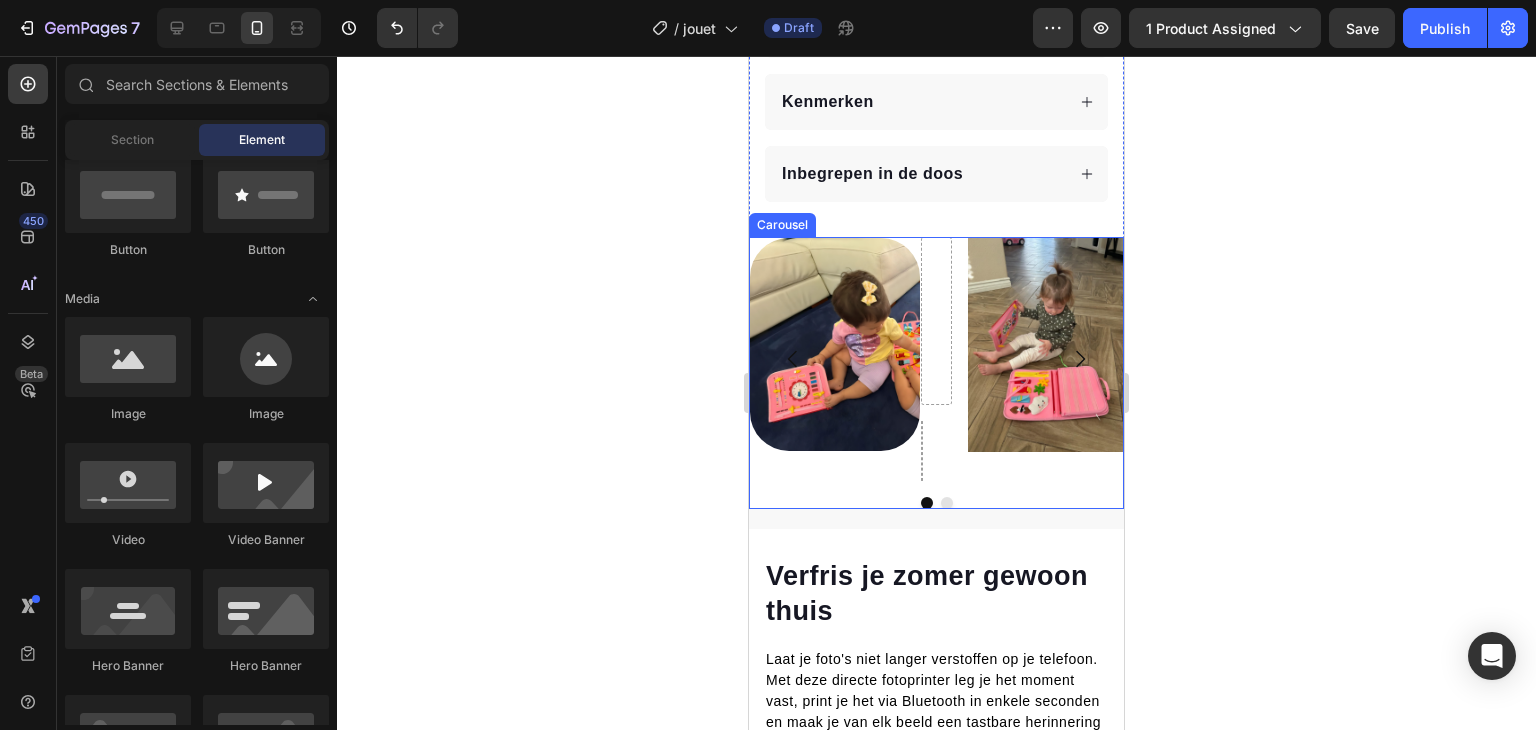 click at bounding box center [947, 503] 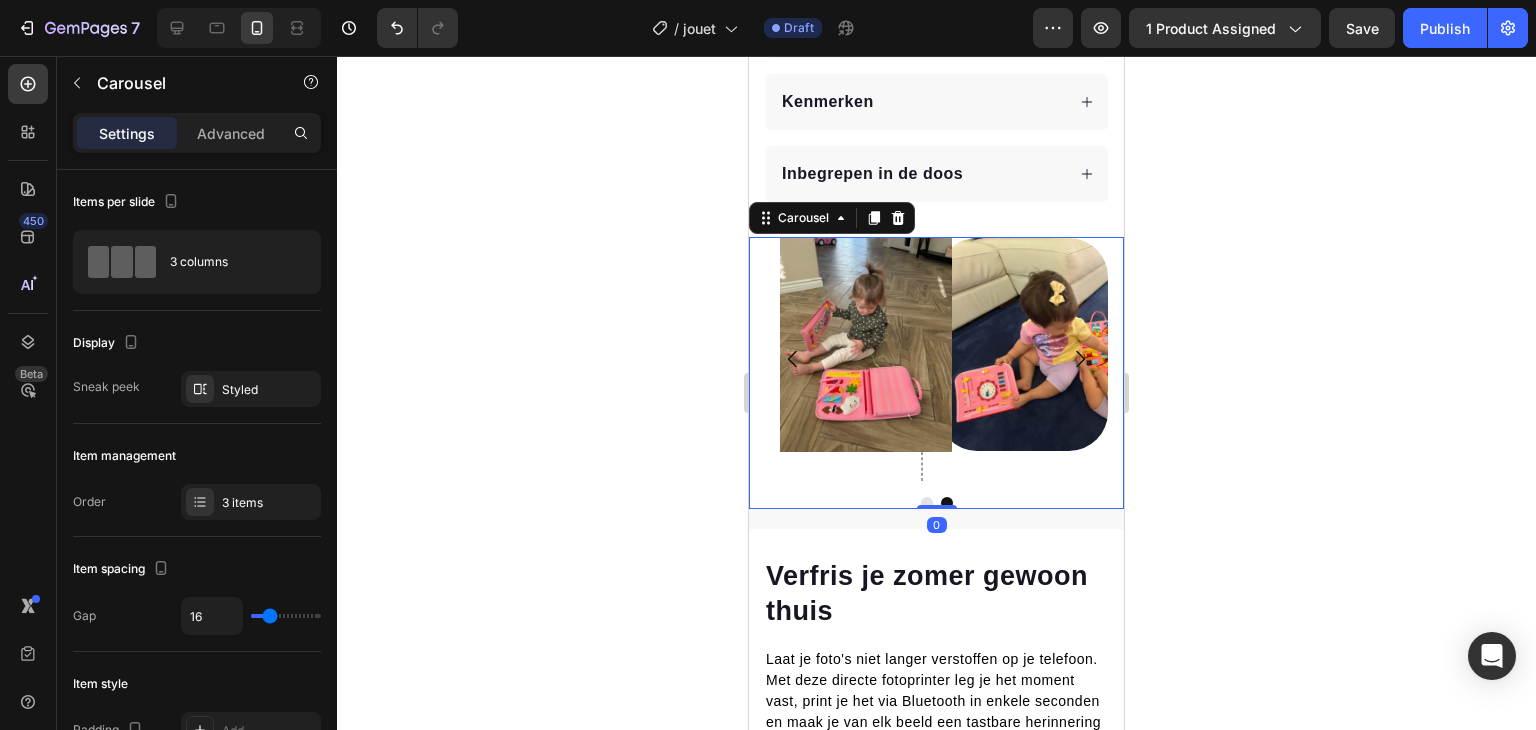 click at bounding box center (927, 503) 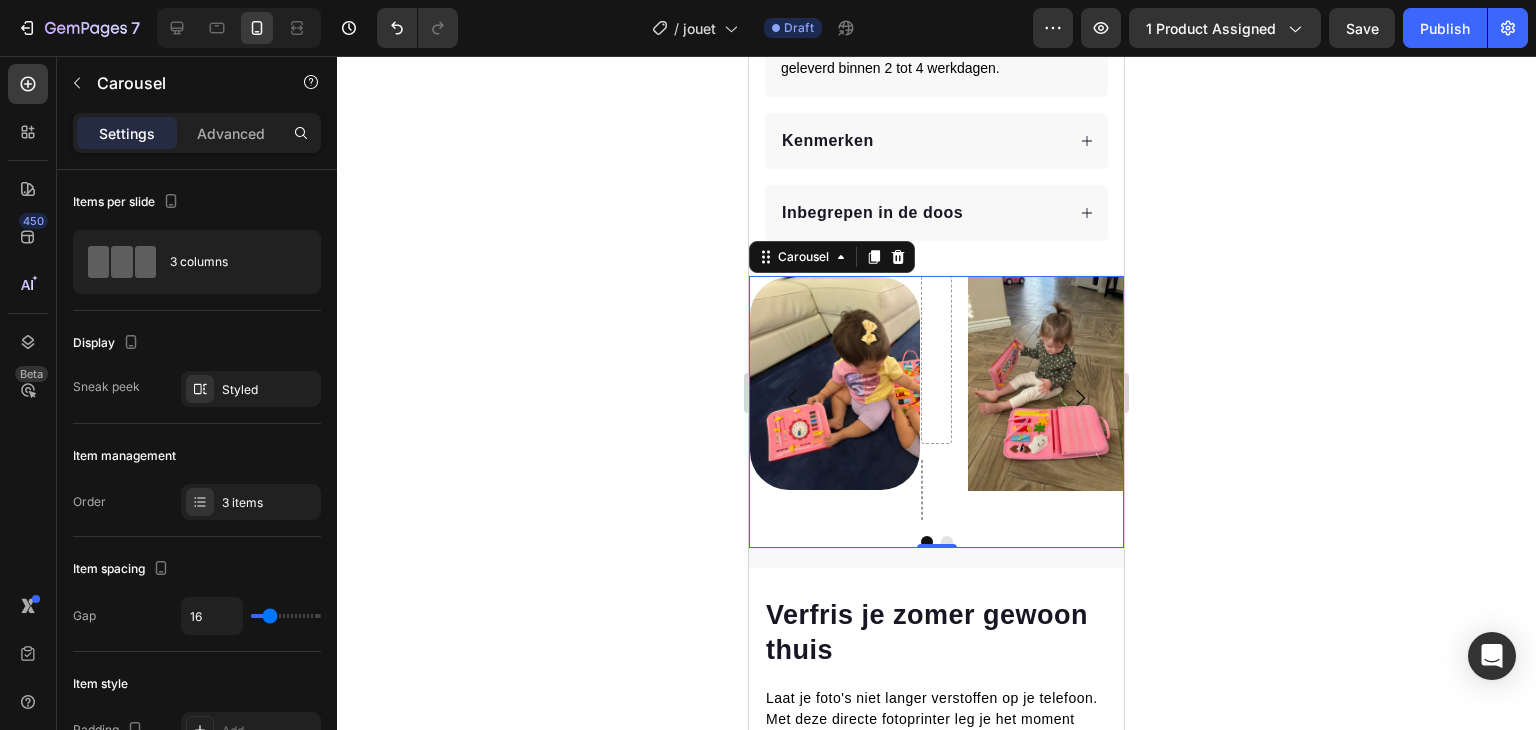 scroll, scrollTop: 1227, scrollLeft: 0, axis: vertical 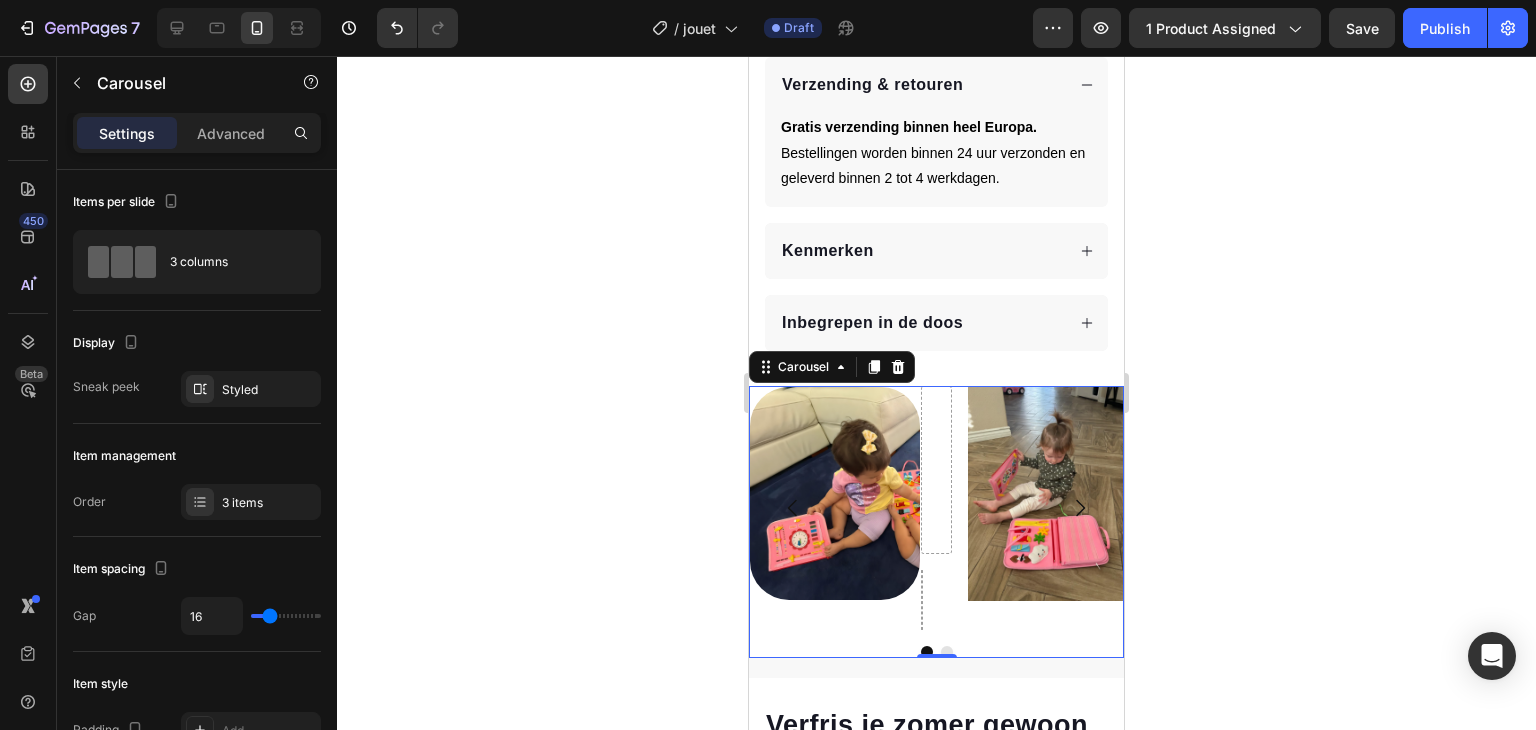 click on "Image Text Block
Row Image
Carousel   0" at bounding box center (936, 522) 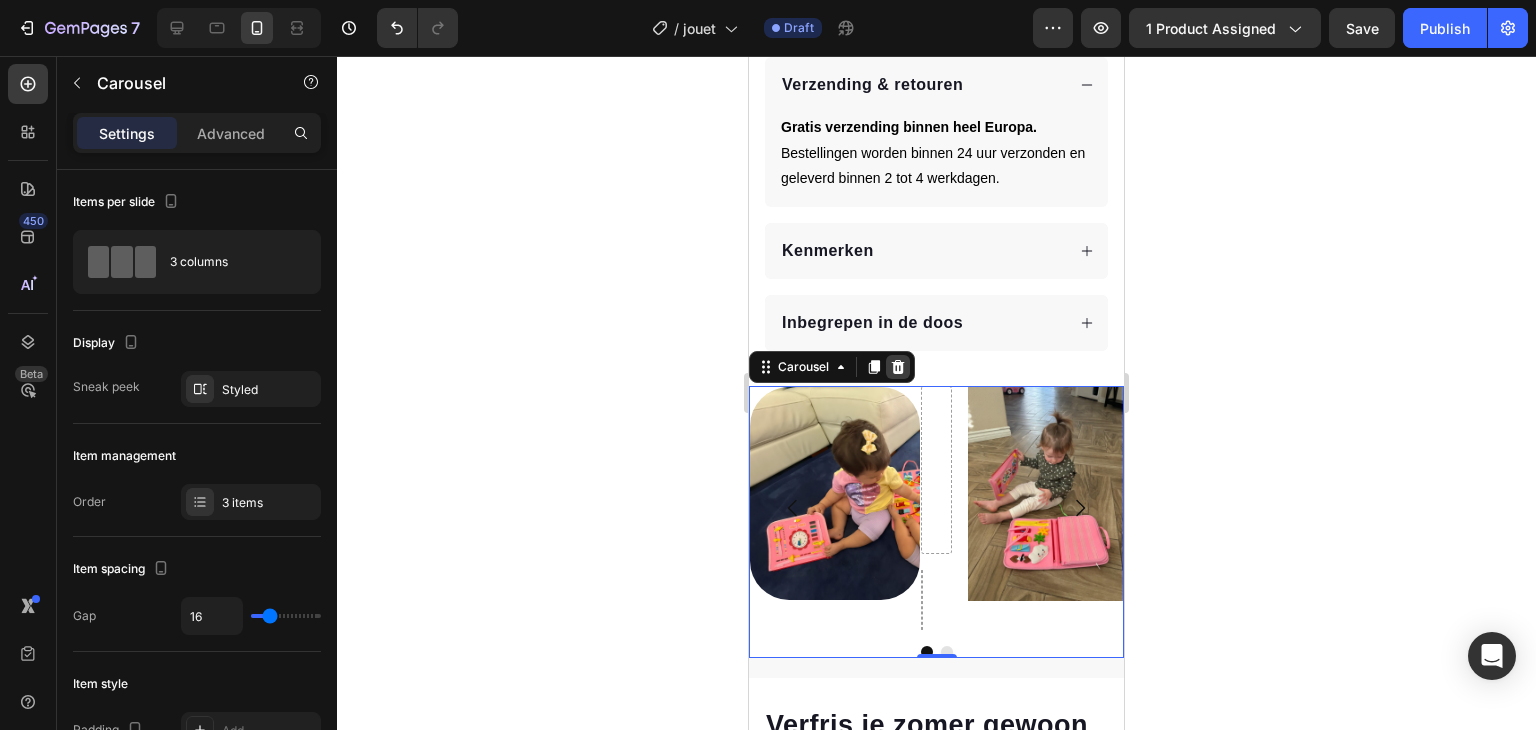click at bounding box center [898, 367] 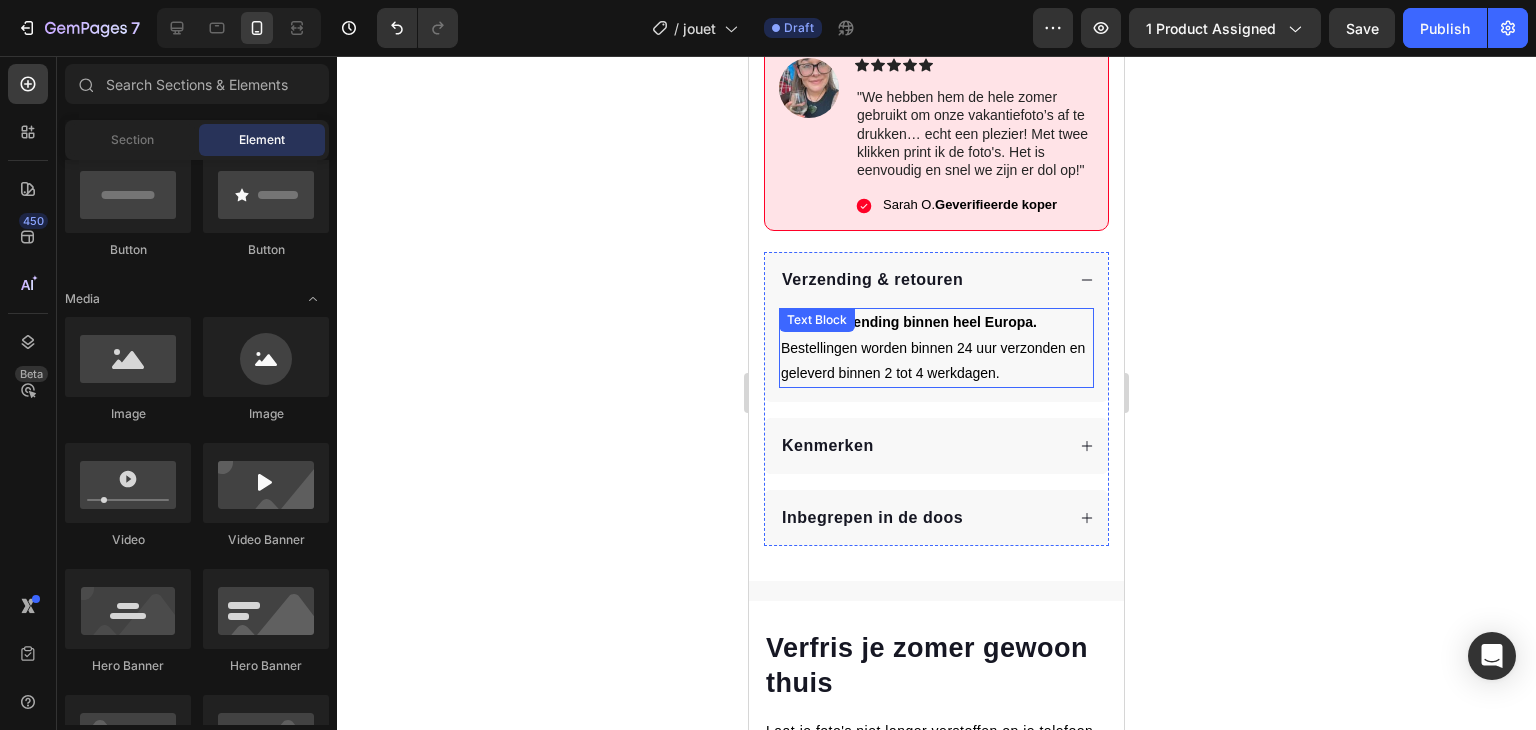 scroll, scrollTop: 1032, scrollLeft: 0, axis: vertical 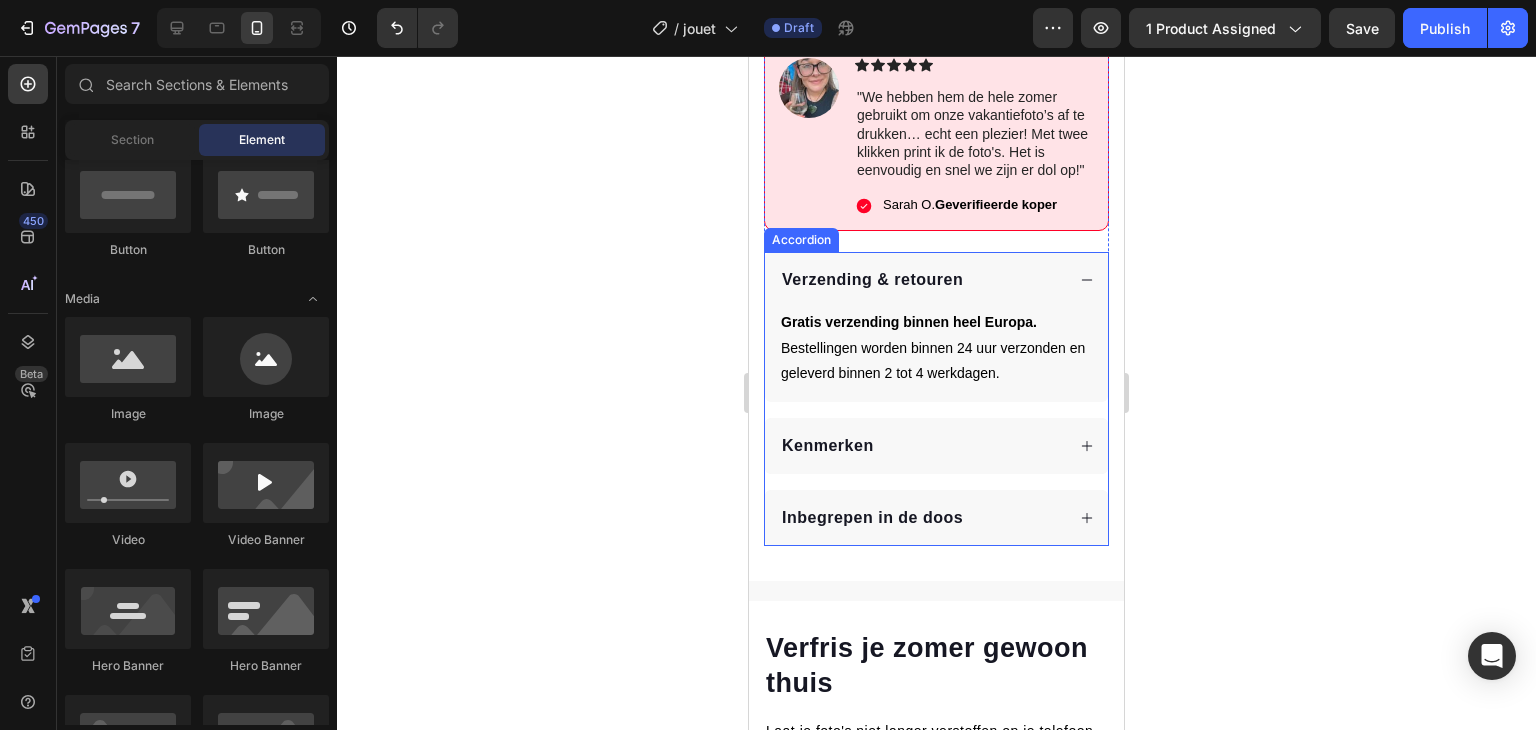 click on "Verzending & retouren" at bounding box center [936, 280] 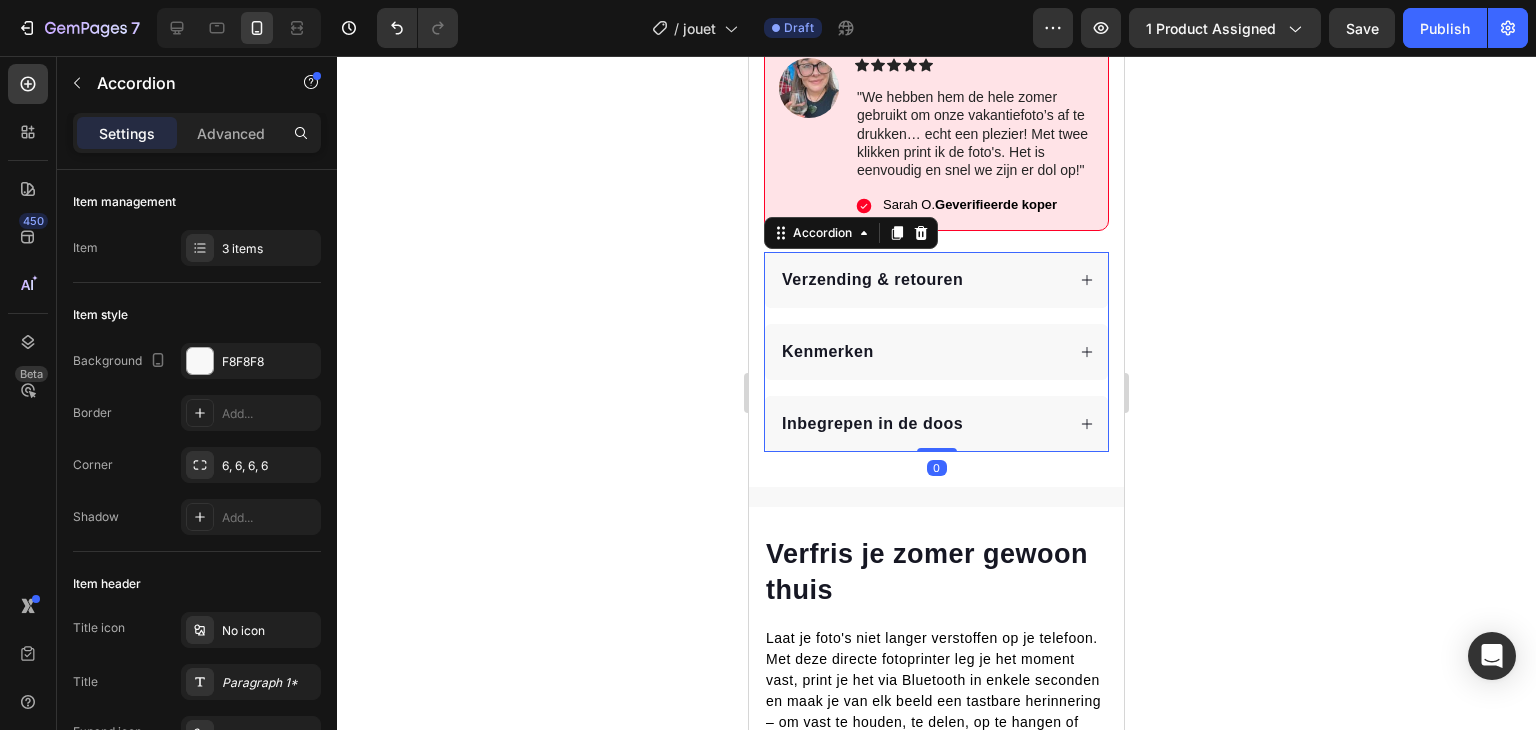 click on "Kenmerken" at bounding box center (921, 352) 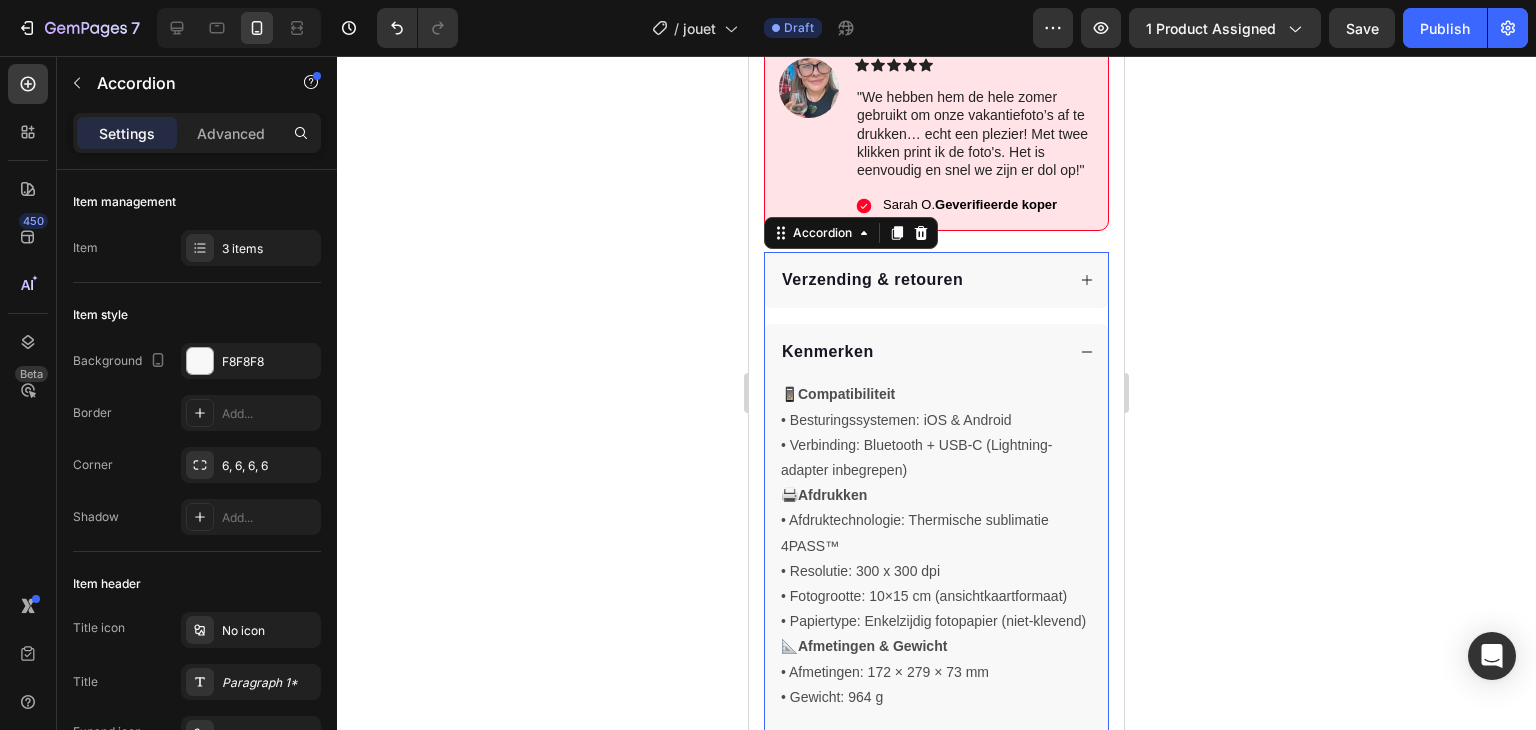 click on "Kenmerken" at bounding box center [828, 351] 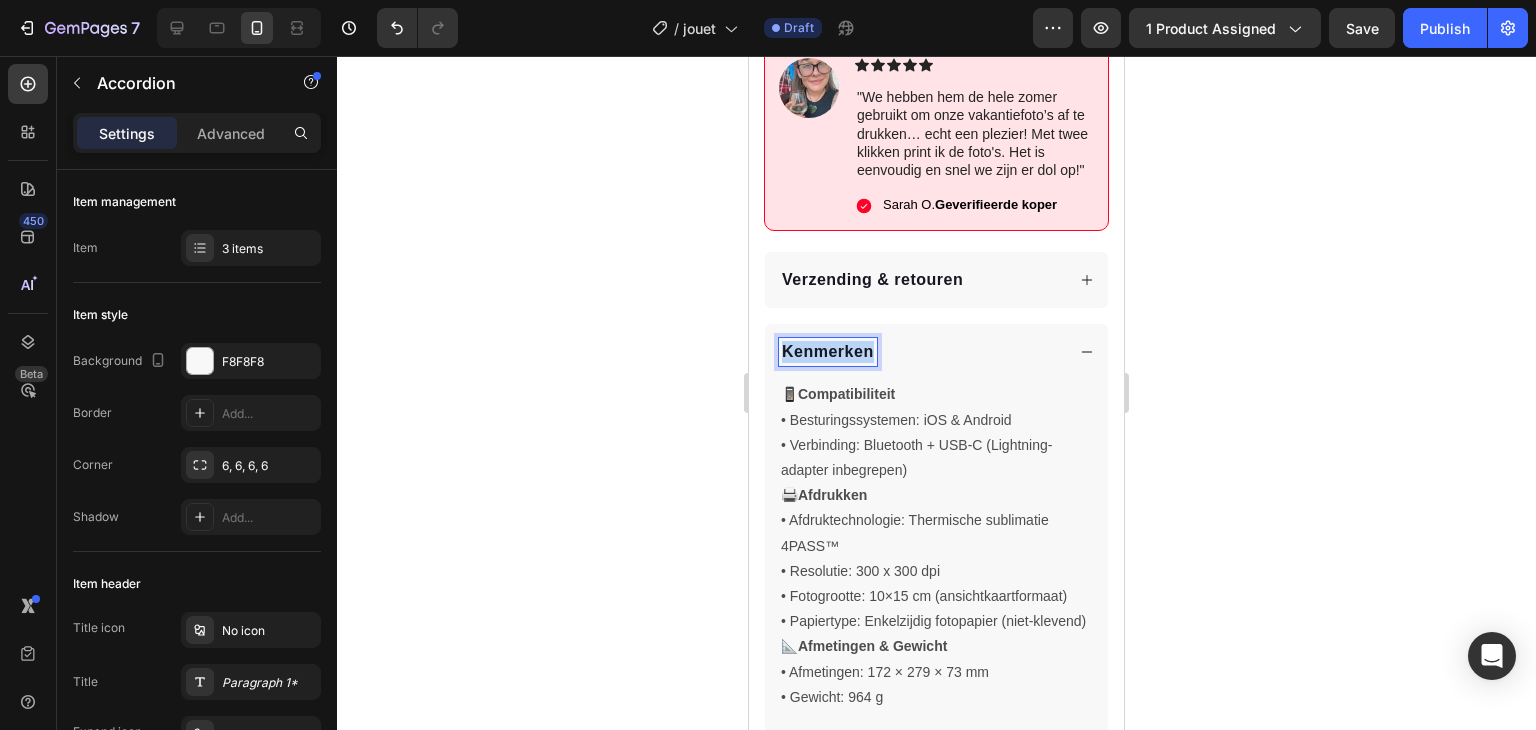 click on "Kenmerken" at bounding box center [828, 351] 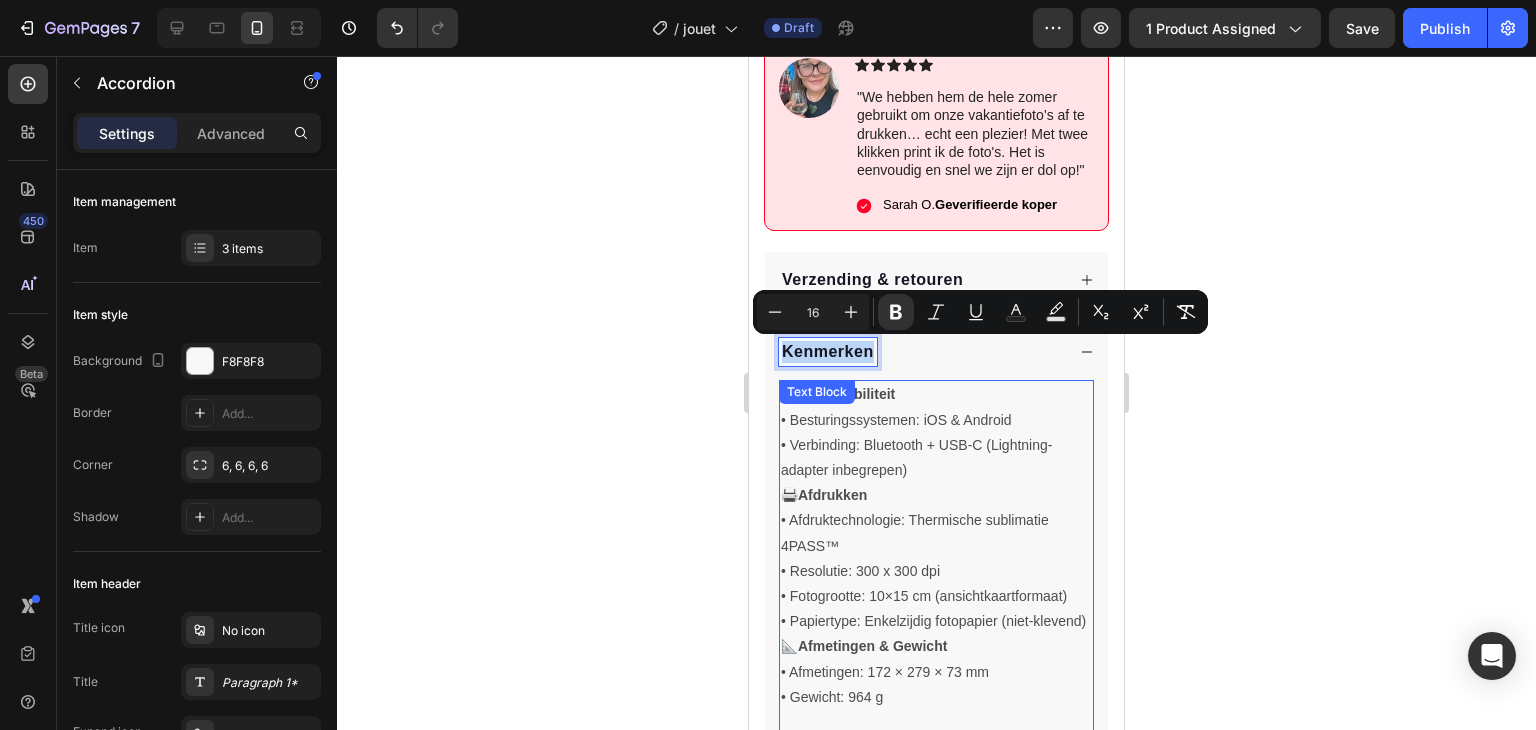 click on "📱  Compatibiliteit • Besturingssystemen: iOS & Android • Verbinding: Bluetooth + USB-C (Lightning-adapter inbegrepen)" at bounding box center [936, 432] 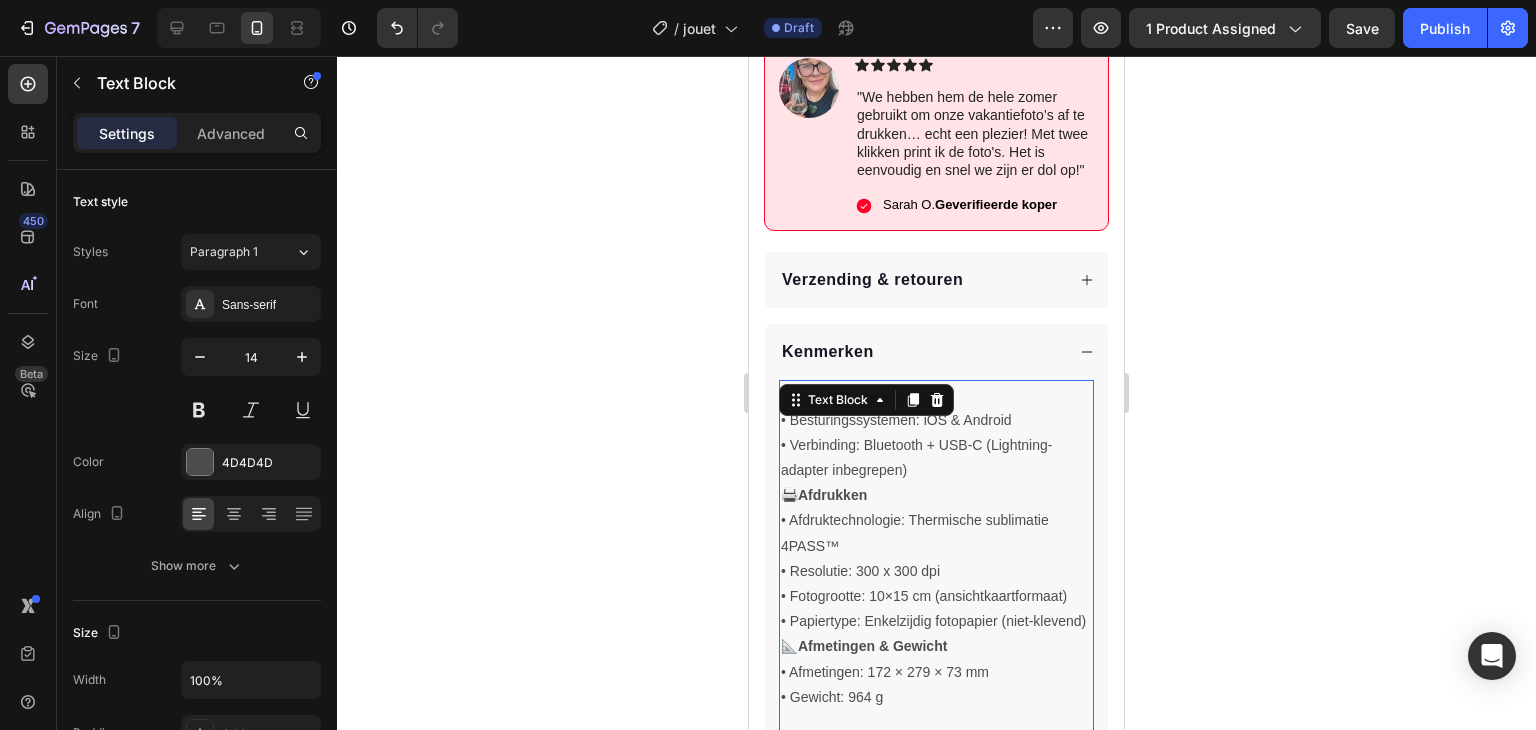 click 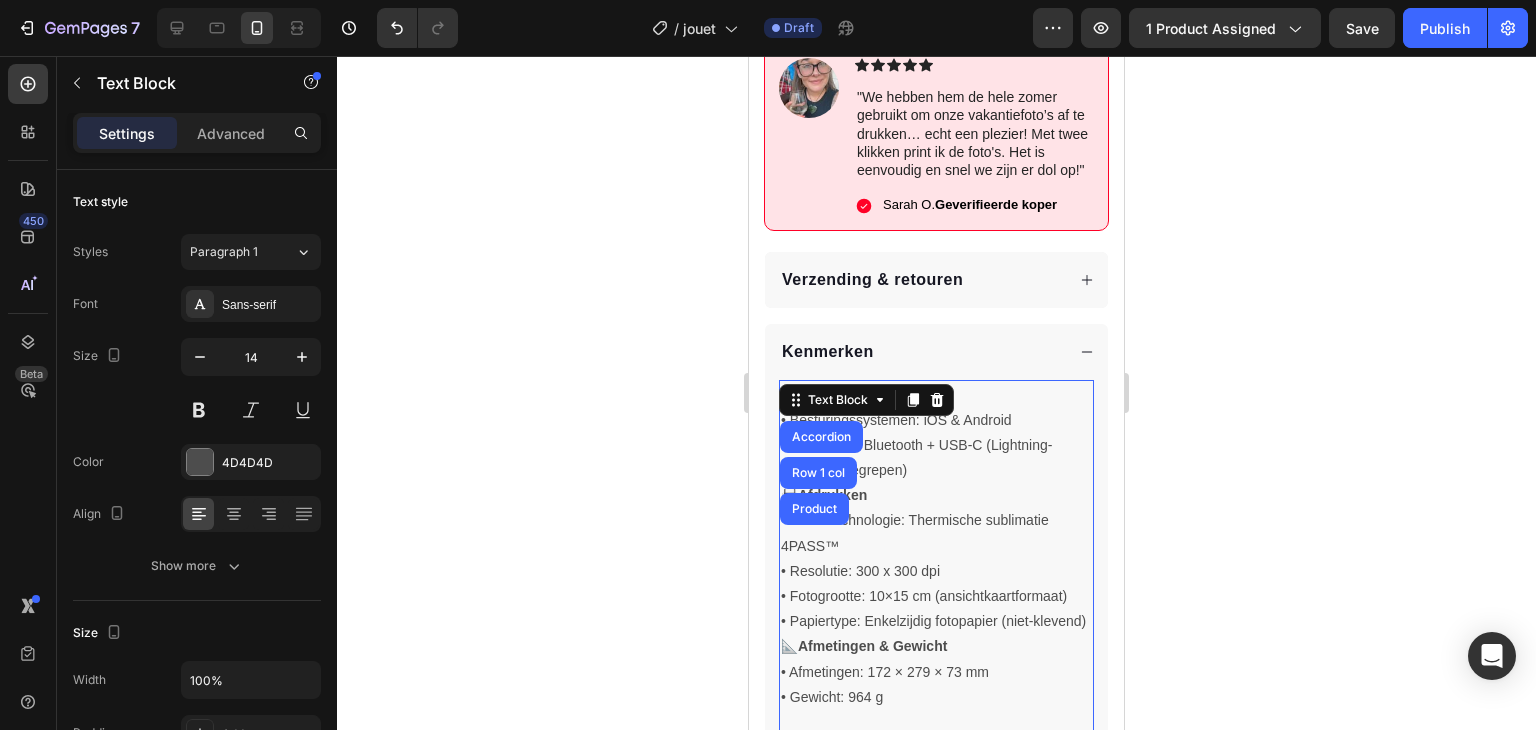 click on "📱  Compatibiliteit • Besturingssystemen: iOS & Android • Verbinding: Bluetooth + USB-C (Lightning-adapter inbegrepen)" at bounding box center [936, 432] 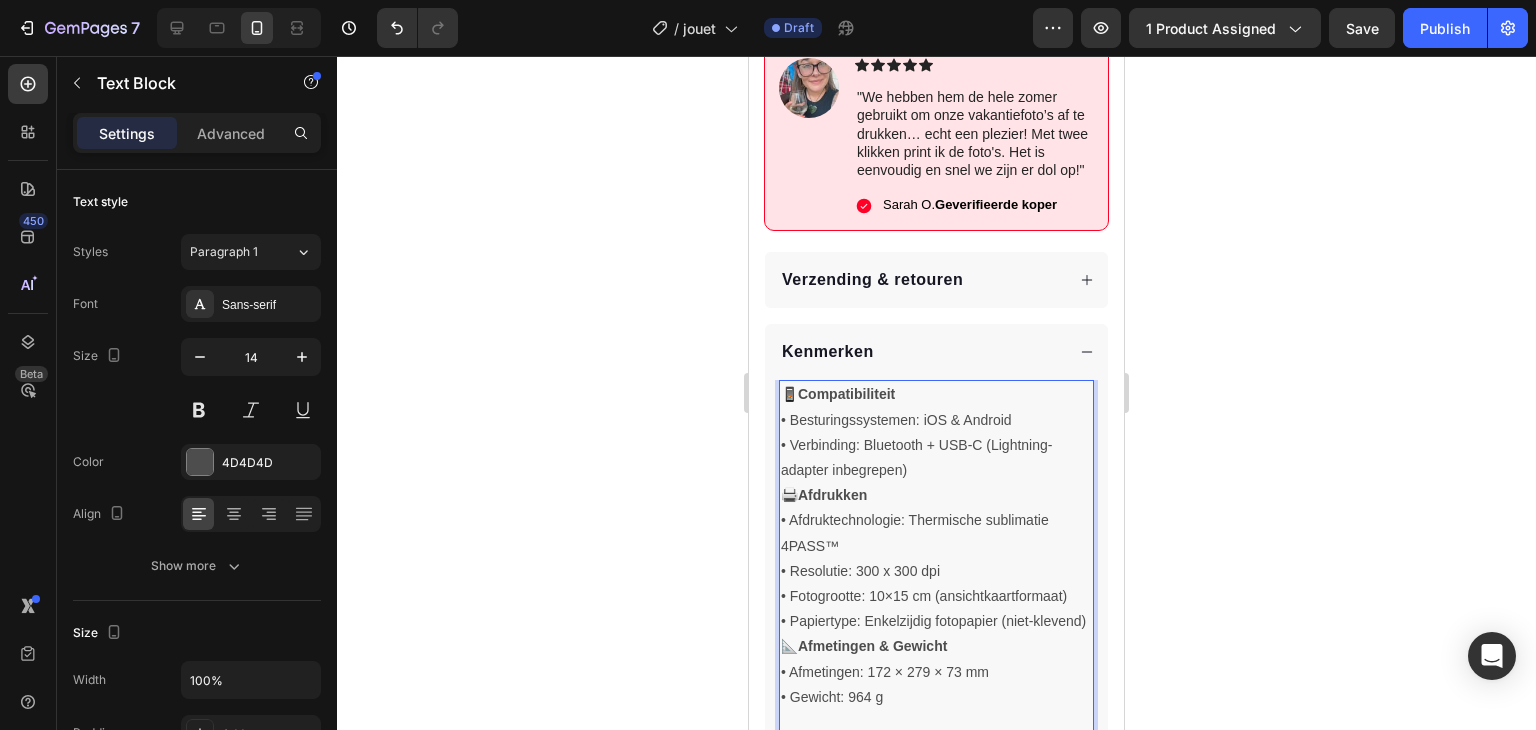 click on "📱  Compatibiliteit • Besturingssystemen: iOS & Android • Verbinding: Bluetooth + USB-C (Lightning-adapter inbegrepen)" at bounding box center (936, 432) 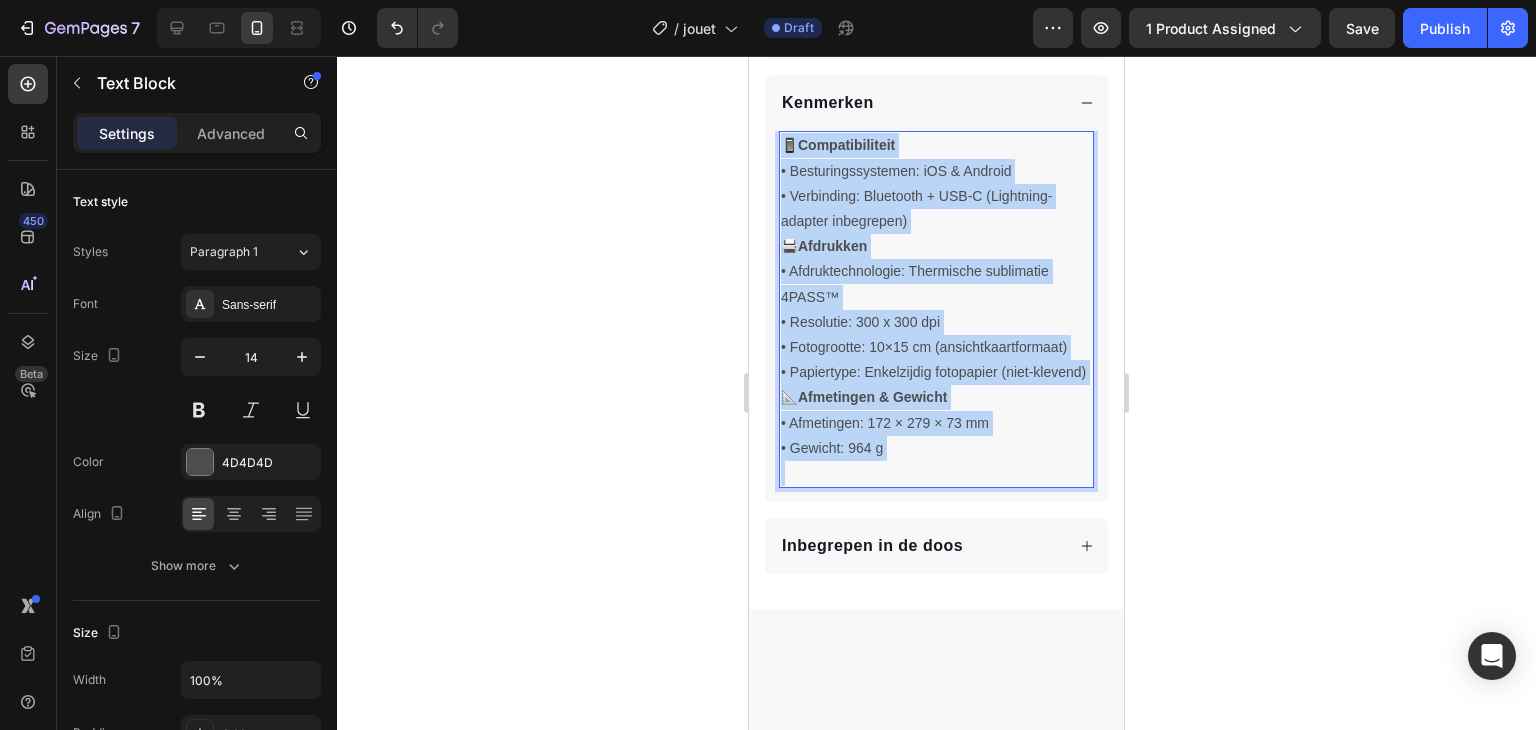 scroll, scrollTop: 1284, scrollLeft: 0, axis: vertical 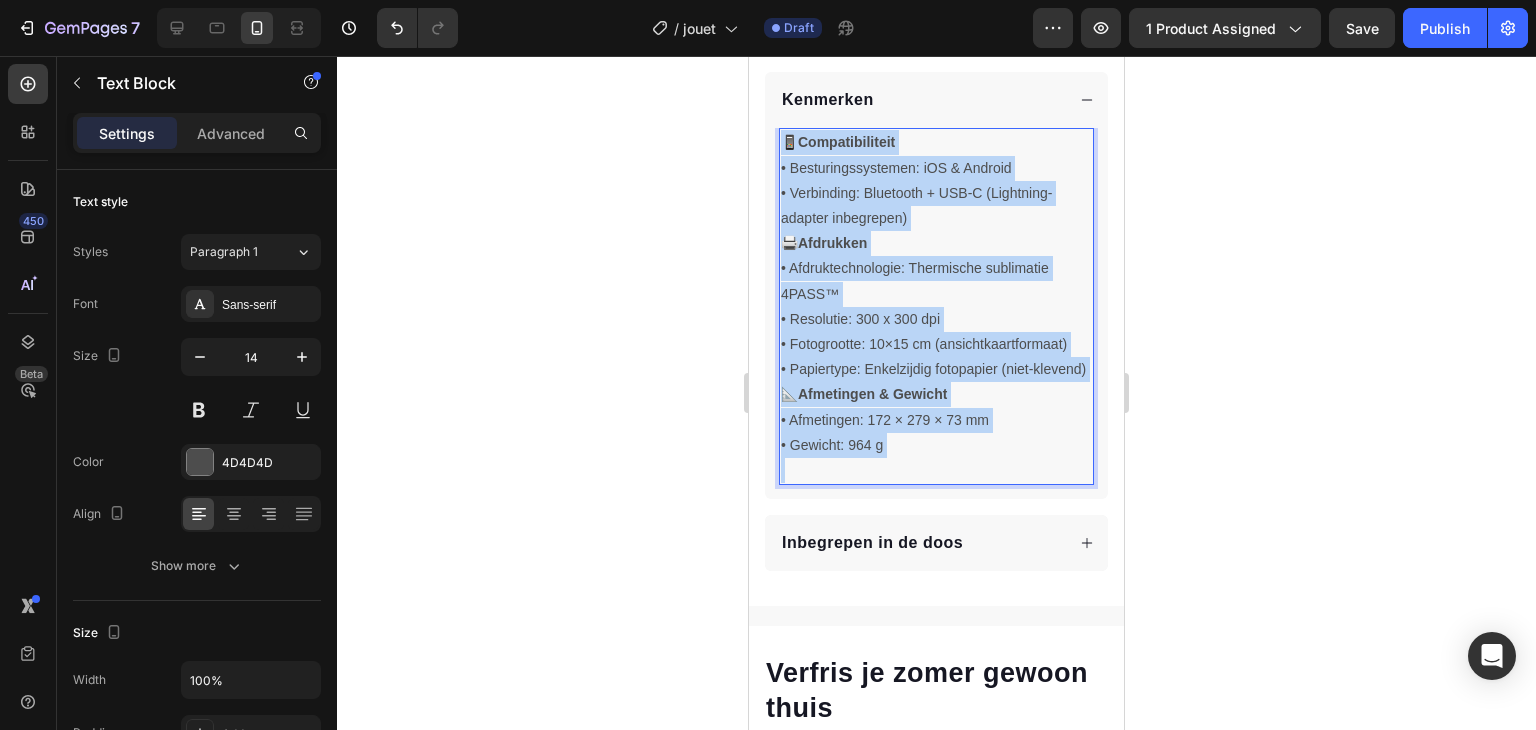 drag, startPoint x: 786, startPoint y: 393, endPoint x: 908, endPoint y: 484, distance: 152.20053 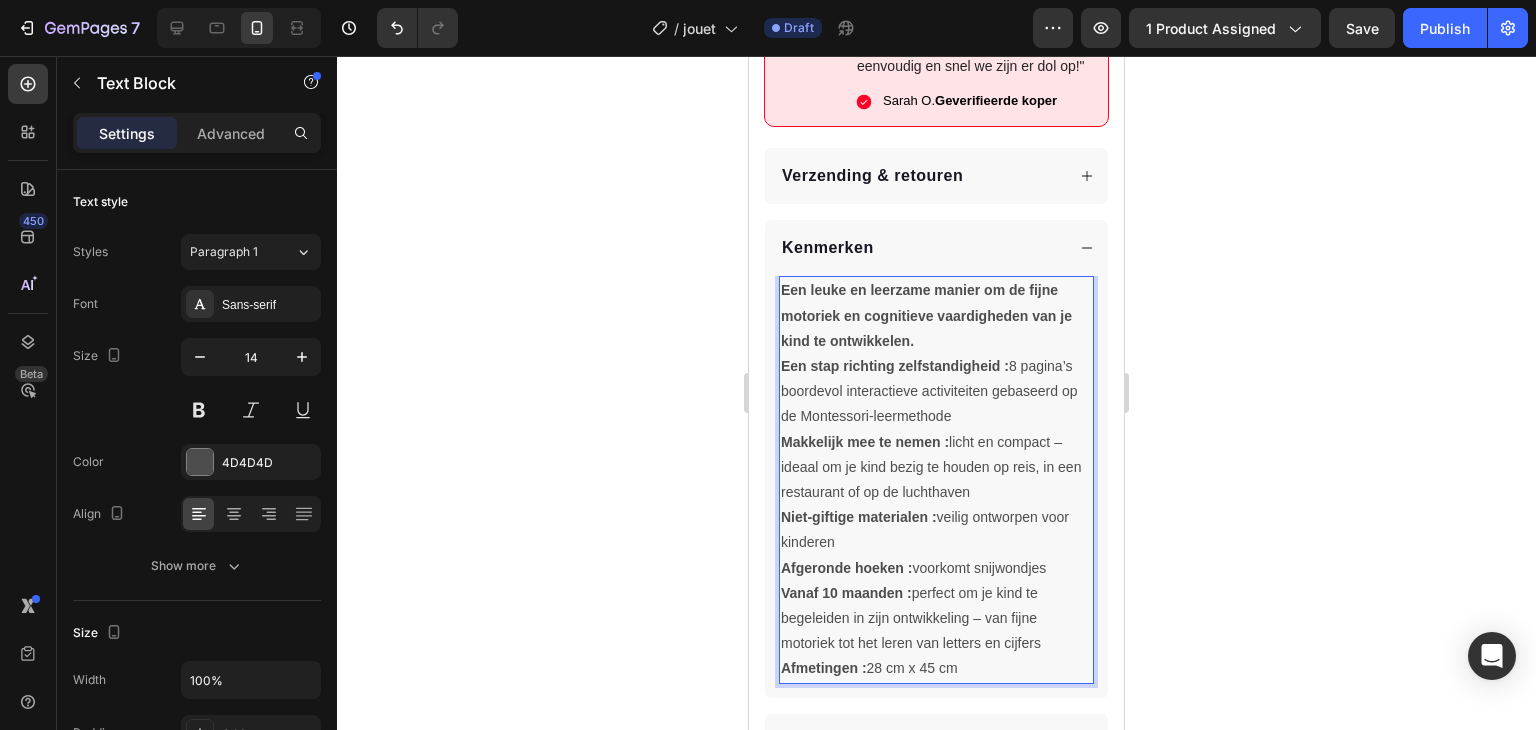 scroll, scrollTop: 1104, scrollLeft: 0, axis: vertical 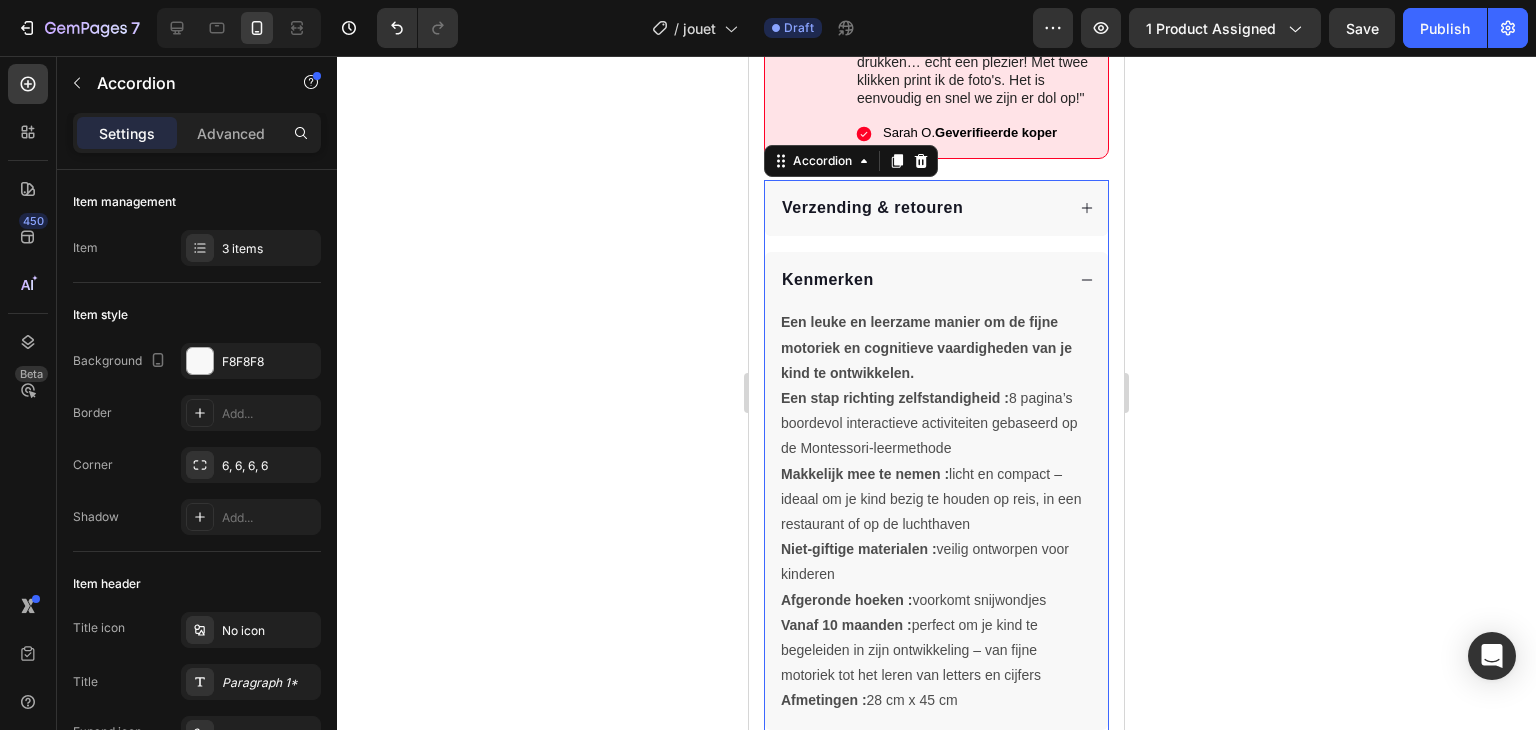 click on "Kenmerken" at bounding box center (921, 280) 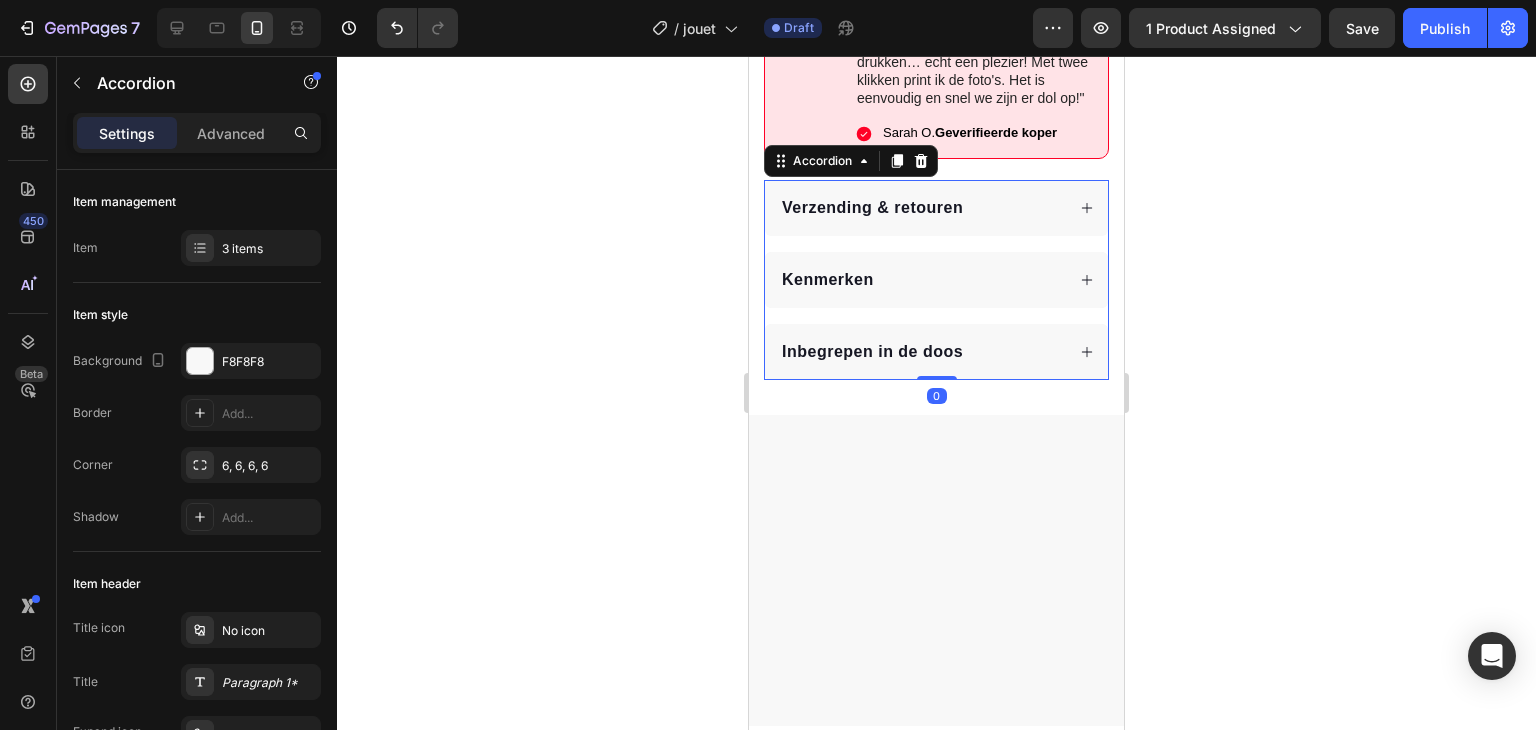 click on "Verzending & retouren" at bounding box center (921, 208) 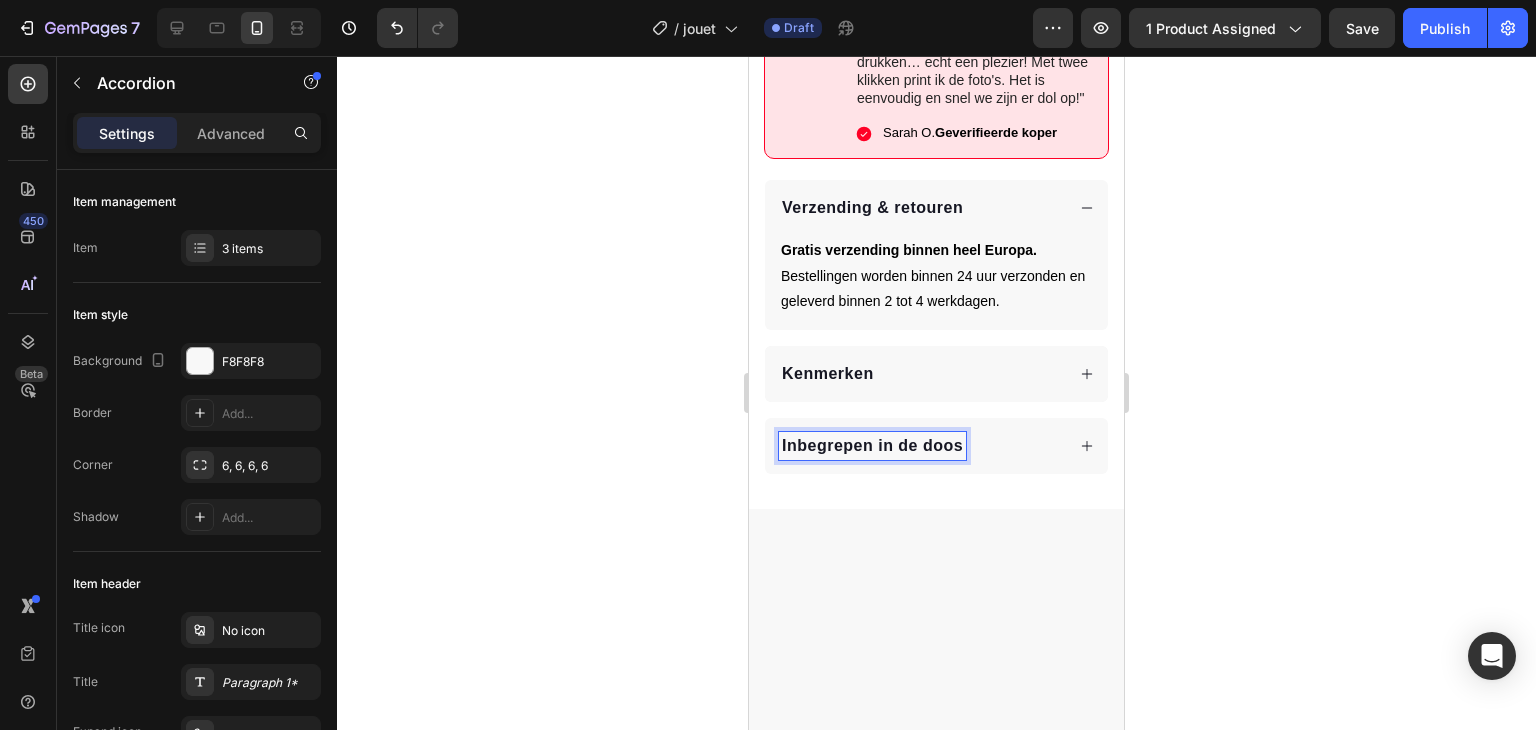 click on "Inbegrepen in de doos" at bounding box center (921, 446) 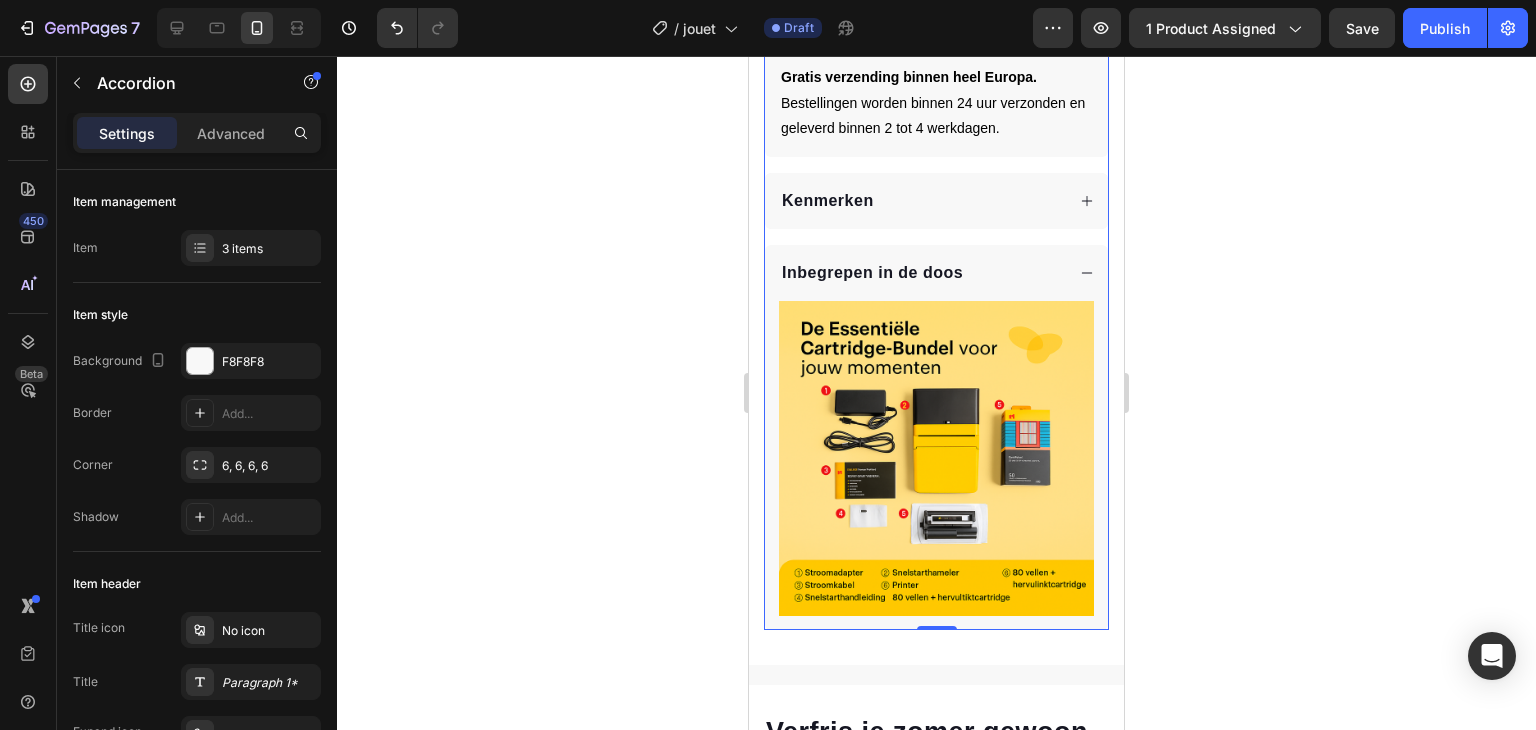 scroll, scrollTop: 1344, scrollLeft: 0, axis: vertical 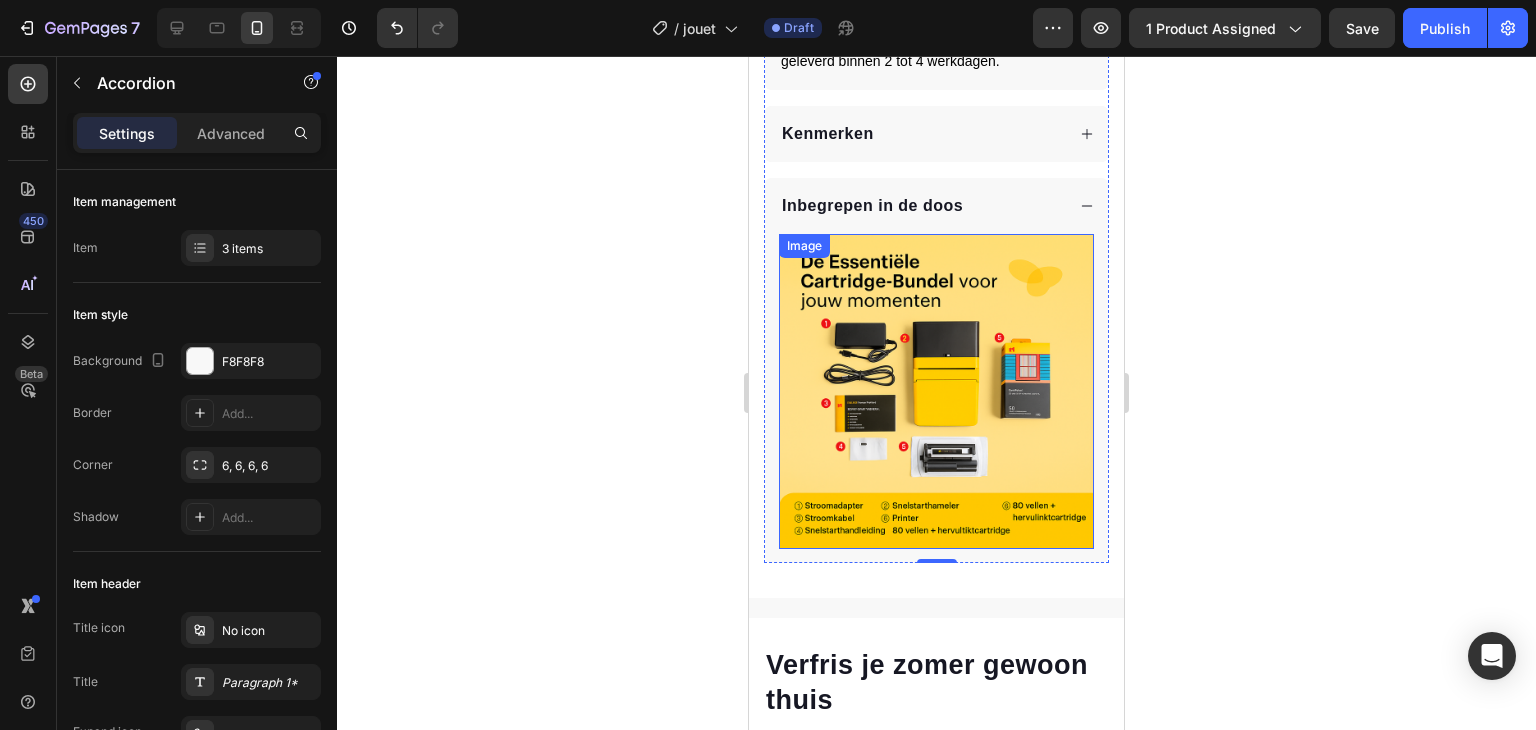 click at bounding box center (936, 391) 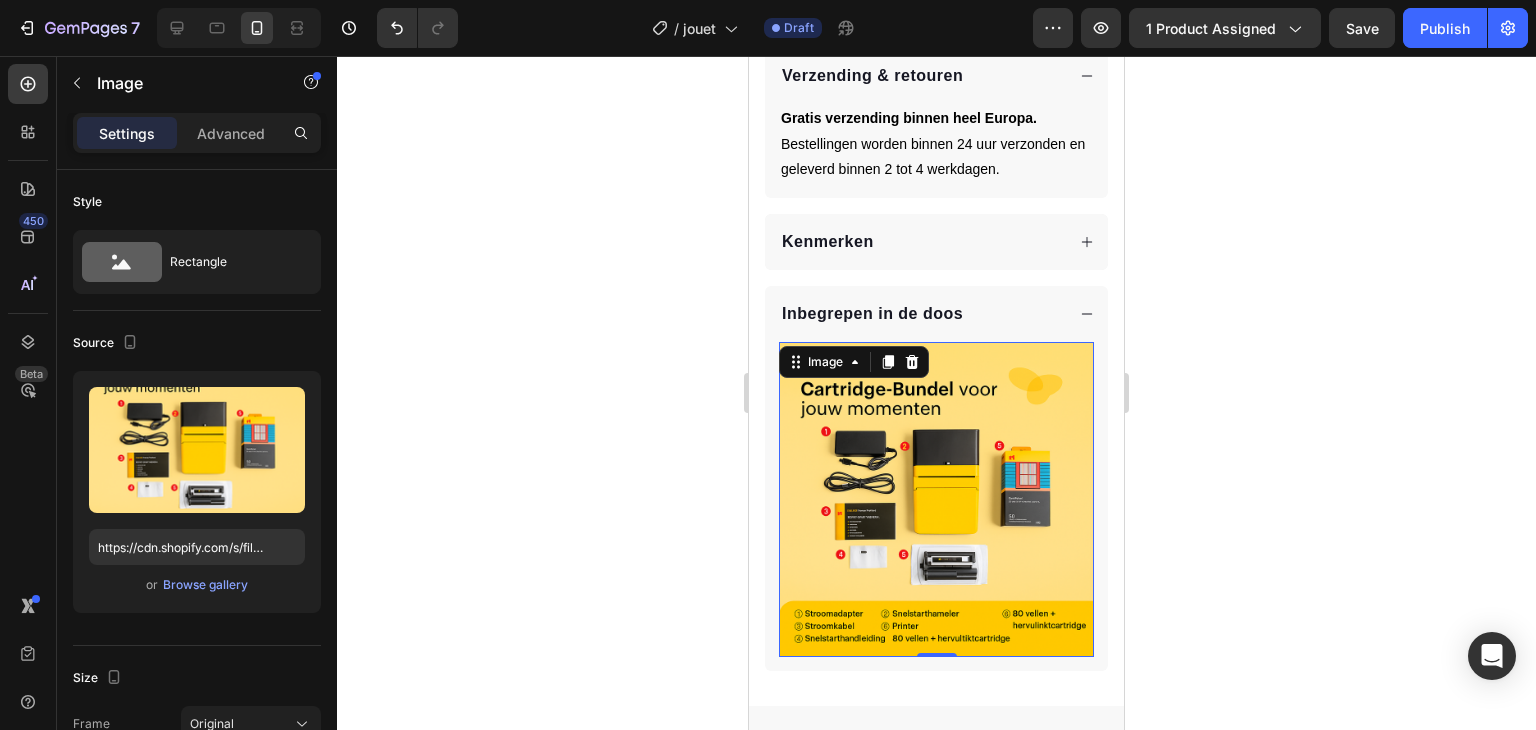 scroll, scrollTop: 1136, scrollLeft: 0, axis: vertical 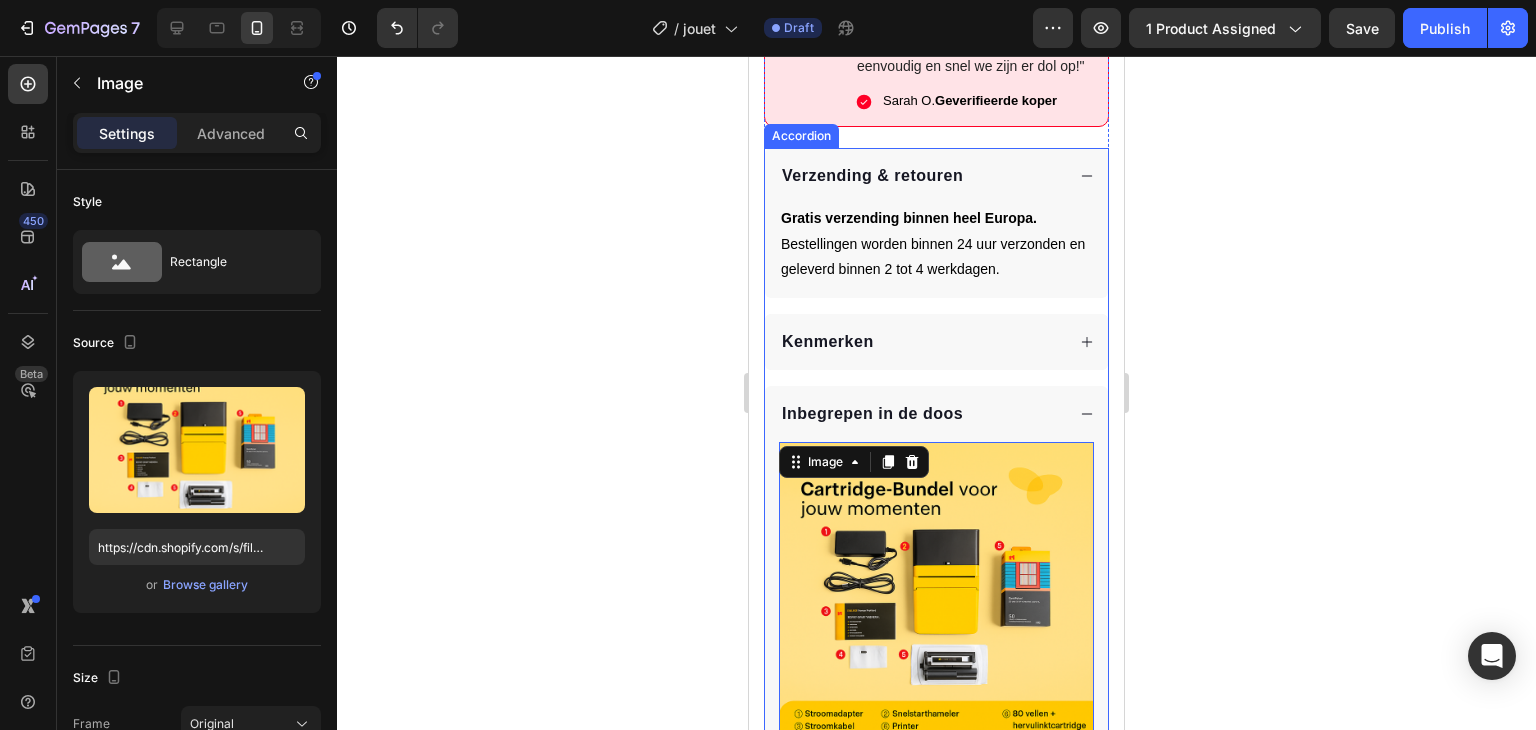 click on "Inbegrepen in de doos" at bounding box center [921, 414] 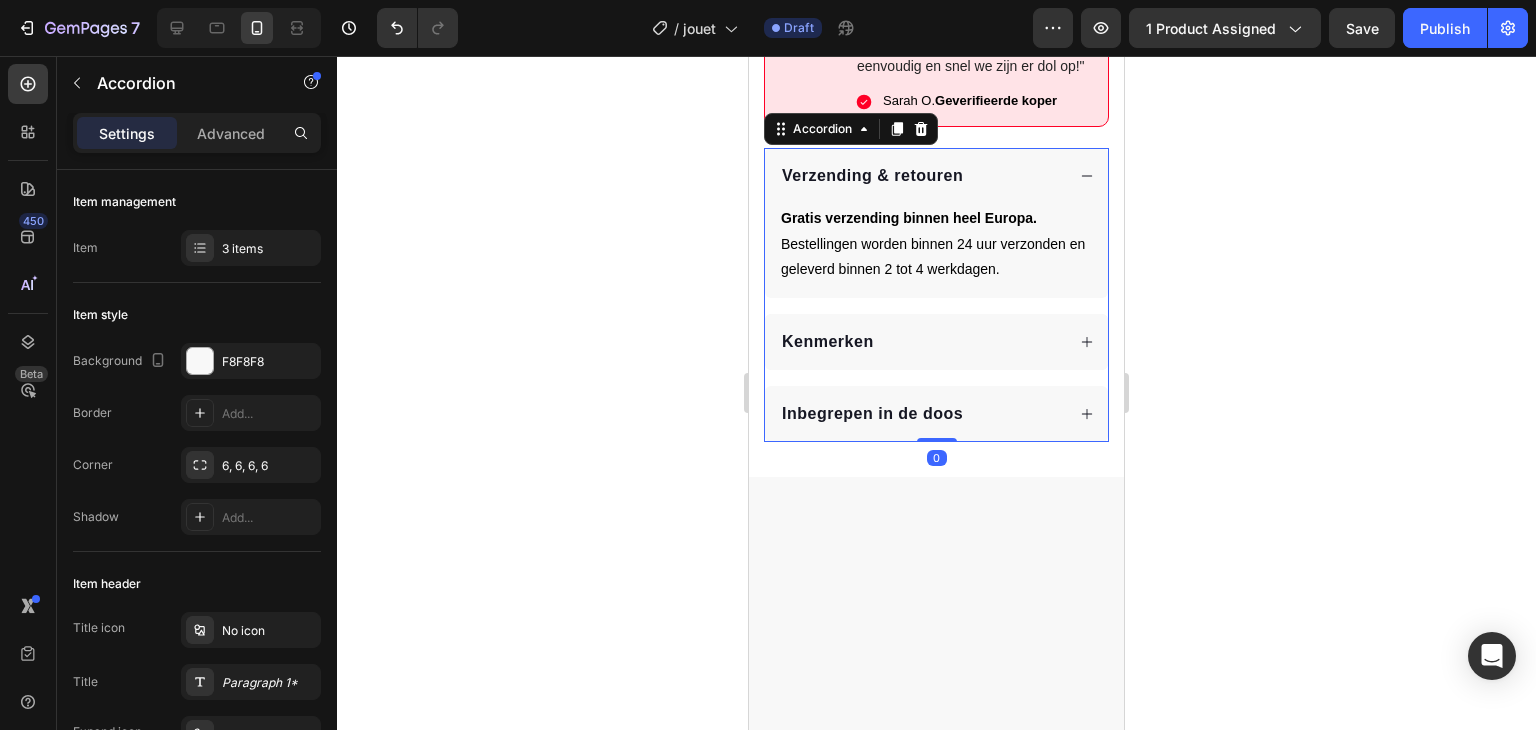 click on "Inbegrepen in de doos" at bounding box center (921, 414) 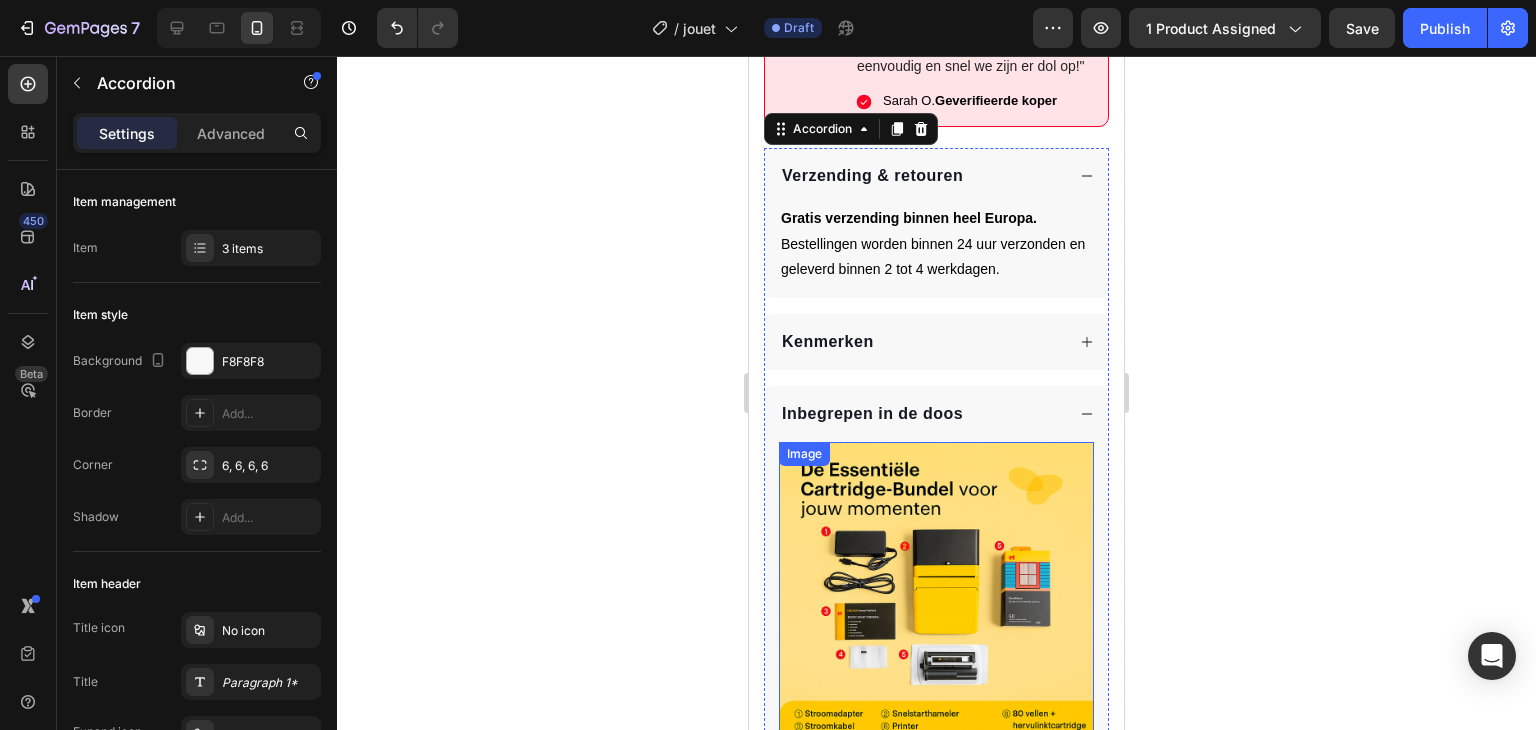 click at bounding box center (936, 599) 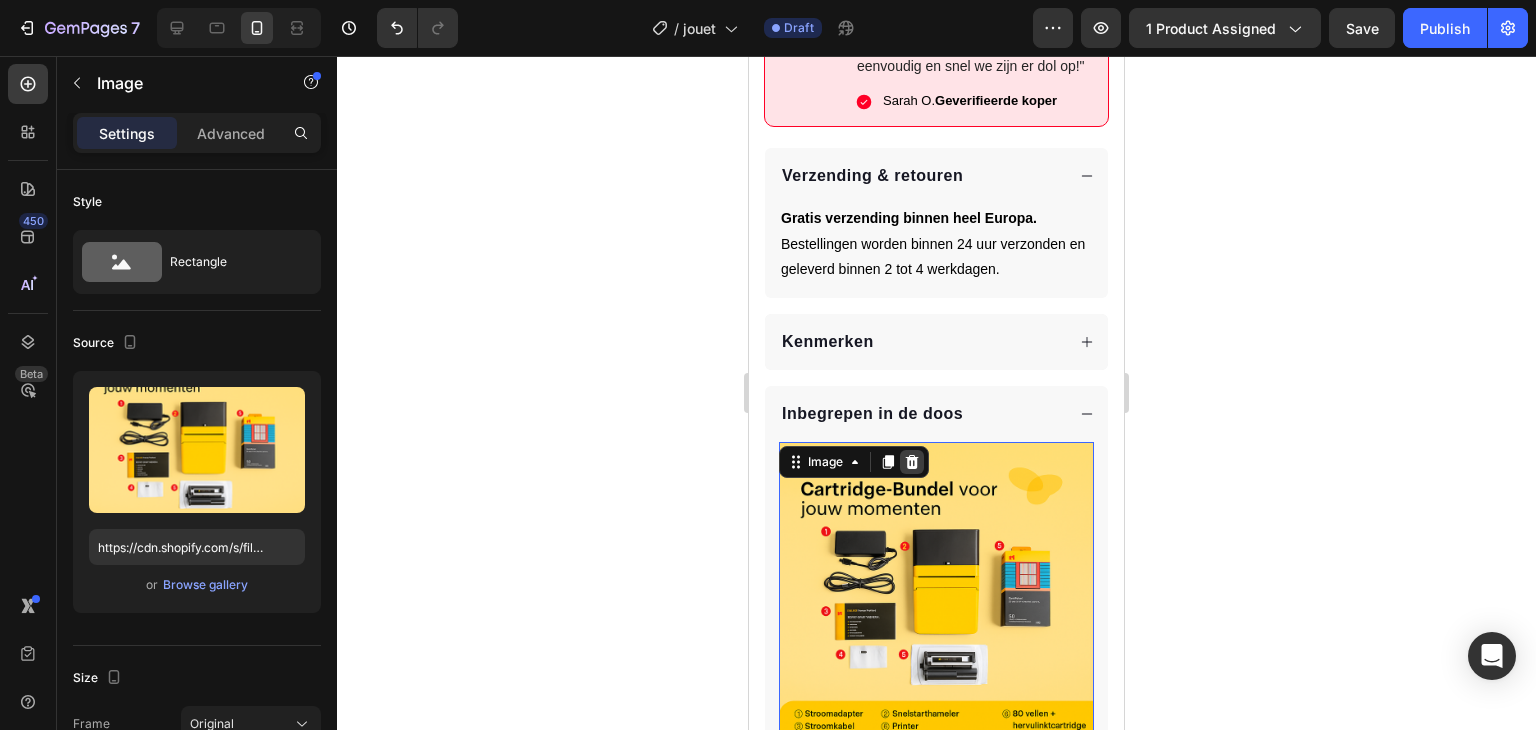 click 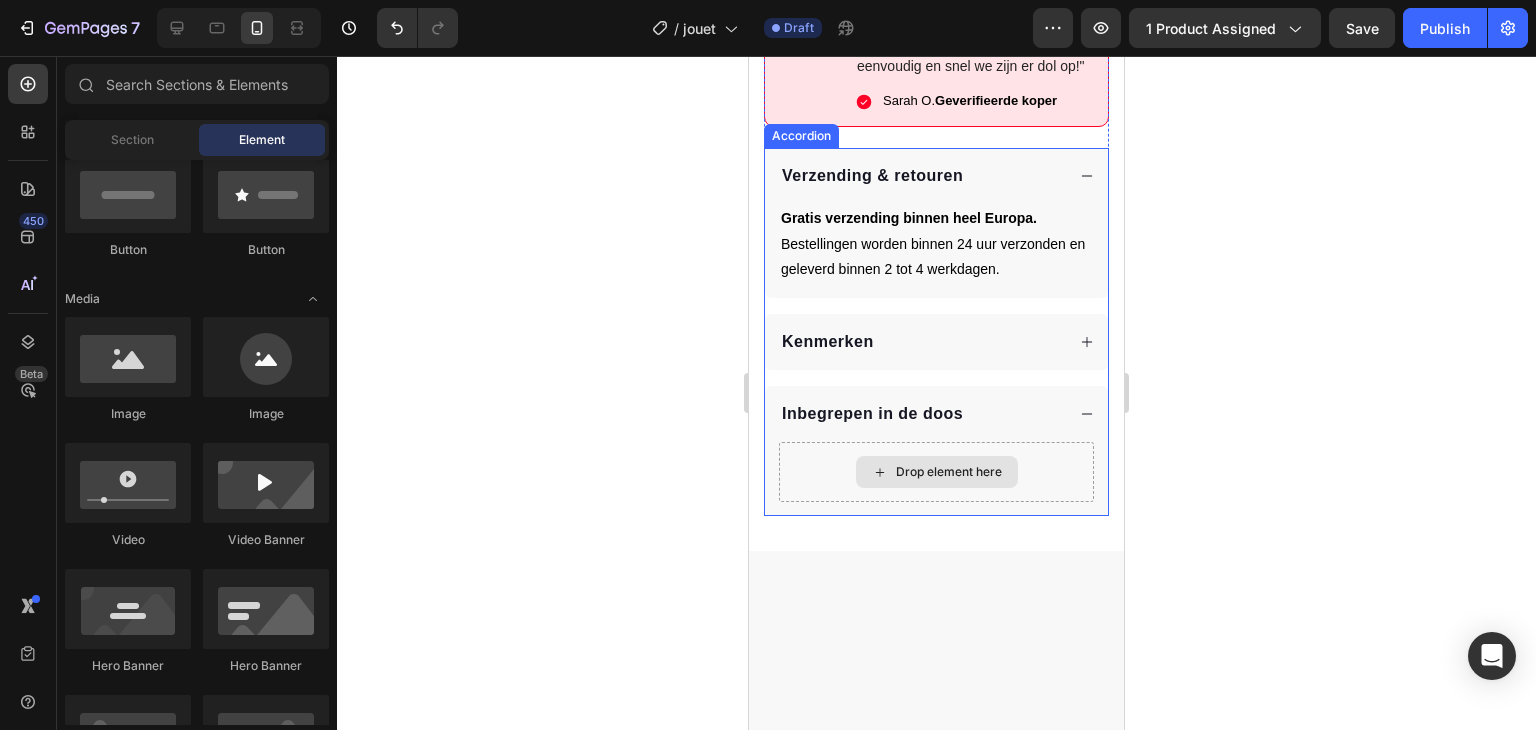 click on "Drop element here" at bounding box center [949, 472] 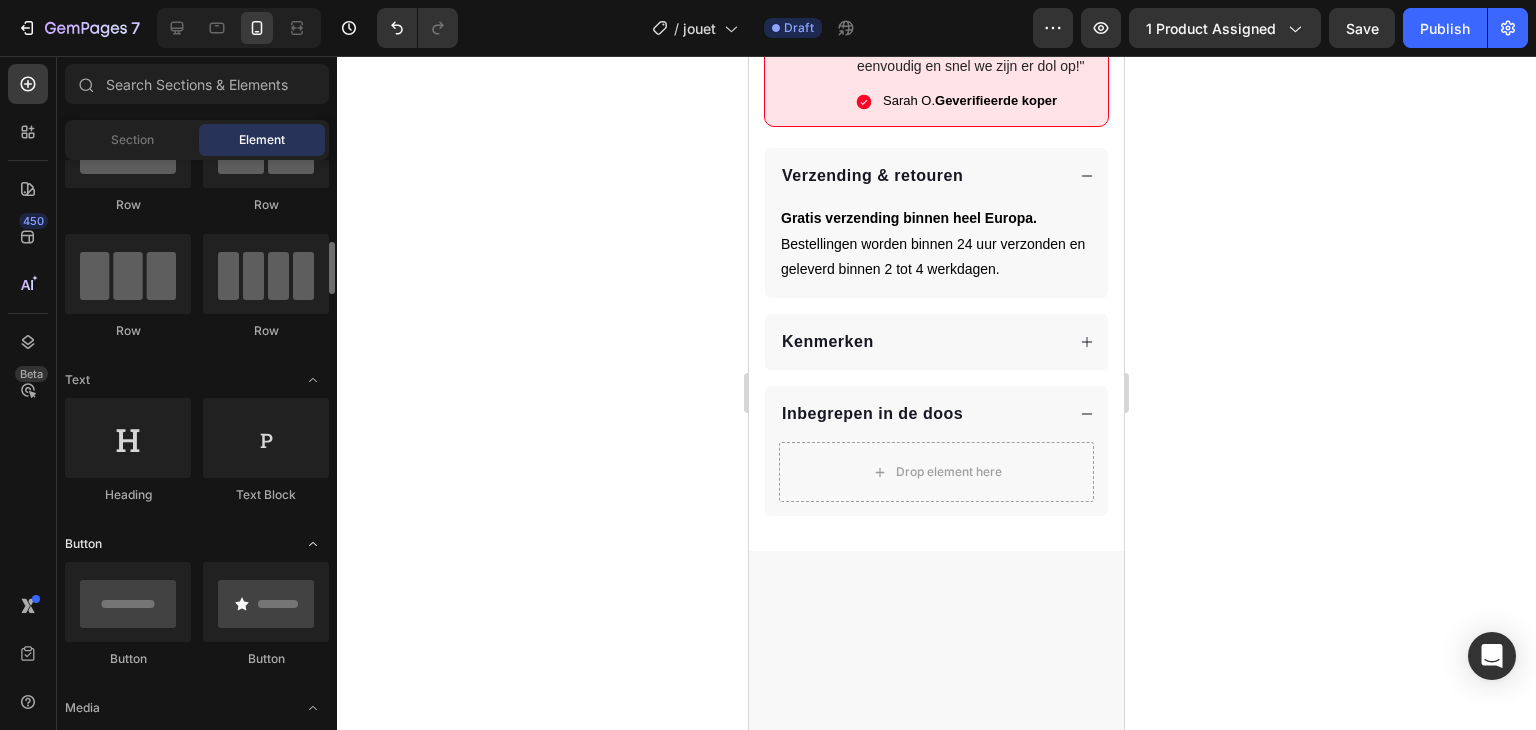scroll, scrollTop: 85, scrollLeft: 0, axis: vertical 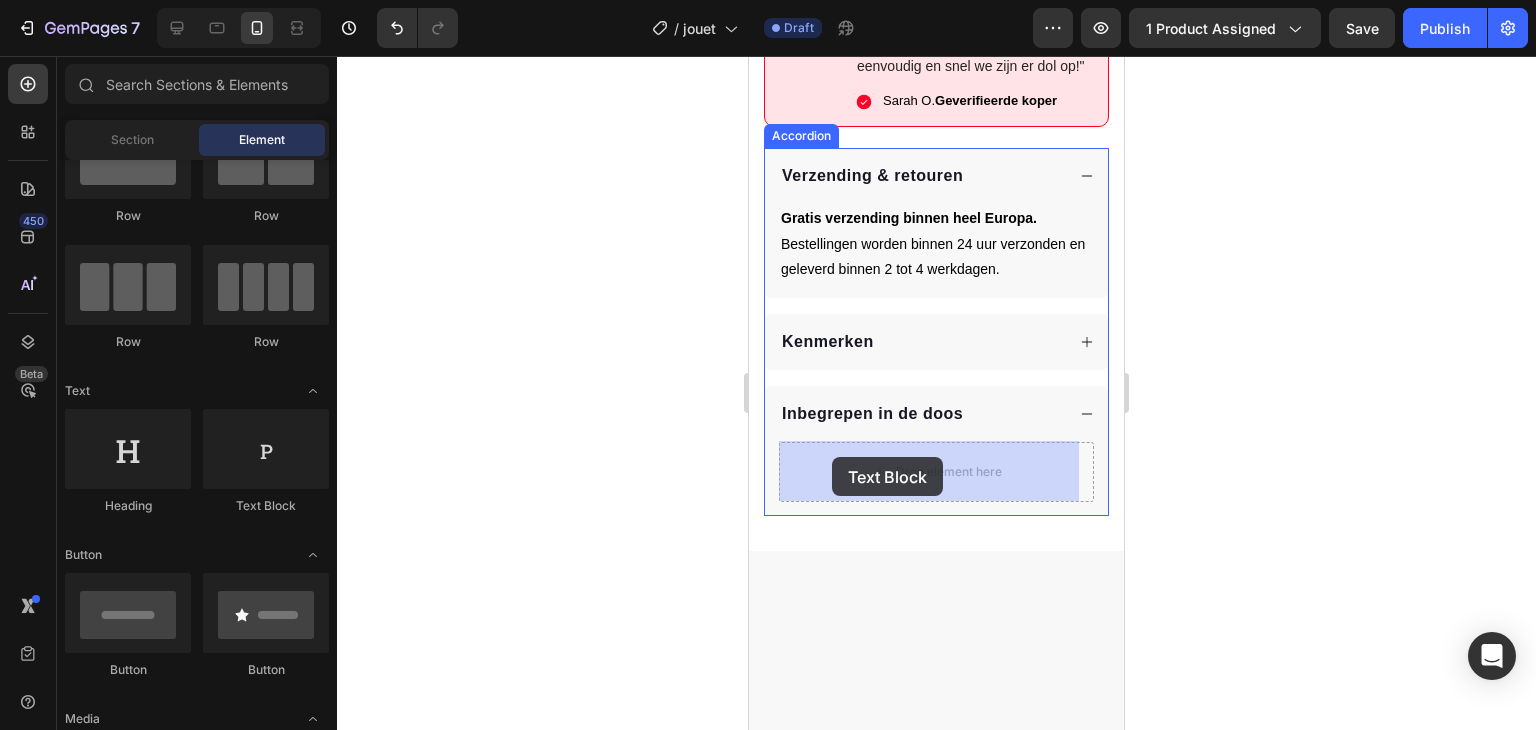 drag, startPoint x: 993, startPoint y: 509, endPoint x: 835, endPoint y: 459, distance: 165.72266 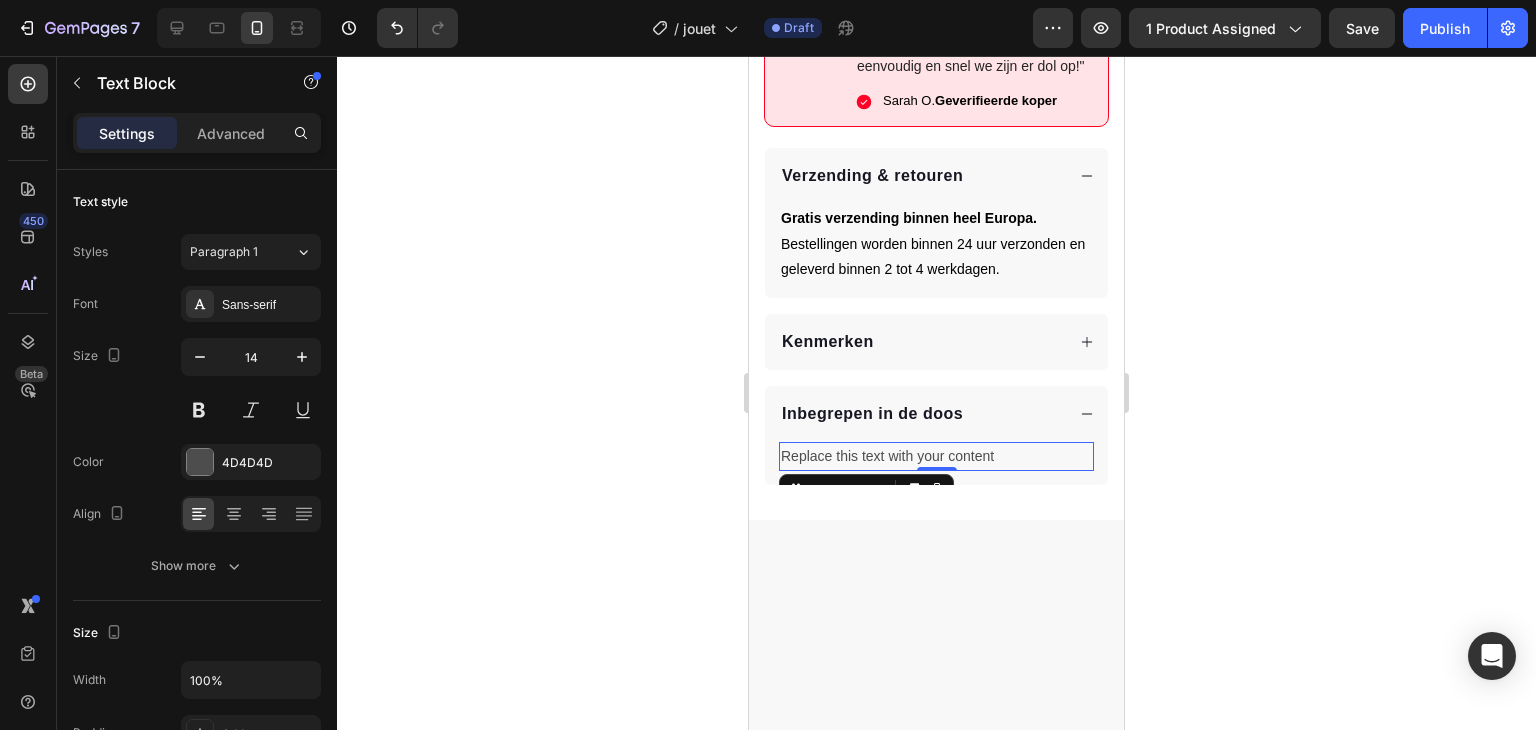 click on "Replace this text with your content" at bounding box center (936, 456) 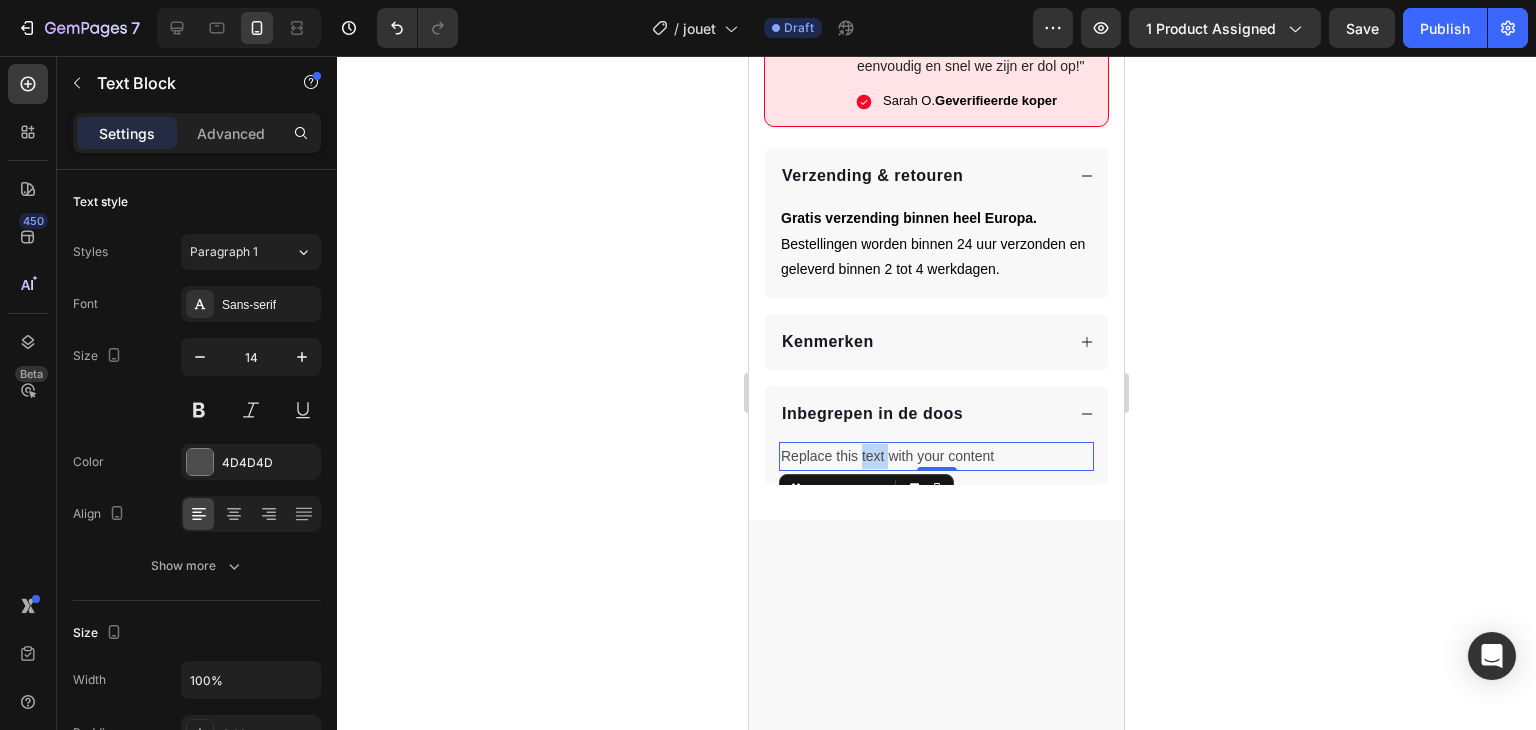 click on "Replace this text with your content" at bounding box center [936, 456] 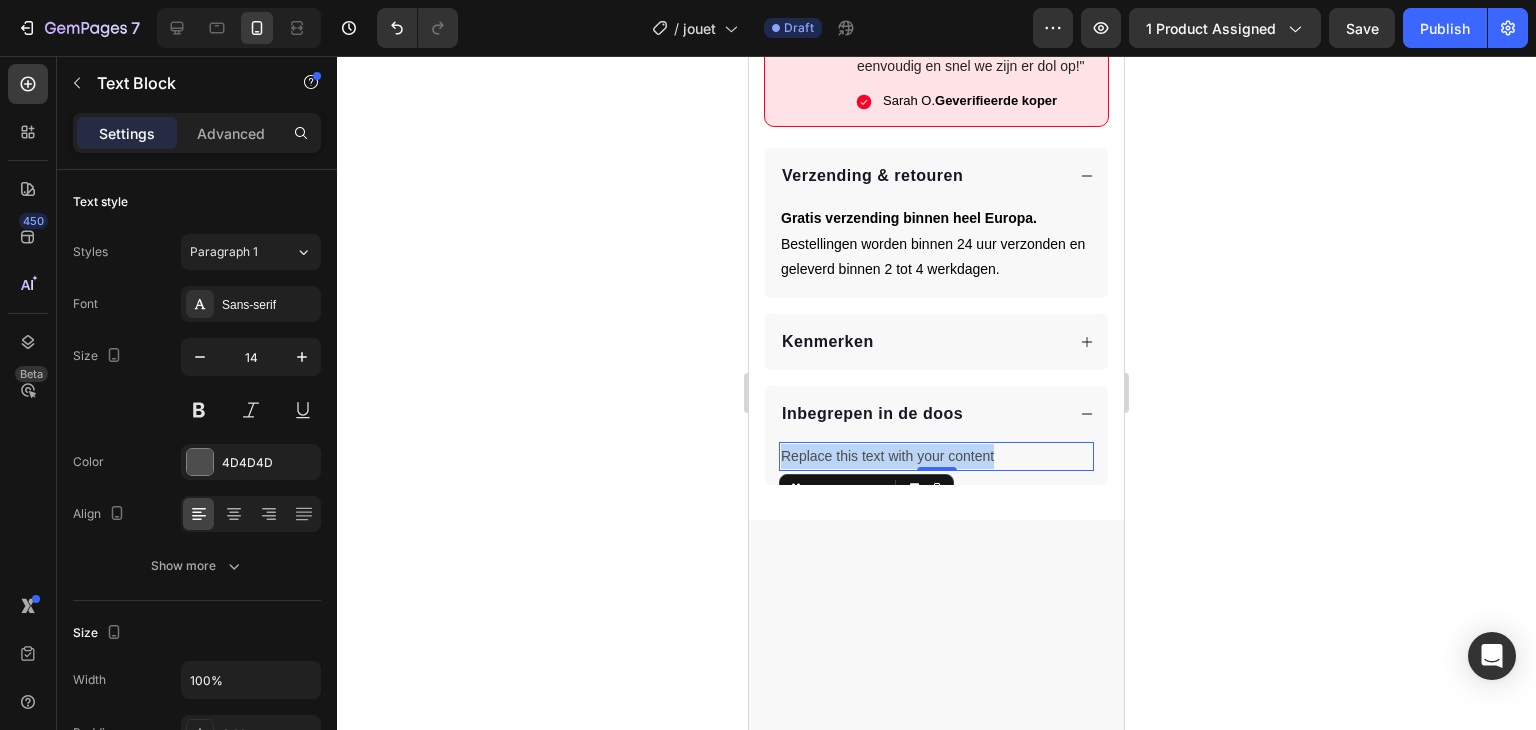 click on "Replace this text with your content" at bounding box center (936, 456) 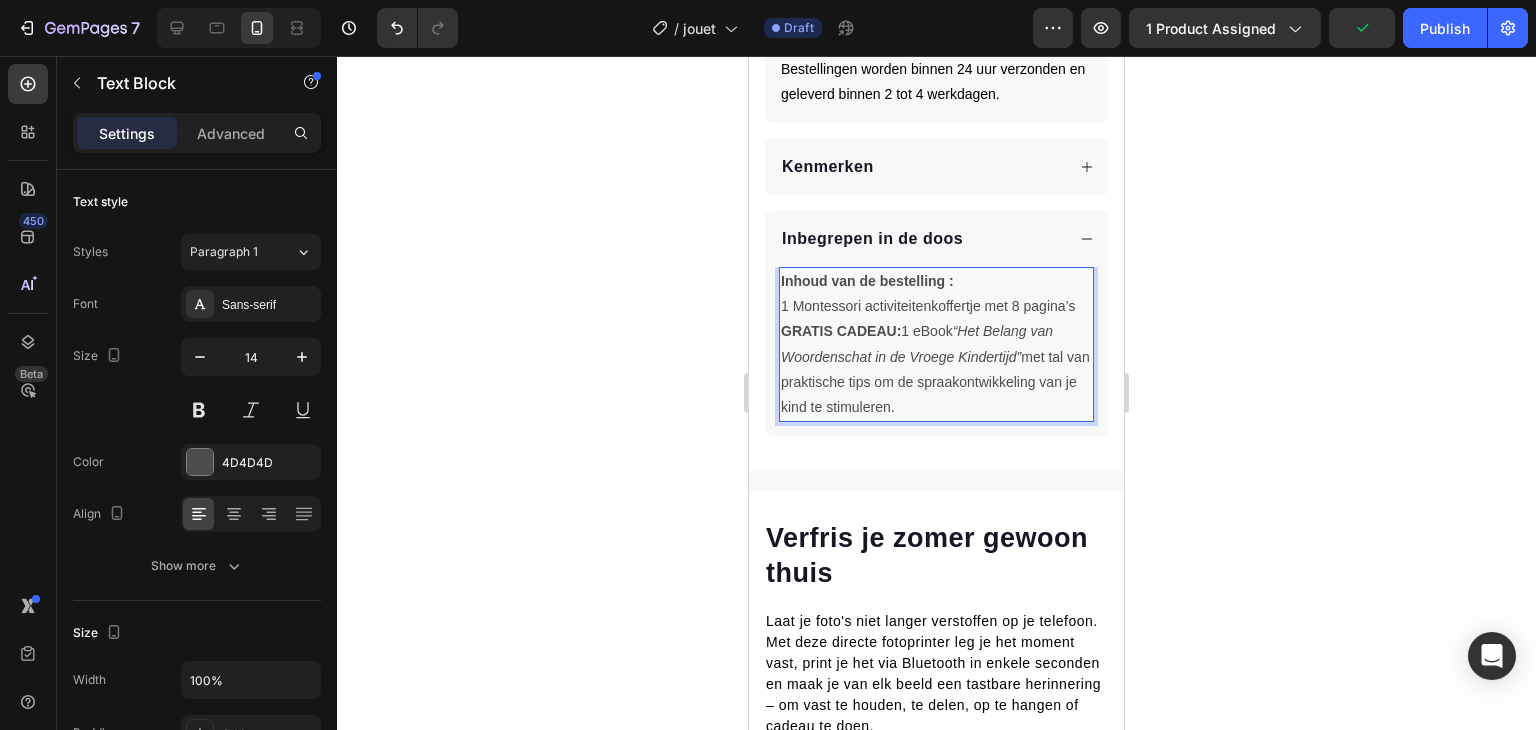 scroll, scrollTop: 1316, scrollLeft: 0, axis: vertical 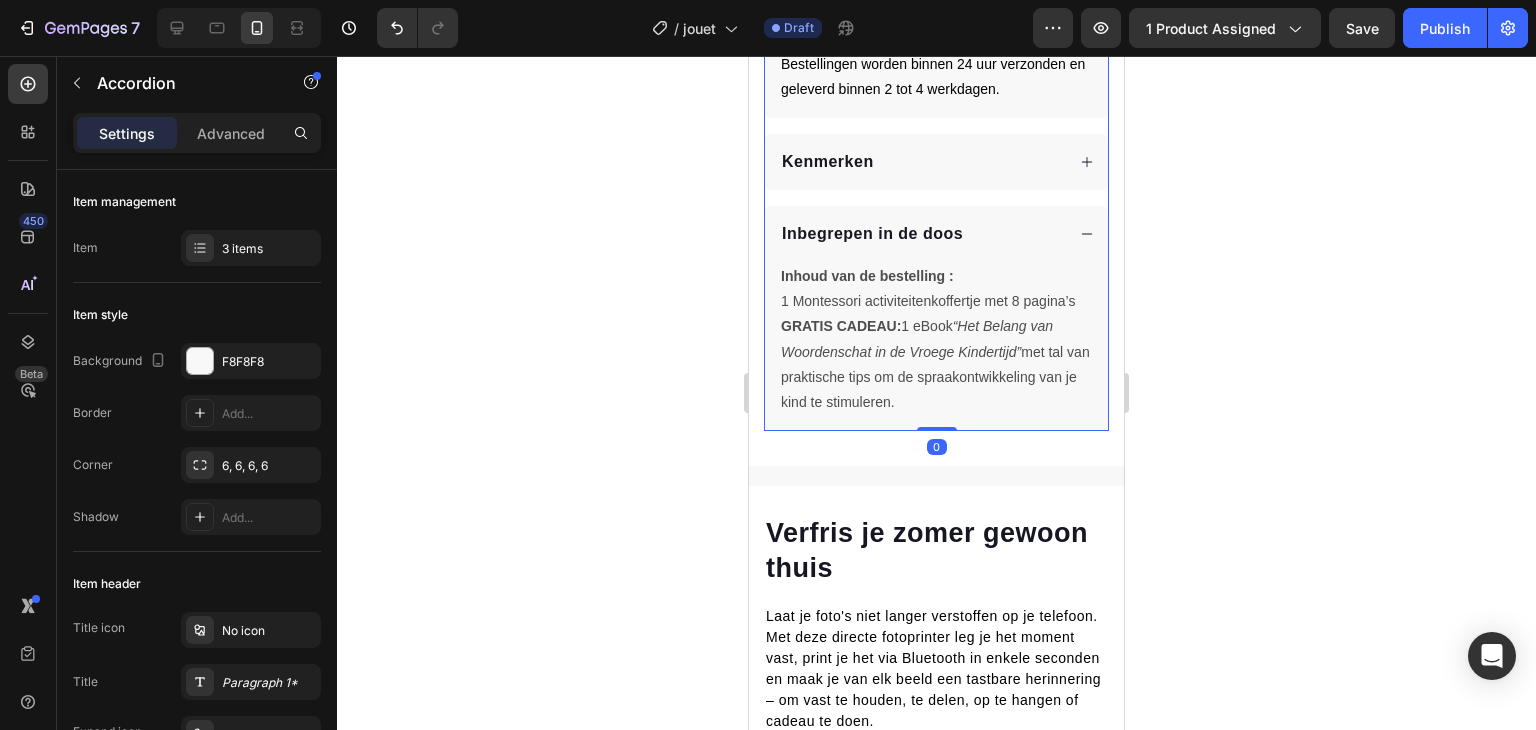 click on "Inbegrepen in de doos" at bounding box center (921, 234) 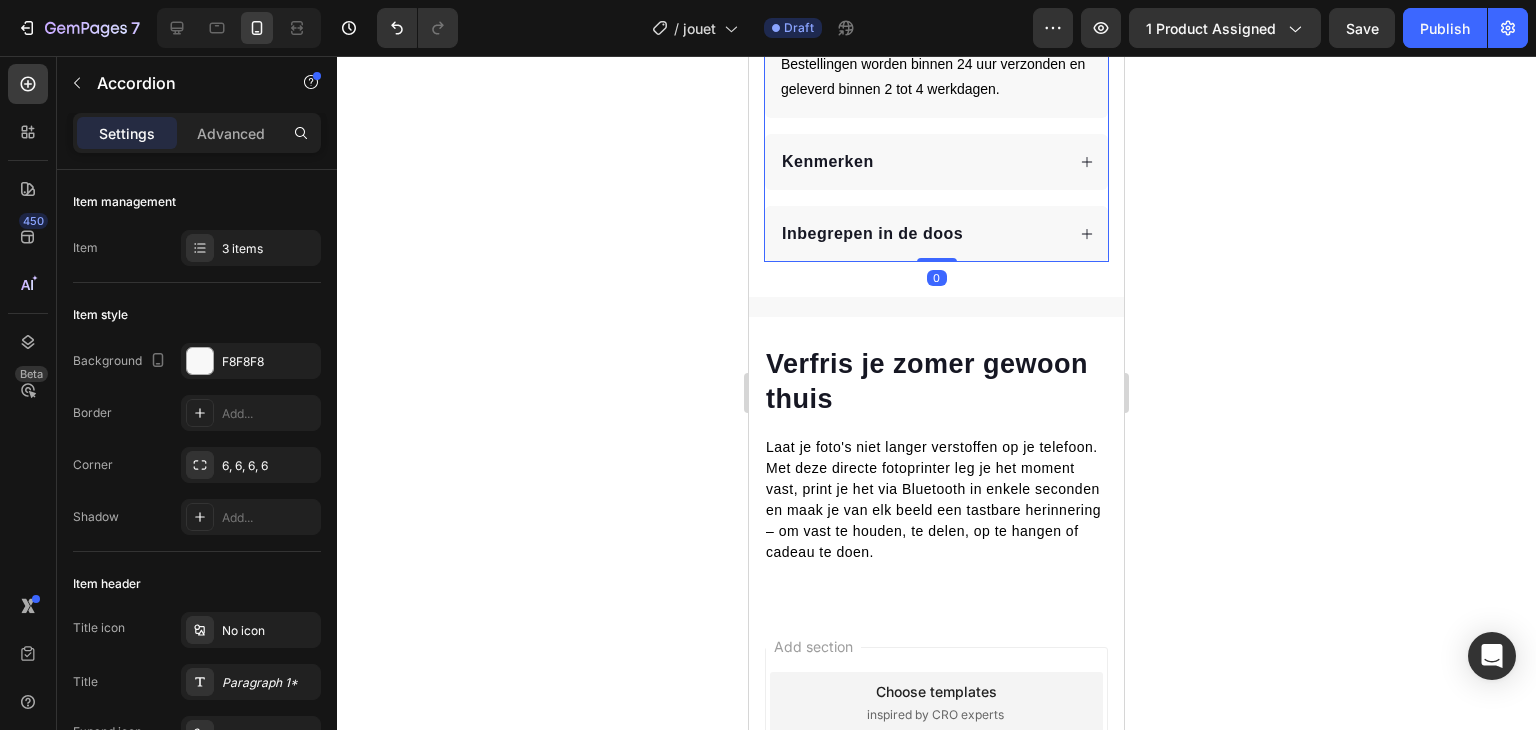 click on "Kenmerken" at bounding box center [921, 162] 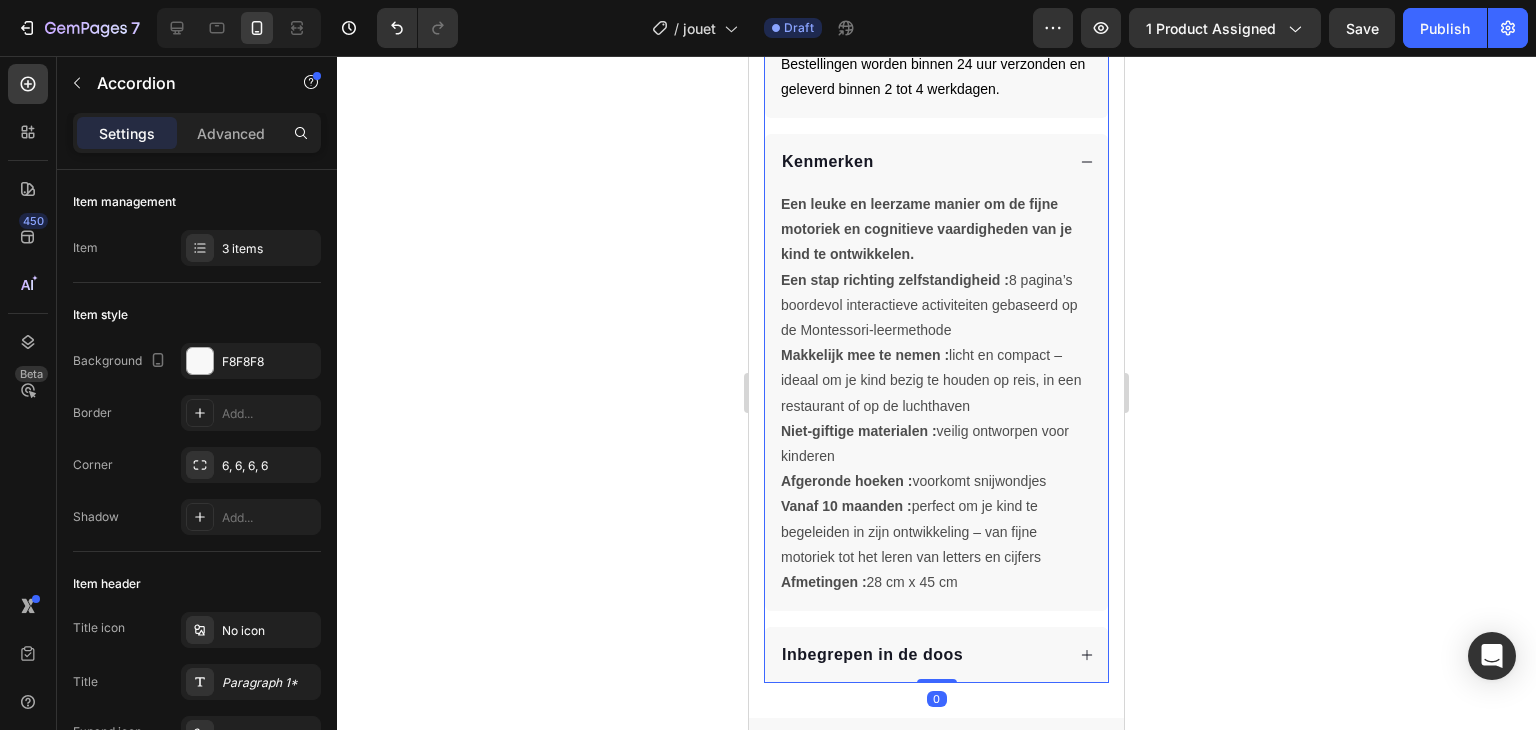 click on "Kenmerken" at bounding box center [921, 162] 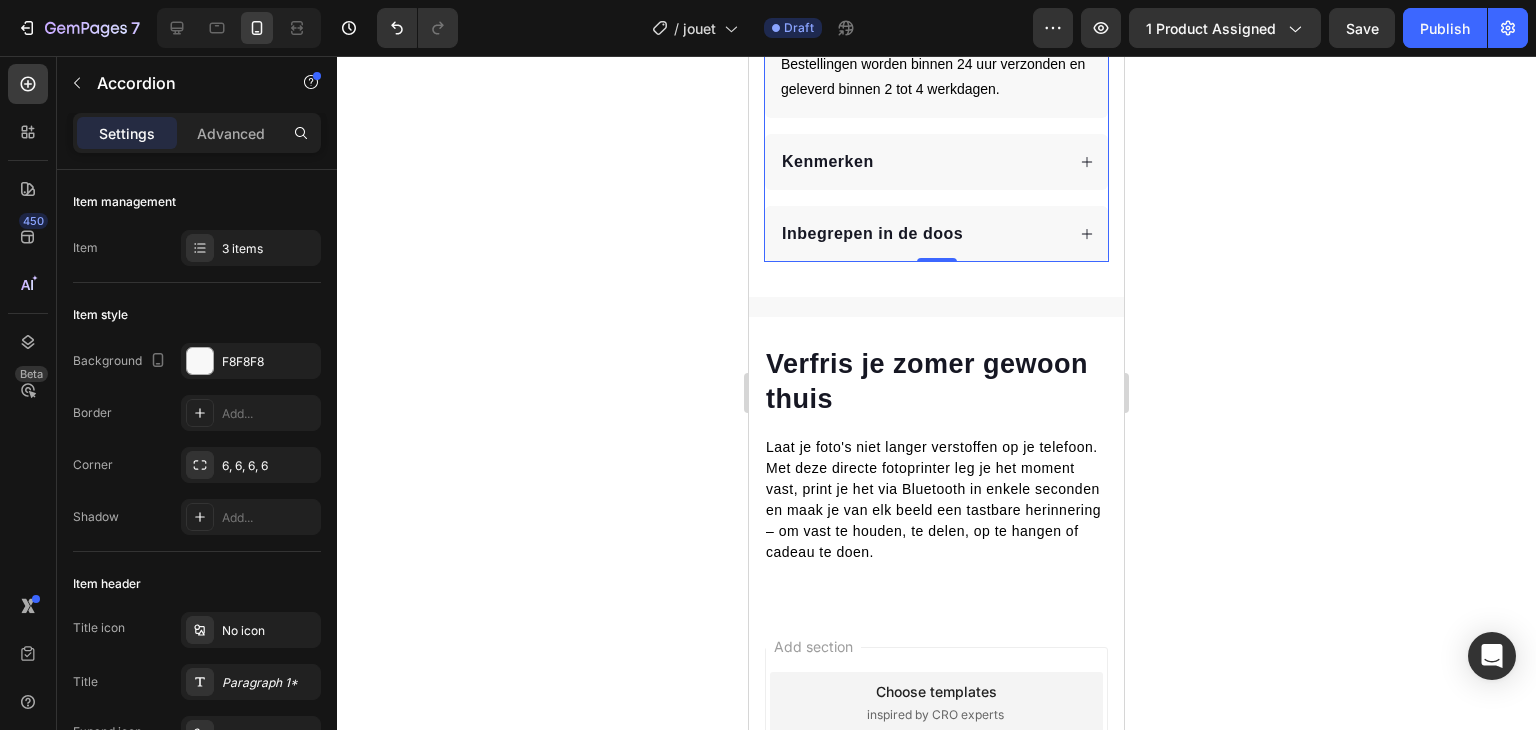 click on "Kenmerken" at bounding box center [921, 162] 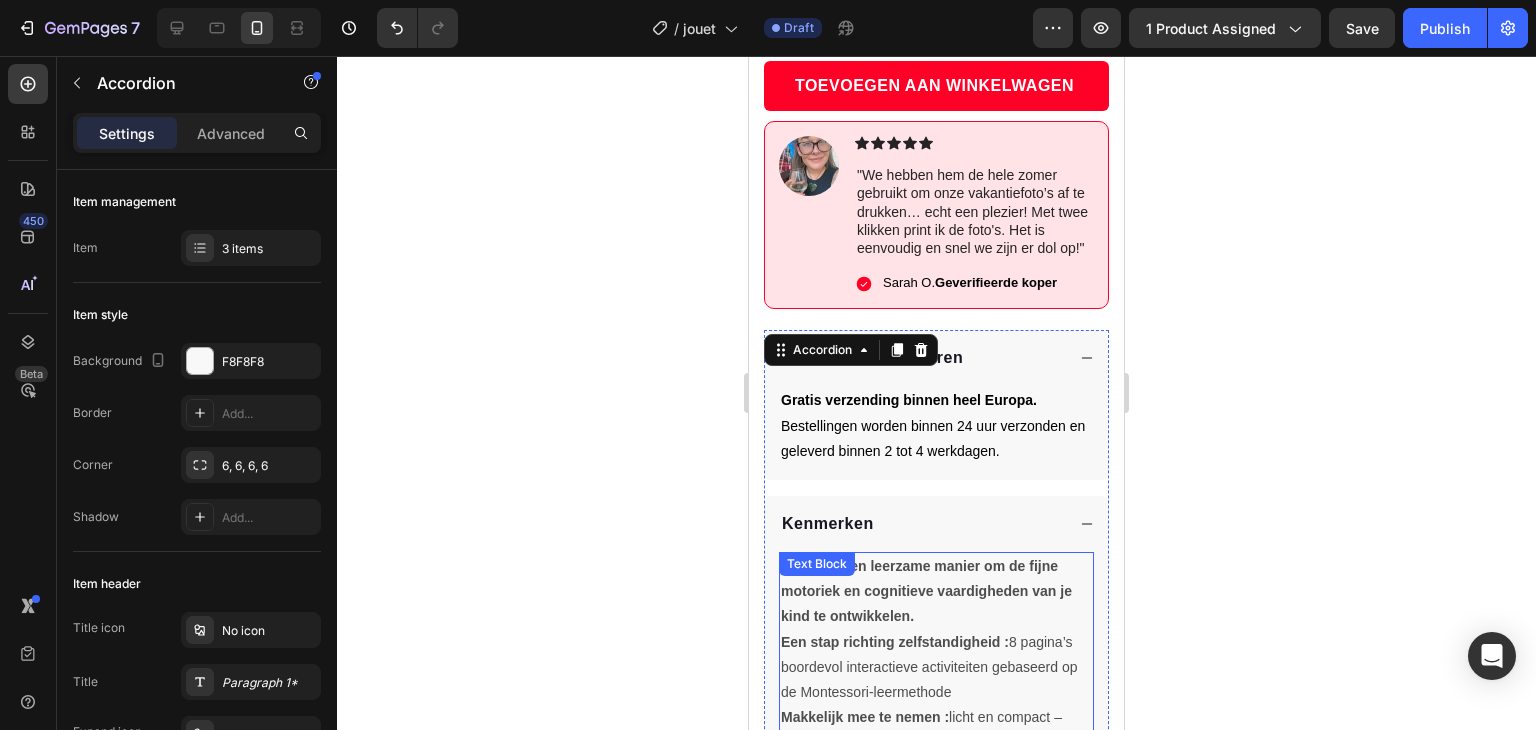 scroll, scrollTop: 949, scrollLeft: 0, axis: vertical 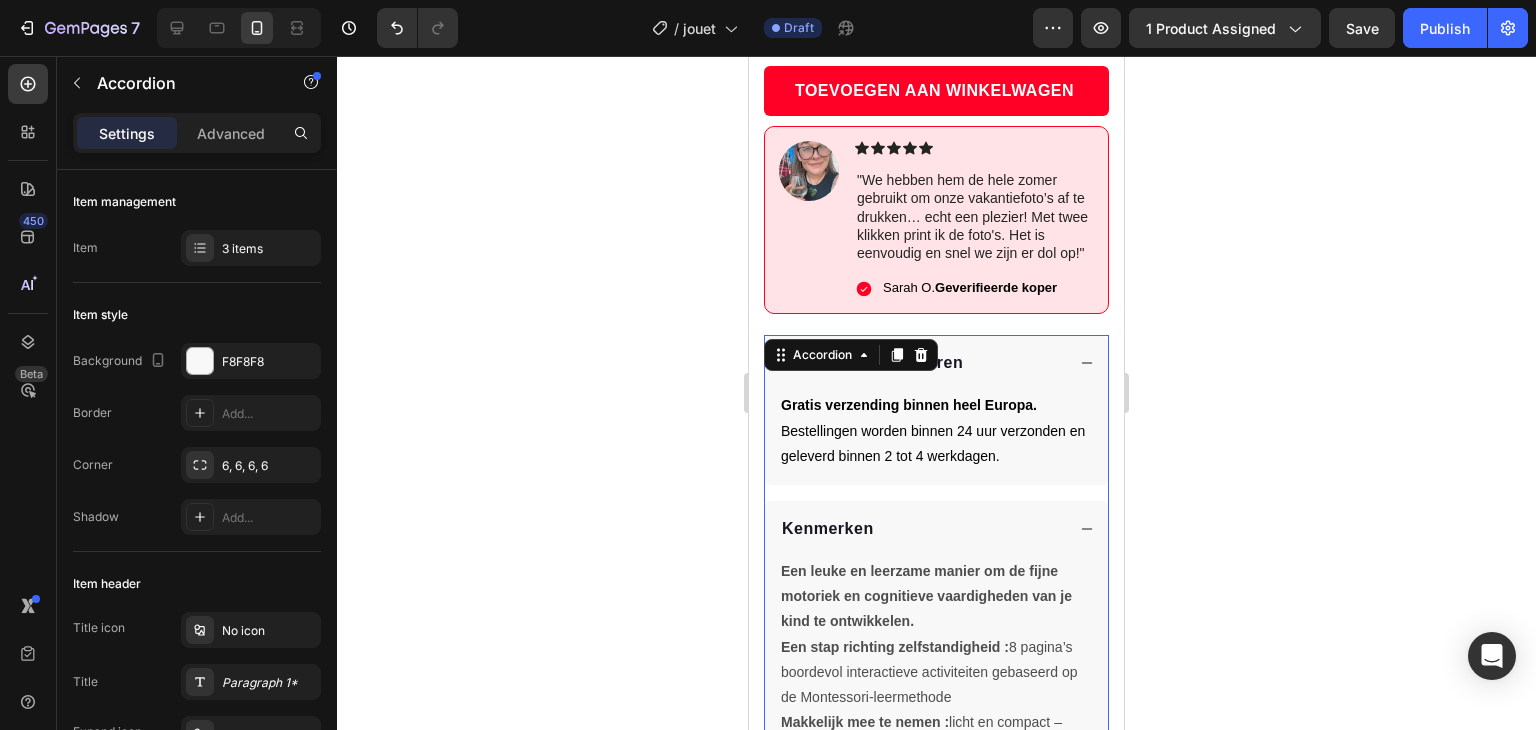 click on "Kenmerken" at bounding box center (921, 529) 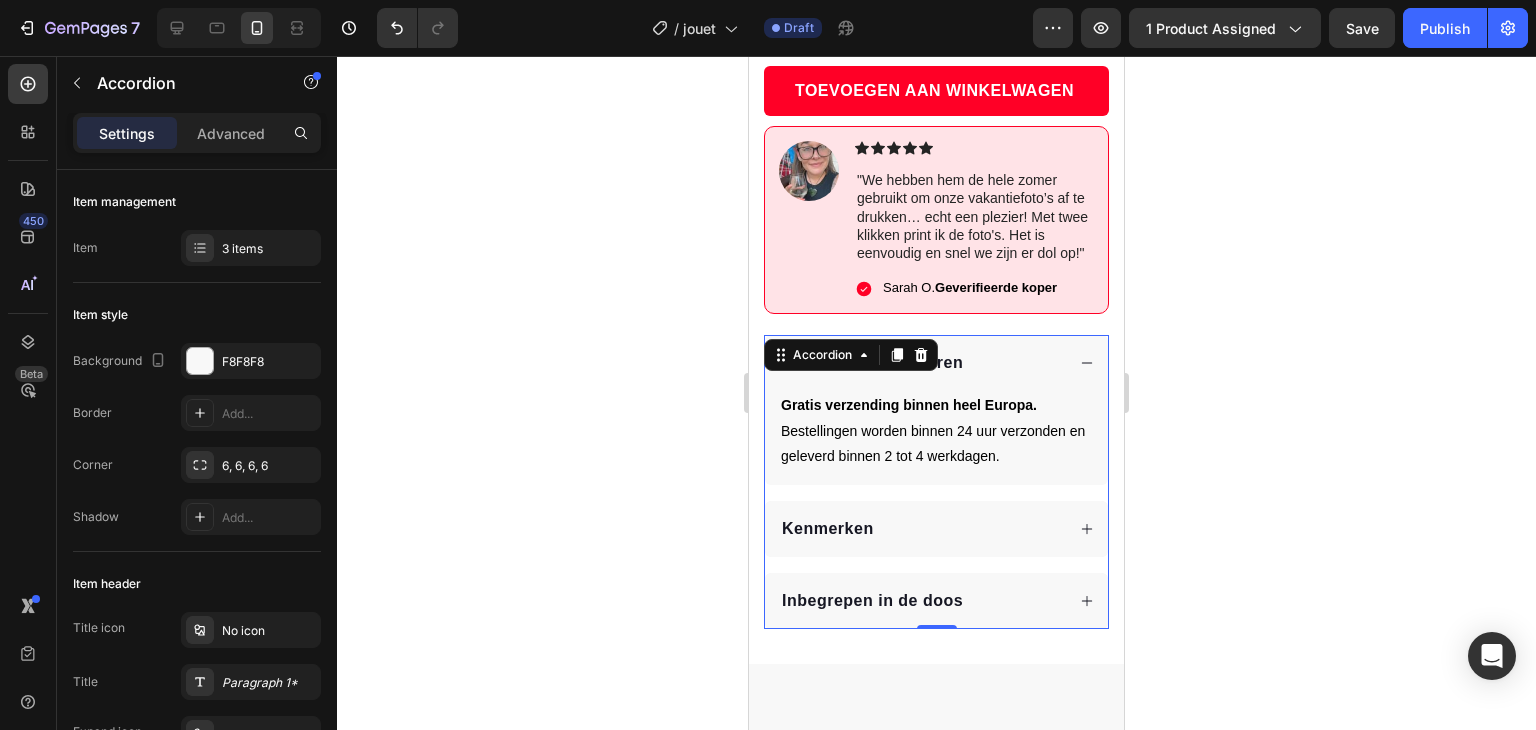 click 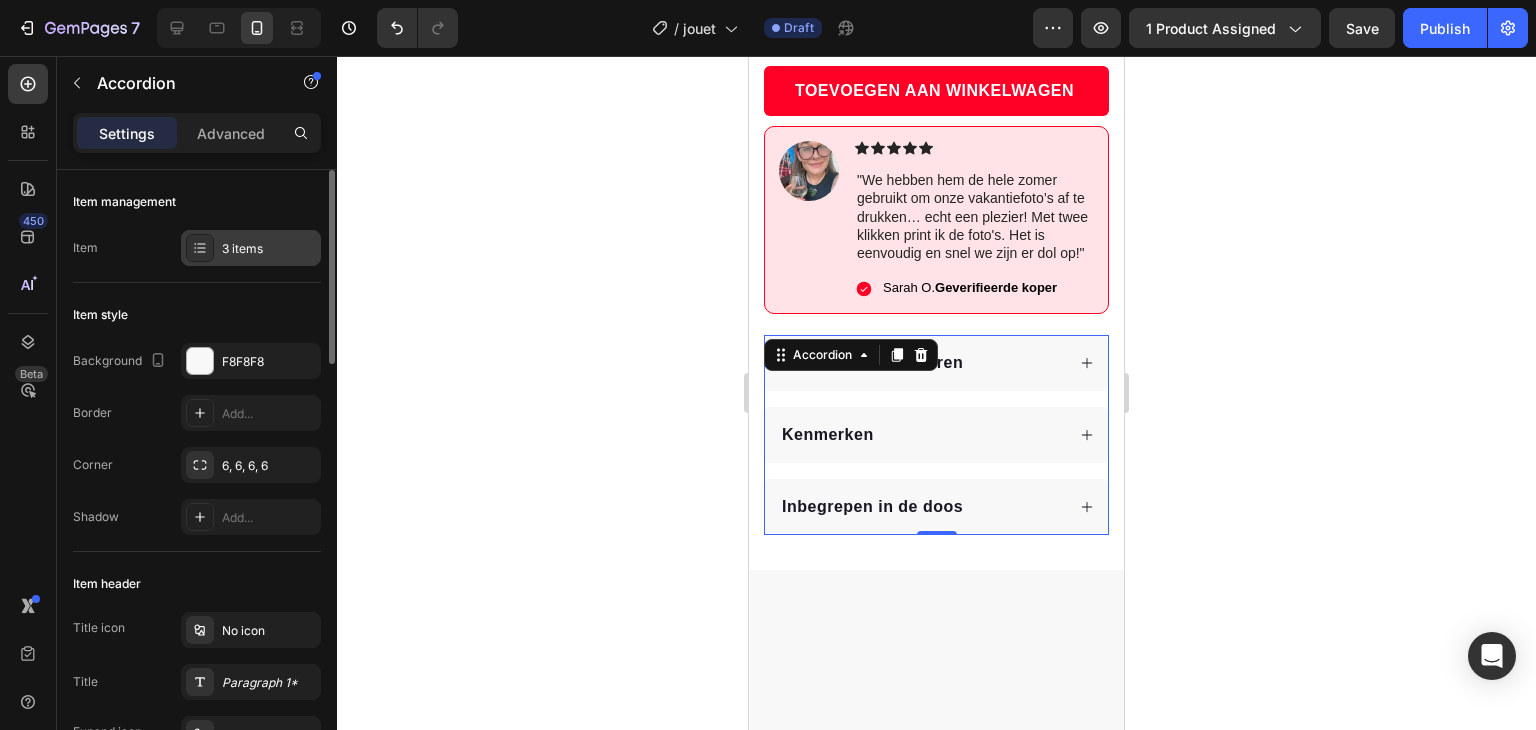 click on "3 items" at bounding box center (269, 249) 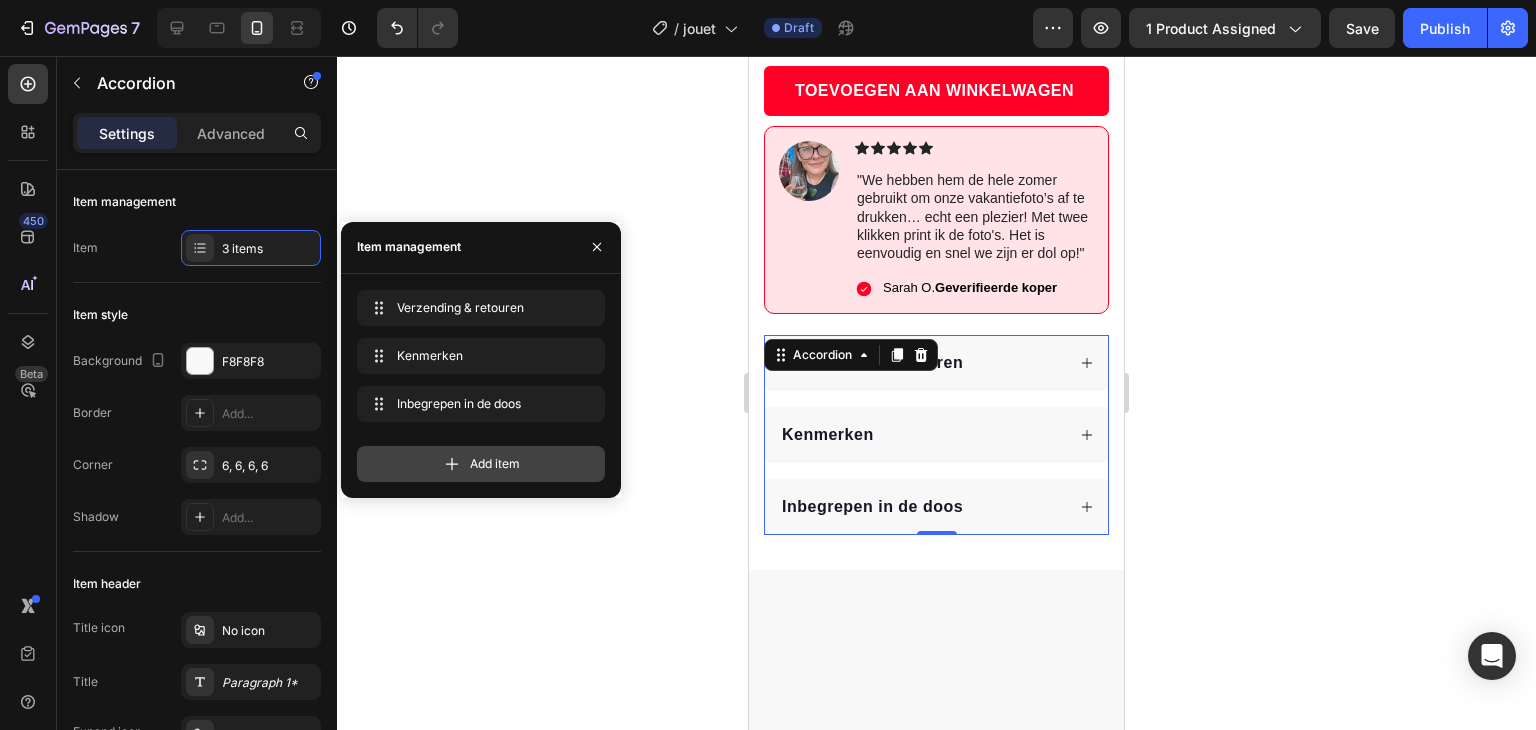 click on "Add item" at bounding box center (495, 464) 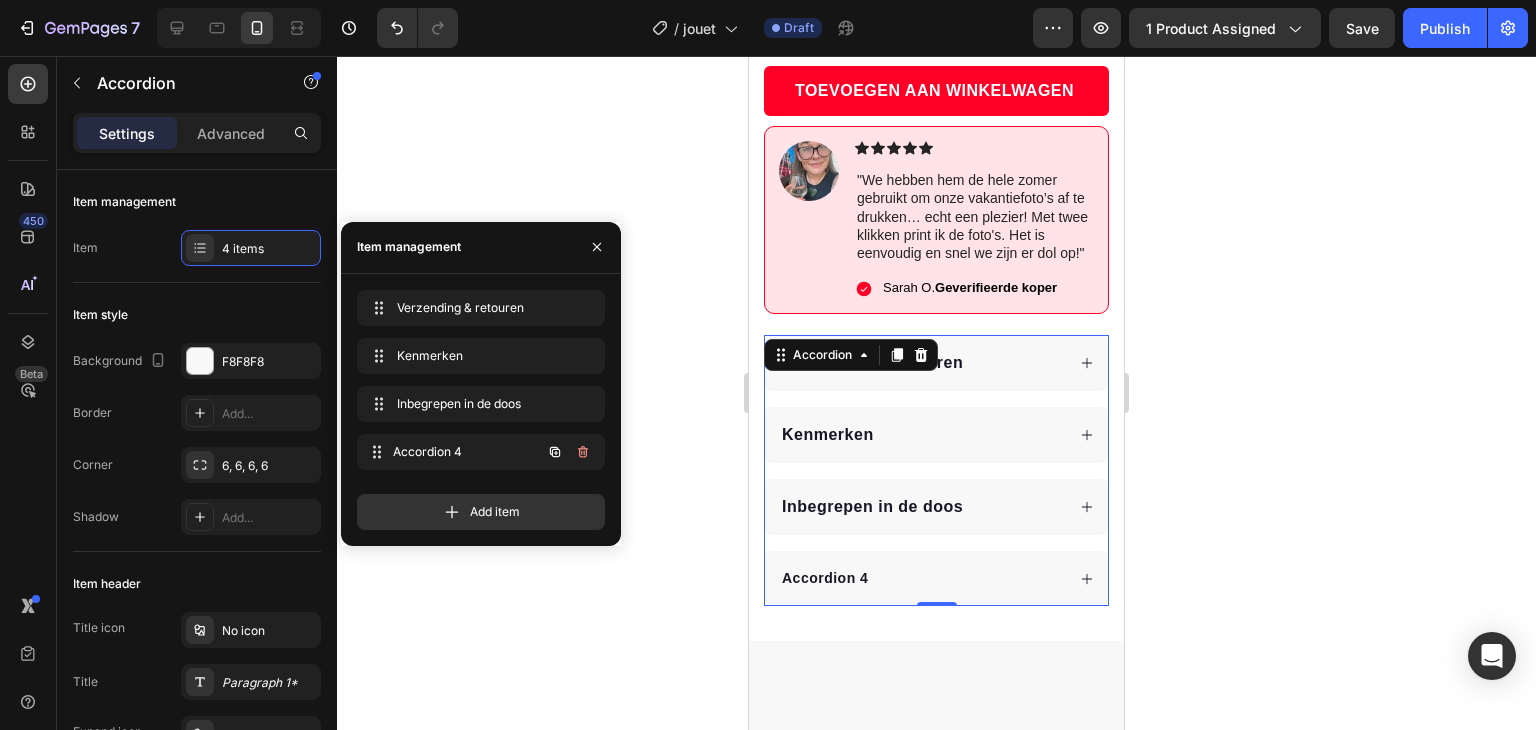 type 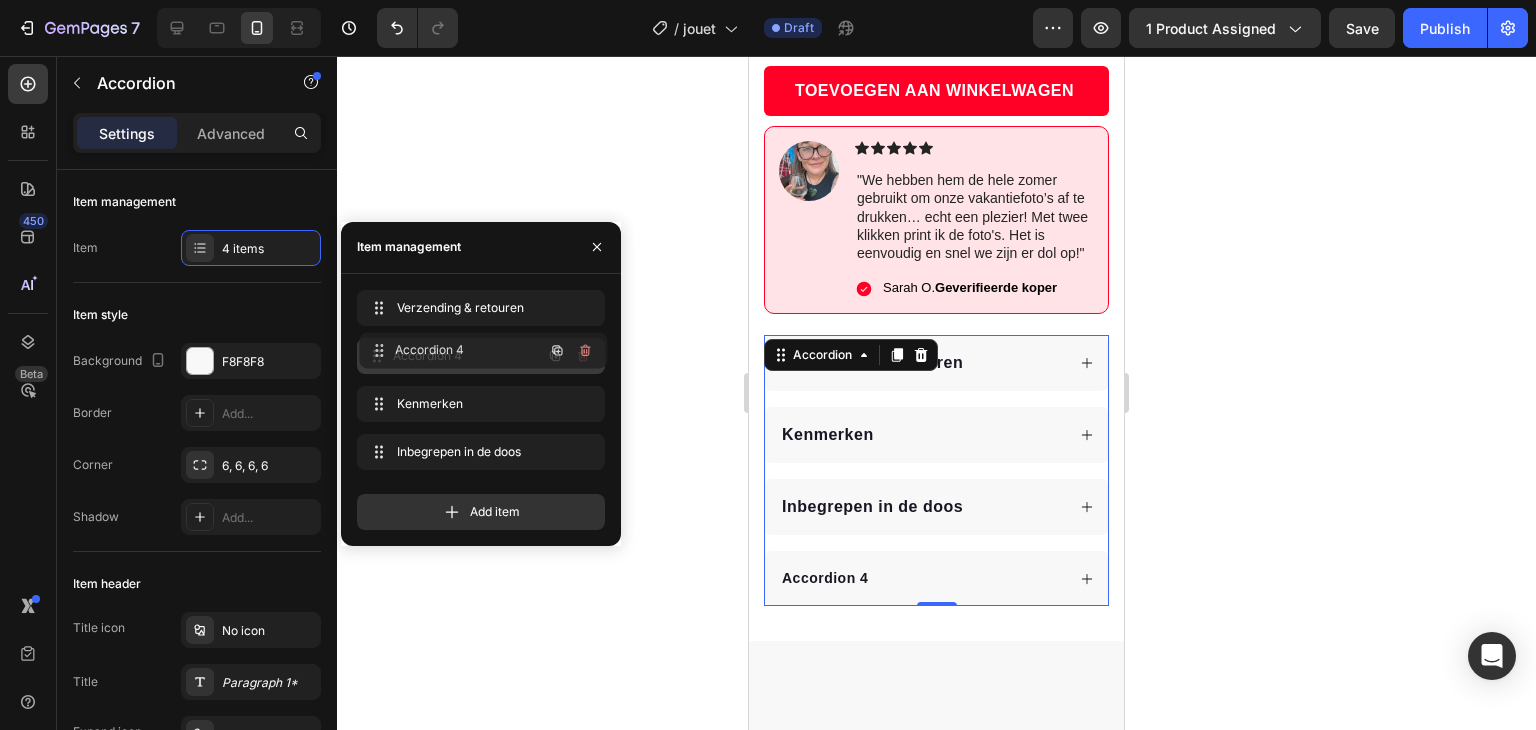 drag, startPoint x: 479, startPoint y: 456, endPoint x: 481, endPoint y: 354, distance: 102.01961 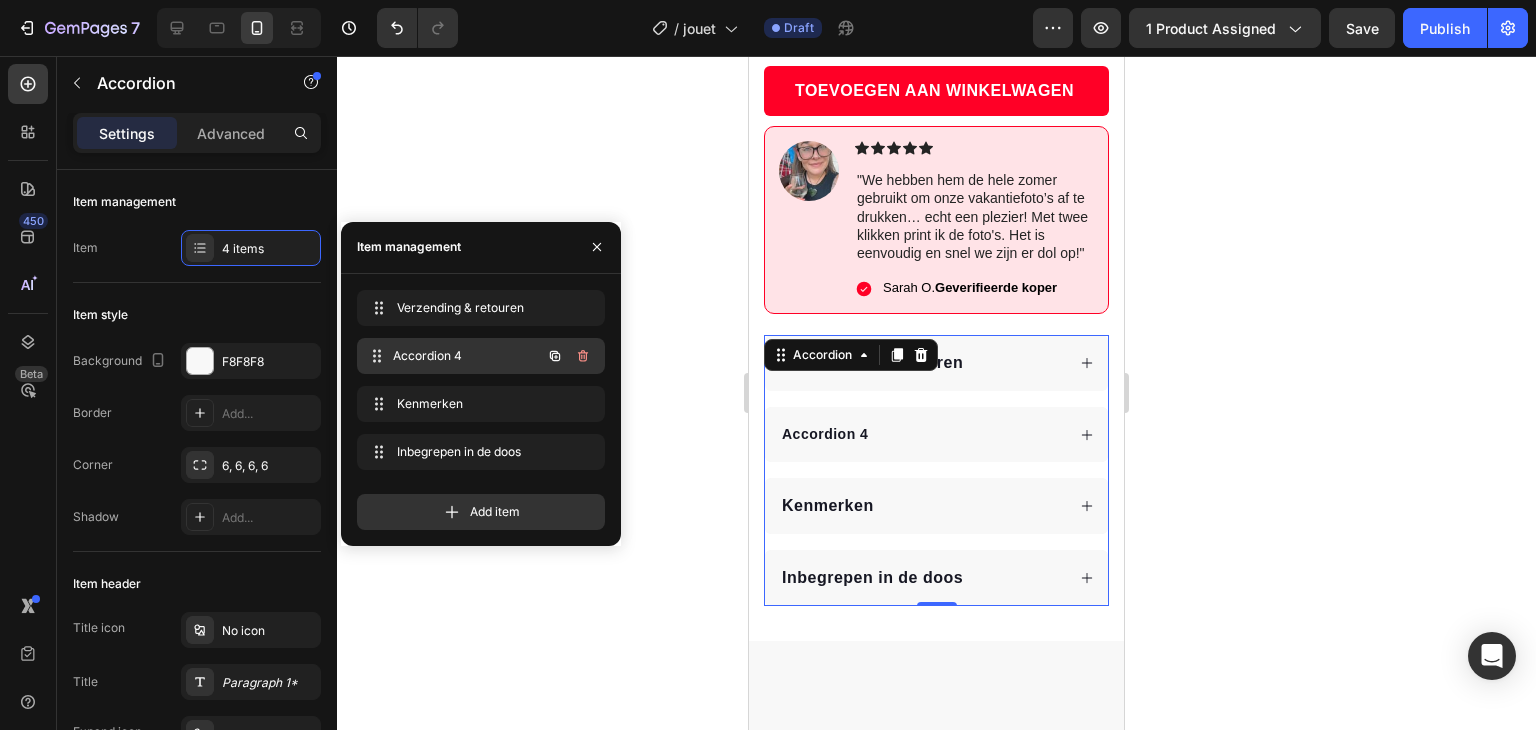 click on "Accordion 4" at bounding box center [467, 356] 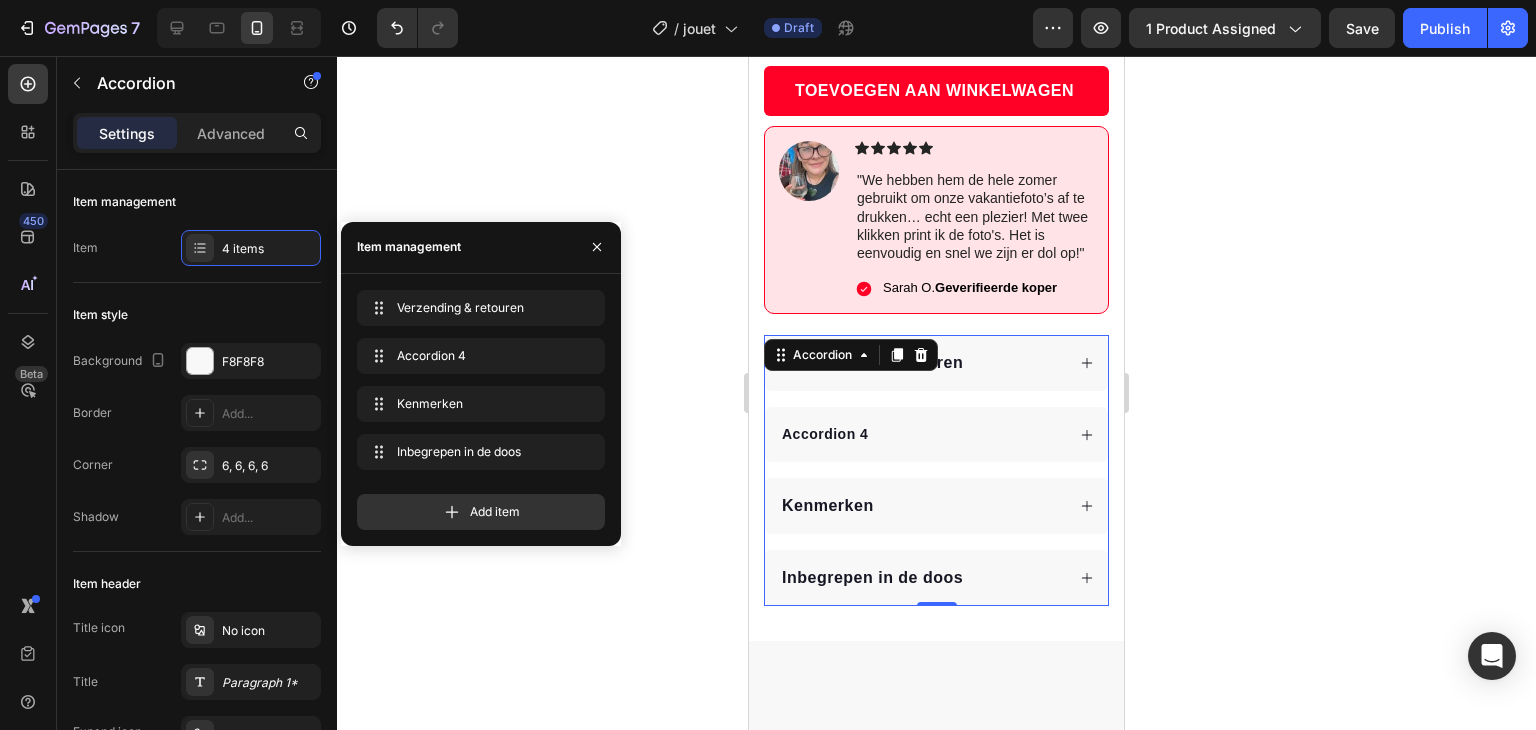 click on "Accordion 4" at bounding box center [921, 434] 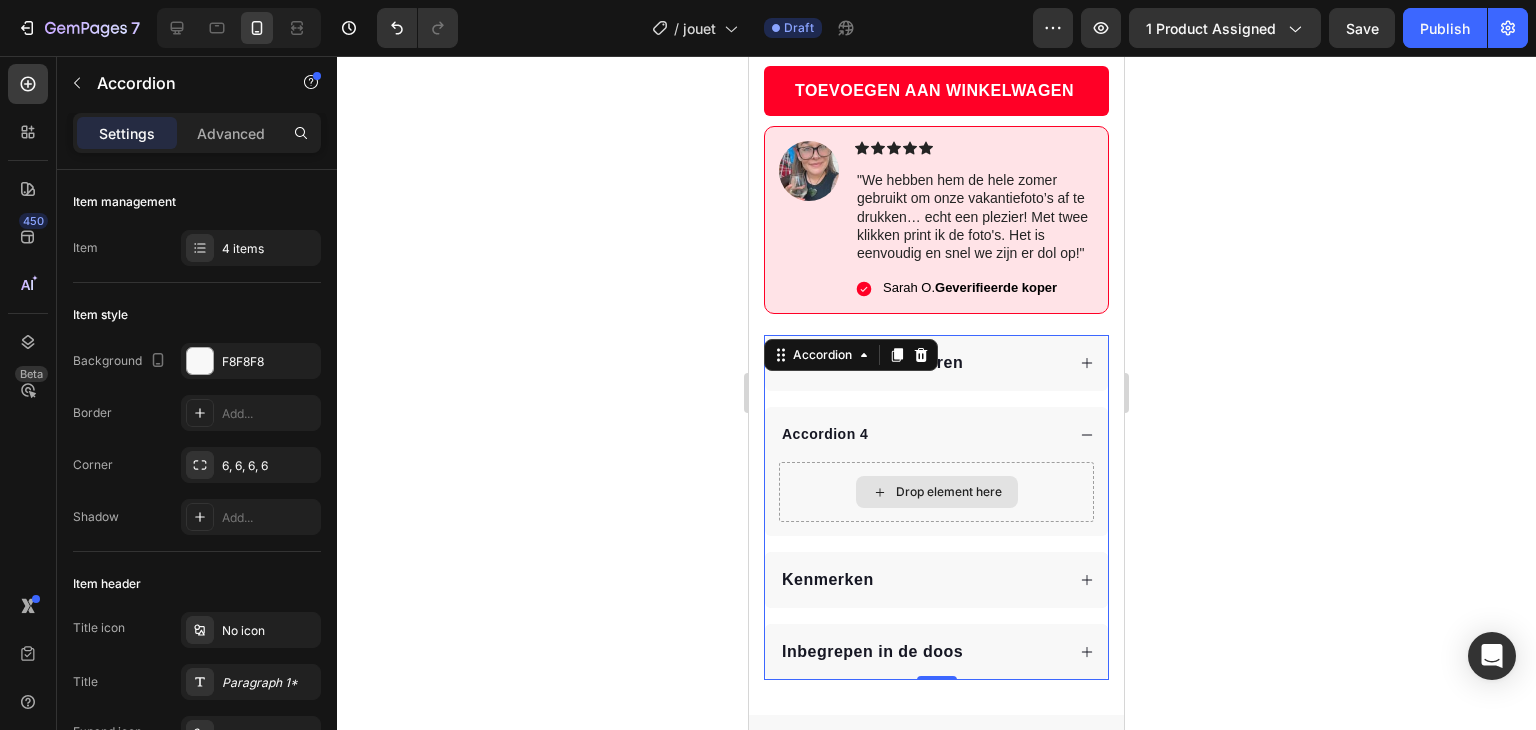 click on "Drop element here" at bounding box center [949, 492] 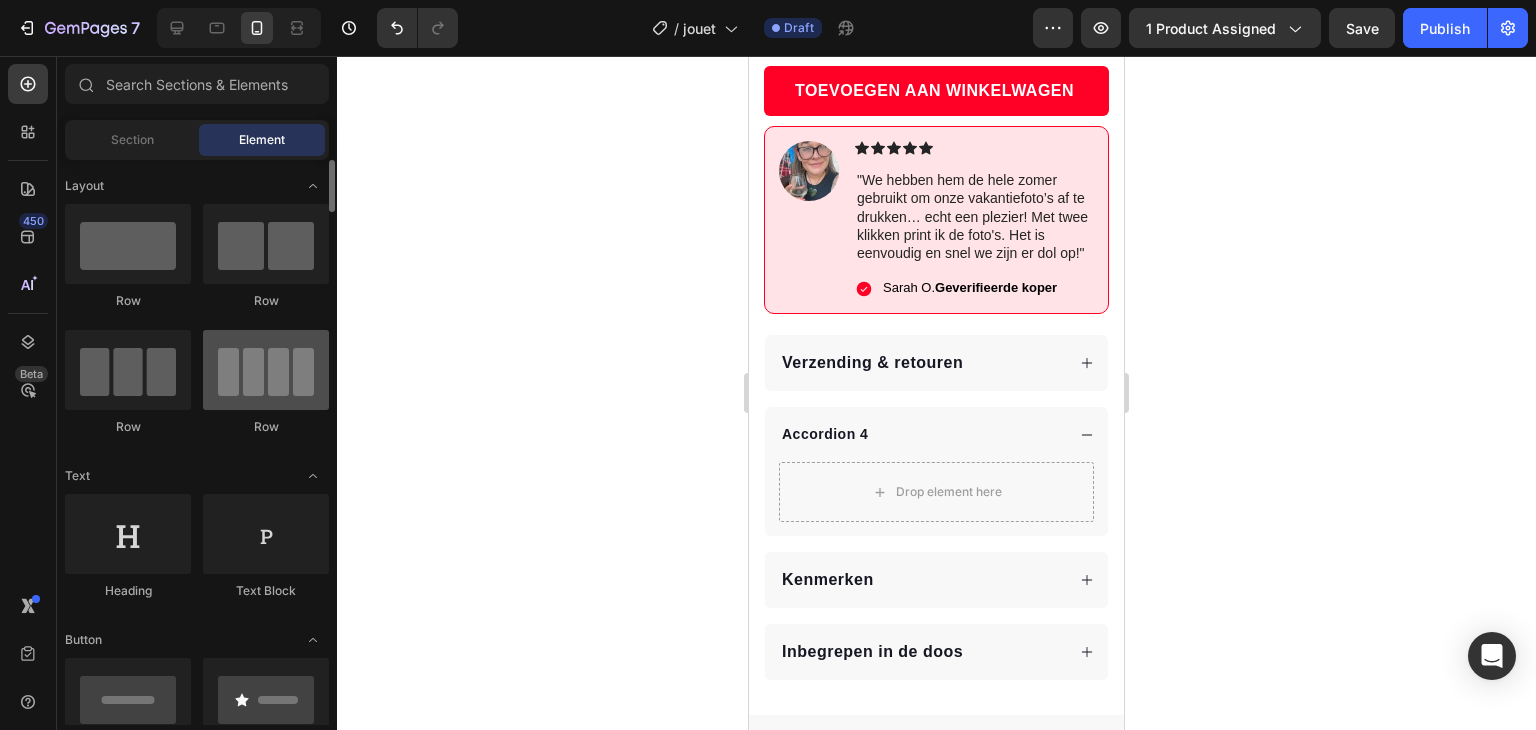 scroll, scrollTop: 139, scrollLeft: 0, axis: vertical 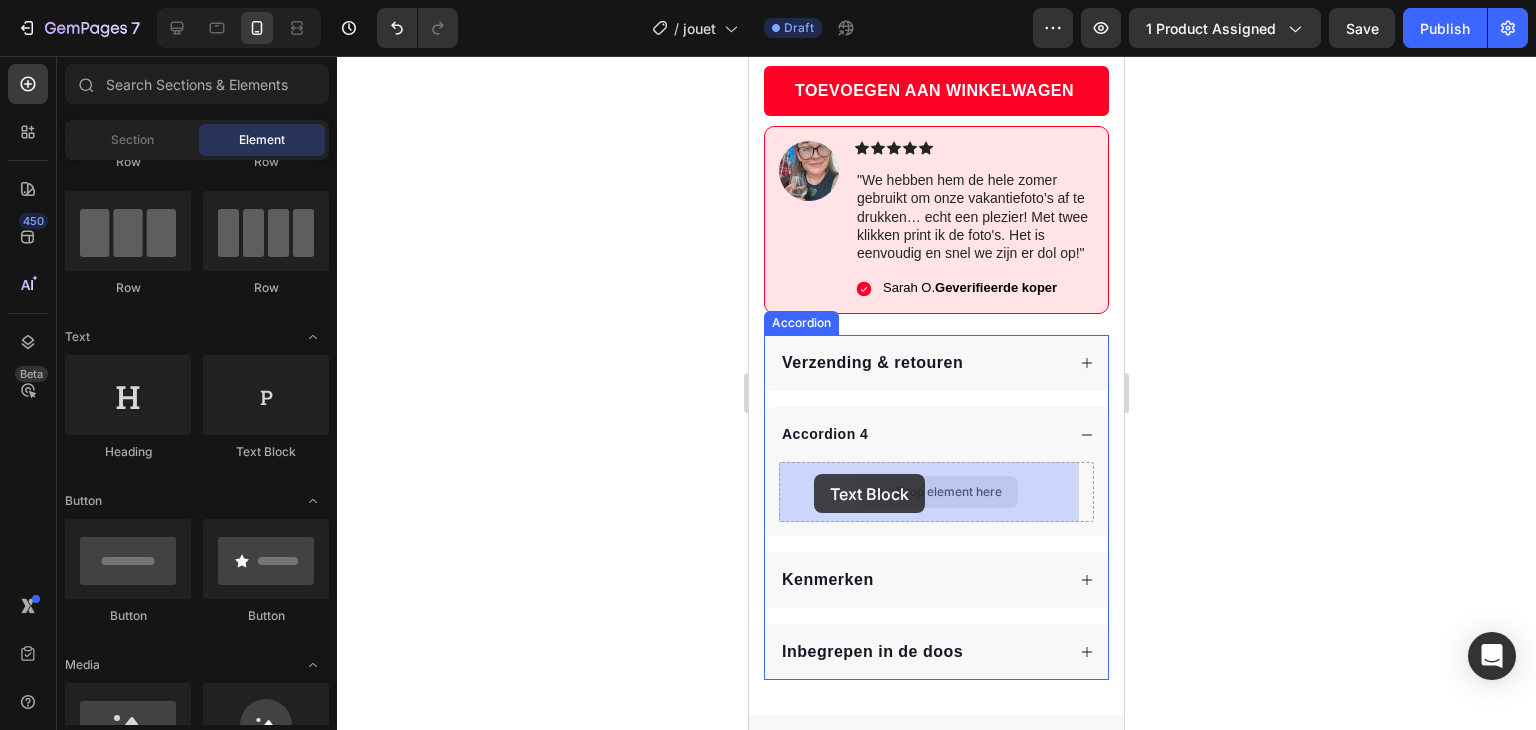 drag, startPoint x: 1016, startPoint y: 449, endPoint x: 819, endPoint y: 477, distance: 198.9799 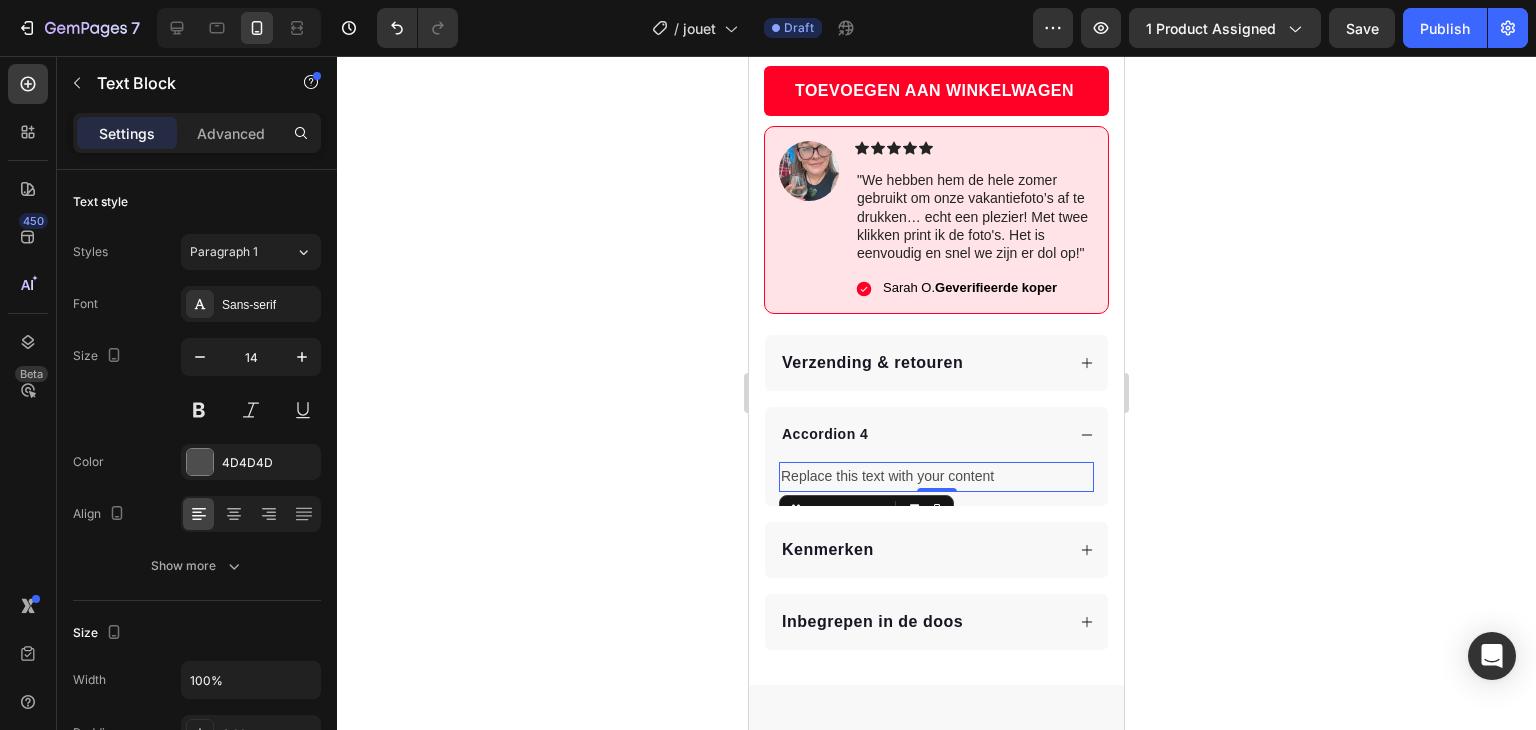 click on "Replace this text with your content" at bounding box center (936, 476) 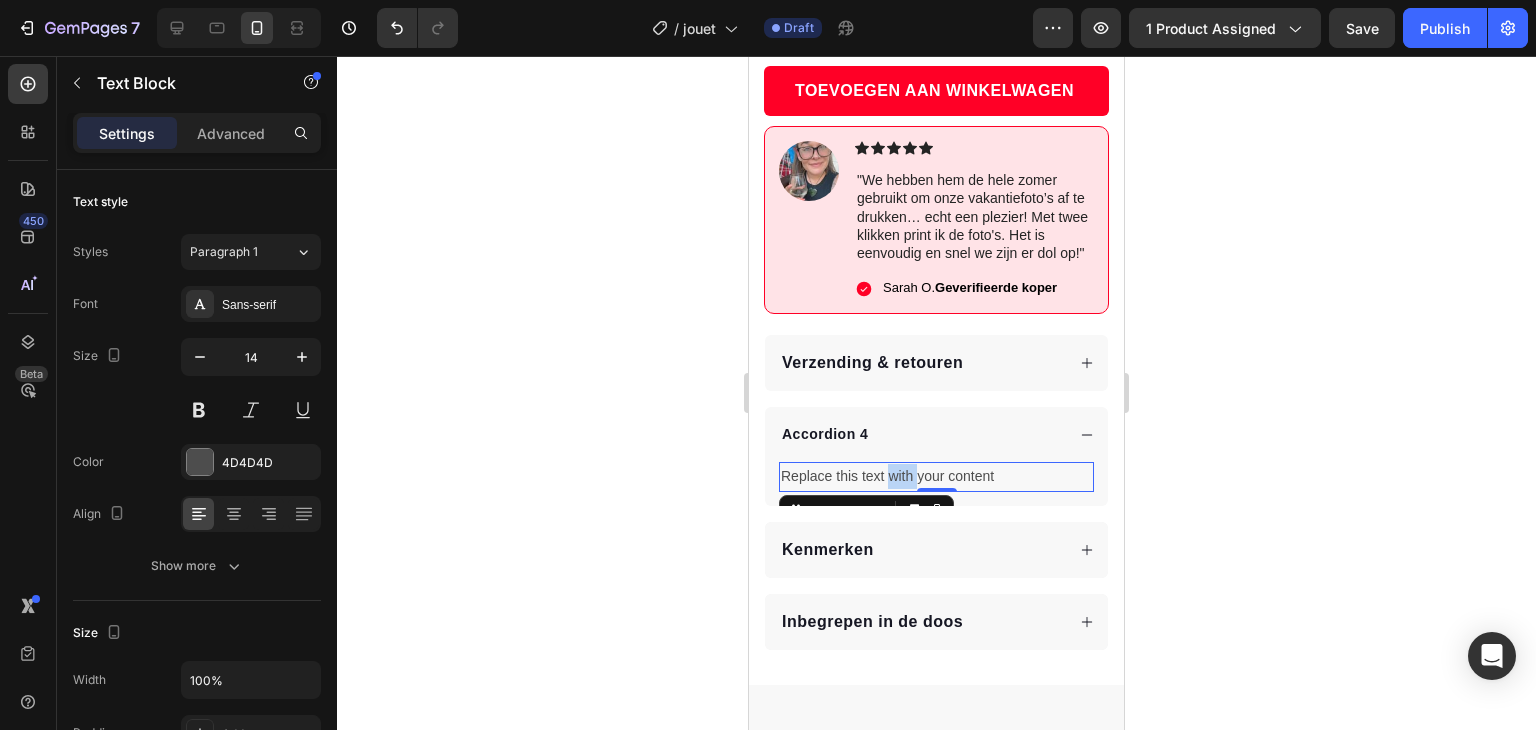 click on "Replace this text with your content" at bounding box center (936, 476) 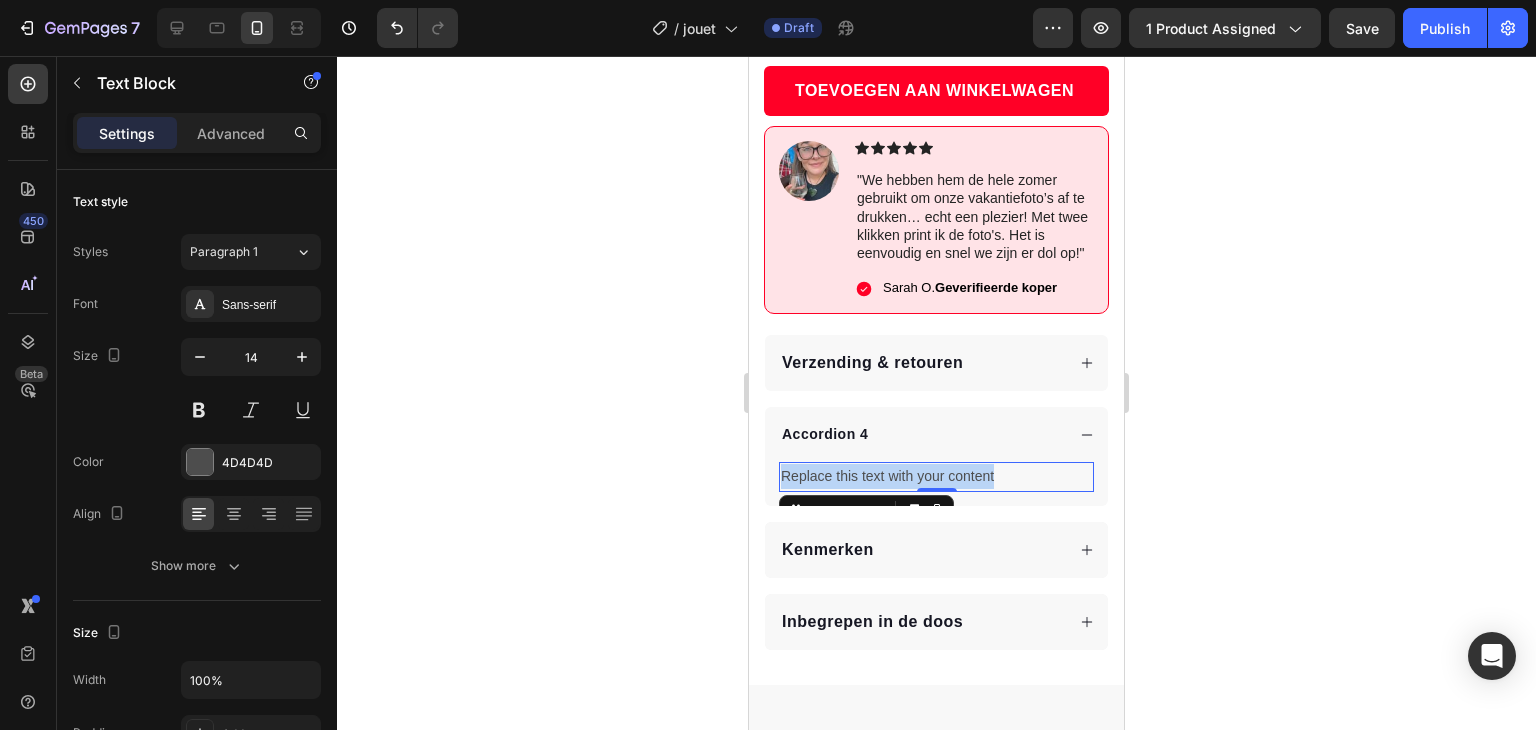 click on "Replace this text with your content" at bounding box center (936, 476) 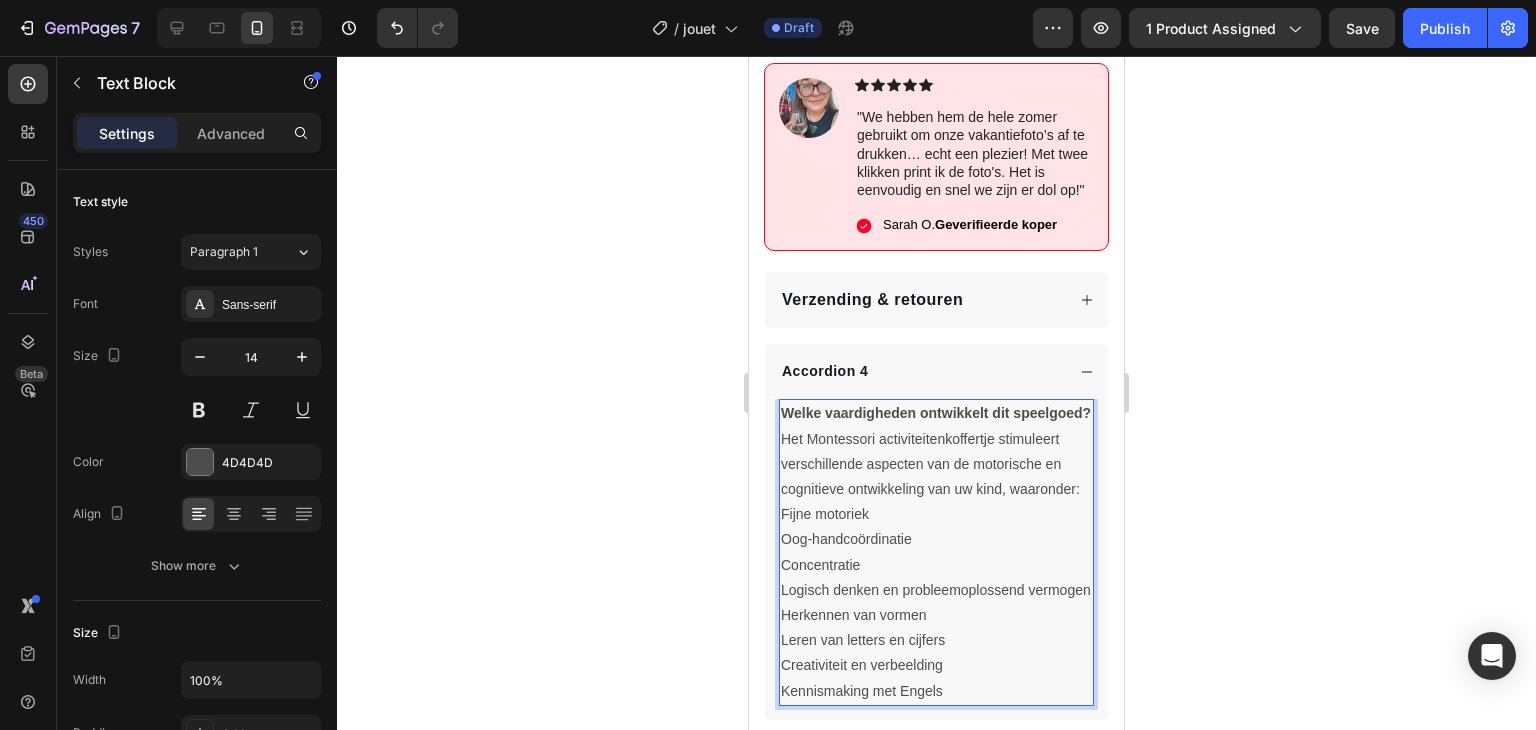 scroll, scrollTop: 1076, scrollLeft: 0, axis: vertical 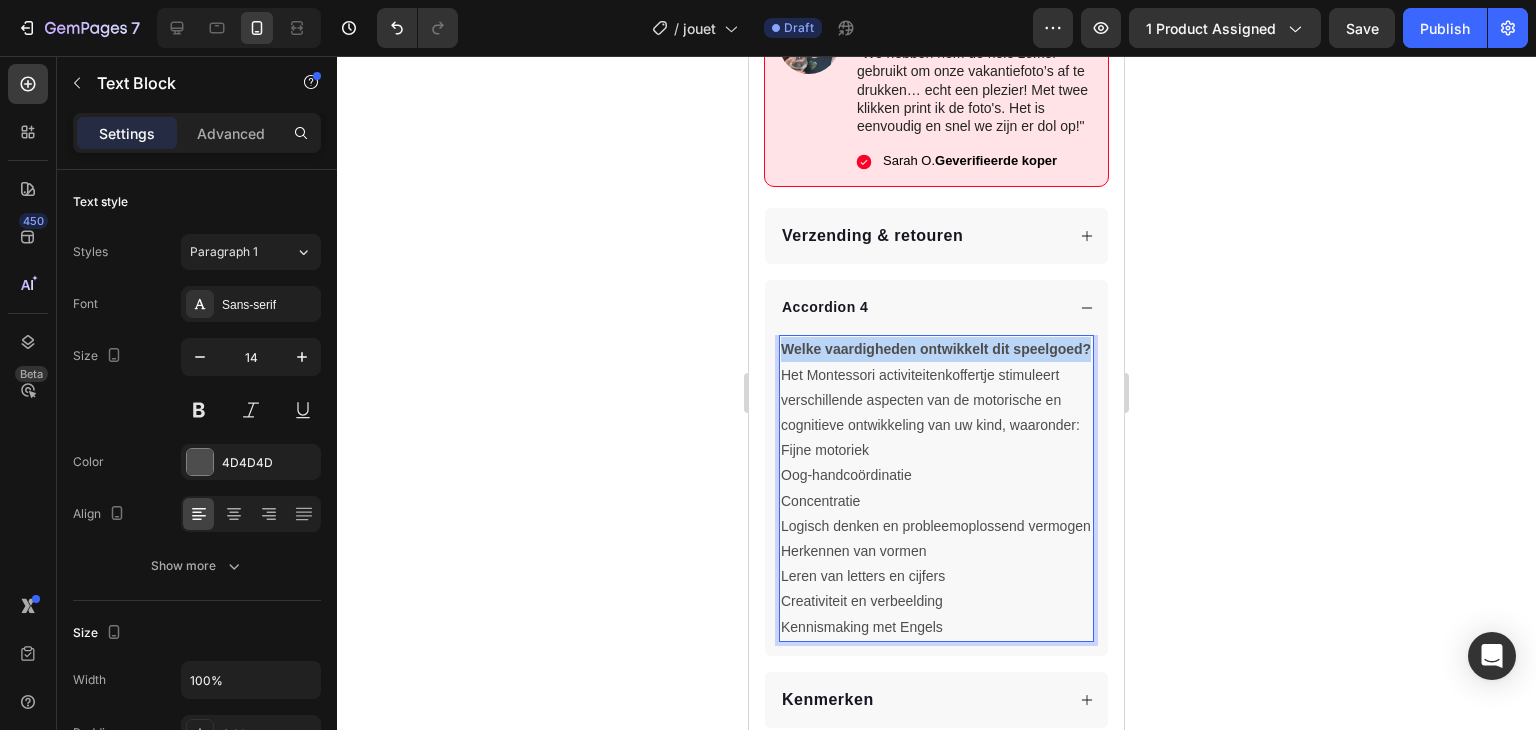 drag, startPoint x: 848, startPoint y: 368, endPoint x: 783, endPoint y: 352, distance: 66.94027 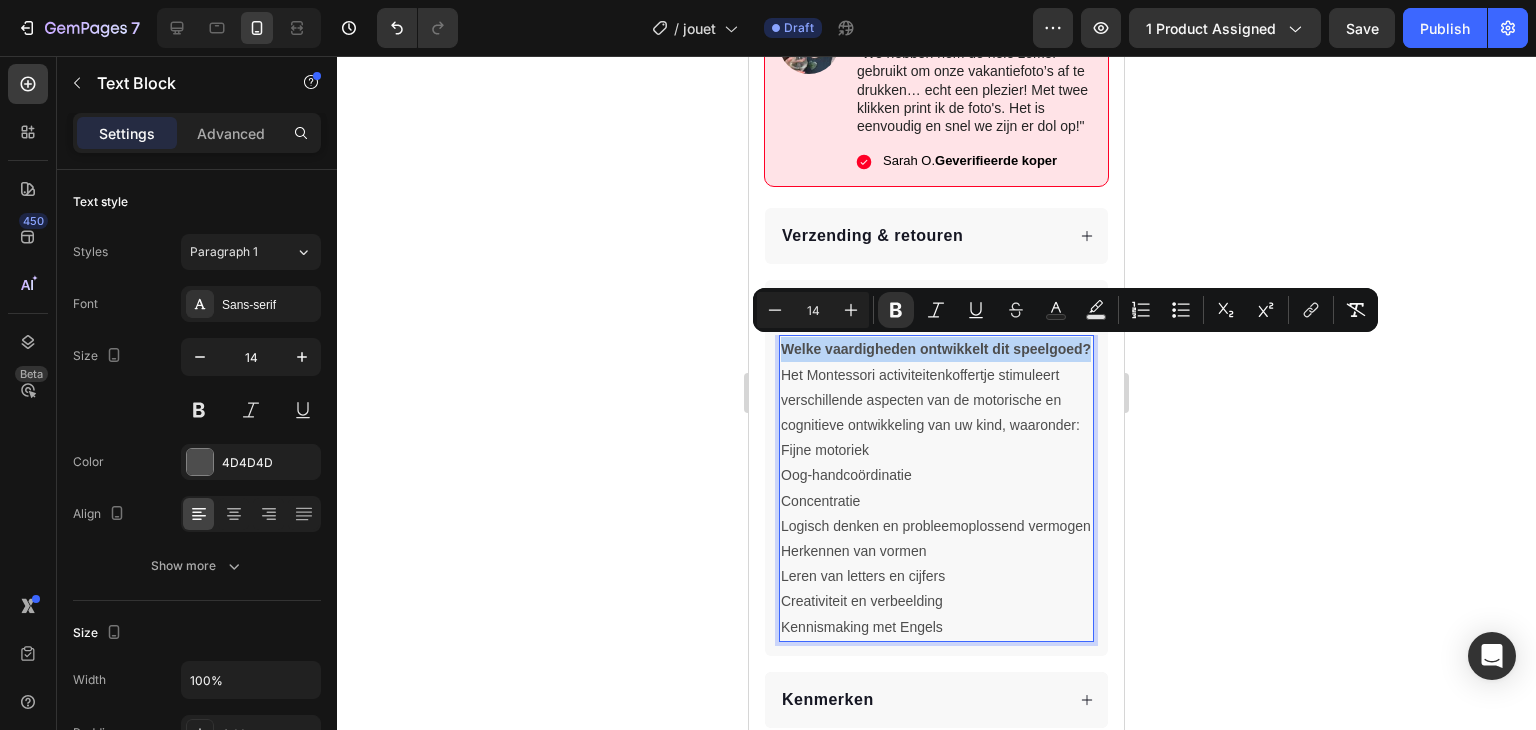 copy on "Welke vaardigheden ontwikkelt dit speelgoed?" 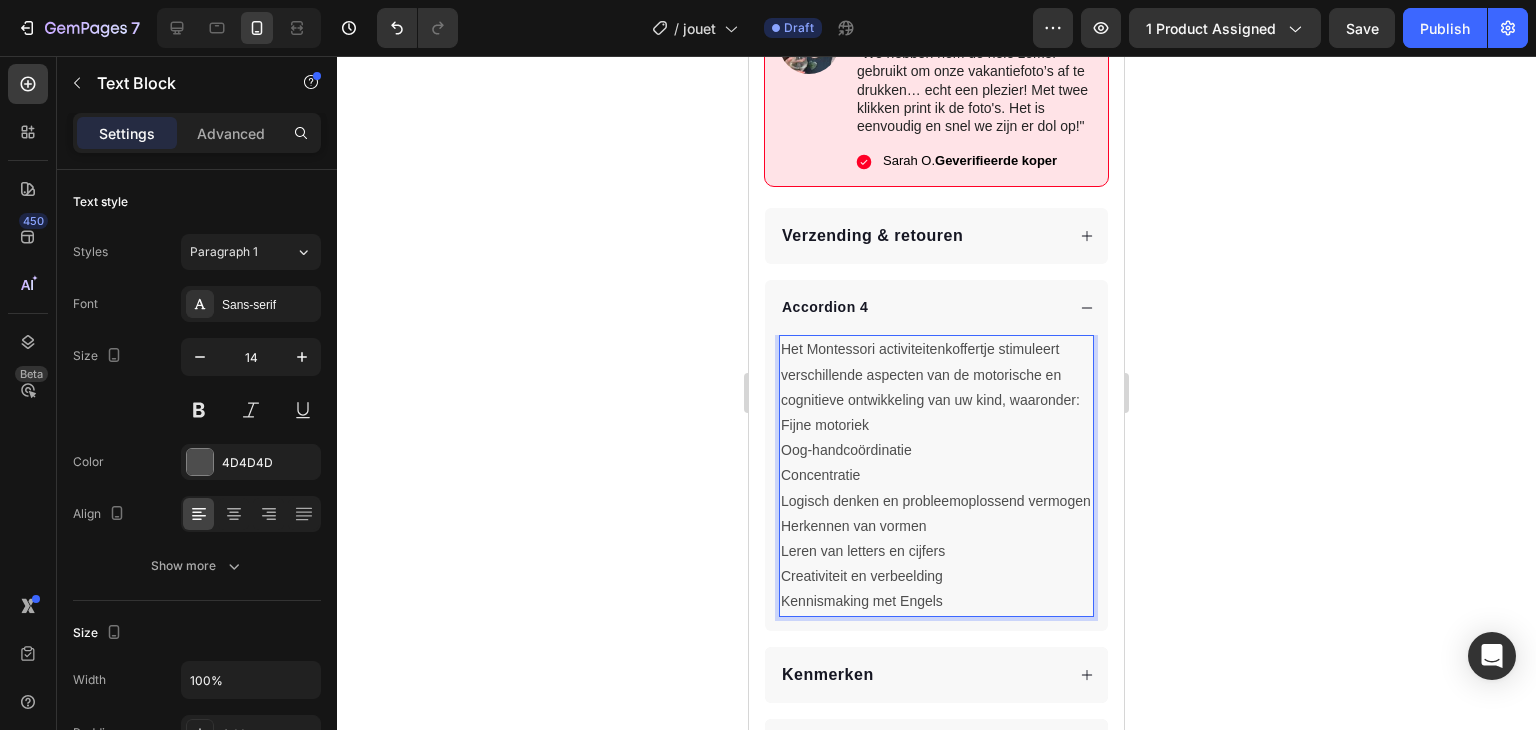 click on "Het Montessori activiteitenkoffertje stimuleert verschillende aspecten van de motorische en cognitieve ontwikkeling van uw kind, waaronder:" at bounding box center [936, 375] 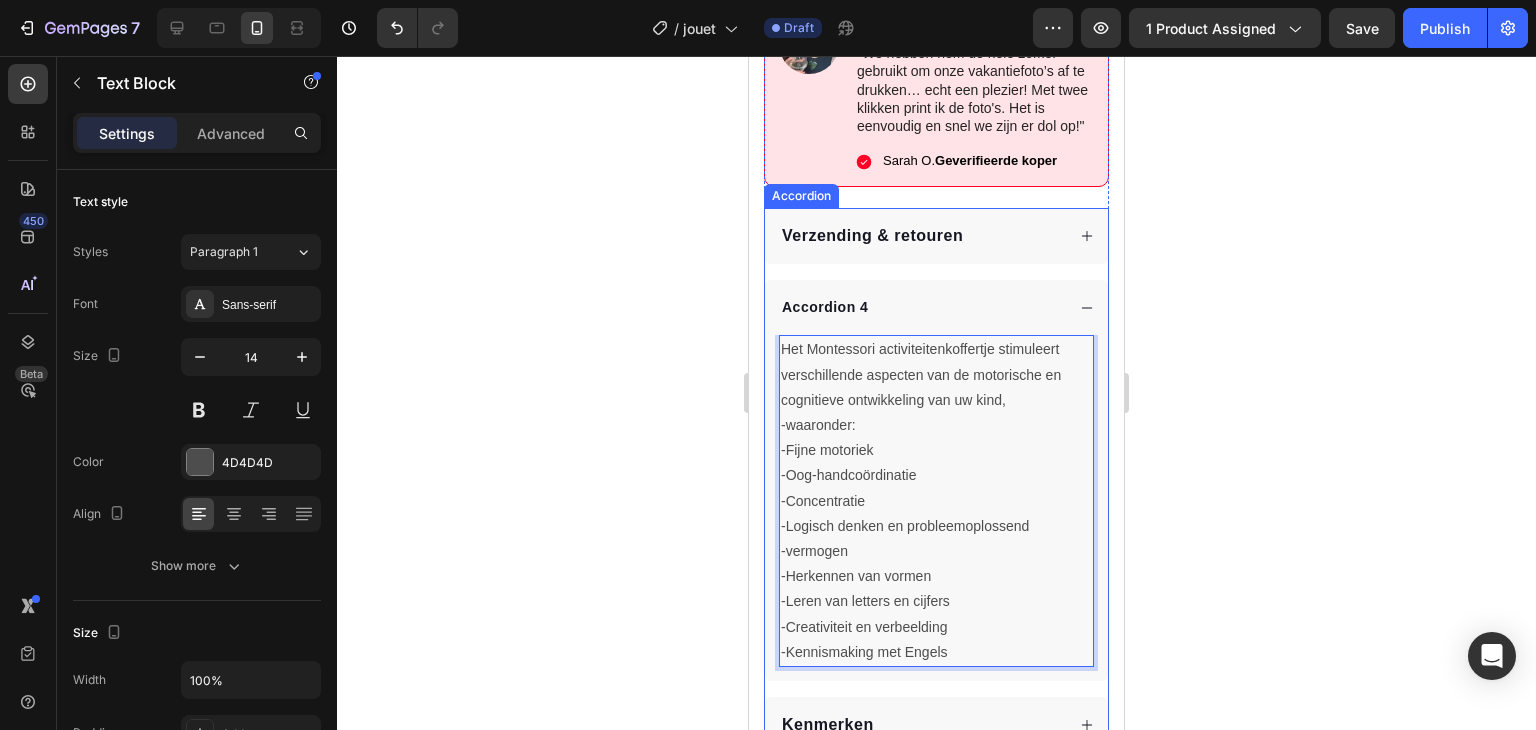 click on "Accordion 4" at bounding box center (825, 307) 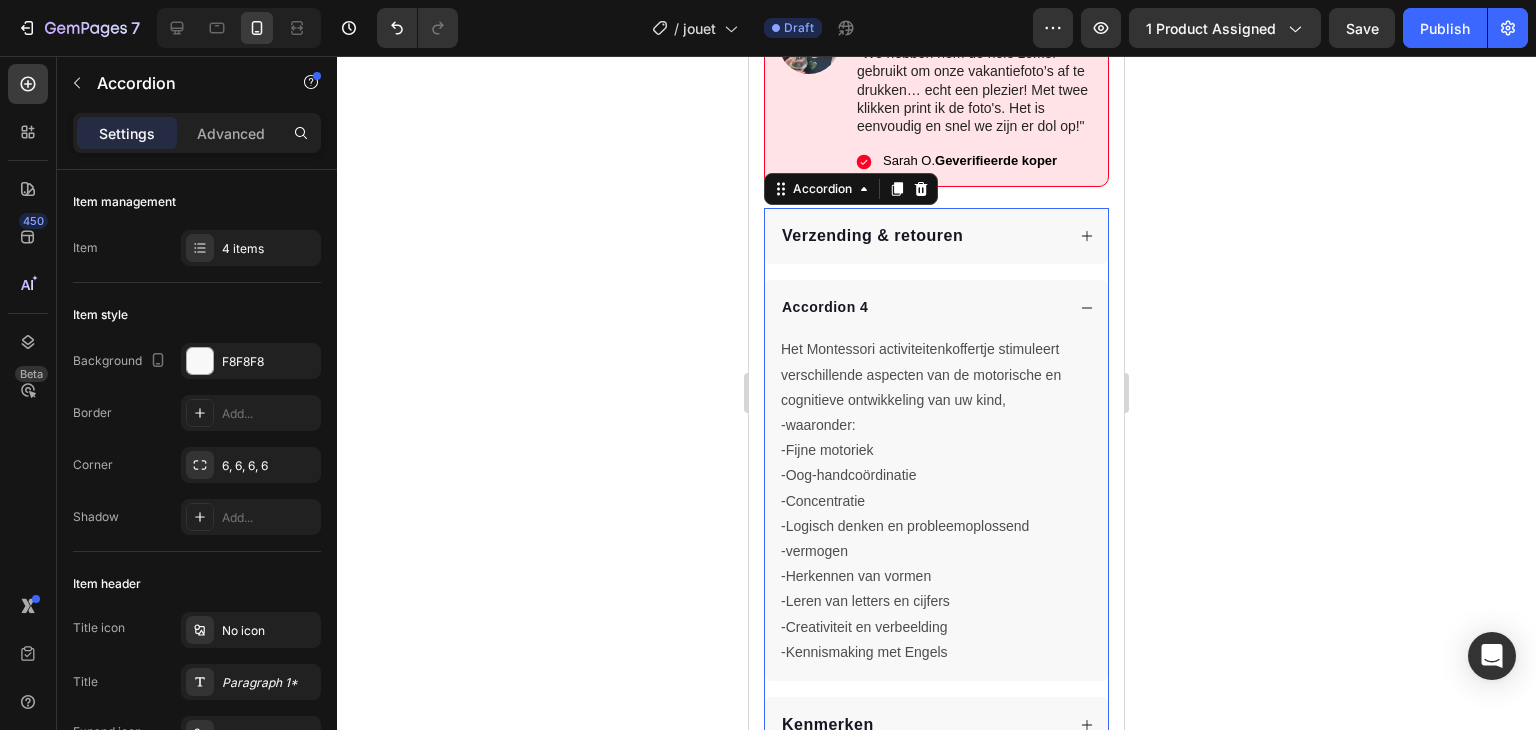 click on "Accordion 4" at bounding box center [825, 307] 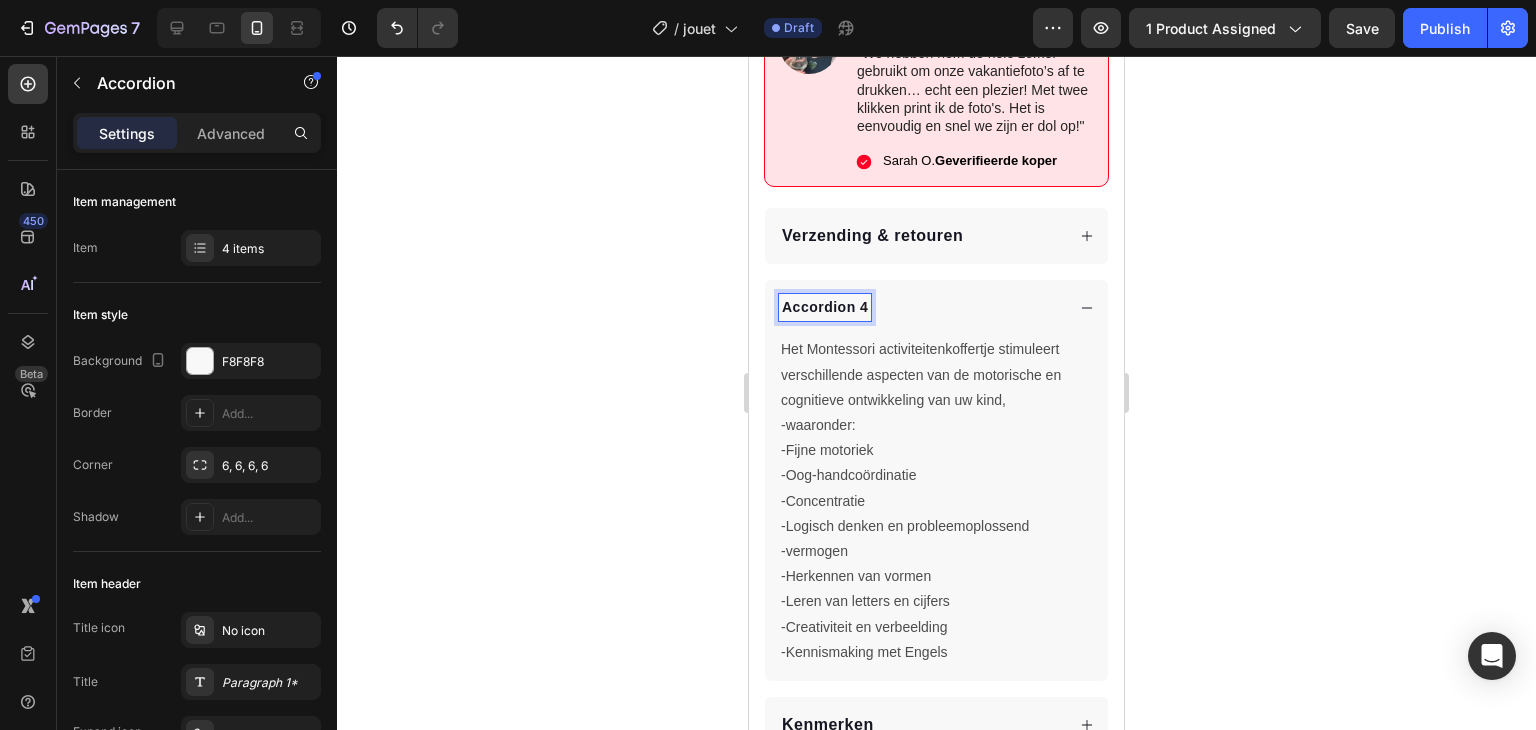 click on "Accordion 4" at bounding box center (825, 307) 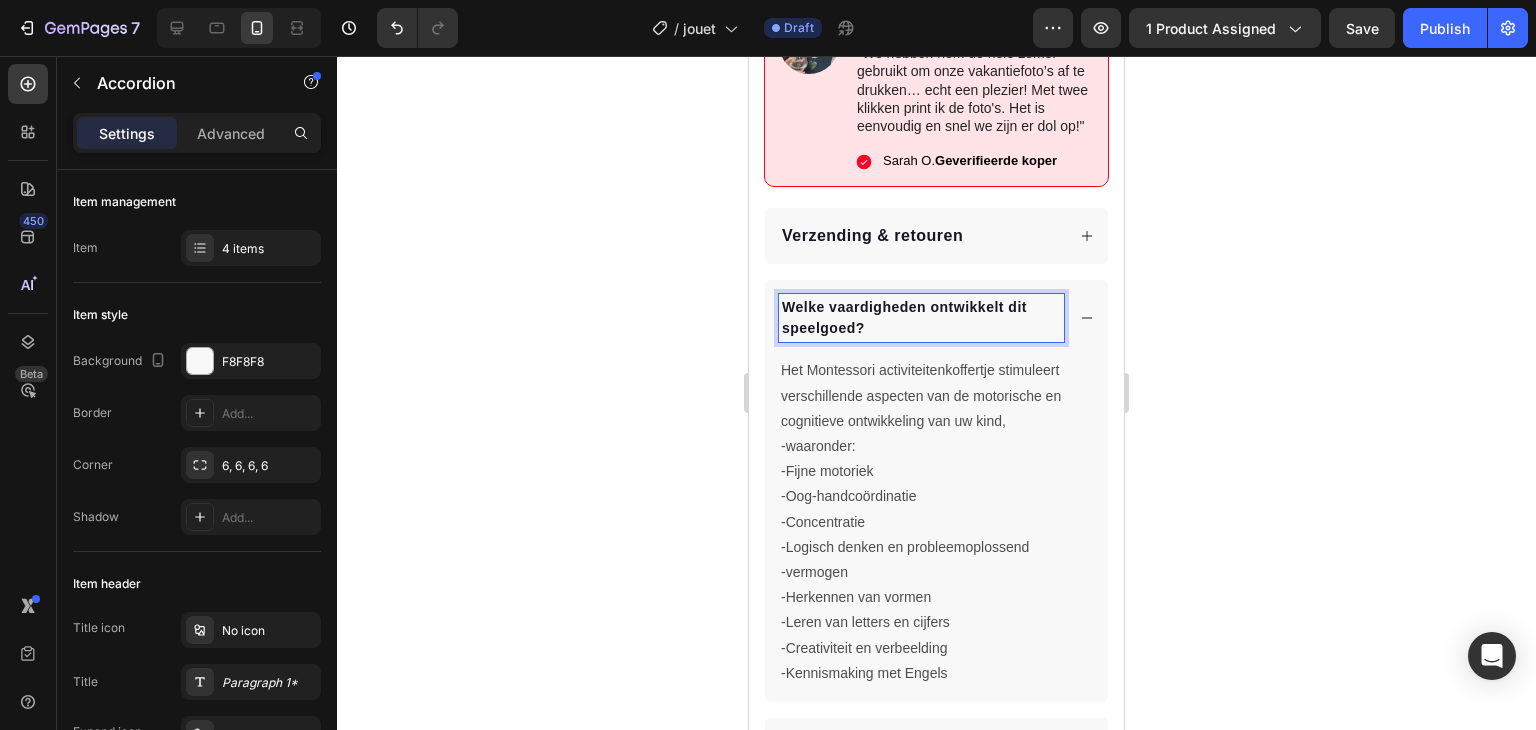 click on "Verzending & retouren" at bounding box center [872, 235] 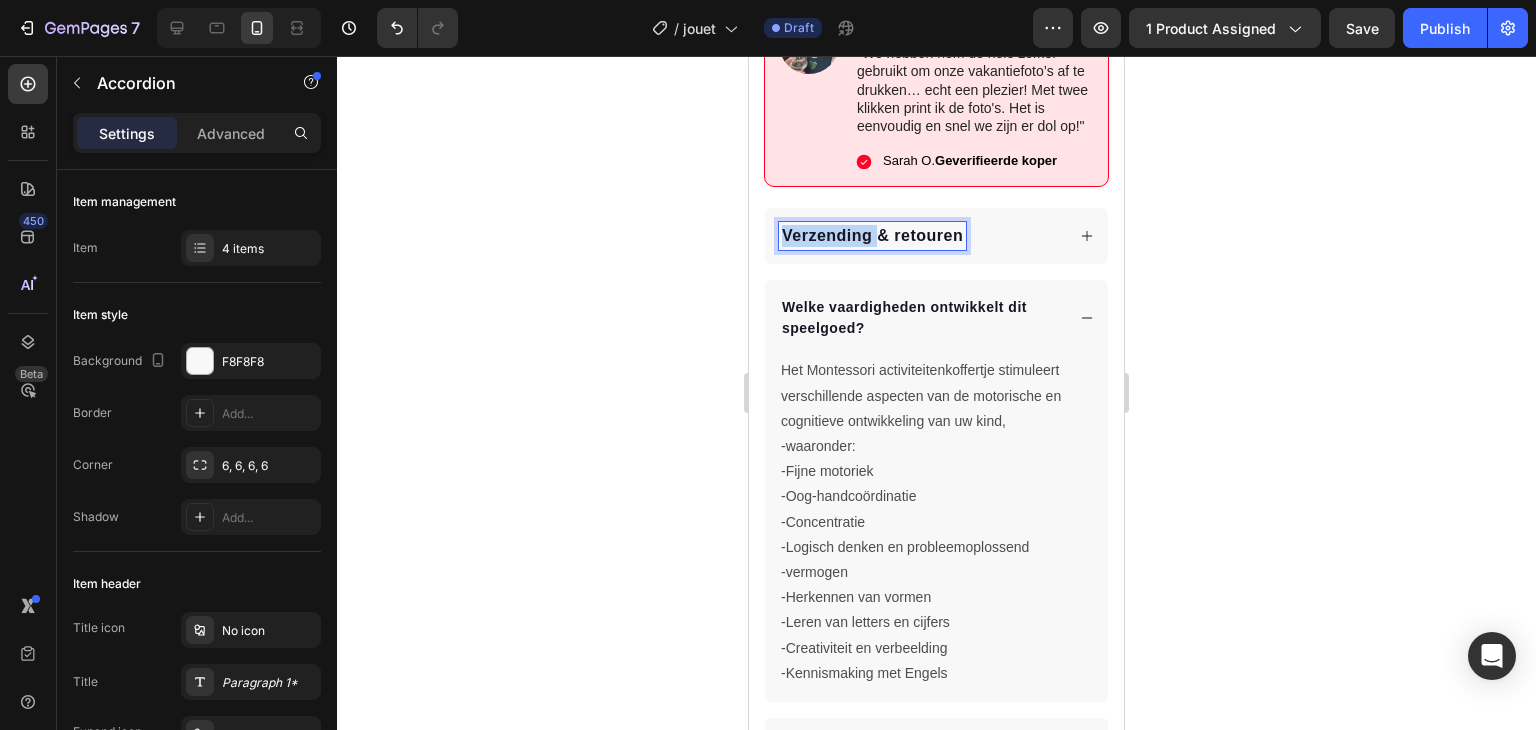 click on "Verzending & retouren" at bounding box center (872, 235) 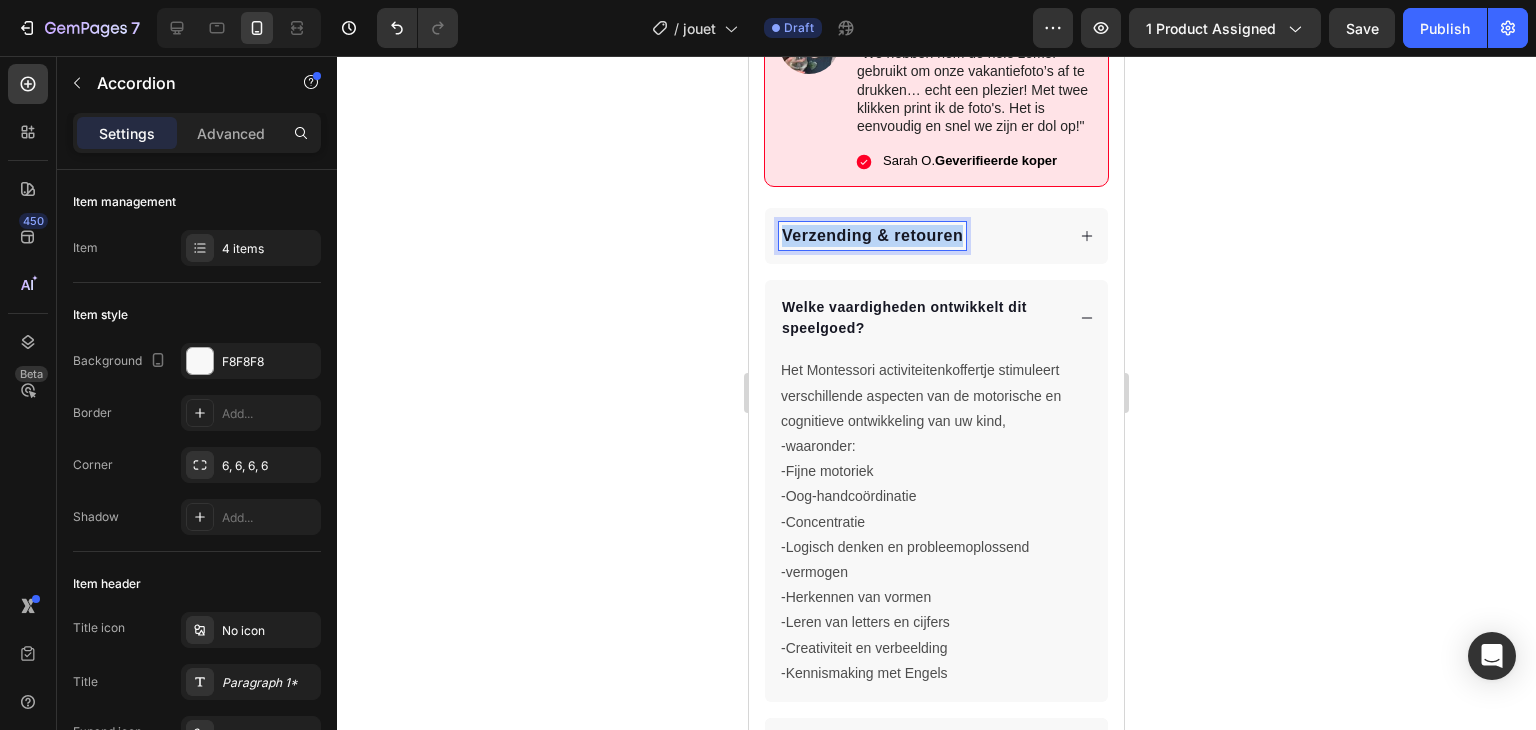 click on "Verzending & retouren" at bounding box center (872, 235) 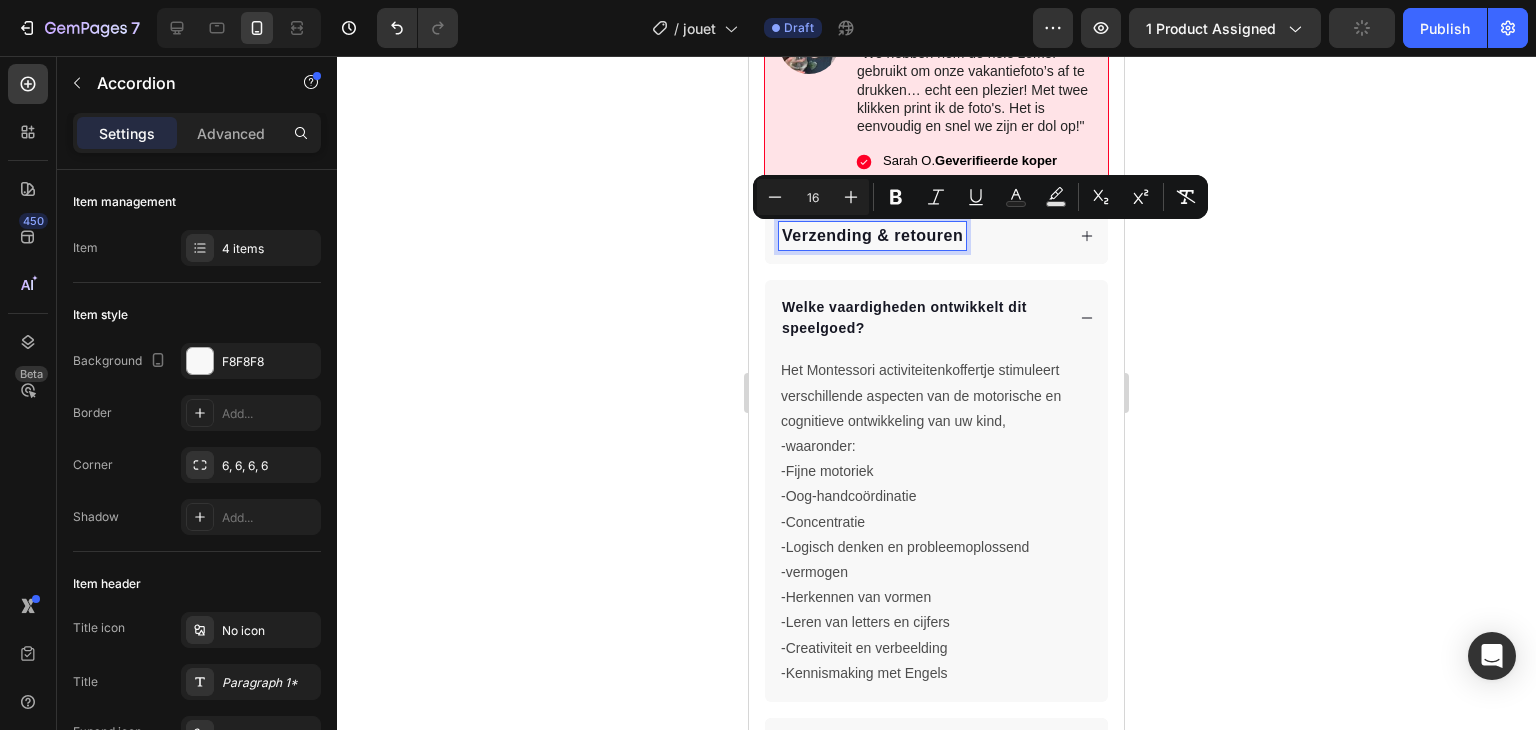click on "Welke vaardigheden ontwikkelt dit speelgoed?" at bounding box center (904, 317) 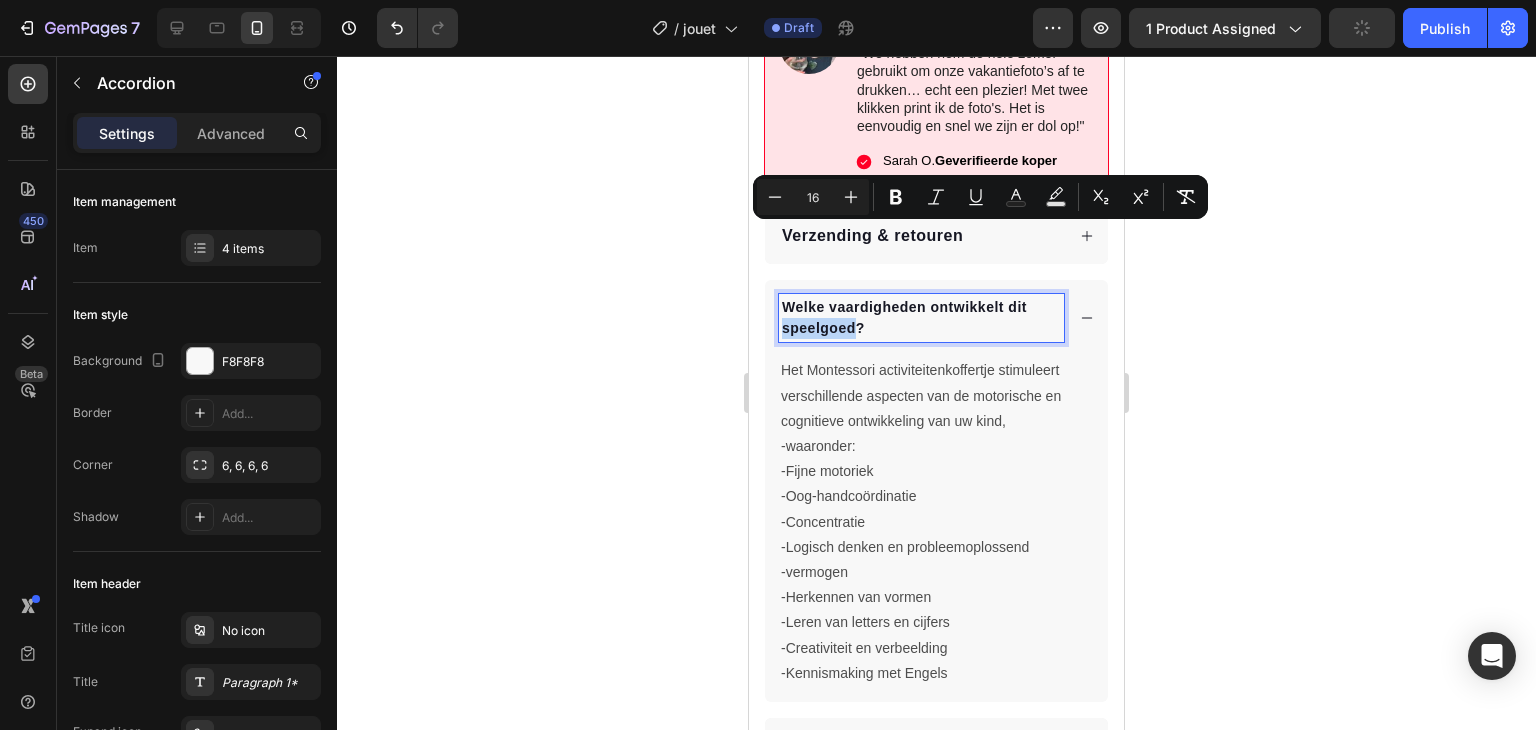 click on "Welke vaardigheden ontwikkelt dit speelgoed?" at bounding box center (904, 317) 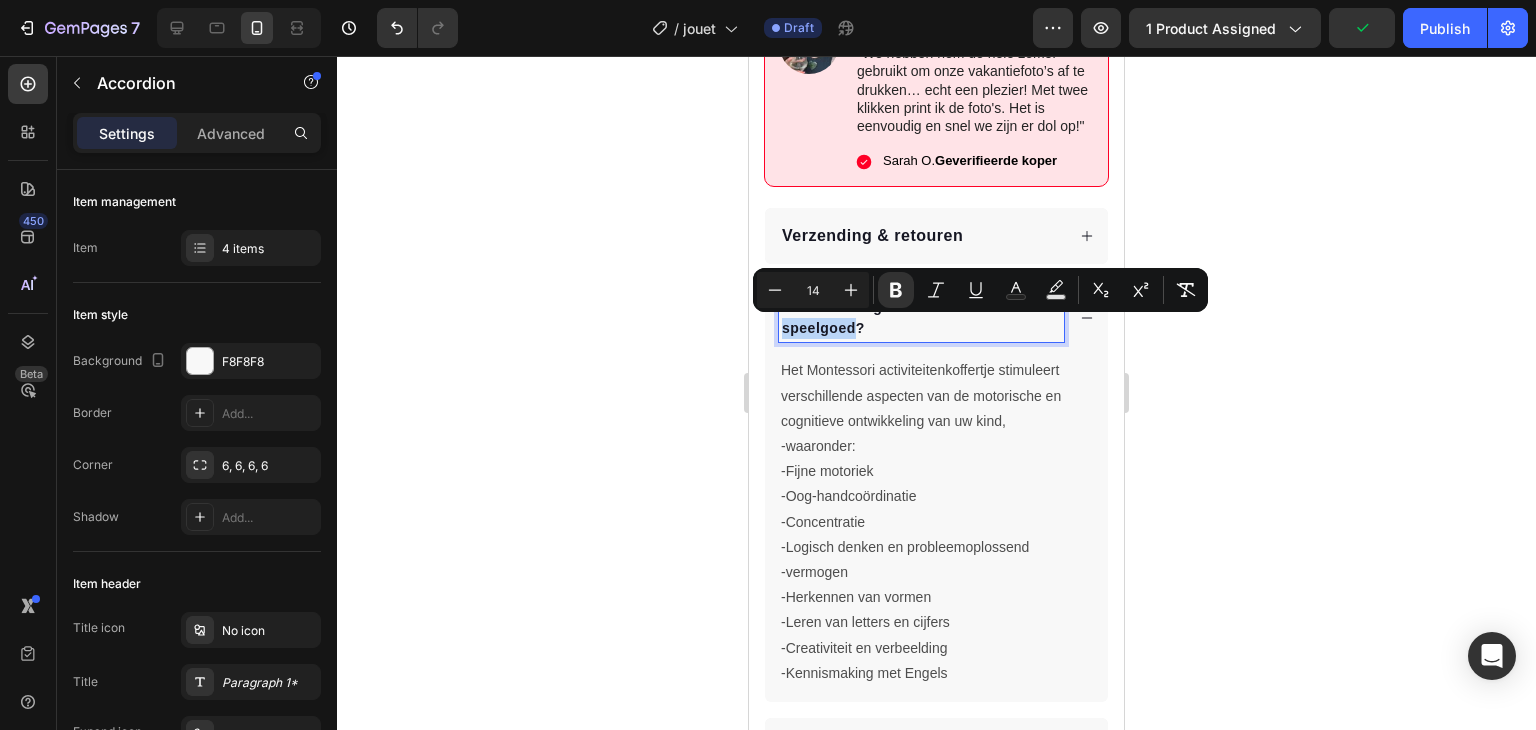 click on "Welke vaardigheden ontwikkelt dit speelgoed?" at bounding box center (921, 318) 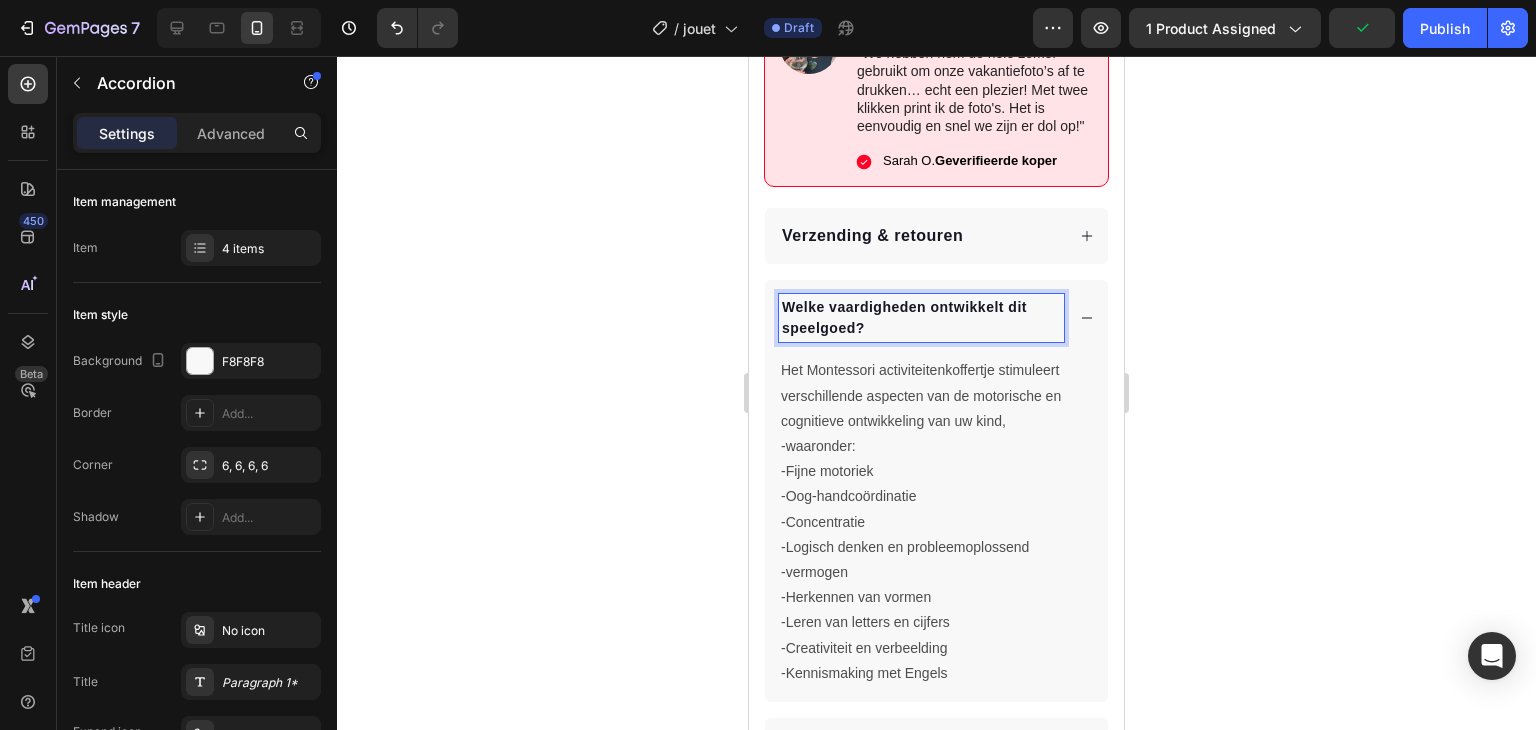 click on "Welke vaardigheden ontwikkelt dit speelgoed?" at bounding box center (904, 317) 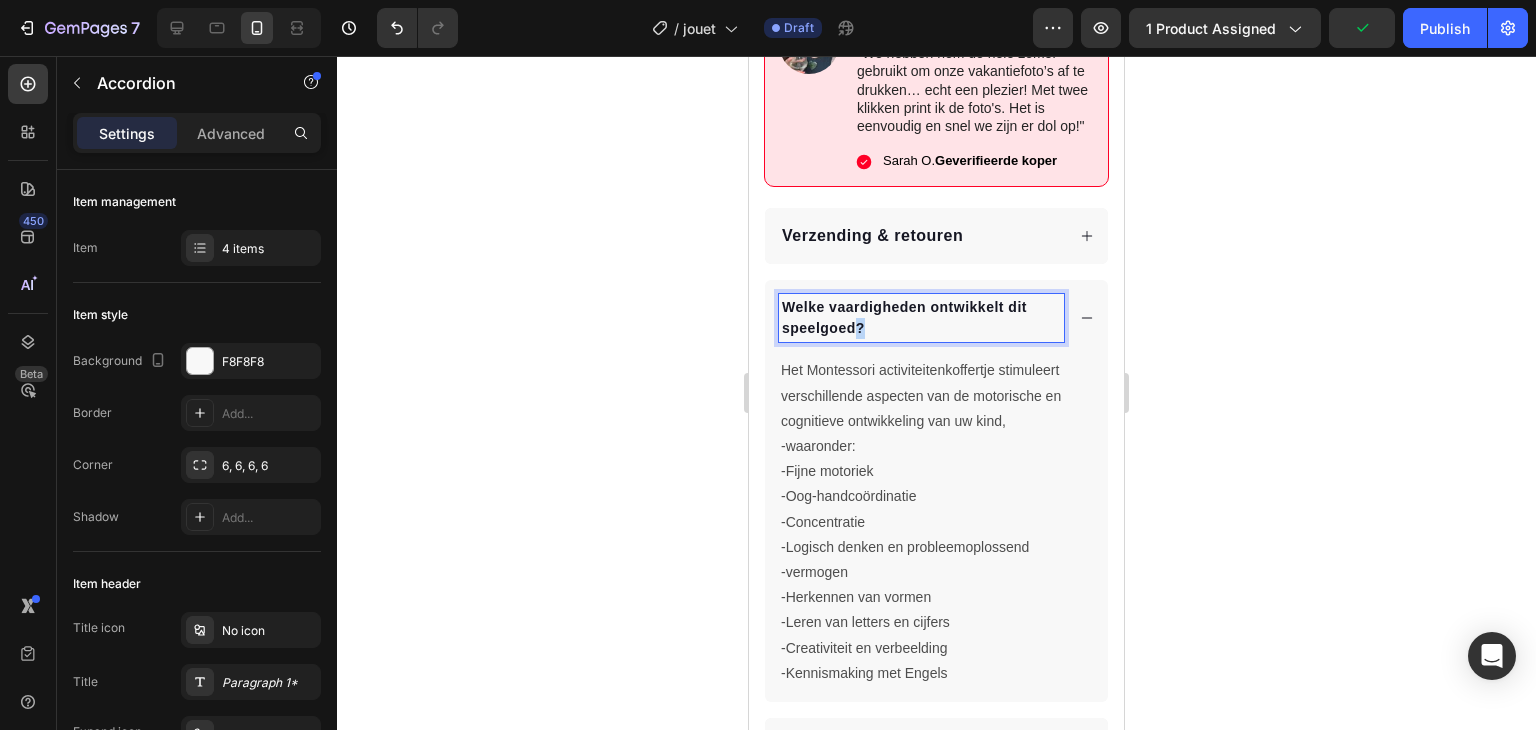 click on "Welke vaardigheden ontwikkelt dit speelgoed?" at bounding box center (904, 317) 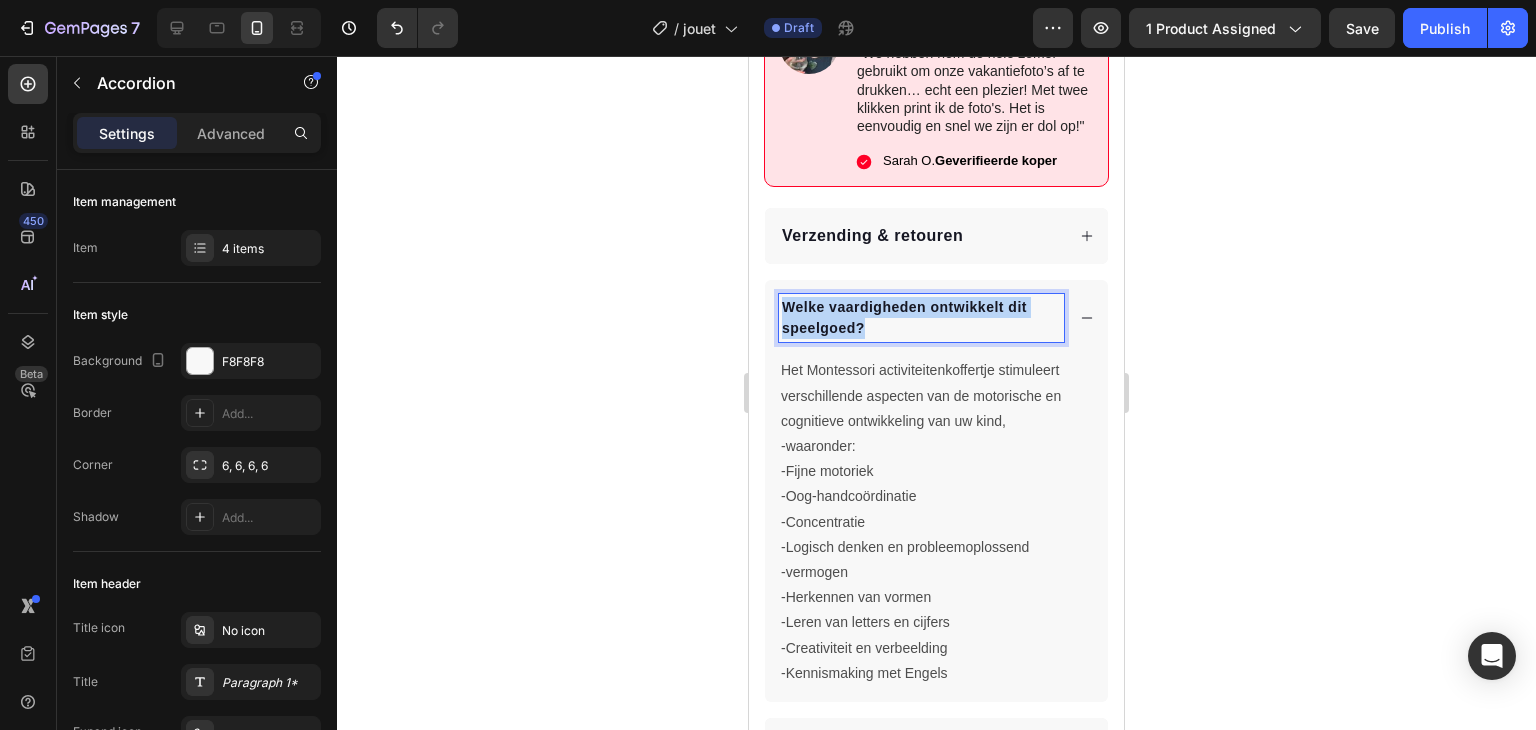 click on "Welke vaardigheden ontwikkelt dit speelgoed?" at bounding box center [904, 317] 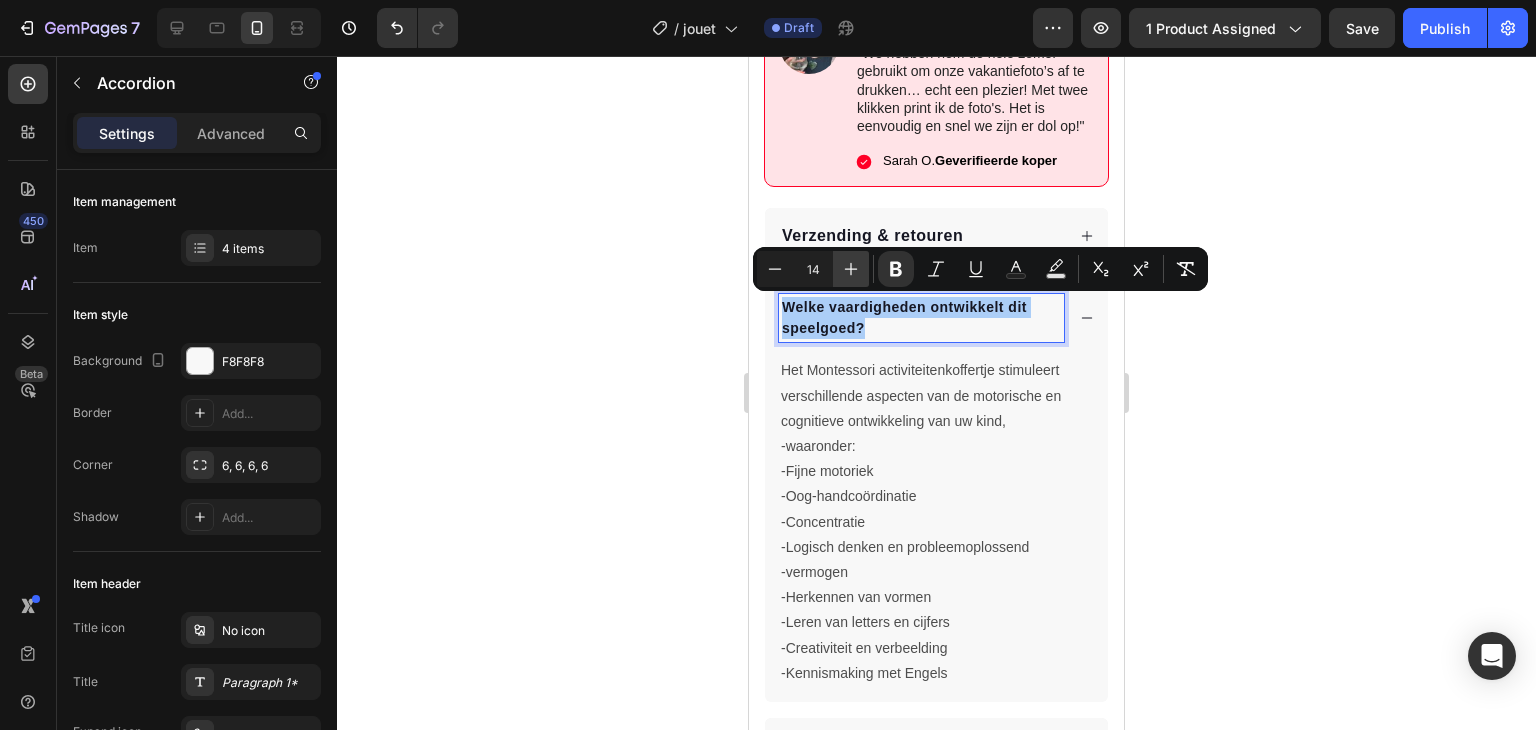 click 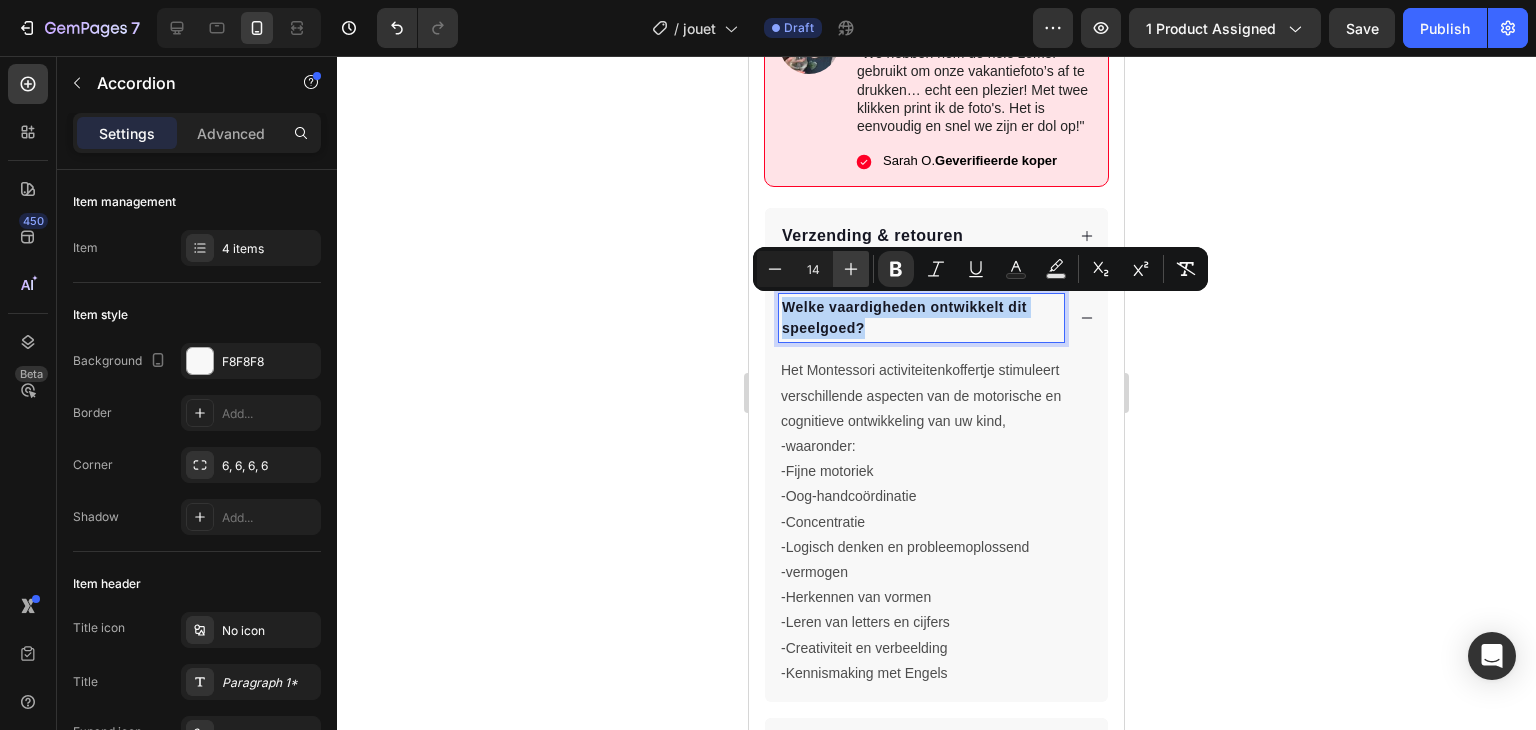 type on "15" 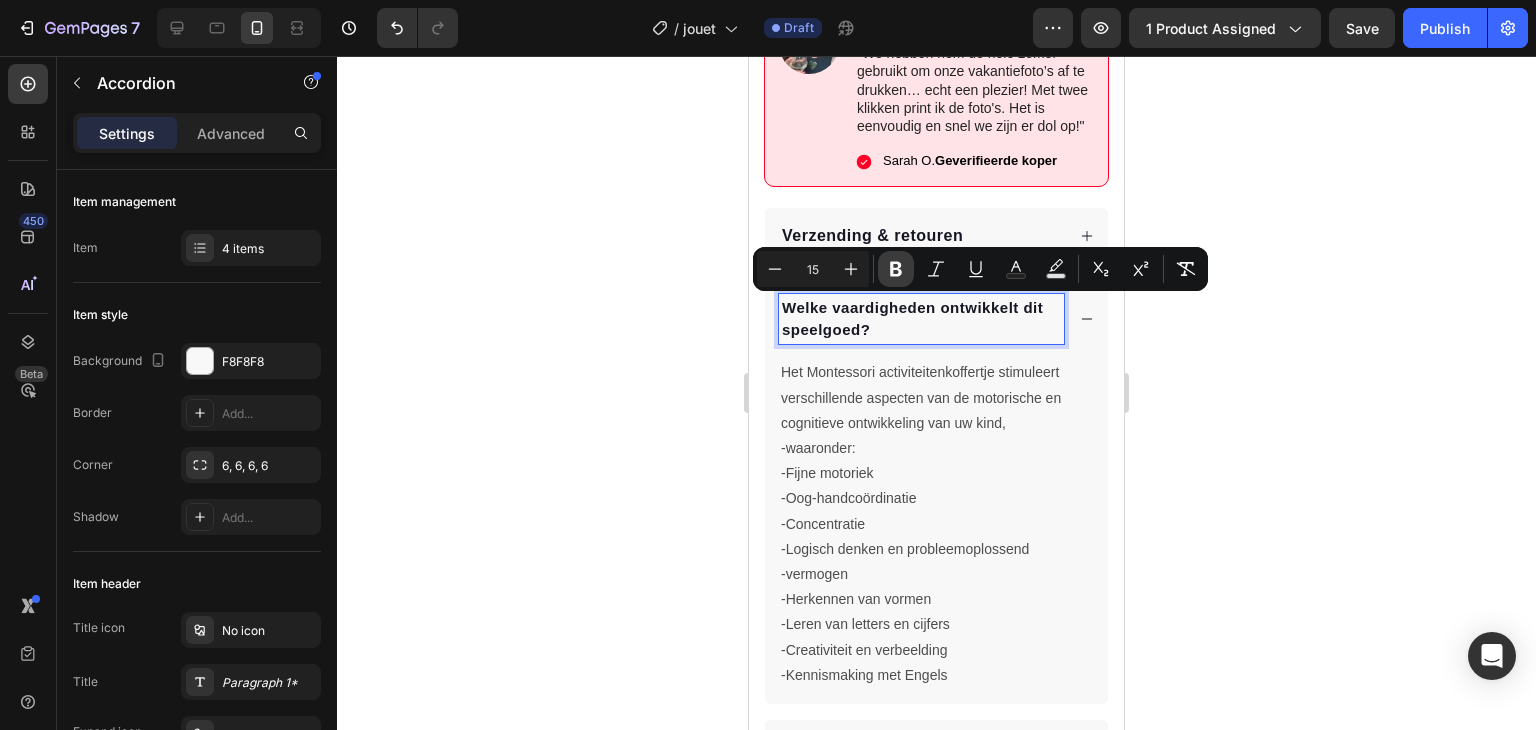 click 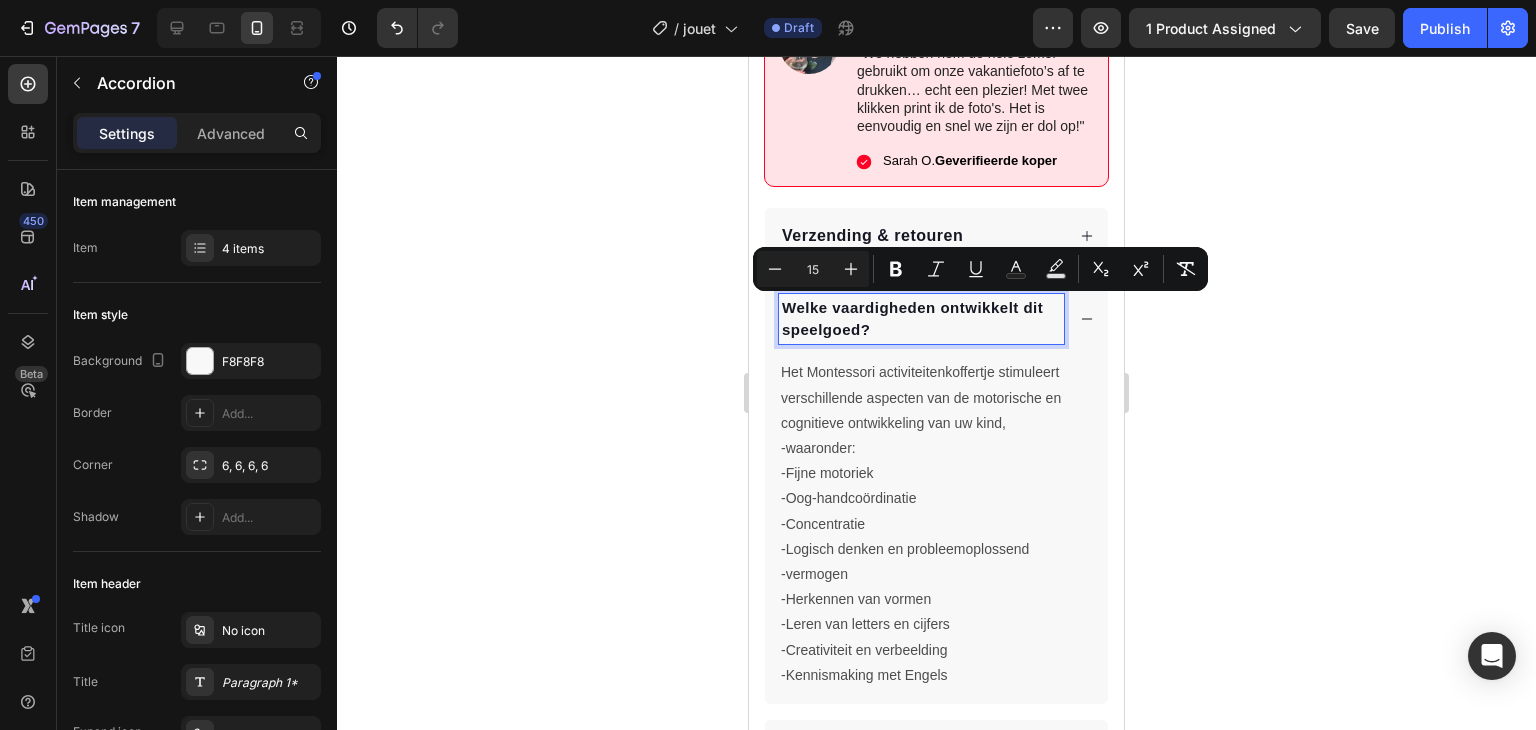 click 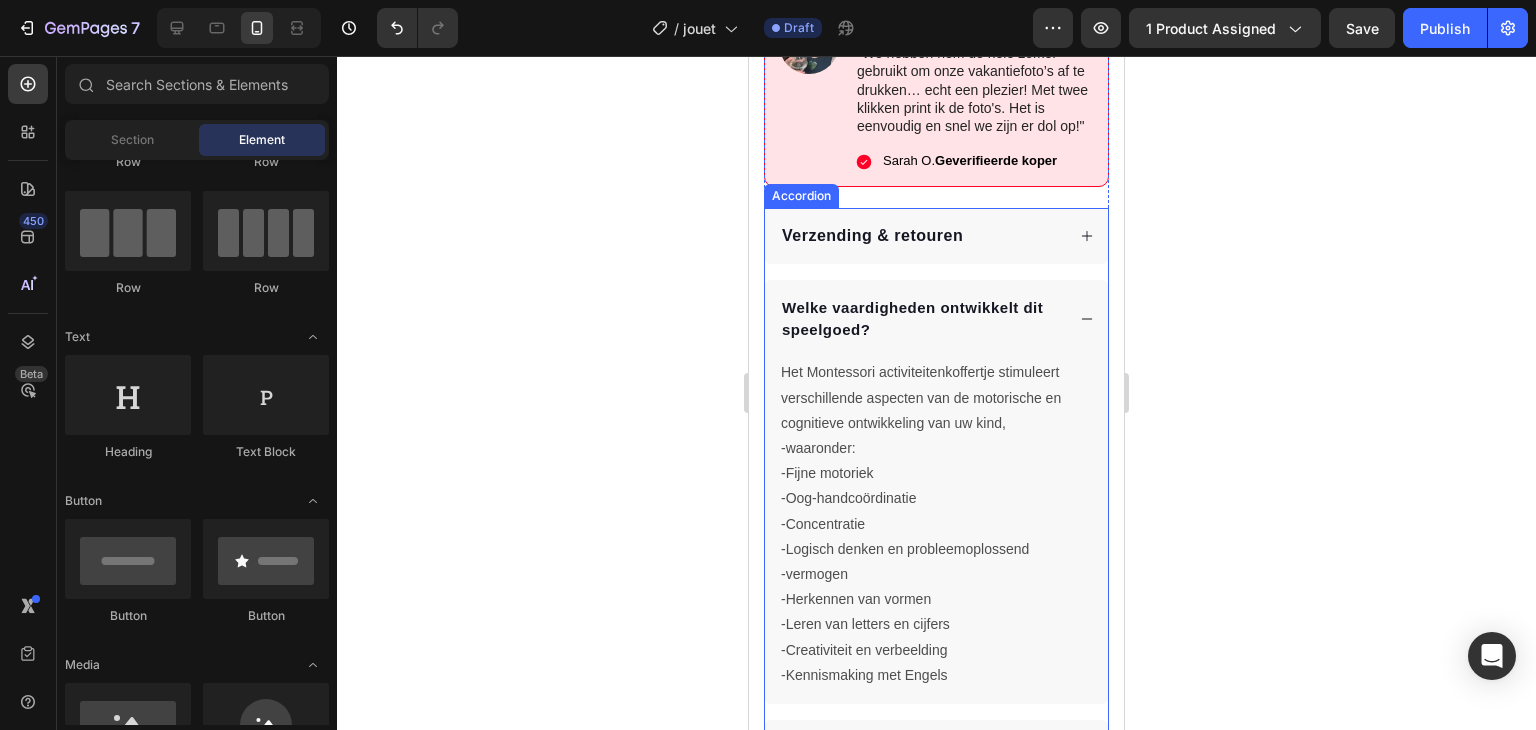 click on "Verzending & retouren" at bounding box center [872, 235] 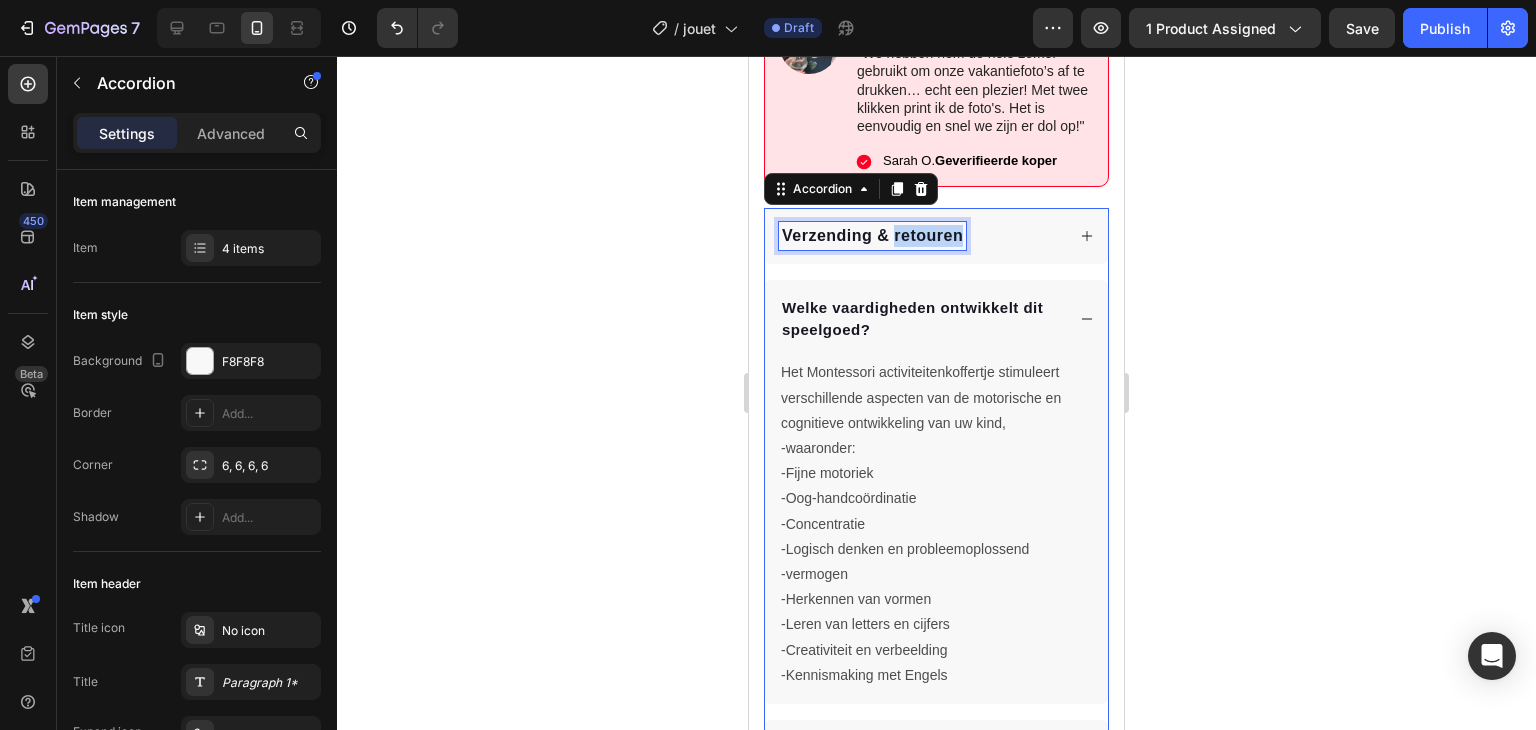 click on "Verzending & retouren" at bounding box center [872, 235] 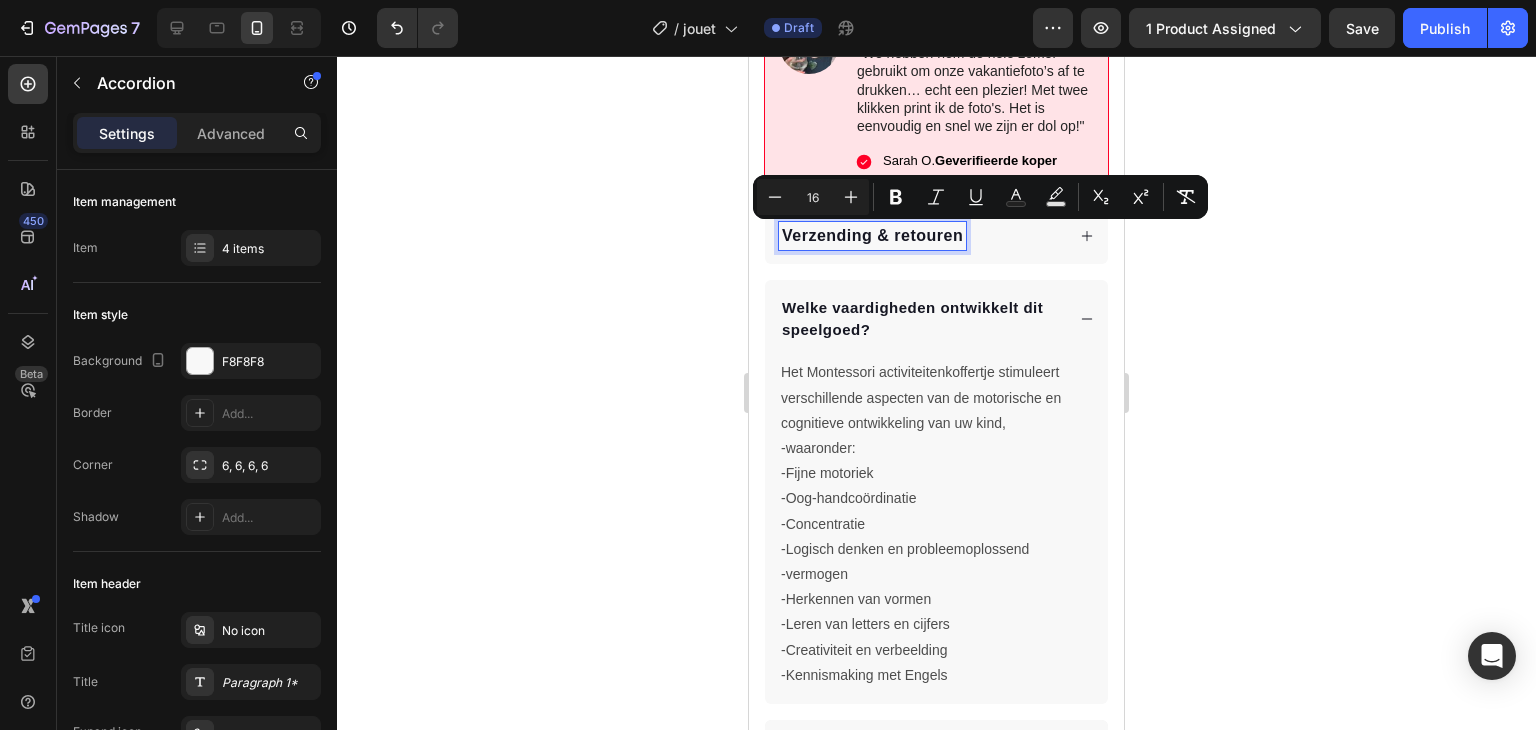 click on "Welke vaardigheden ontwikkelt dit speelgoed?" at bounding box center [912, 318] 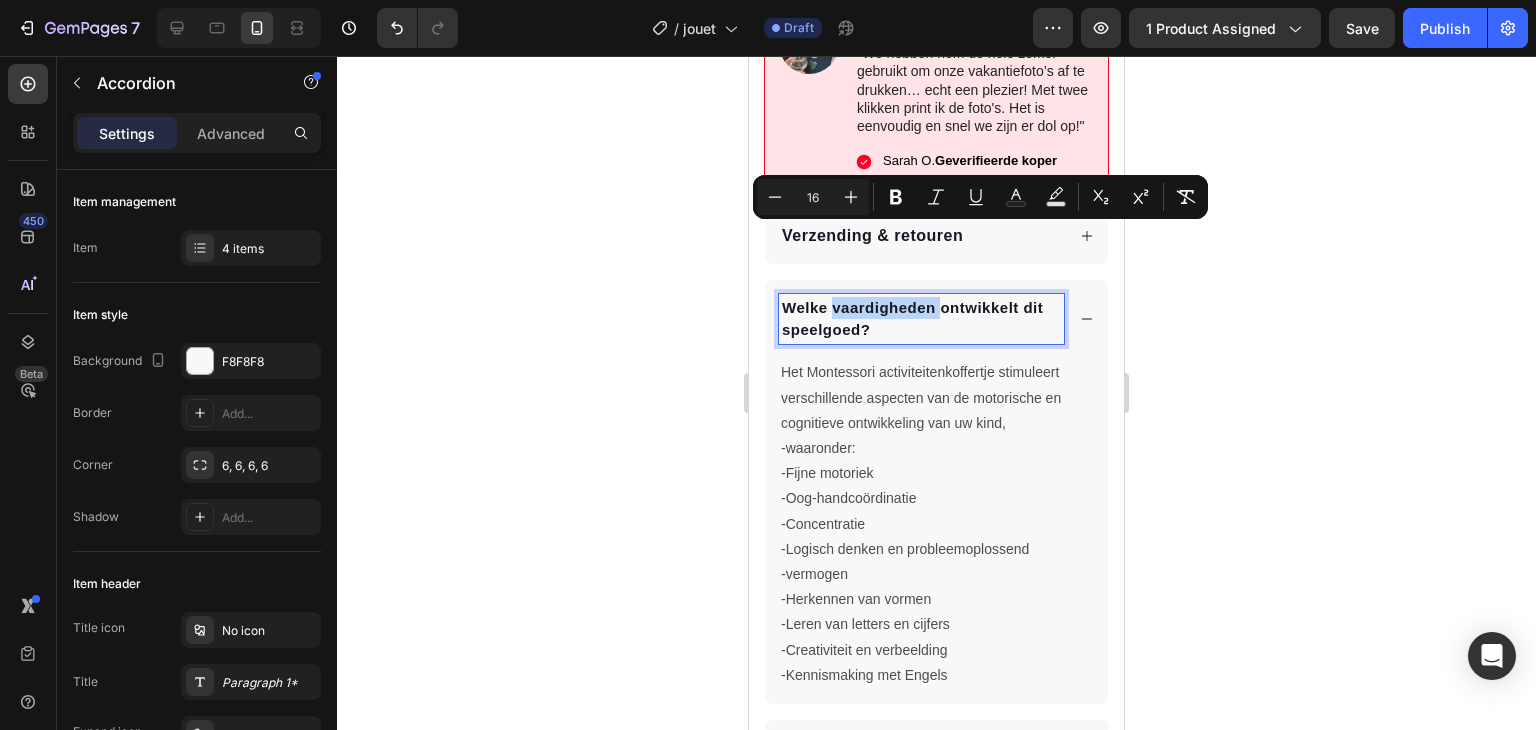 click on "Welke vaardigheden ontwikkelt dit speelgoed?" at bounding box center (912, 318) 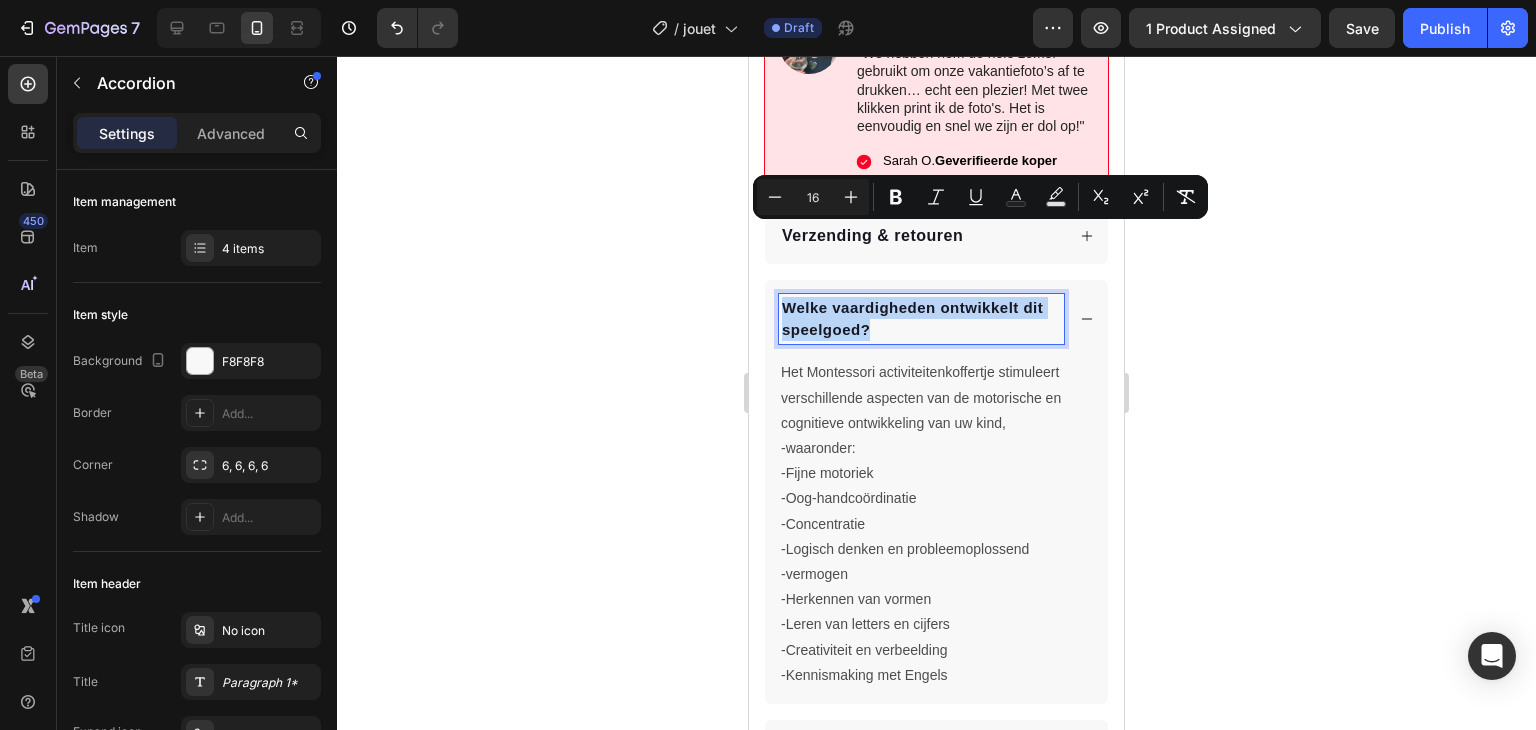 click on "Welke vaardigheden ontwikkelt dit speelgoed?" at bounding box center [912, 318] 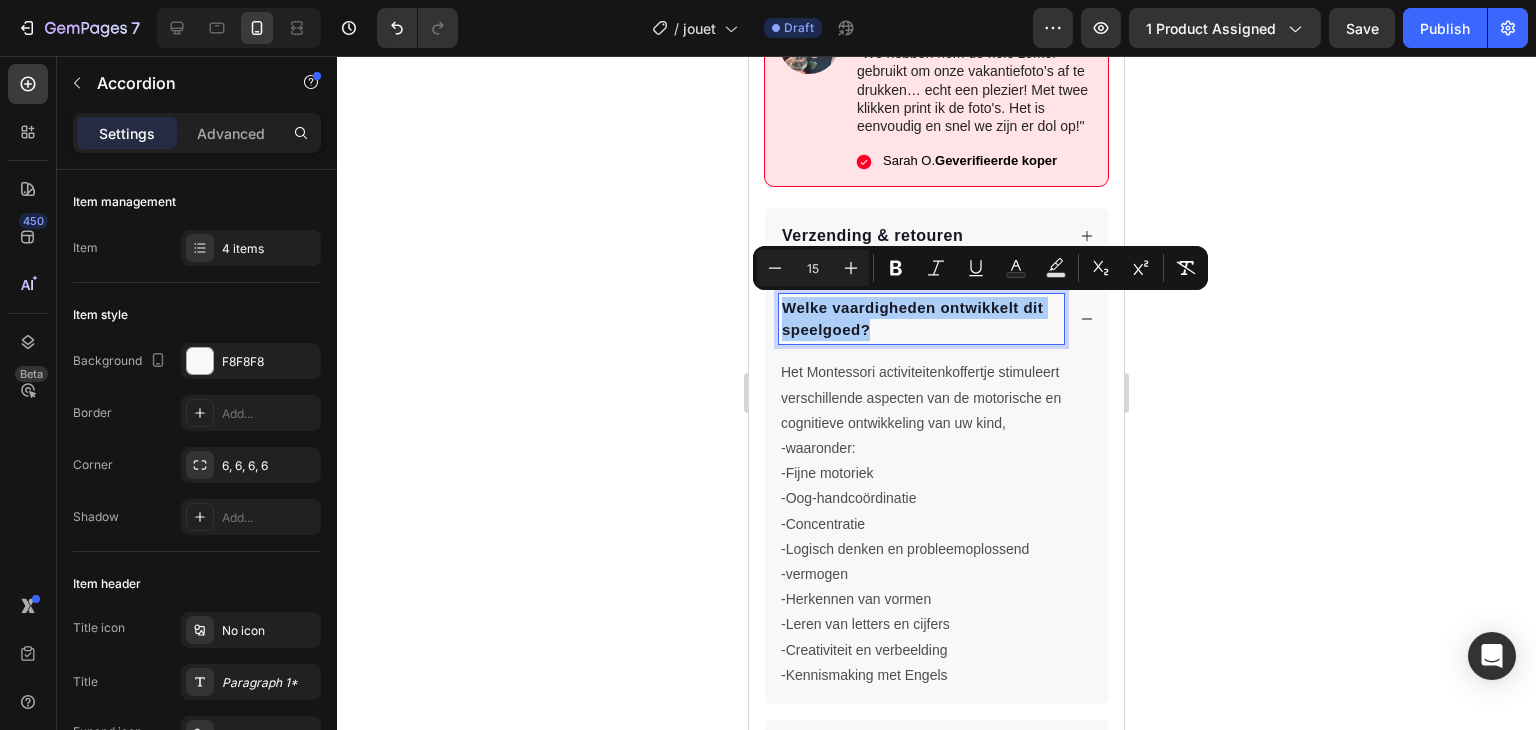 click 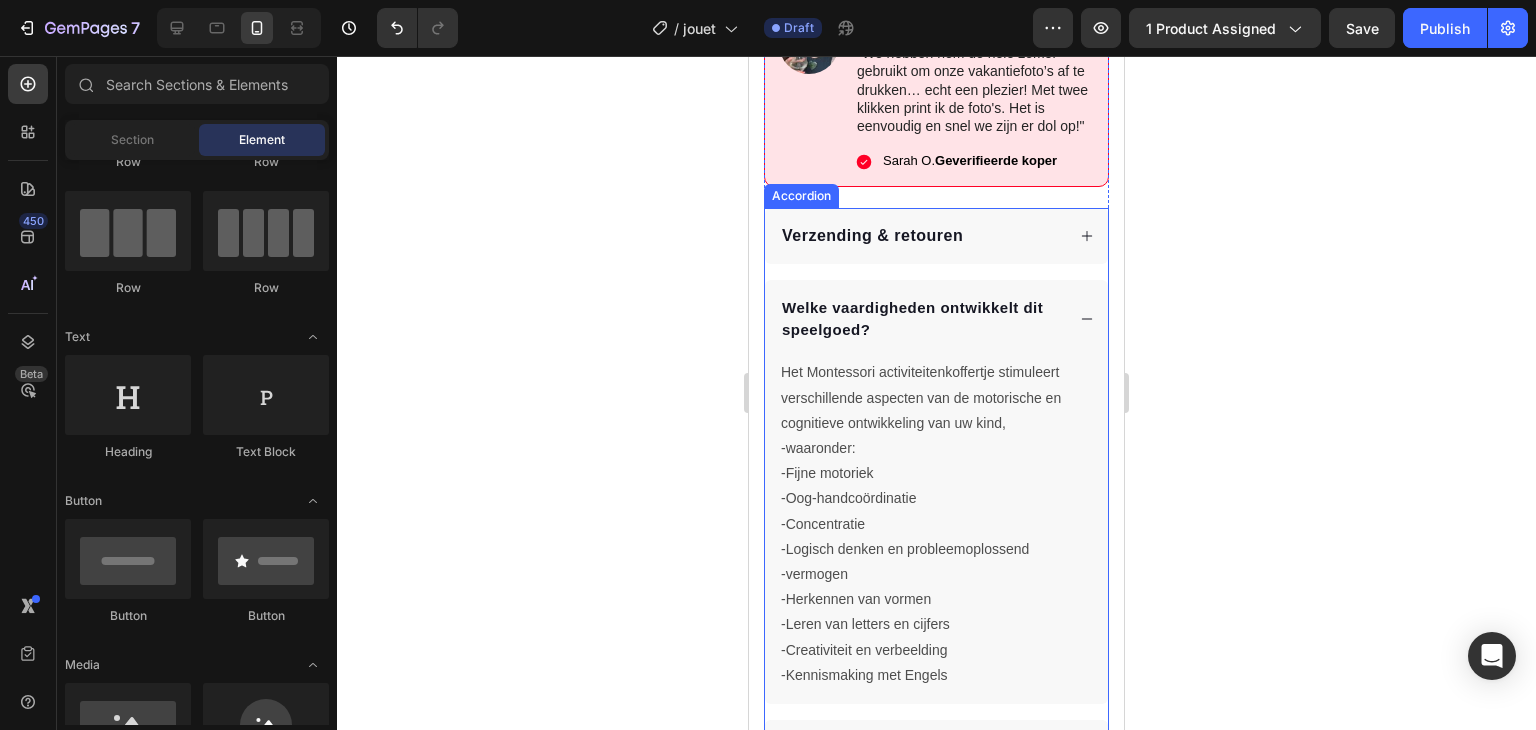 click 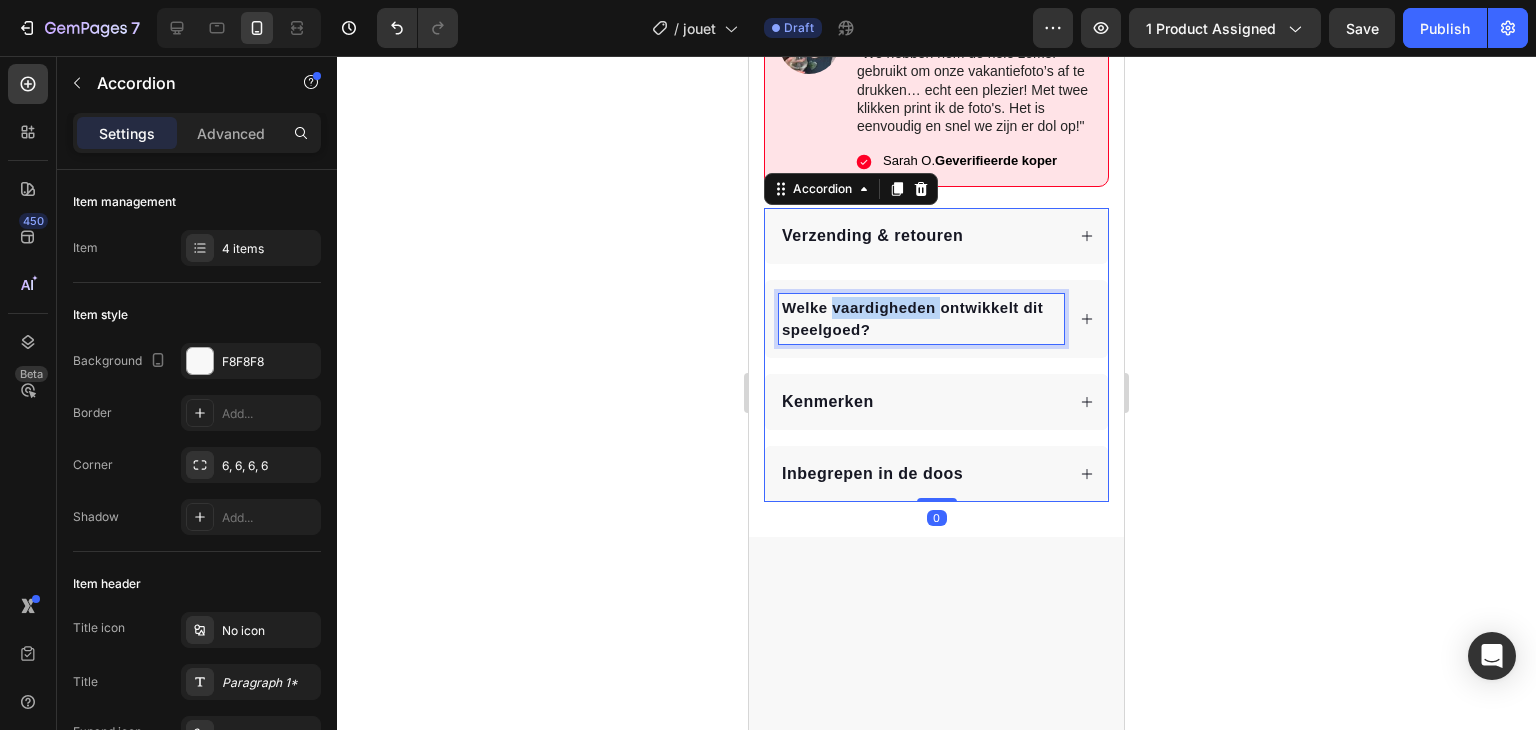 click on "Welke vaardigheden ontwikkelt dit speelgoed?" at bounding box center [921, 319] 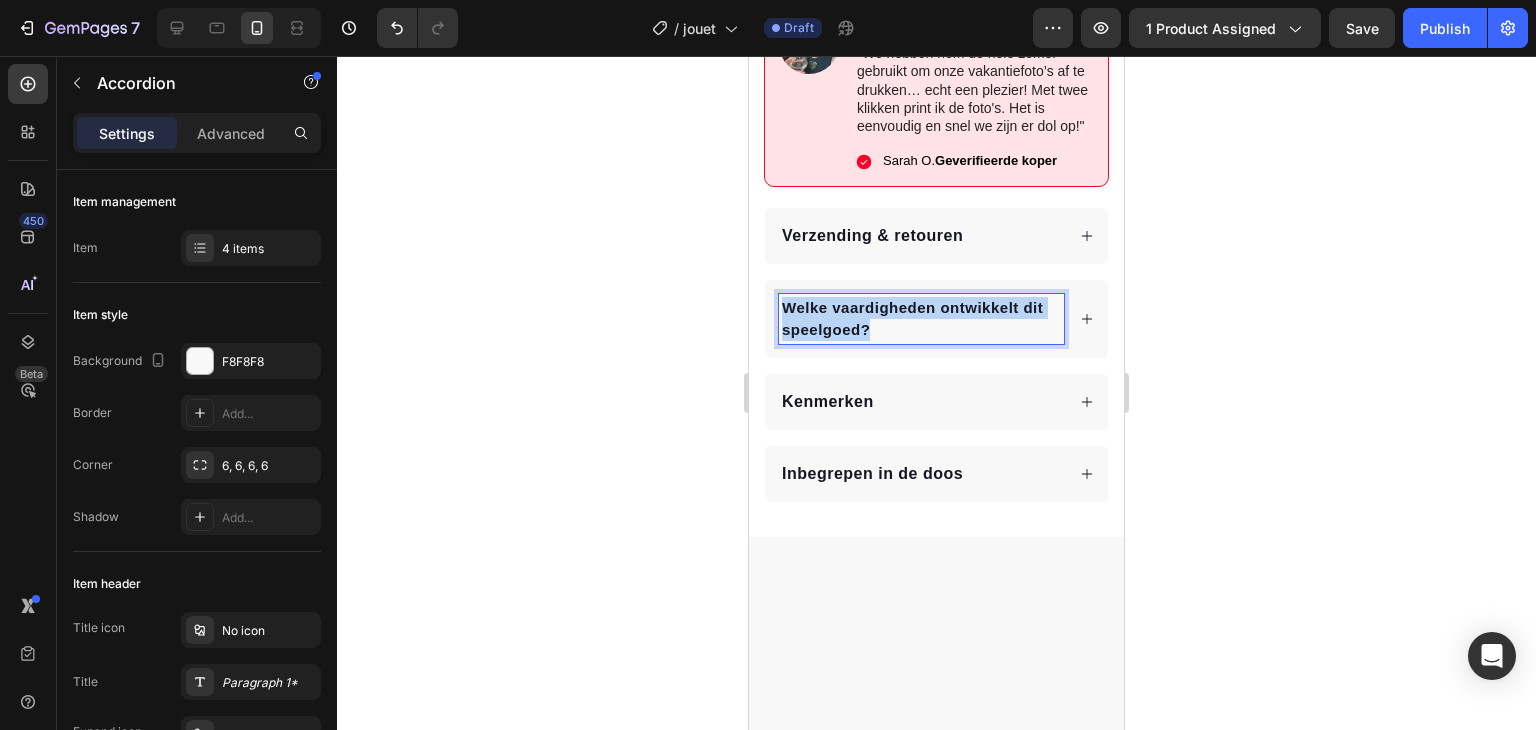 click on "Welke vaardigheden ontwikkelt dit speelgoed?" at bounding box center (921, 319) 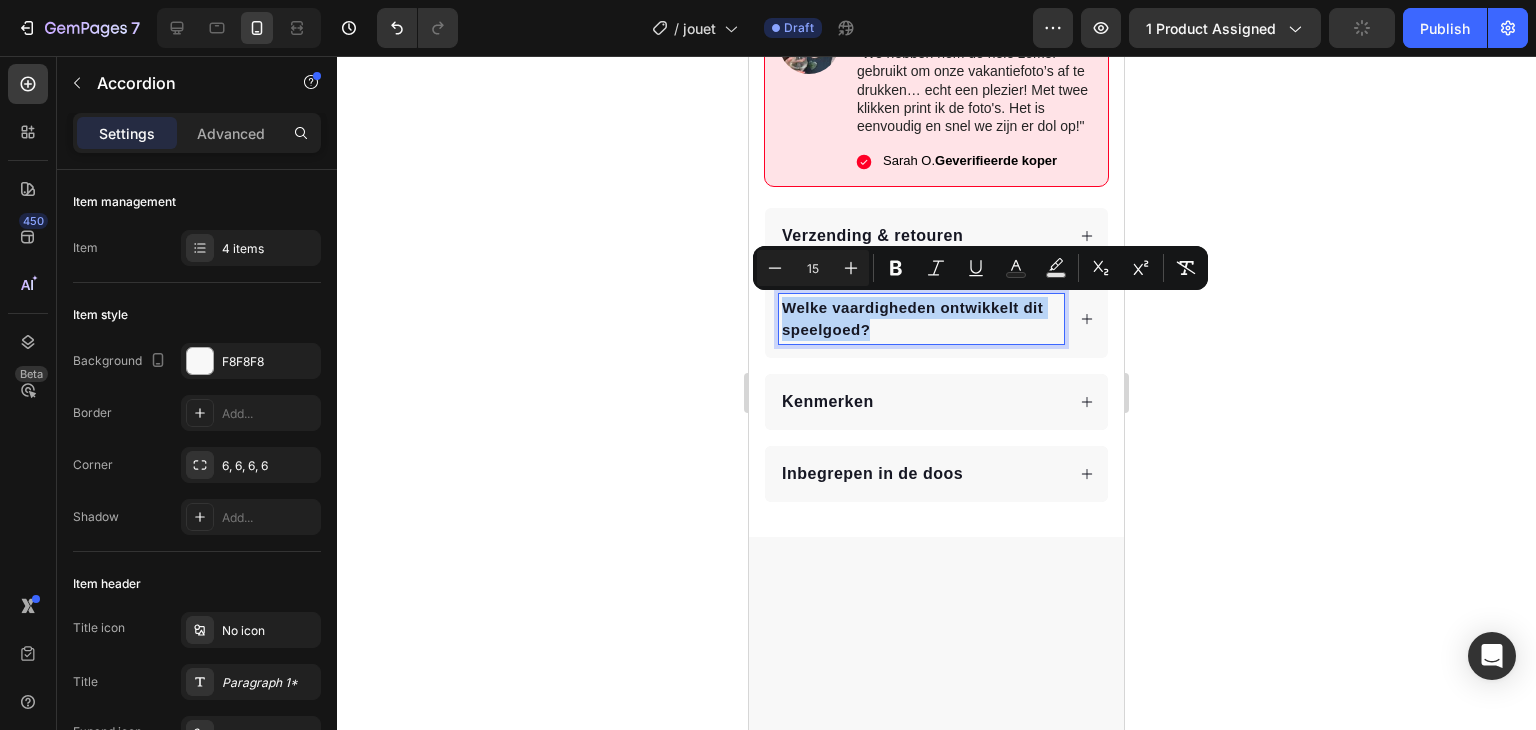 click on "Welke vaardigheden ontwikkelt dit speelgoed?" at bounding box center (912, 318) 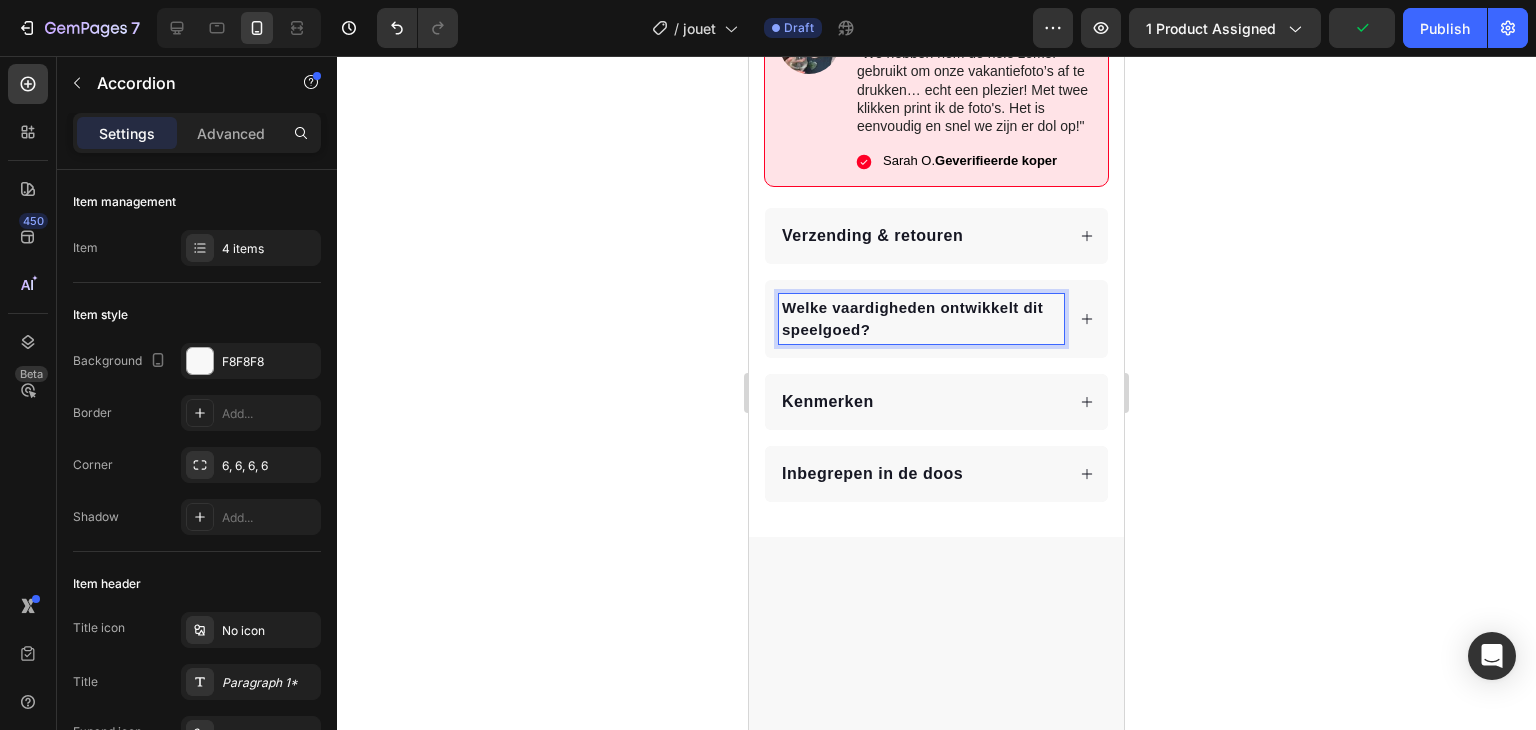 click on "Welke vaardigheden ontwikkelt dit speelgoed?" at bounding box center [912, 318] 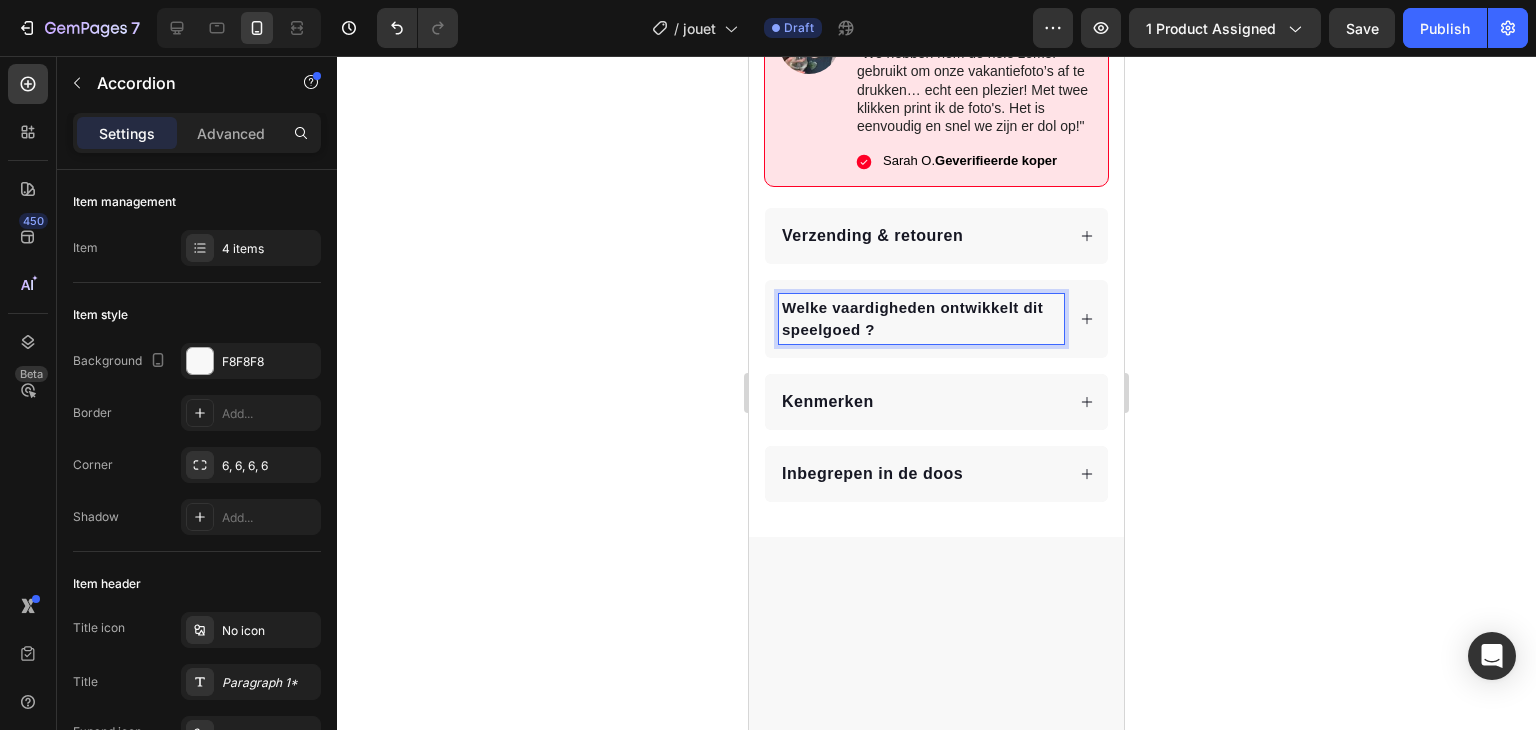 click on "Welke vaardigheden ontwikkelt dit speelgoed ?" at bounding box center (912, 318) 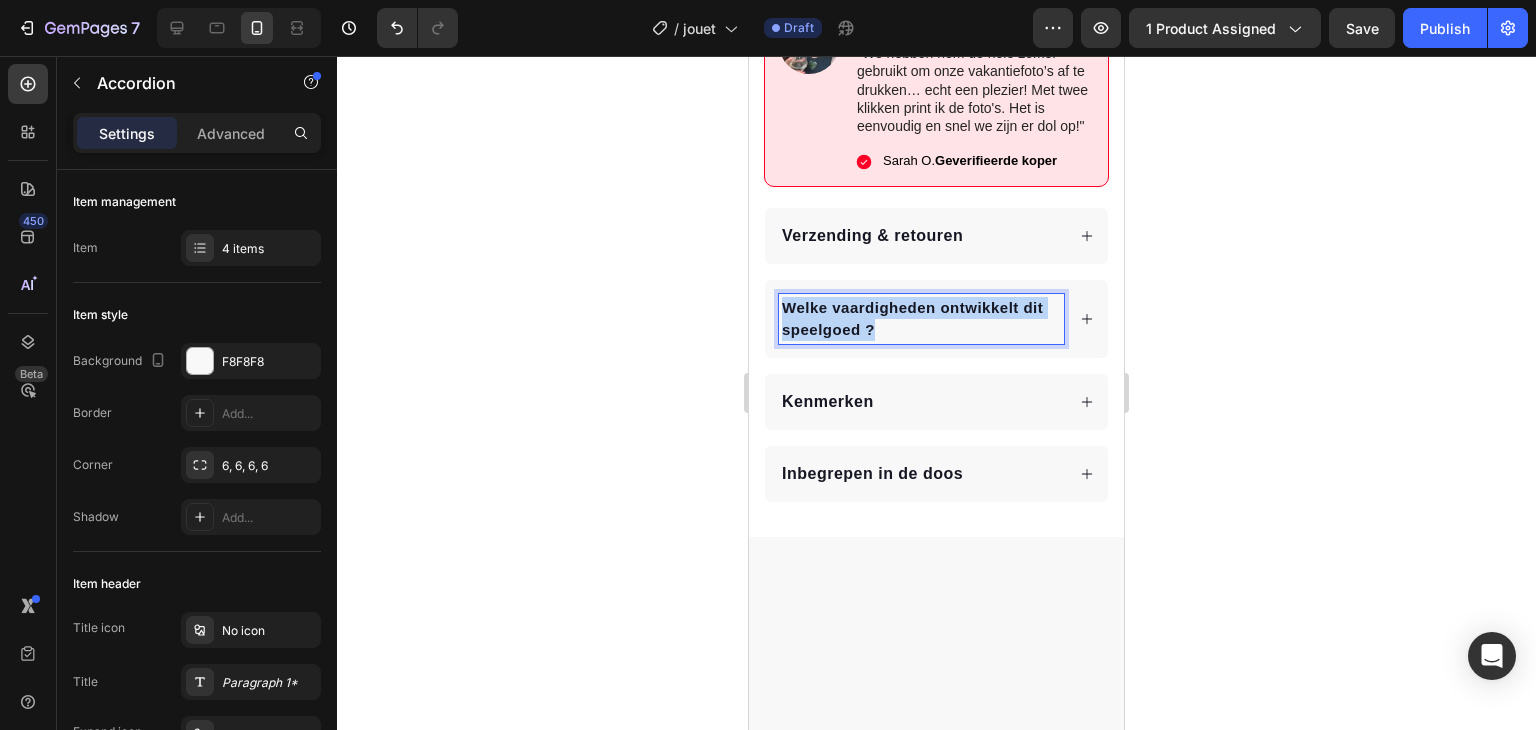 click on "Welke vaardigheden ontwikkelt dit speelgoed ?" at bounding box center (912, 318) 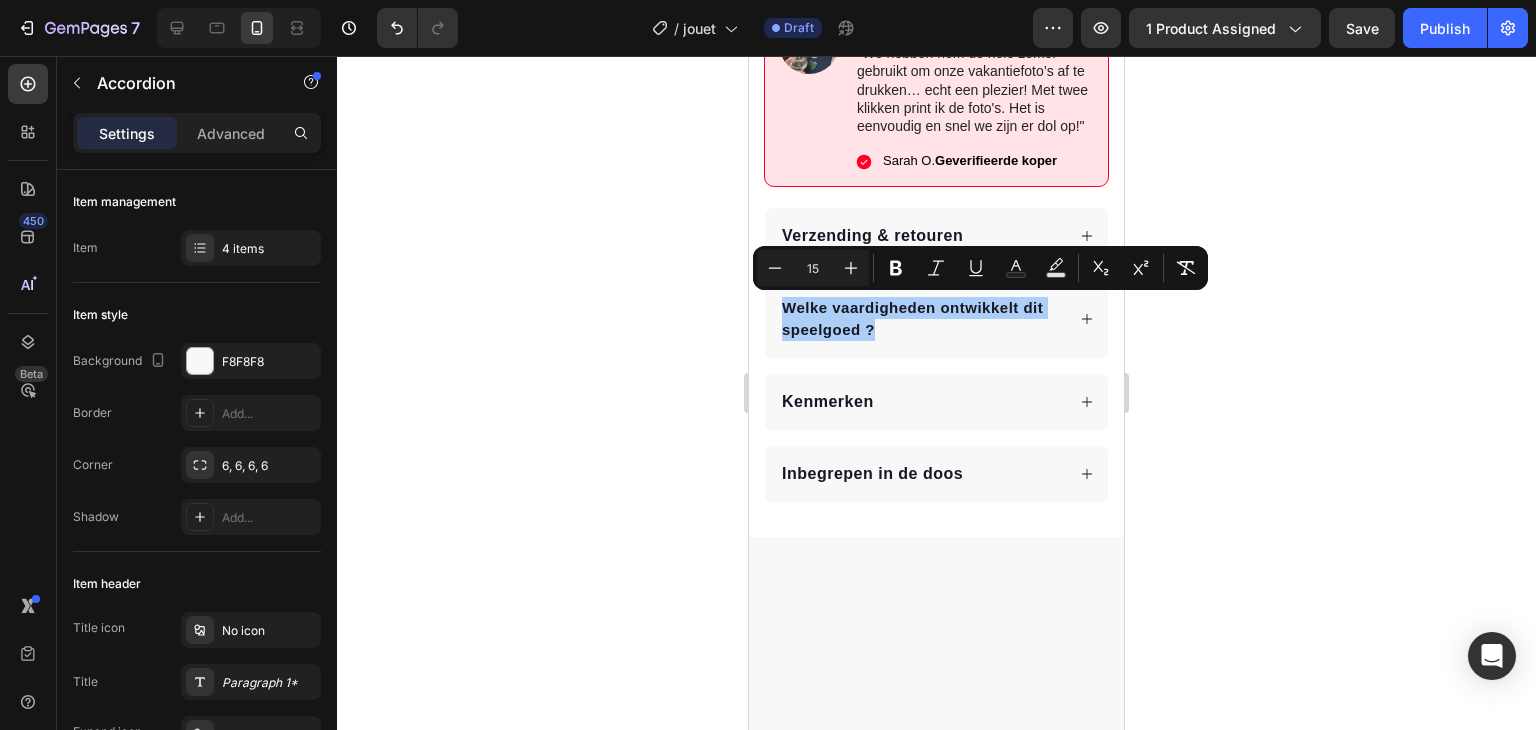 click 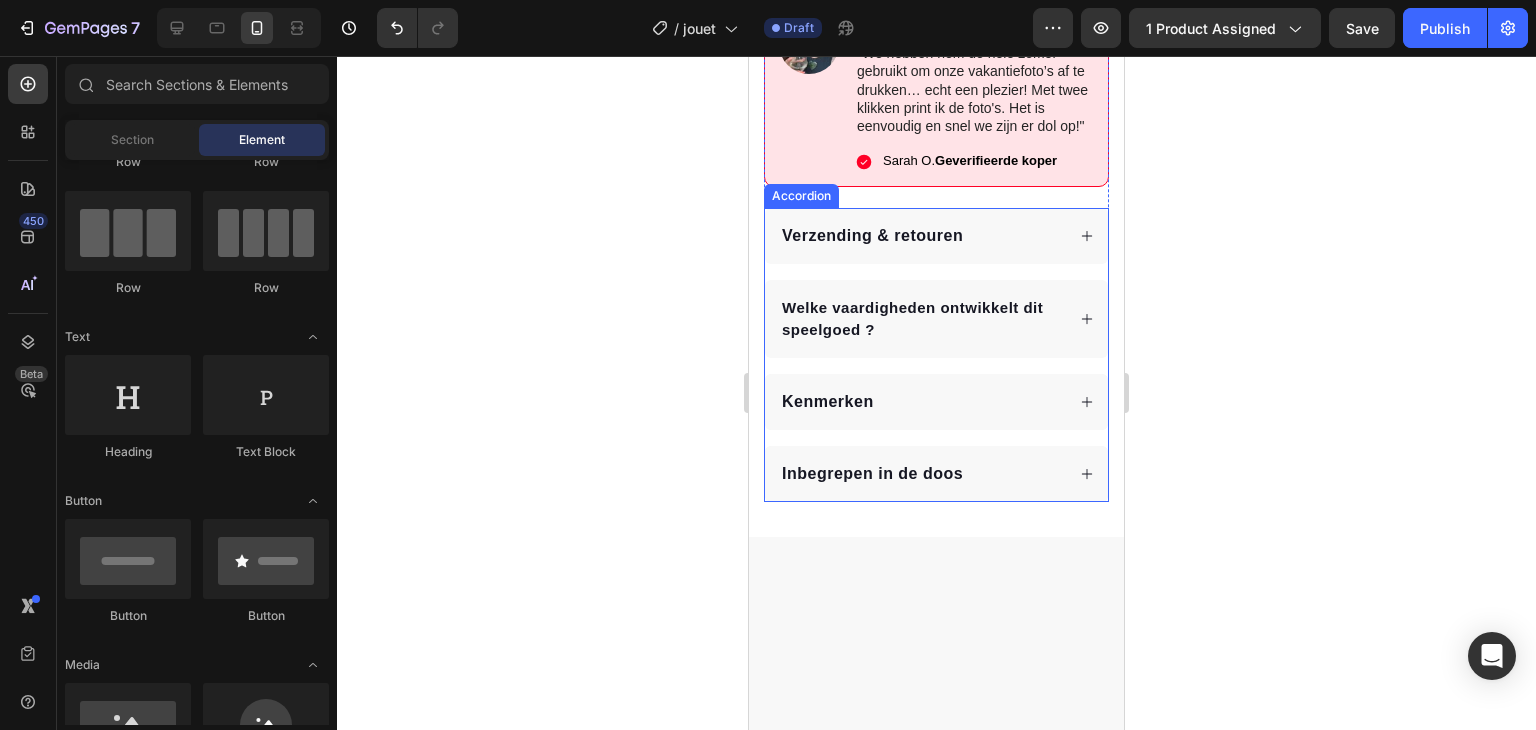 click on "Welke vaardigheden ontwikkelt dit speelgoed ?" at bounding box center [921, 319] 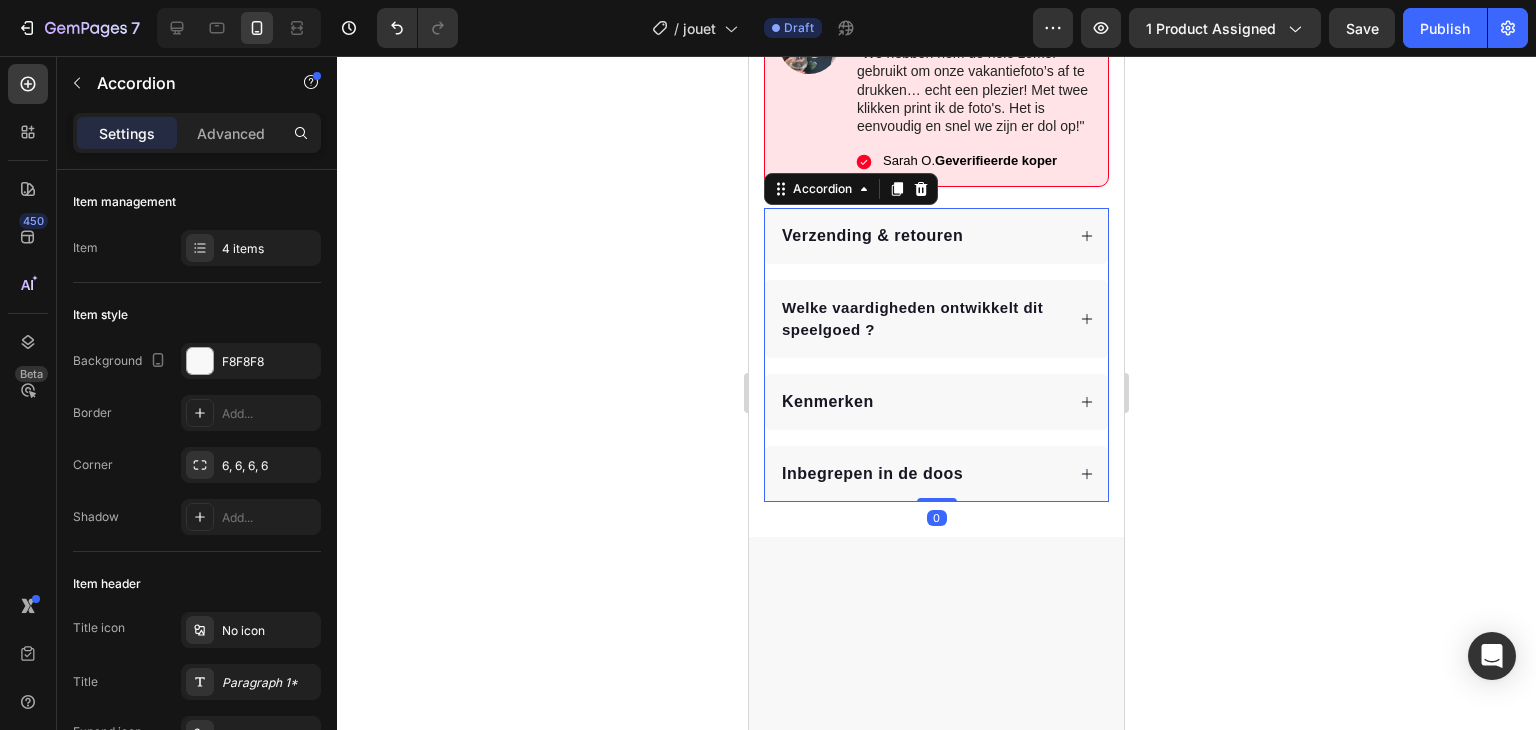 click 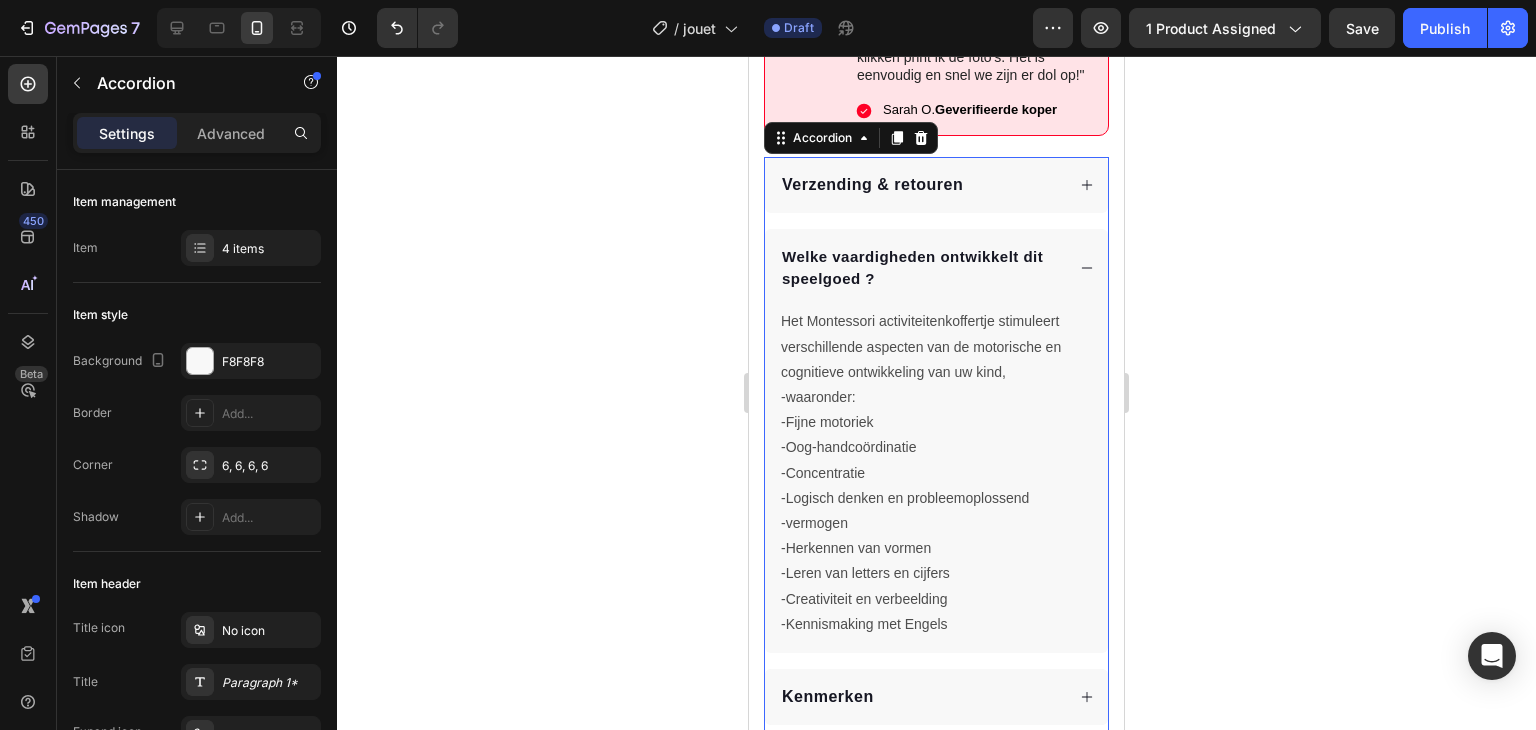 scroll, scrollTop: 1160, scrollLeft: 0, axis: vertical 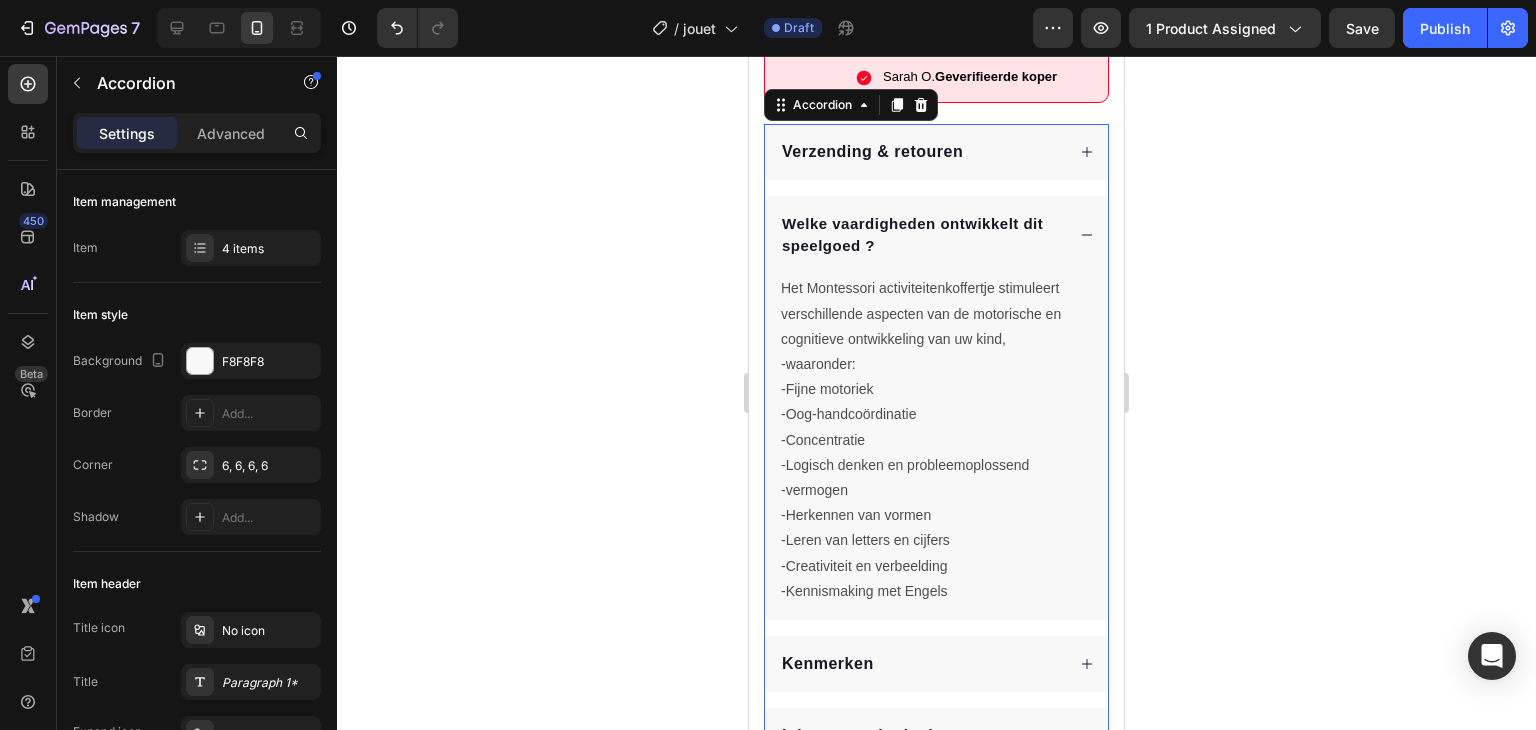 click on "Welke vaardigheden ontwikkelt dit speelgoed ?" at bounding box center [936, 235] 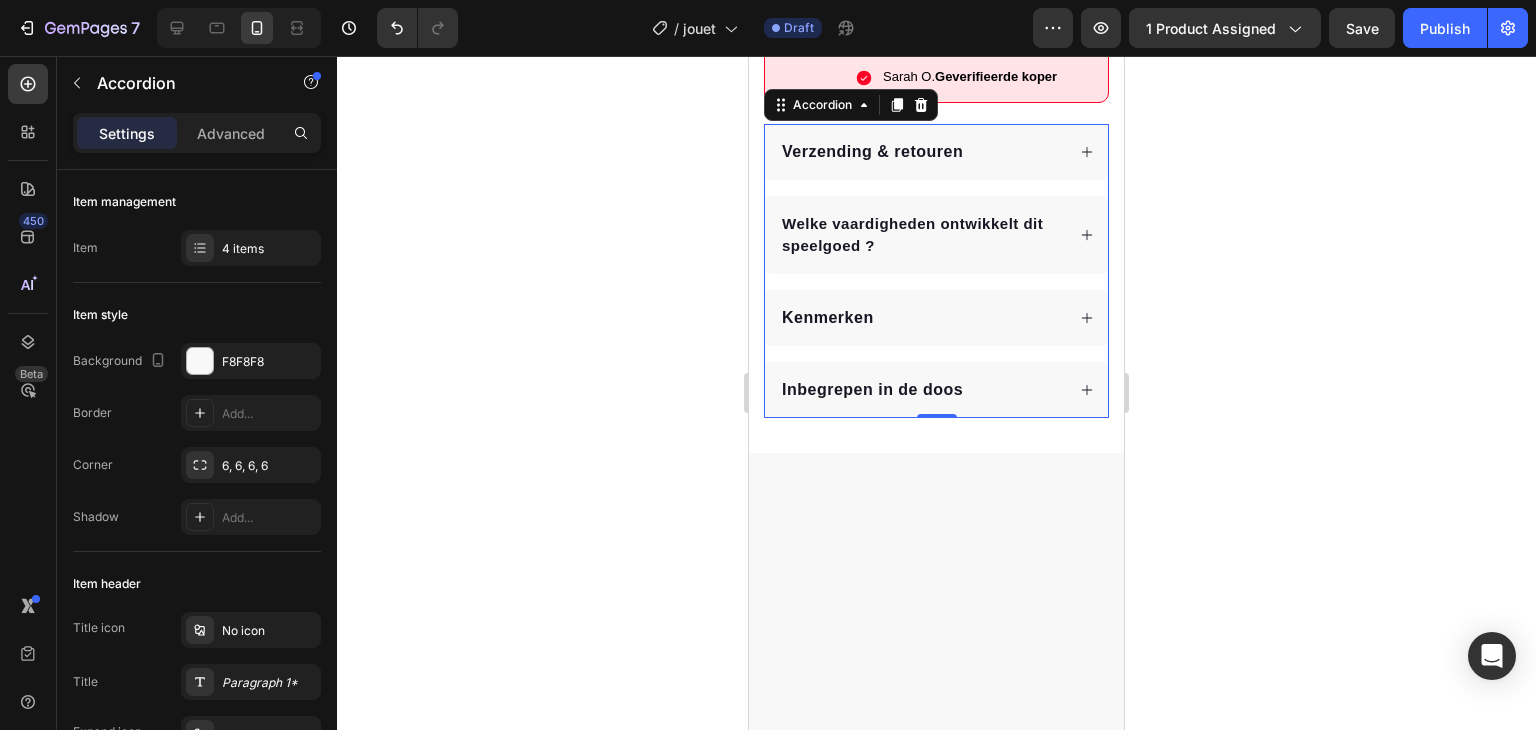 click on "Welke vaardigheden ontwikkelt dit speelgoed ?" at bounding box center (936, 235) 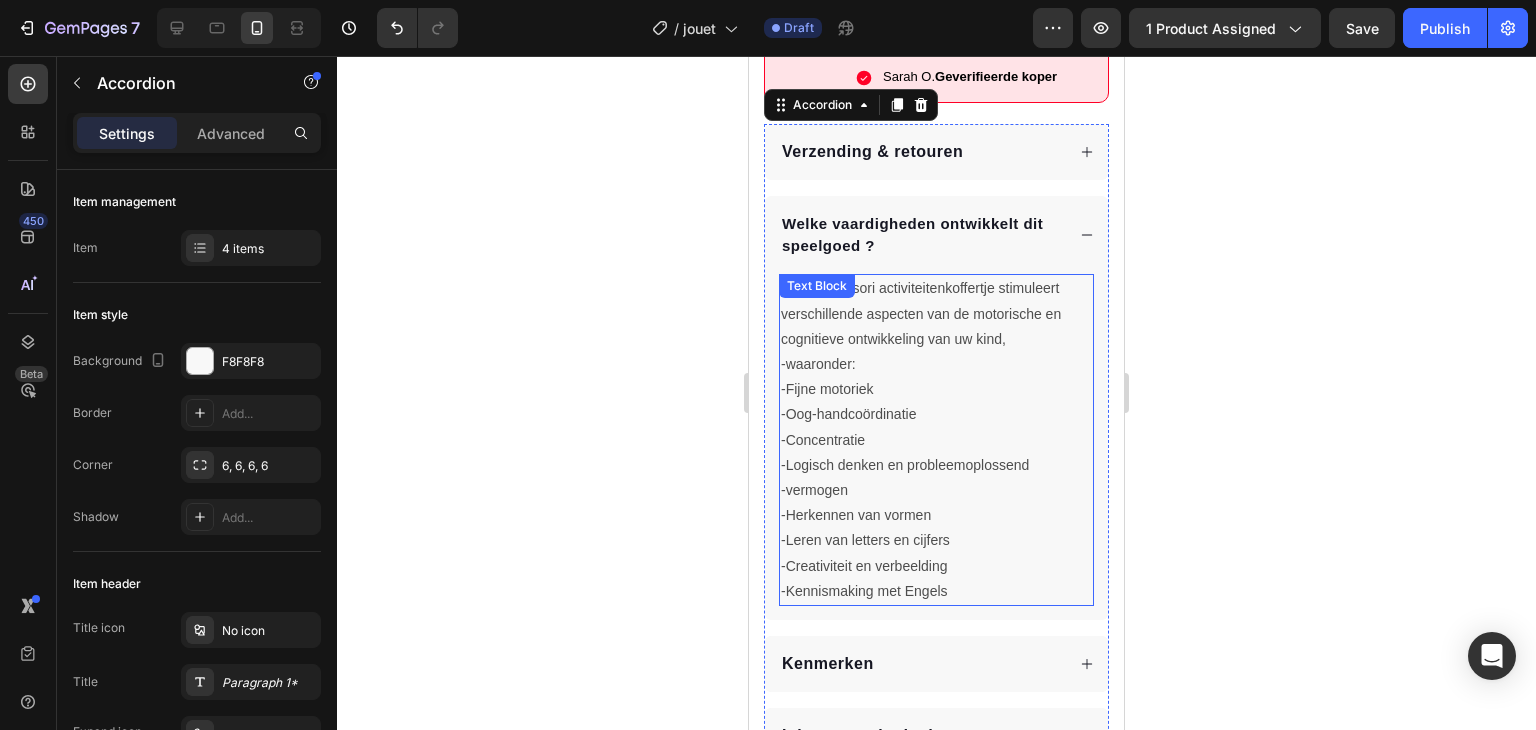click on "-waaronder:" at bounding box center [936, 364] 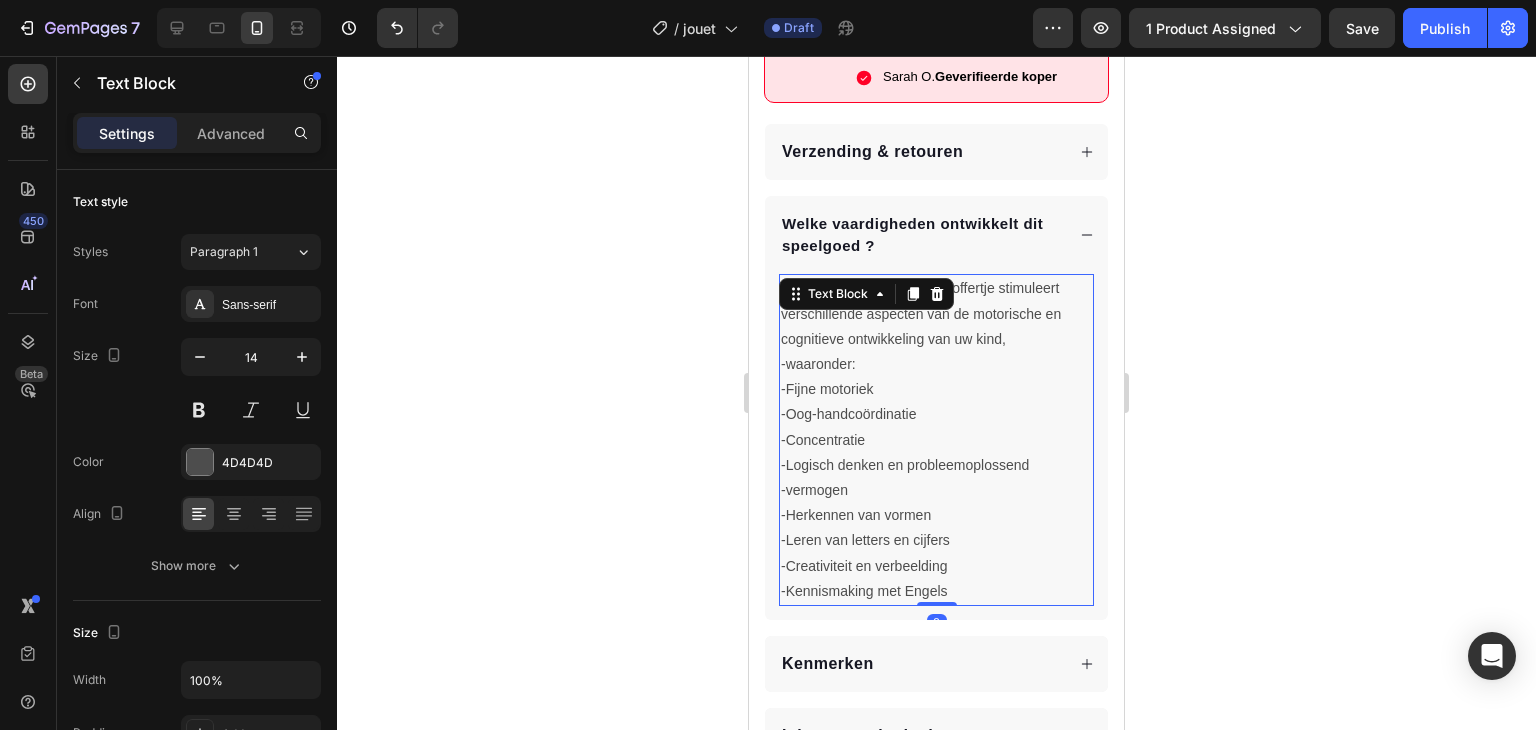 click on "-waaronder:" at bounding box center (936, 364) 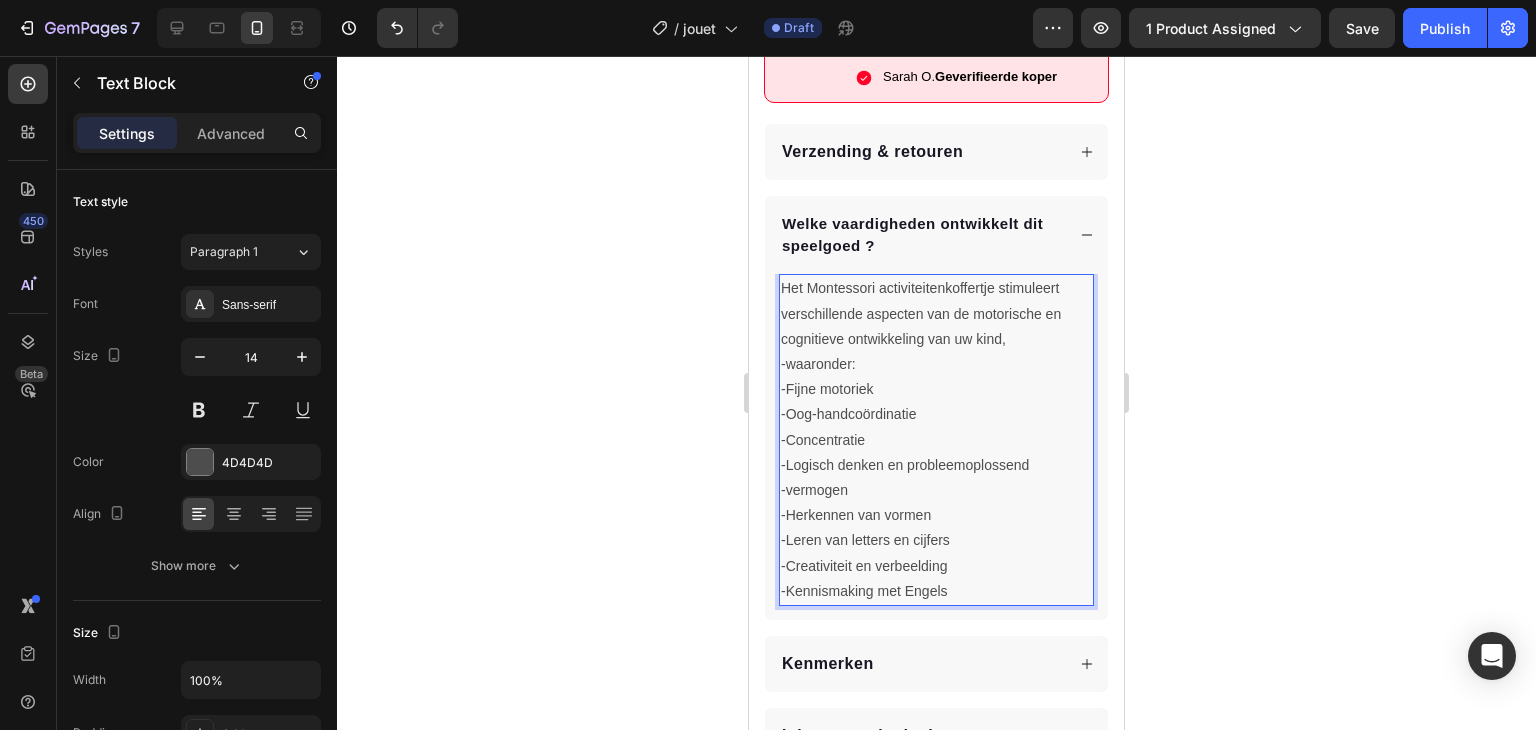 click on "-waaronder:" at bounding box center [936, 364] 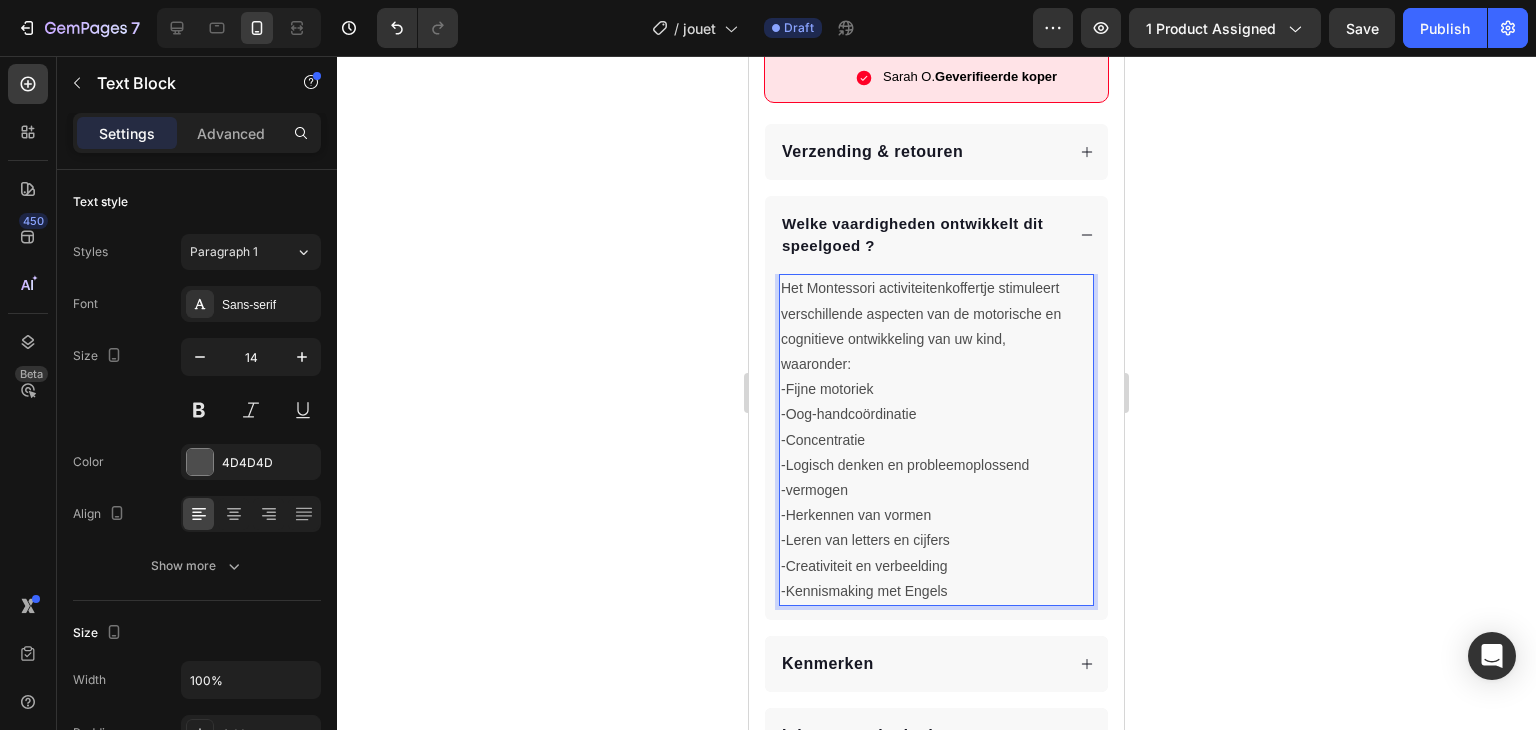 click on "waaronder:" at bounding box center [936, 364] 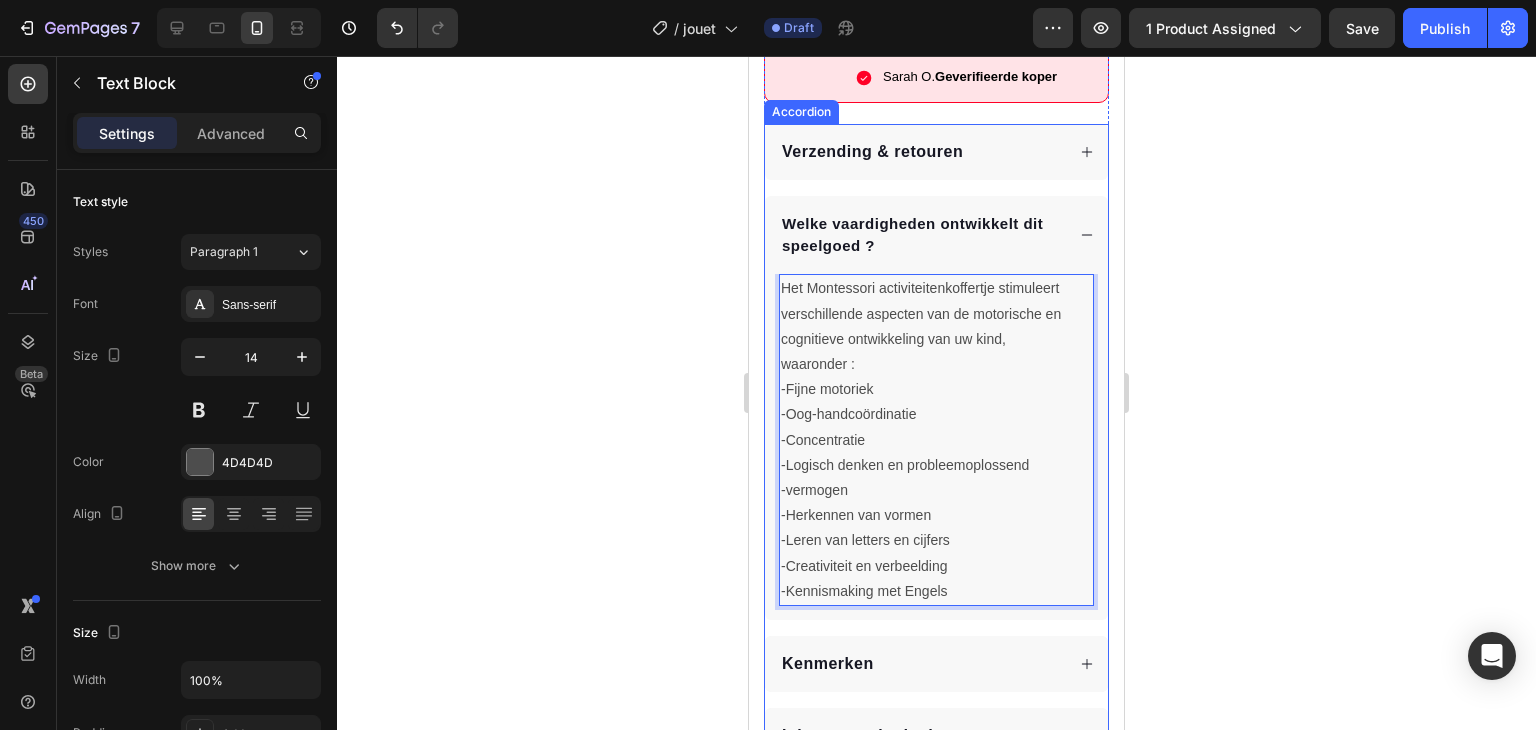 click 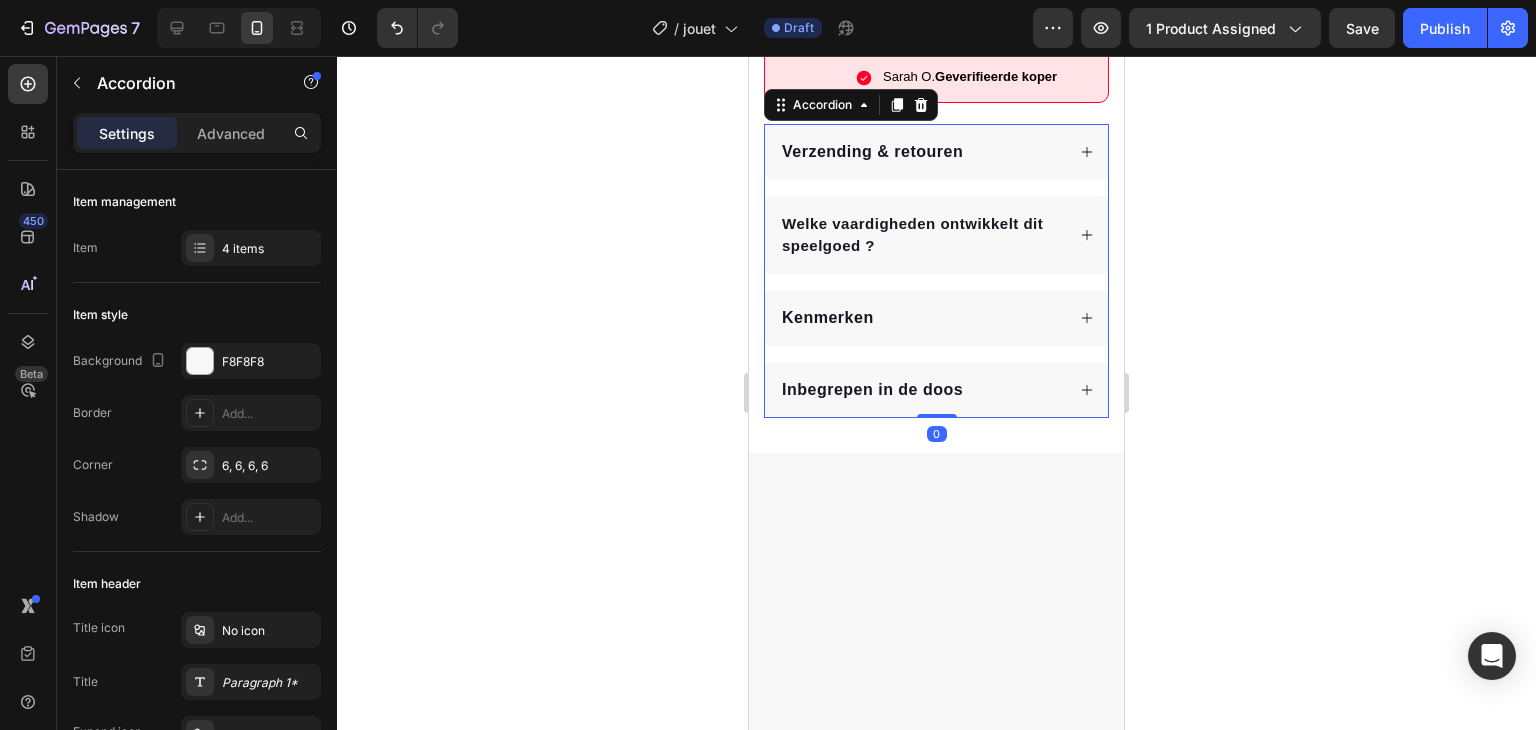 click on "Verzending & retouren" at bounding box center [921, 152] 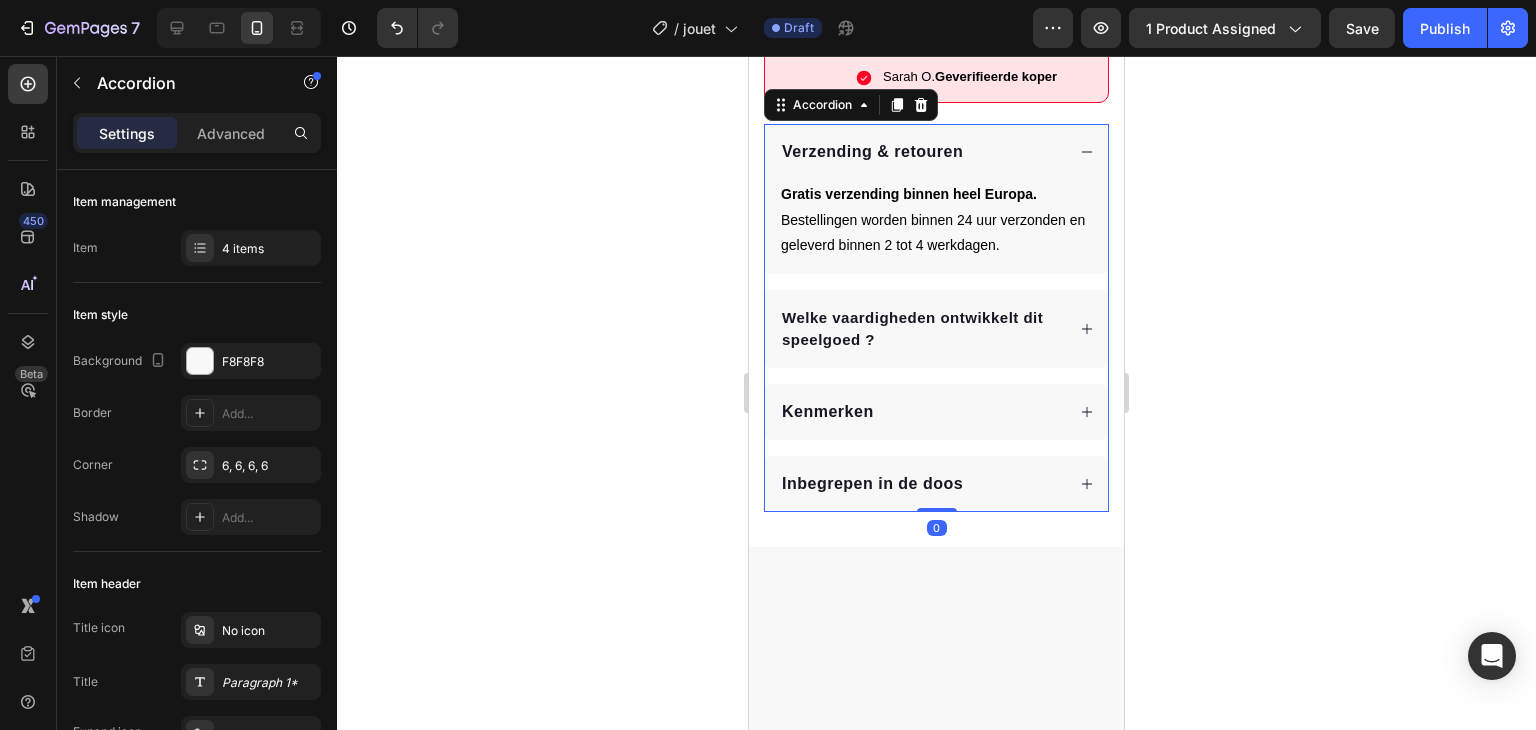 click on "Verzending & retouren" at bounding box center [921, 152] 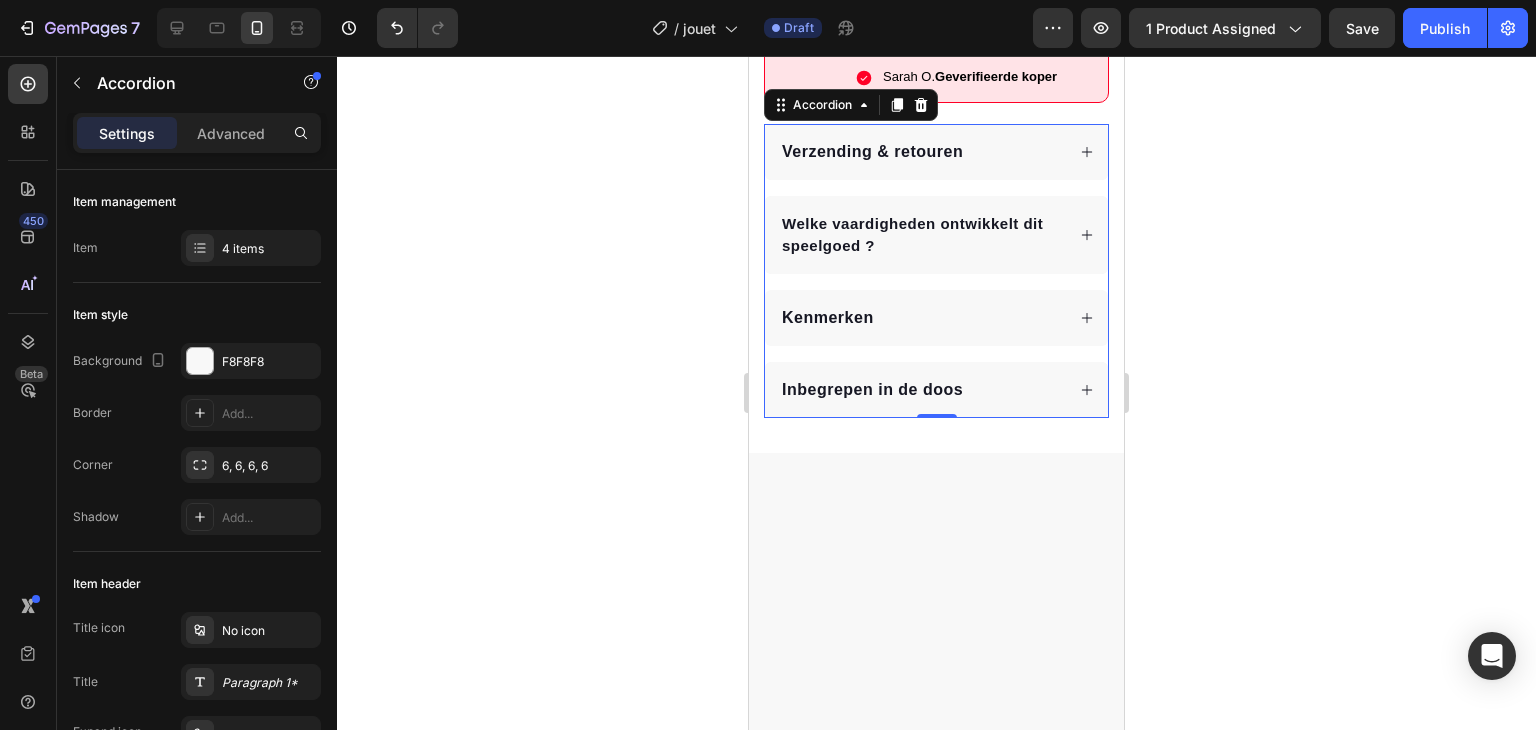 click on "Kenmerken" at bounding box center (921, 318) 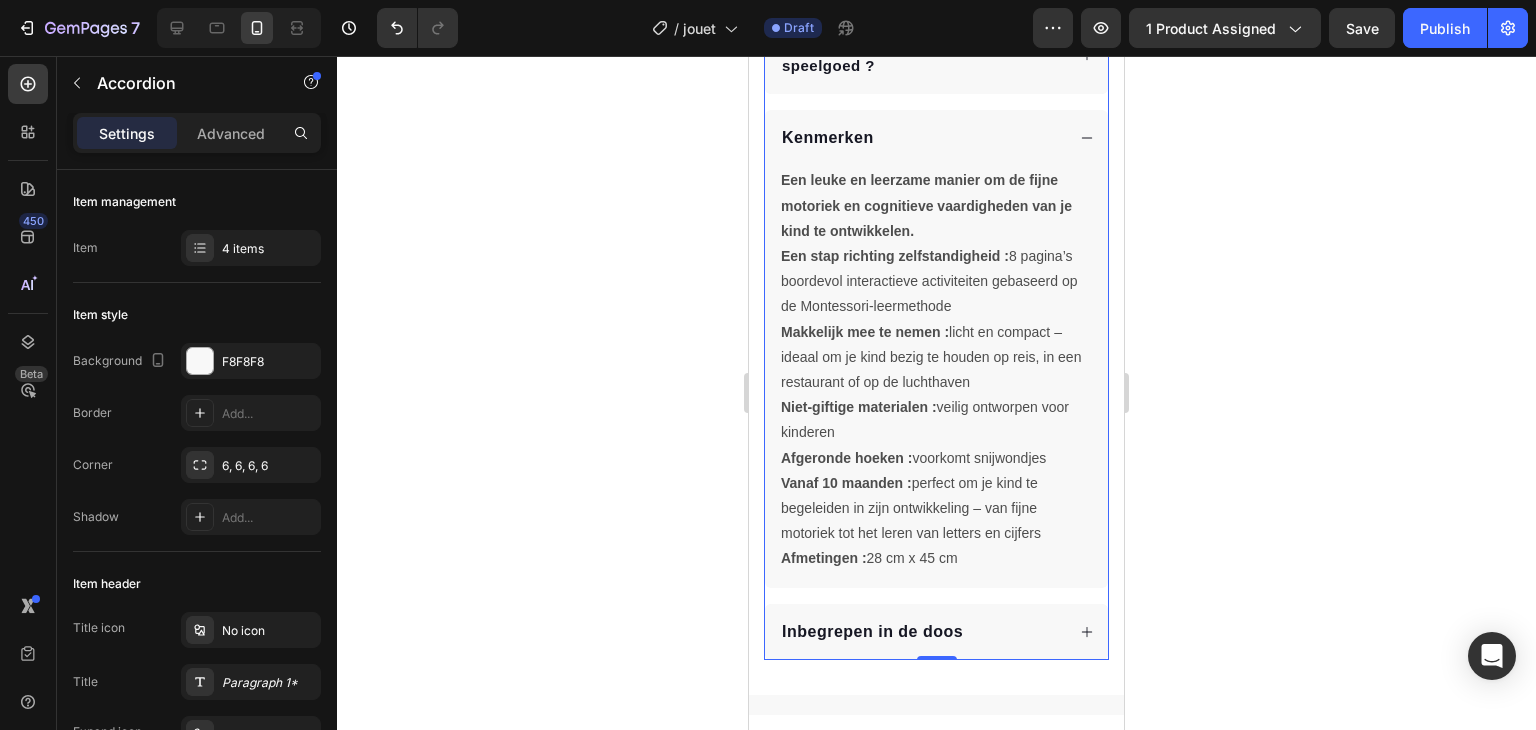 scroll, scrollTop: 1344, scrollLeft: 0, axis: vertical 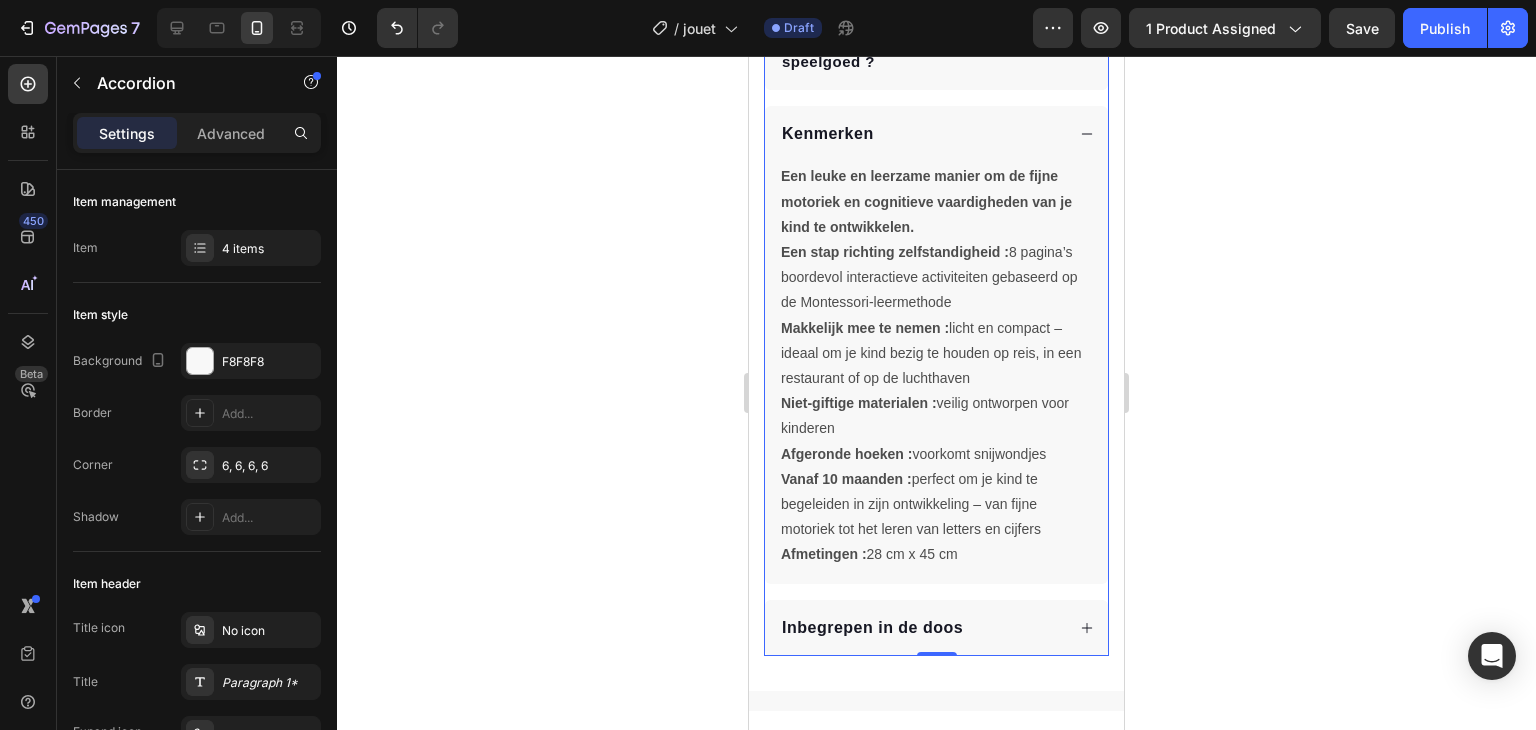 click on "Kenmerken" at bounding box center (921, 134) 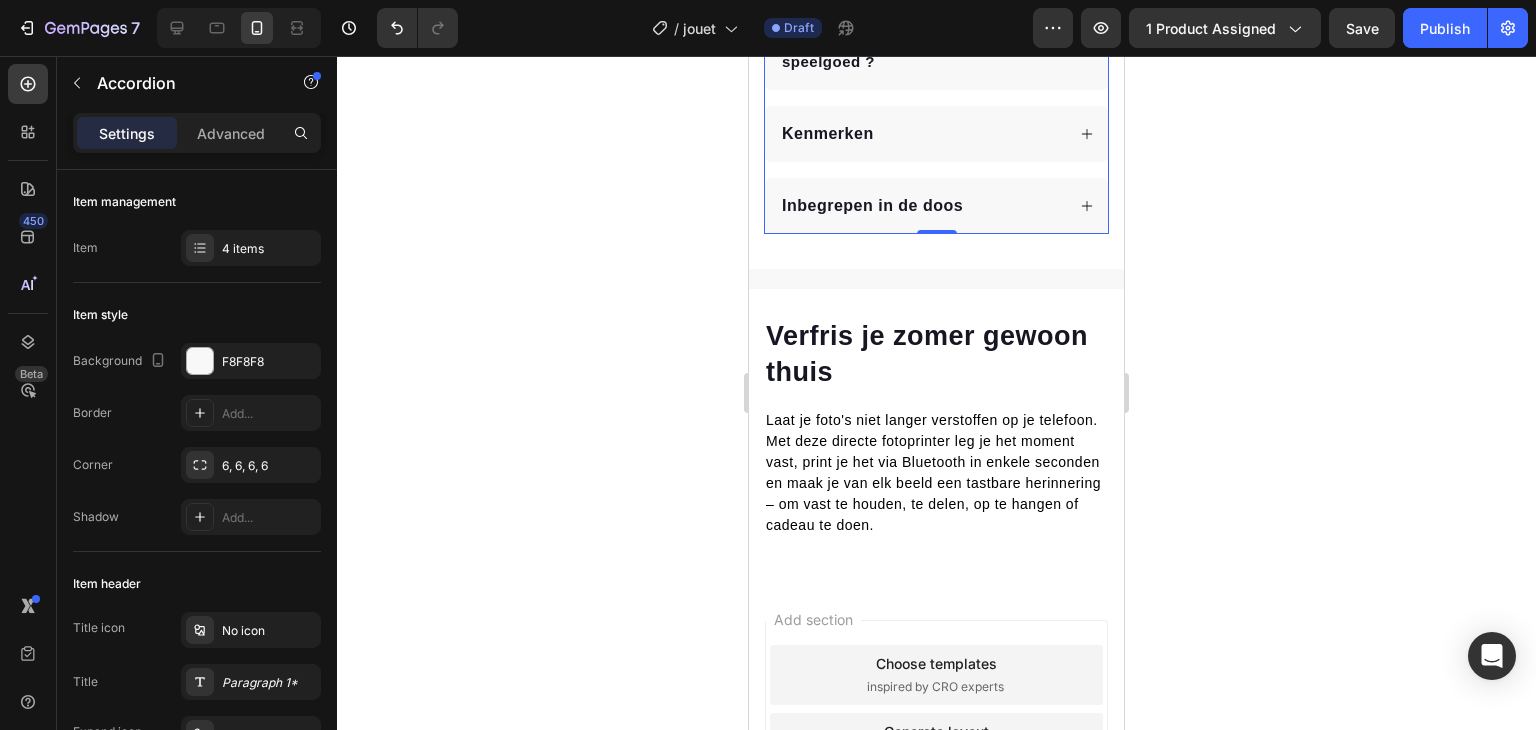 click on "Inbegrepen in de doos" at bounding box center [921, 206] 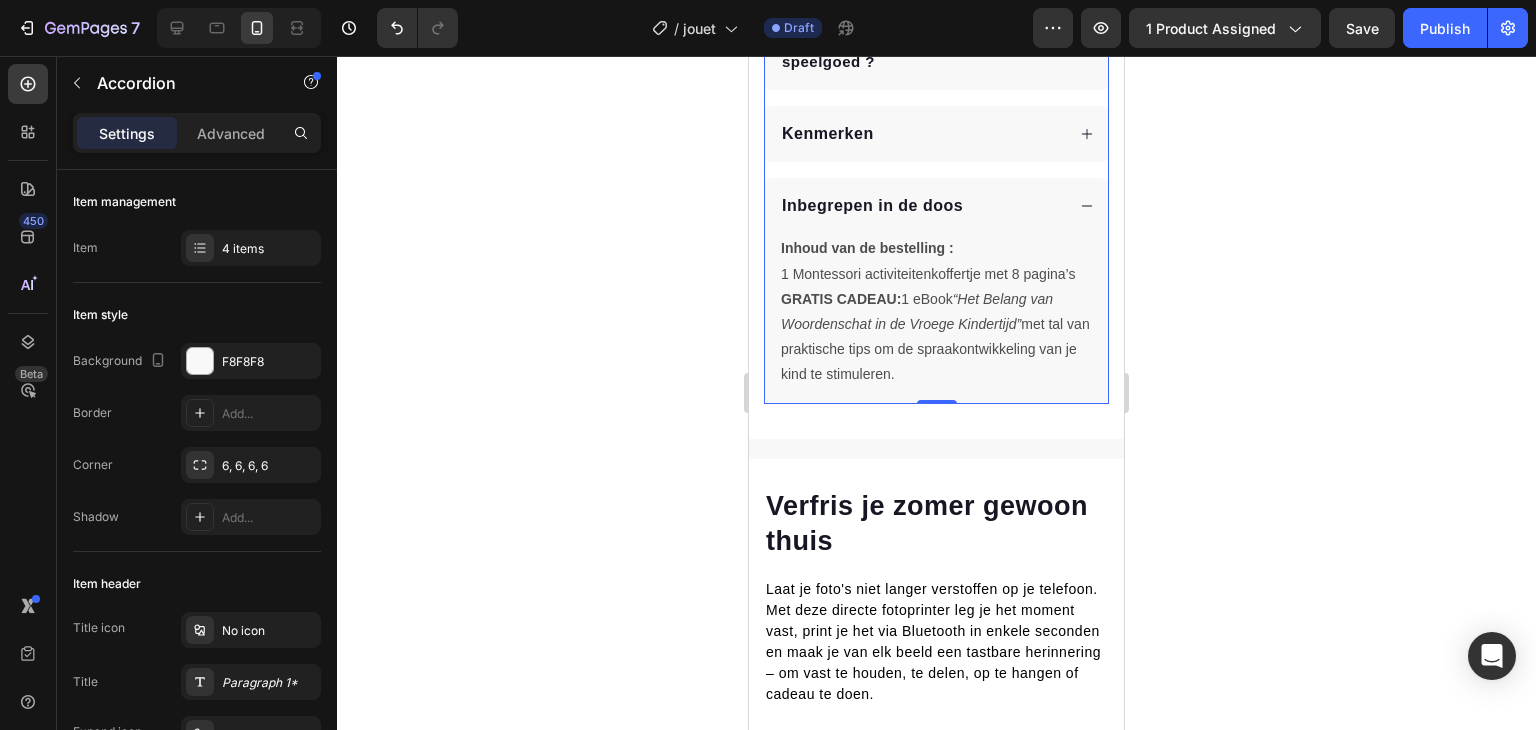 click on "Inbegrepen in de doos" at bounding box center [921, 206] 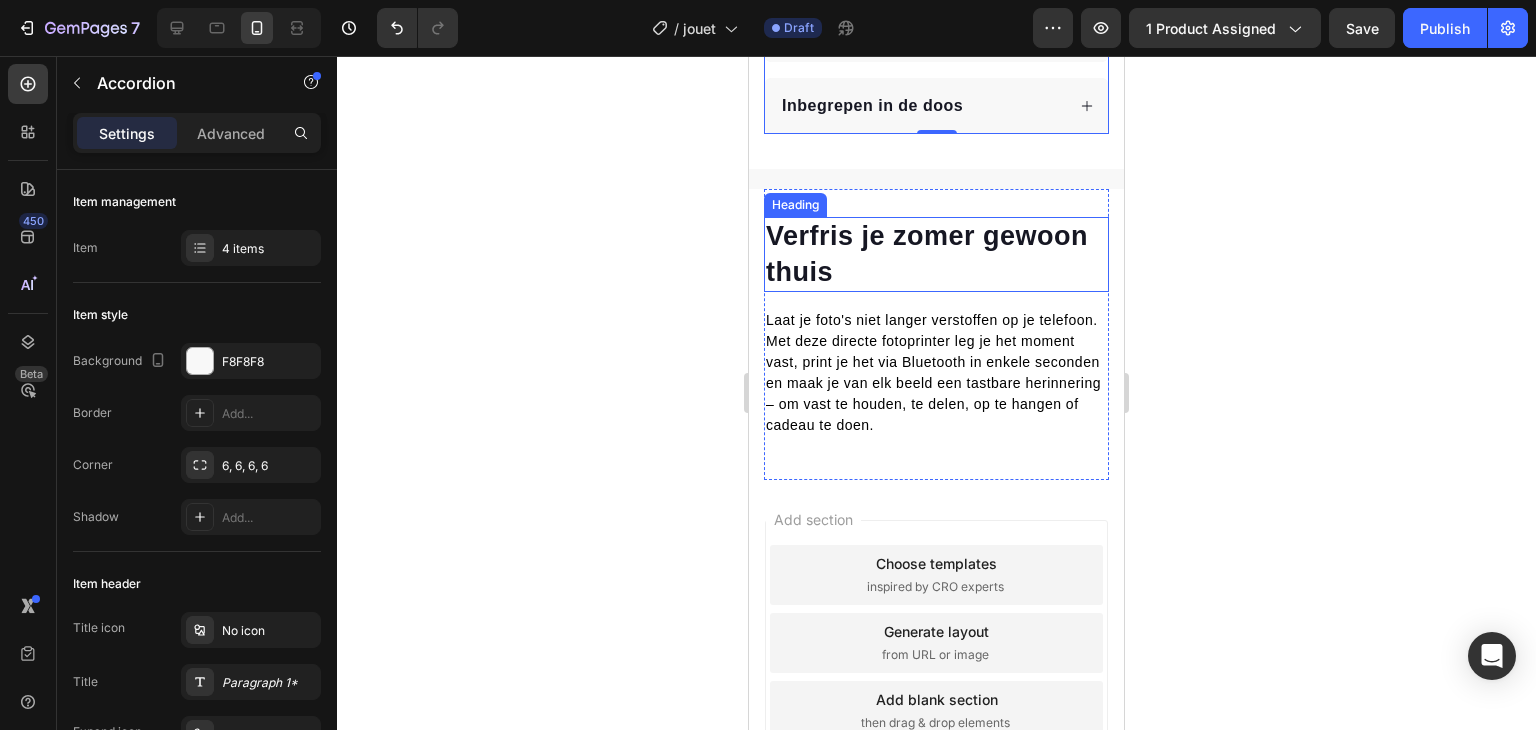 scroll, scrollTop: 1456, scrollLeft: 0, axis: vertical 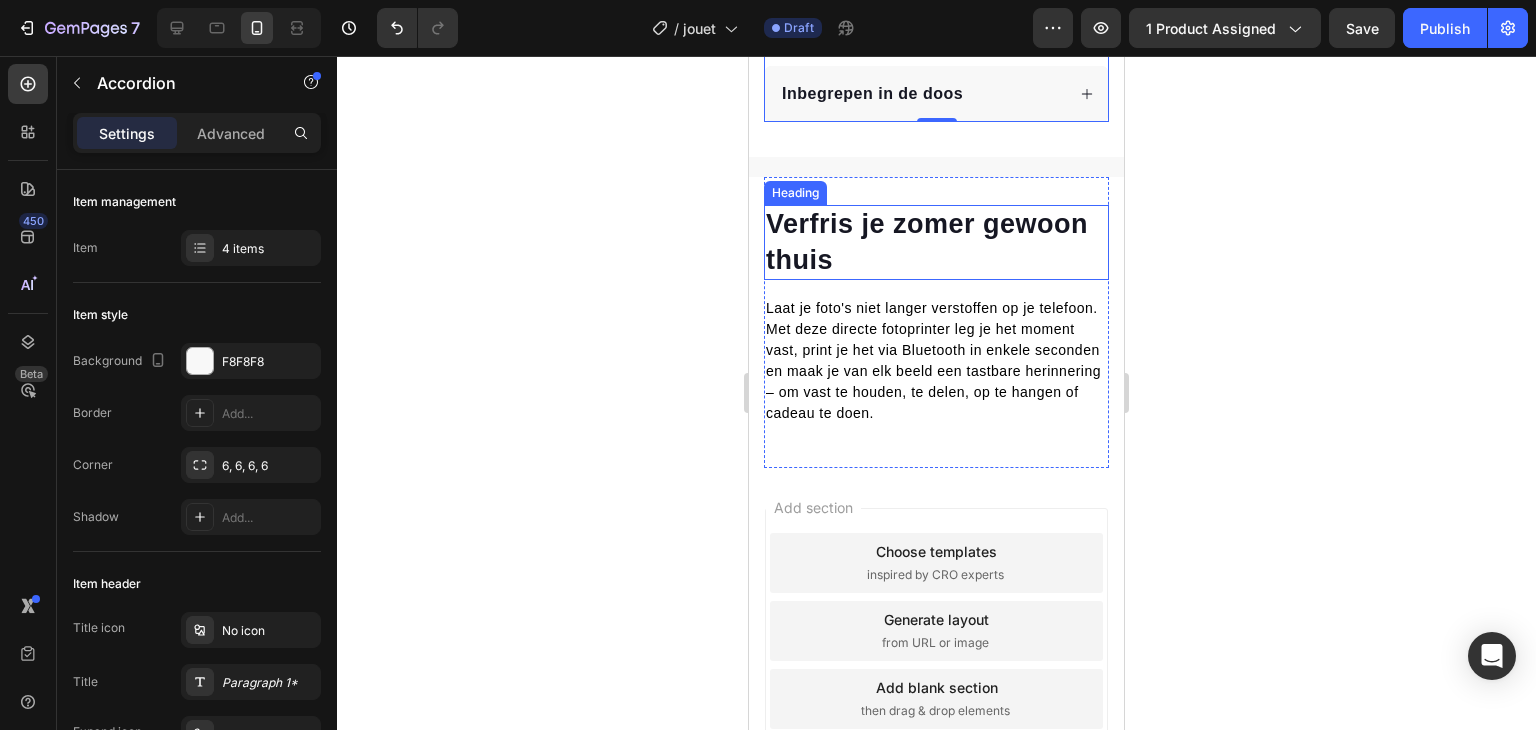 click on "Verfris je zomer gewoon thuis" at bounding box center [936, 242] 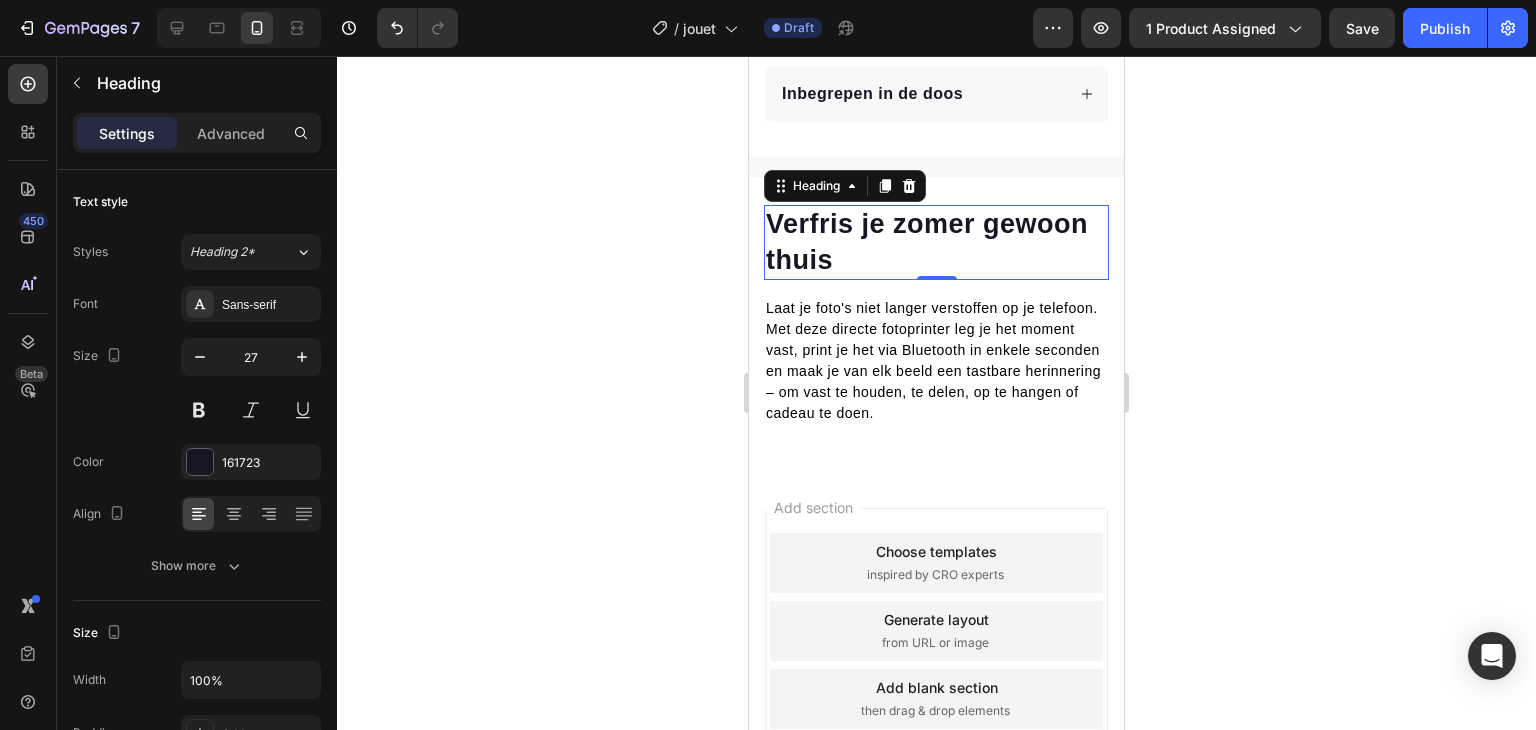click on "Laat je foto's niet langer verstoffen op je telefoon. Met deze directe fotoprinter leg je het moment vast, print je het via Bluetooth in enkele seconden en maak je van elk beeld een tastbare herinnering – om vast te houden, te delen, op te hangen of cadeau te doen." at bounding box center [933, 360] 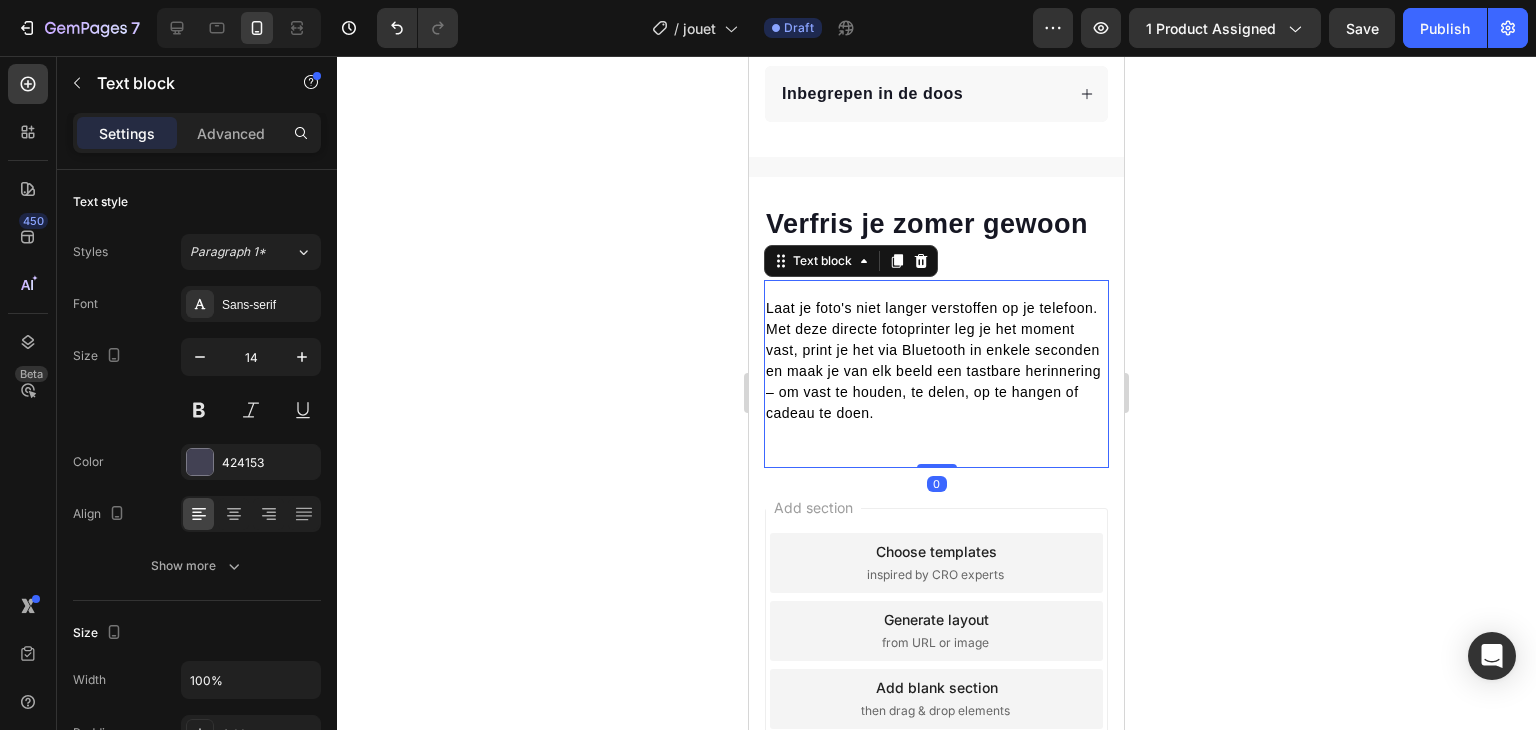 click on "Laat je foto's niet langer verstoffen op je telefoon. Met deze directe fotoprinter leg je het moment vast, print je het via Bluetooth in enkele seconden en maak je van elk beeld een tastbare herinnering – om vast te houden, te delen, op te hangen of cadeau te doen." at bounding box center [933, 360] 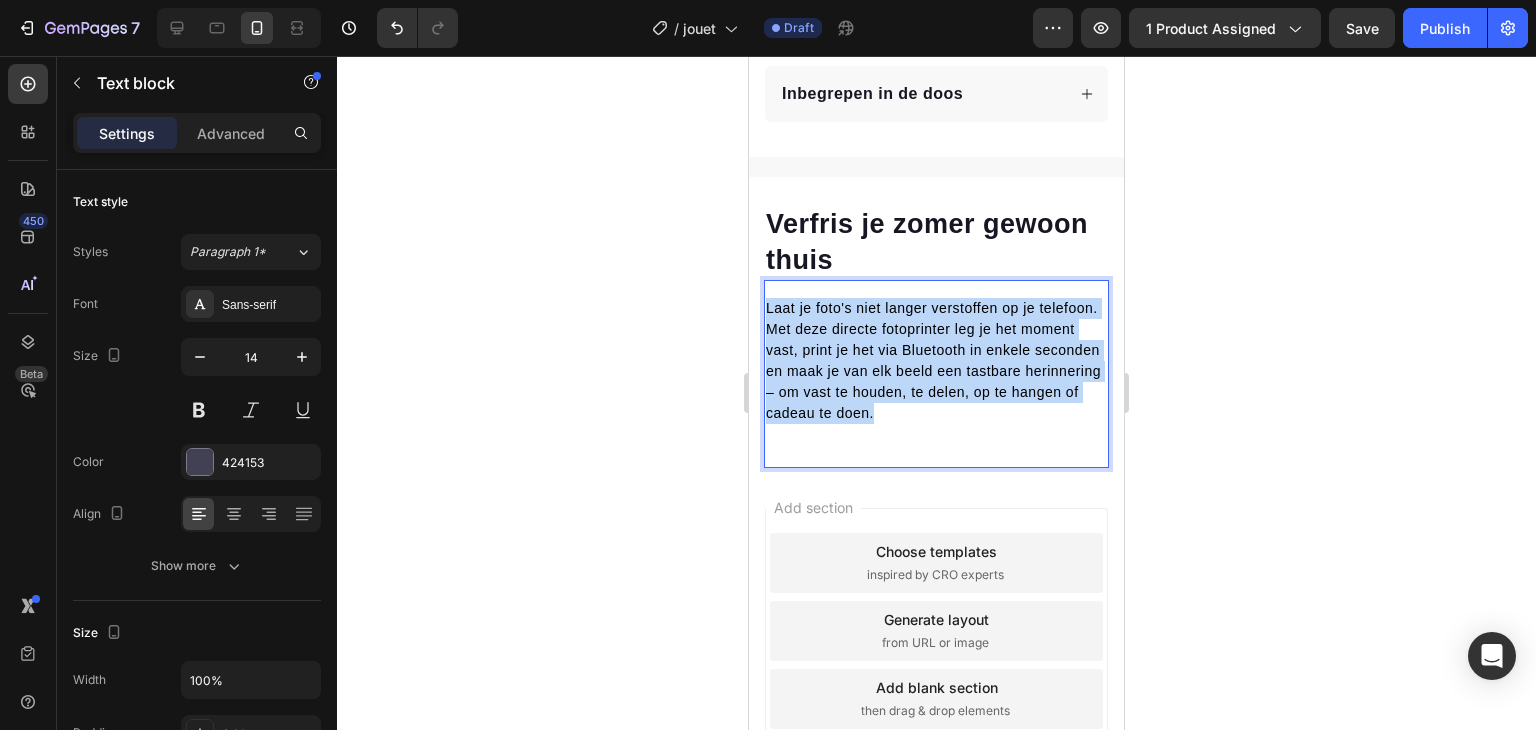 click on "Laat je foto's niet langer verstoffen op je telefoon. Met deze directe fotoprinter leg je het moment vast, print je het via Bluetooth in enkele seconden en maak je van elk beeld een tastbare herinnering – om vast te houden, te delen, op te hangen of cadeau te doen." at bounding box center (933, 360) 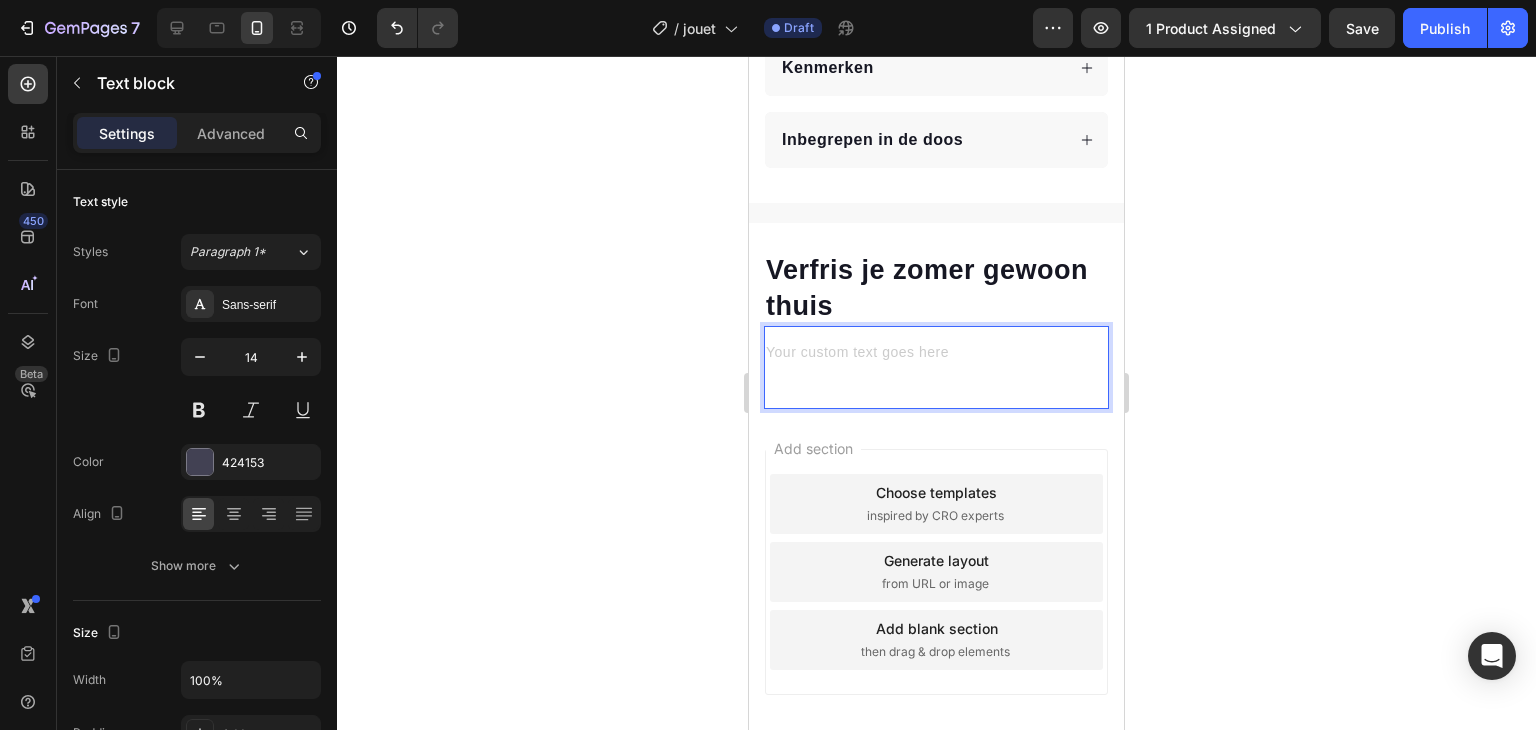 scroll, scrollTop: 1415, scrollLeft: 0, axis: vertical 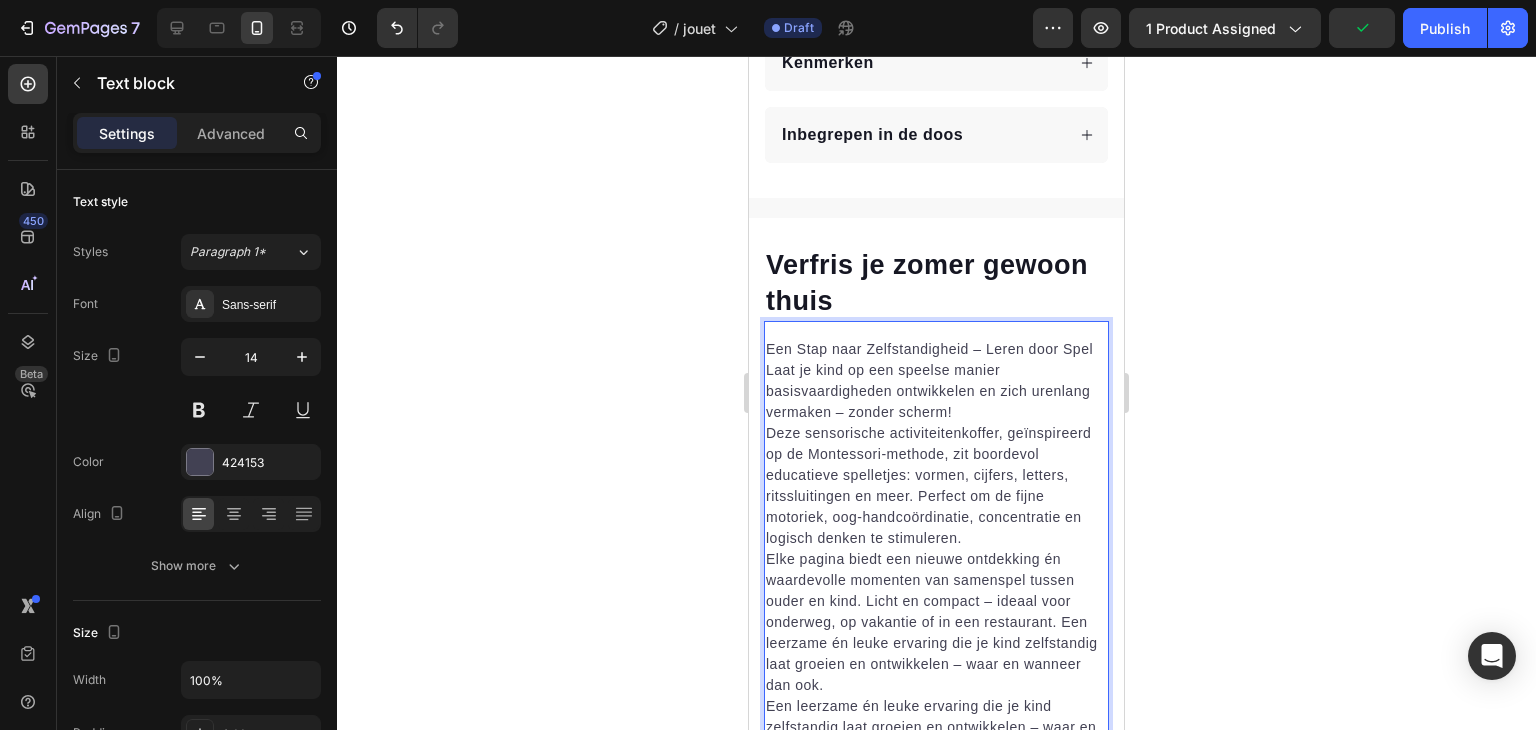 click on "Een Stap naar Zelfstandigheid – Leren door Spel Laat je kind op een speelse manier basisvaardigheden ontwikkelen en zich urenlang vermaken – zonder scherm!" at bounding box center (936, 381) 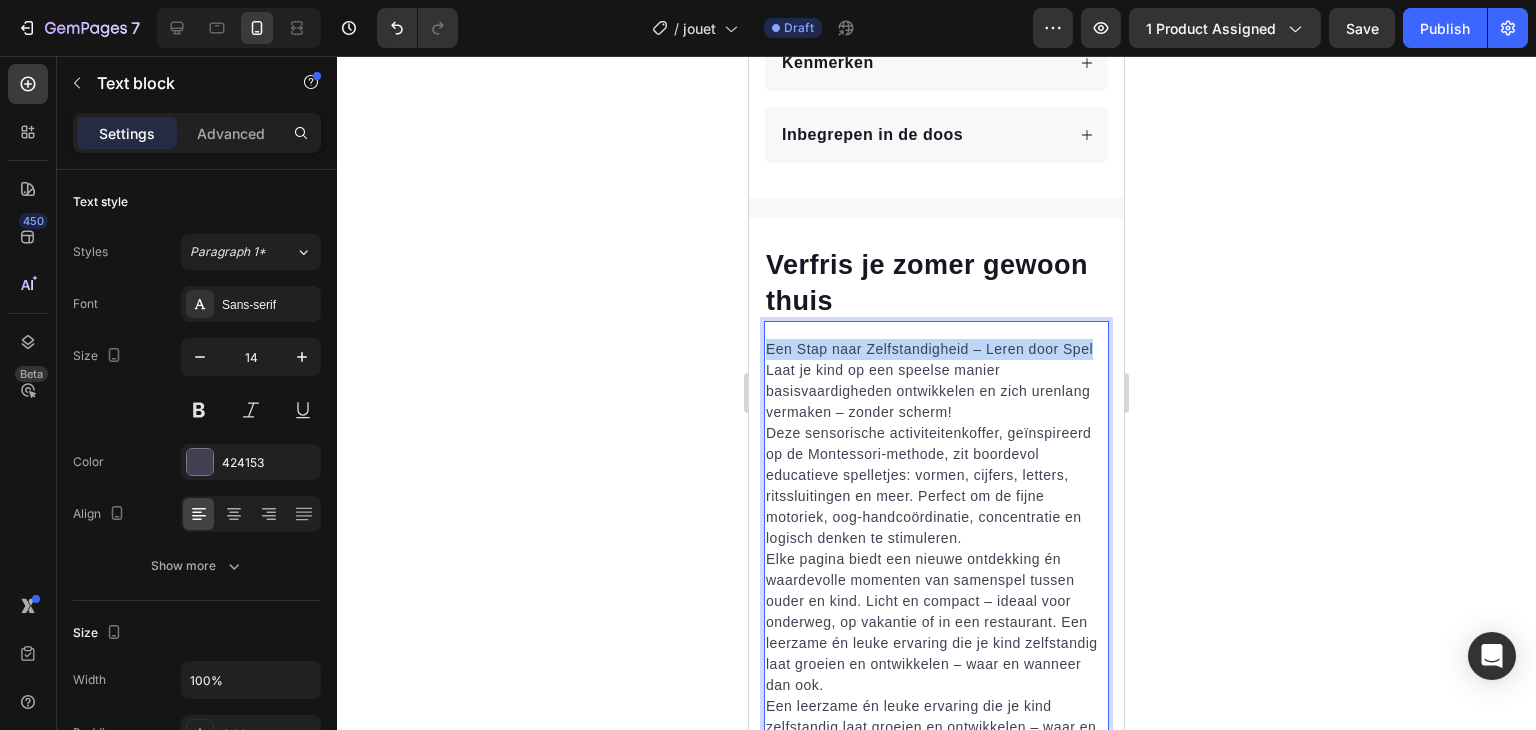 drag, startPoint x: 807, startPoint y: 367, endPoint x: 762, endPoint y: 345, distance: 50.08992 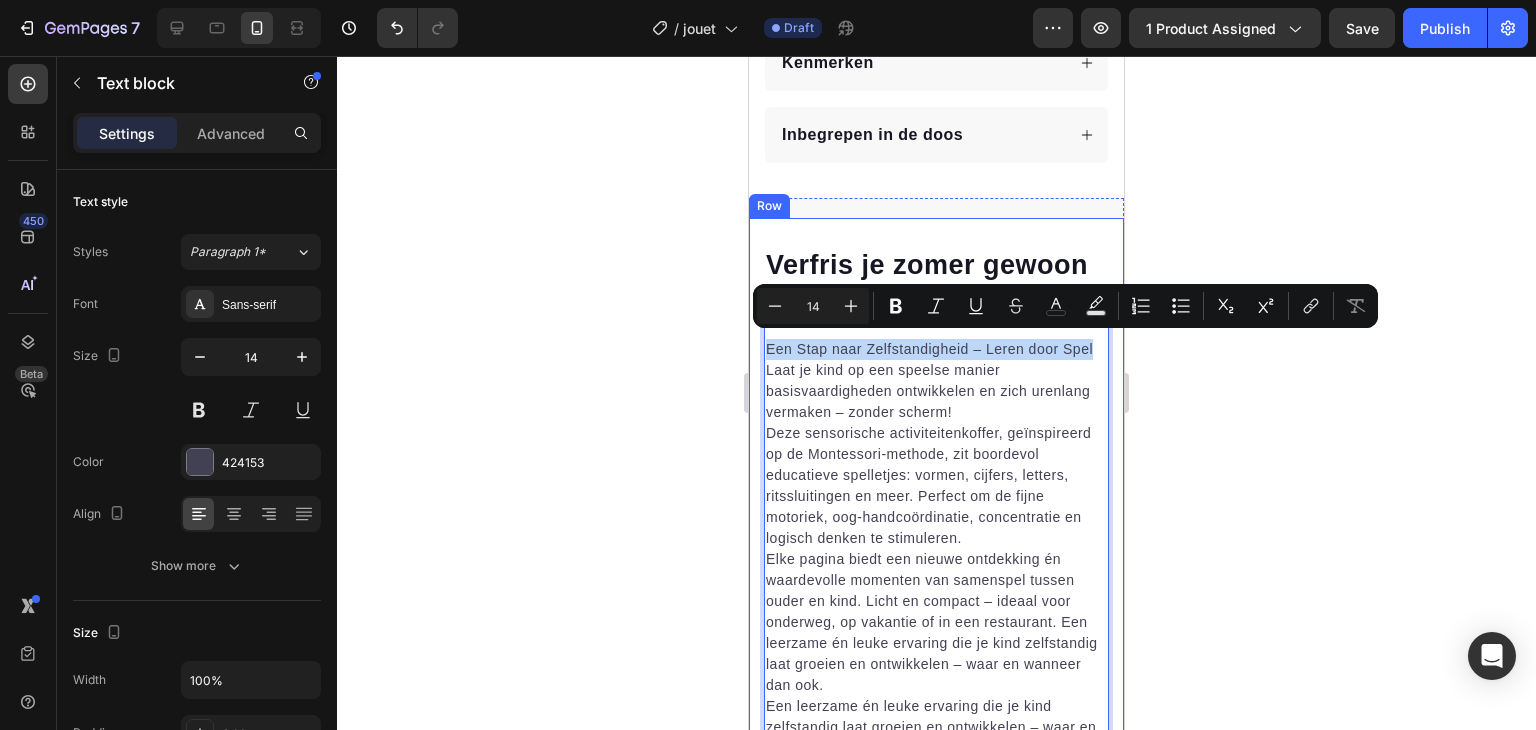 copy on "Een Stap naar Zelfstandigheid – Leren door Spel" 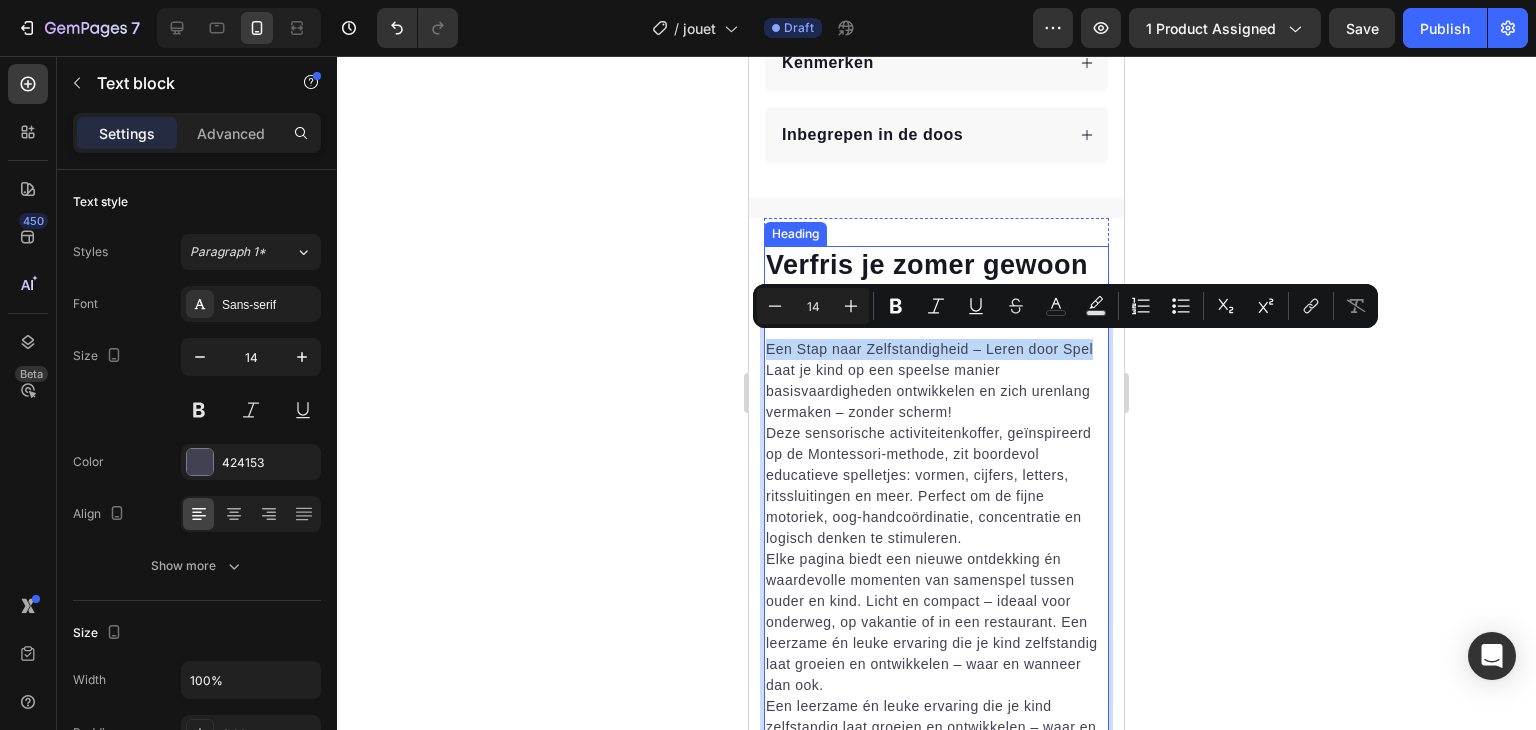 click on "Verfris je zomer gewoon thuis" at bounding box center (927, 282) 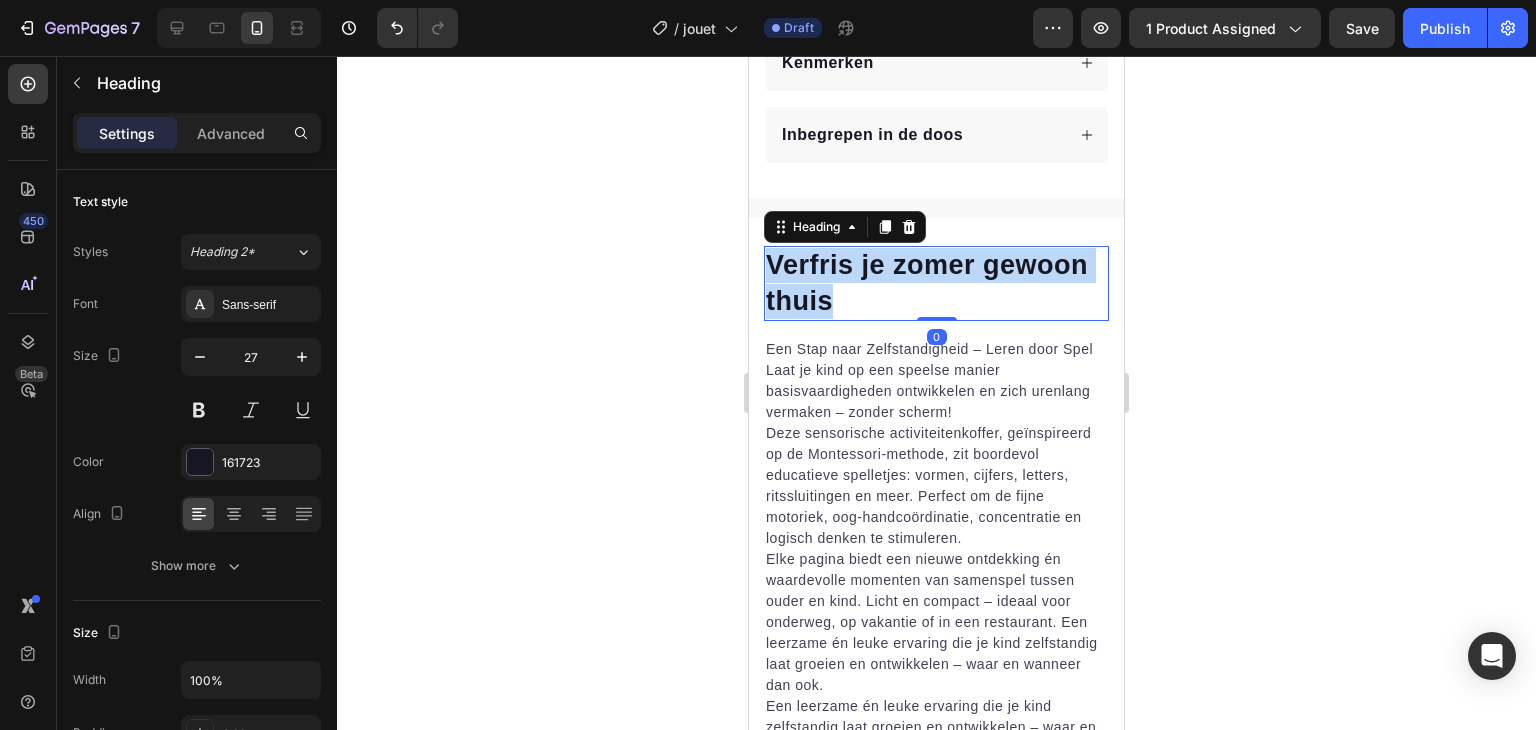 click on "Verfris je zomer gewoon thuis" at bounding box center [927, 282] 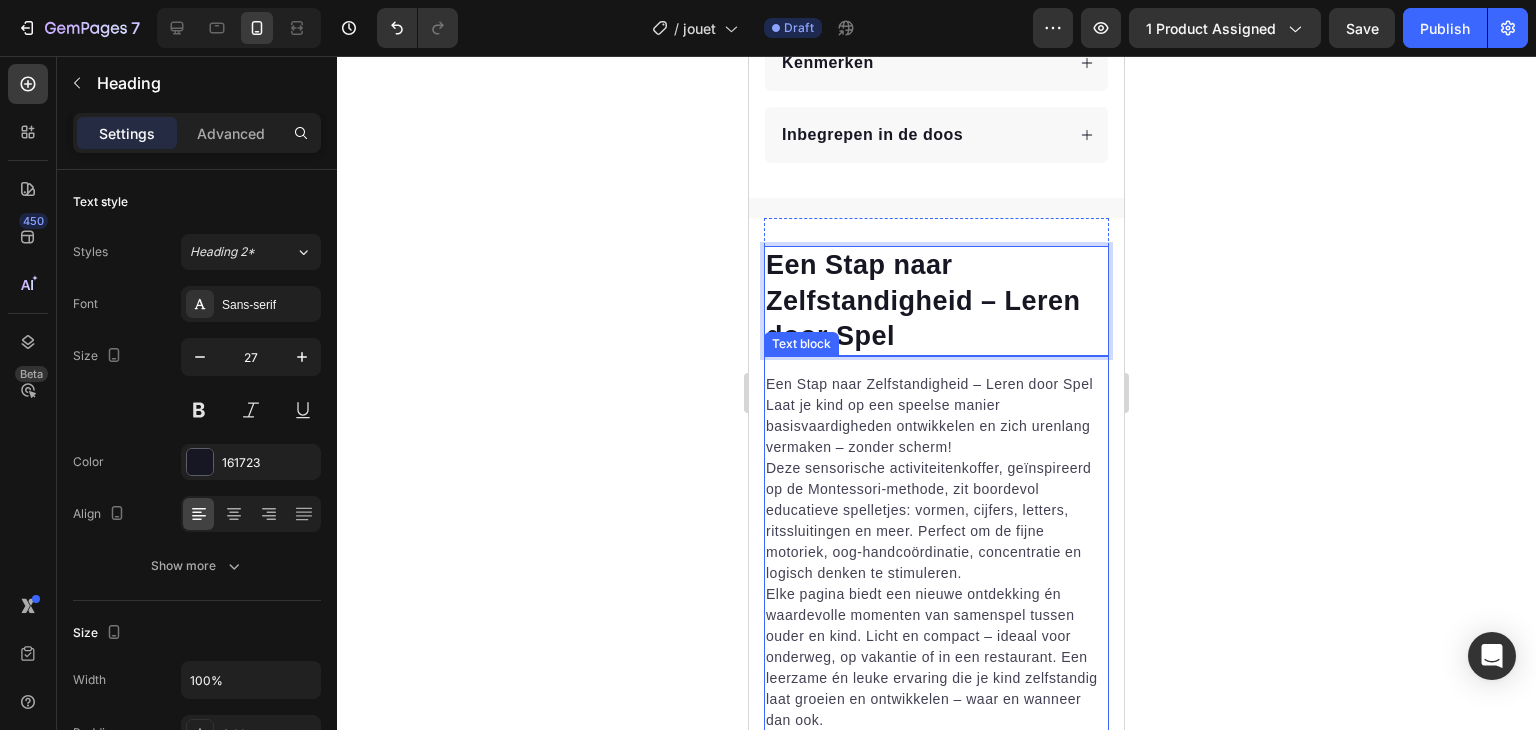 click on "Een Stap naar Zelfstandigheid – Leren door Spel Laat je kind op een speelse manier basisvaardigheden ontwikkelen en zich urenlang vermaken – zonder scherm!" at bounding box center [936, 416] 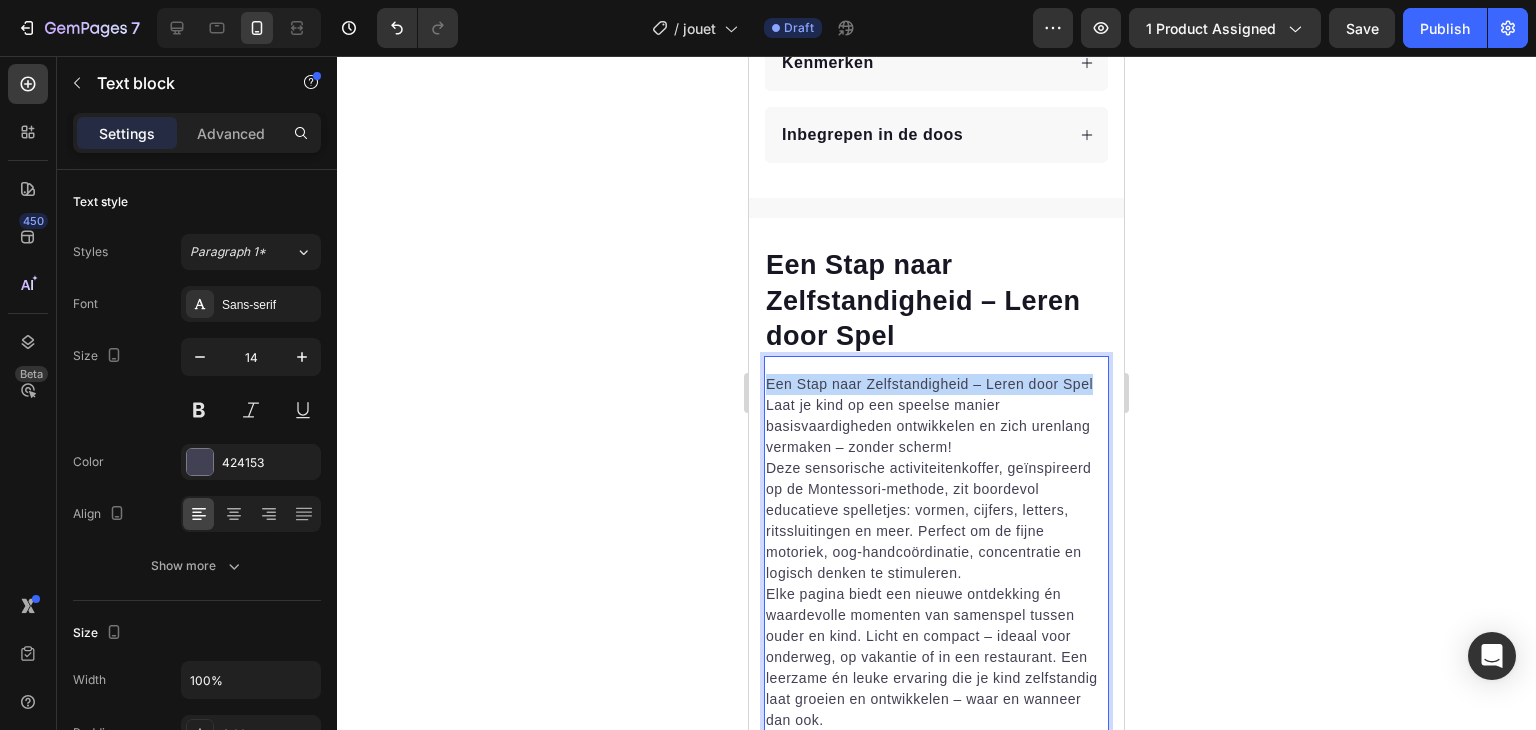 drag, startPoint x: 813, startPoint y: 396, endPoint x: 764, endPoint y: 376, distance: 52.924473 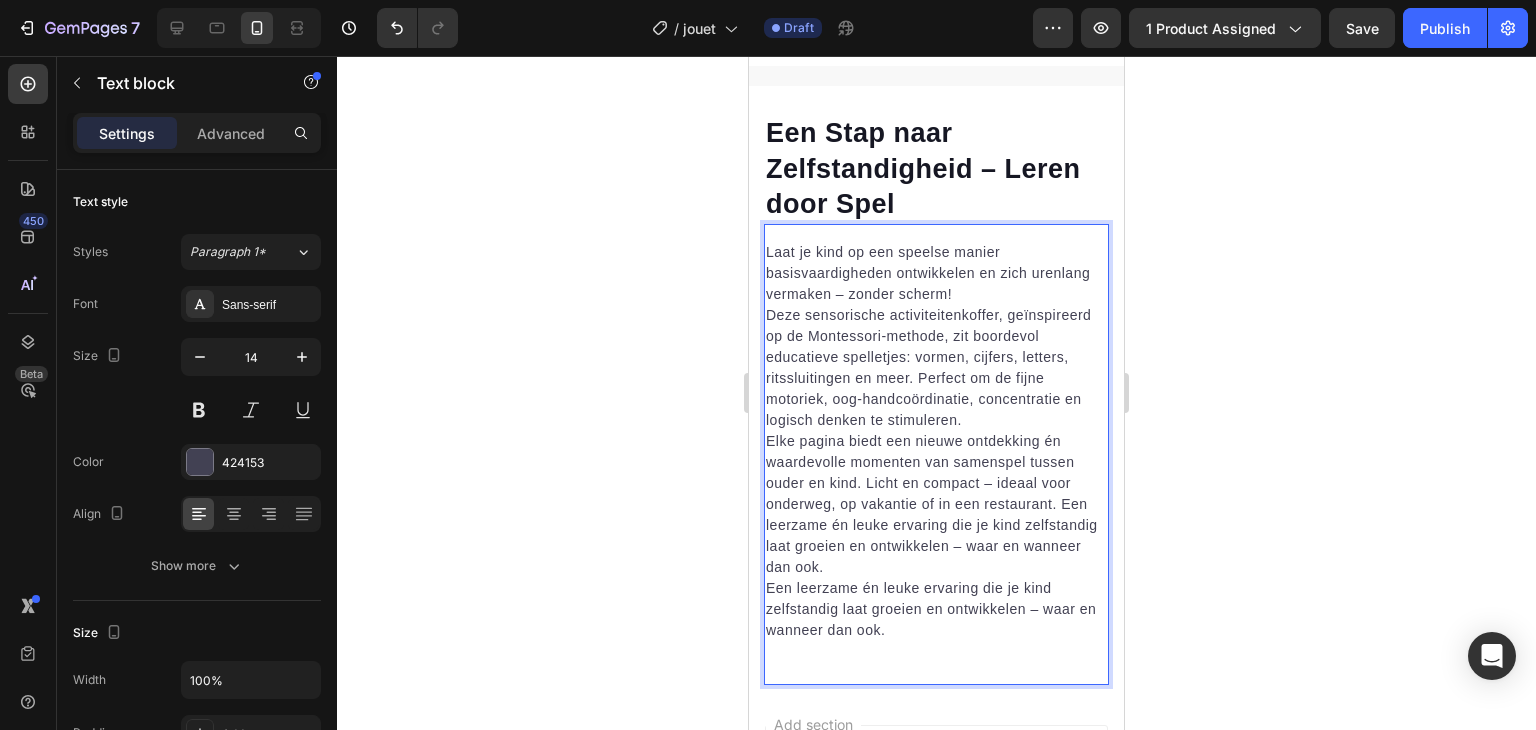 scroll, scrollTop: 1550, scrollLeft: 0, axis: vertical 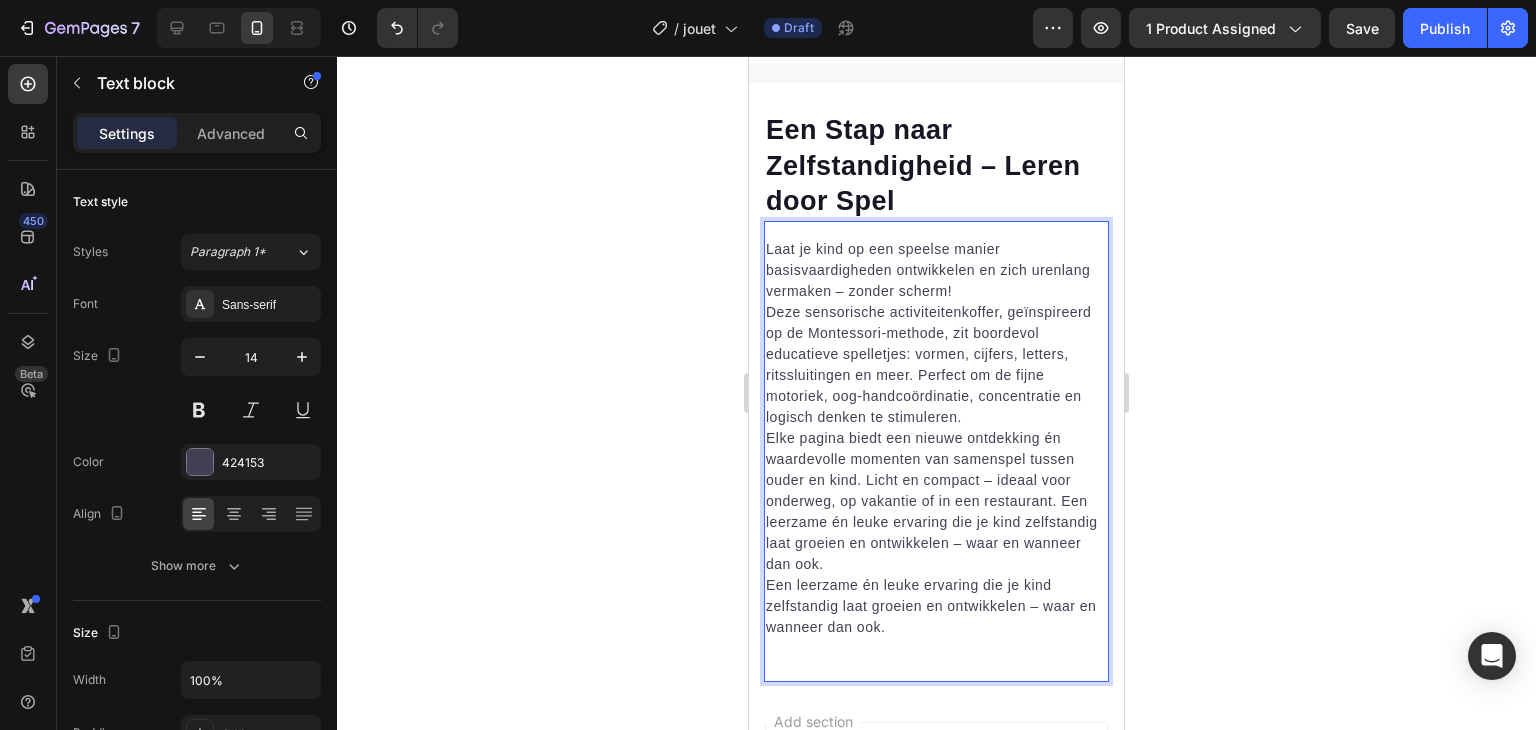 click on "Elke pagina biedt een nieuwe ontdekking én waardevolle momenten van samenspel tussen ouder en kind. Licht en compact – ideaal voor onderweg, op vakantie of in een restaurant. Een leerzame én leuke ervaring die je kind zelfstandig laat groeien en ontwikkelen – waar en wanneer dan ook." at bounding box center [936, 533] 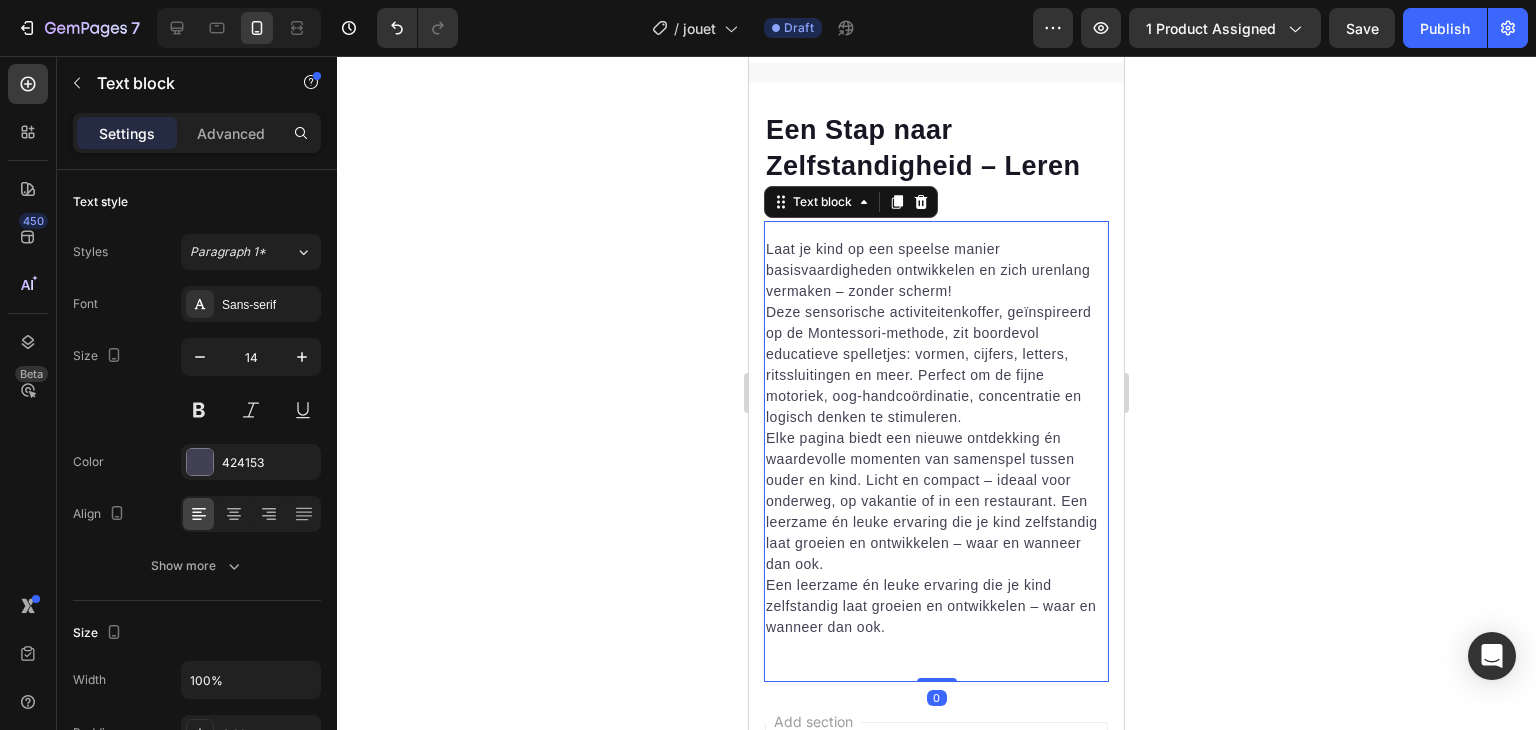 click on "Laat je kind op een speelse manier basisvaardigheden ontwikkelen en zich urenlang vermaken – zonder scherm!" at bounding box center (936, 270) 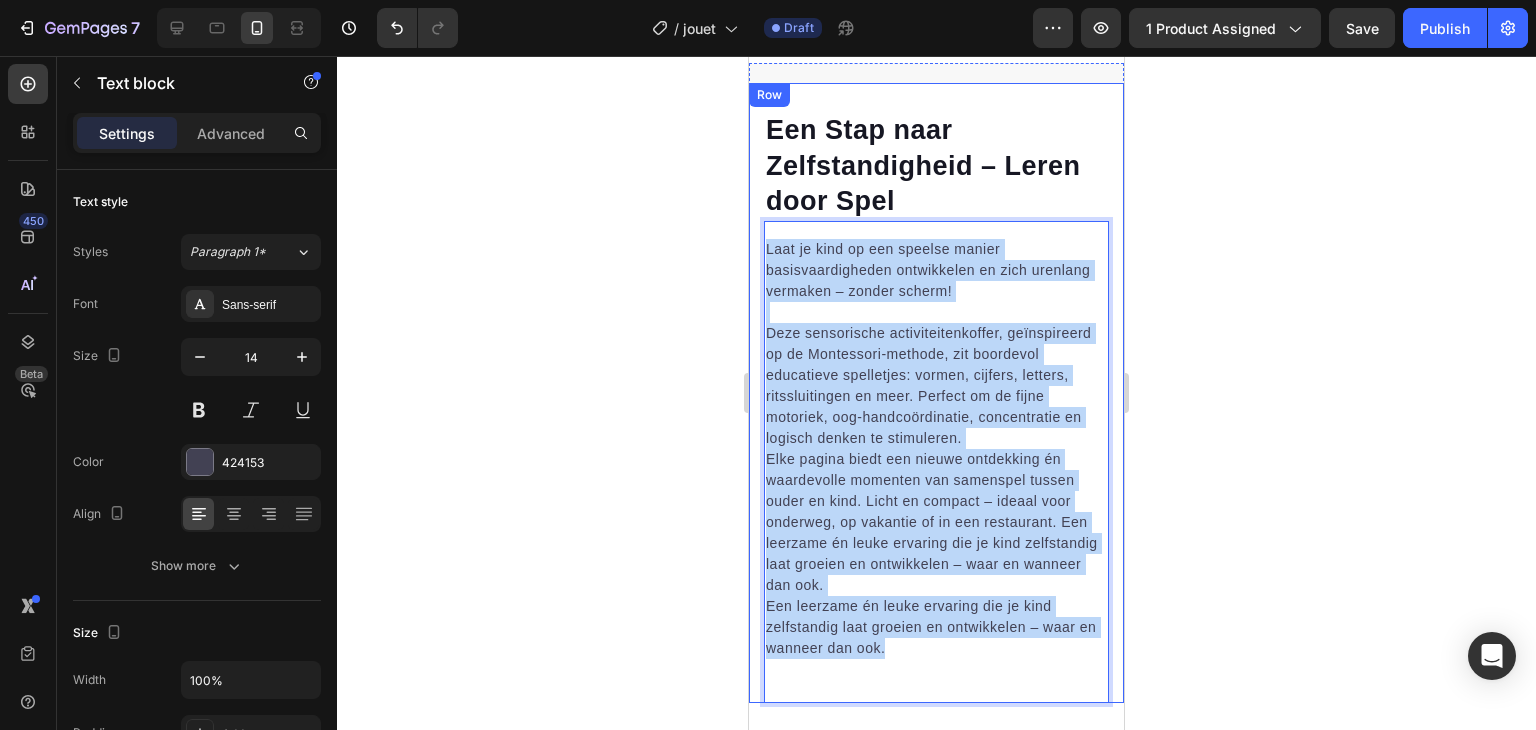 drag, startPoint x: 931, startPoint y: 591, endPoint x: 756, endPoint y: 241, distance: 391.3119 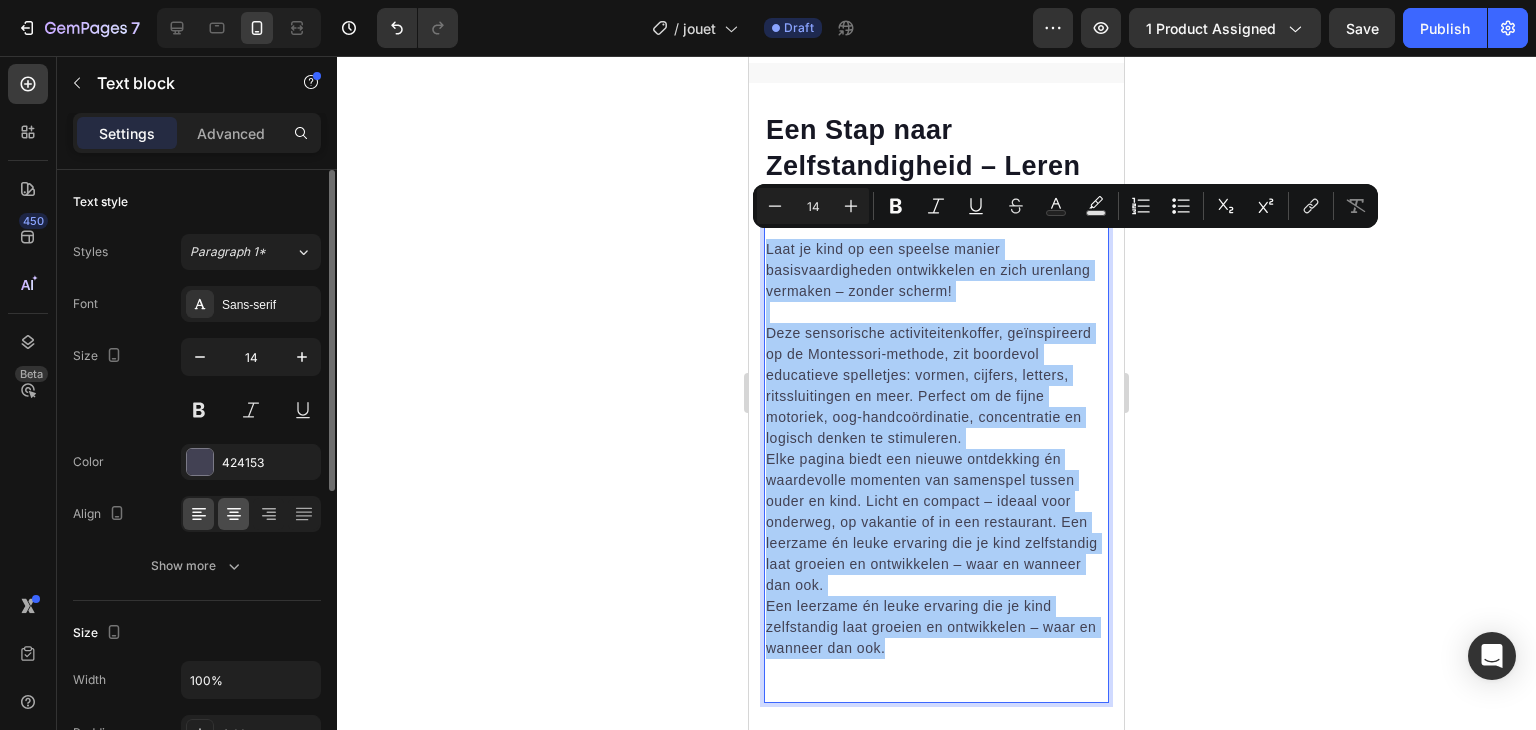 click 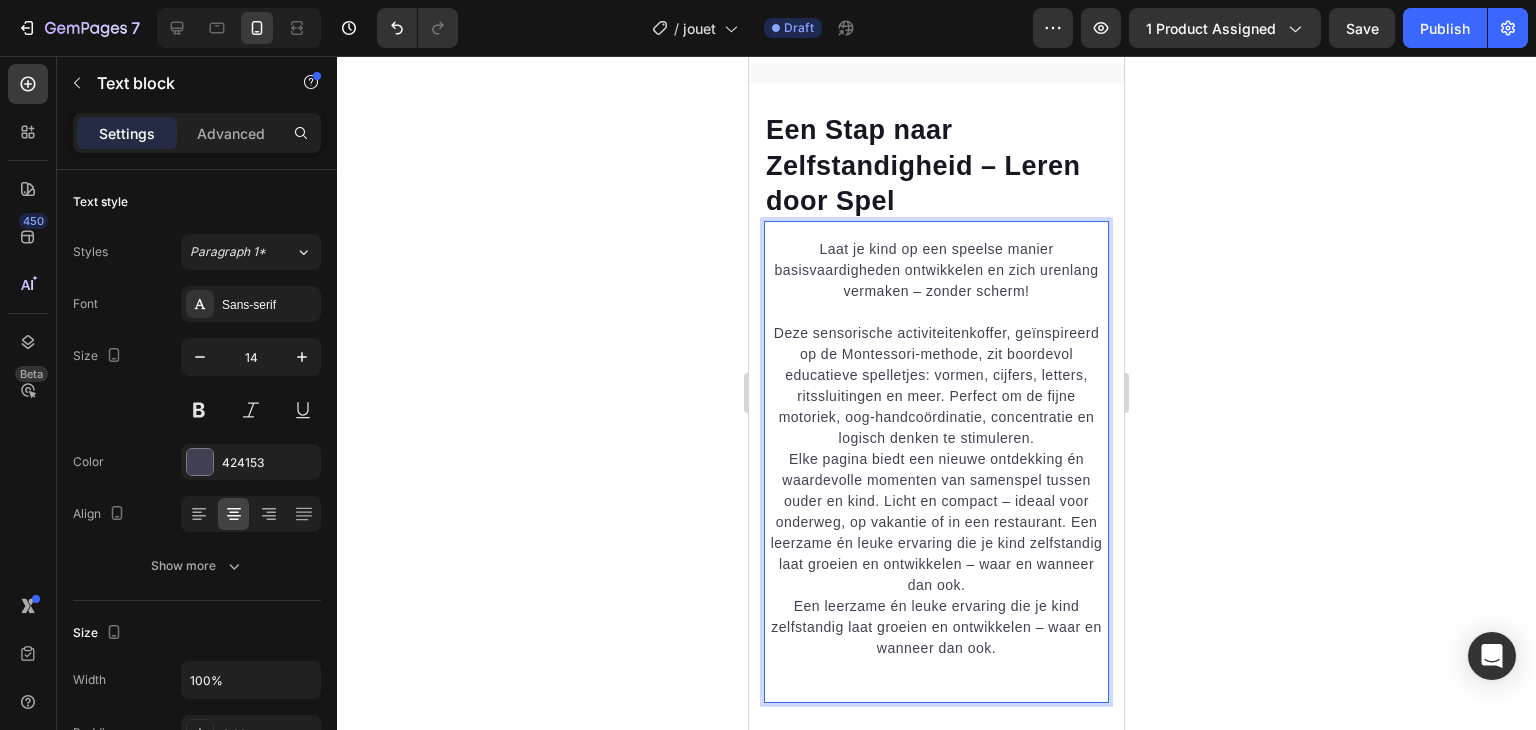 click on "Deze sensorische activiteitenkoffer, geïnspireerd op de Montessori-methode, zit boordevol educatieve spelletjes: vormen, cijfers, letters, ritssluitingen en meer. Perfect om de fijne motoriek, oog-handcoördinatie, concentratie en logisch denken te stimuleren." at bounding box center [936, 386] 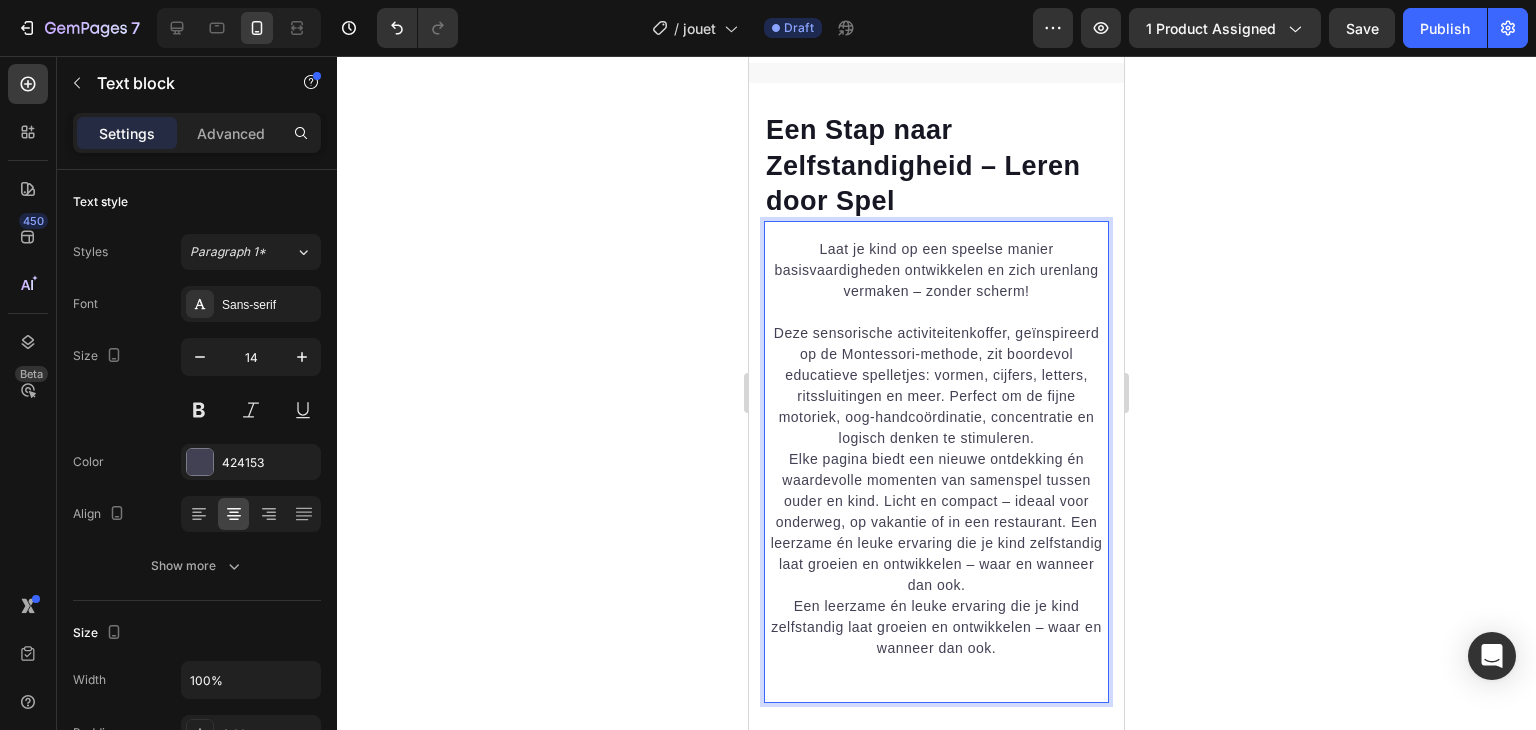 click on "Deze sensorische activiteitenkoffer, geïnspireerd op de Montessori-methode, zit boordevol educatieve spelletjes: vormen, cijfers, letters, ritssluitingen en meer. Perfect om de fijne motoriek, oog-handcoördinatie, concentratie en logisch denken te stimuleren." at bounding box center (936, 386) 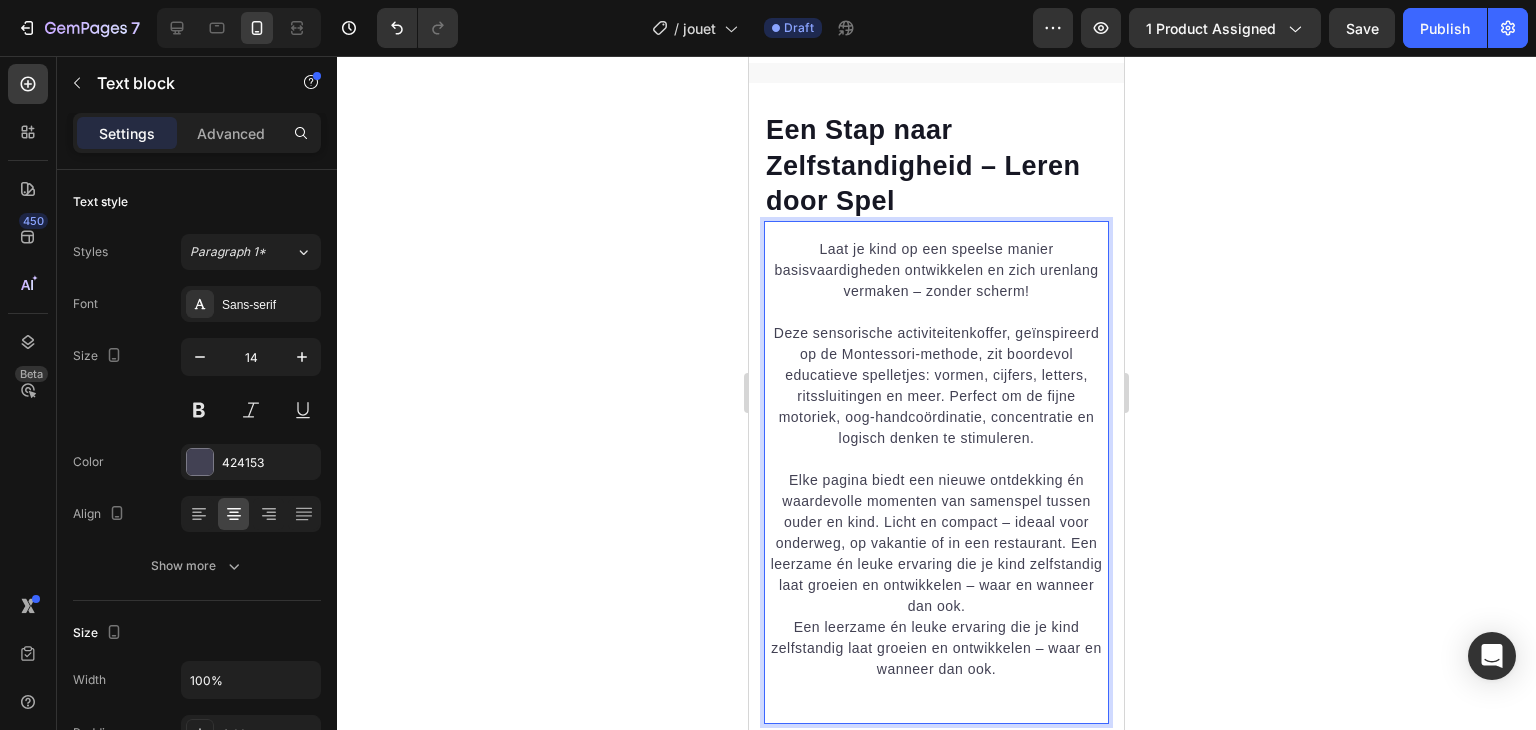 click 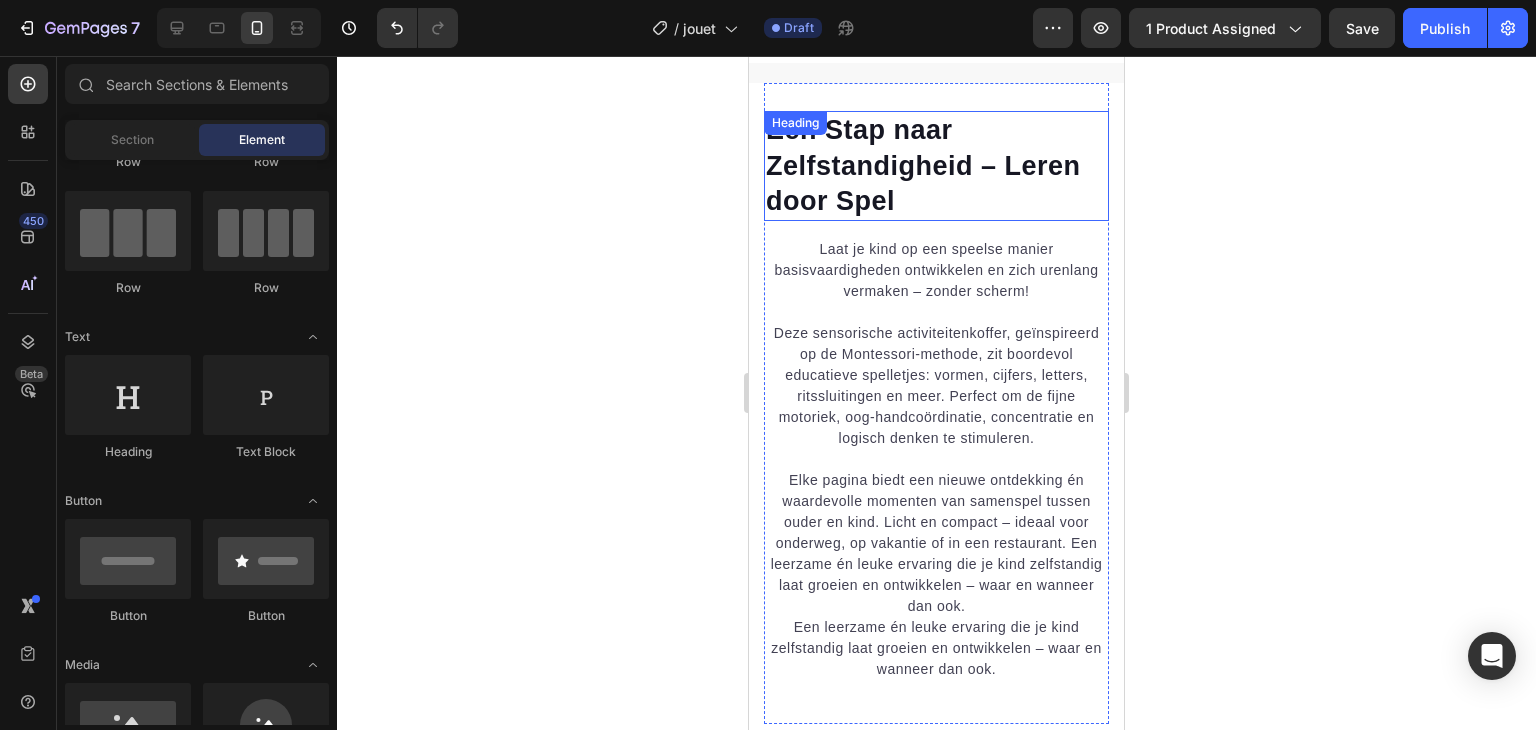 click on "Een Stap naar Zelfstandigheid – Leren door Spel" at bounding box center [936, 165] 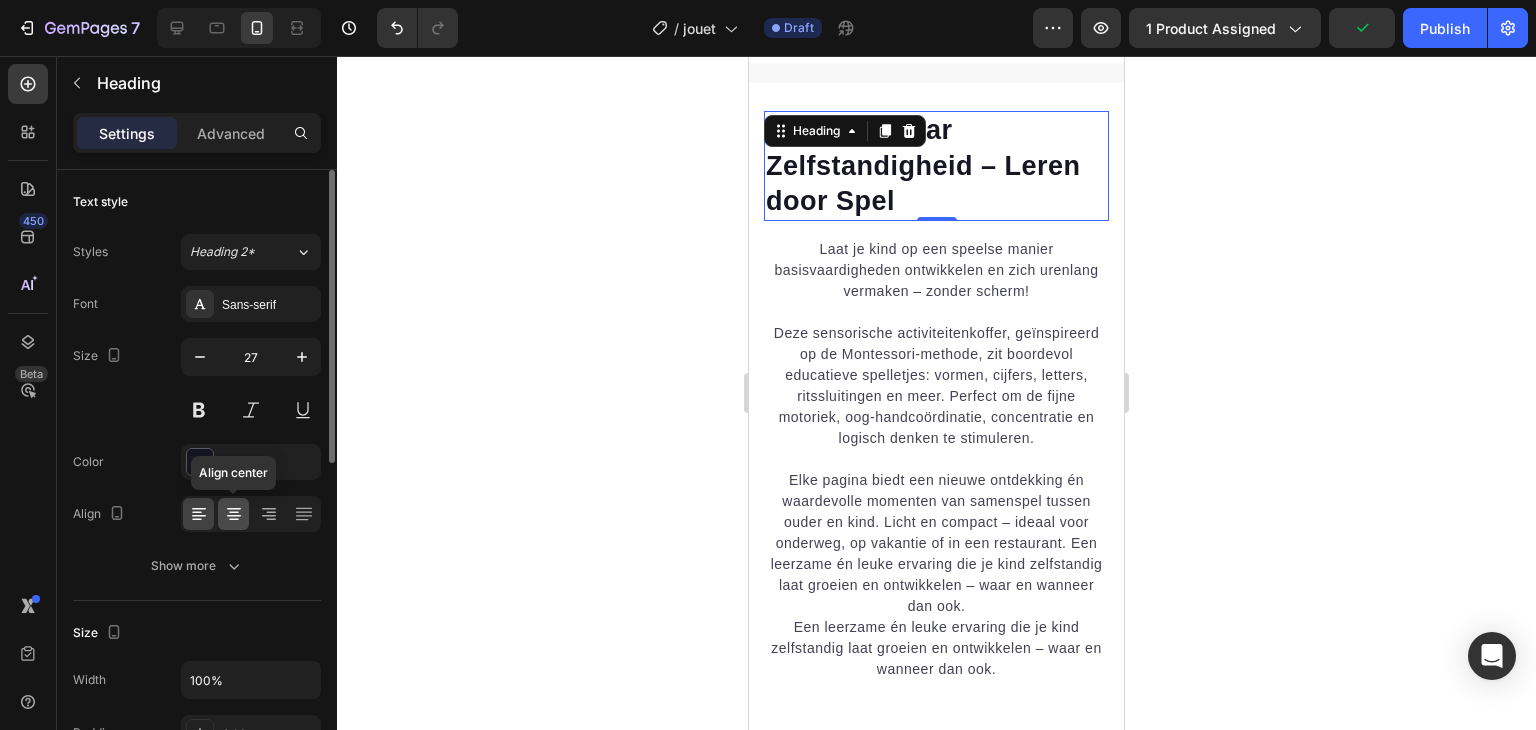 click 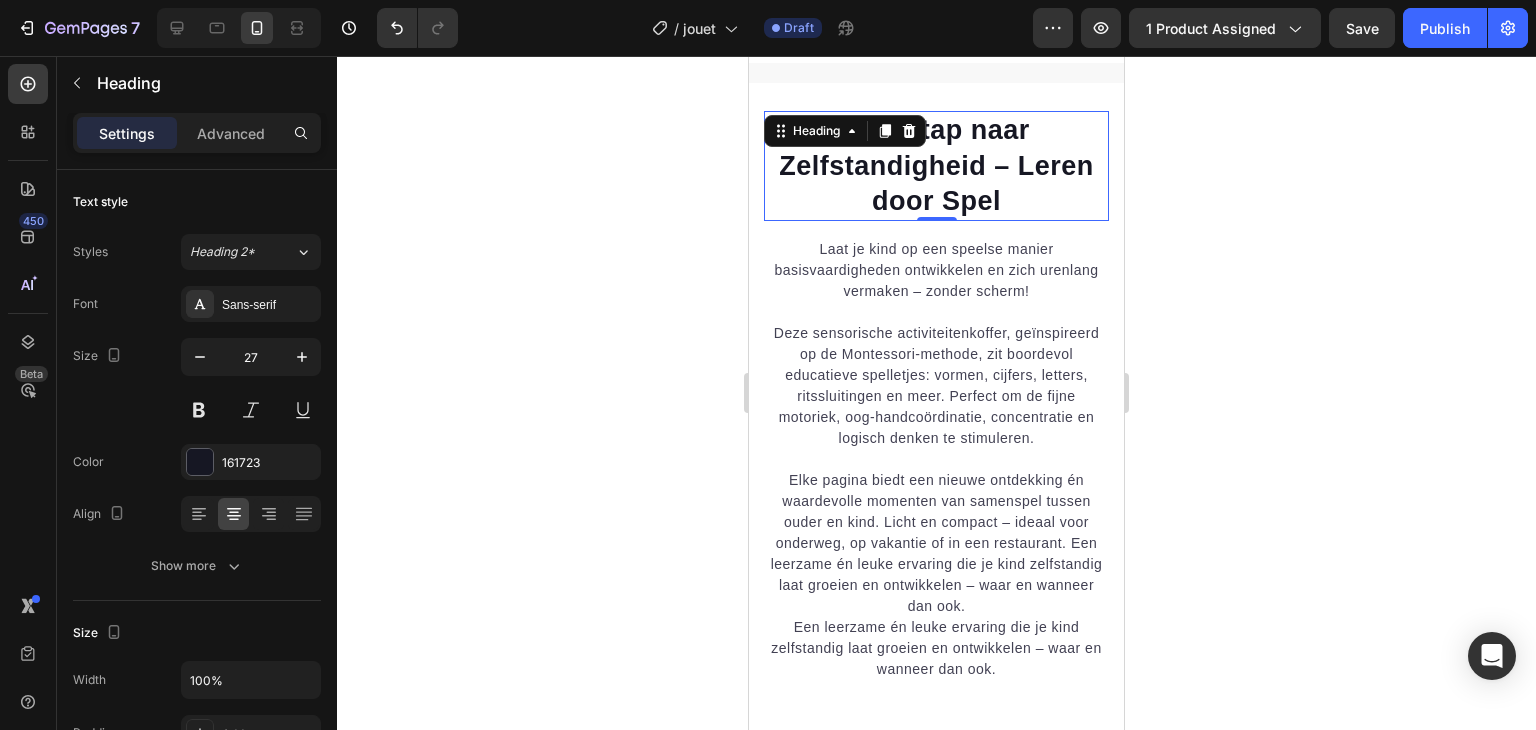 click 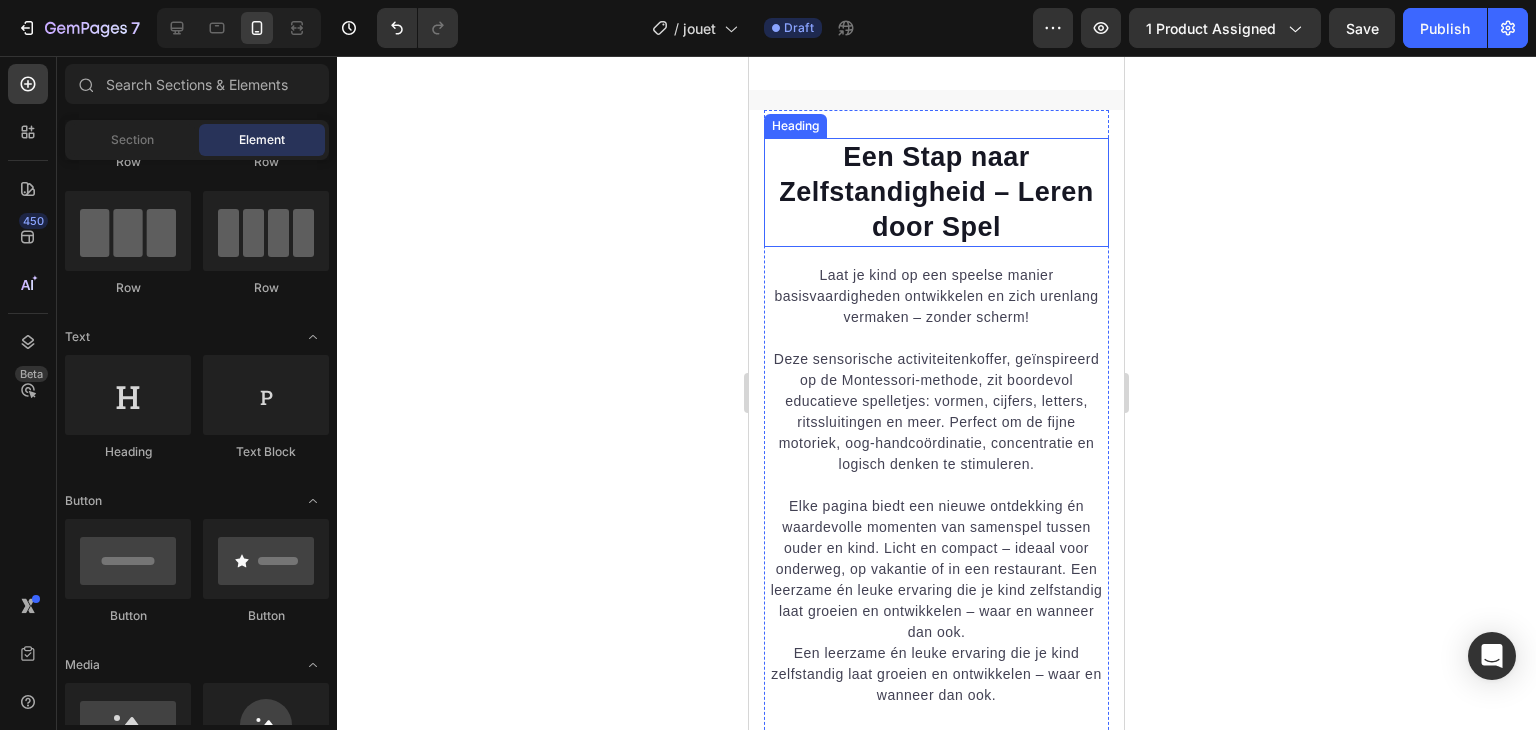 scroll, scrollTop: 1627, scrollLeft: 0, axis: vertical 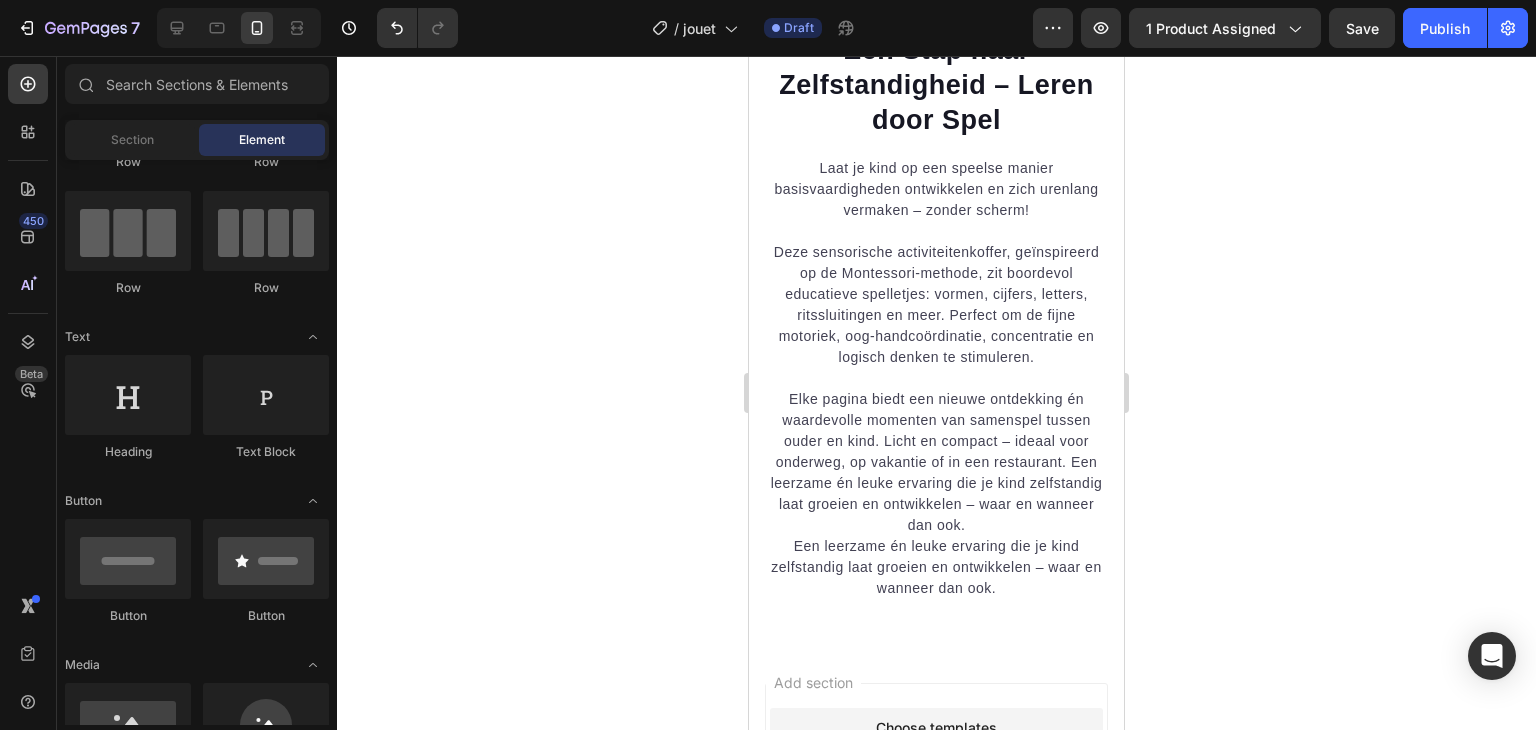 click on "Add section Choose templates inspired by CRO experts Generate layout from URL or image Add blank section then drag & drop elements" at bounding box center [936, 834] 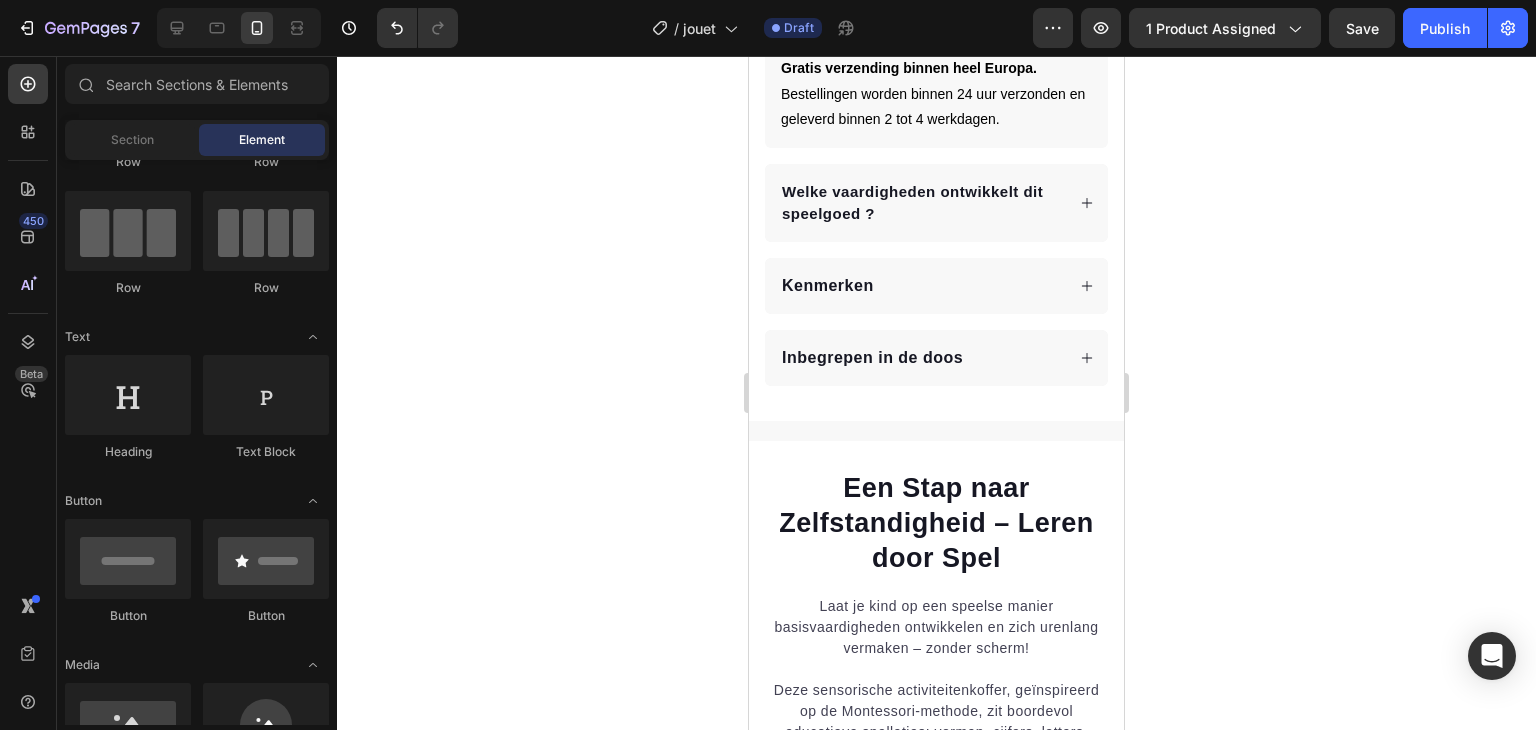 scroll, scrollTop: 1287, scrollLeft: 0, axis: vertical 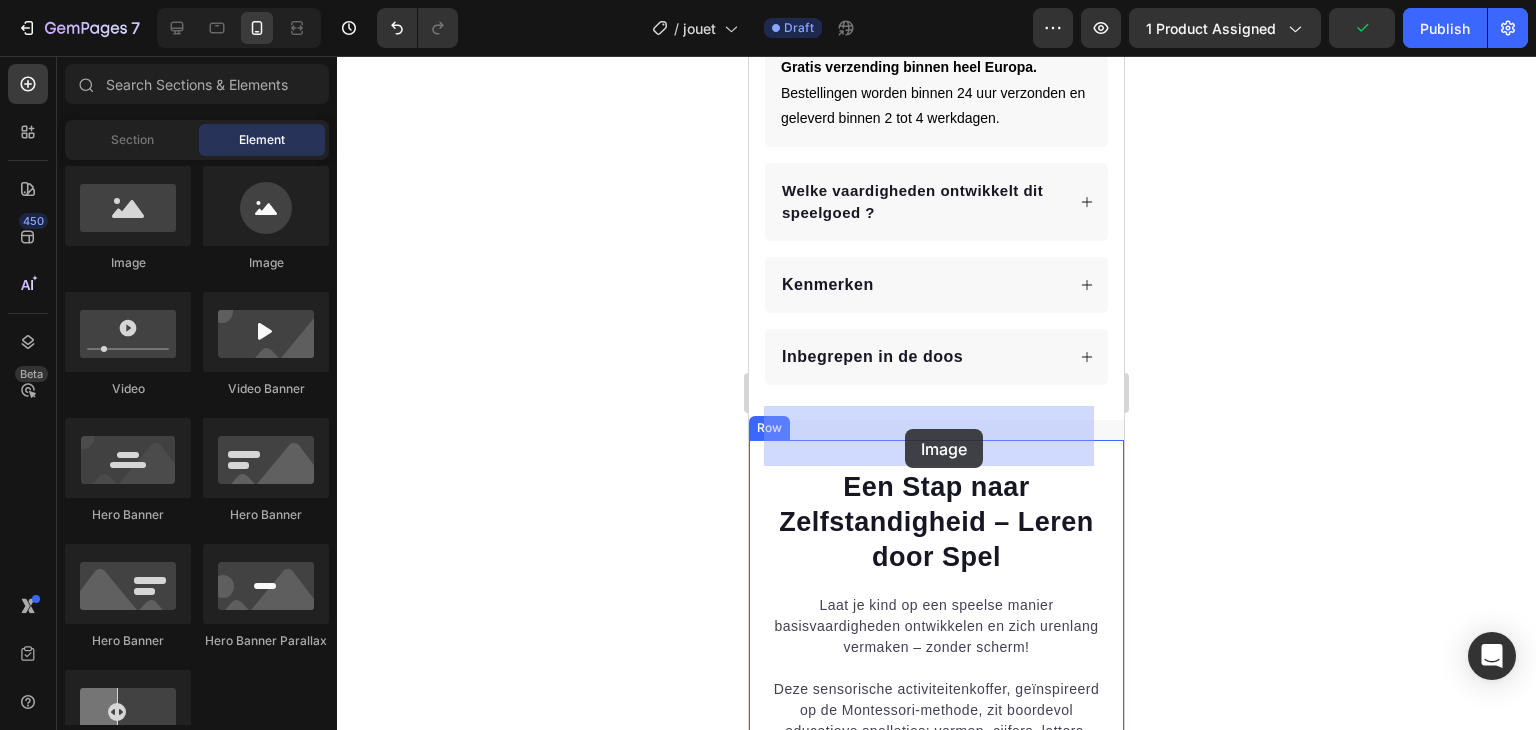 drag, startPoint x: 885, startPoint y: 283, endPoint x: 905, endPoint y: 429, distance: 147.3635 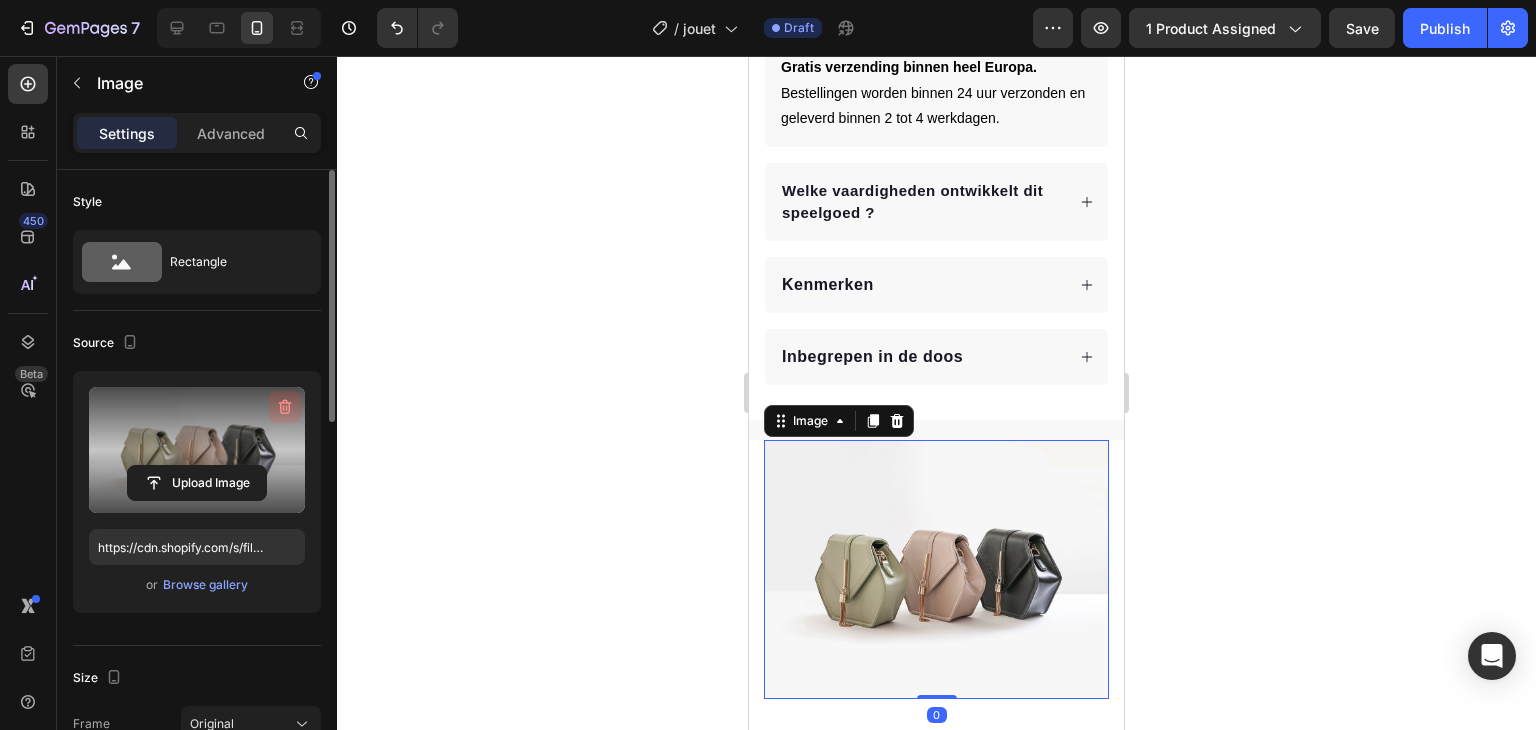 click 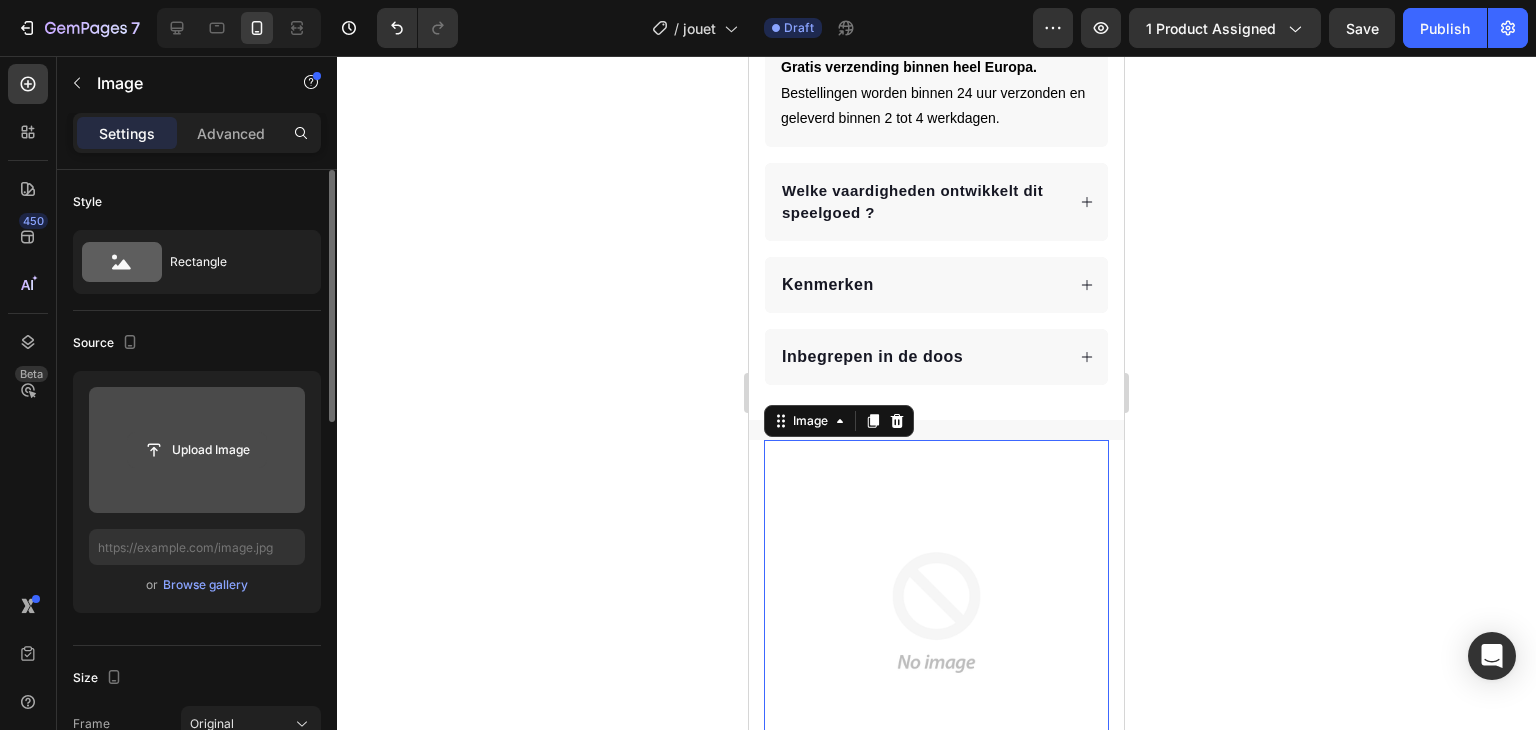 click 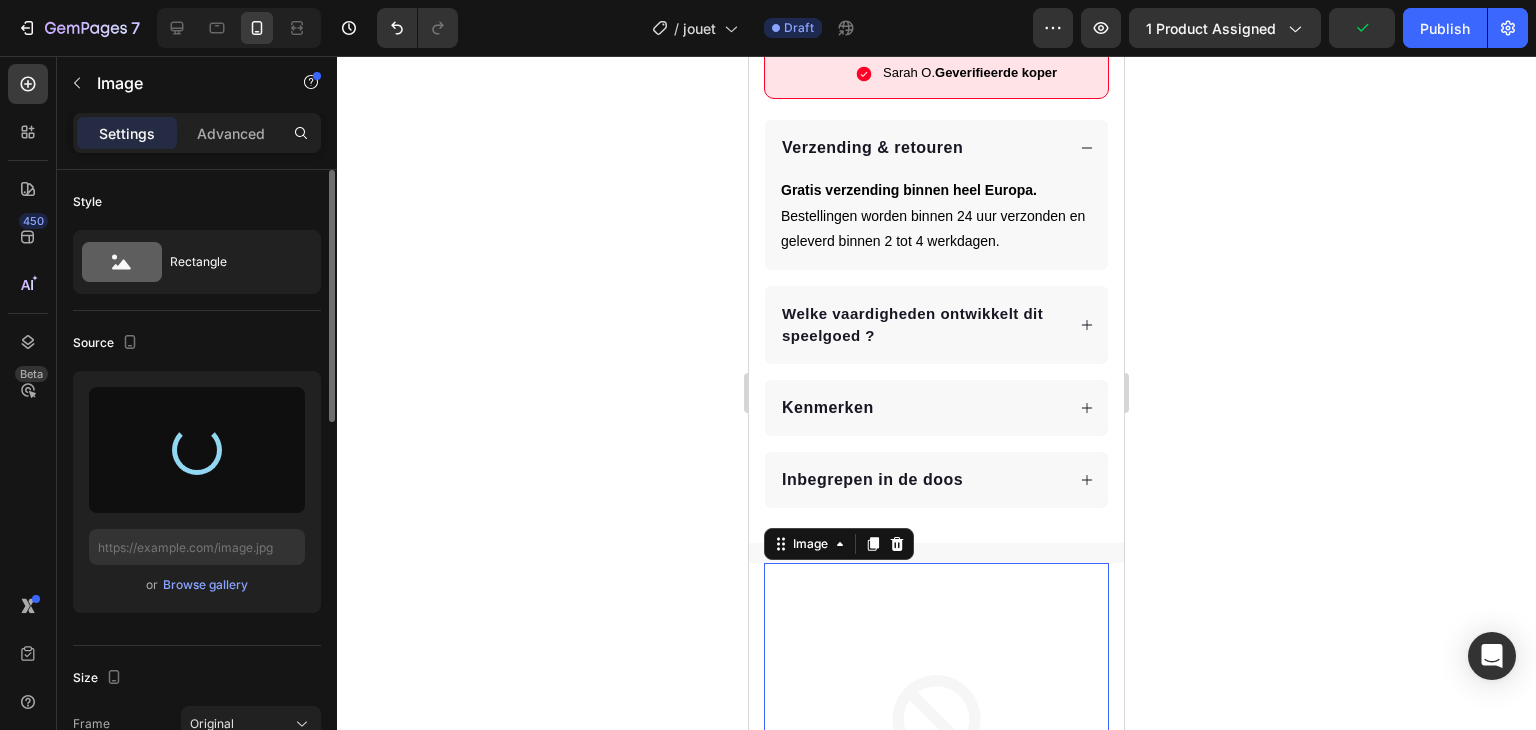 scroll, scrollTop: 1156, scrollLeft: 0, axis: vertical 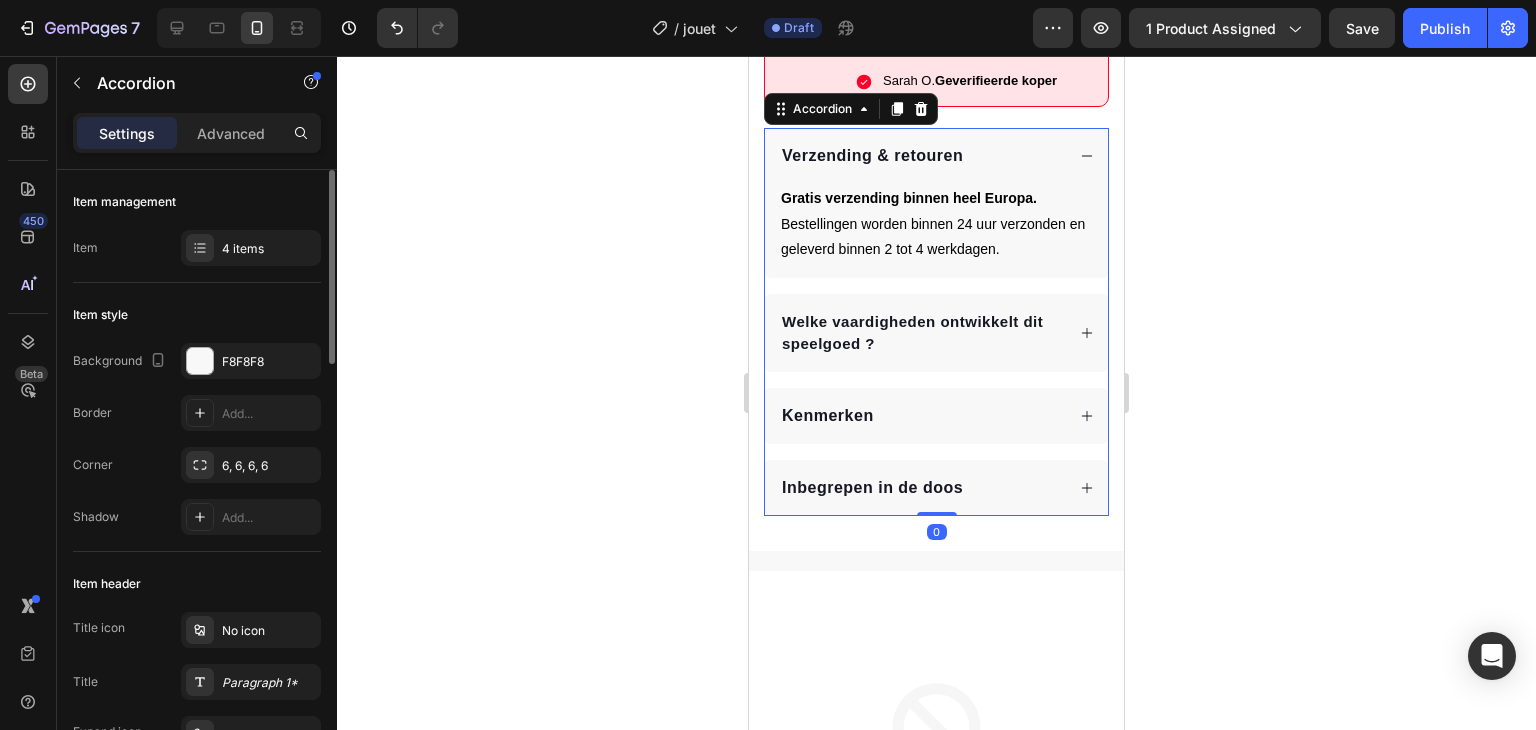 click on "Verzending & retouren" at bounding box center [936, 156] 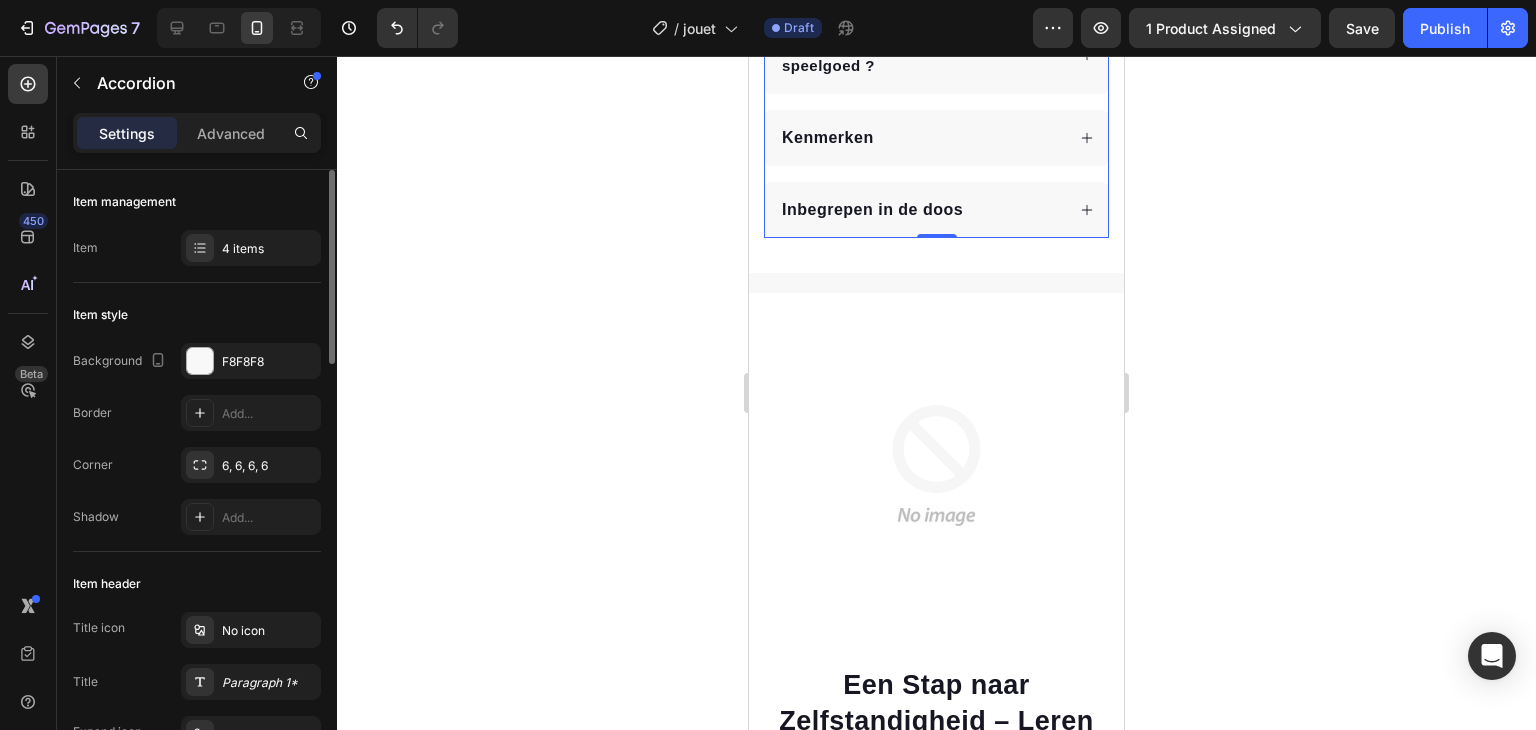 scroll, scrollTop: 1470, scrollLeft: 0, axis: vertical 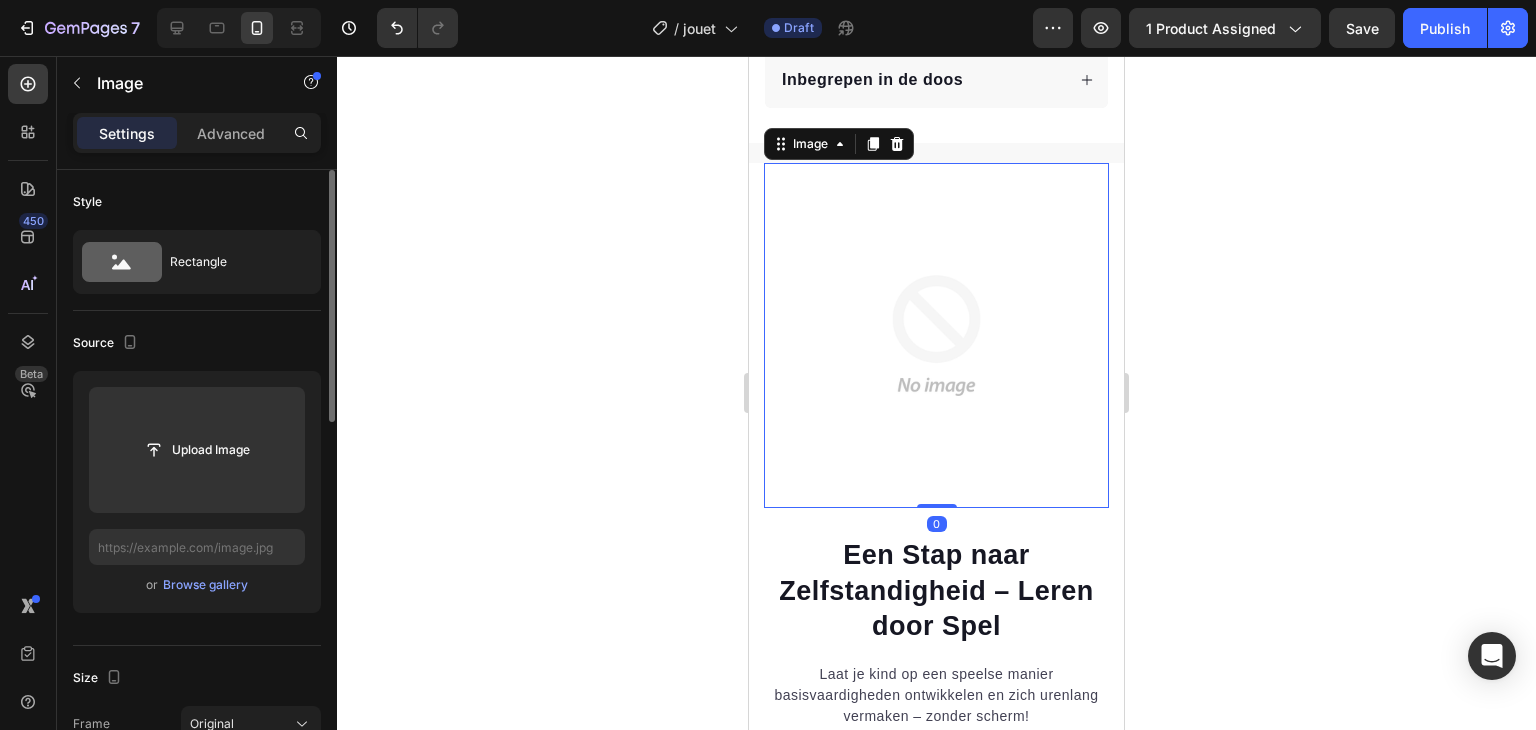 click at bounding box center [936, 335] 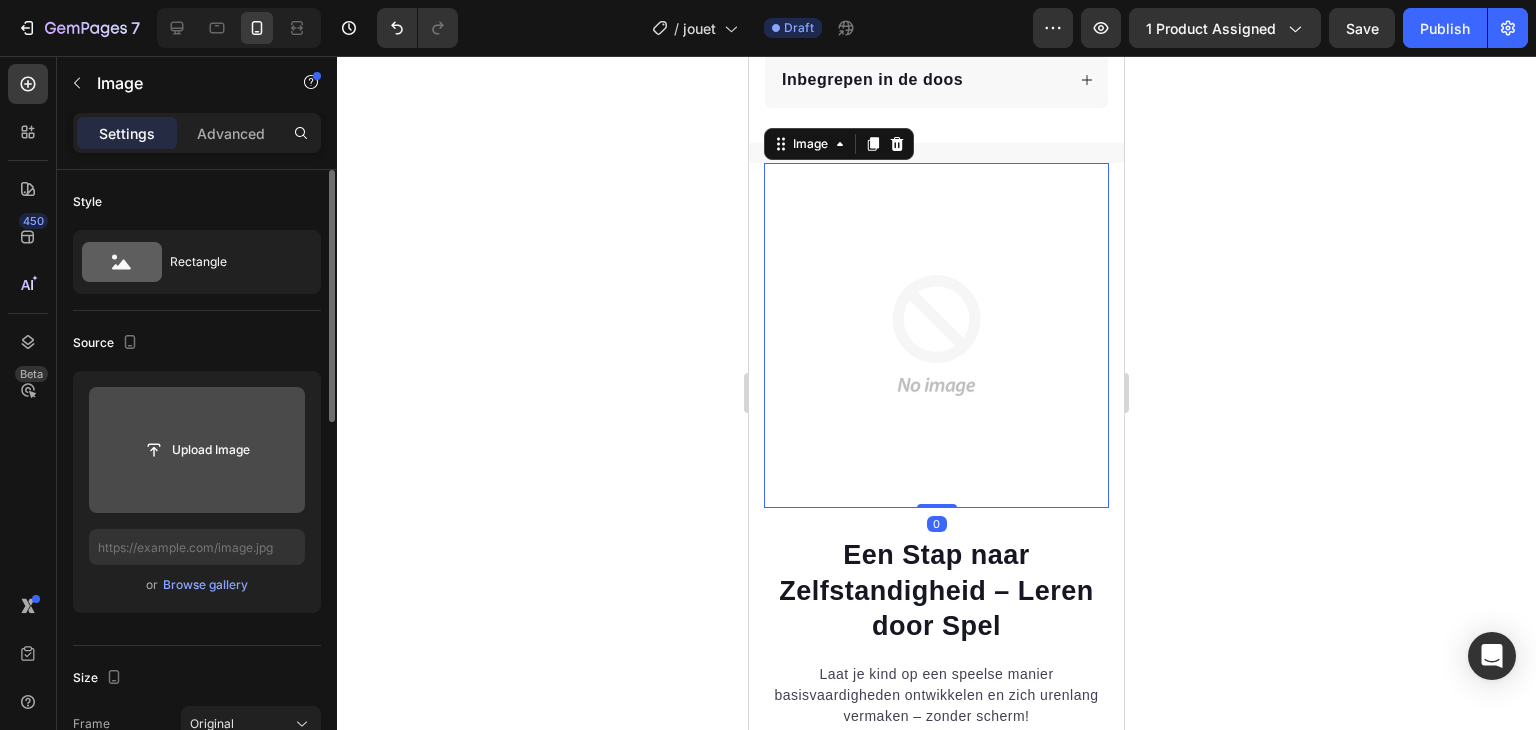 click 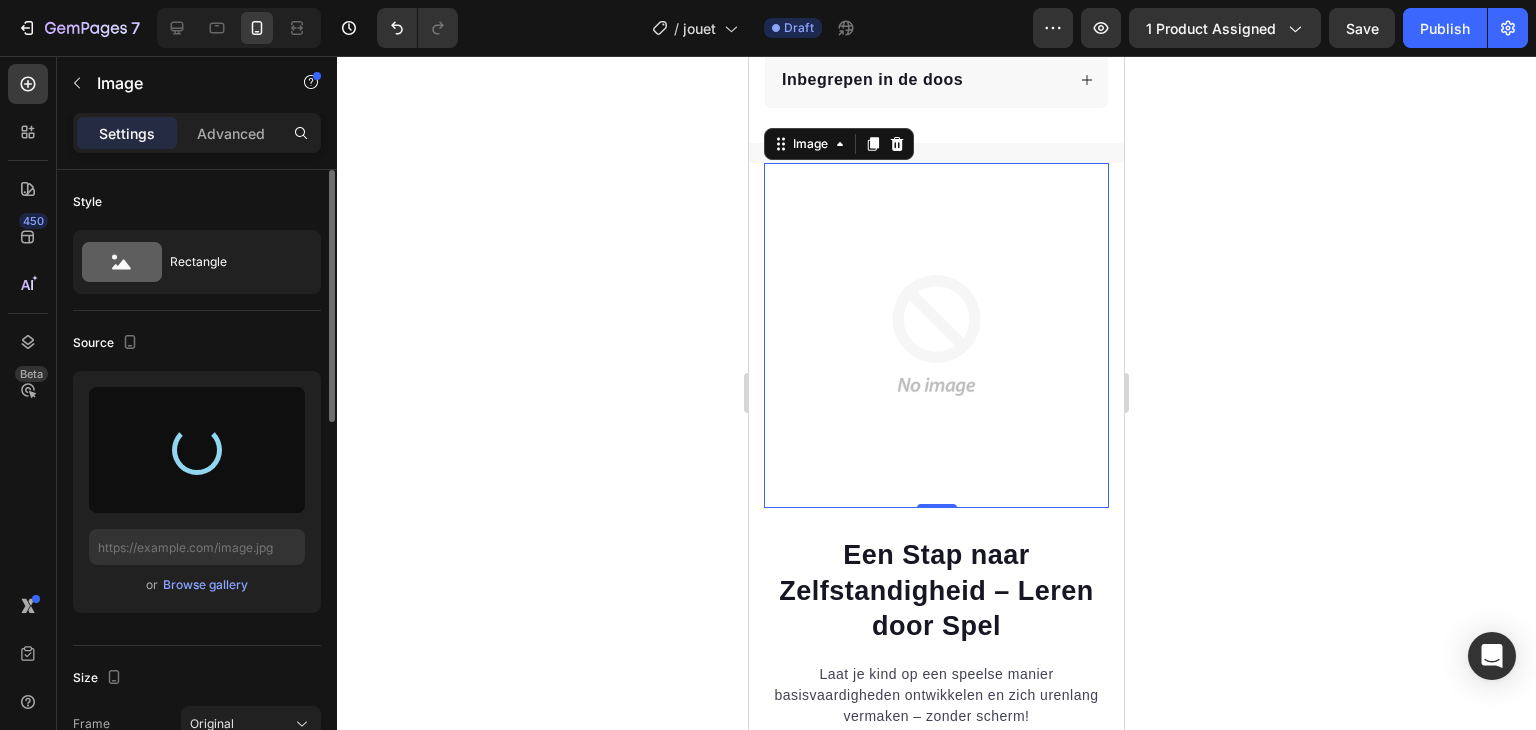 type on "https://cdn.shopify.com/s/files/1/0951/5571/6433/files/gempages_576732224502629202-df25b0ac-a091-4c5f-9ff5-d107fbe4e925.gif" 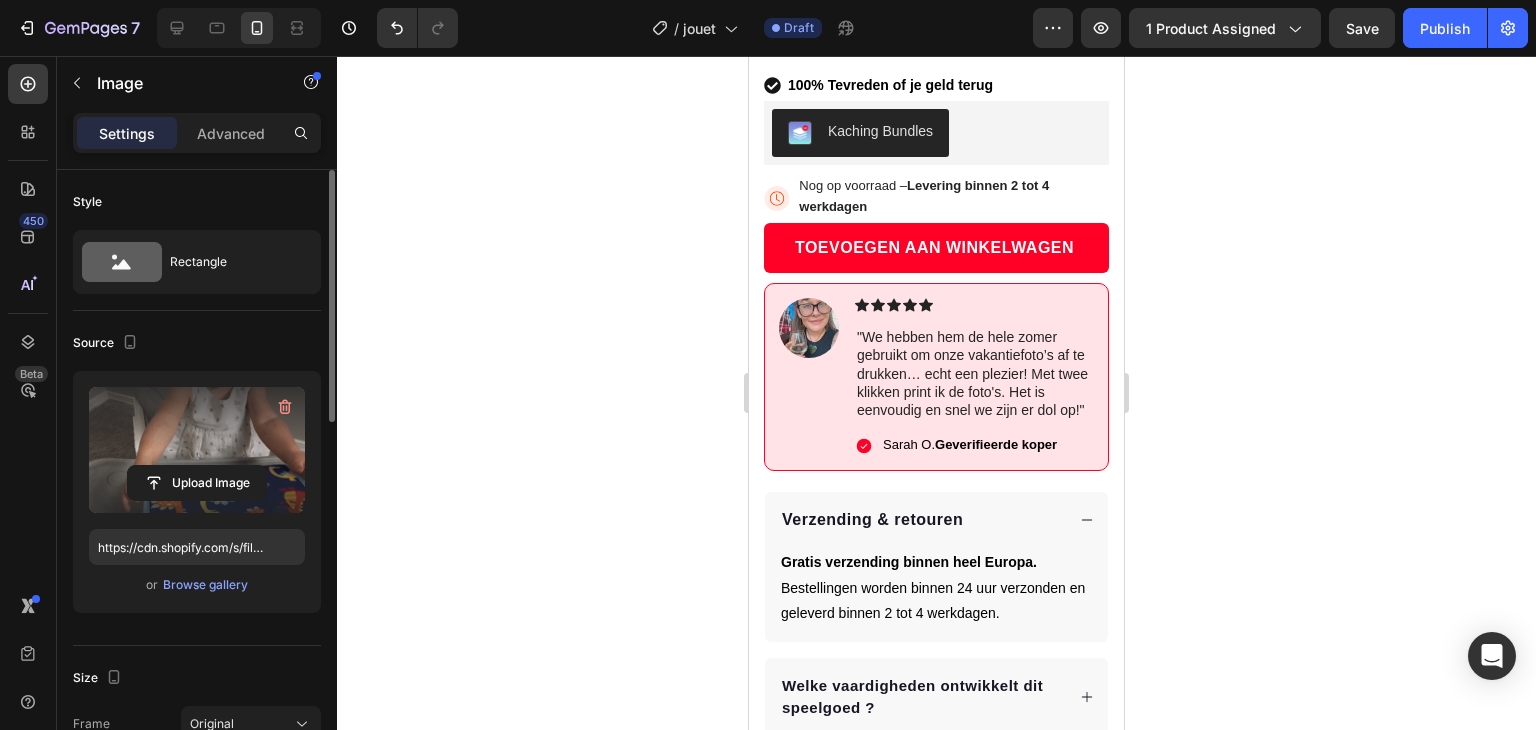 scroll, scrollTop: 802, scrollLeft: 0, axis: vertical 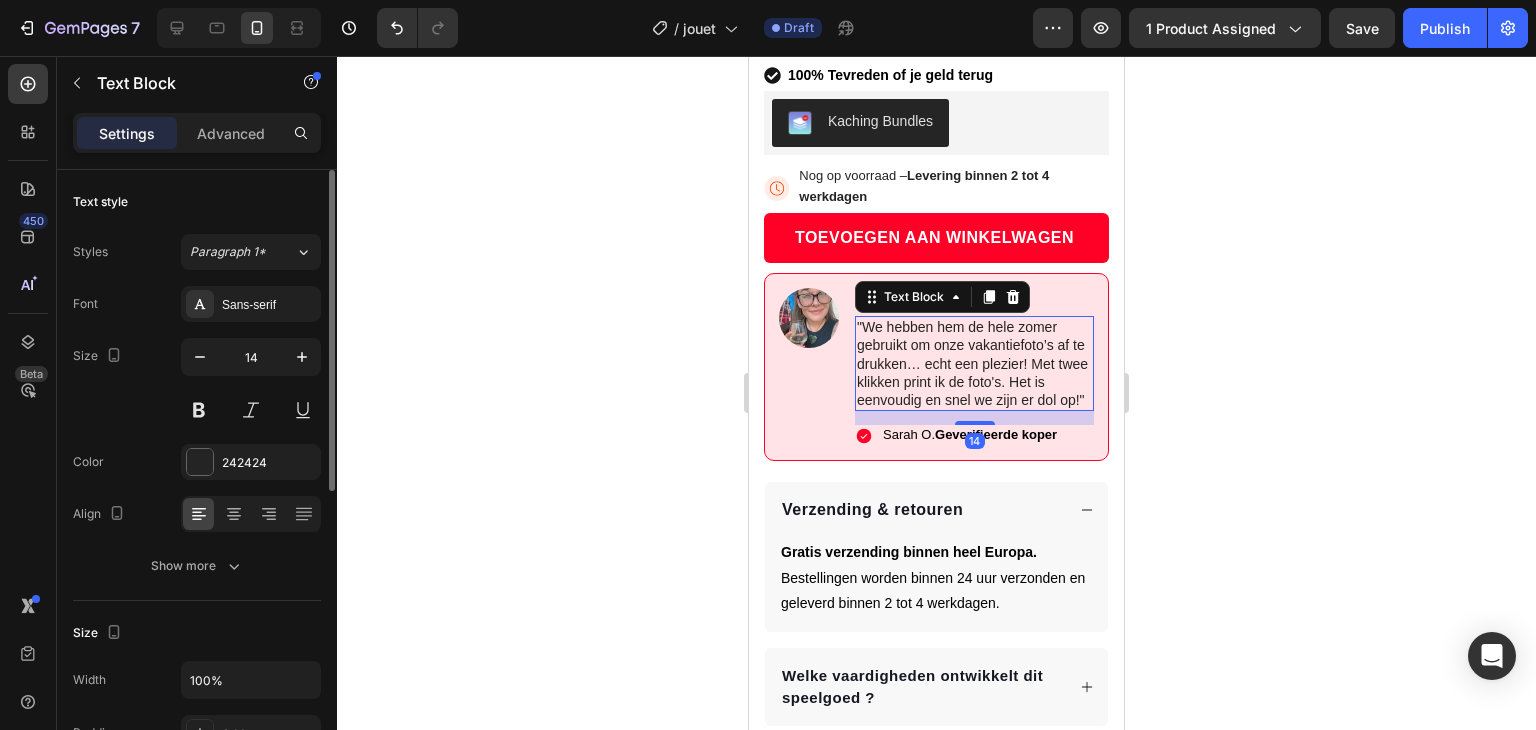 click on ""We hebben hem de hele zomer gebruikt om onze vakantiefoto’s af te drukken… echt een plezier! Met twee klikken print ik de foto's. Het is eenvoudig en snel we zijn er dol op!"" at bounding box center [974, 363] 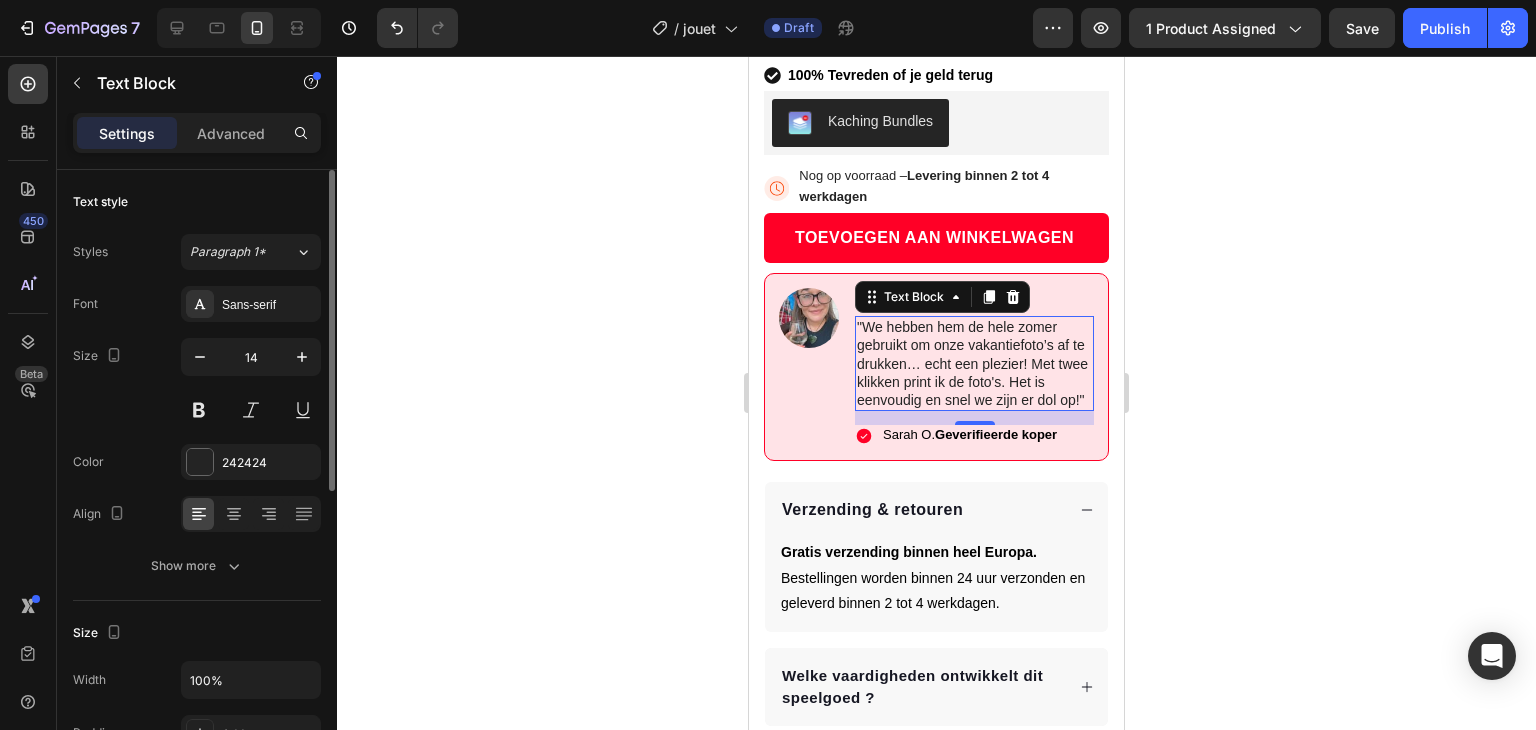 click on ""We hebben hem de hele zomer gebruikt om onze vakantiefoto’s af te drukken… echt een plezier! Met twee klikken print ik de foto's. Het is eenvoudig en snel we zijn er dol op!"" at bounding box center (974, 363) 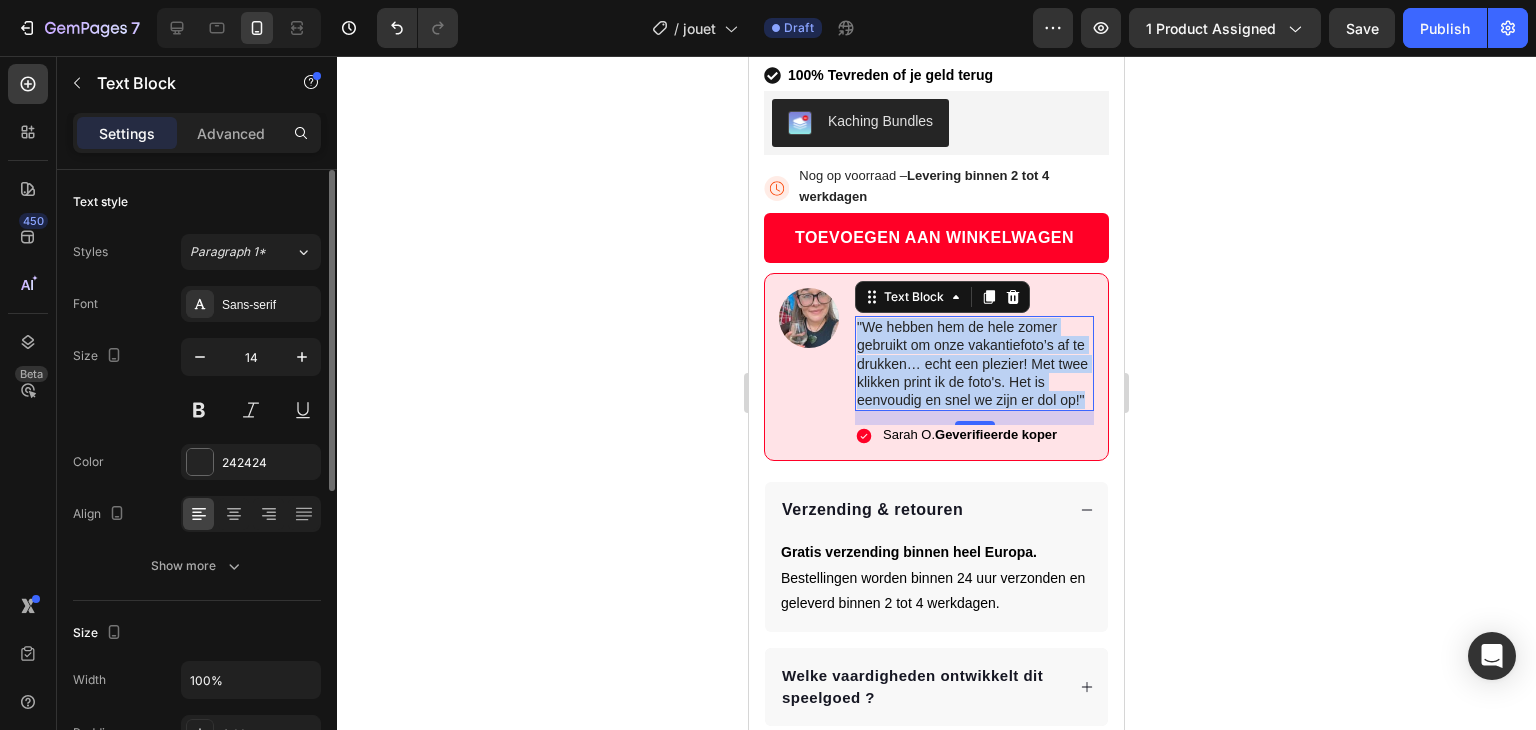 click on ""We hebben hem de hele zomer gebruikt om onze vakantiefoto’s af te drukken… echt een plezier! Met twee klikken print ik de foto's. Het is eenvoudig en snel we zijn er dol op!"" at bounding box center (974, 363) 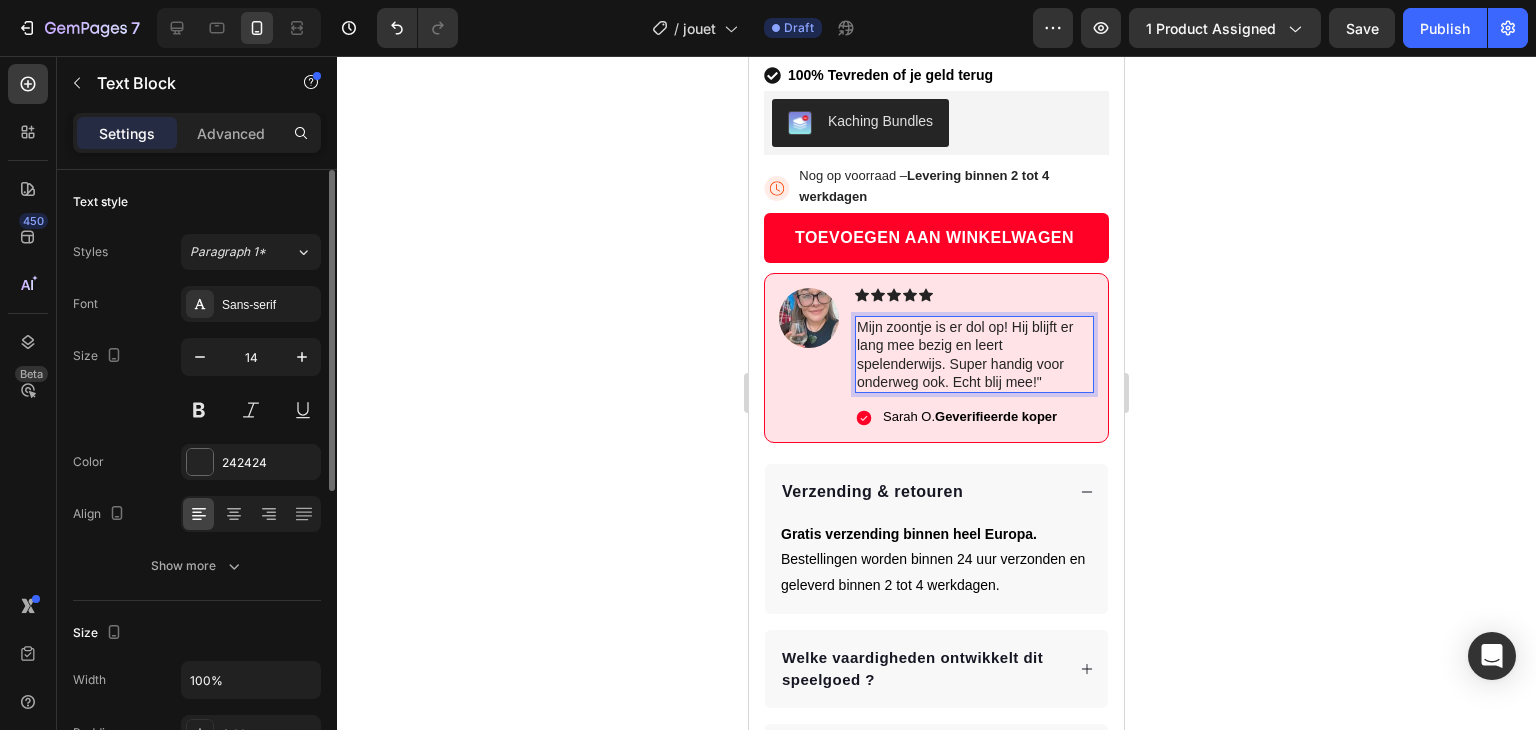 click on "Mijn zoontje is er dol op! Hij blijft er lang mee bezig en leert spelenderwijs. Super handig voor onderweg ook. Echt blij mee!"" at bounding box center [974, 354] 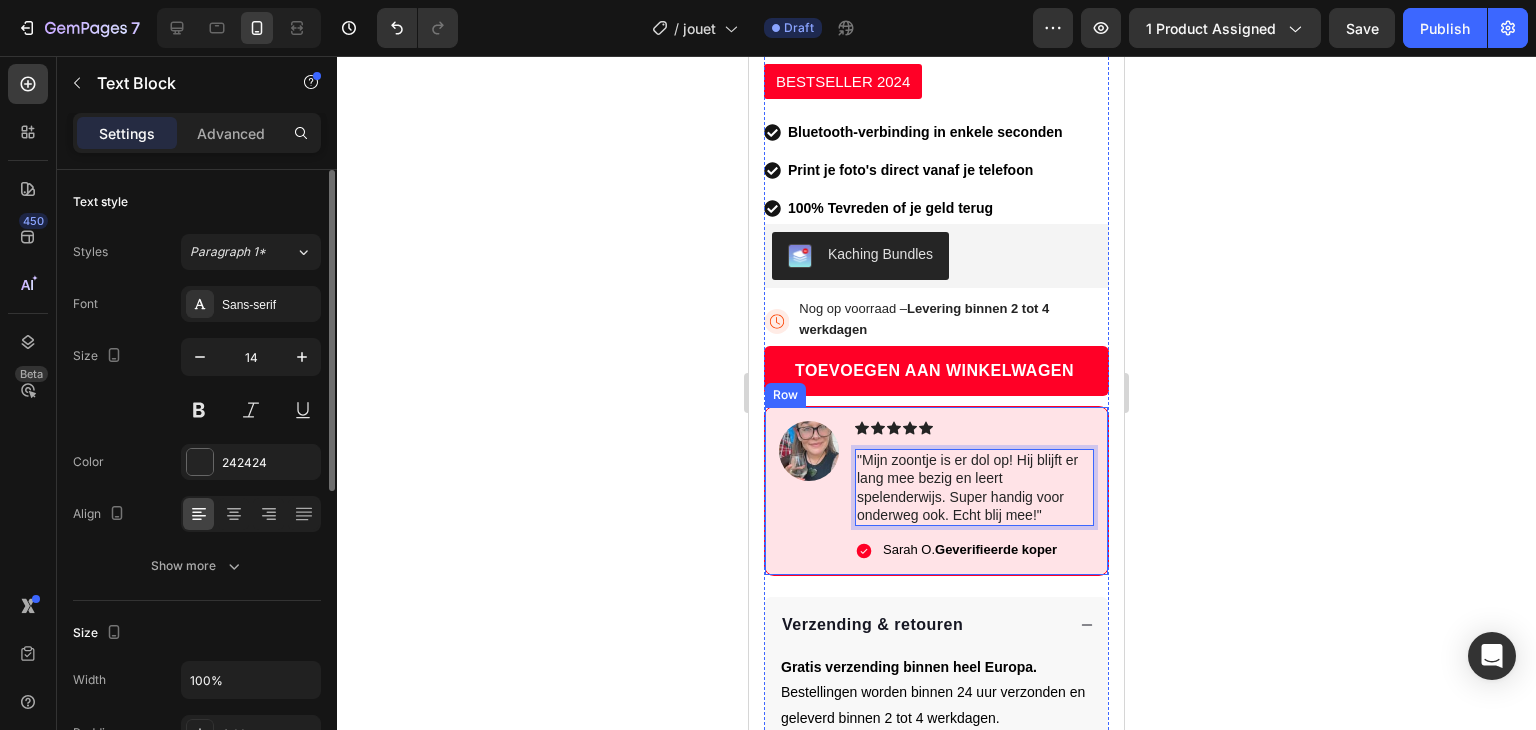 scroll, scrollTop: 592, scrollLeft: 0, axis: vertical 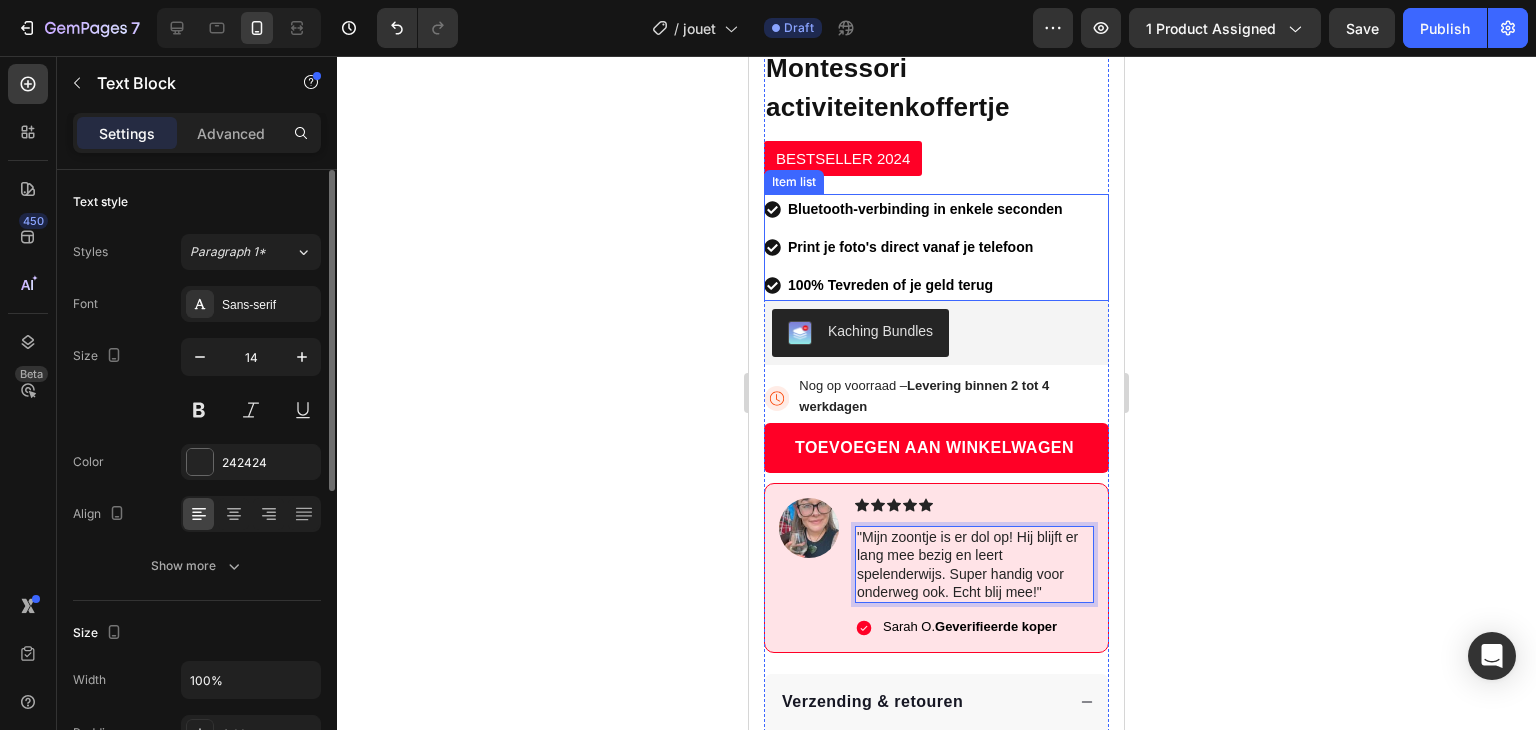 click on "Bluetooth-verbinding in enkele seconden" at bounding box center [925, 209] 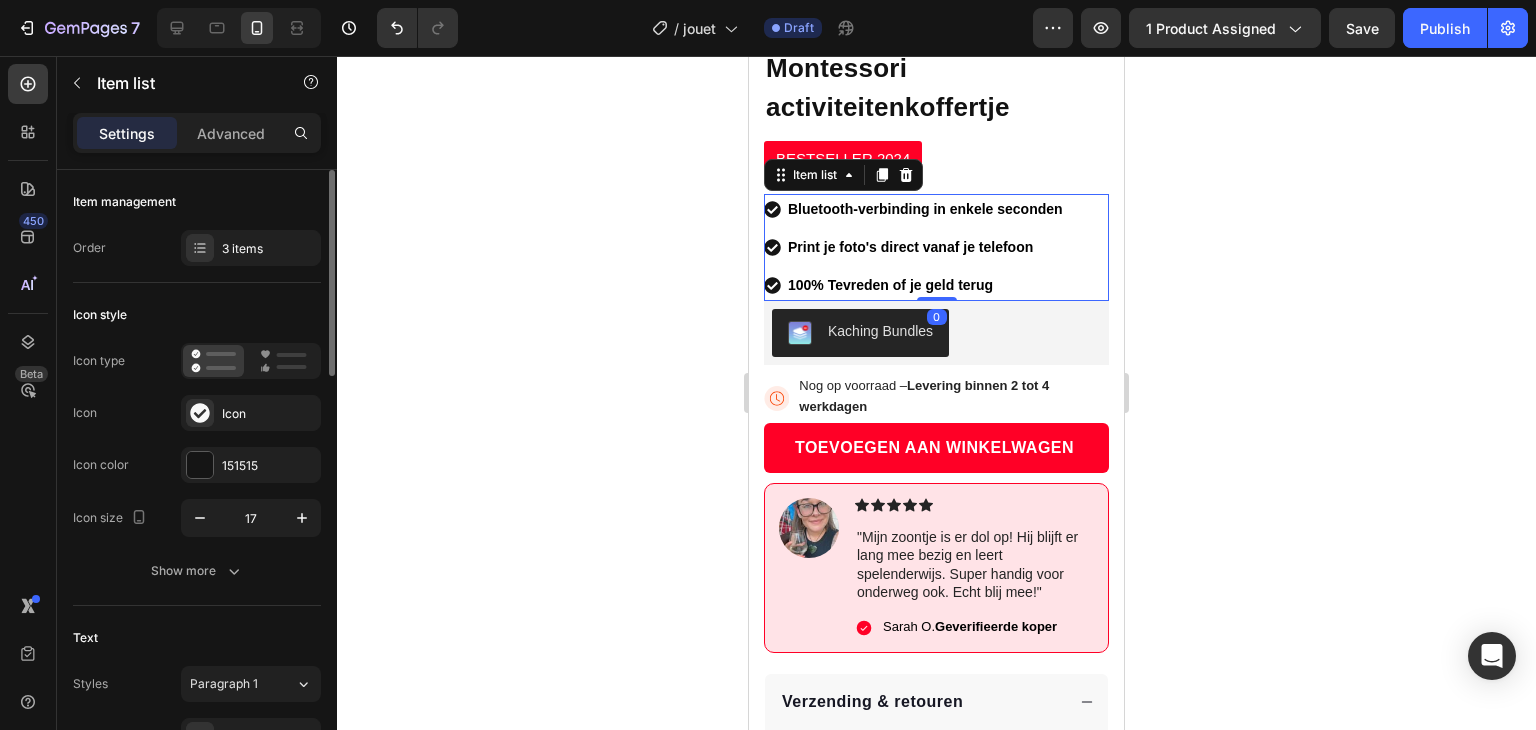 click on "Bluetooth-verbinding in enkele seconden" at bounding box center [925, 209] 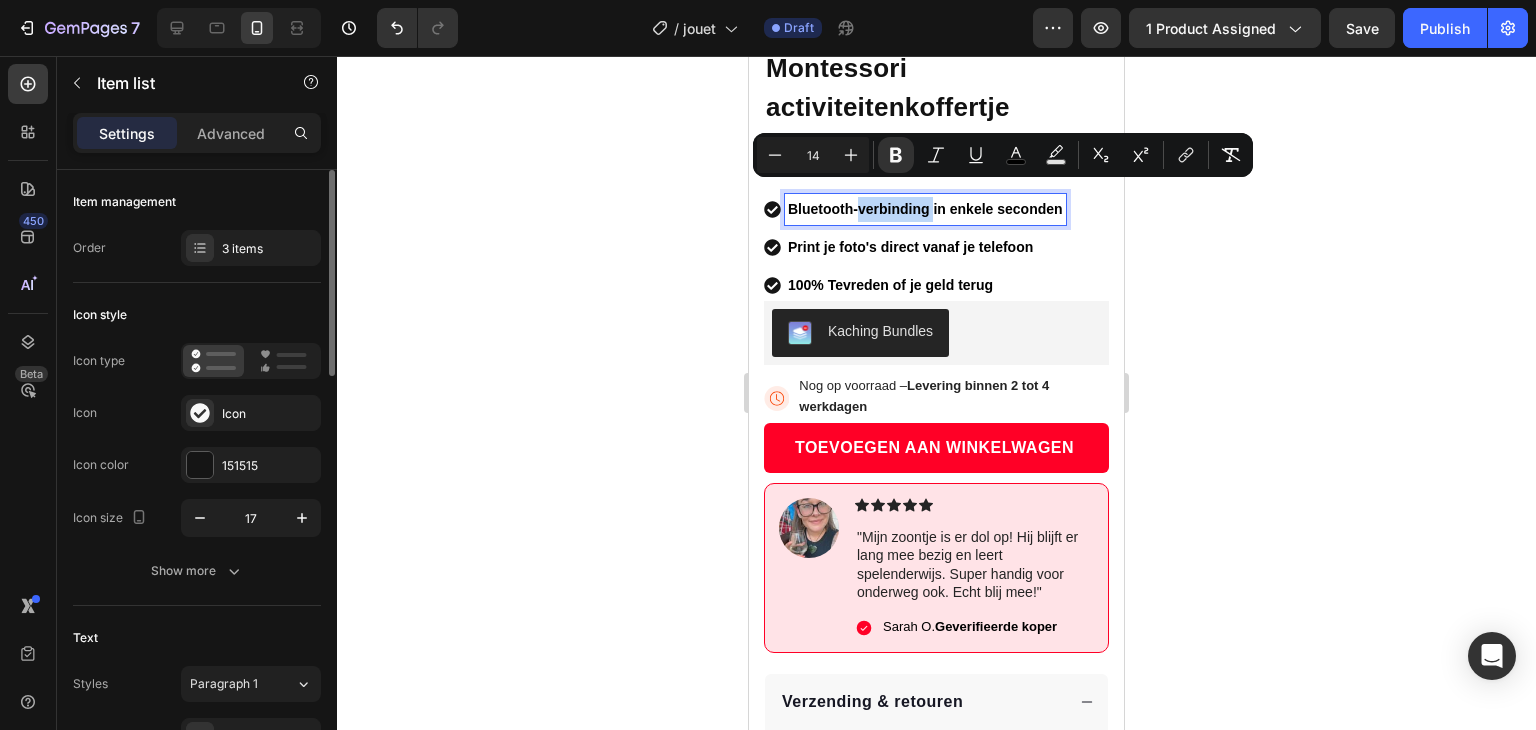 click on "Bluetooth-verbinding in enkele seconden" at bounding box center (925, 209) 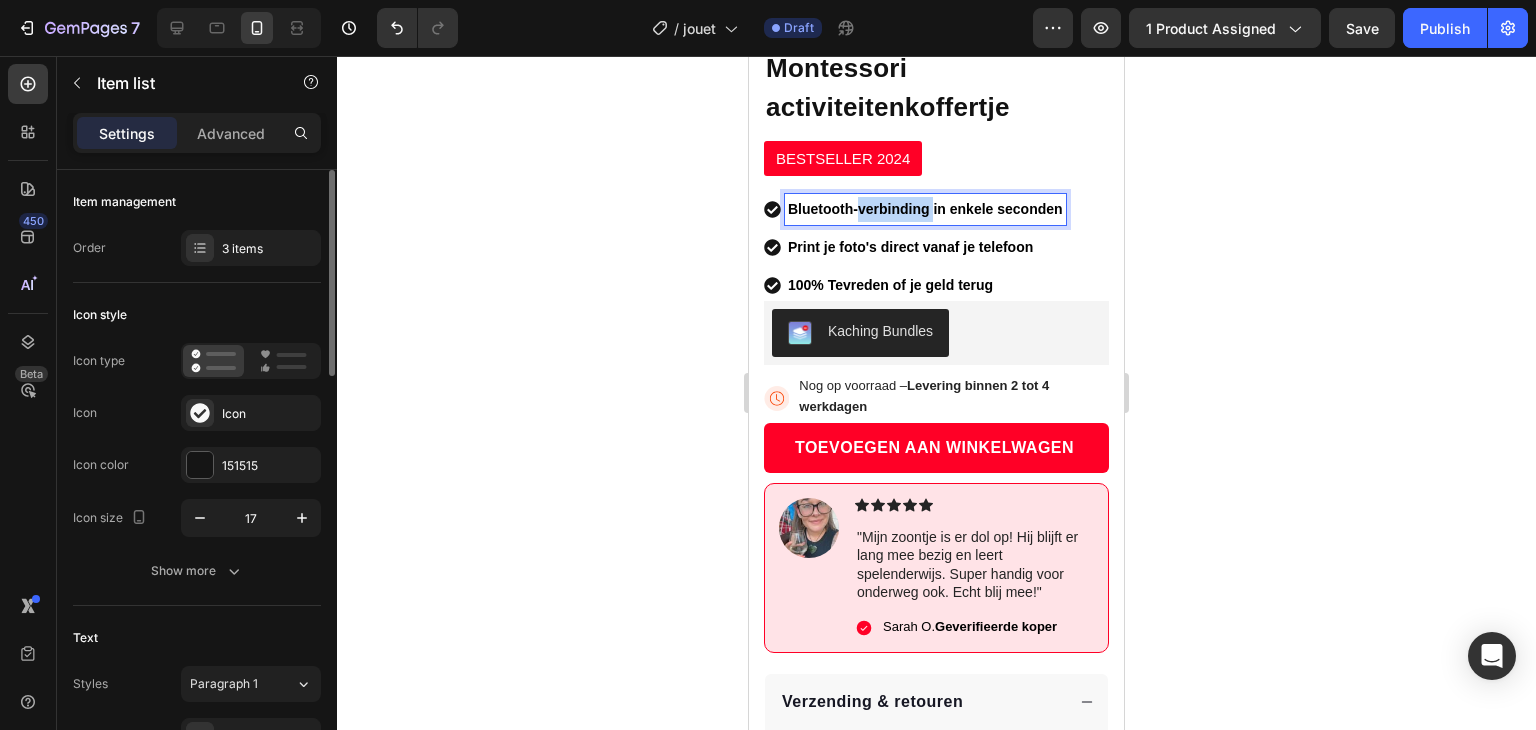 click on "Bluetooth-verbinding in enkele seconden" at bounding box center [925, 209] 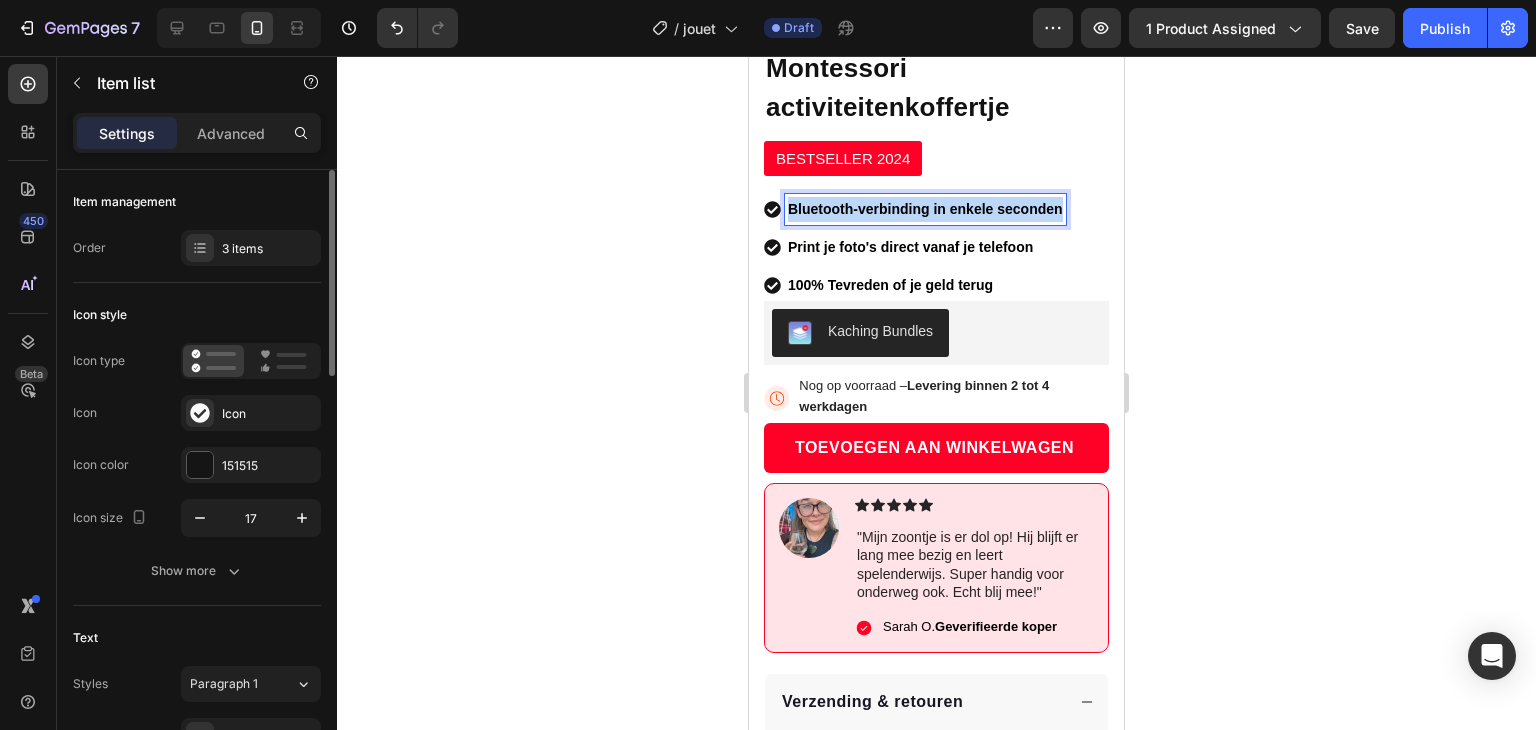 click on "Bluetooth-verbinding in enkele seconden" at bounding box center (925, 209) 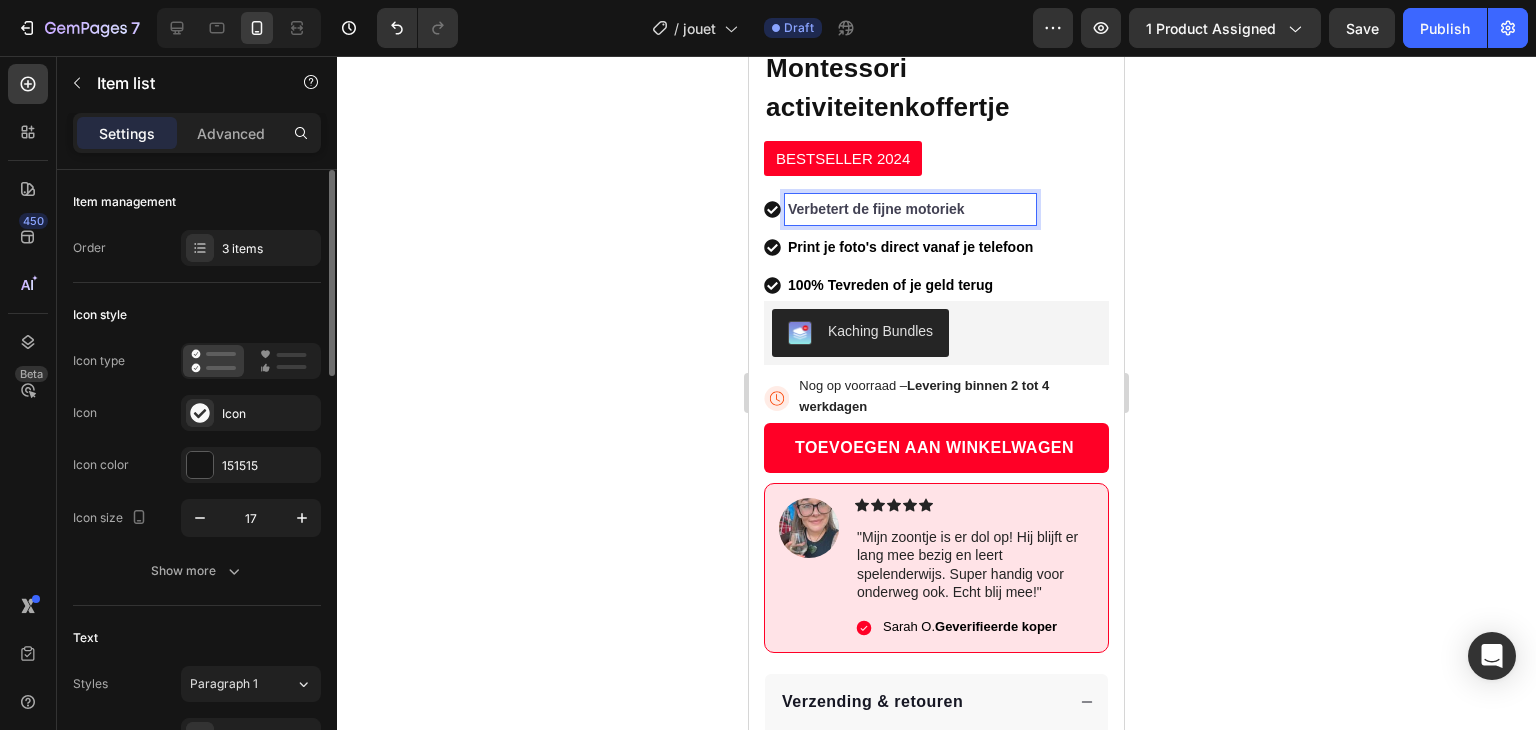 click on "Verbetert de fijne motoriek" at bounding box center [876, 209] 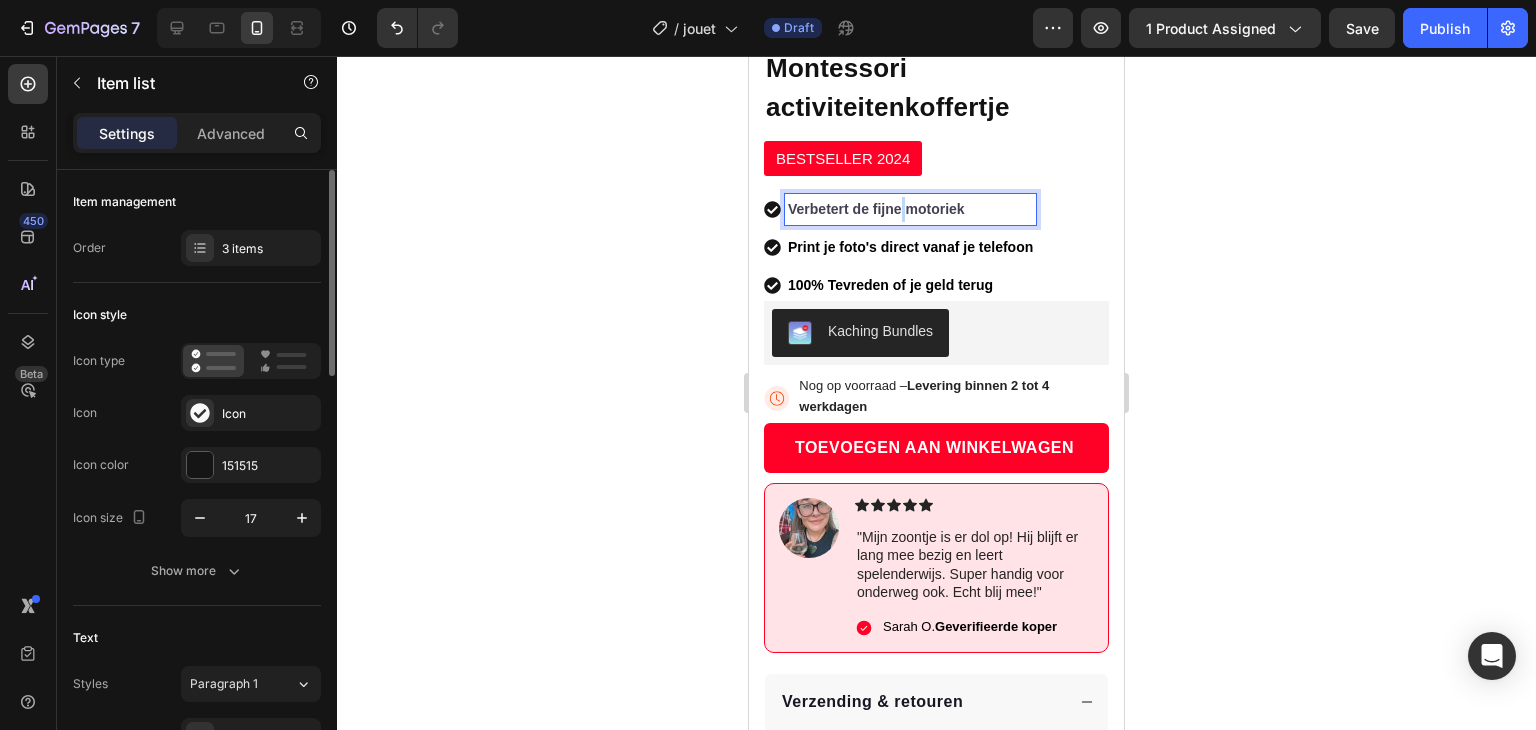 click on "Verbetert de fijne motoriek" at bounding box center [876, 209] 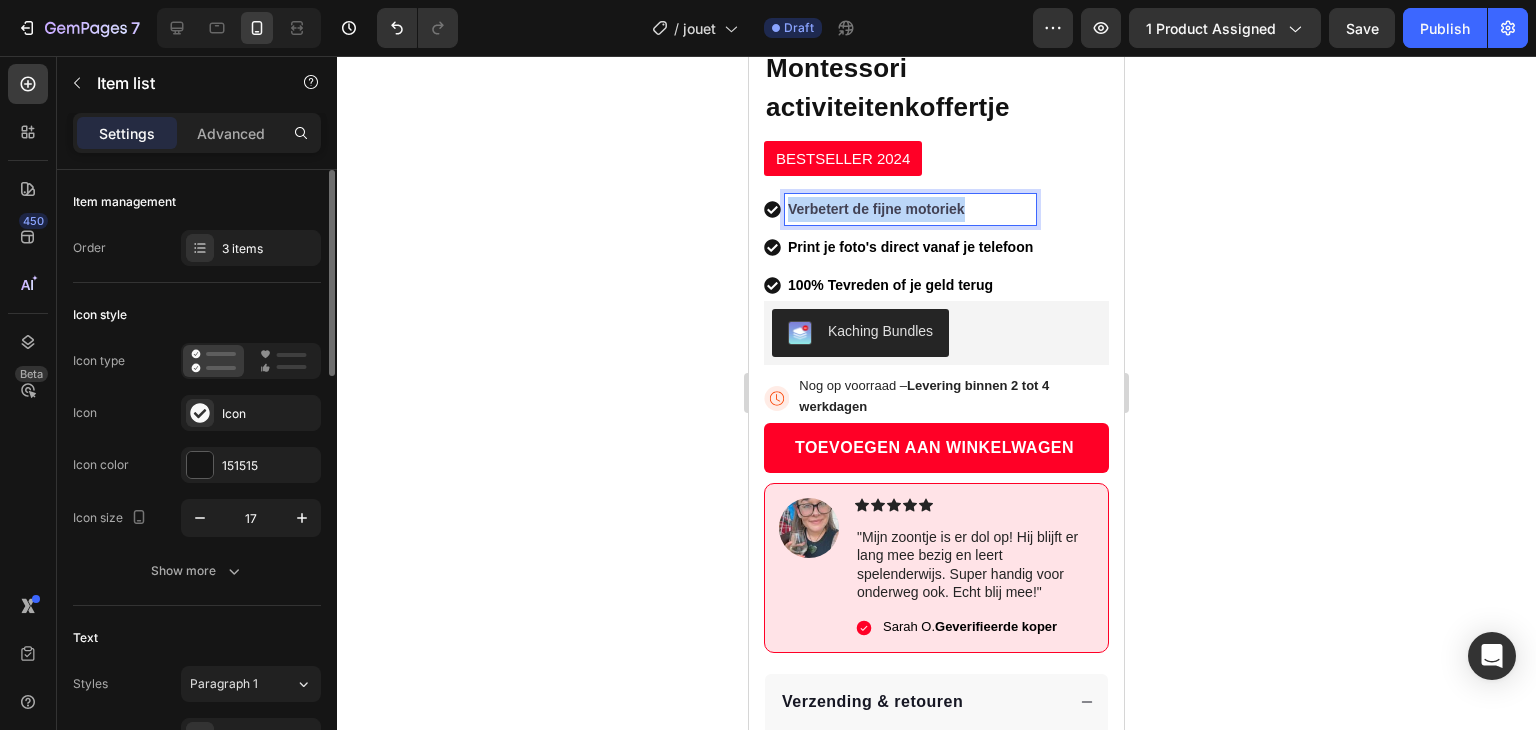 click on "Verbetert de fijne motoriek" at bounding box center [876, 209] 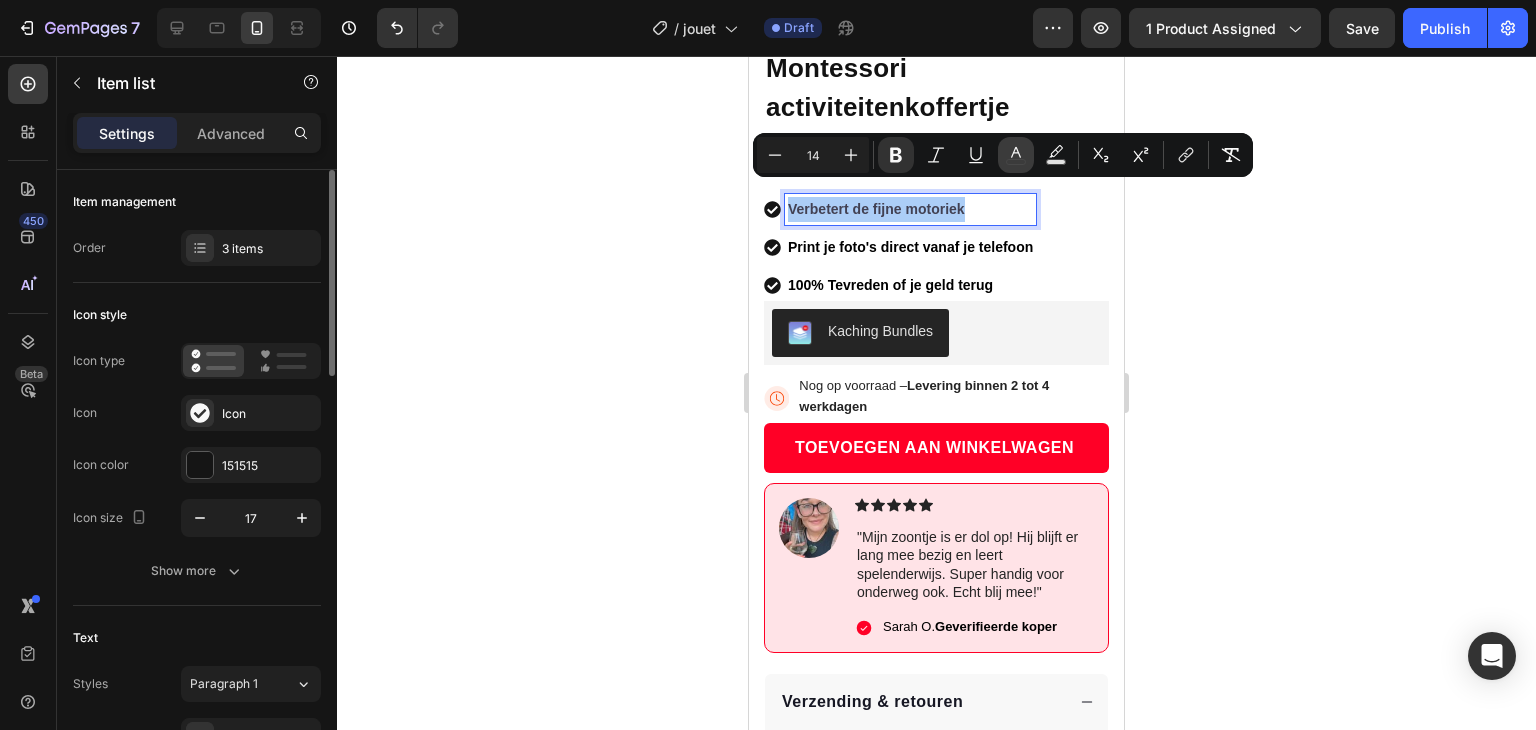 click 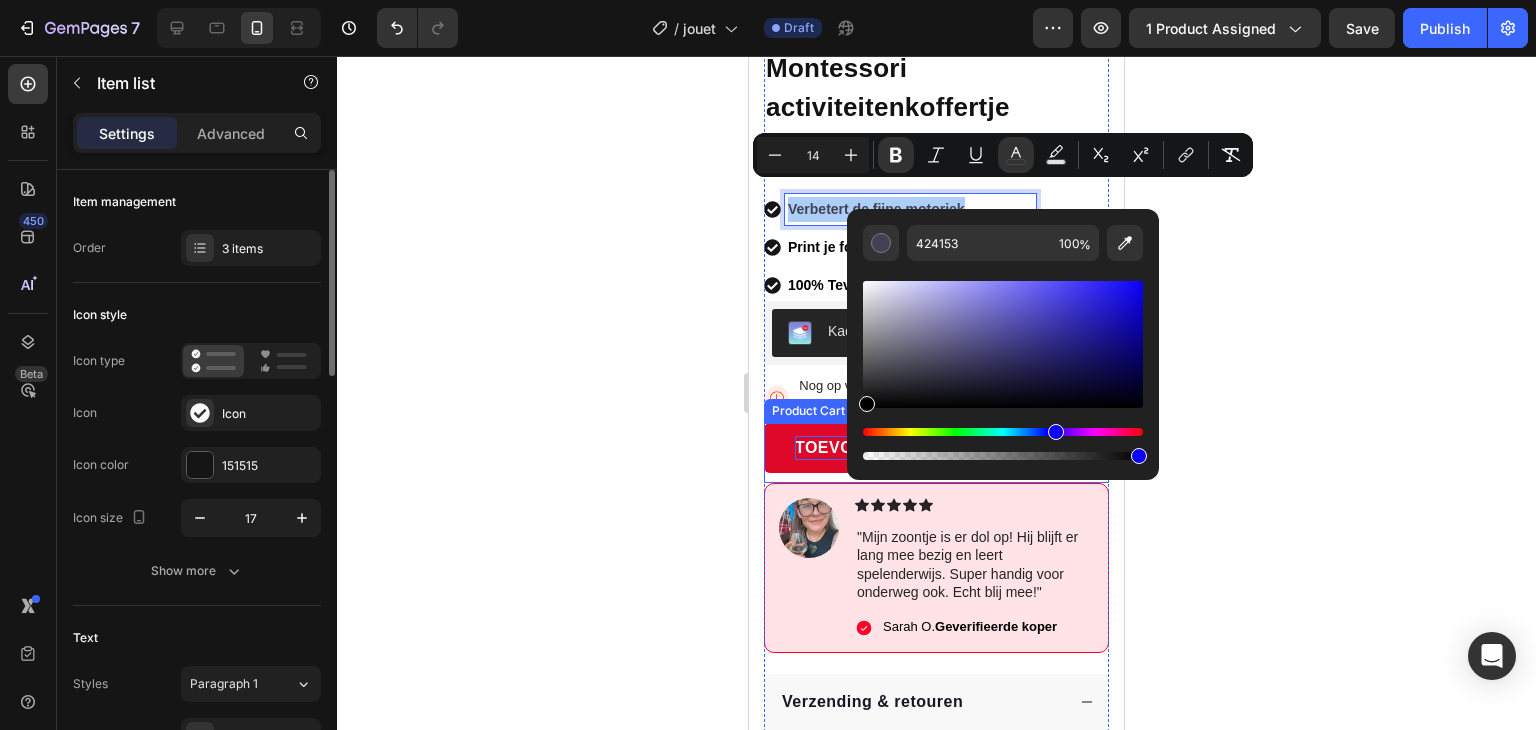 drag, startPoint x: 1666, startPoint y: 433, endPoint x: 828, endPoint y: 429, distance: 838.0095 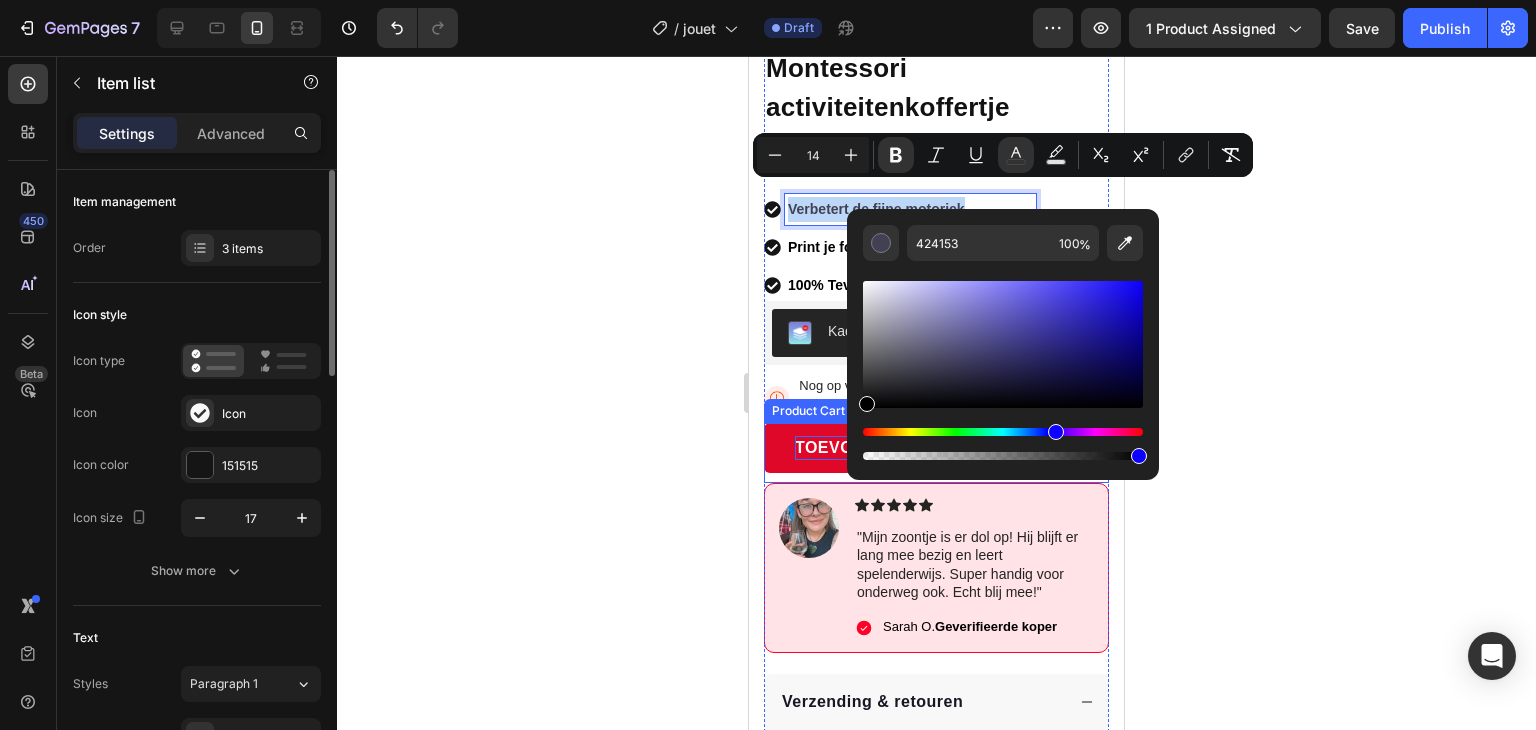 type on "000000" 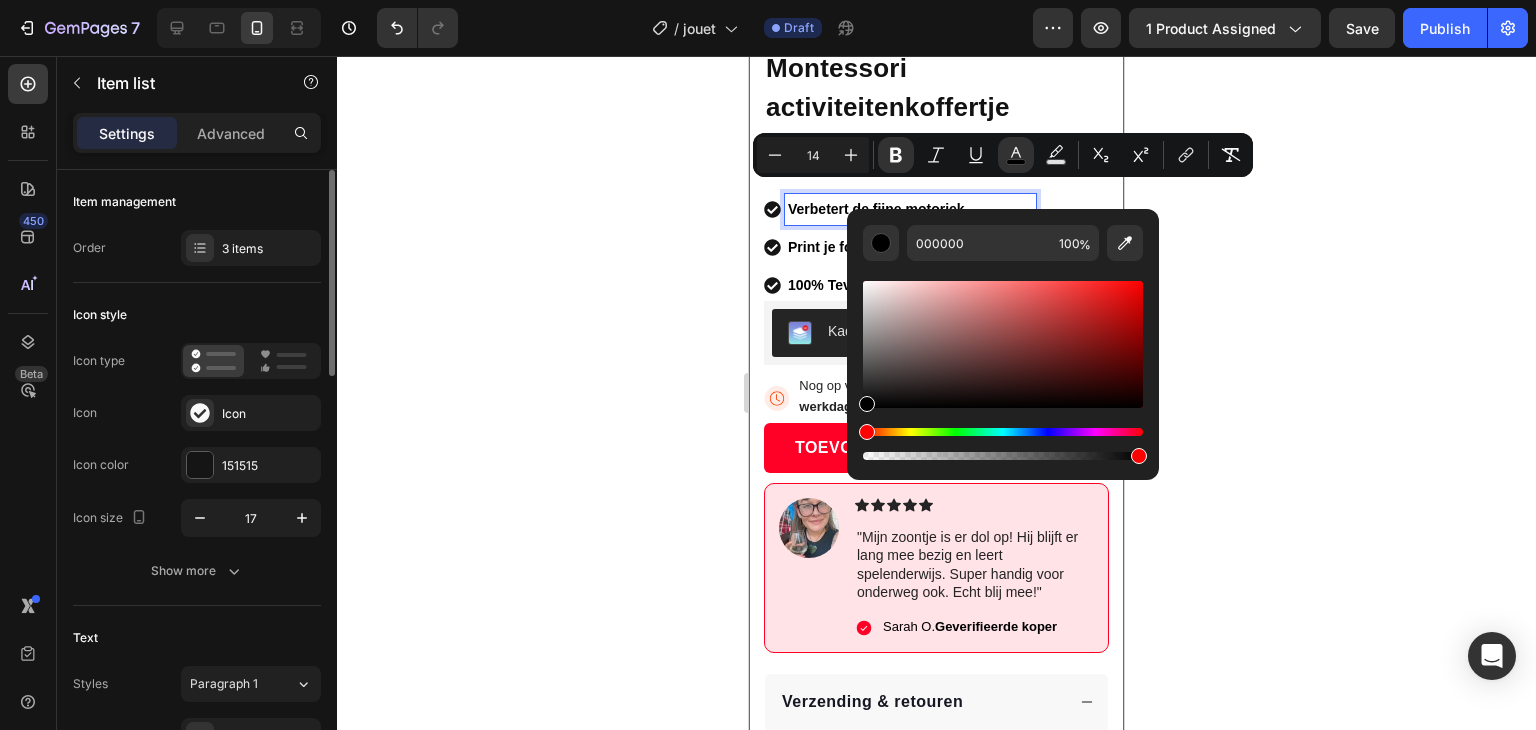 click 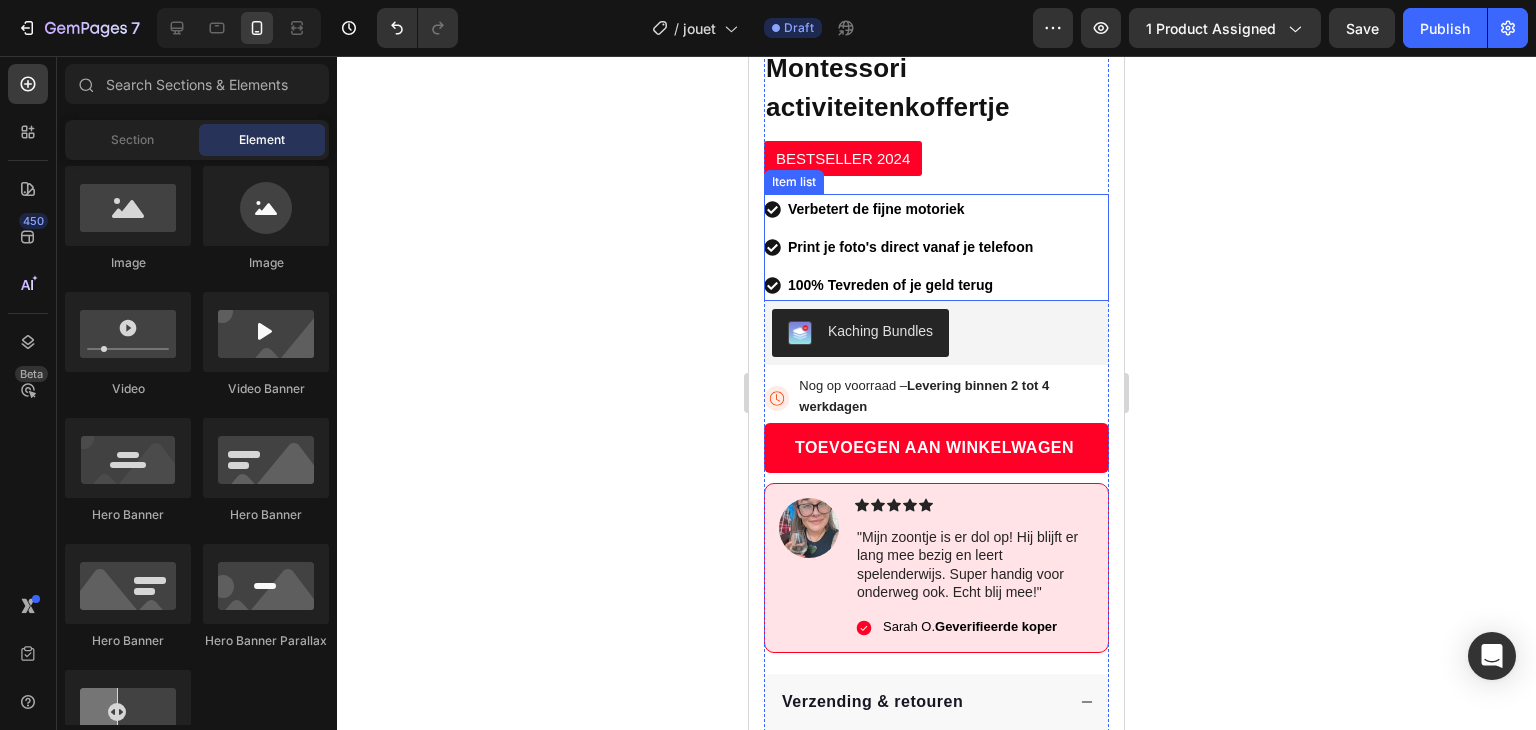 click on "Print je foto's direct vanaf je telefoon" at bounding box center (910, 247) 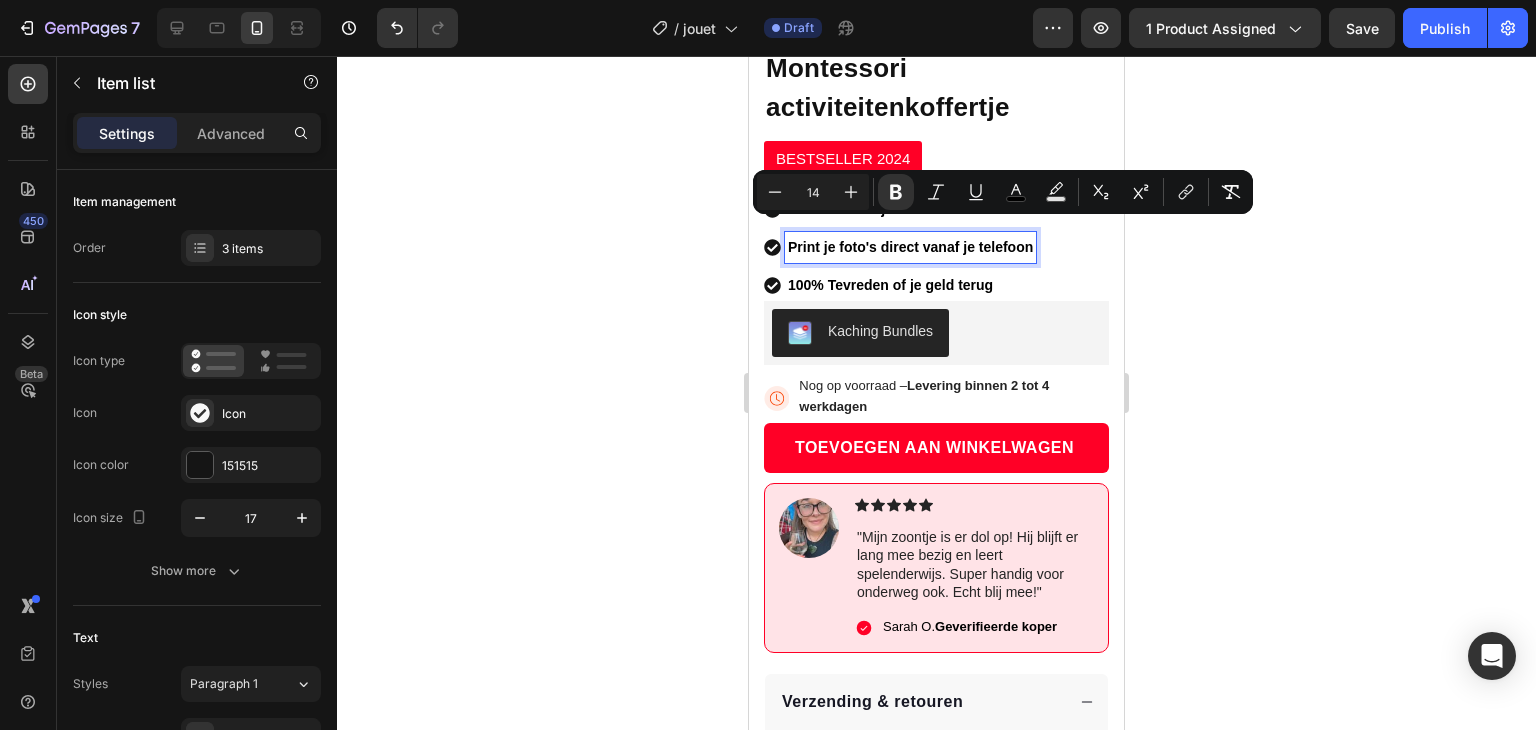 click 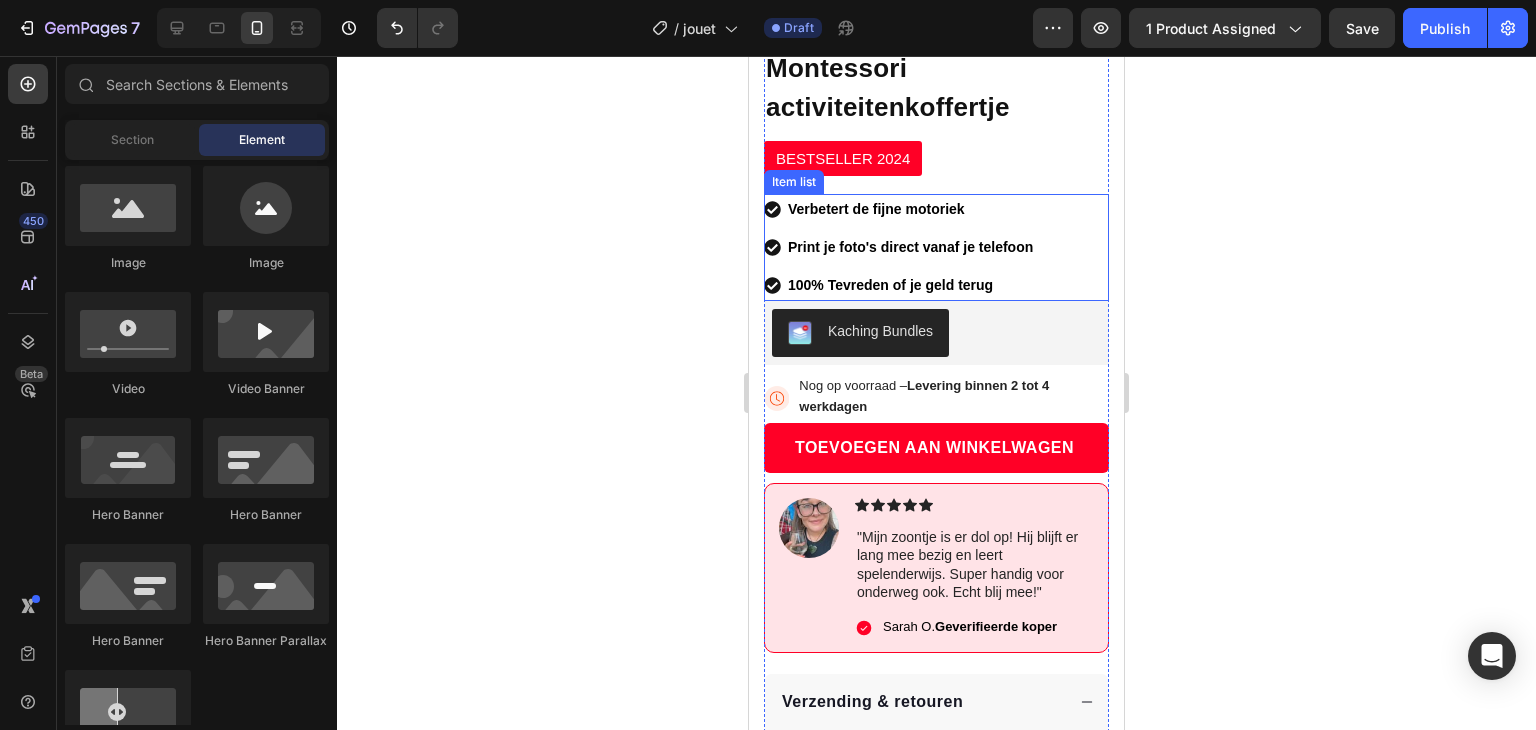 click on "Verbetert de fijne motoriek" at bounding box center [876, 209] 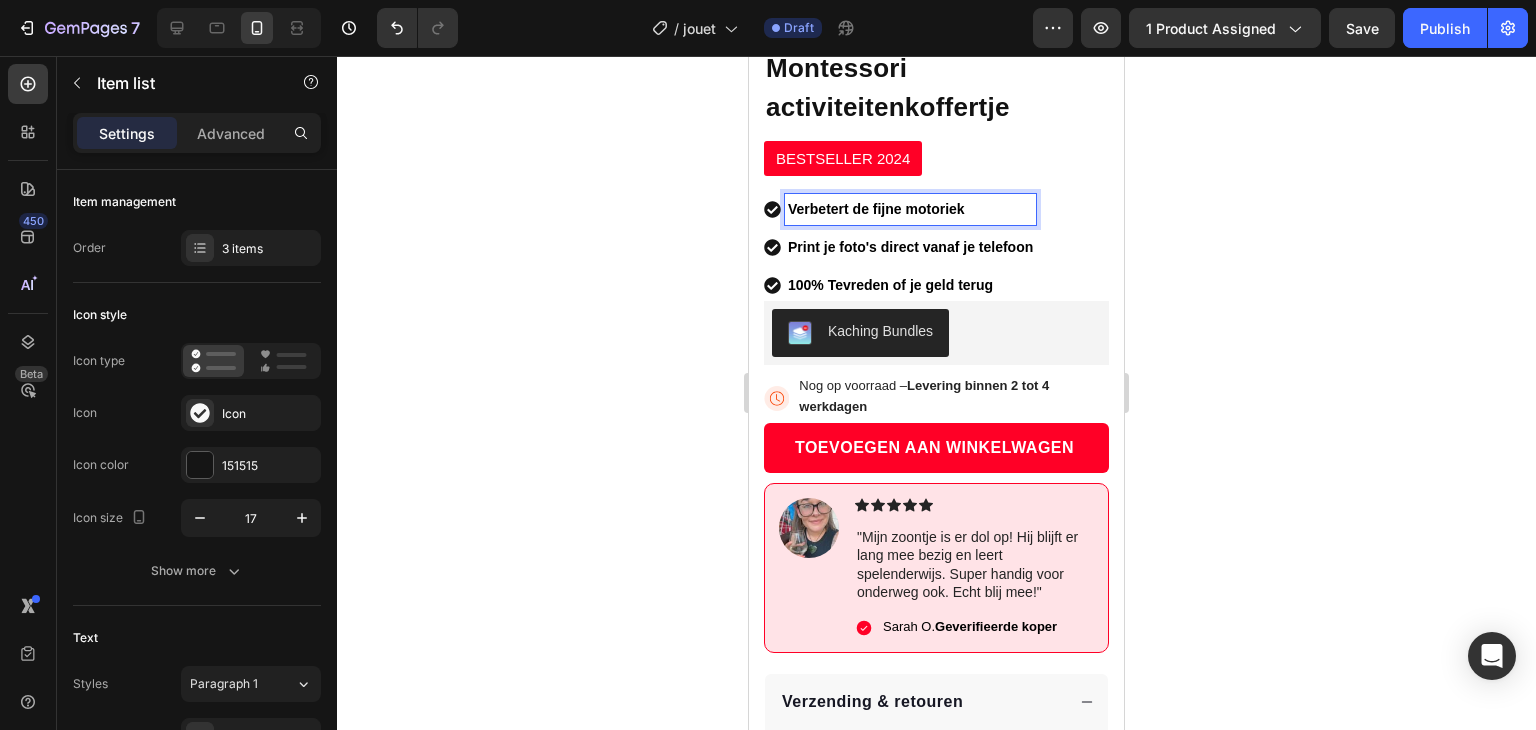 click on "Verbetert de fijne motoriek" at bounding box center [876, 209] 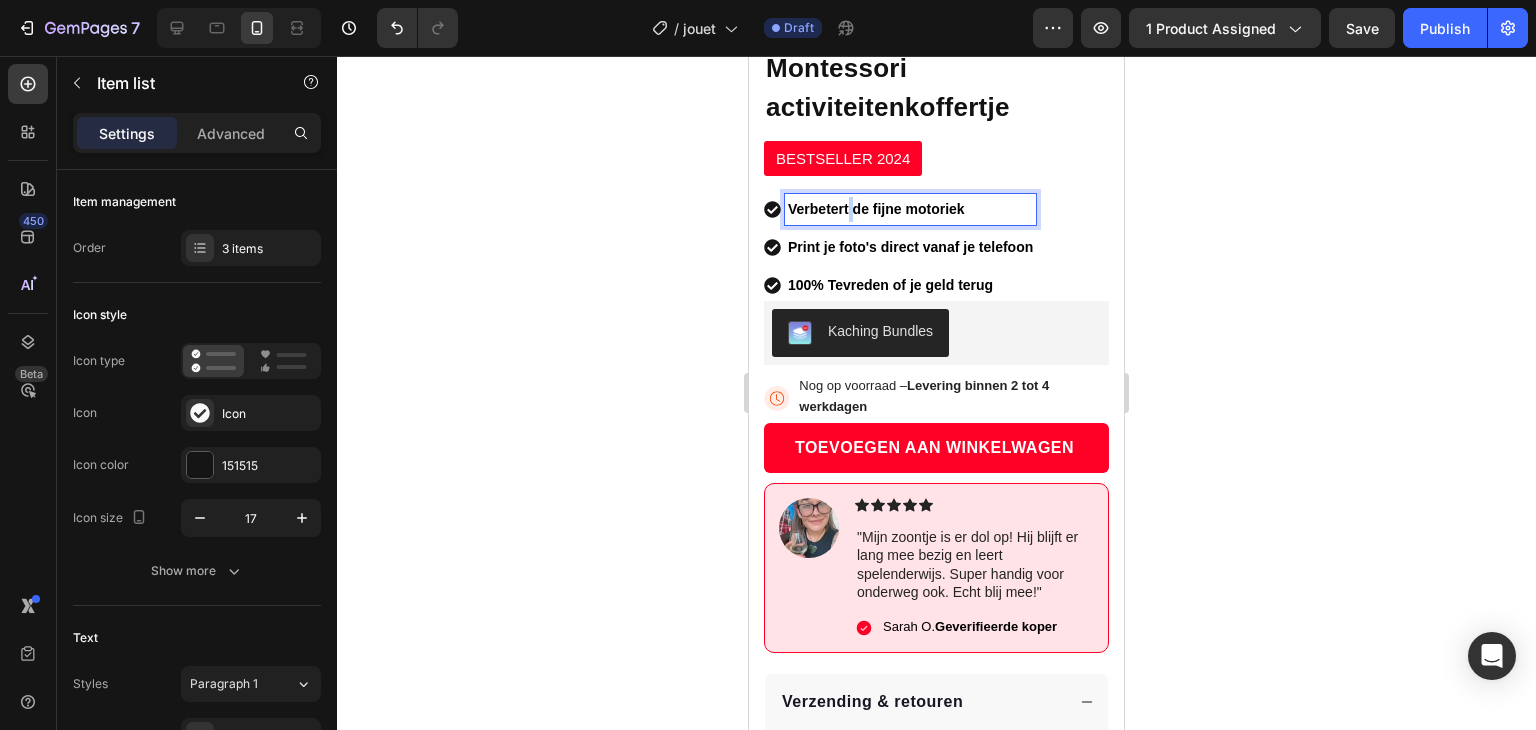 click on "Verbetert de fijne motoriek" at bounding box center (876, 209) 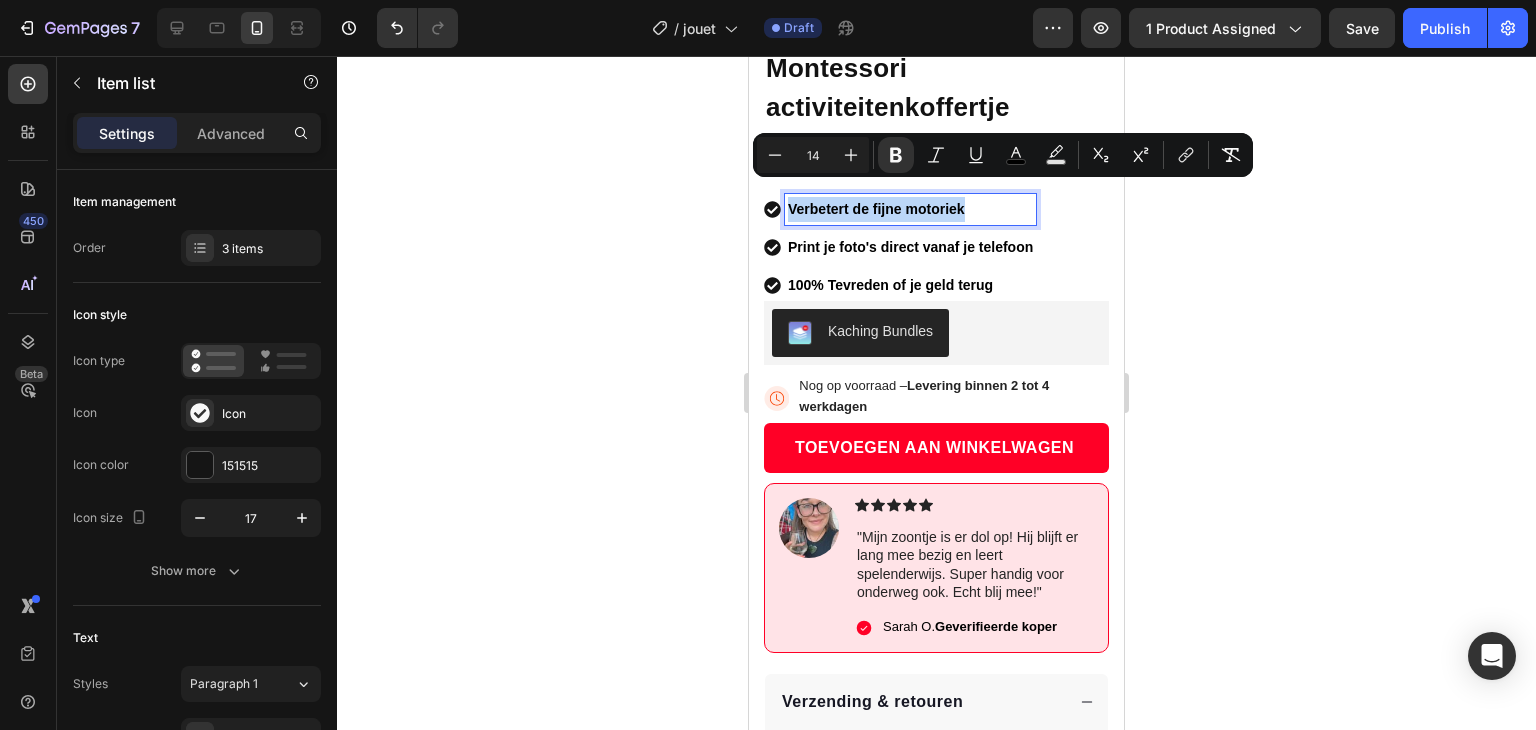 click on "Verbetert de fijne motoriek" at bounding box center [876, 209] 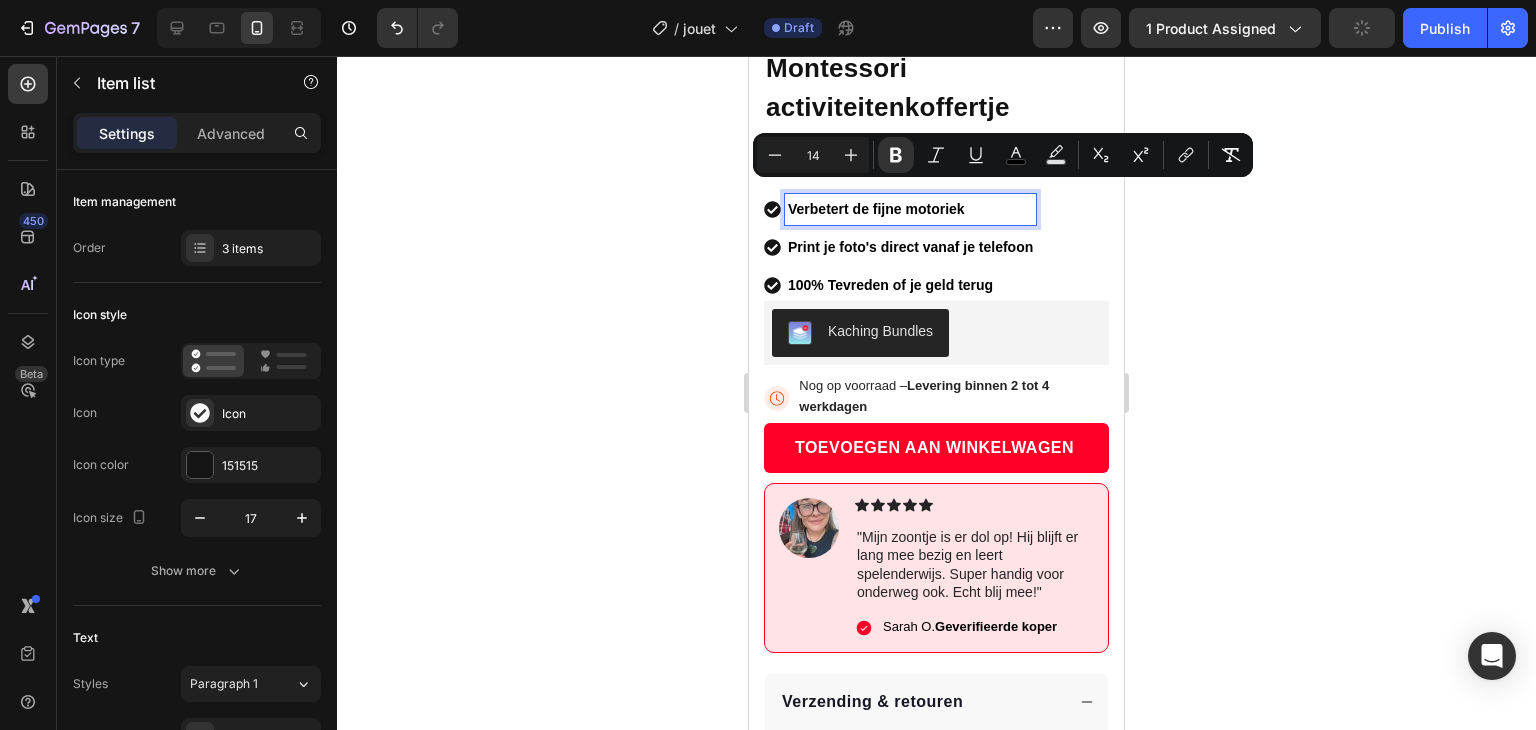 click on "Print je foto's direct vanaf je telefoon" at bounding box center (910, 247) 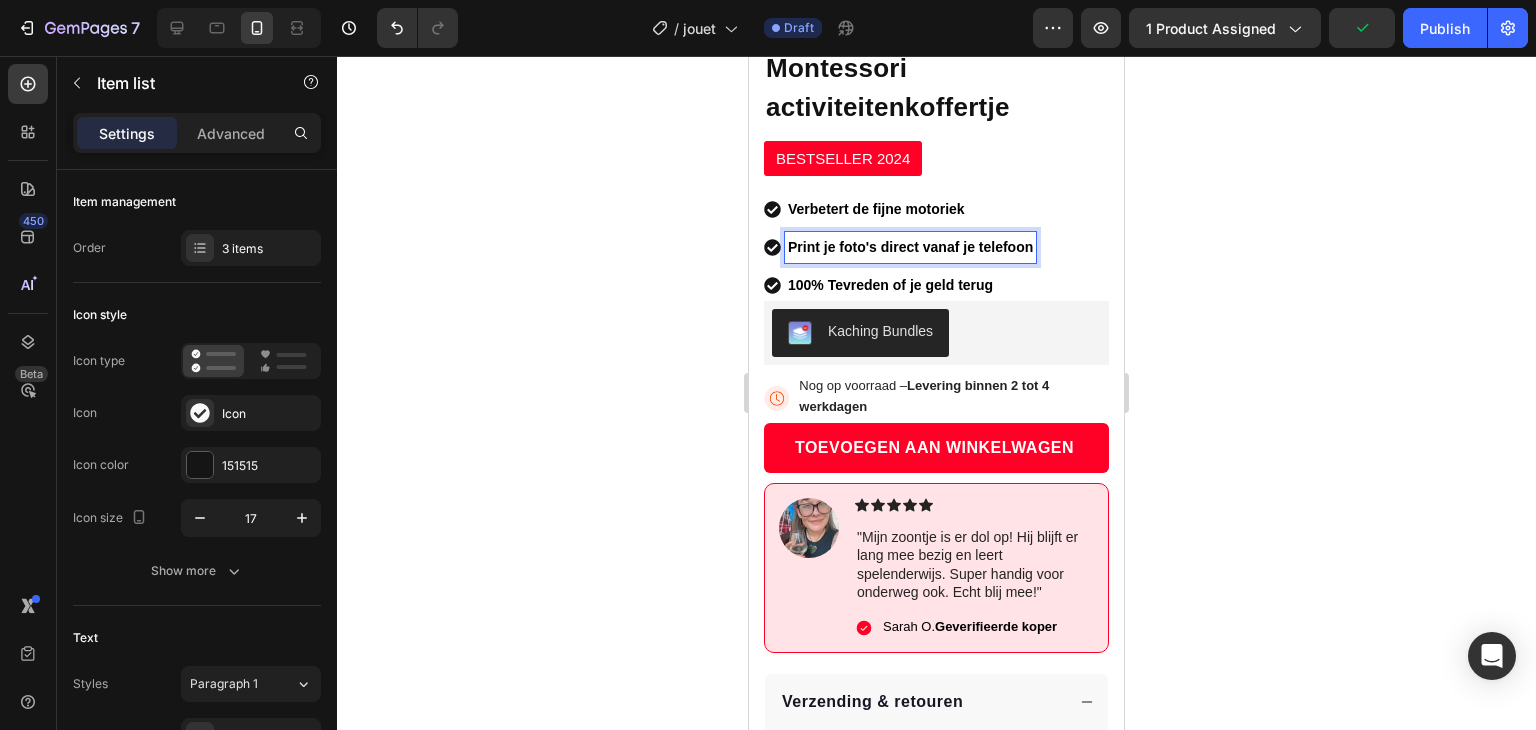 click on "Print je foto's direct vanaf je telefoon" at bounding box center (910, 247) 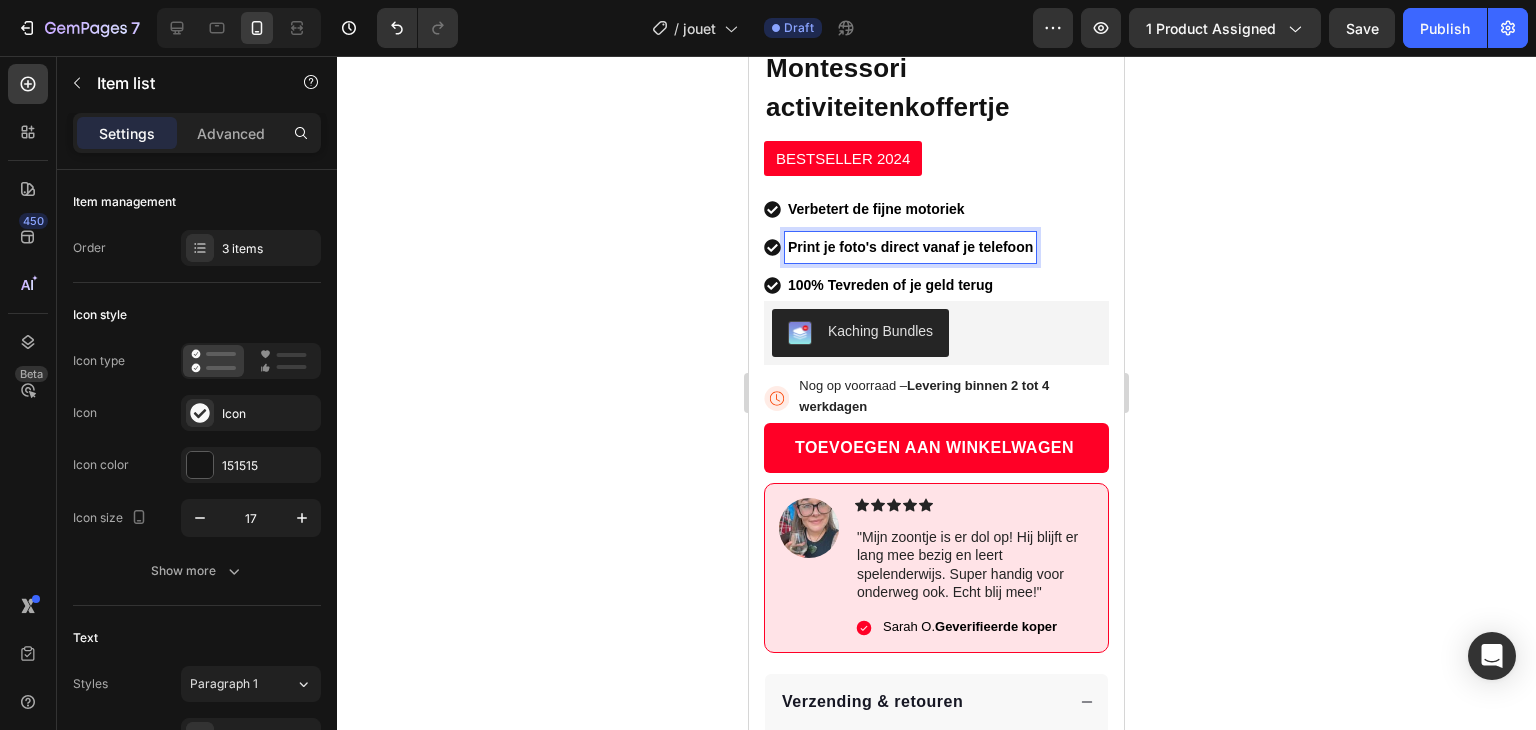 click on "Print je foto's direct vanaf je telefoon" at bounding box center [910, 247] 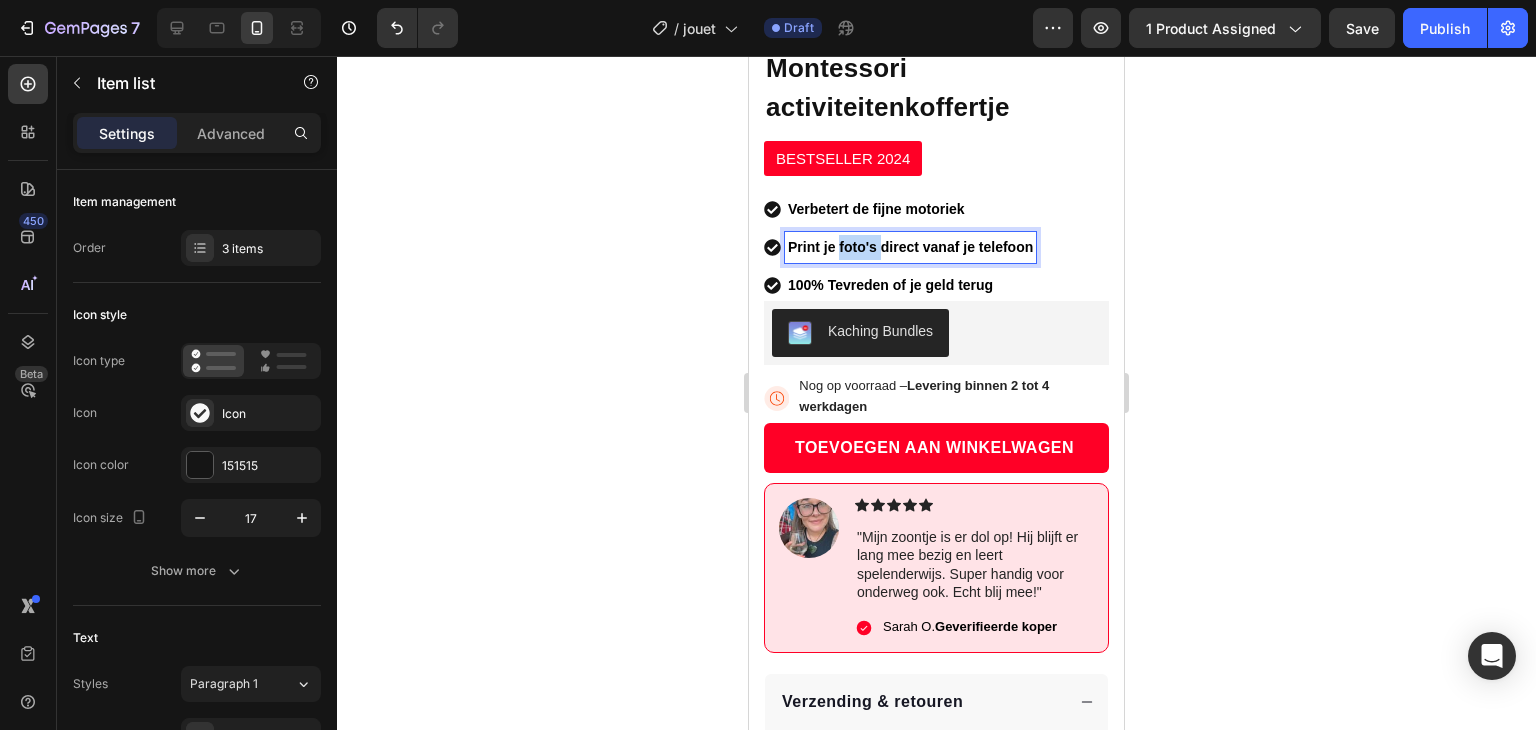 click on "Print je foto's direct vanaf je telefoon" at bounding box center (910, 247) 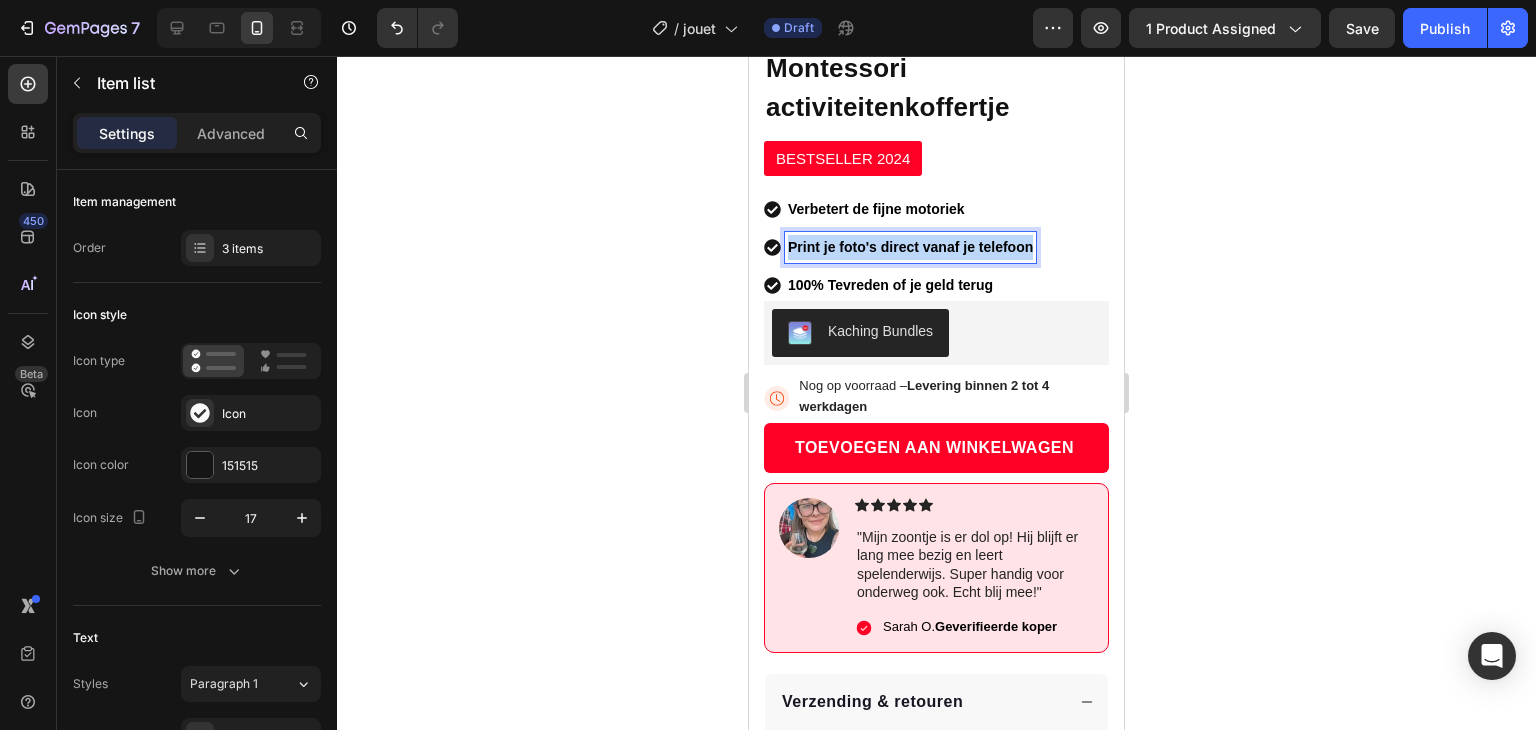 click on "Print je foto's direct vanaf je telefoon" at bounding box center [910, 247] 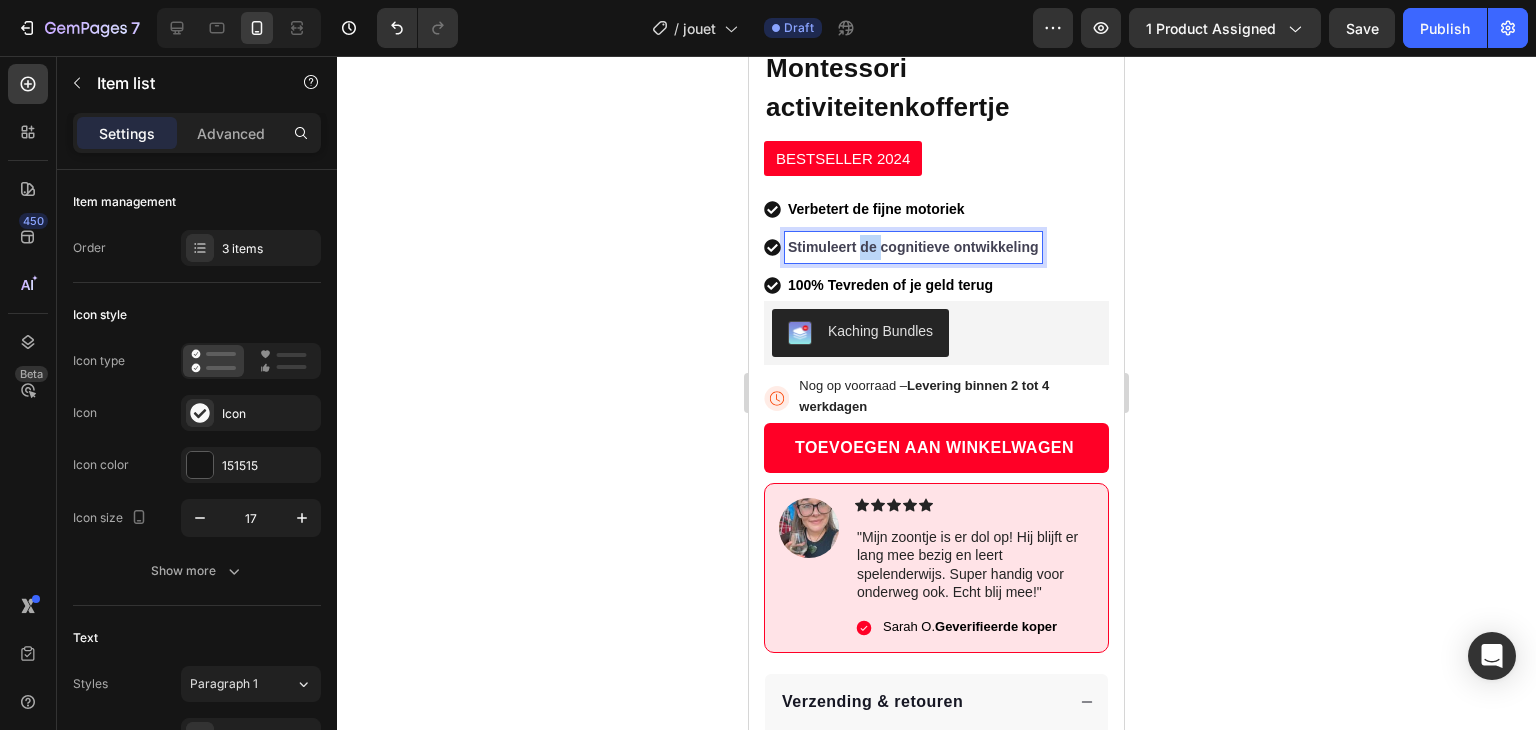 click on "Stimuleert de cognitieve ontwikkeling" at bounding box center [913, 247] 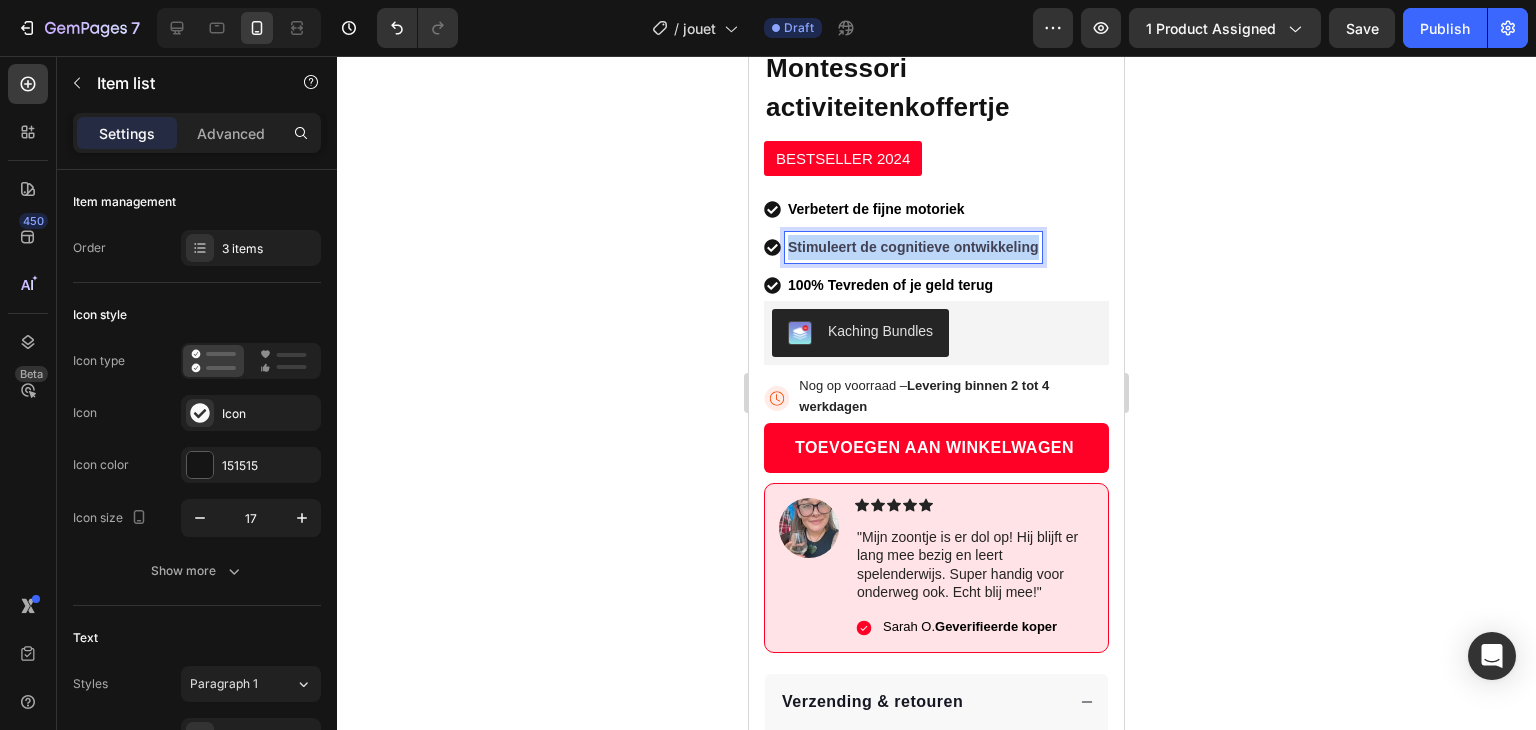 click on "Stimuleert de cognitieve ontwikkeling" at bounding box center (913, 247) 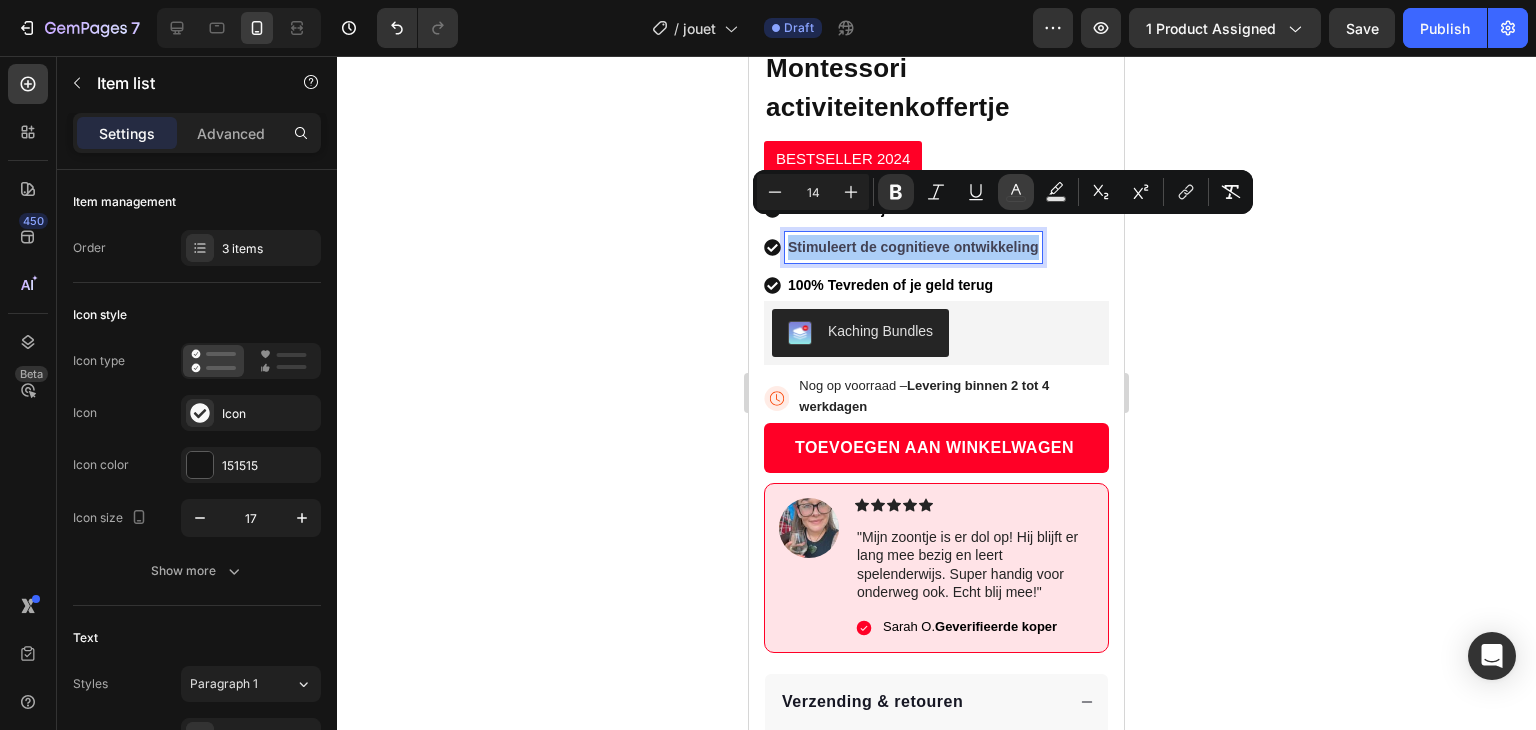 click 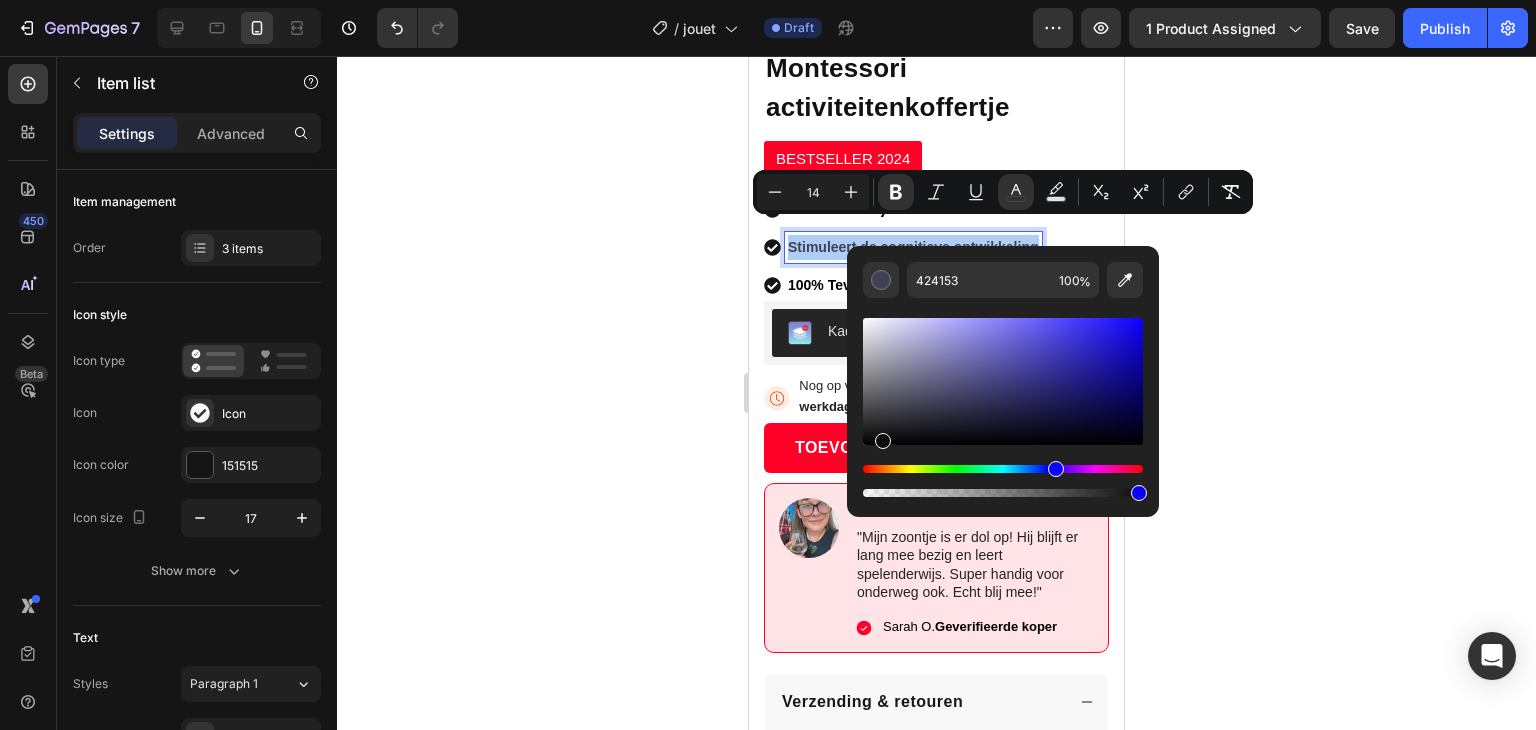 drag, startPoint x: 880, startPoint y: 438, endPoint x: 12, endPoint y: 377, distance: 870.1408 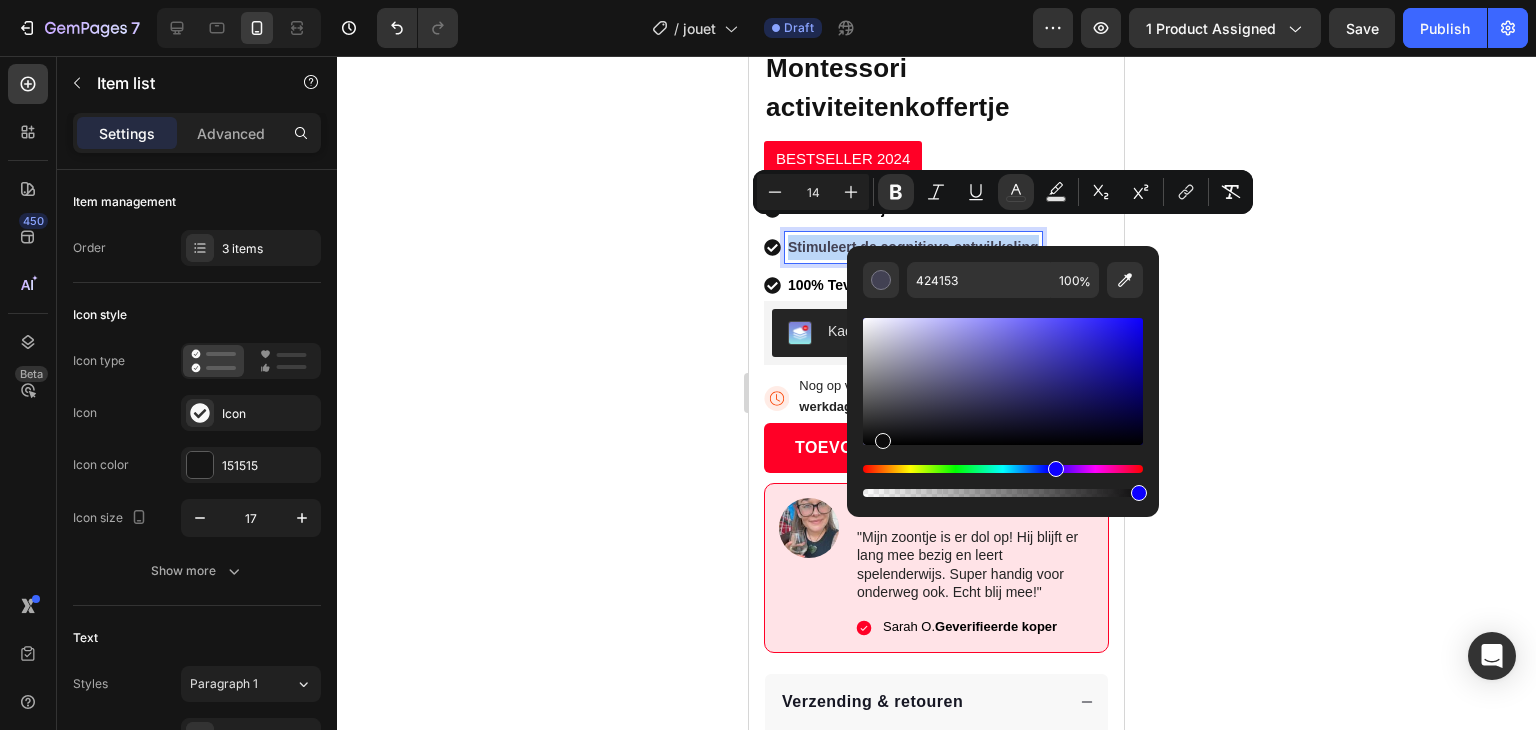type on "0C0B0C" 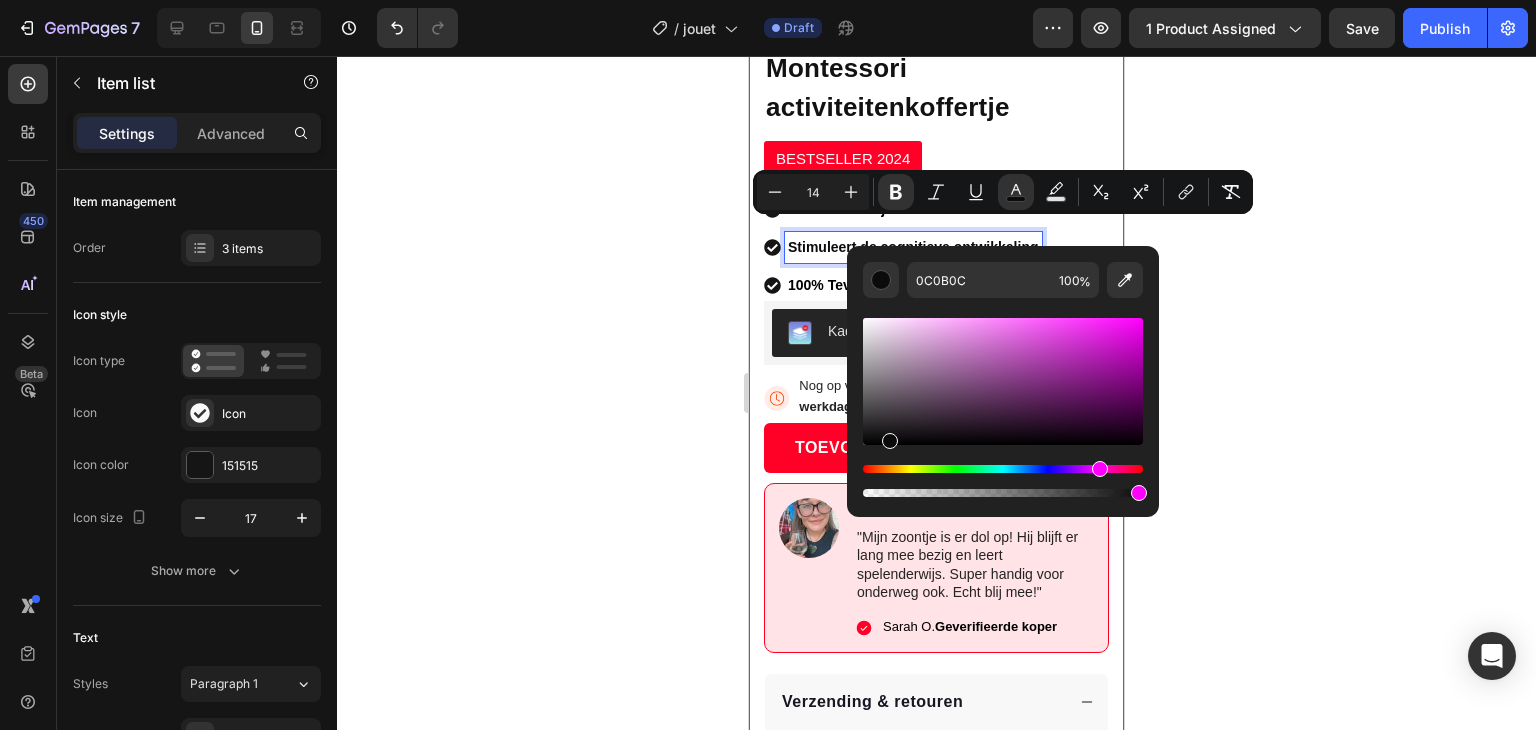 click 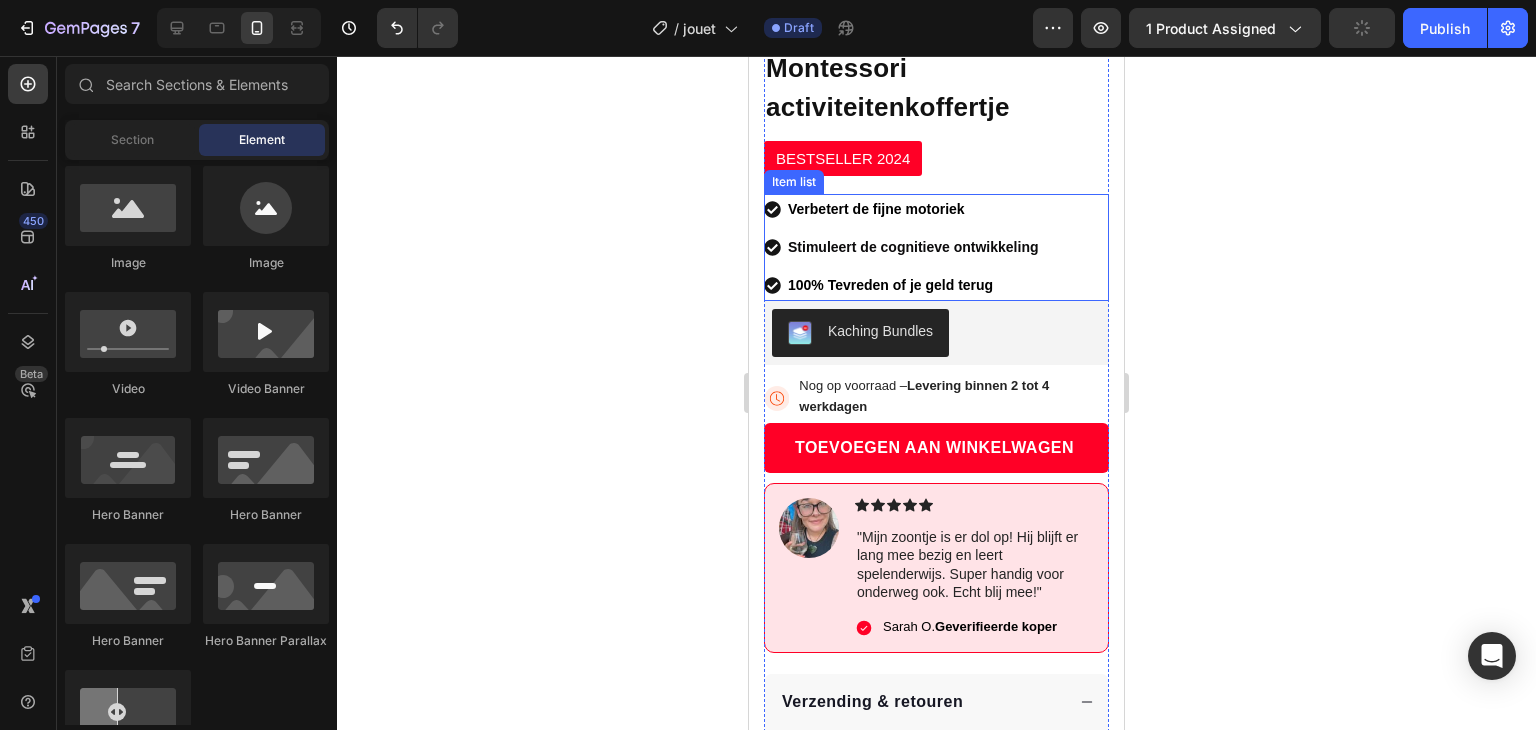 click on "100% Tevreden of je geld terug" at bounding box center (890, 285) 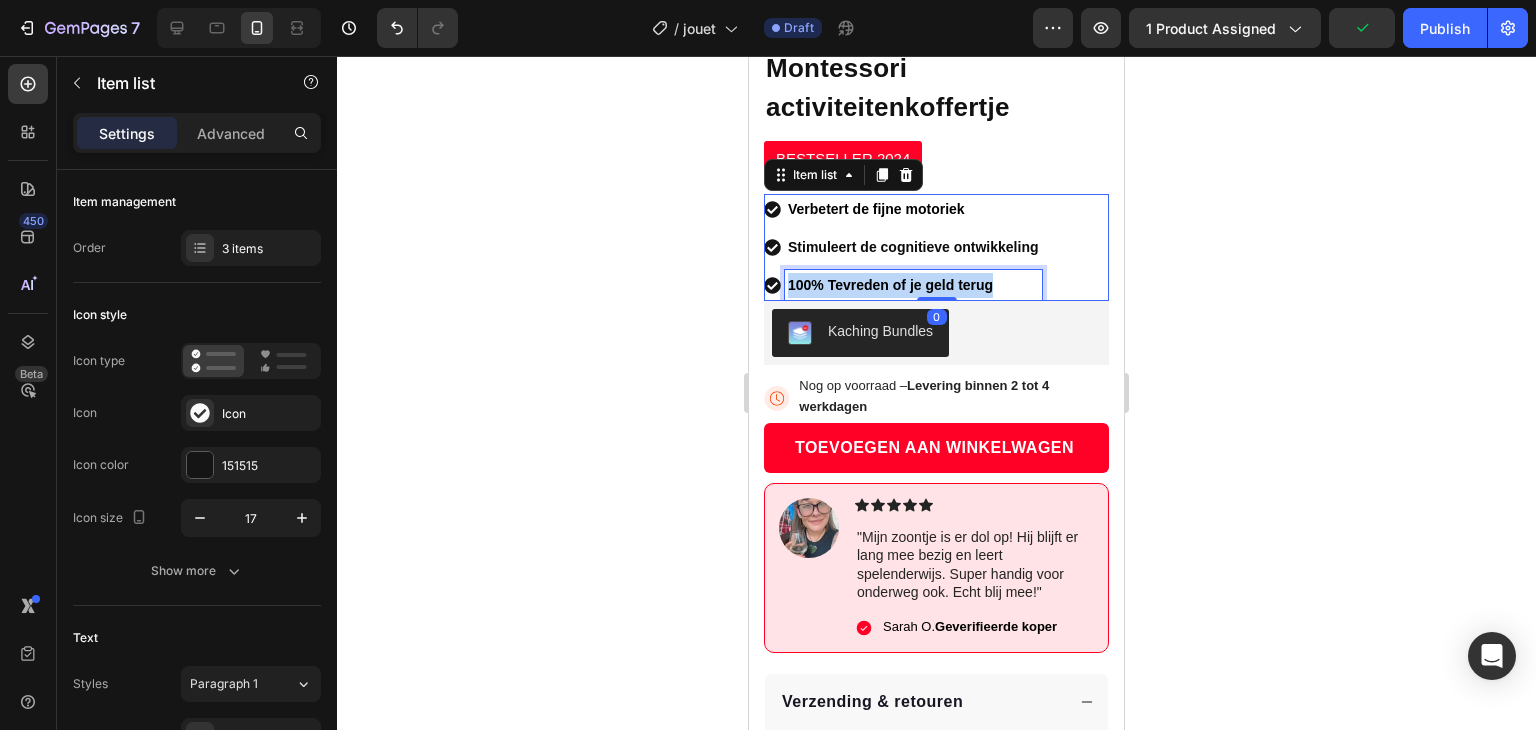 click on "100% Tevreden of je geld terug" at bounding box center [890, 285] 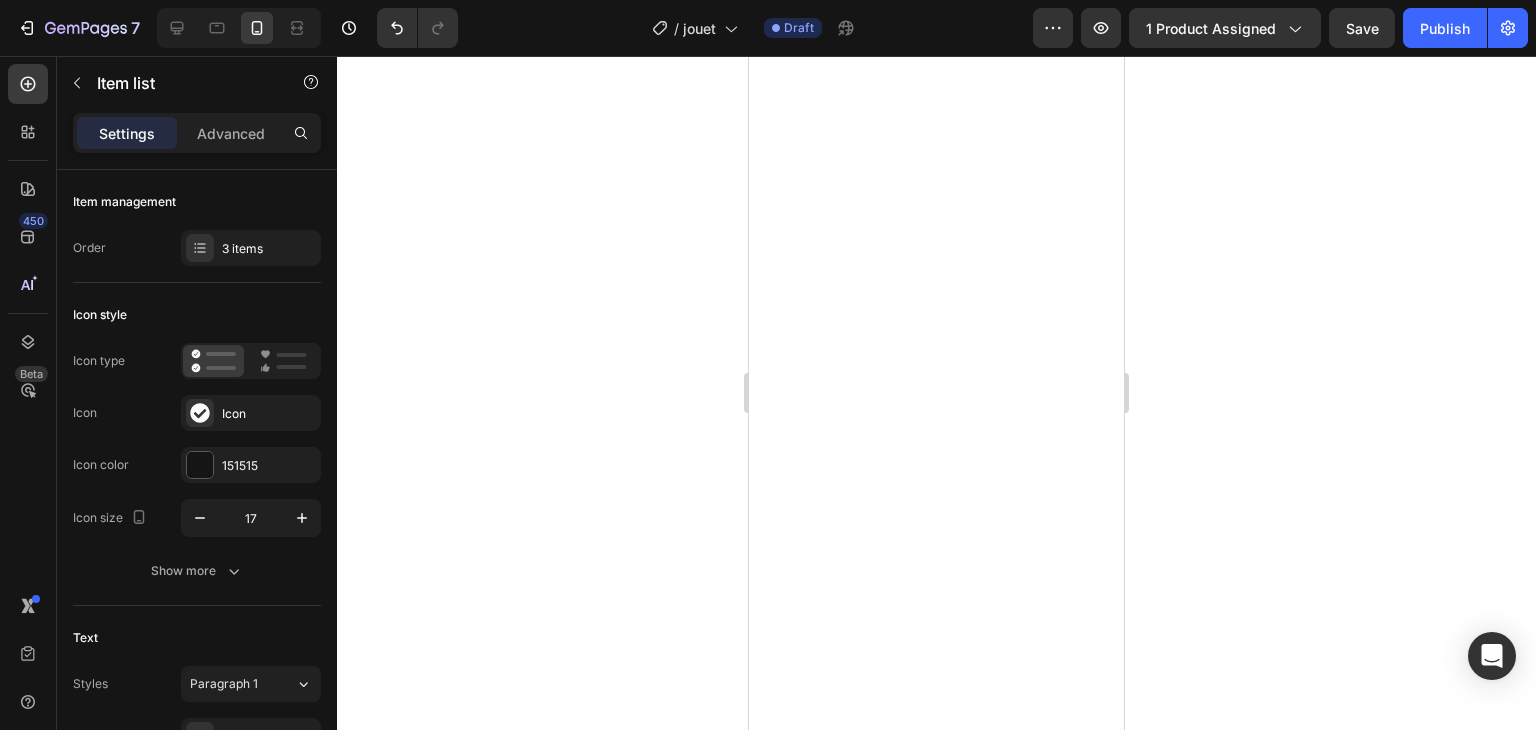 scroll, scrollTop: 0, scrollLeft: 0, axis: both 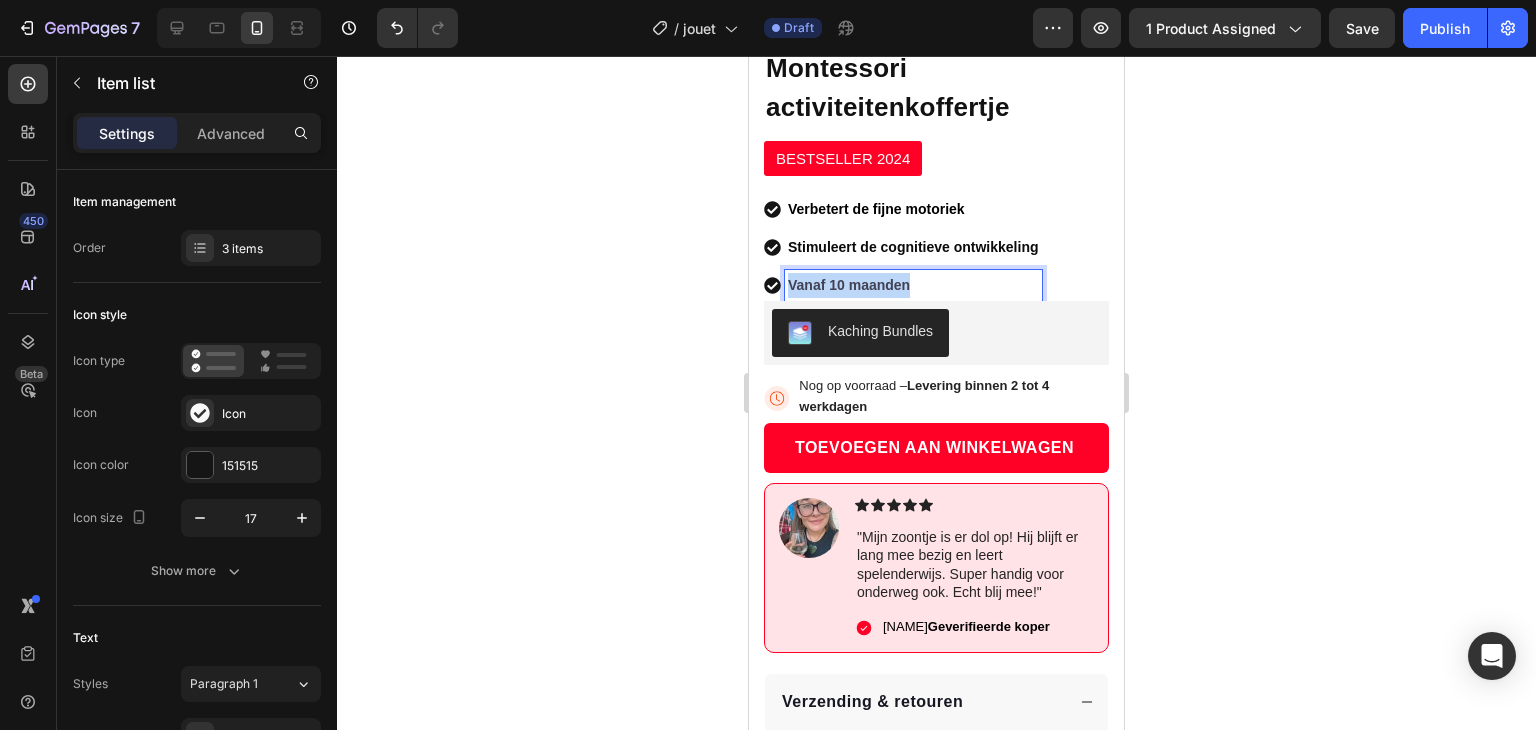 click on "Vanaf 10 maanden" at bounding box center [849, 285] 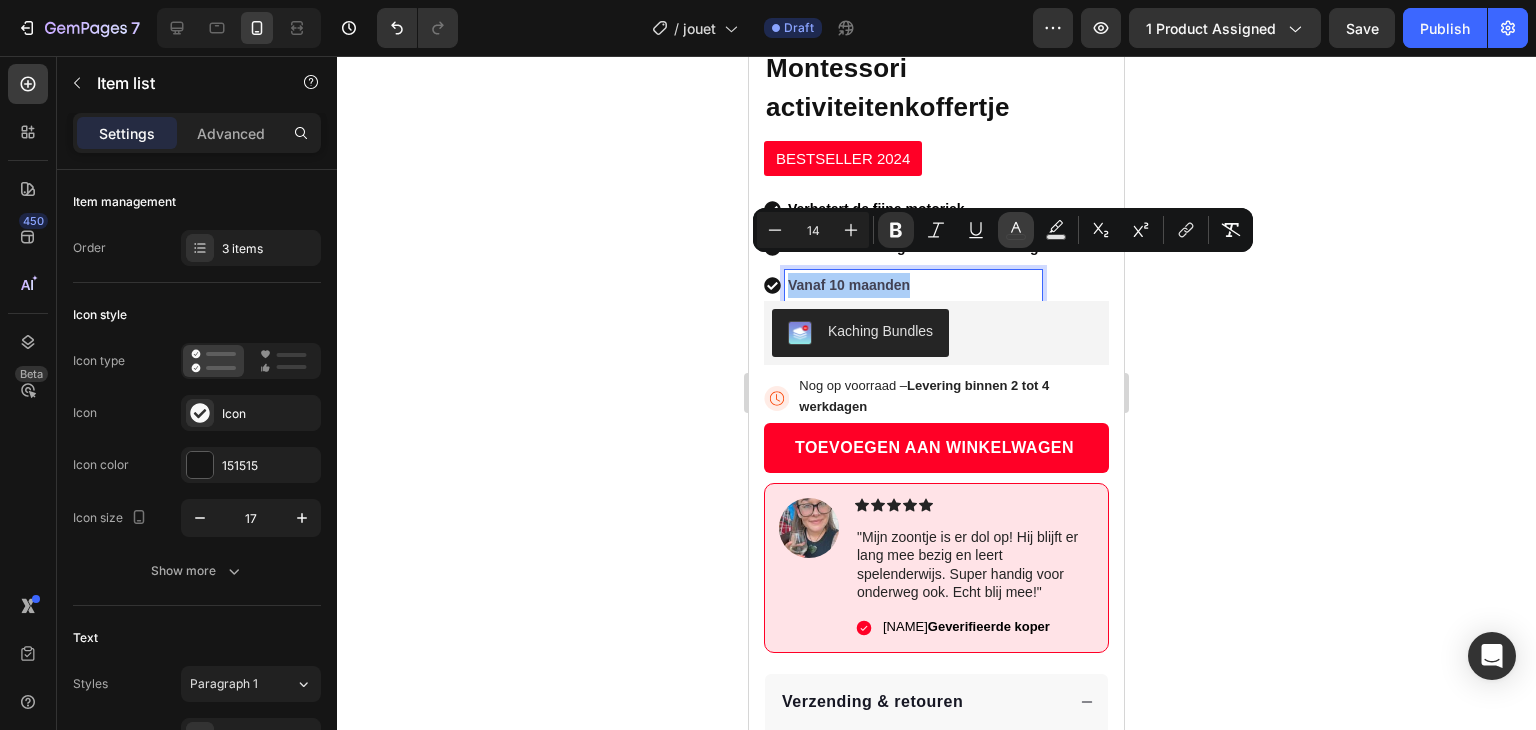 click on "color" at bounding box center [1016, 230] 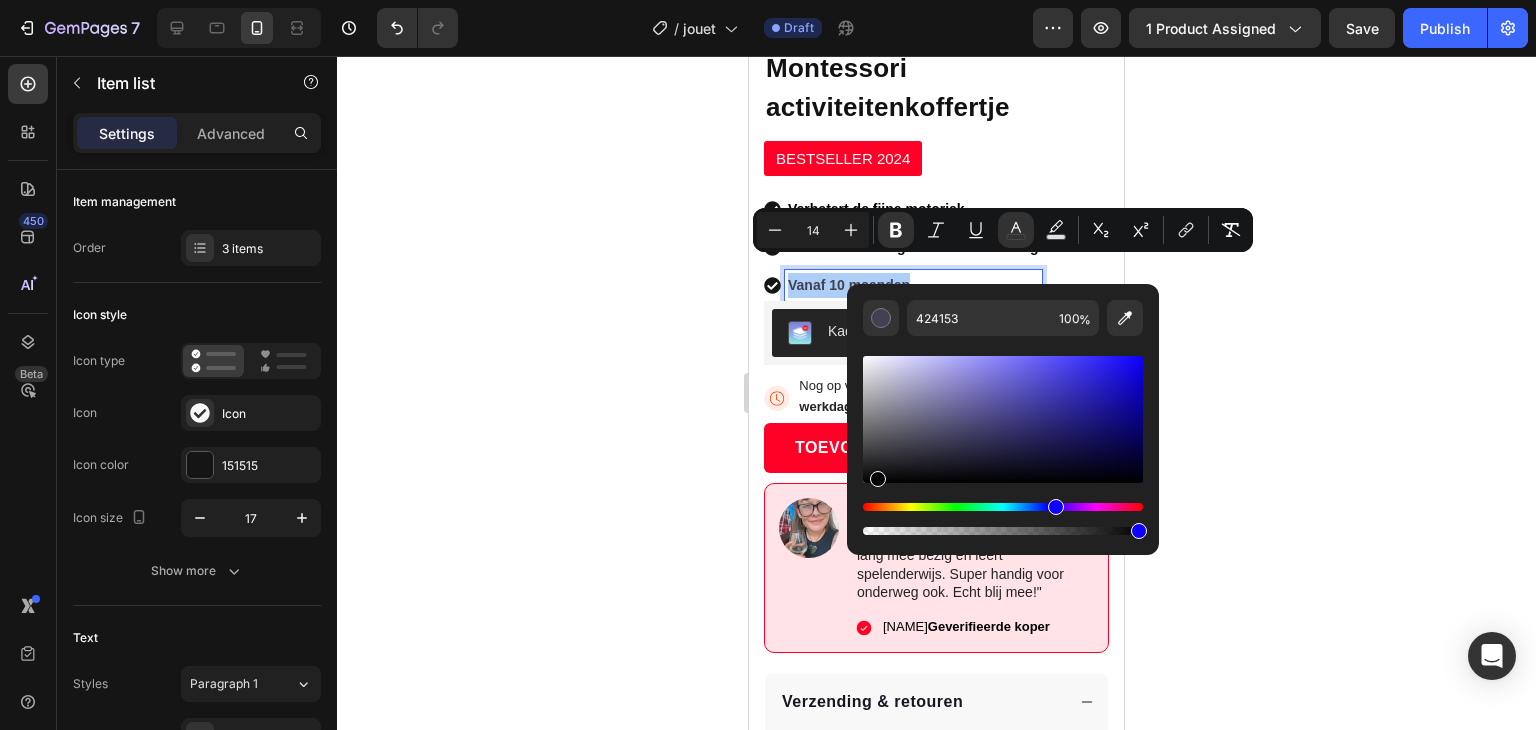 click at bounding box center (1003, 419) 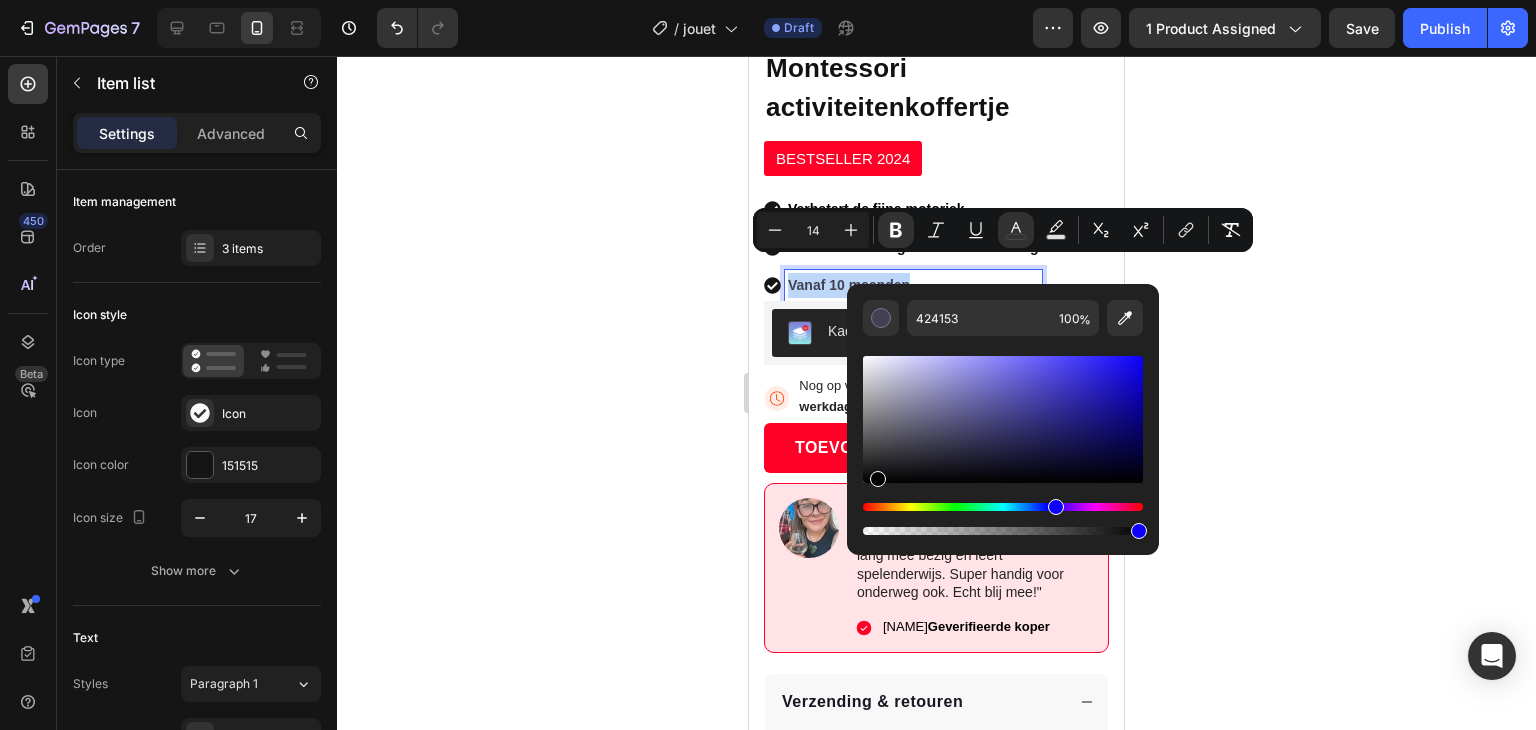 type on "020202" 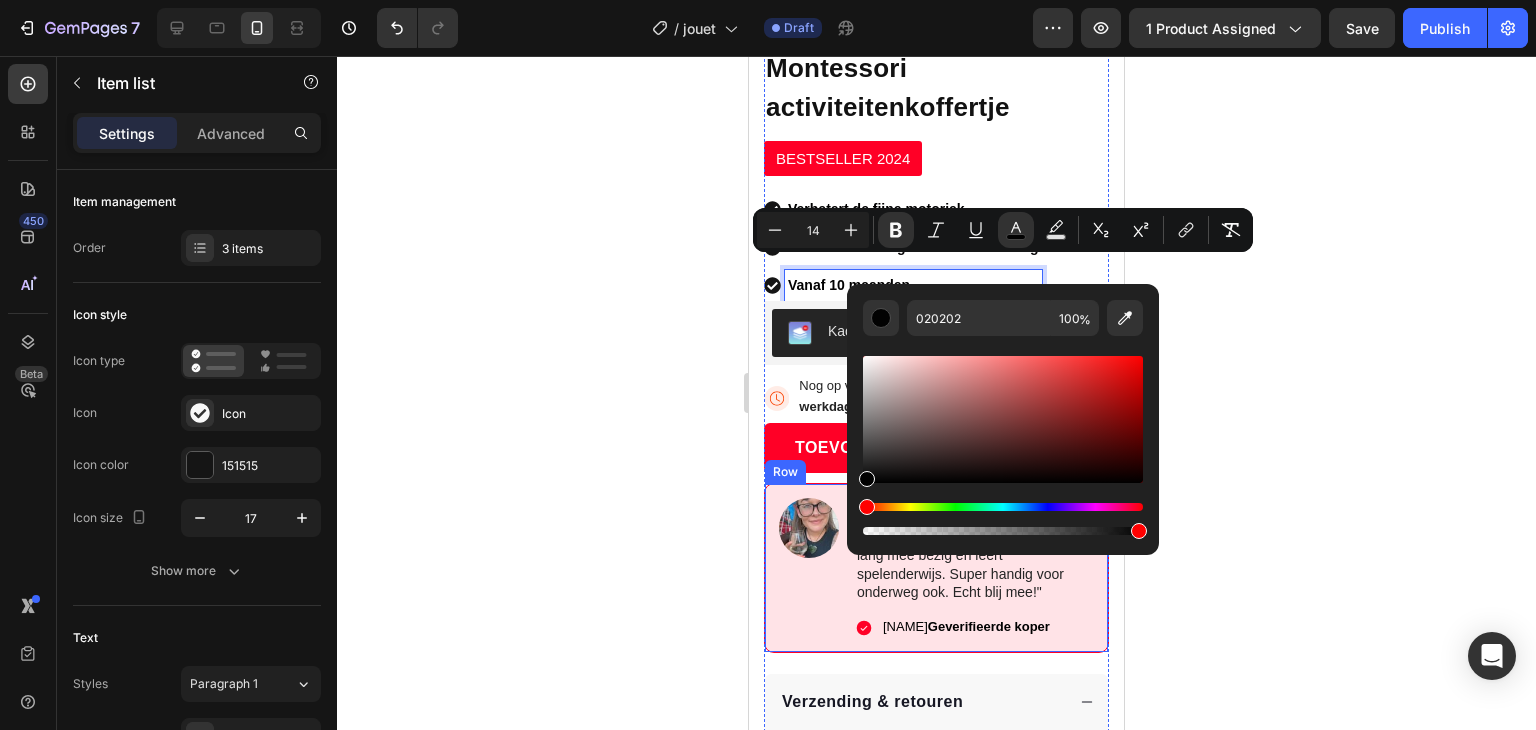 click 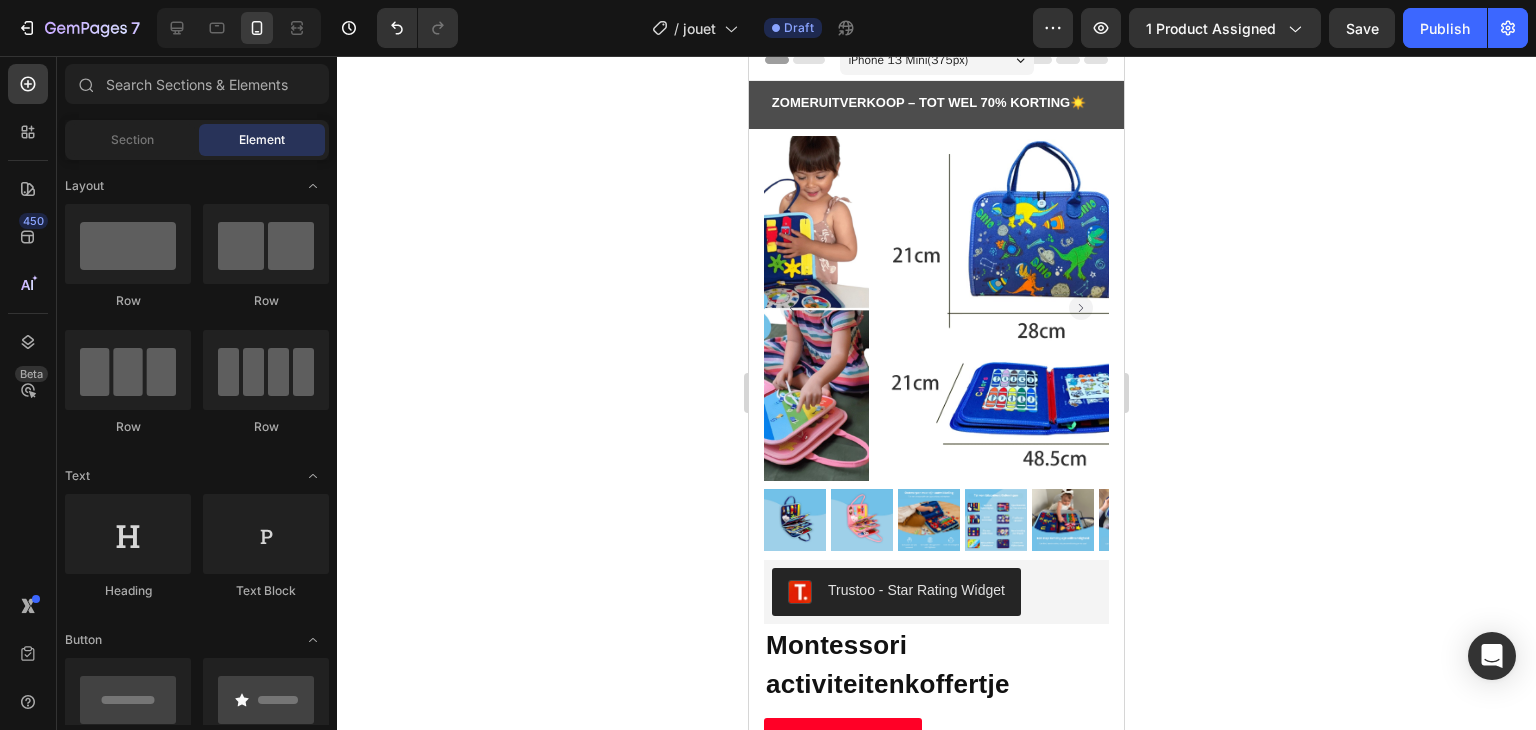 scroll, scrollTop: 0, scrollLeft: 0, axis: both 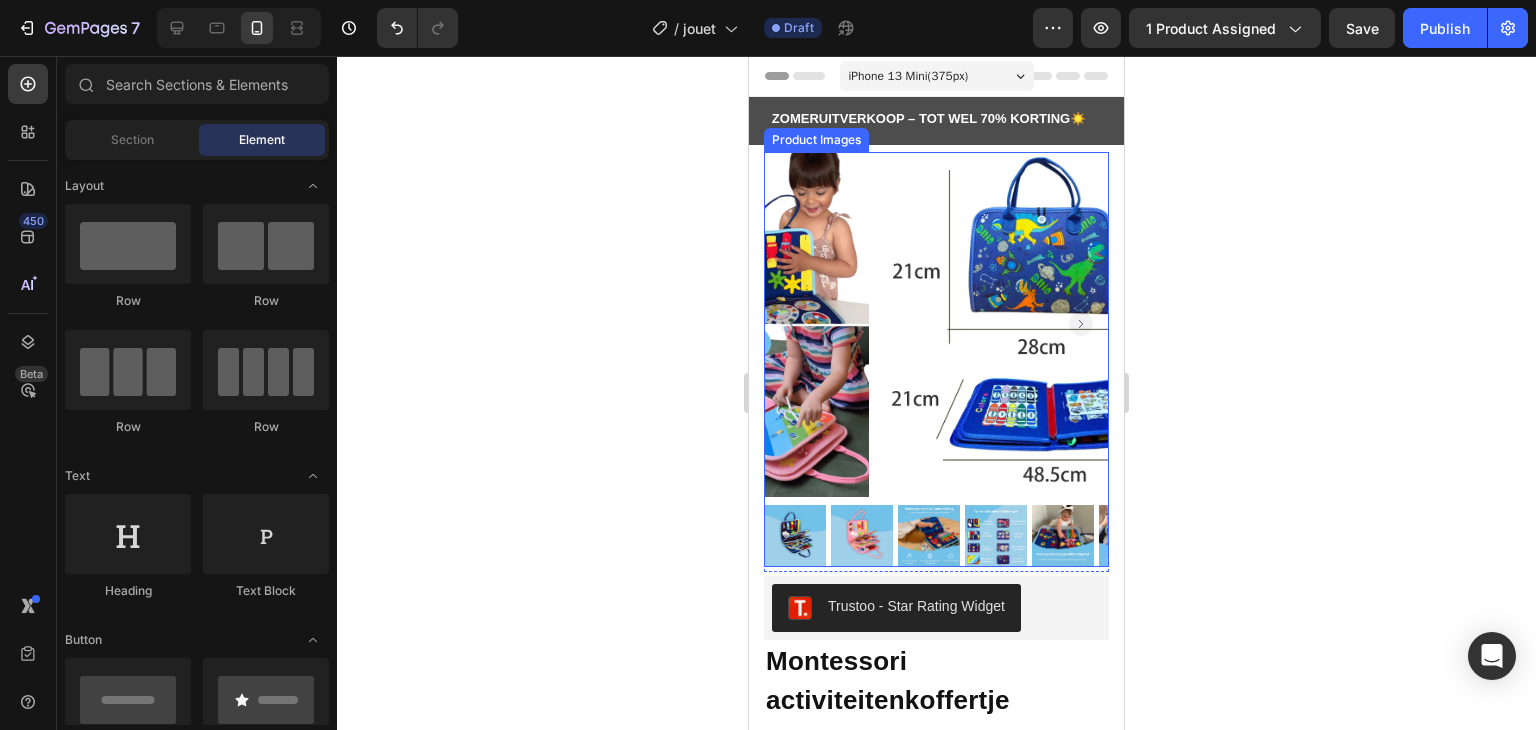 click at bounding box center (795, 536) 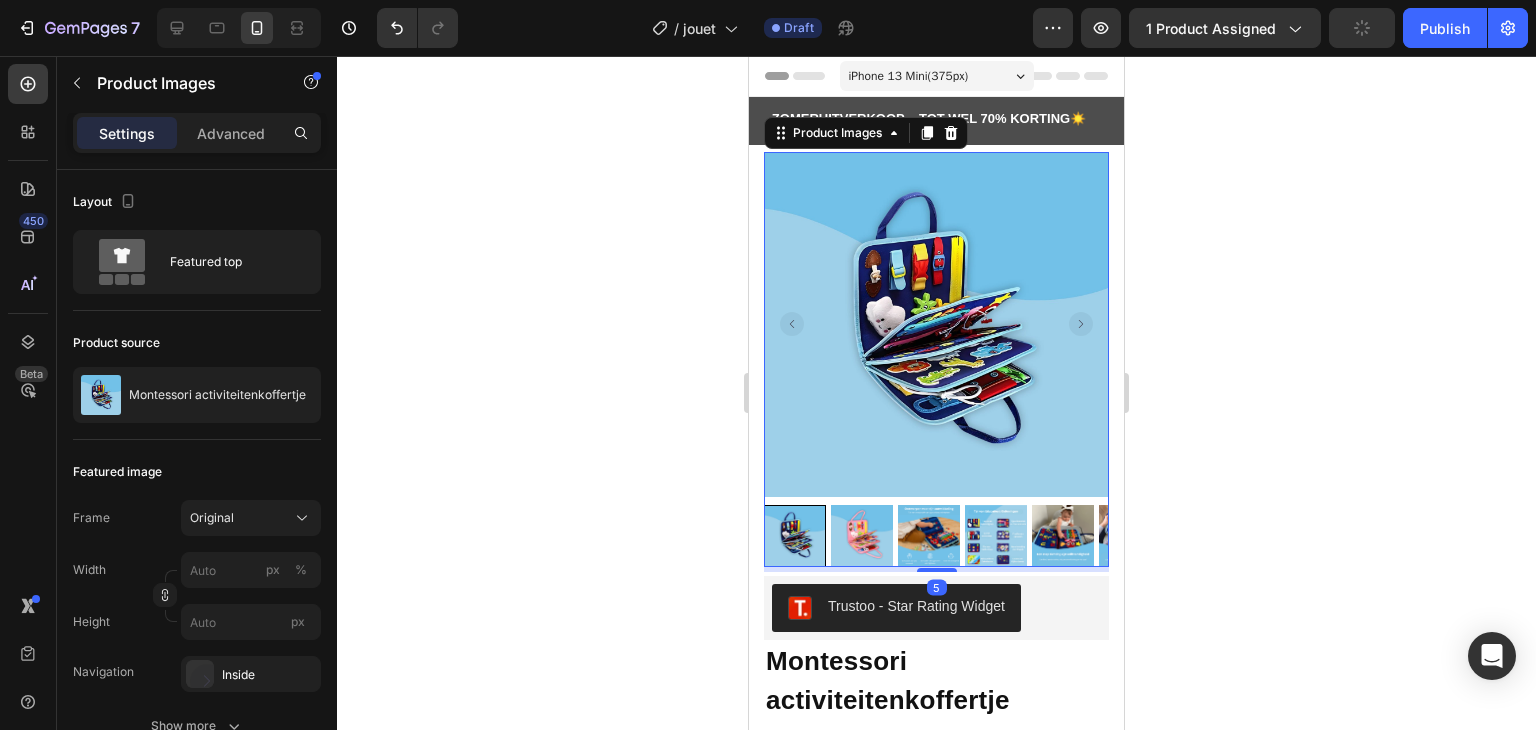 click at bounding box center [862, 536] 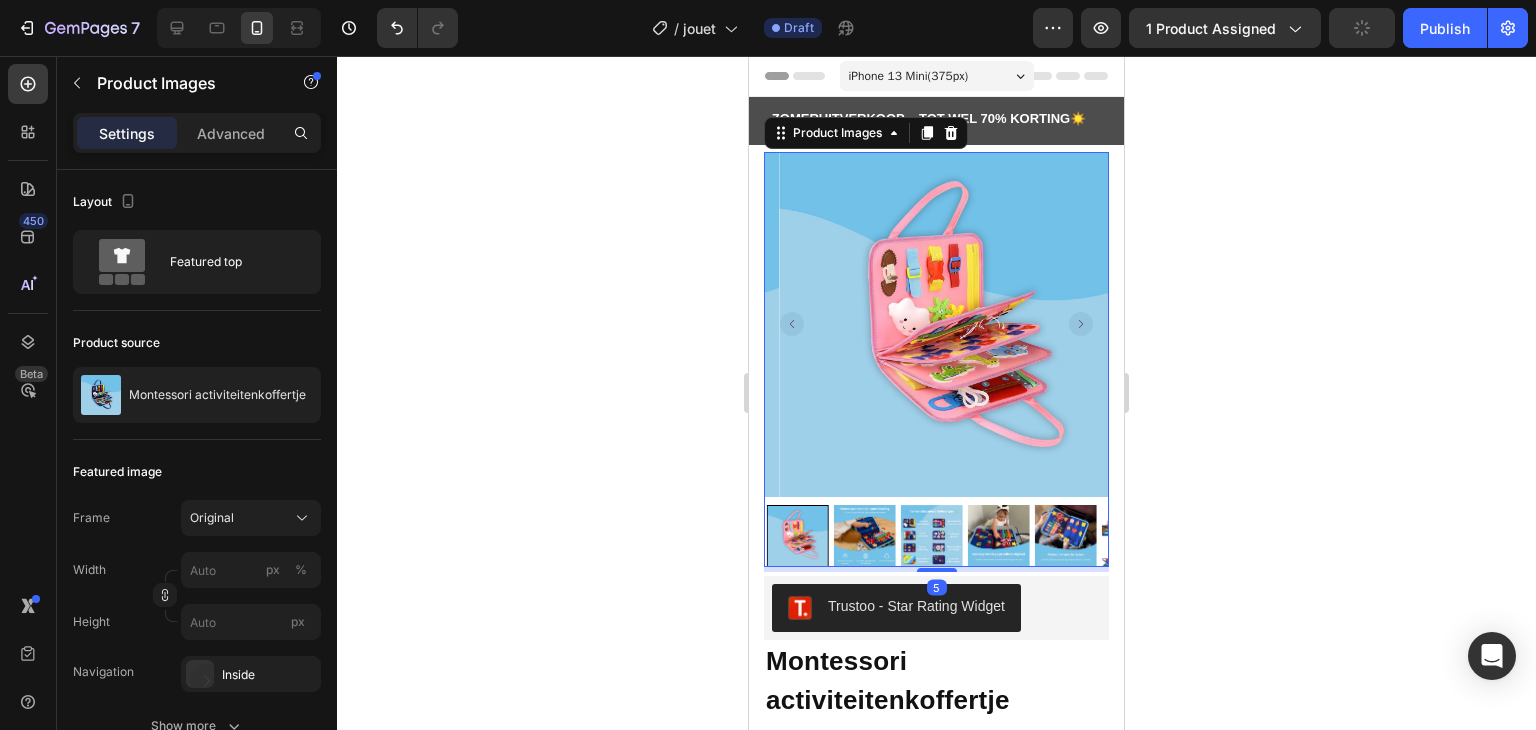 click at bounding box center (932, 536) 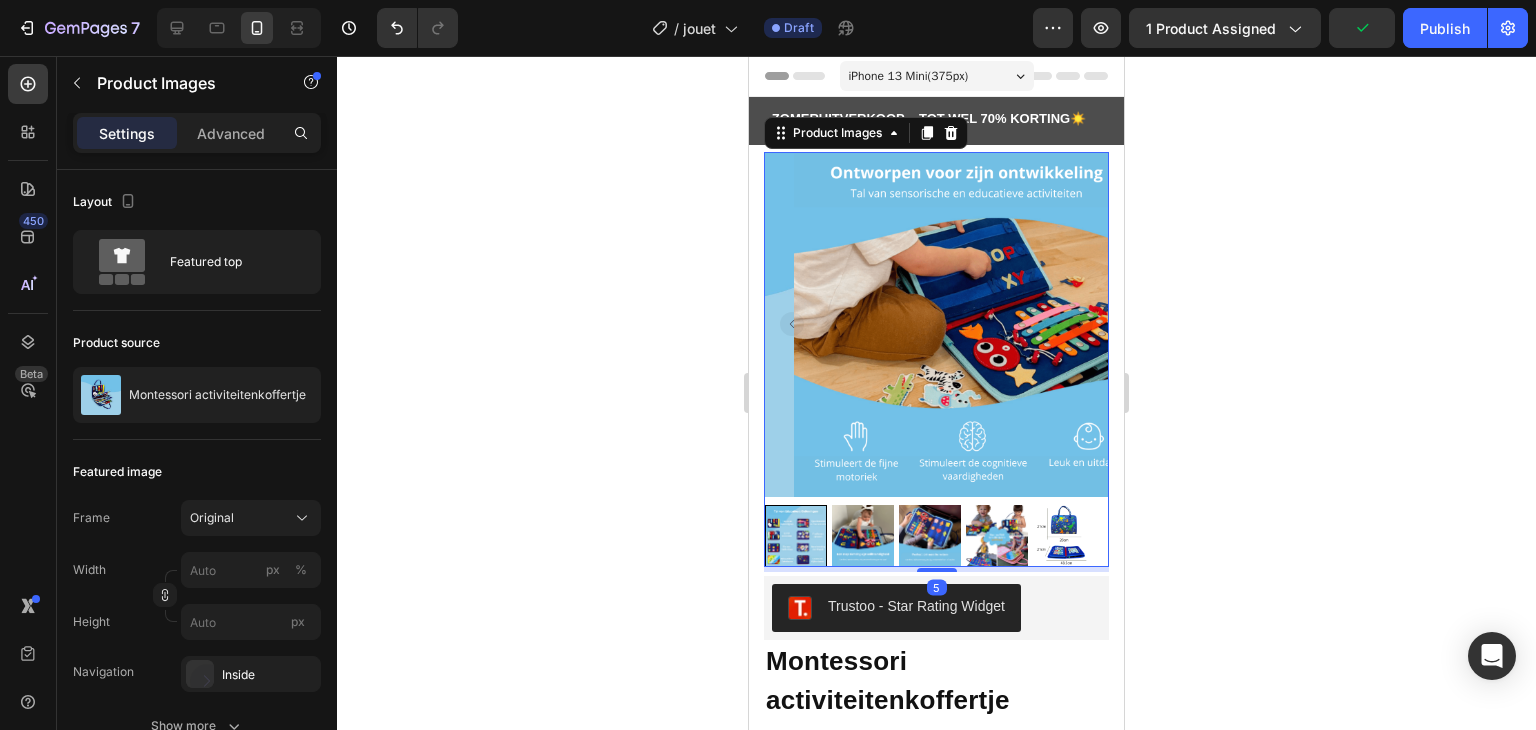 click at bounding box center [936, 536] 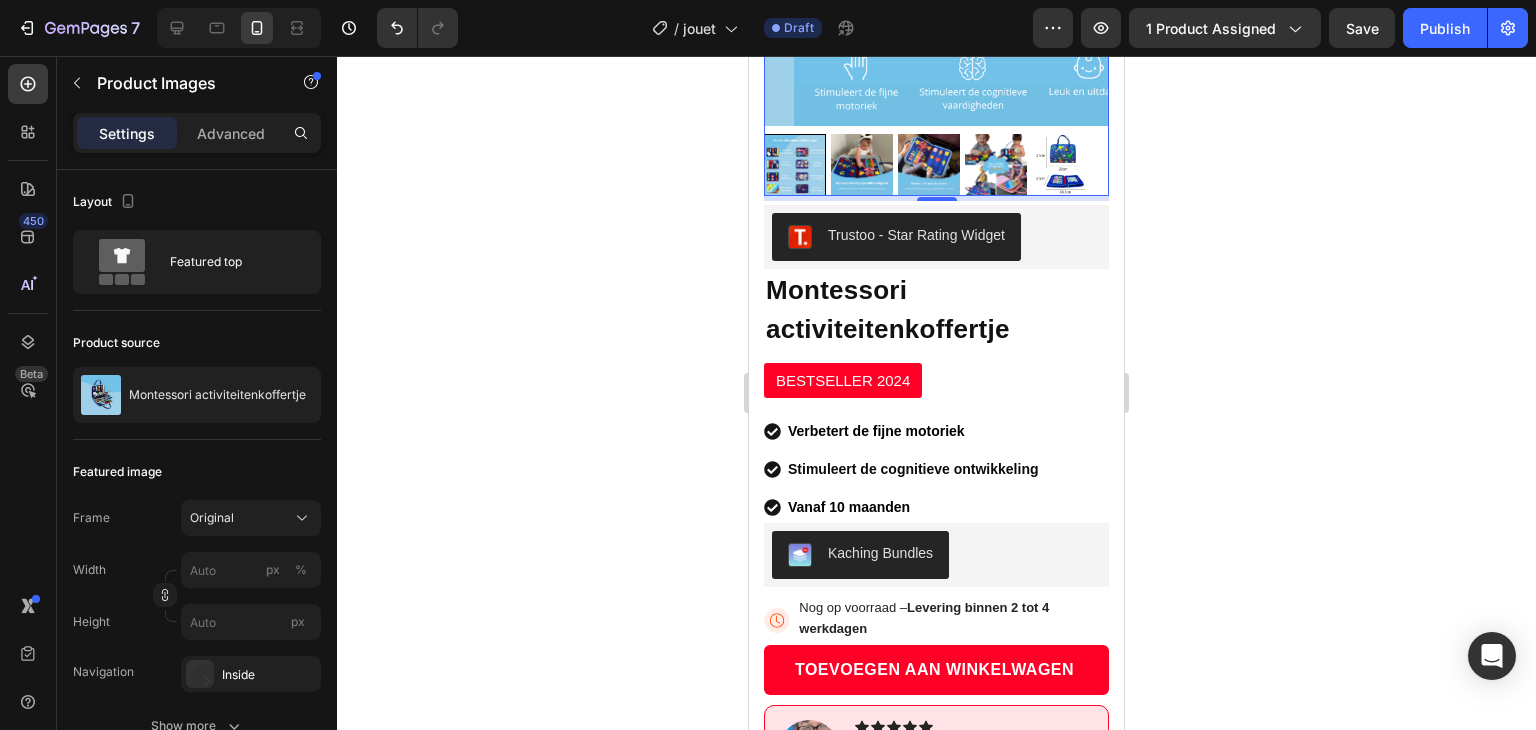 scroll, scrollTop: 336, scrollLeft: 0, axis: vertical 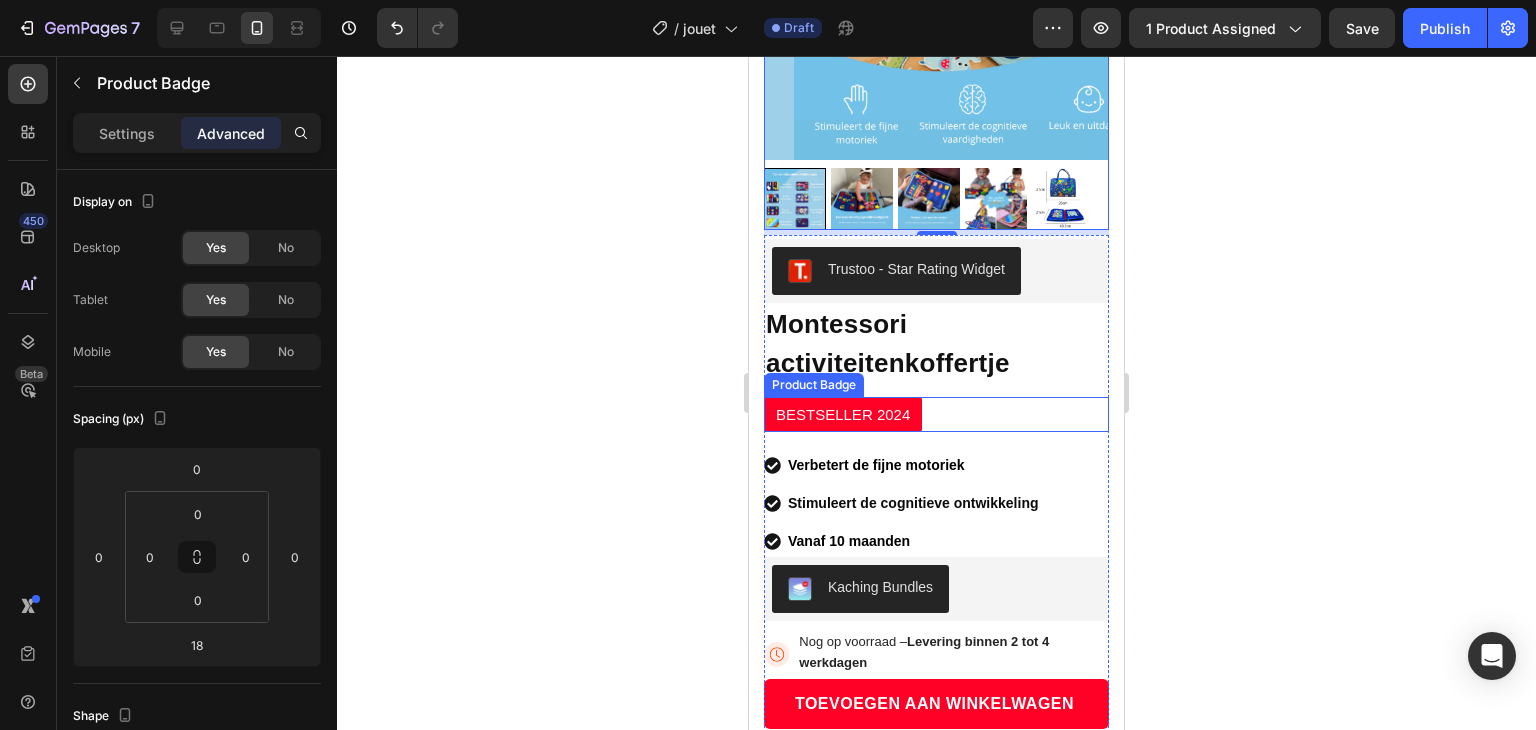 click on "BESTSELLER 2024" at bounding box center (843, 414) 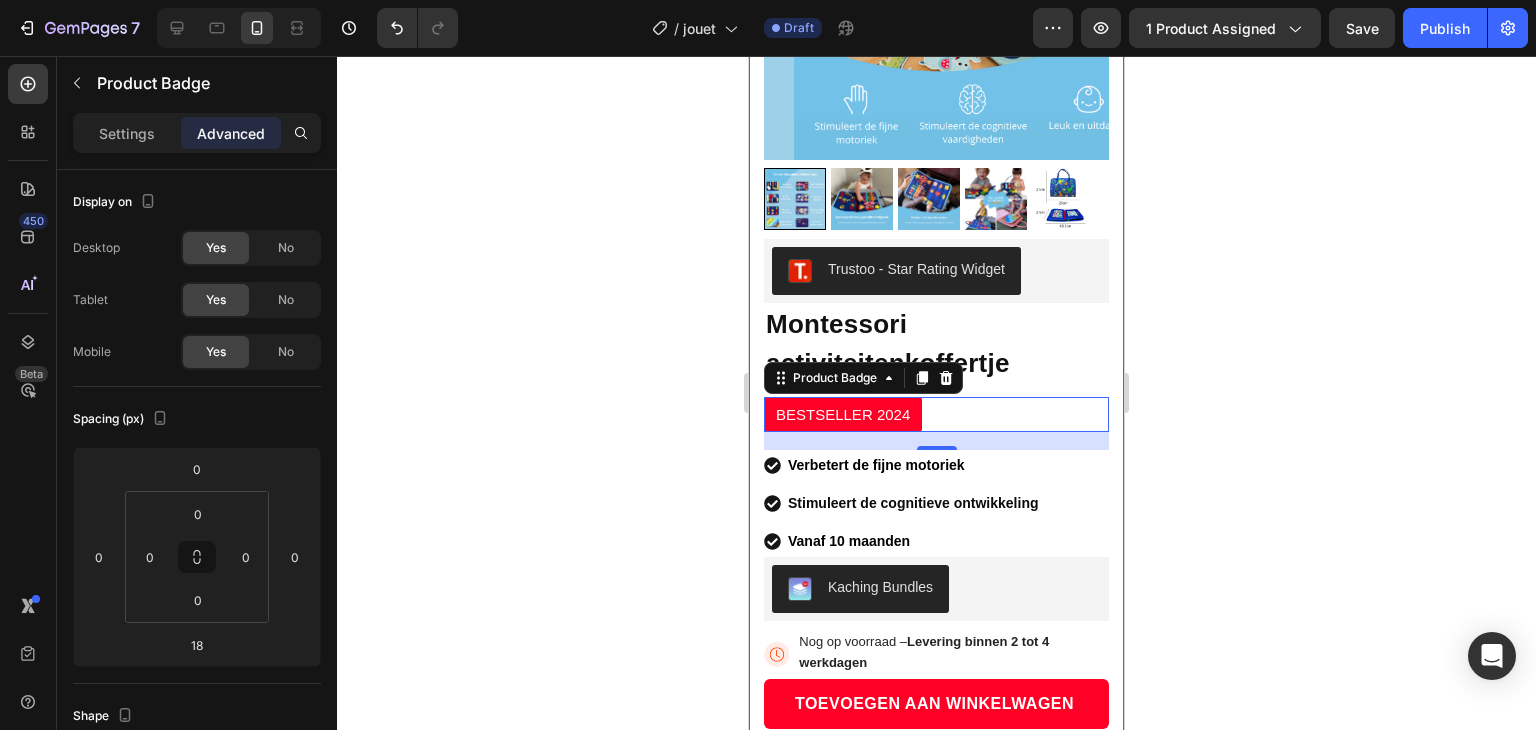 scroll, scrollTop: 715, scrollLeft: 0, axis: vertical 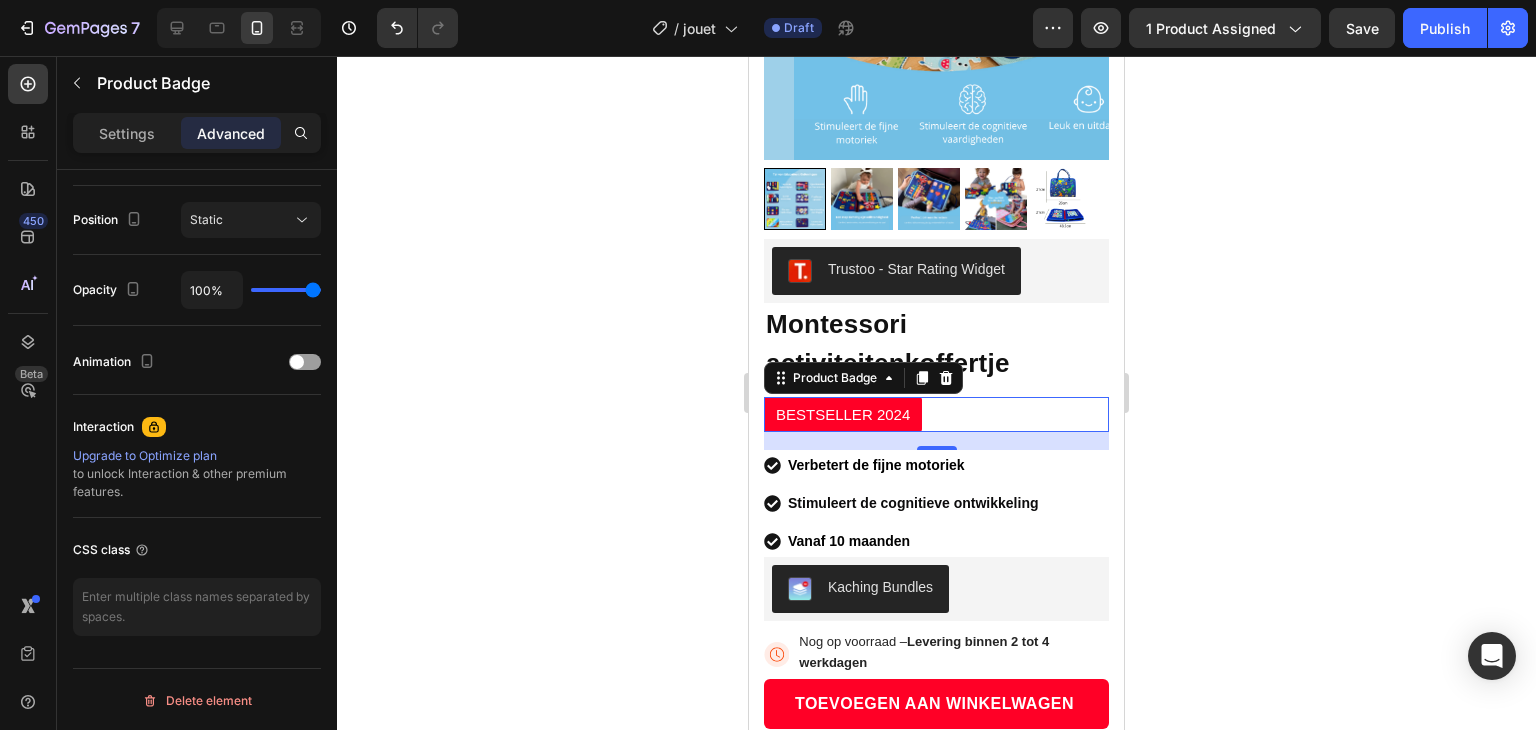 click 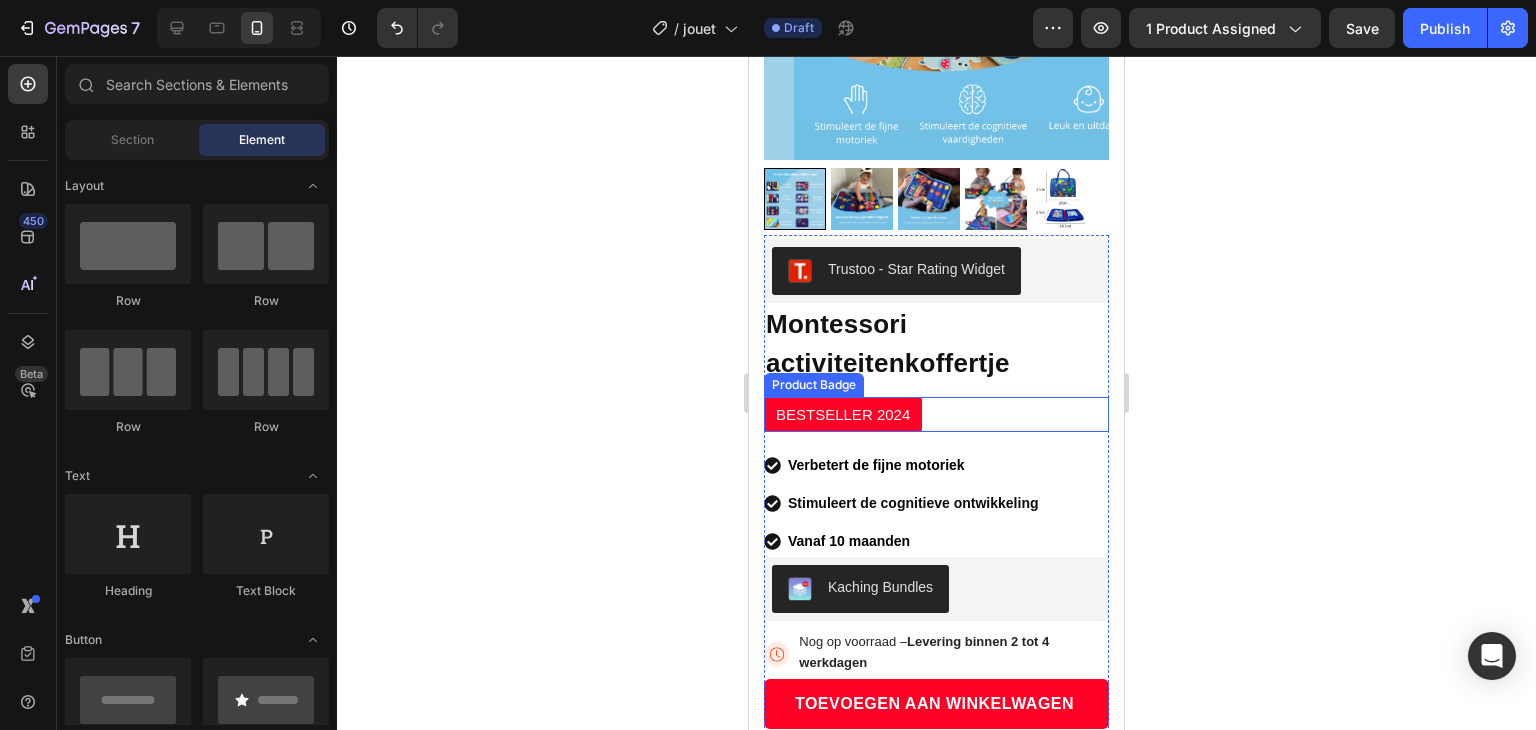 click on "BESTSELLER 2024" at bounding box center (843, 414) 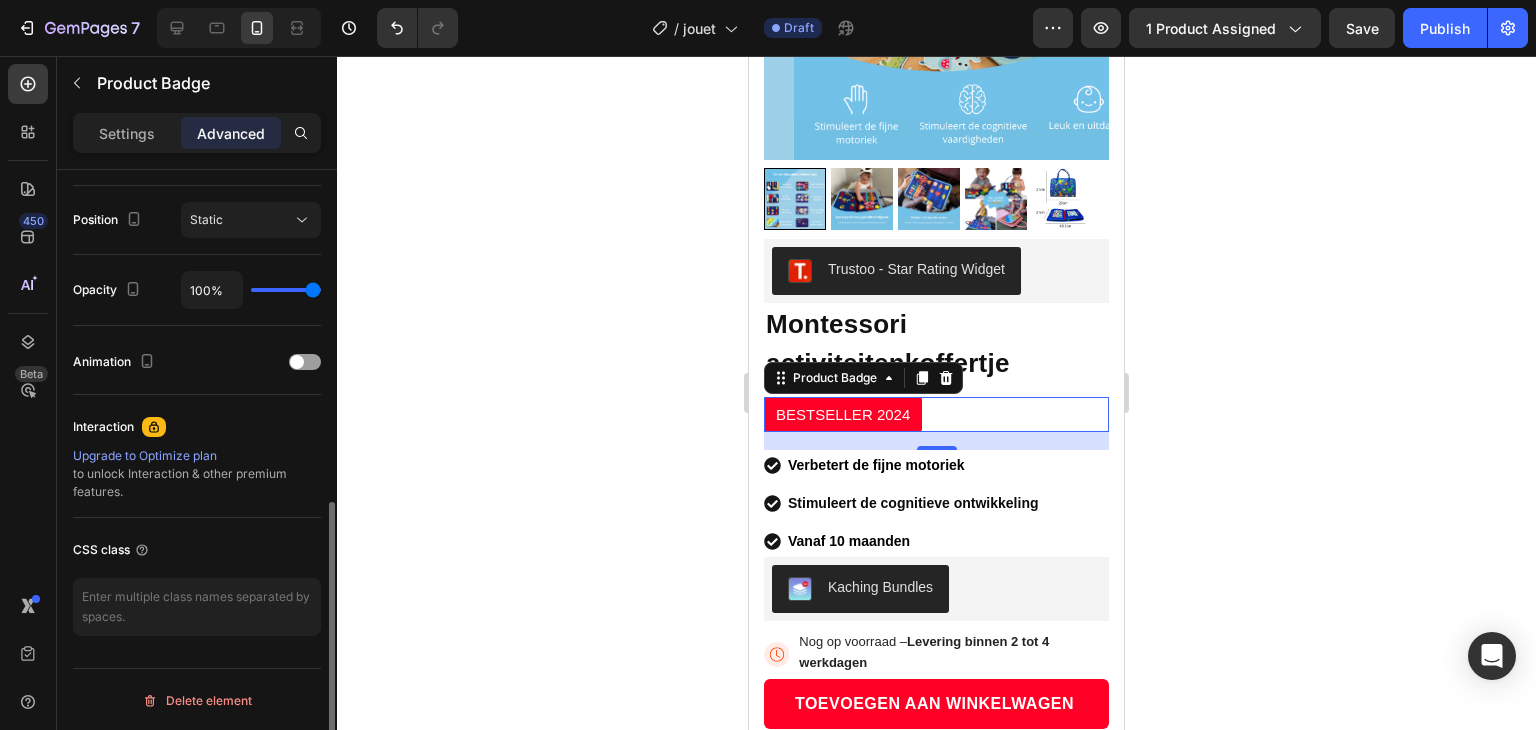 scroll, scrollTop: 0, scrollLeft: 0, axis: both 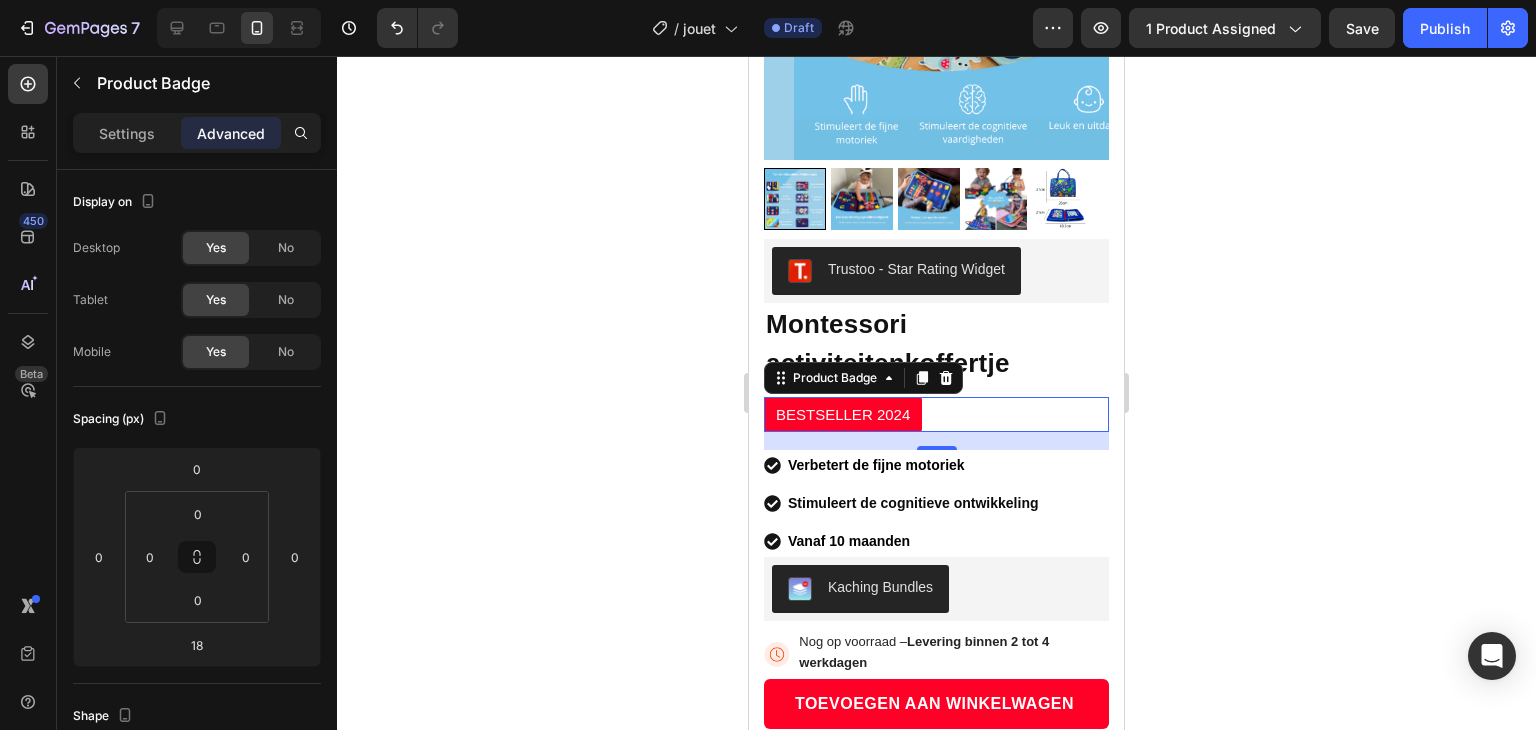 click on "BESTSELLER 2024" at bounding box center (843, 414) 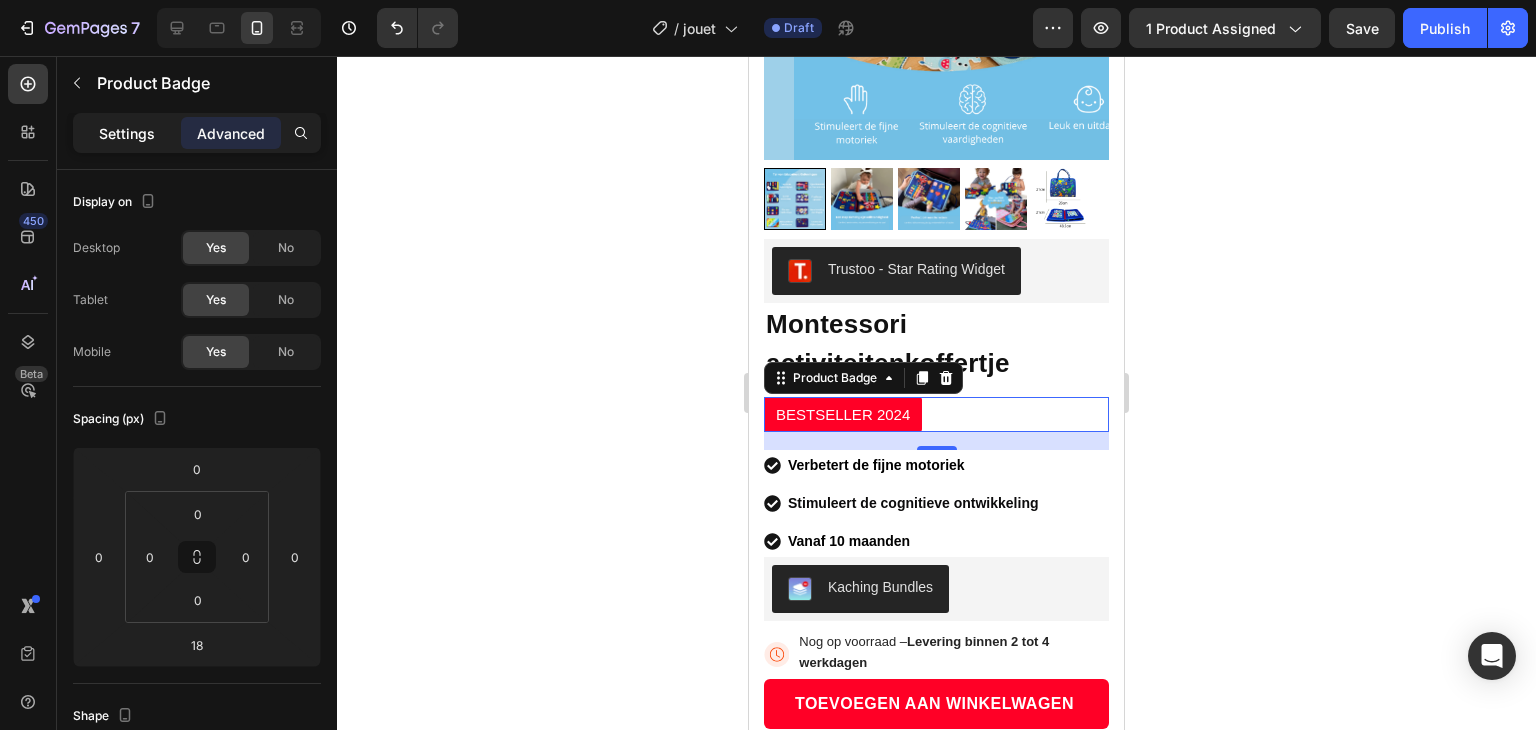 click on "Settings" at bounding box center [127, 133] 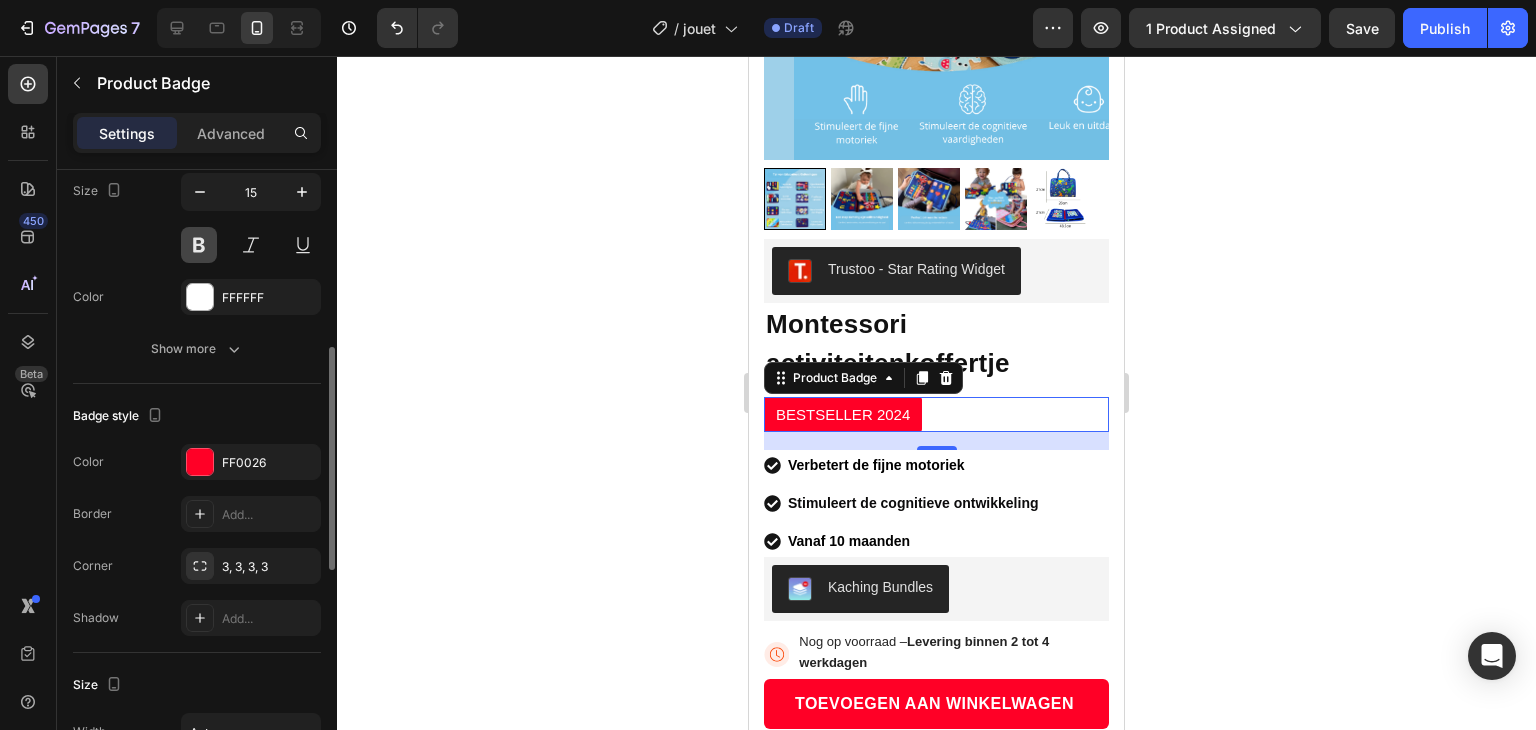 scroll, scrollTop: 488, scrollLeft: 0, axis: vertical 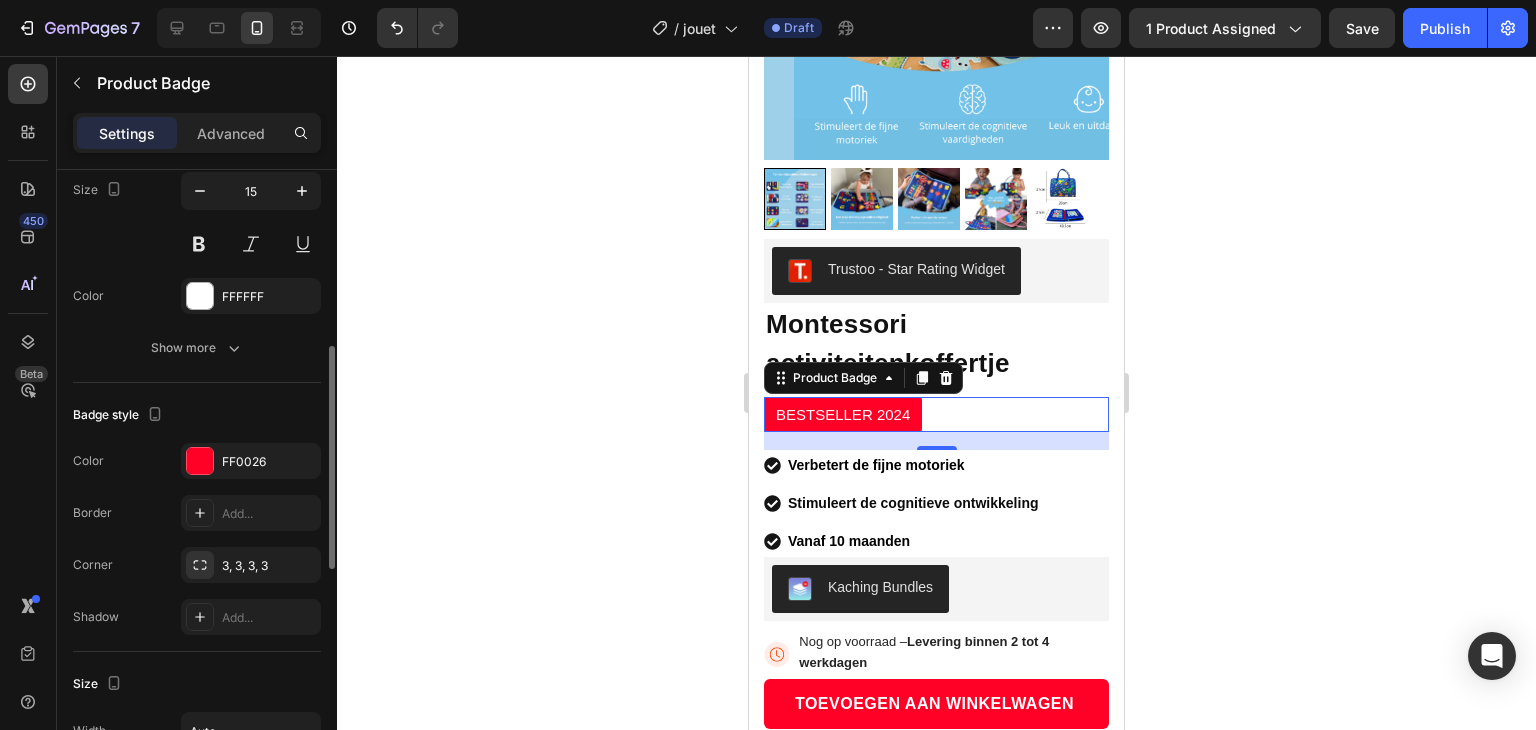 click on "Color FF0026 Border Add... Corner 3, 3, 3, 3 Shadow Add..." at bounding box center [197, 539] 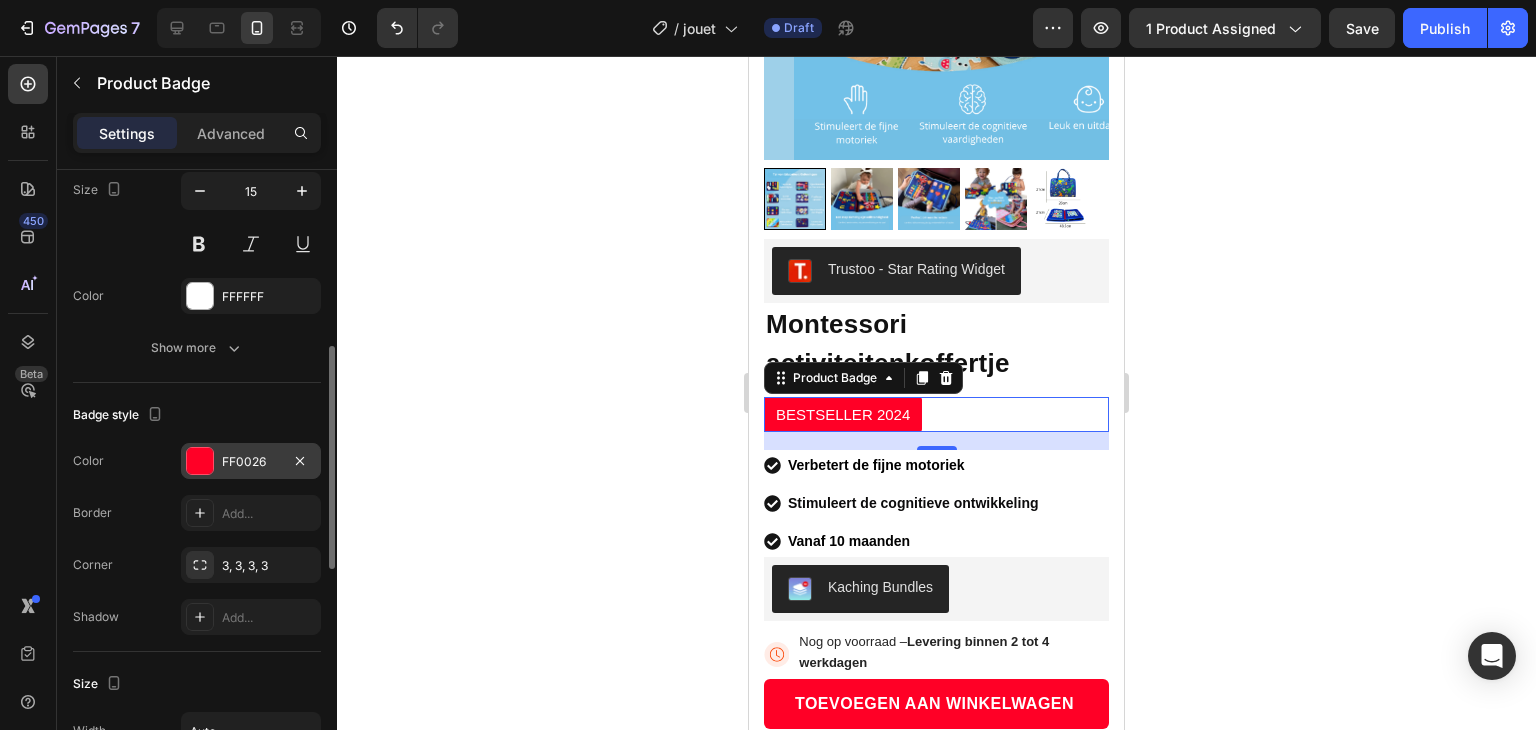 click on "FF0026" at bounding box center [251, 461] 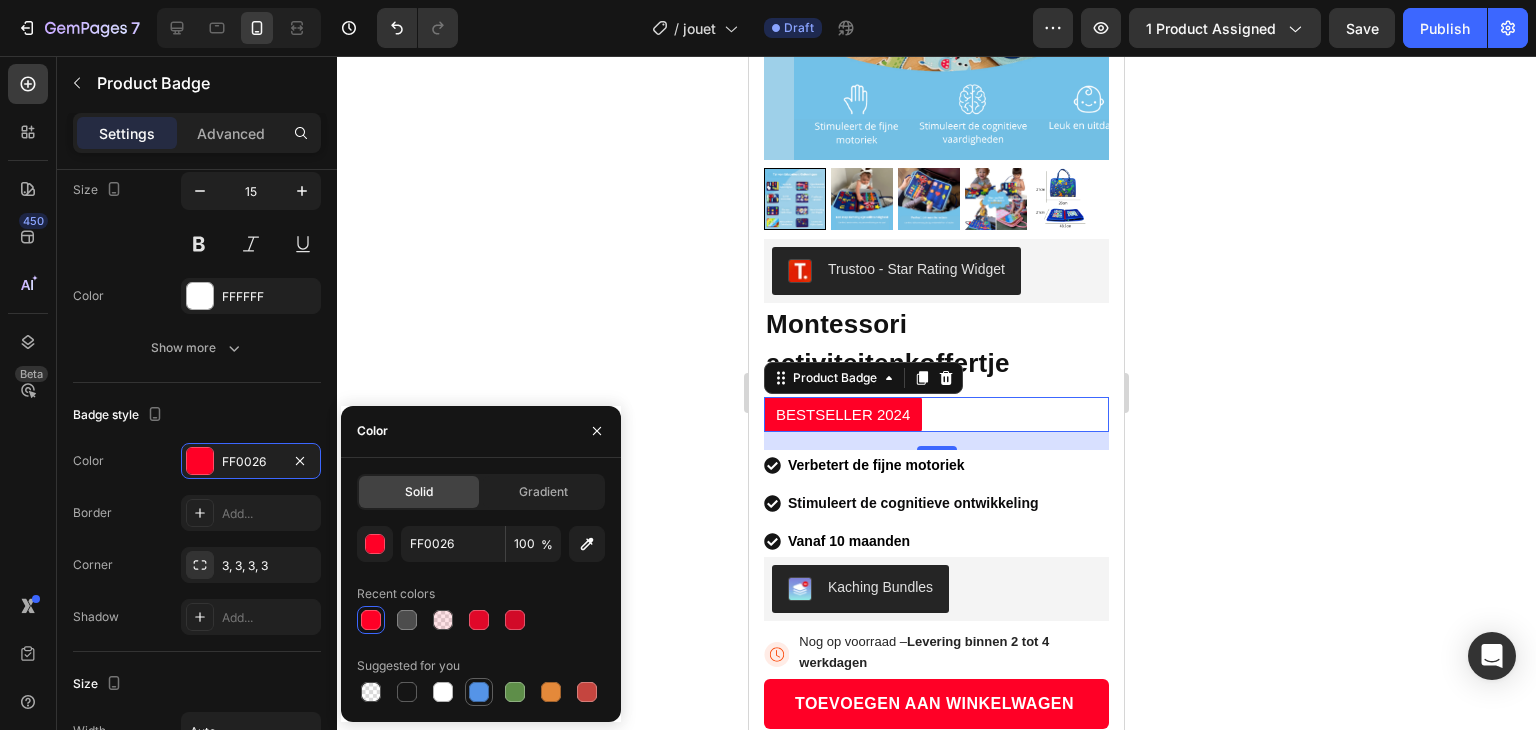 click at bounding box center [479, 692] 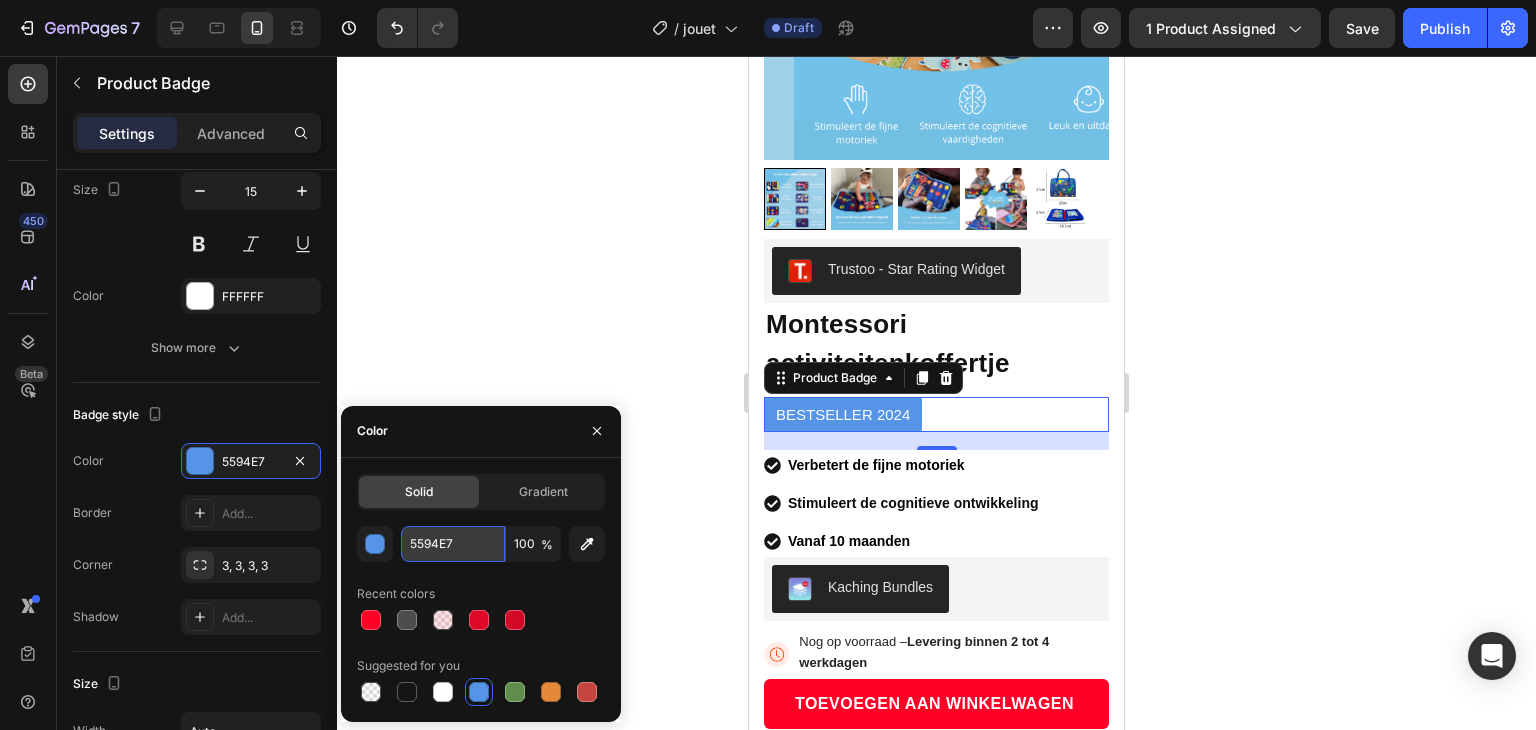 click on "5594E7" at bounding box center [453, 544] 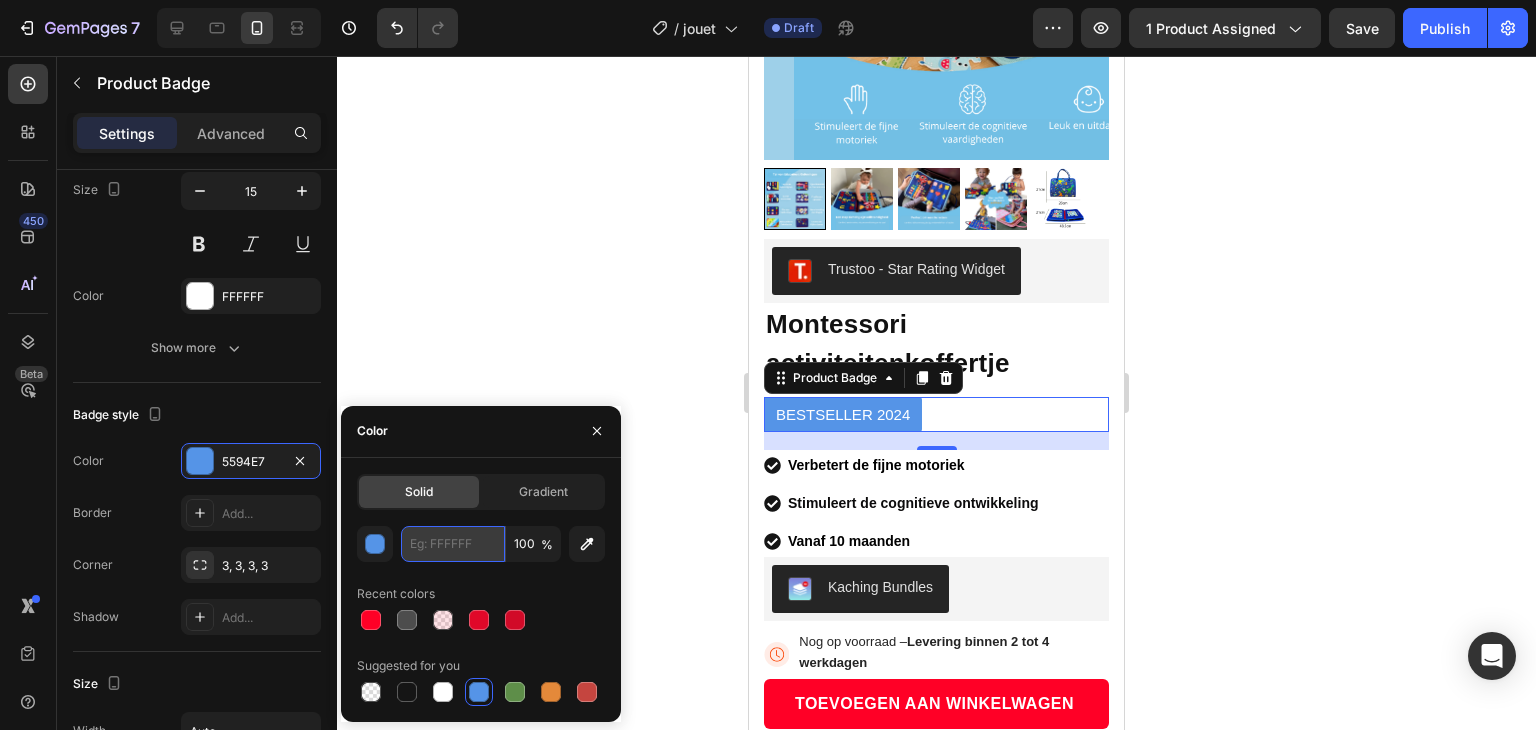 paste on "71c1e8" 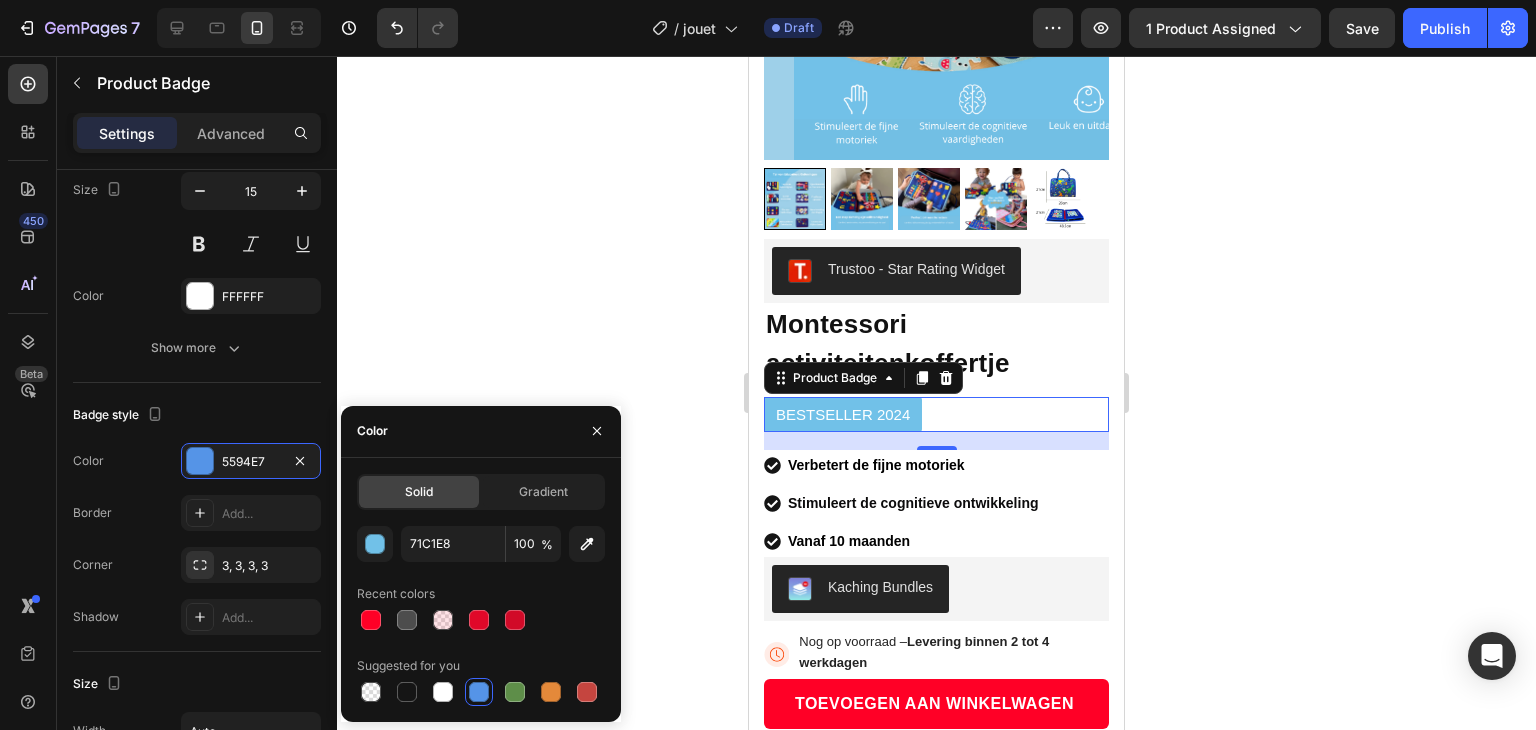click 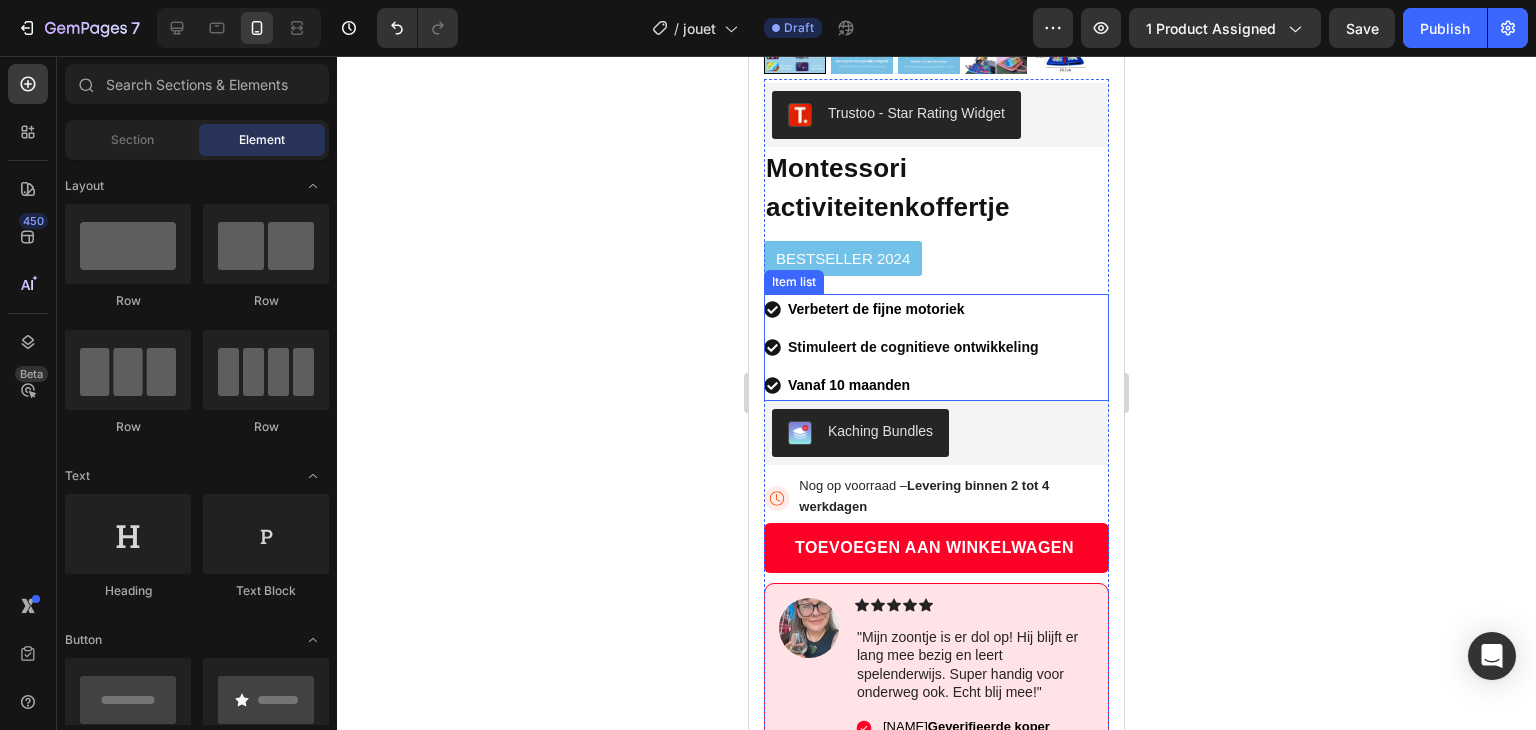 scroll, scrollTop: 496, scrollLeft: 0, axis: vertical 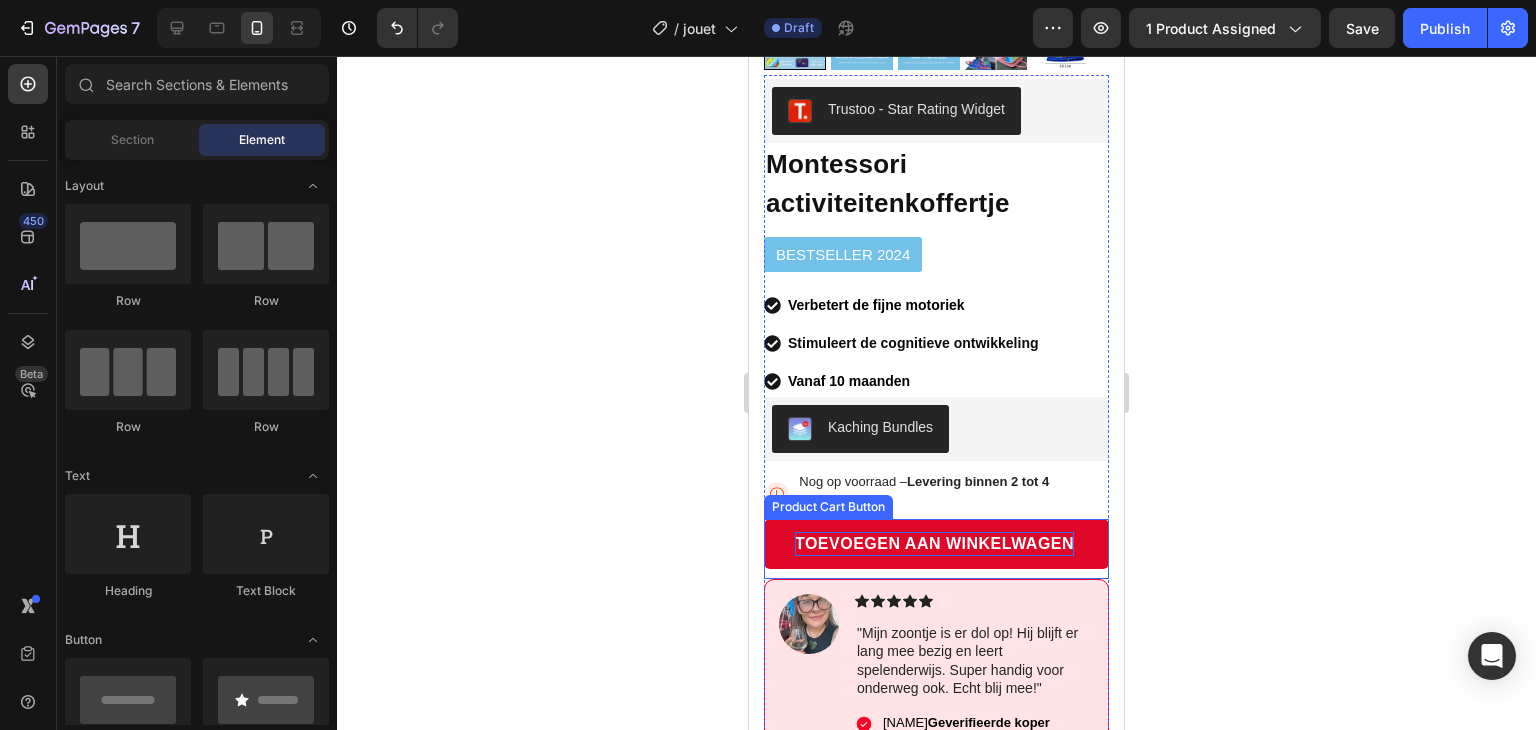 click on "Toevoegen aan winkelwagen" at bounding box center (934, 544) 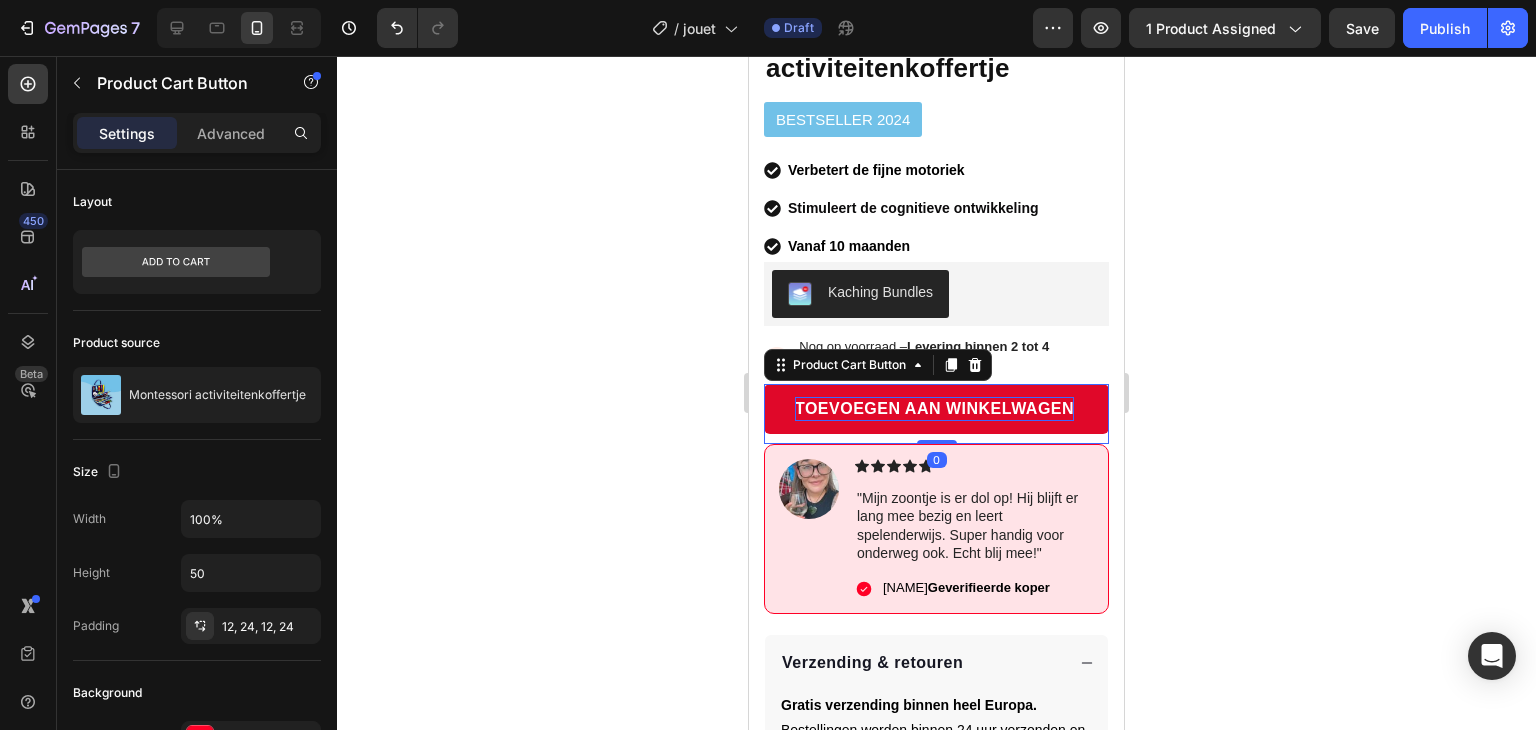 scroll, scrollTop: 688, scrollLeft: 0, axis: vertical 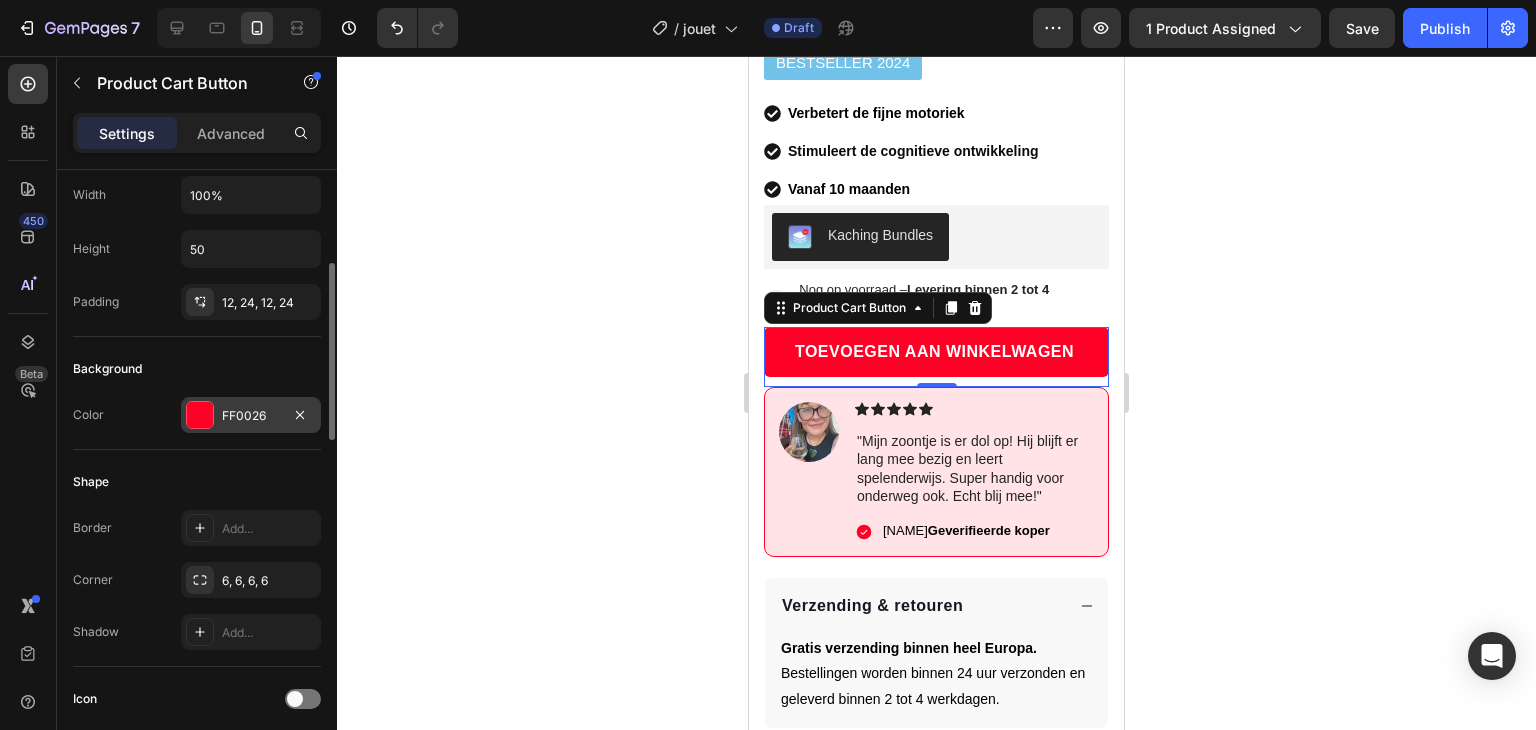 click on "FF0026" at bounding box center [251, 416] 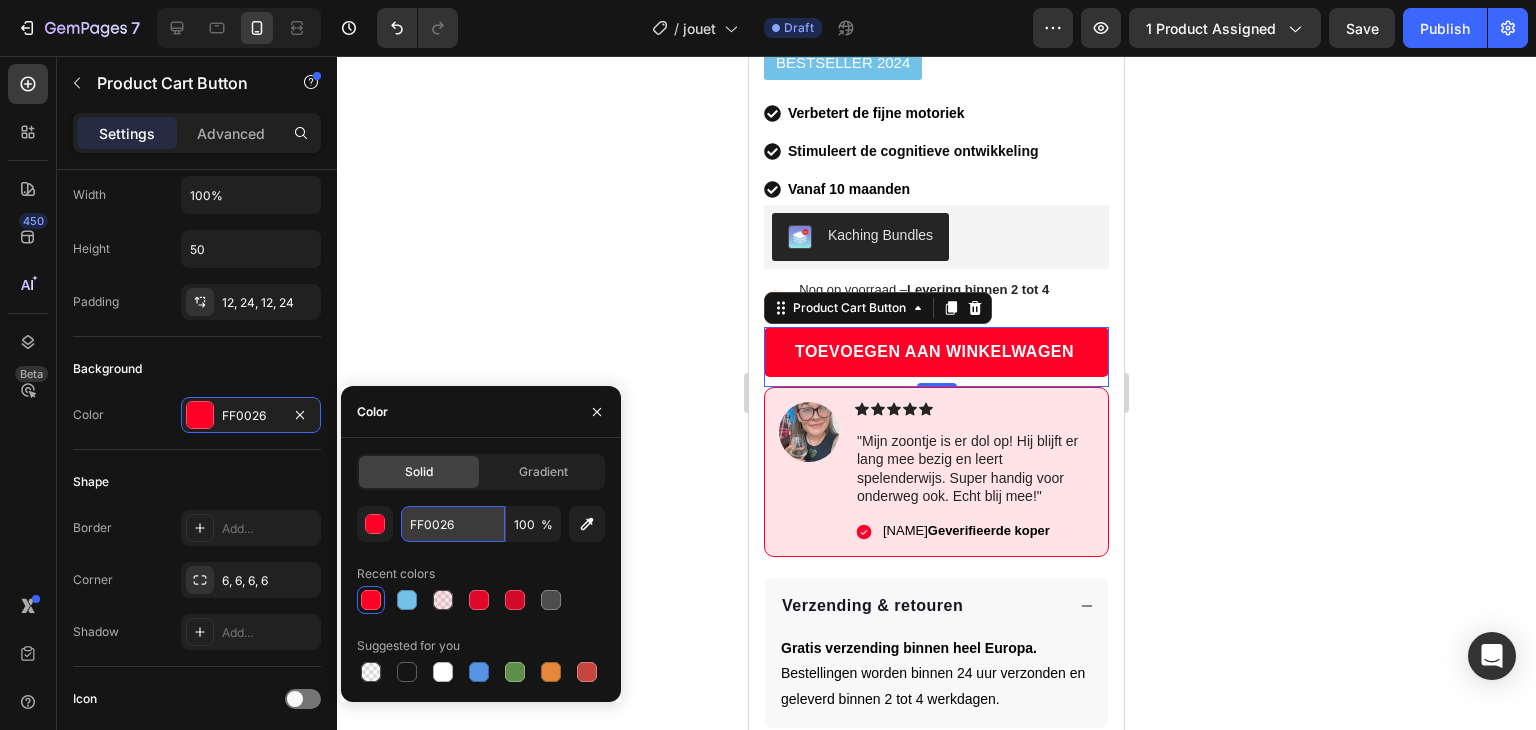 click on "FF0026" at bounding box center [453, 524] 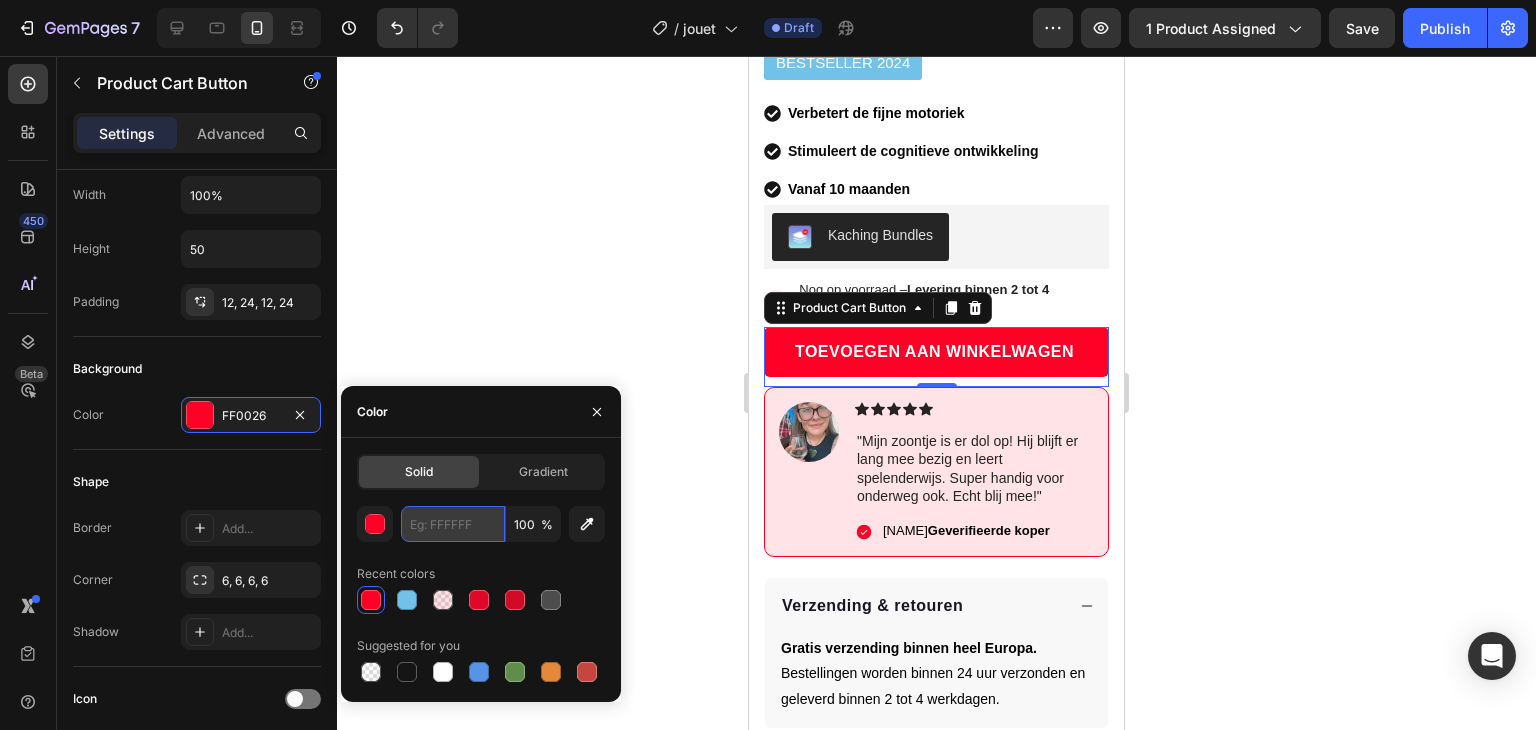 paste on "71c1e8" 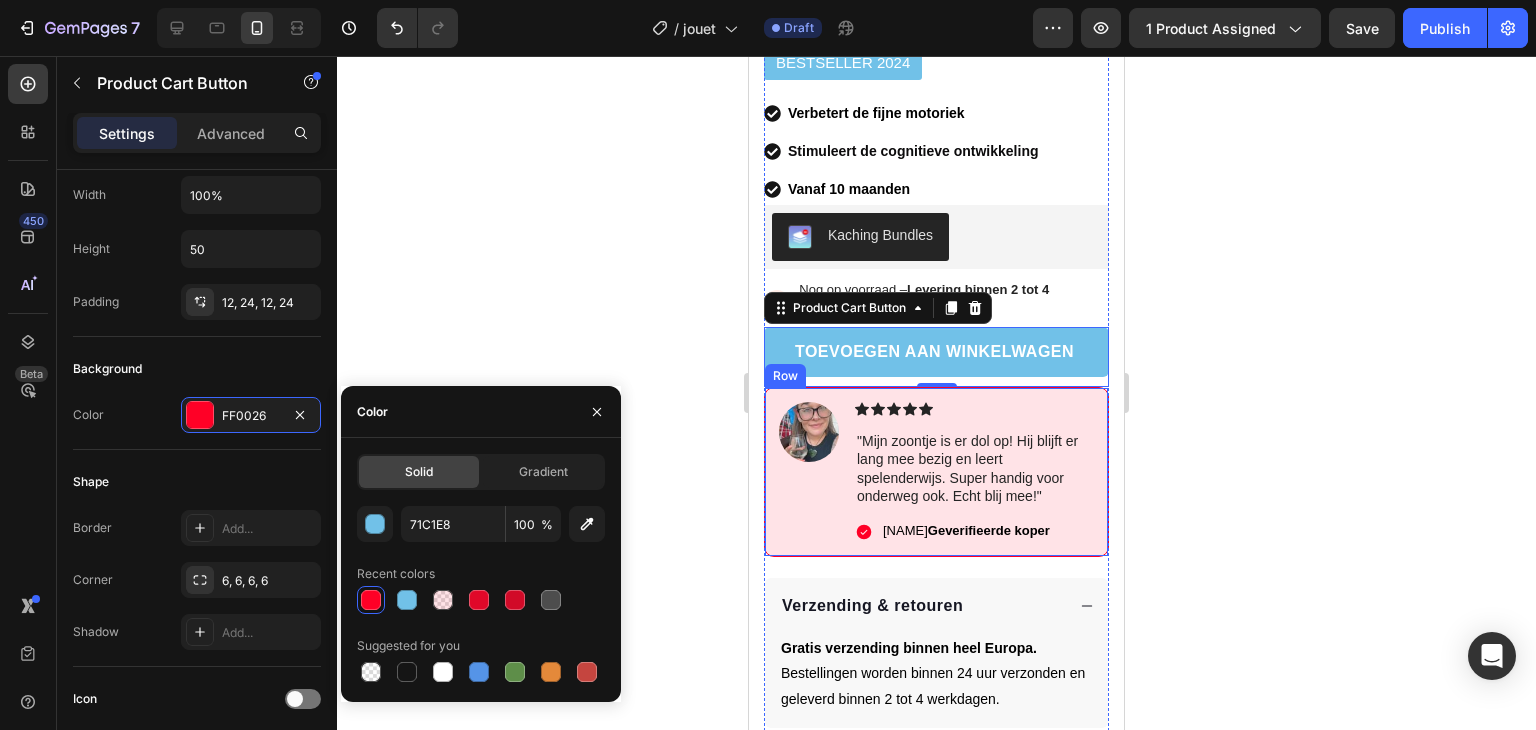 click on "Image" at bounding box center [809, 472] 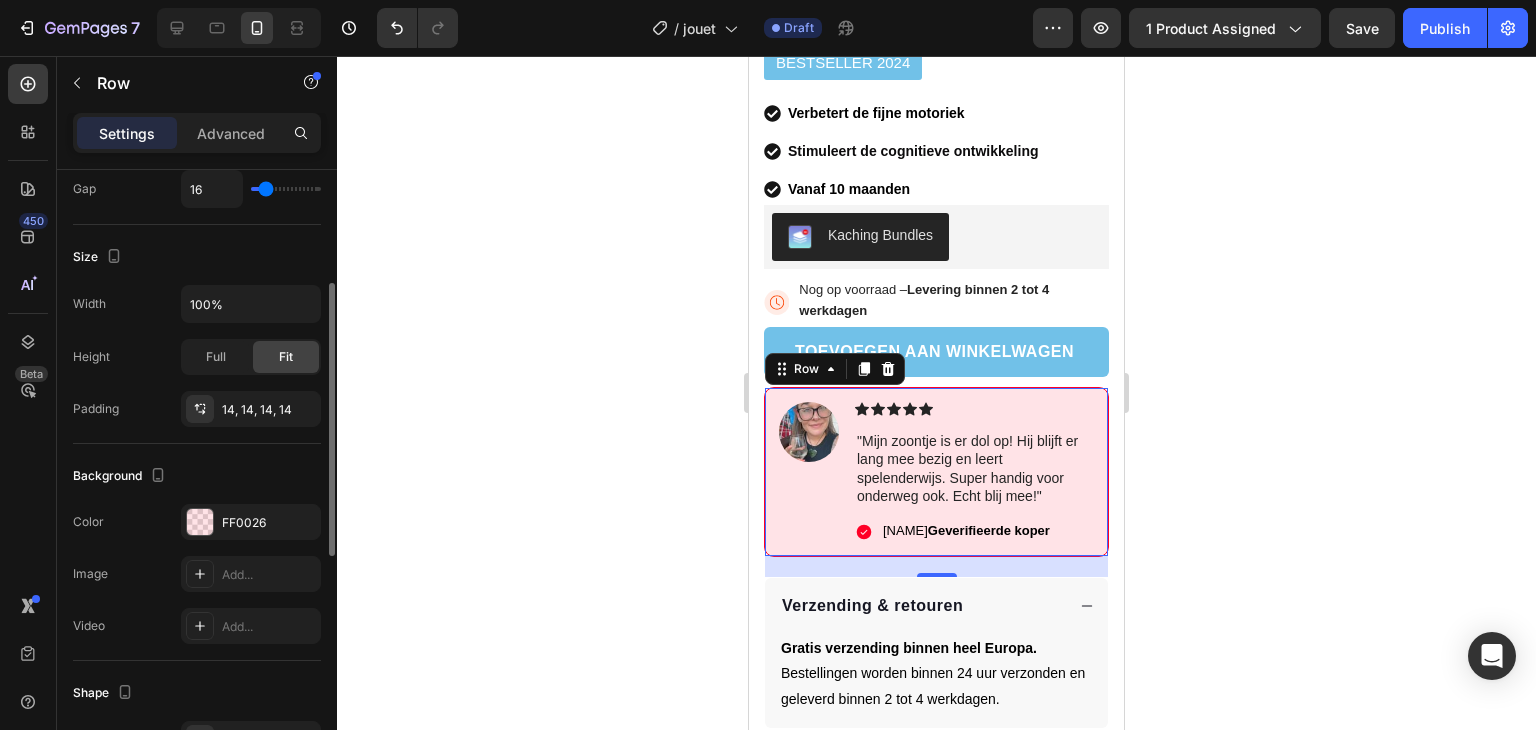 scroll, scrollTop: 589, scrollLeft: 0, axis: vertical 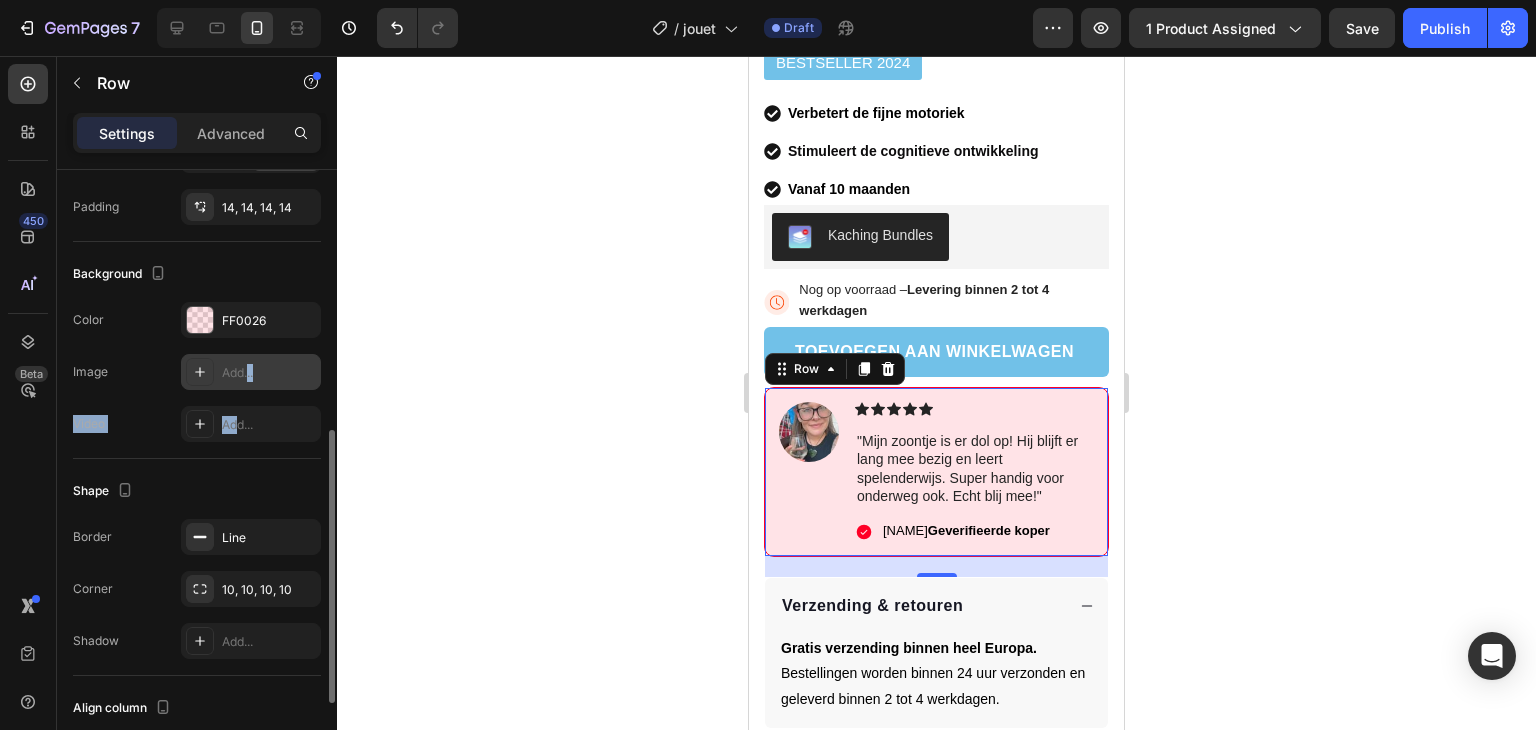 drag, startPoint x: 239, startPoint y: 434, endPoint x: 245, endPoint y: 369, distance: 65.27634 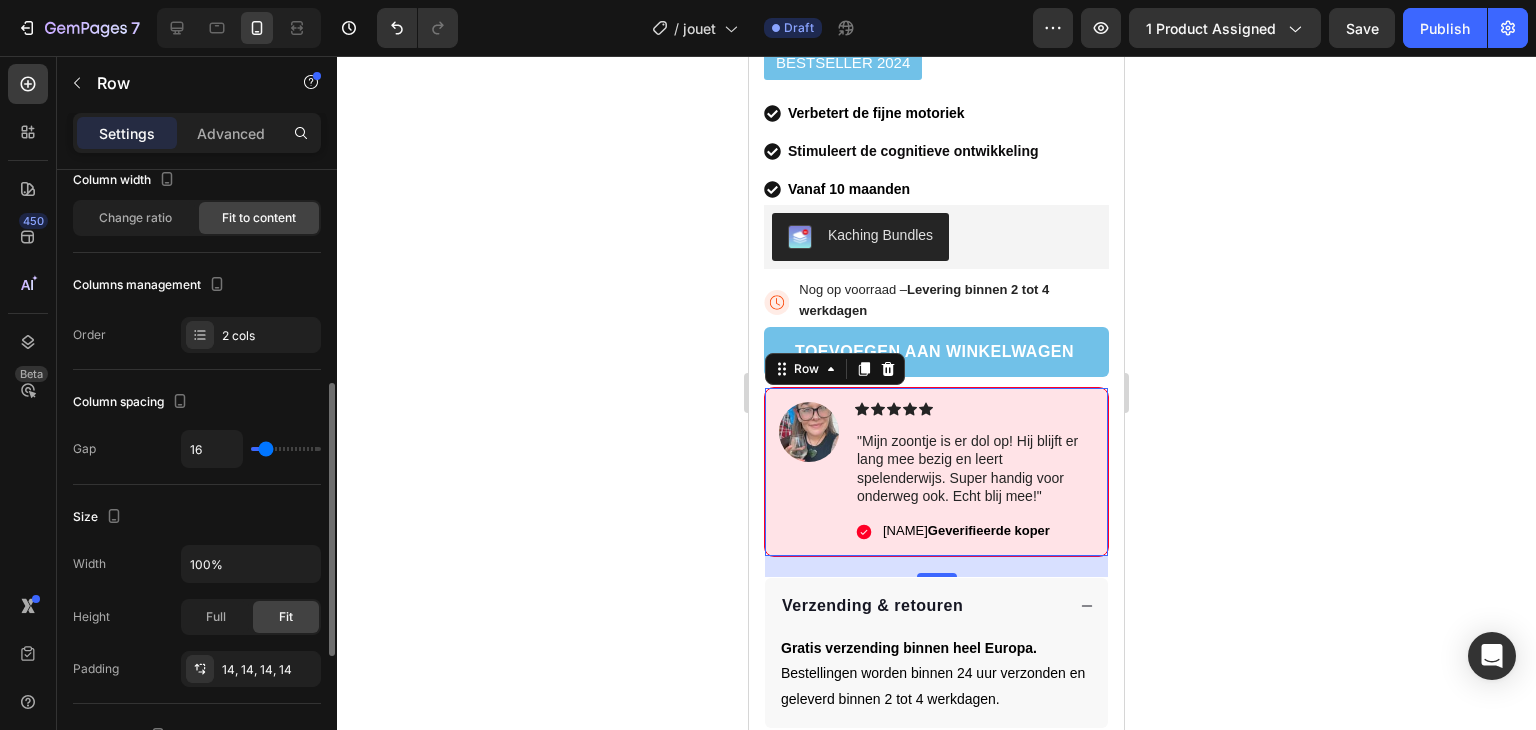 scroll, scrollTop: 776, scrollLeft: 0, axis: vertical 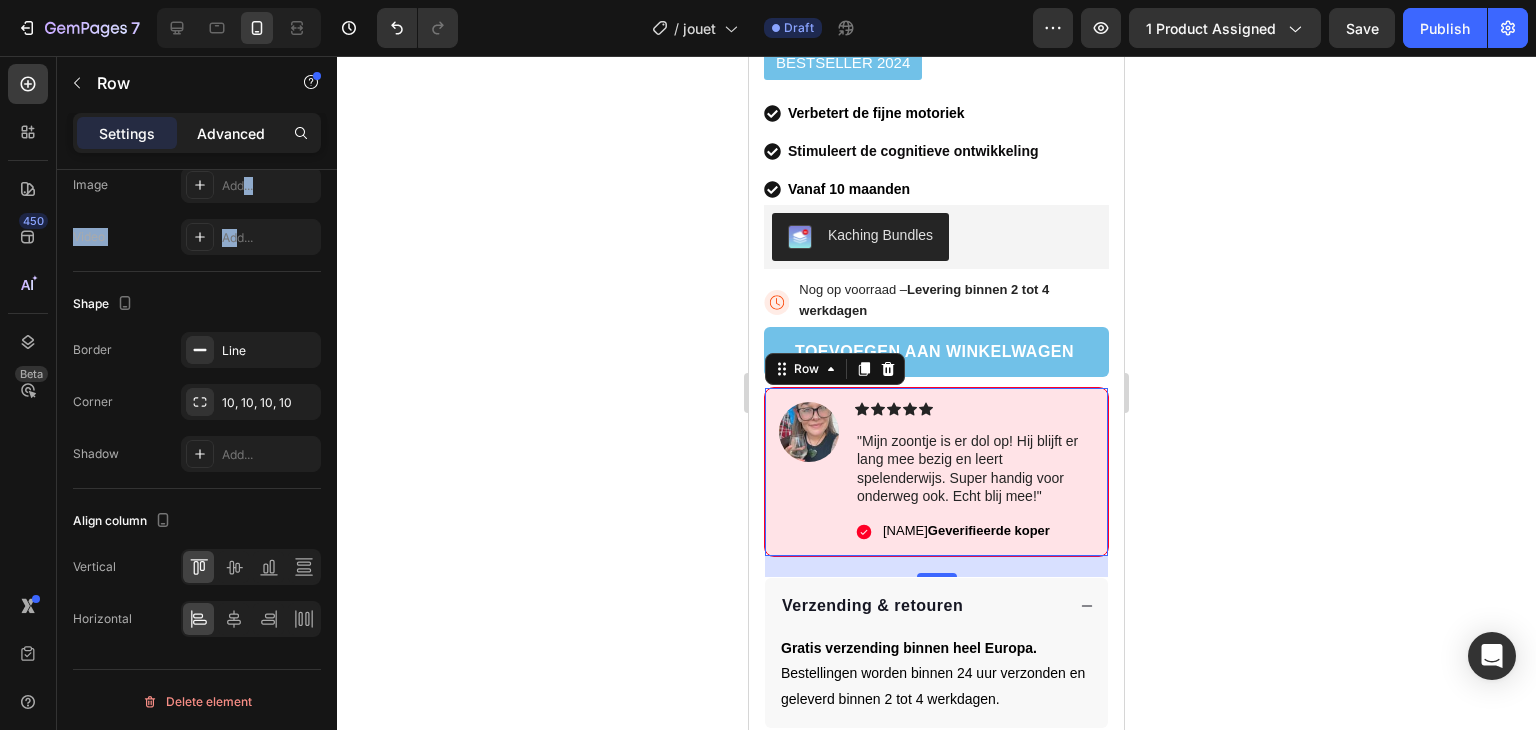 click on "Advanced" at bounding box center (231, 133) 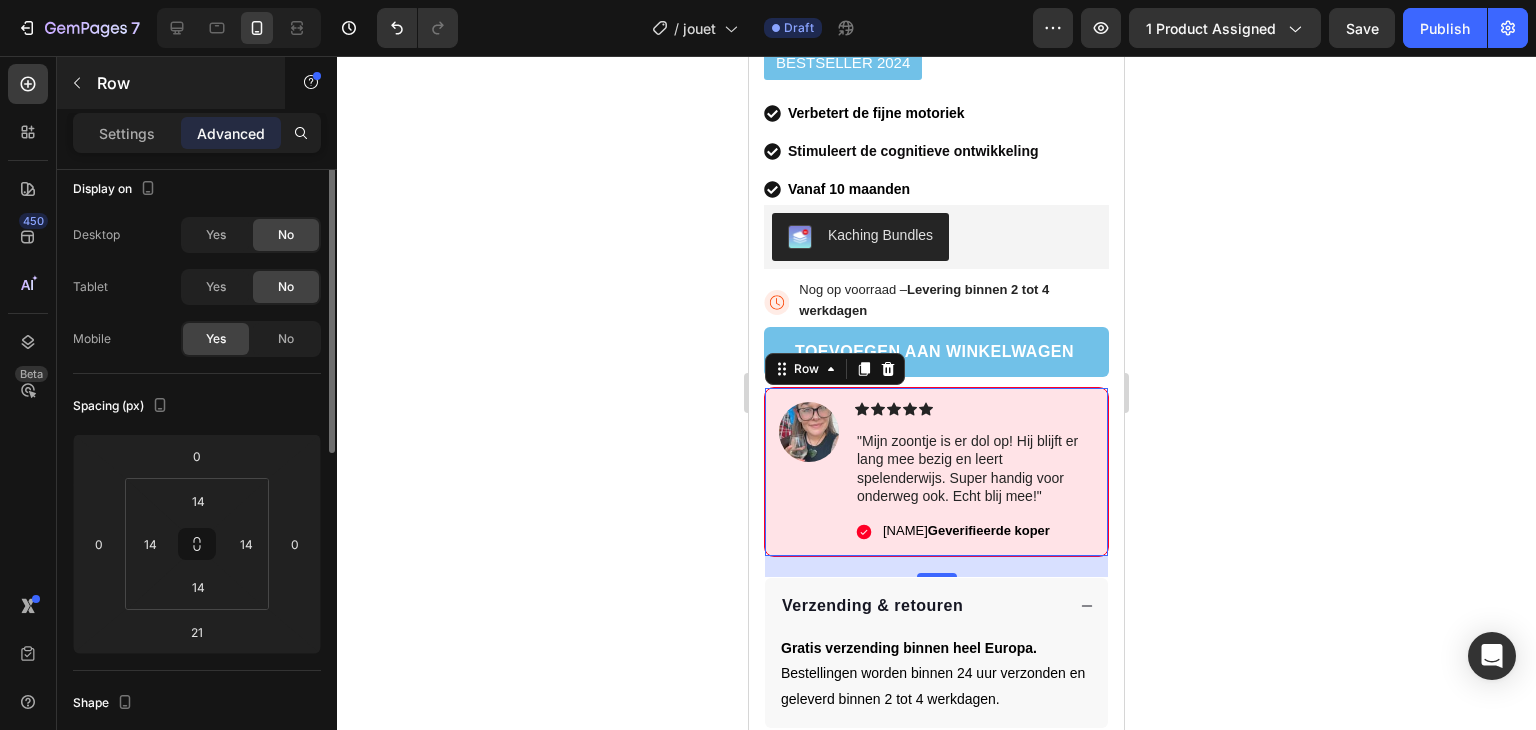 scroll, scrollTop: 8, scrollLeft: 0, axis: vertical 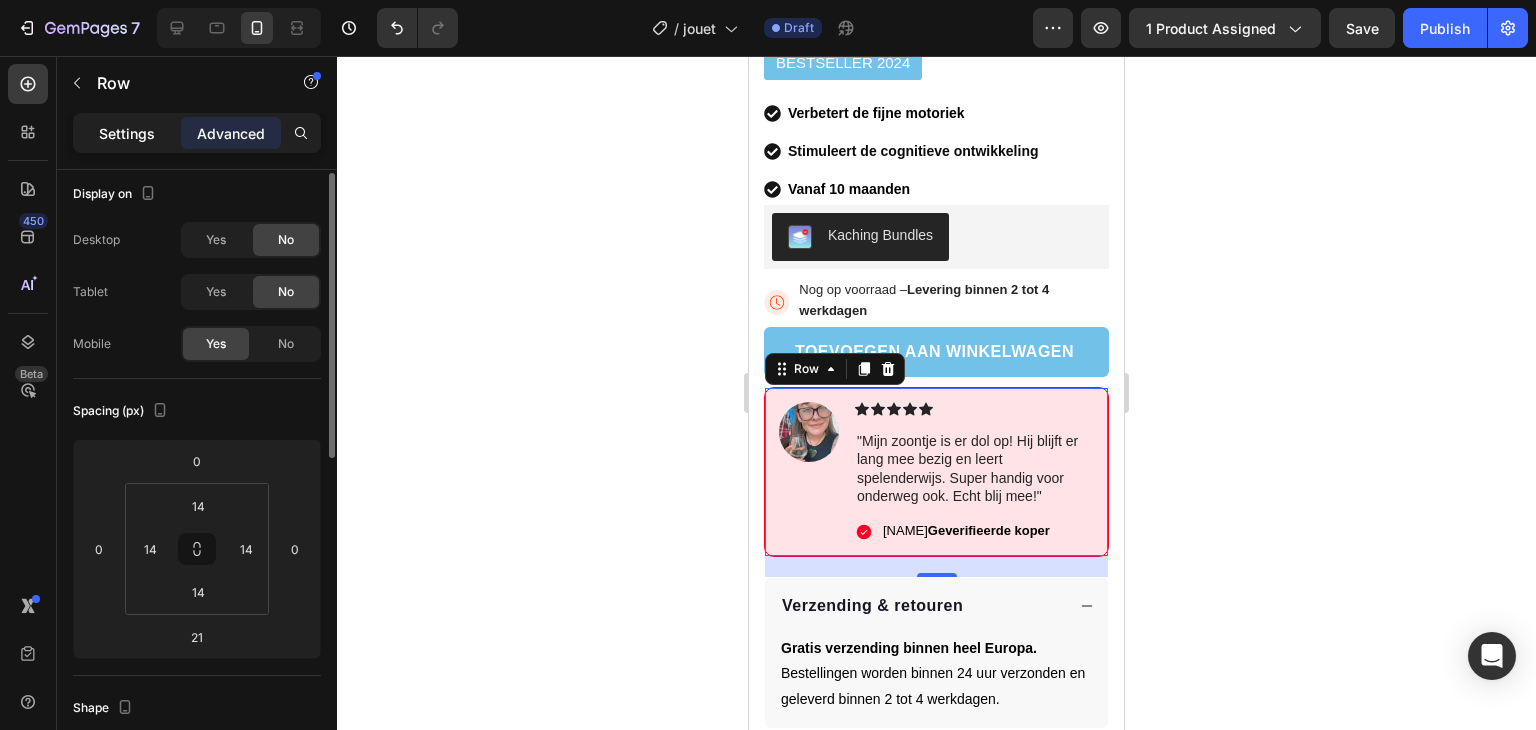 click on "Settings" at bounding box center [127, 133] 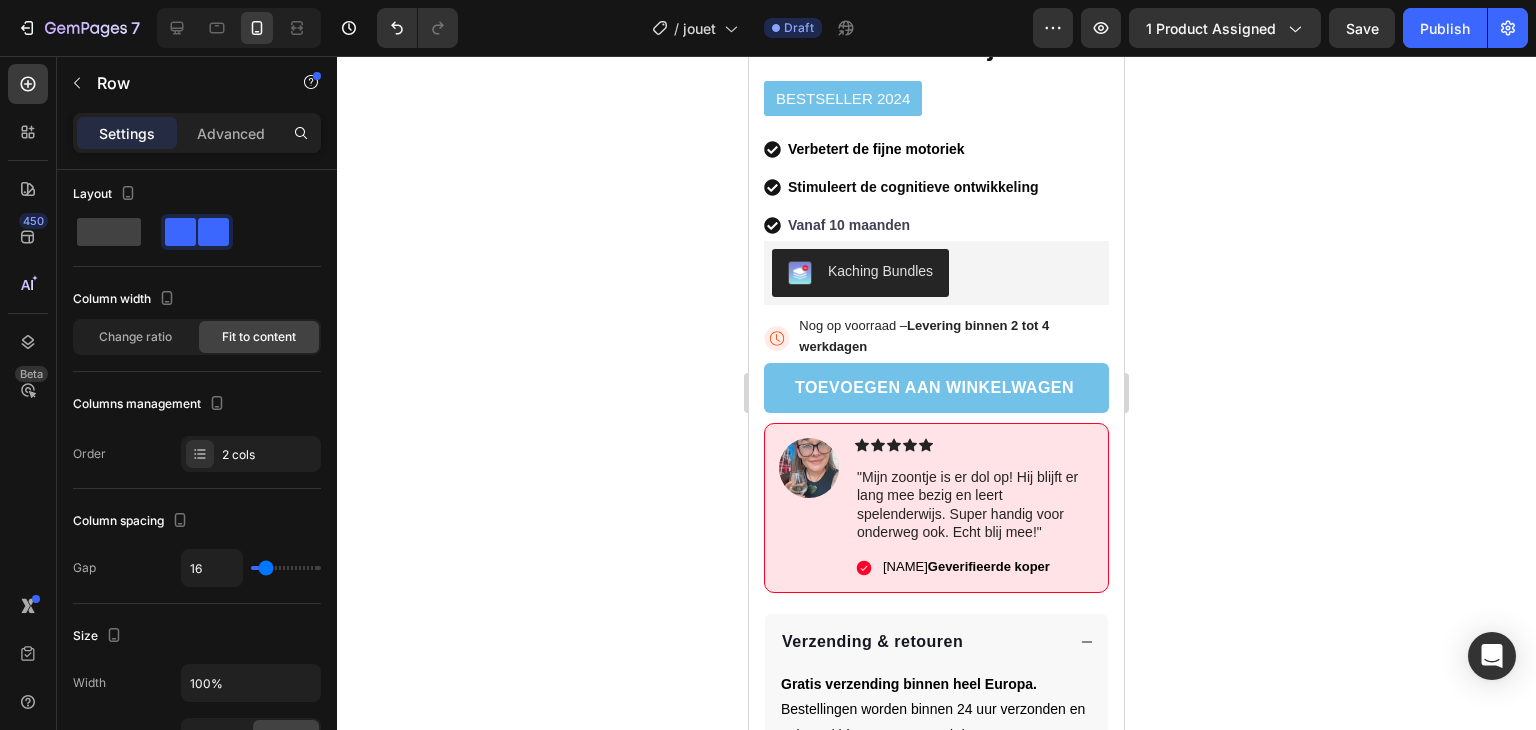 scroll, scrollTop: 653, scrollLeft: 0, axis: vertical 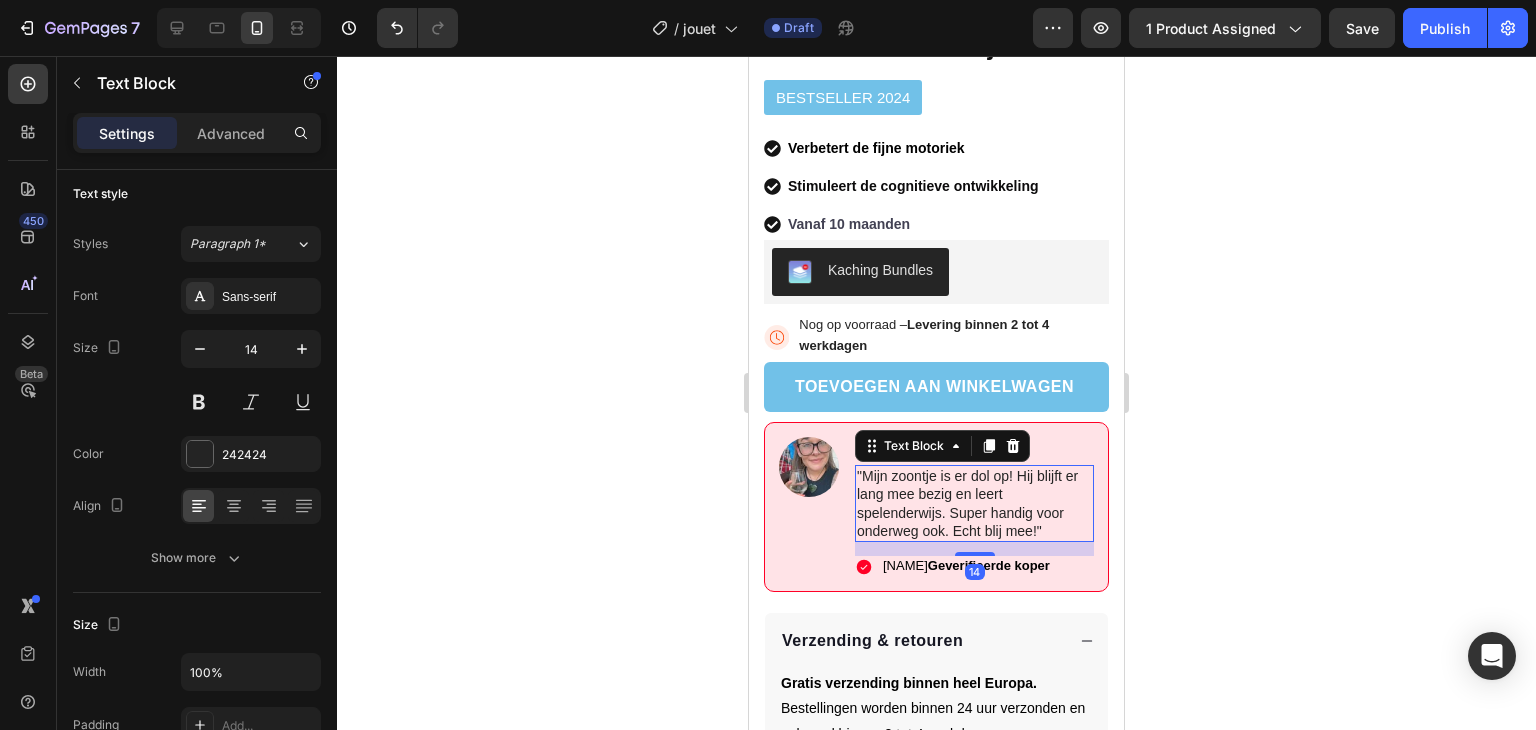 click on ""Mijn zoontje is er dol op! Hij blijft er lang mee bezig en leert spelenderwijs. Super handig voor onderweg ook. Echt blij mee!"" at bounding box center (974, 503) 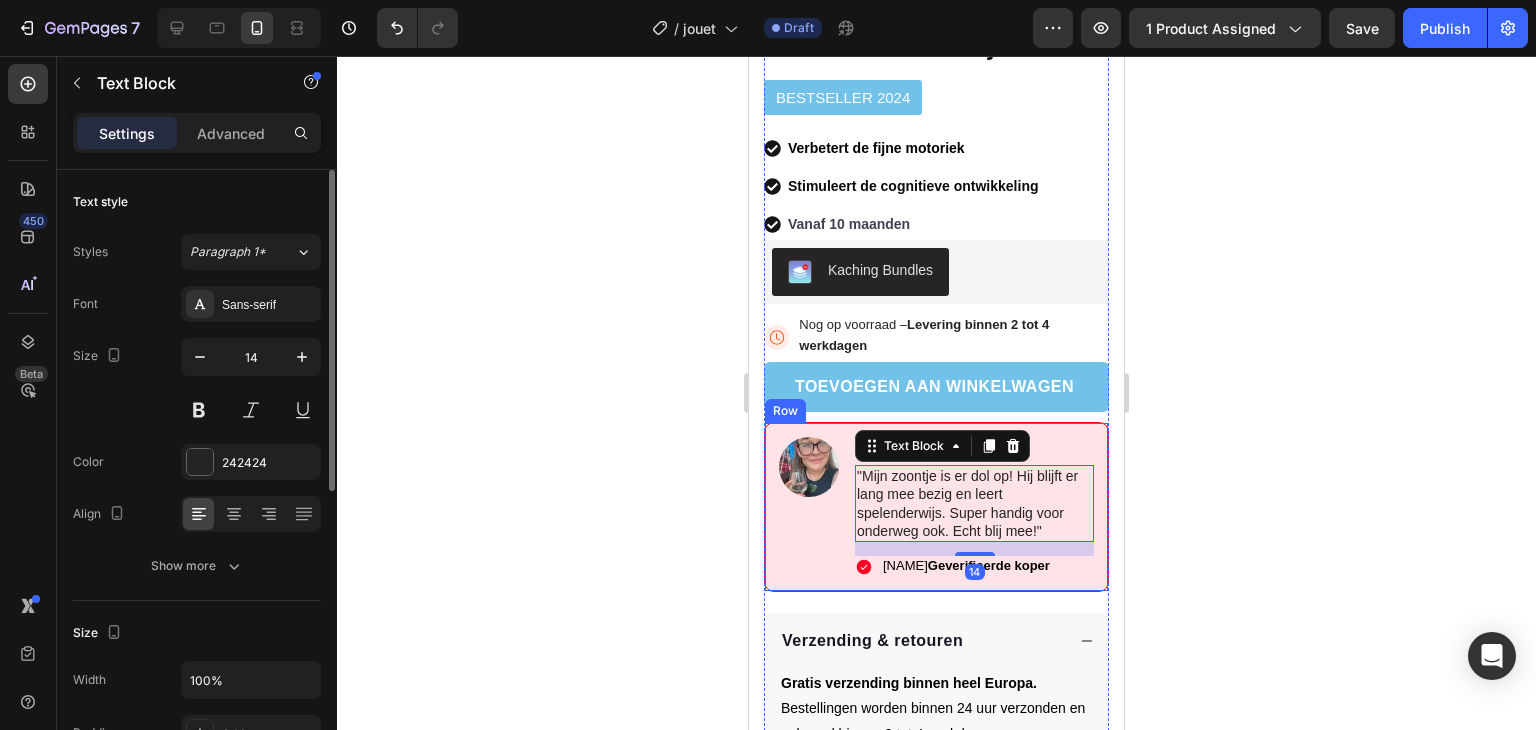 click on "Image" at bounding box center (809, 507) 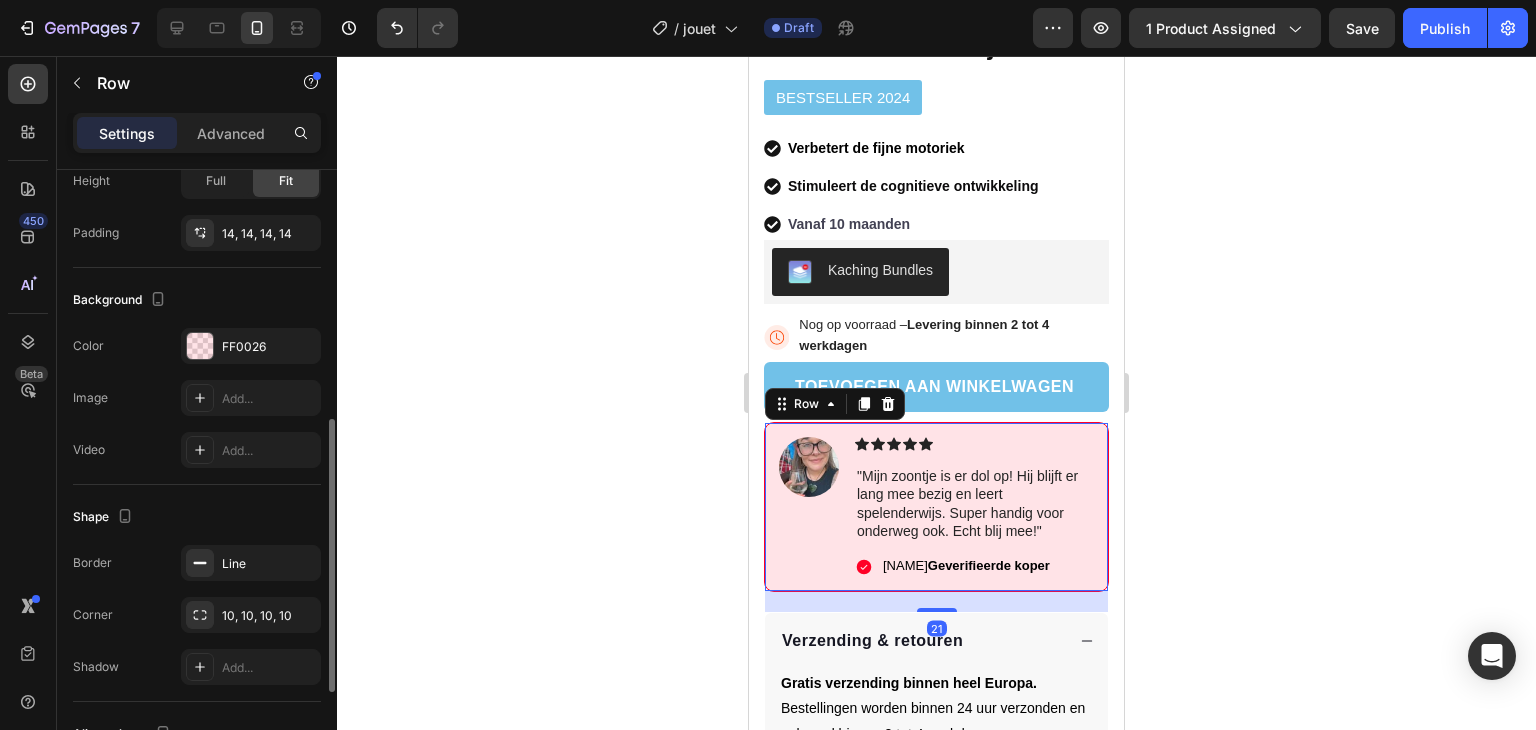 scroll, scrollTop: 562, scrollLeft: 0, axis: vertical 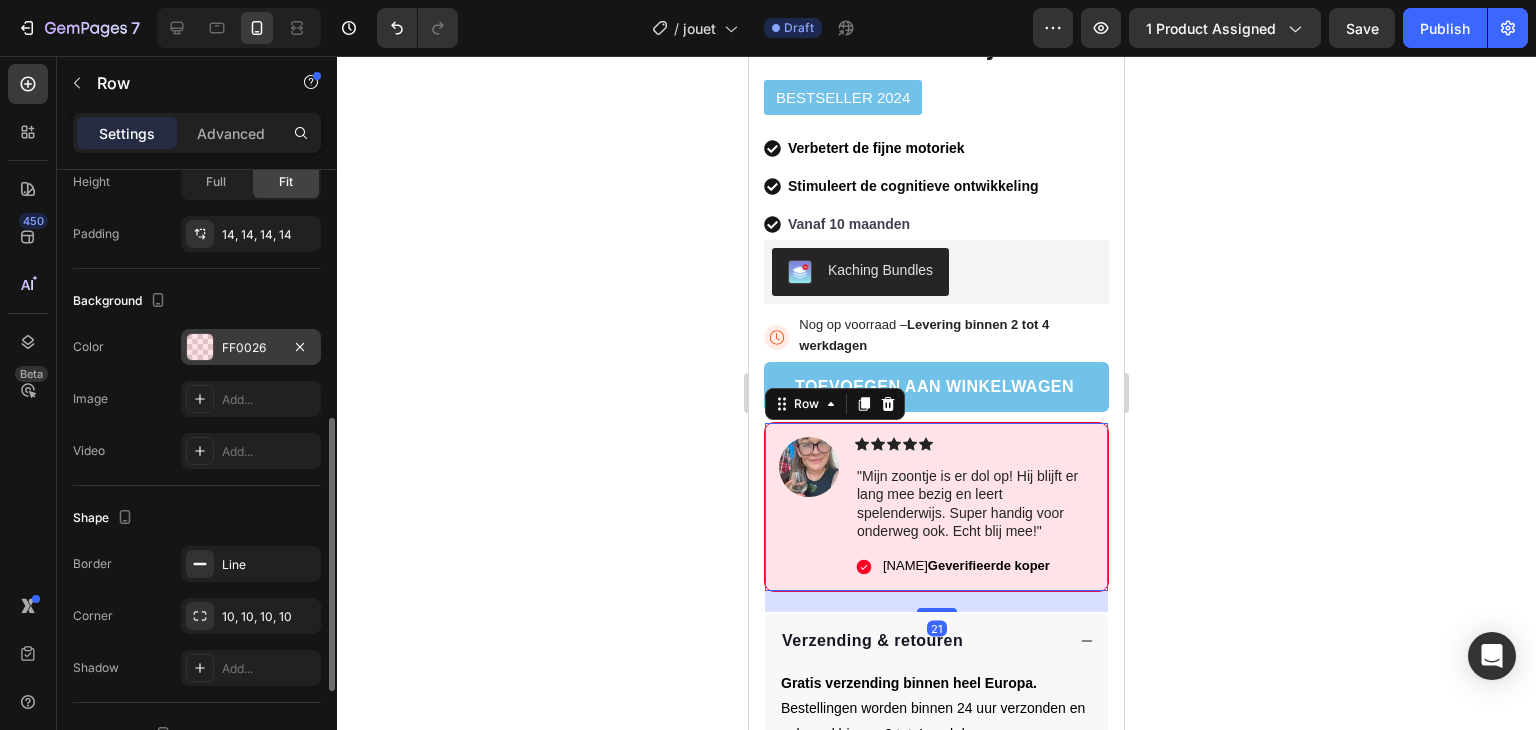 click on "FF0026" at bounding box center [251, 347] 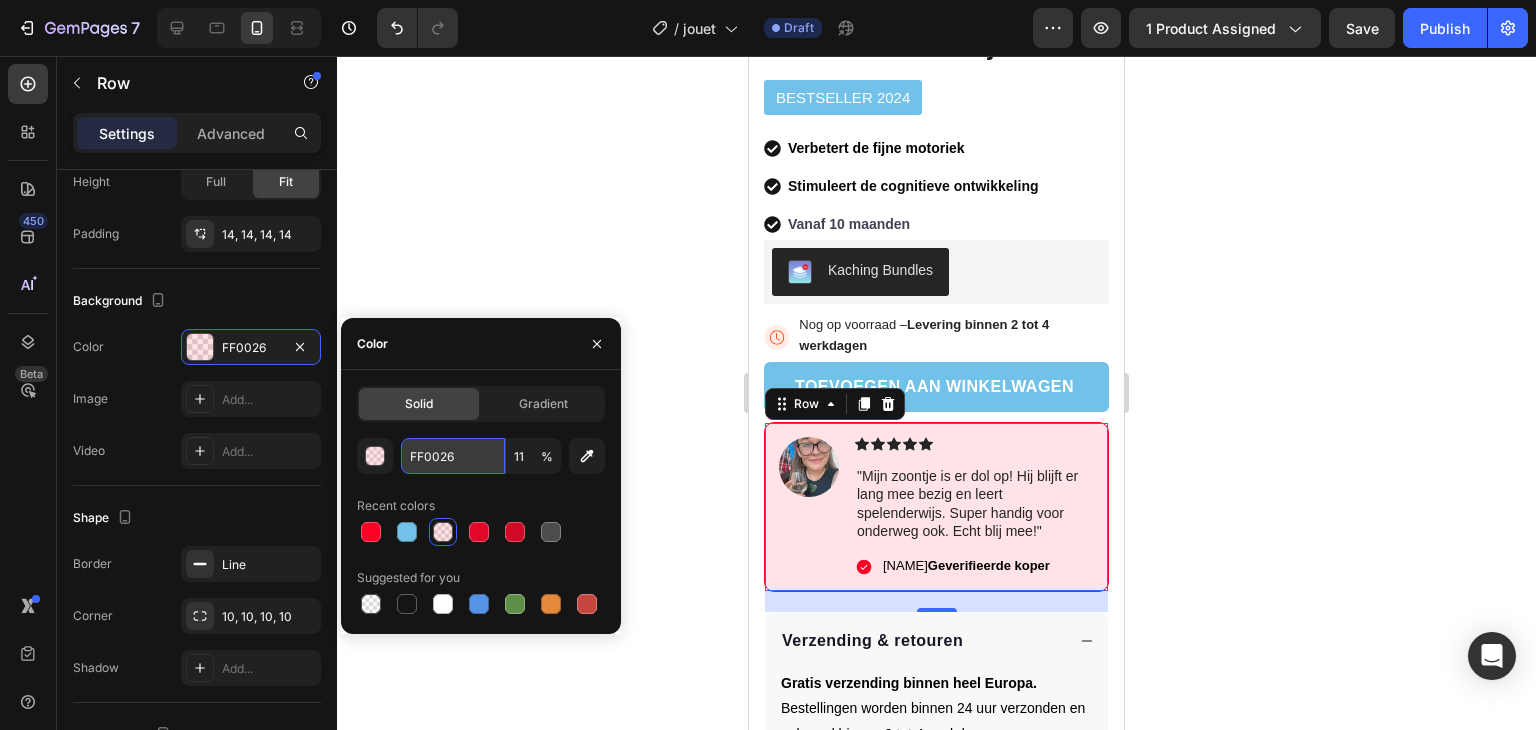 click on "FF0026" at bounding box center (453, 456) 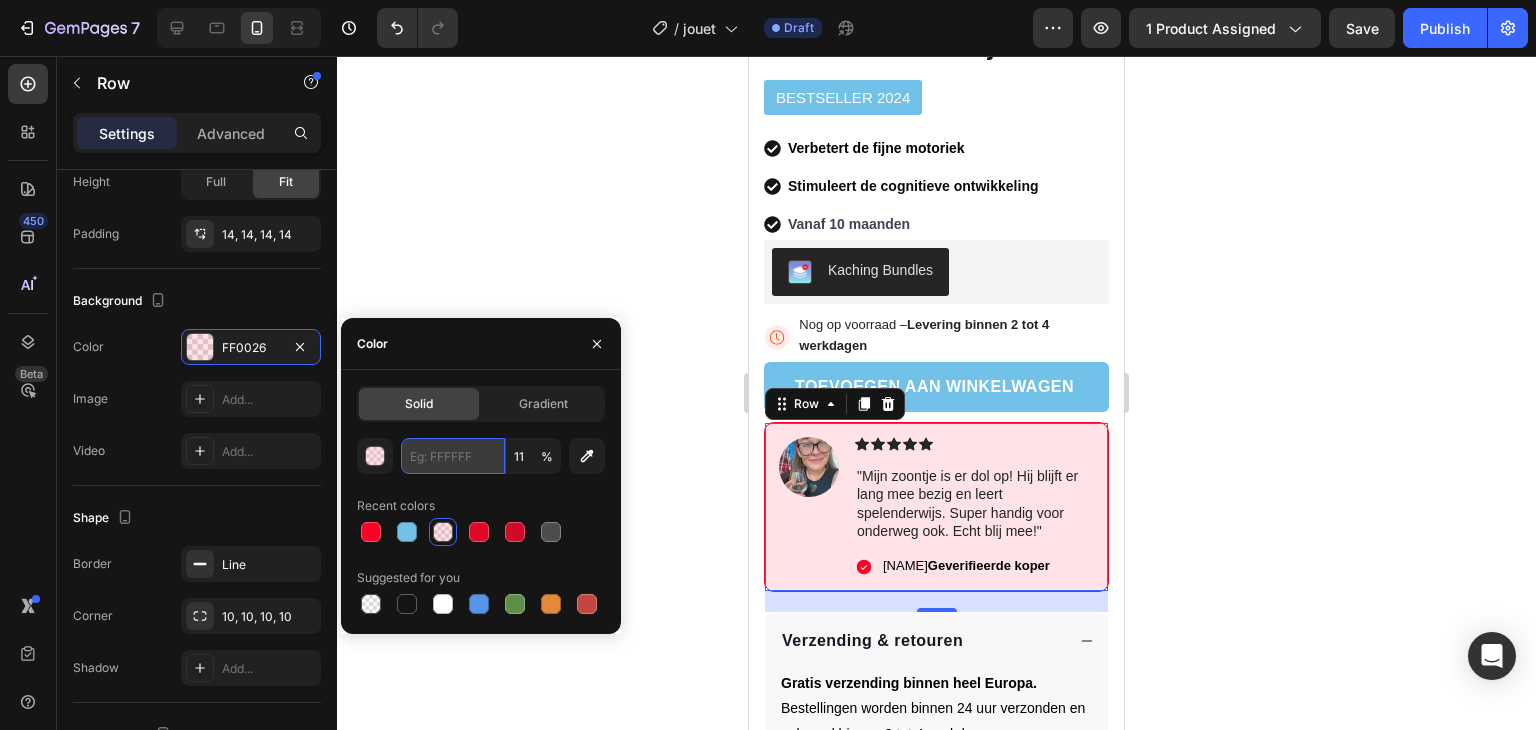 paste on "71c1e8" 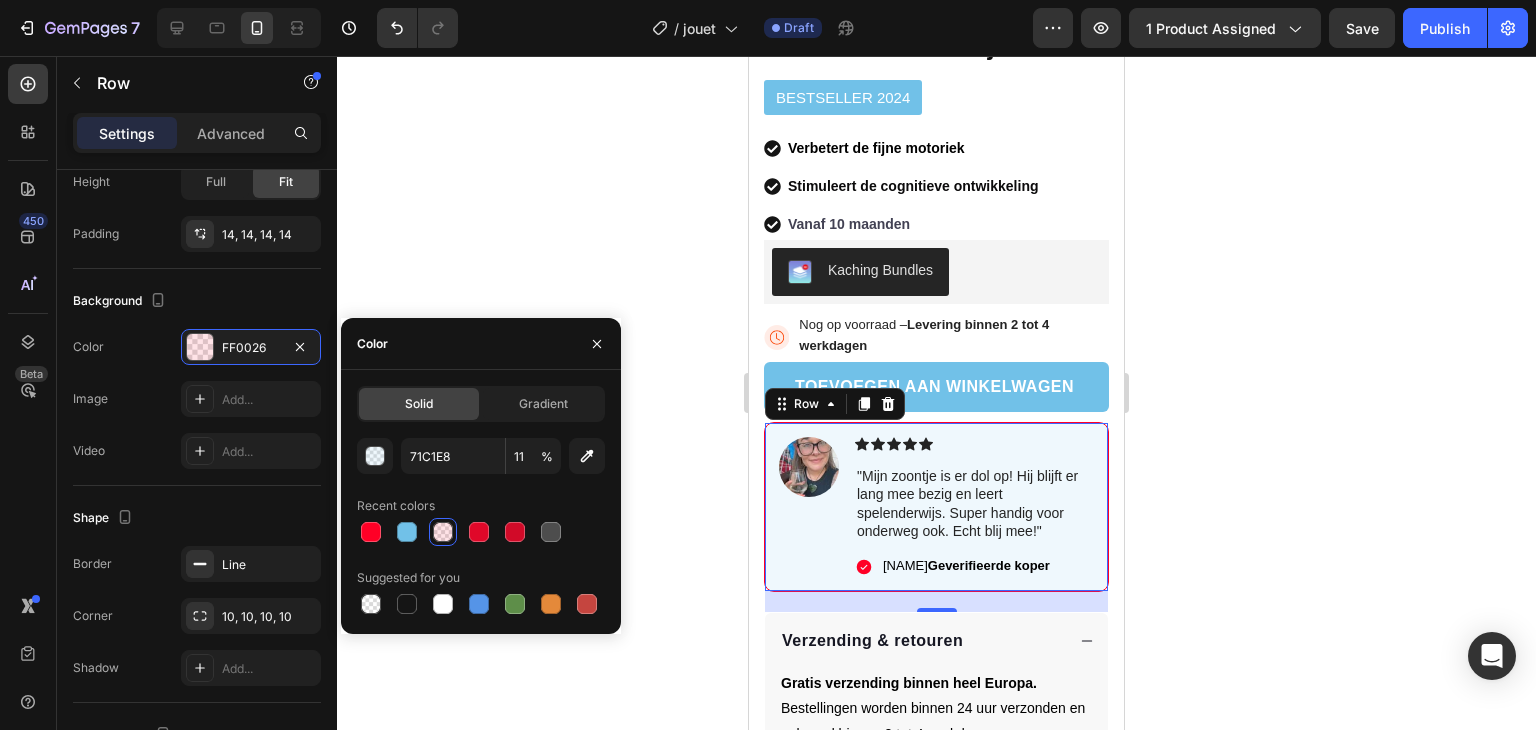 click 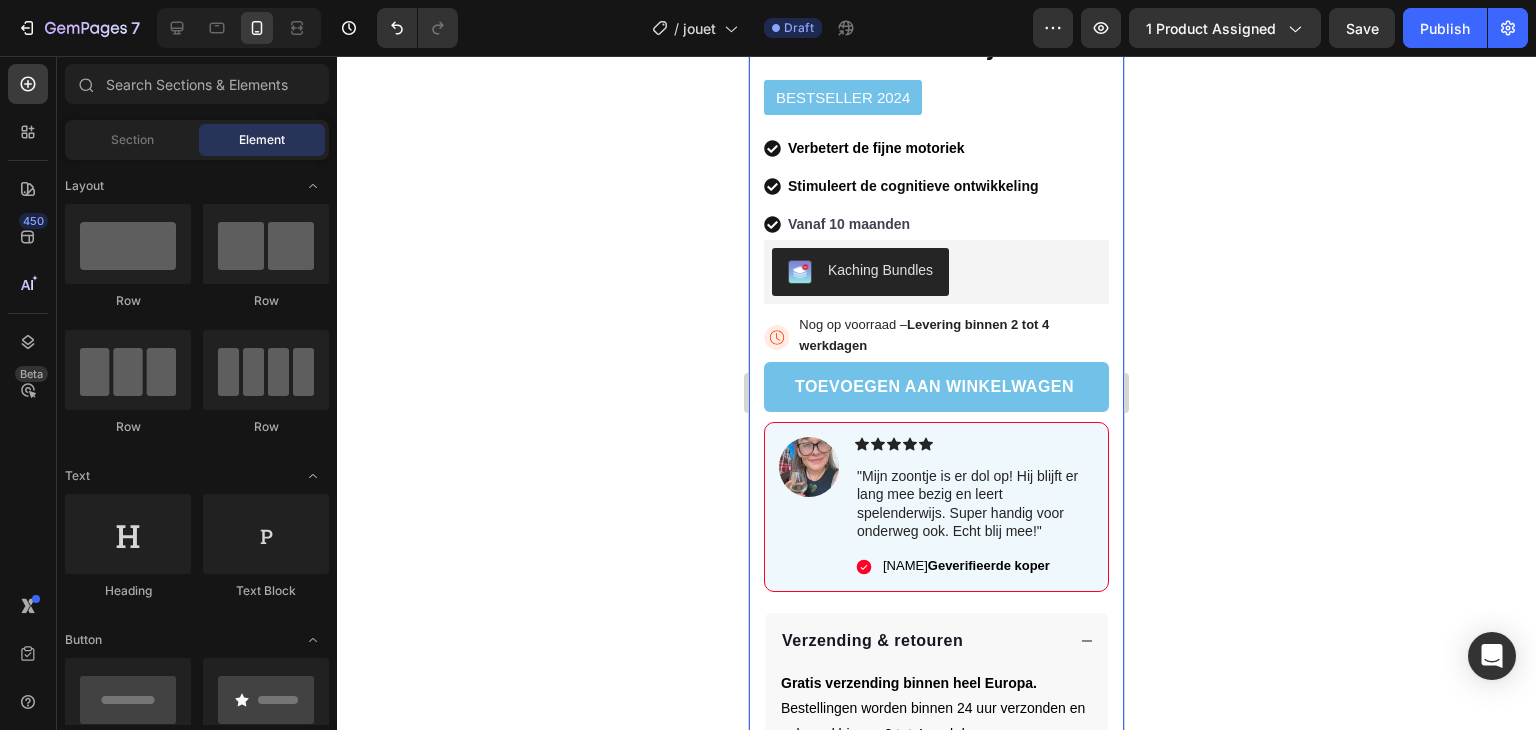 click on "Product Images Row Trustoo - Star Rating Widget Trustoo Montessori activiteitenkoffertje Product Title BESTSELLER 2024 Product Badge Veilige betaling 1300+ Tevreden Klanten 100% Tevreden of je geld terug Item list Verbetert de fijne motoriek Stimuleert de cognitieve ontwikkeling Vanaf 10 maanden Item list Kaching Bundles Kaching Bundles Image Nog op voorraad –  Levering binnen 2 tot 4 werkdagen Text Block Advanced List Toevoegen aan winkelwagen Product Cart Button Image Icon Icon Icon Icon Icon Icon List "Mijn zoontje is er dol op! Hij blijft er lang mee bezig en leert spelenderwijs. Super handig voor onderweg ook. Echt blij mee!" Text Block
Icon Sarah O.  Geverifieerde koper Text Block Row Row
Verzending & retouren Gratis verzending binnen heel Europa. Bestellingen worden binnen 24 uur verzonden en geleverd binnen 2 tot 4 werkdagen. Text Block
Welke vaardigheden ontwikkelt dit speelgoed ?
Kenmerken
Accordion Row" at bounding box center [936, 249] 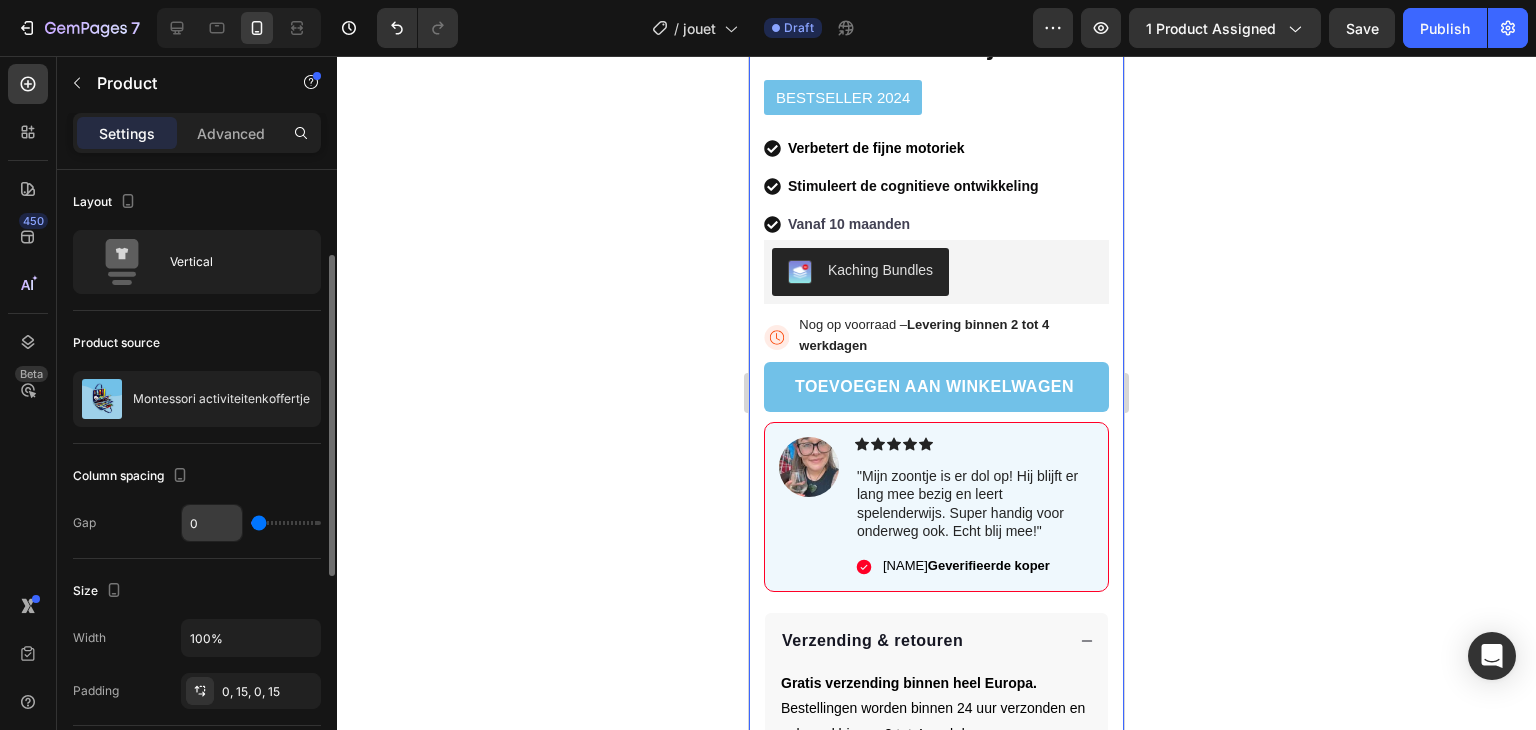 scroll, scrollTop: 568, scrollLeft: 0, axis: vertical 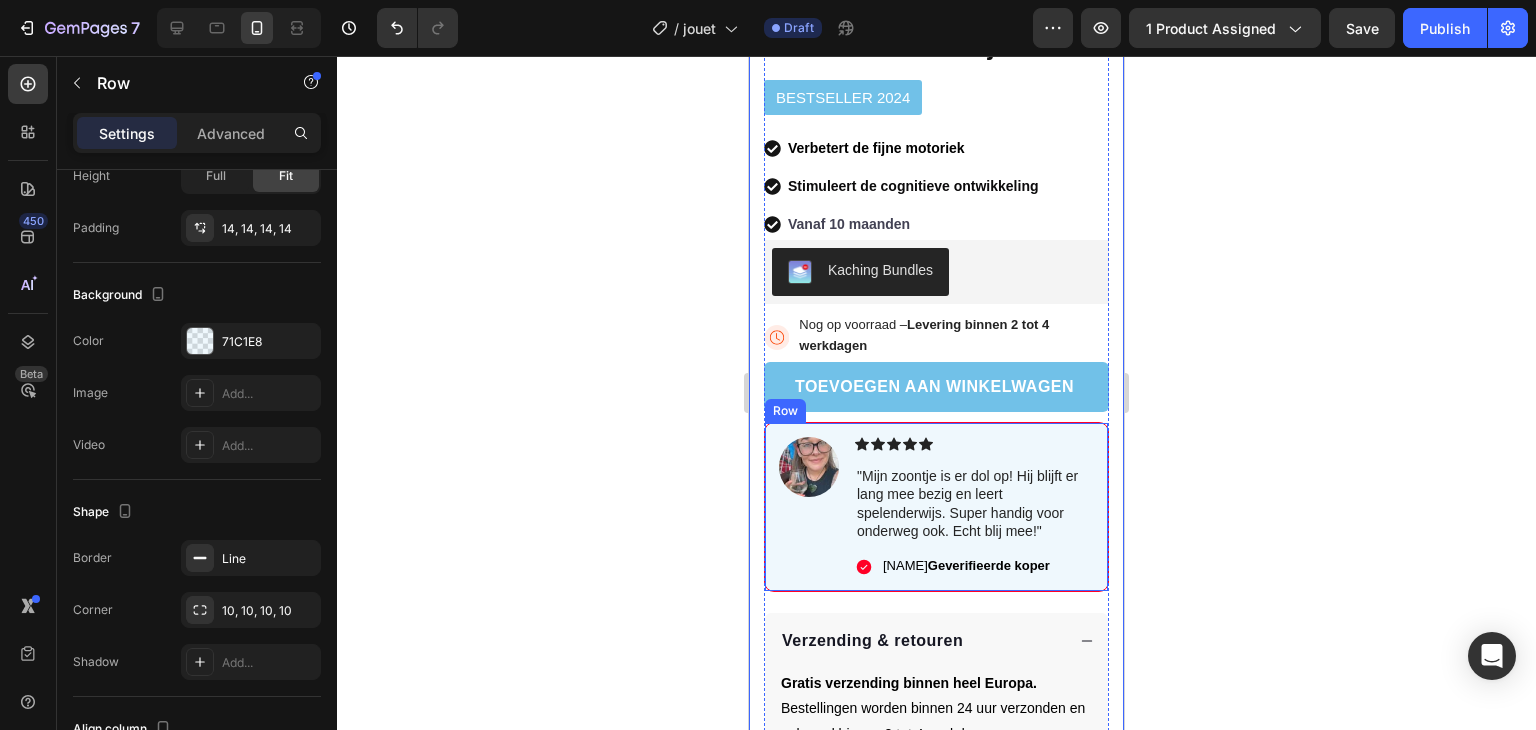 click on "Image" at bounding box center (809, 507) 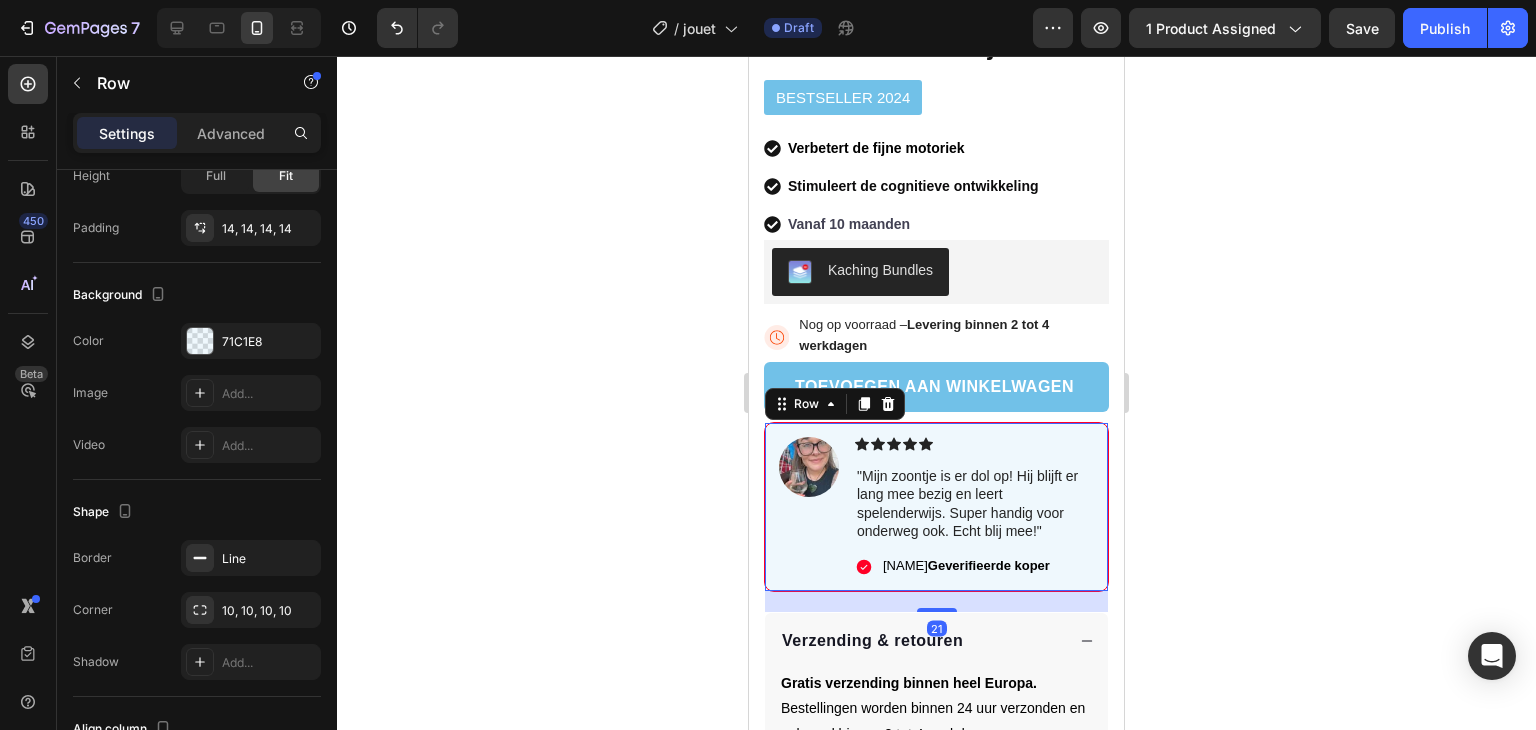 scroll, scrollTop: 0, scrollLeft: 0, axis: both 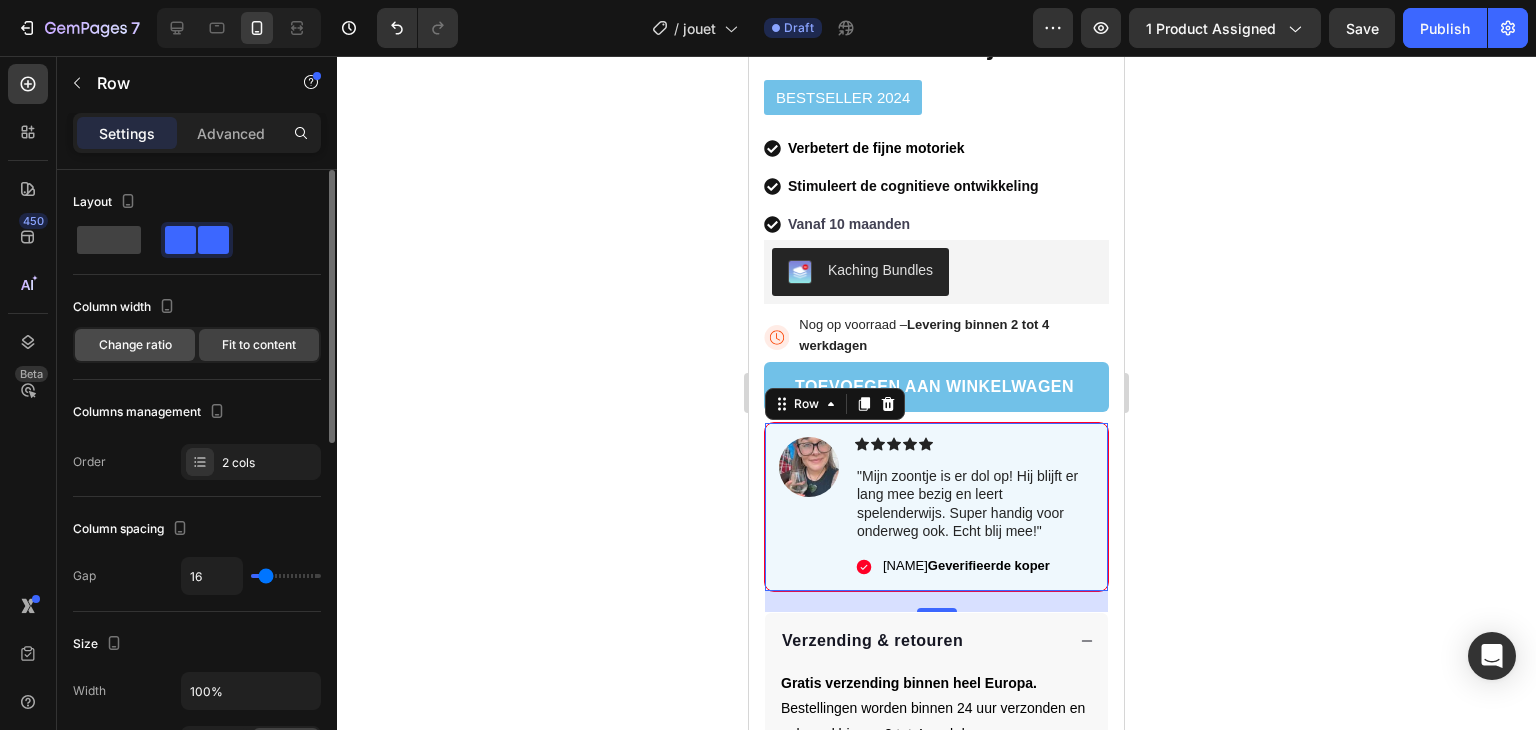 click on "Change ratio" 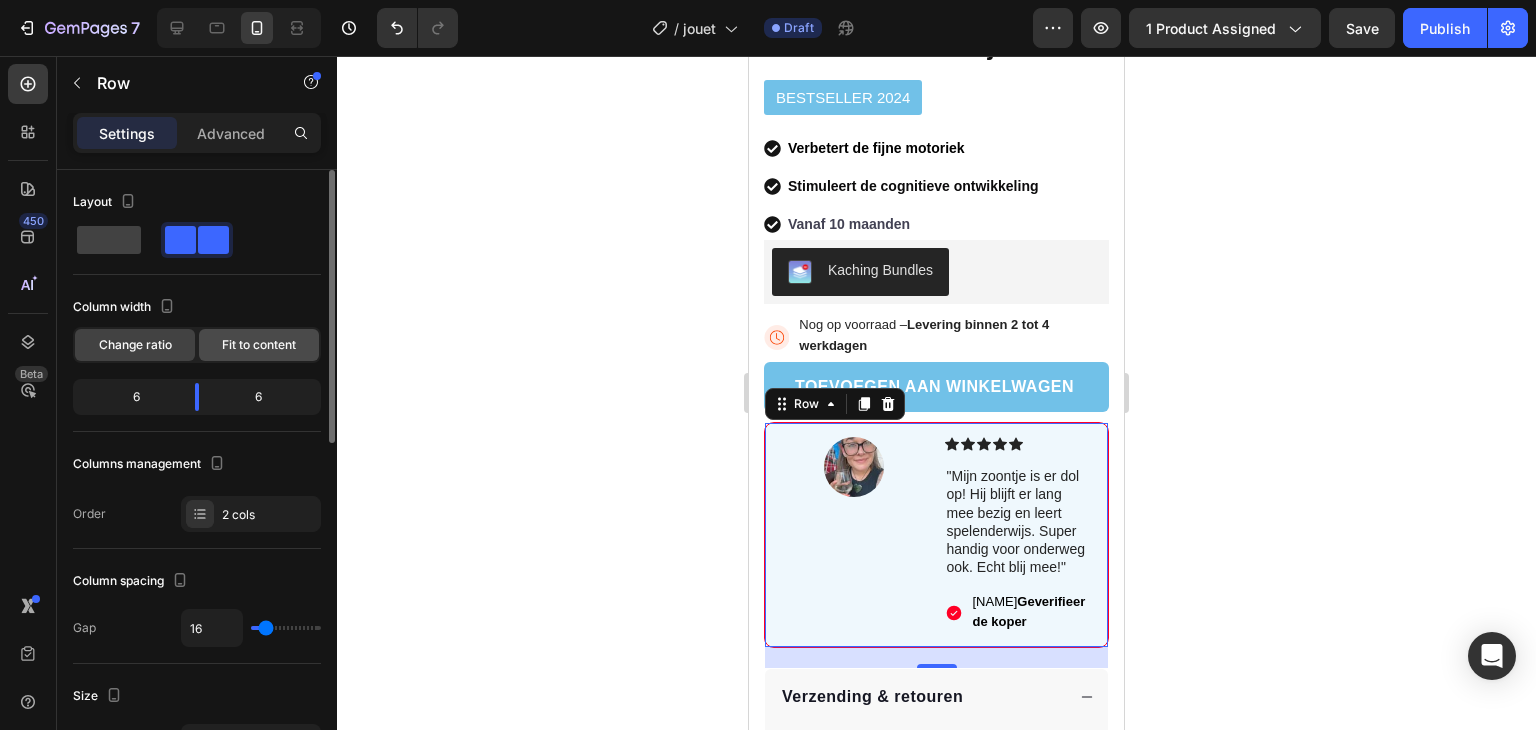 click on "Fit to content" 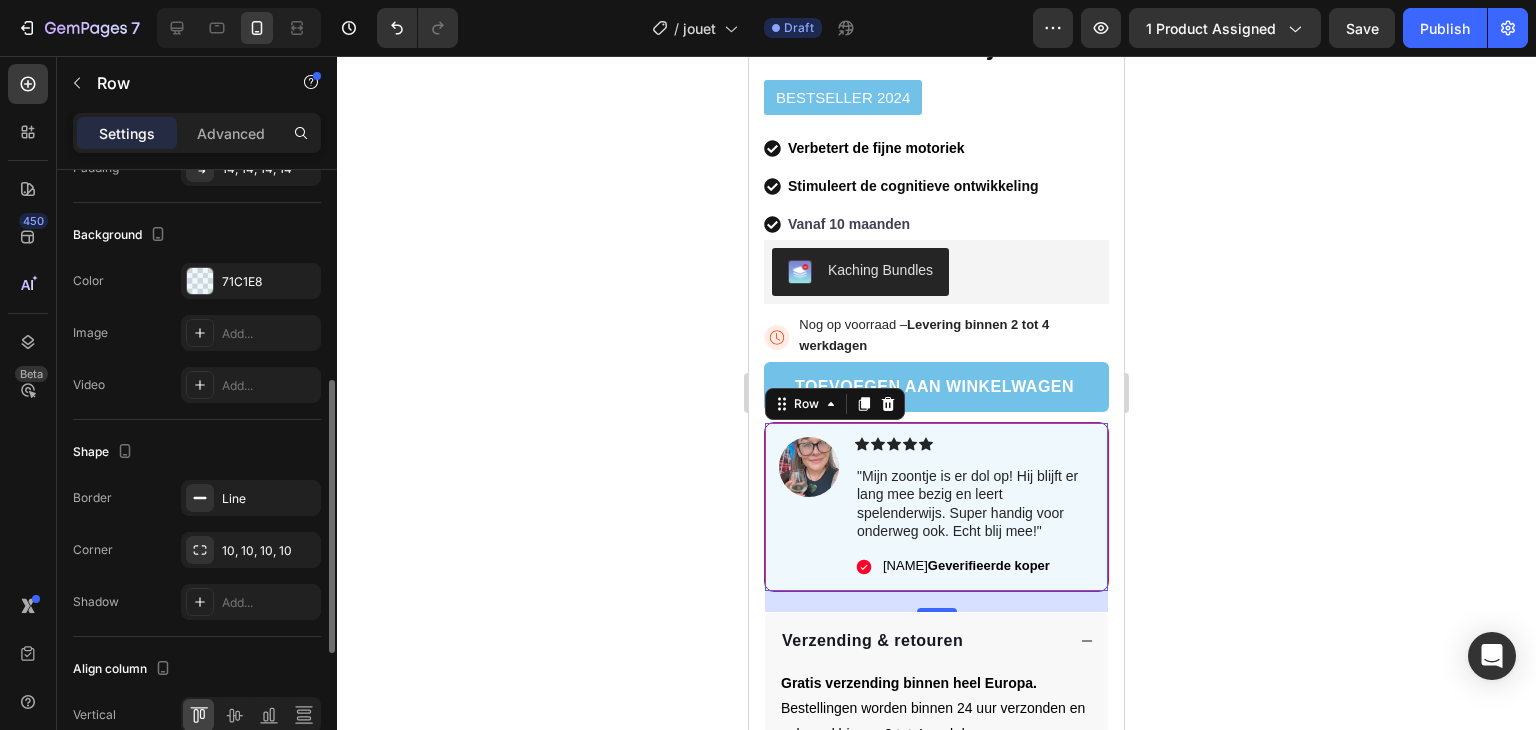 scroll, scrollTop: 650, scrollLeft: 0, axis: vertical 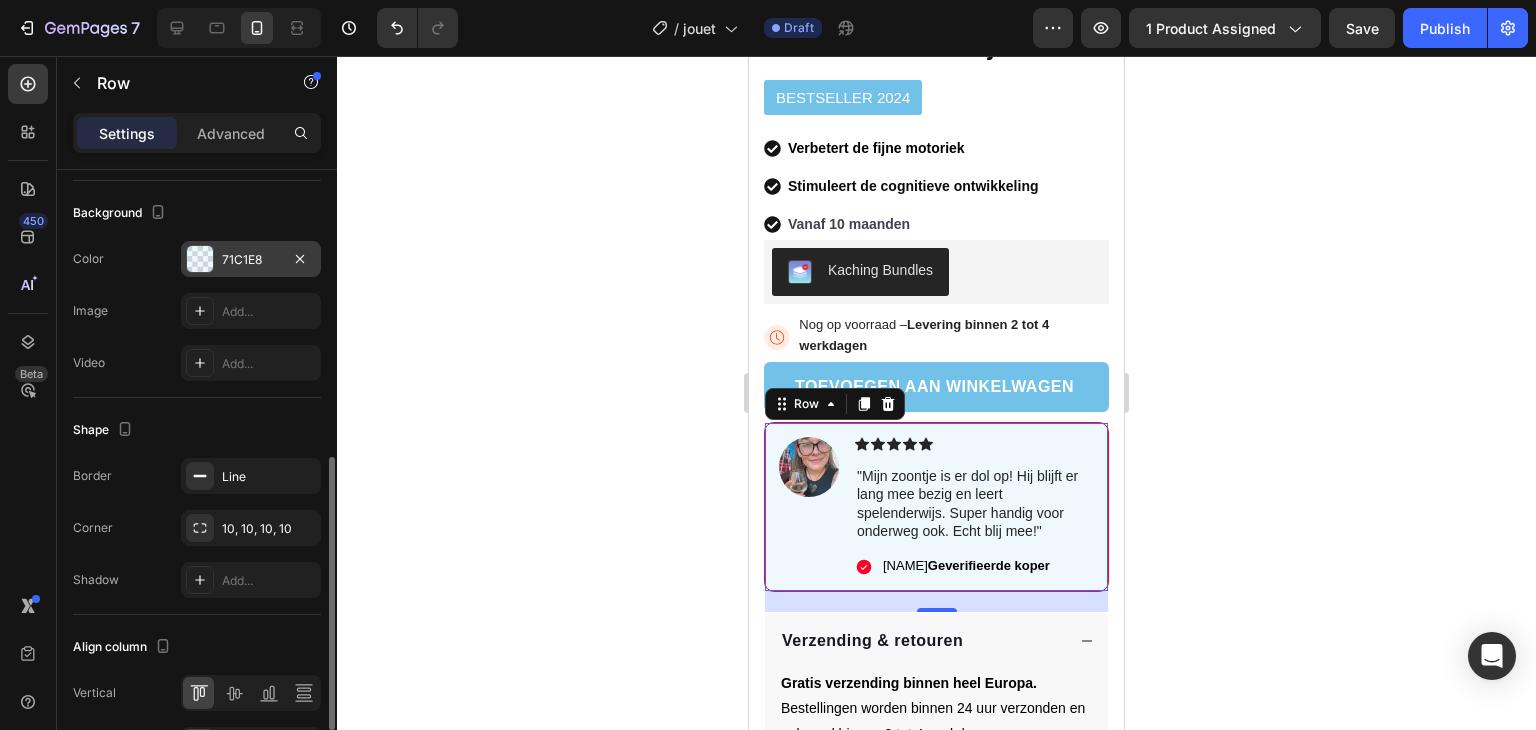 click on "71C1E8" at bounding box center [251, 259] 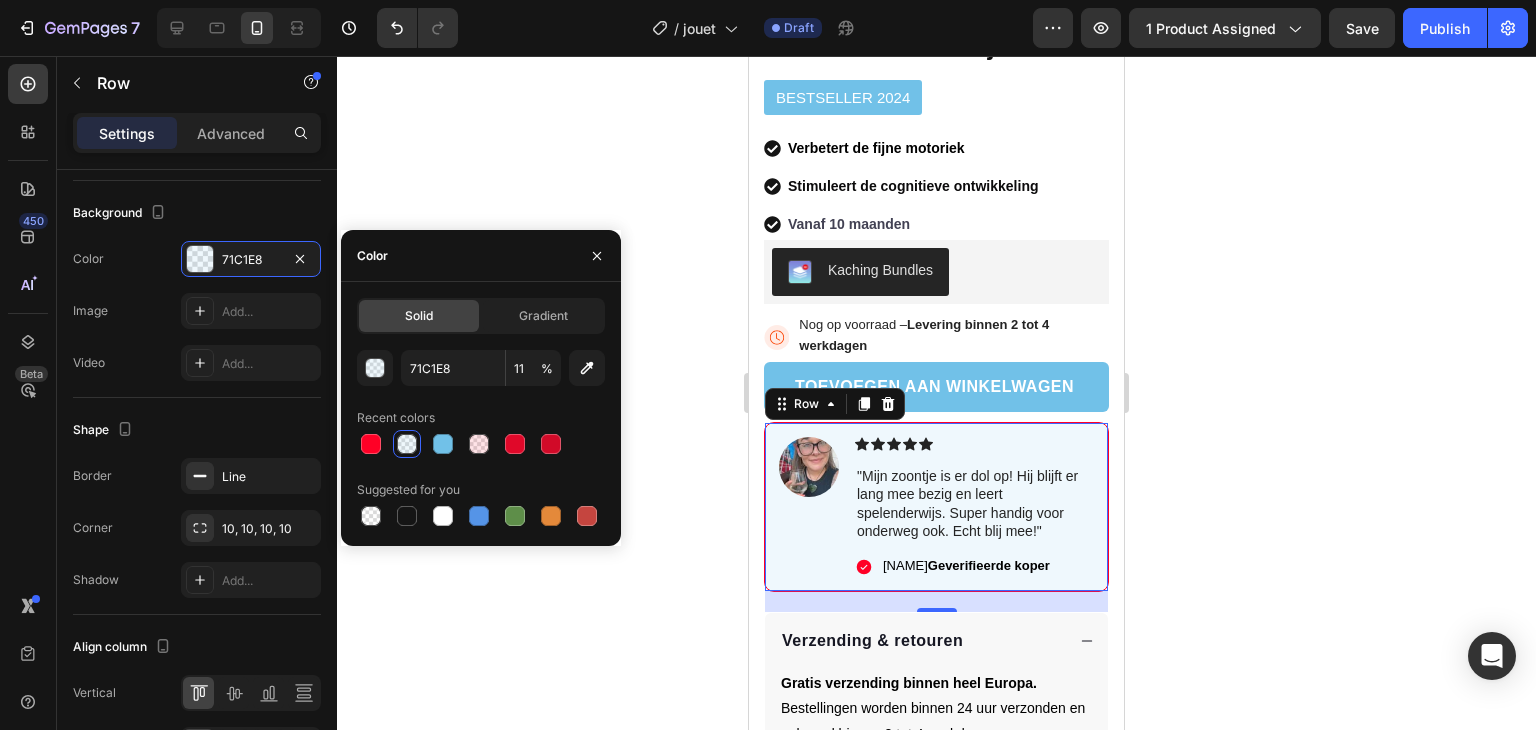 click on "Solid Gradient 71C1E8 11 % Recent colors Suggested for you" 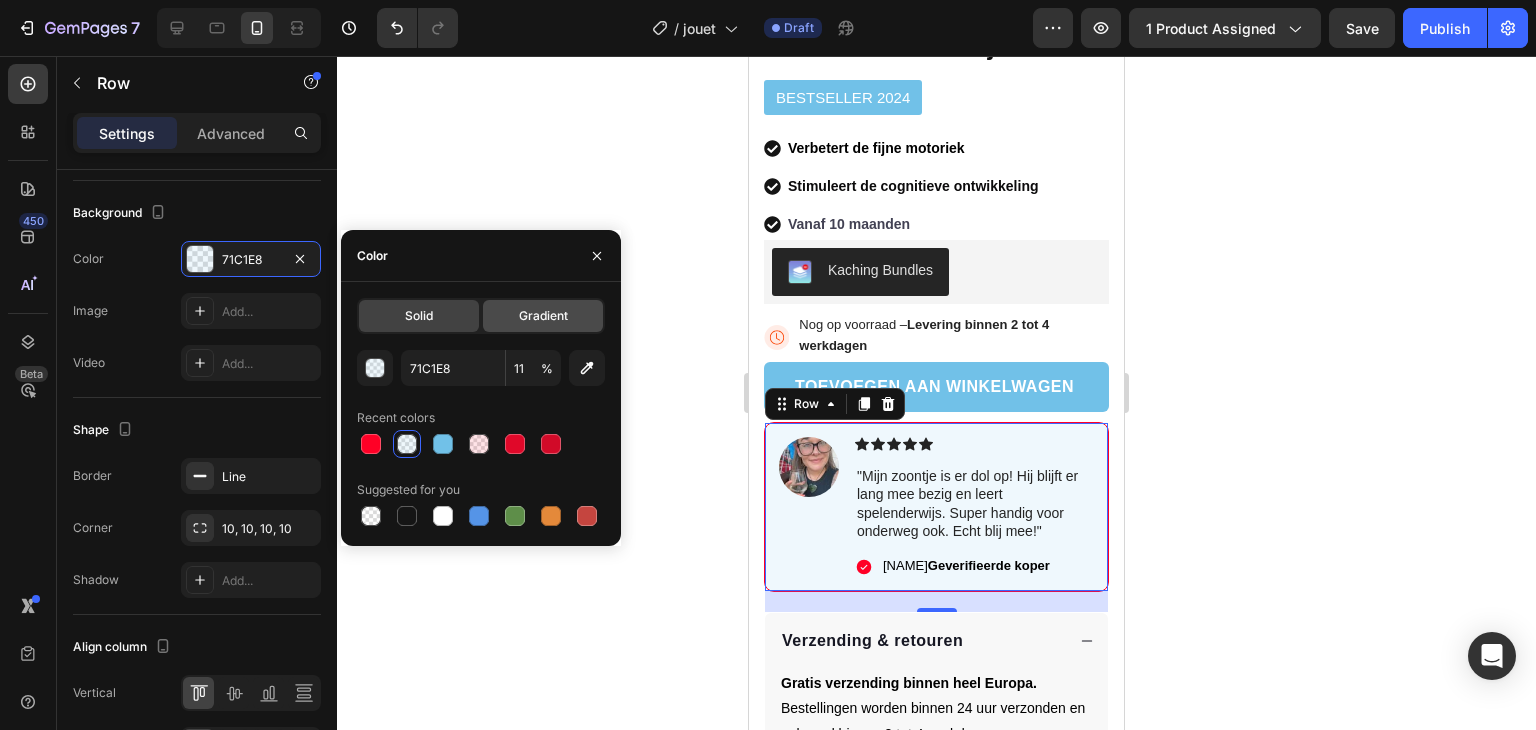 click on "Gradient" 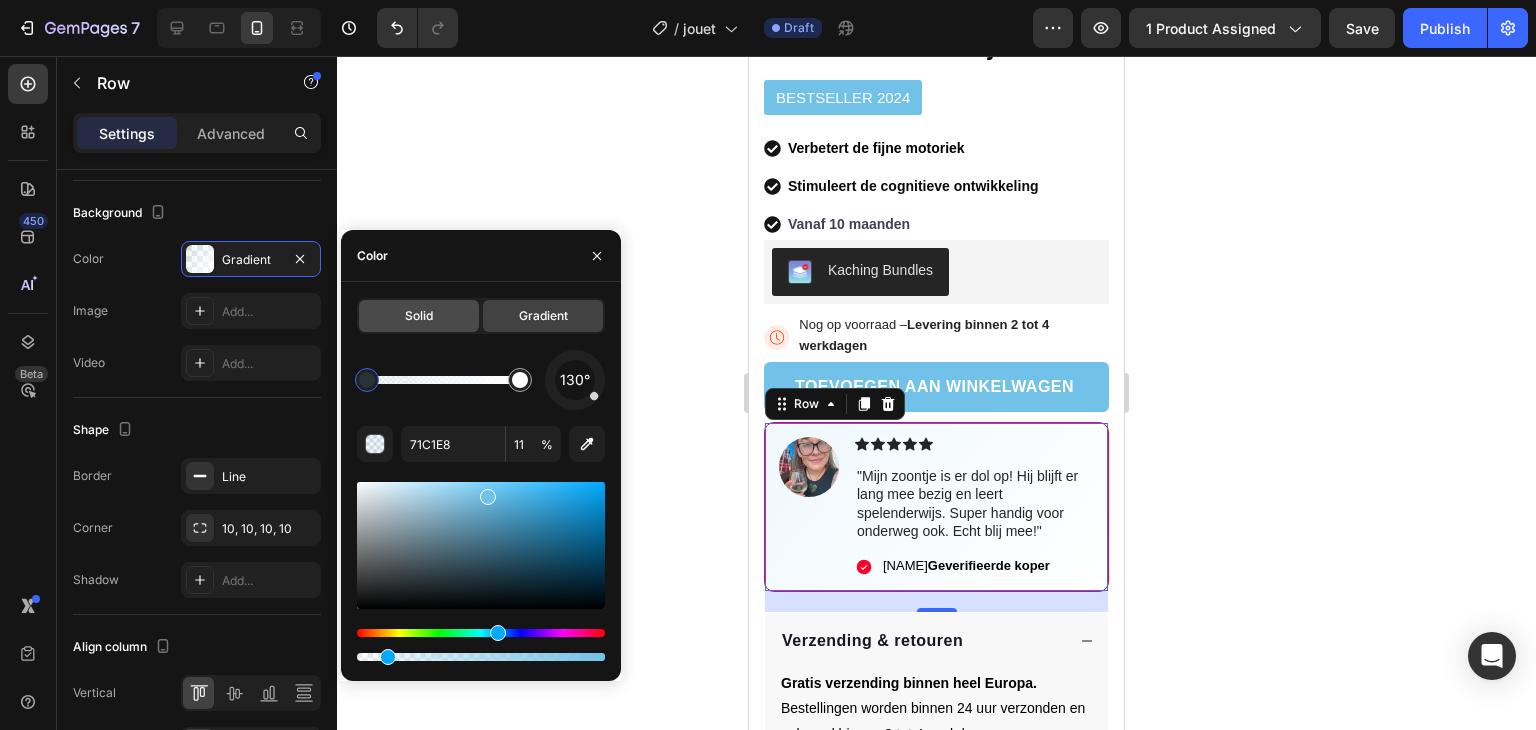 click on "Solid" 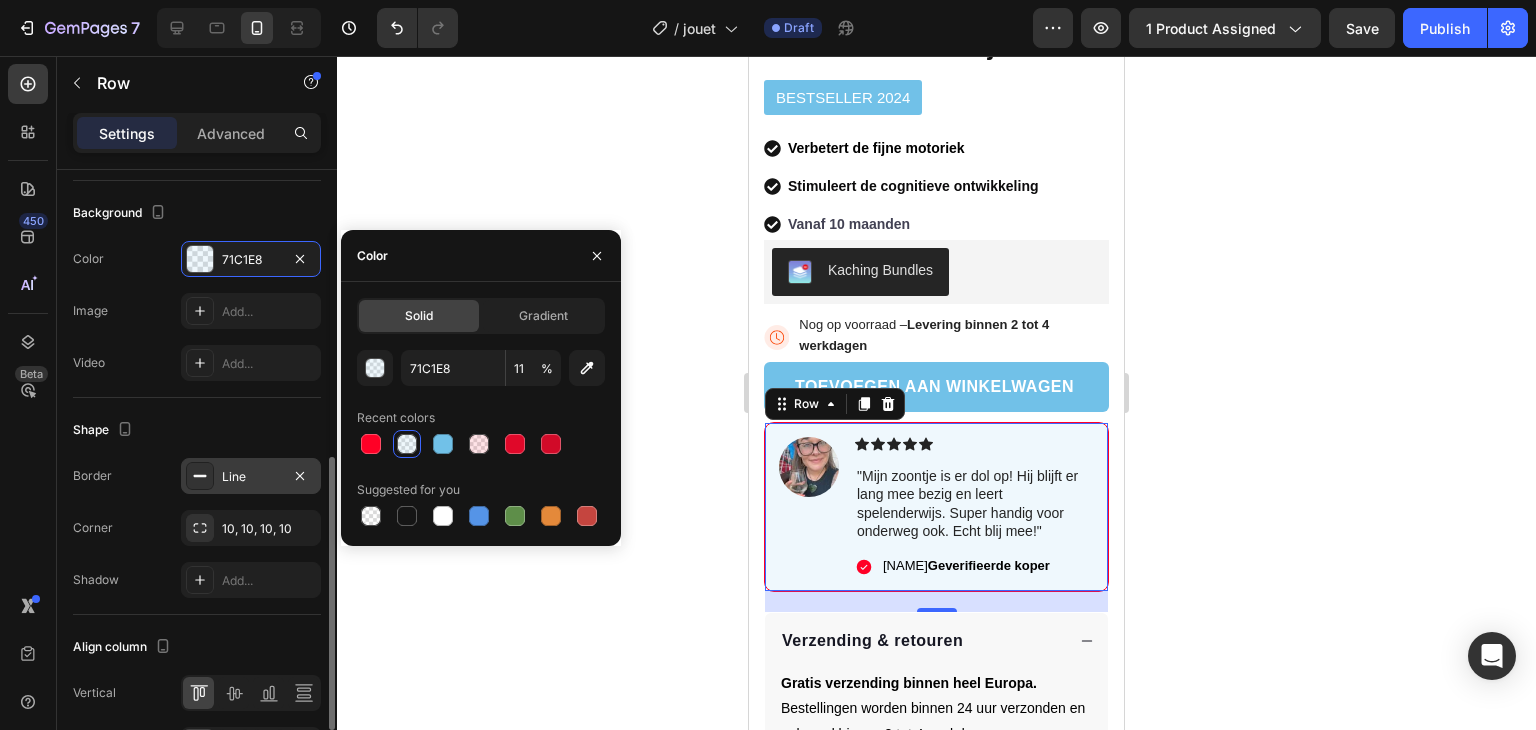 scroll, scrollTop: 776, scrollLeft: 0, axis: vertical 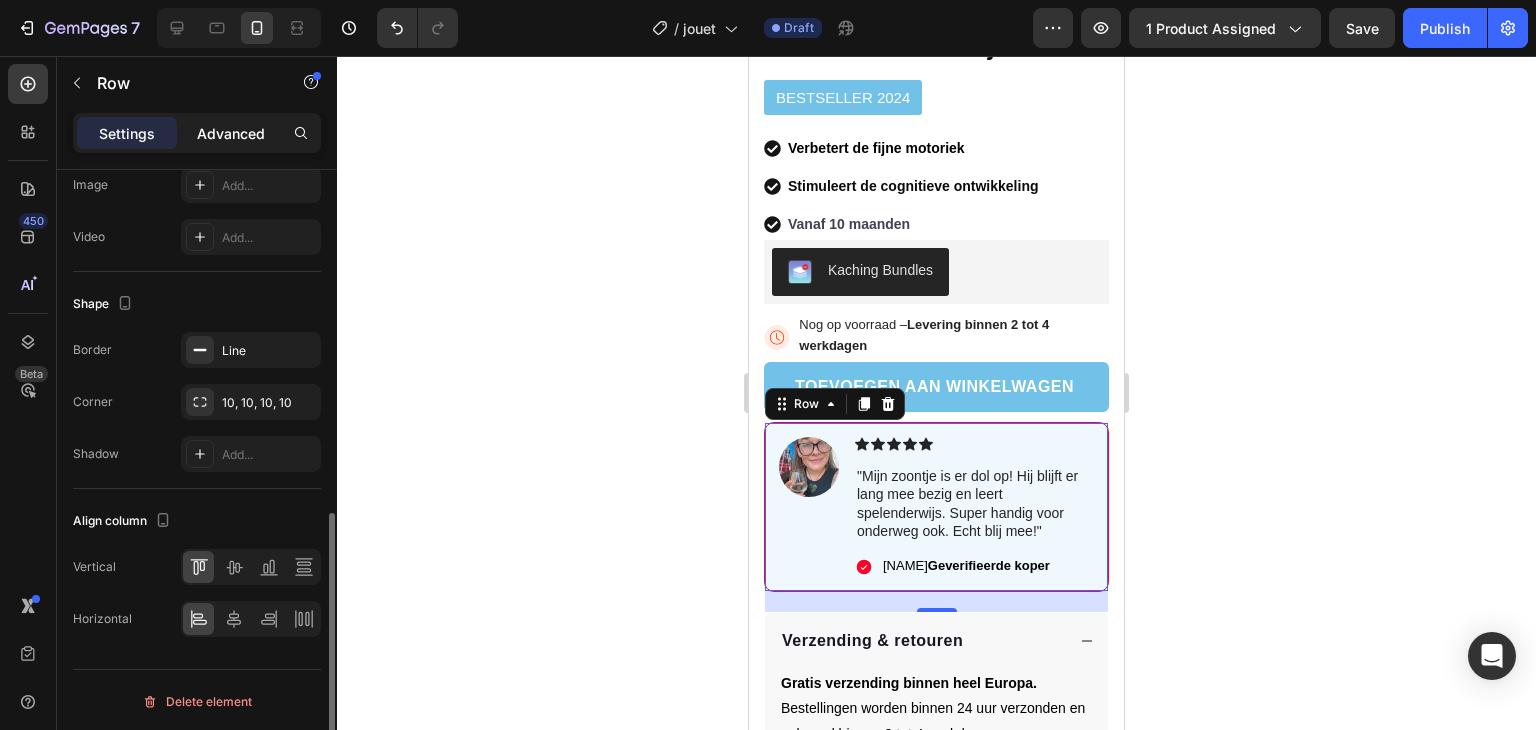click on "Advanced" at bounding box center [231, 133] 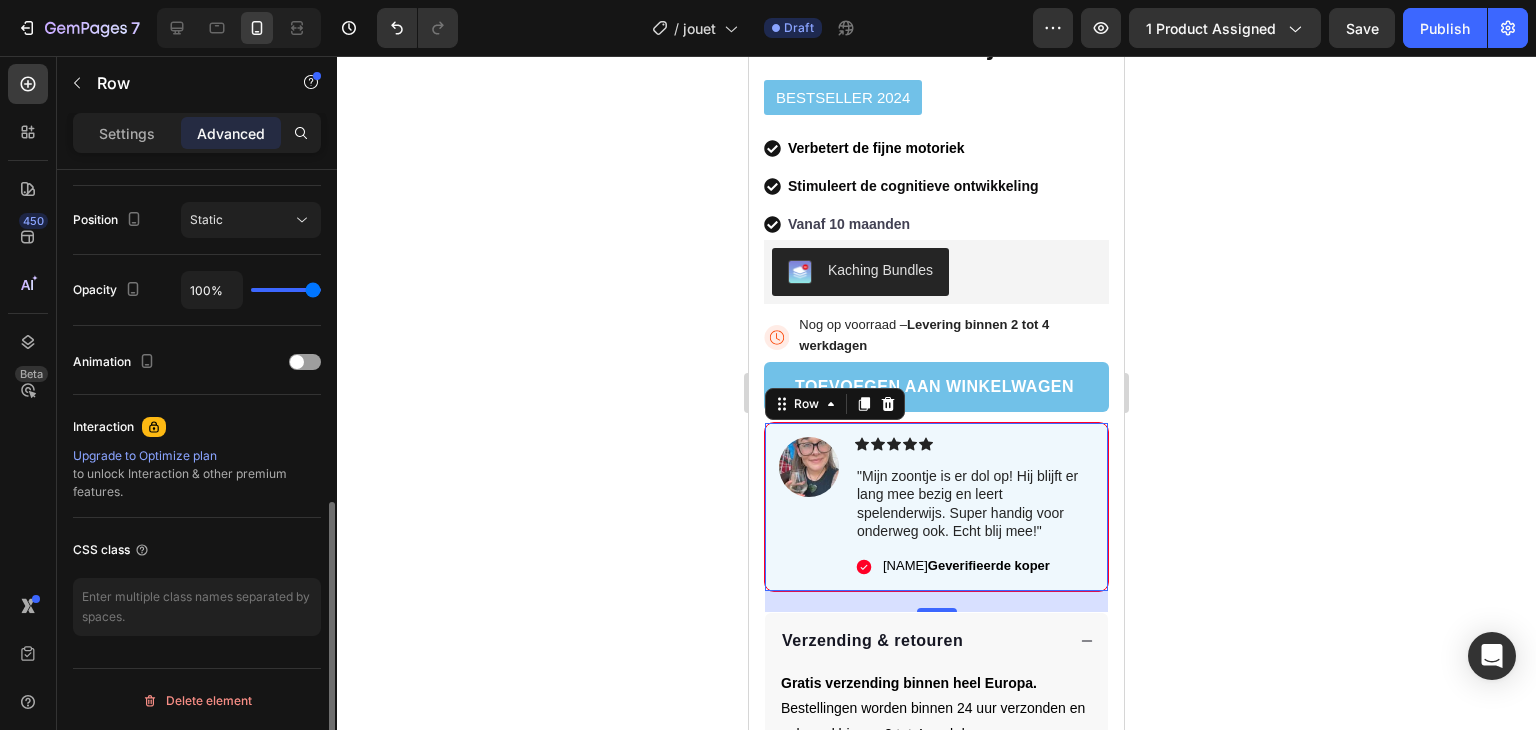 click 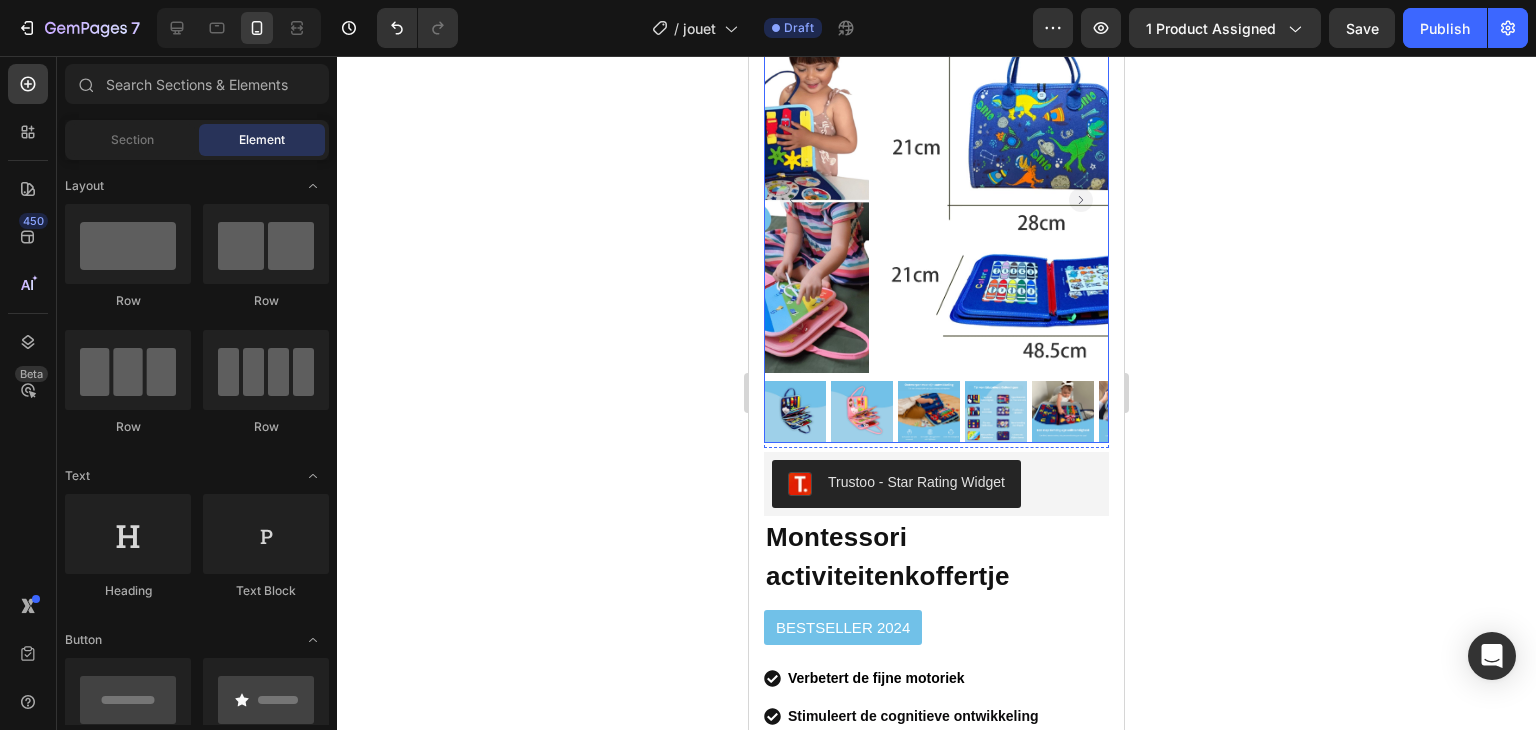 scroll, scrollTop: 136, scrollLeft: 0, axis: vertical 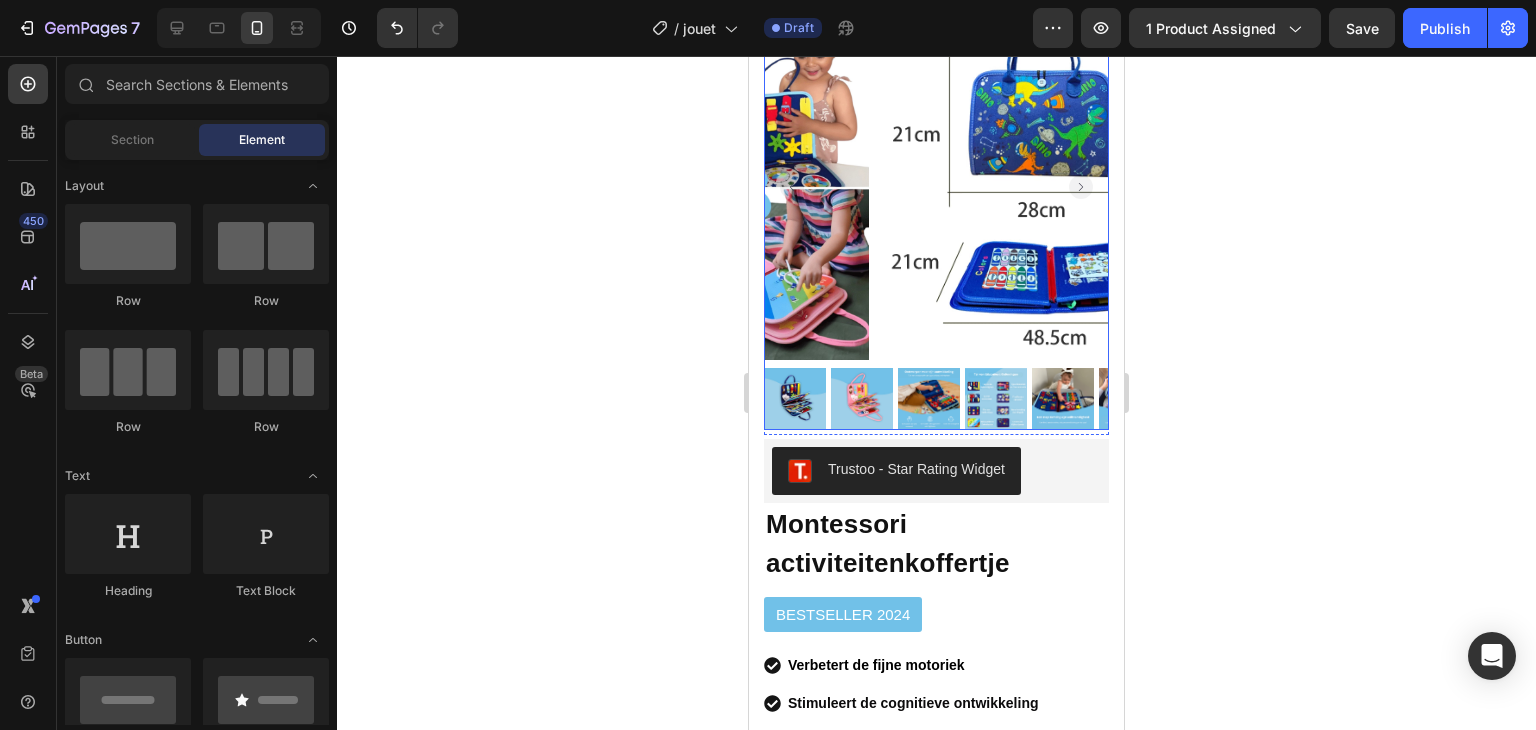click 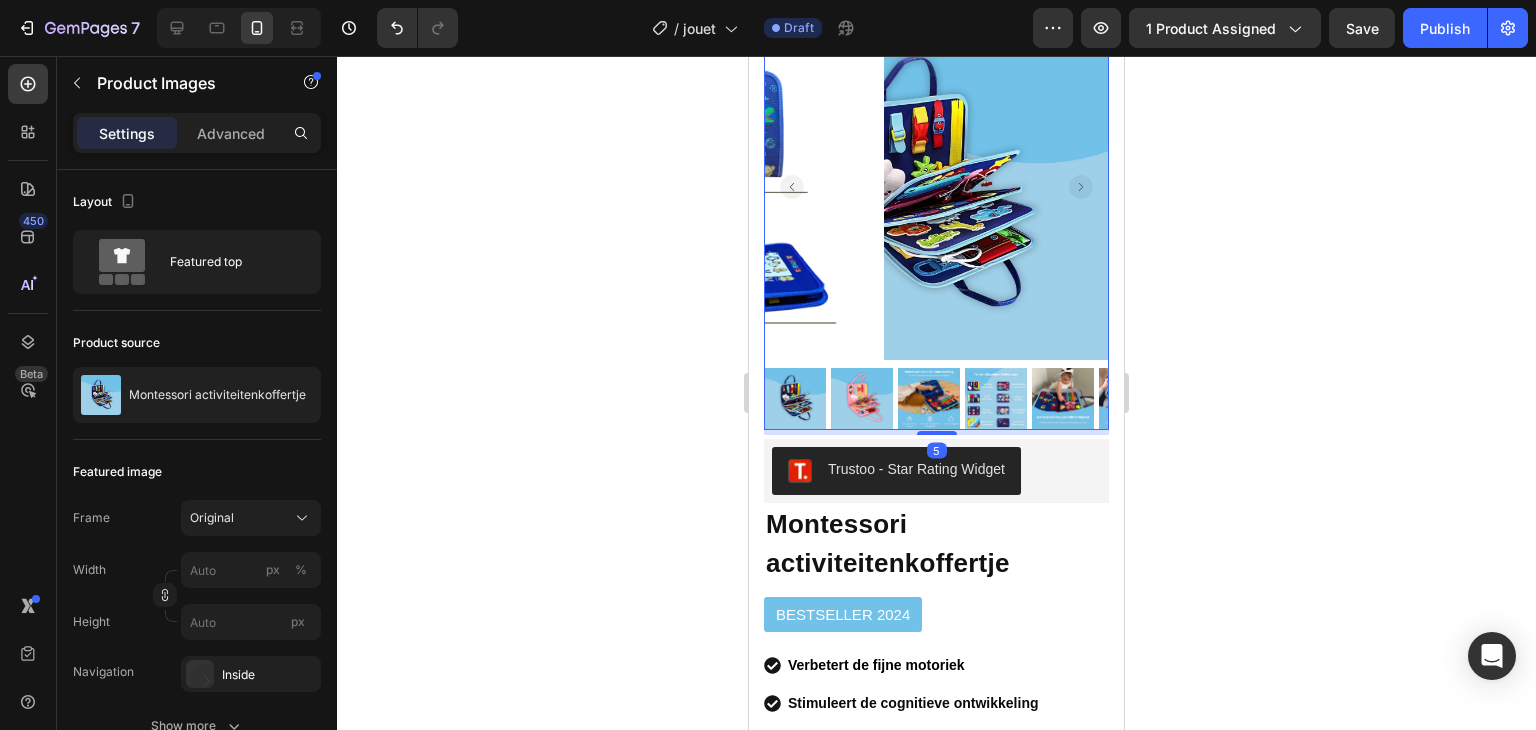 click 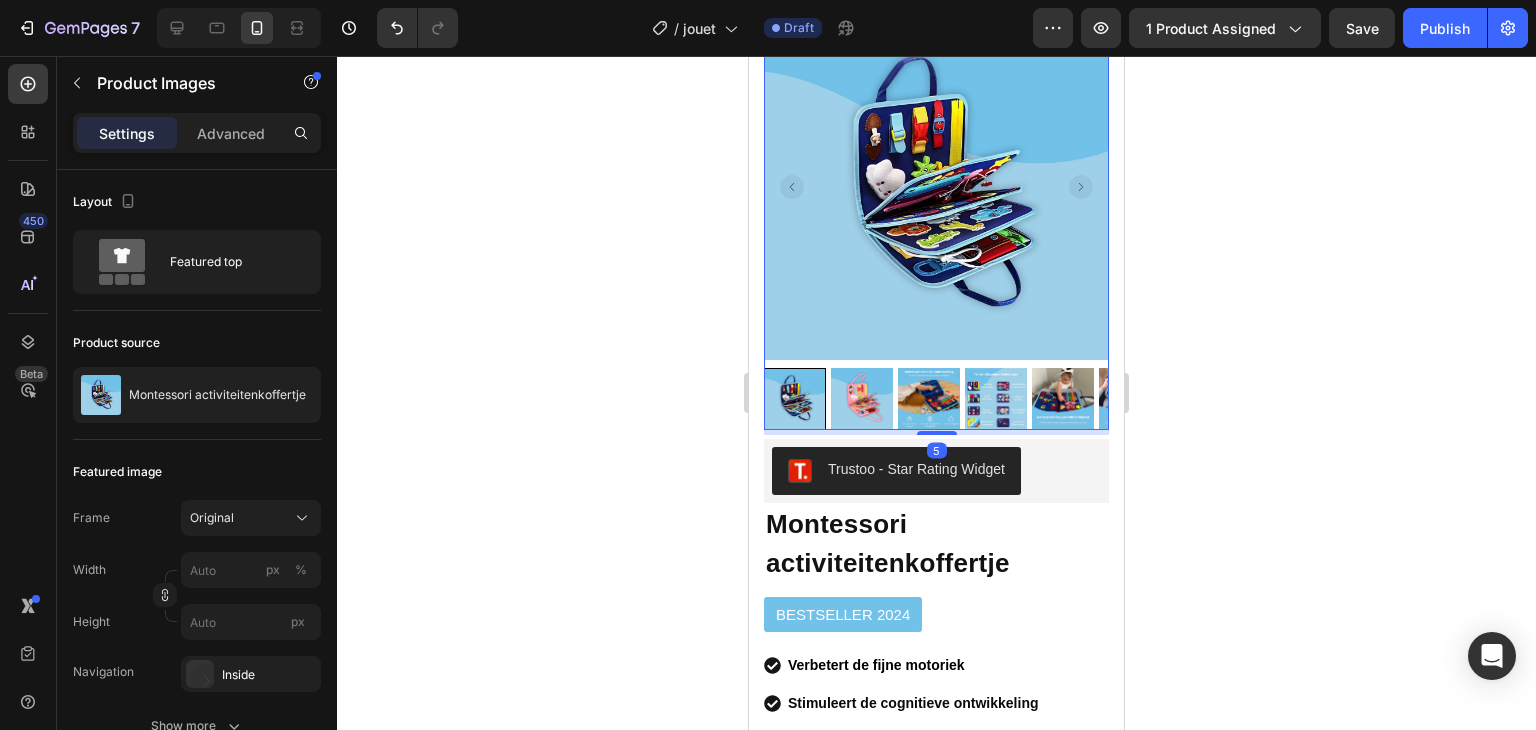 click 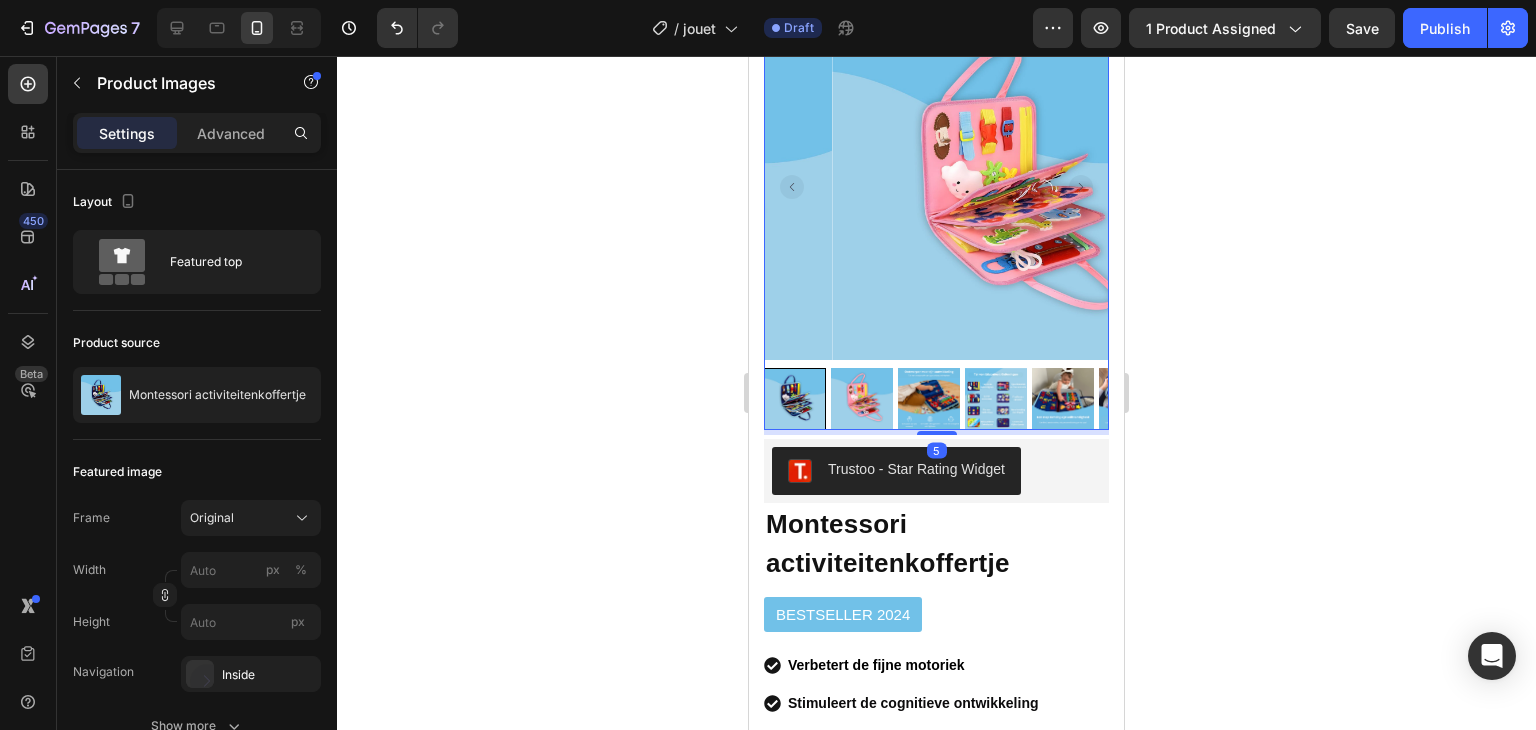 click 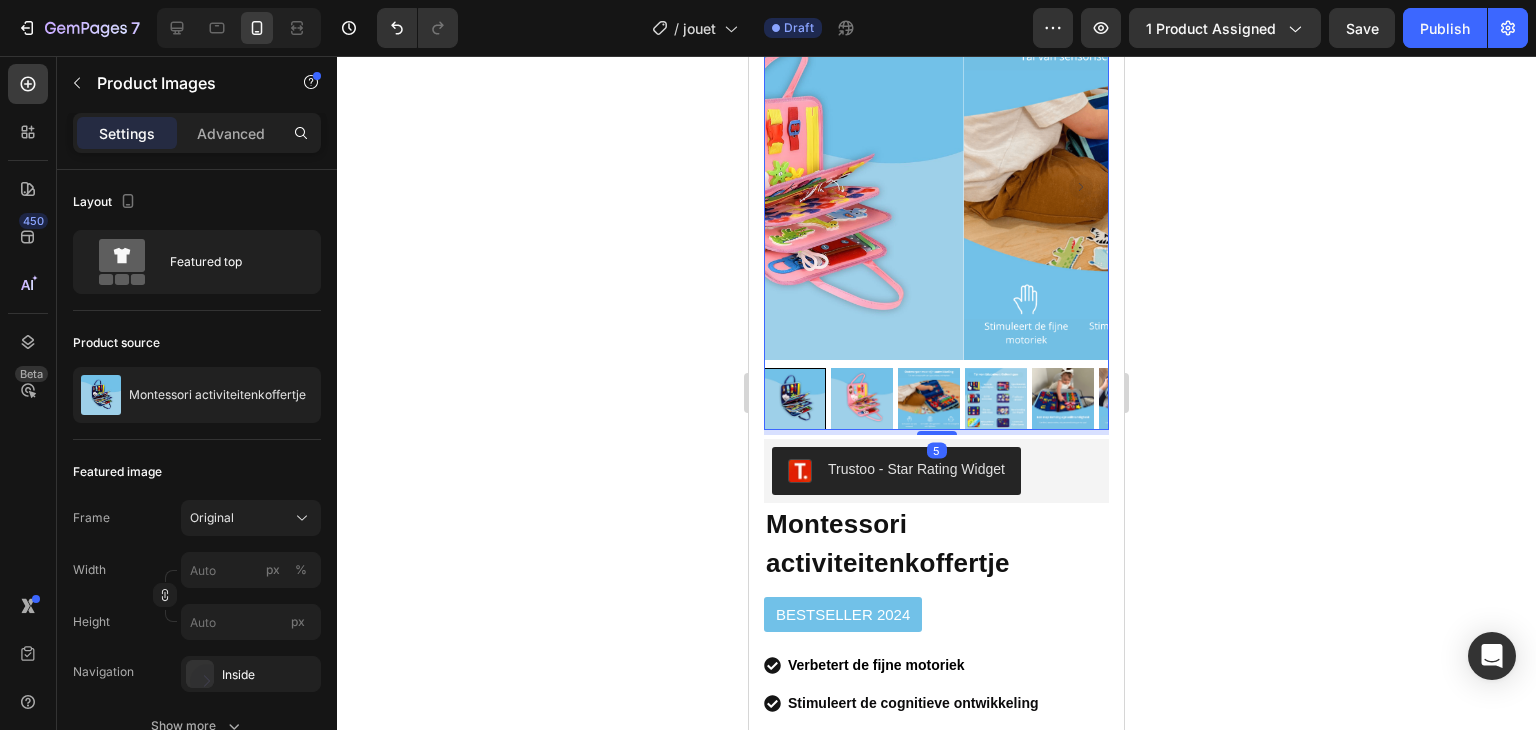 click 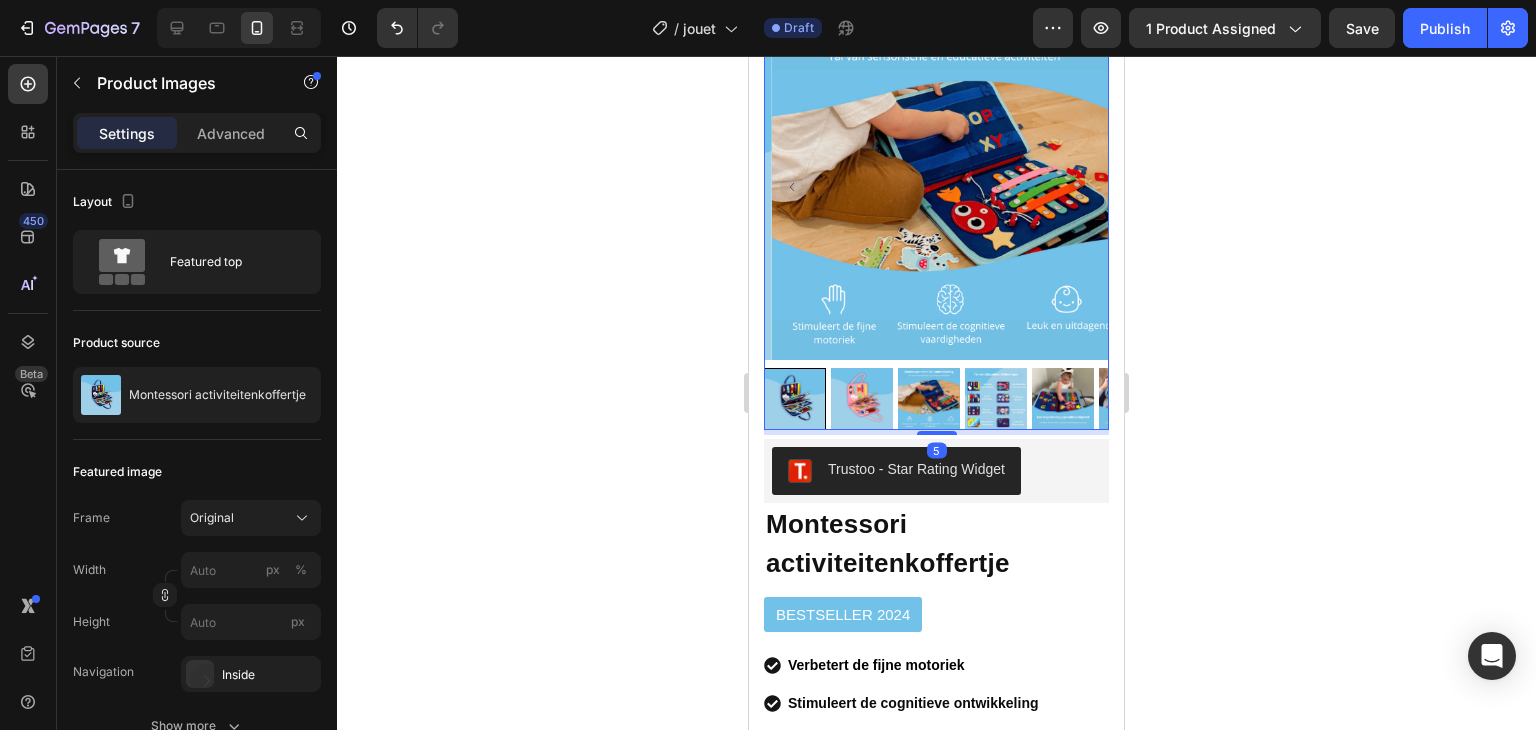 click 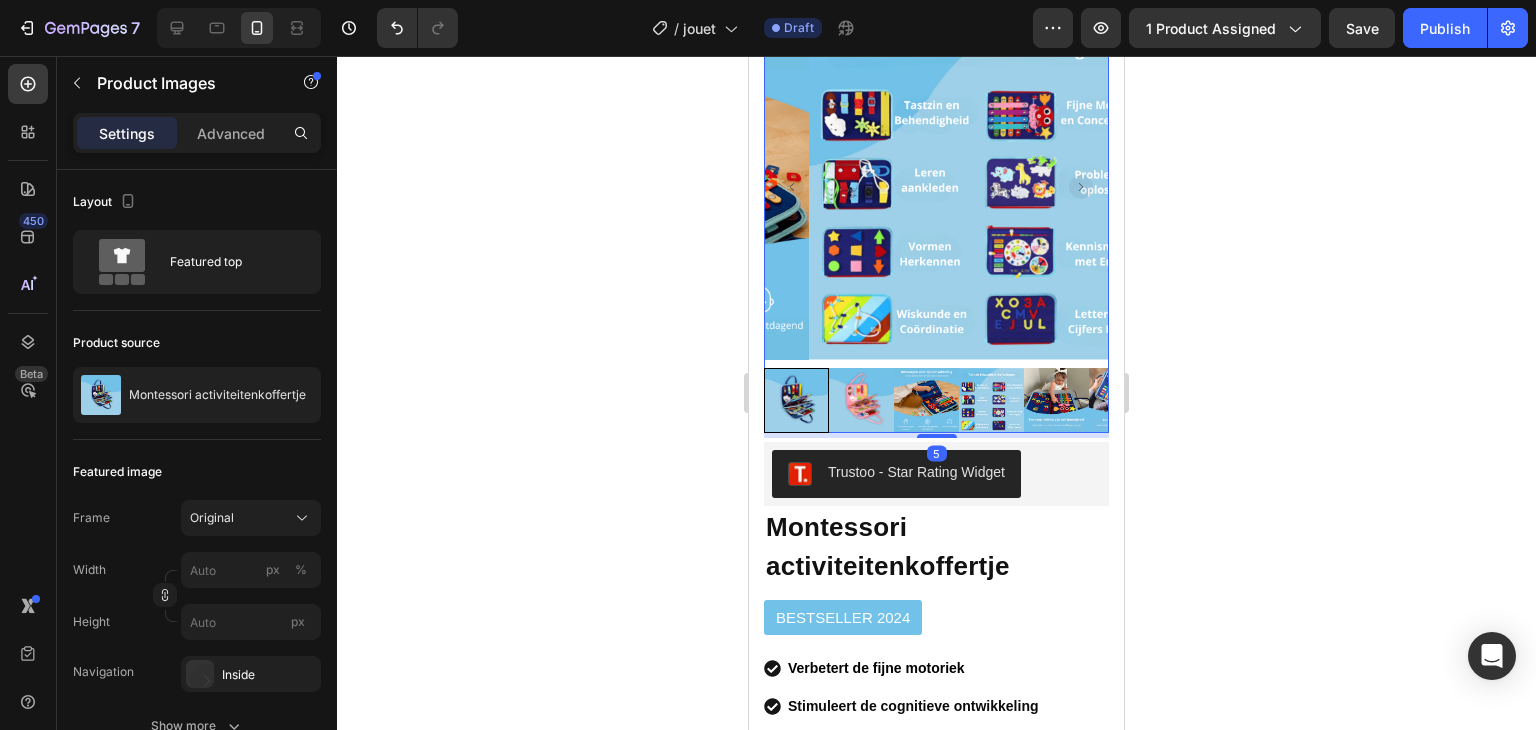 click 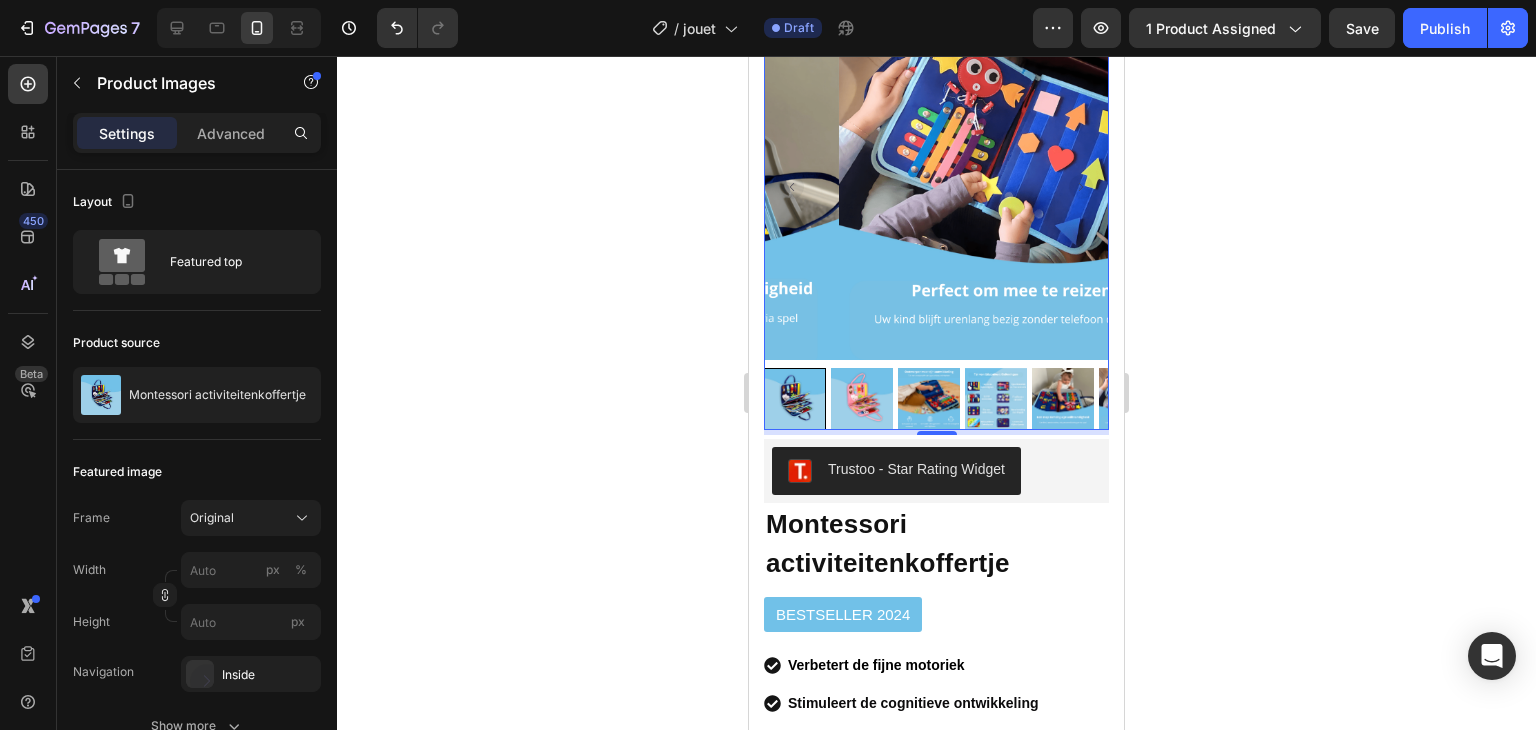 click 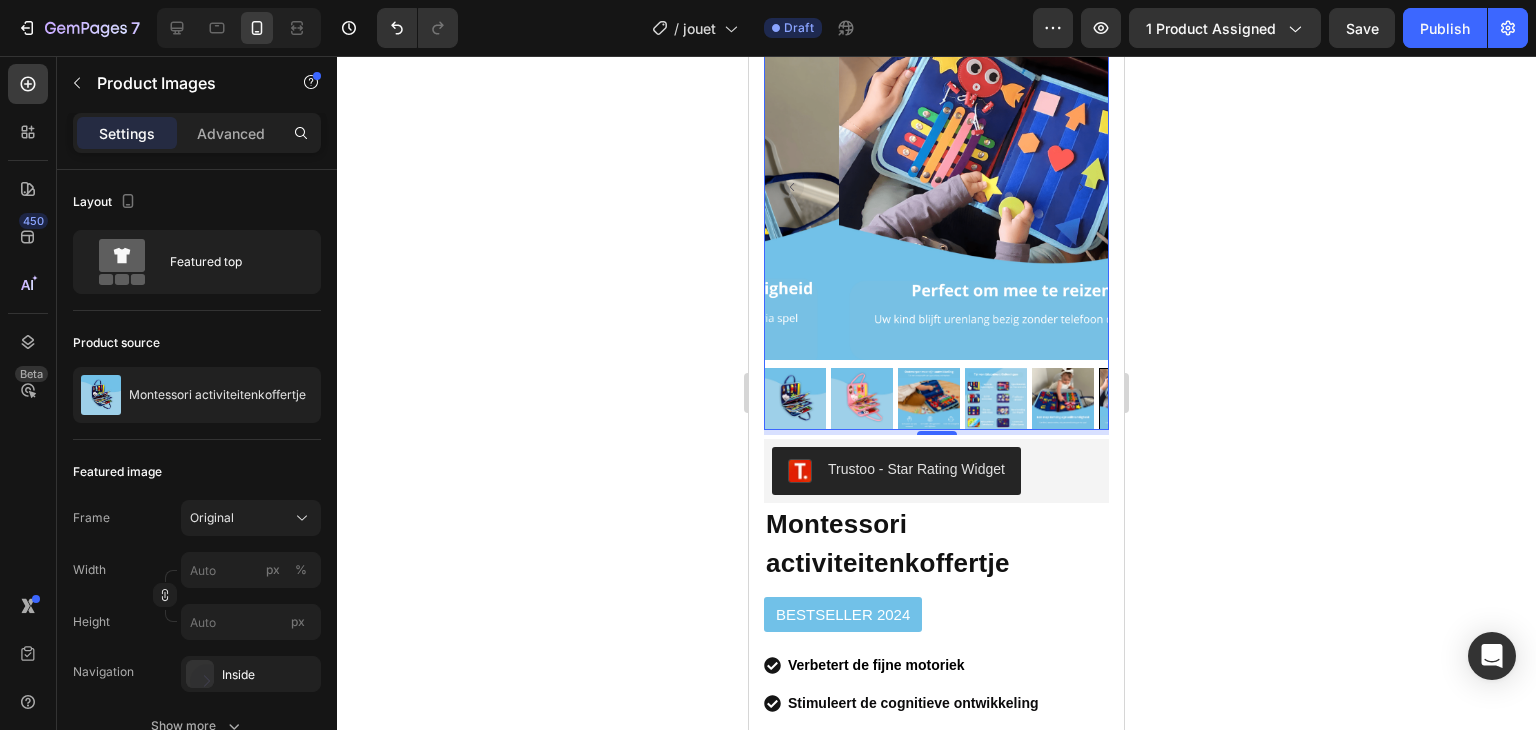click 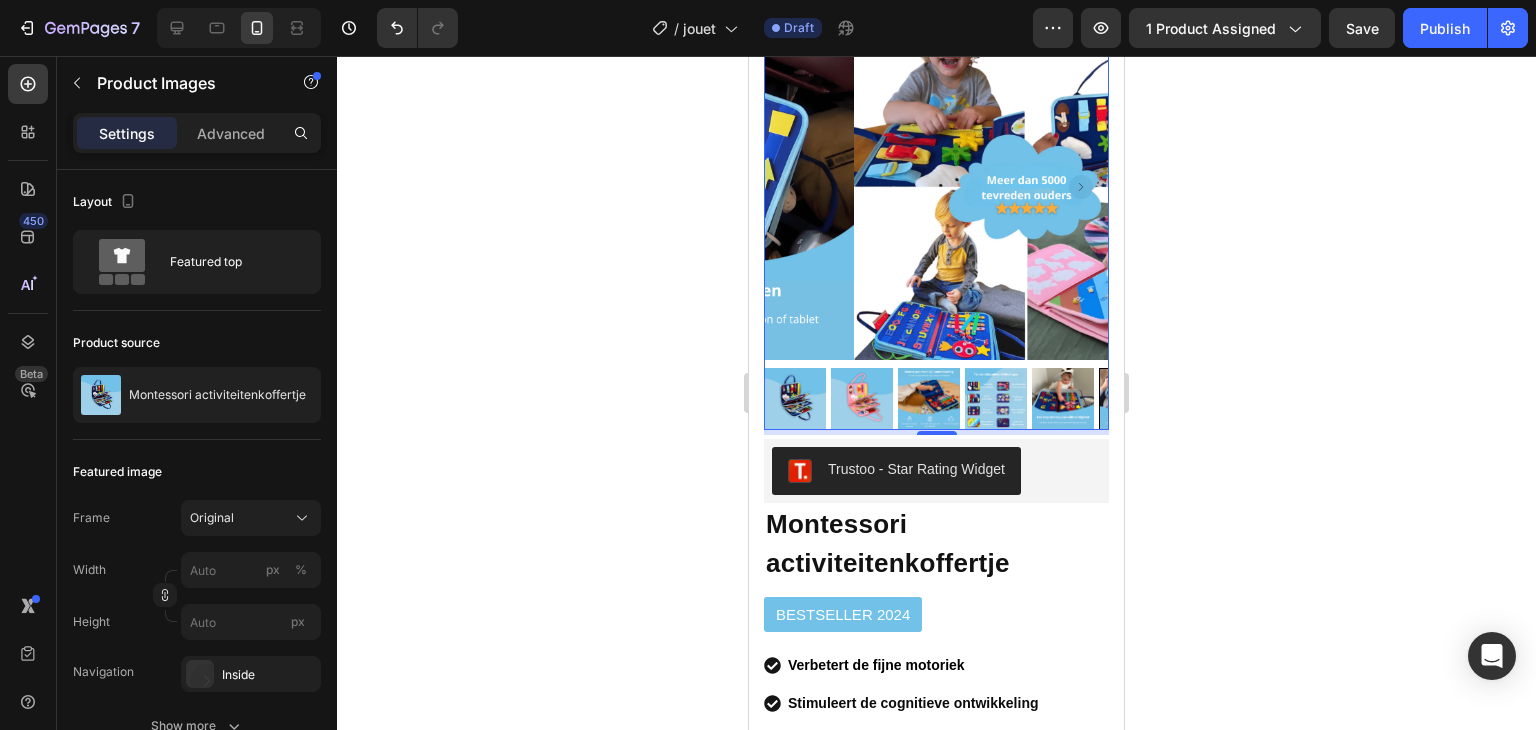 click 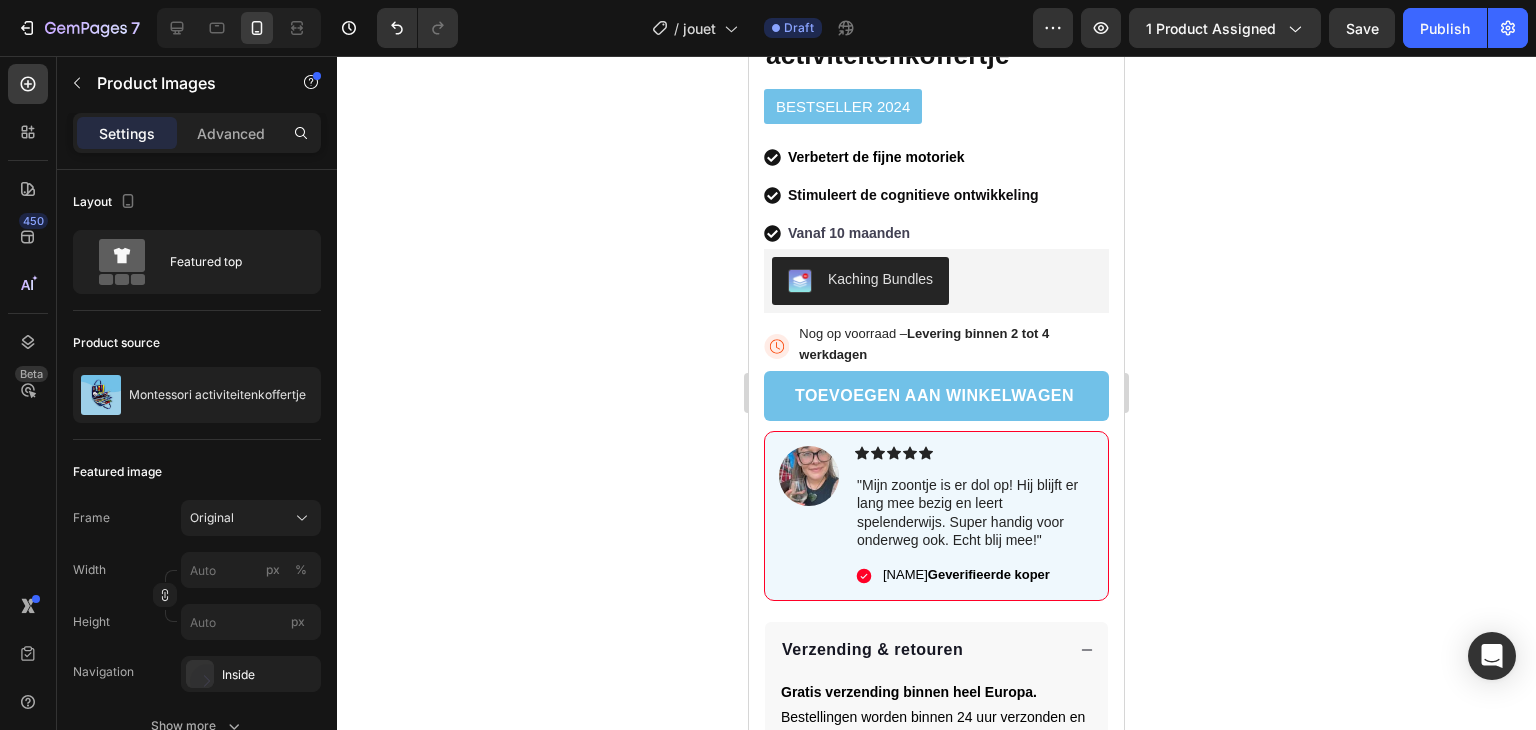 scroll, scrollTop: 647, scrollLeft: 0, axis: vertical 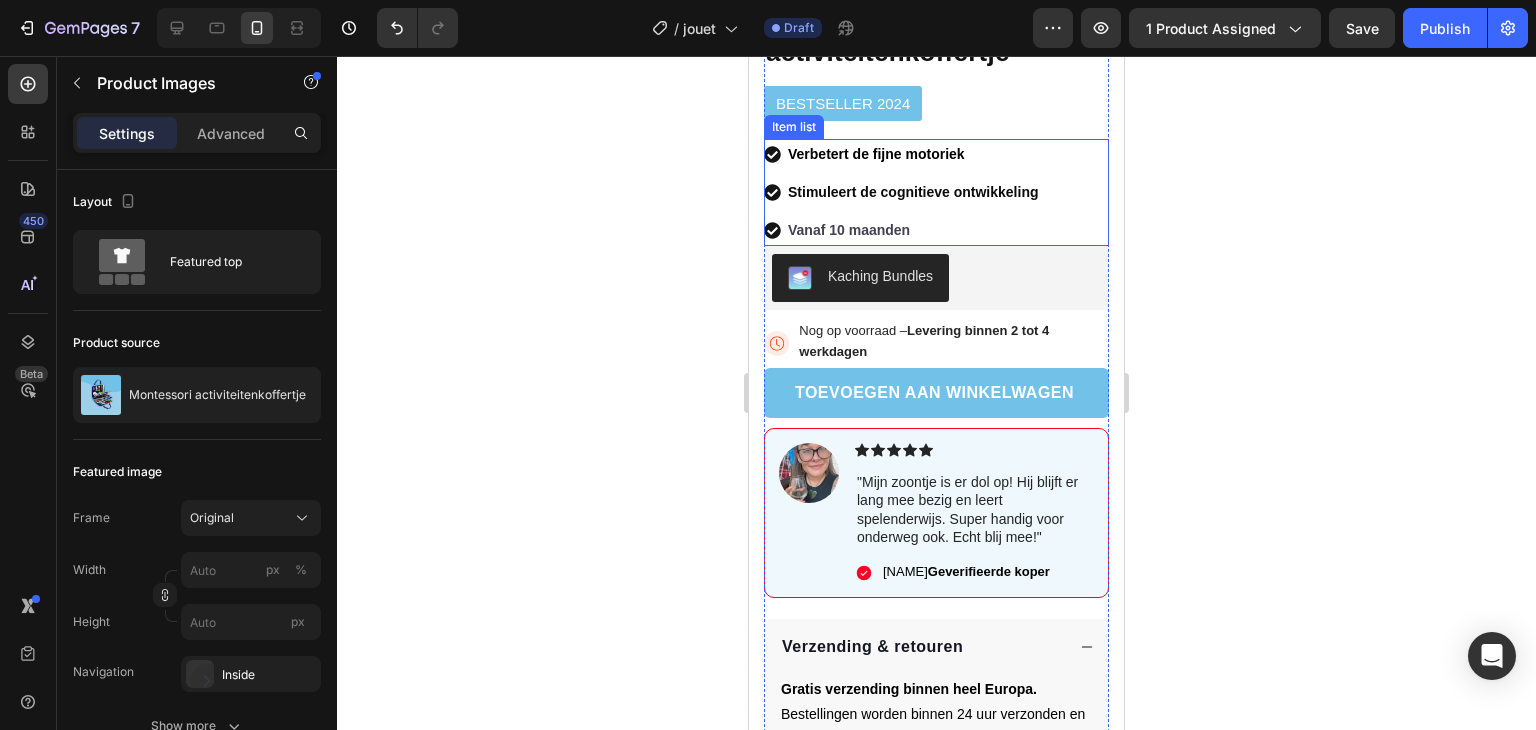 click on "Vanaf 10 maanden" at bounding box center (849, 230) 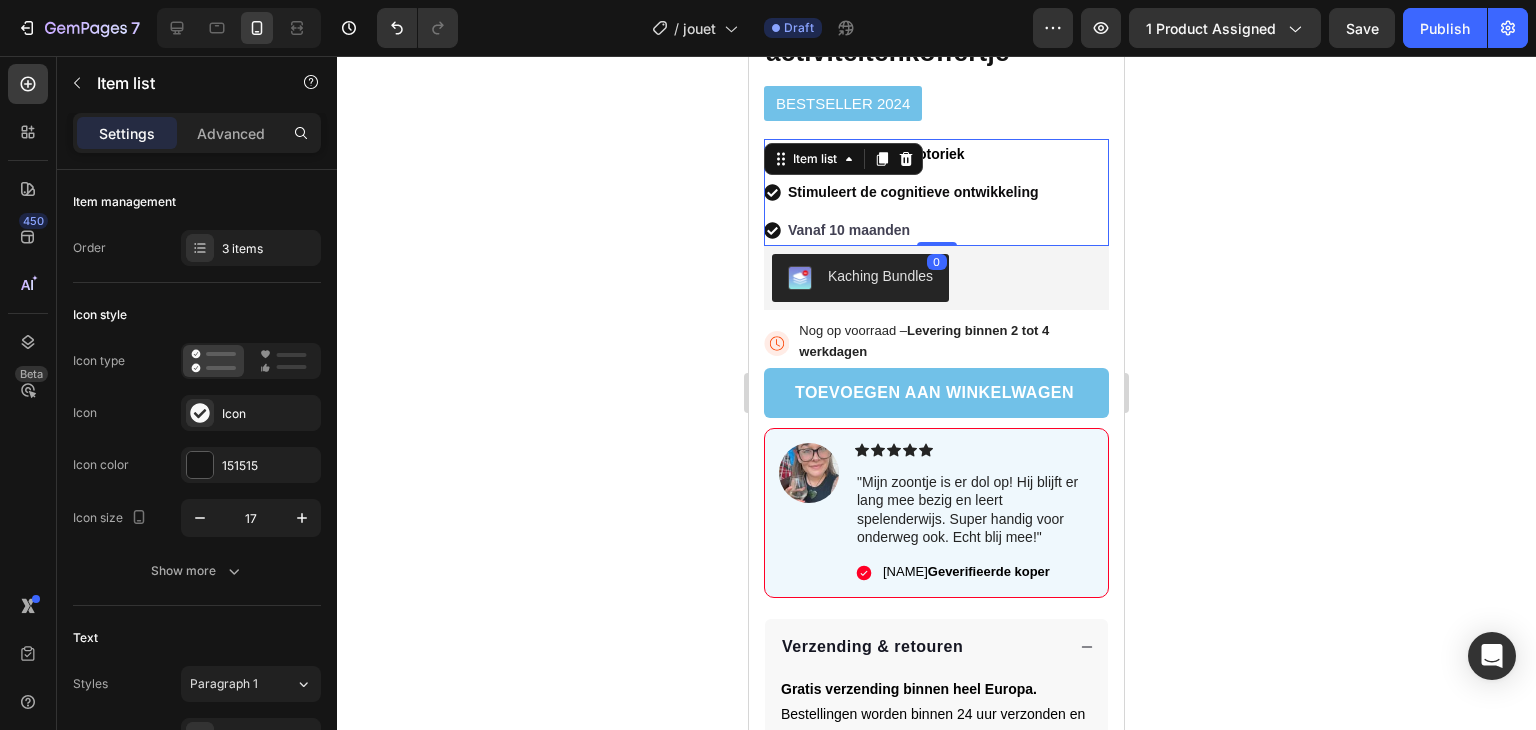 click on "Vanaf 10 maanden" at bounding box center [849, 230] 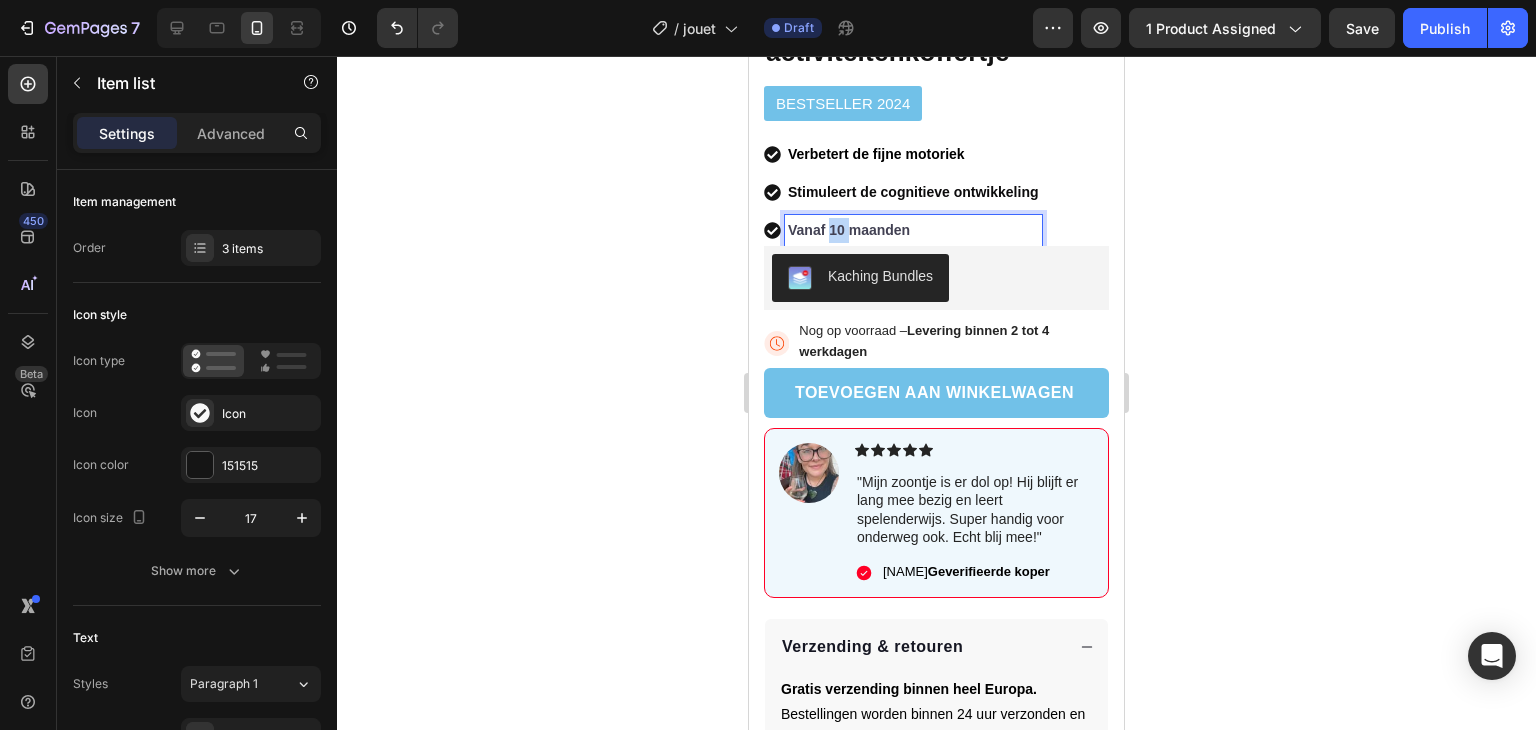 click on "Vanaf 10 maanden" at bounding box center (849, 230) 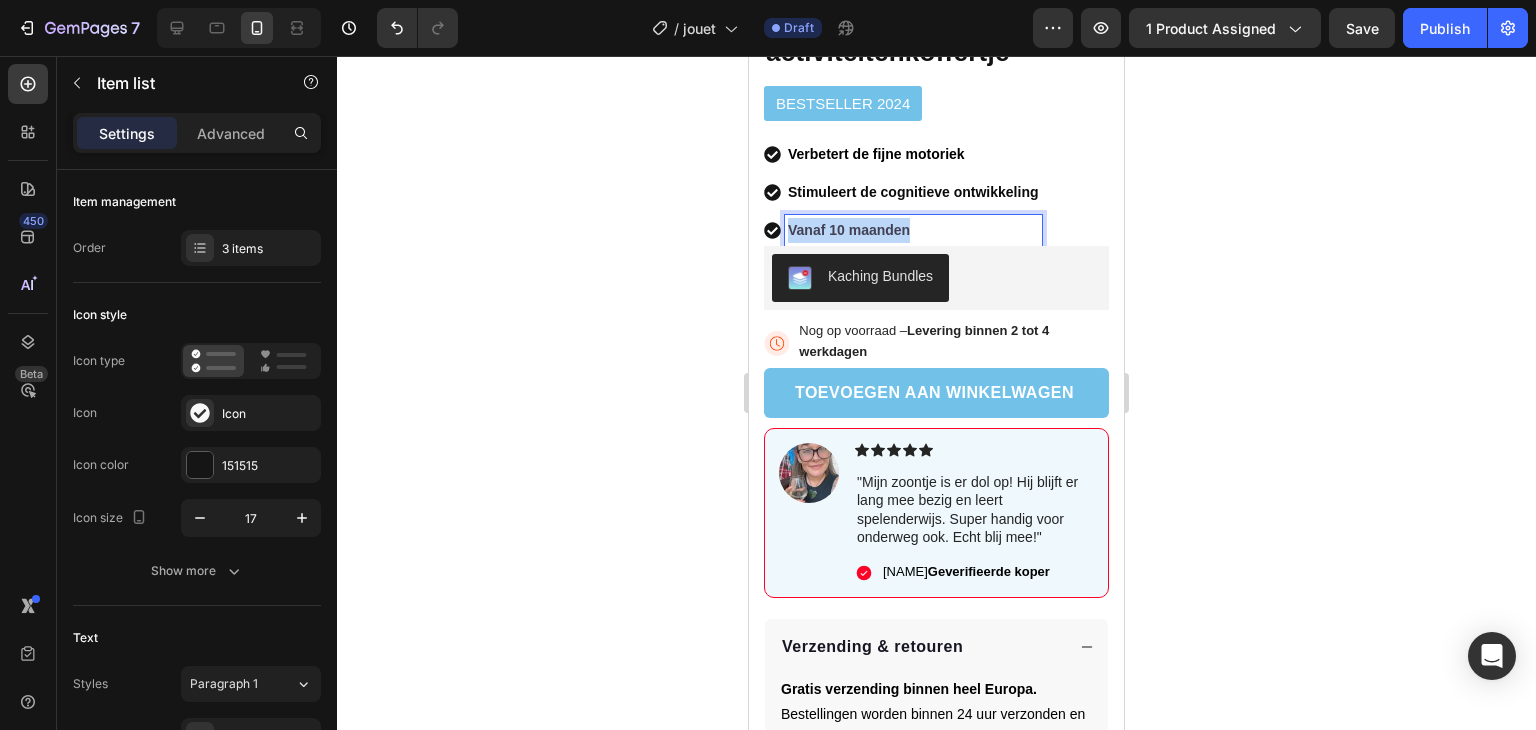 click on "Vanaf 10 maanden" at bounding box center [849, 230] 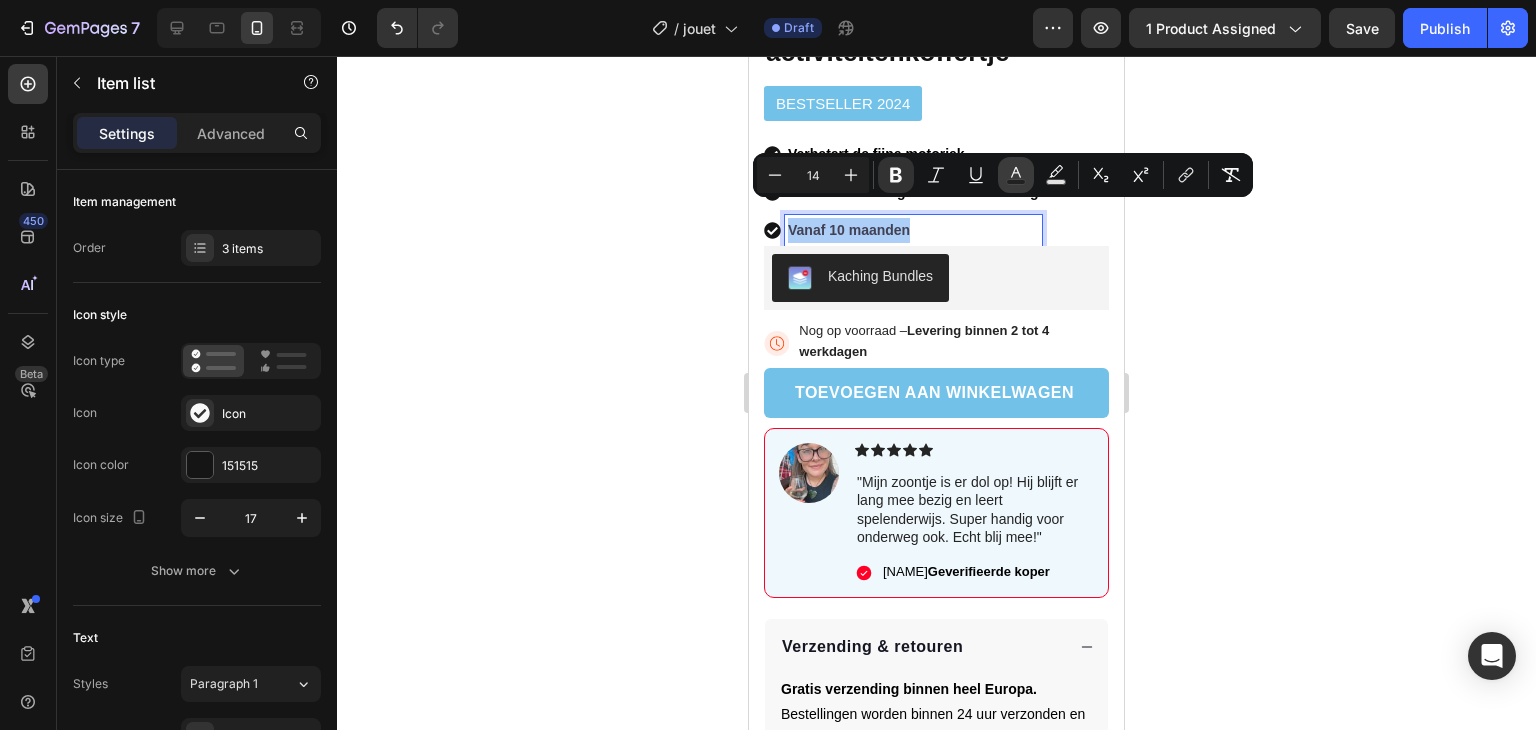 click 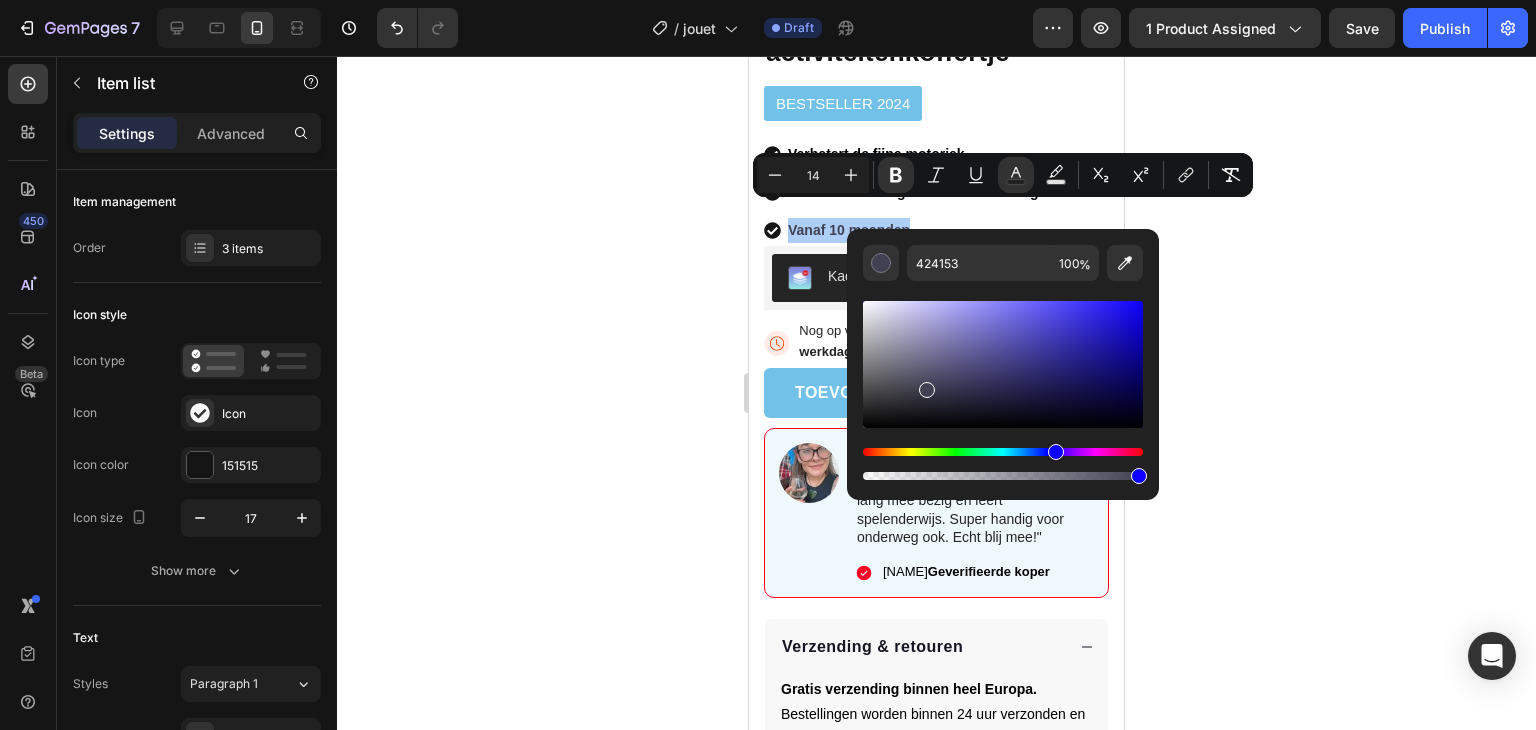 click at bounding box center (1003, 390) 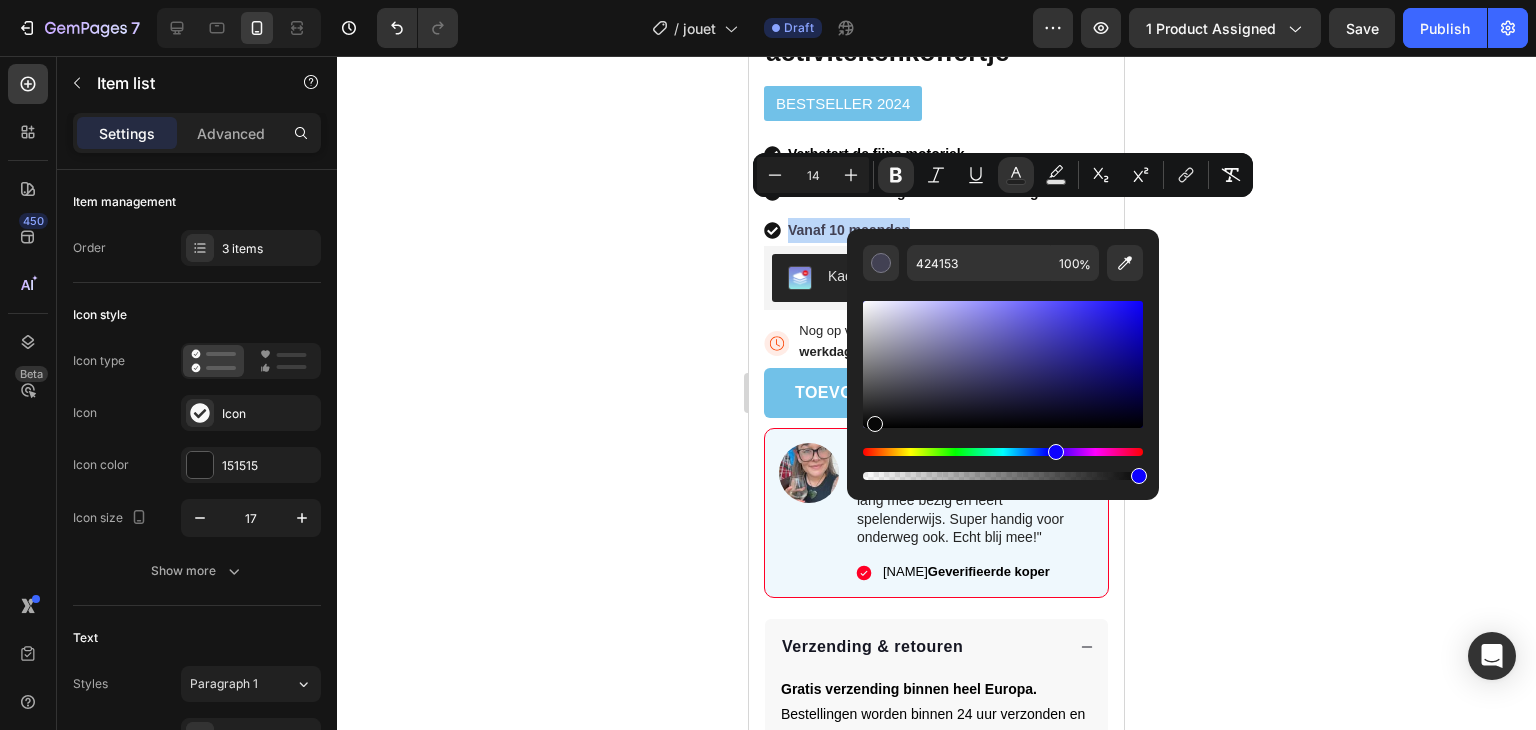 type on "070707" 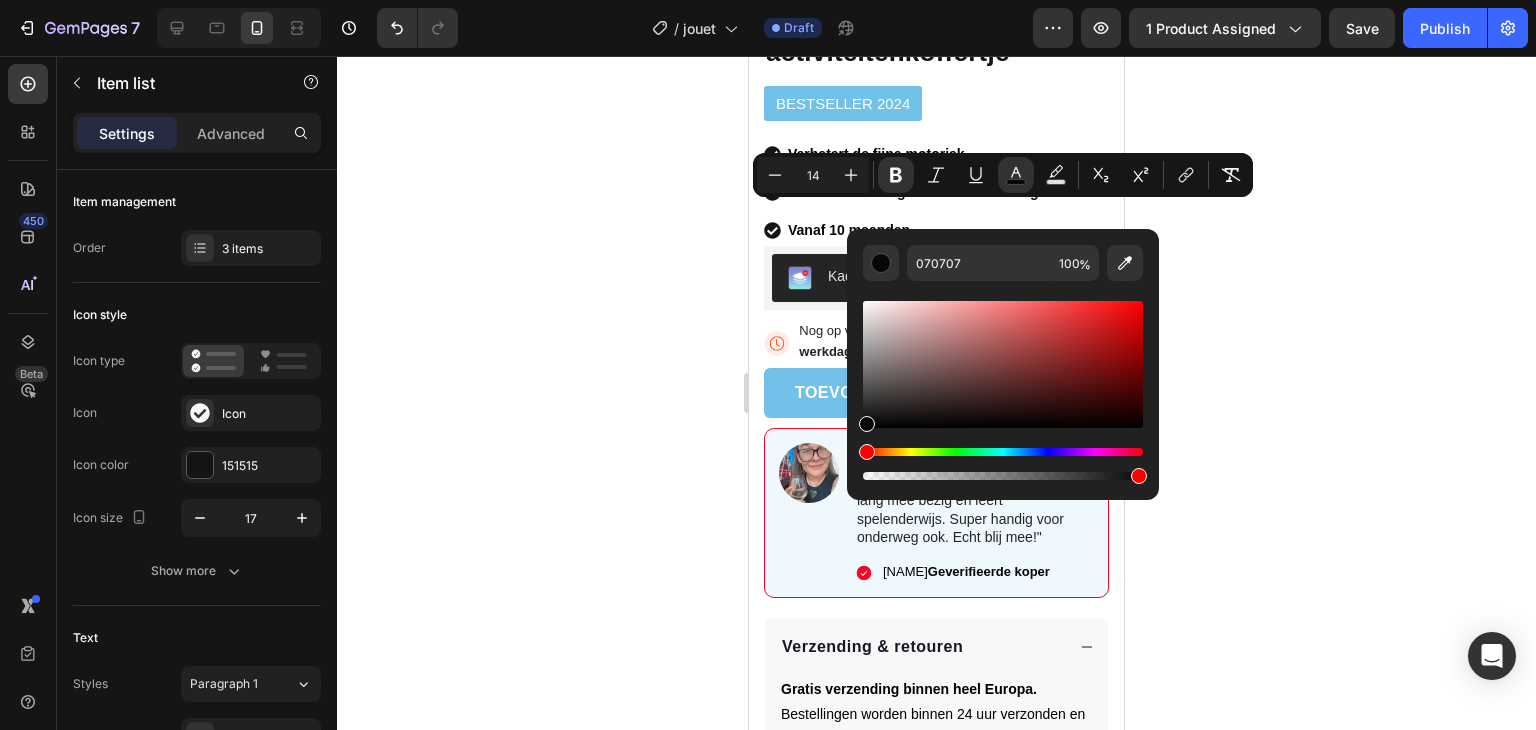 click 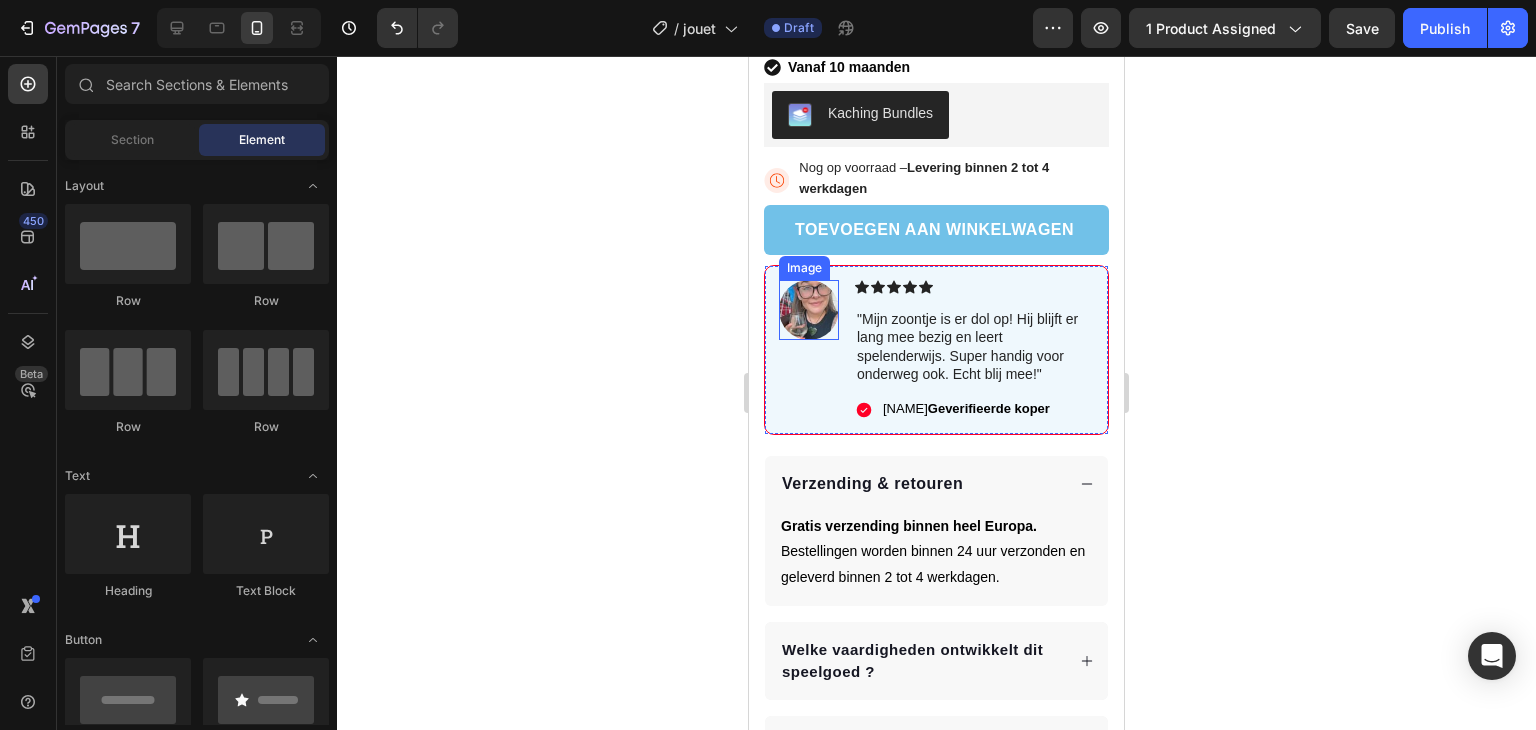 scroll, scrollTop: 840, scrollLeft: 0, axis: vertical 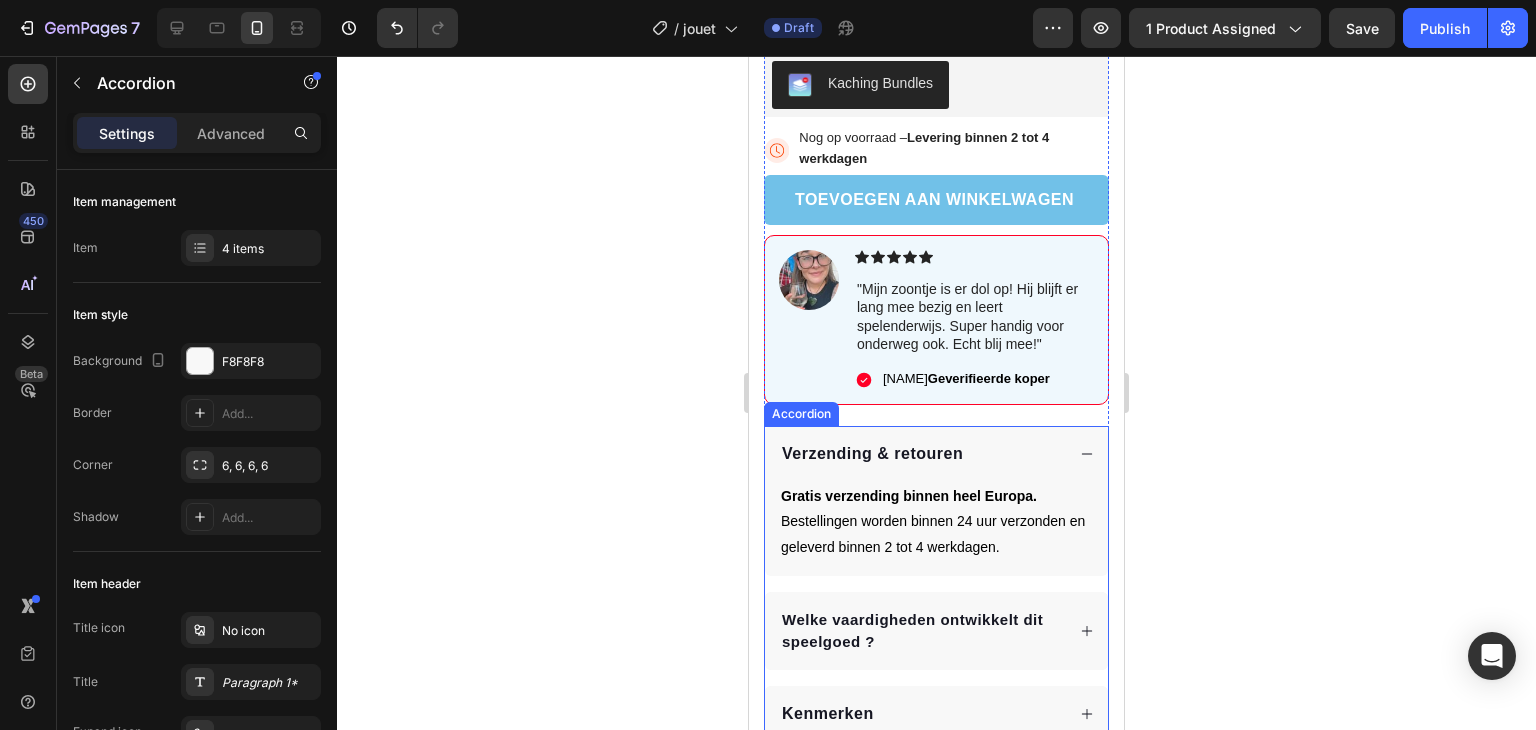 click on "Verzending & retouren" at bounding box center [936, 454] 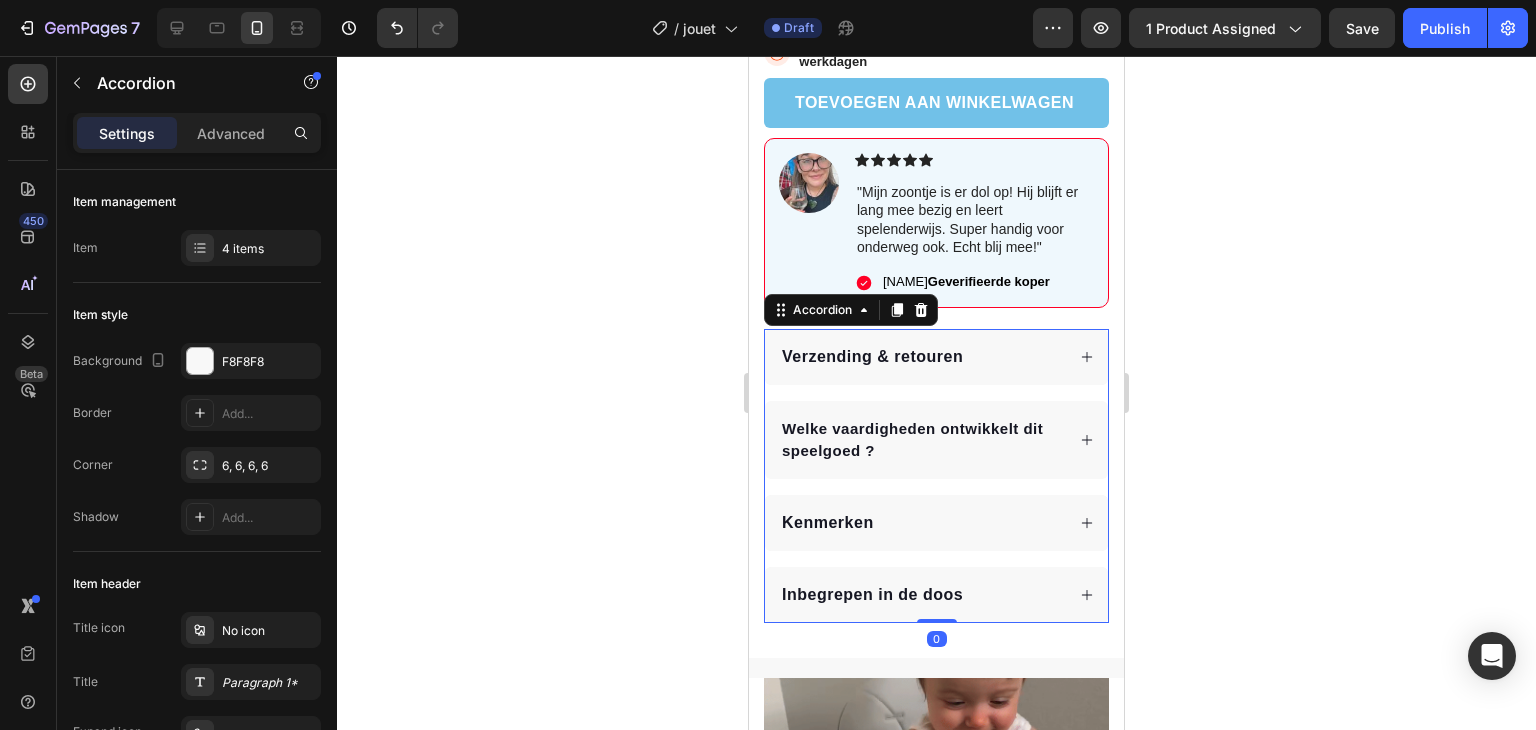 scroll, scrollTop: 959, scrollLeft: 0, axis: vertical 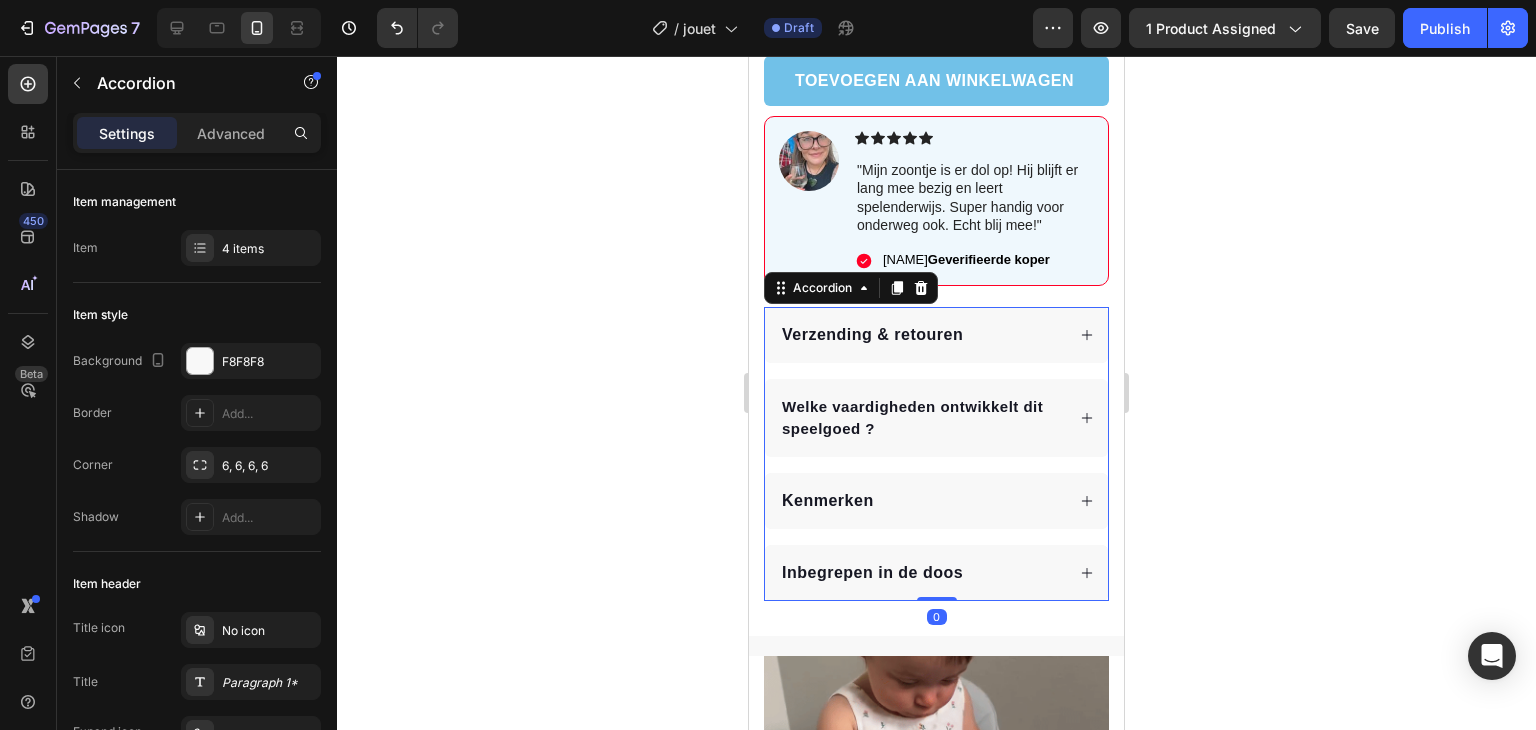 click 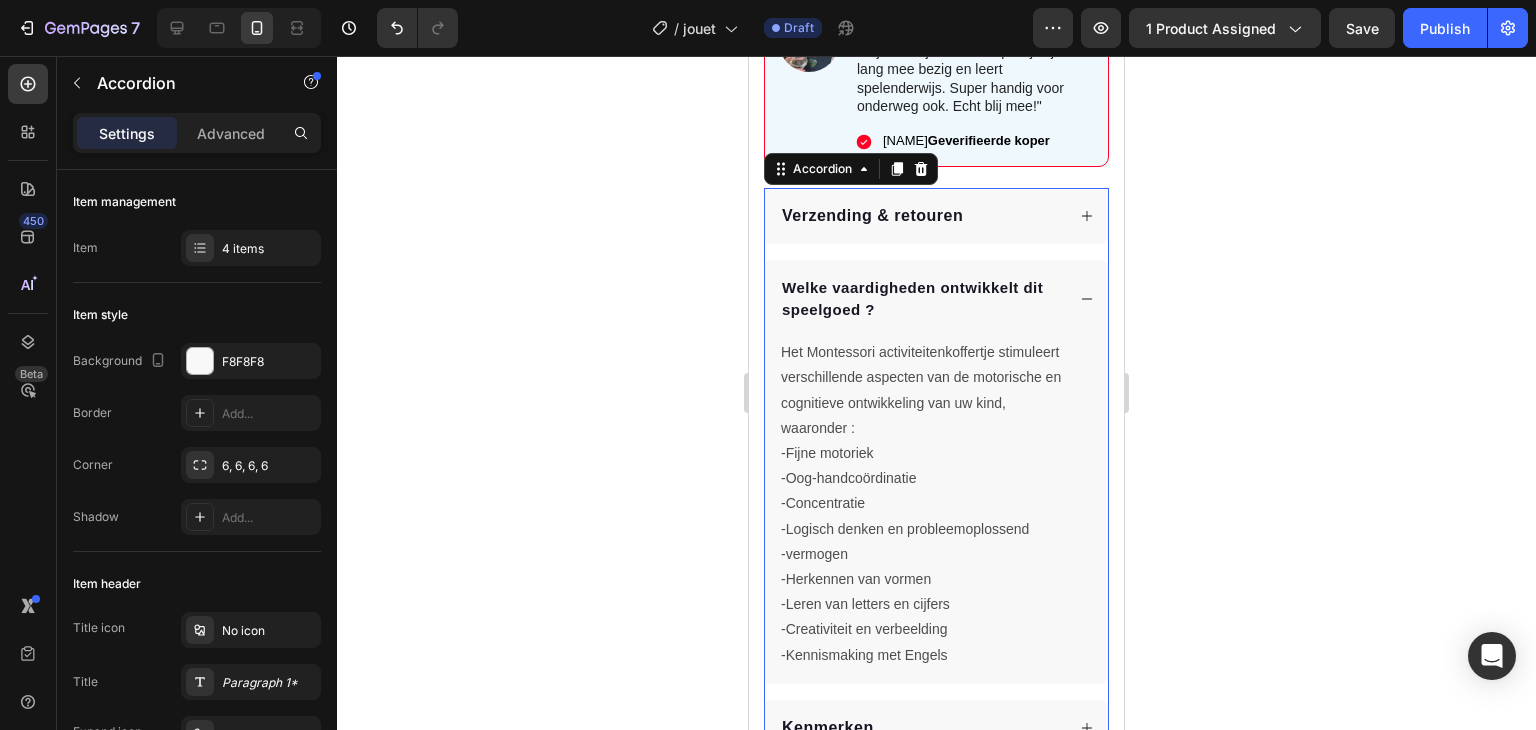 scroll, scrollTop: 1095, scrollLeft: 0, axis: vertical 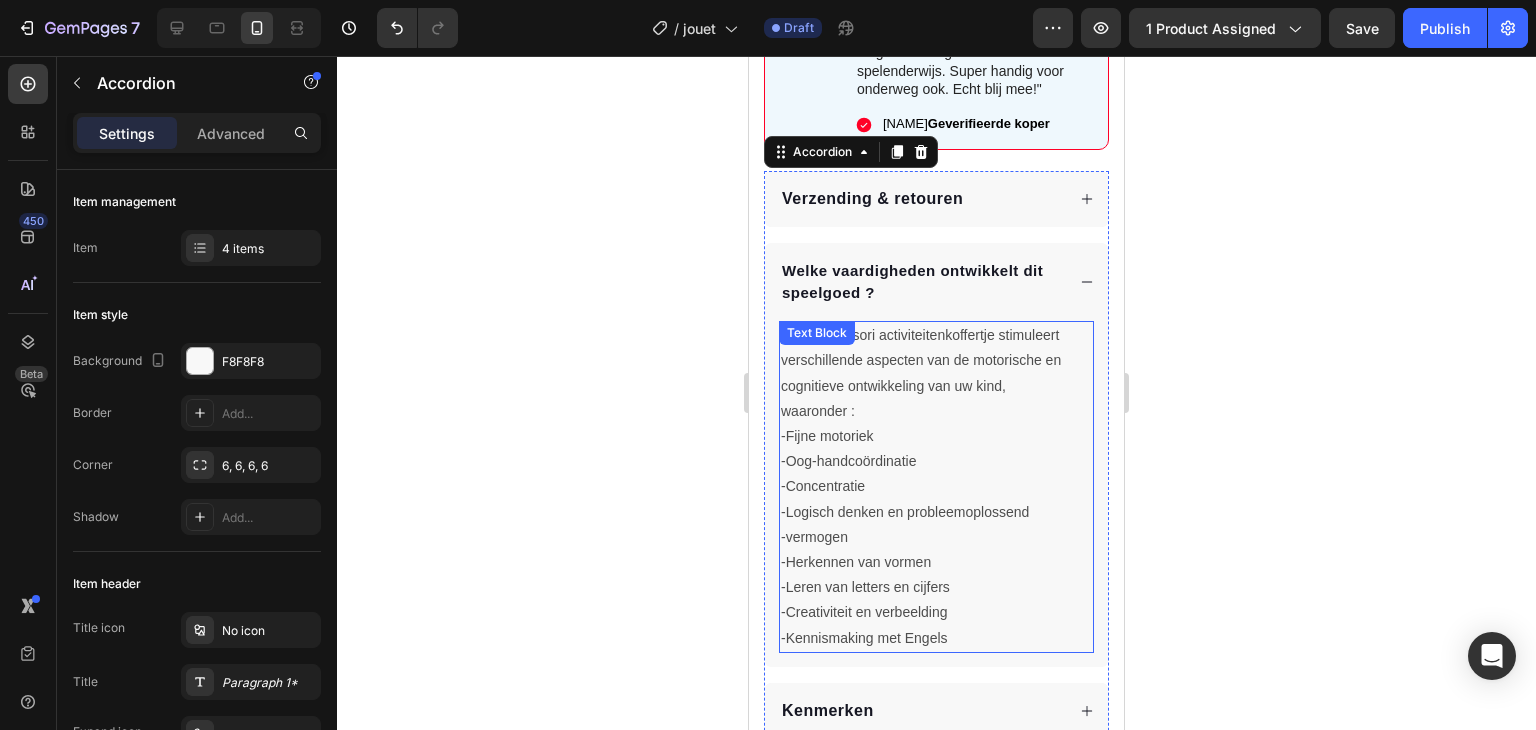 click on "-Fijne motoriek" at bounding box center (936, 436) 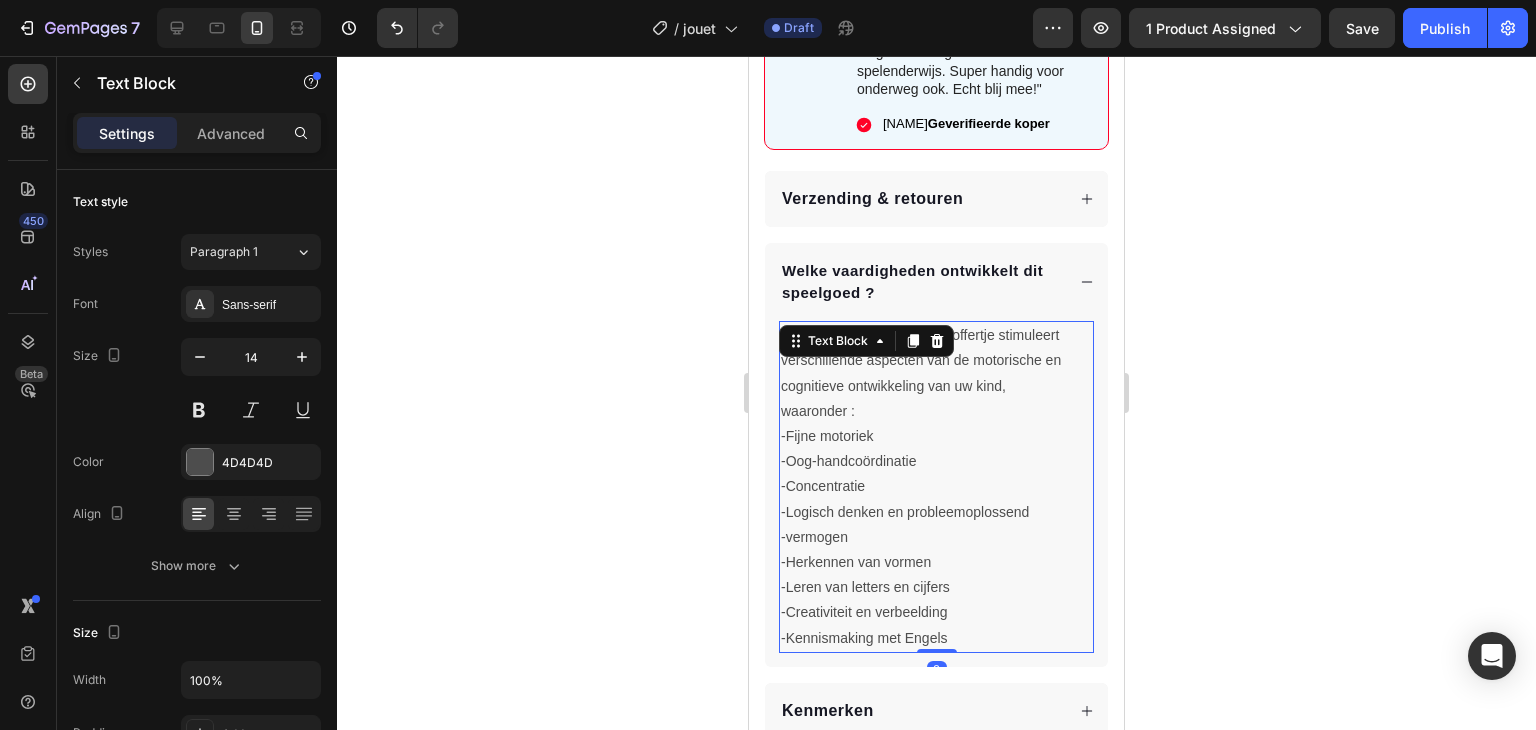 click on "-Fijne motoriek" at bounding box center (936, 436) 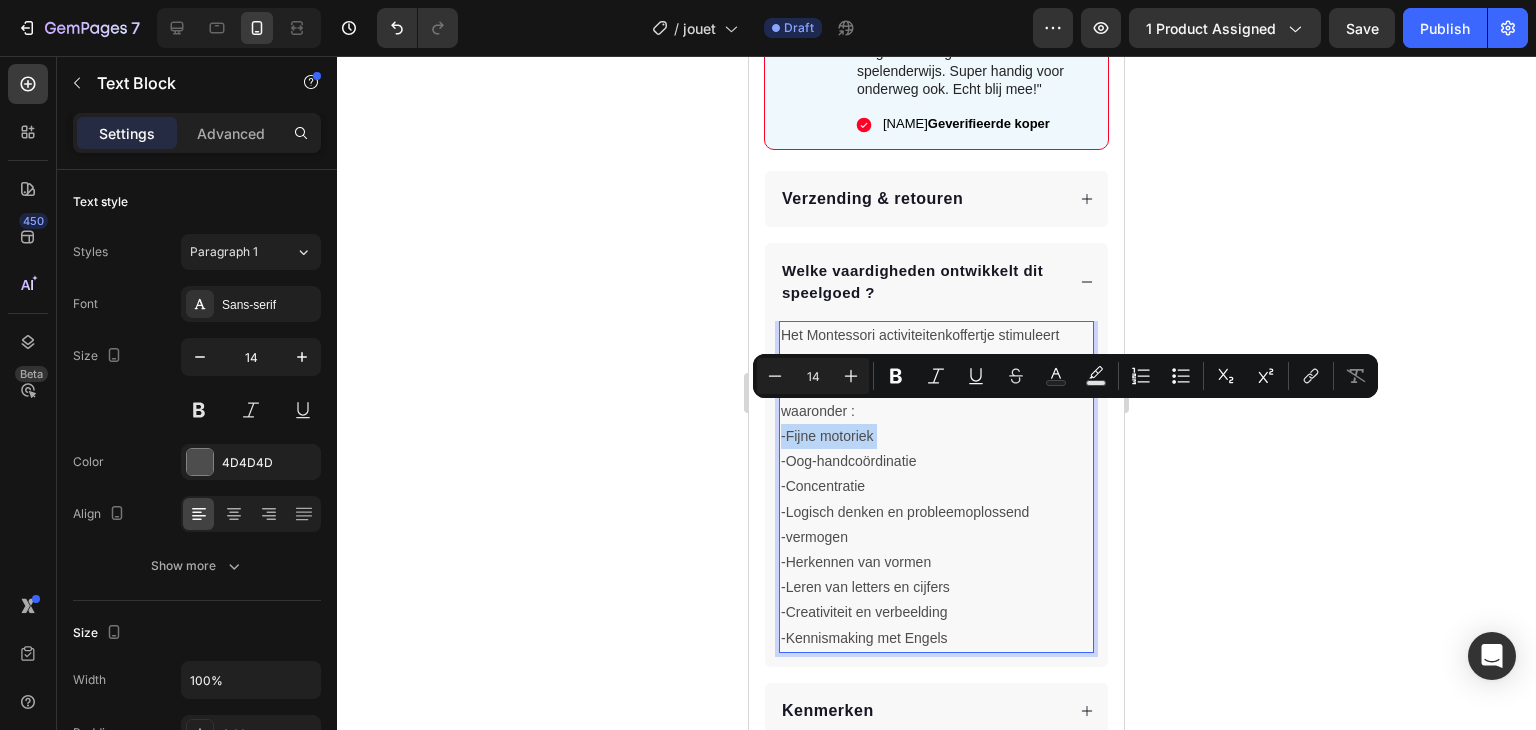 click on "-Fijne motoriek" at bounding box center [936, 436] 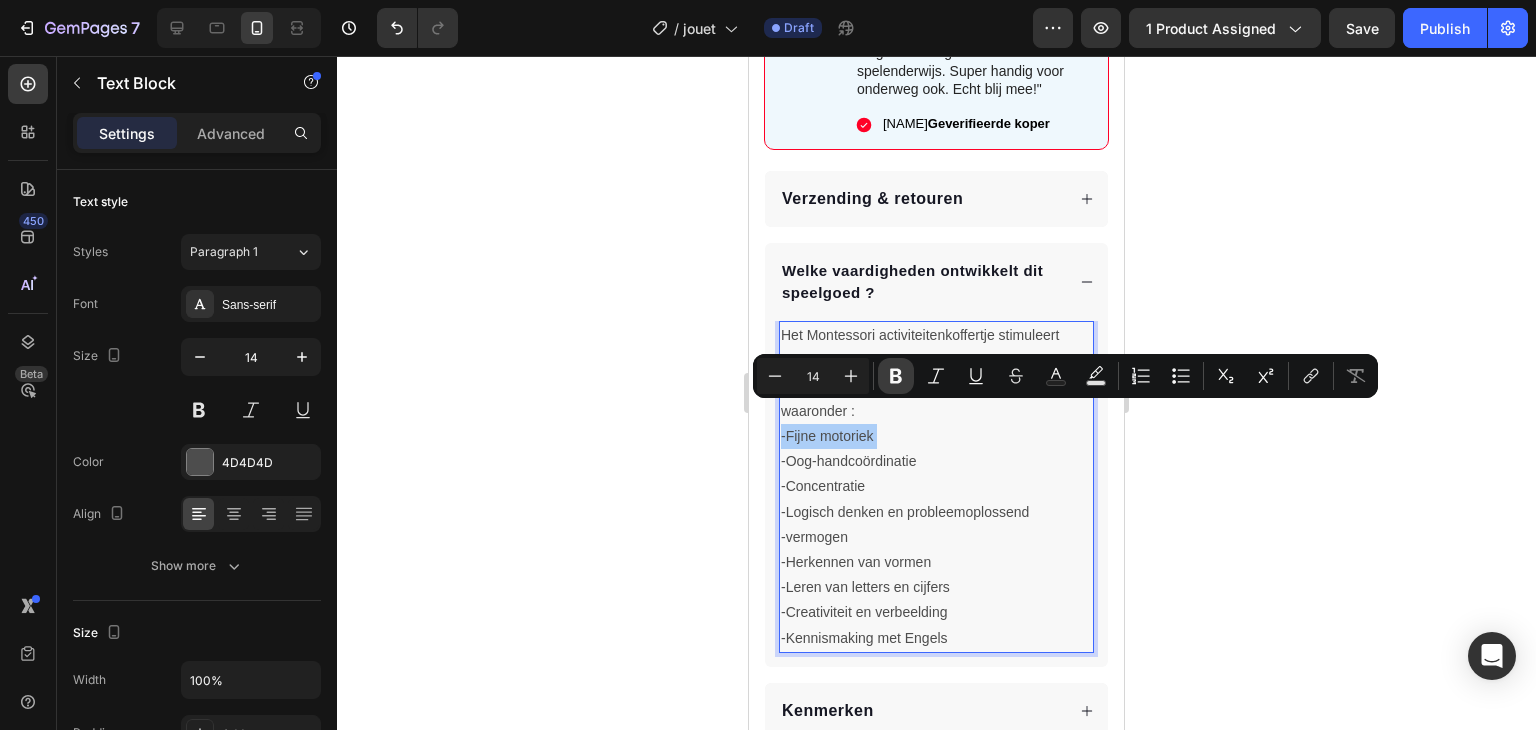 click 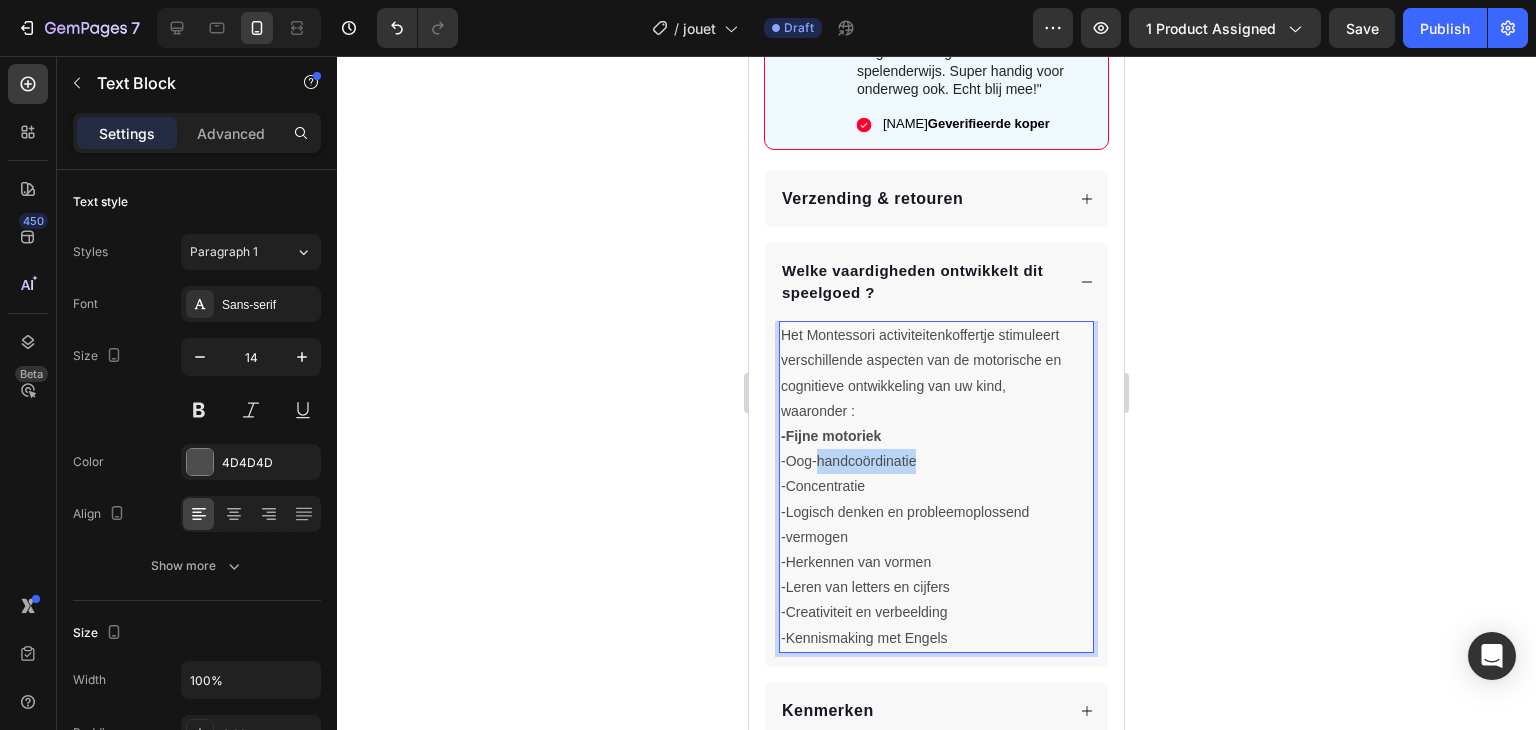 click on "-Oog-handcoördinatie" at bounding box center (936, 461) 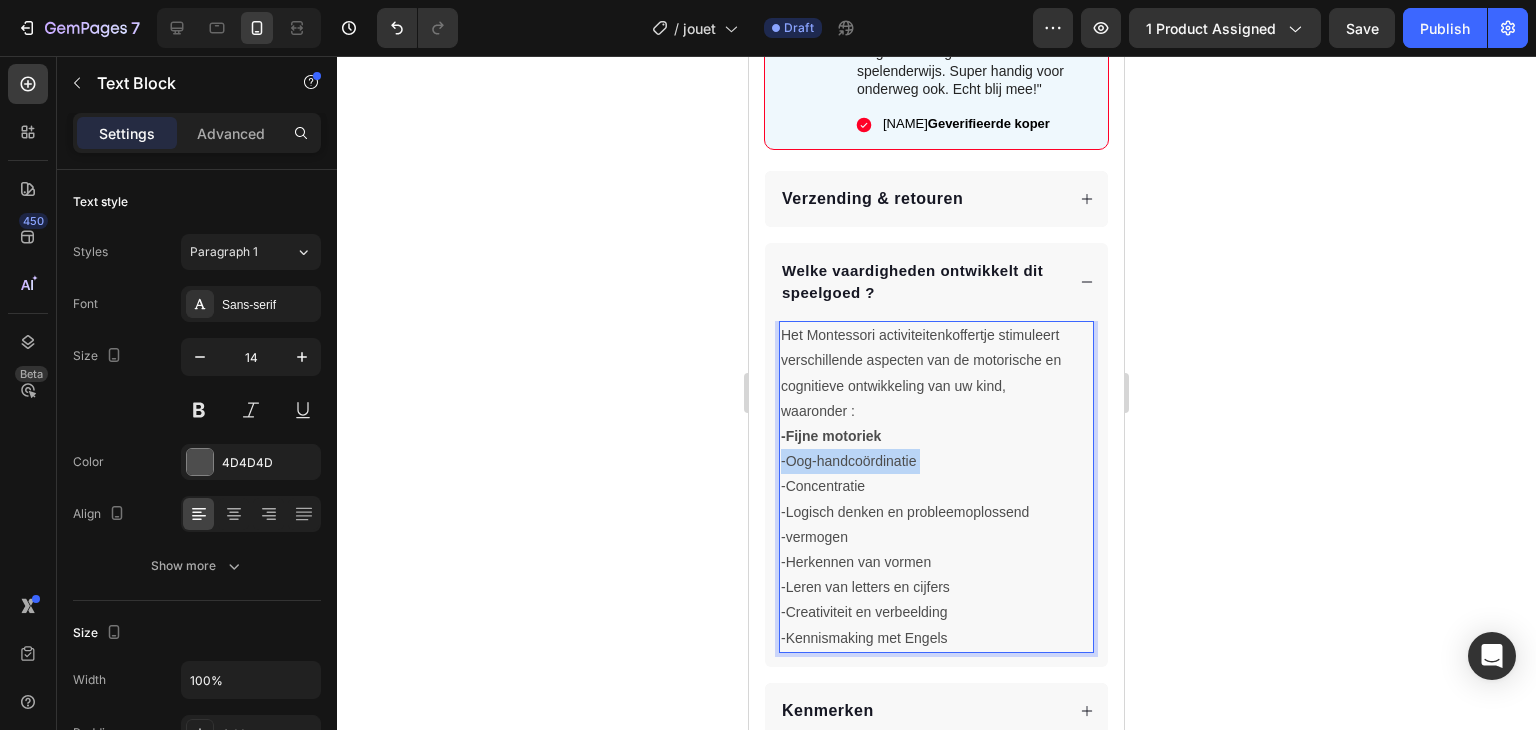 click on "-Oog-handcoördinatie" at bounding box center [936, 461] 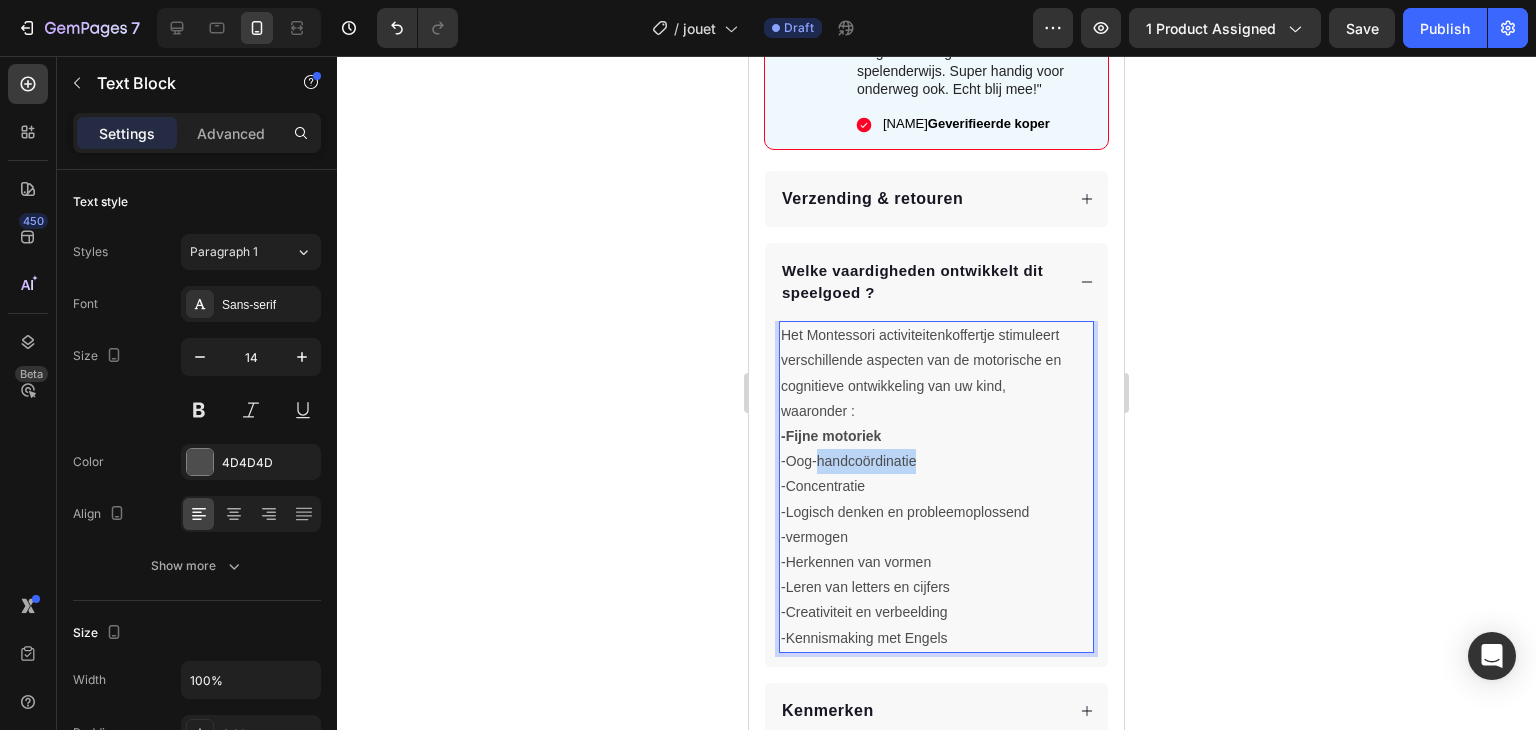 click on "-Oog-handcoördinatie" at bounding box center [936, 461] 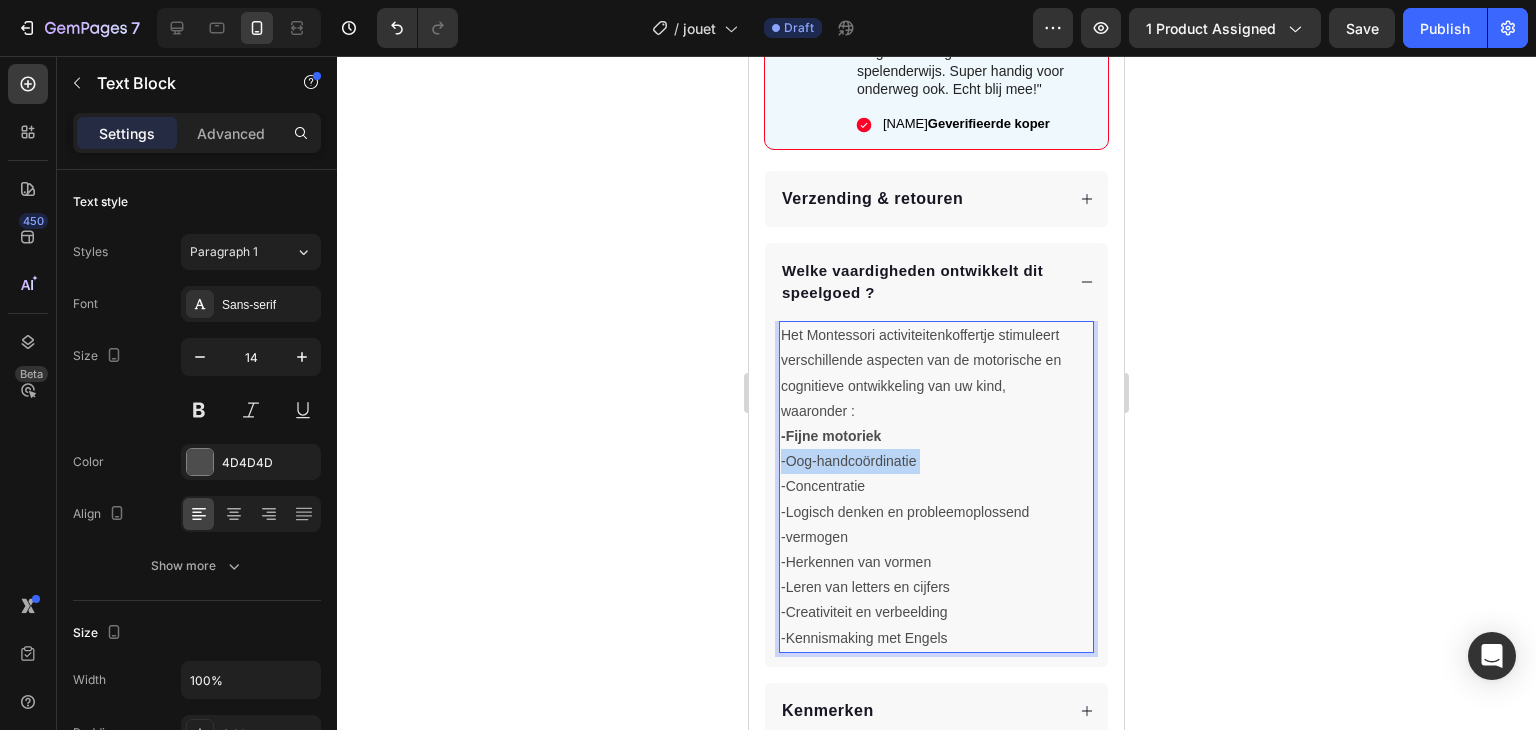 click on "-Oog-handcoördinatie" at bounding box center [936, 461] 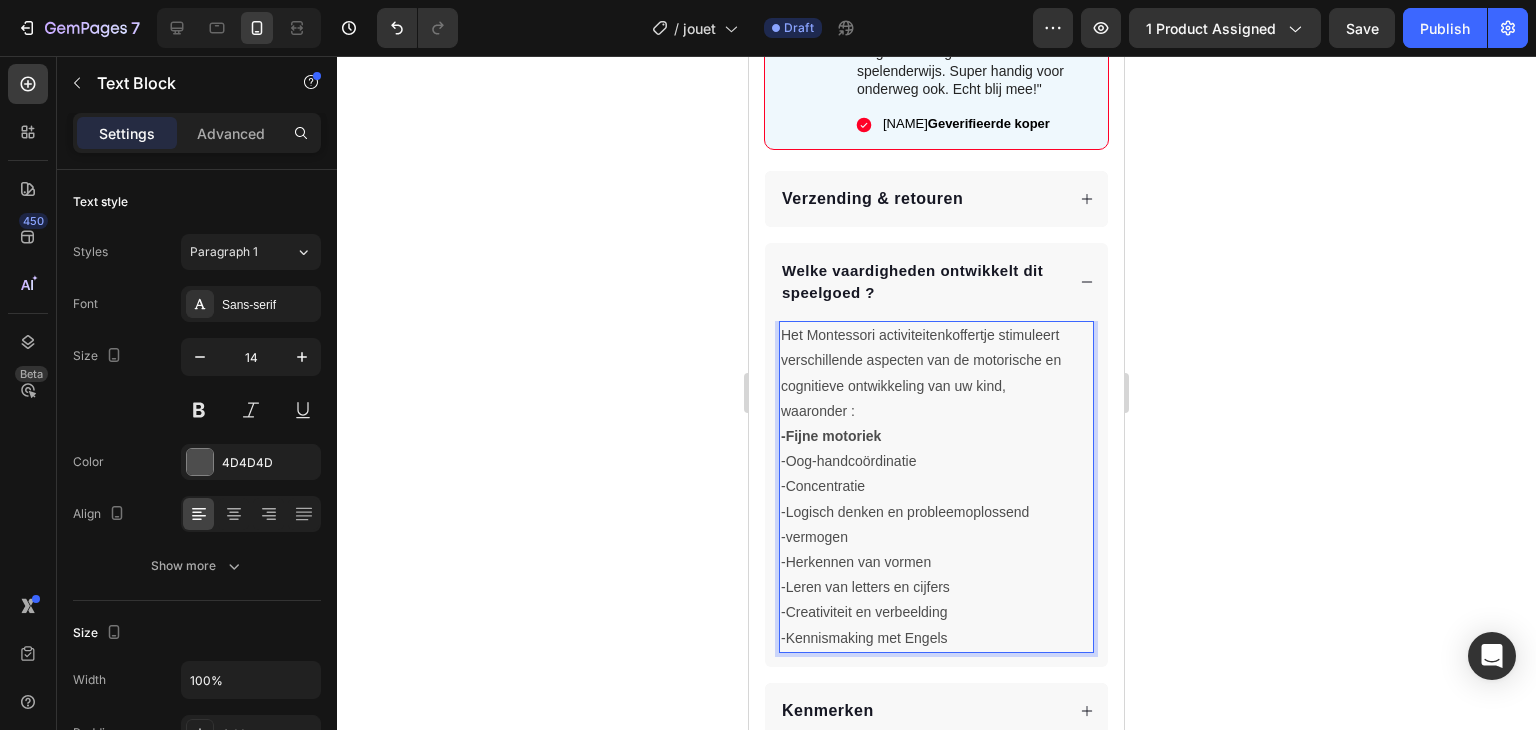 drag, startPoint x: 868, startPoint y: 440, endPoint x: 816, endPoint y: 441, distance: 52.009613 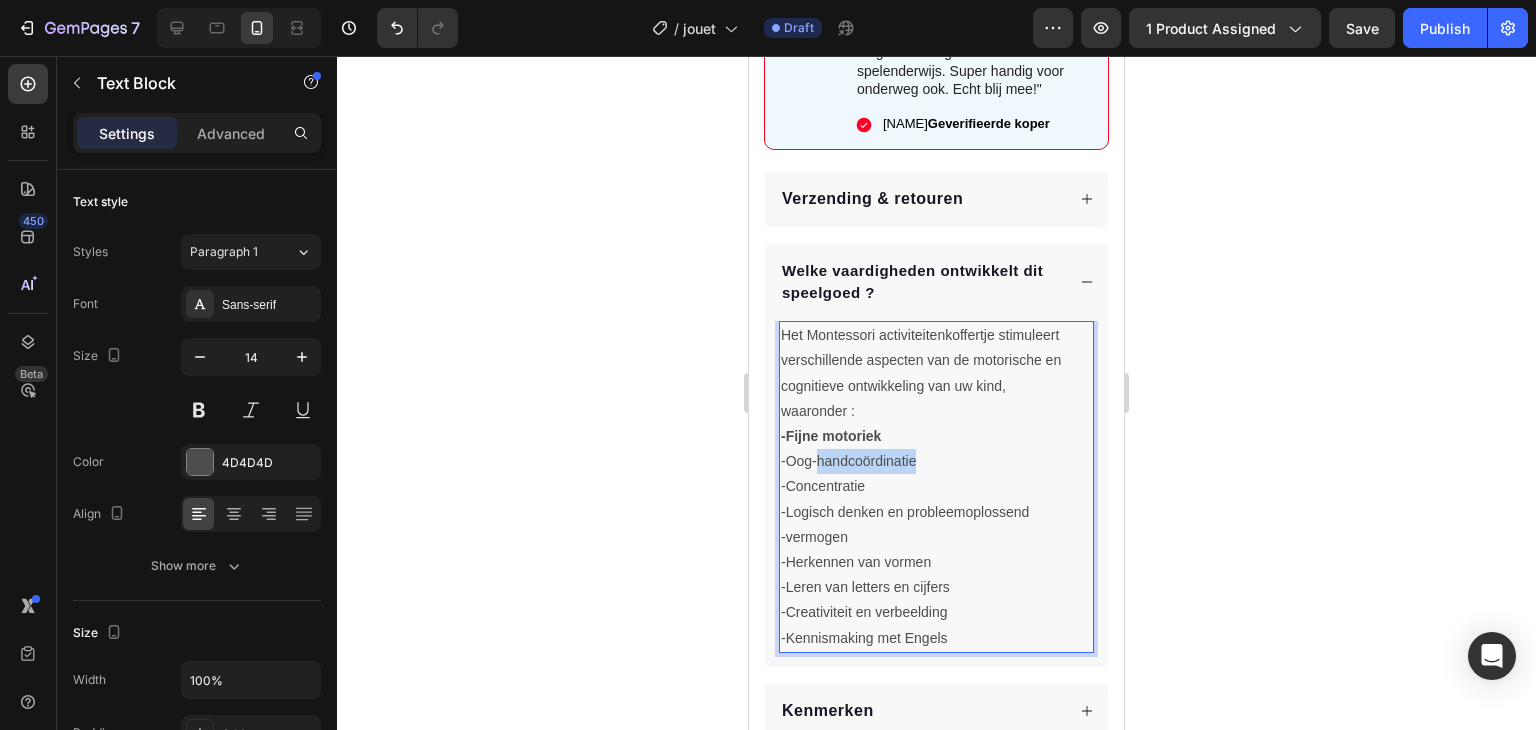 click on "-Oog-handcoördinatie" at bounding box center [936, 461] 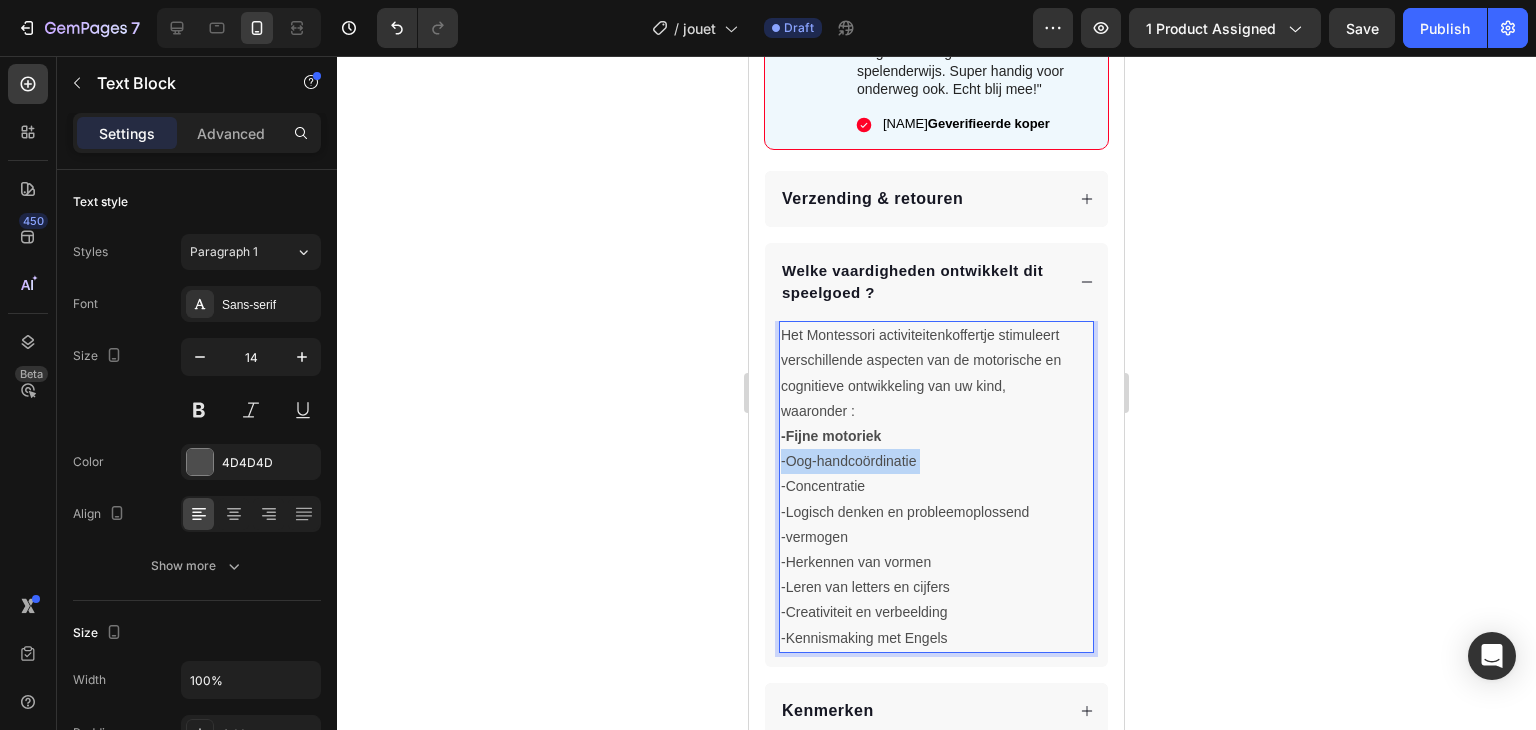 click on "-Oog-handcoördinatie" at bounding box center (936, 461) 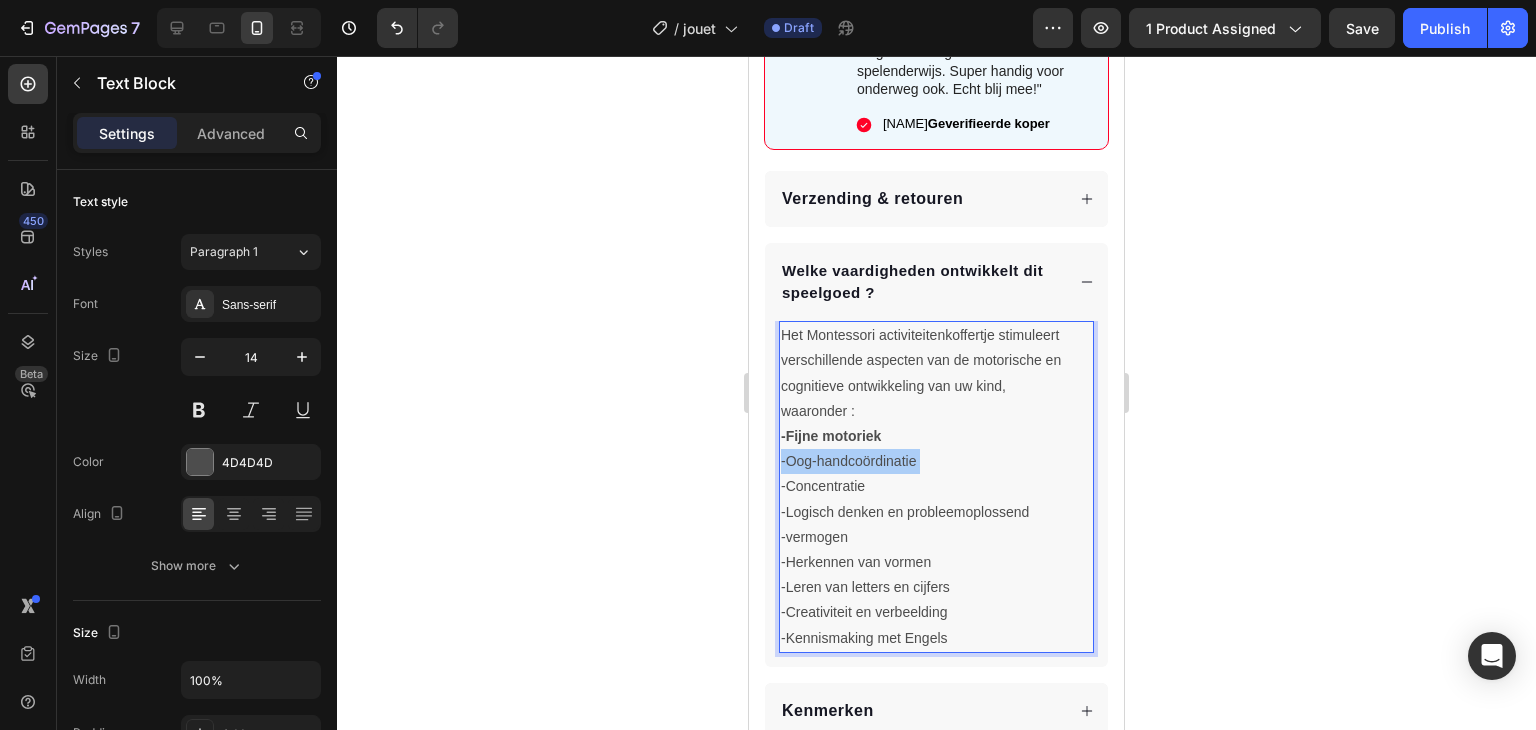 drag, startPoint x: 93, startPoint y: 387, endPoint x: 713, endPoint y: 433, distance: 621.7041 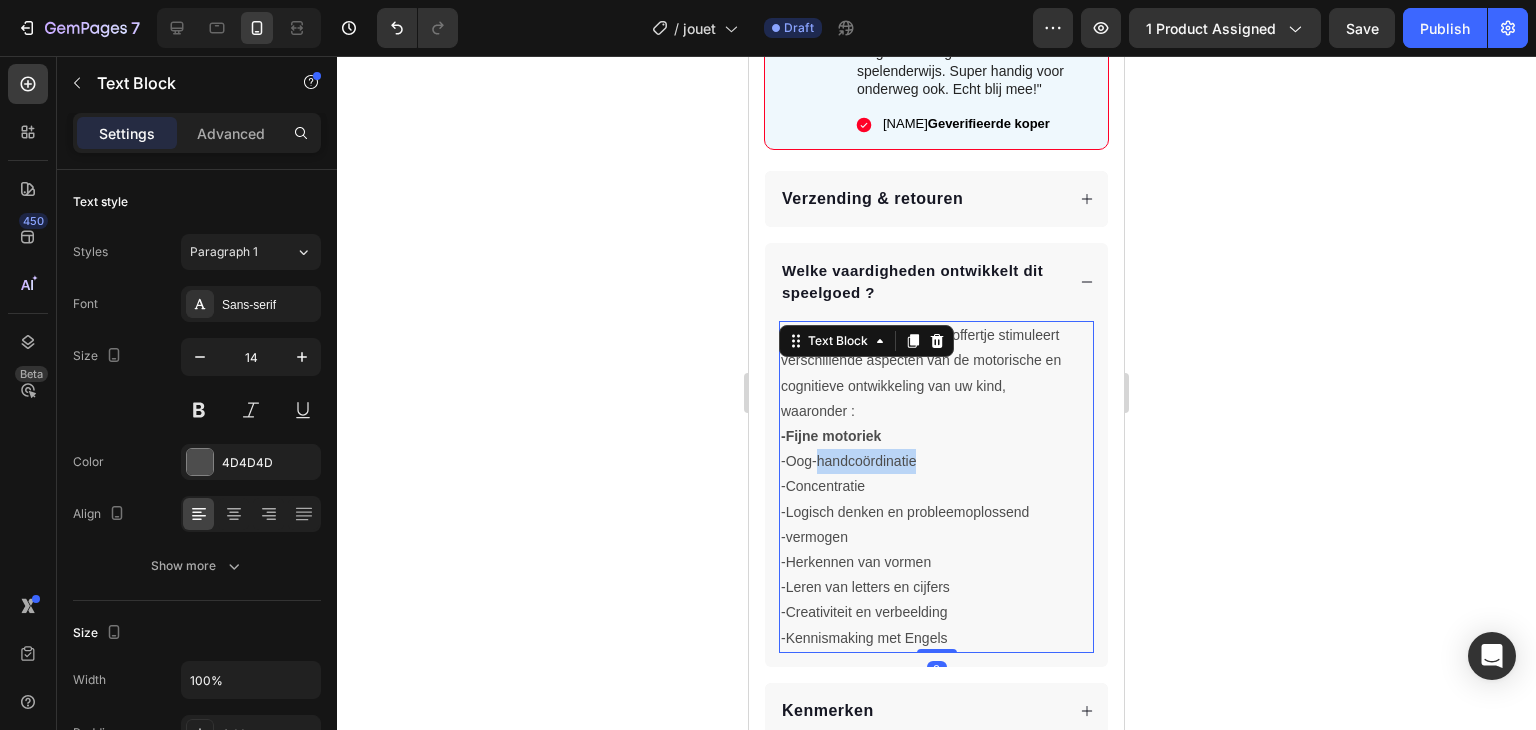click on "-Oog-handcoördinatie" at bounding box center (936, 461) 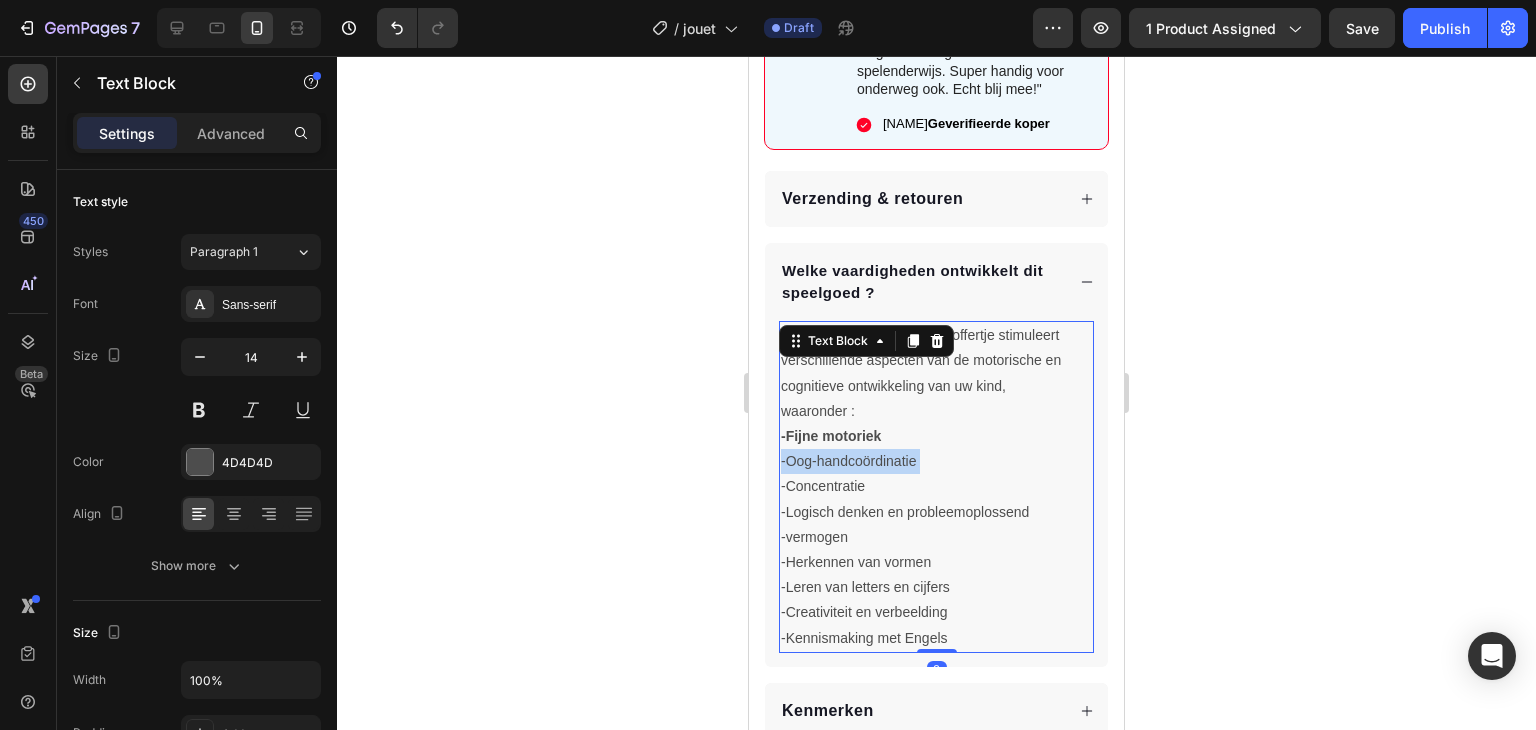 click on "-Oog-handcoördinatie" at bounding box center (936, 461) 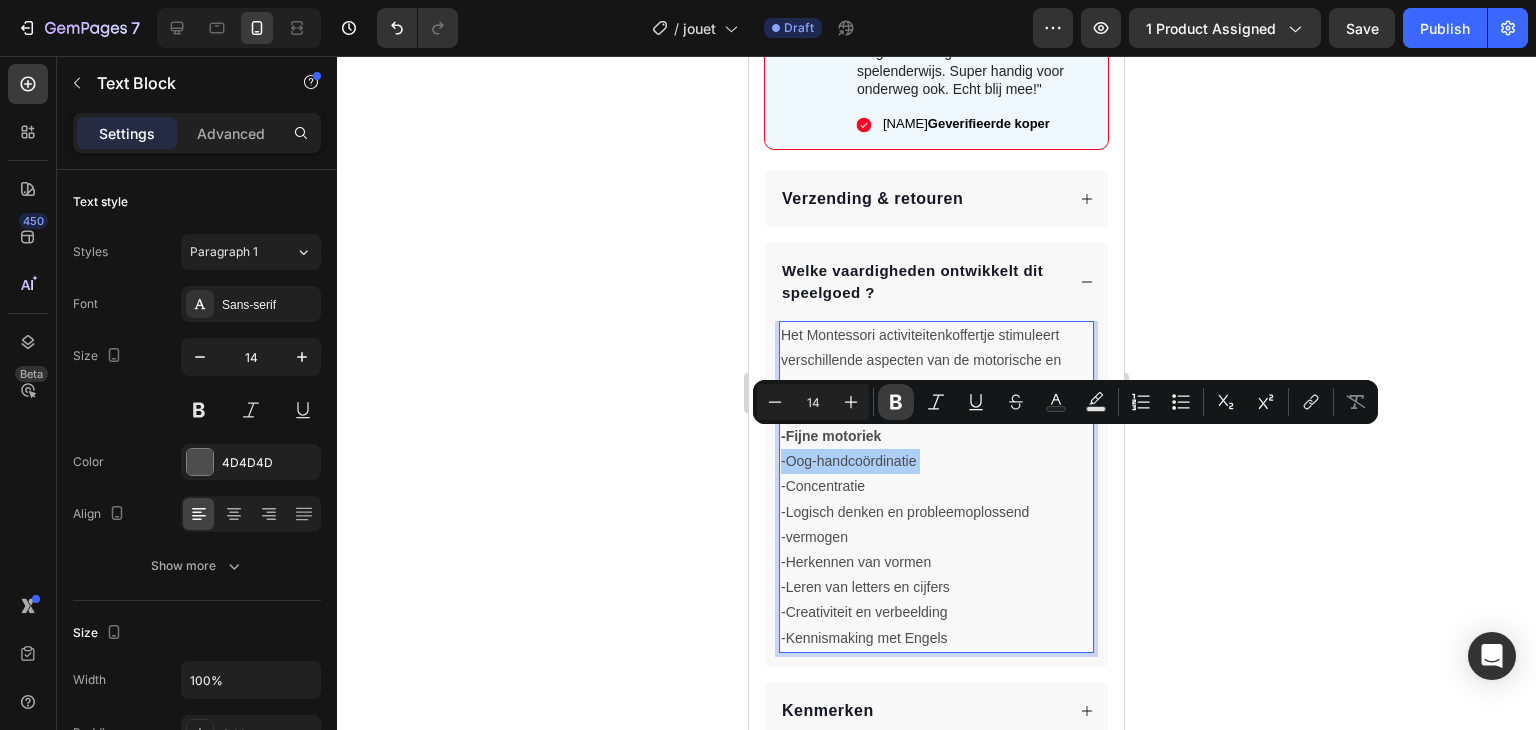 click 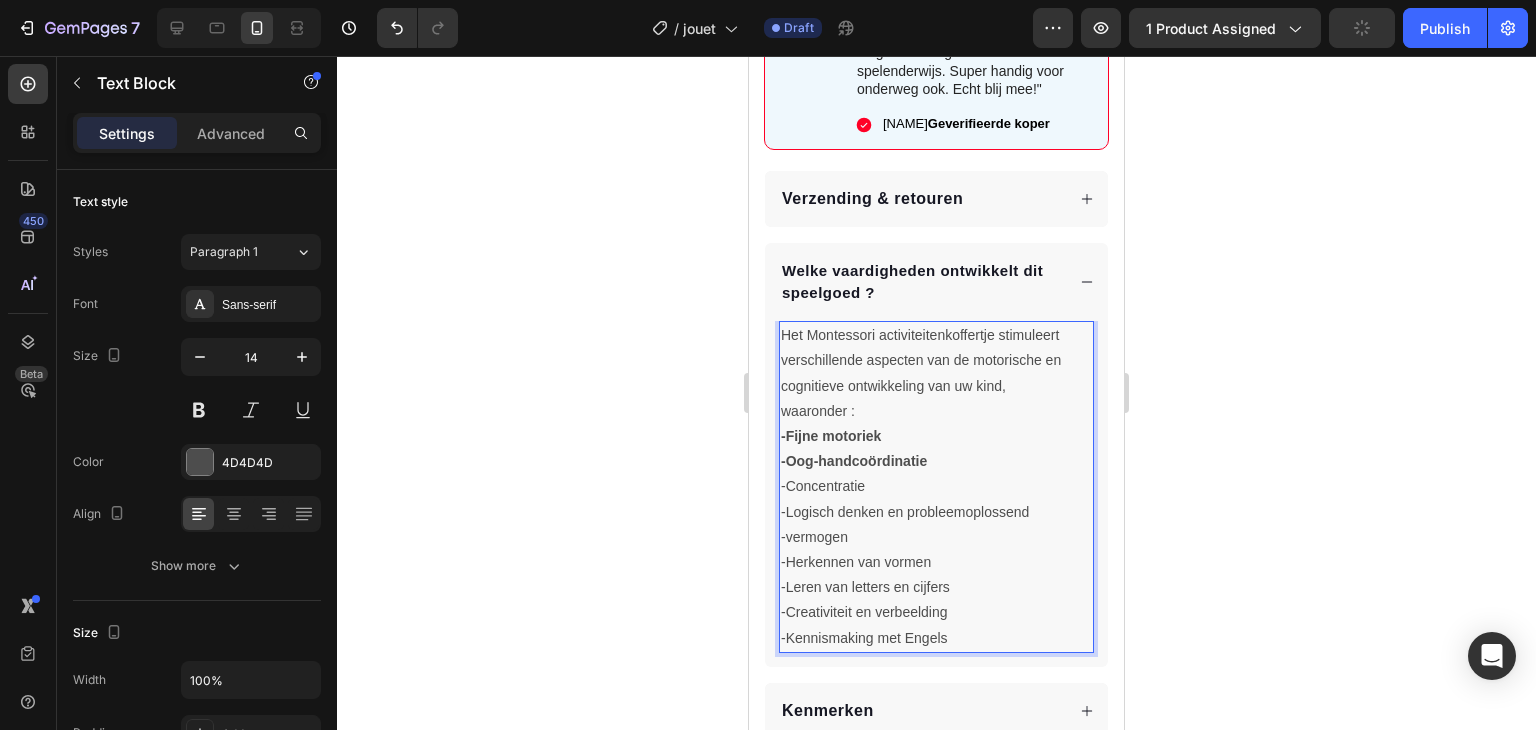 click on "-Concentratie" at bounding box center (936, 486) 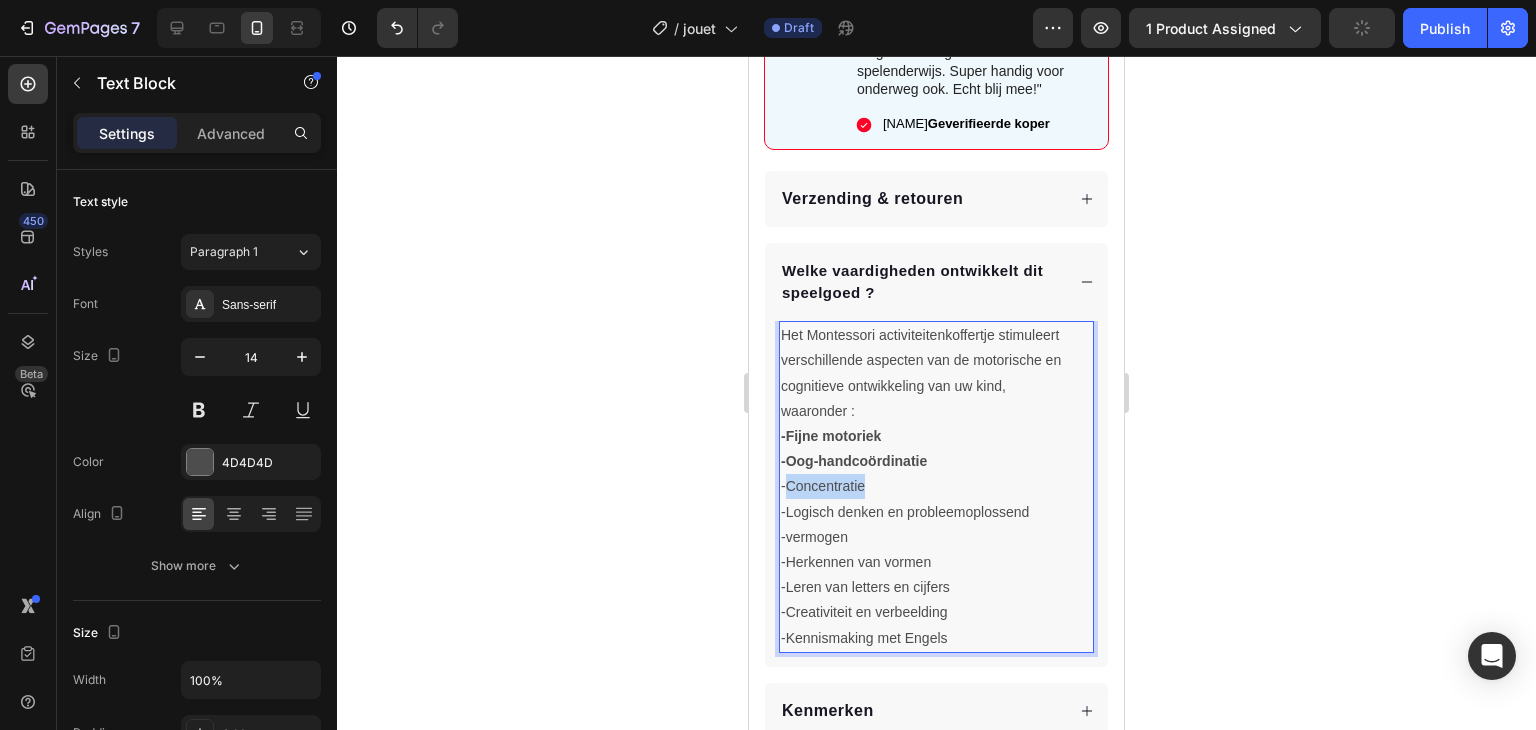 click on "-Concentratie" at bounding box center (936, 486) 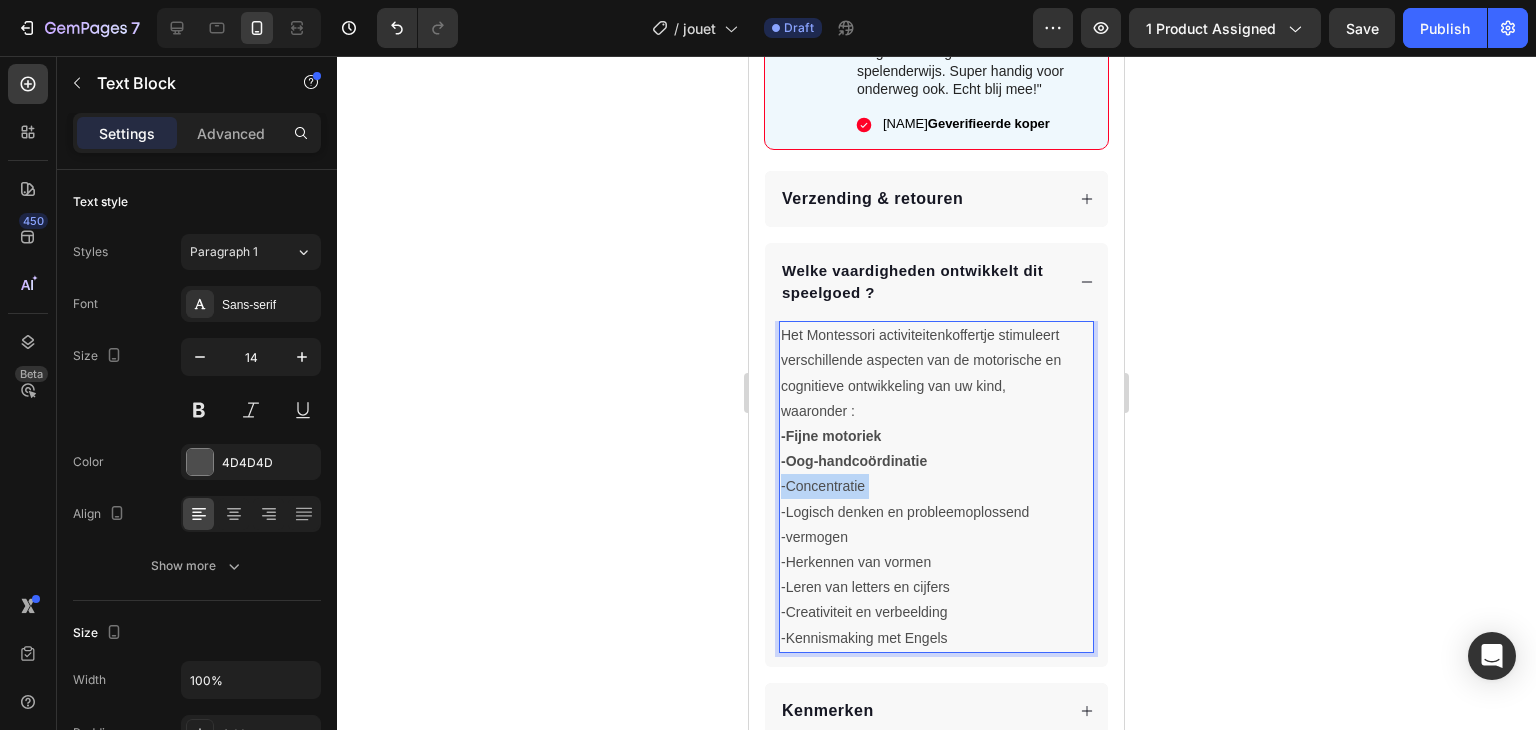click on "-Concentratie" at bounding box center [936, 486] 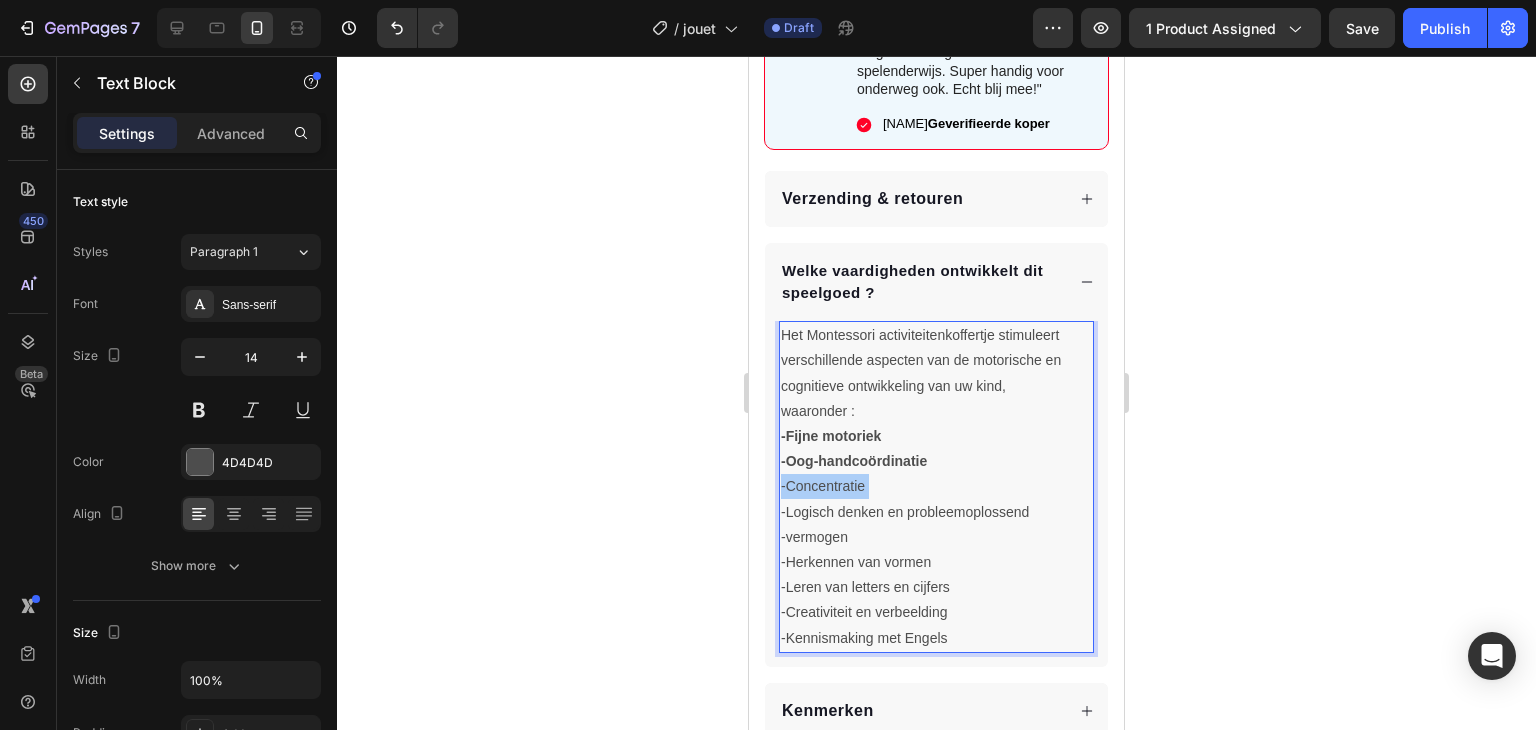 drag, startPoint x: 89, startPoint y: 410, endPoint x: 686, endPoint y: 452, distance: 598.4756 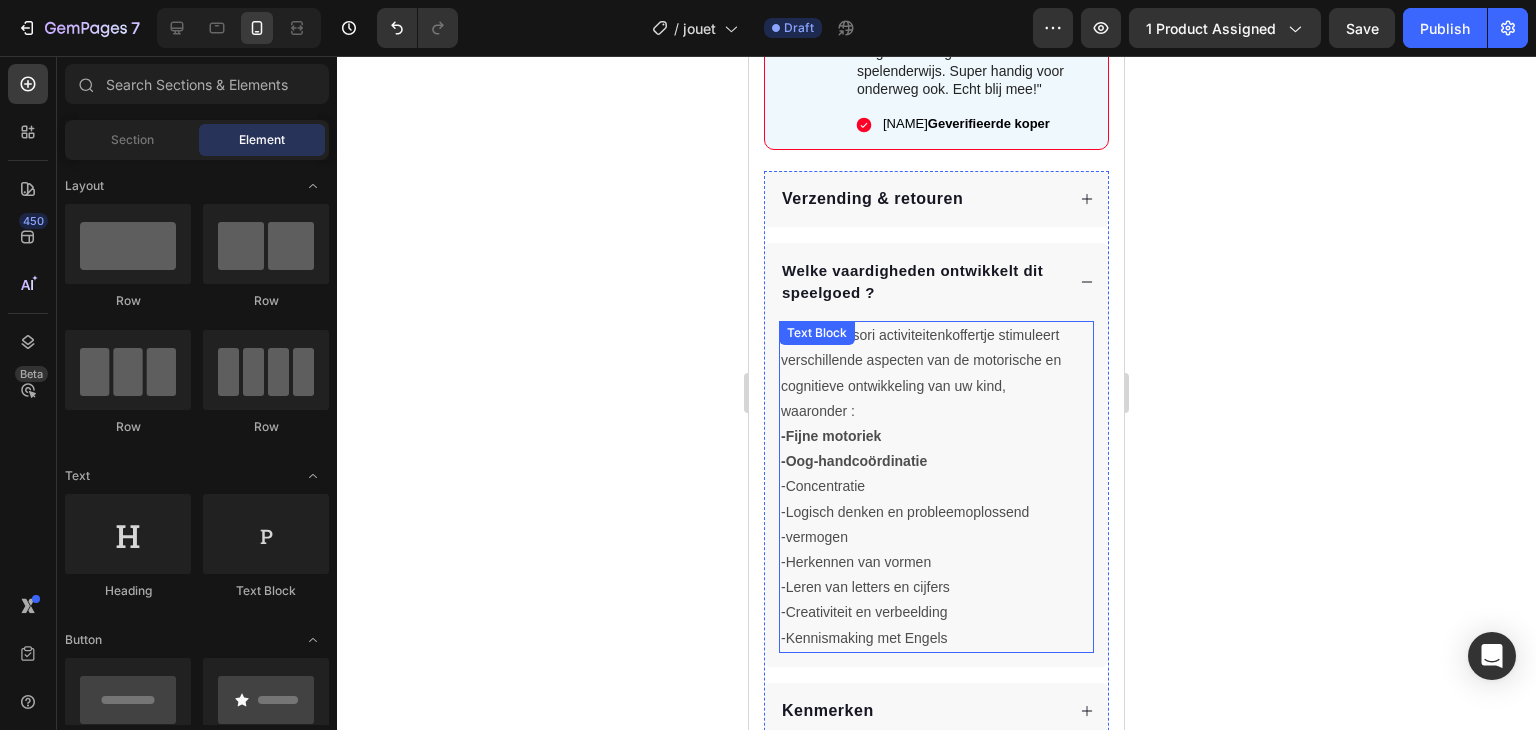 click on "-Concentratie" at bounding box center (936, 486) 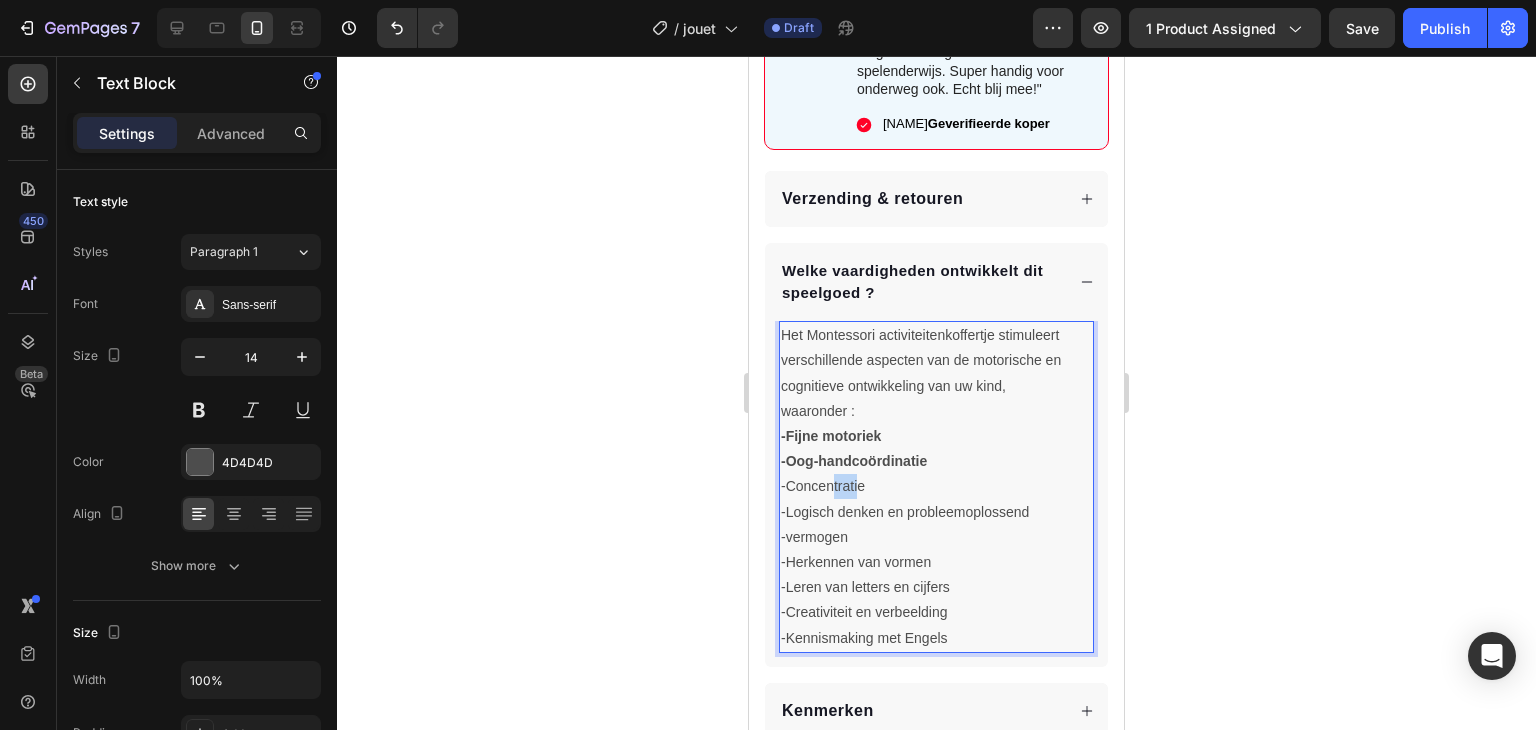drag, startPoint x: 856, startPoint y: 468, endPoint x: 833, endPoint y: 467, distance: 23.021729 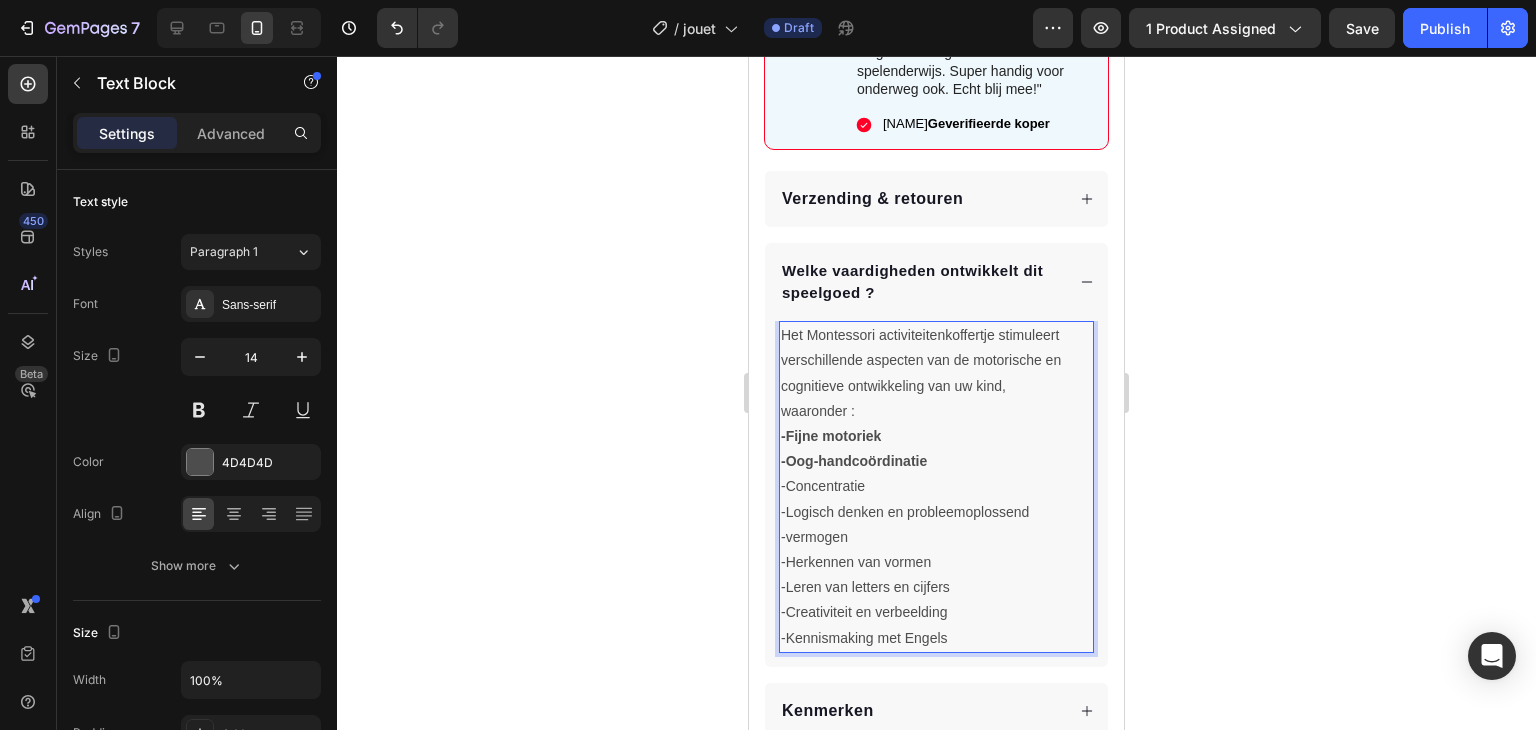 click on "-Concentratie" at bounding box center [936, 486] 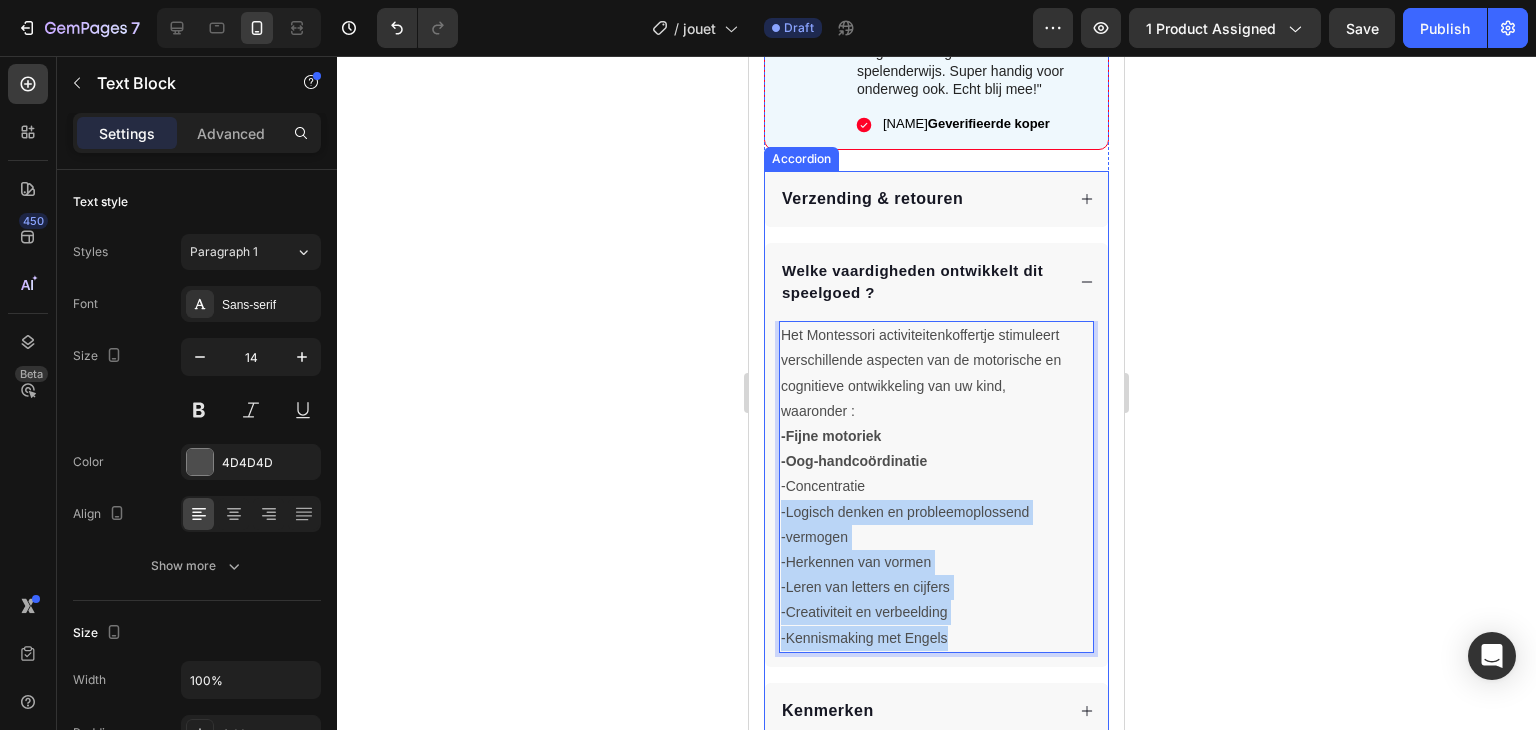 drag, startPoint x: 880, startPoint y: 466, endPoint x: 957, endPoint y: 640, distance: 190.27611 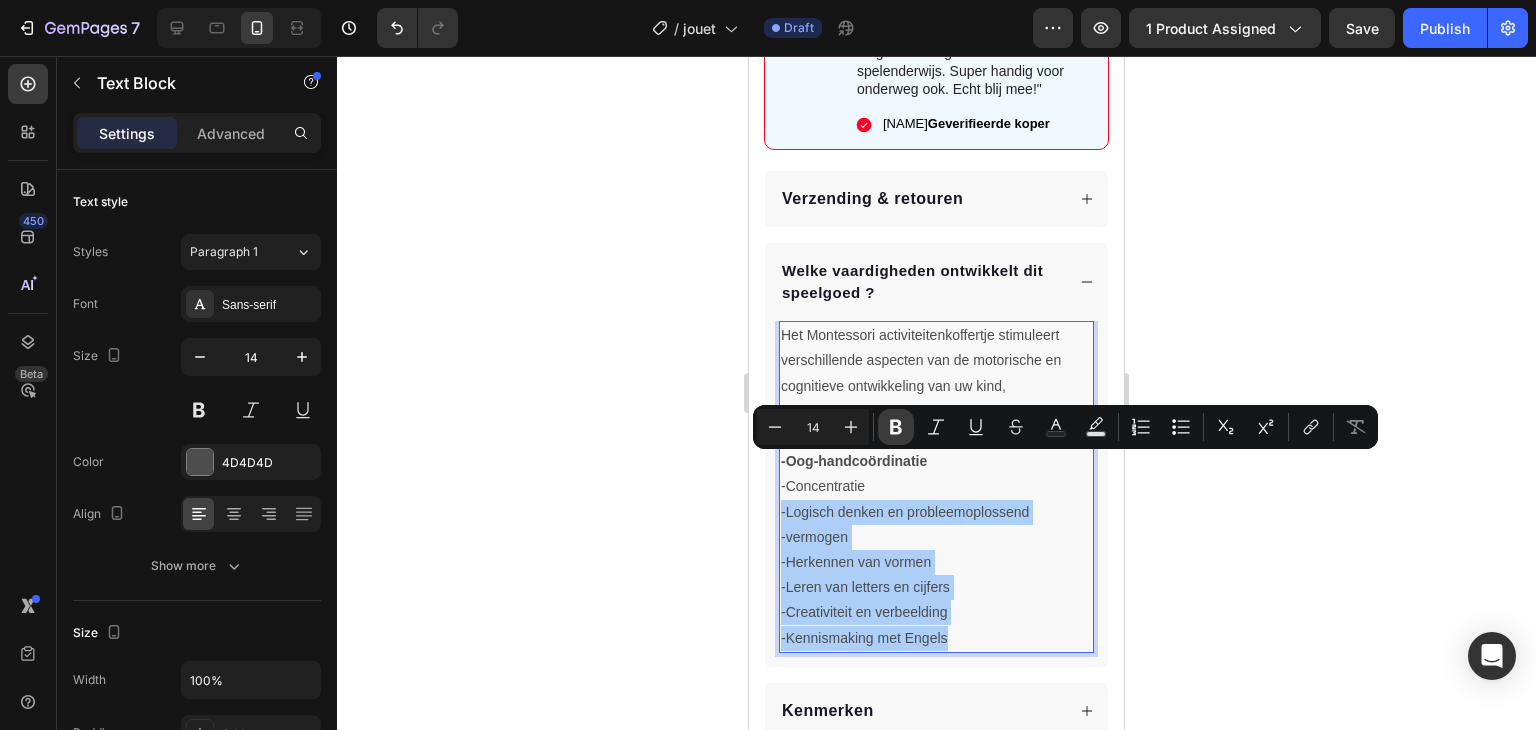 click 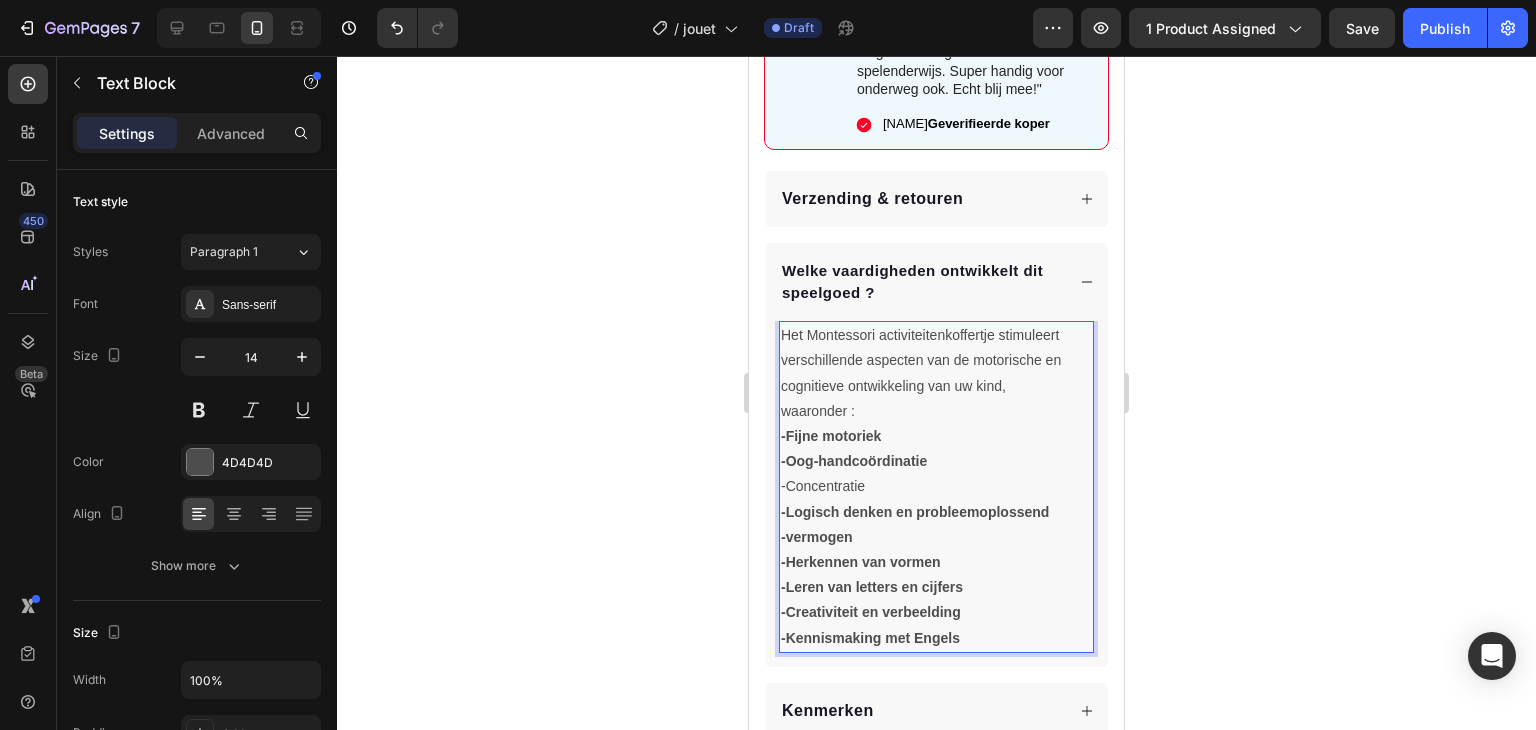 click 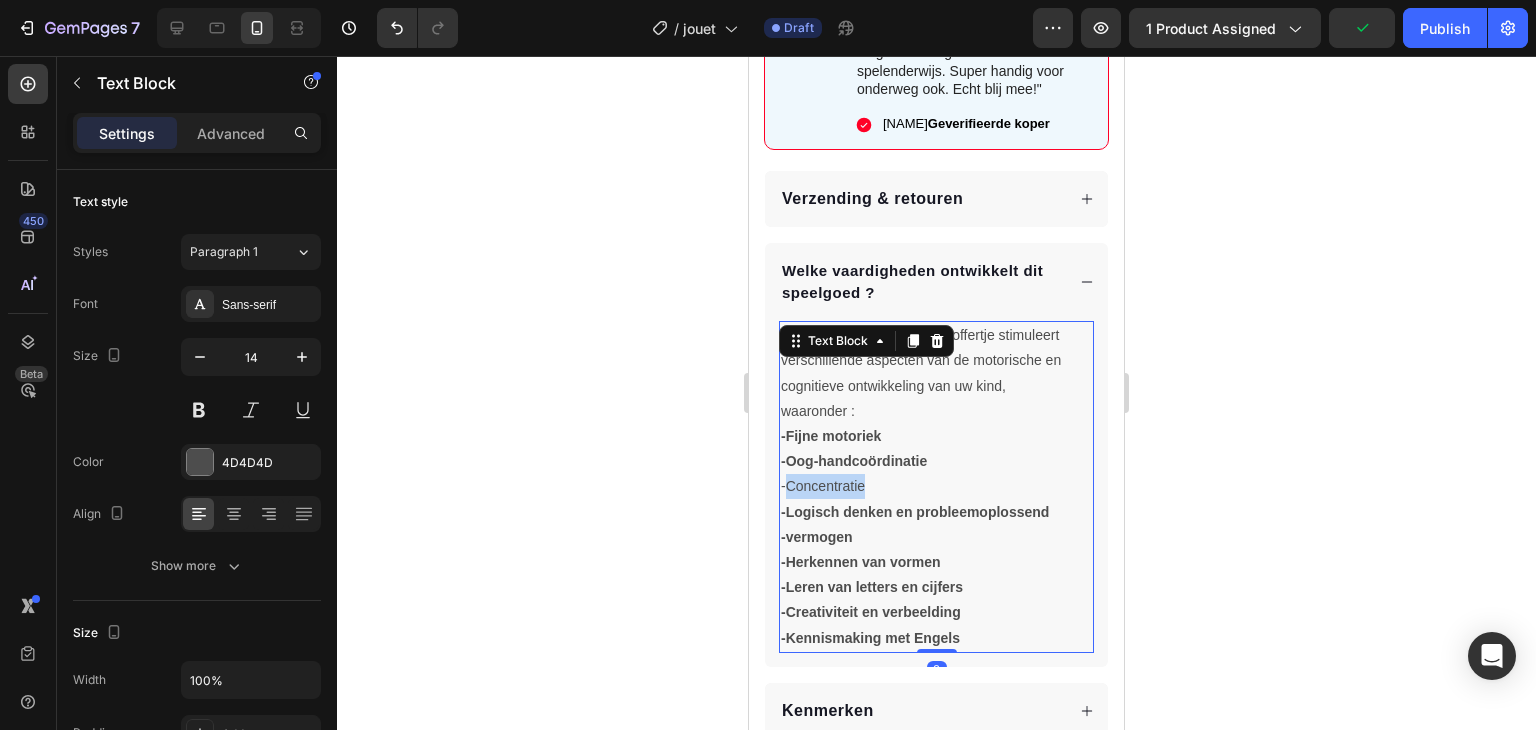 click on "-Concentratie" at bounding box center [936, 486] 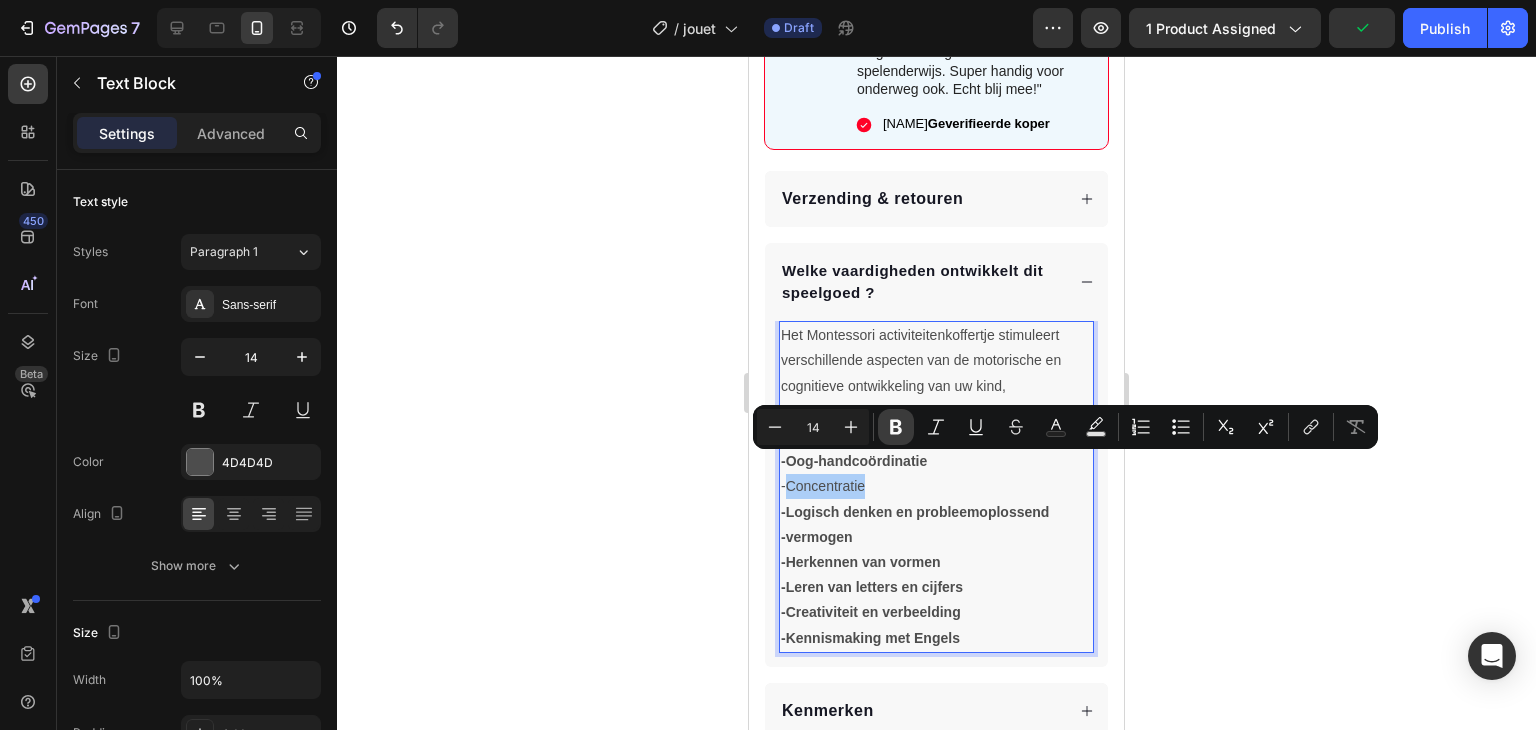 click 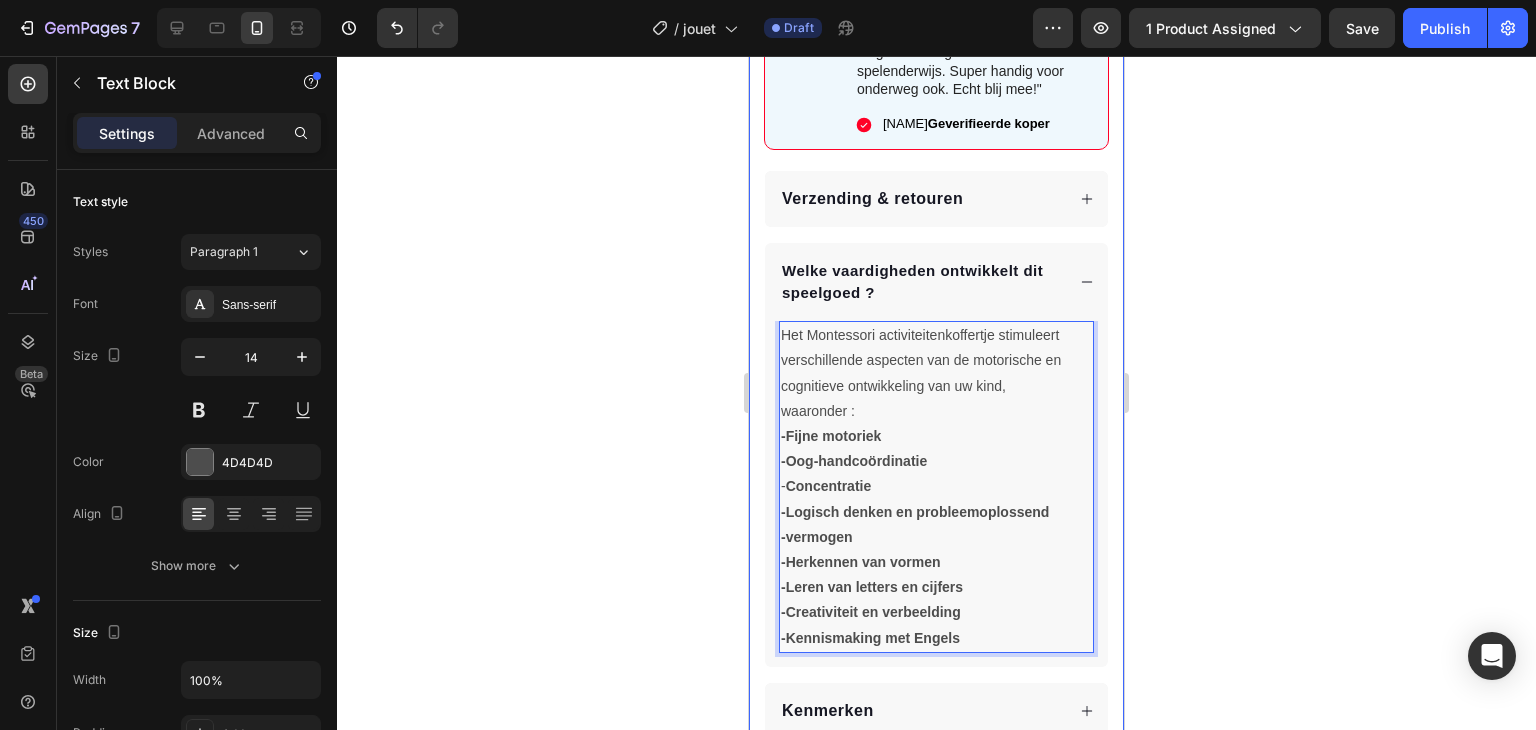 click 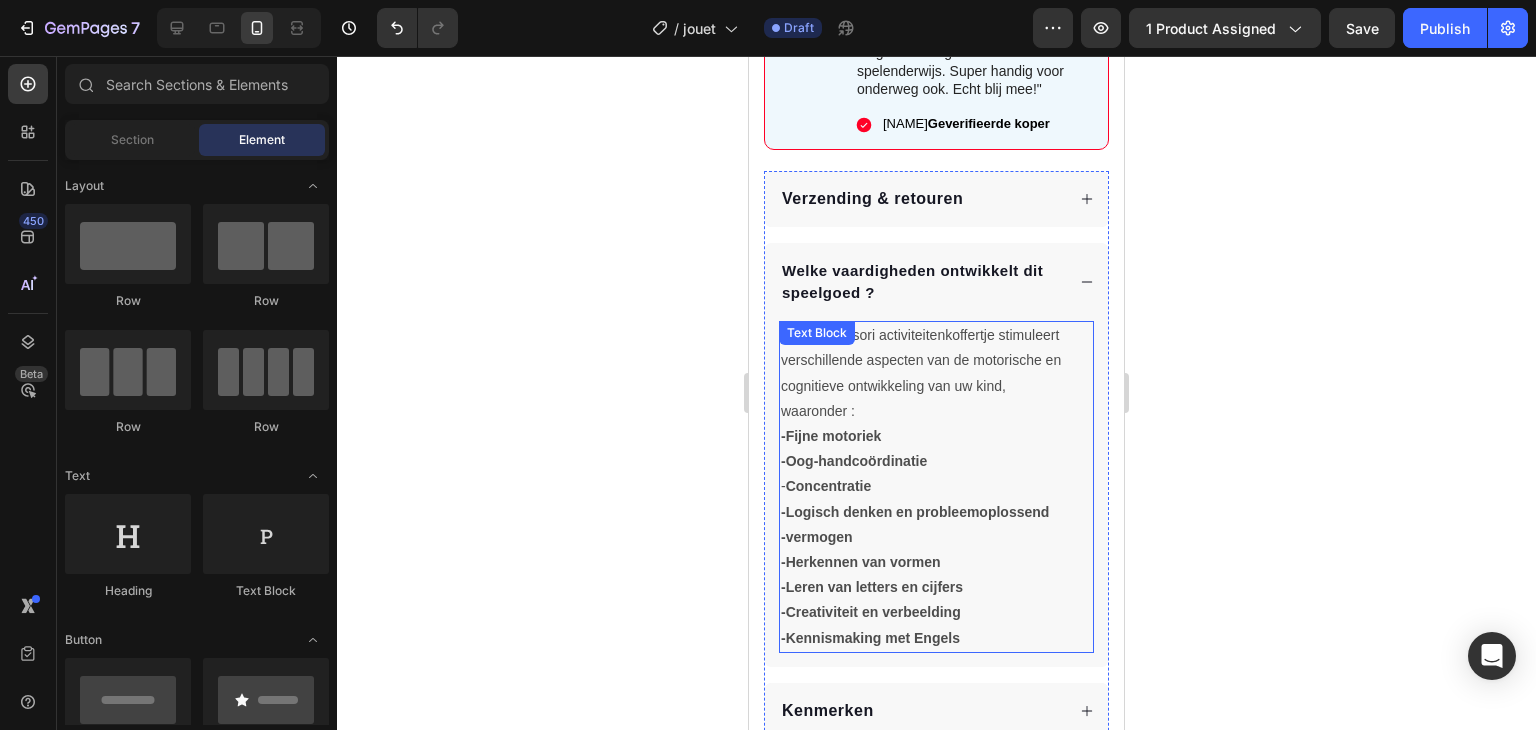 click on "Concentratie" at bounding box center [829, 486] 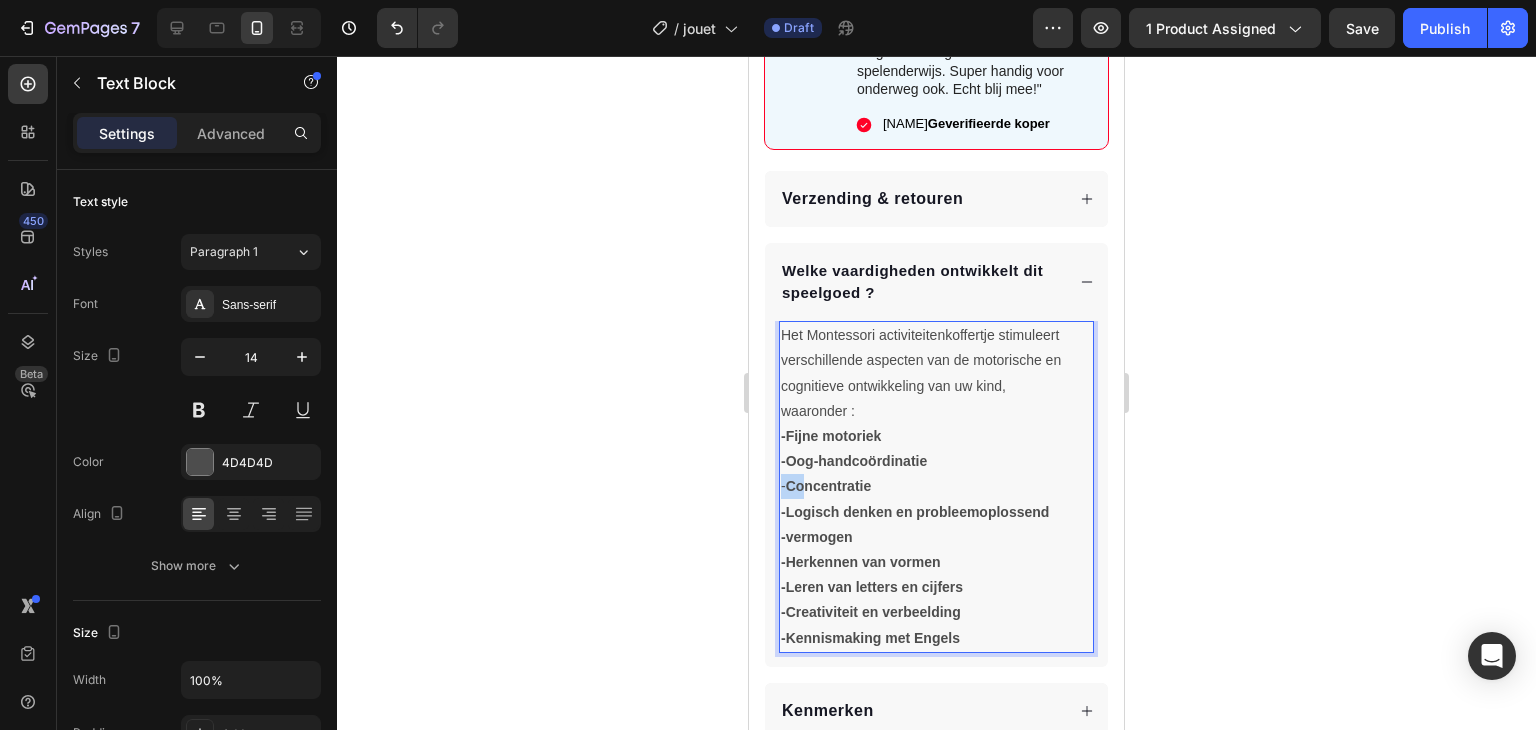 drag, startPoint x: 780, startPoint y: 462, endPoint x: 807, endPoint y: 462, distance: 27 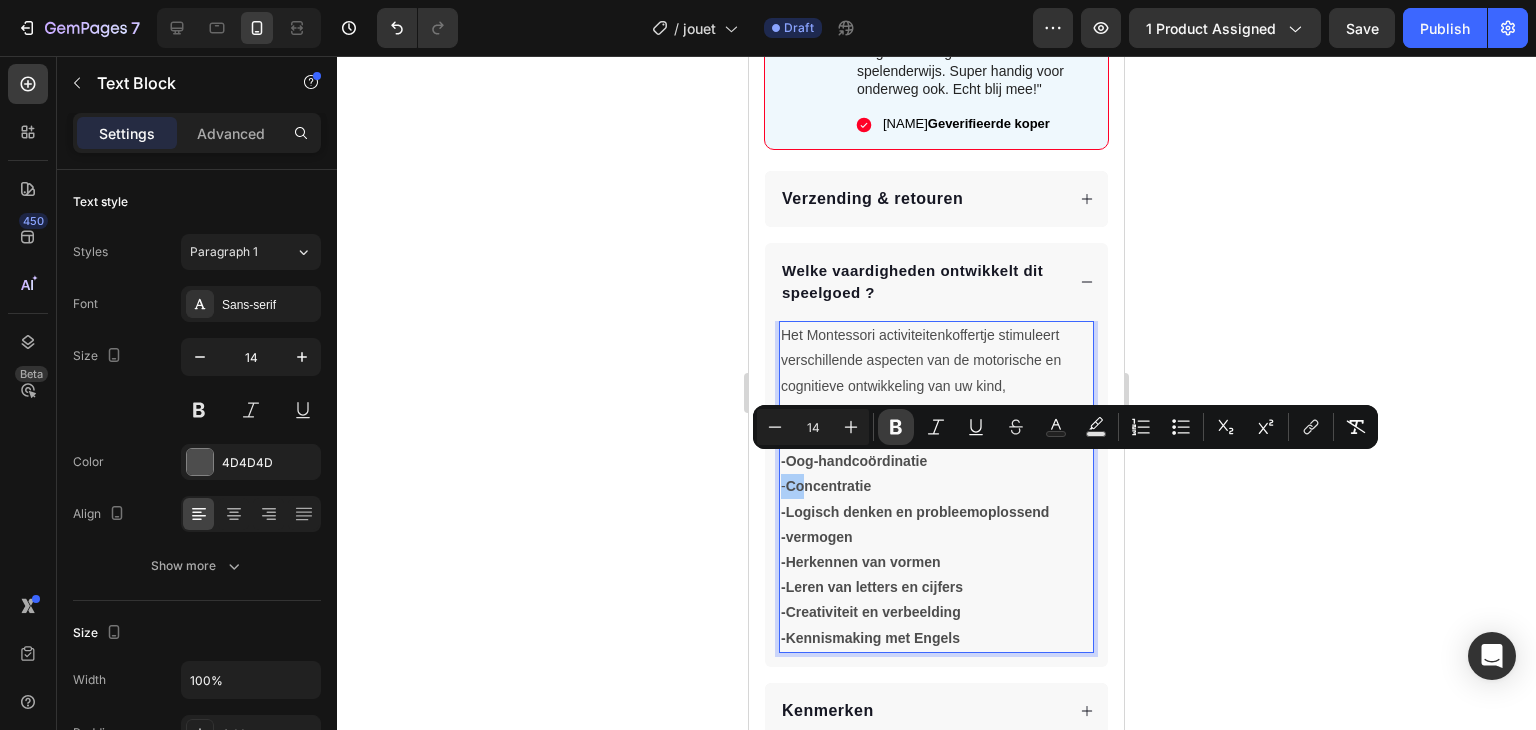 click 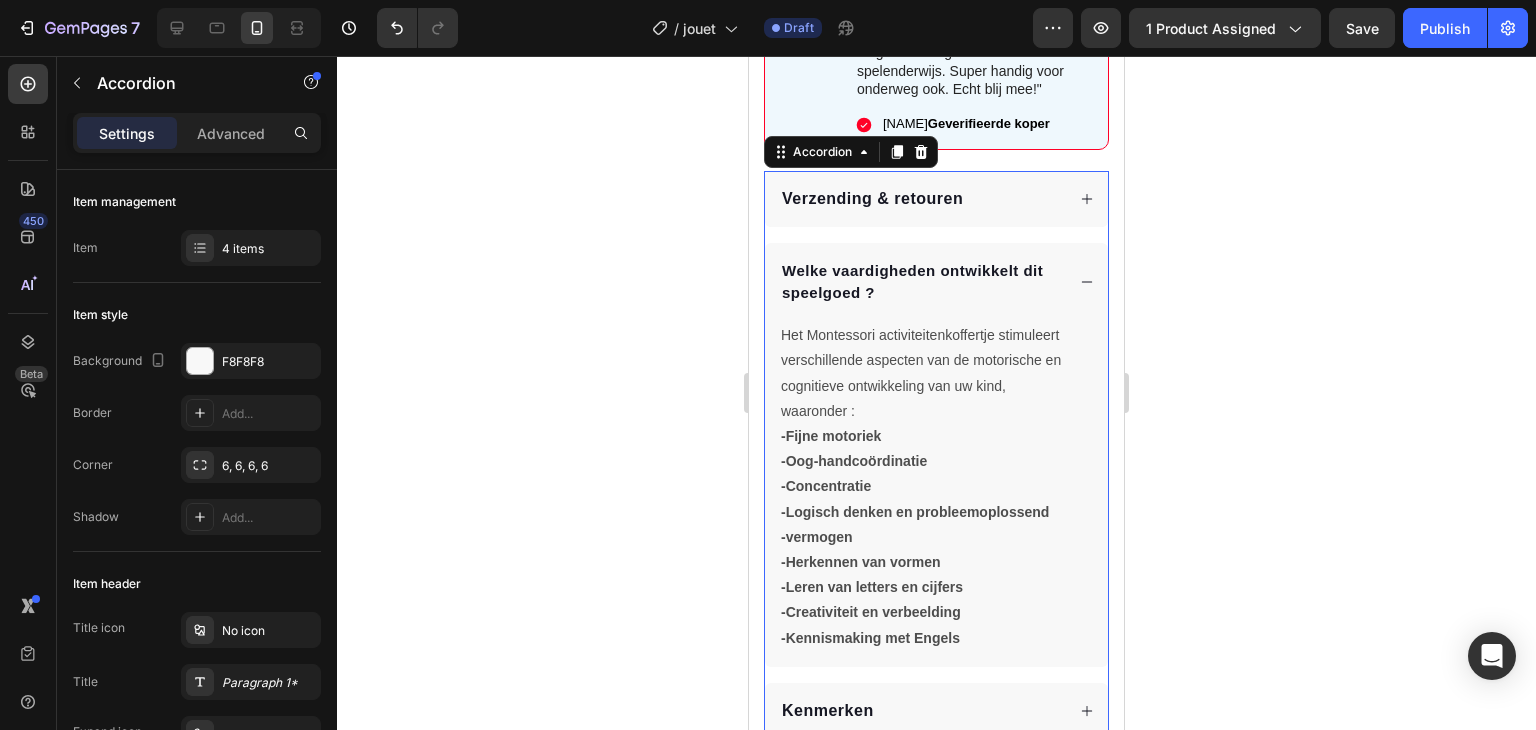 click on "Kenmerken" at bounding box center [936, 711] 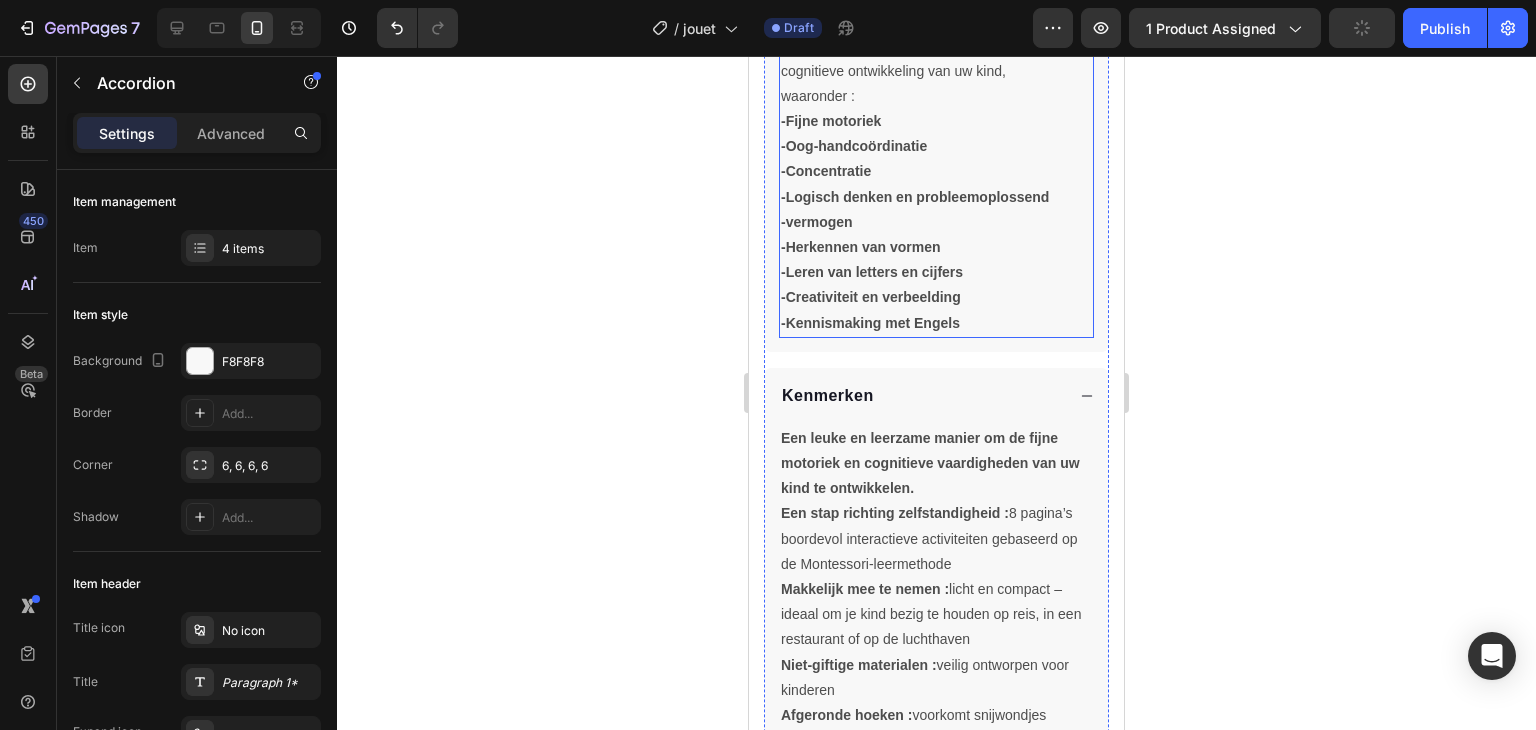 scroll, scrollTop: 1515, scrollLeft: 0, axis: vertical 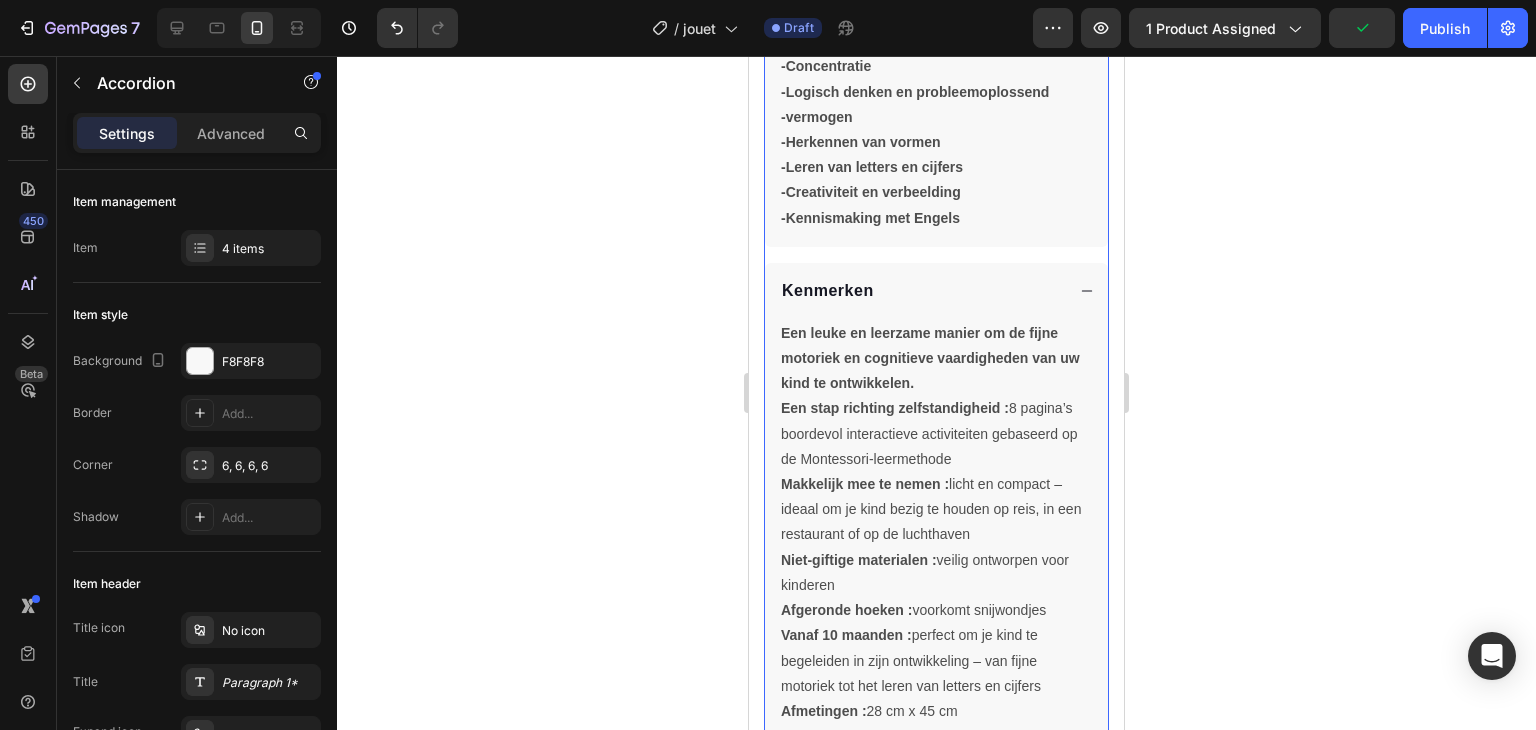 click on "Kenmerken" at bounding box center [921, 291] 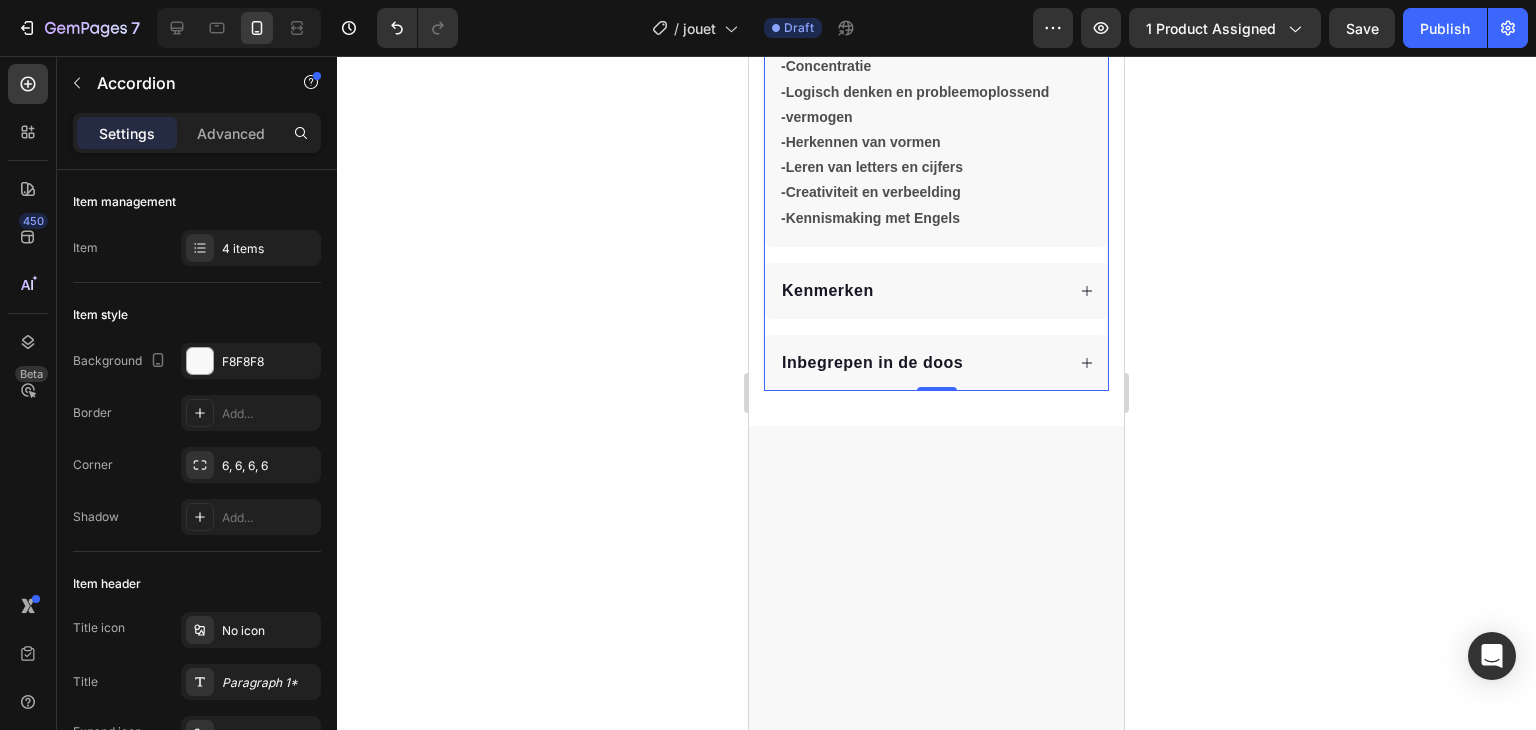 click on "Inbegrepen in de doos" at bounding box center [921, 363] 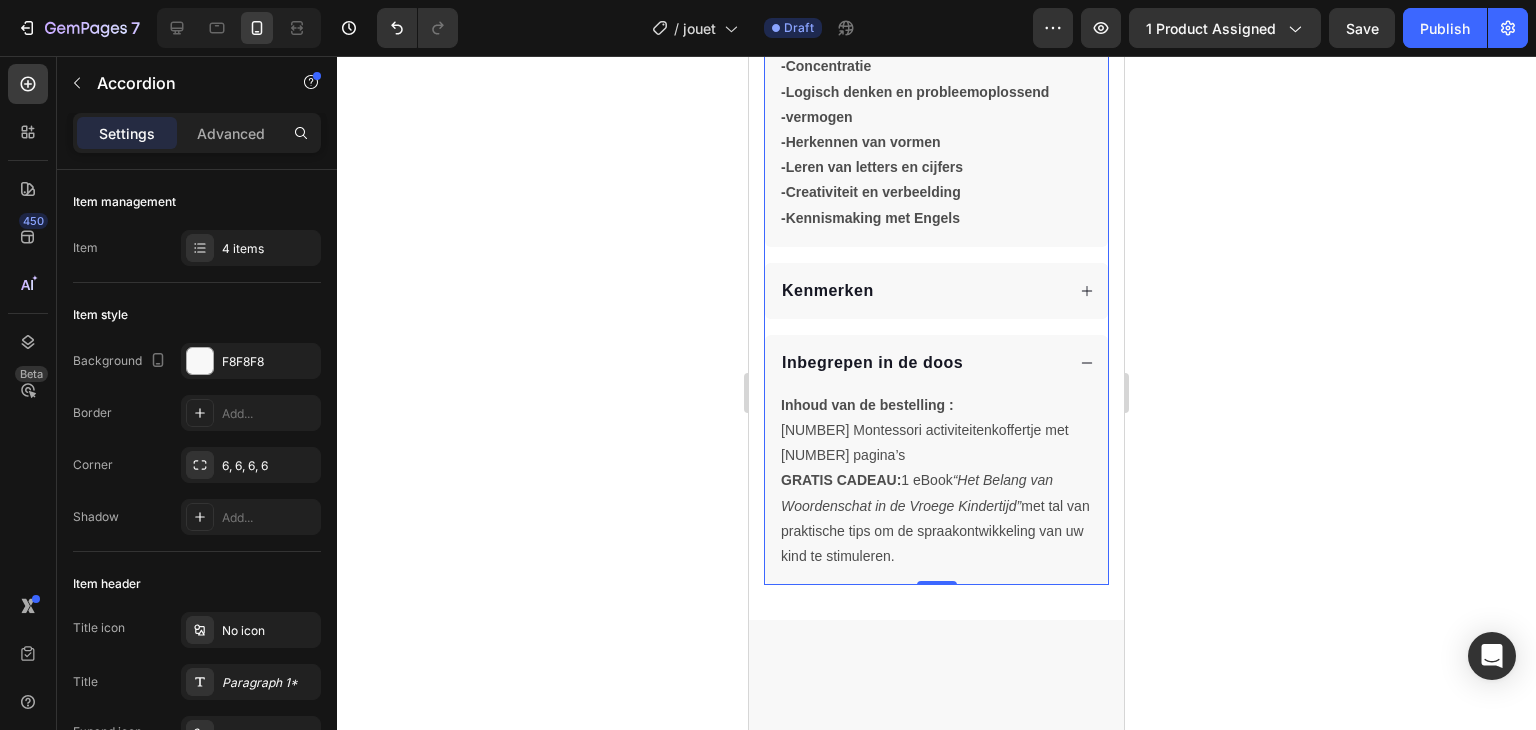 click on "Inbegrepen in de doos" at bounding box center [921, 363] 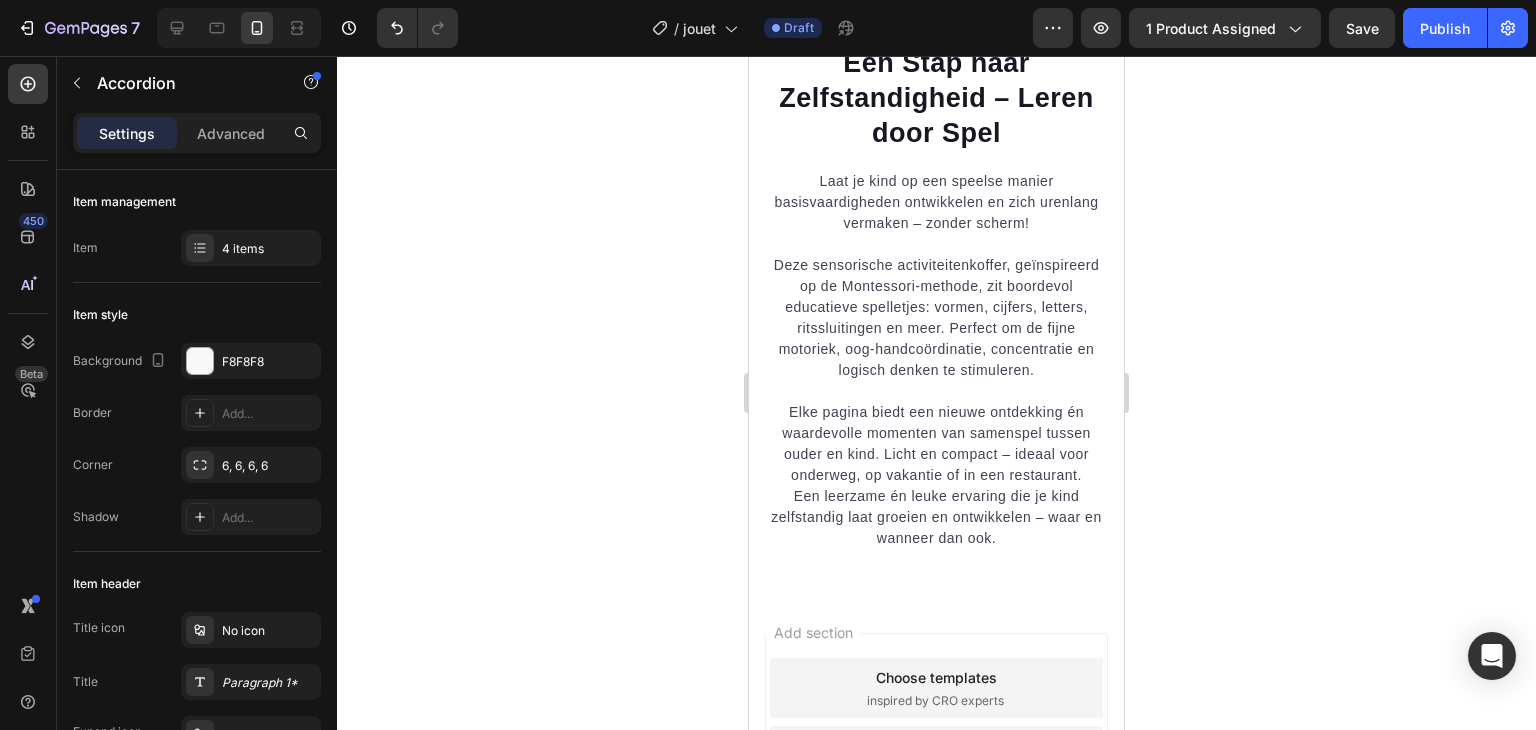 scroll, scrollTop: 2272, scrollLeft: 0, axis: vertical 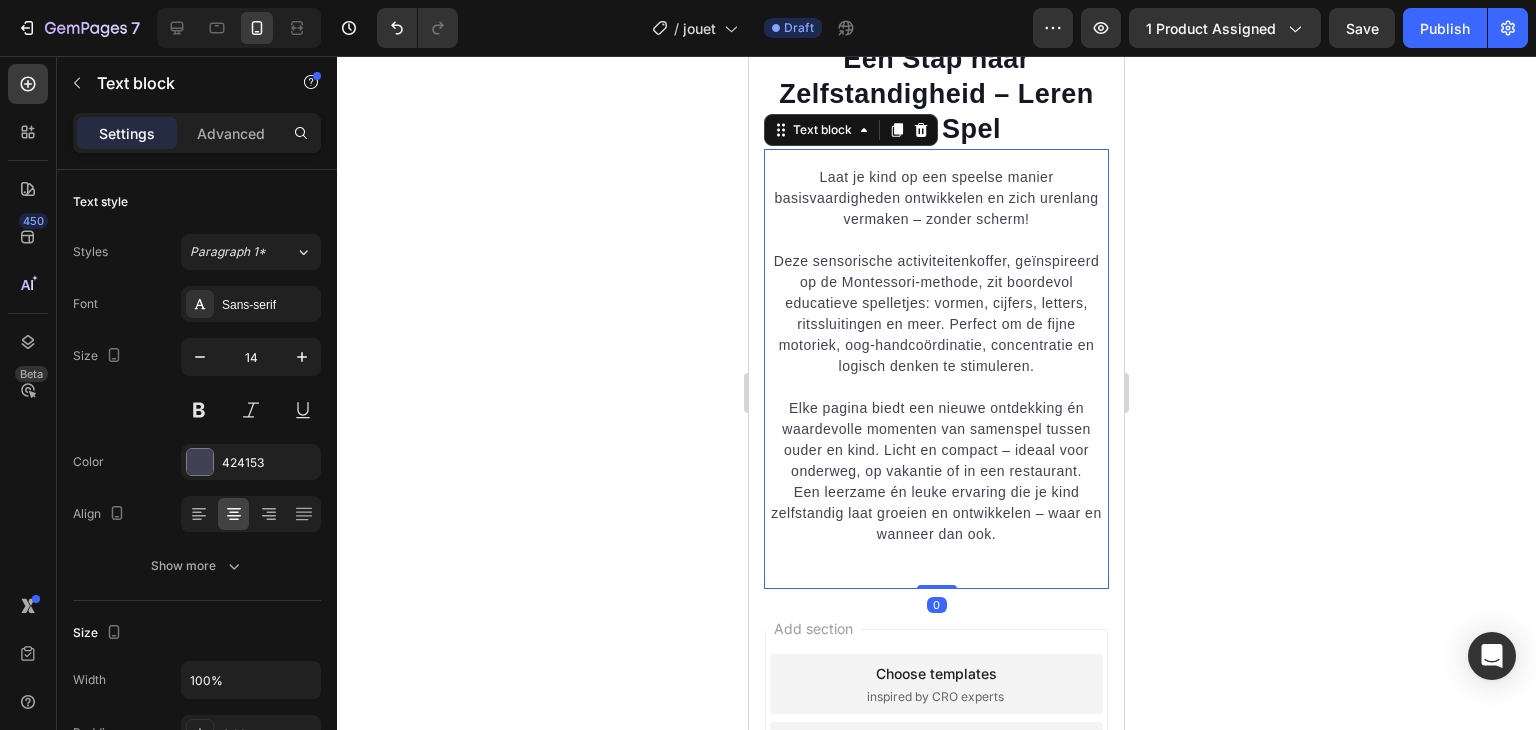 click on "Elke pagina biedt een nieuwe ontdekking én waardevolle momenten van samenspel tussen ouder en kind. Licht en compact – ideaal voor onderweg, op vakantie of in een restaurant. Een leerzame én leuke ervaring die je kind zelfstandig laat groeien en ontwikkelen – waar en wanneer dan ook." at bounding box center [936, 471] 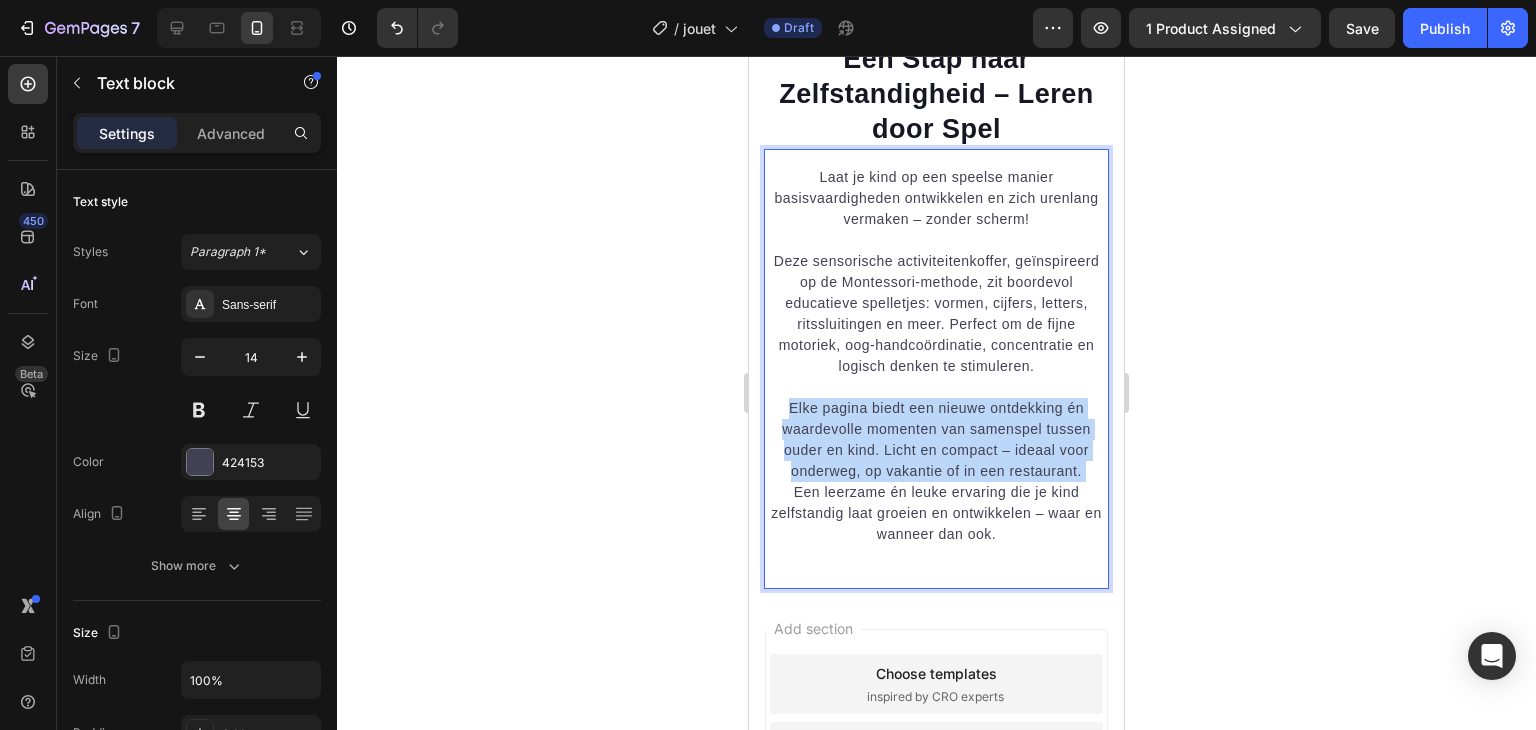 click on "Elke pagina biedt een nieuwe ontdekking én waardevolle momenten van samenspel tussen ouder en kind. Licht en compact – ideaal voor onderweg, op vakantie of in een restaurant. Een leerzame én leuke ervaring die je kind zelfstandig laat groeien en ontwikkelen – waar en wanneer dan ook." at bounding box center [936, 471] 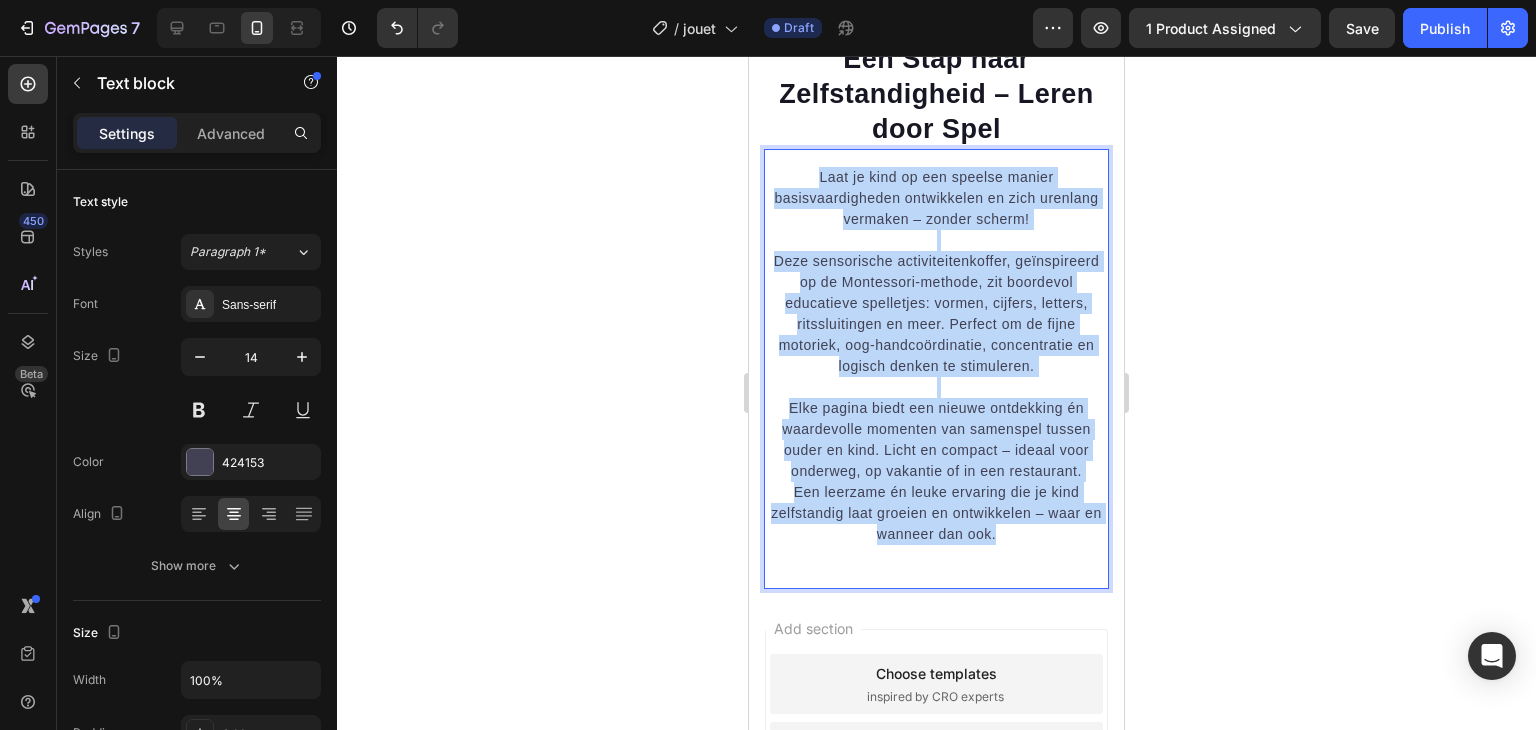 drag, startPoint x: 810, startPoint y: 159, endPoint x: 1017, endPoint y: 516, distance: 412.67178 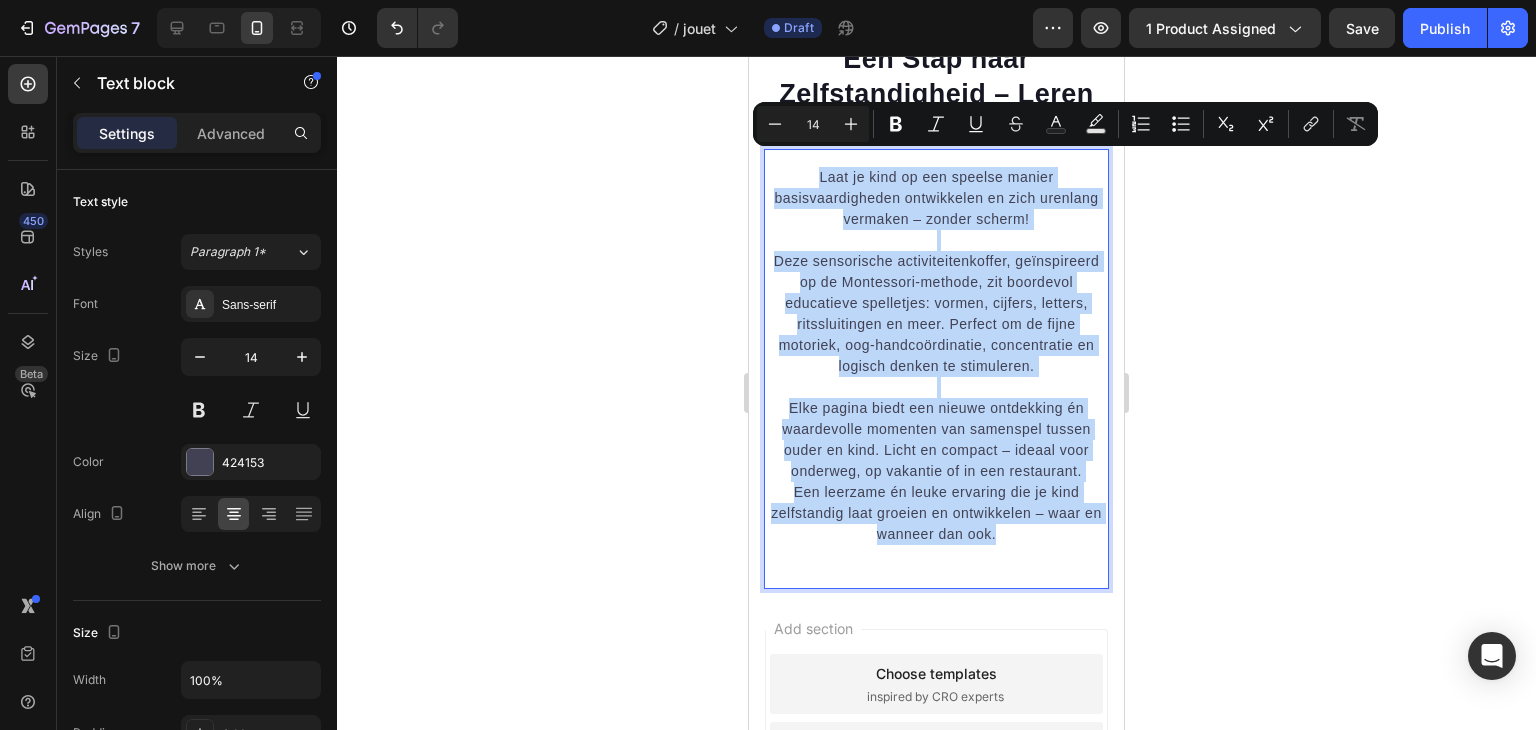 copy on "Laat je kind op een speelse manier basisvaardigheden ontwikkelen en zich urenlang vermaken – zonder scherm! Deze sensorische activiteitenkoffer, geïnspireerd op de Montessori-methode, zit boordevol educatieve spelletjes: vormen, cijfers, letters, ritssluitingen en meer. Perfect om de fijne motoriek, oog-handcoördinatie, concentratie en logisch denken te stimuleren. Elke pagina biedt een nieuwe ontdekking én waardevolle momenten van samenspel tussen ouder en kind. Licht en compact – ideaal voor onderweg, op vakantie of in een restaurant. Een leerzame én leuke ervaring die je kind zelfstandig laat groeien en ontwikkelen – waar en wanneer dan ook." 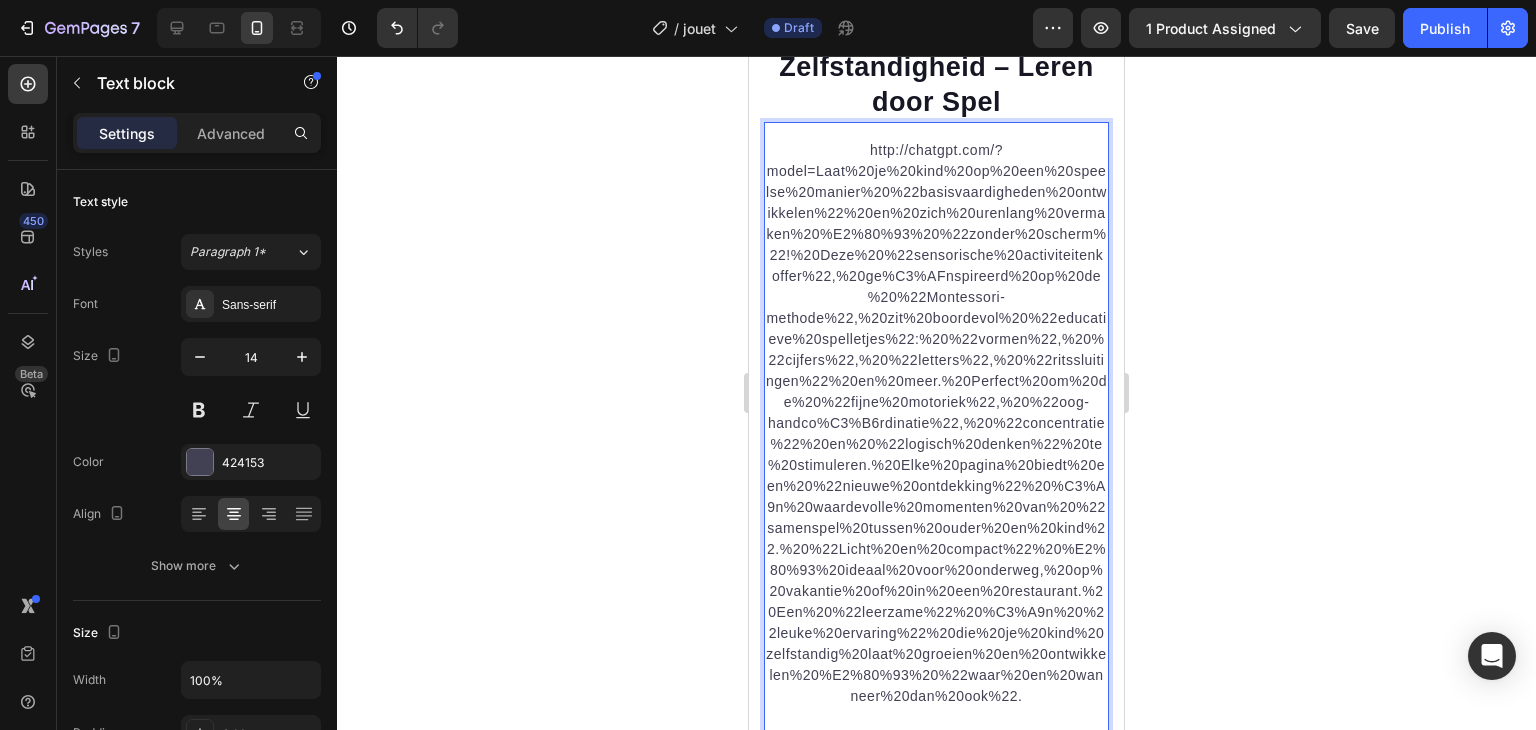 scroll, scrollTop: 2320, scrollLeft: 0, axis: vertical 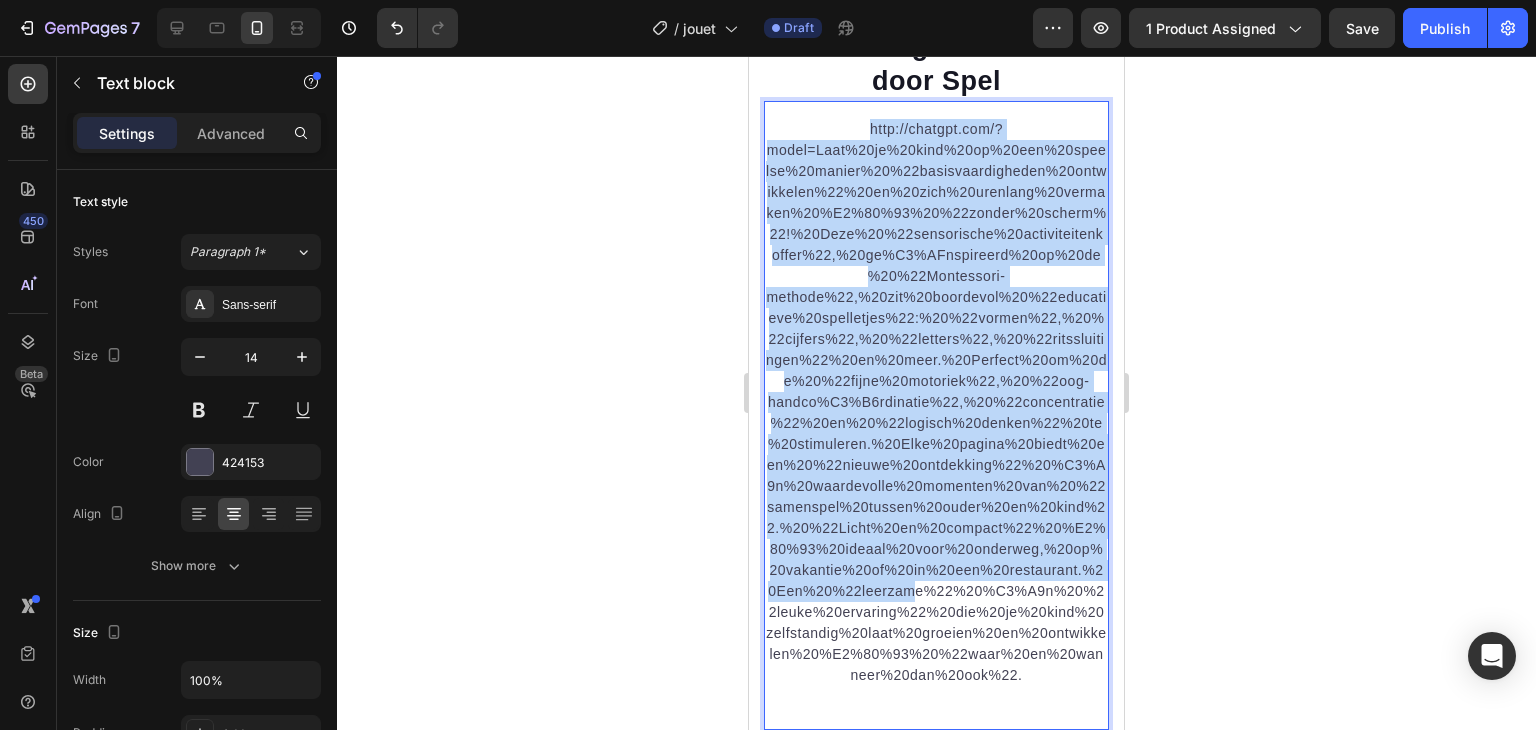 drag, startPoint x: 855, startPoint y: 117, endPoint x: 1040, endPoint y: 589, distance: 506.96054 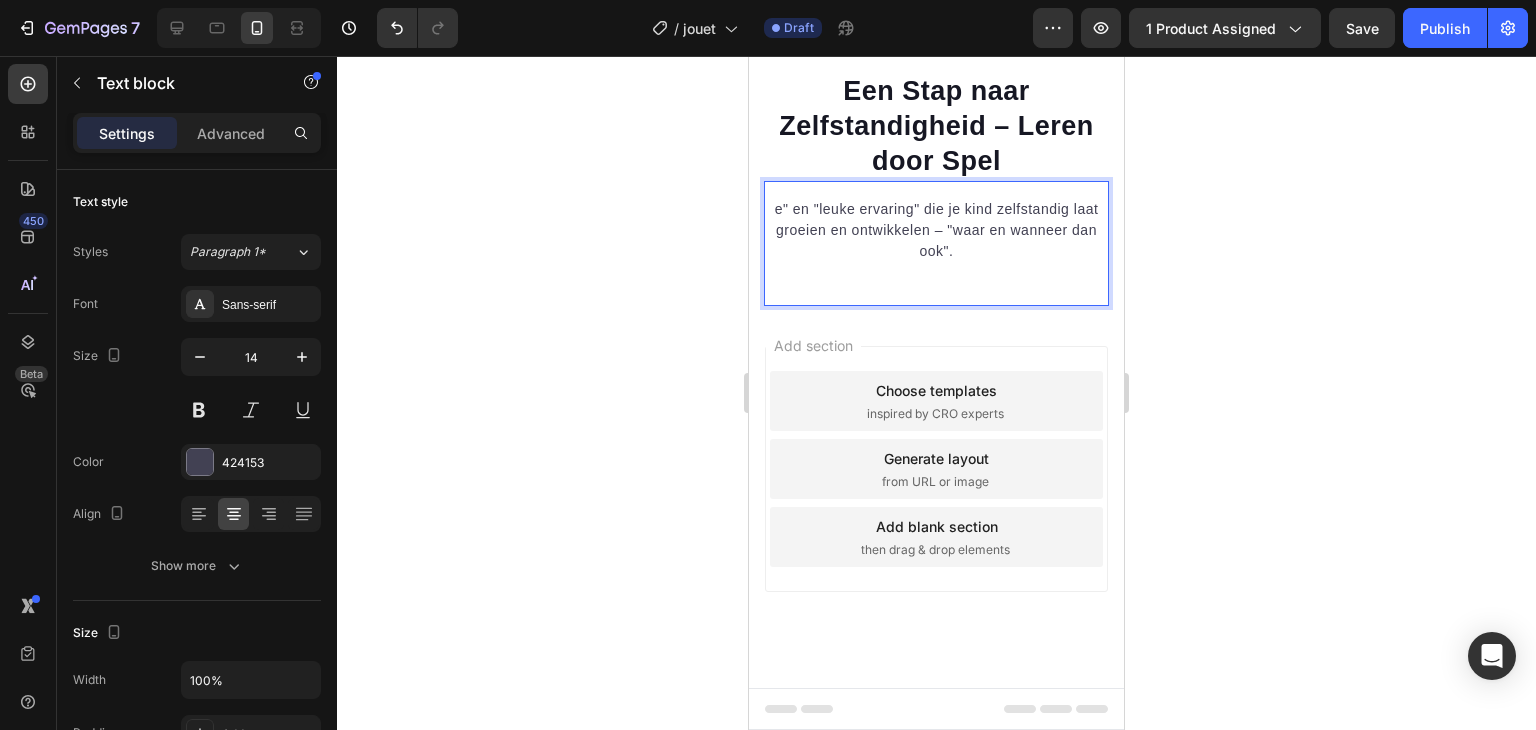 scroll, scrollTop: 2168, scrollLeft: 0, axis: vertical 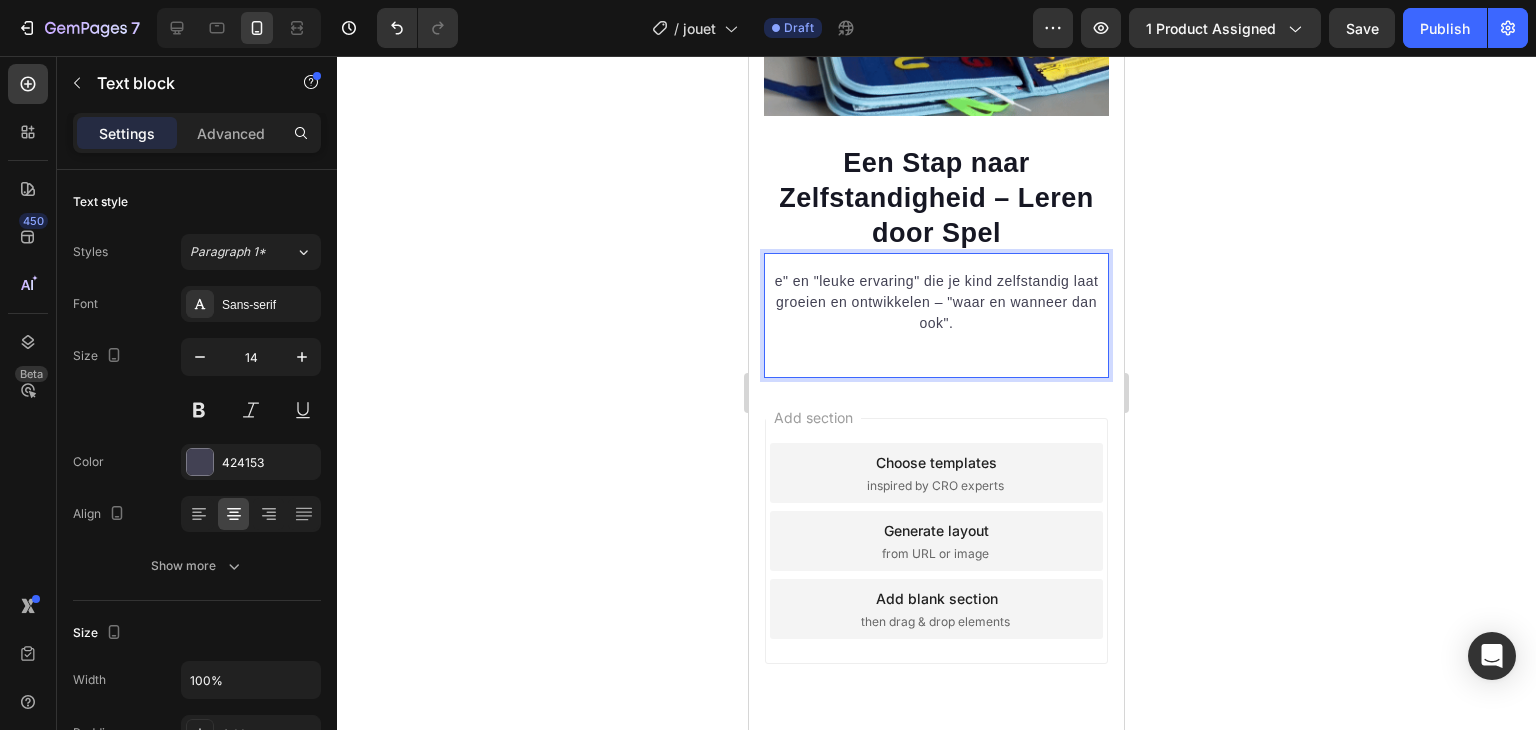 drag, startPoint x: 974, startPoint y: 347, endPoint x: 752, endPoint y: 251, distance: 241.86774 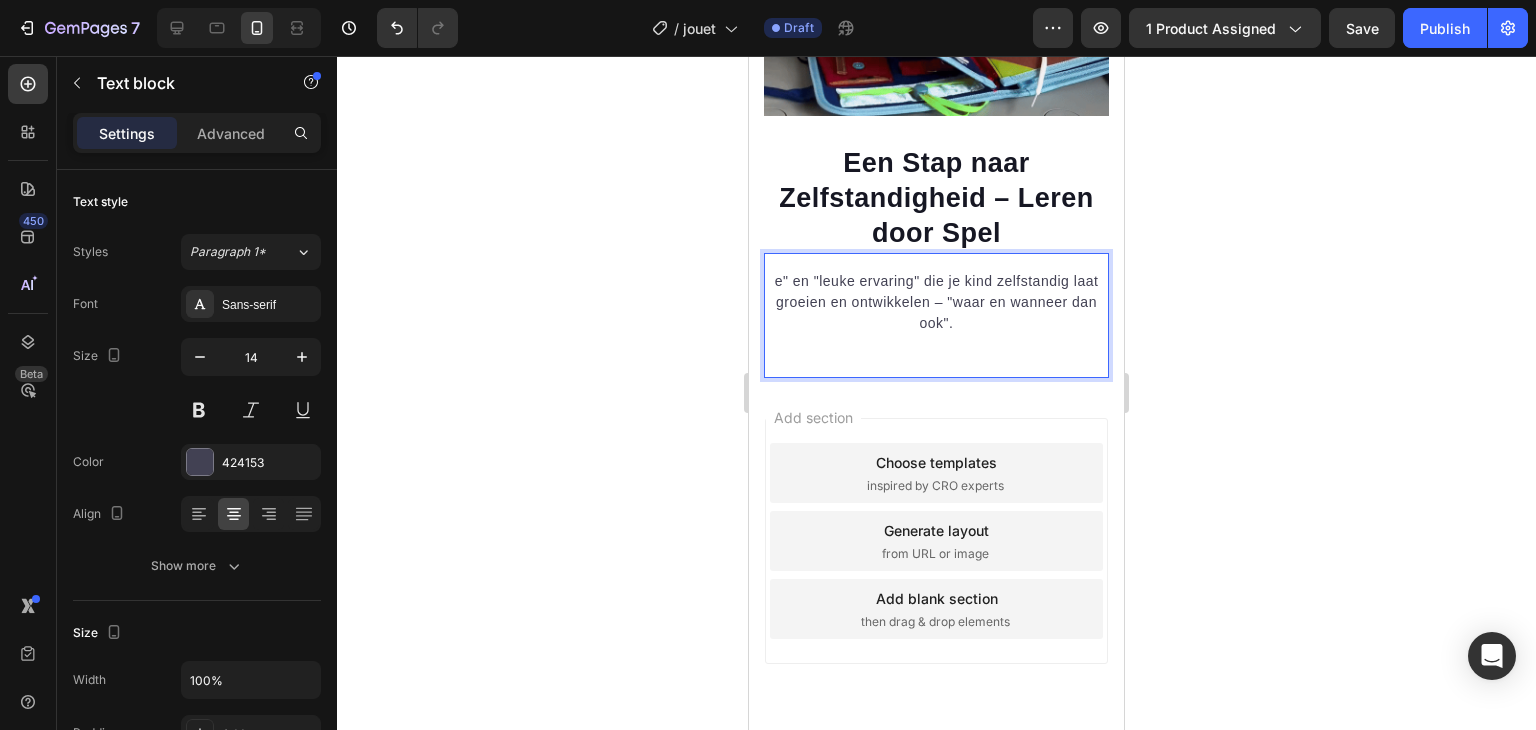 click on "Een Stap naar Zelfstandigheid – Leren door Spel Heading e%22%20%C3%A9n%20%22leuke%20ervaring%22%20die%20je%20kind%20zelfstandig%20laat%20groeien%20en%20ontwikkelen%20%E2%80%93%20%22waar%20en%20wanneer%20dan%20ook%22. Text block   0 Row Image Image Row" at bounding box center (936, 74) 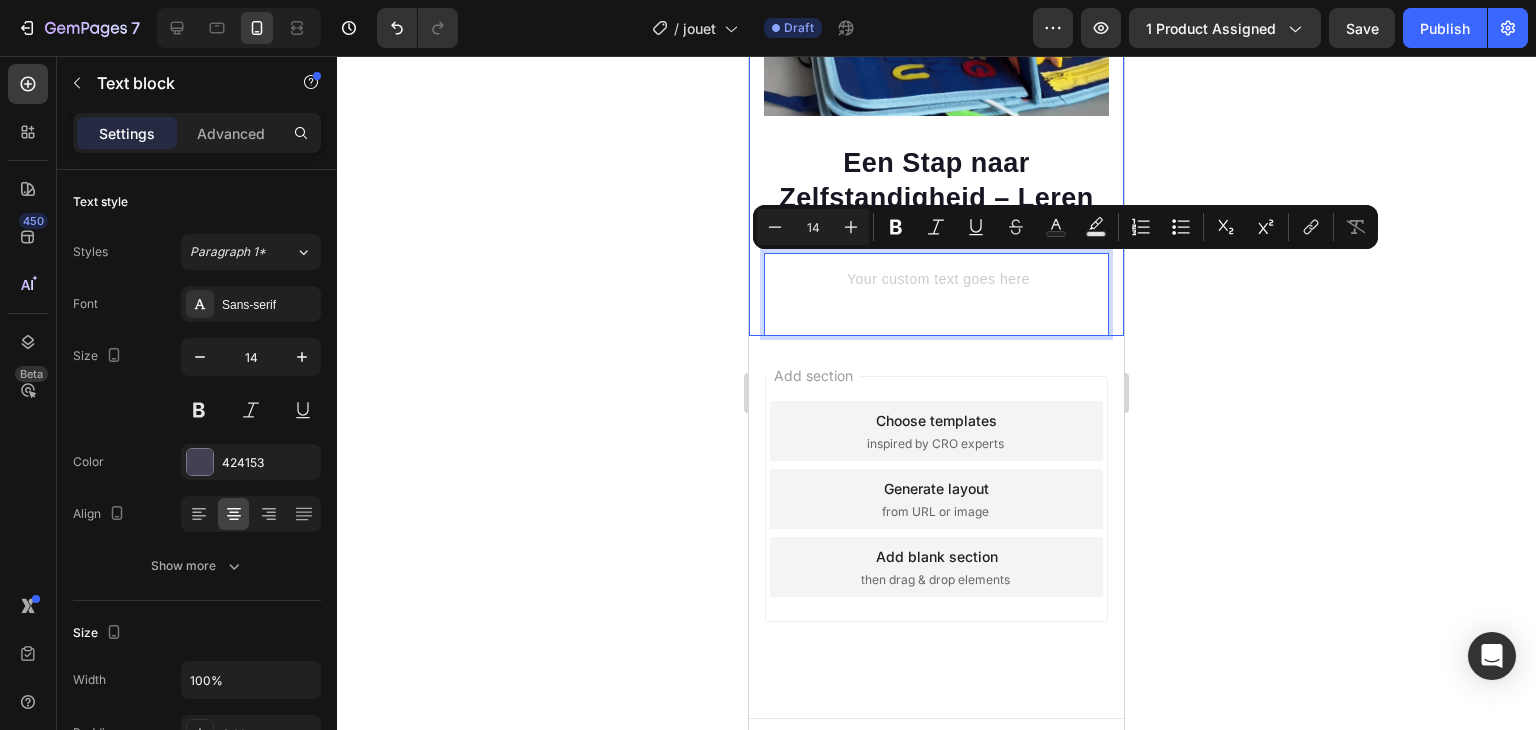 scroll, scrollTop: 2084, scrollLeft: 0, axis: vertical 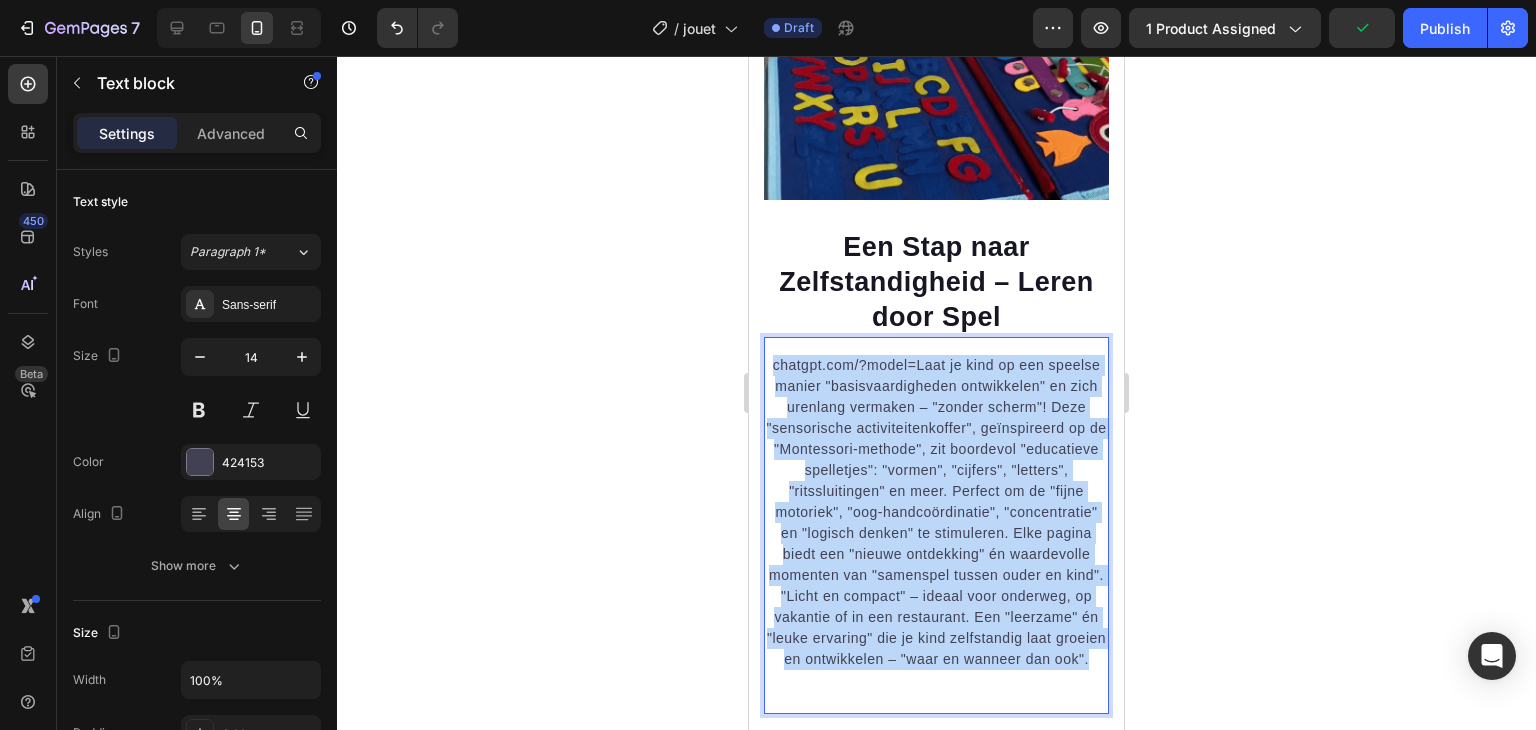 drag, startPoint x: 792, startPoint y: 344, endPoint x: 1031, endPoint y: 676, distance: 409.07825 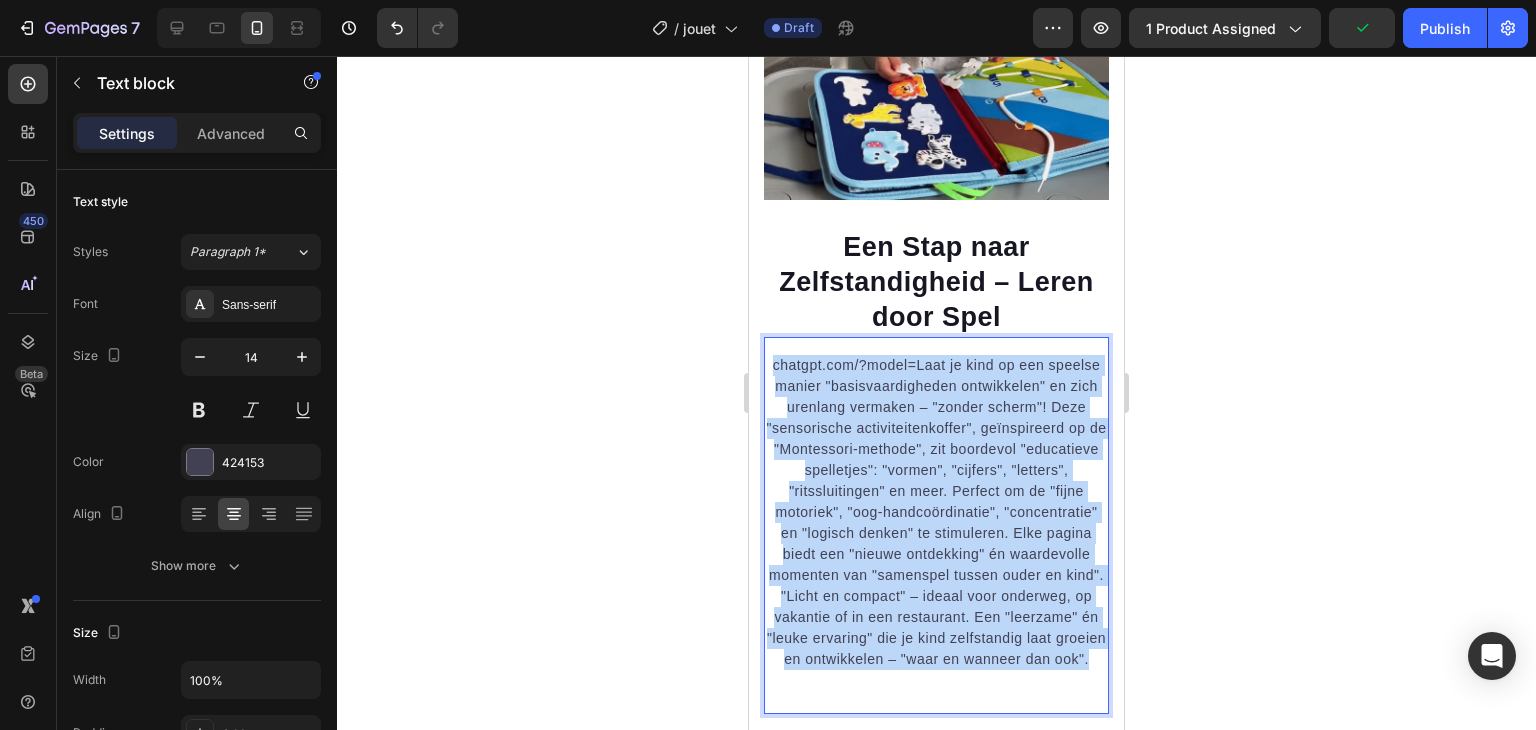 click on "chatgpt.com/?model=Laat je kind op een speelse manier "basisvaardigheden ontwikkelen" en zich urenlang vermaken – "zonder scherm"! Deze "sensorische activiteitenkoffer", geïnspireerd op de "Montessori-methode", zit boordevol "educatieve spelletjes": "vormen", "cijfers", "letters", "ritssluitingen" en meer. Perfect om de "fijne motoriek", "oog-handcoördinatie", "concentratie" en "logisch denken" te stimuleren. Elke pagina biedt een "nieuwe ontdekking" én waardevolle momenten van "samenspel tussen ouder en kind". "Licht en compact" – ideaal voor onderweg, op vakantie of in een restaurant. Een "leerzame" én "leuke ervaring" die je kind zelfstandig laat groeien en ontwikkelen – "waar en wanneer dan ook"." at bounding box center (936, 512) 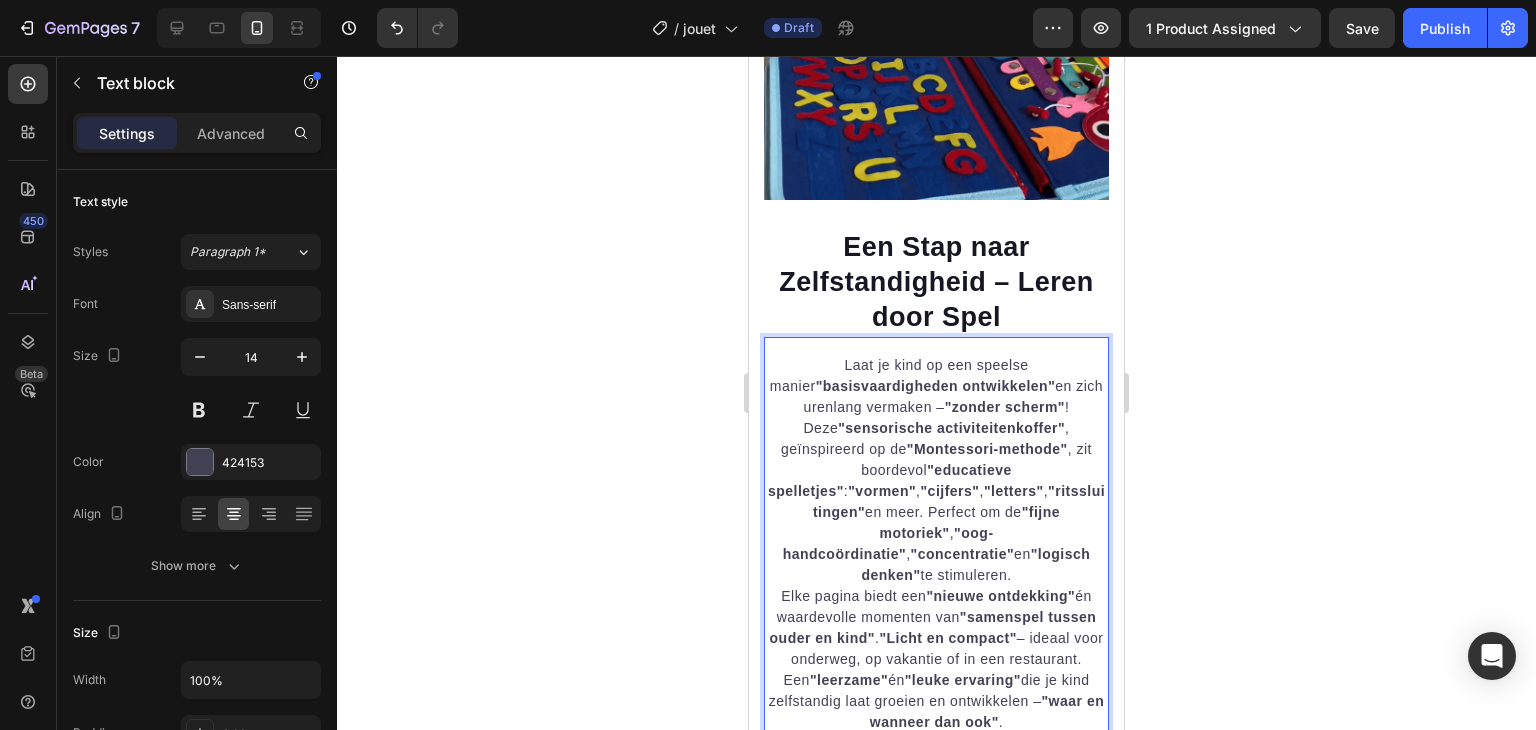 click on "Laat je kind op een speelse manier  "basisvaardigheden ontwikkelen"  en zich urenlang vermaken –  "zonder scherm" !" at bounding box center [936, 386] 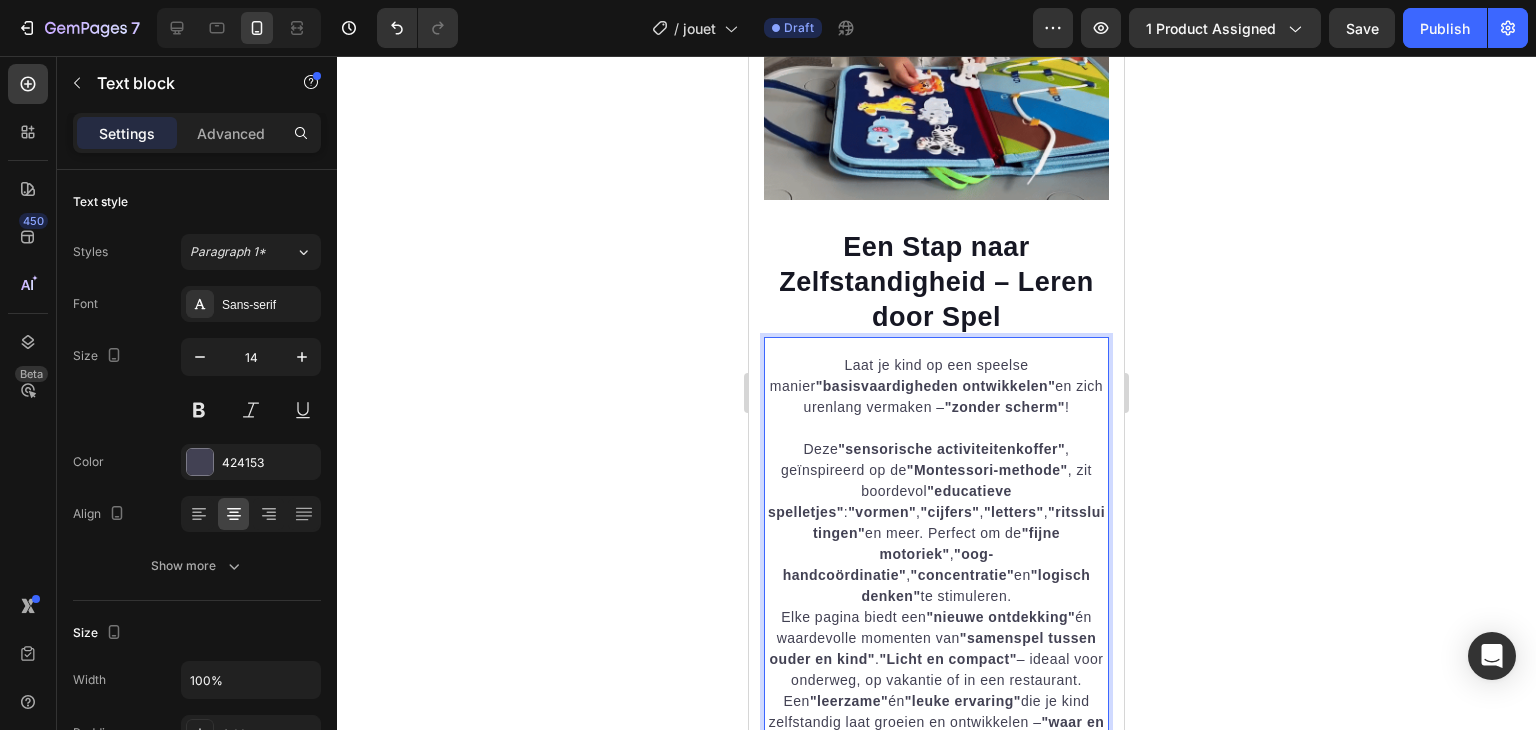click on "Deze  "sensorische activiteitenkoffer" , geïnspireerd op de  "Montessori-methode" , zit boordevol  "educatieve spelletjes" :  "vormen" ,  "cijfers" ,  "letters" ,  "ritssluitingen"  en meer. Perfect om de  "fijne motoriek" ,  "oog-handcoördinatie" ,  "concentratie"  en  "logisch denken"  te stimuleren." at bounding box center (936, 523) 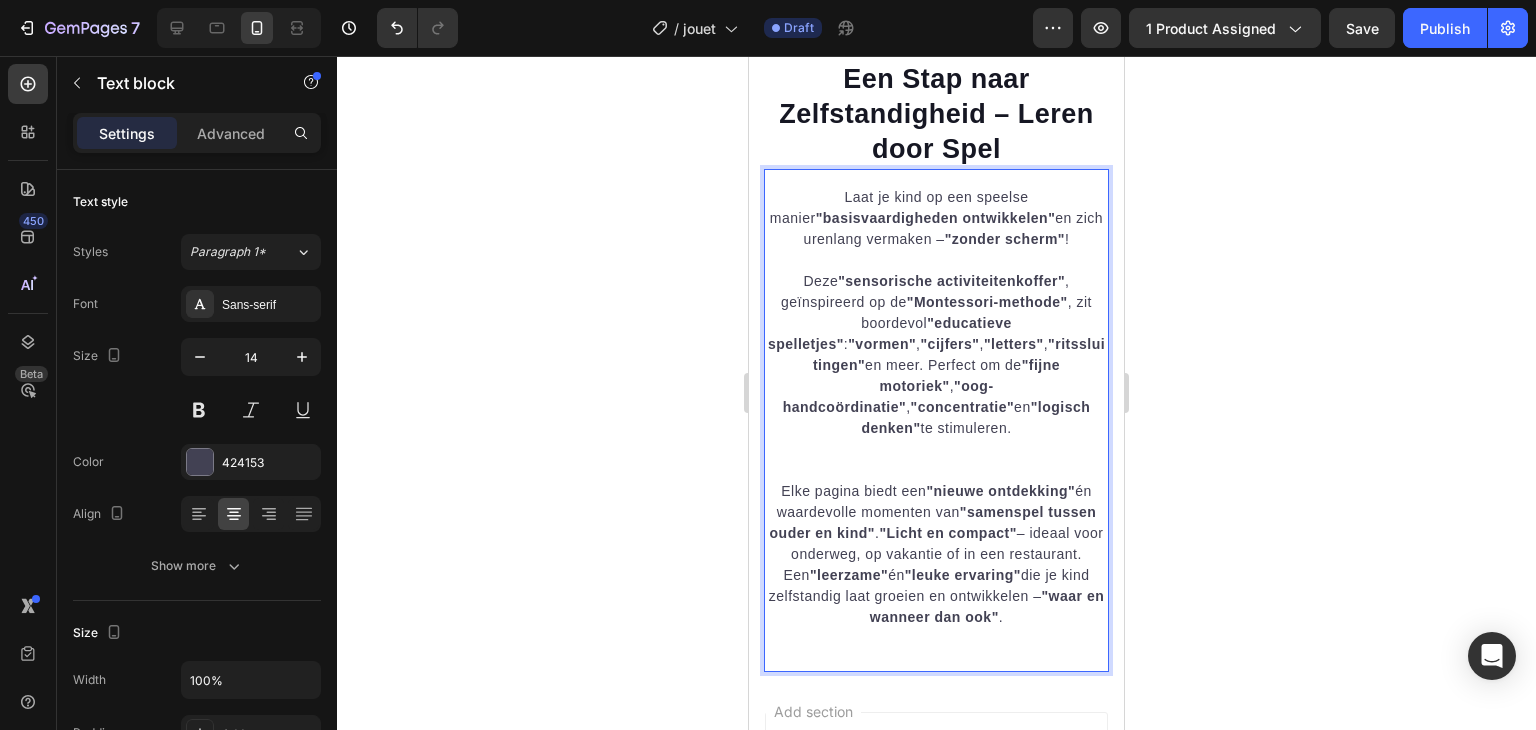 scroll, scrollTop: 2252, scrollLeft: 0, axis: vertical 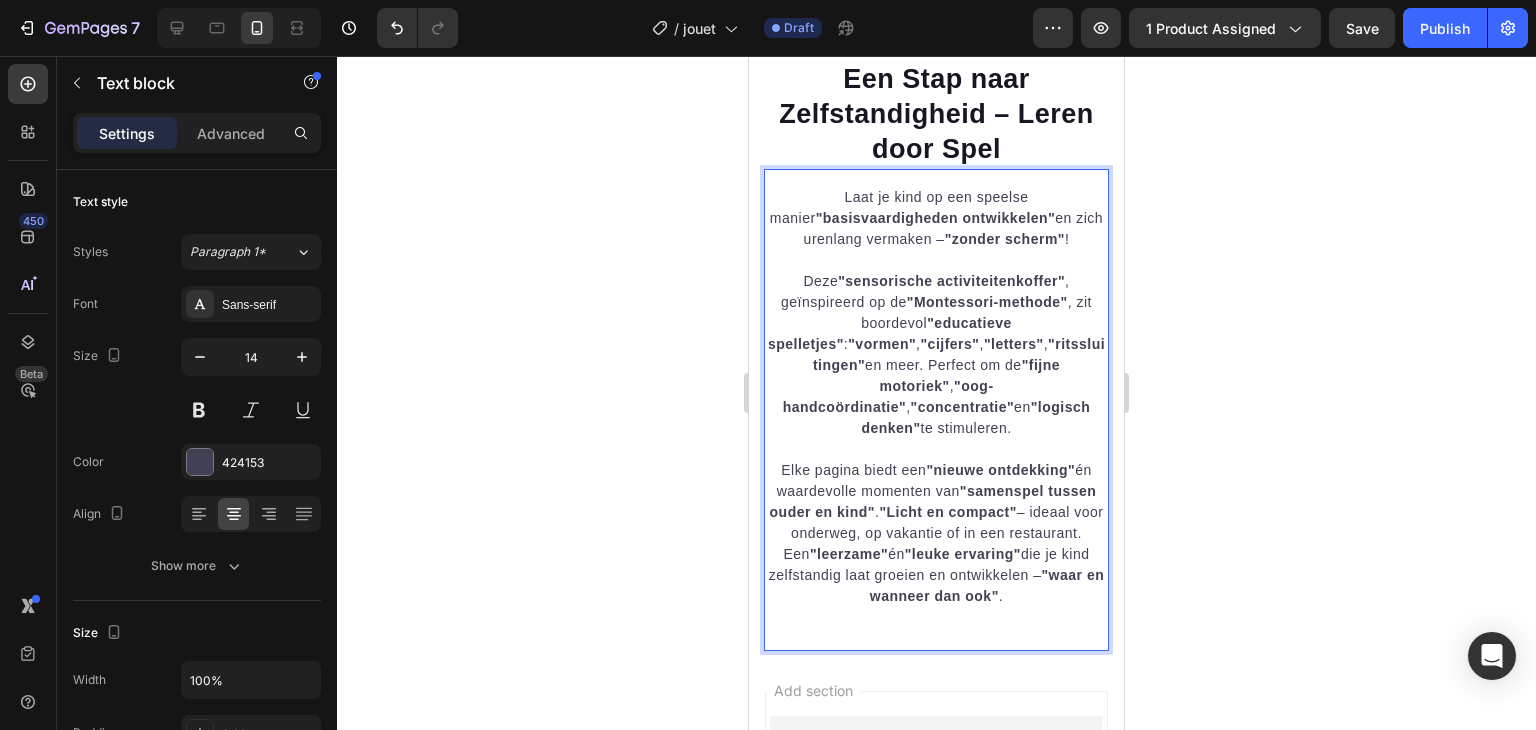 click on ""basisvaardigheden ontwikkelen"" at bounding box center [936, 218] 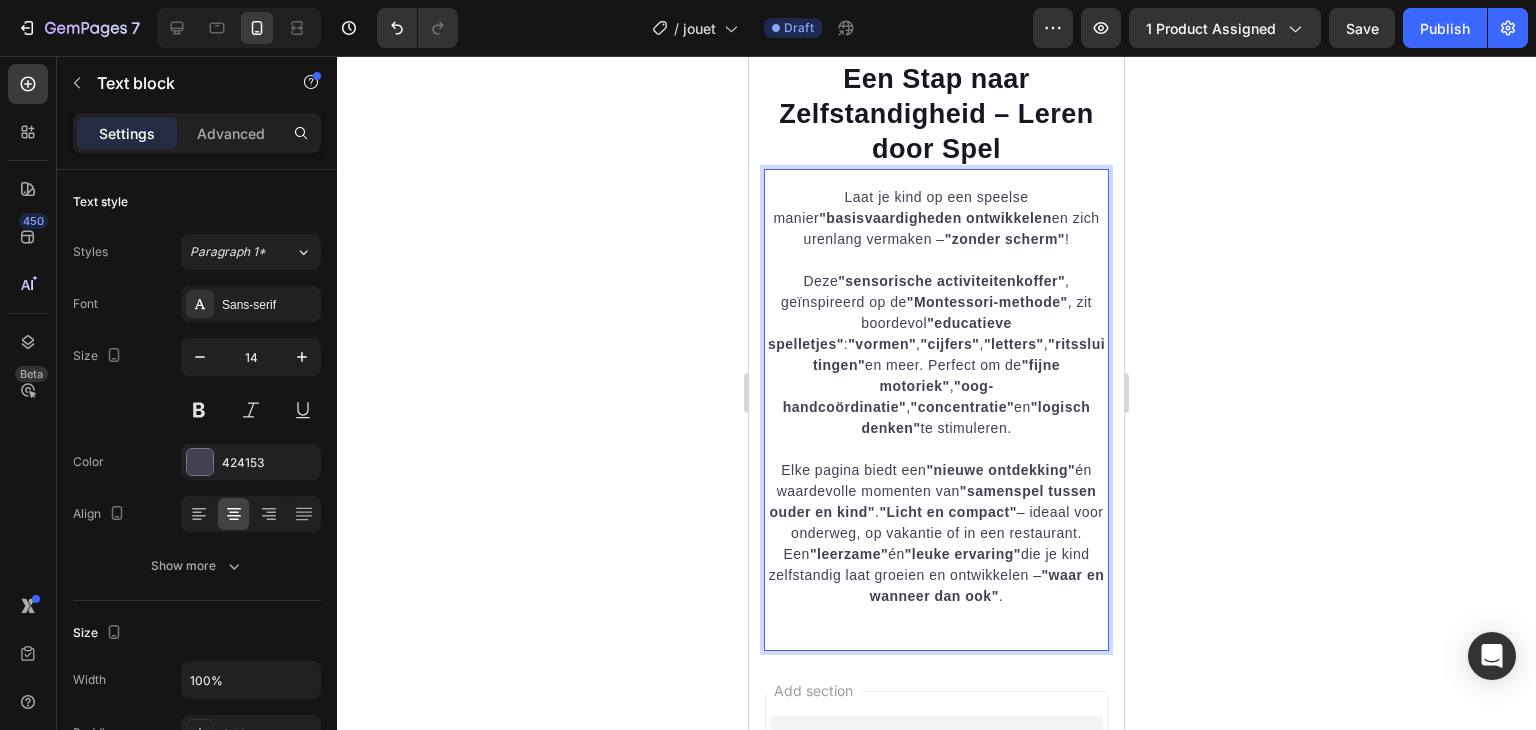 click on ""basisvaardigheden ontwikkelen" at bounding box center (935, 218) 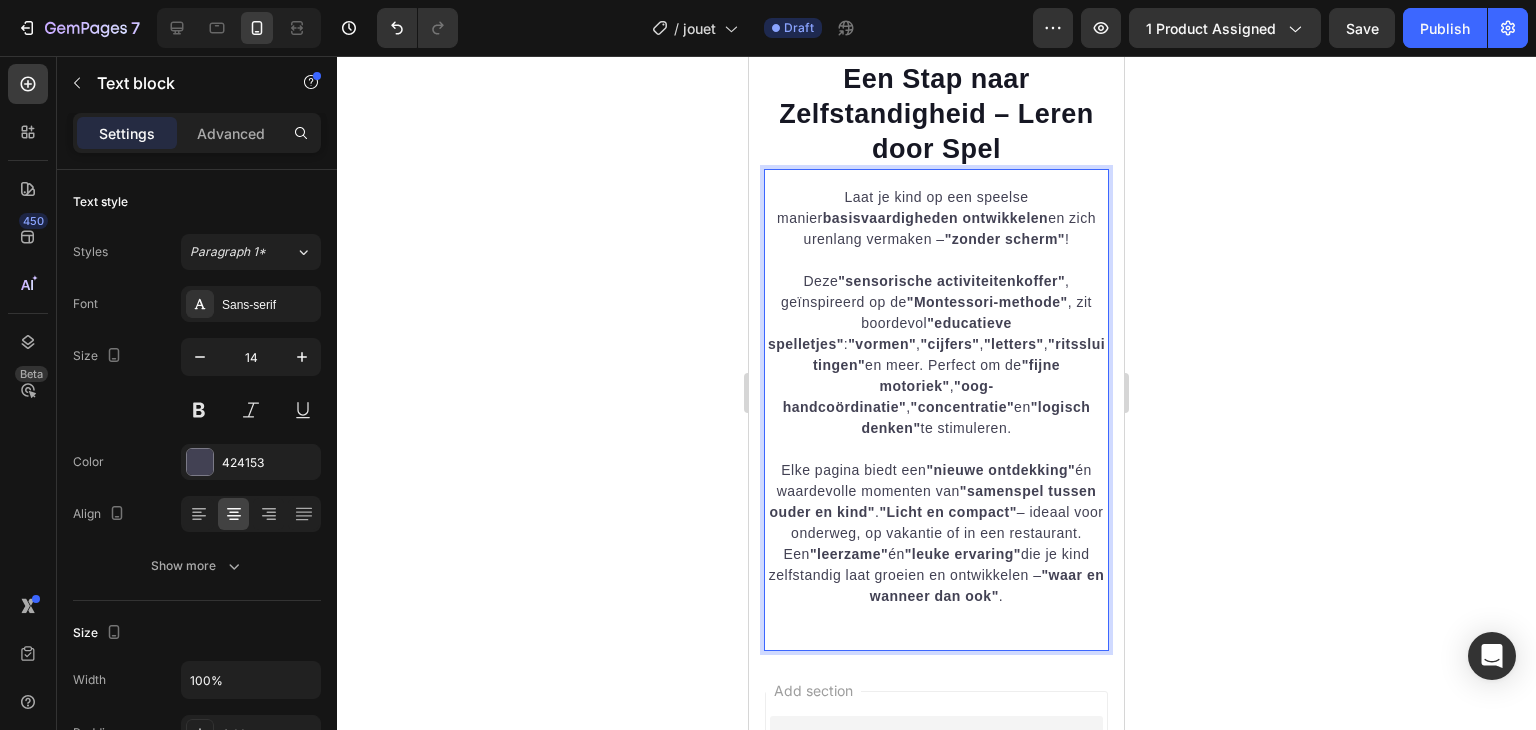 click on "basisvaardigheden ontwikkelen" at bounding box center [935, 218] 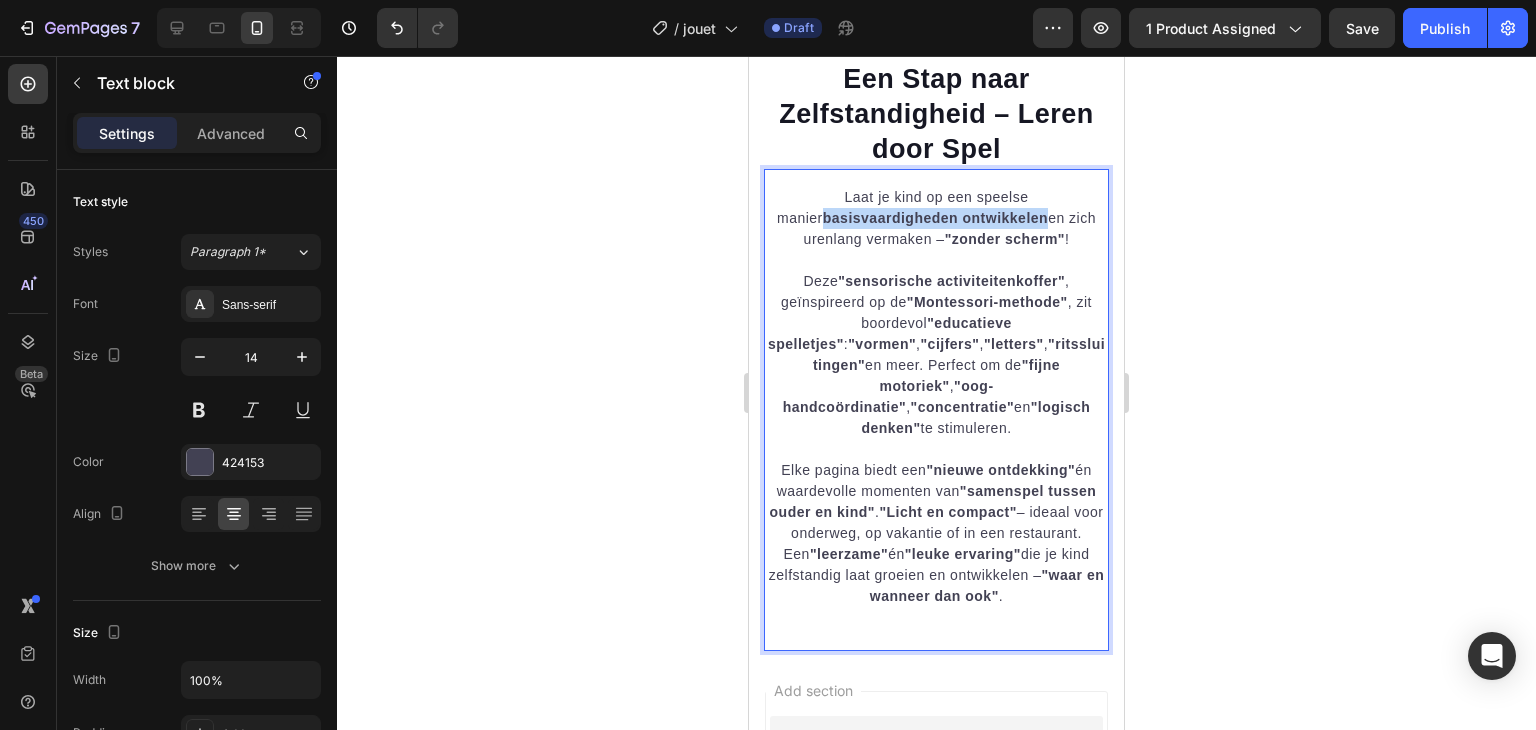 drag, startPoint x: 1013, startPoint y: 201, endPoint x: 792, endPoint y: 210, distance: 221.18318 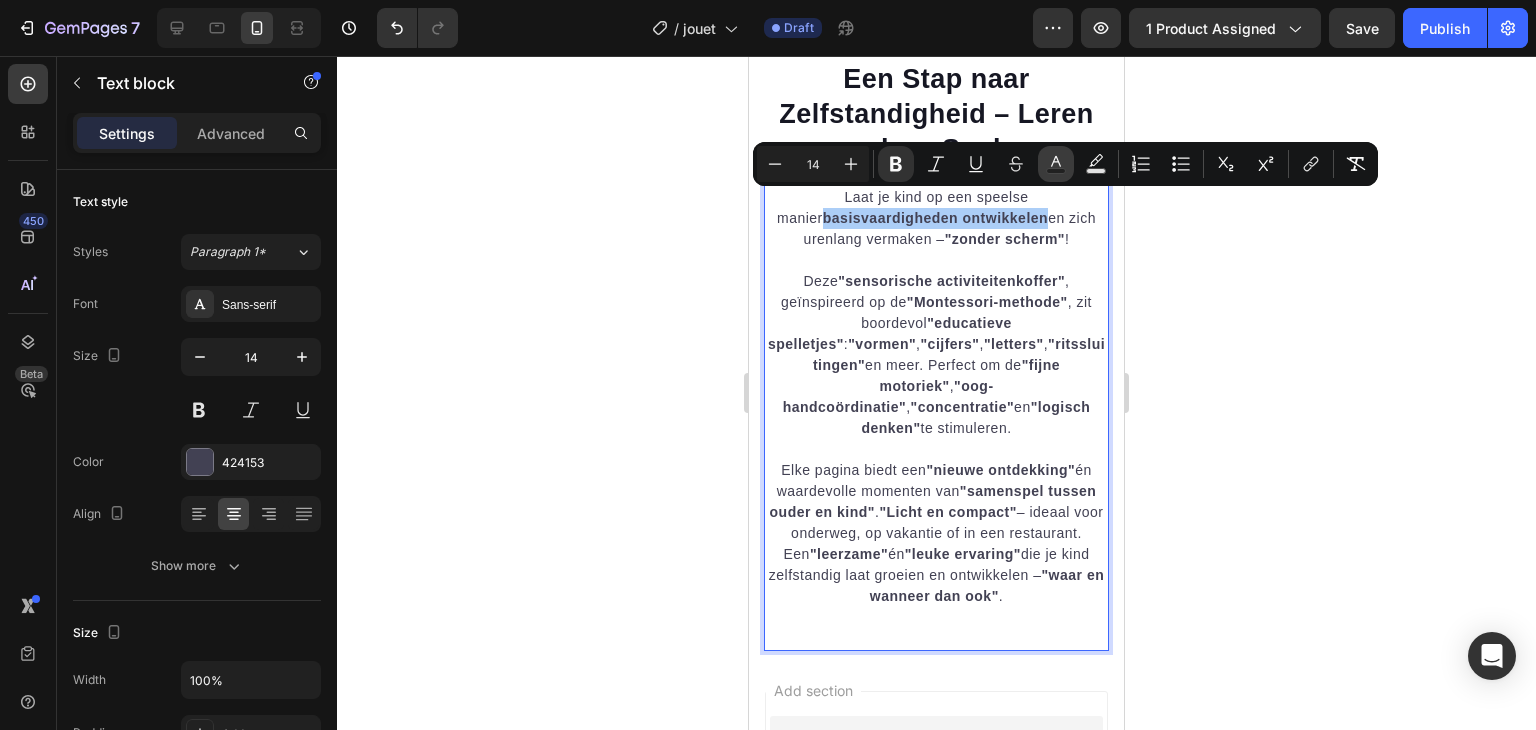 click 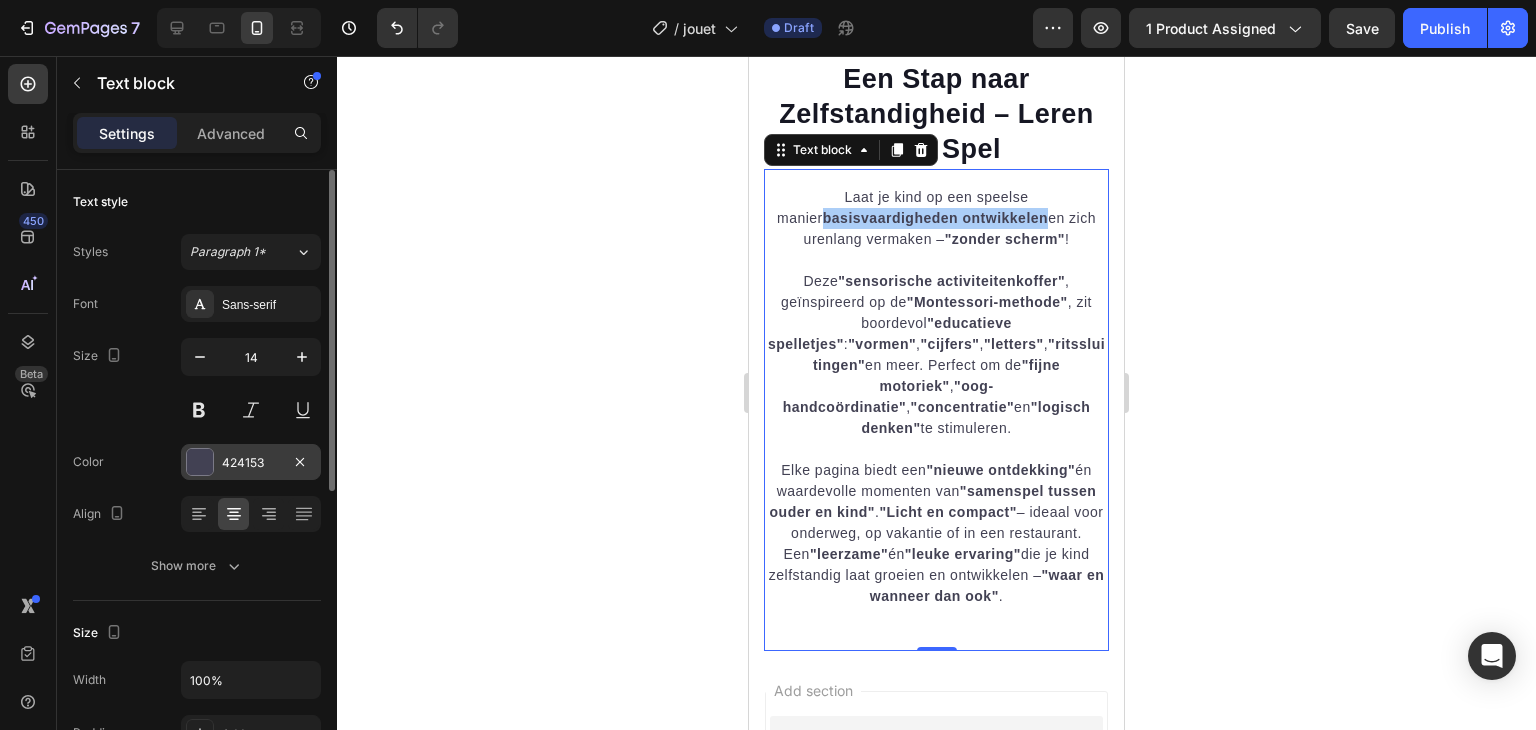 click on "424153" at bounding box center [251, 463] 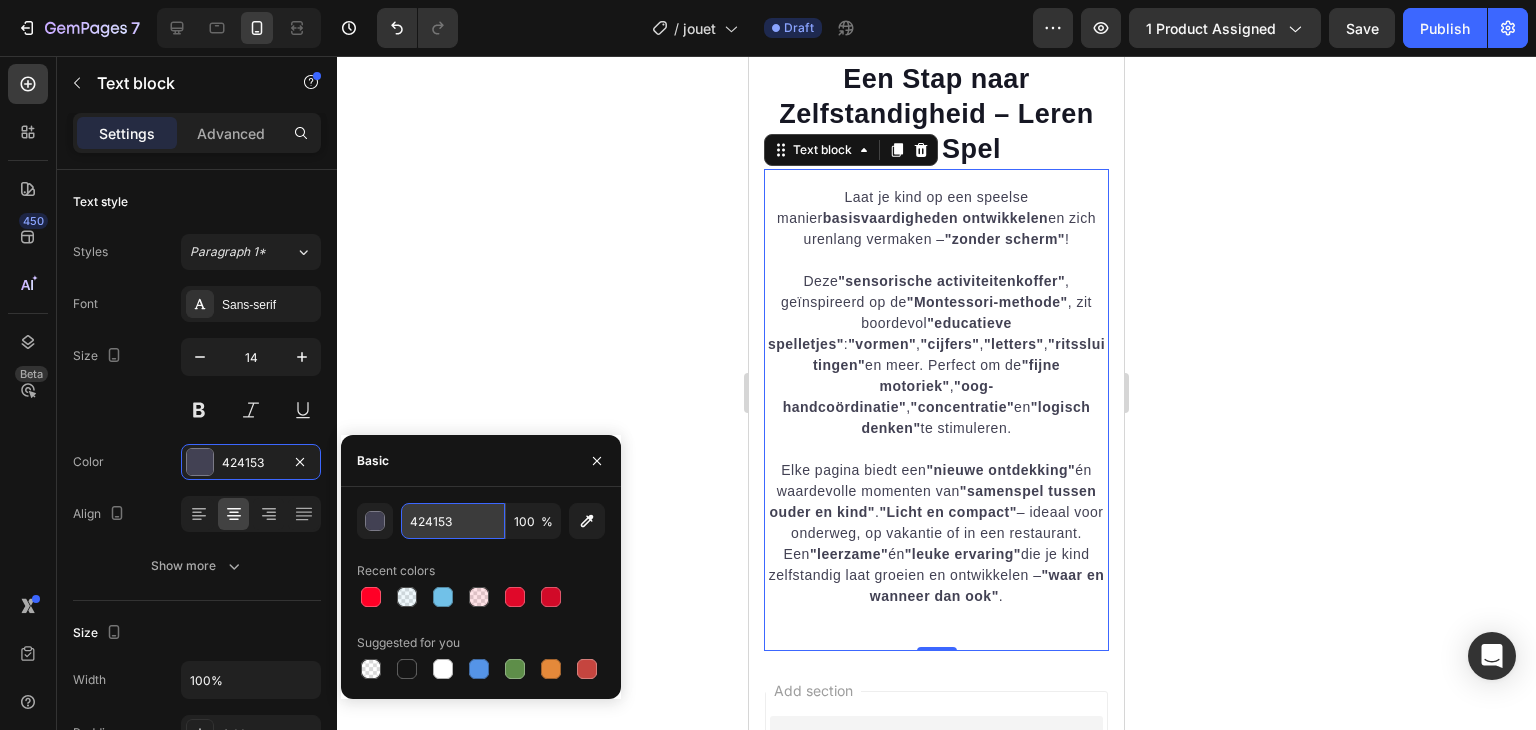 click on "424153" at bounding box center [453, 521] 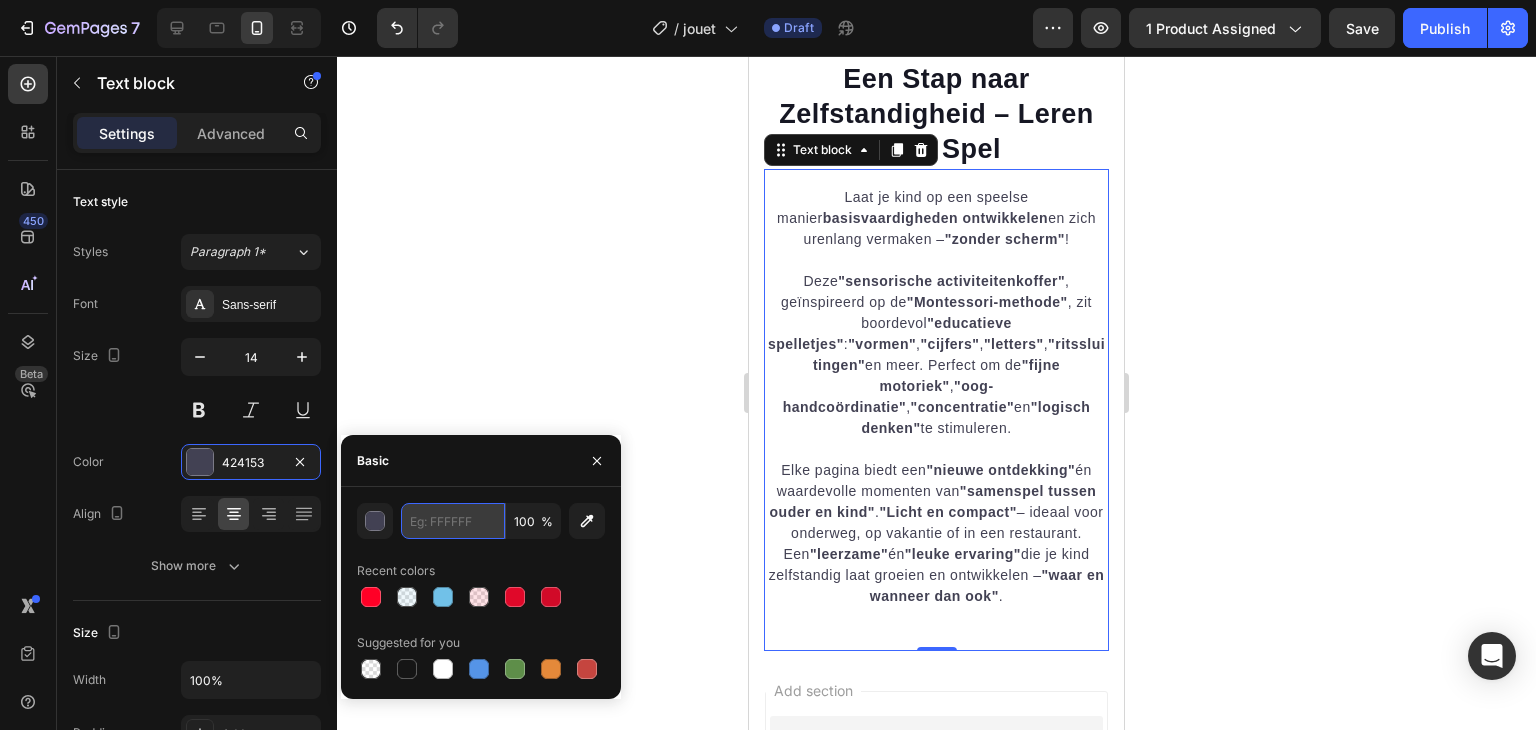 paste on "9DD0E8" 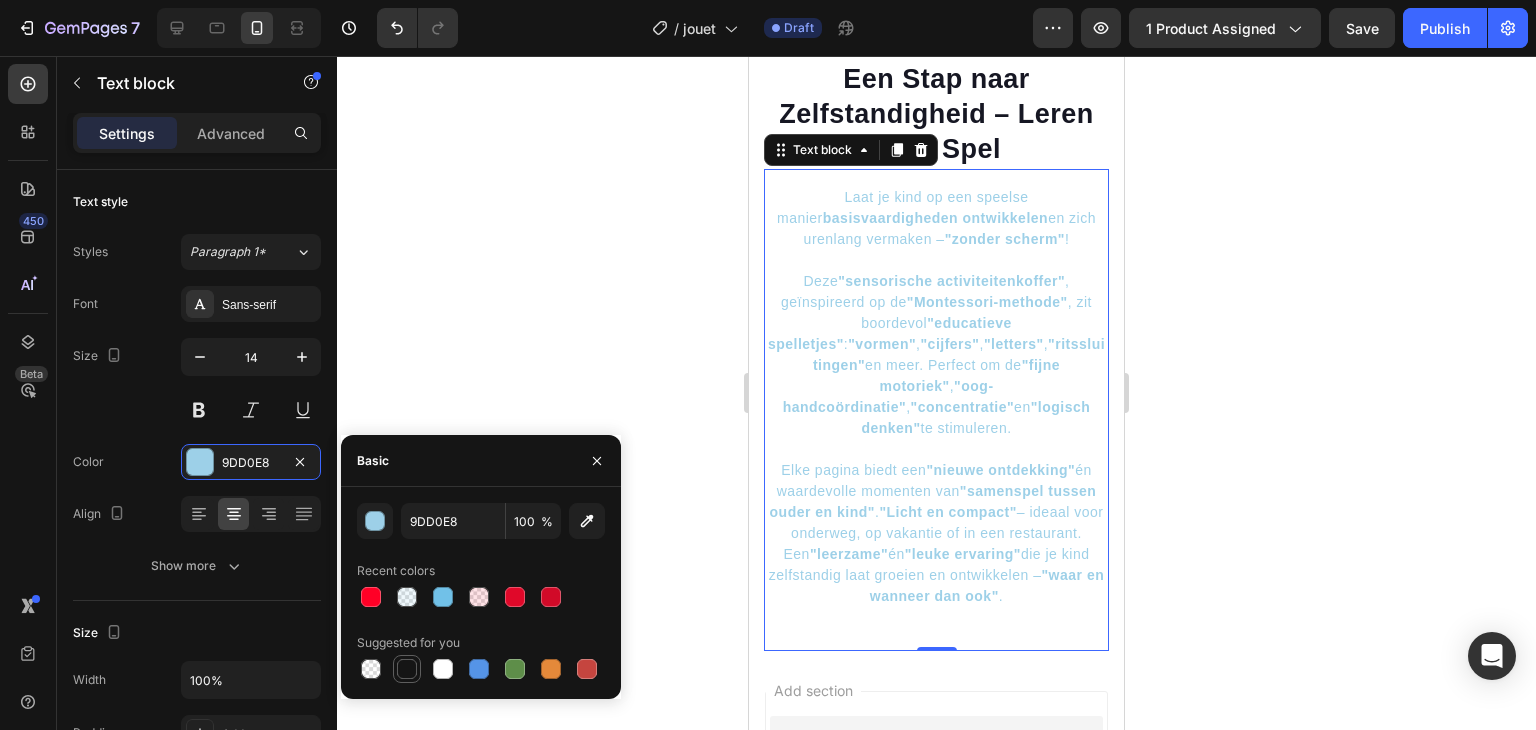 click at bounding box center (407, 669) 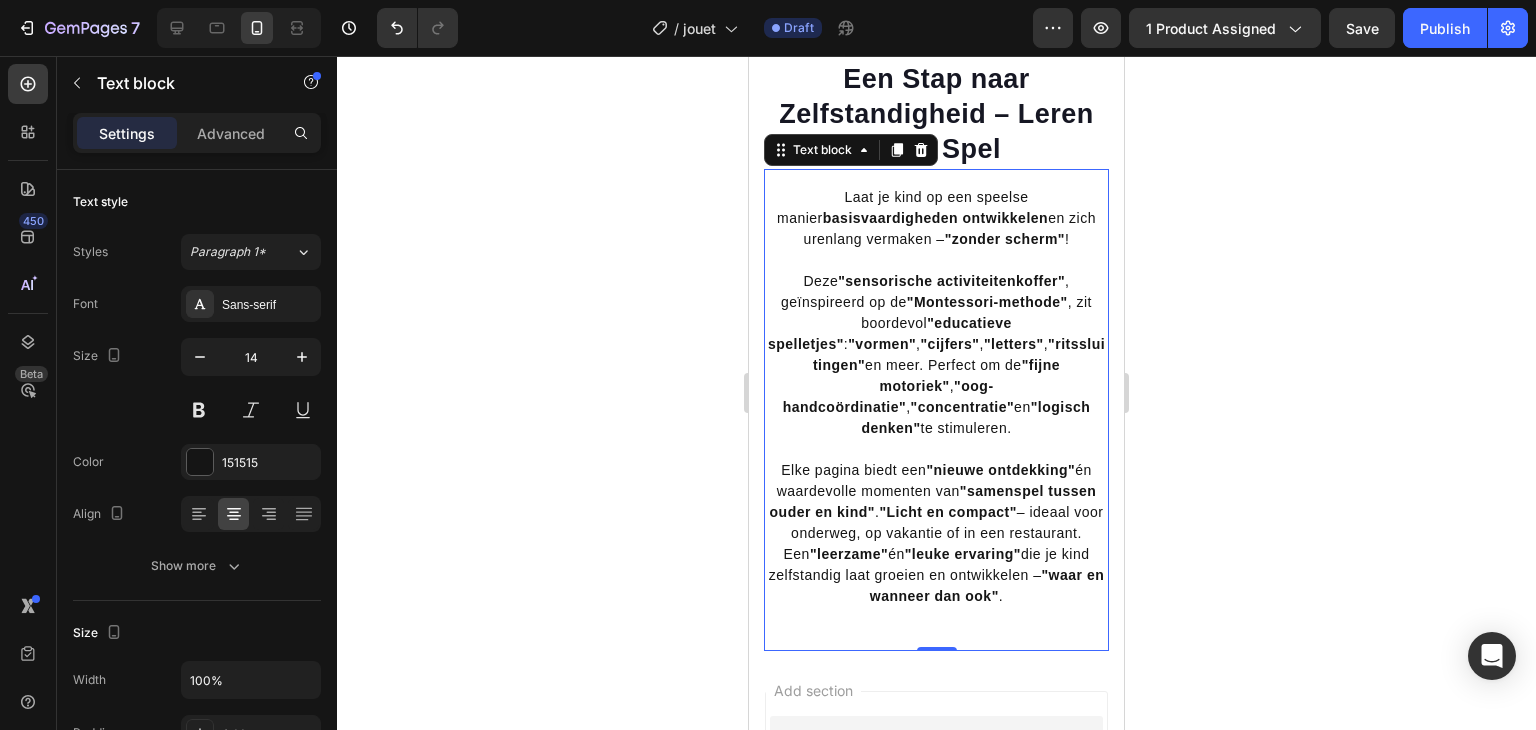 click 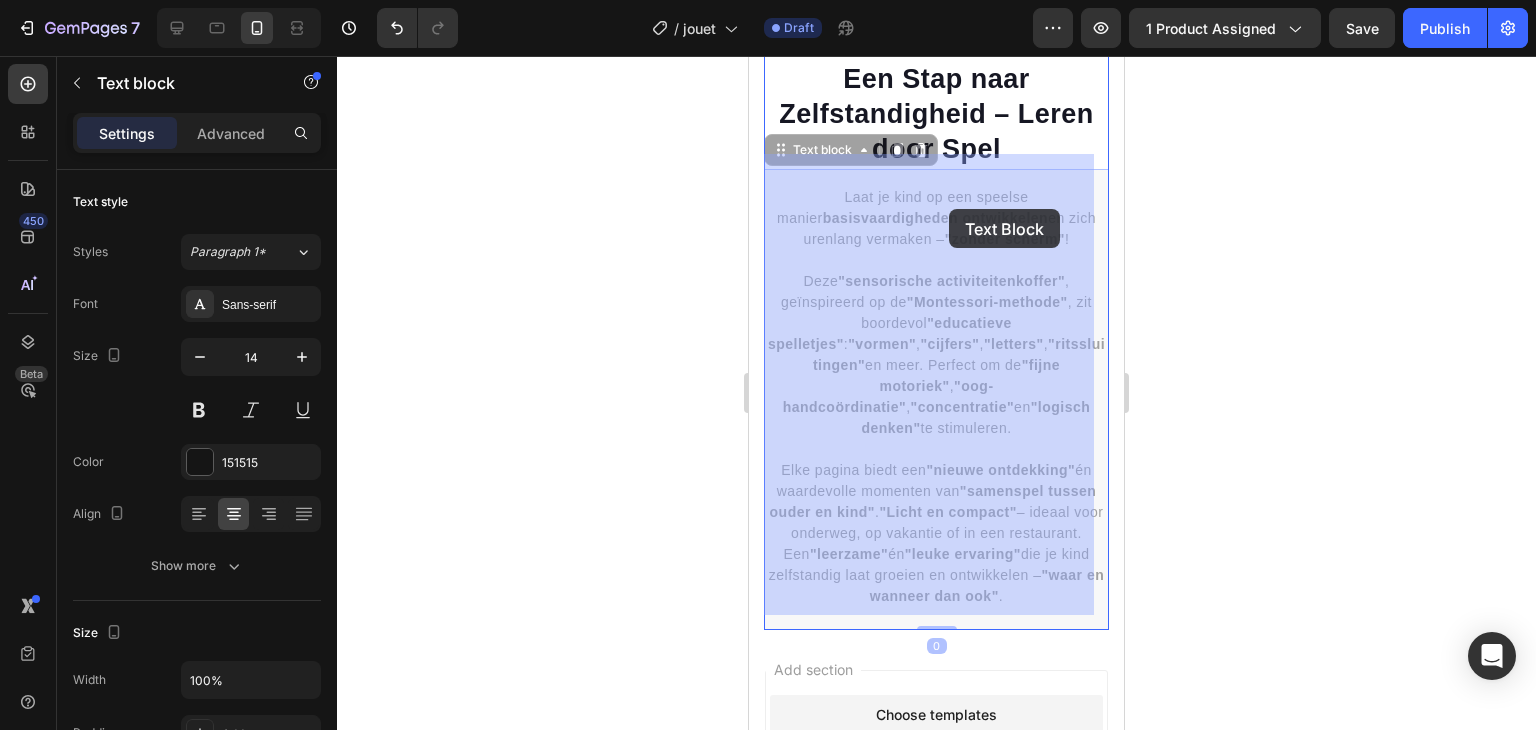 drag, startPoint x: 1016, startPoint y: 205, endPoint x: 951, endPoint y: 209, distance: 65.12296 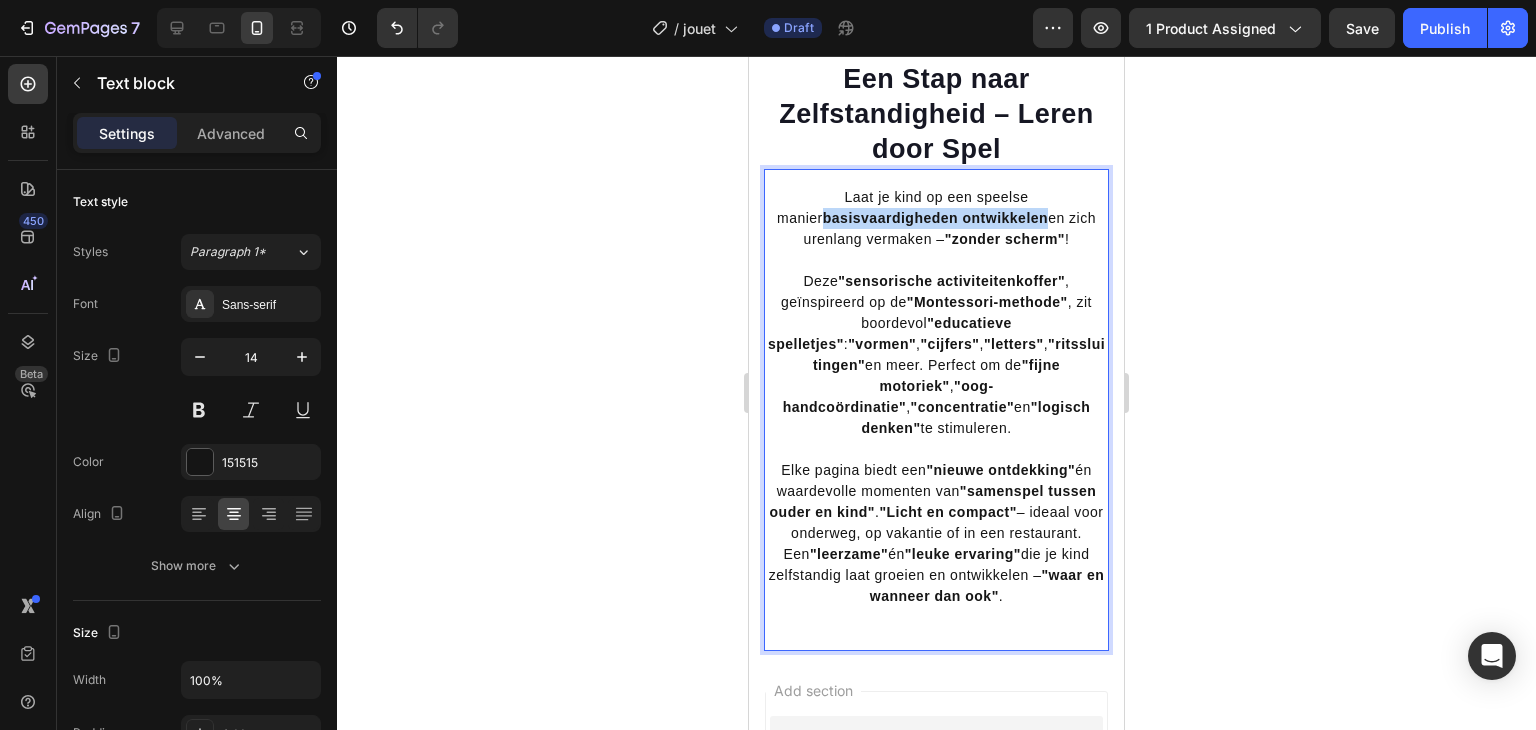 drag, startPoint x: 1016, startPoint y: 203, endPoint x: 792, endPoint y: 207, distance: 224.0357 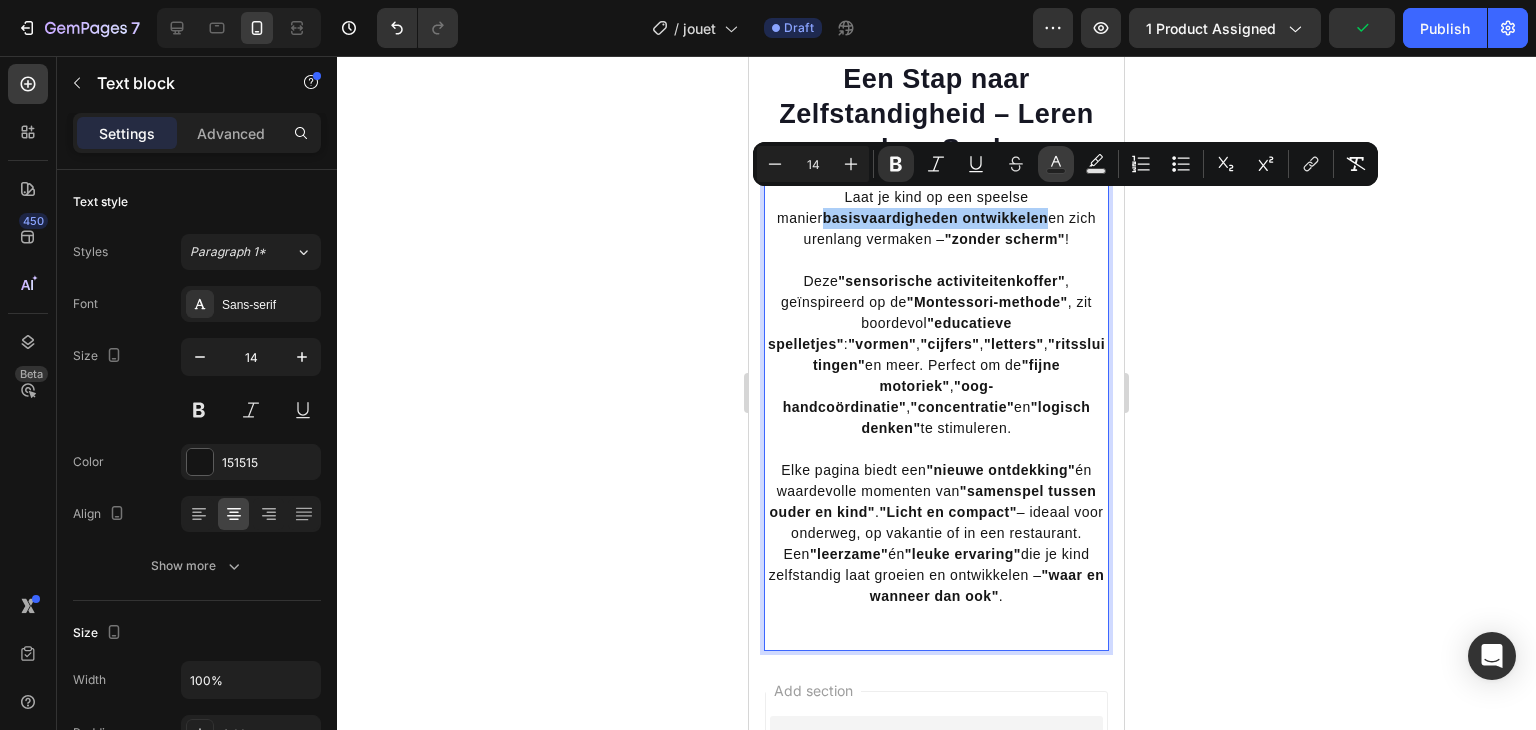 click 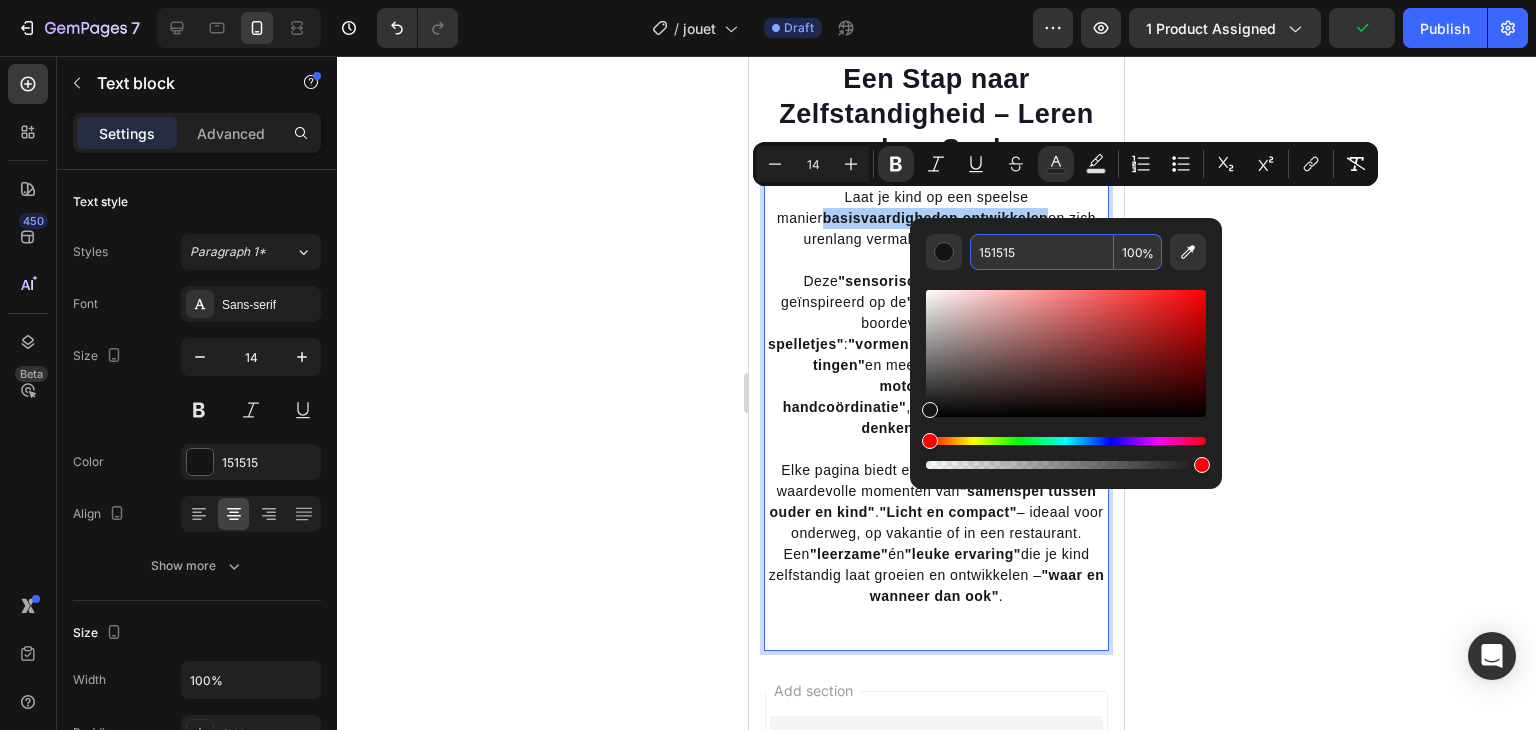 click on "151515" at bounding box center [1042, 252] 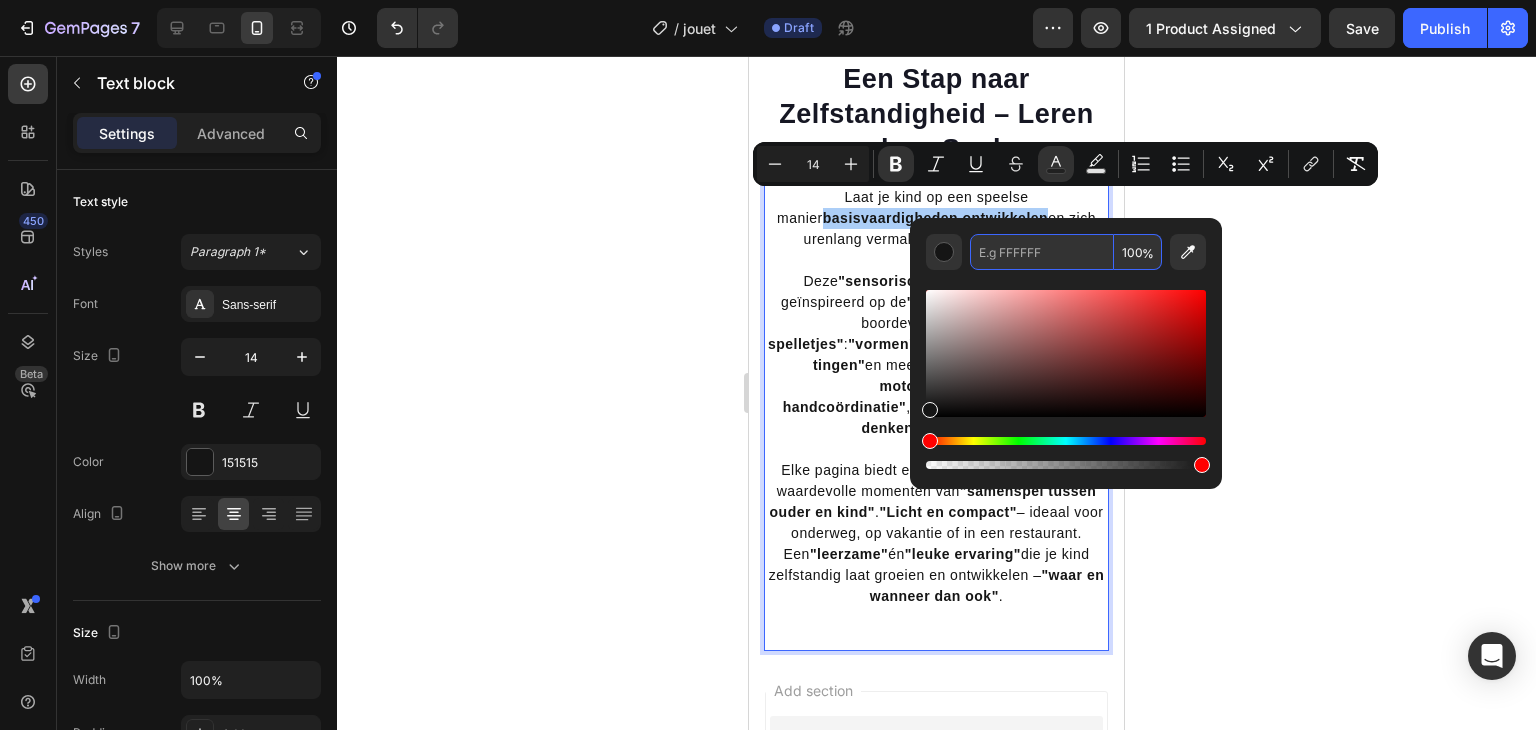 paste on "9dd0e8" 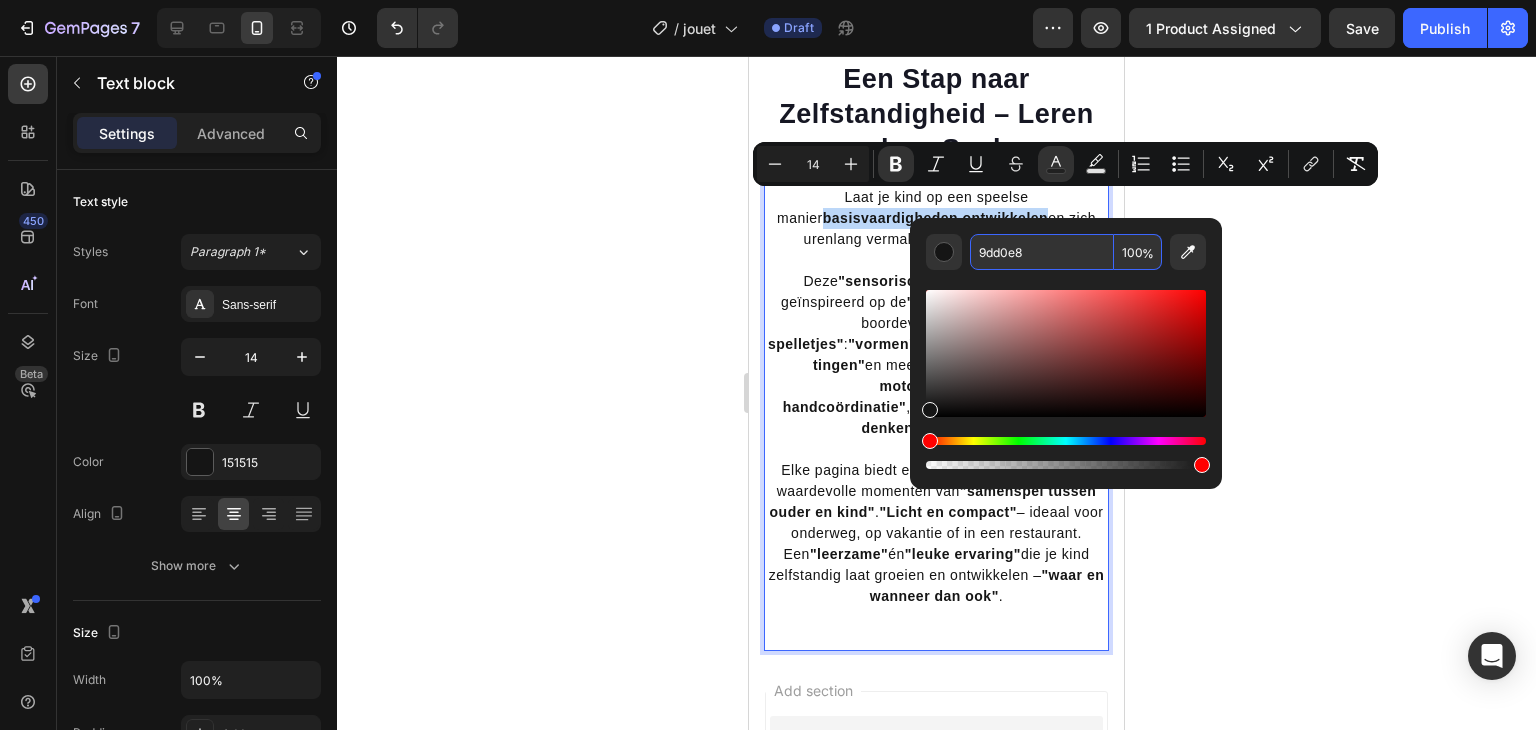type on "9DD0E8" 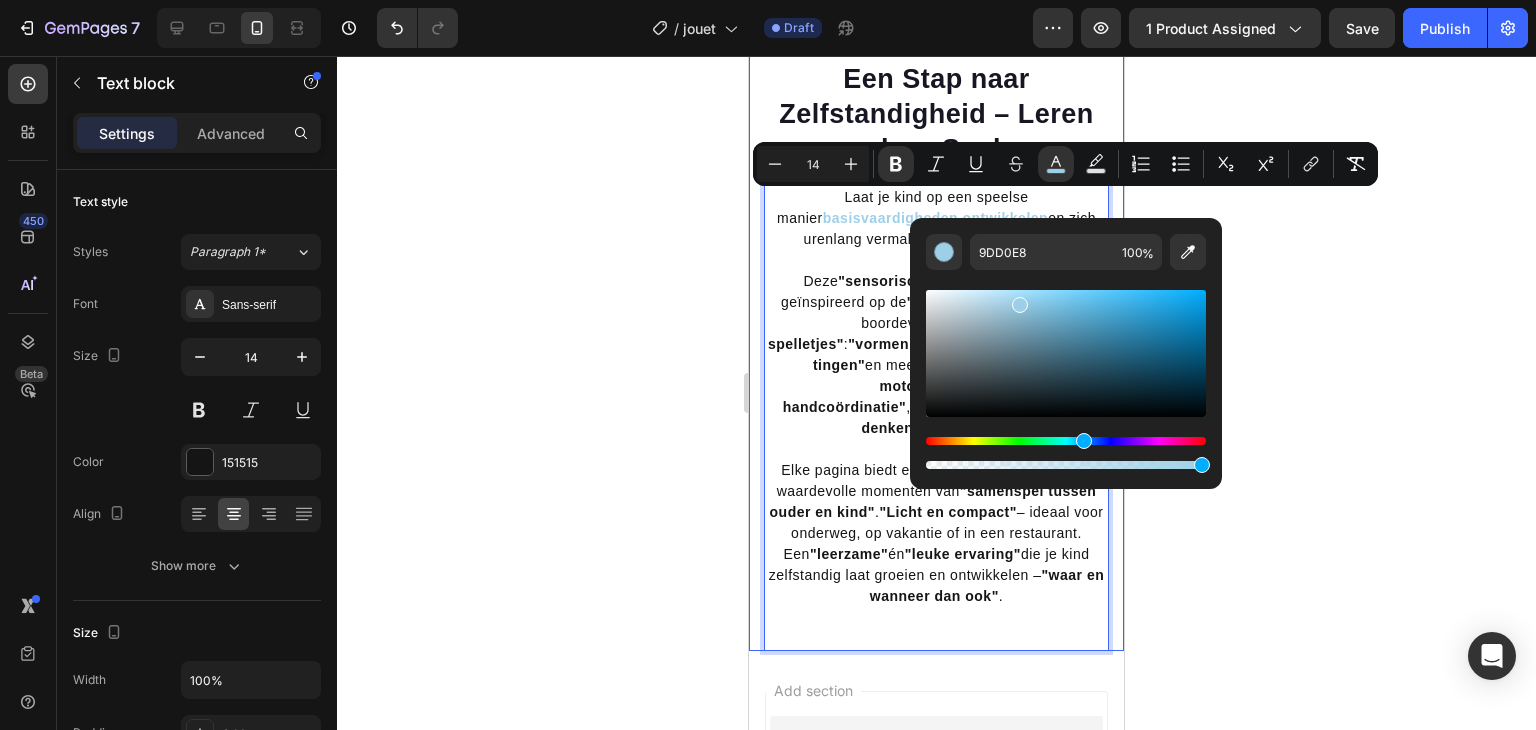 click 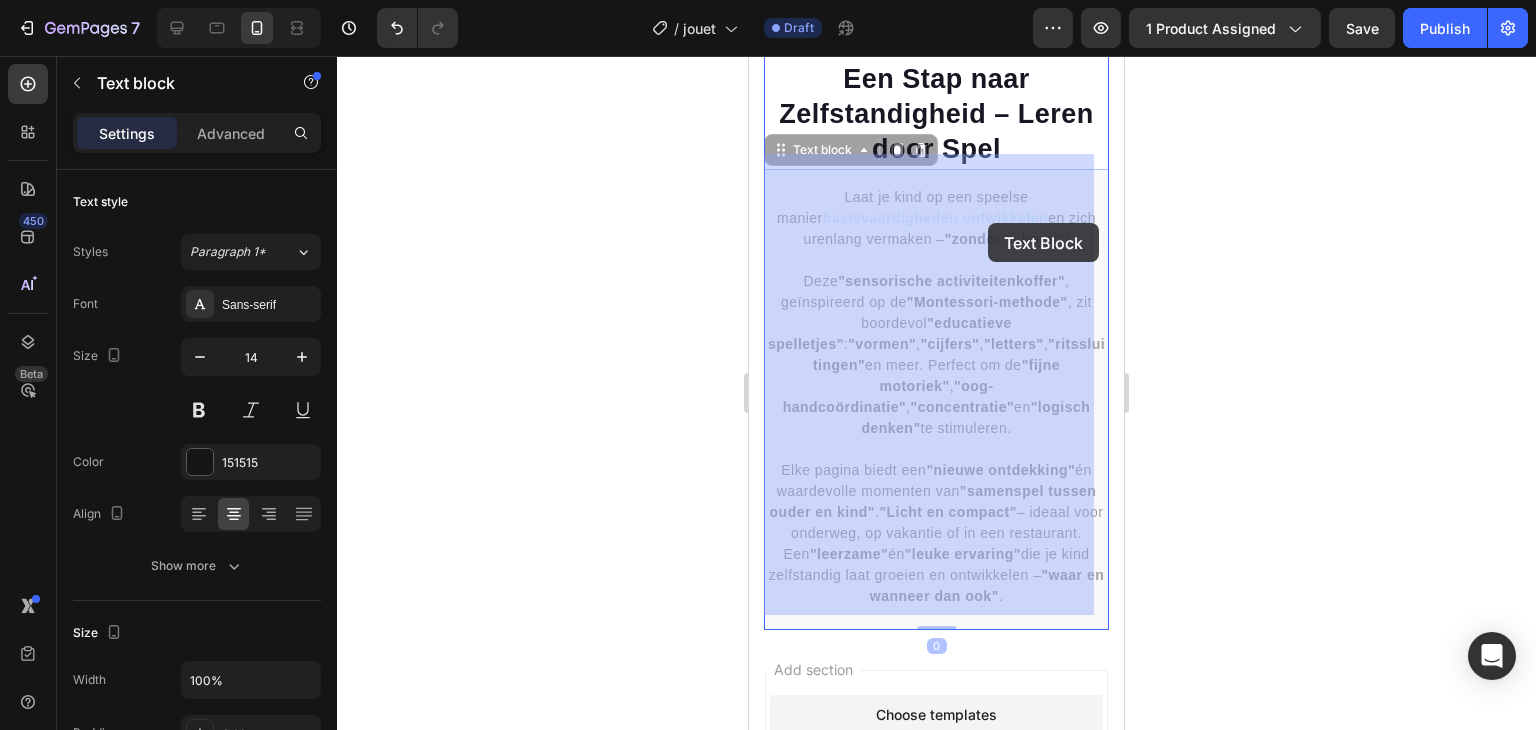 drag, startPoint x: 946, startPoint y: 225, endPoint x: 988, endPoint y: 223, distance: 42.047592 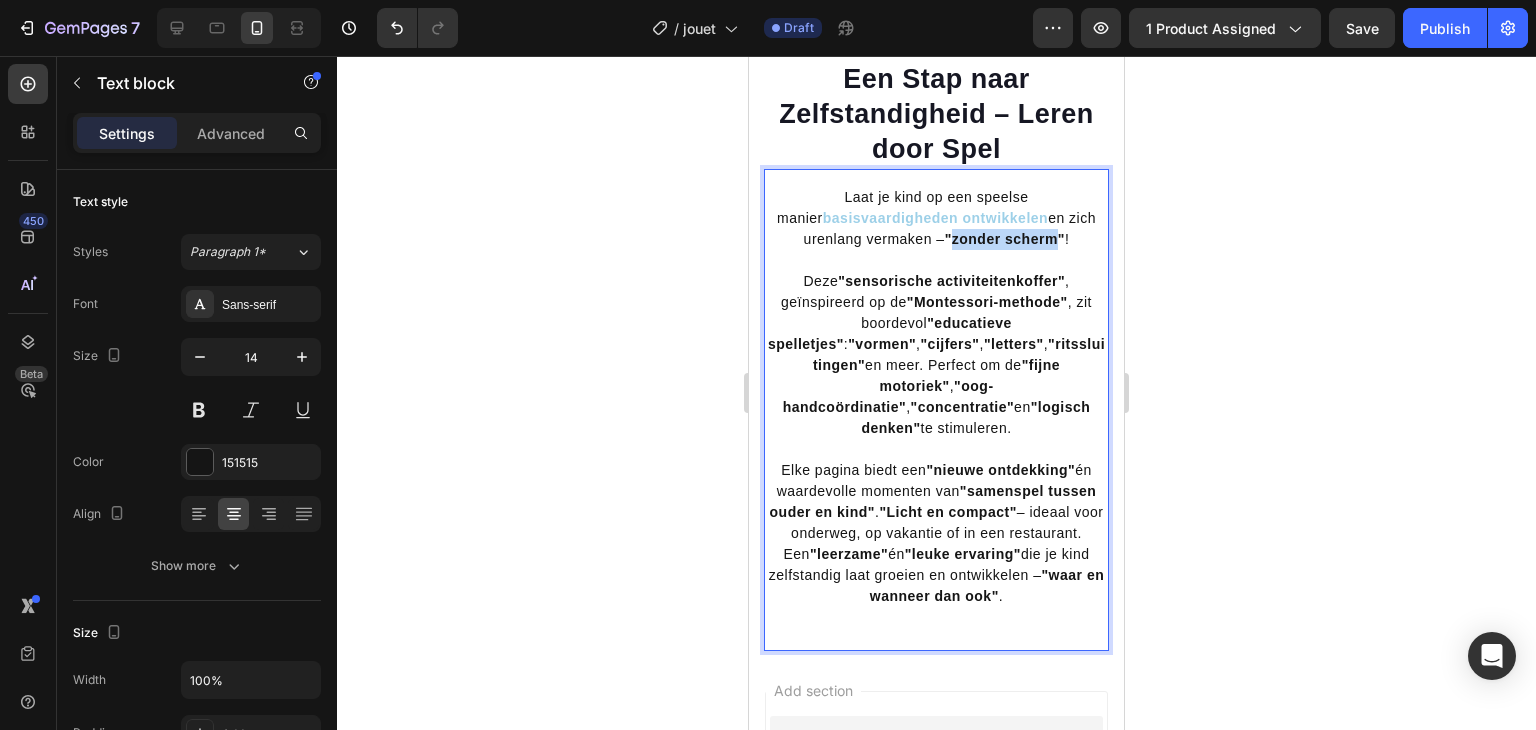 drag, startPoint x: 1055, startPoint y: 225, endPoint x: 946, endPoint y: 226, distance: 109.004585 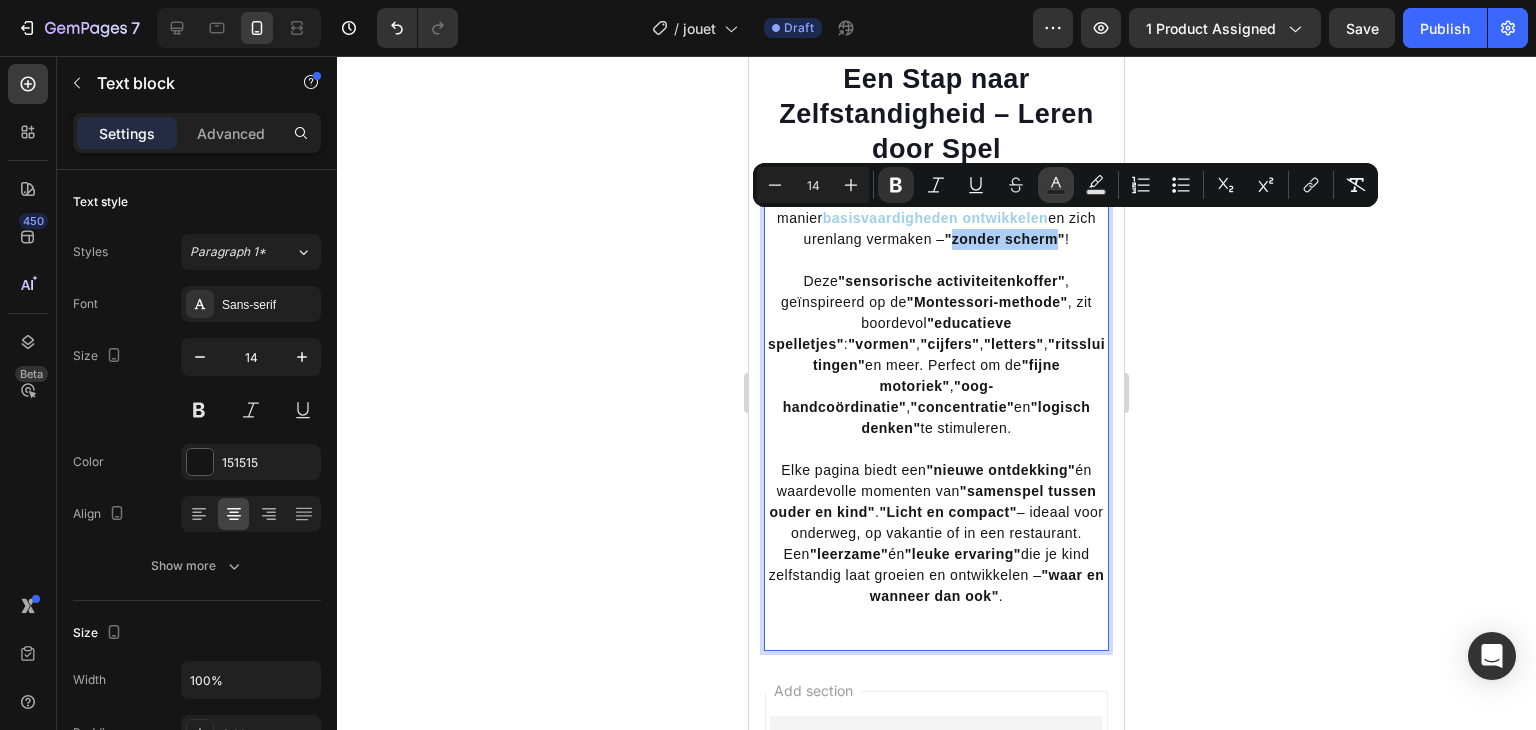 click 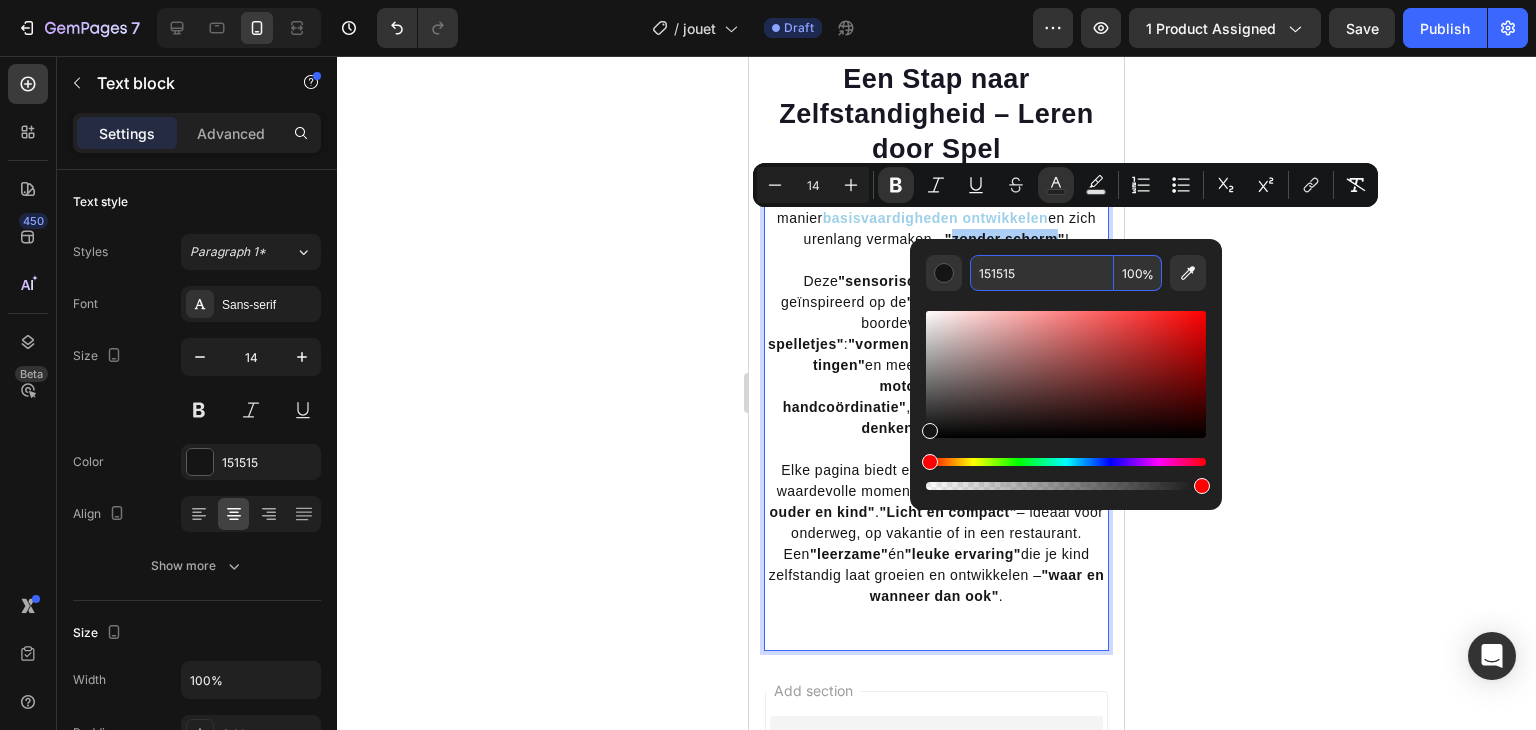click on "151515" at bounding box center [1042, 273] 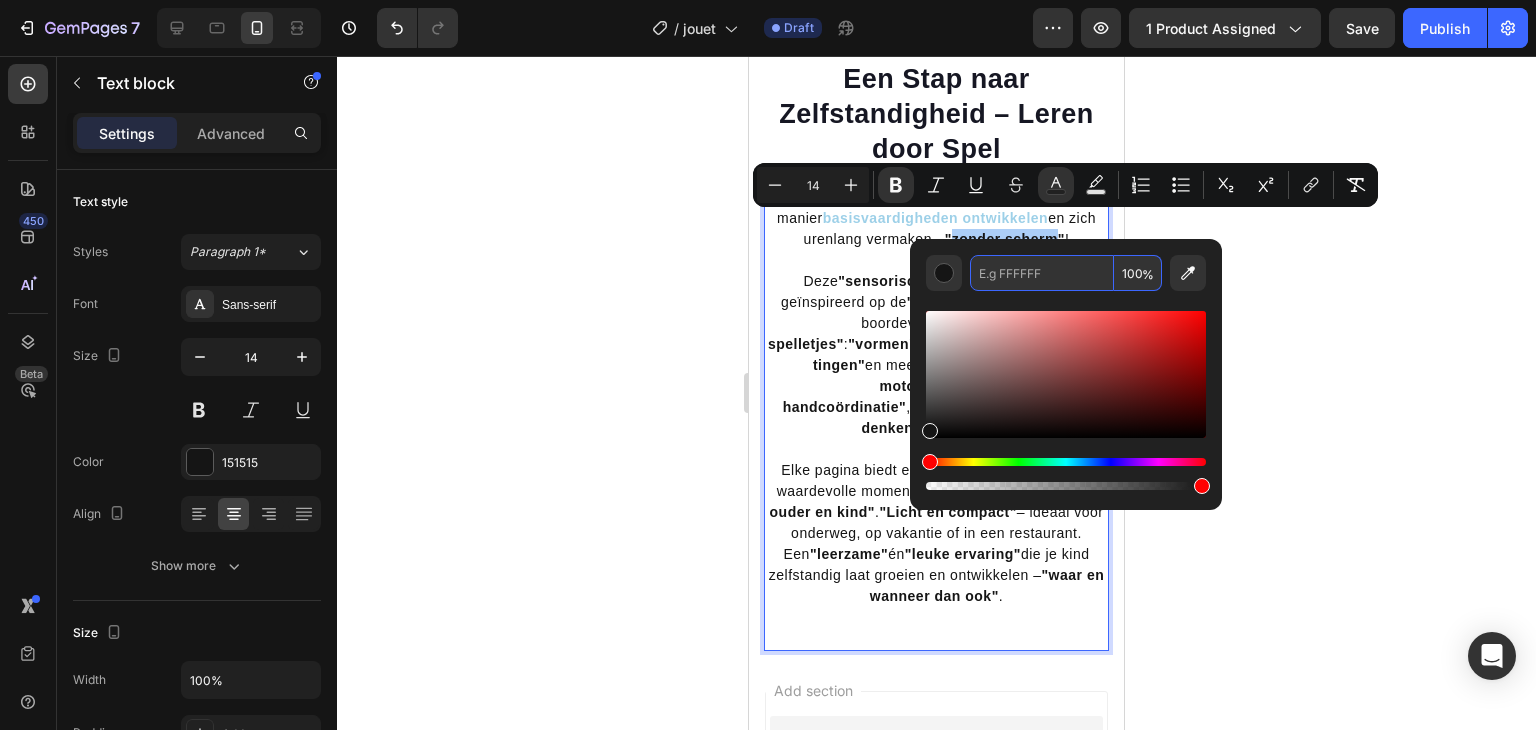 paste on "9dd0e8" 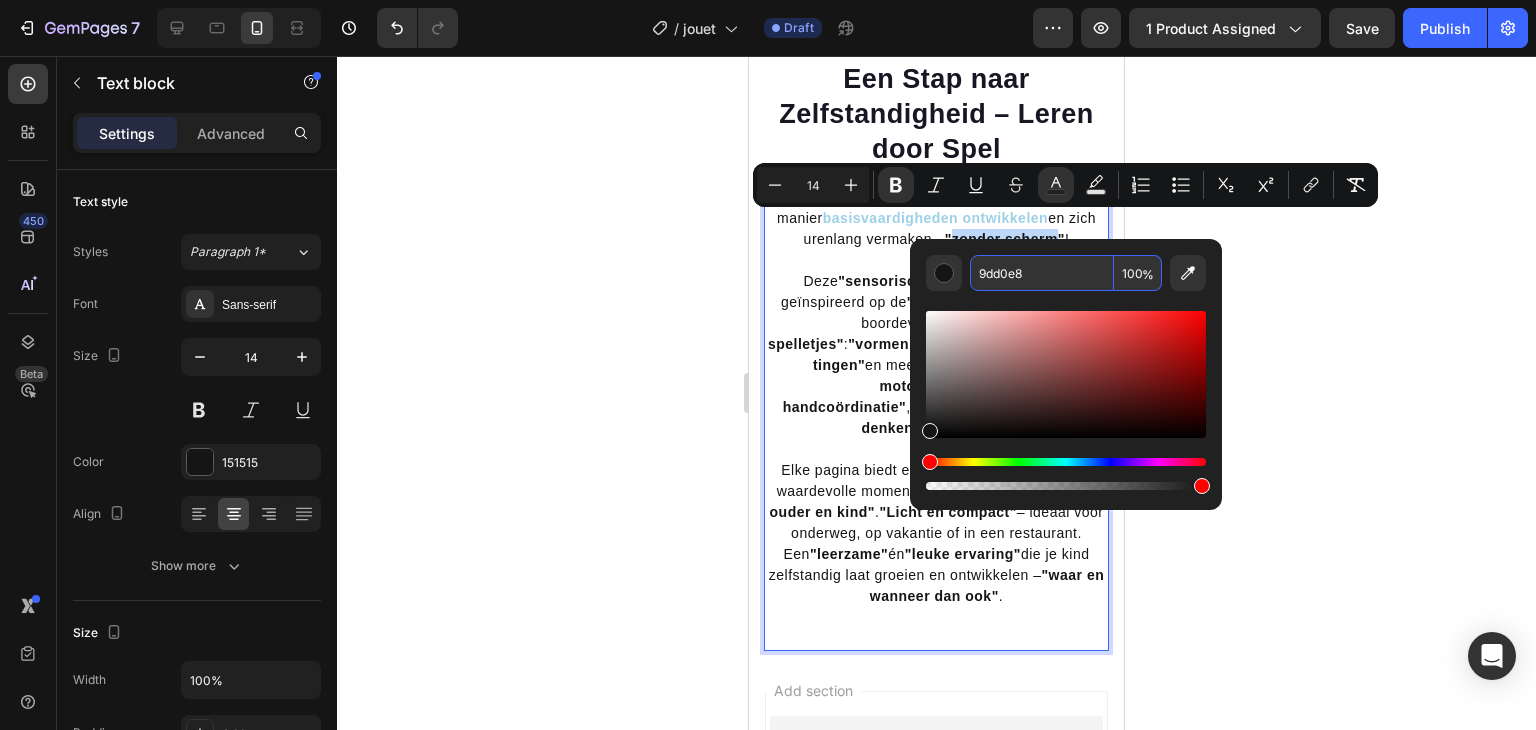 type on "9DD0E8" 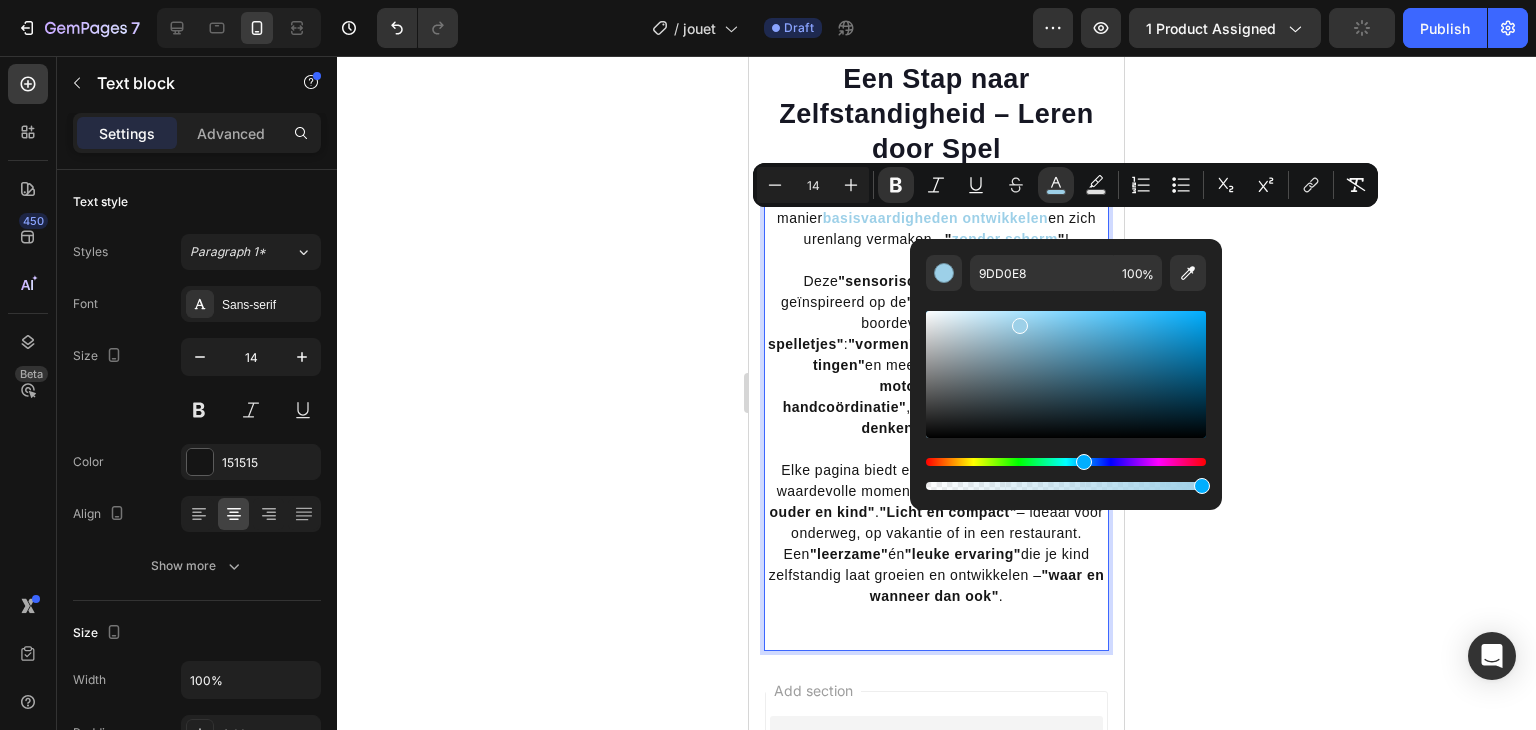 click 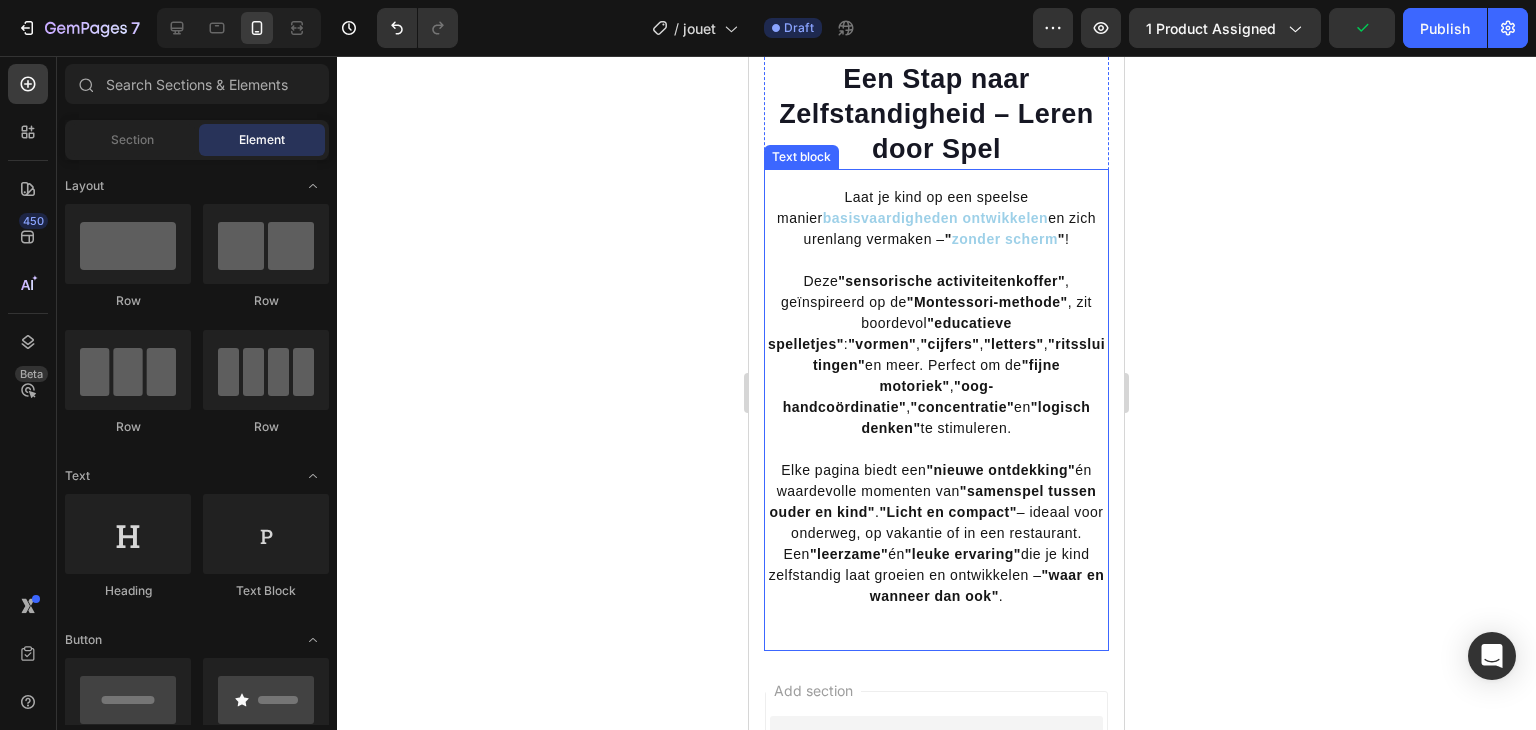 click on "Laat je kind op een speelse manier  basisvaardigheden ontwikkelen  en zich urenlang vermaken –  " zonder scherm " !" at bounding box center (936, 218) 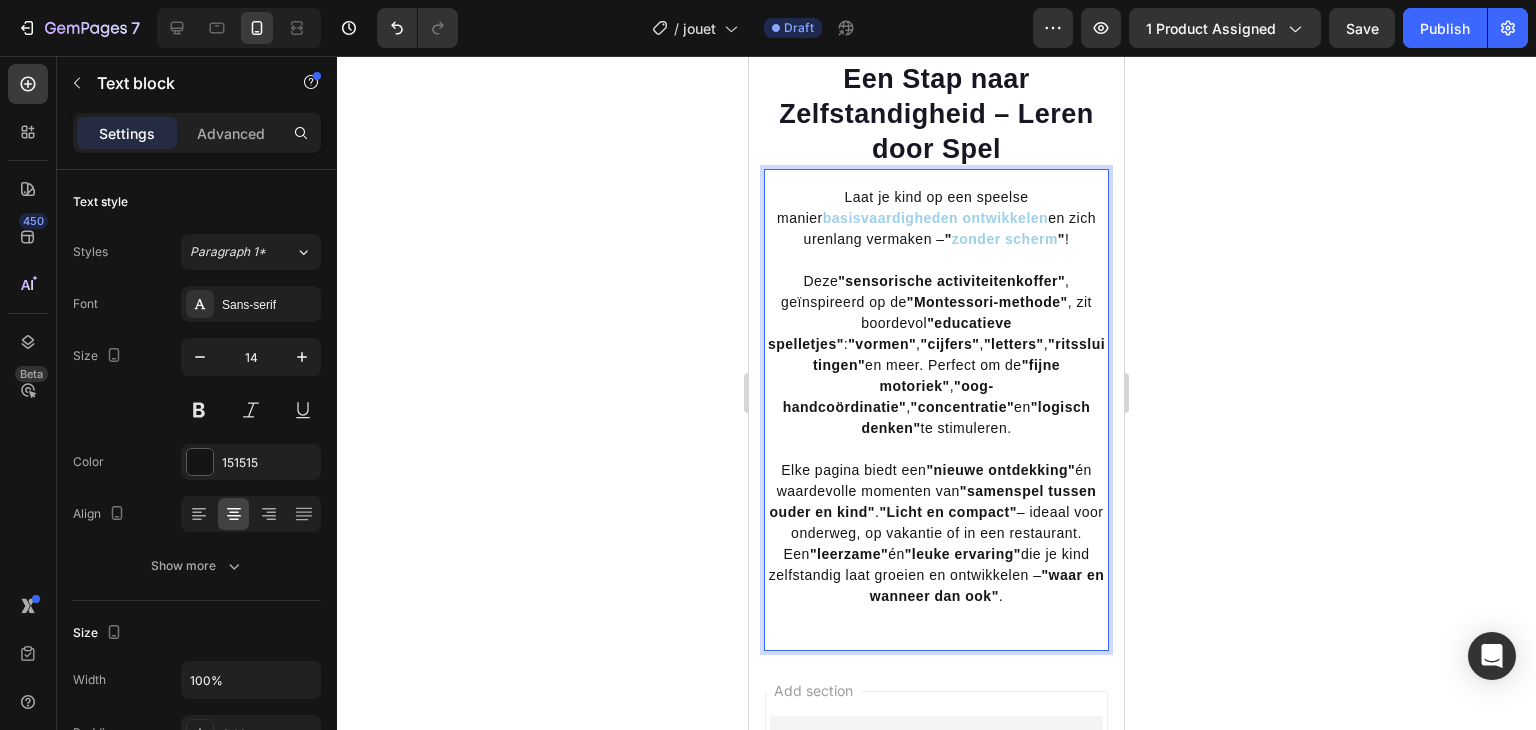 click on "Laat je kind op een speelse manier  basisvaardigheden ontwikkelen  en zich urenlang vermaken –  " zonder scherm " !" at bounding box center [936, 218] 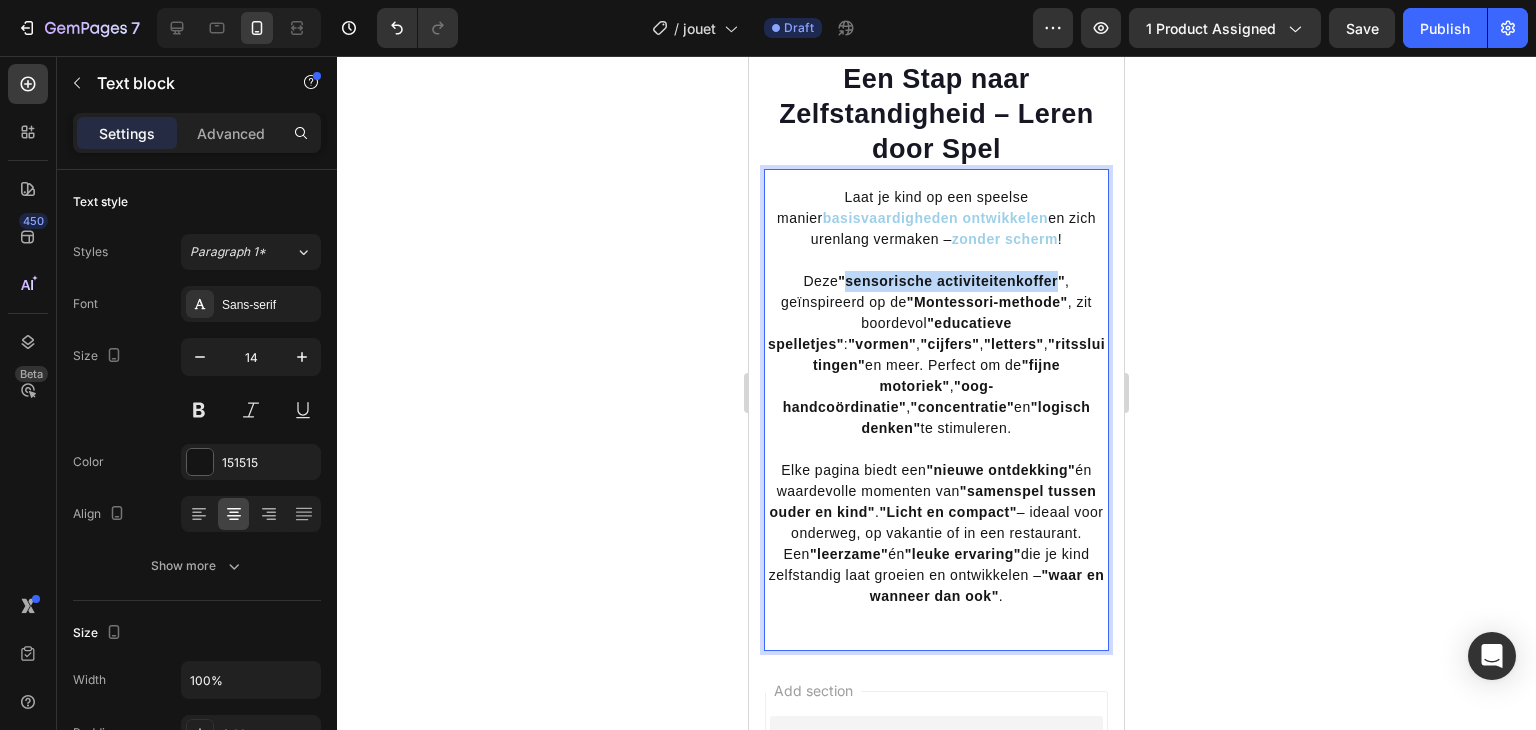 drag, startPoint x: 840, startPoint y: 263, endPoint x: 1051, endPoint y: 268, distance: 211.05923 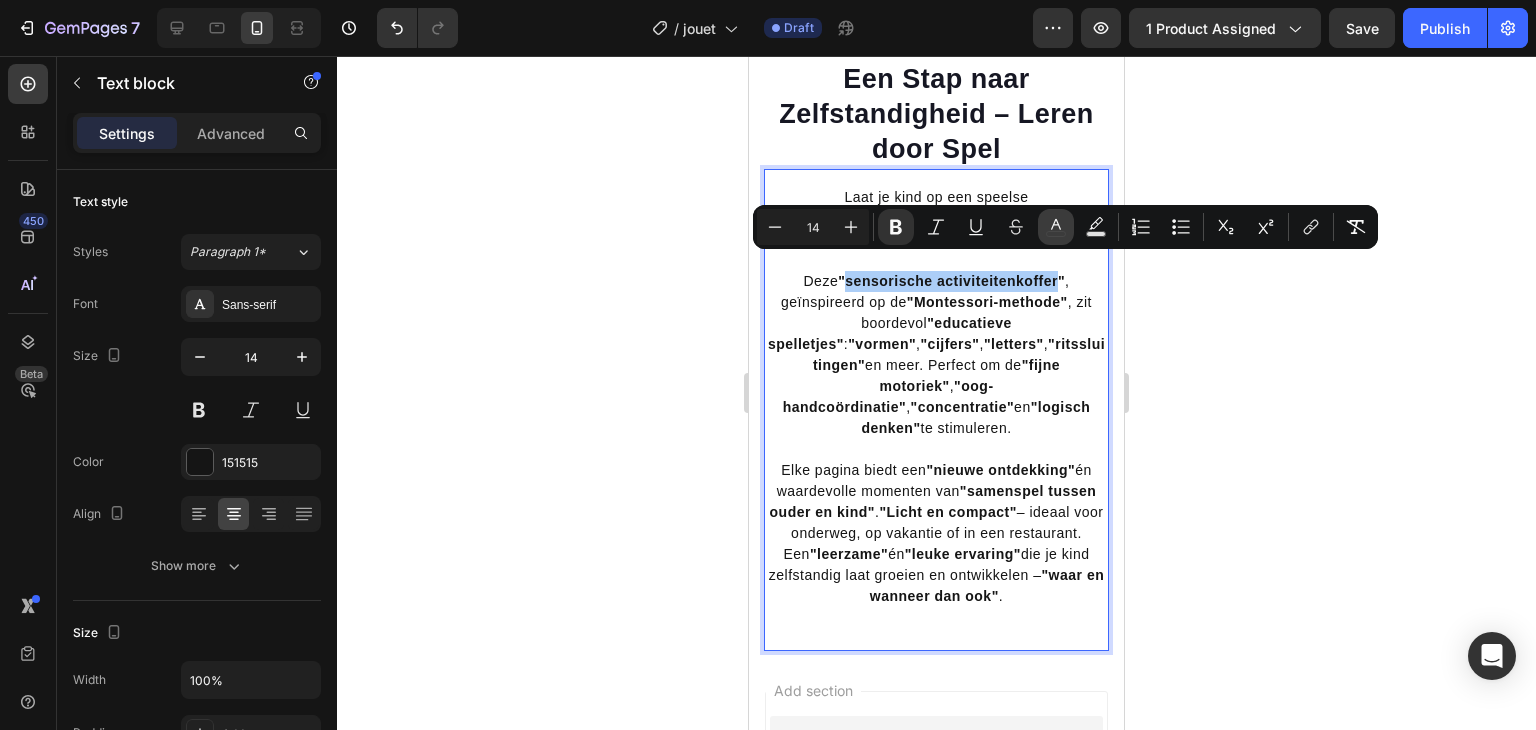 click on "color" at bounding box center (1056, 227) 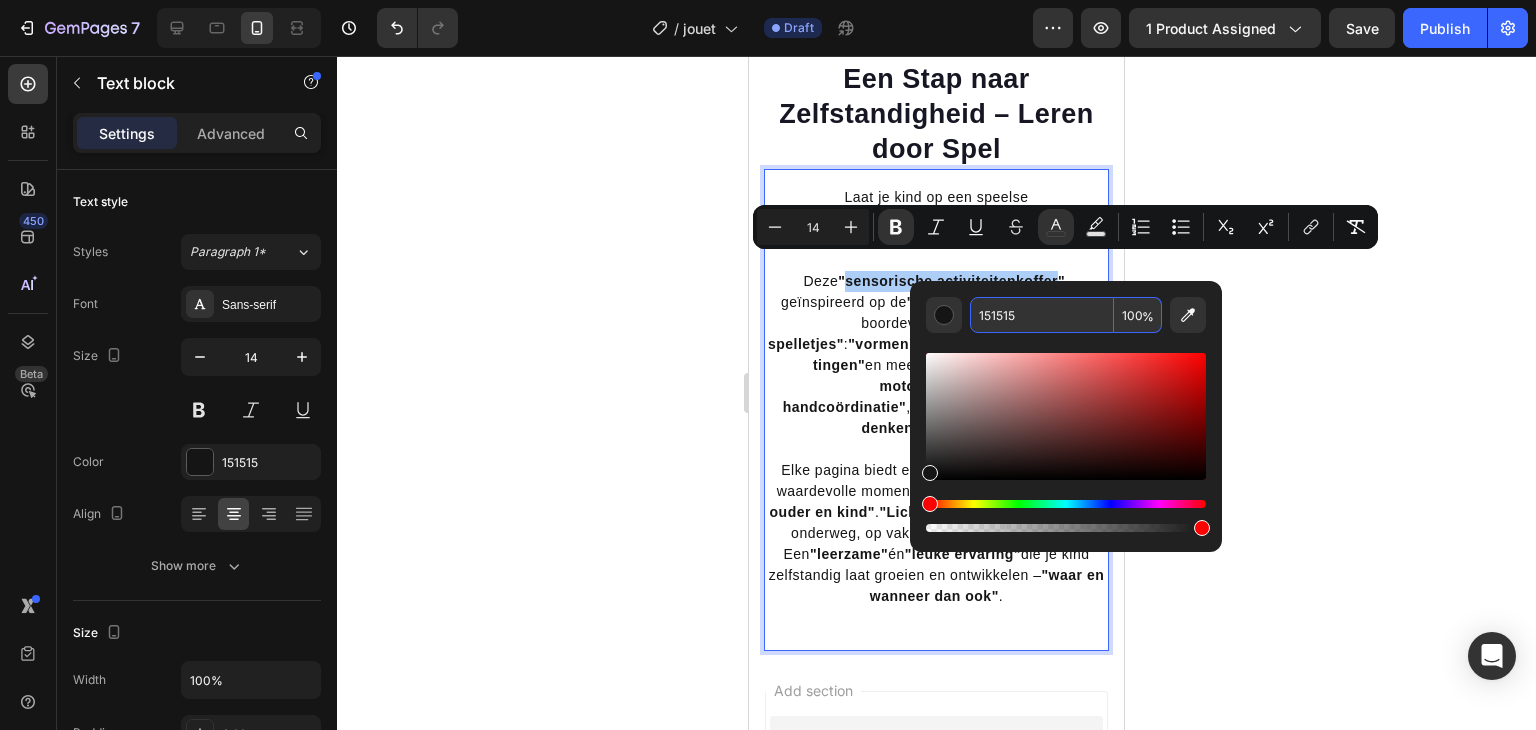 click on "151515" at bounding box center (1042, 315) 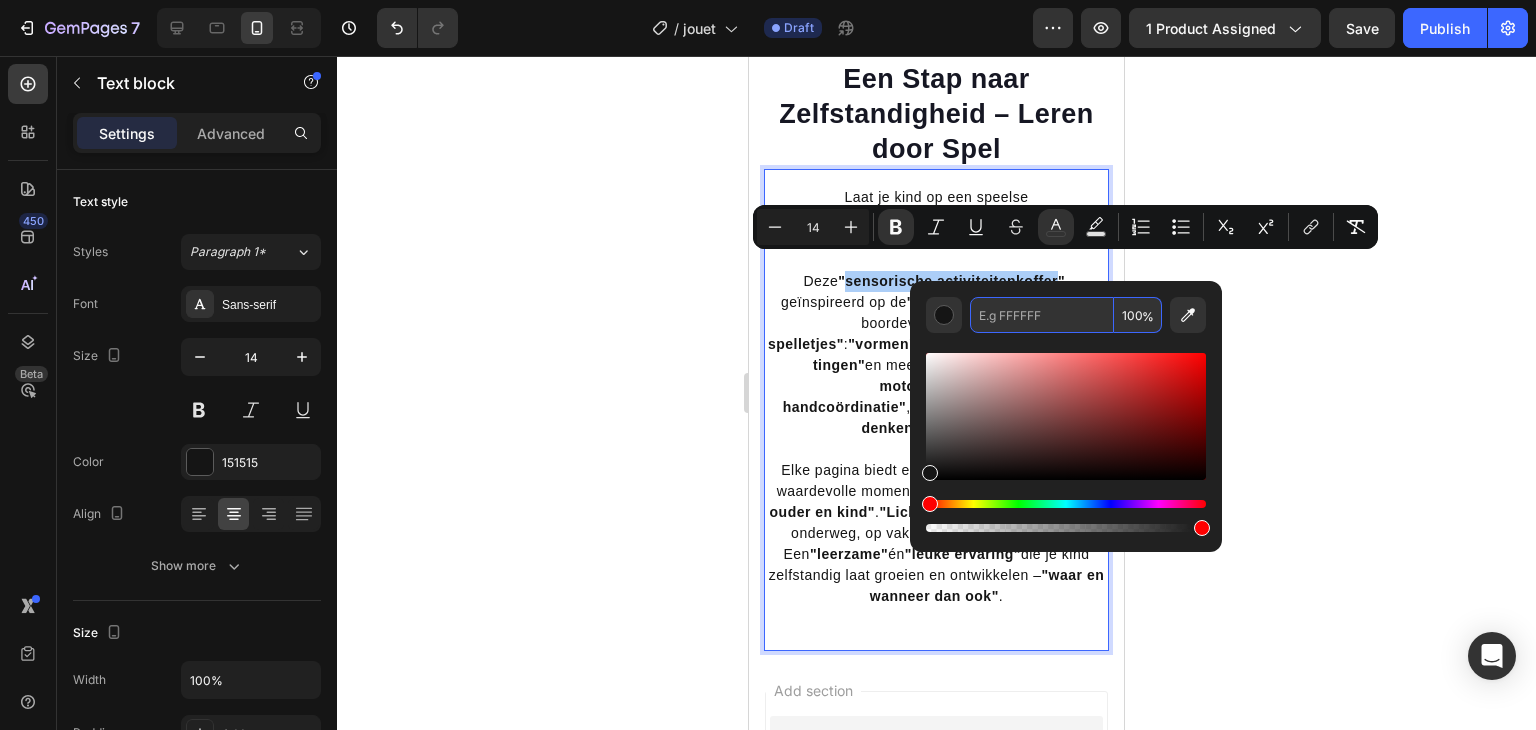 paste on "9dd0e8" 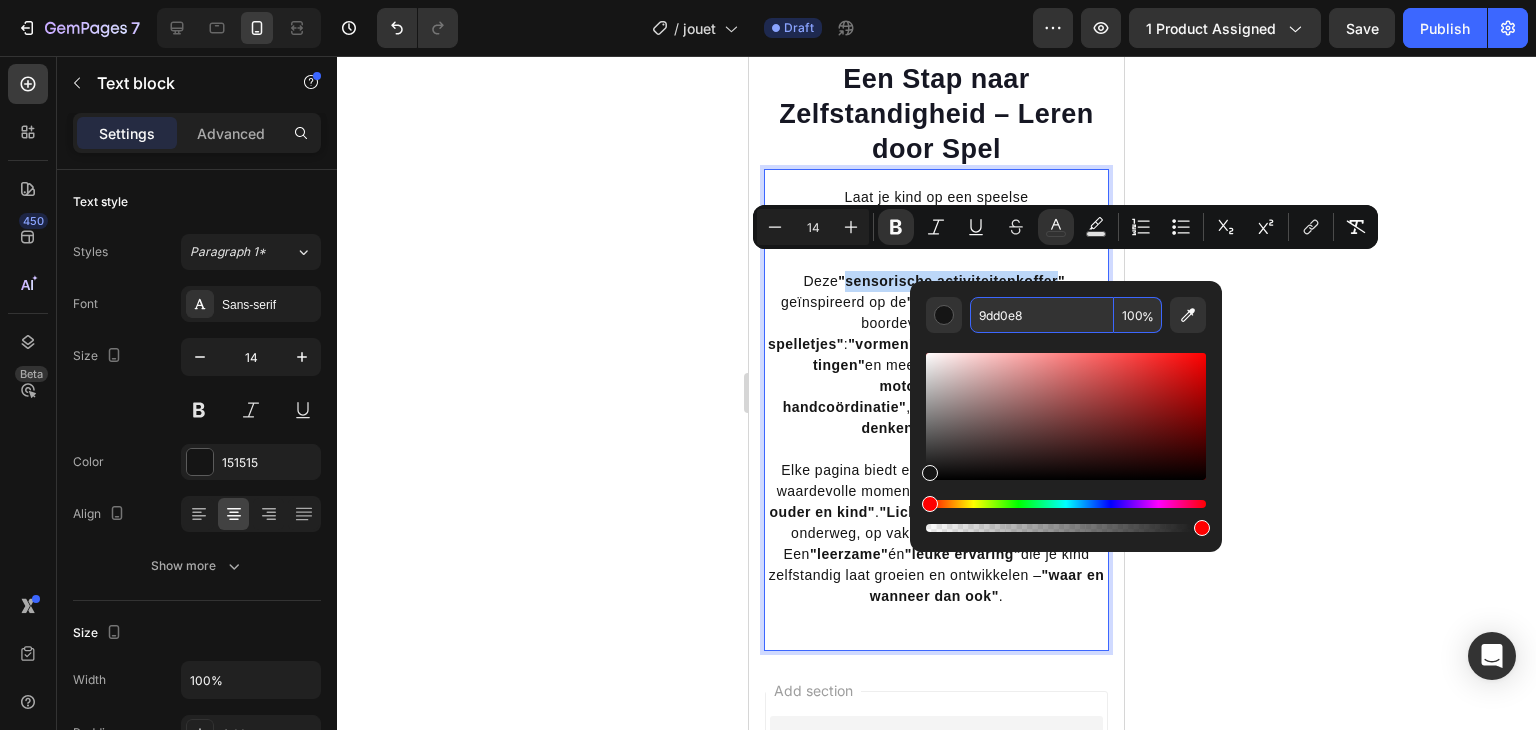 type on "9DD0E8" 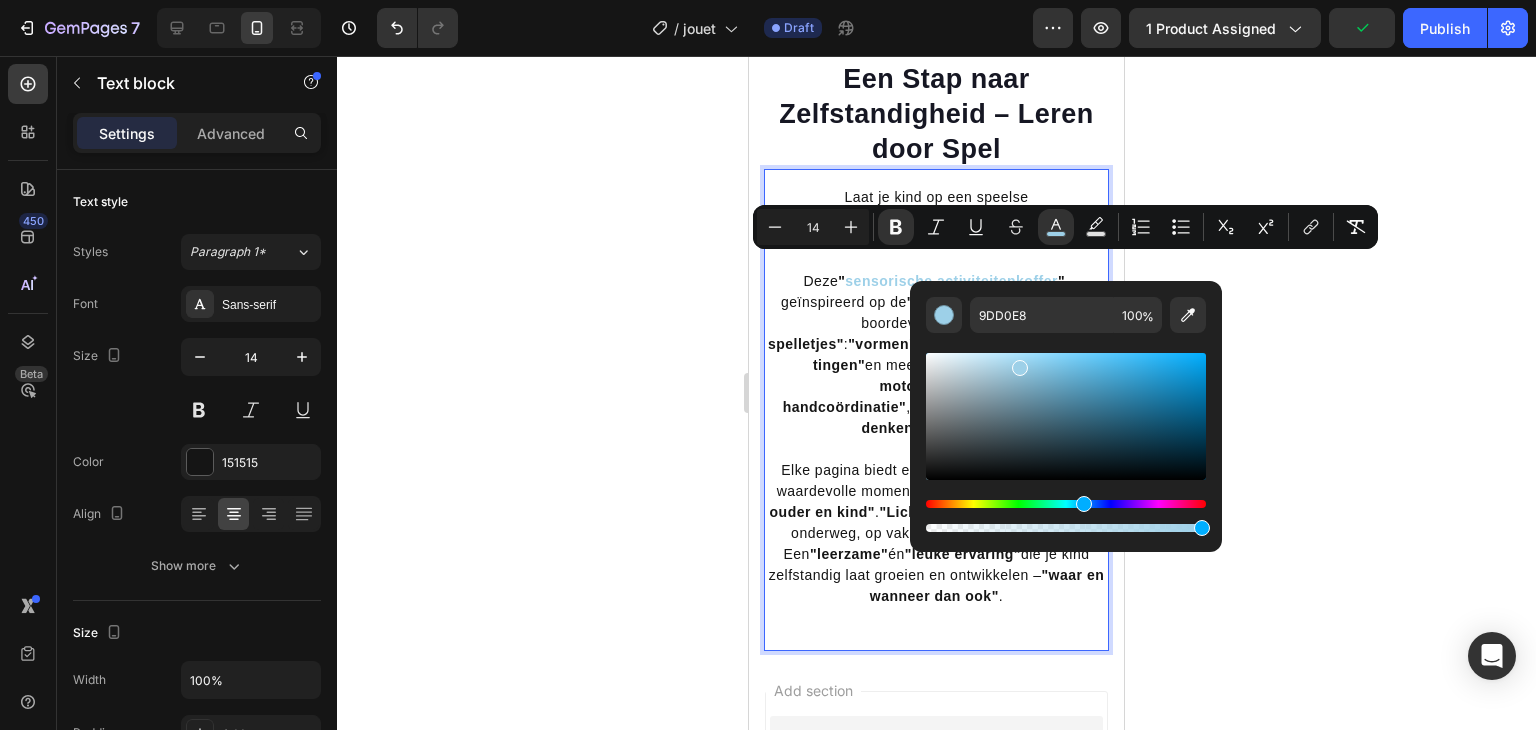click 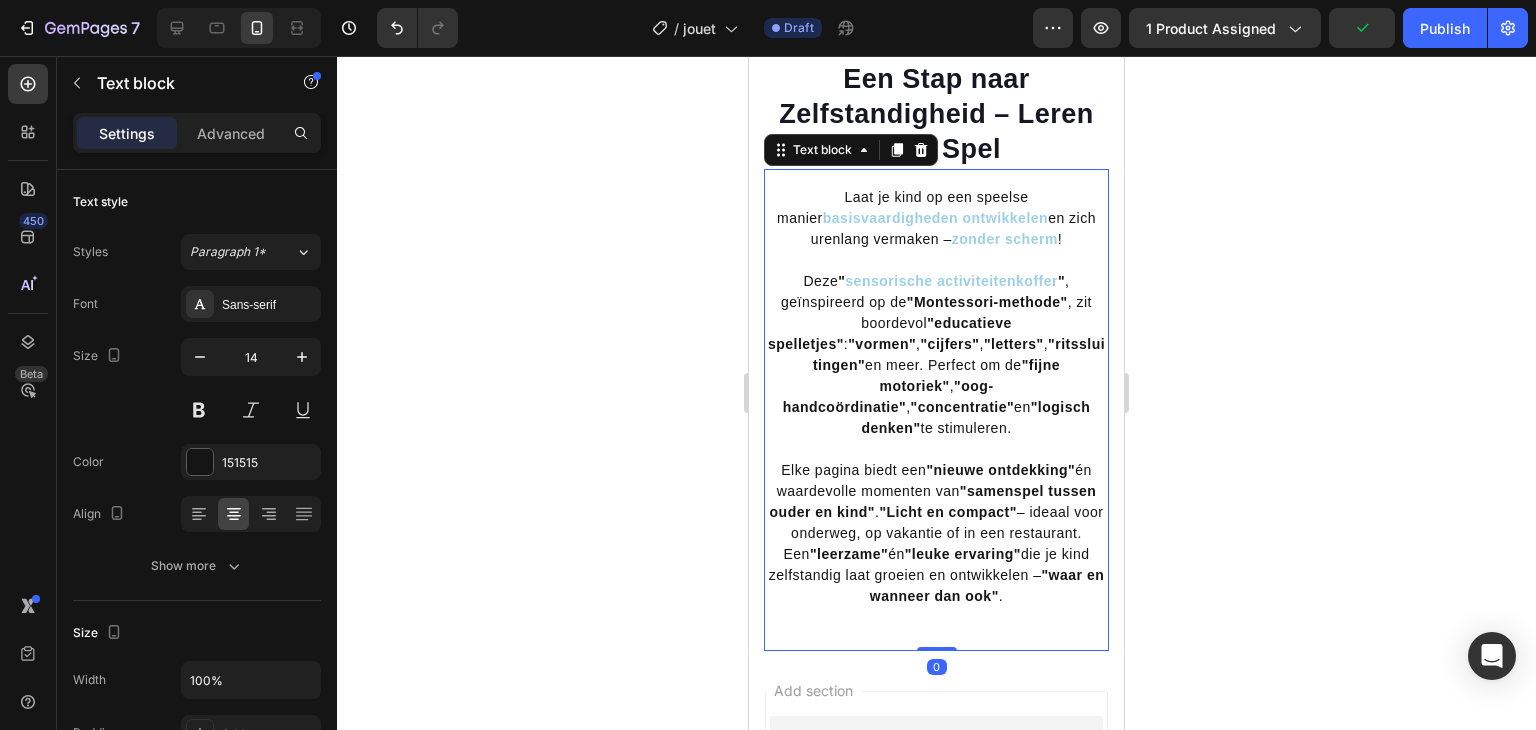 click on "Deze  " sensorische activiteitenkoffer " , geïnspireerd op de  "Montessori-methode" , zit boordevol  "educatieve spelletjes" :  "vormen" ,  "cijfers" ,  "letters" ,  "ritssluitingen"  en meer. Perfect om de  "fijne motoriek" ,  "oog-handcoördinatie" ,  "concentratie"  en  "logisch denken"  te stimuleren." at bounding box center (936, 355) 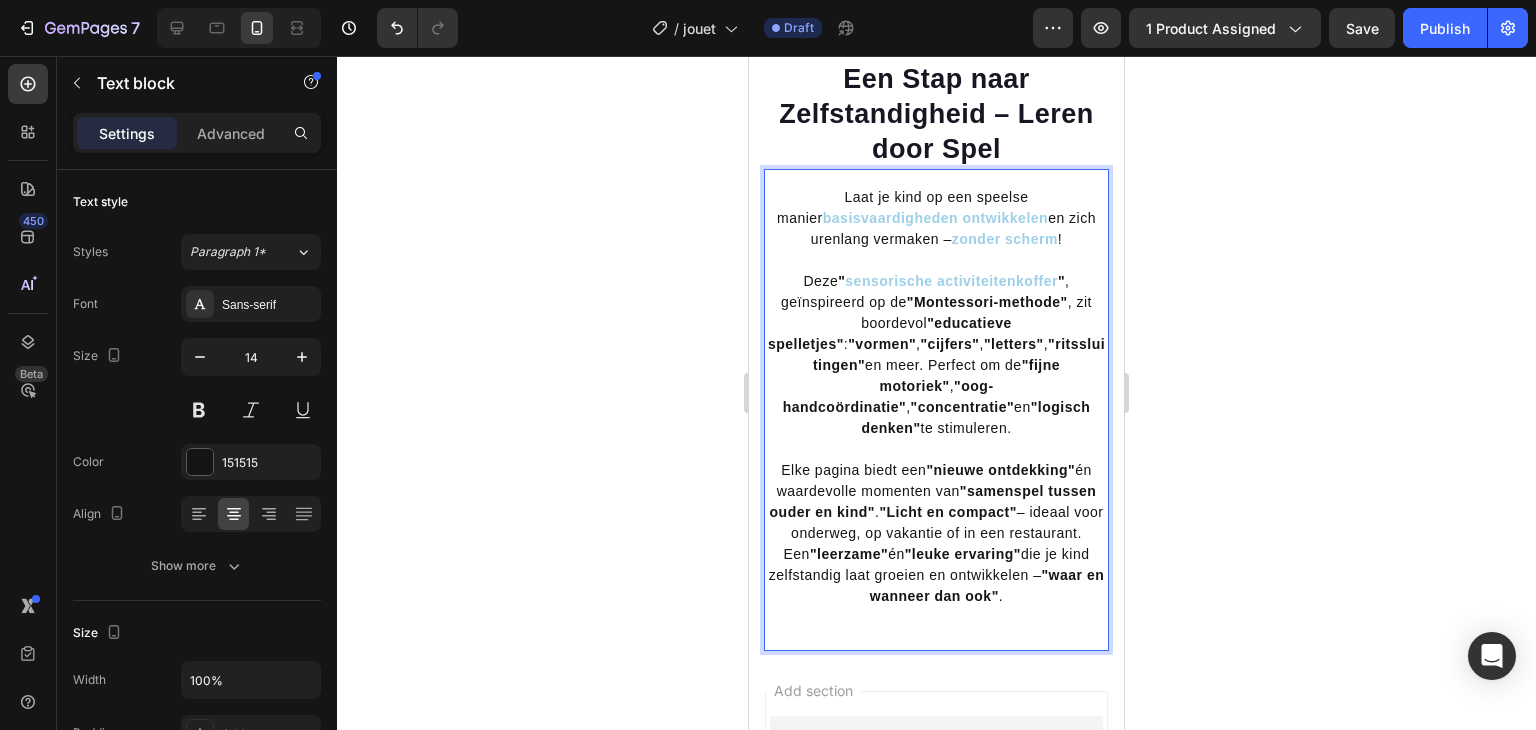 click on """ at bounding box center (1061, 281) 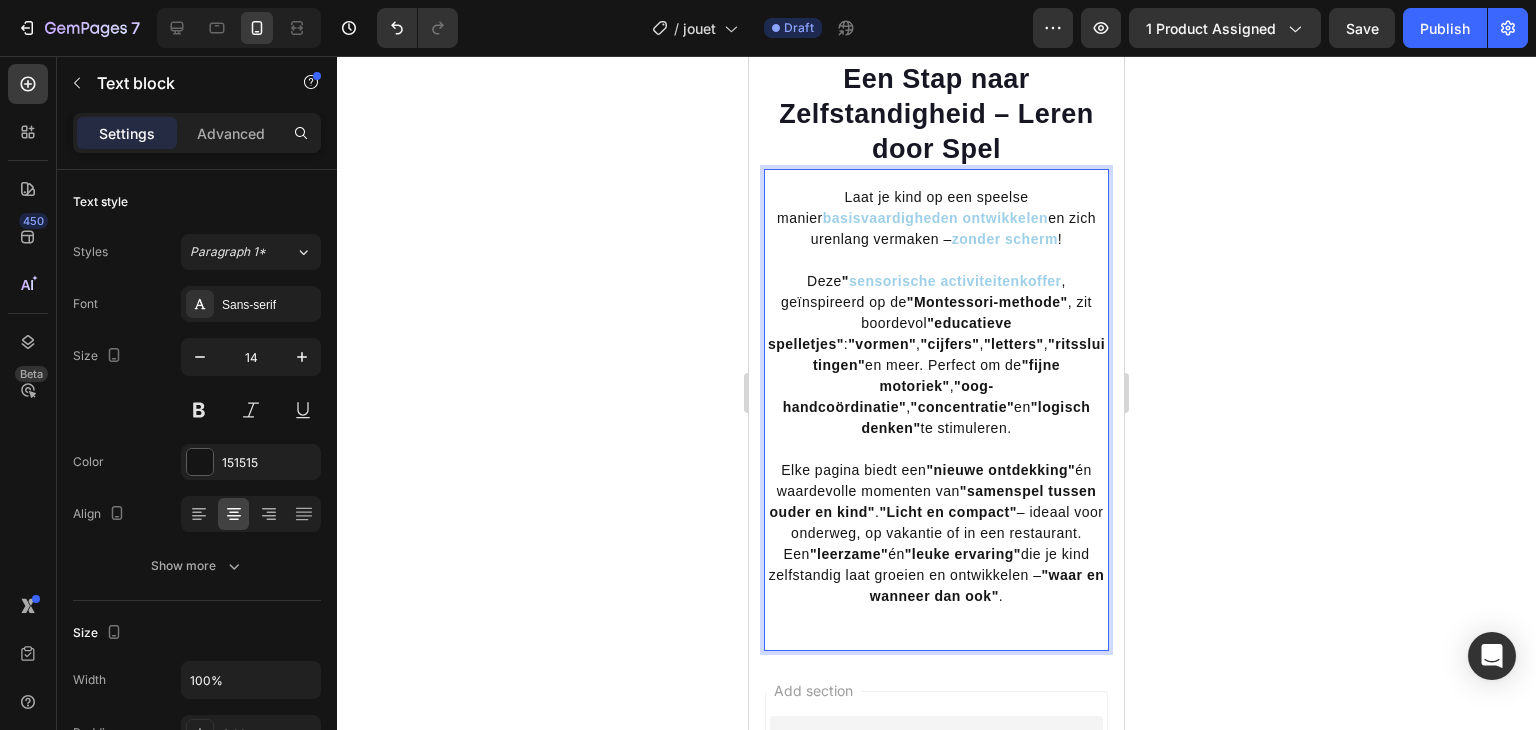 click on "sensorische activiteitenkoffer" at bounding box center [955, 281] 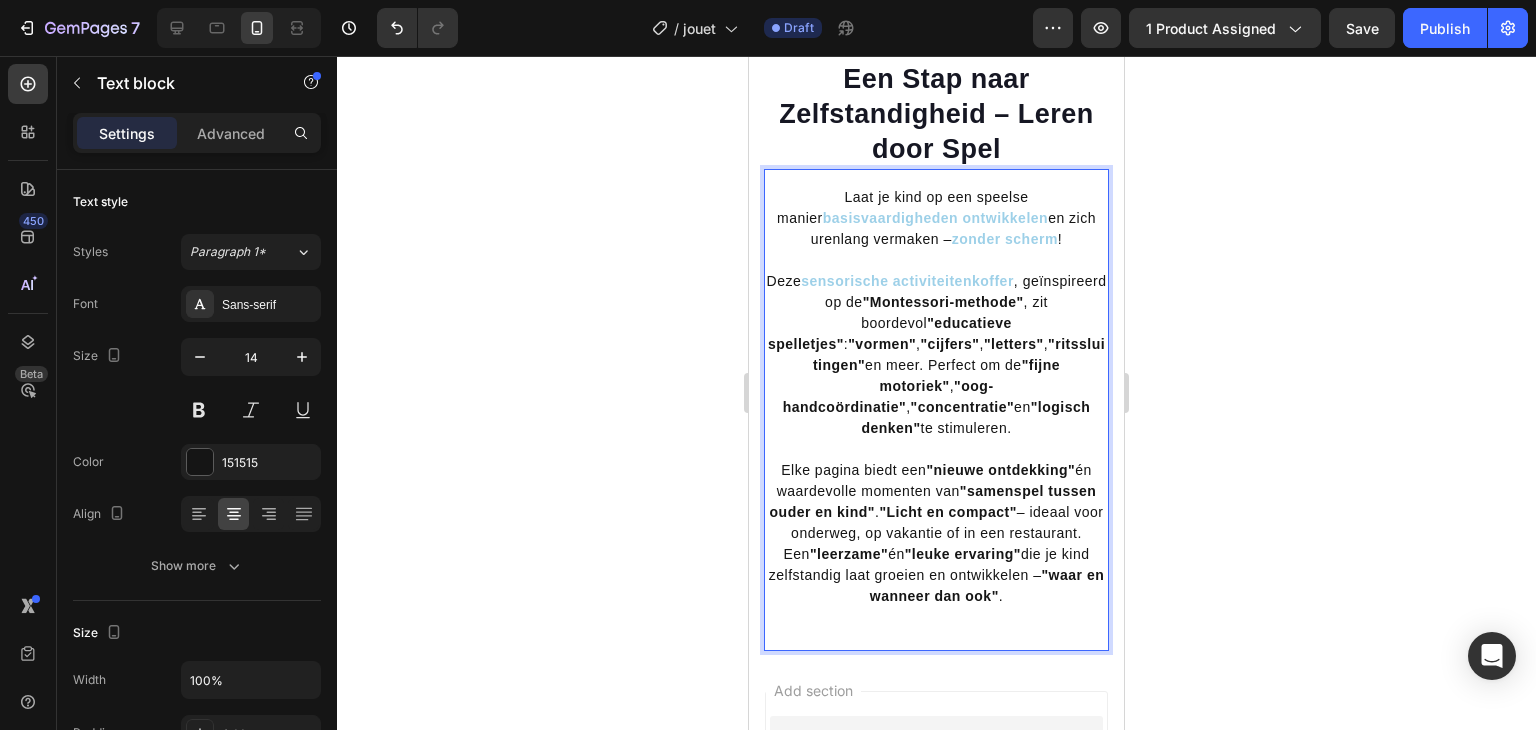 click on "Deze  sensorische activiteitenkoffer , geïnspireerd op de  "Montessori-methode" , zit boordevol  "educatieve spelletjes" :  "vormen" ,  "cijfers" ,  "letters" ,  "ritssluitingen"  en meer. Perfect om de  "fijne motoriek" ,  "oog-handcoördinatie" ,  "concentratie"  en  "logisch denken"  te stimuleren." at bounding box center [936, 355] 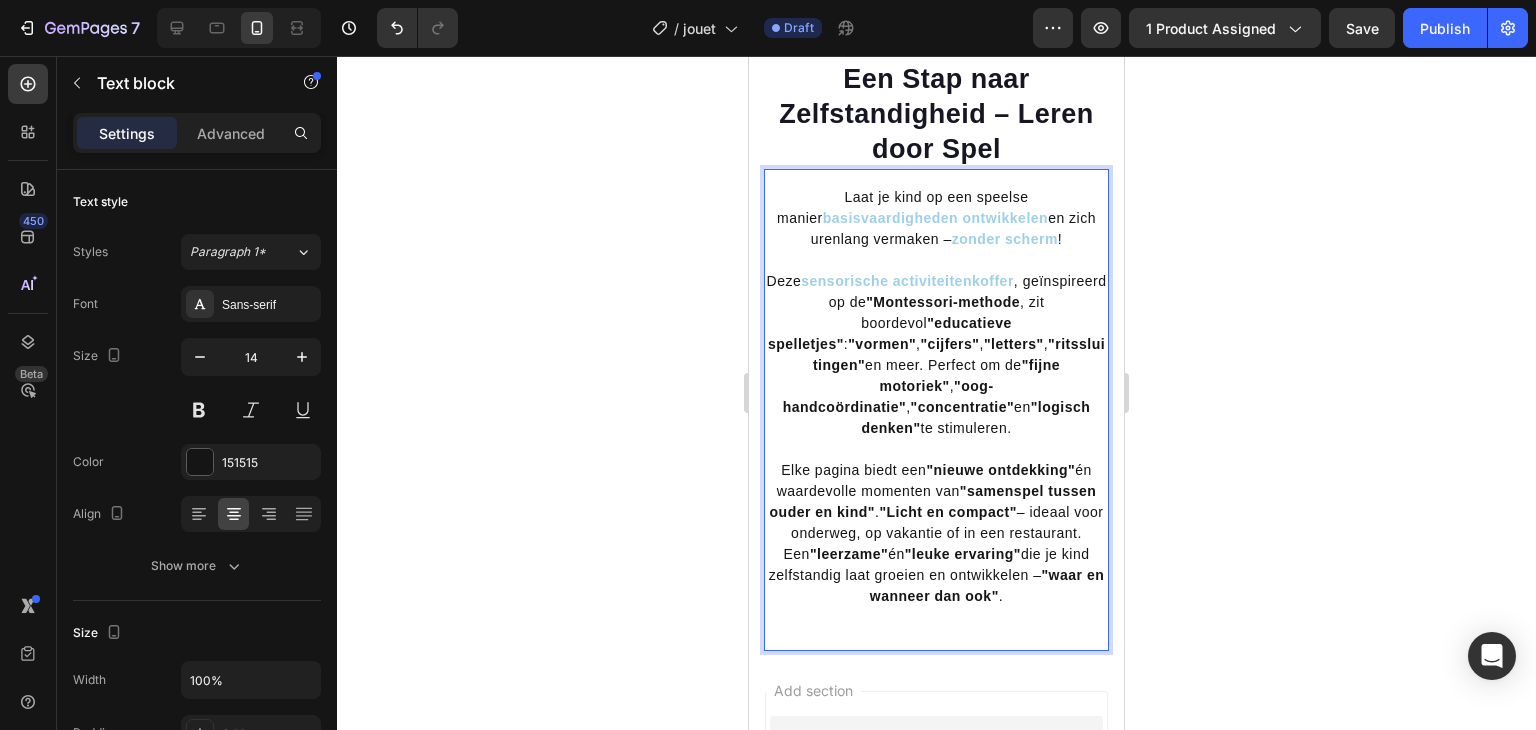 click on ""Montessori-methode" at bounding box center (943, 302) 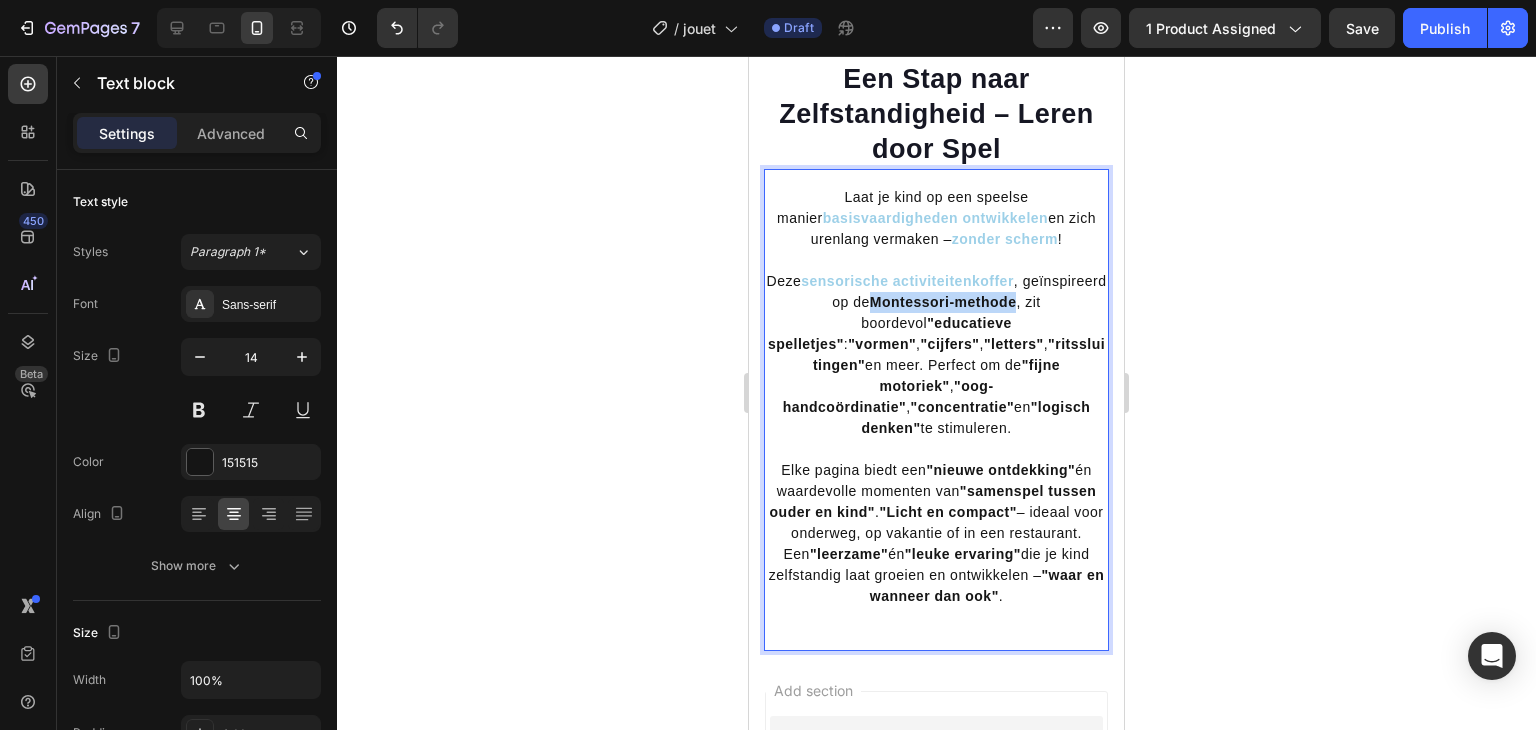drag, startPoint x: 913, startPoint y: 285, endPoint x: 1052, endPoint y: 287, distance: 139.01439 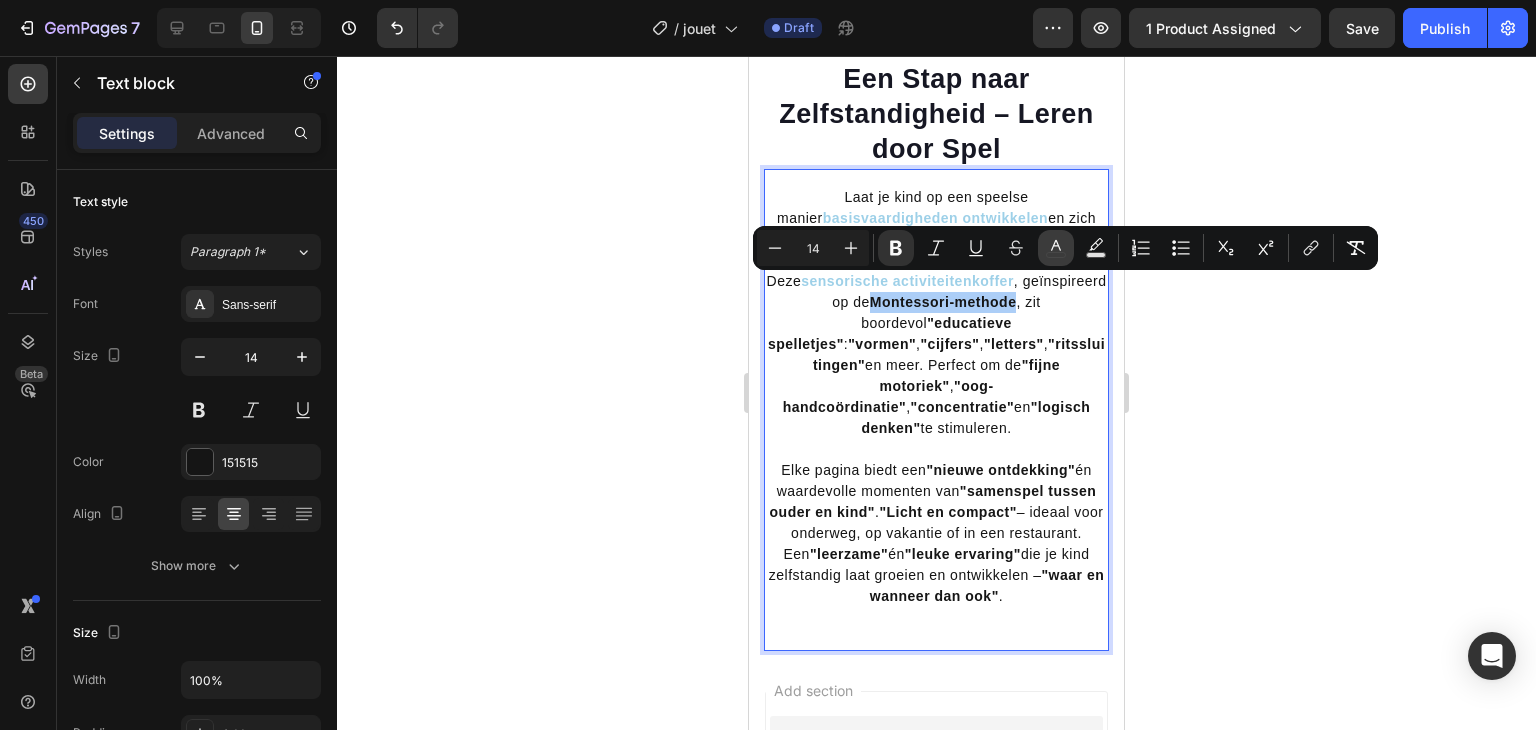 click 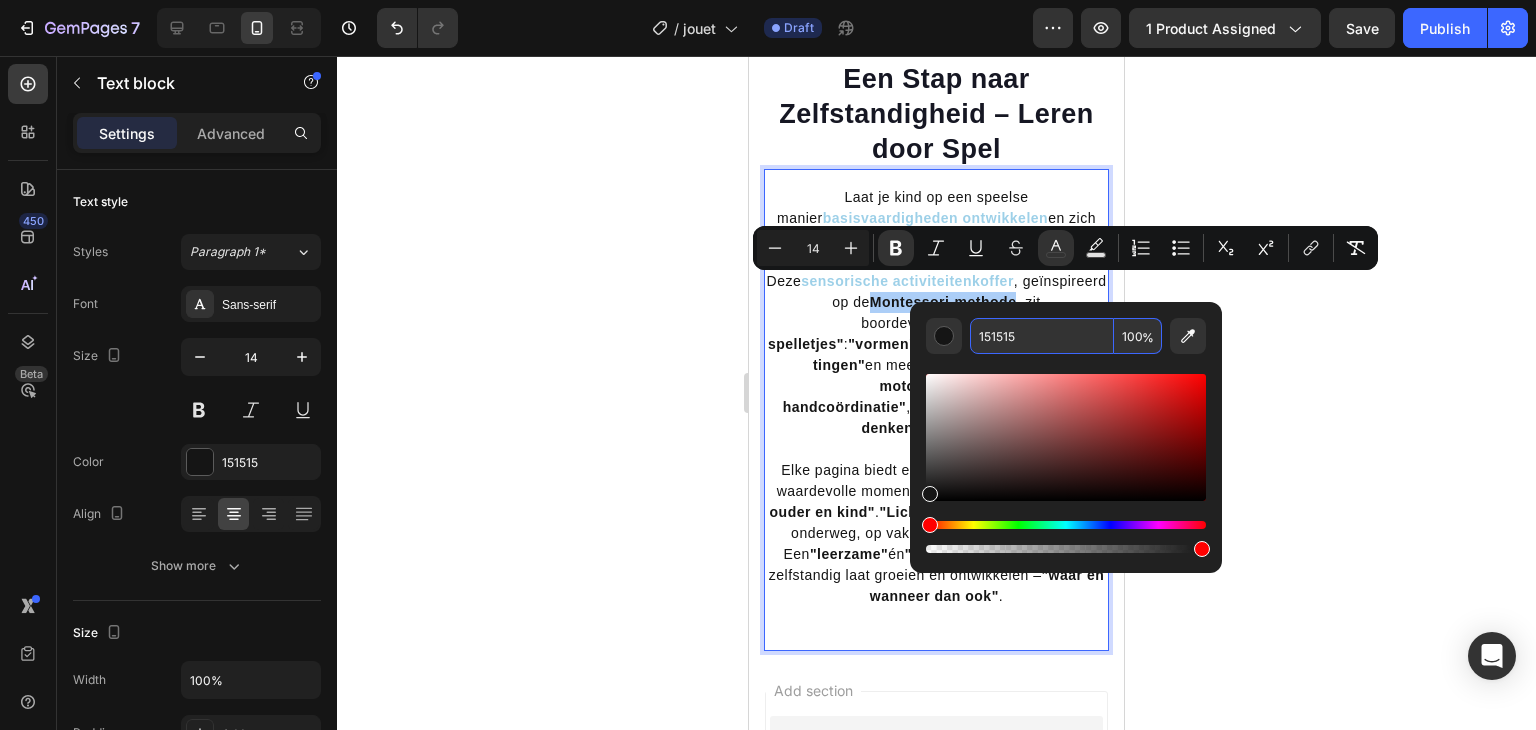 click on "151515" at bounding box center (1042, 336) 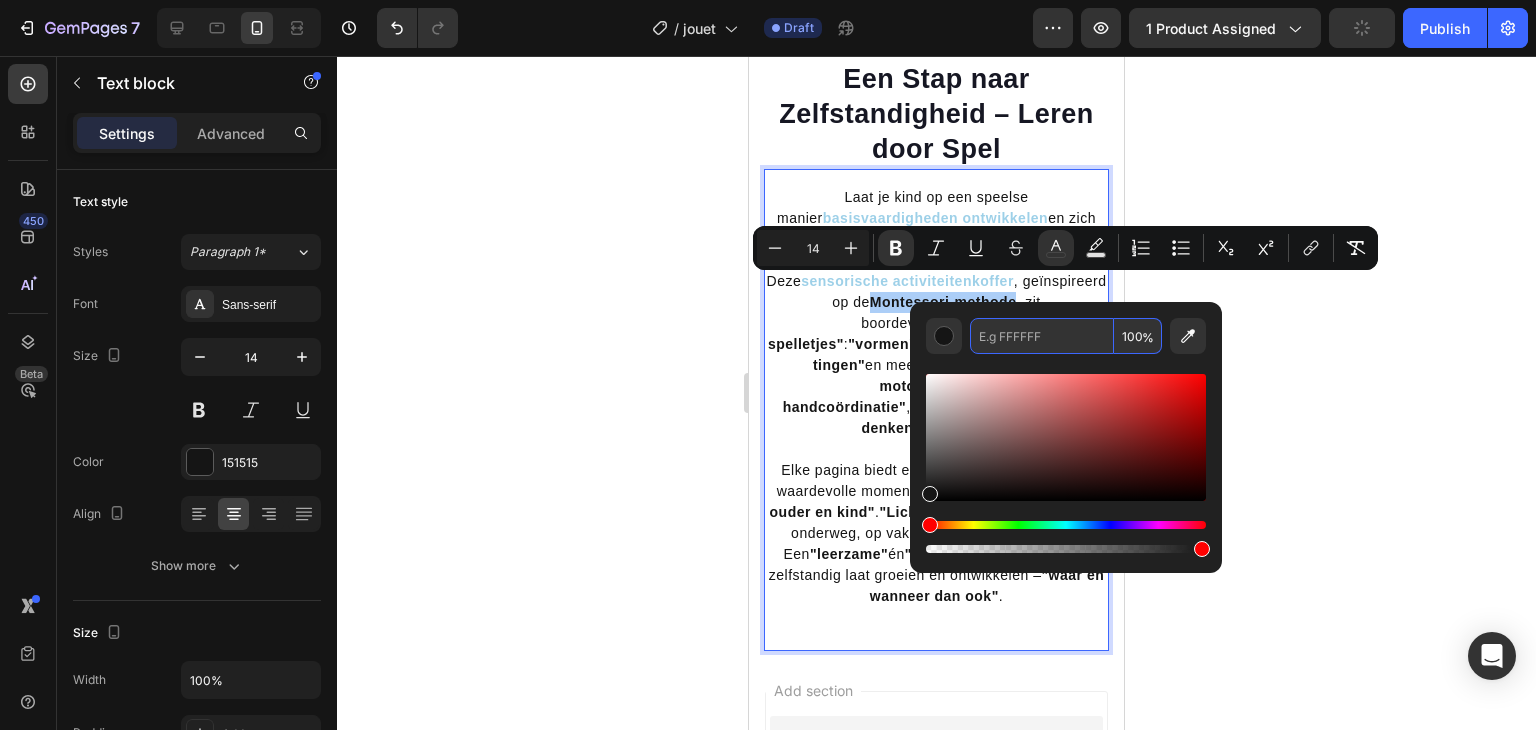 paste on "9dd0e8" 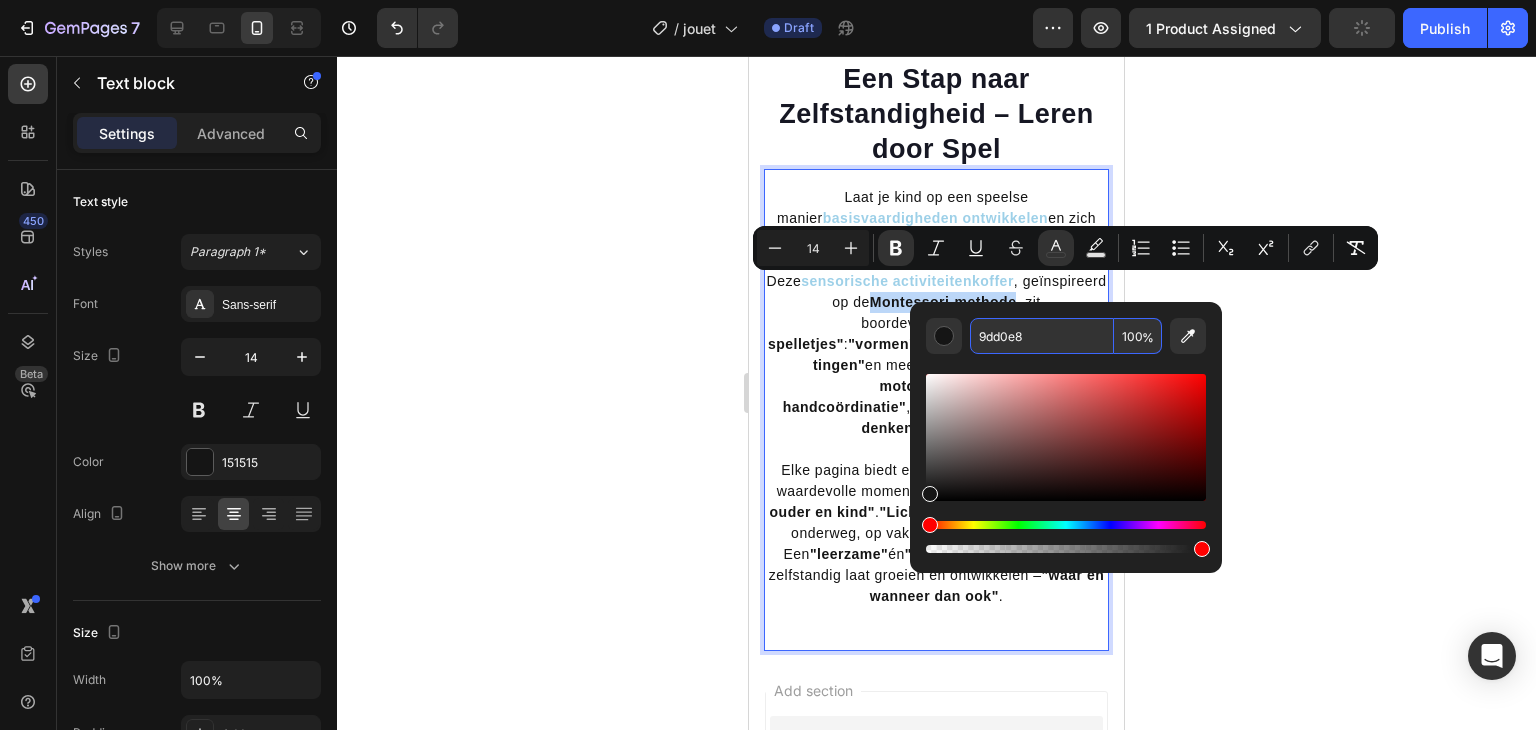 type on "9DD0E8" 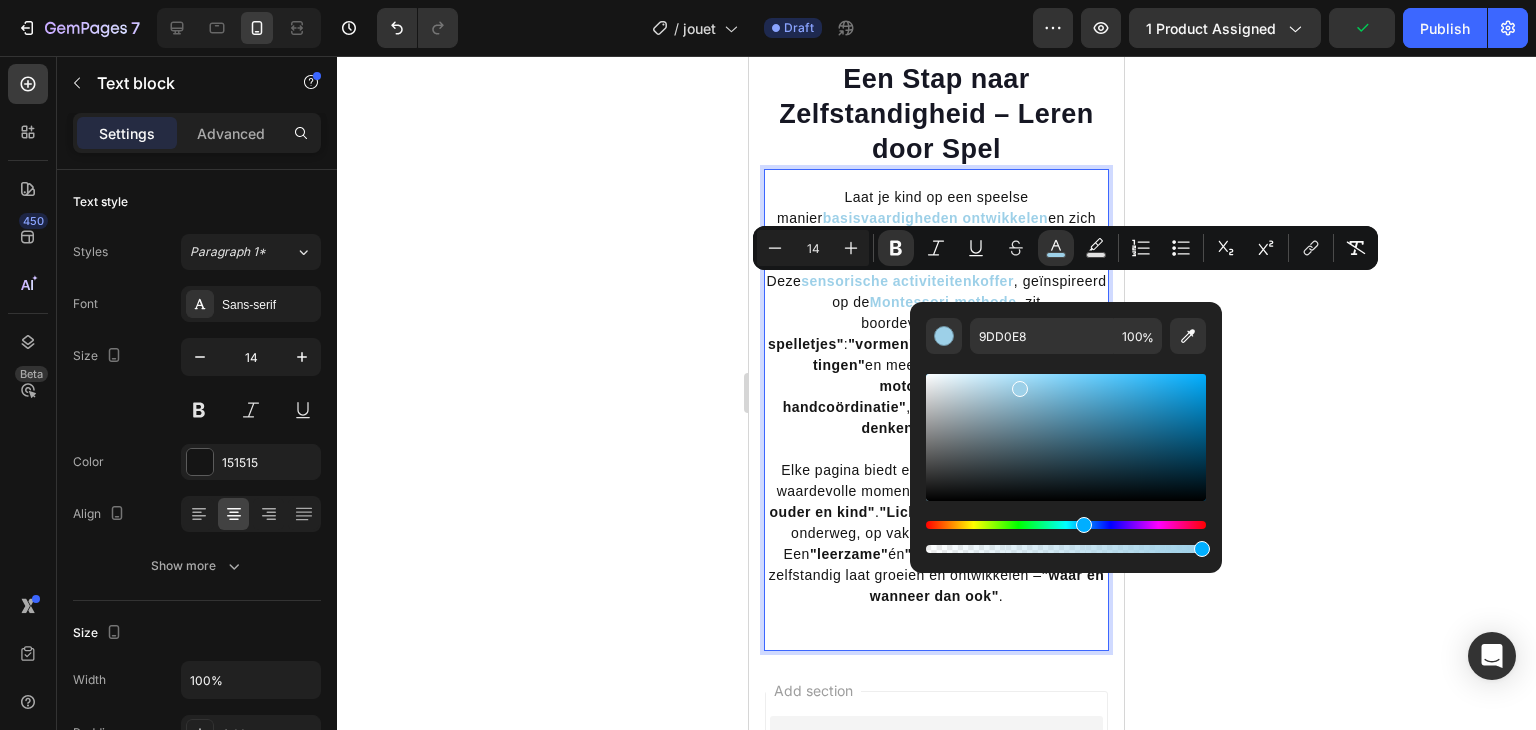 click 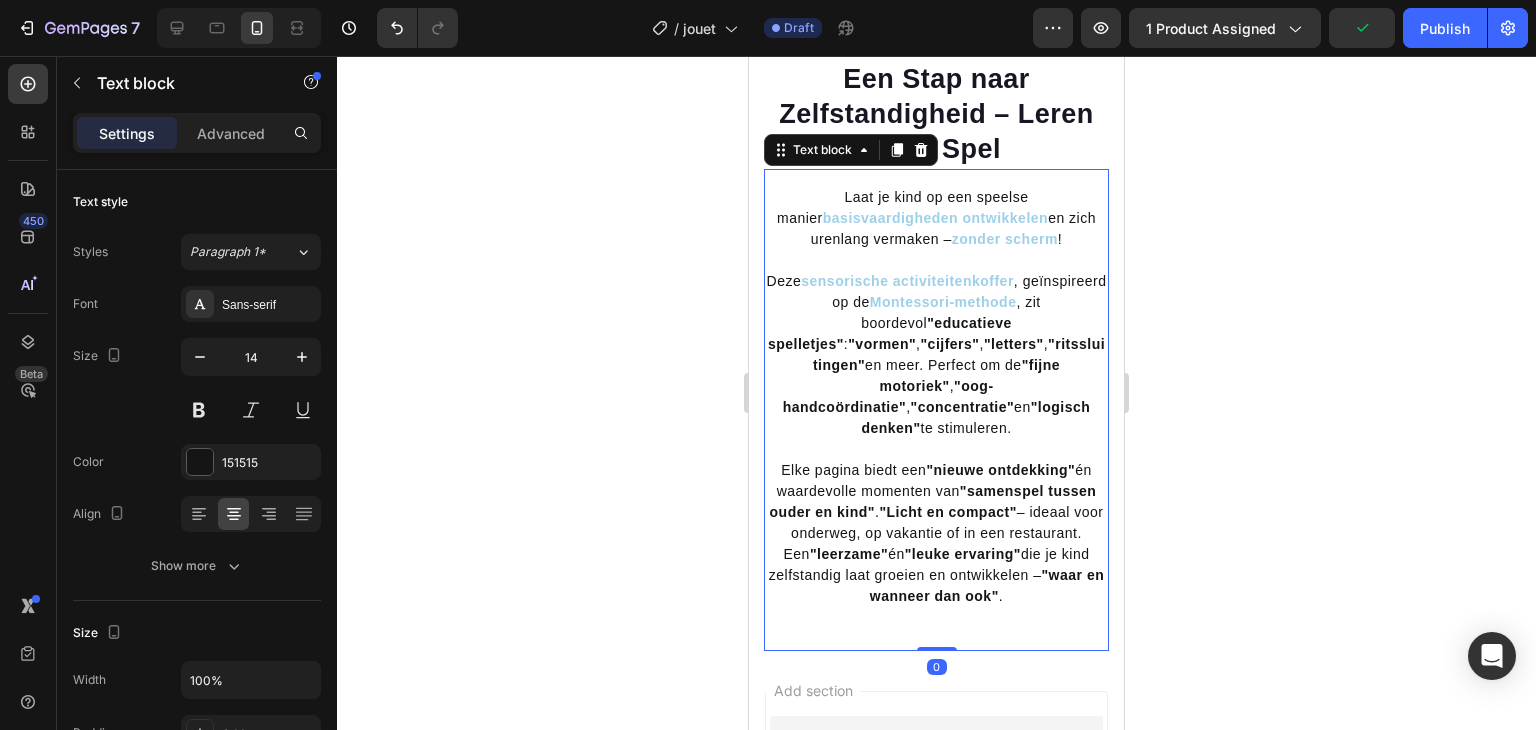 click on ""educatieve spelletjes"" at bounding box center [890, 333] 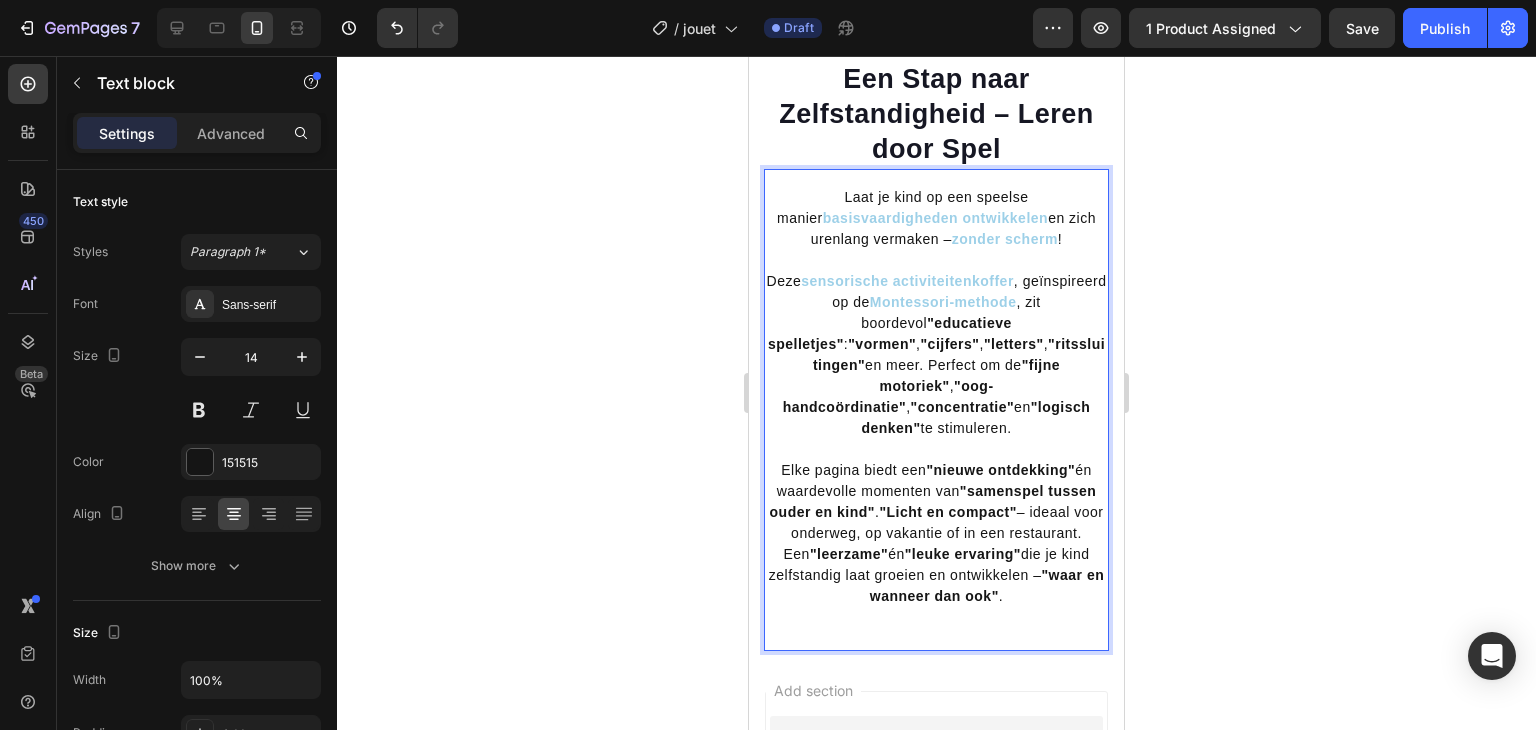 click on ""educatieve spelletjes"" at bounding box center [890, 333] 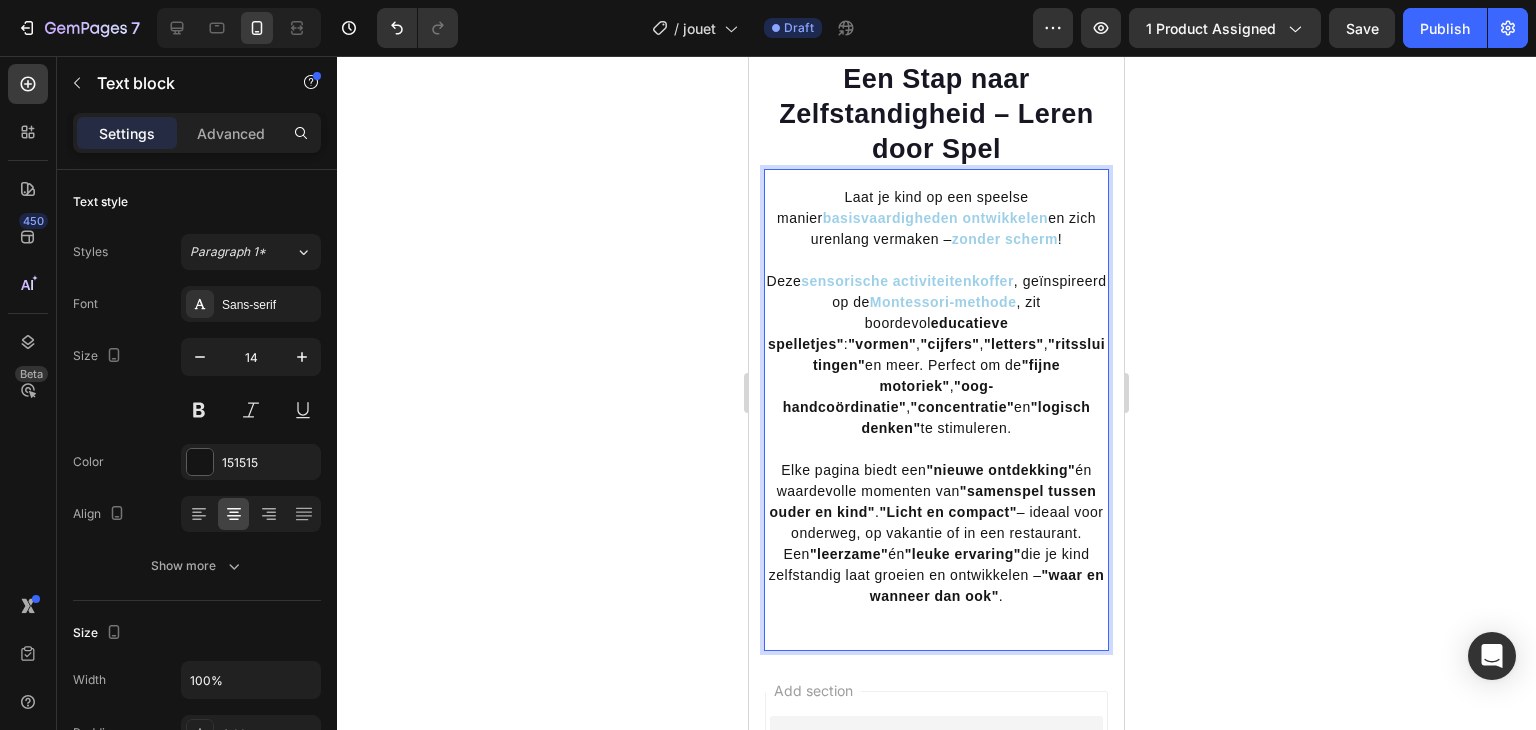 click on "educatieve spelletjes"" at bounding box center [888, 333] 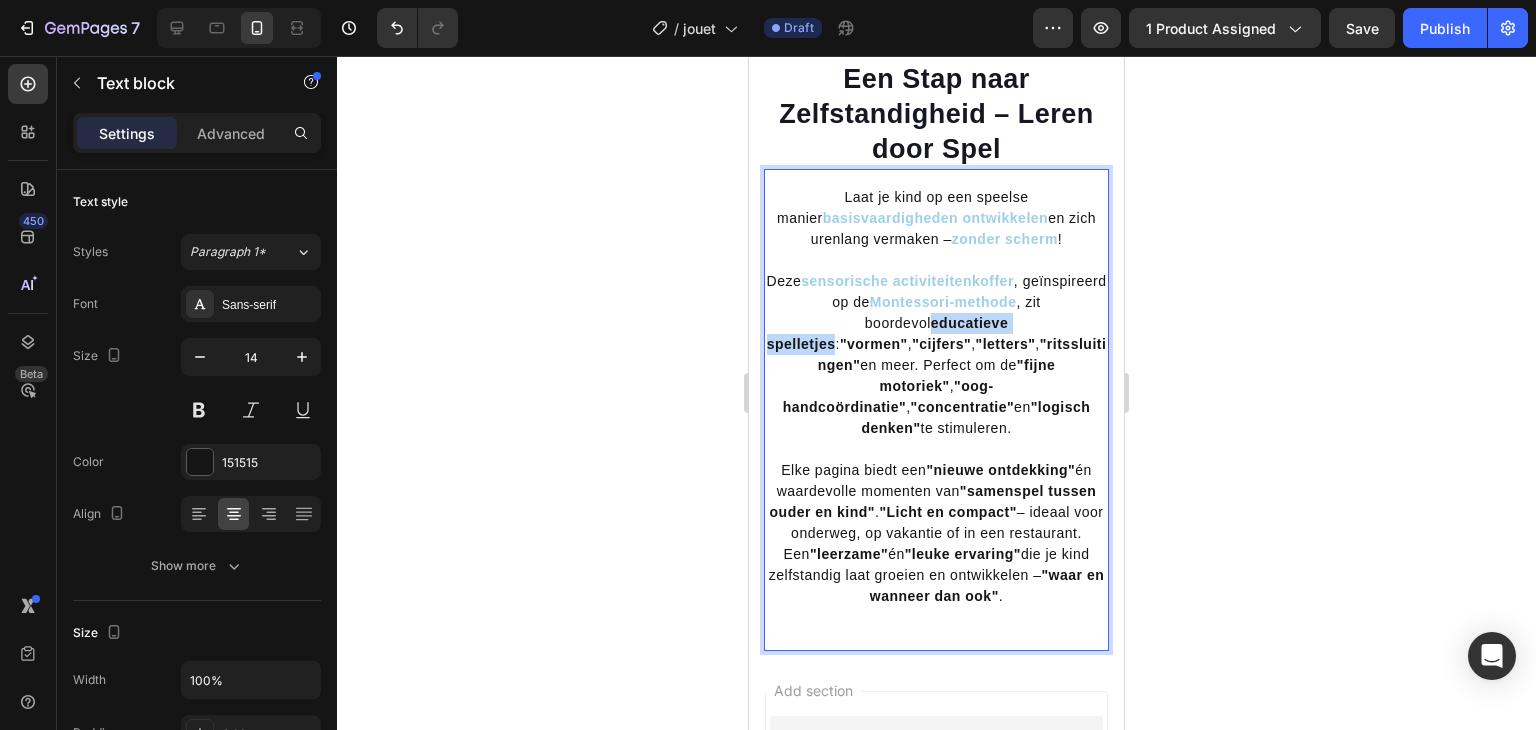 drag, startPoint x: 997, startPoint y: 309, endPoint x: 848, endPoint y: 306, distance: 149.0302 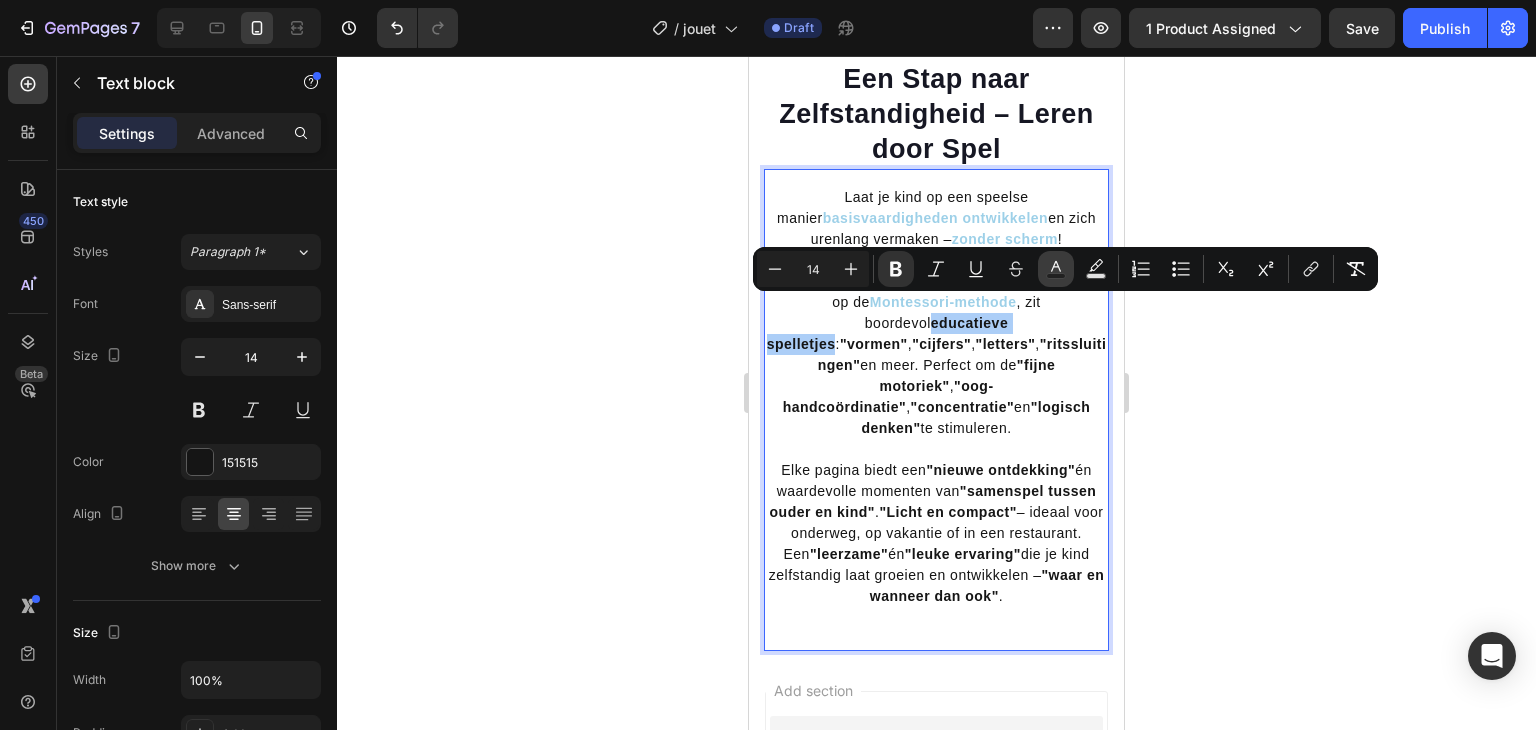 click 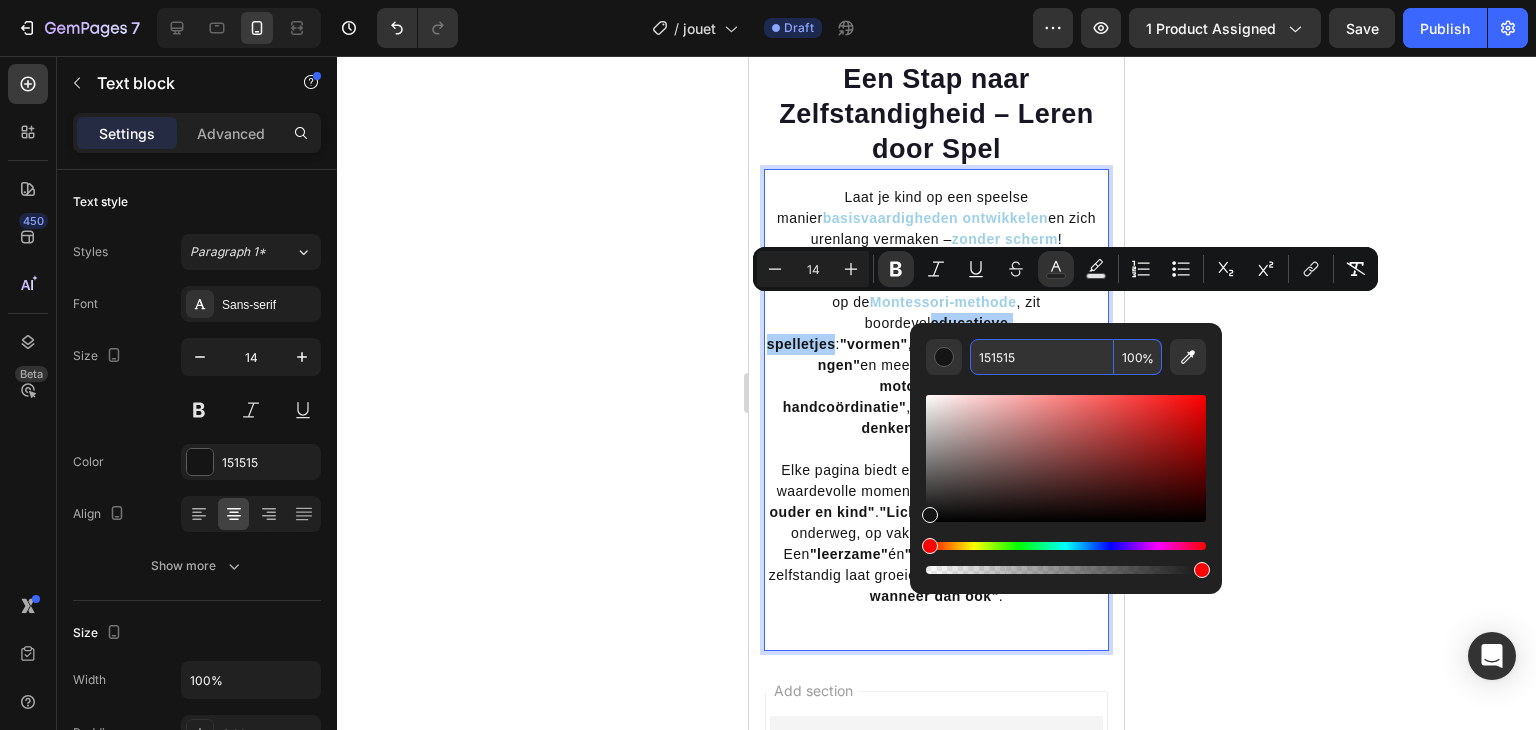 click on "151515" at bounding box center [1042, 357] 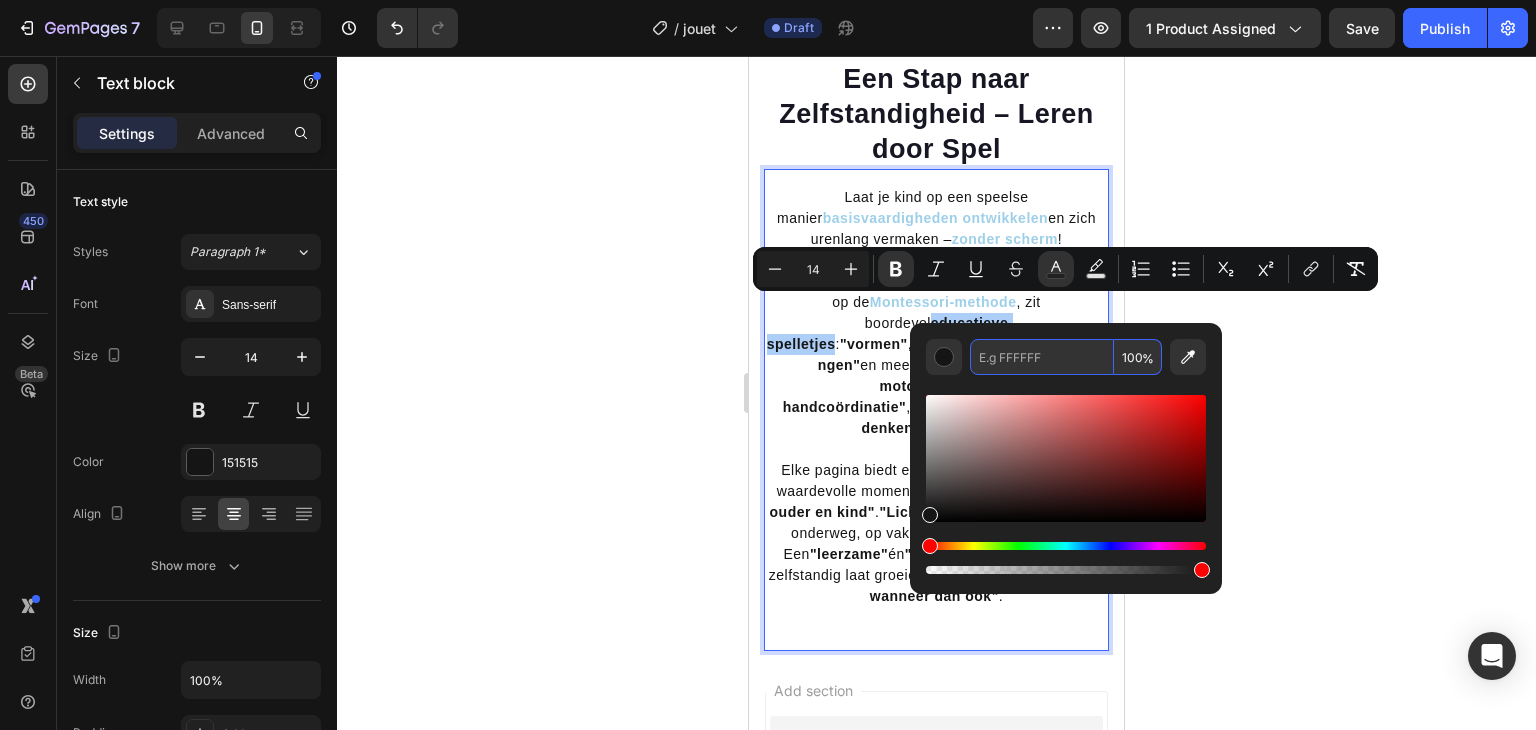 paste on "9dd0e8" 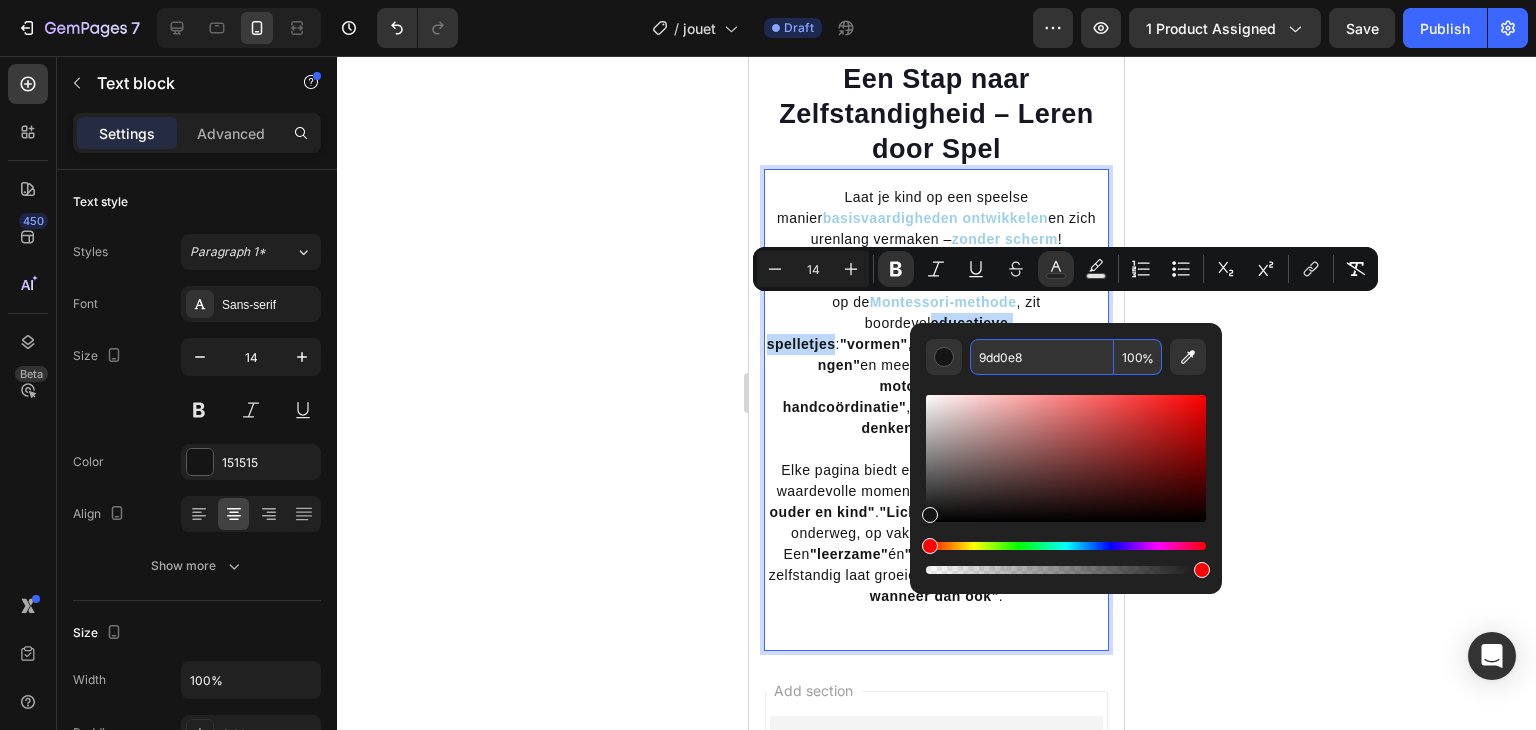 type on "9DD0E8" 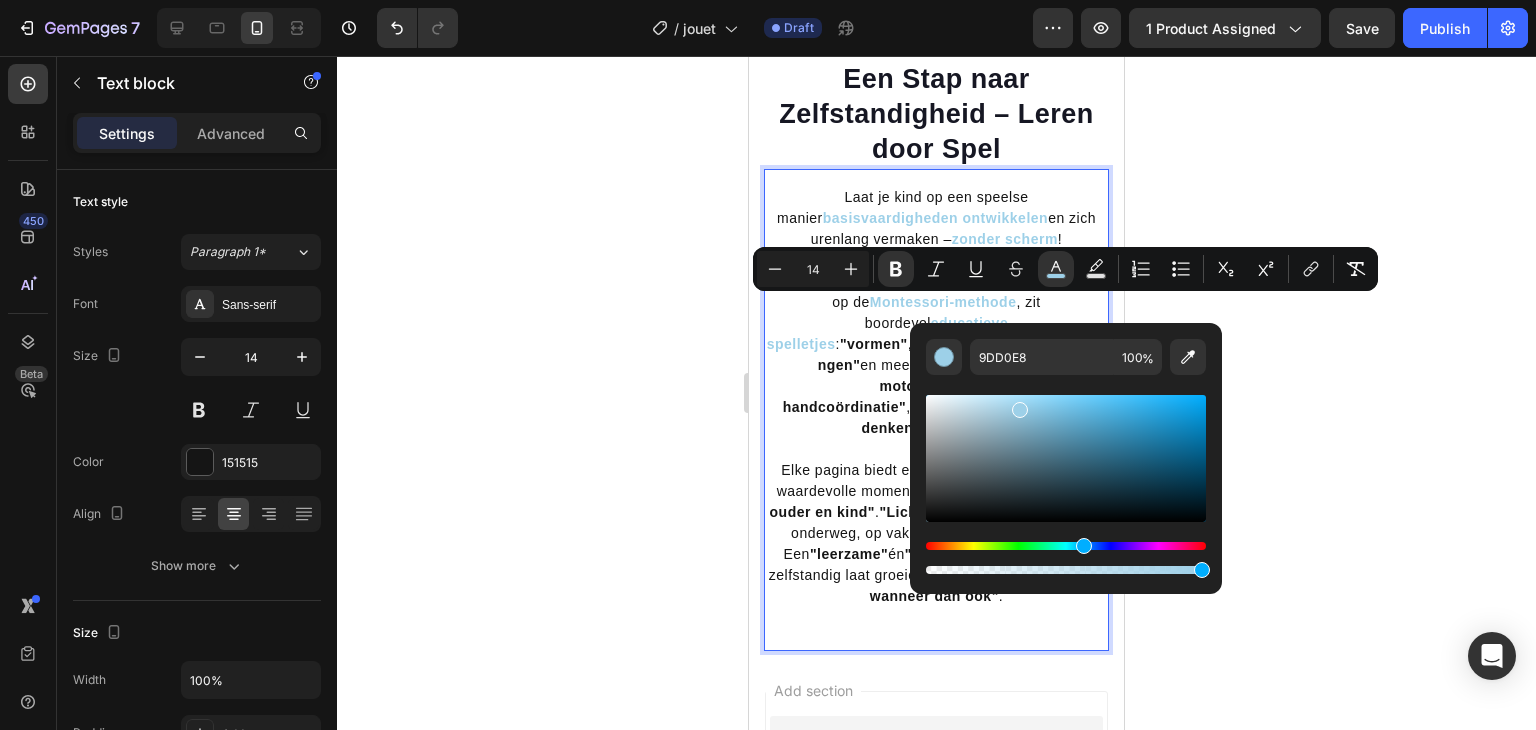 click 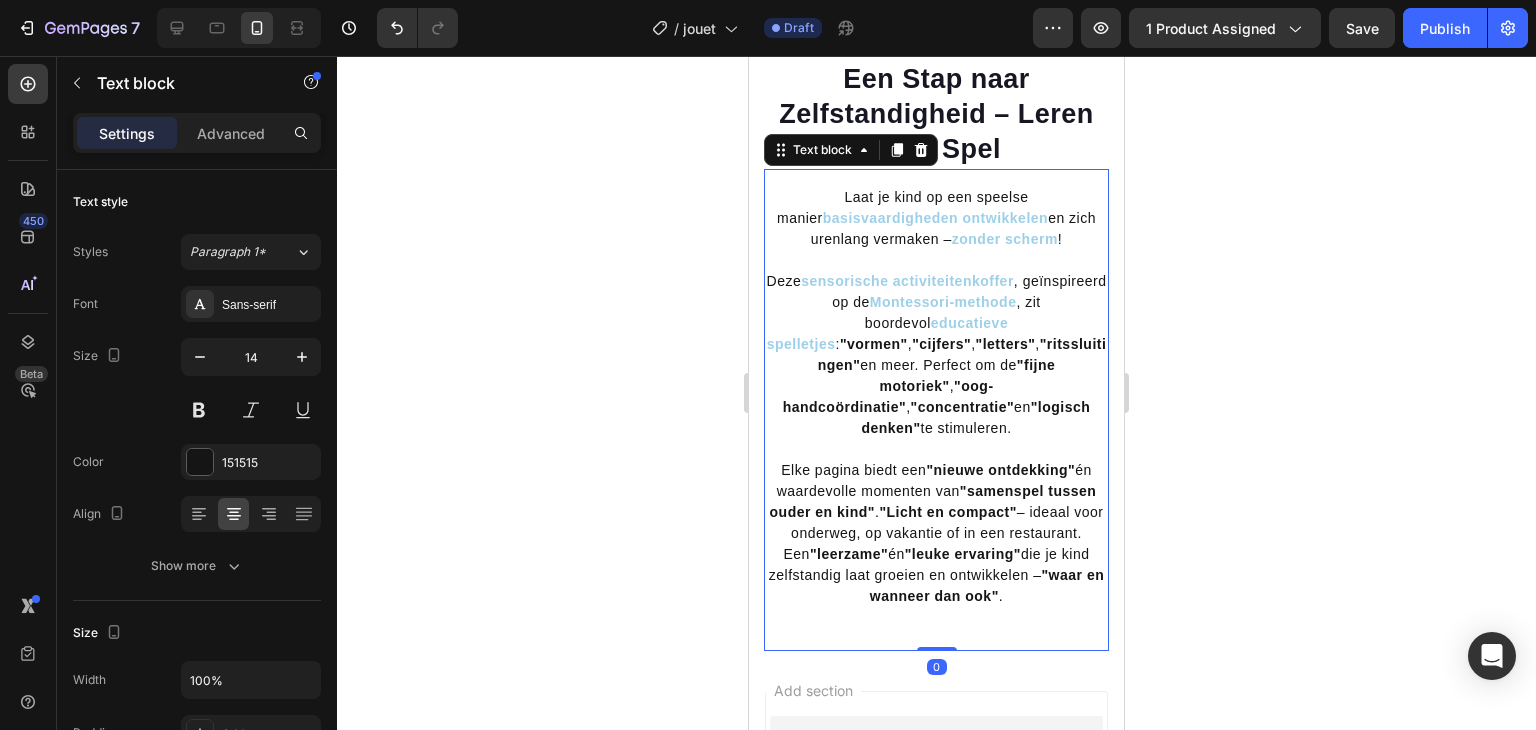 click on ""vormen"" at bounding box center [874, 344] 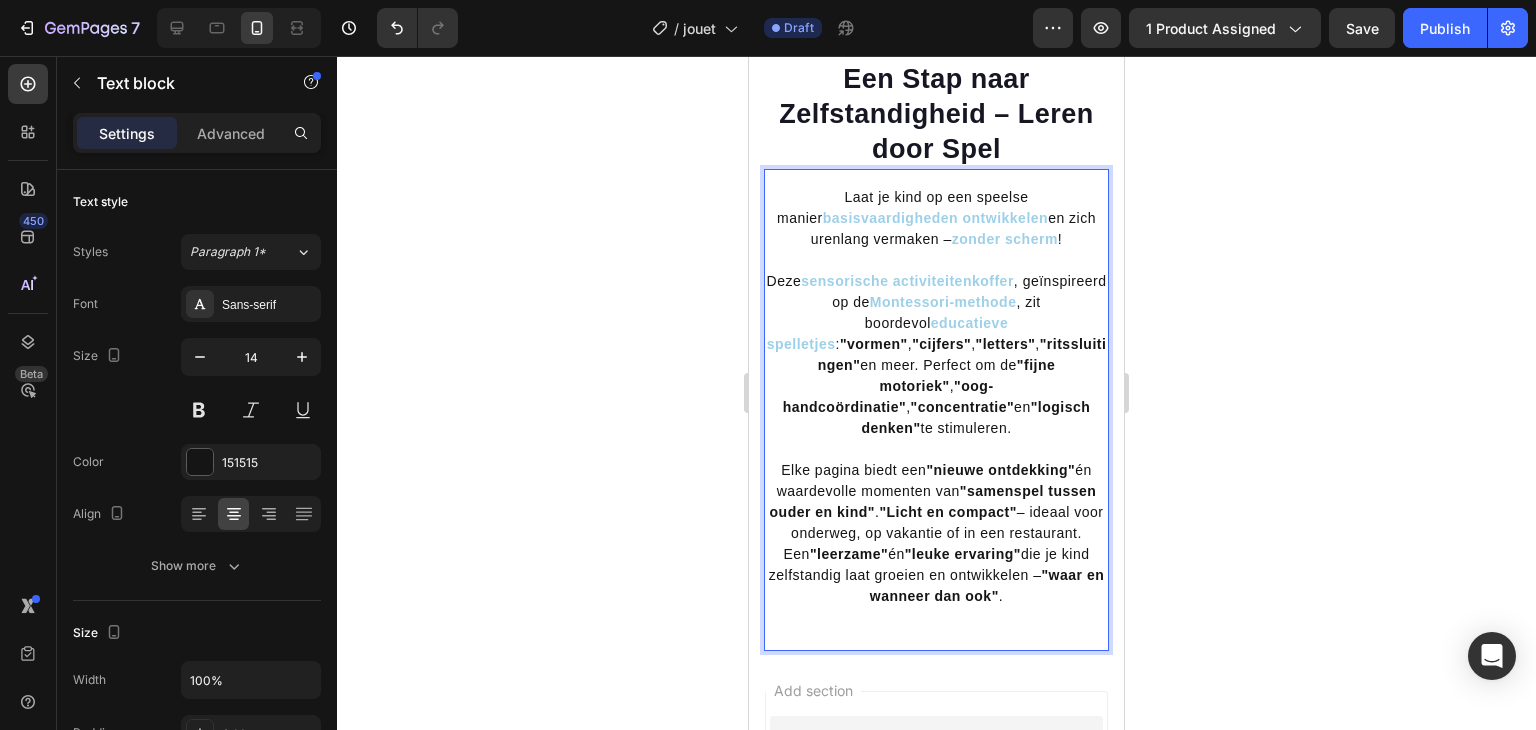 click on ""vormen"" at bounding box center [874, 344] 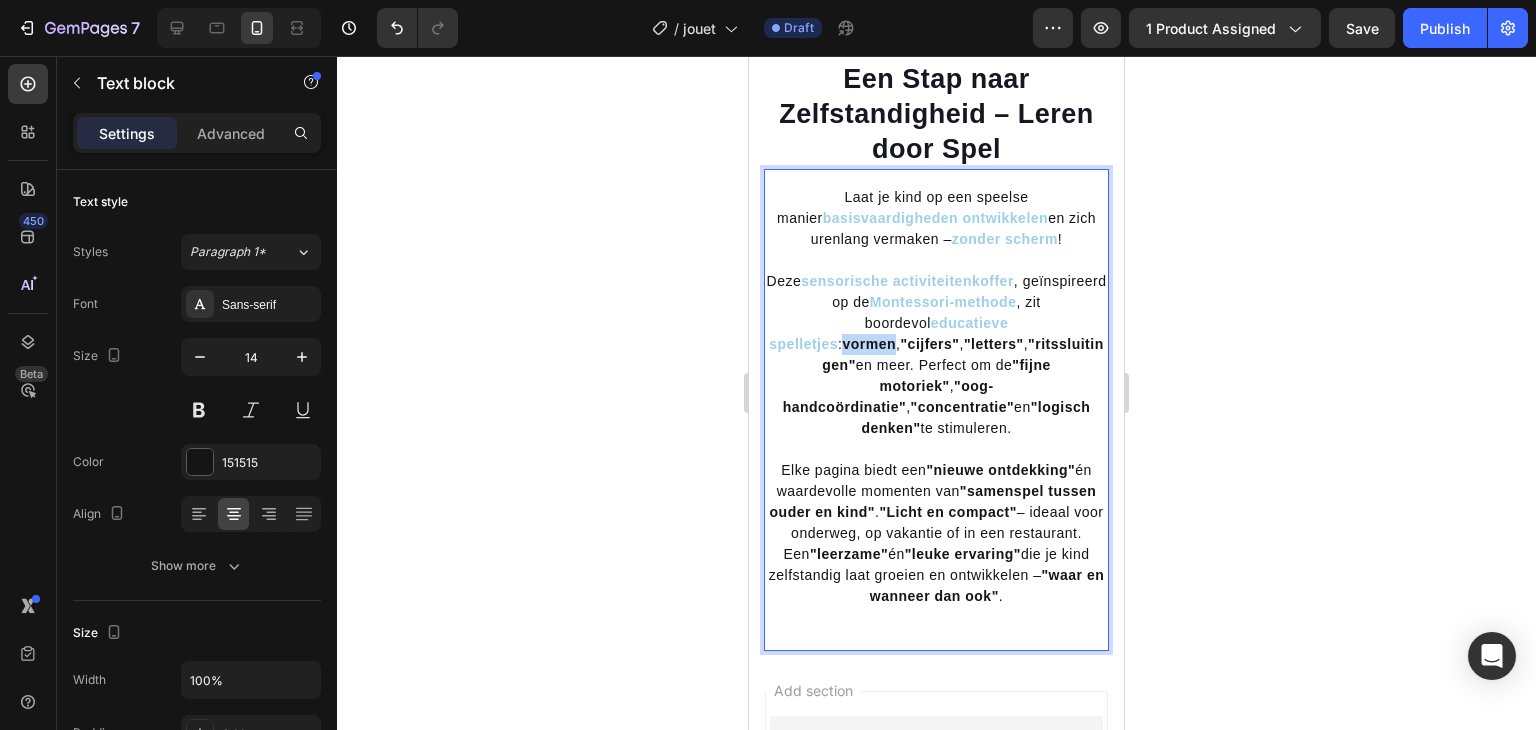 click on "vormen" at bounding box center (869, 344) 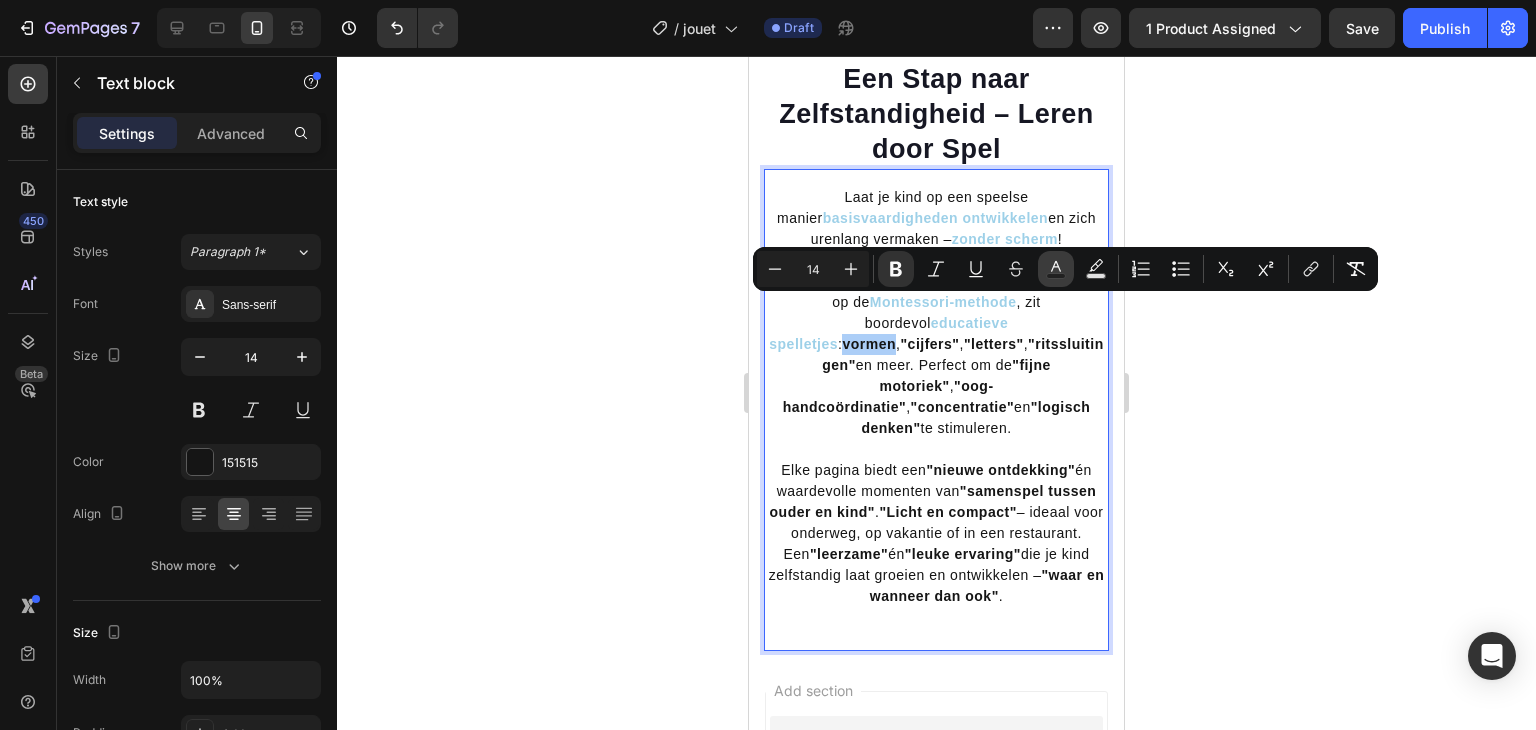 click 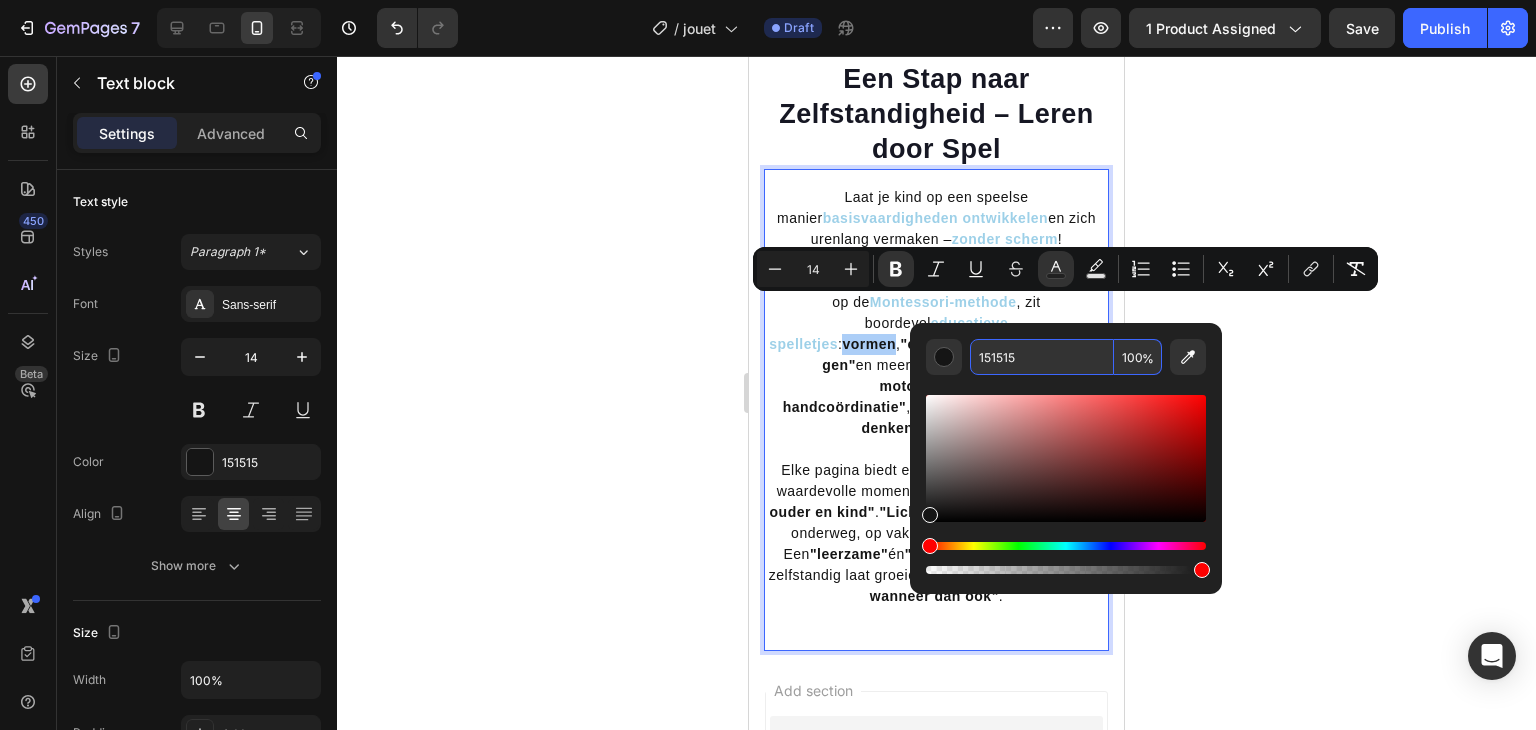 click on "151515" at bounding box center (1042, 357) 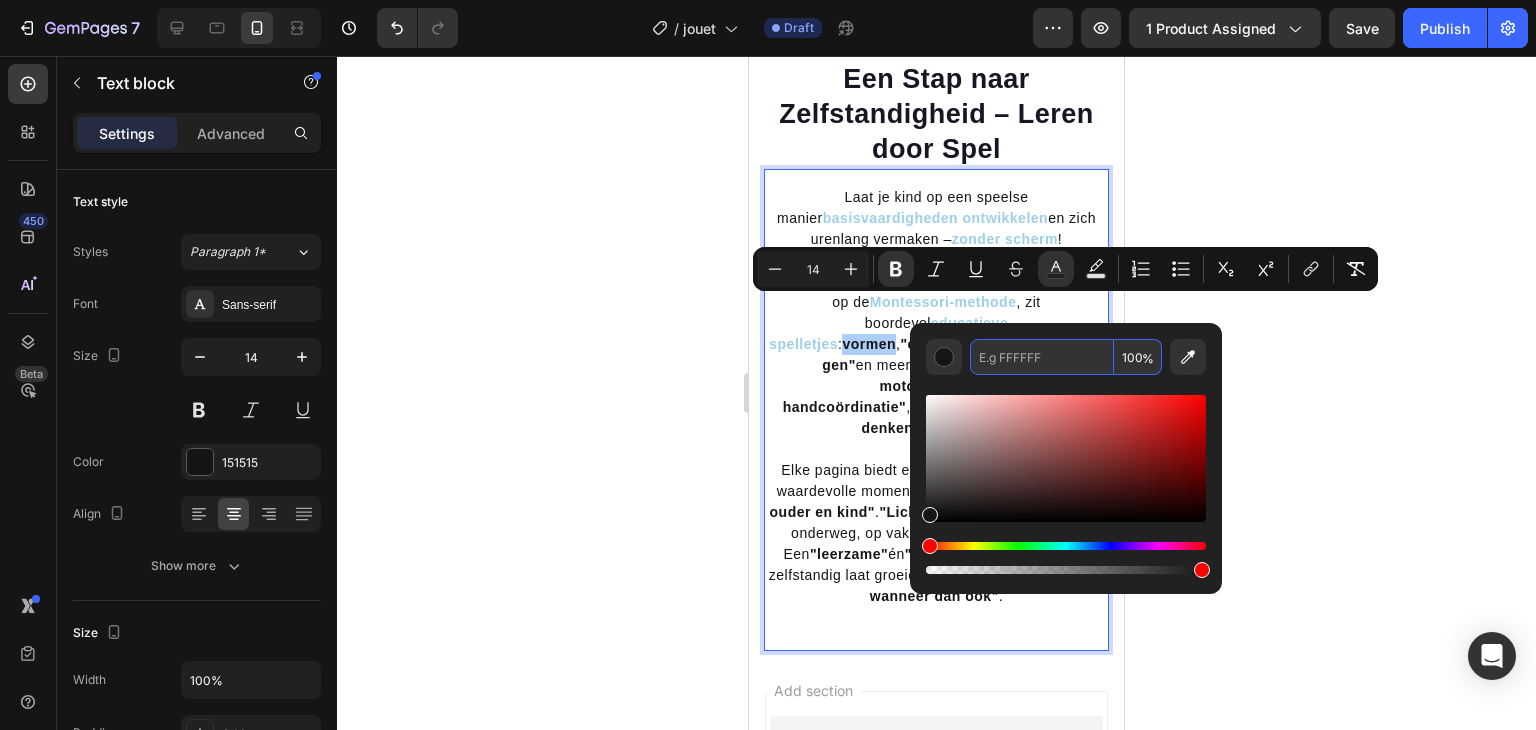 paste on "9dd0e8" 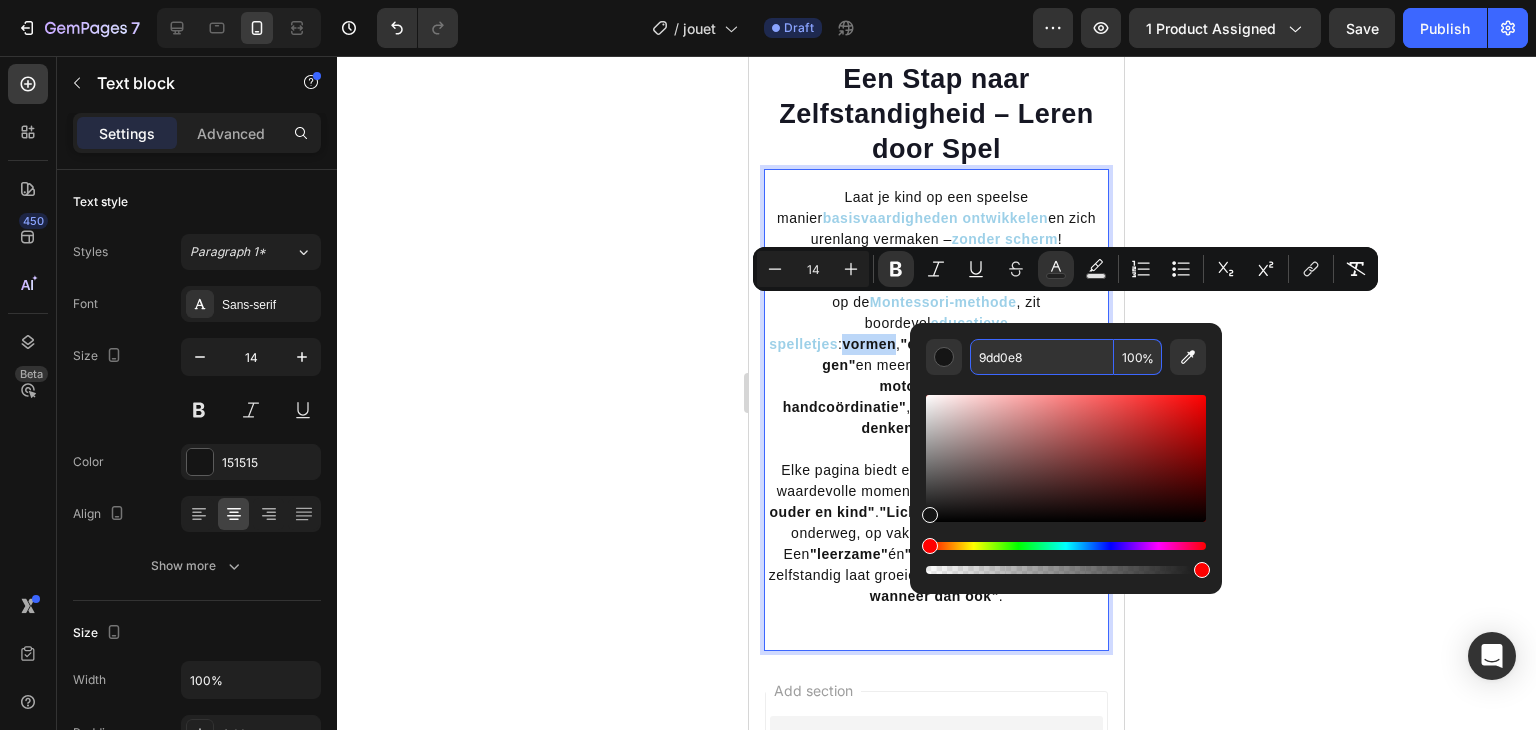 type on "9DD0E8" 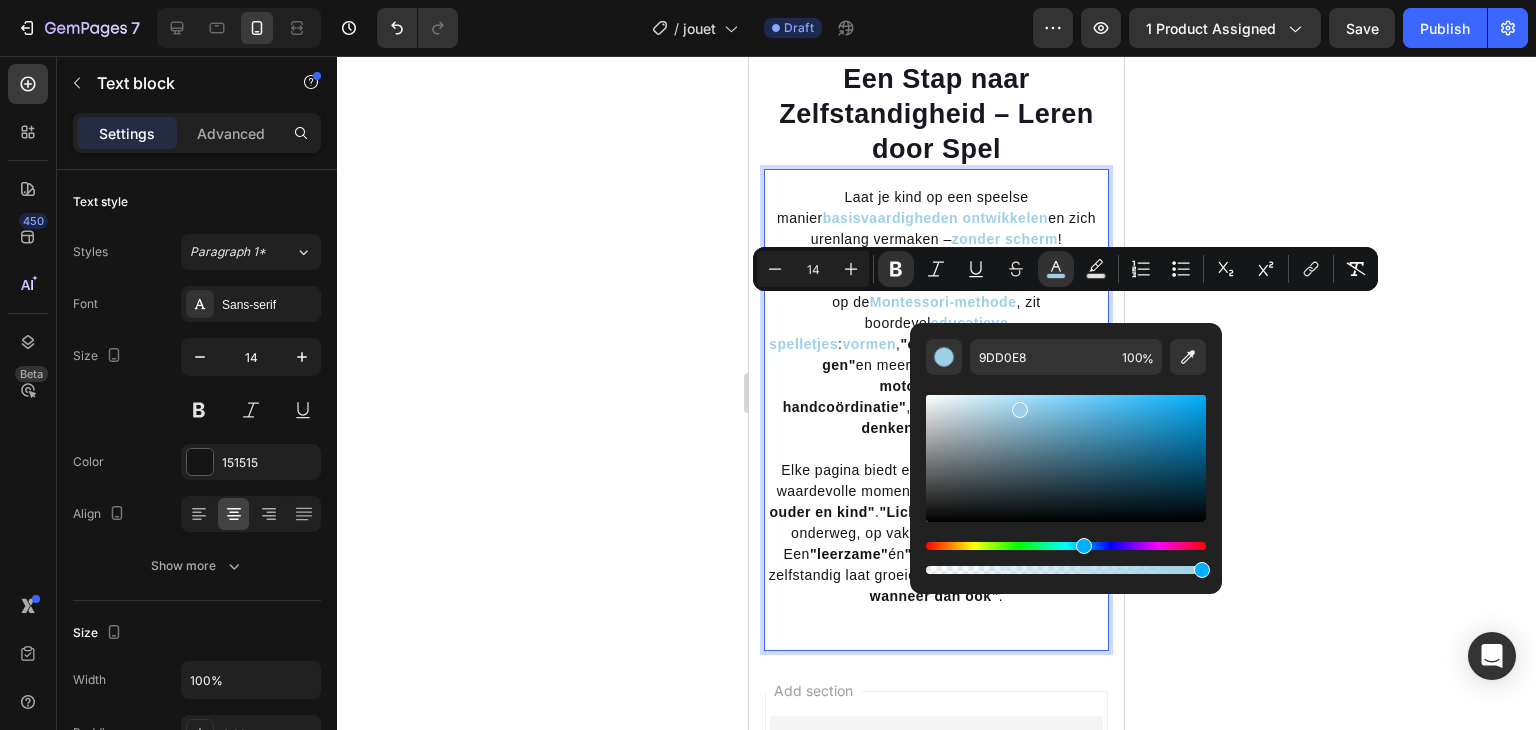 click 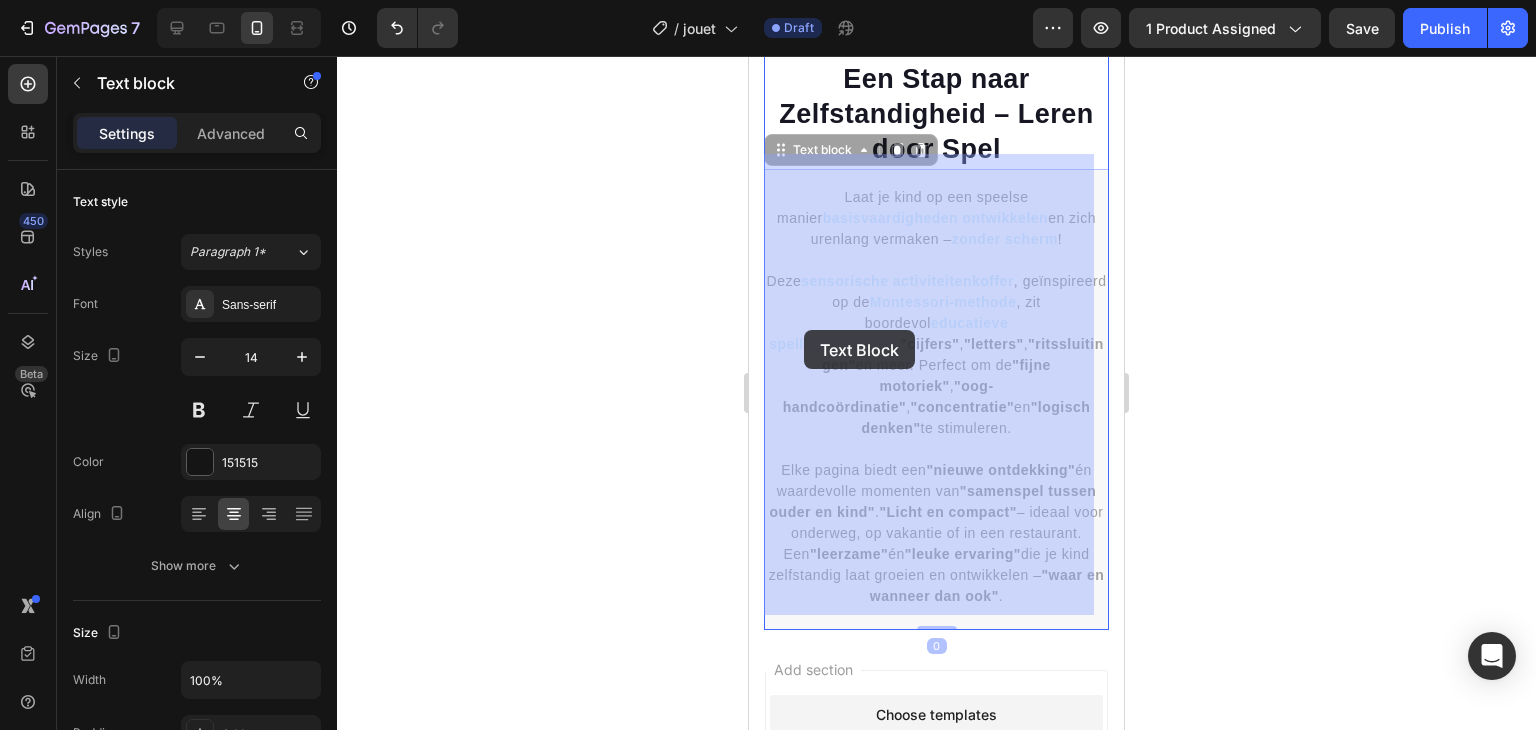 drag, startPoint x: 781, startPoint y: 331, endPoint x: 804, endPoint y: 330, distance: 23.021729 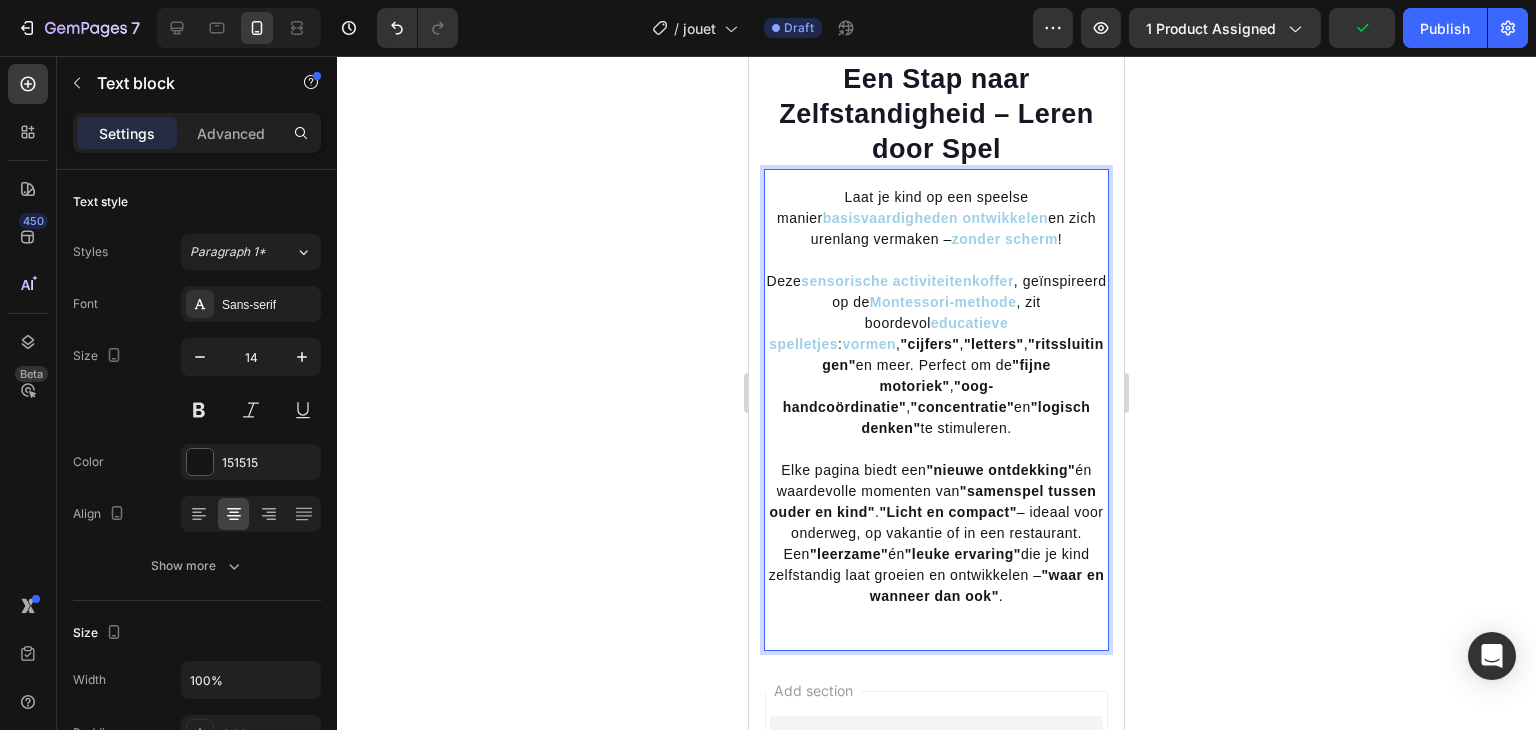 click on "Deze  sensorische activiteitenkoffer , geïnspireerd op de  Montessori-methode , zit boordevol  educatieve spelletjes :  vormen ,  "cijfers" ,  "letters" ,  "ritssluitingen"  en meer. Perfect om de  "fijne motoriek" ,  "oog-handcoördinatie" ,  "concentratie"  en  "logisch denken"  te stimuleren." at bounding box center [936, 355] 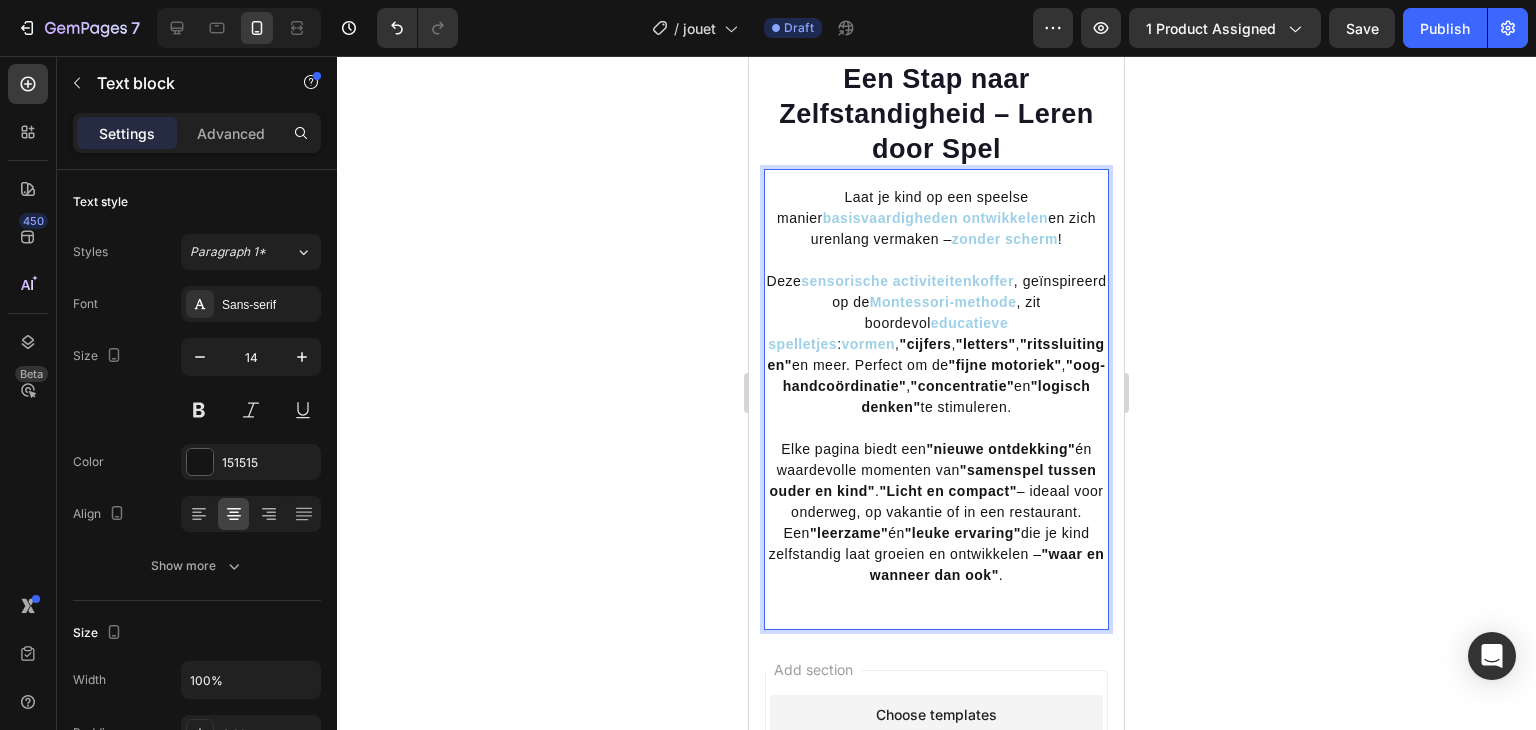 click on ""cijfers" at bounding box center (926, 344) 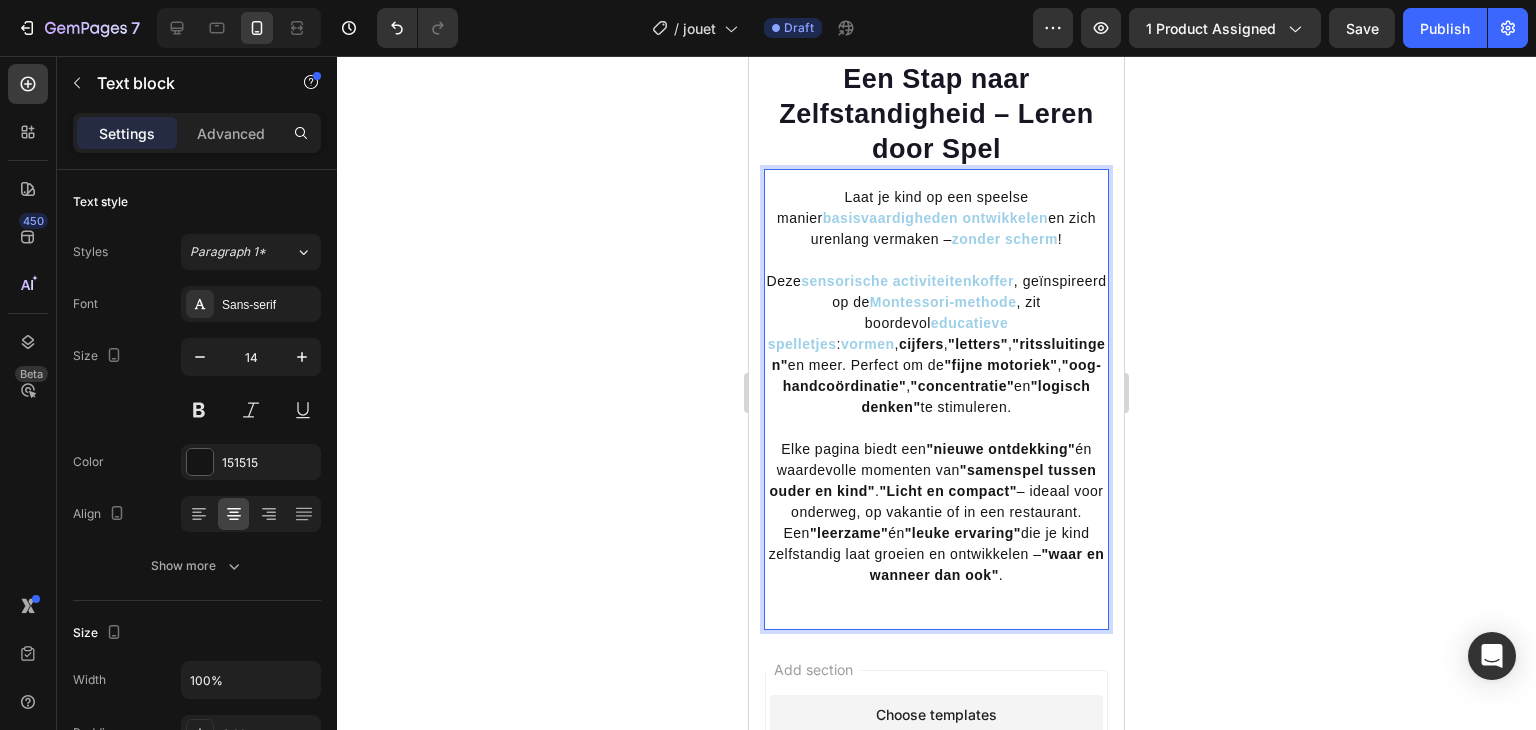 click on ""ritssluitingen"" at bounding box center (939, 354) 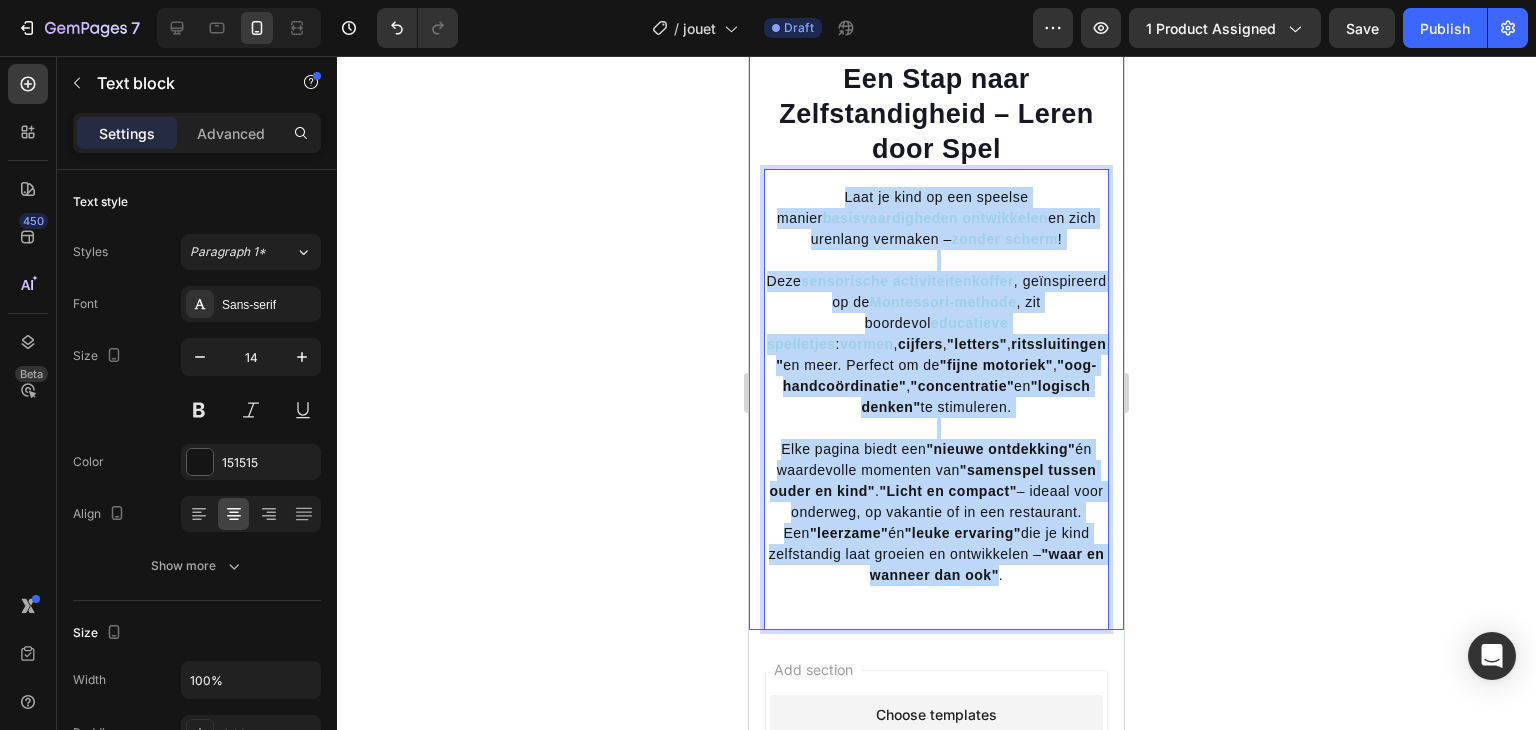 drag, startPoint x: 1000, startPoint y: 560, endPoint x: 760, endPoint y: 167, distance: 460.4878 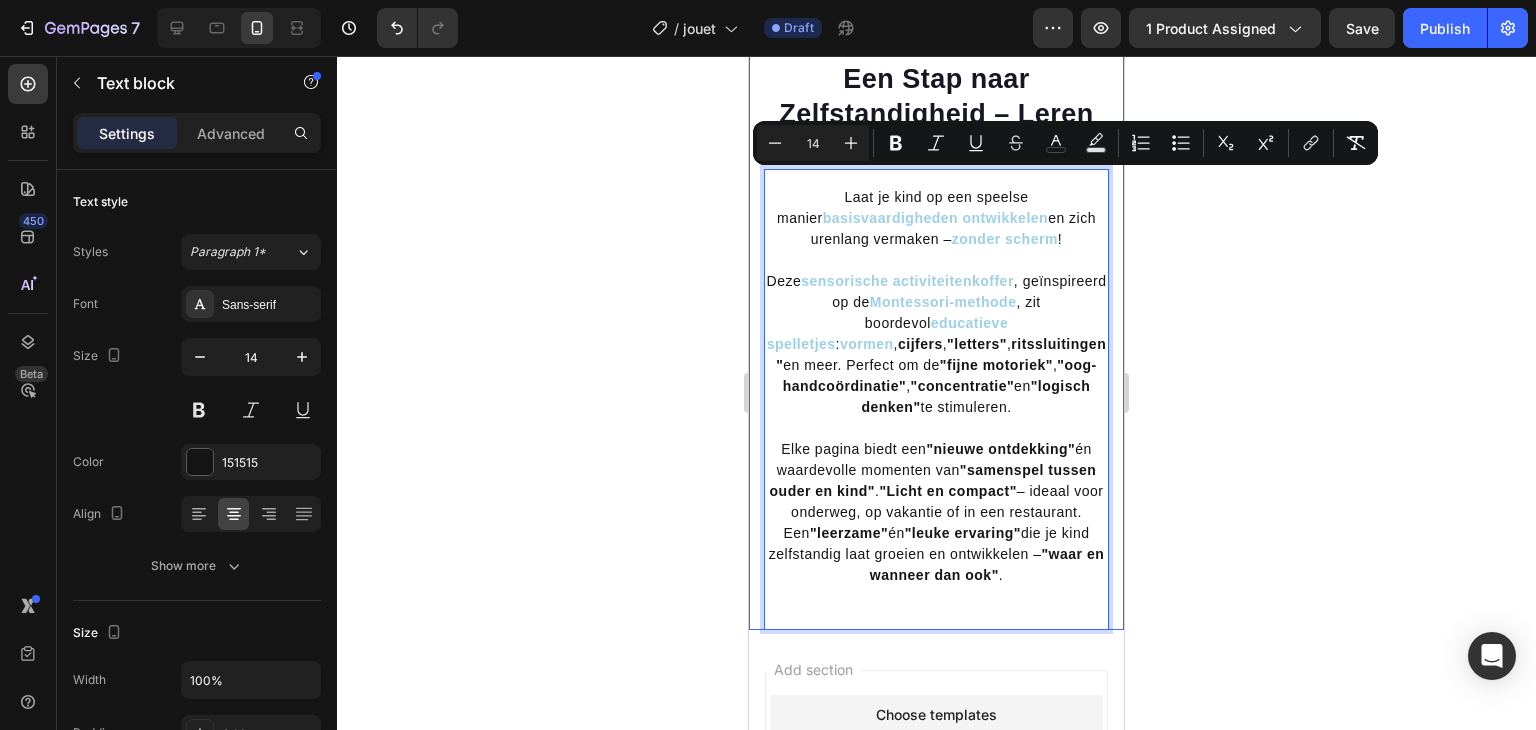 scroll, scrollTop: 2084, scrollLeft: 0, axis: vertical 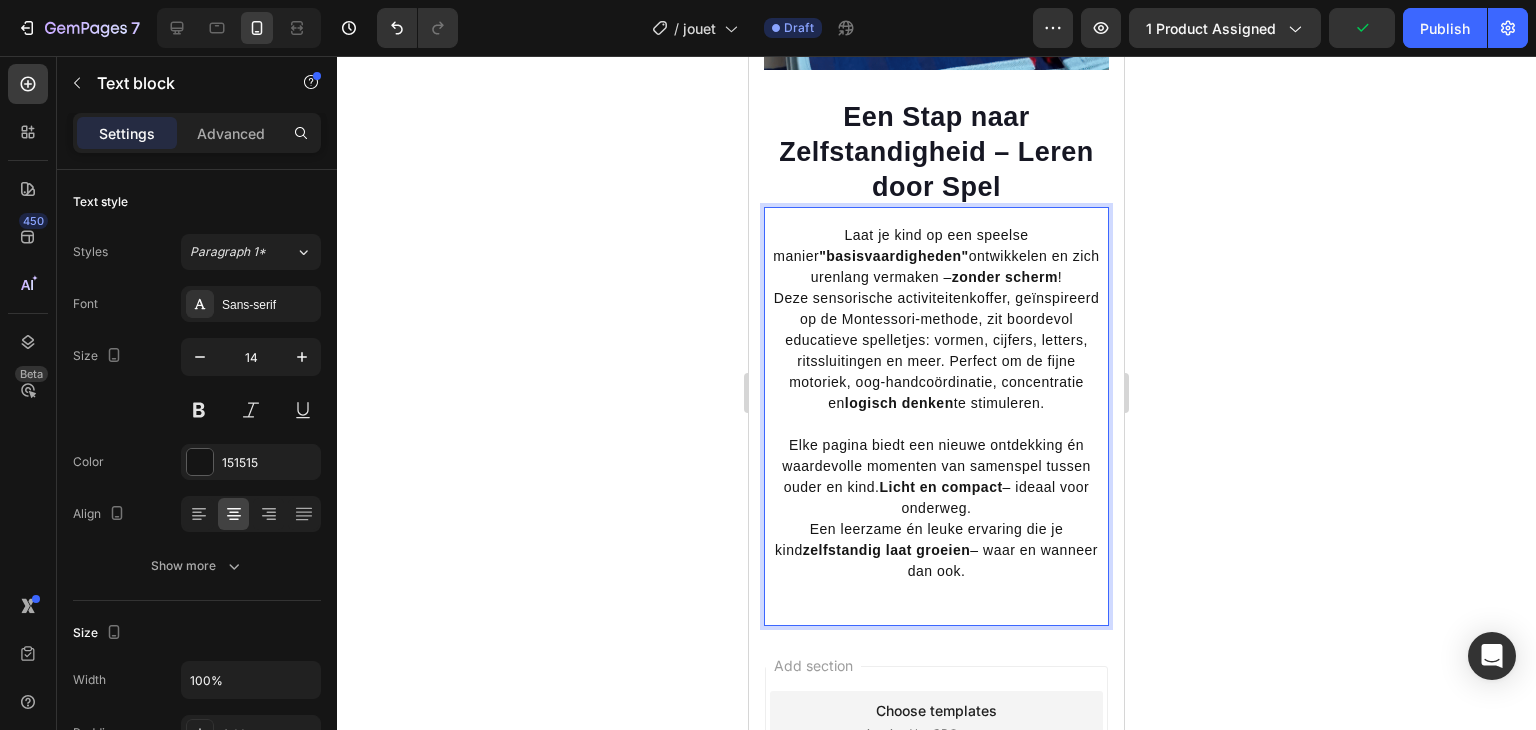 click on "Laat je kind op een speelse manier  "basisvaardigheden"  ontwikkelen en zich urenlang vermaken –  zonder scherm !" at bounding box center [936, 256] 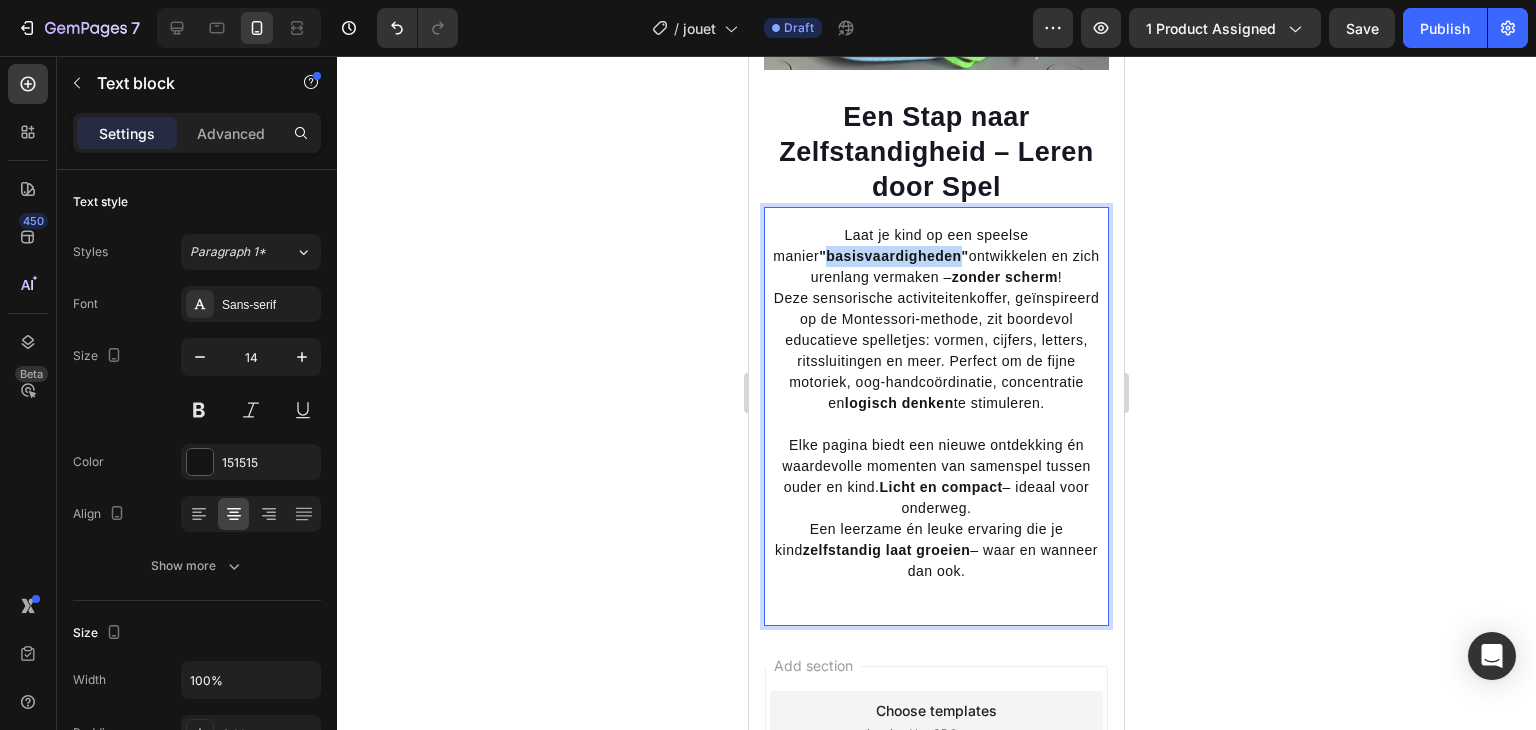 drag, startPoint x: 795, startPoint y: 241, endPoint x: 925, endPoint y: 241, distance: 130 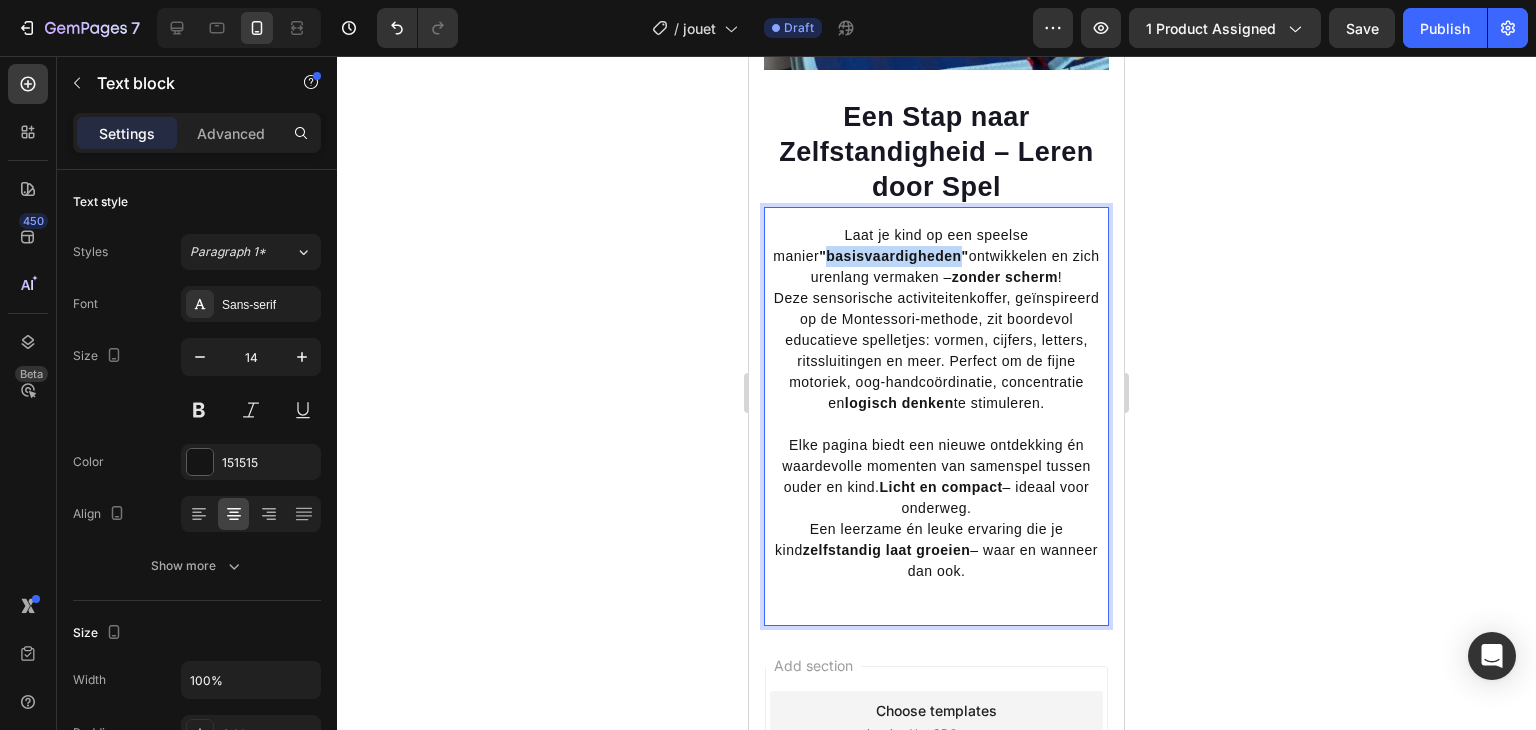 click on ""basisvaardigheden"" at bounding box center (894, 256) 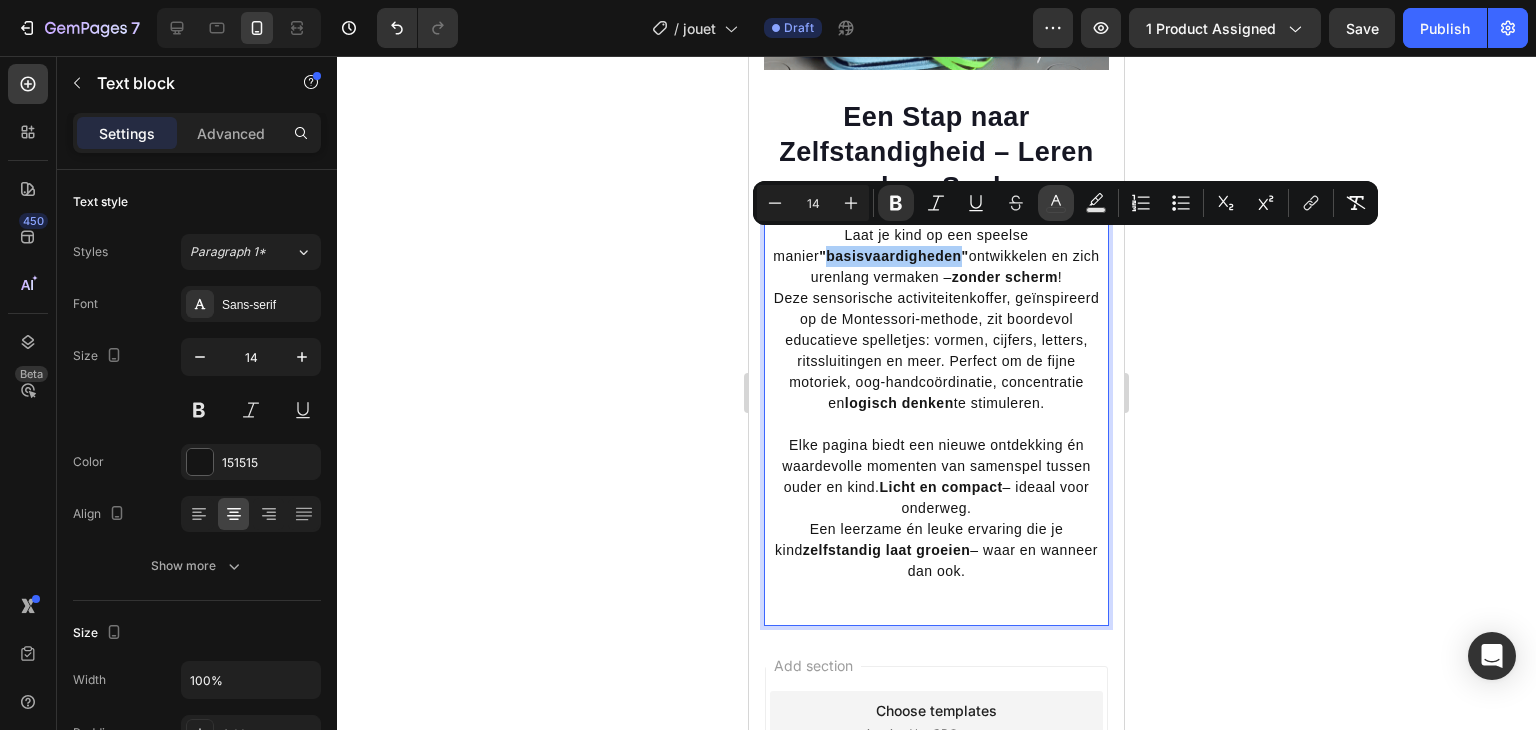 click 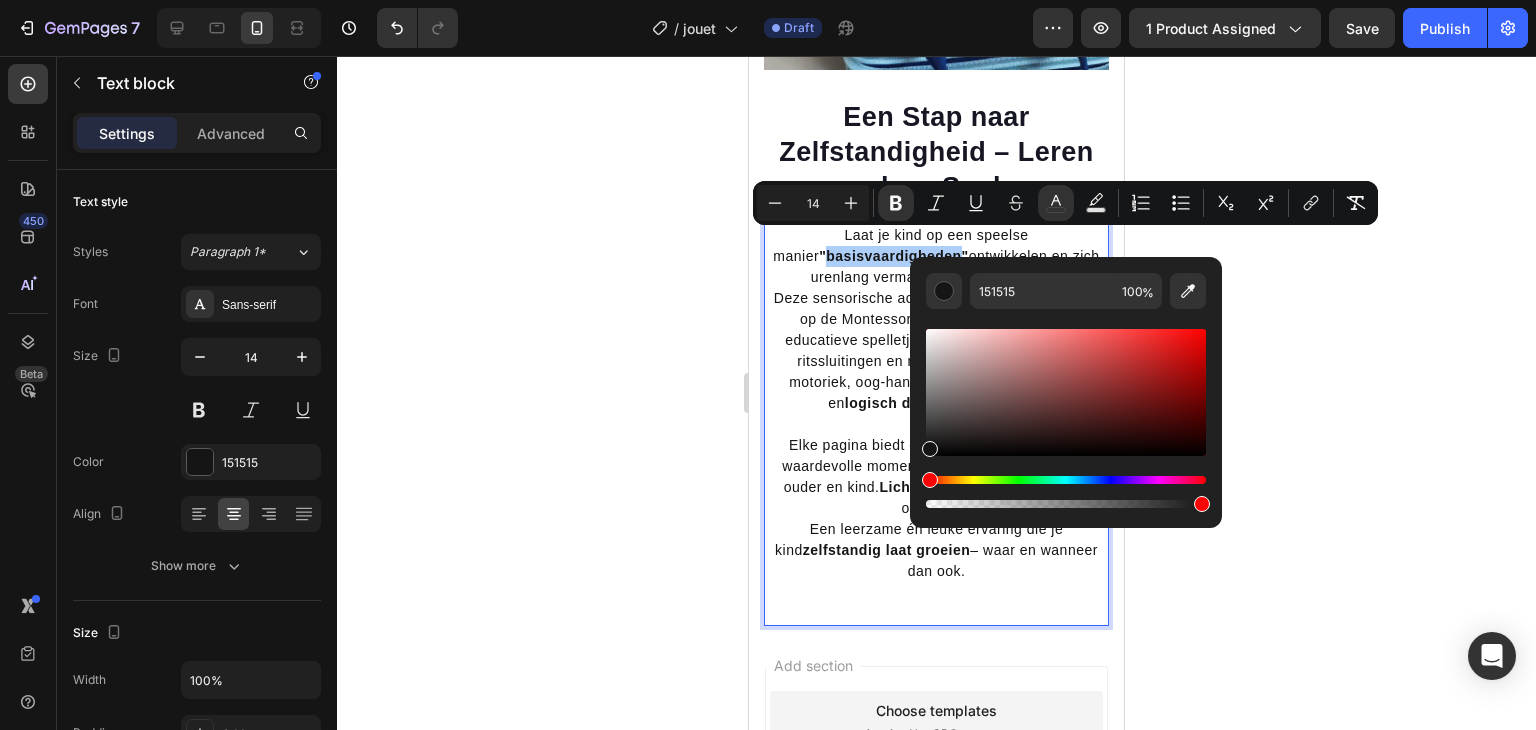 click at bounding box center [1066, 410] 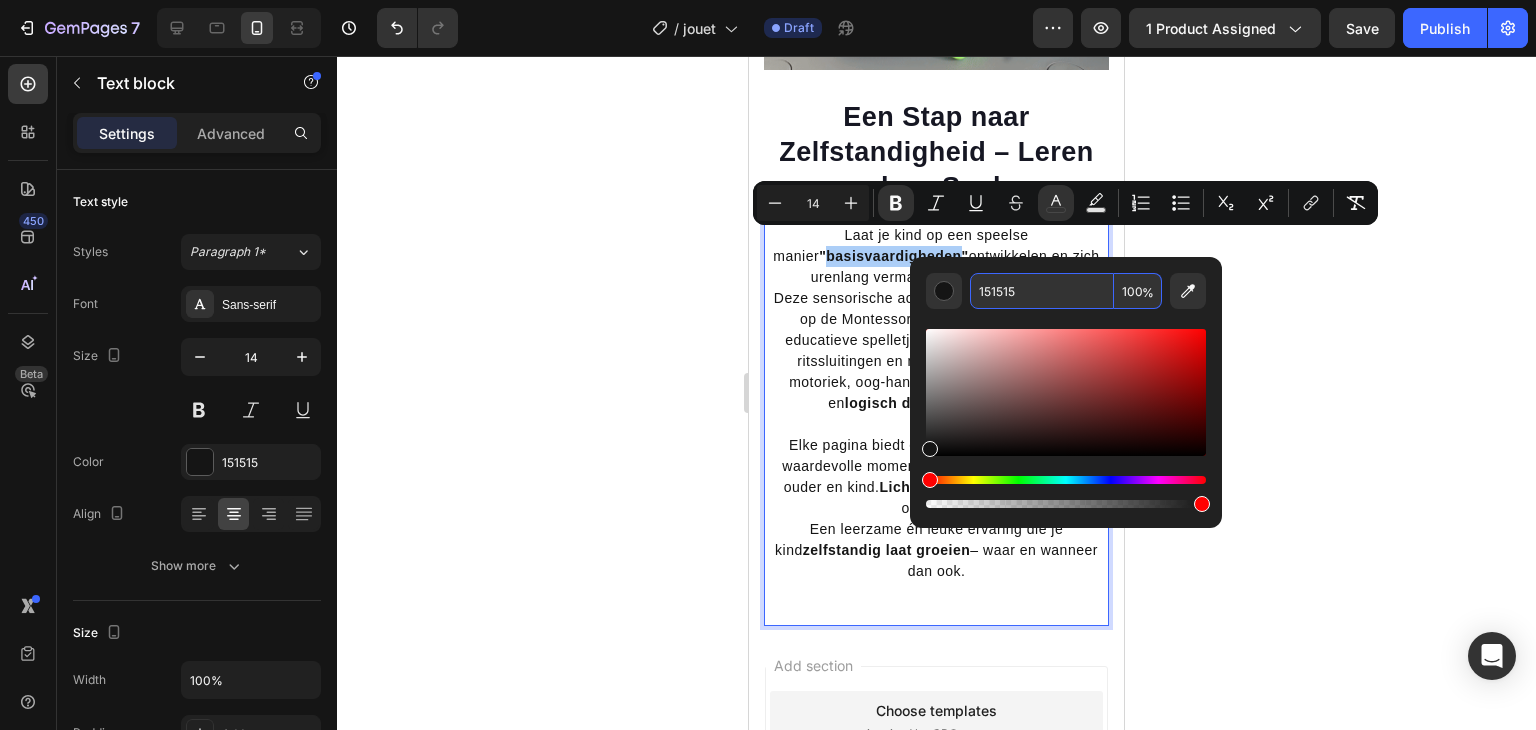 click on "151515" at bounding box center (1042, 291) 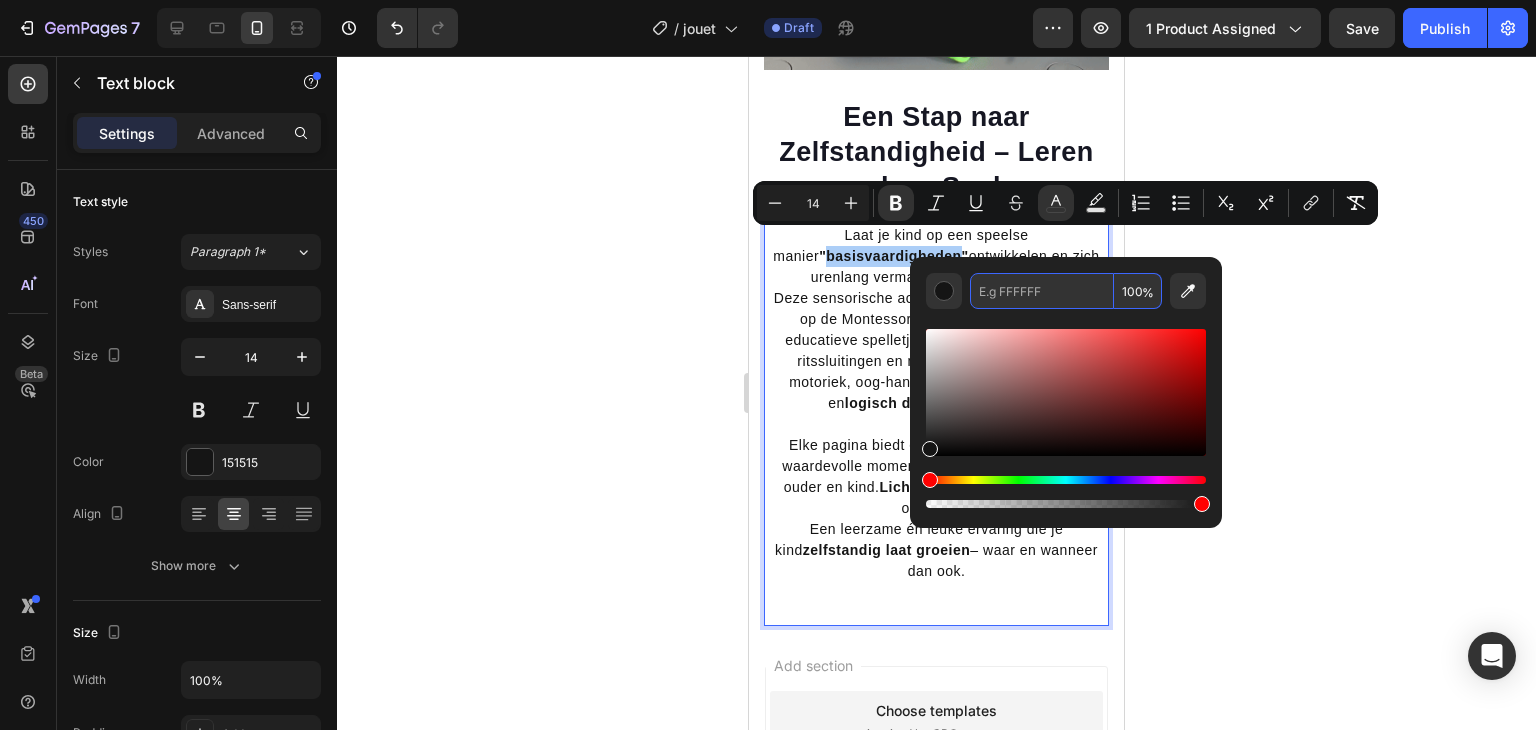 paste on "9dd0e8" 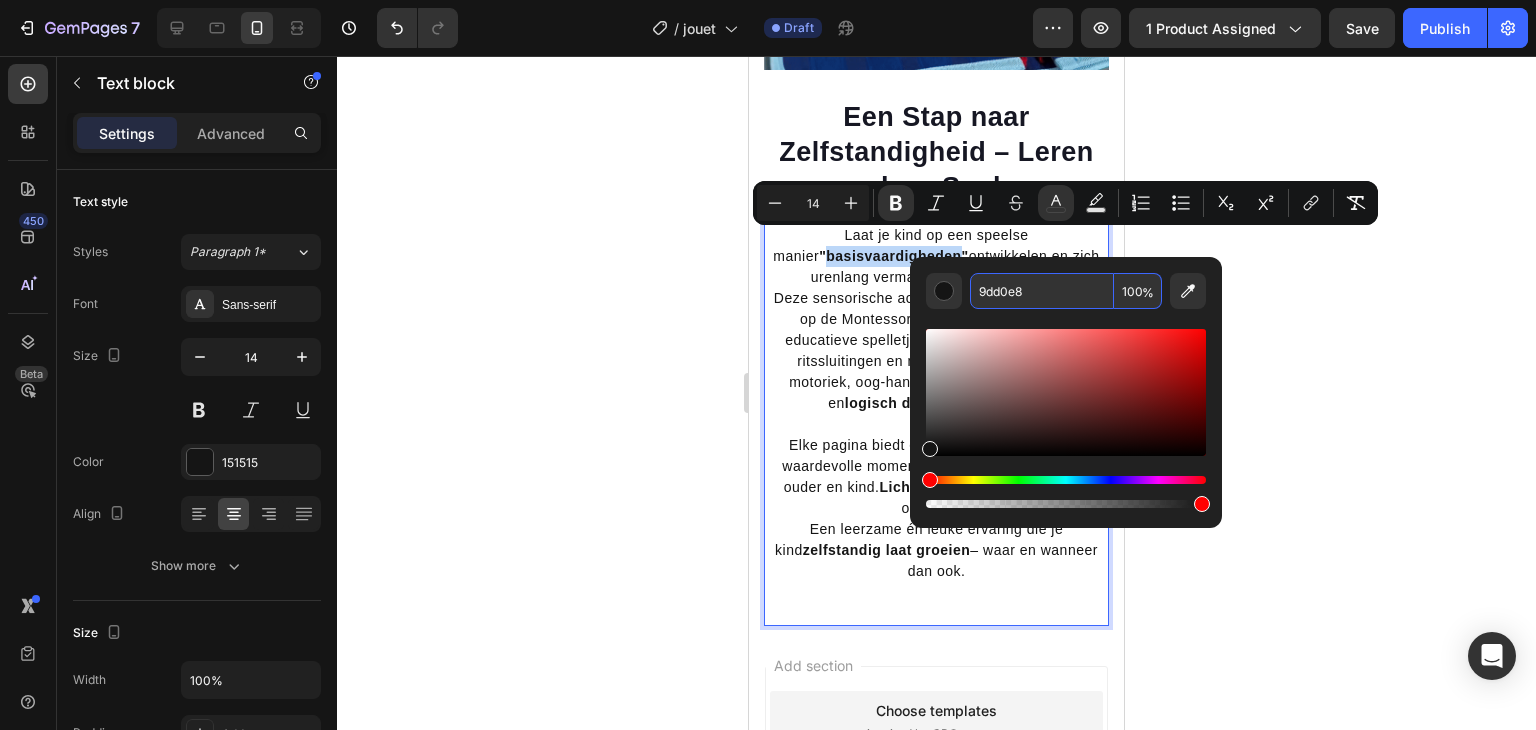type on "9DD0E8" 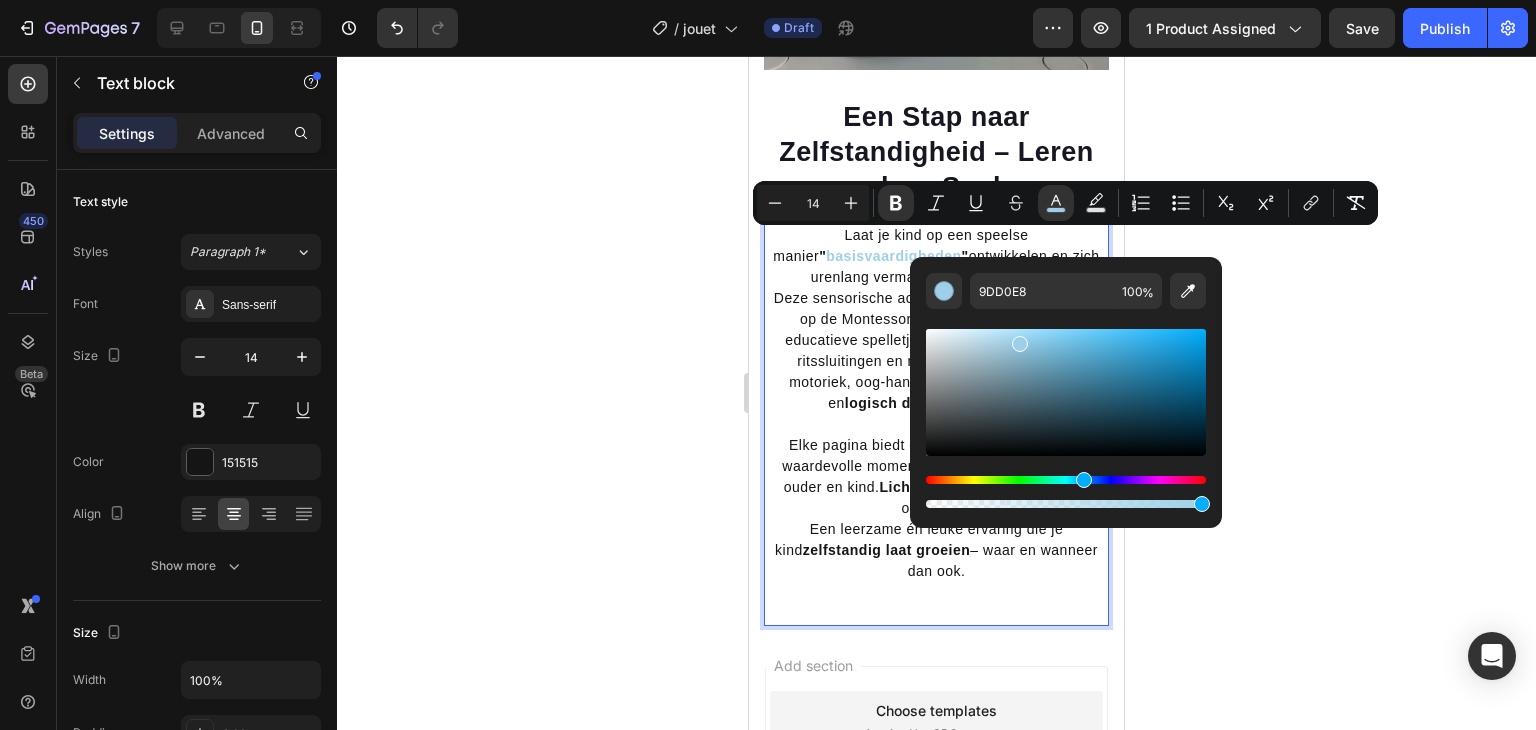 click 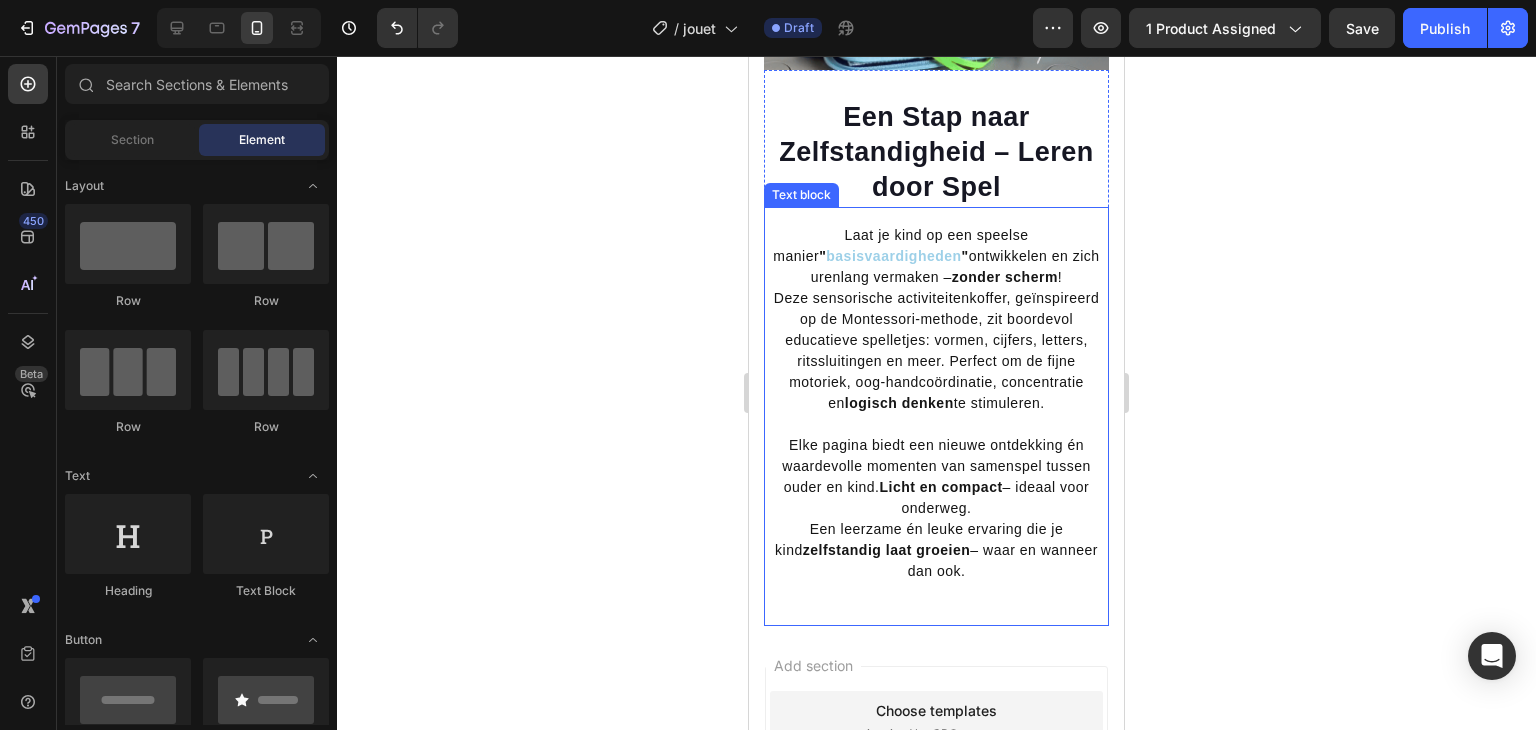 click on "zonder scherm" at bounding box center (1005, 277) 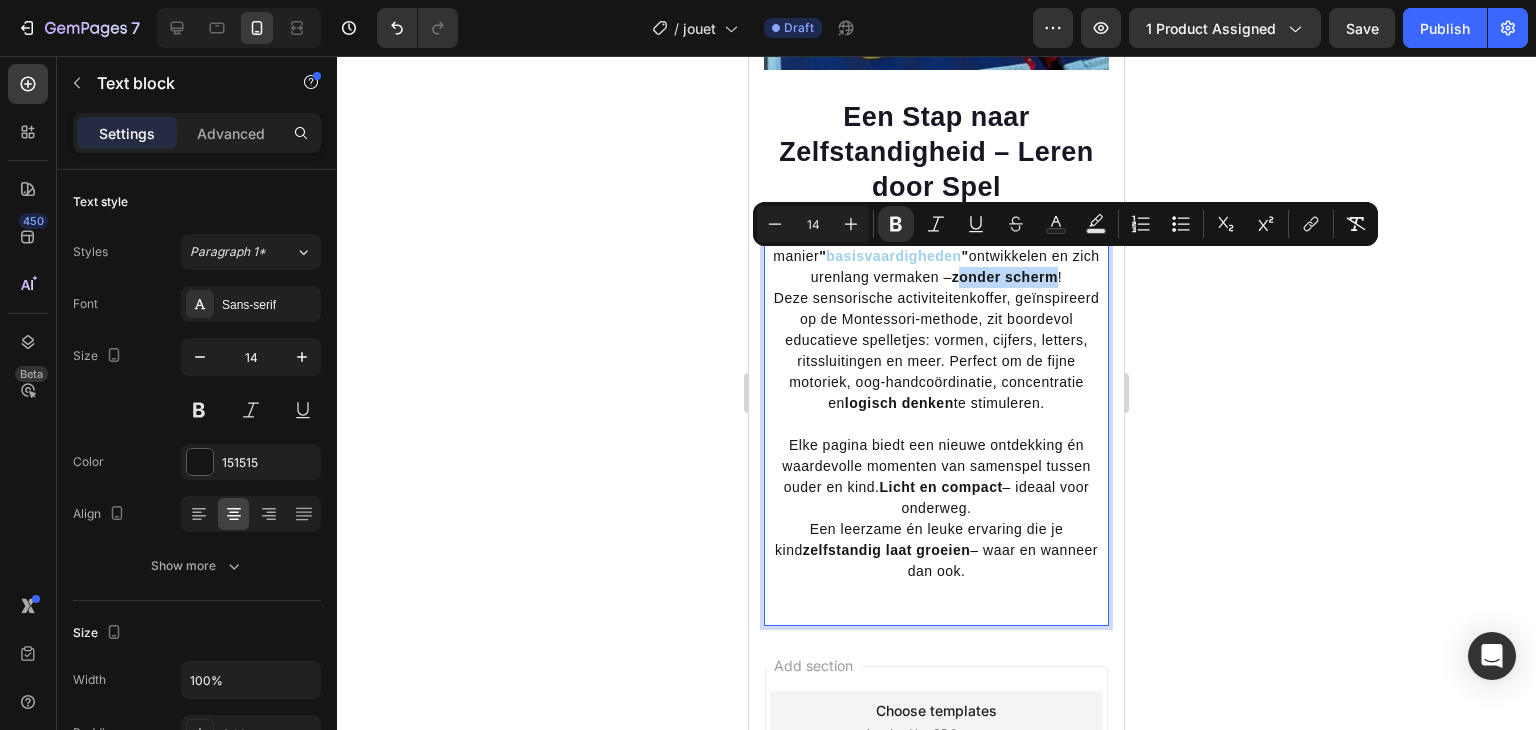 drag, startPoint x: 951, startPoint y: 265, endPoint x: 1049, endPoint y: 259, distance: 98.1835 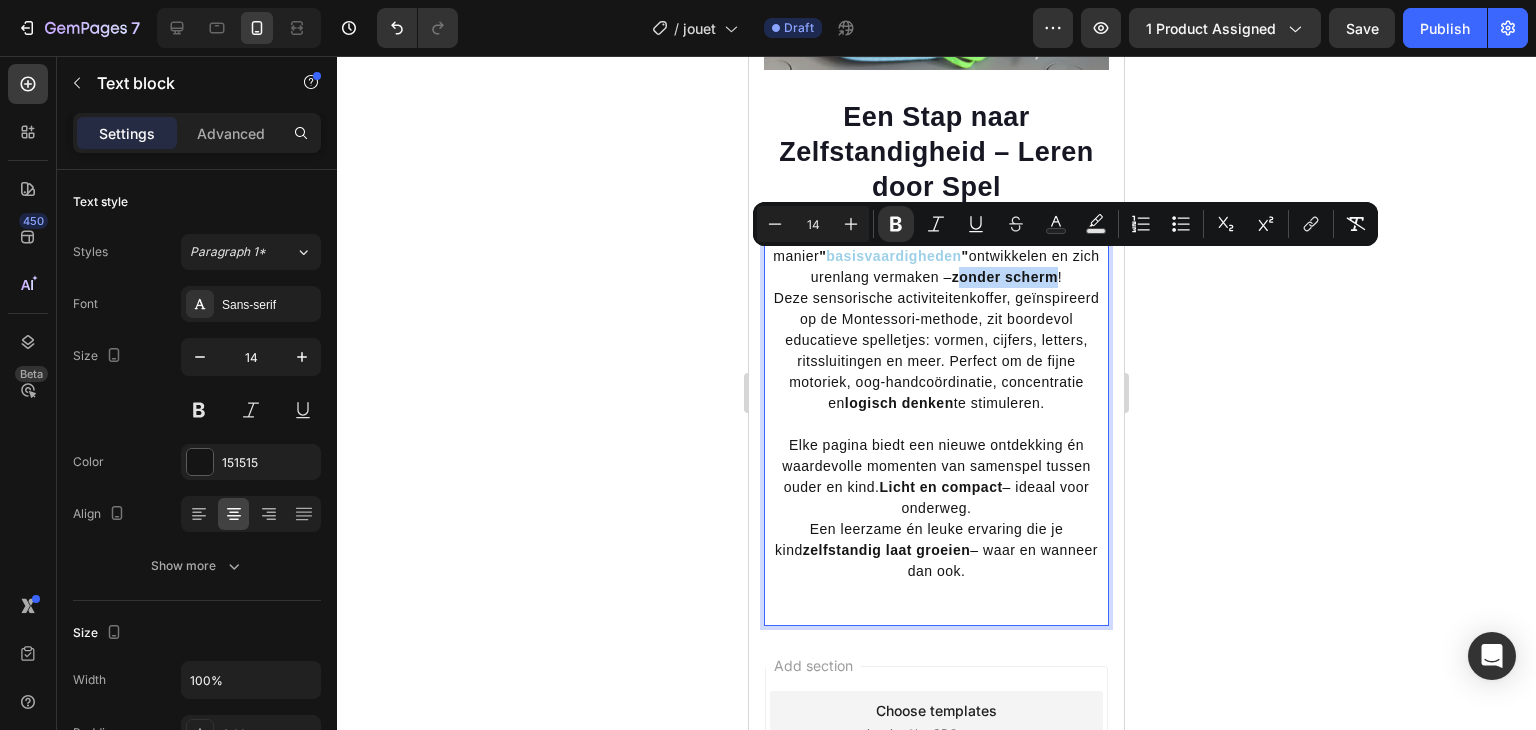 click on "zonder scherm" at bounding box center [1005, 277] 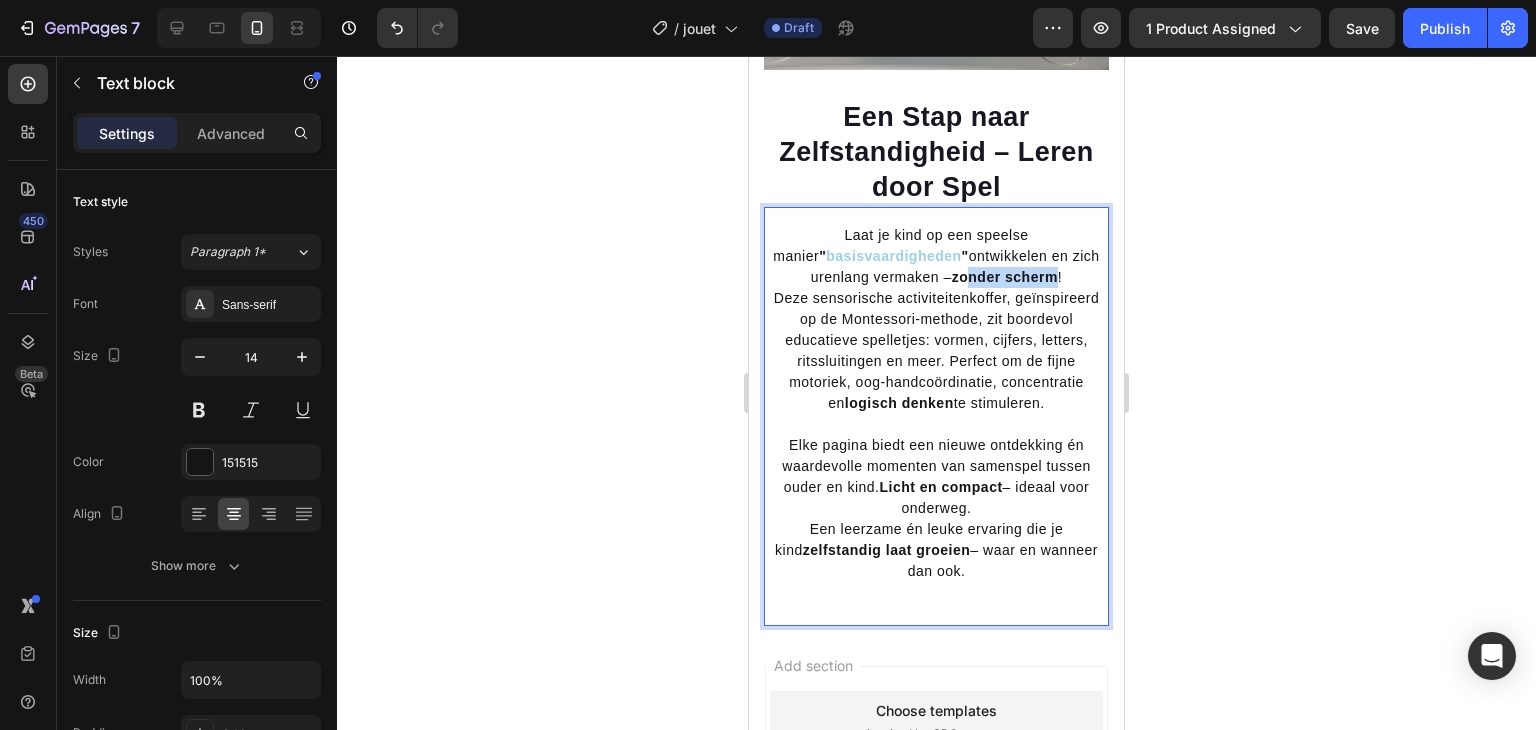 drag, startPoint x: 1049, startPoint y: 261, endPoint x: 965, endPoint y: 268, distance: 84.29116 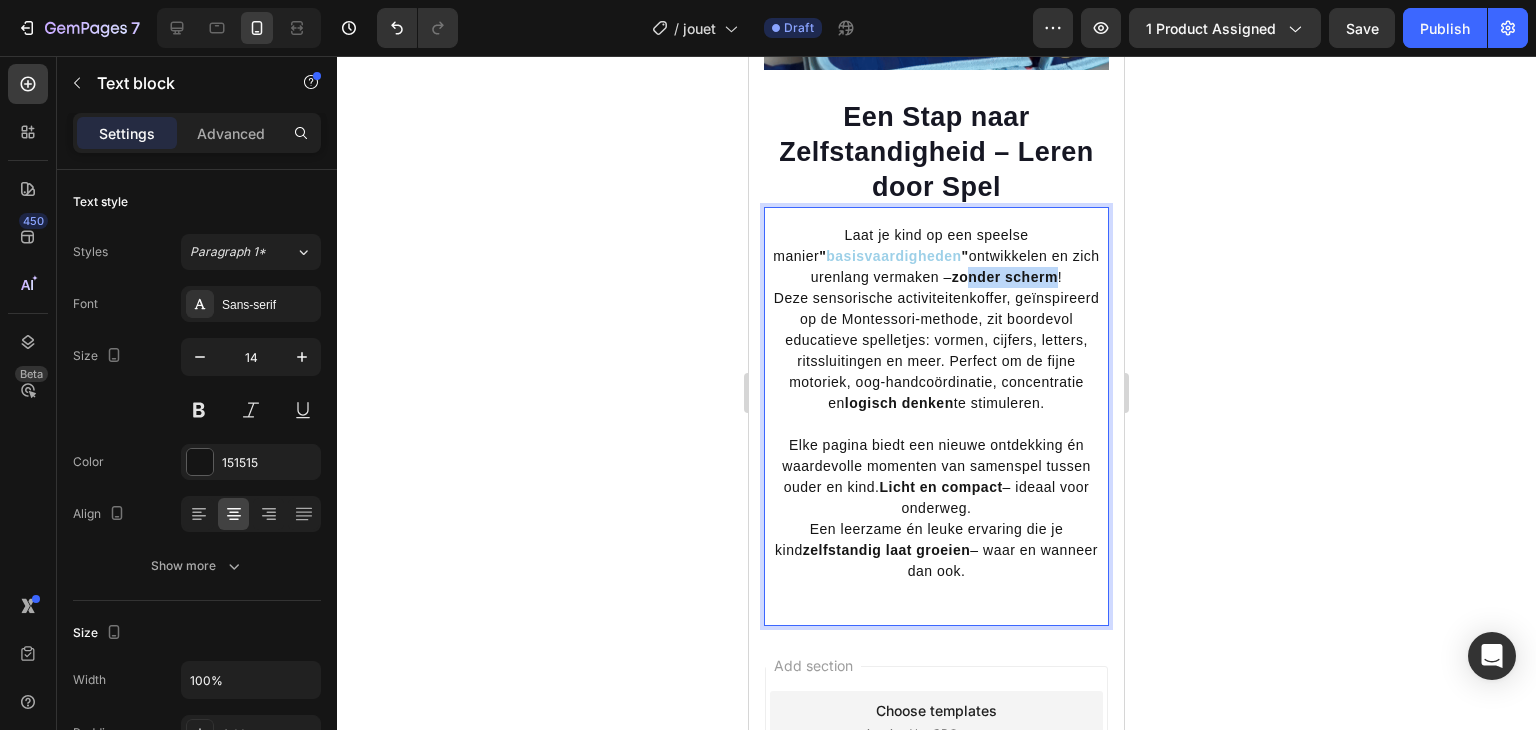 click on "zonder scherm" at bounding box center (1005, 277) 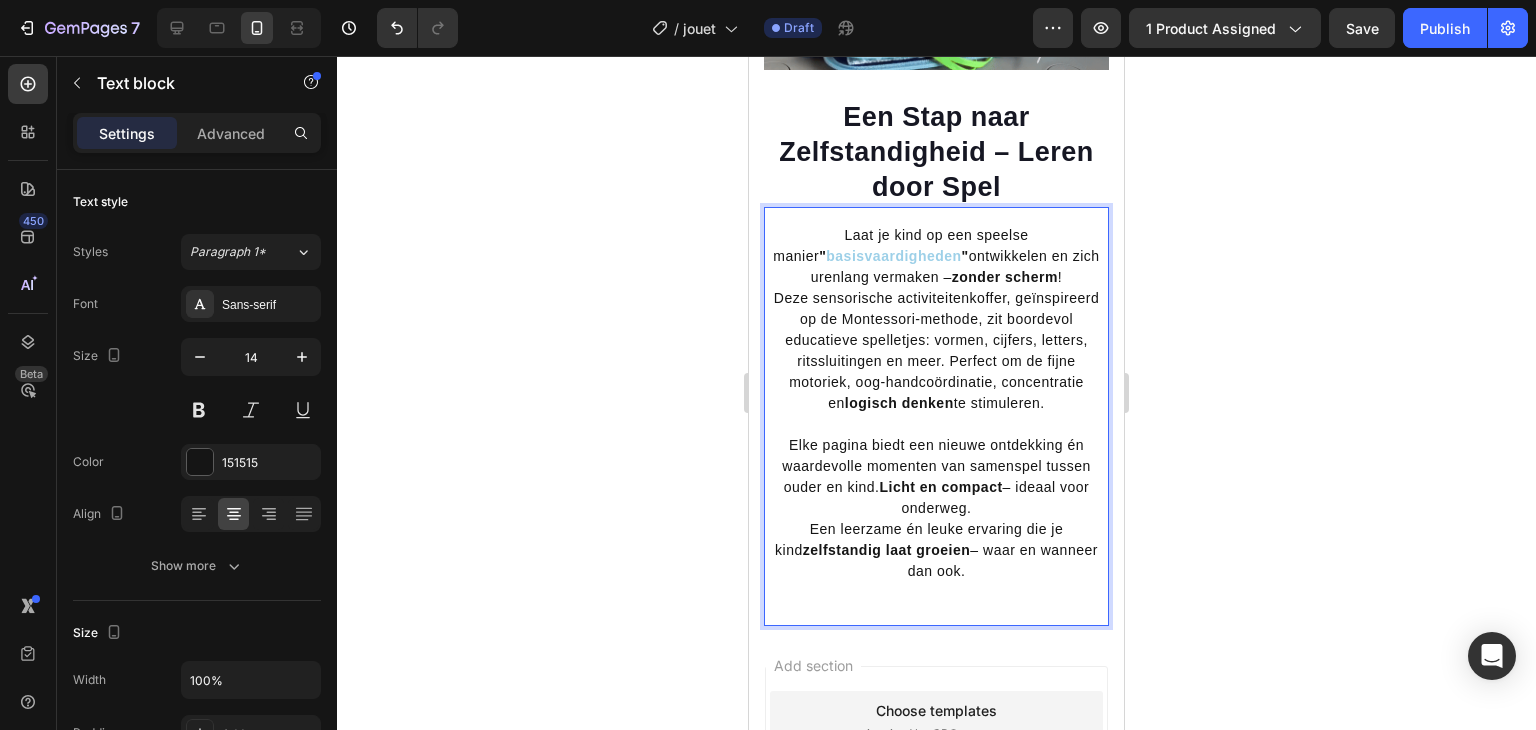 click on "Laat je kind op een speelse manier  " basisvaardigheden "  ontwikkelen en zich urenlang vermaken –  zonder scherm !" at bounding box center (936, 256) 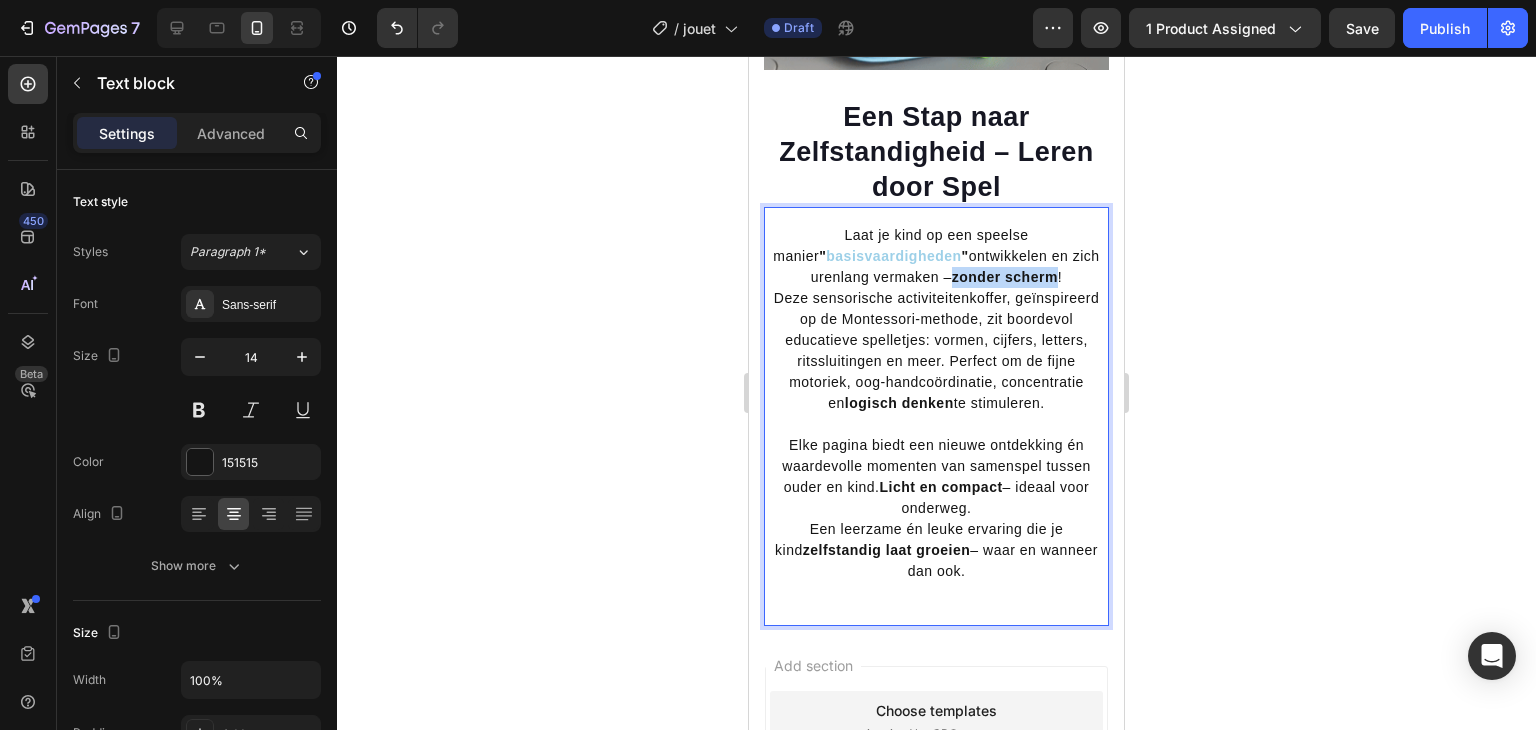 drag, startPoint x: 1053, startPoint y: 264, endPoint x: 948, endPoint y: 268, distance: 105.076164 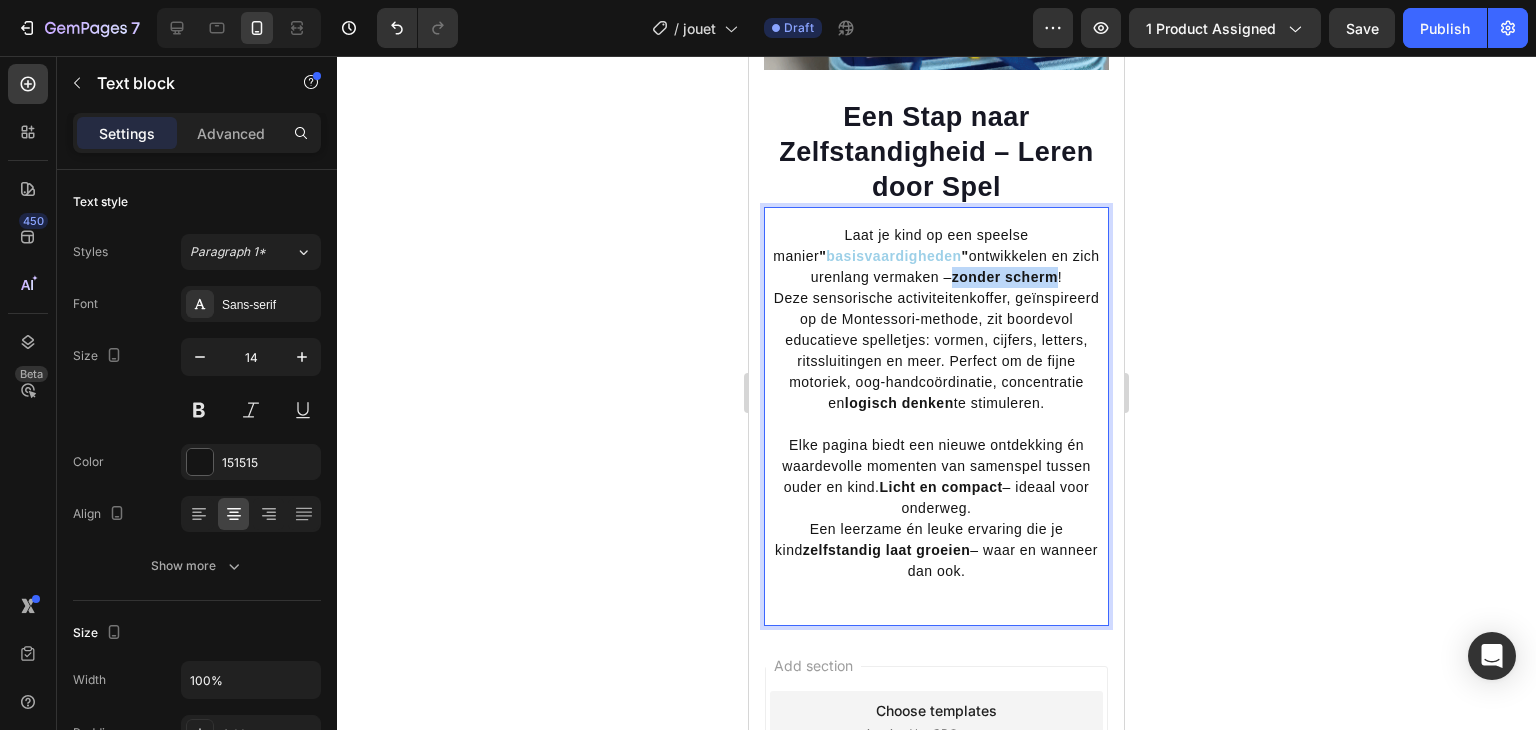 click on "Laat je kind op een speelse manier  " basisvaardigheden "  ontwikkelen en zich urenlang vermaken –  zonder scherm !" at bounding box center [936, 256] 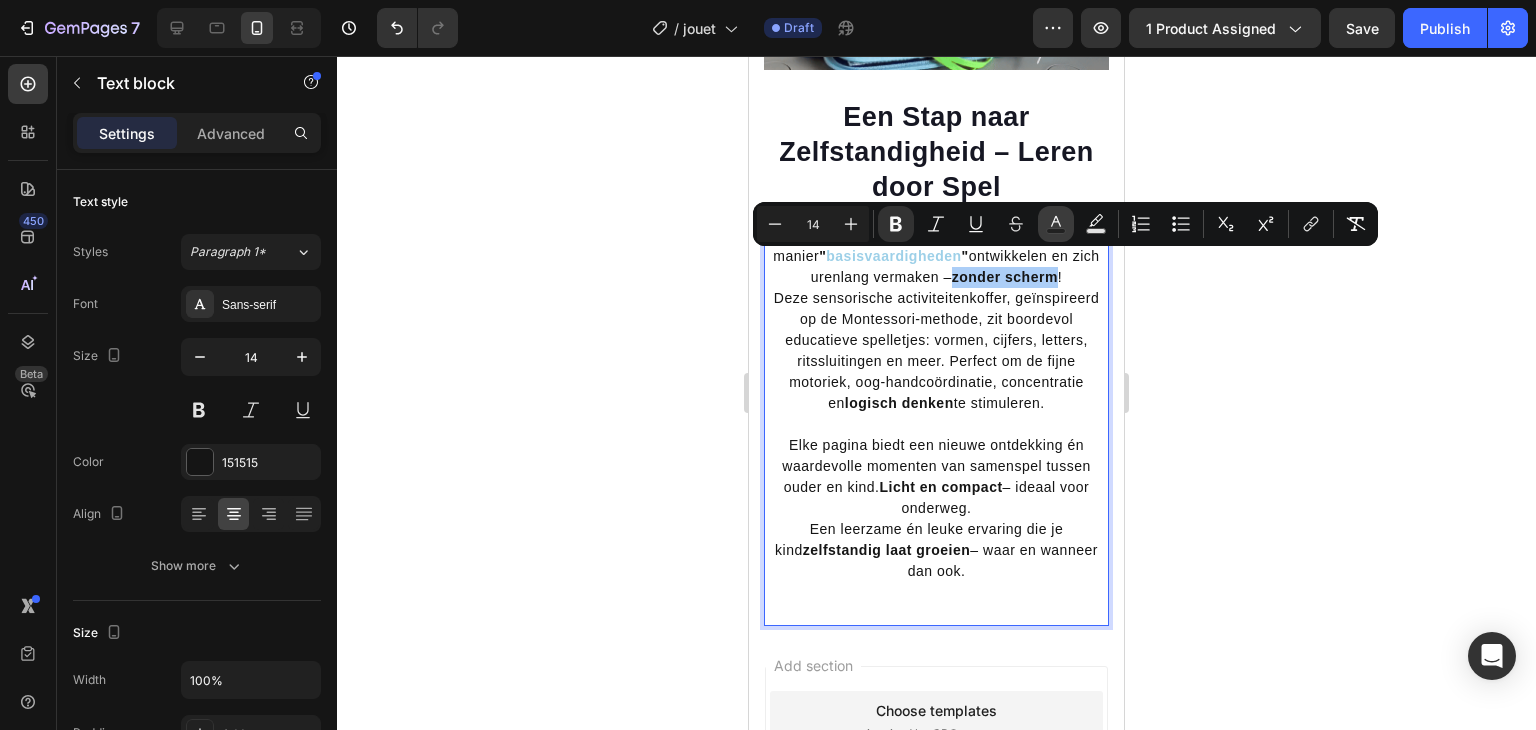 click 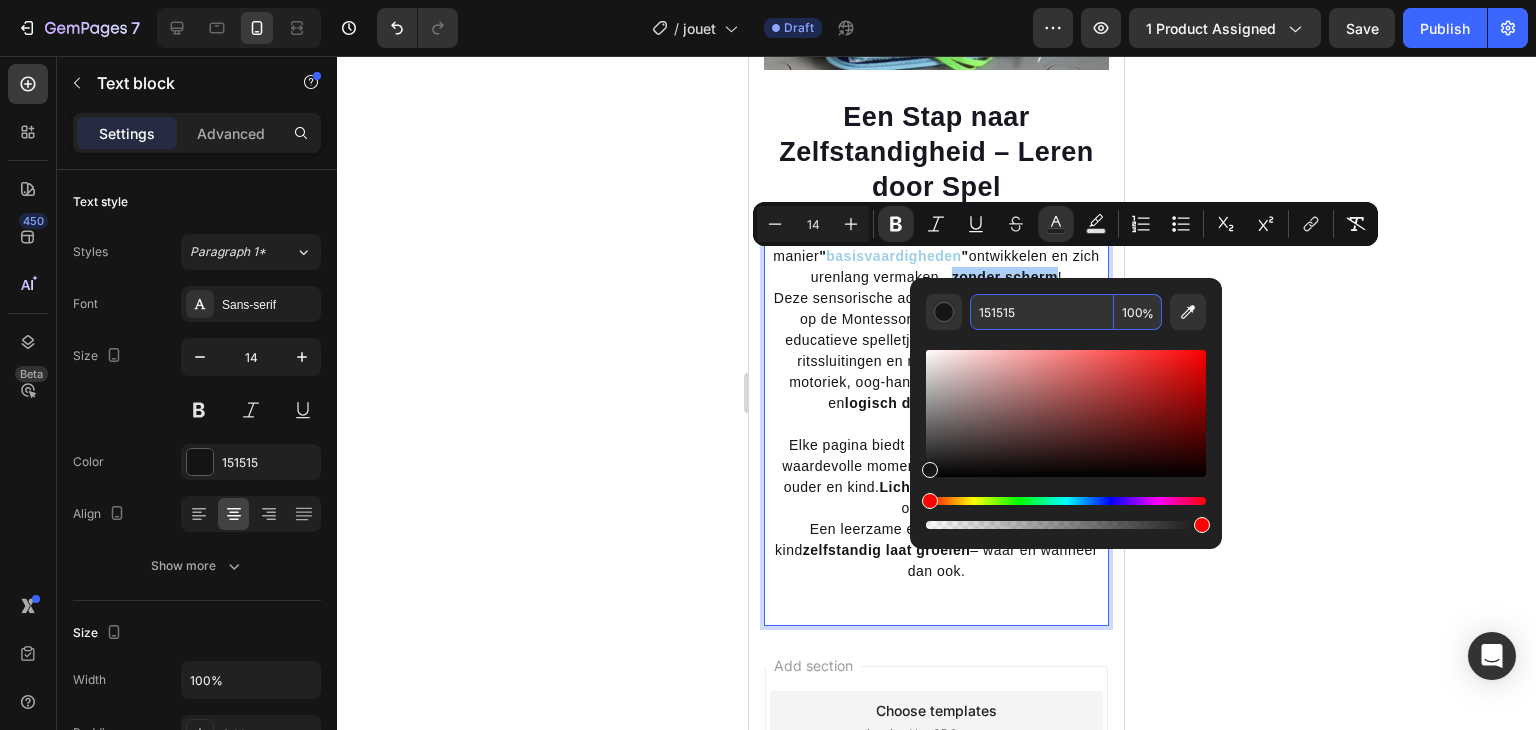 click on "151515" at bounding box center [1042, 312] 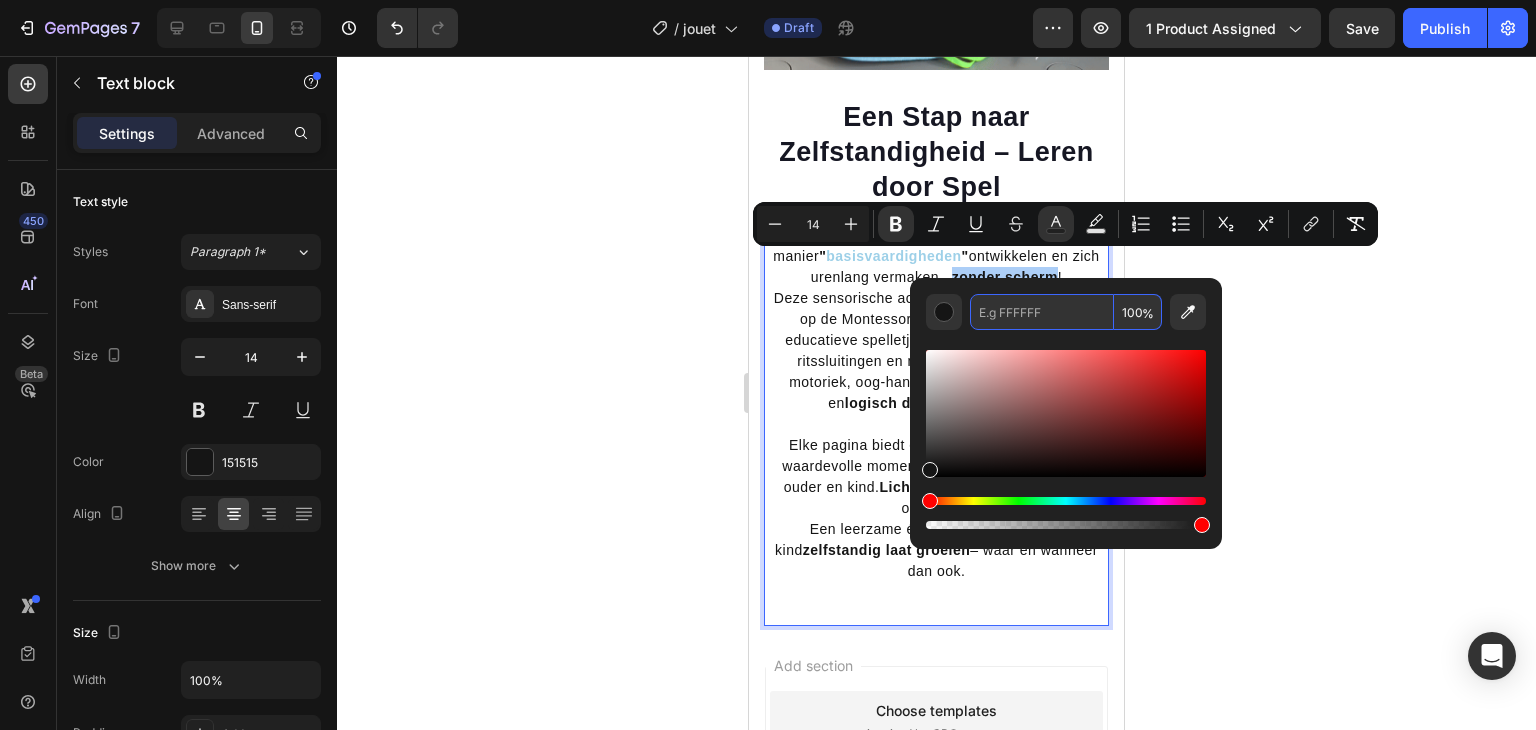 paste on "9dd0e8" 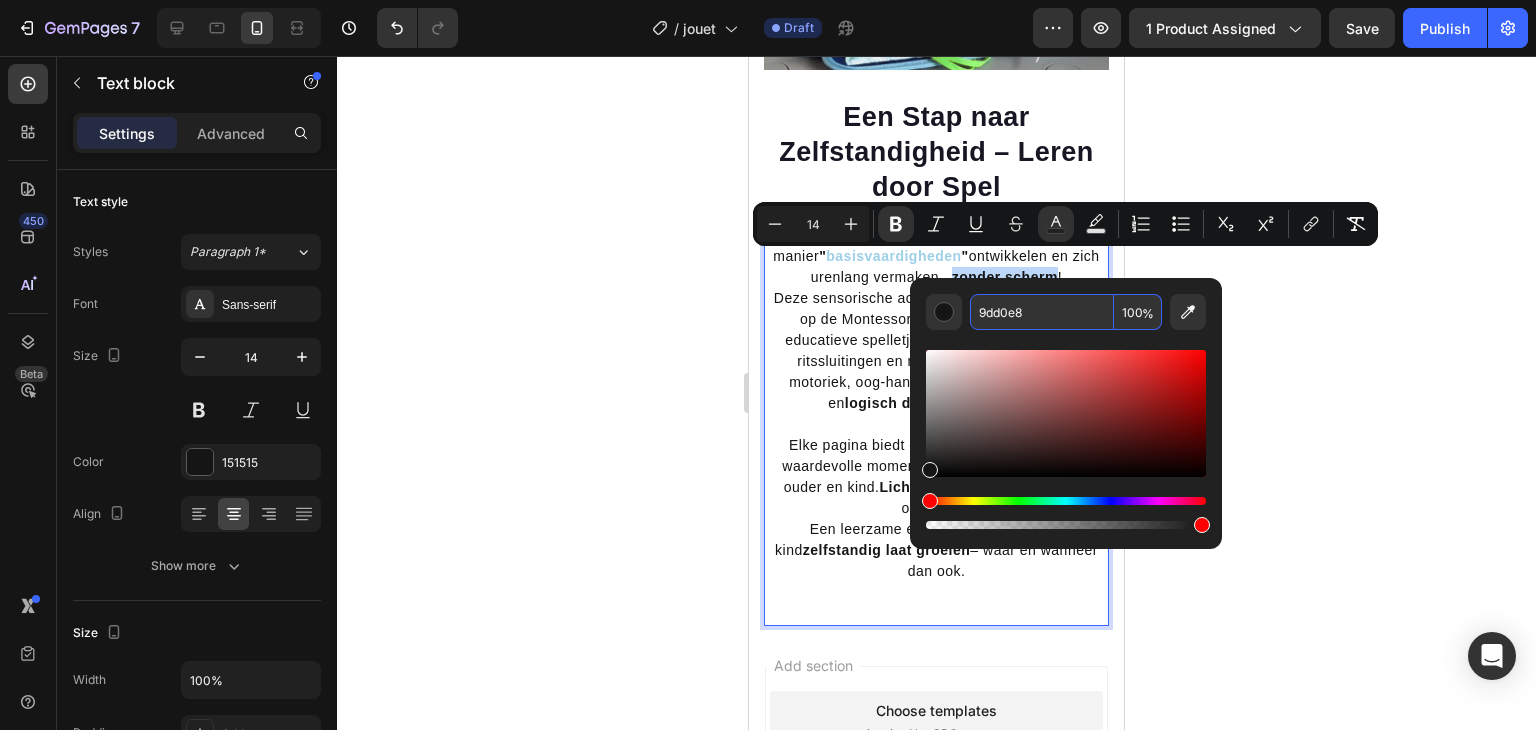 type on "9DD0E8" 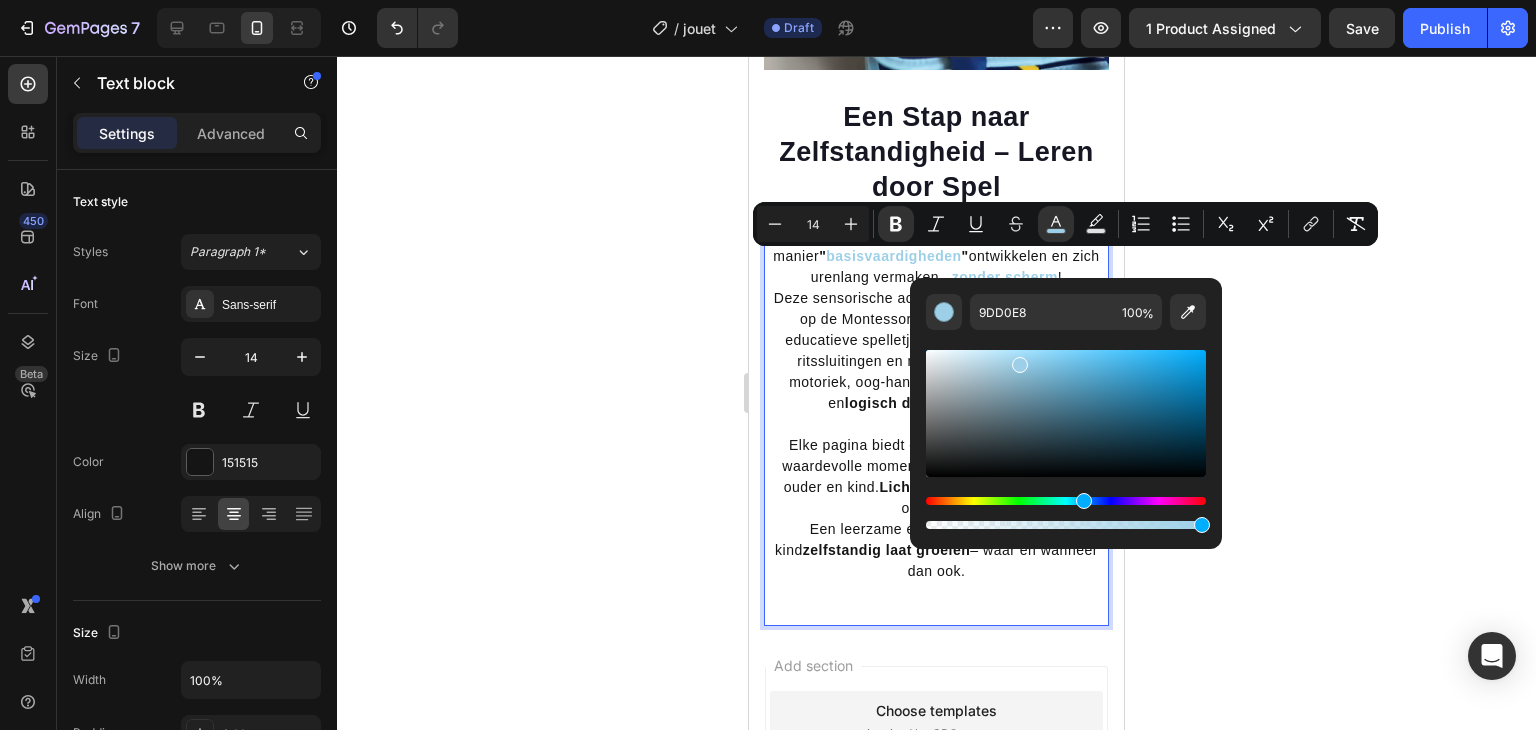 click 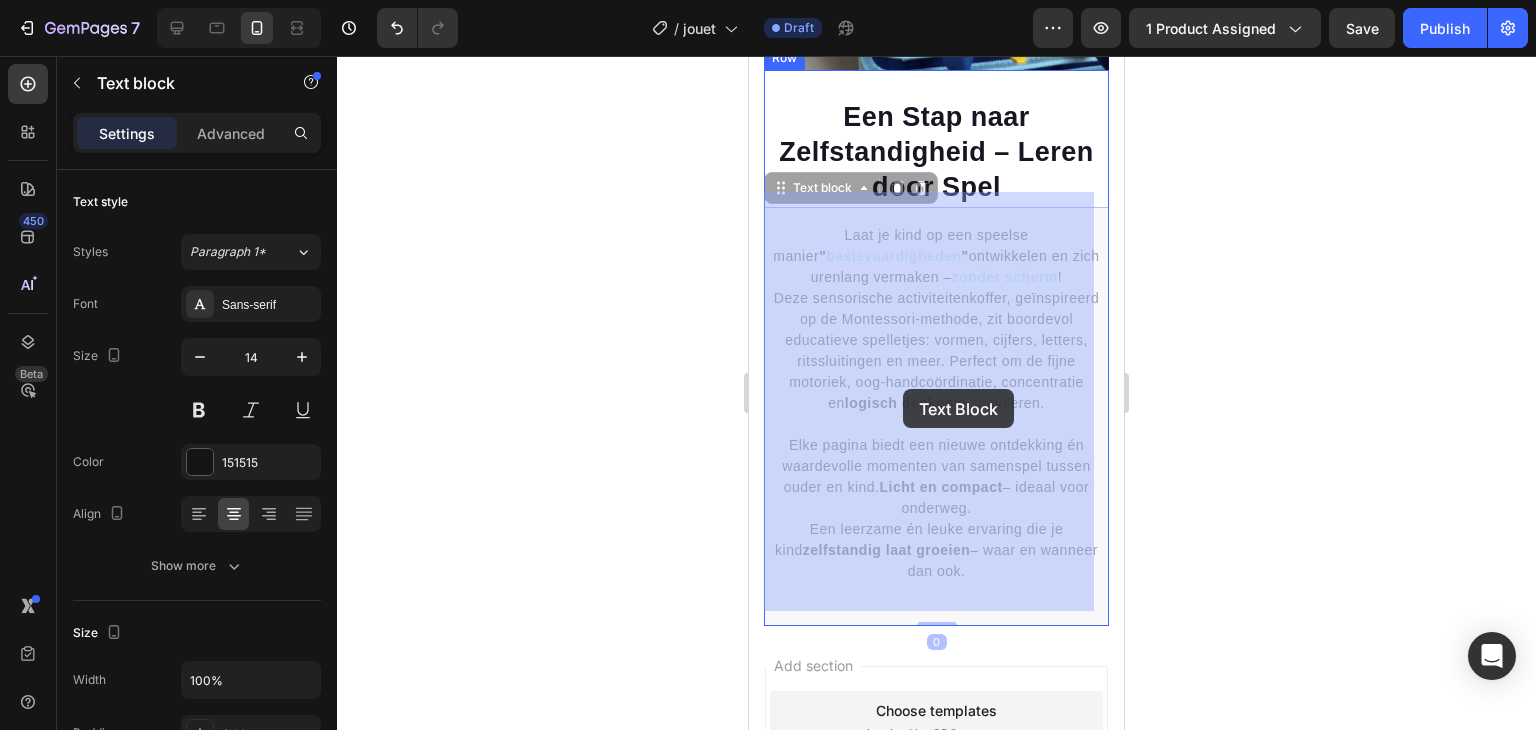 drag, startPoint x: 823, startPoint y: 385, endPoint x: 902, endPoint y: 389, distance: 79.101204 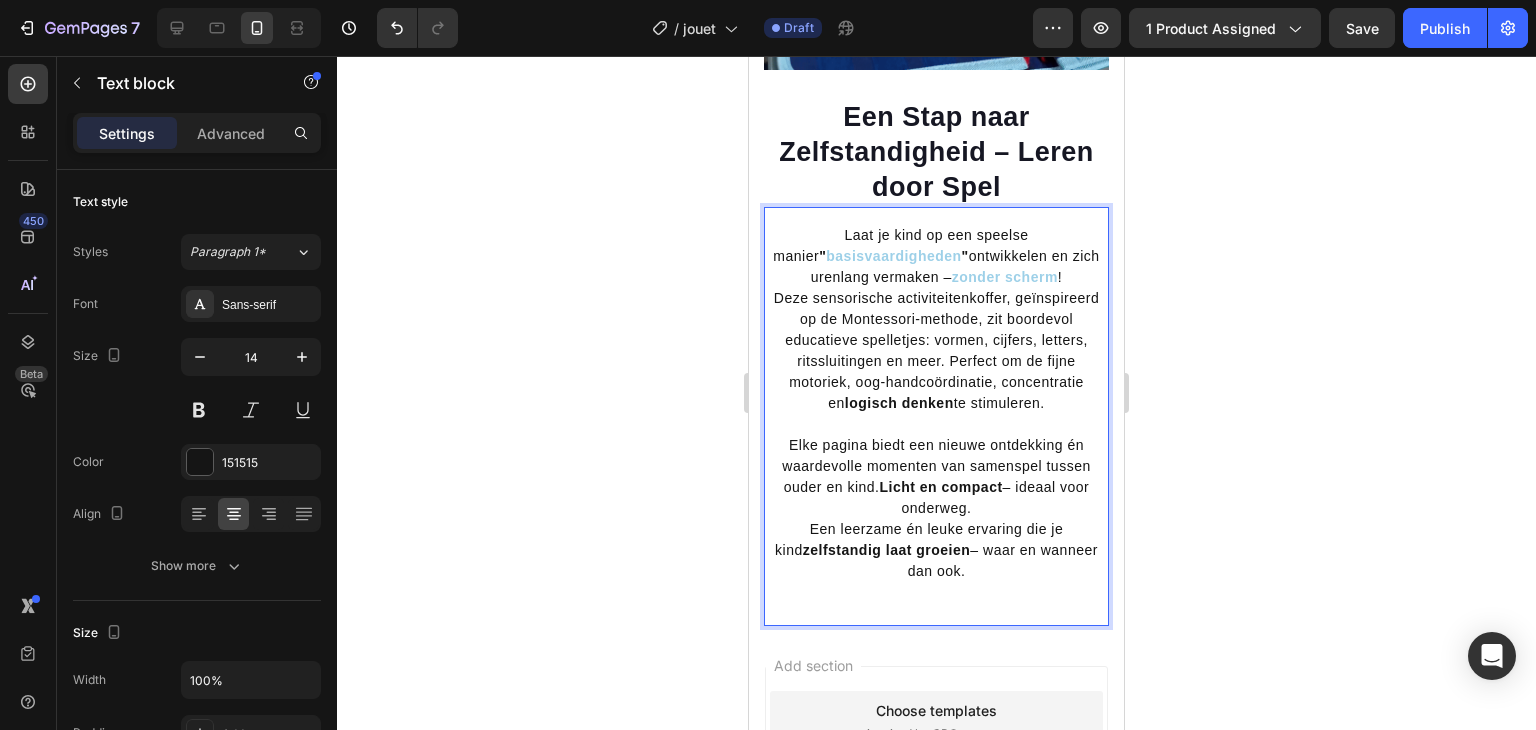 drag, startPoint x: 938, startPoint y: 389, endPoint x: 874, endPoint y: 389, distance: 64 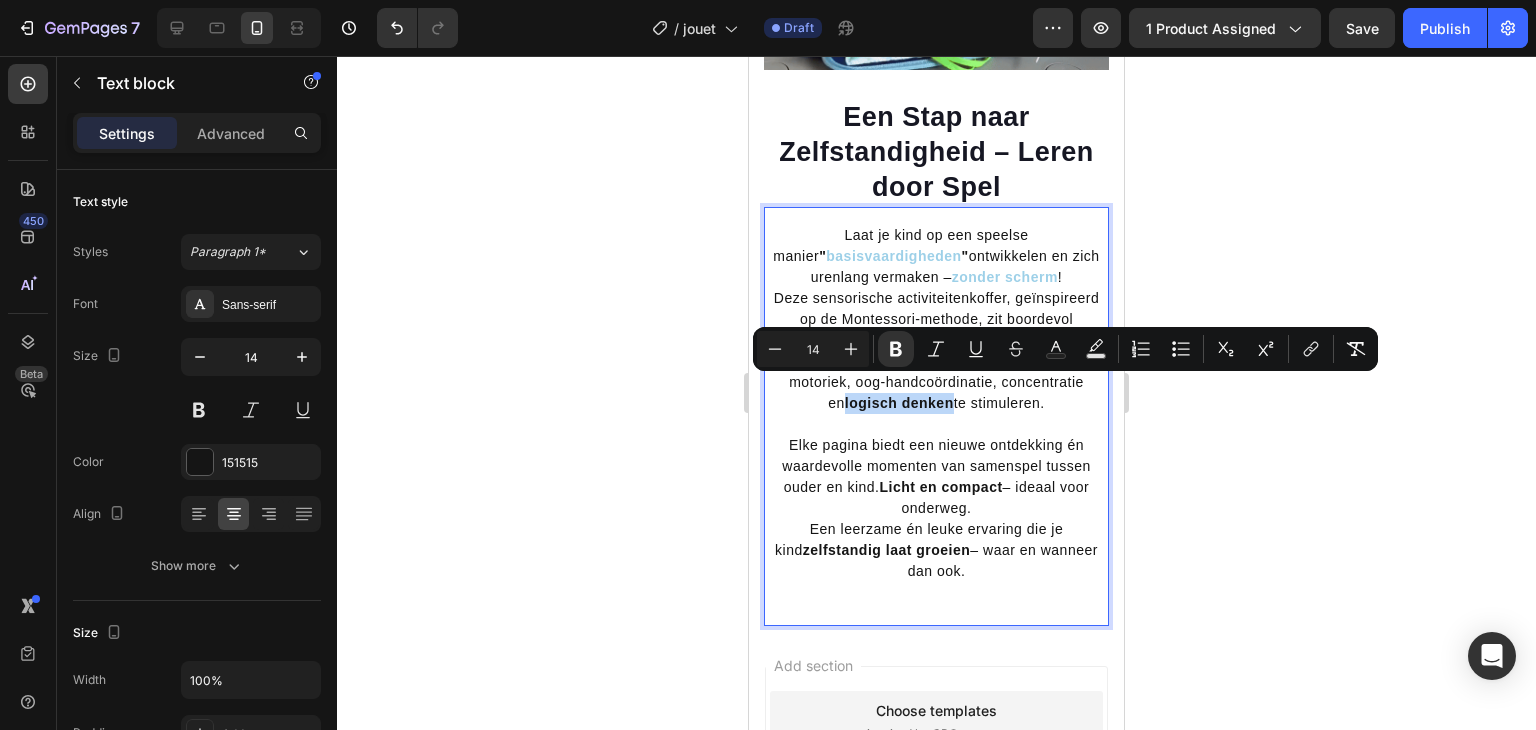 drag, startPoint x: 936, startPoint y: 389, endPoint x: 824, endPoint y: 389, distance: 112 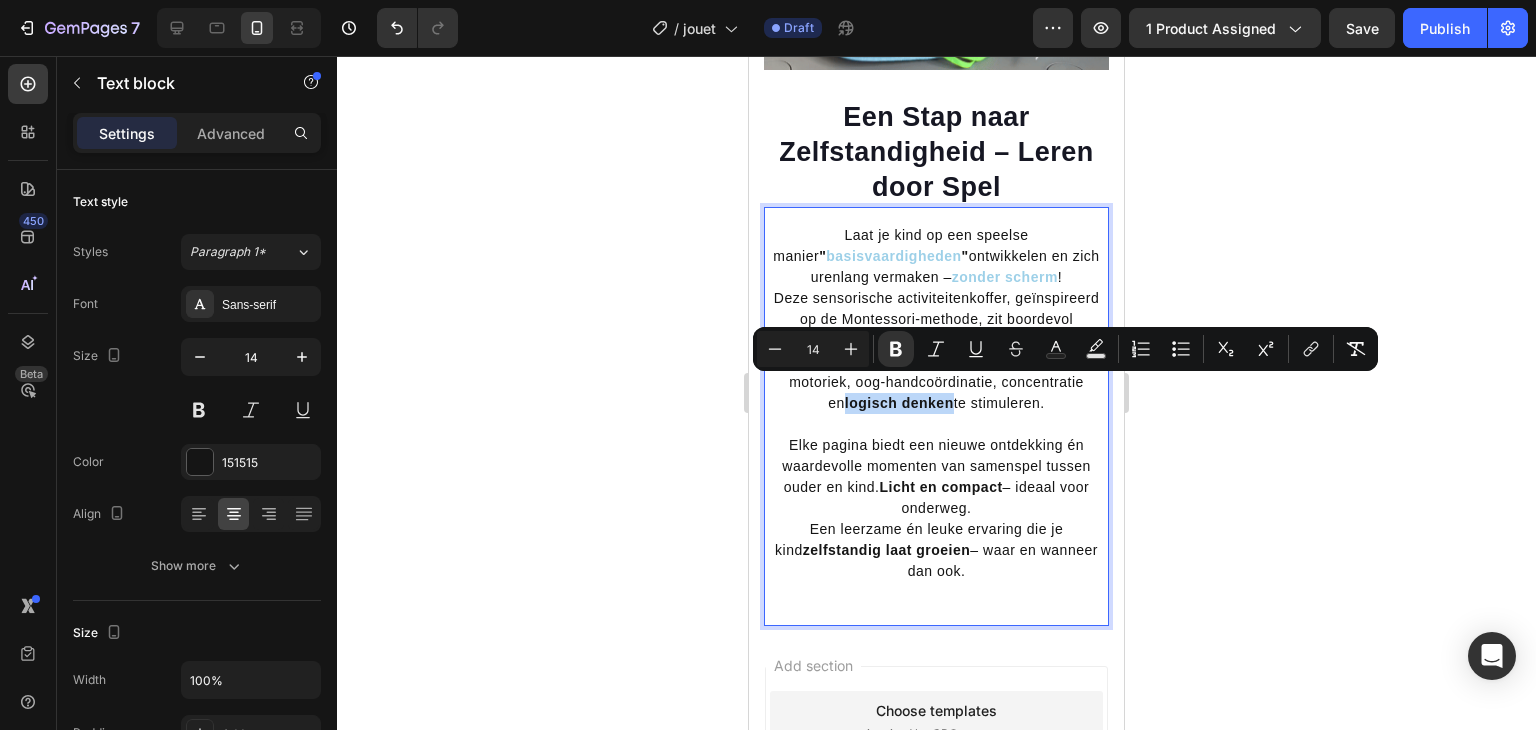 click on "Deze sensorische activiteitenkoffer, geïnspireerd op de Montessori-methode, zit boordevol educatieve spelletjes: vormen, cijfers, letters, ritssluitingen en meer. Perfect om de fijne motoriek, oog-handcoördinatie, concentratie en  logisch denken  te stimuleren." at bounding box center (936, 351) 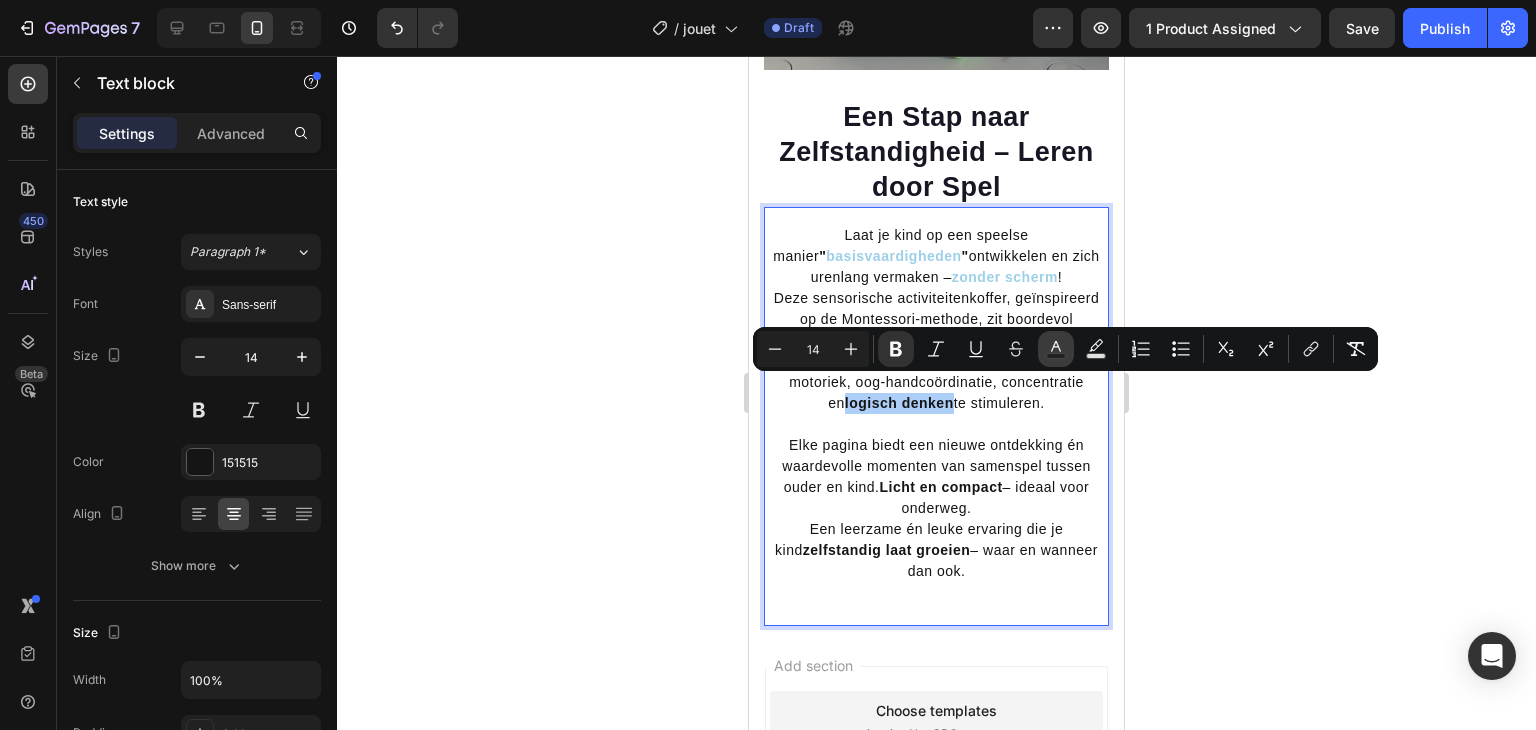 click 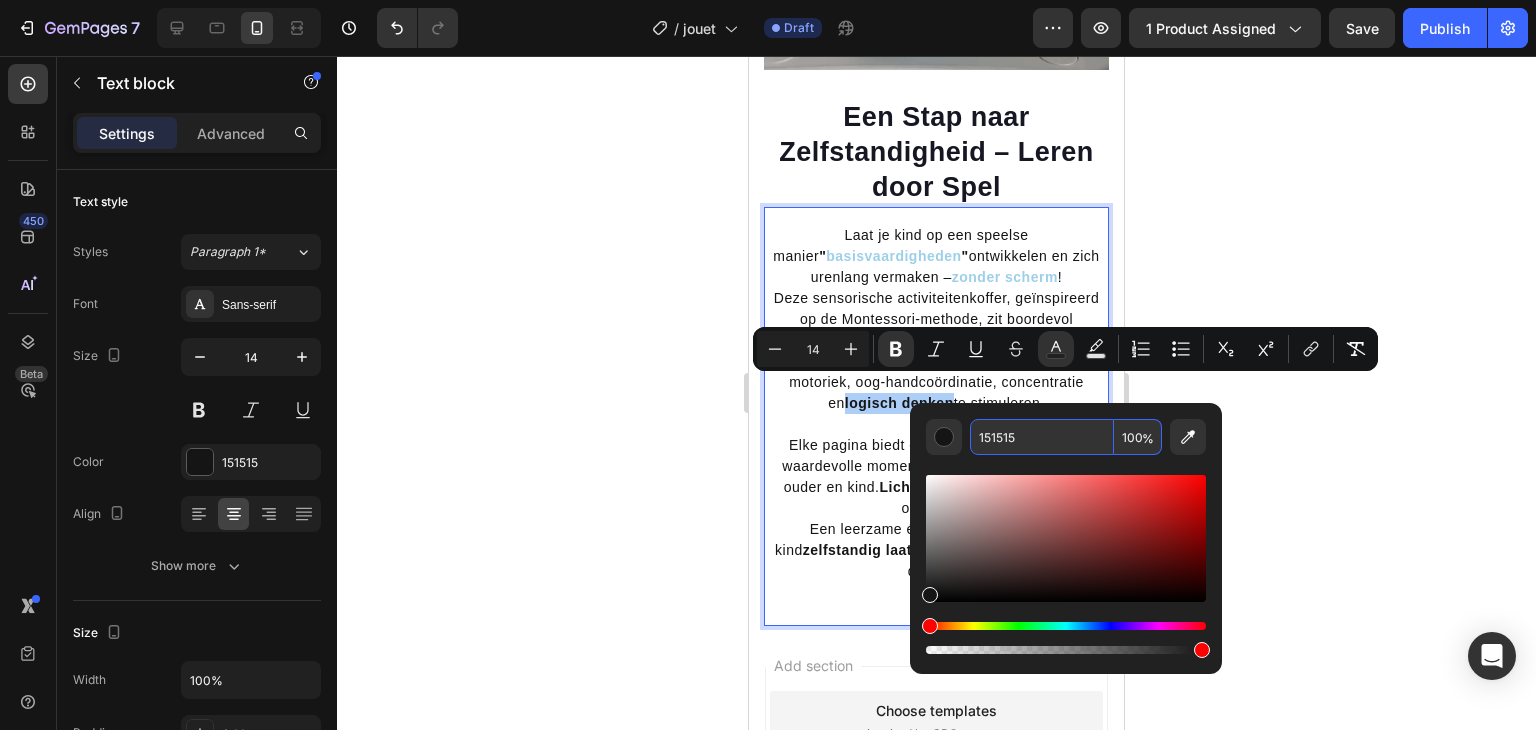 click on "151515" at bounding box center [1042, 437] 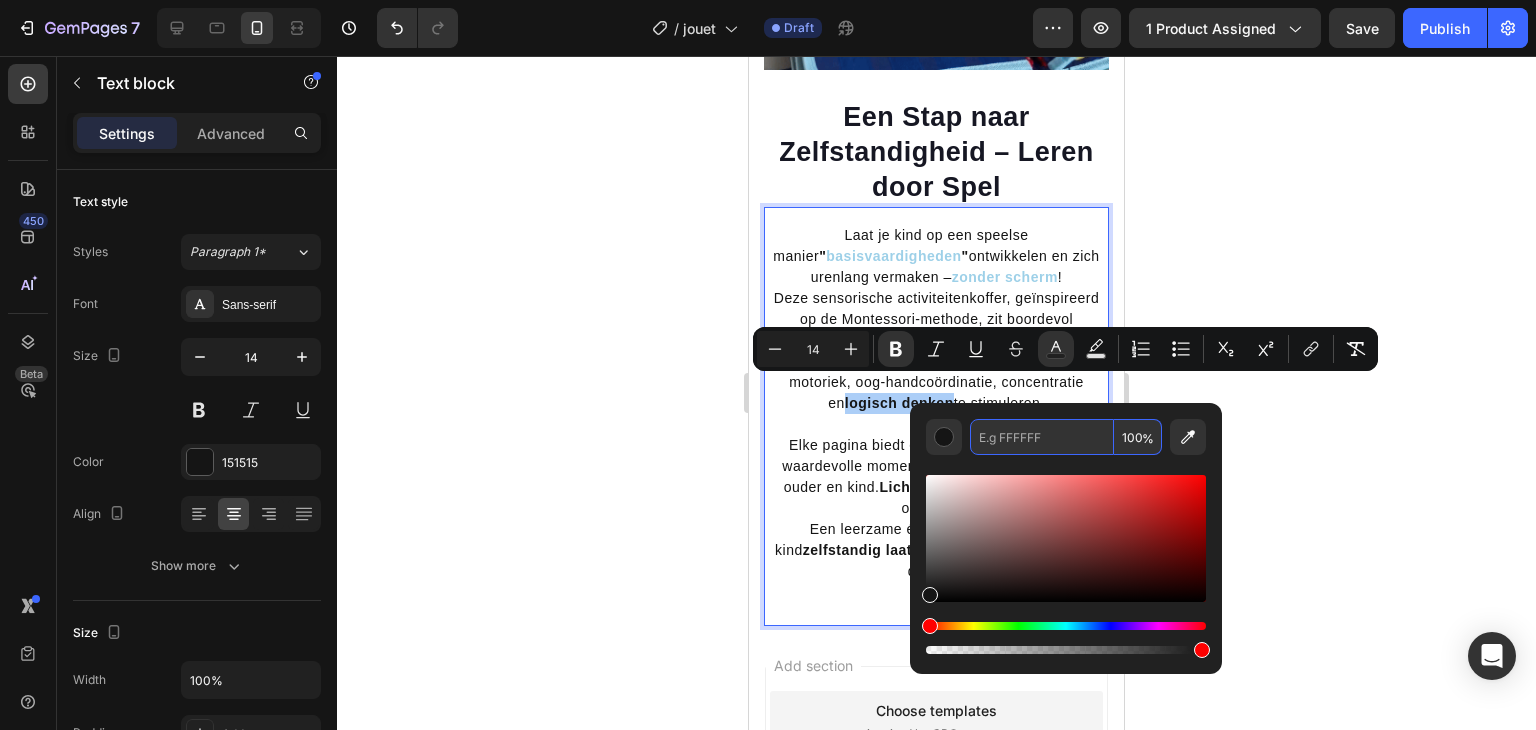 paste on "9dd0e8" 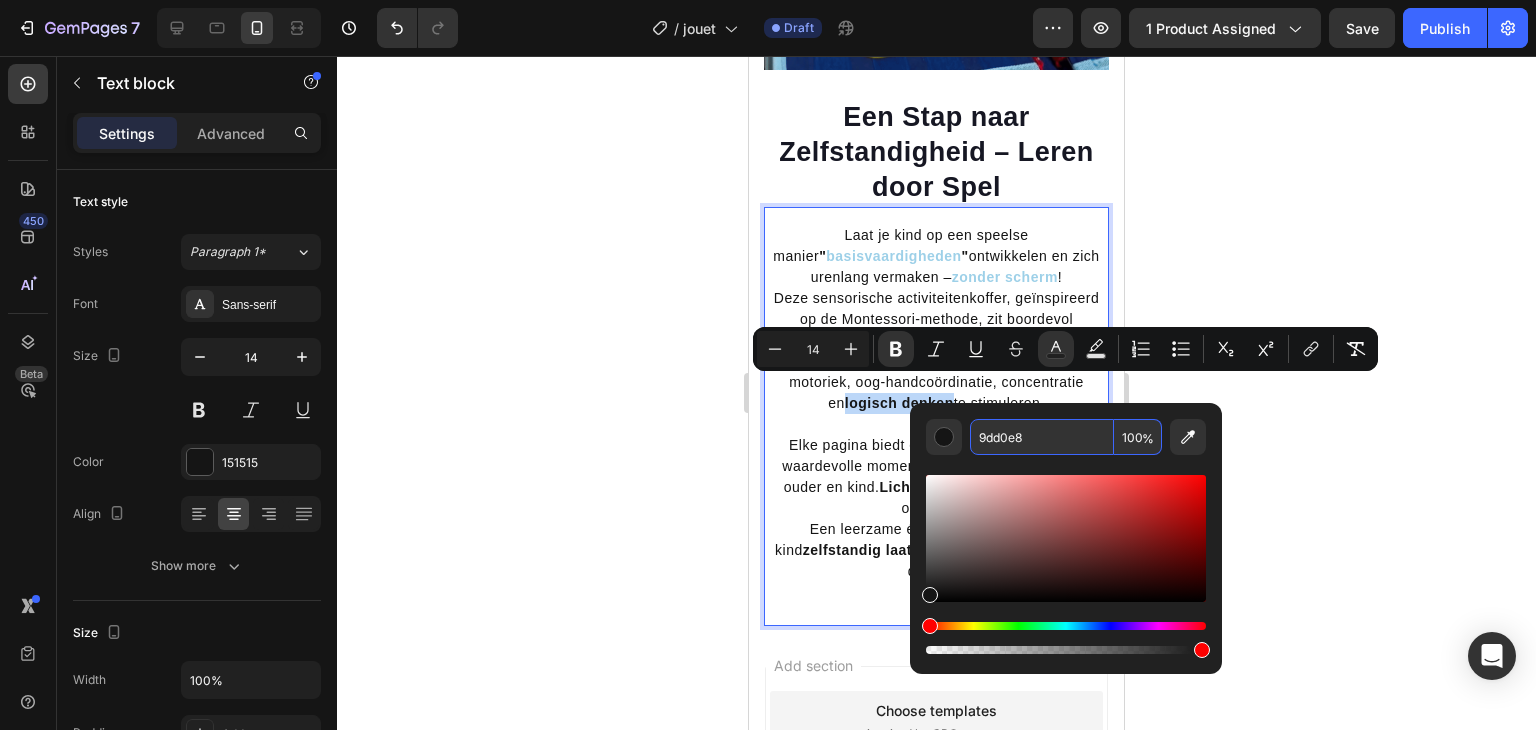 type on "9DD0E8" 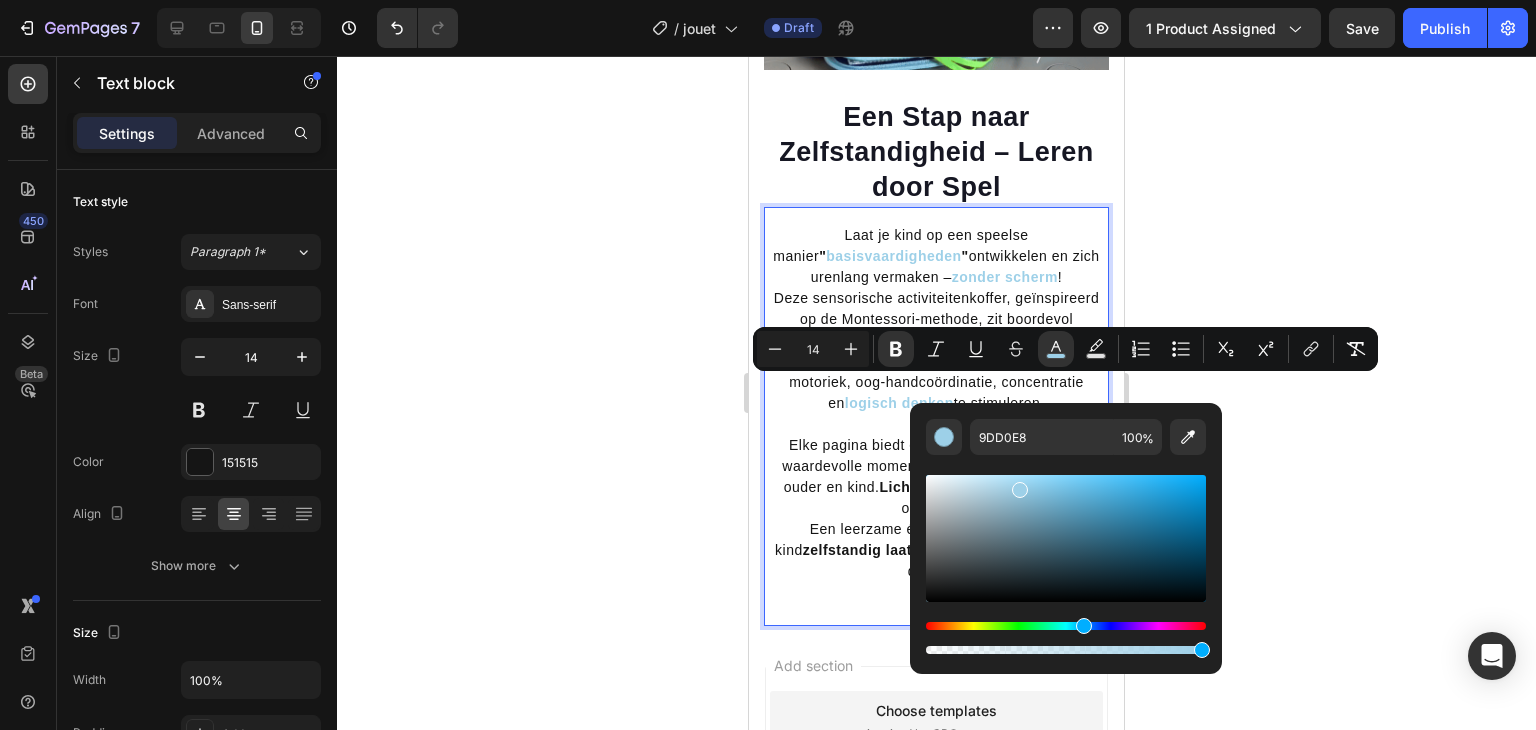 click 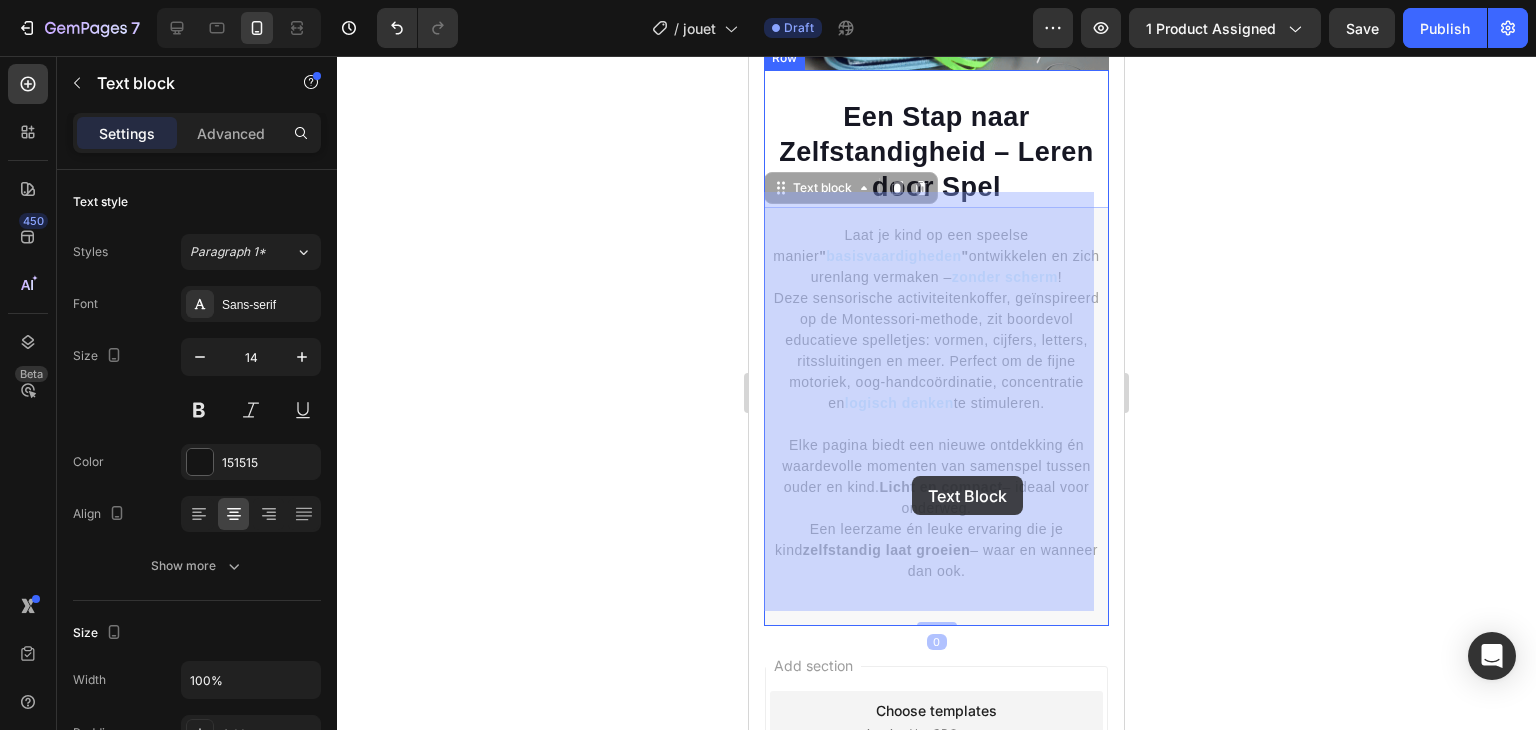 drag, startPoint x: 997, startPoint y: 470, endPoint x: 912, endPoint y: 476, distance: 85.2115 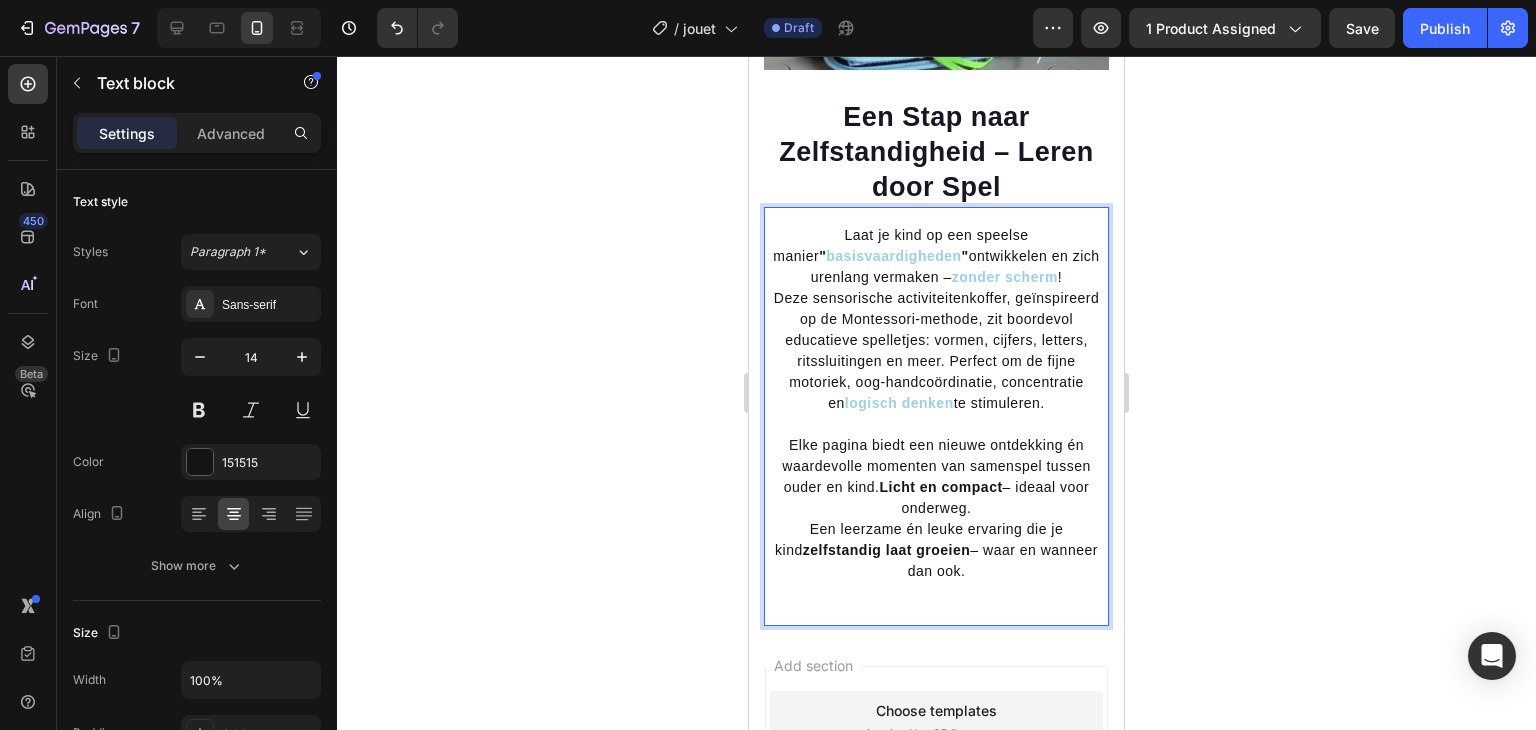 click on "Elke pagina biedt een nieuwe ontdekking én waardevolle momenten van samenspel tussen ouder en kind.  Licht en compact  – ideaal voor onderweg. Een leerzame én leuke ervaring die je kind  zelfstandig laat groeien  – waar en wanneer dan ook." at bounding box center [936, 508] 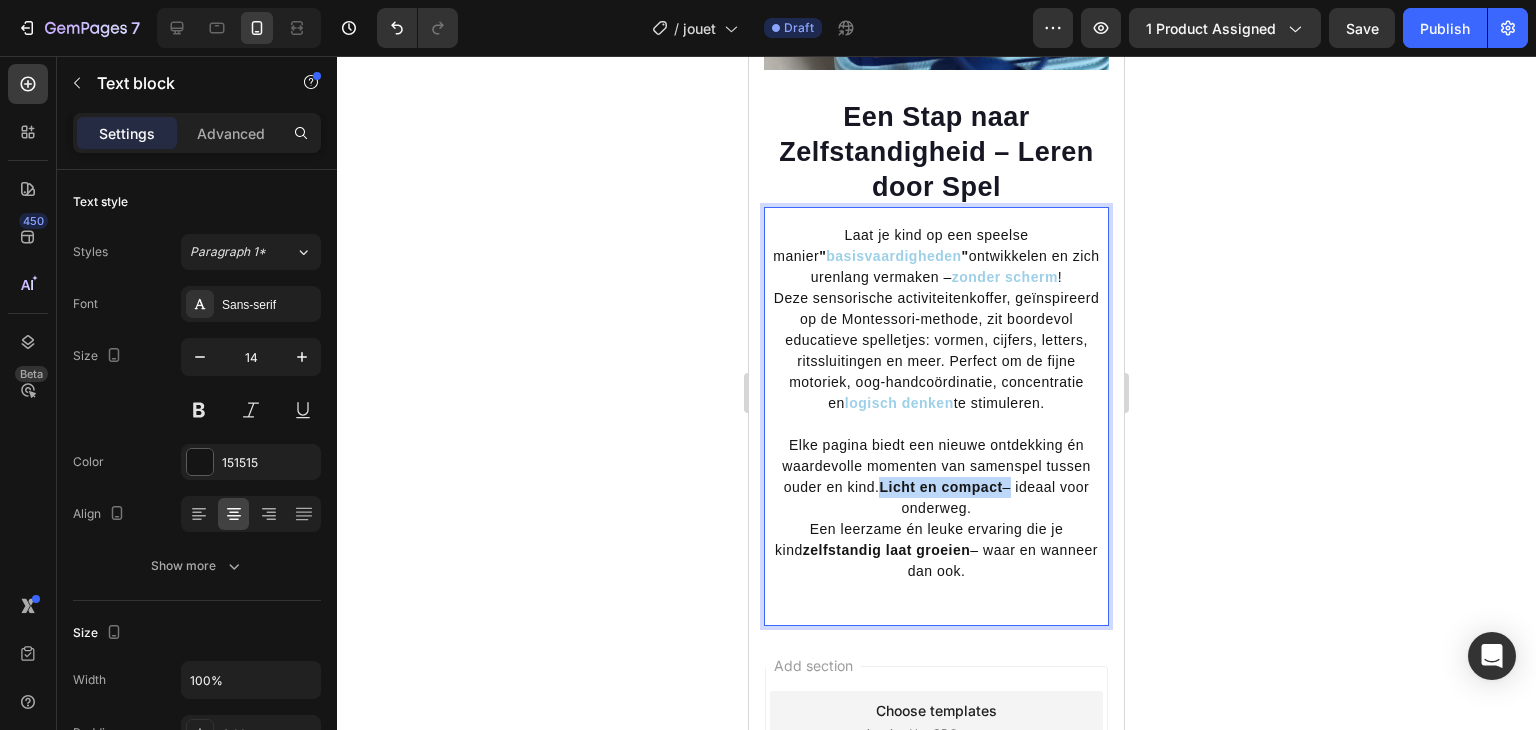 drag, startPoint x: 996, startPoint y: 471, endPoint x: 889, endPoint y: 478, distance: 107.22873 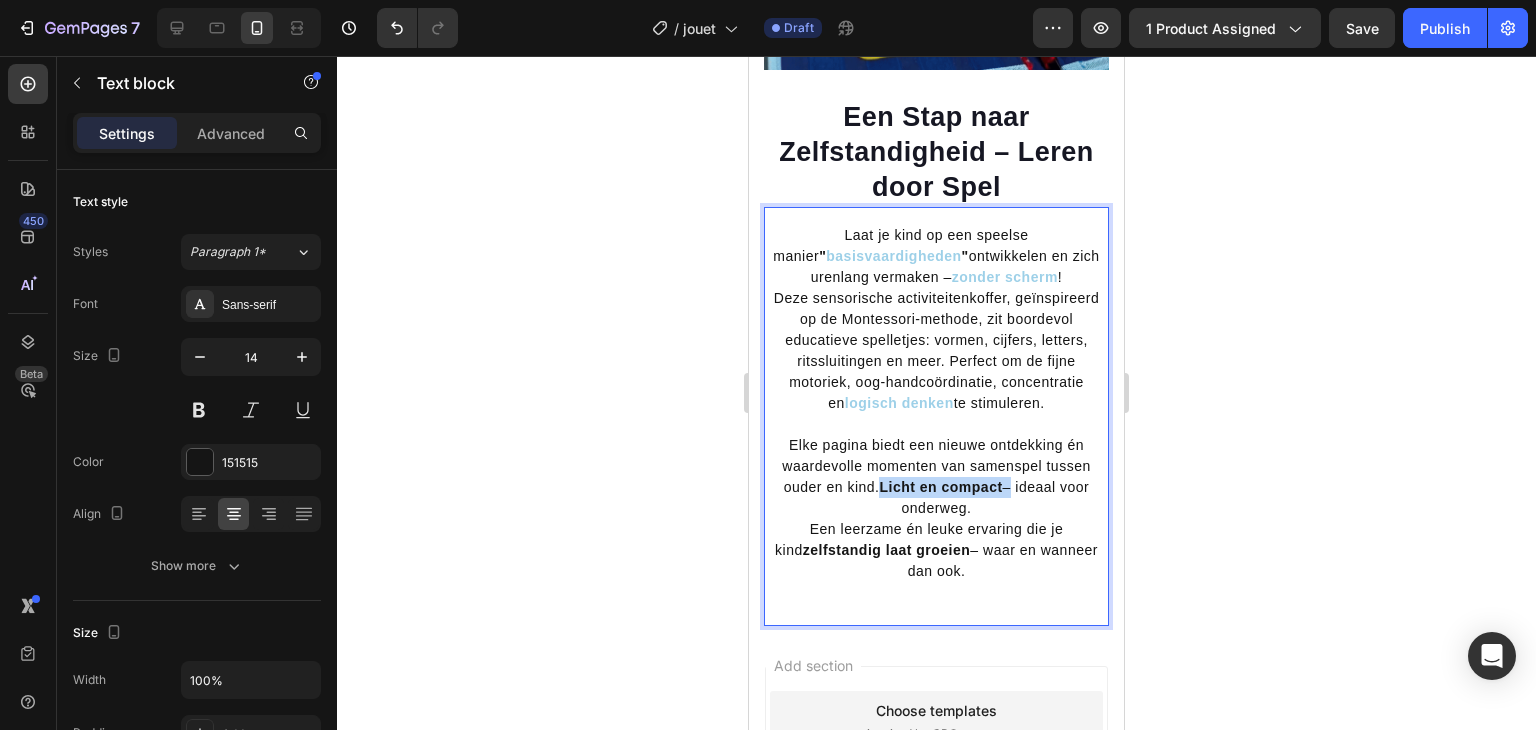 click on "Elke pagina biedt een nieuwe ontdekking én waardevolle momenten van samenspel tussen ouder en kind.  Licht en compact  – ideaal voor onderweg. Een leerzame én leuke ervaring die je kind  zelfstandig laat groeien  – waar en wanneer dan ook." at bounding box center [936, 508] 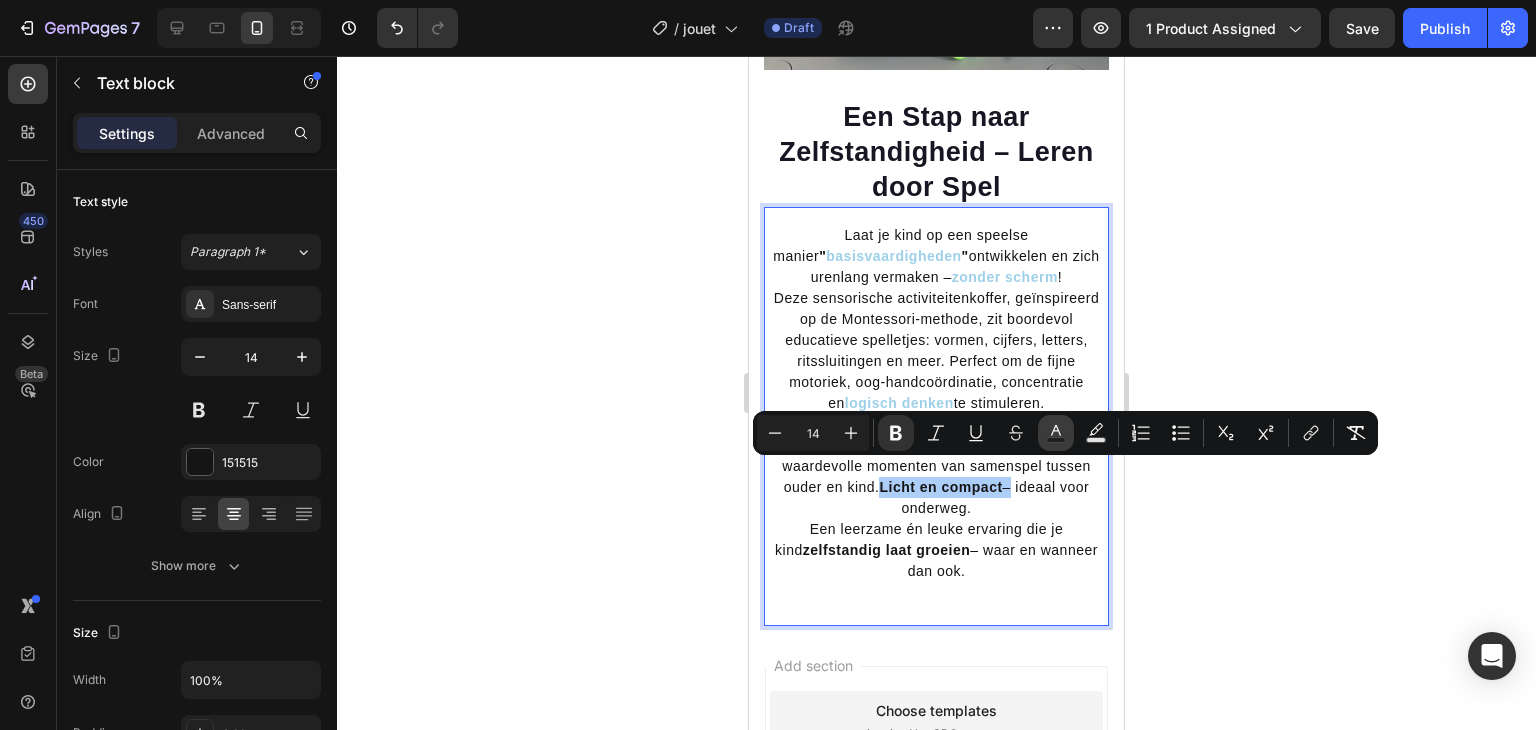 click 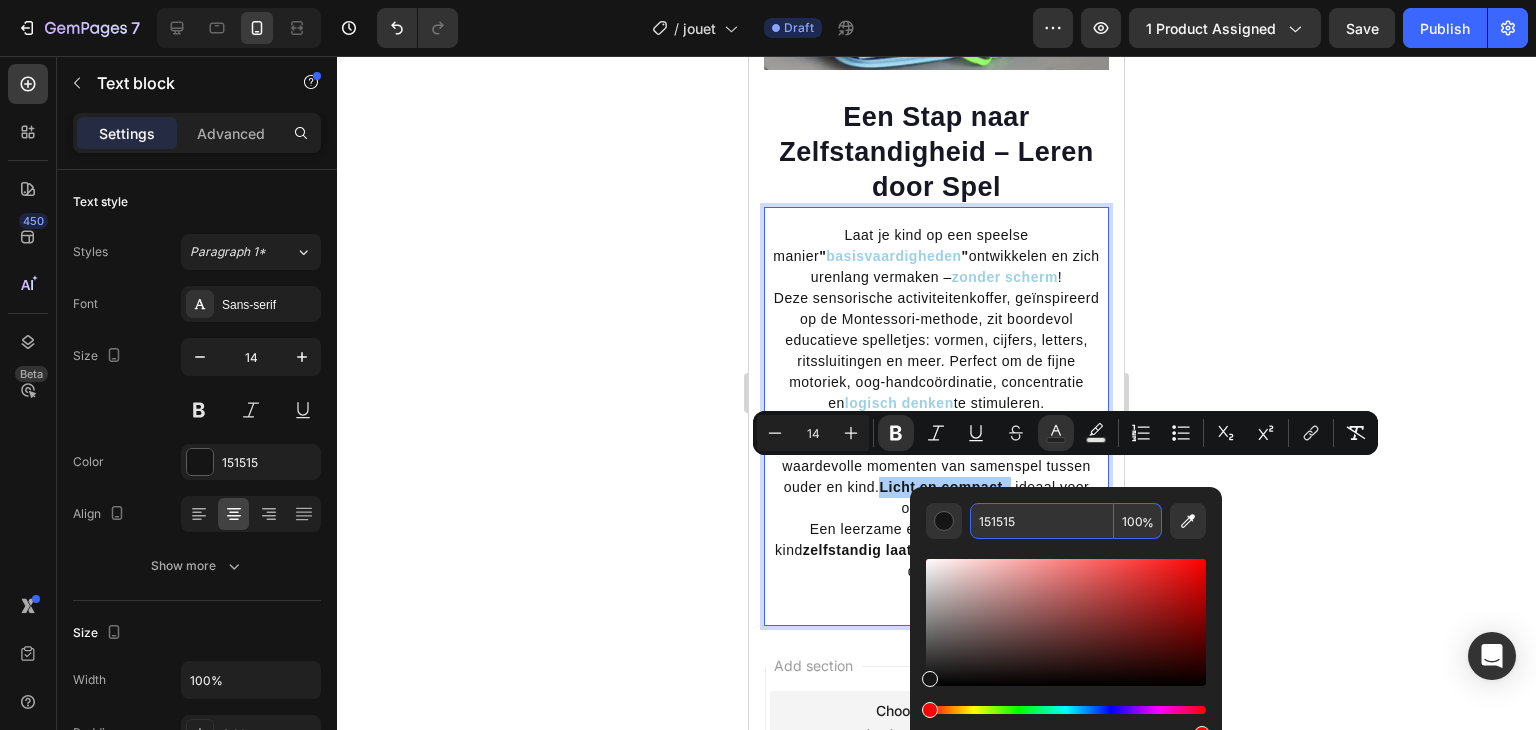 click on "151515" at bounding box center [1042, 521] 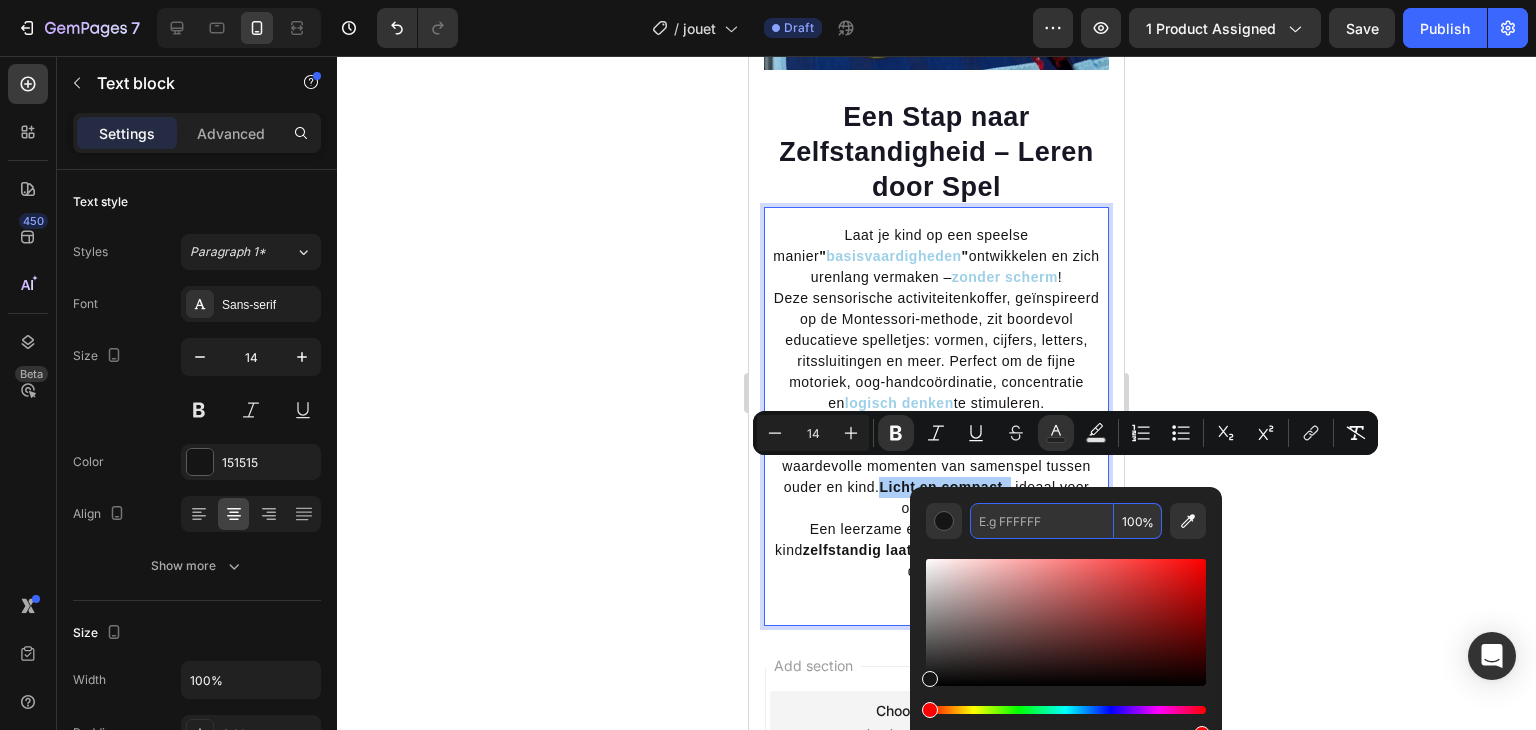 paste on "9dd0e8" 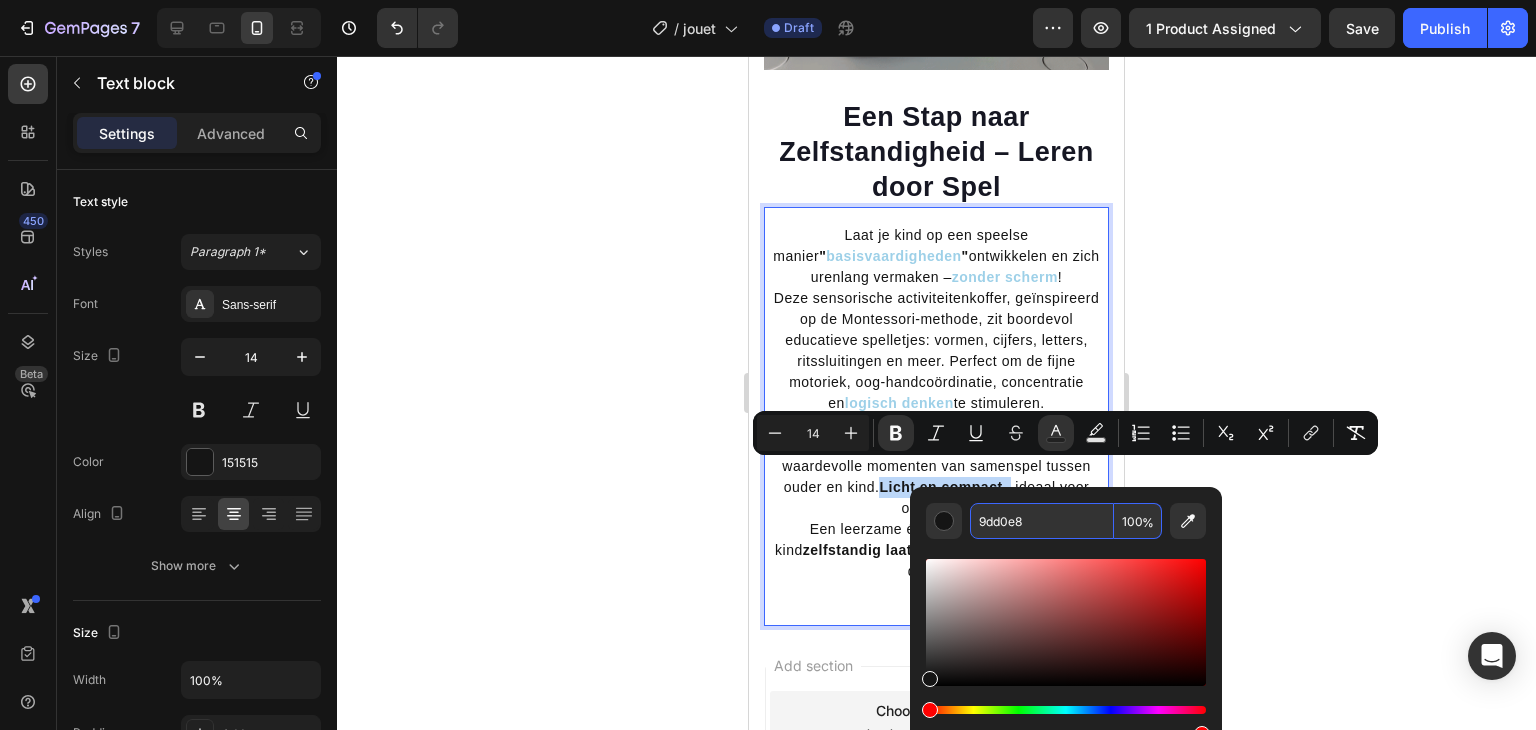 type on "9DD0E8" 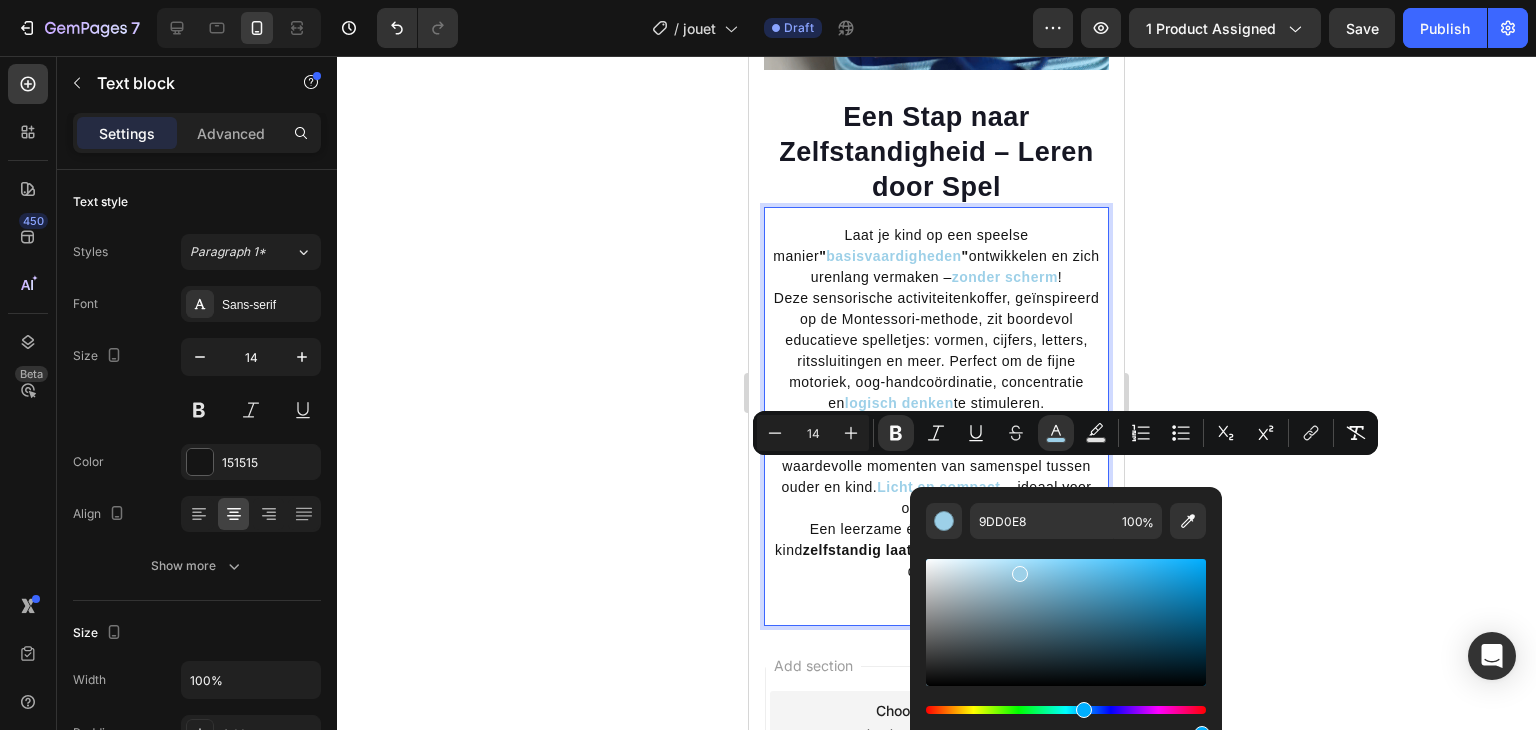click 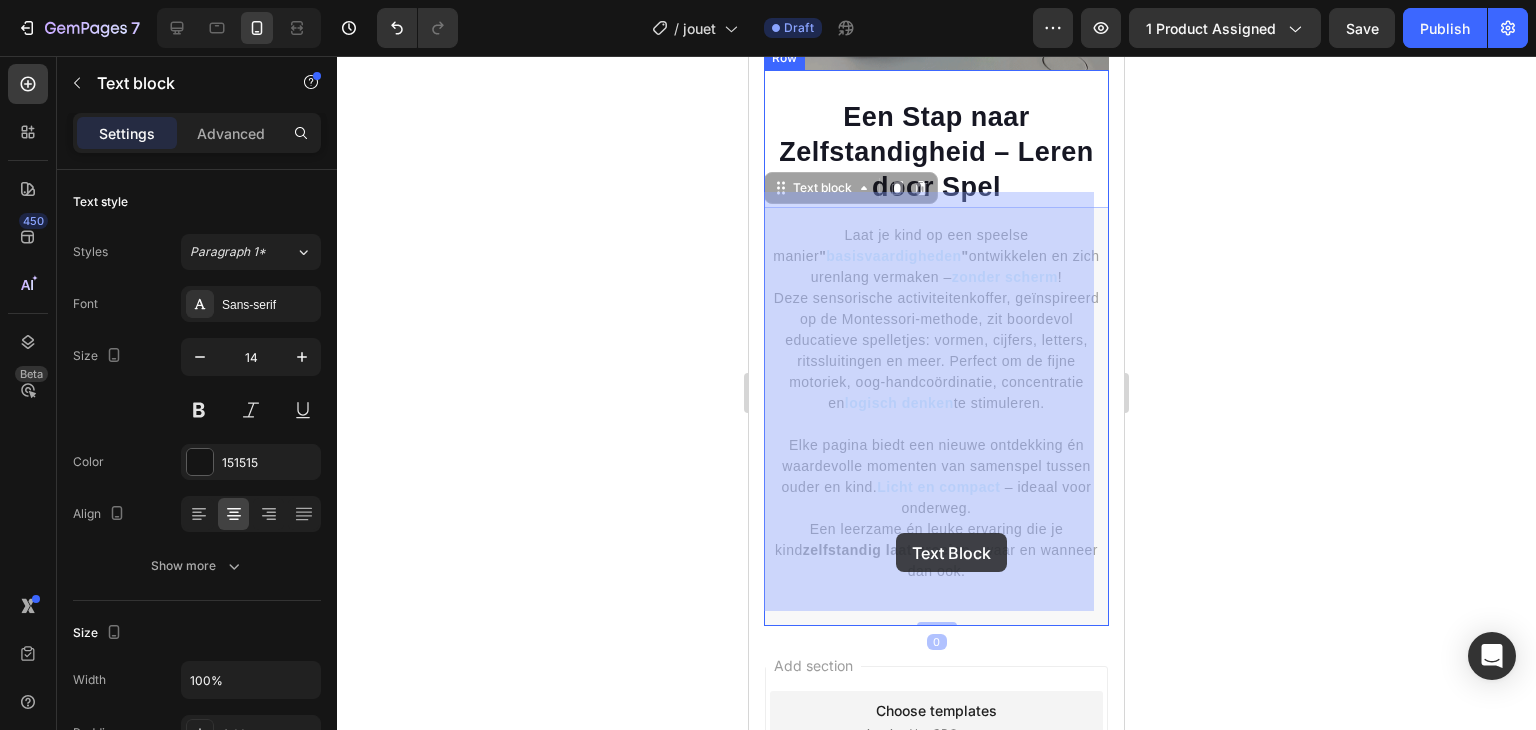 drag, startPoint x: 948, startPoint y: 533, endPoint x: 896, endPoint y: 533, distance: 52 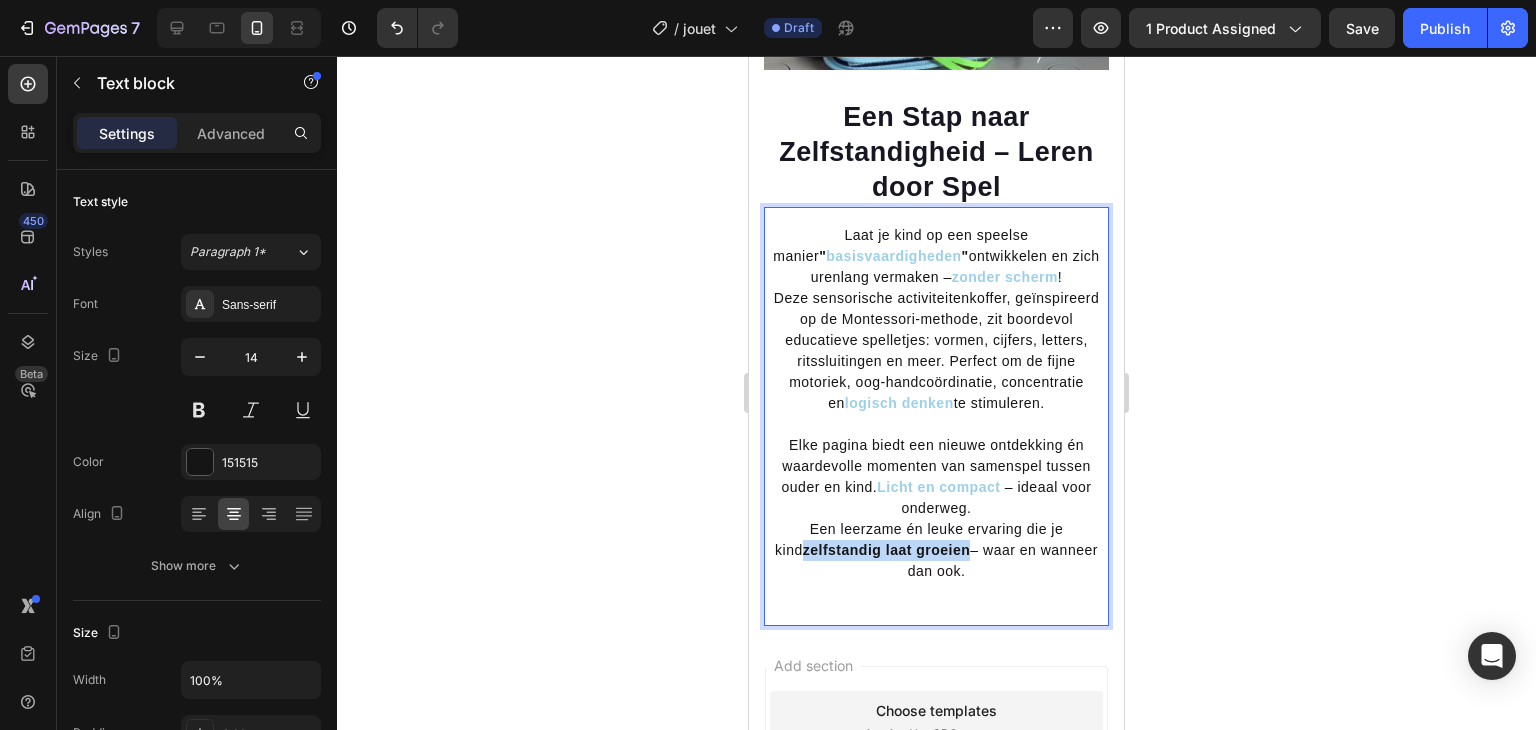 drag, startPoint x: 947, startPoint y: 533, endPoint x: 780, endPoint y: 537, distance: 167.0479 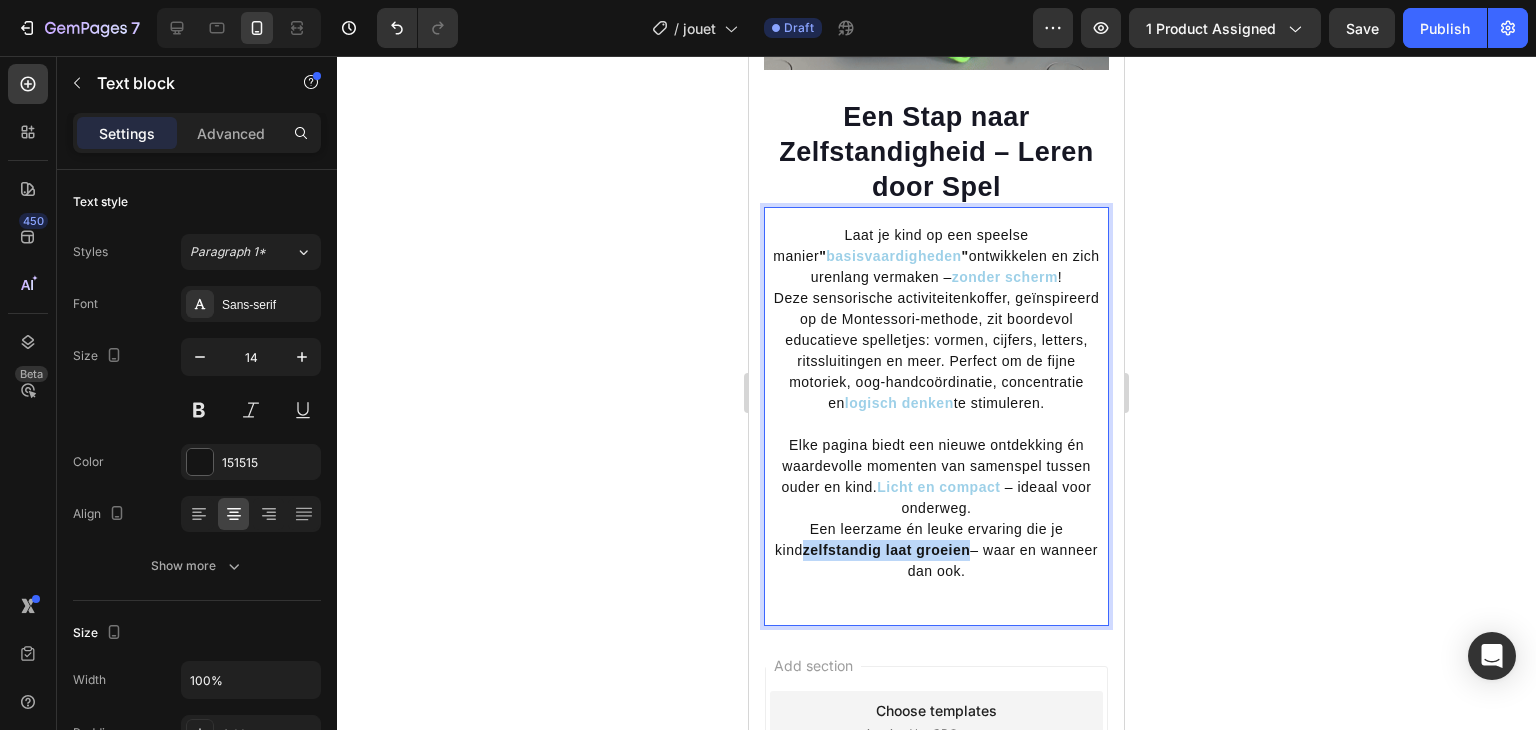 click on "Elke pagina biedt een nieuwe ontdekking én waardevolle momenten van samenspel tussen ouder en kind.  Licht en compact   – ideaal voor onderweg. Een leerzame én leuke ervaring die je kind  zelfstandig laat groeien  – waar en wanneer dan ook." at bounding box center (936, 508) 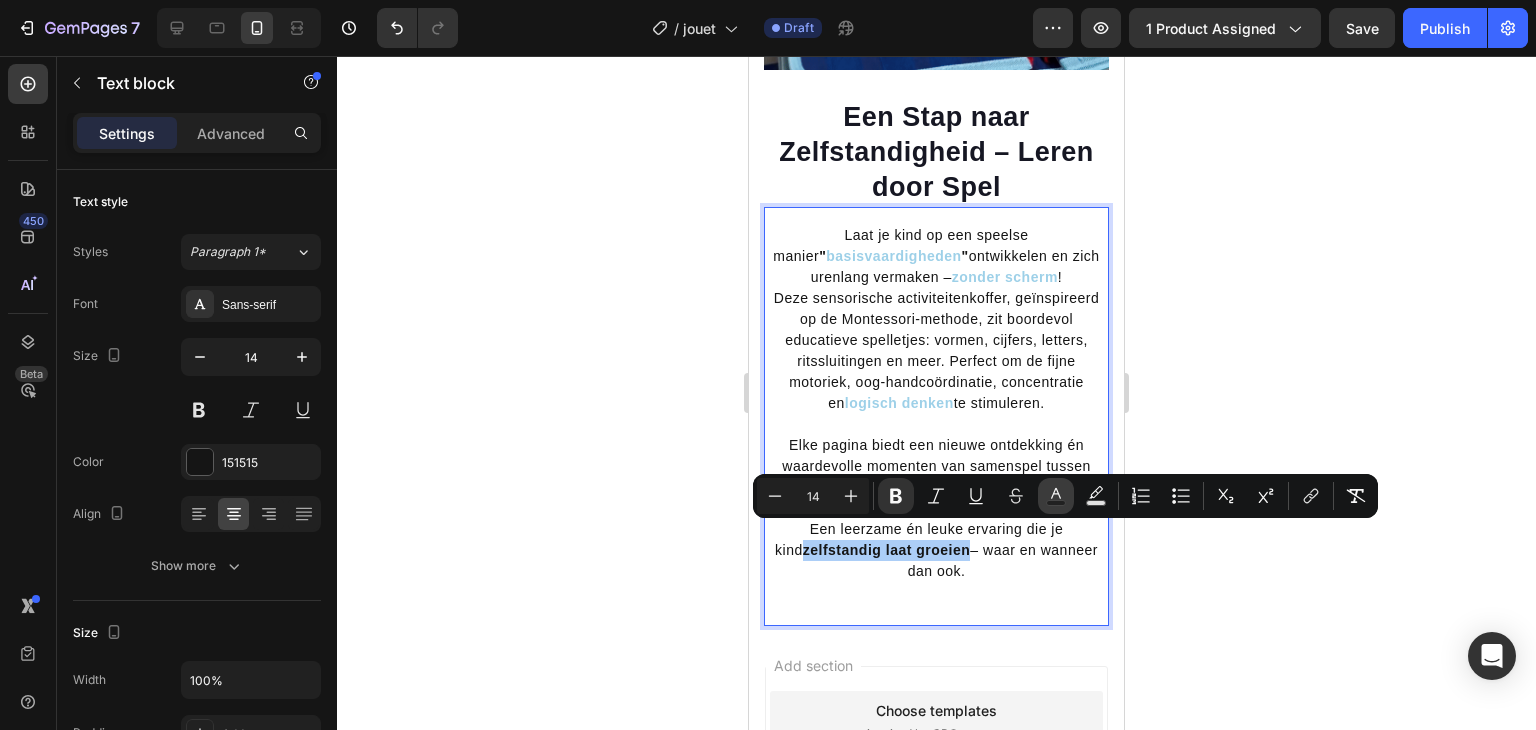 click 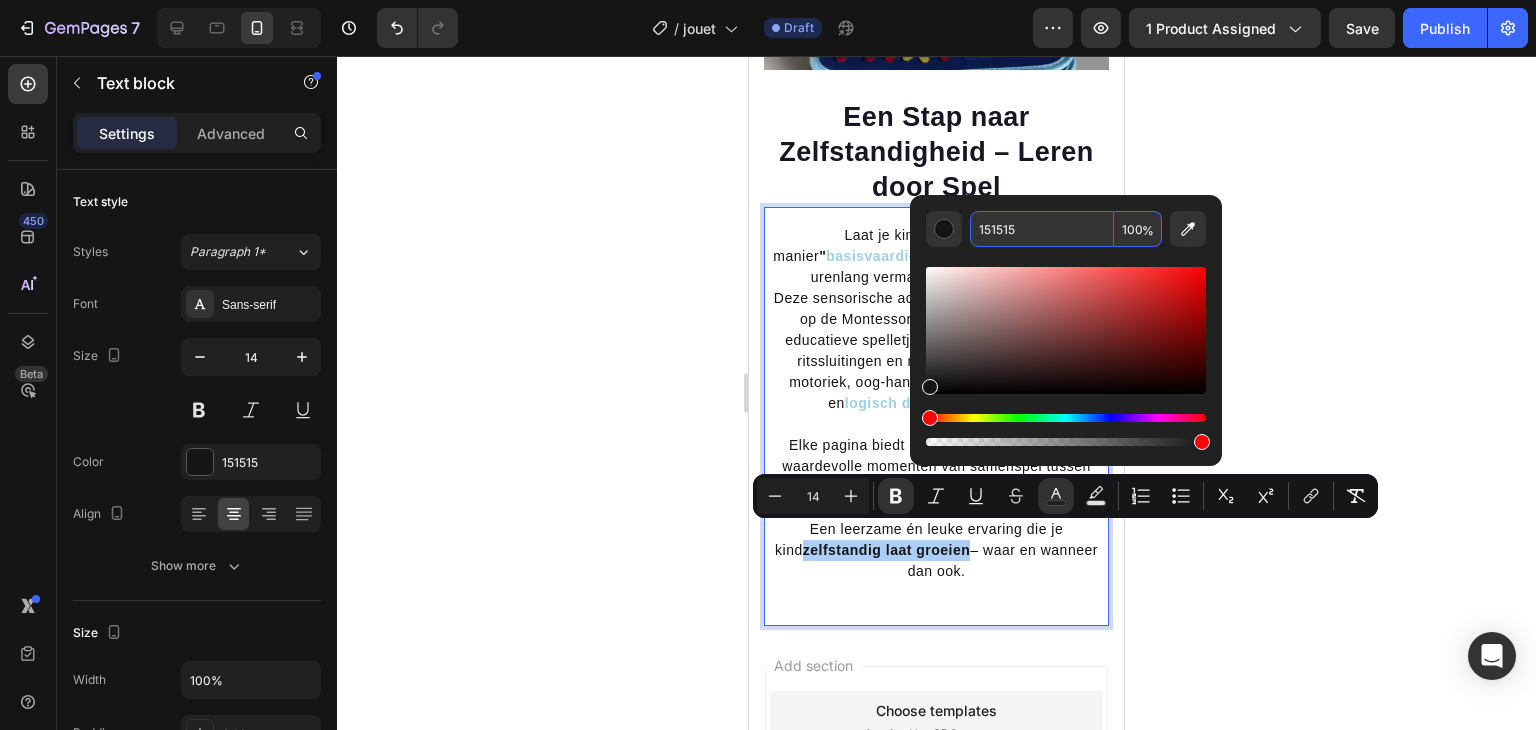 click on "151515" at bounding box center (1042, 229) 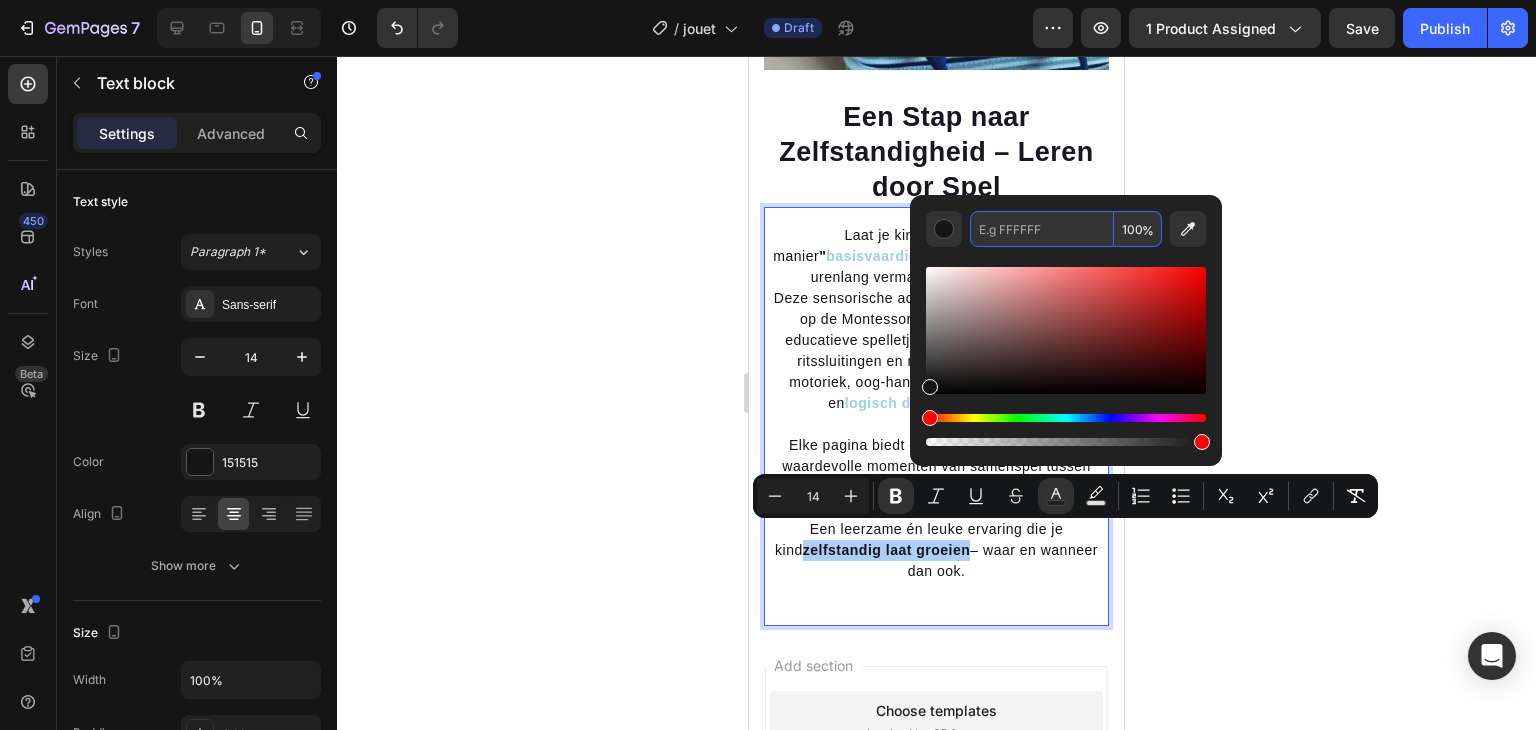 paste on "9dd0e8" 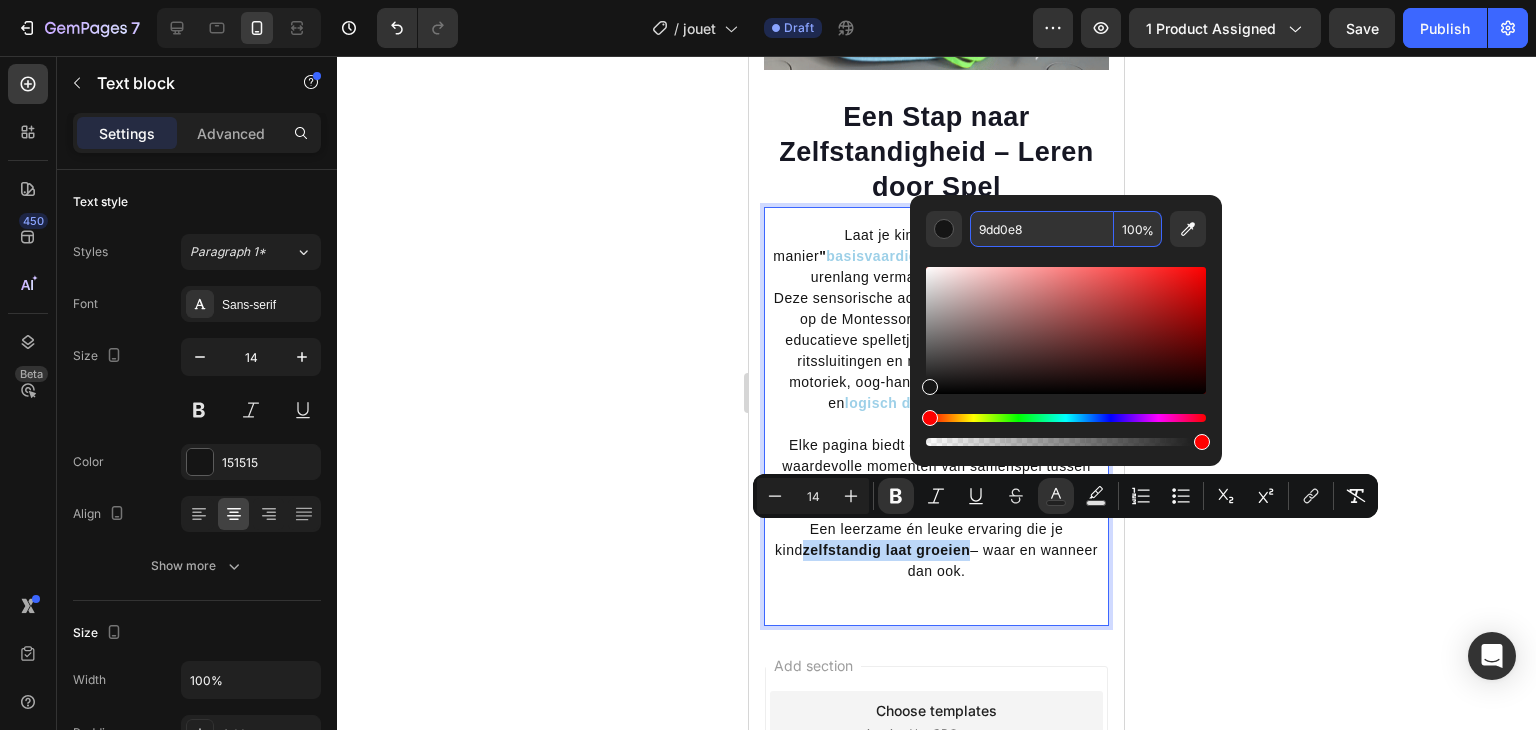 type on "9DD0E8" 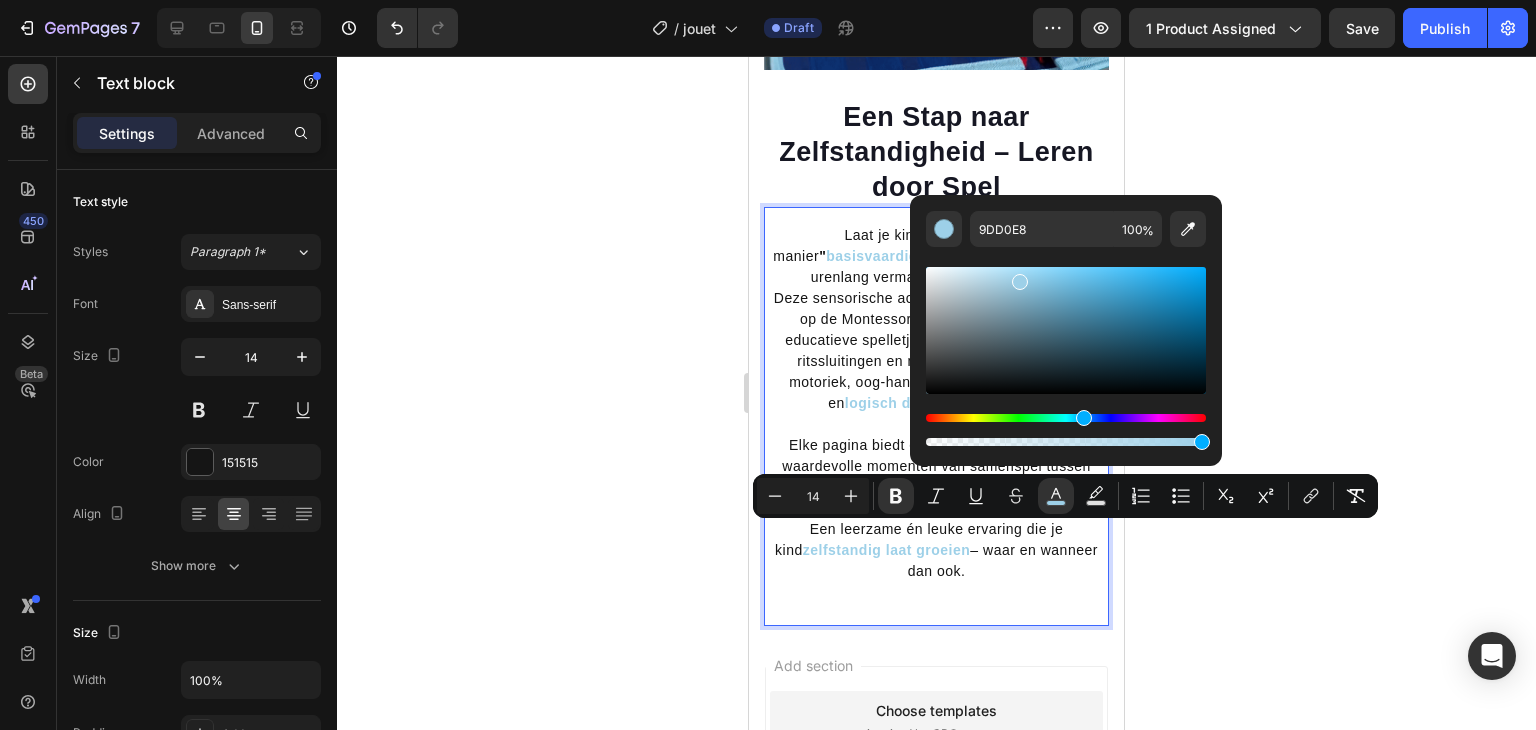 click 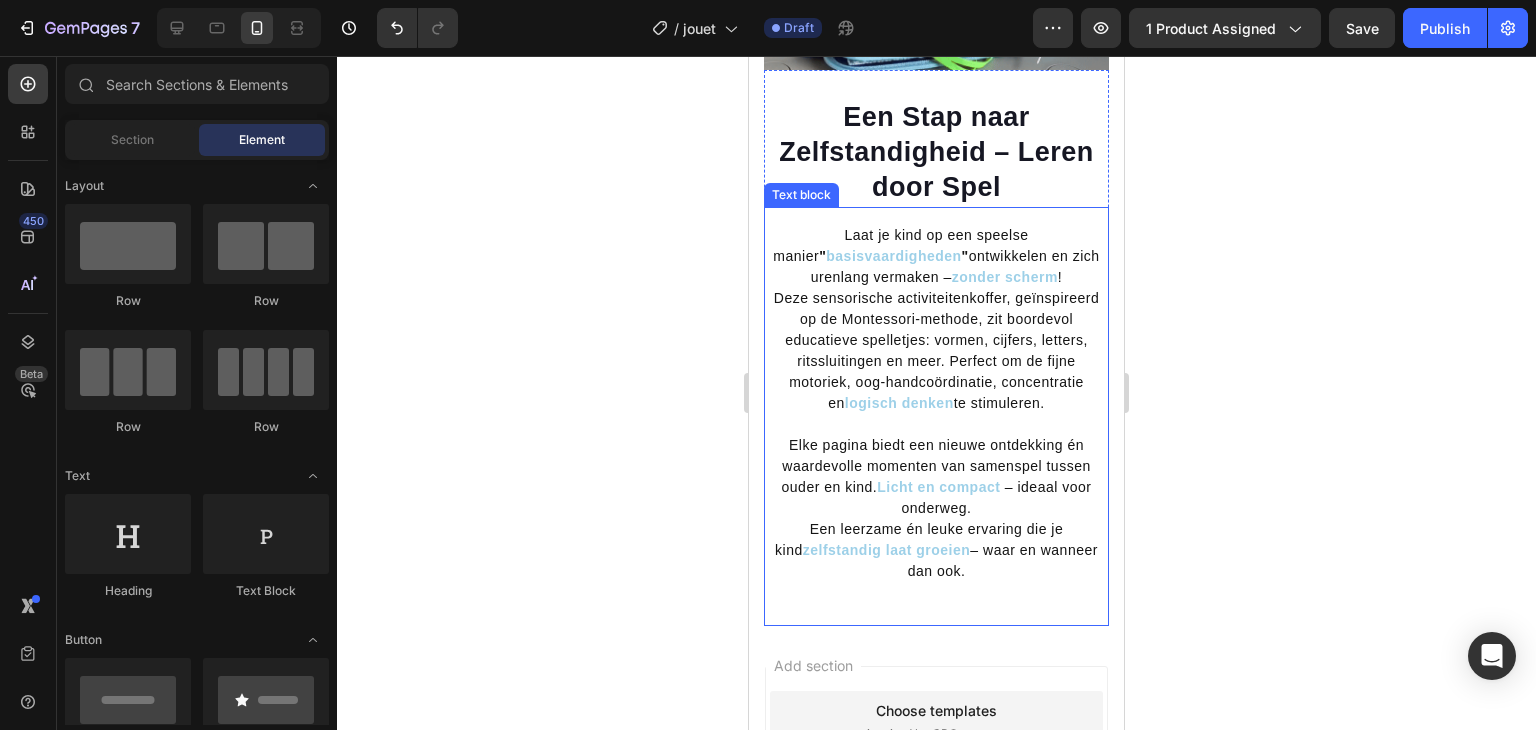 click on "basisvaardigheden" at bounding box center [893, 256] 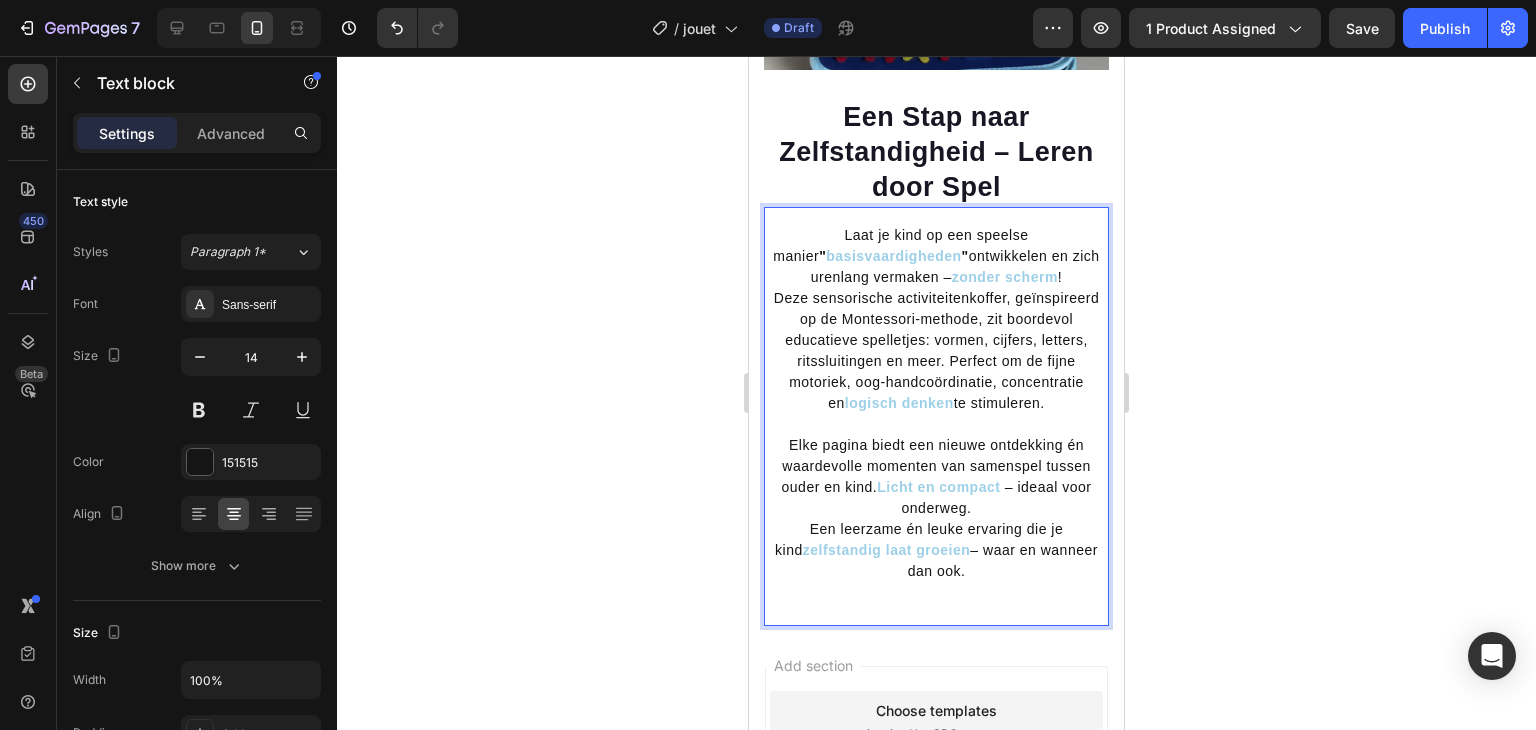 click on "basisvaardigheden" at bounding box center (893, 256) 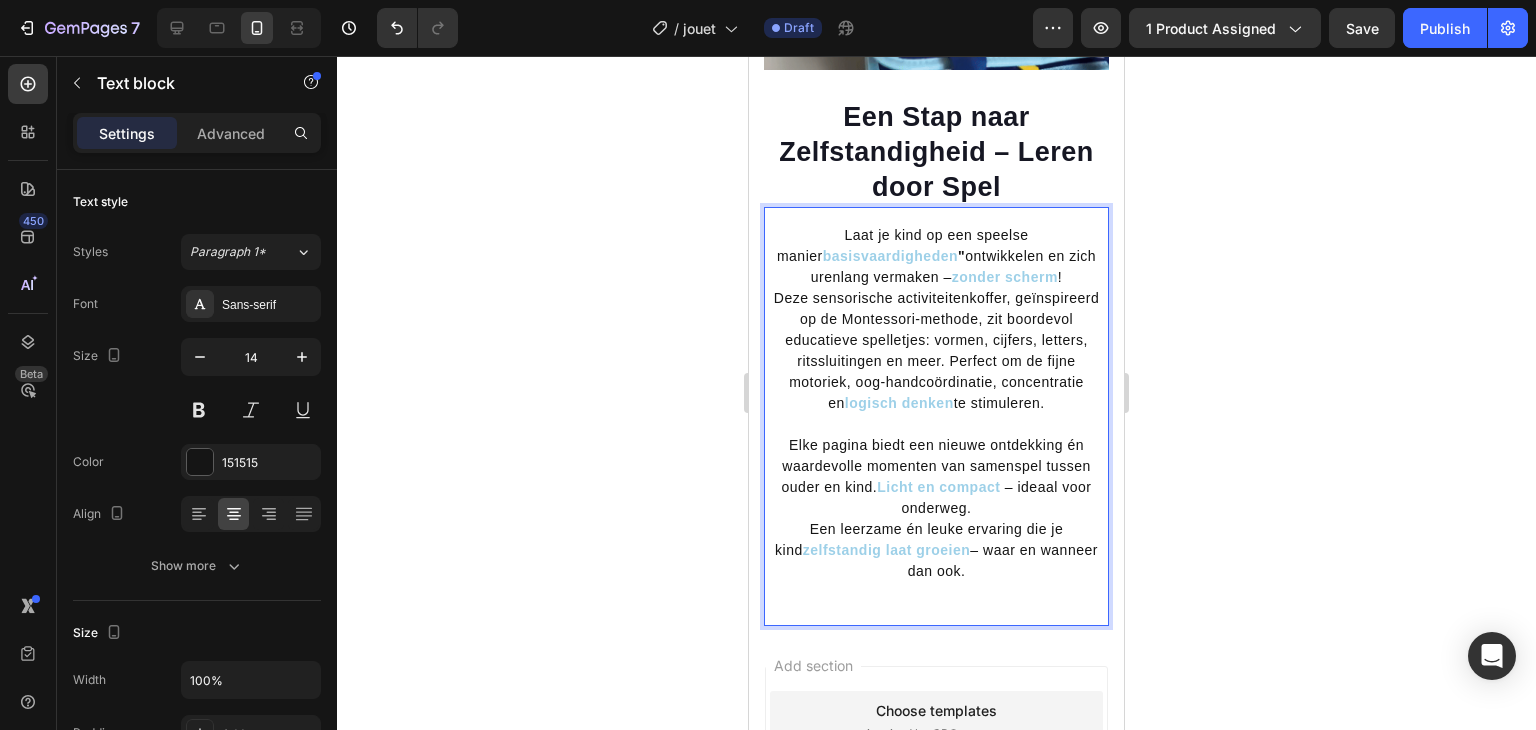 click on "Laat je kind op een speelse manier  basisvaardigheden "  ontwikkelen en zich urenlang vermaken –  zonder scherm !" at bounding box center [936, 256] 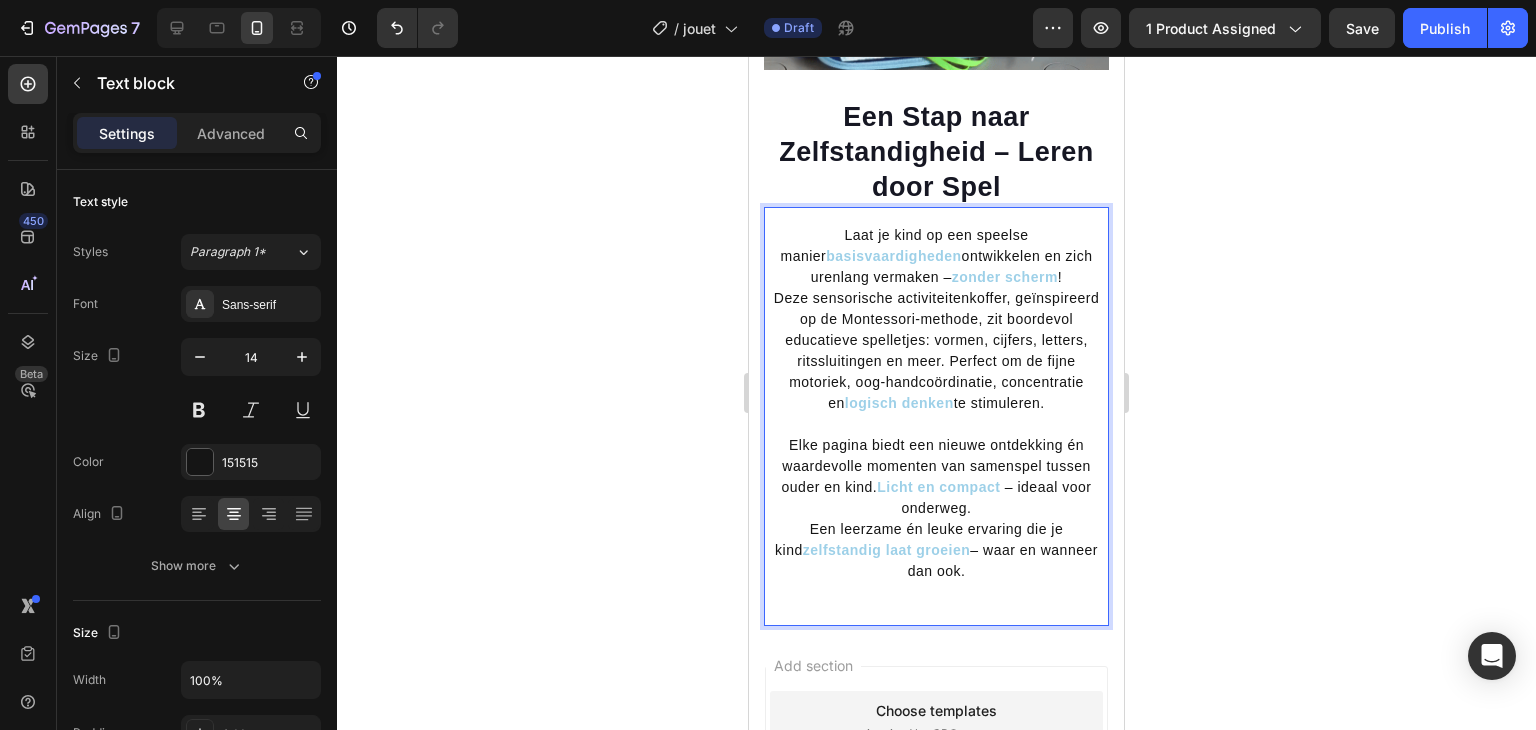click 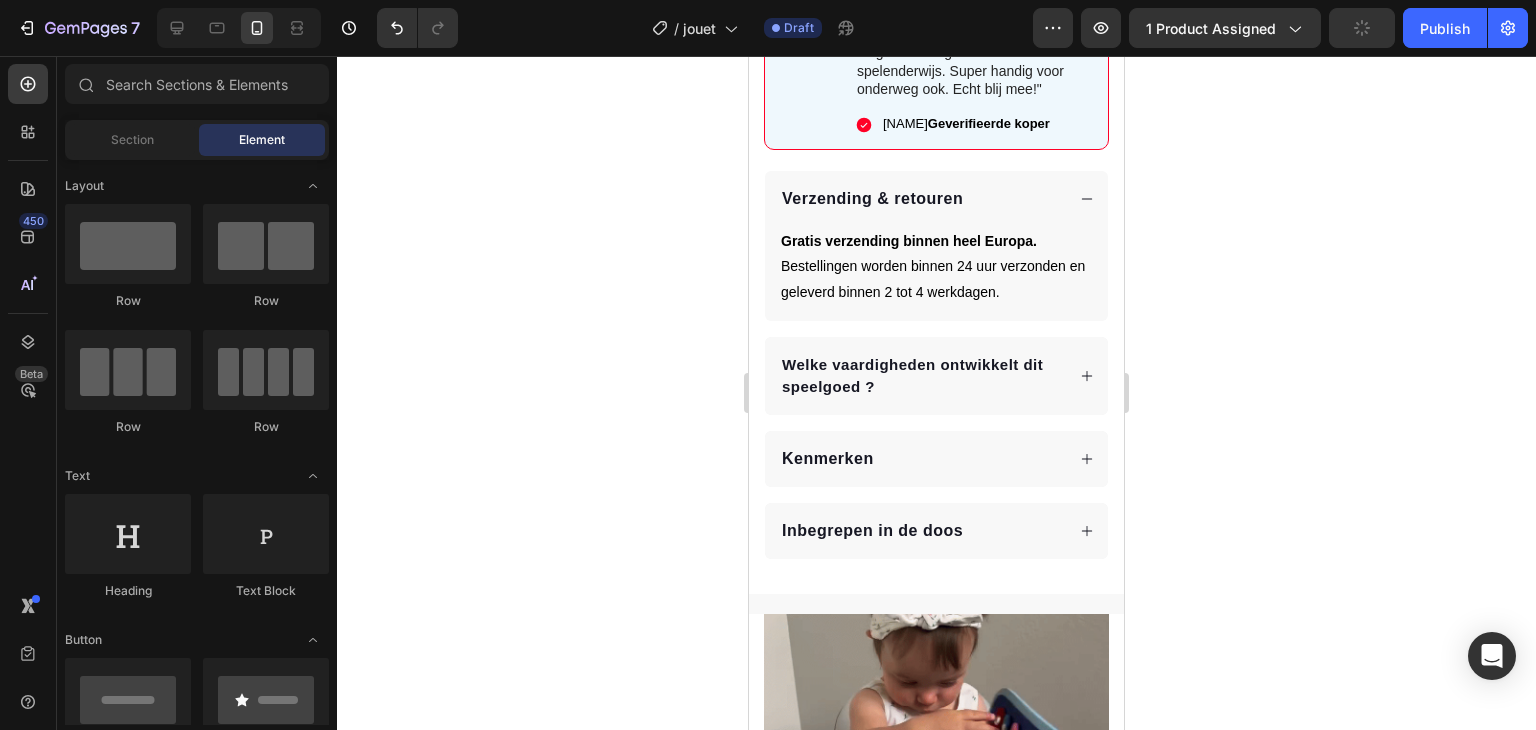 scroll, scrollTop: 1026, scrollLeft: 0, axis: vertical 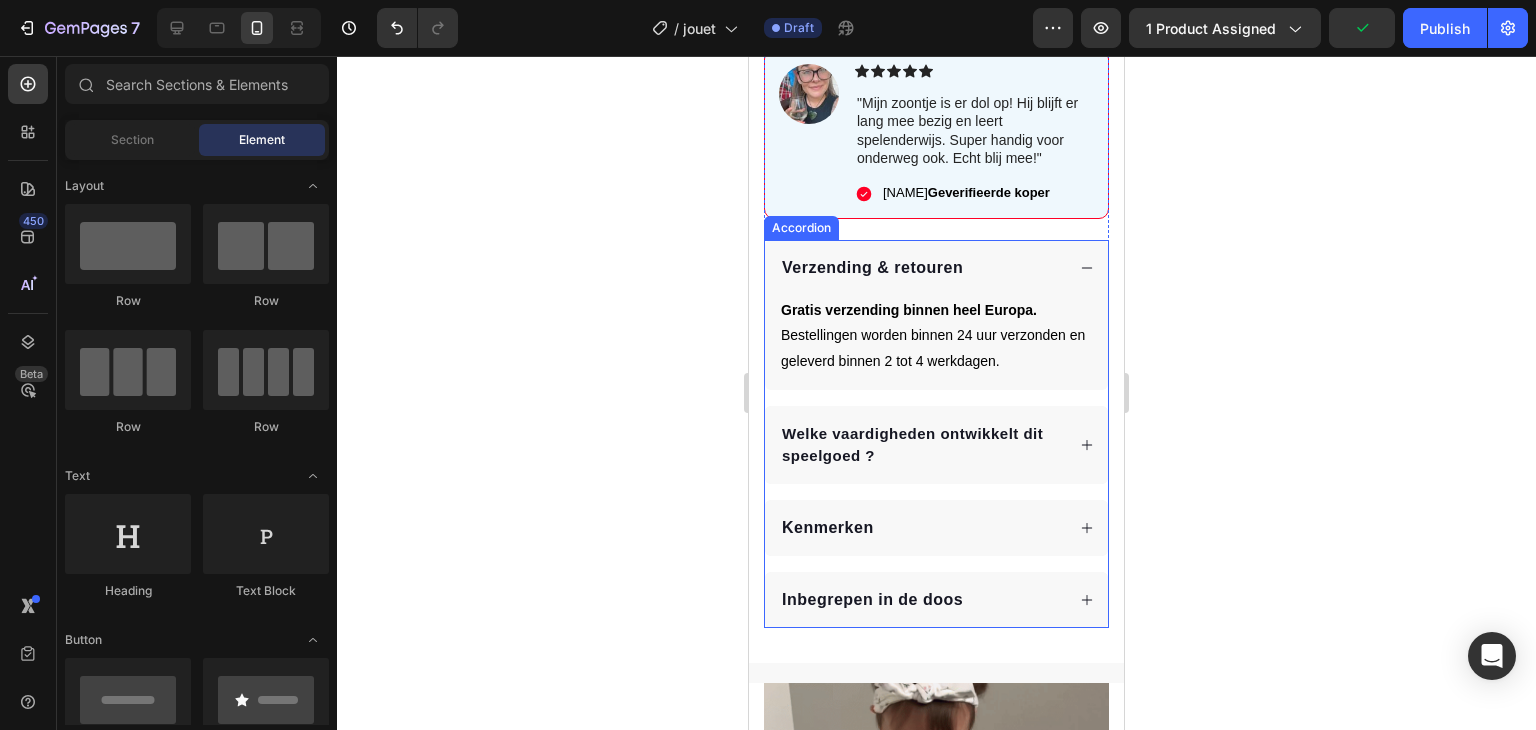 click on "Verzending & retouren" at bounding box center (936, 268) 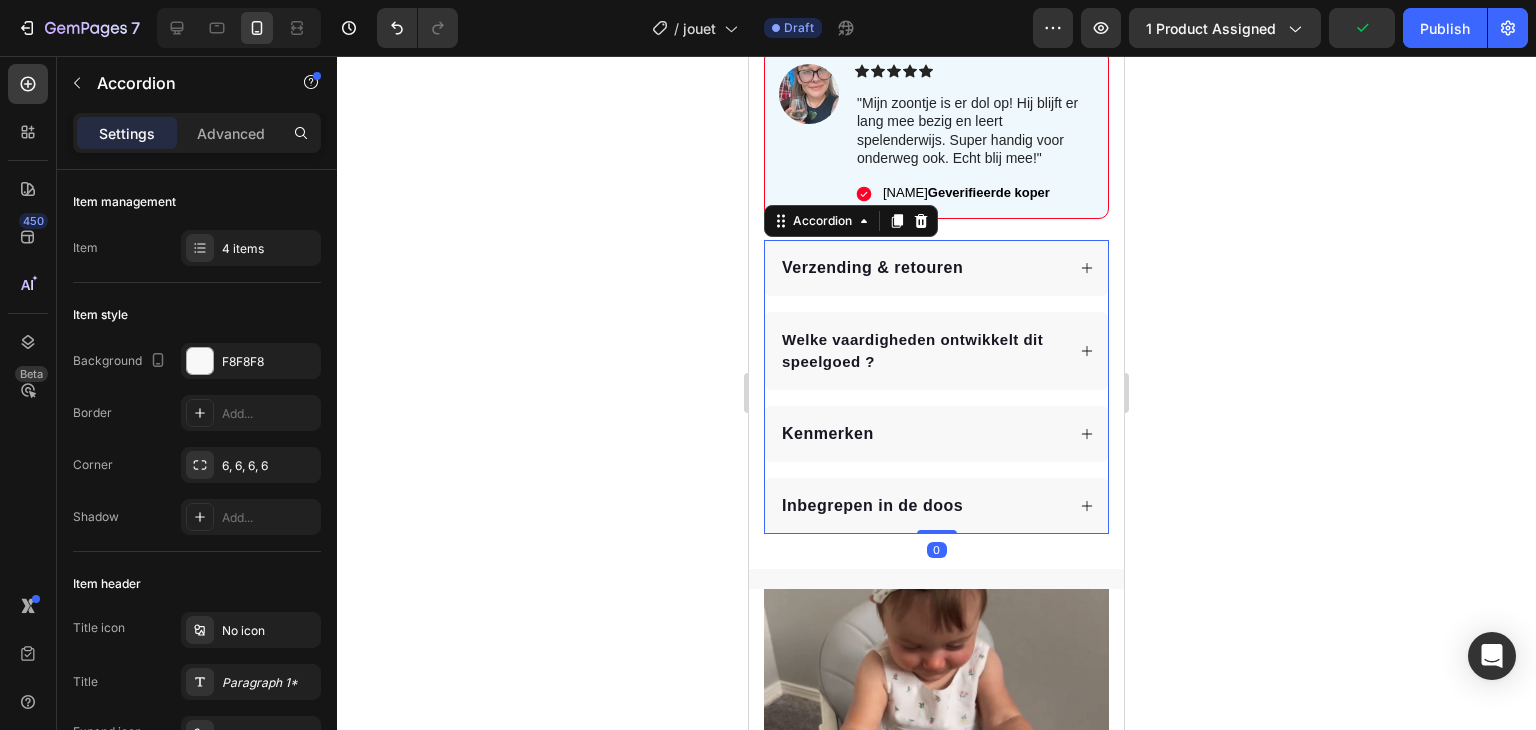 click on "Welke vaardigheden ontwikkelt dit speelgoed ?" at bounding box center (921, 351) 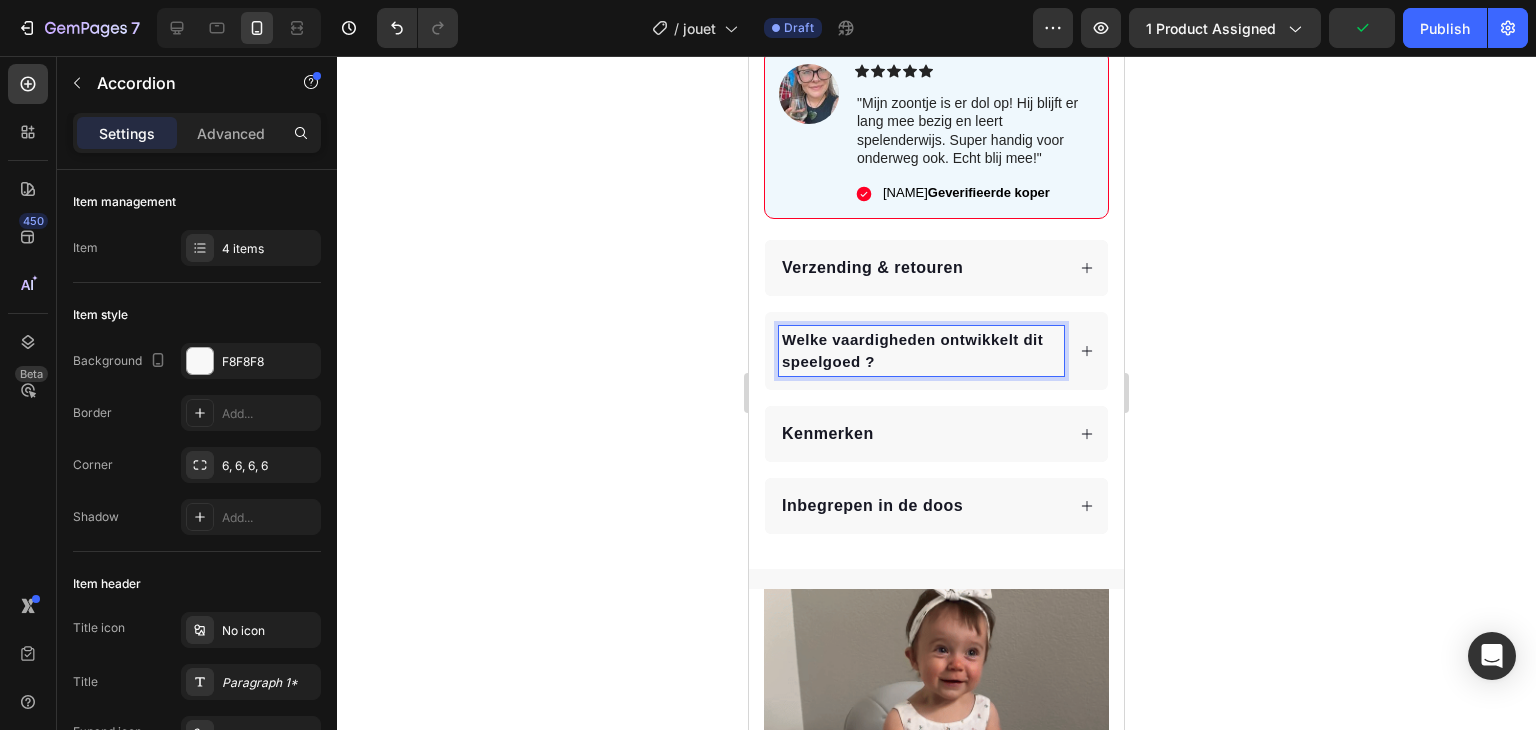 click on "Welke vaardigheden ontwikkelt dit speelgoed ?" at bounding box center (936, 351) 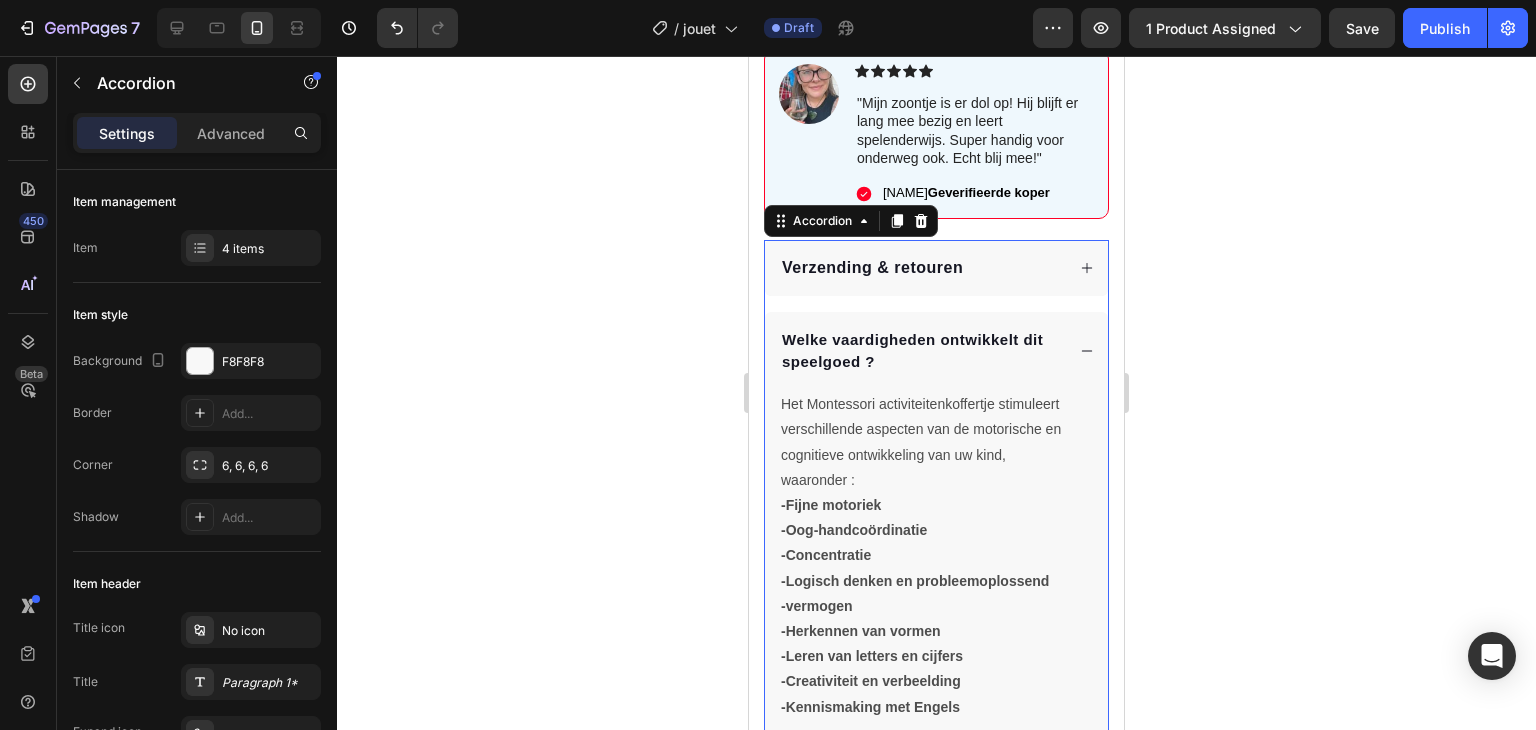click on "Welke vaardigheden ontwikkelt dit speelgoed ?" at bounding box center [936, 351] 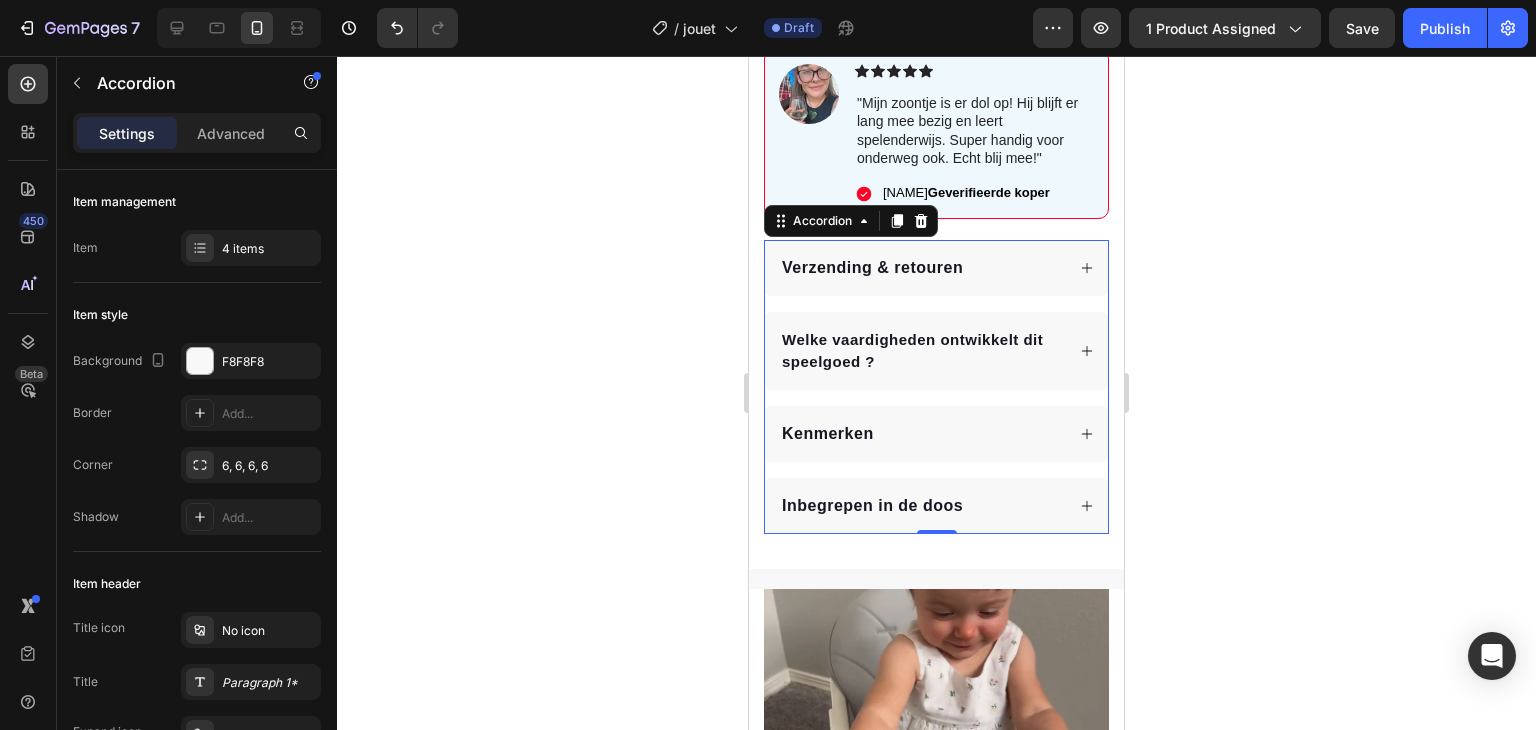 click on "Welke vaardigheden ontwikkelt dit speelgoed ?" at bounding box center [936, 351] 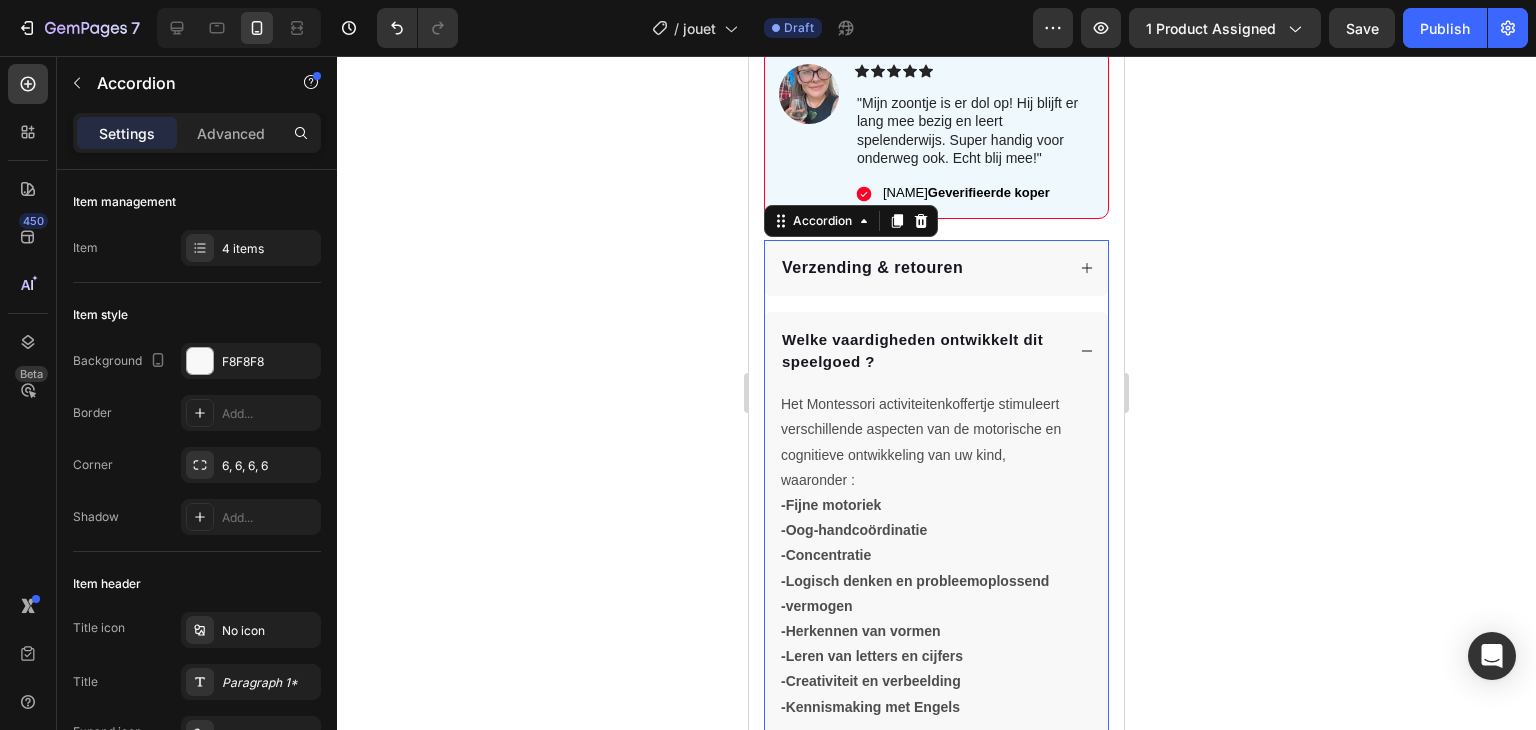 click on "Welke vaardigheden ontwikkelt dit speelgoed ?" at bounding box center [936, 351] 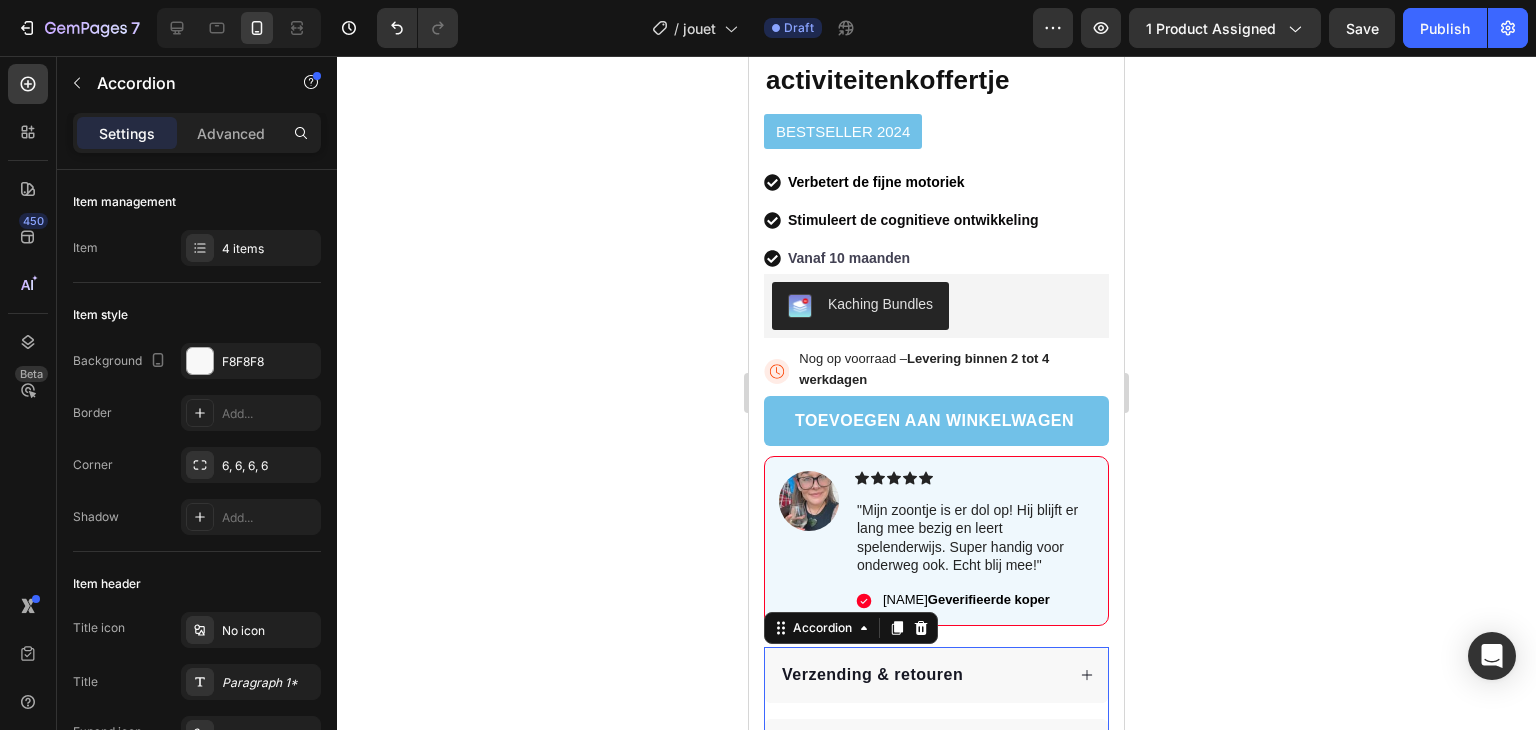 scroll, scrollTop: 573, scrollLeft: 0, axis: vertical 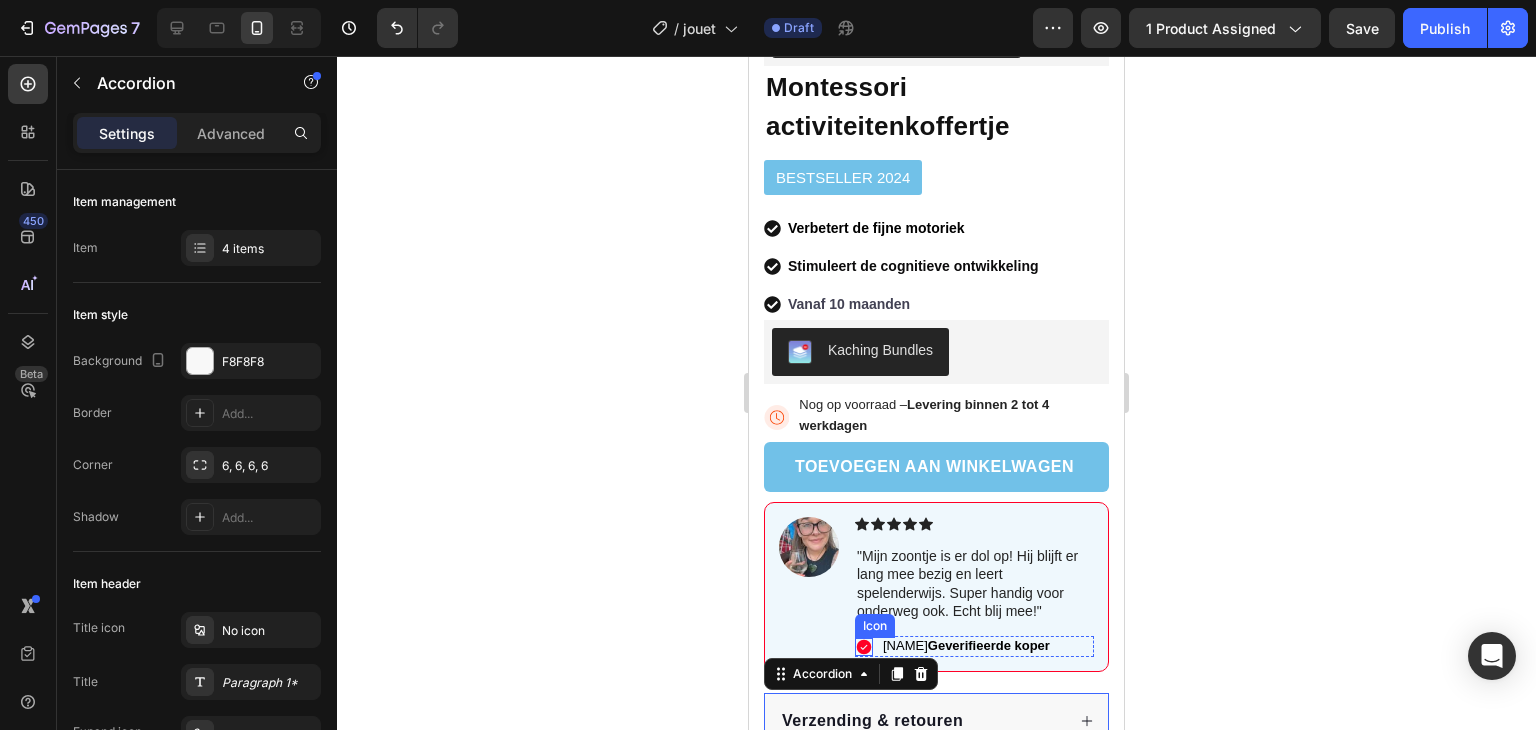 click 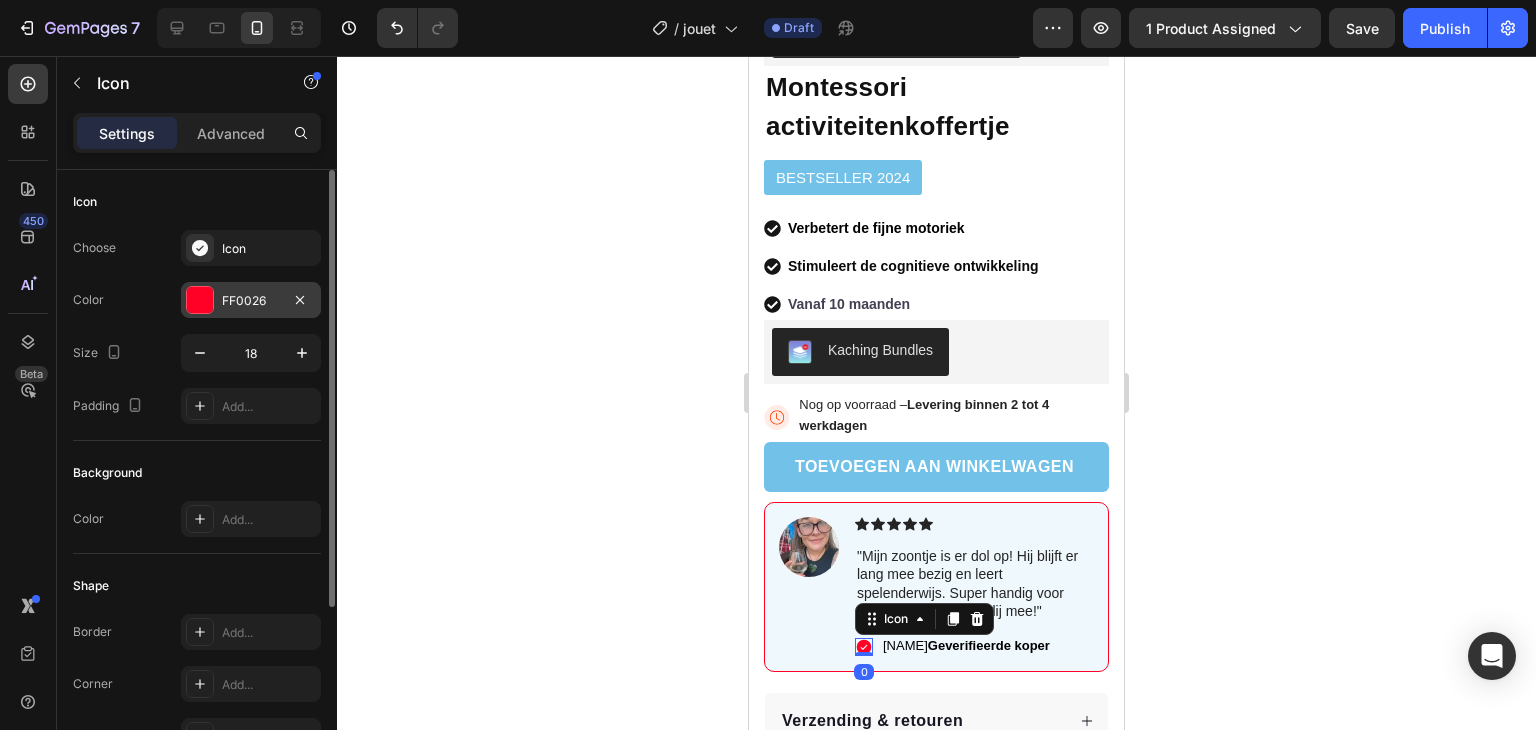 click on "FF0026" at bounding box center (251, 301) 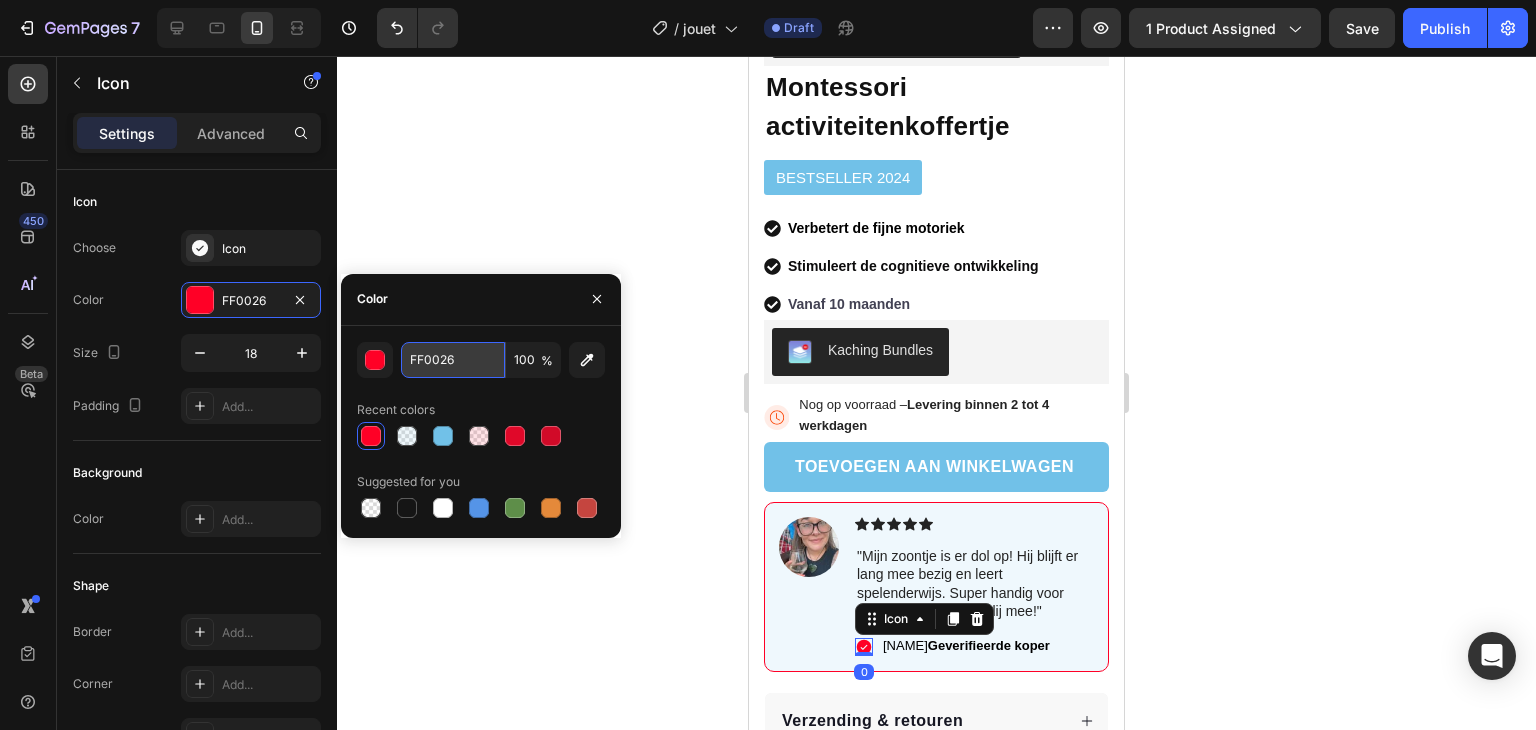 click on "FF0026" at bounding box center [453, 360] 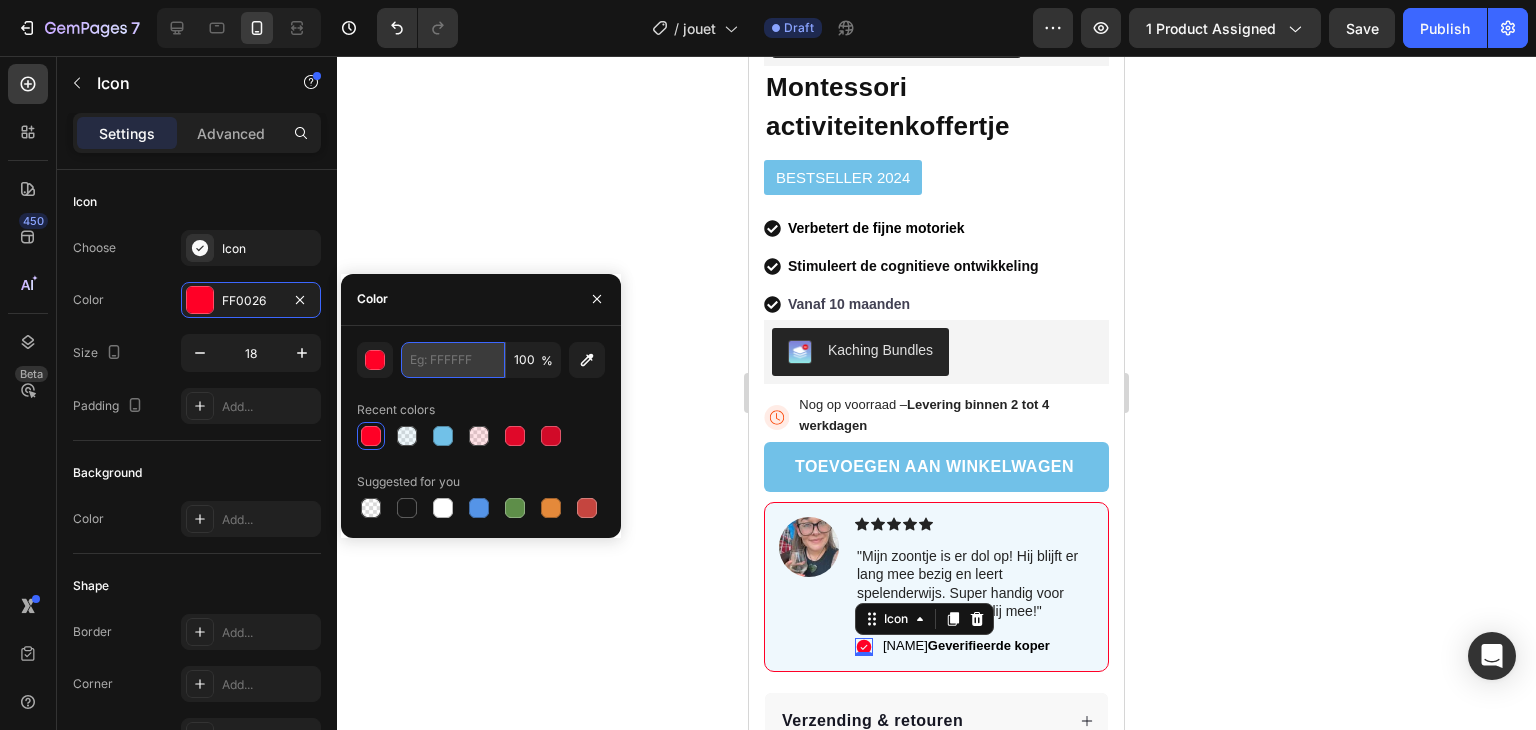 paste on "9dd0e8" 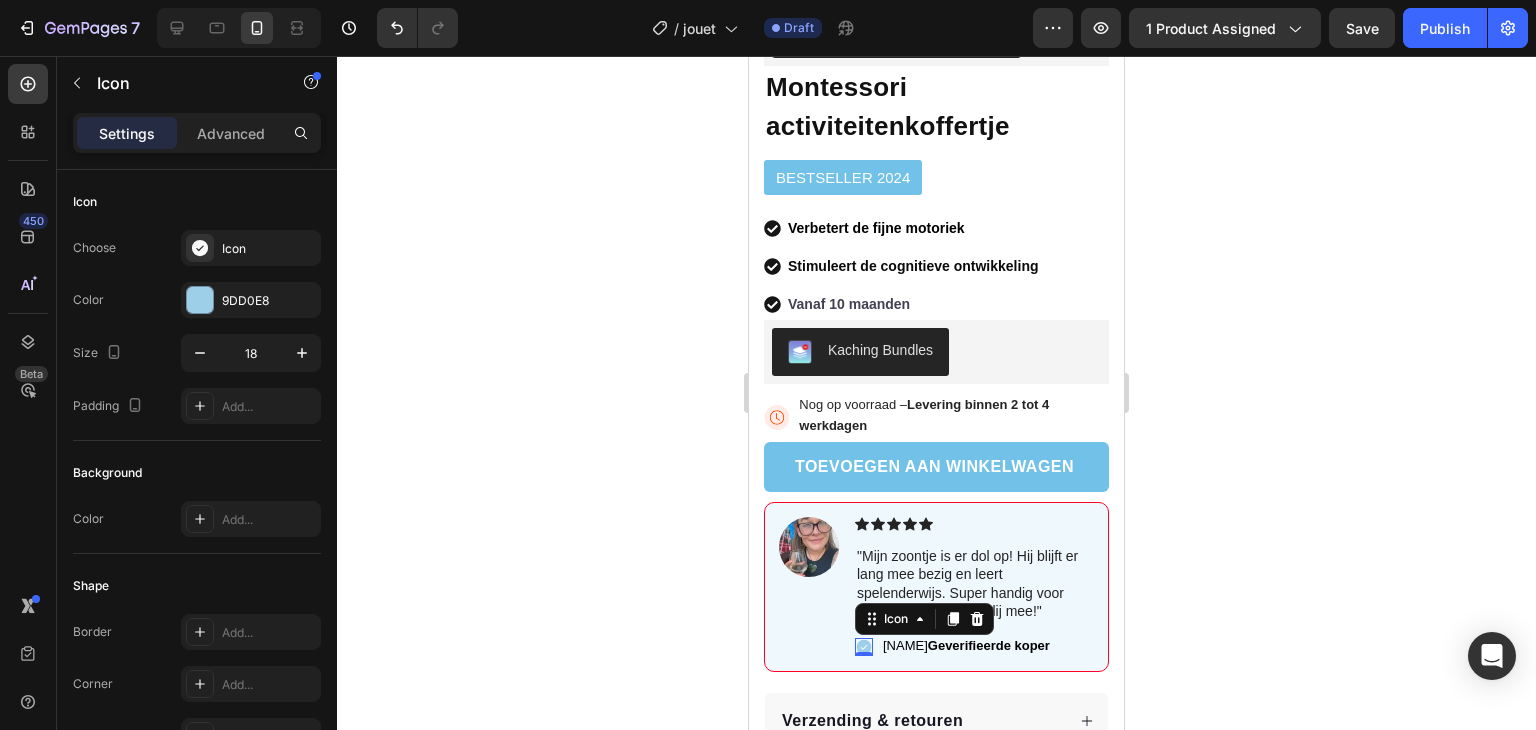 click 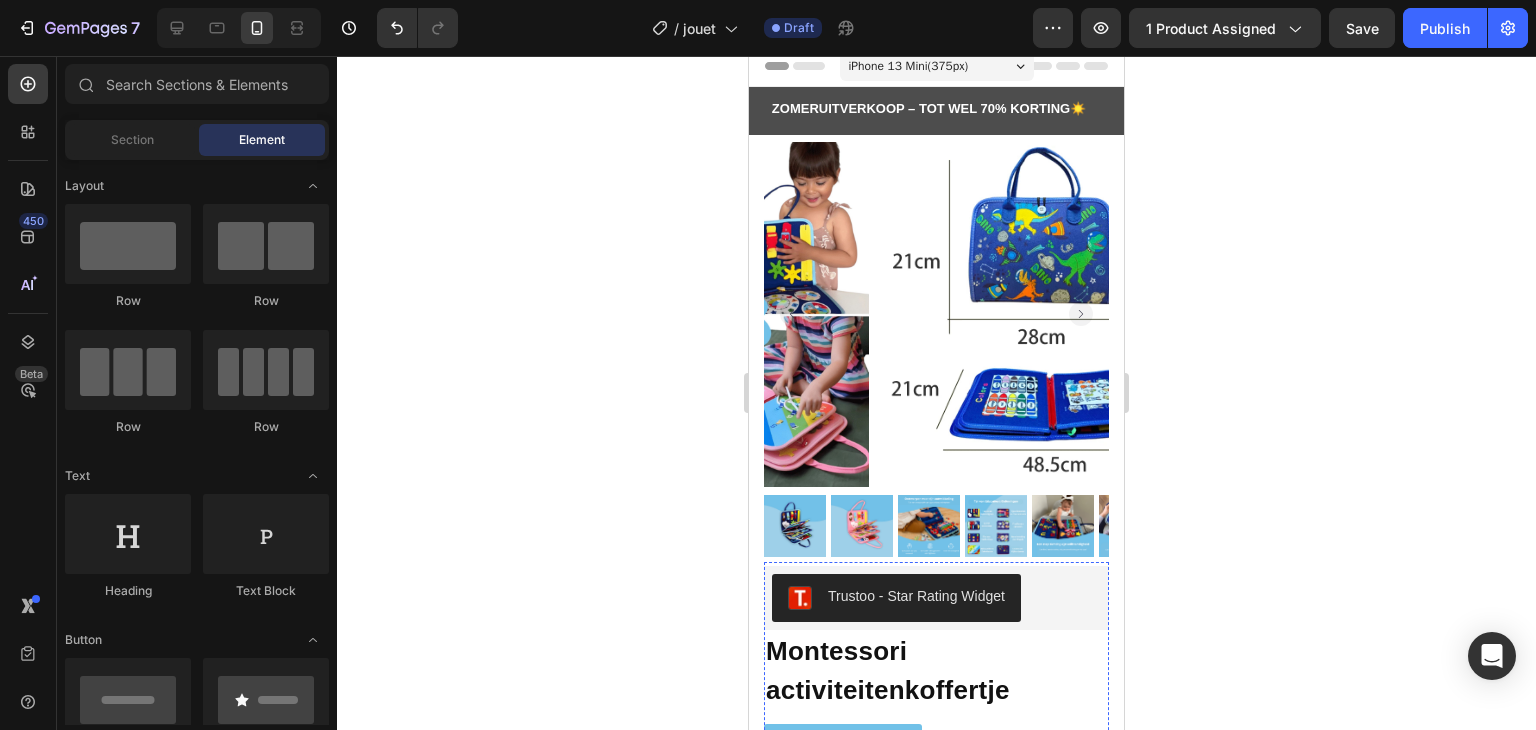 scroll, scrollTop: 0, scrollLeft: 0, axis: both 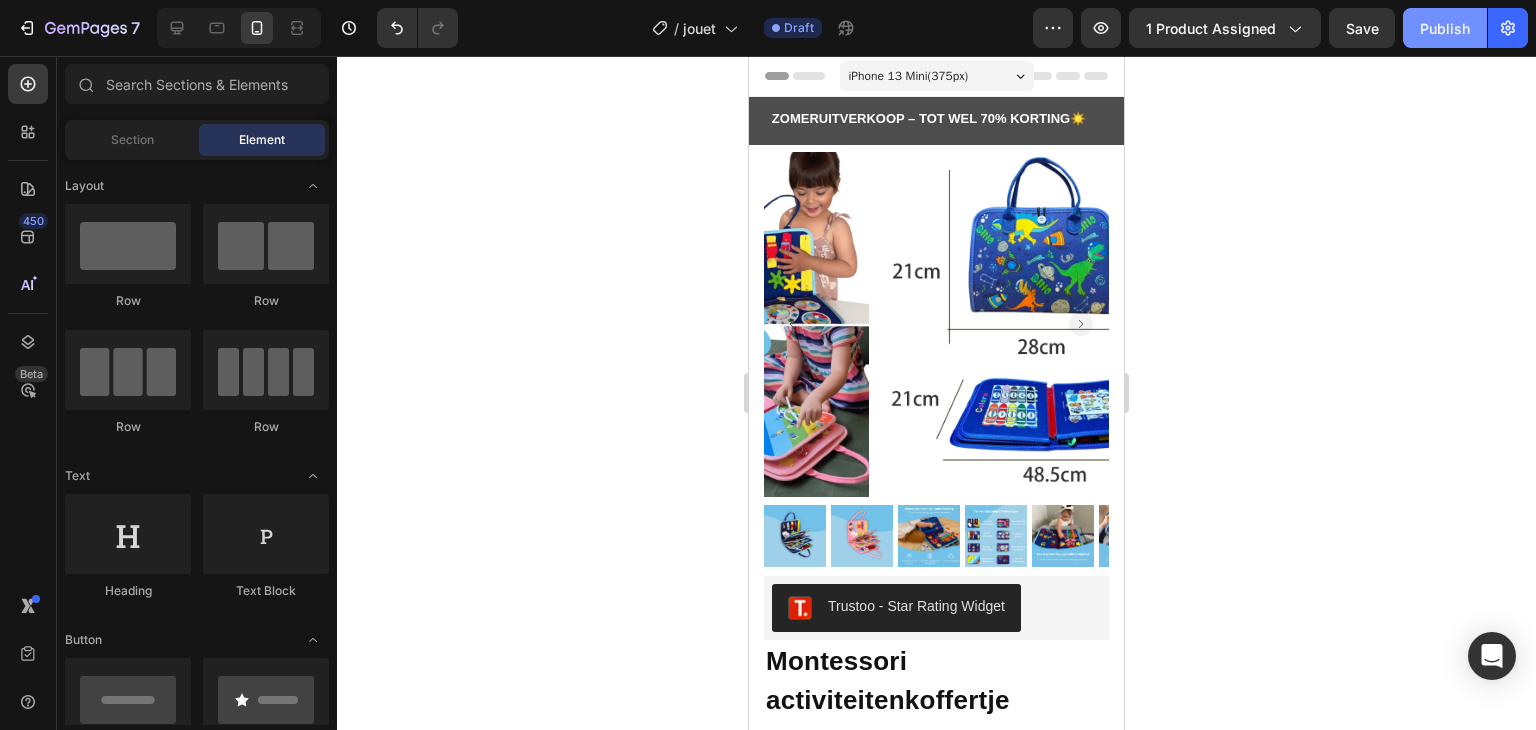 click on "Publish" at bounding box center (1445, 28) 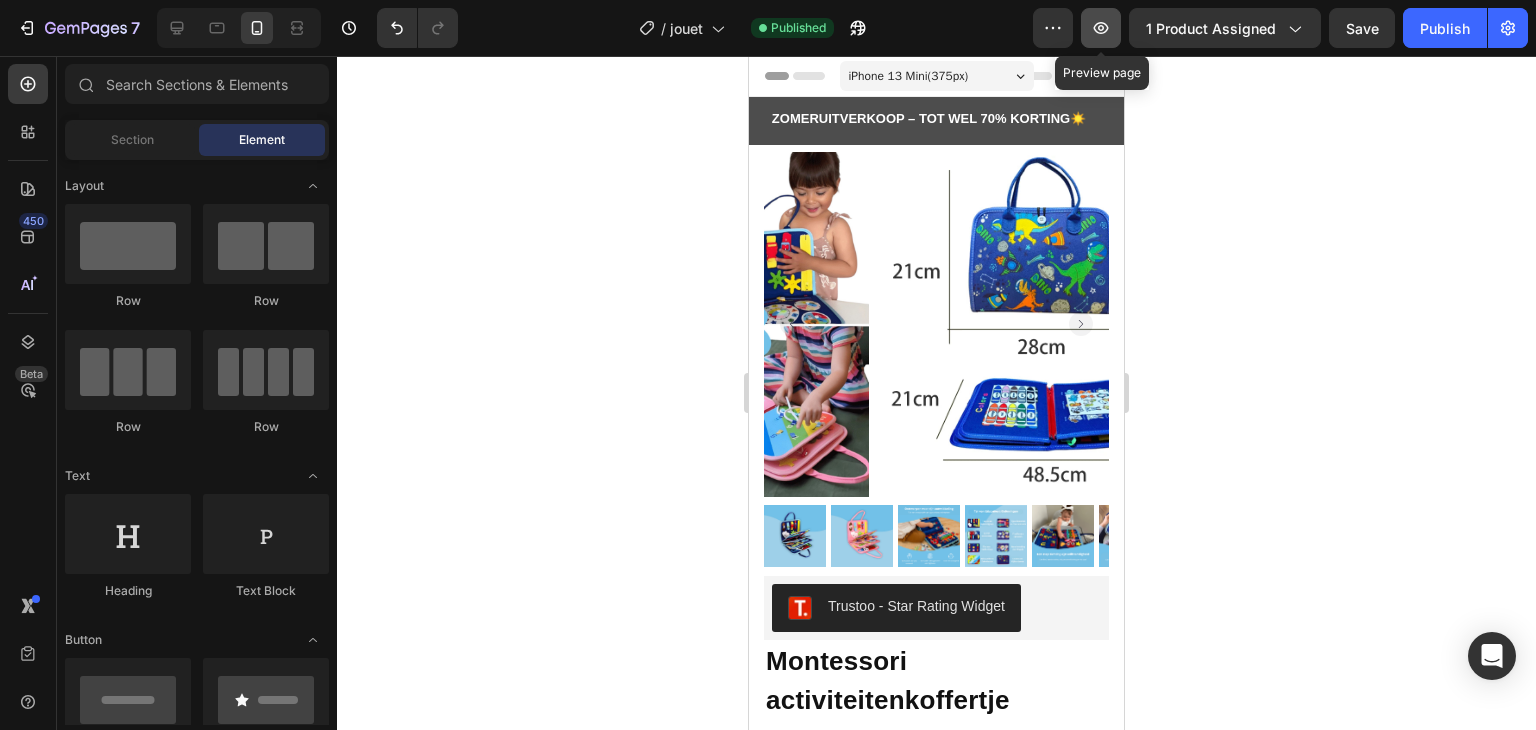 click 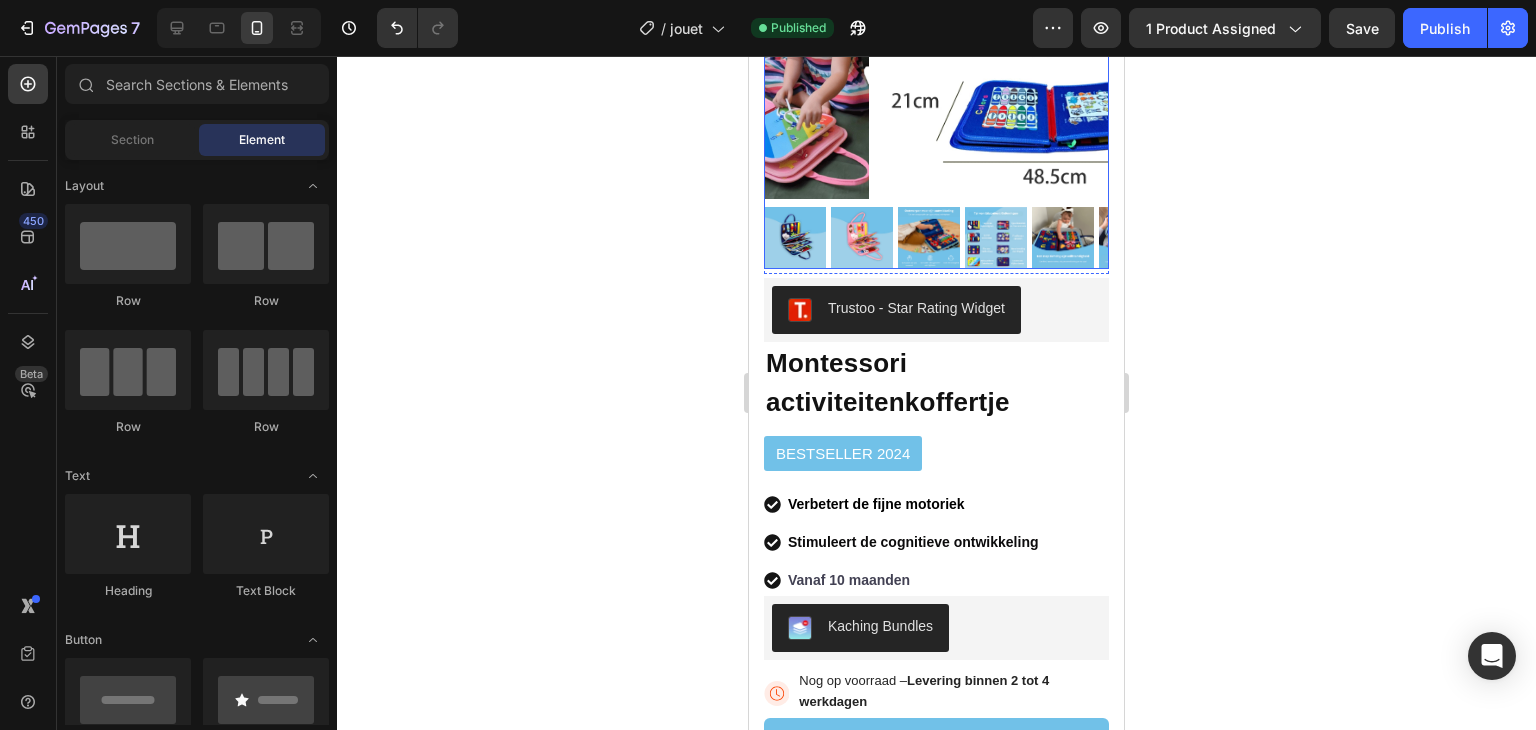 scroll, scrollTop: 301, scrollLeft: 0, axis: vertical 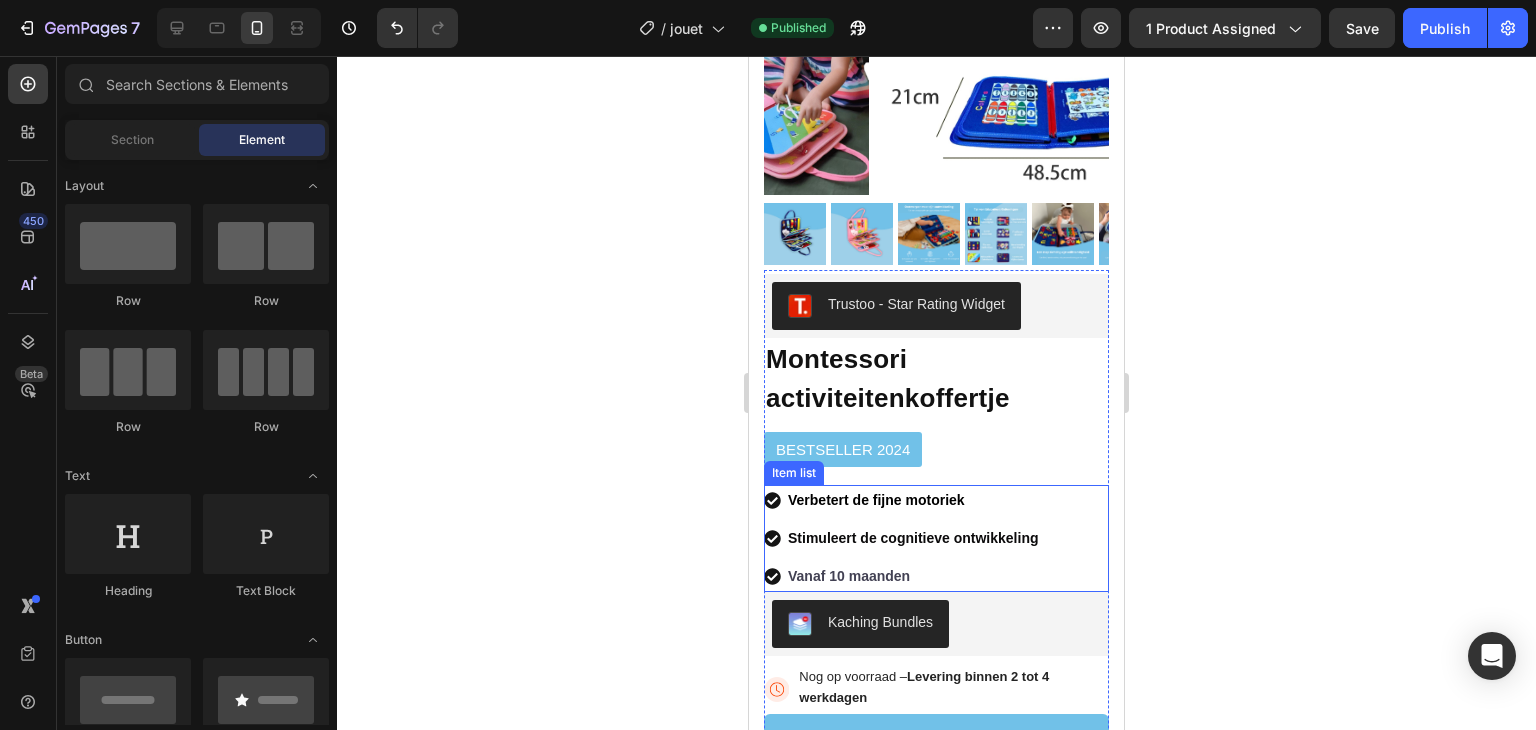 click 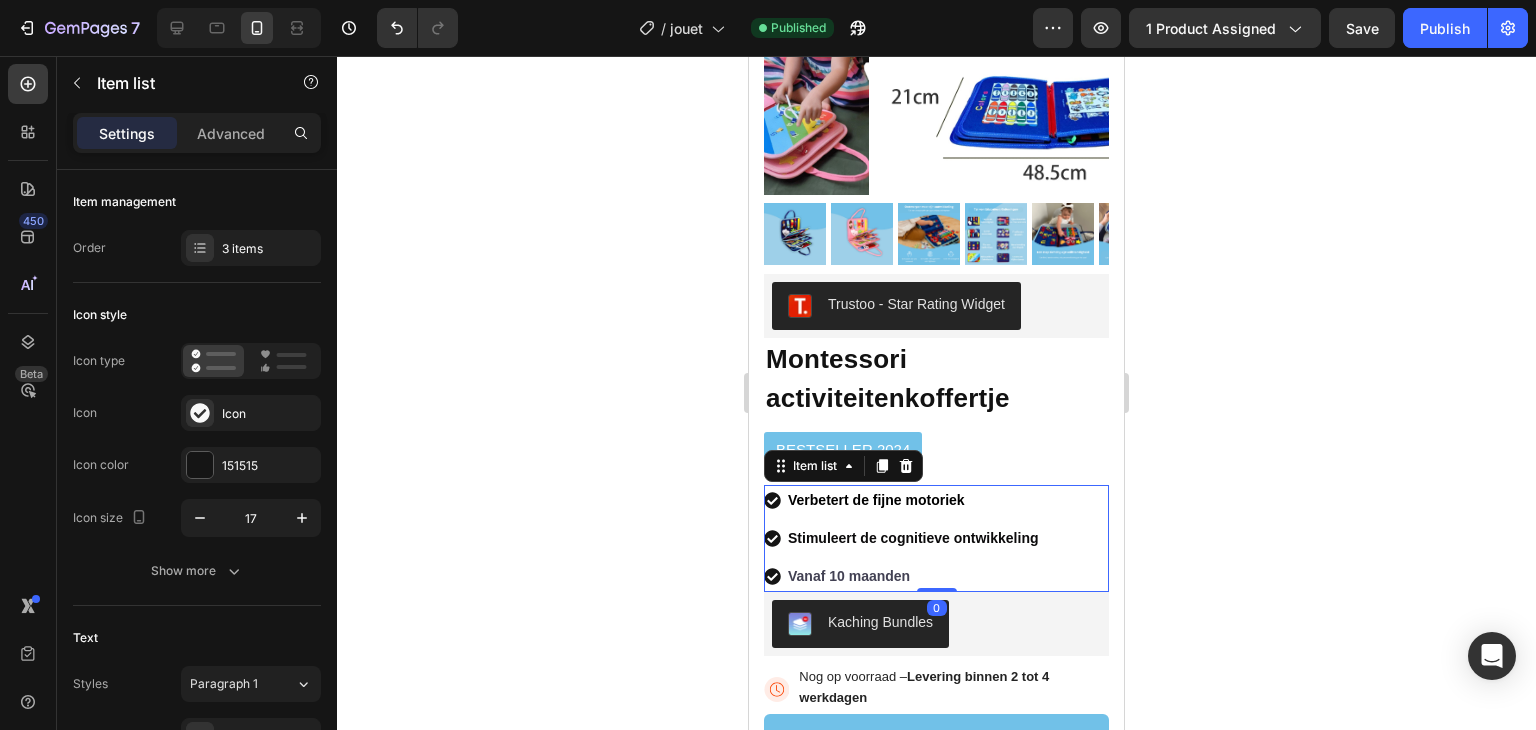 click 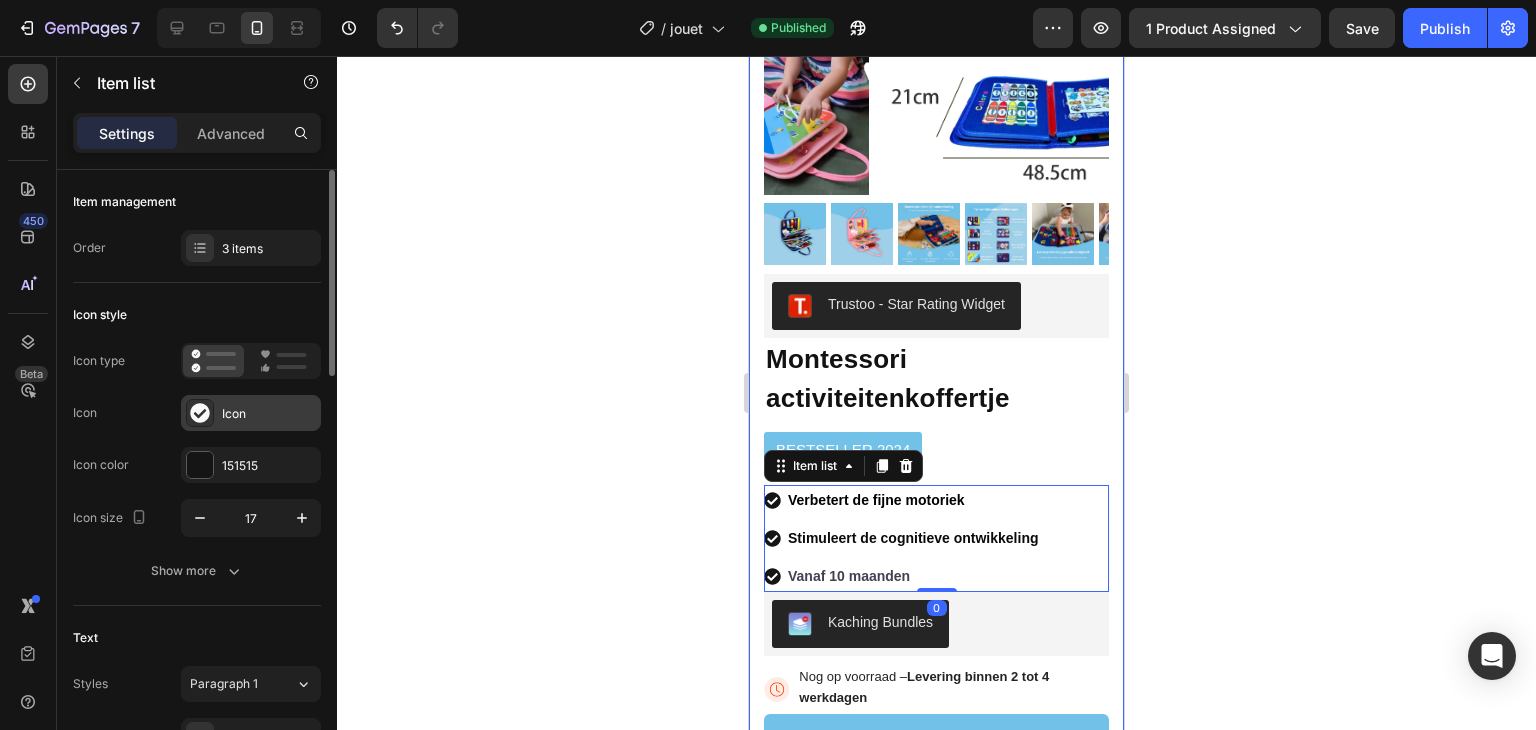 click on "Icon" at bounding box center [269, 414] 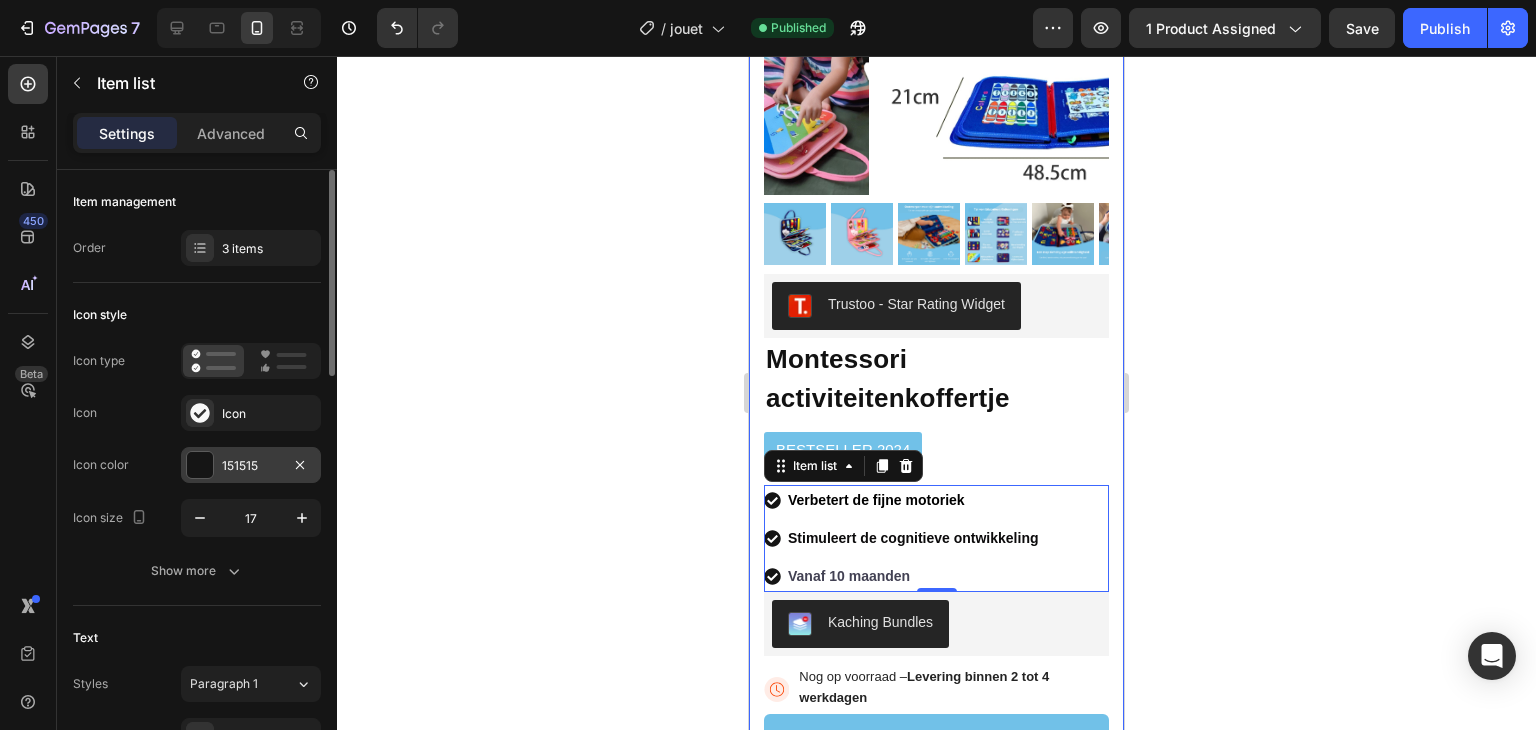 click at bounding box center [200, 465] 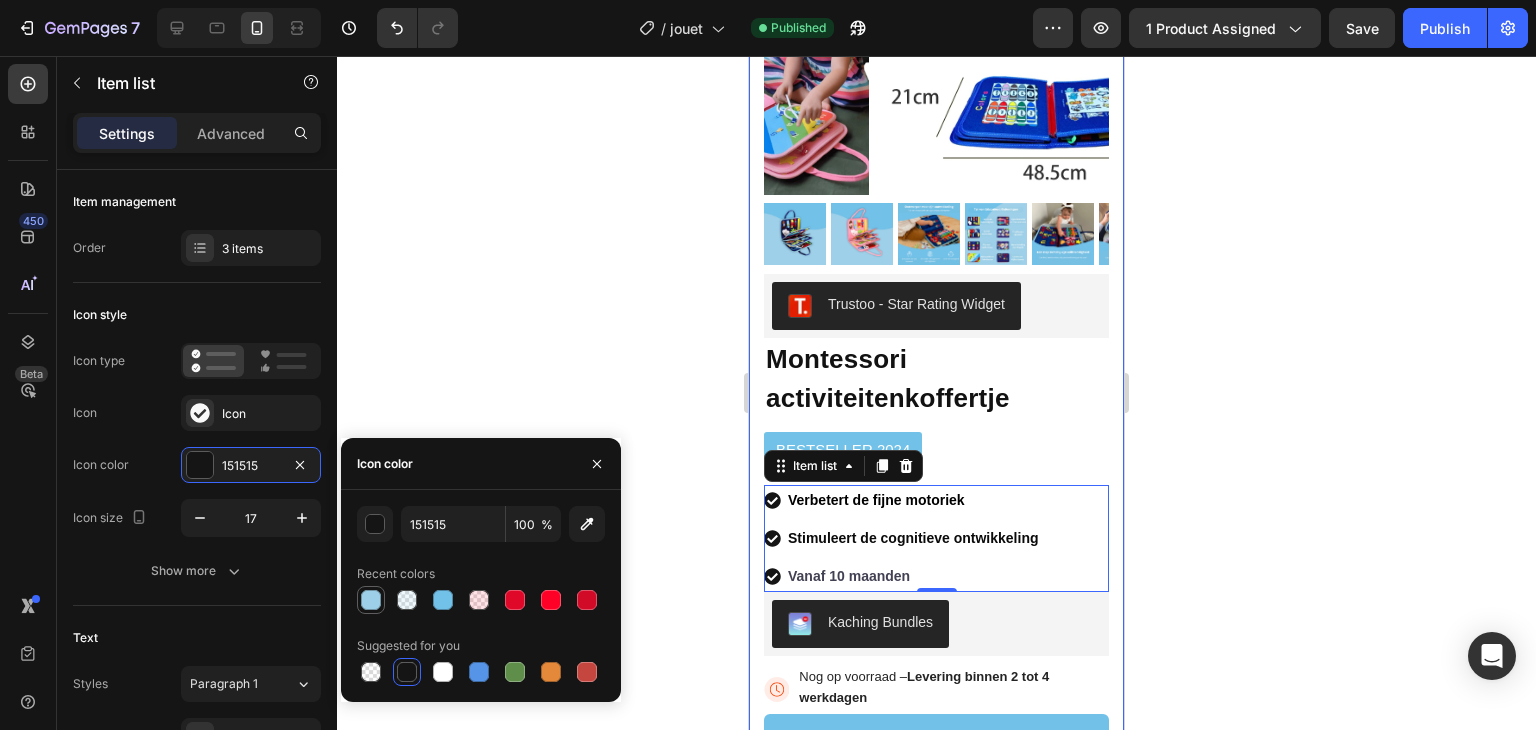 drag, startPoint x: 433, startPoint y: 517, endPoint x: 379, endPoint y: 602, distance: 100.70253 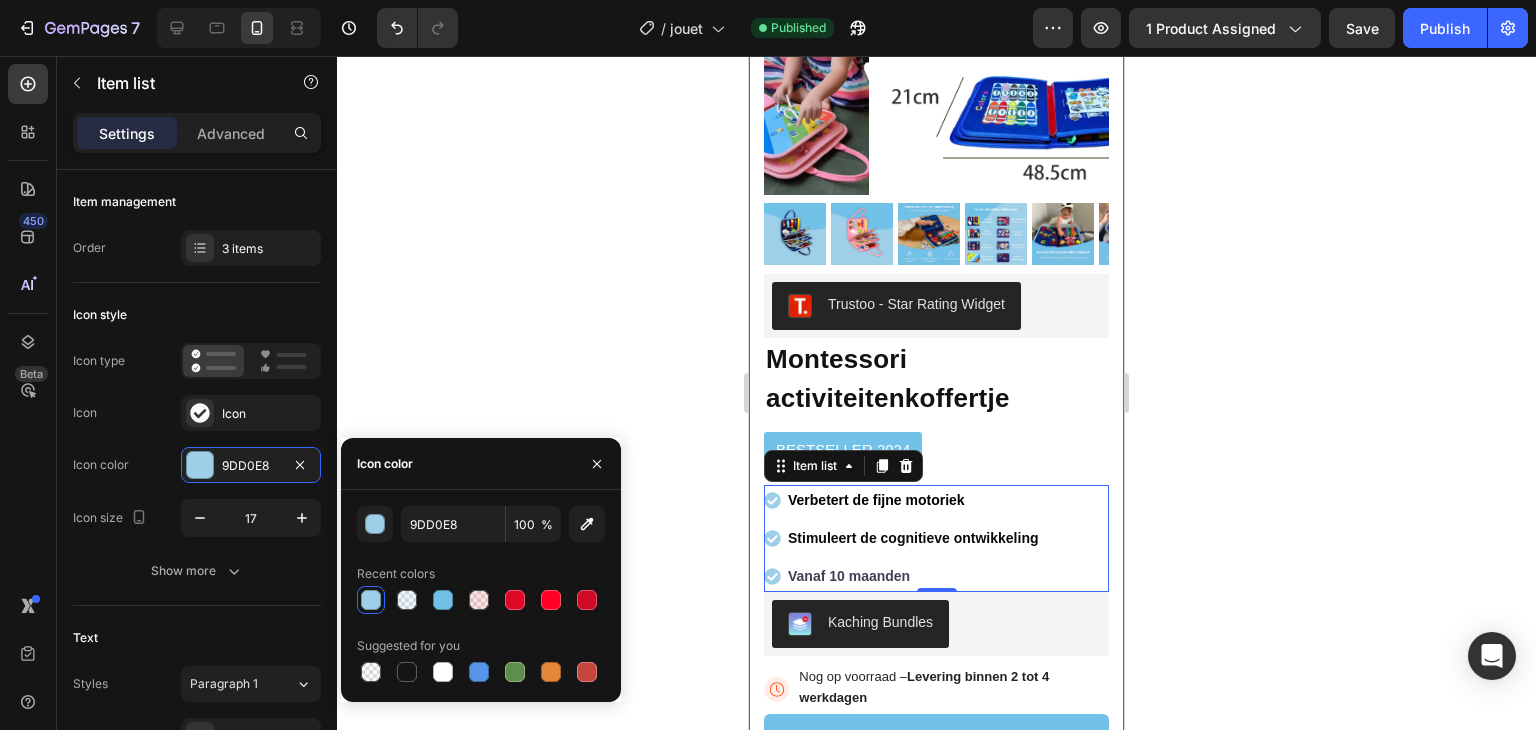click 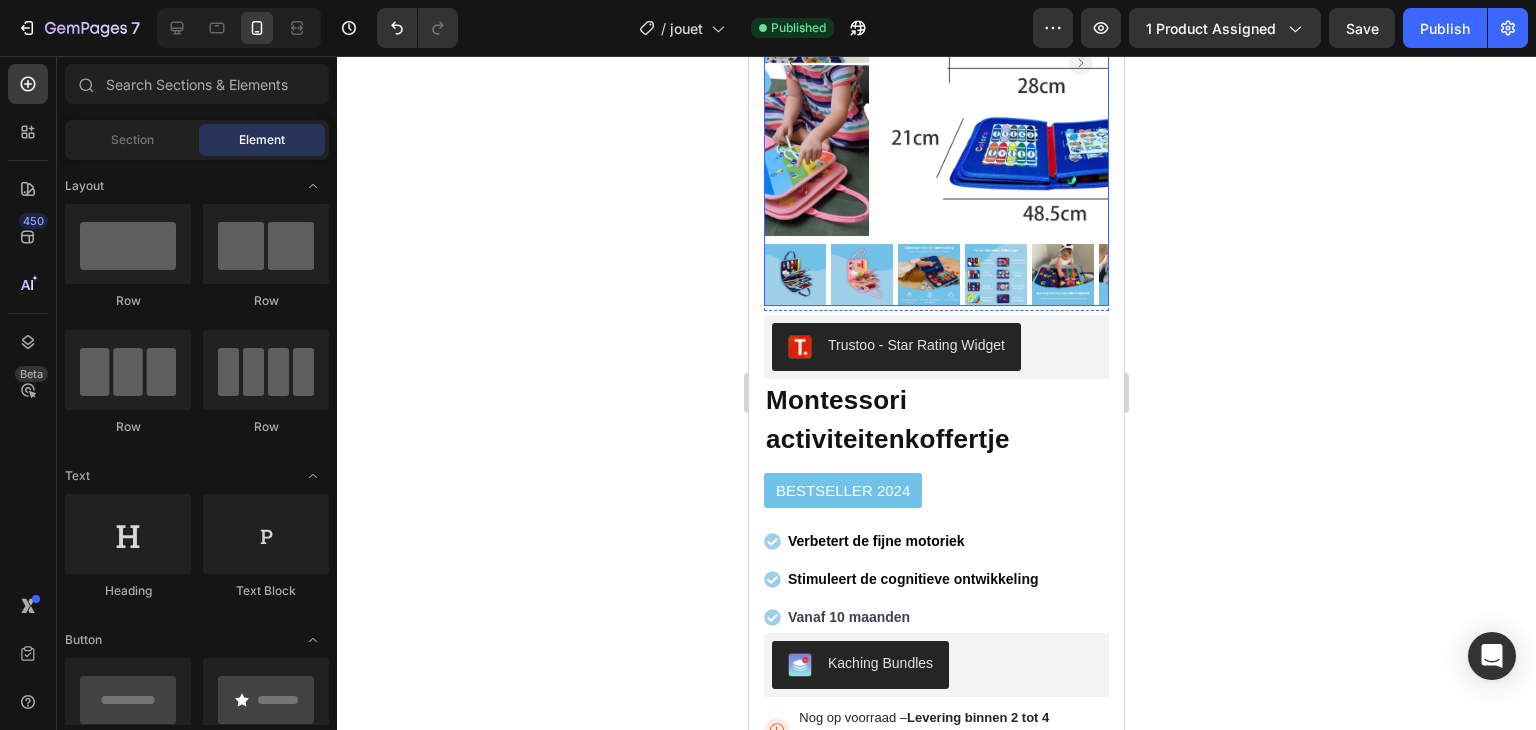 scroll, scrollTop: 340, scrollLeft: 0, axis: vertical 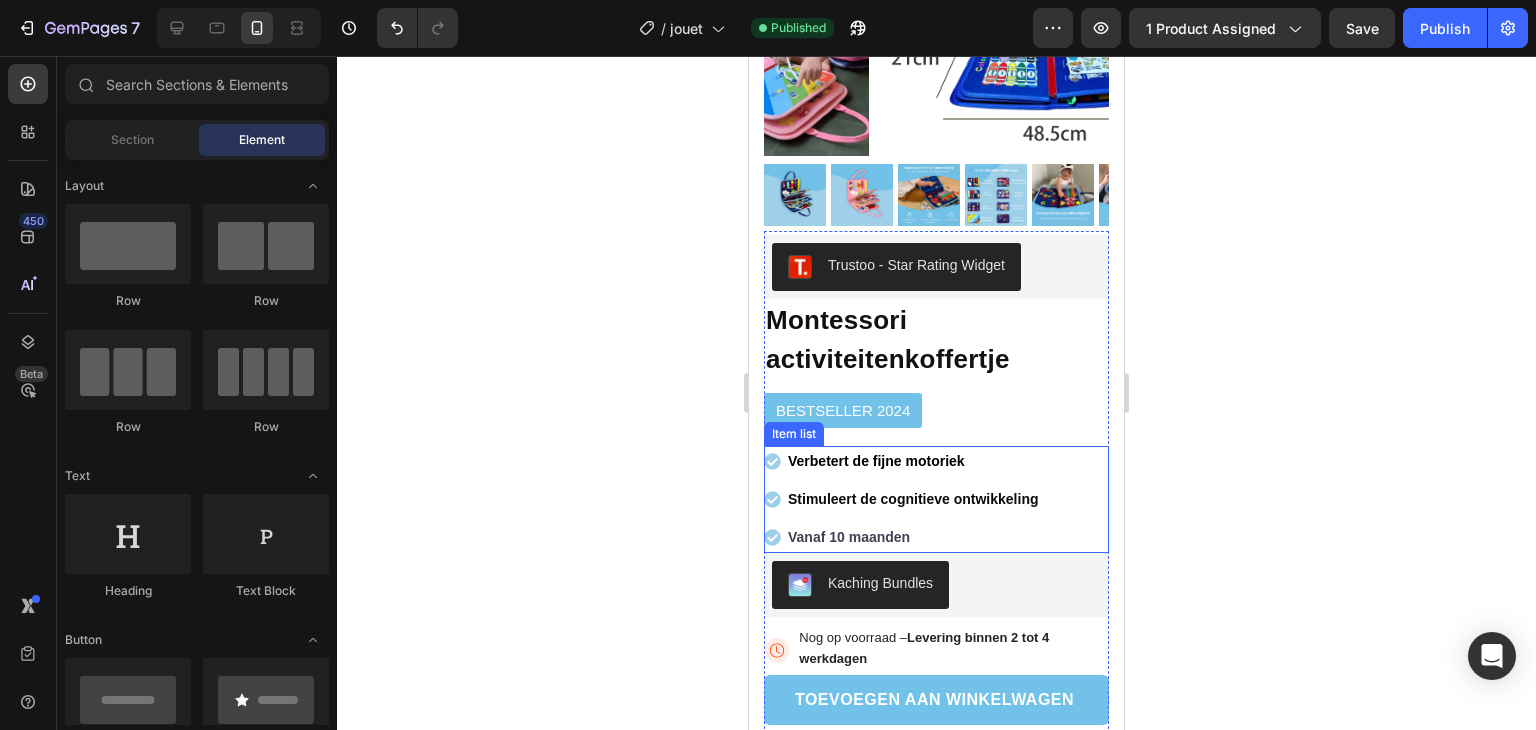 click on "Verbetert de fijne motoriek Stimuleert de cognitieve ontwikkeling Vanaf 10 maanden" at bounding box center [903, 500] 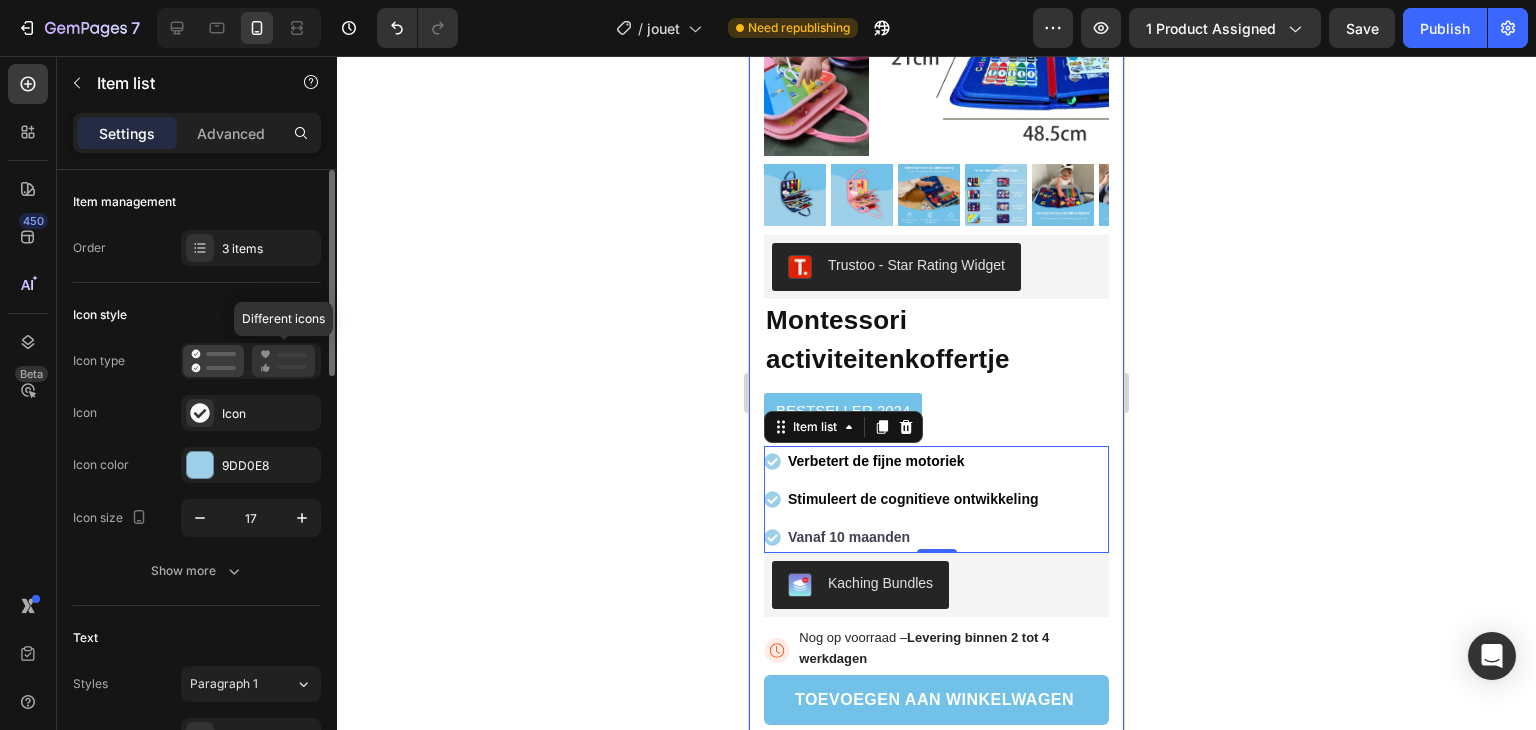 click 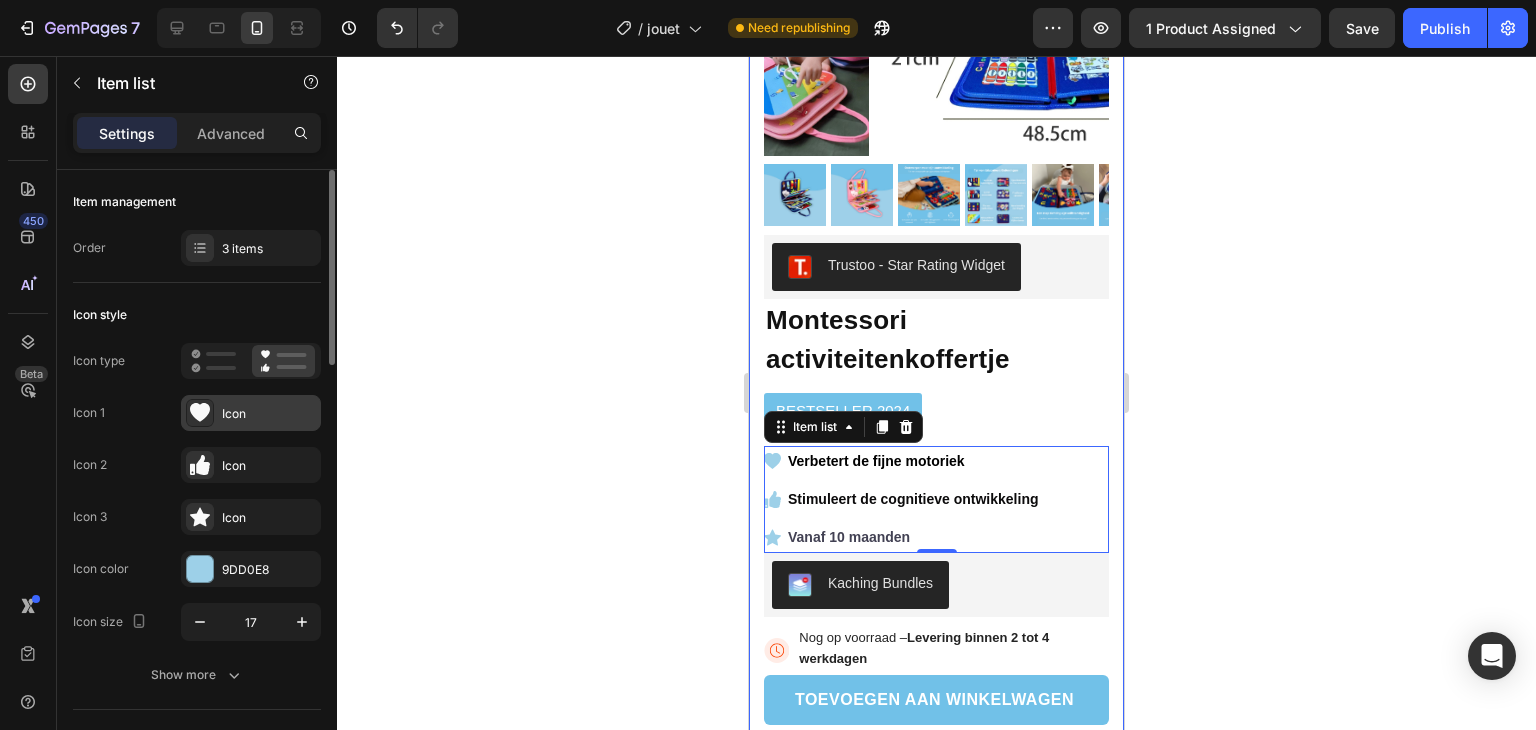 click on "Icon" at bounding box center [269, 414] 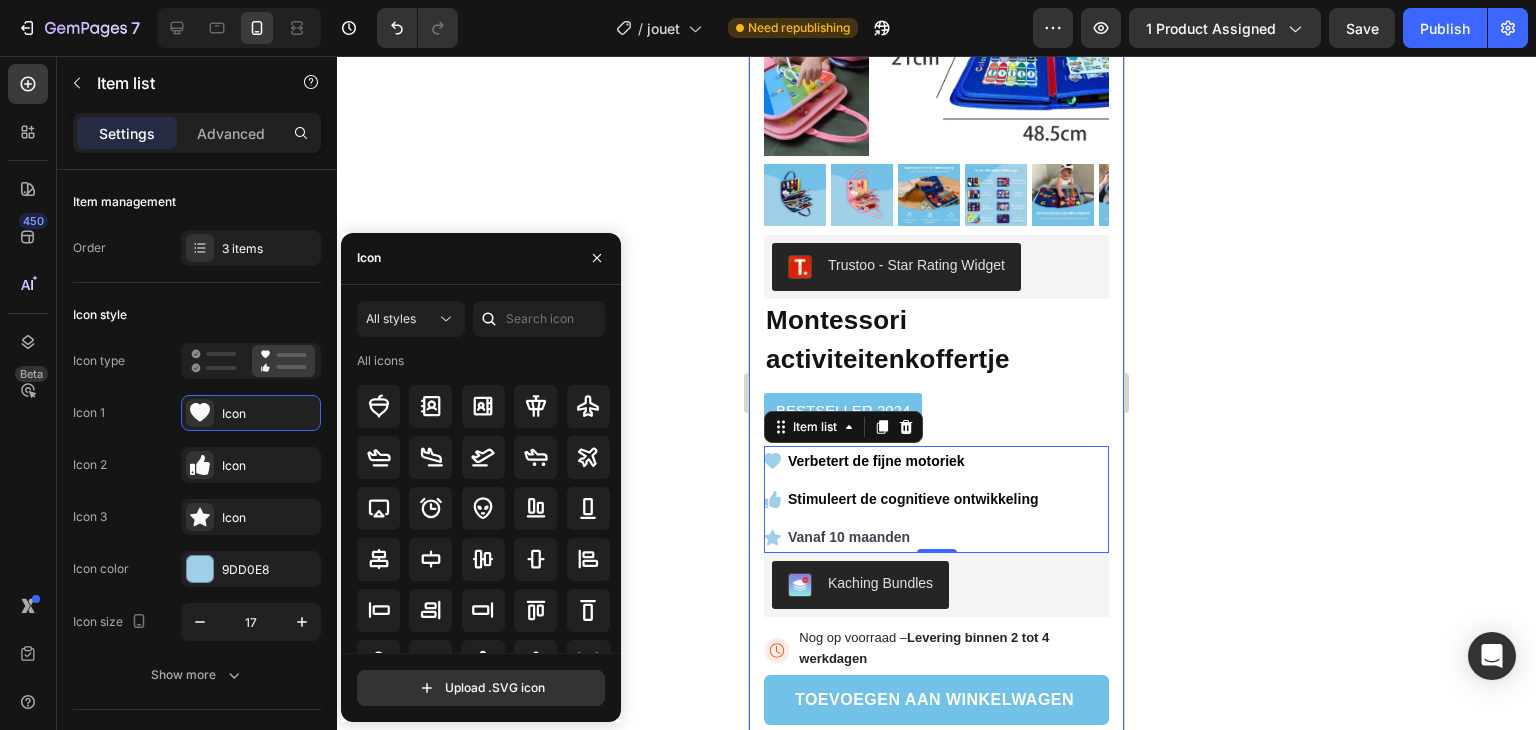 scroll, scrollTop: 0, scrollLeft: 0, axis: both 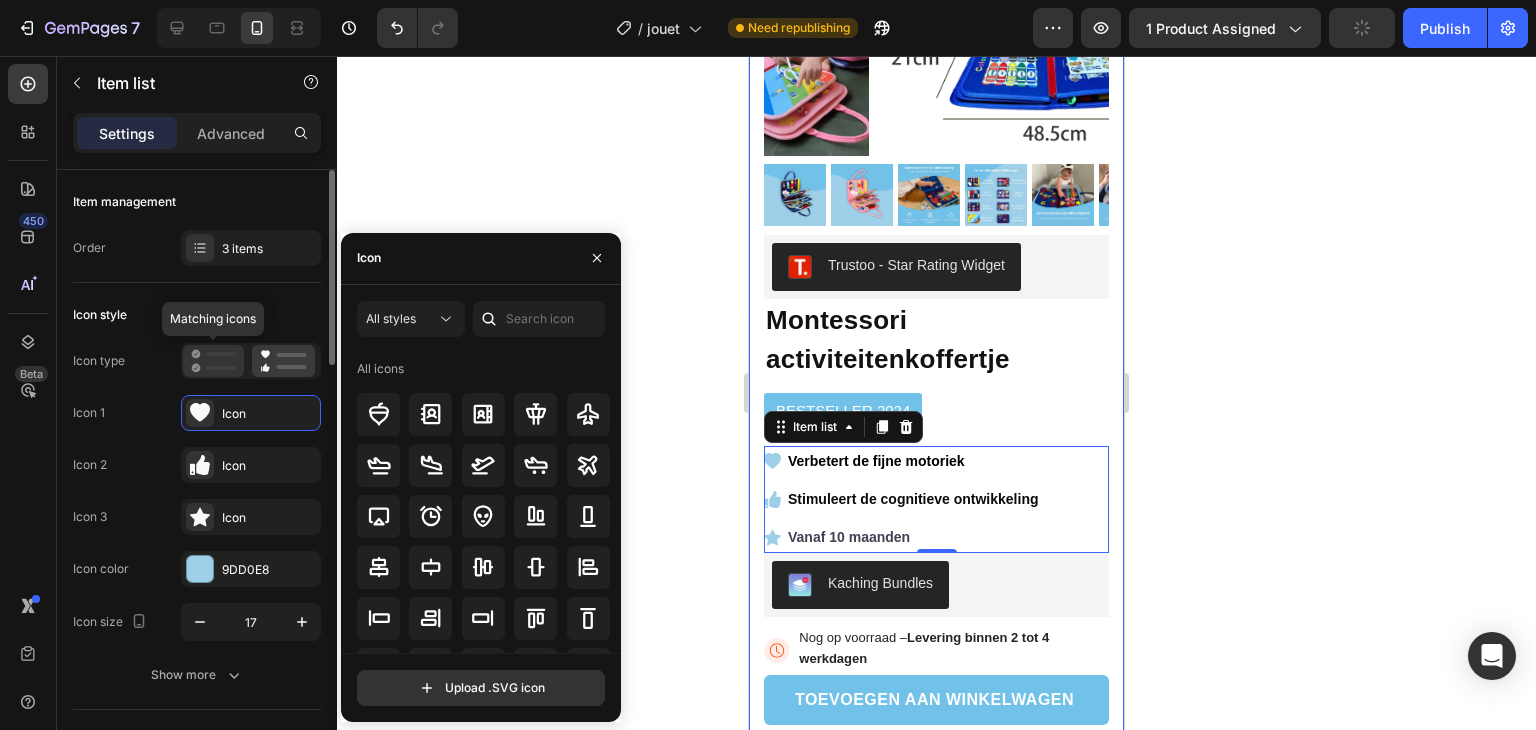 click 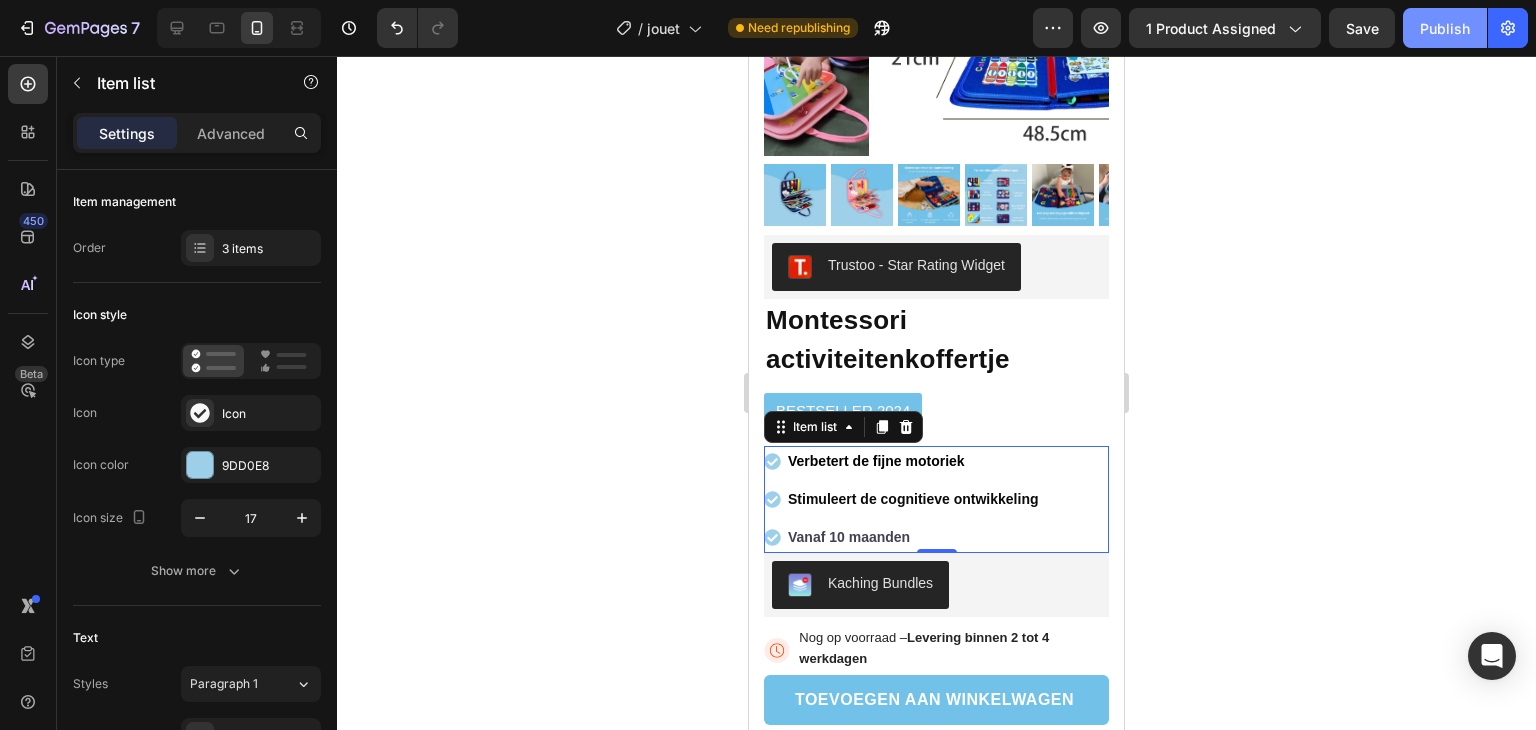 click on "Publish" 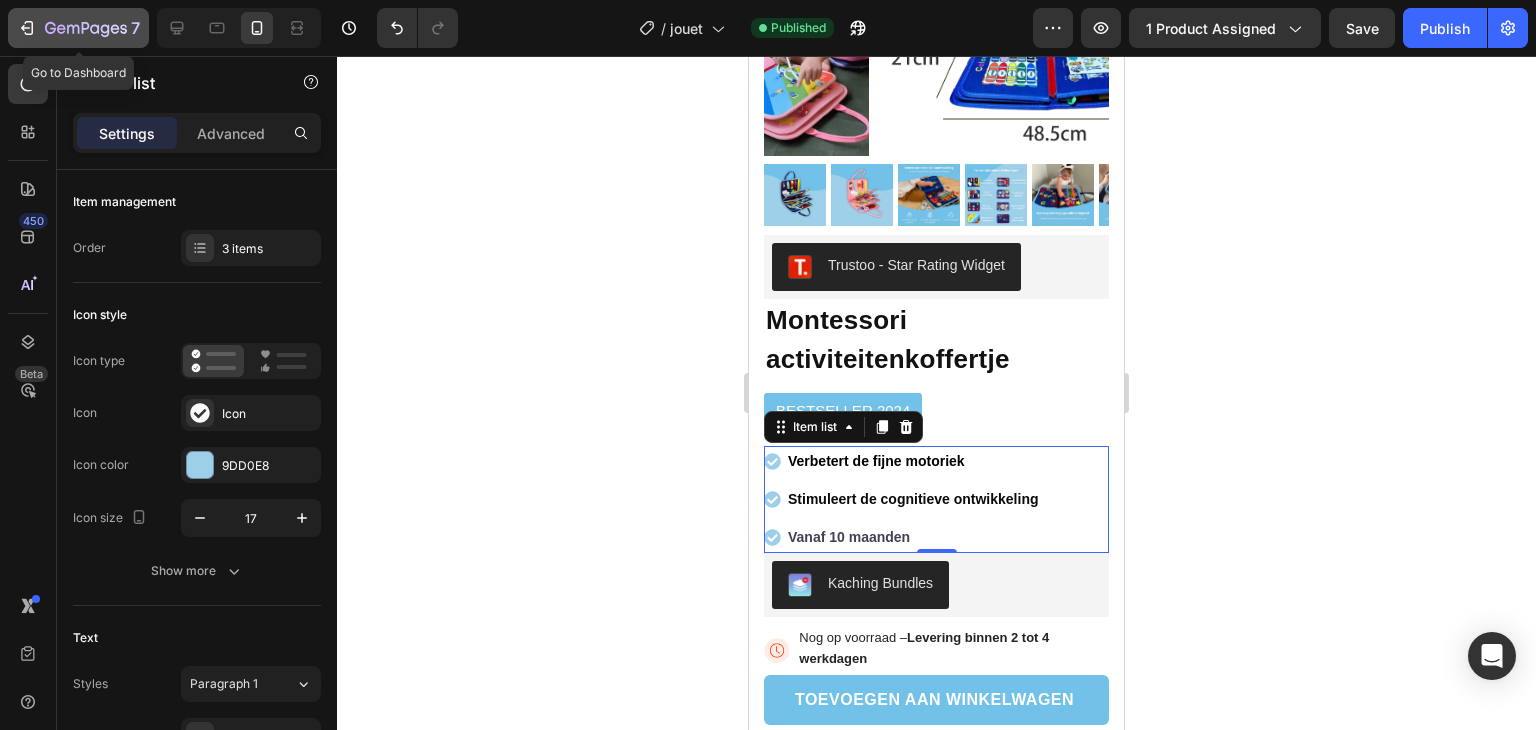 click on "7" 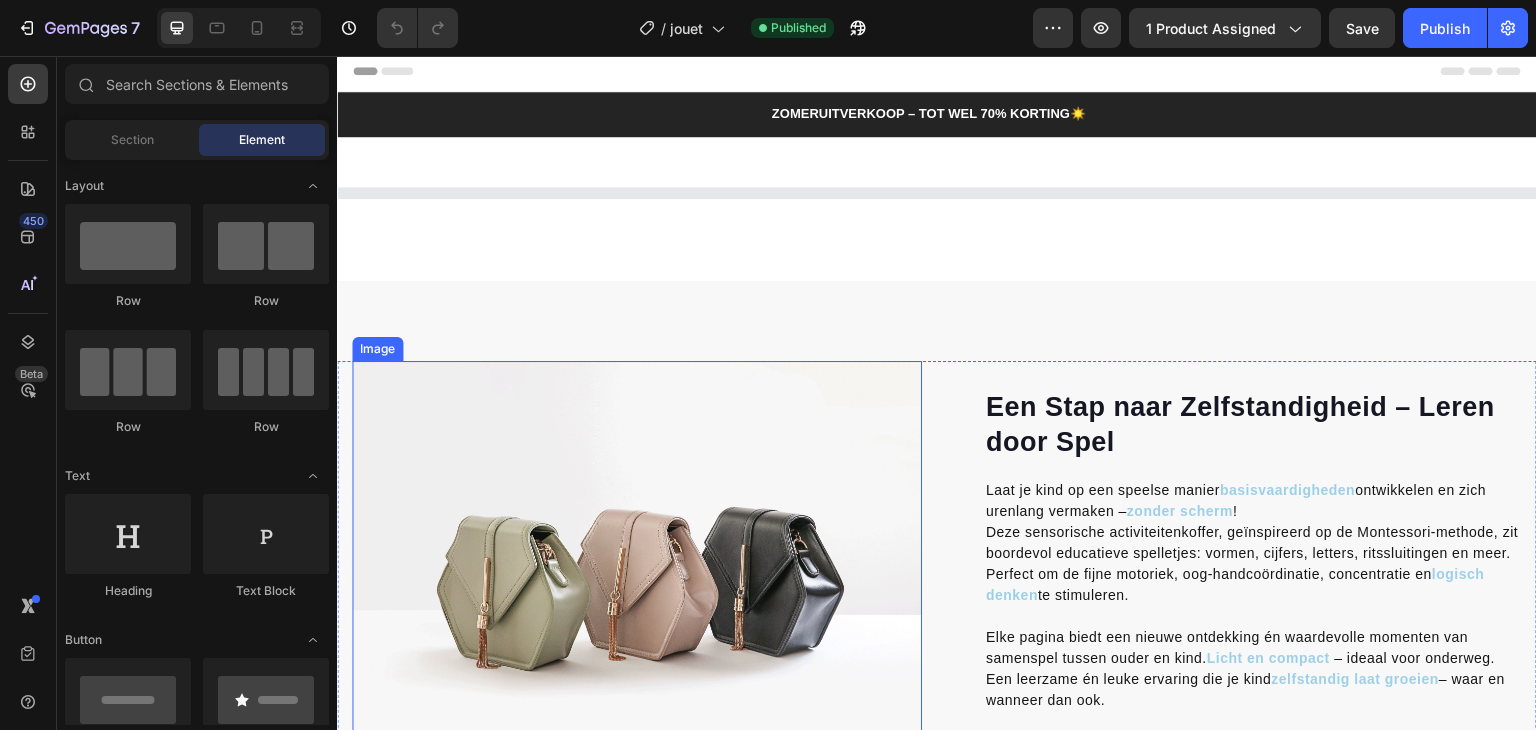scroll, scrollTop: 0, scrollLeft: 0, axis: both 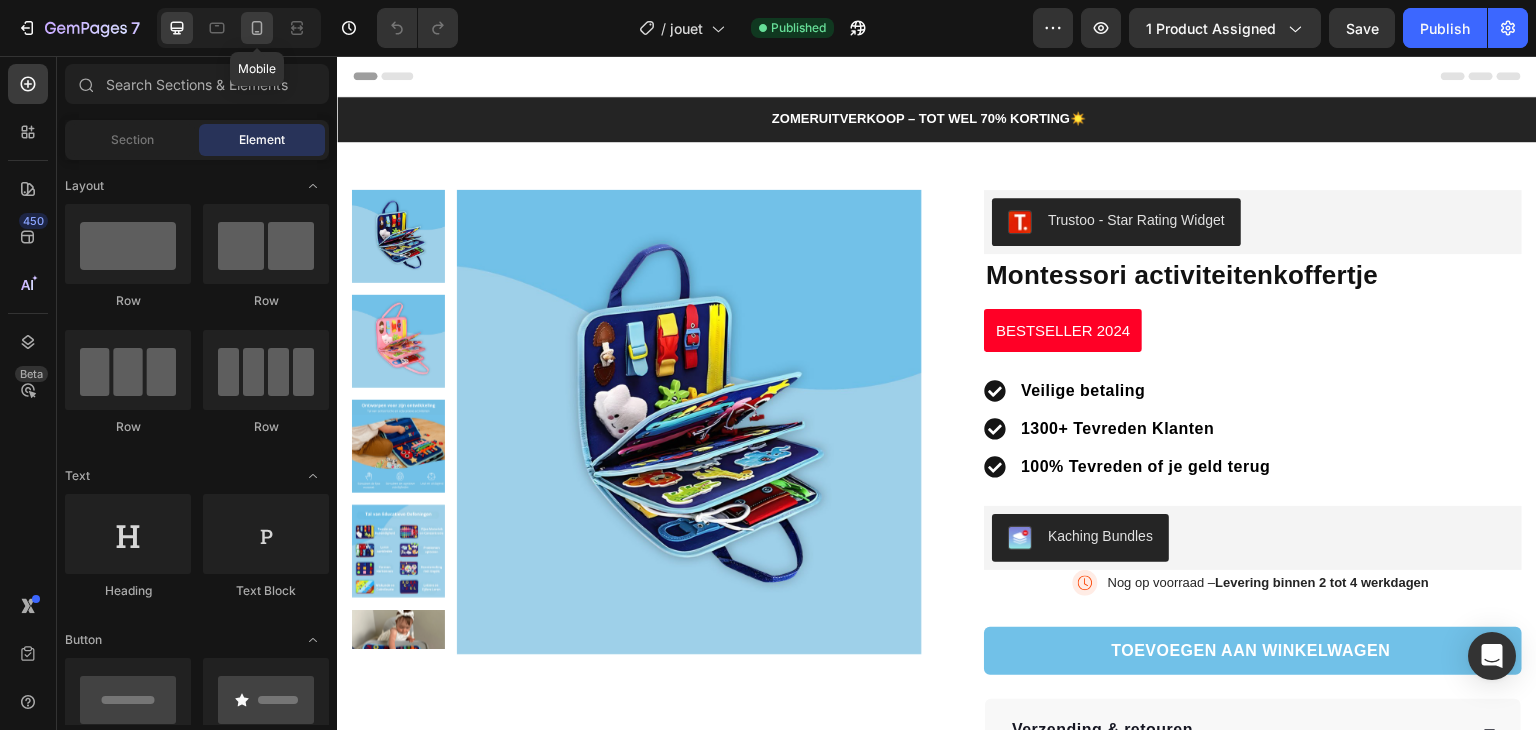 click 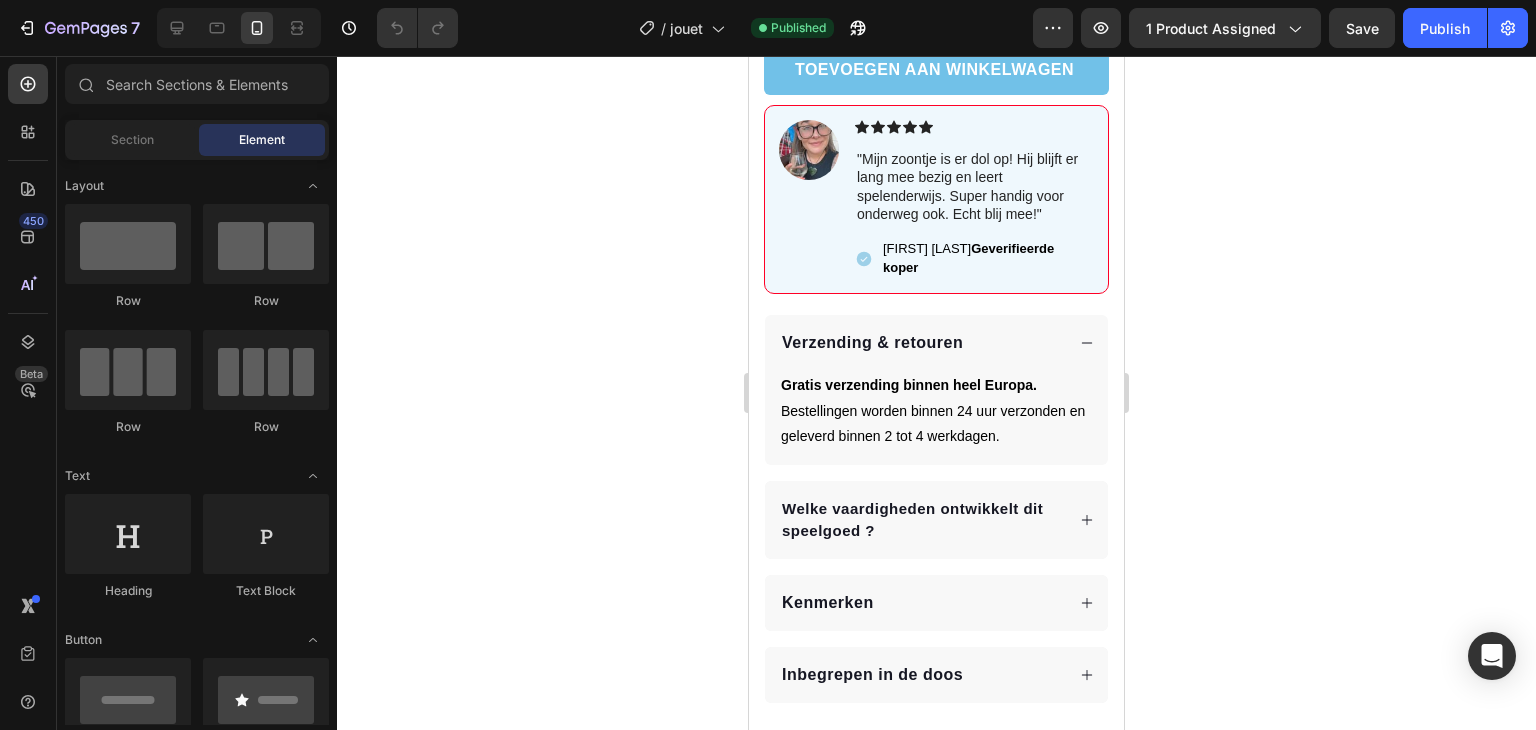 scroll, scrollTop: 971, scrollLeft: 0, axis: vertical 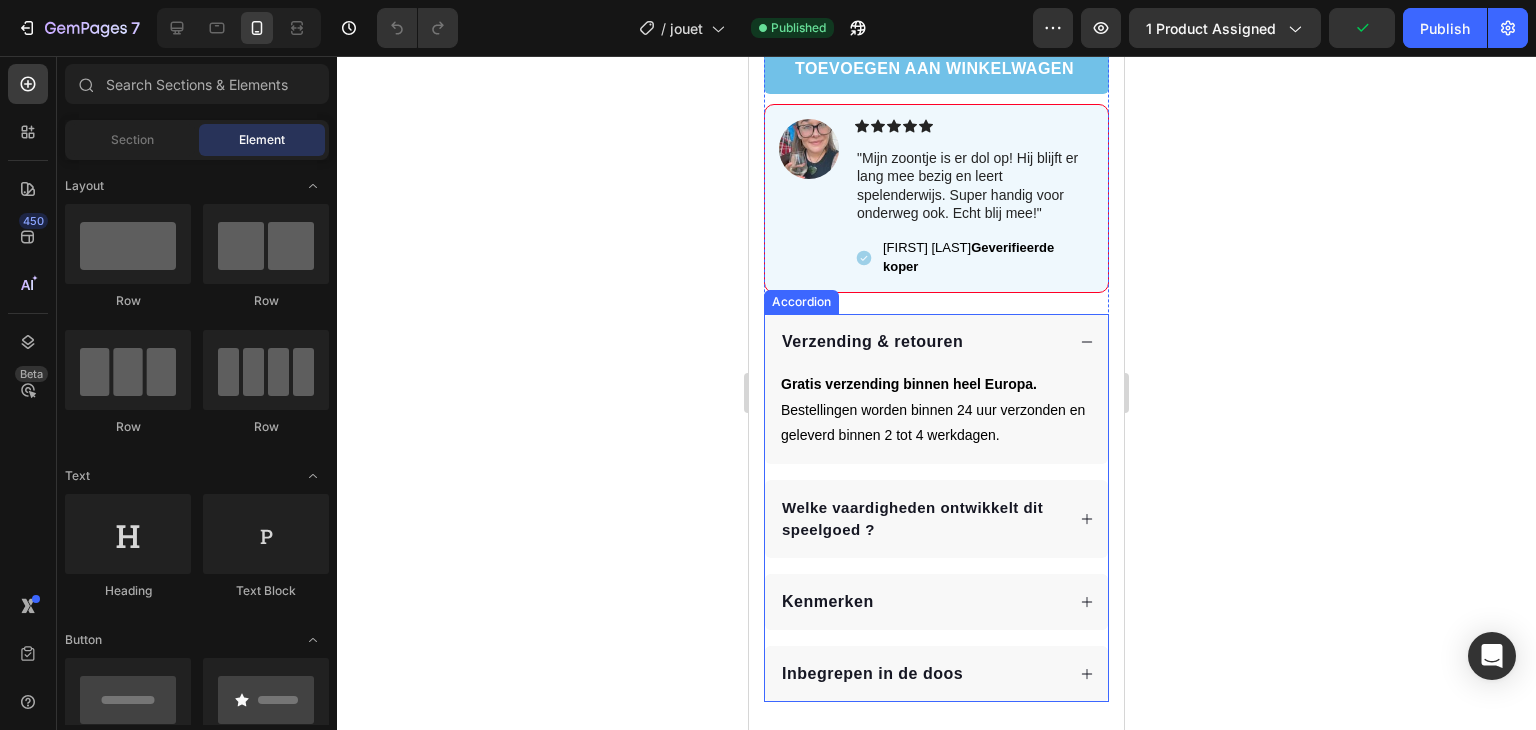 click on "Welke vaardigheden ontwikkelt dit speelgoed ?" at bounding box center (912, 518) 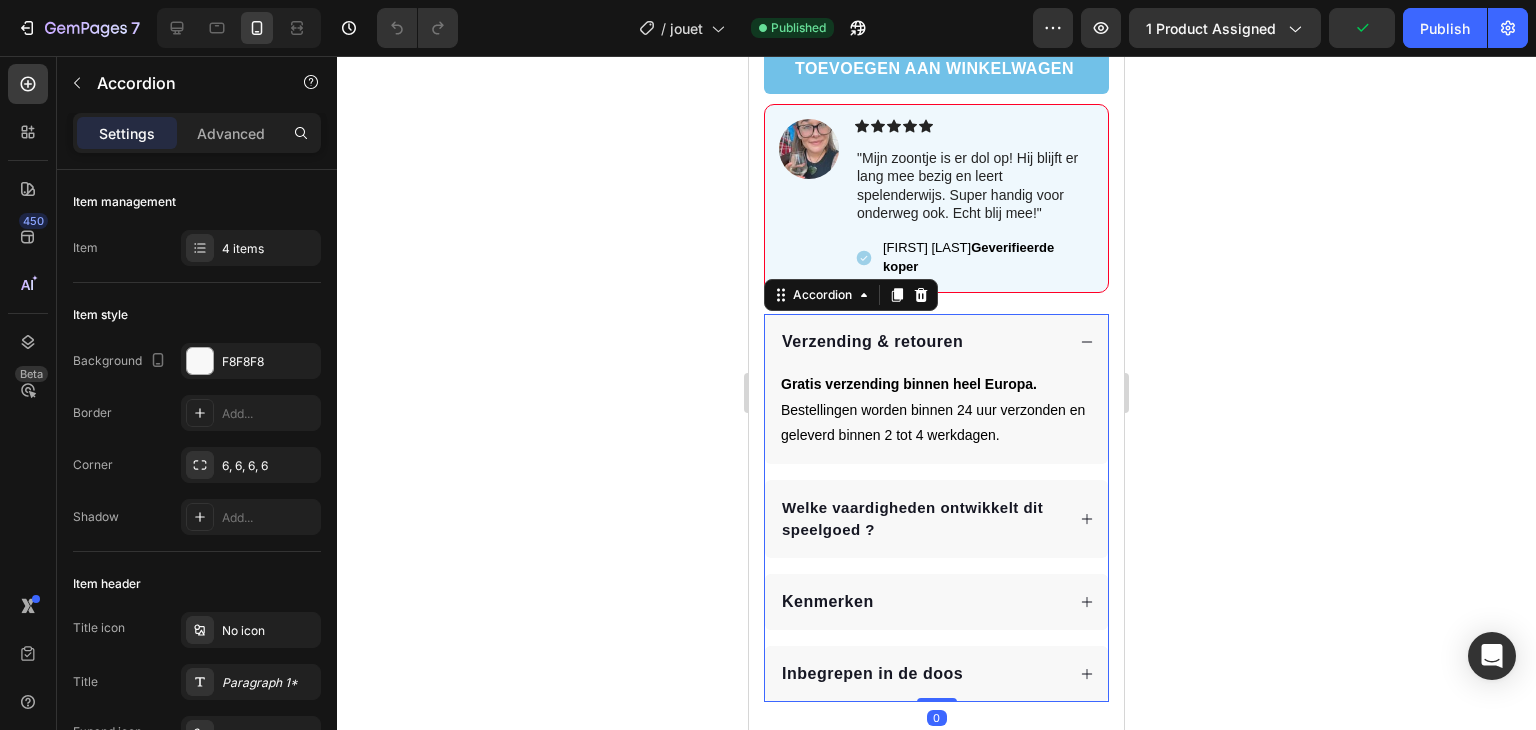 click on "Welke vaardigheden ontwikkelt dit speelgoed ?" at bounding box center [912, 518] 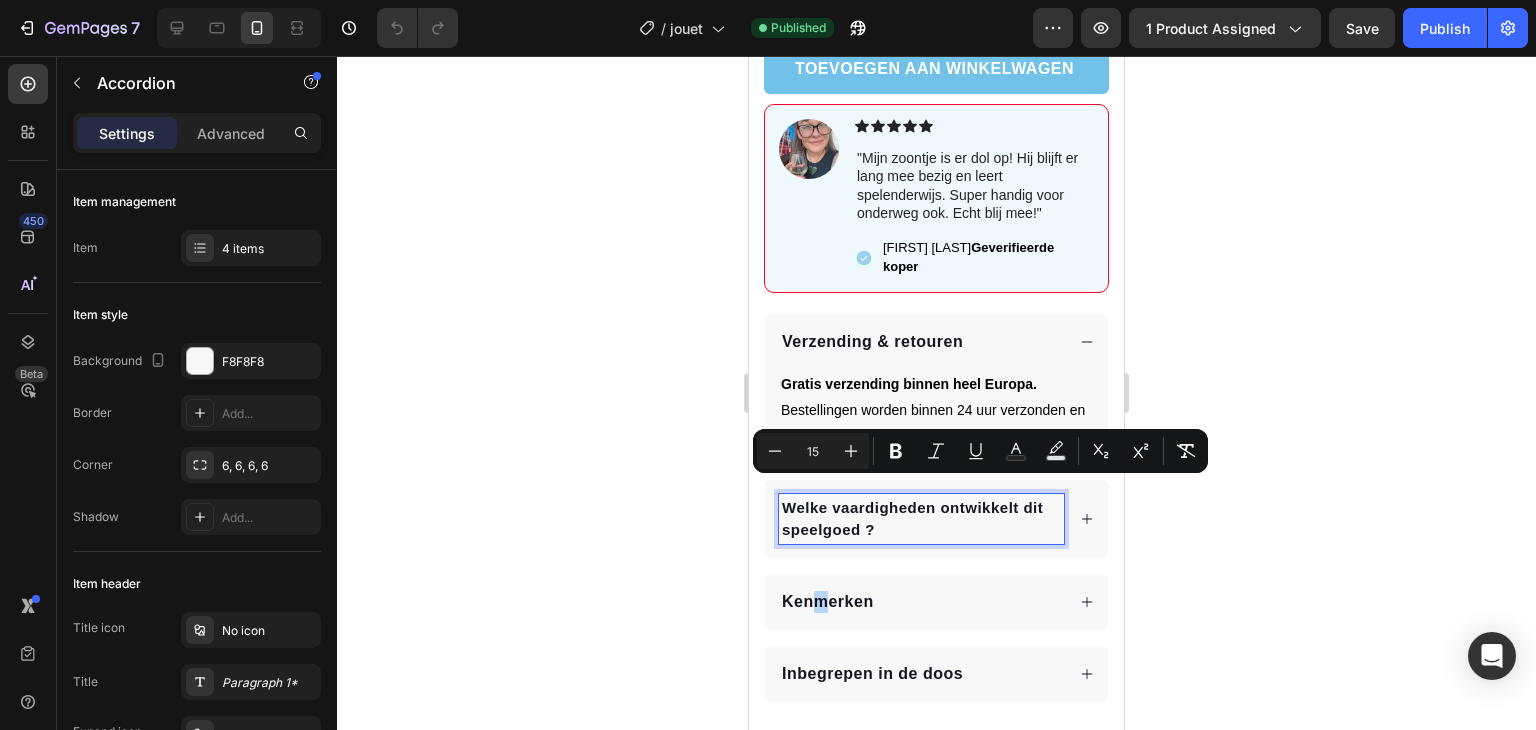 drag, startPoint x: 840, startPoint y: 487, endPoint x: 821, endPoint y: 565, distance: 80.280754 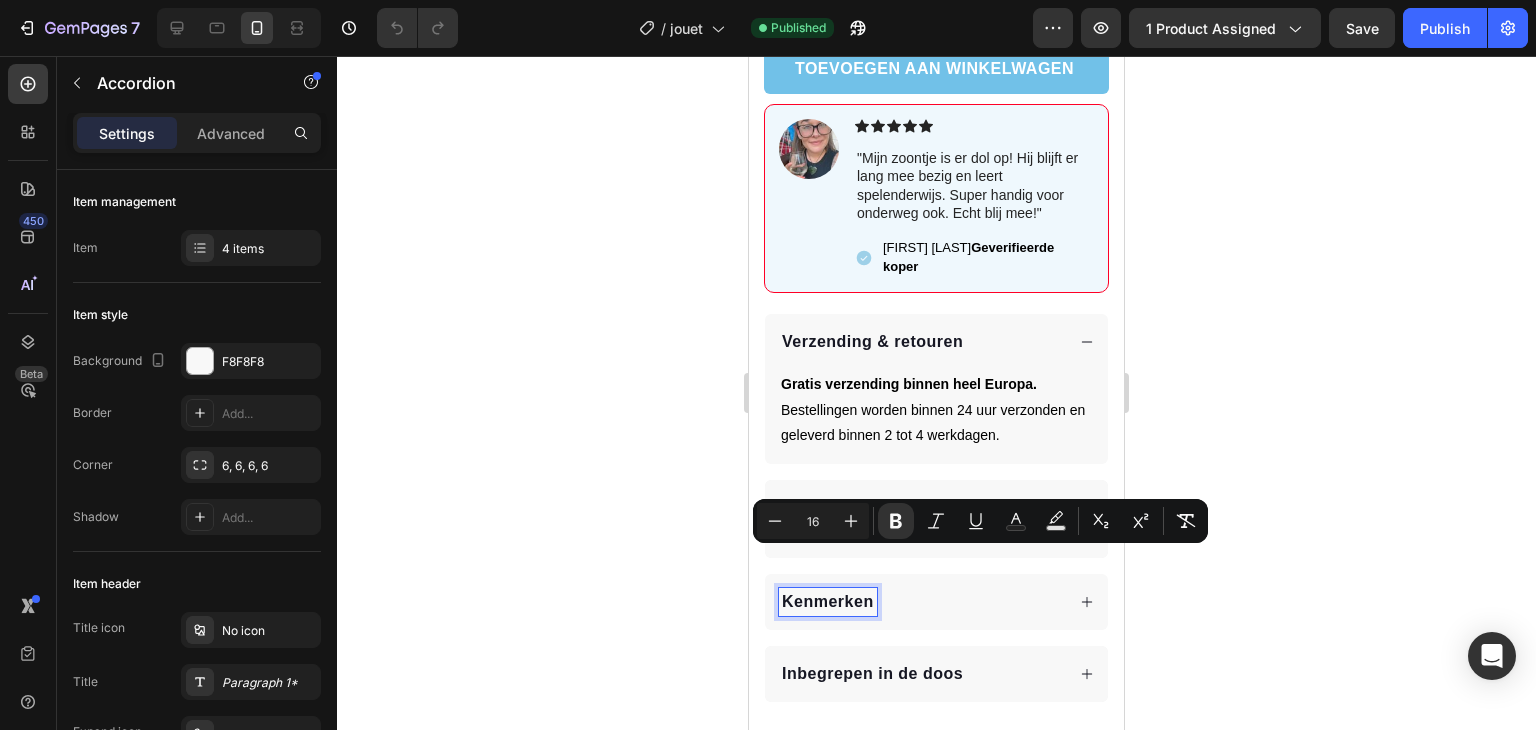 click on "Kenmerken" at bounding box center [828, 601] 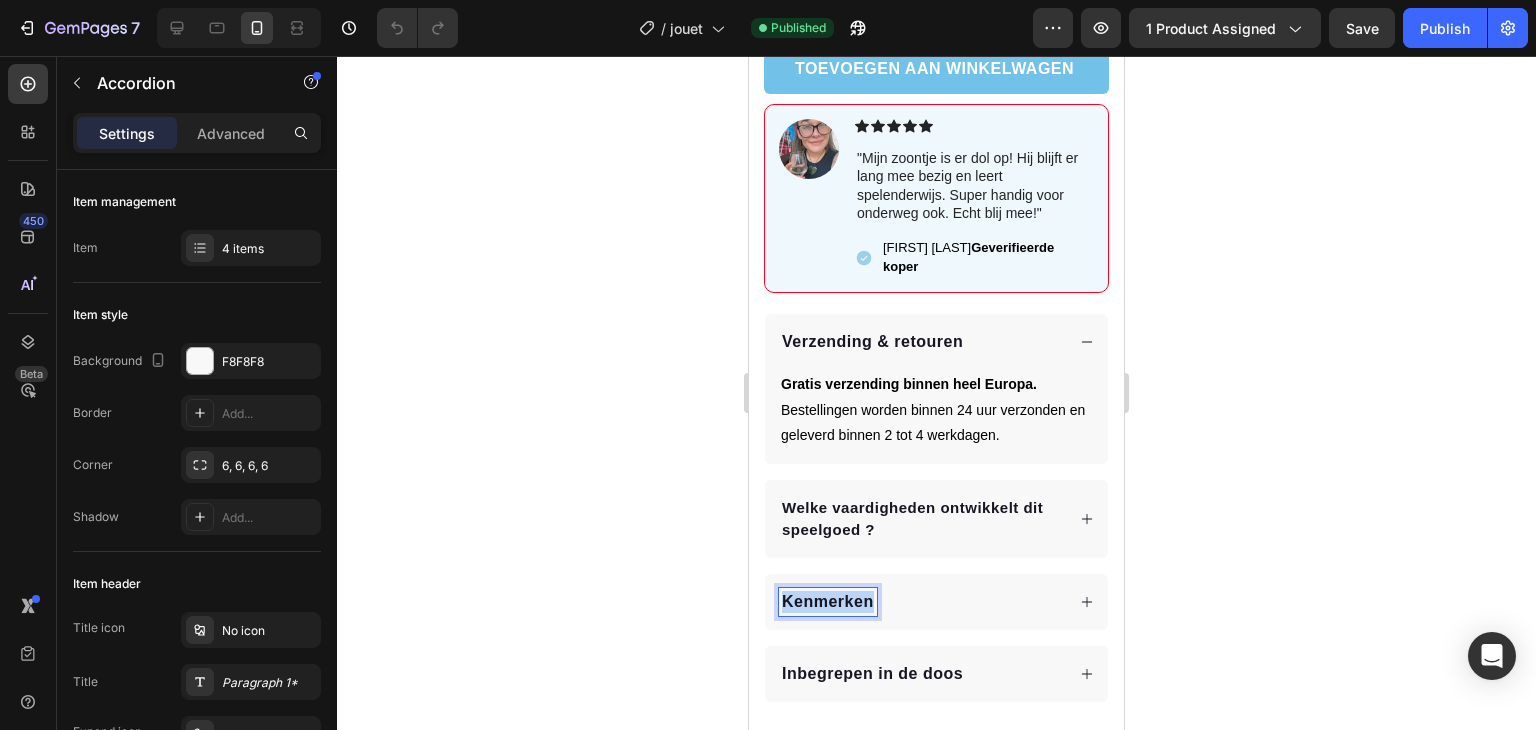 click on "Kenmerken" at bounding box center (828, 601) 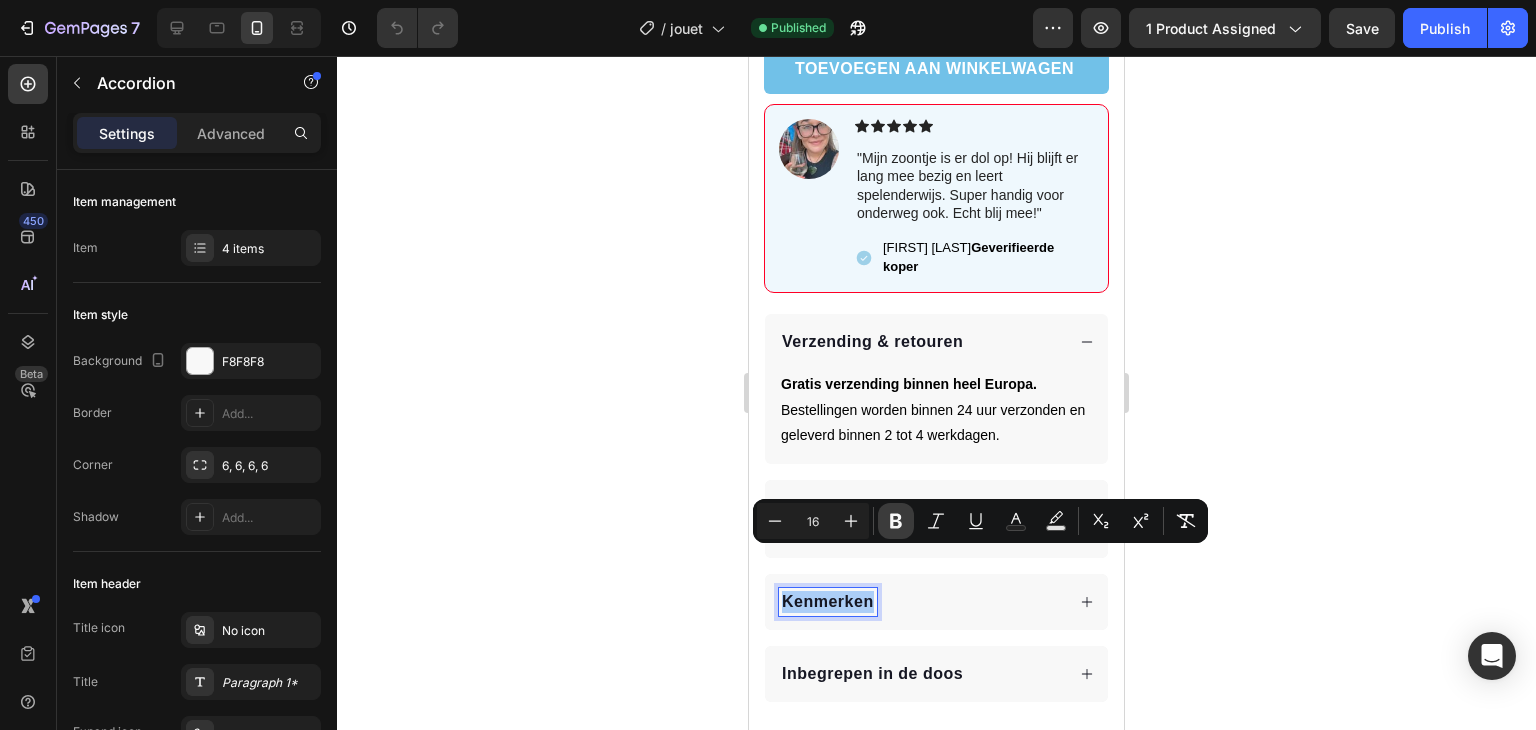 click on "Bold" at bounding box center [896, 521] 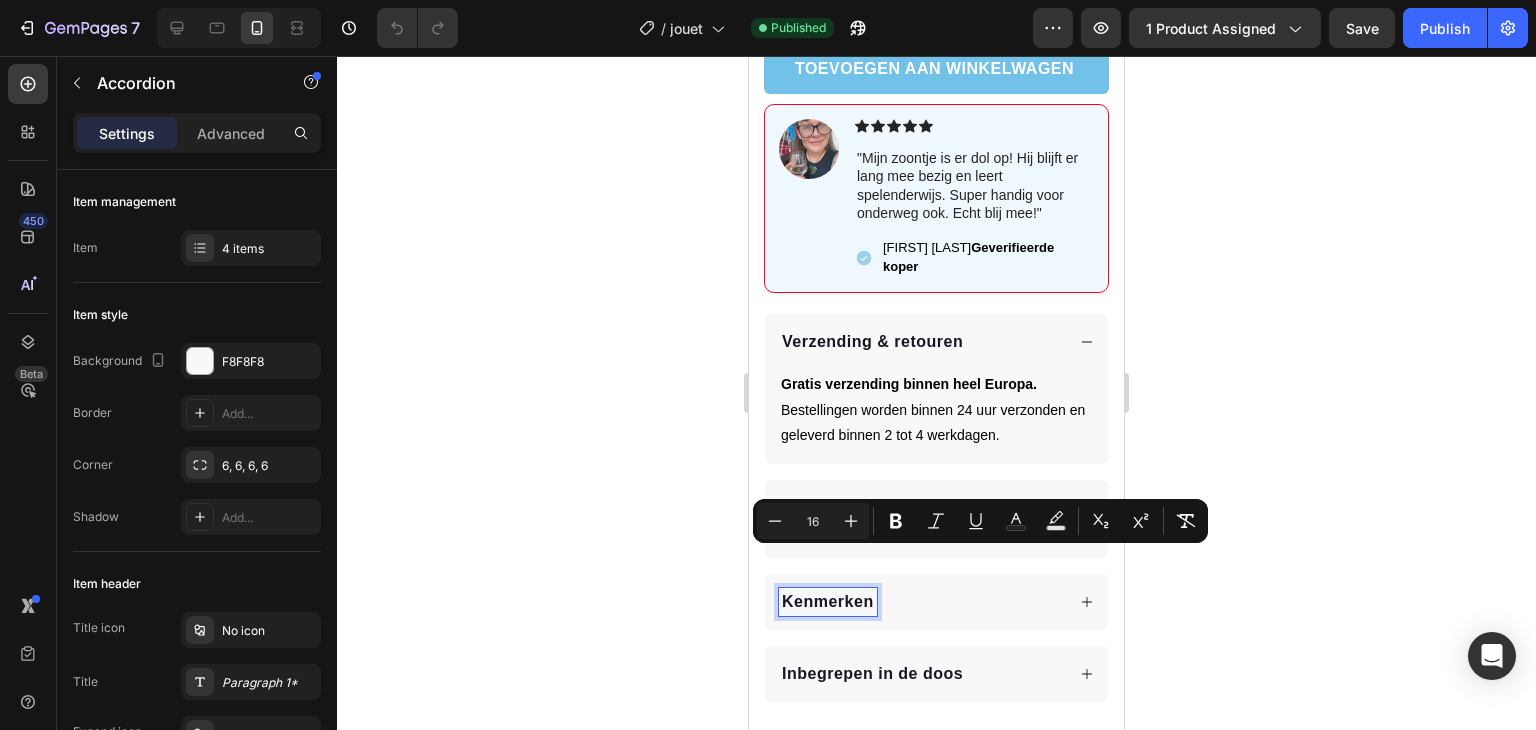 click 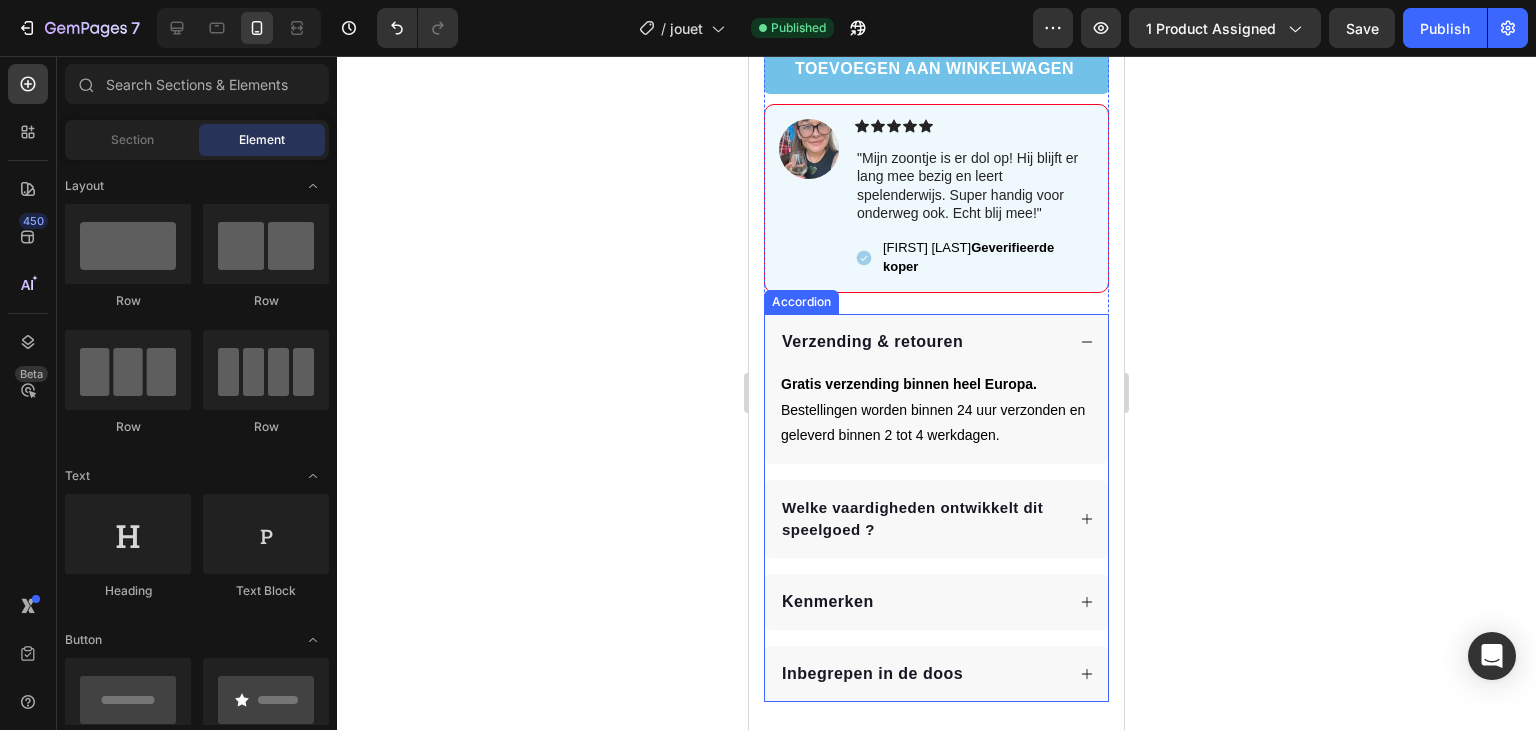 click 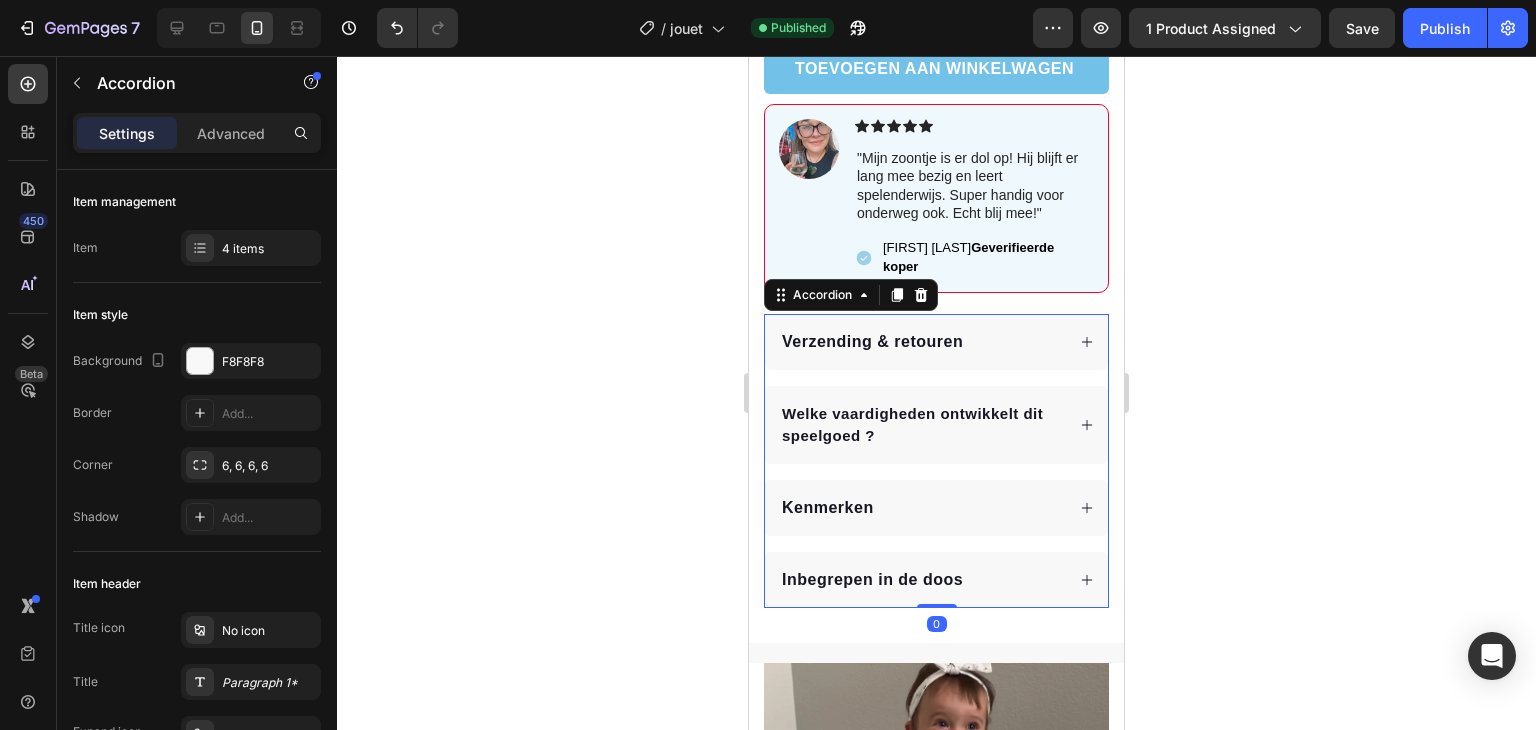 click on "Verzending & retouren" at bounding box center (921, 342) 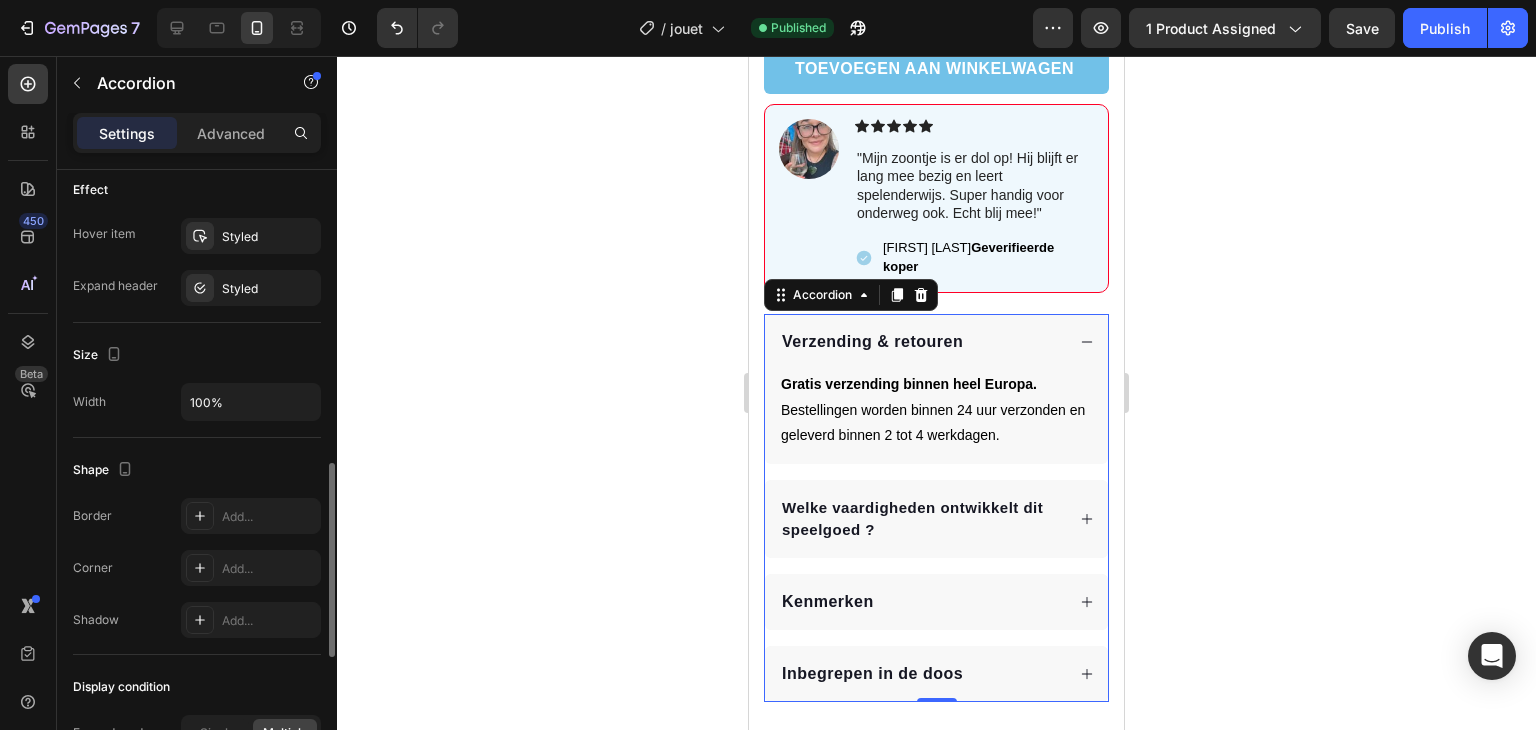 scroll, scrollTop: 1048, scrollLeft: 0, axis: vertical 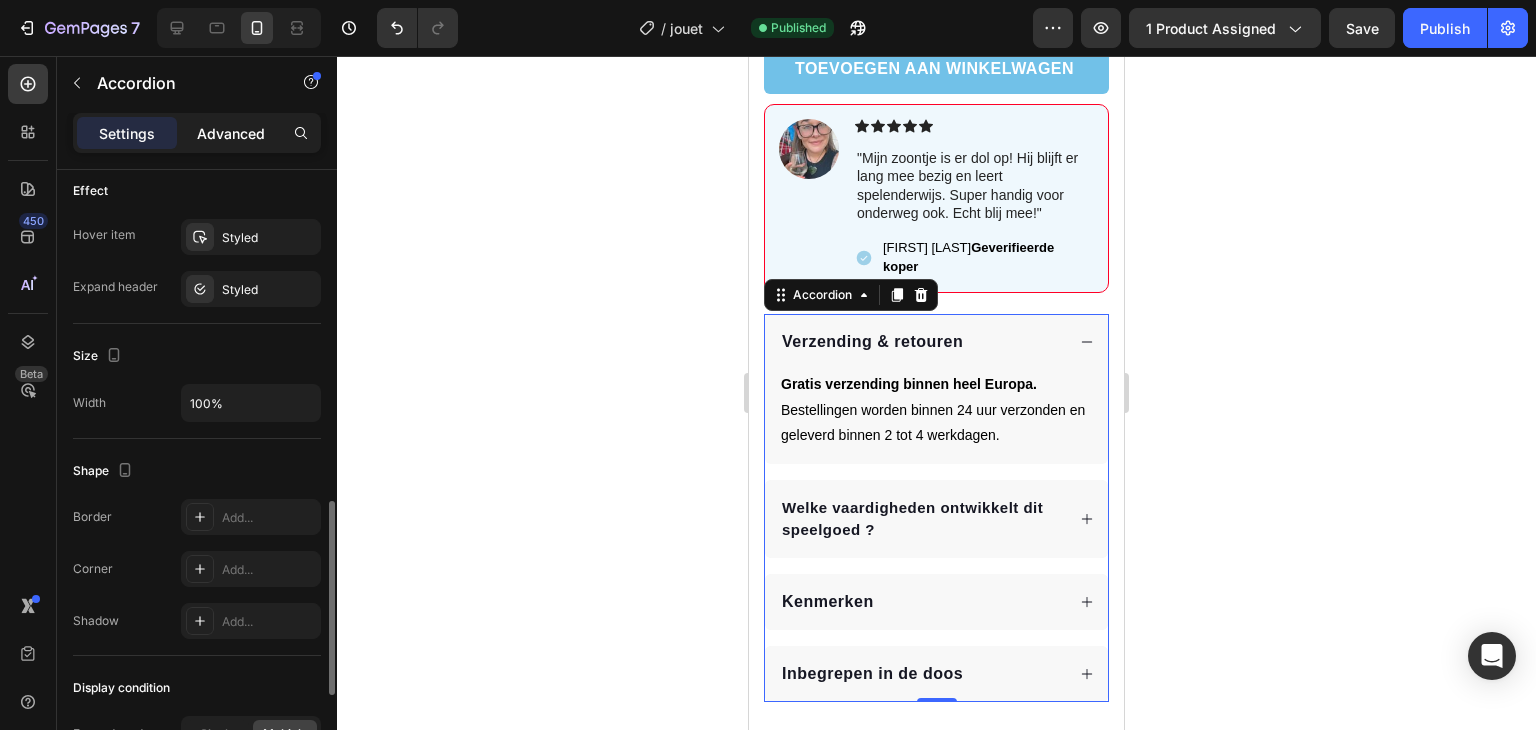 click on "Advanced" at bounding box center [231, 133] 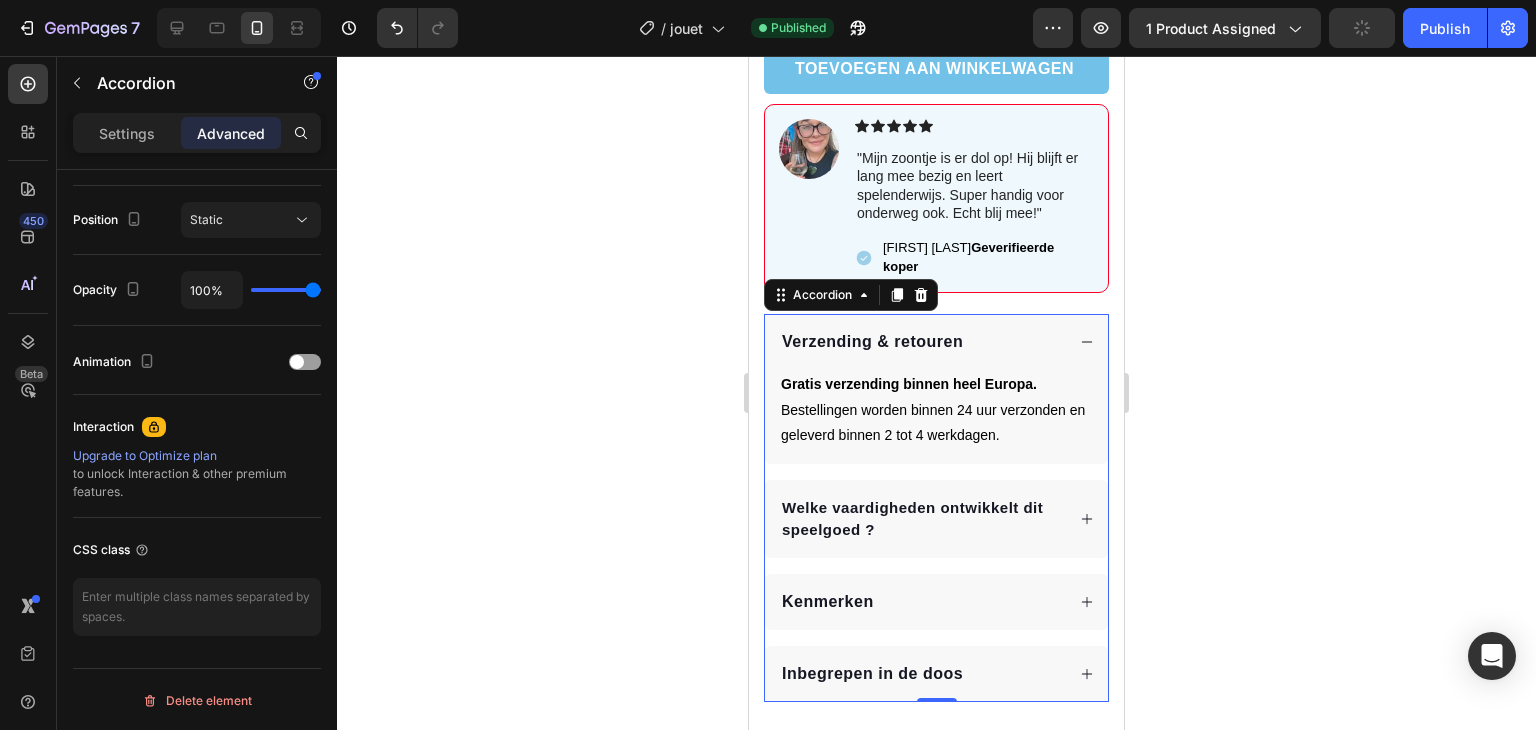 scroll, scrollTop: 0, scrollLeft: 0, axis: both 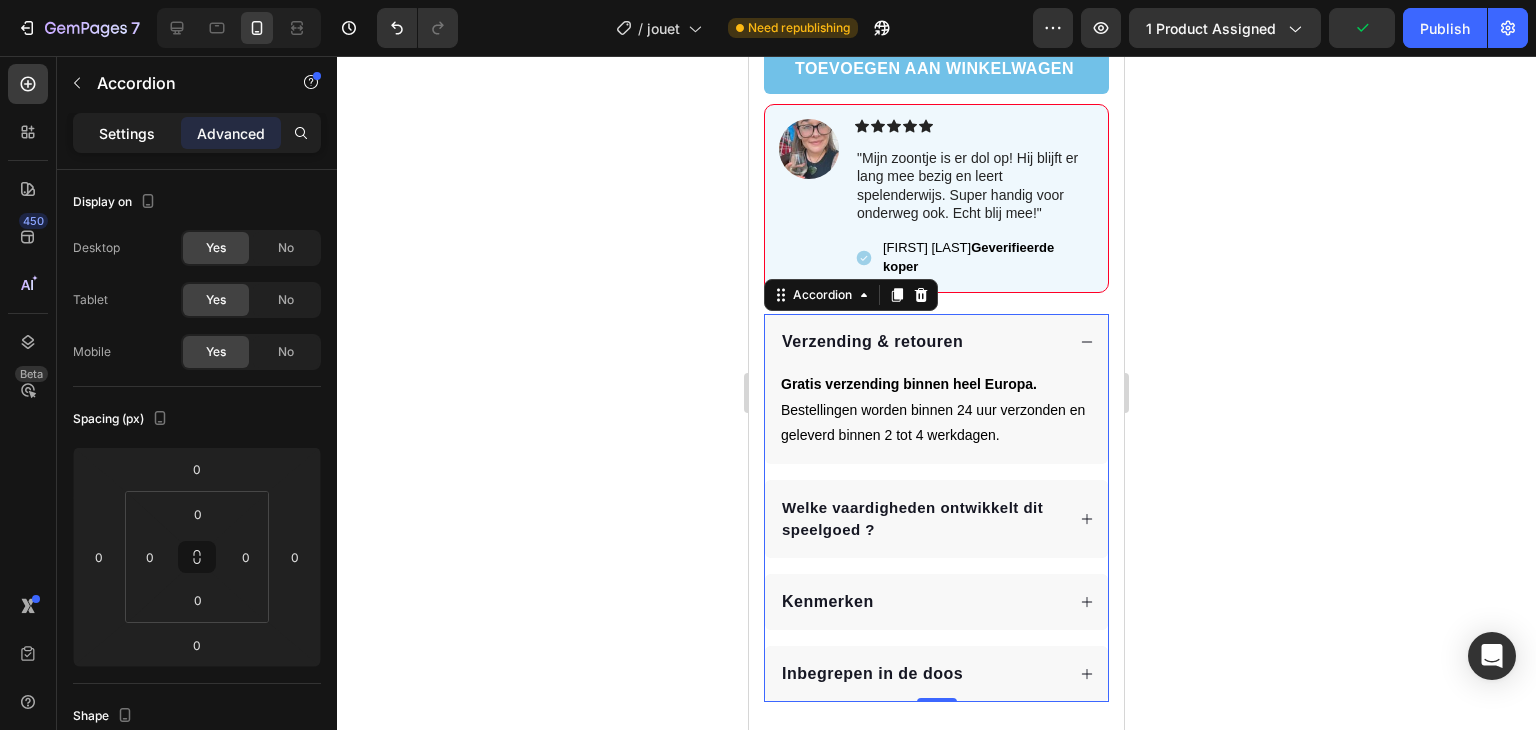 click on "Settings" at bounding box center [127, 133] 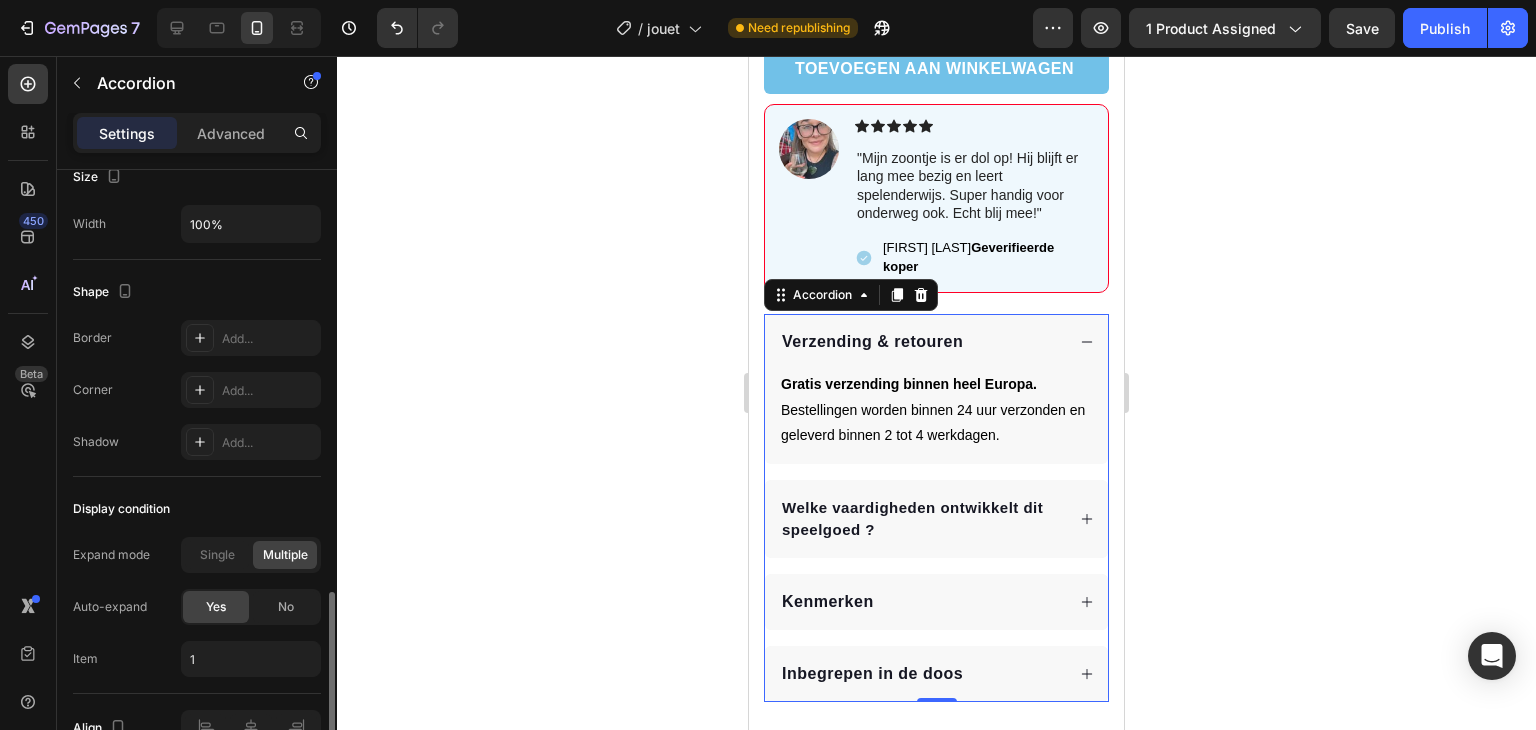 scroll, scrollTop: 1336, scrollLeft: 0, axis: vertical 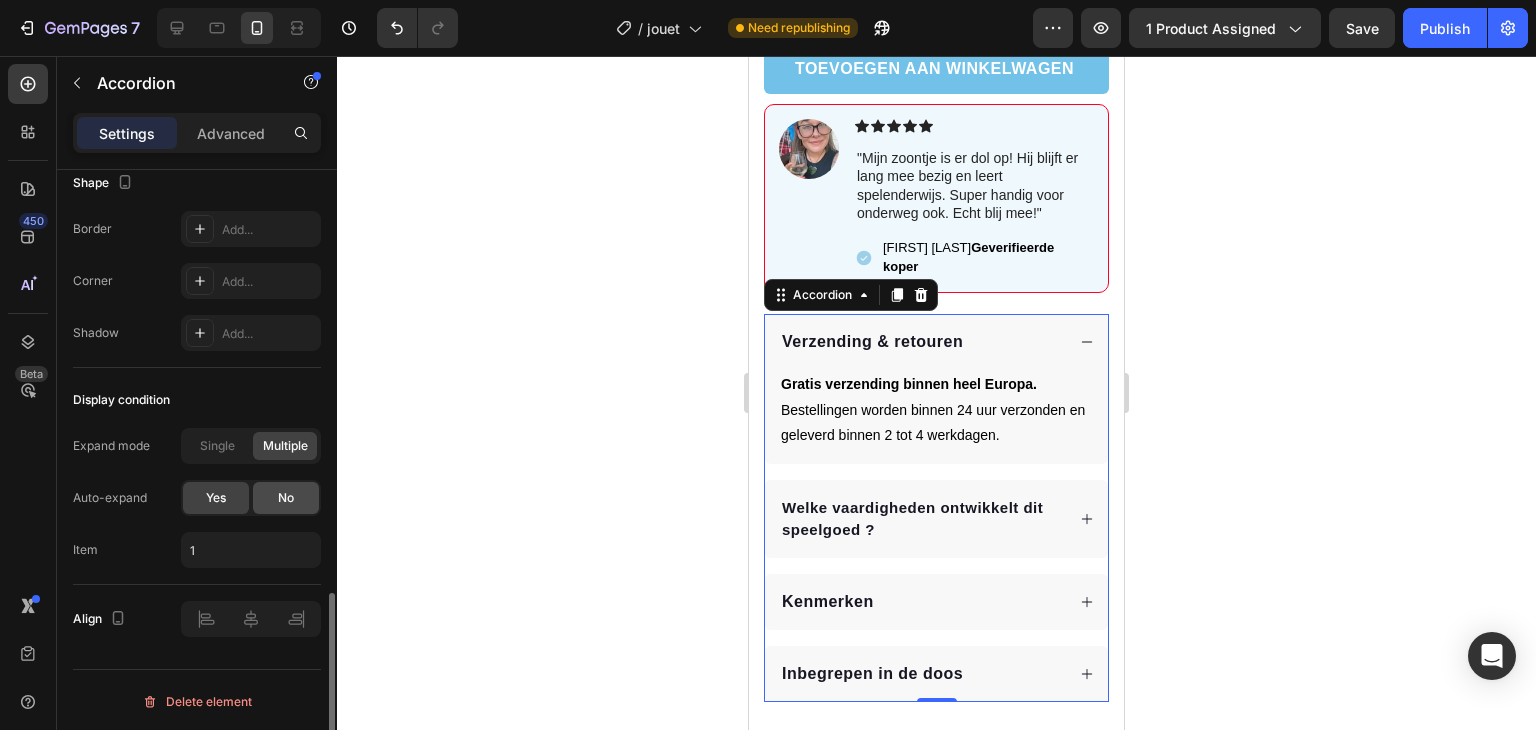 click on "No" 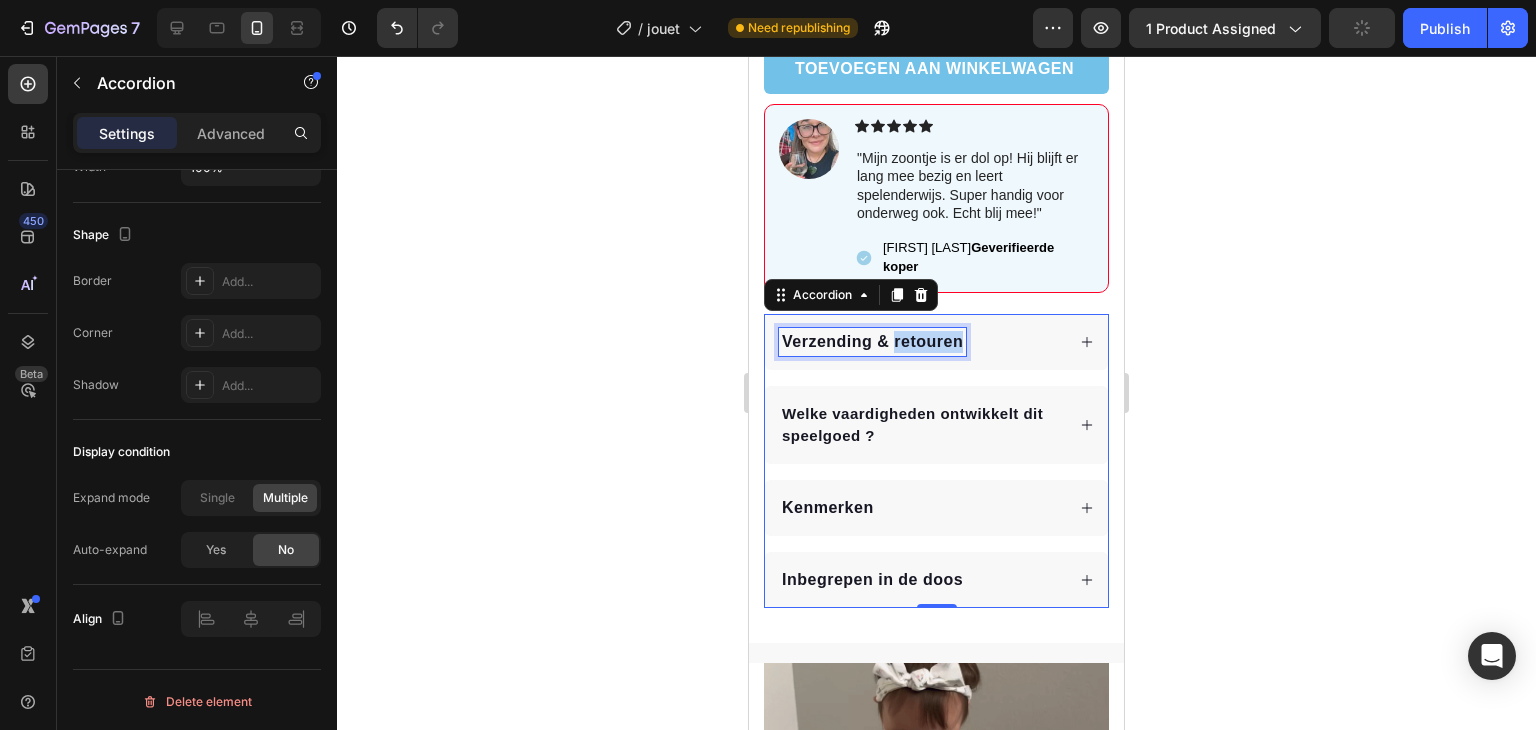 click on "Verzending & retouren" at bounding box center [872, 341] 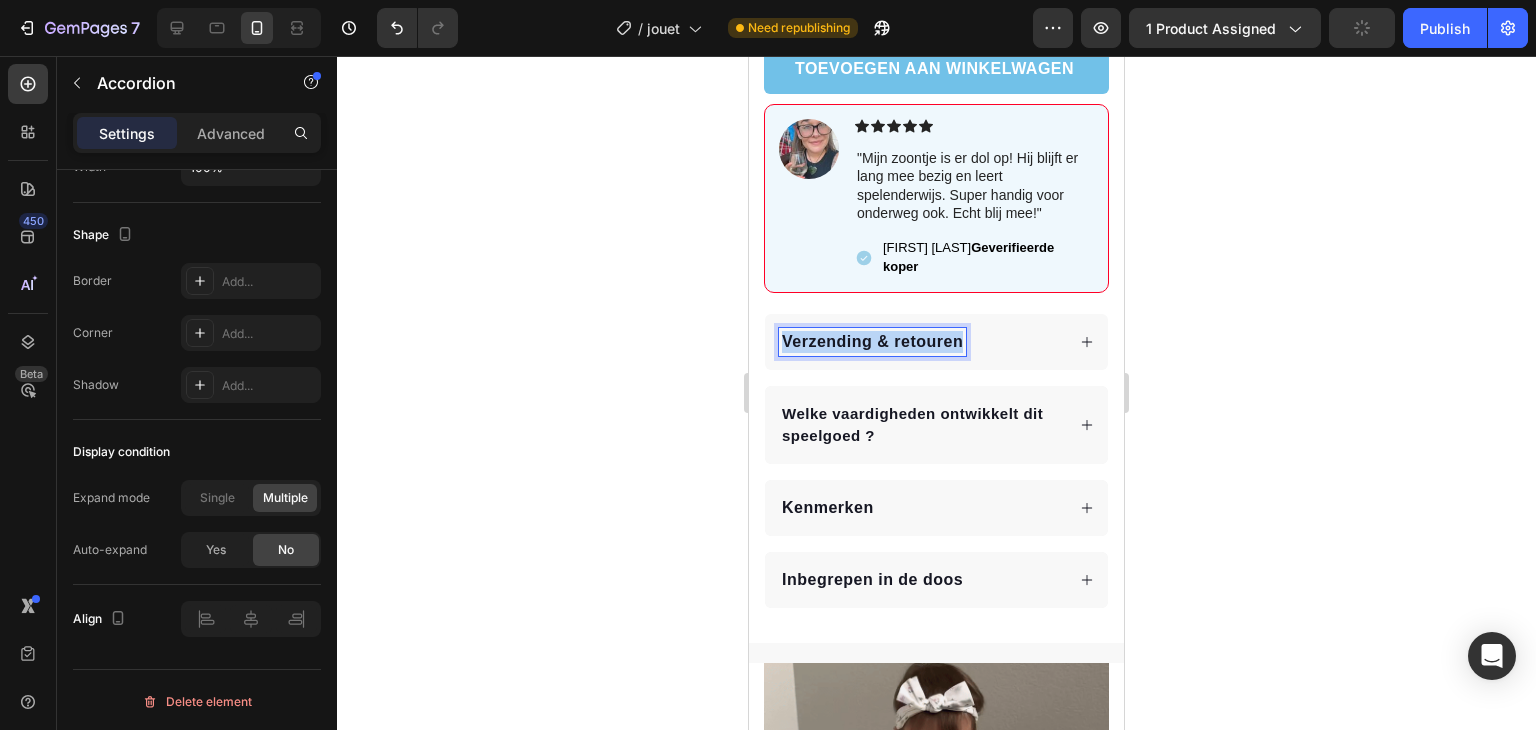click on "Verzending & retouren" at bounding box center (872, 341) 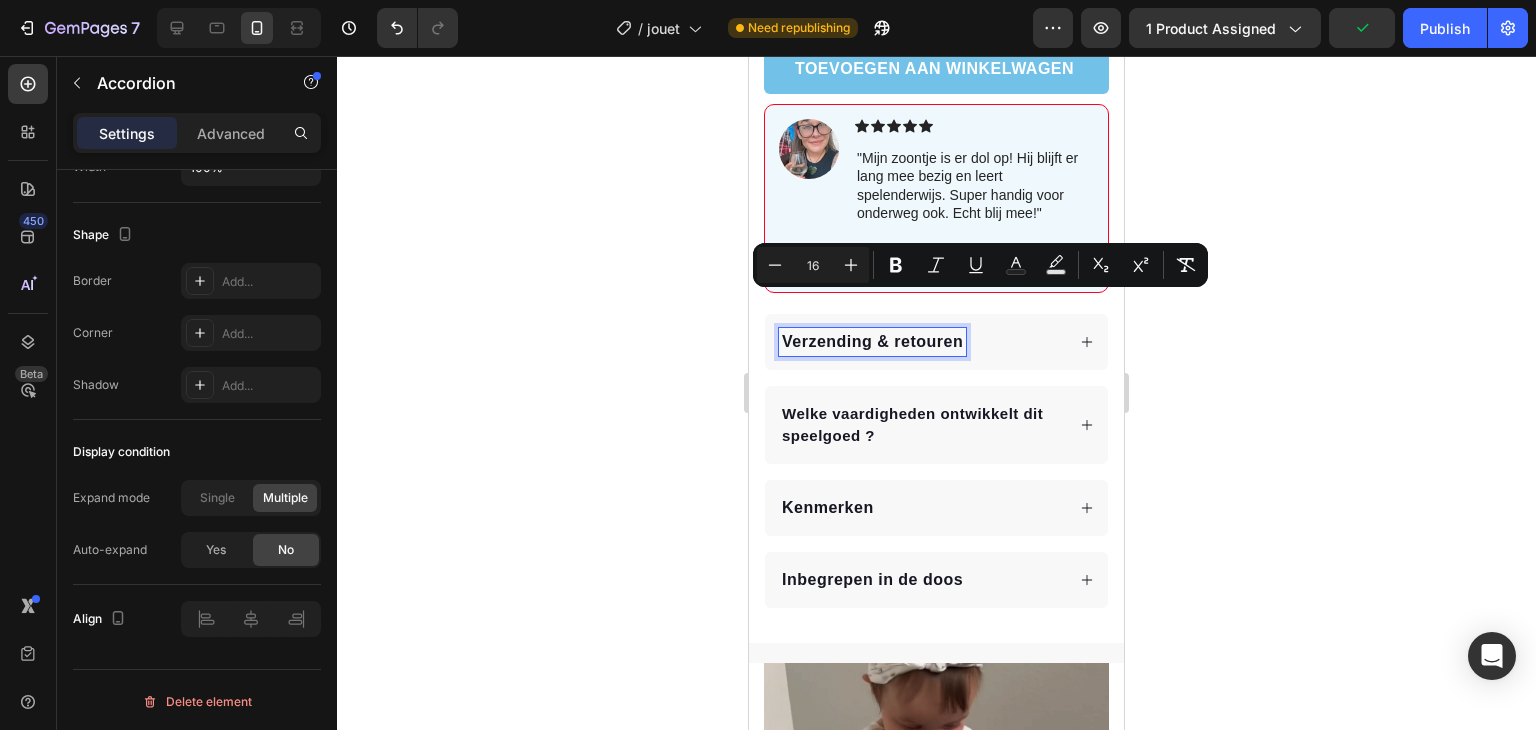 click on "Welke vaardigheden ontwikkelt dit speelgoed ?" at bounding box center [912, 424] 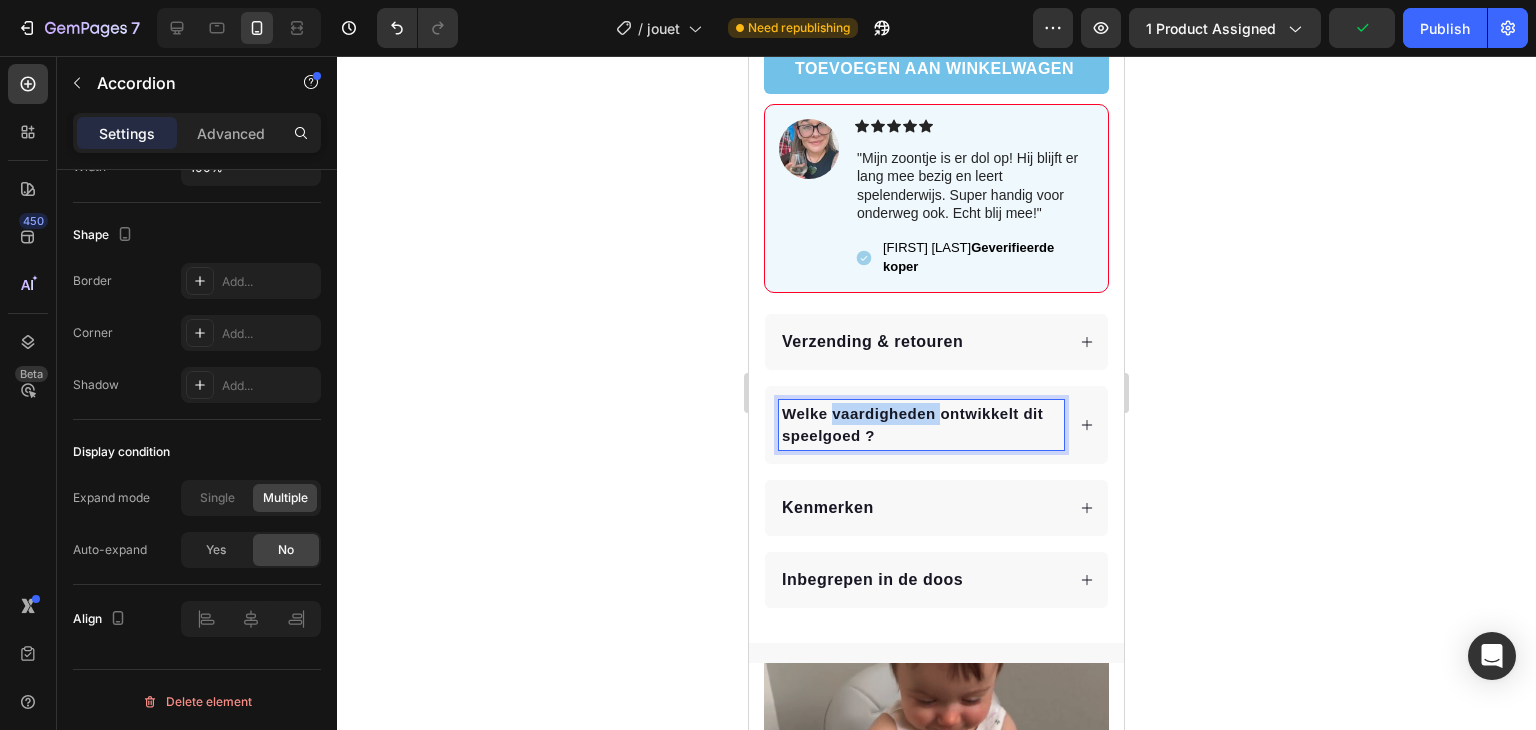 click on "Welke vaardigheden ontwikkelt dit speelgoed ?" at bounding box center (912, 424) 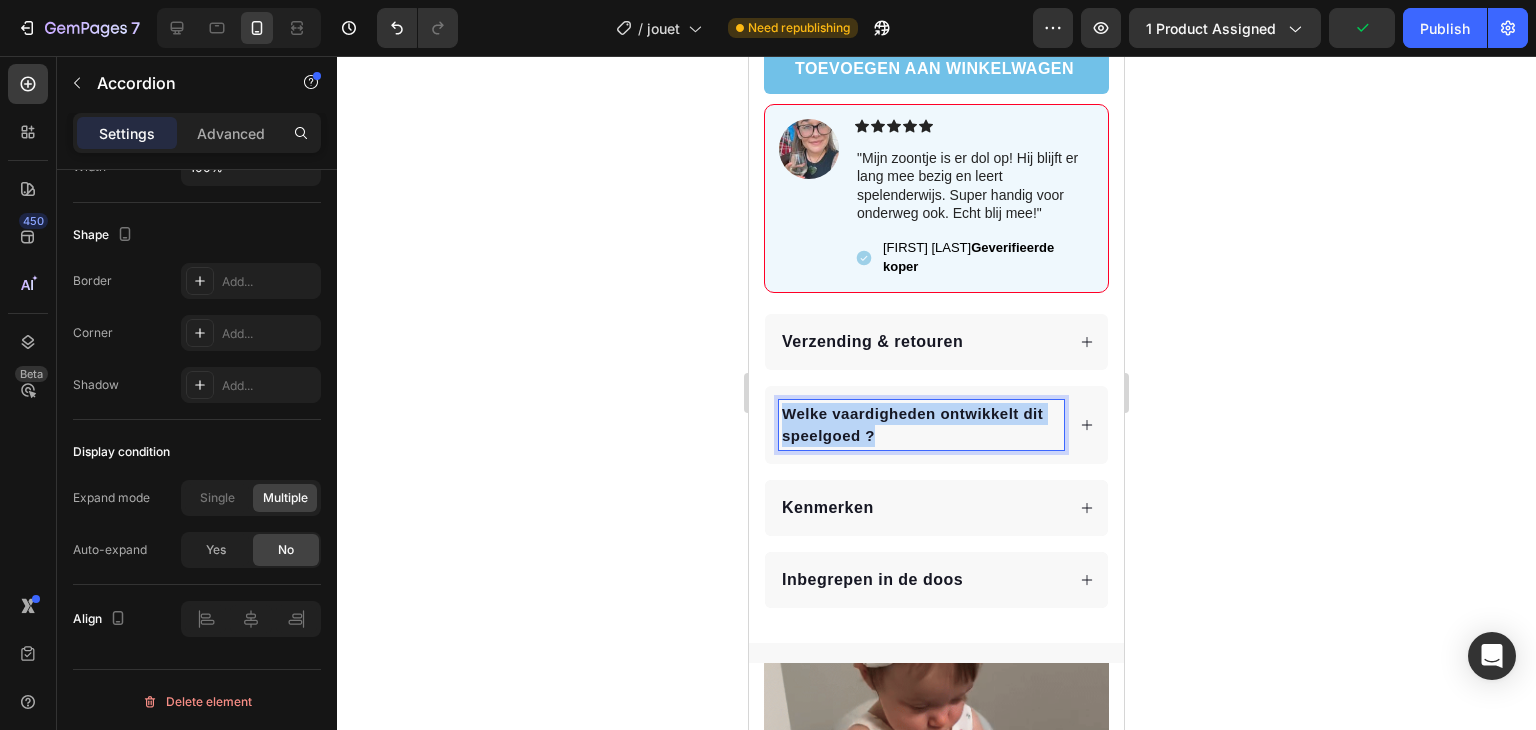 click on "Welke vaardigheden ontwikkelt dit speelgoed ?" at bounding box center [912, 424] 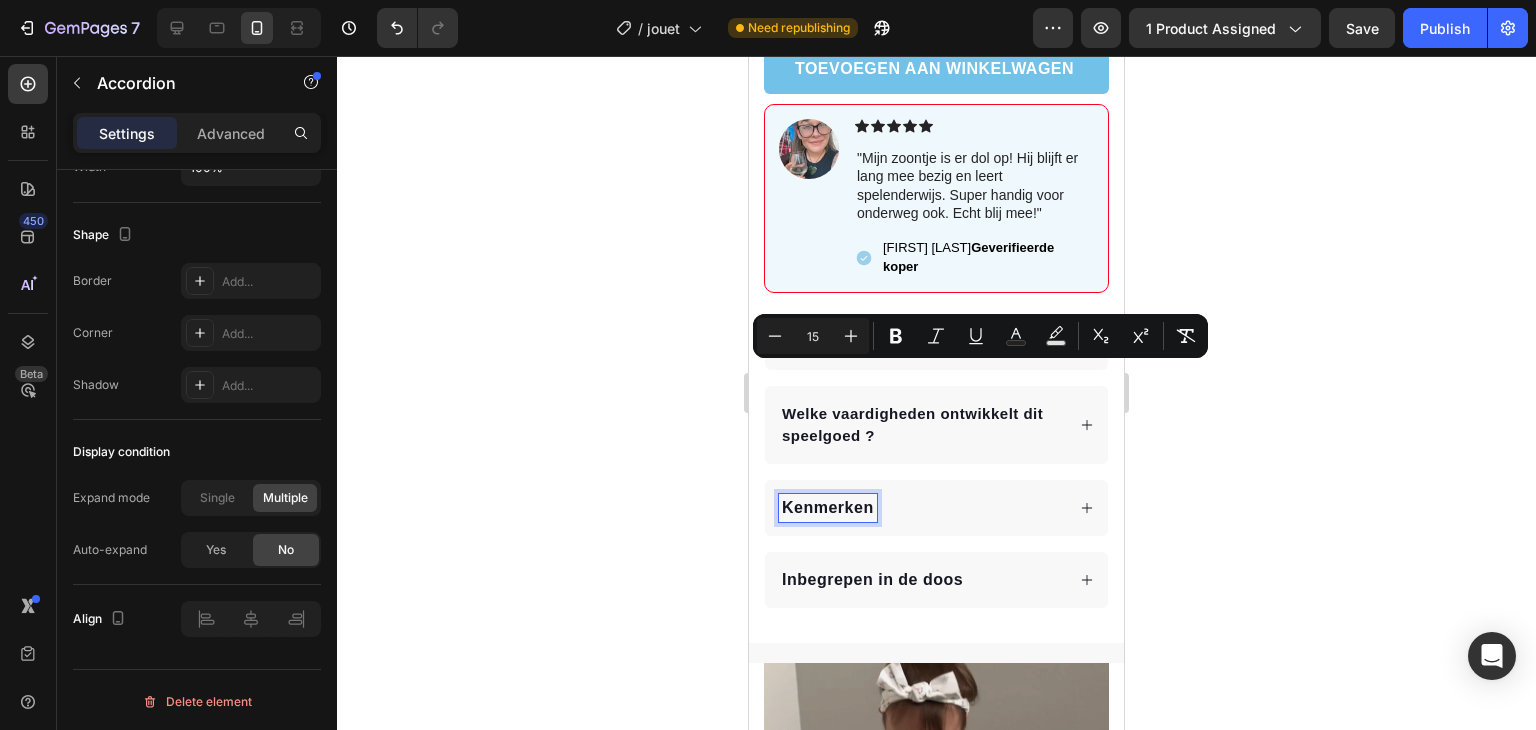click on "Kenmerken" at bounding box center [828, 507] 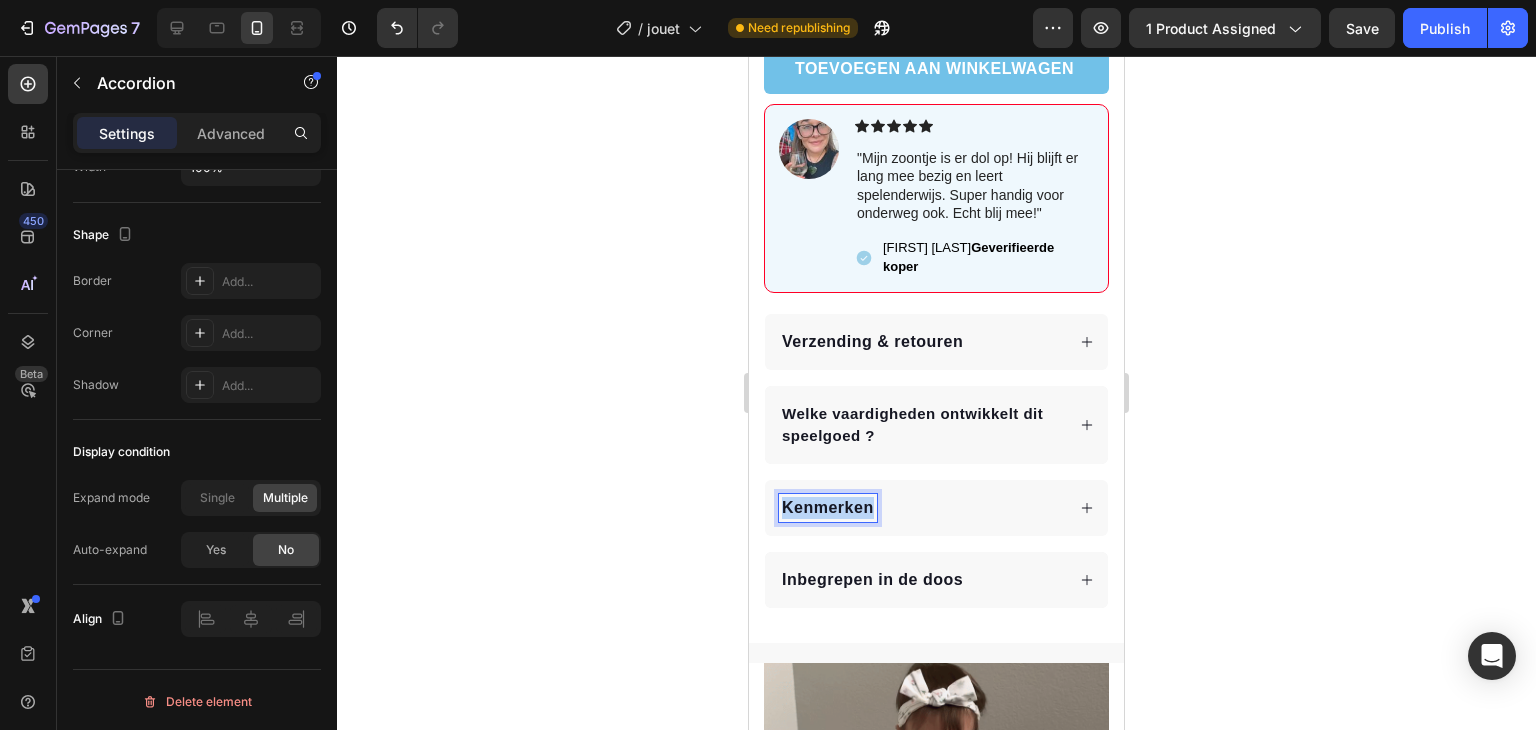 click on "Kenmerken" at bounding box center [828, 507] 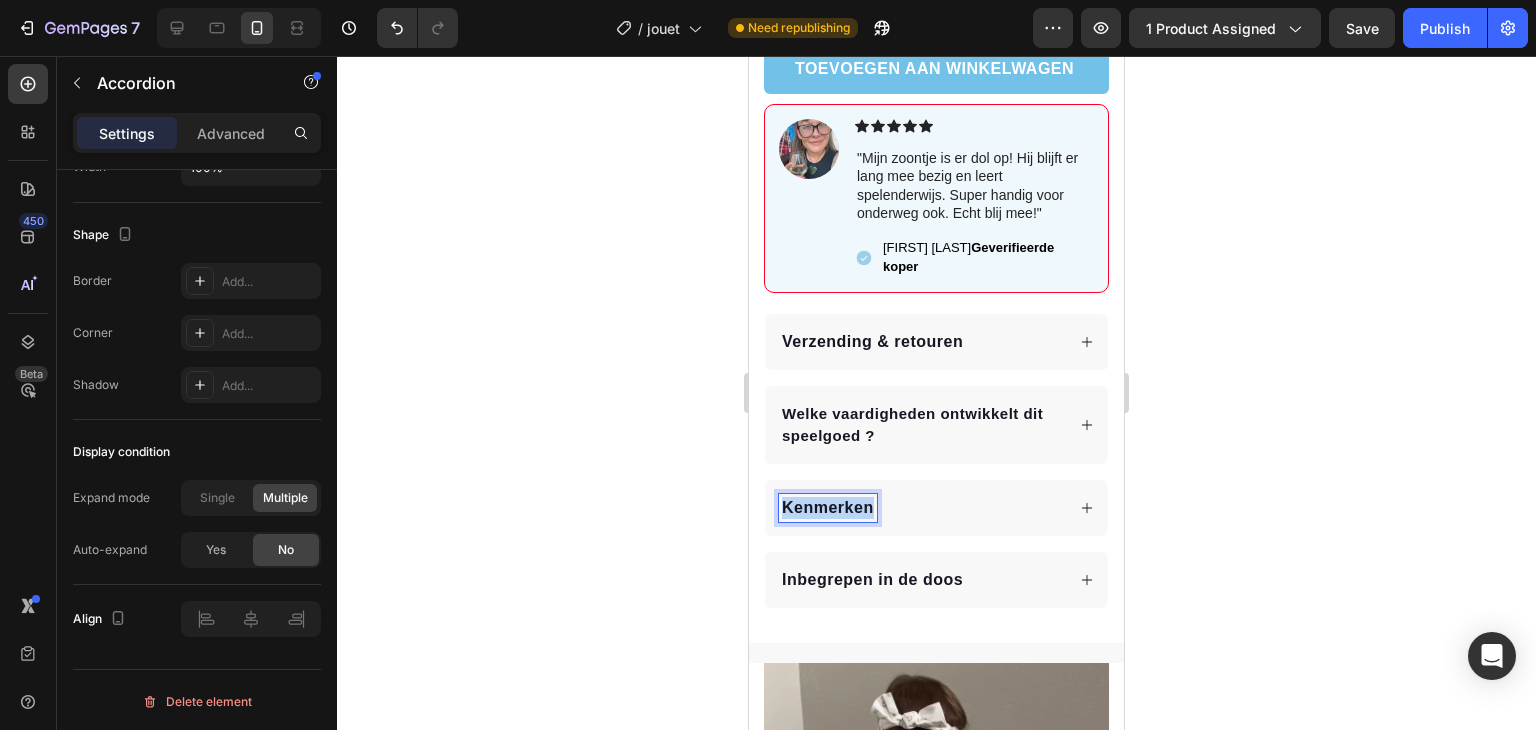 click on "Kenmerken" at bounding box center (828, 507) 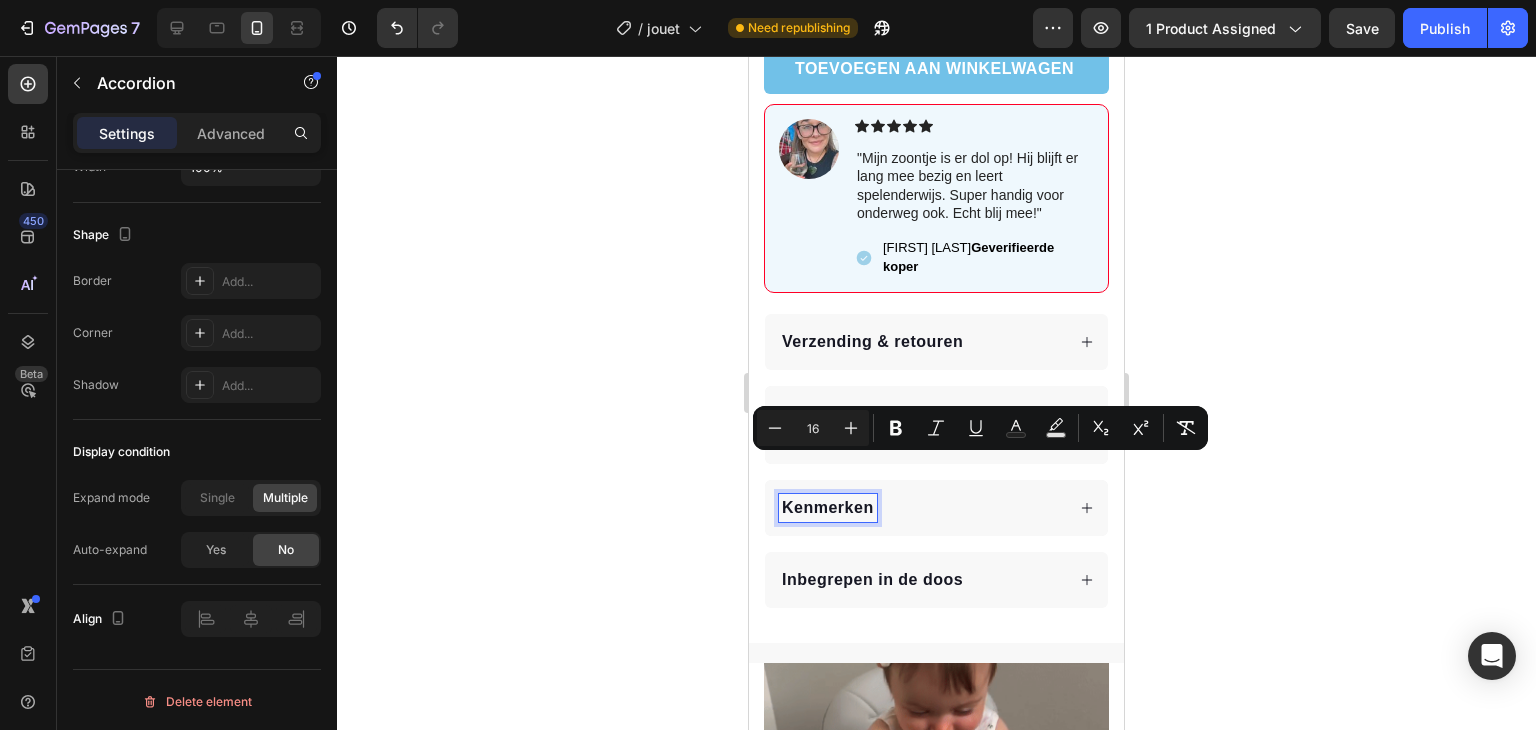 click on "Inbegrepen in de doos" at bounding box center [872, 579] 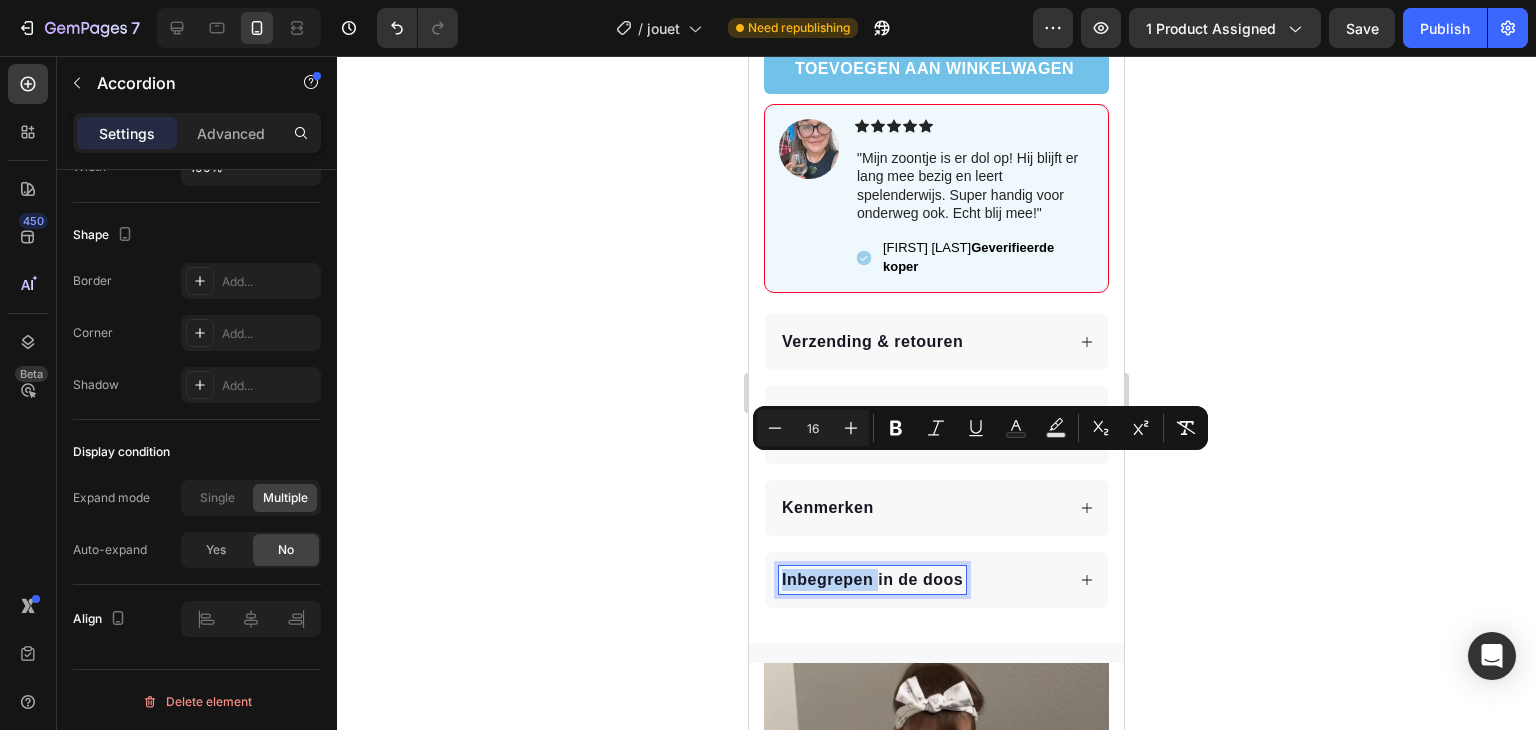 click on "Inbegrepen in de doos" at bounding box center (872, 579) 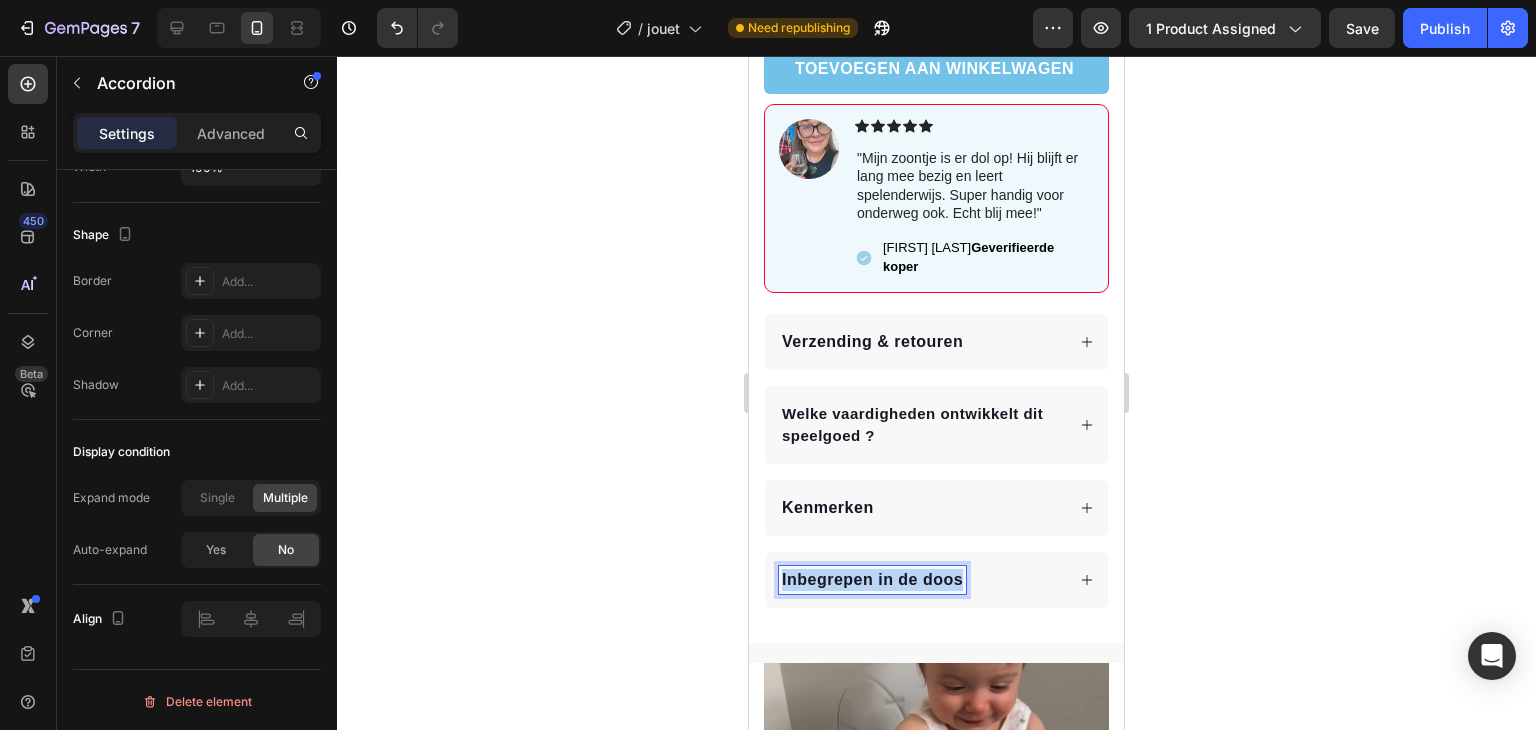 click on "Inbegrepen in de doos" at bounding box center (872, 579) 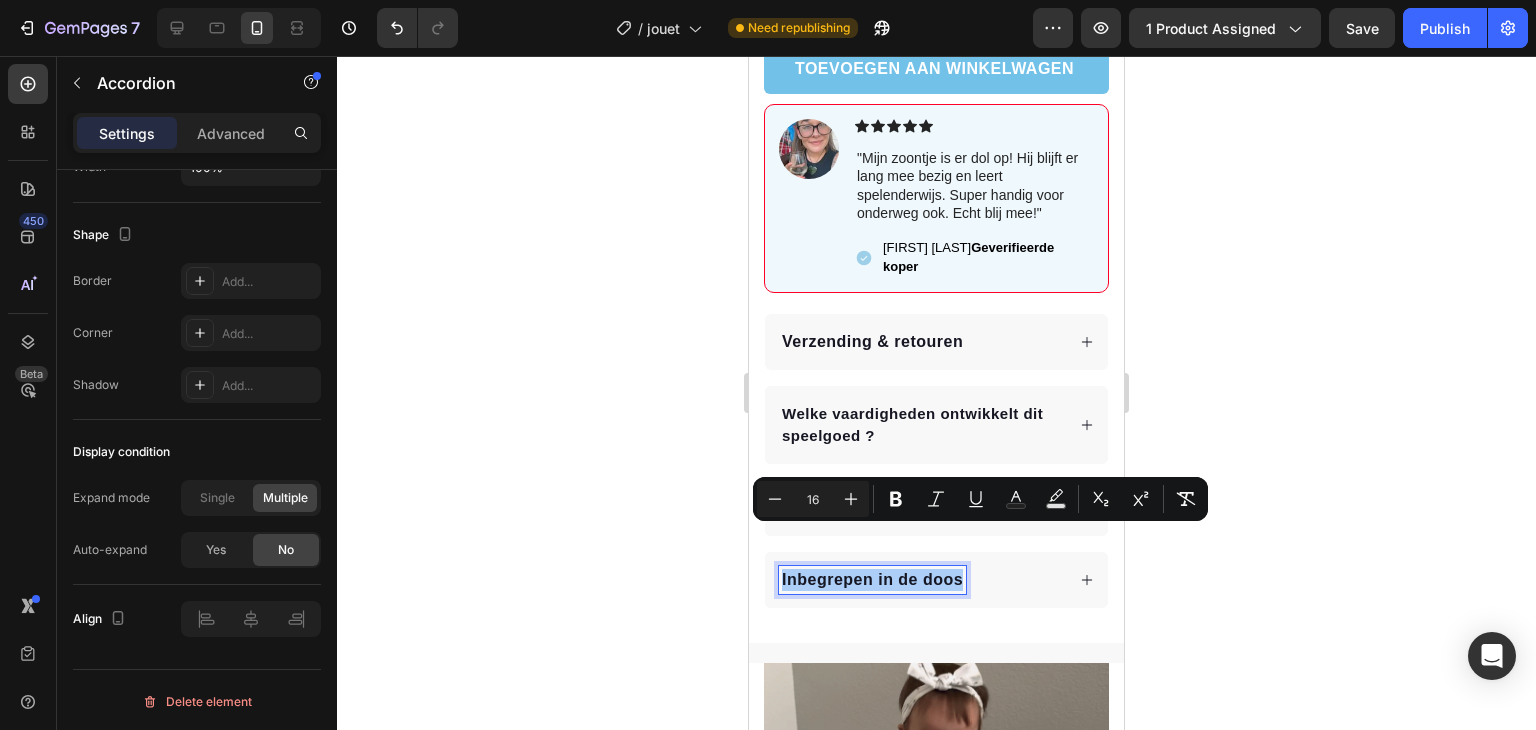 click 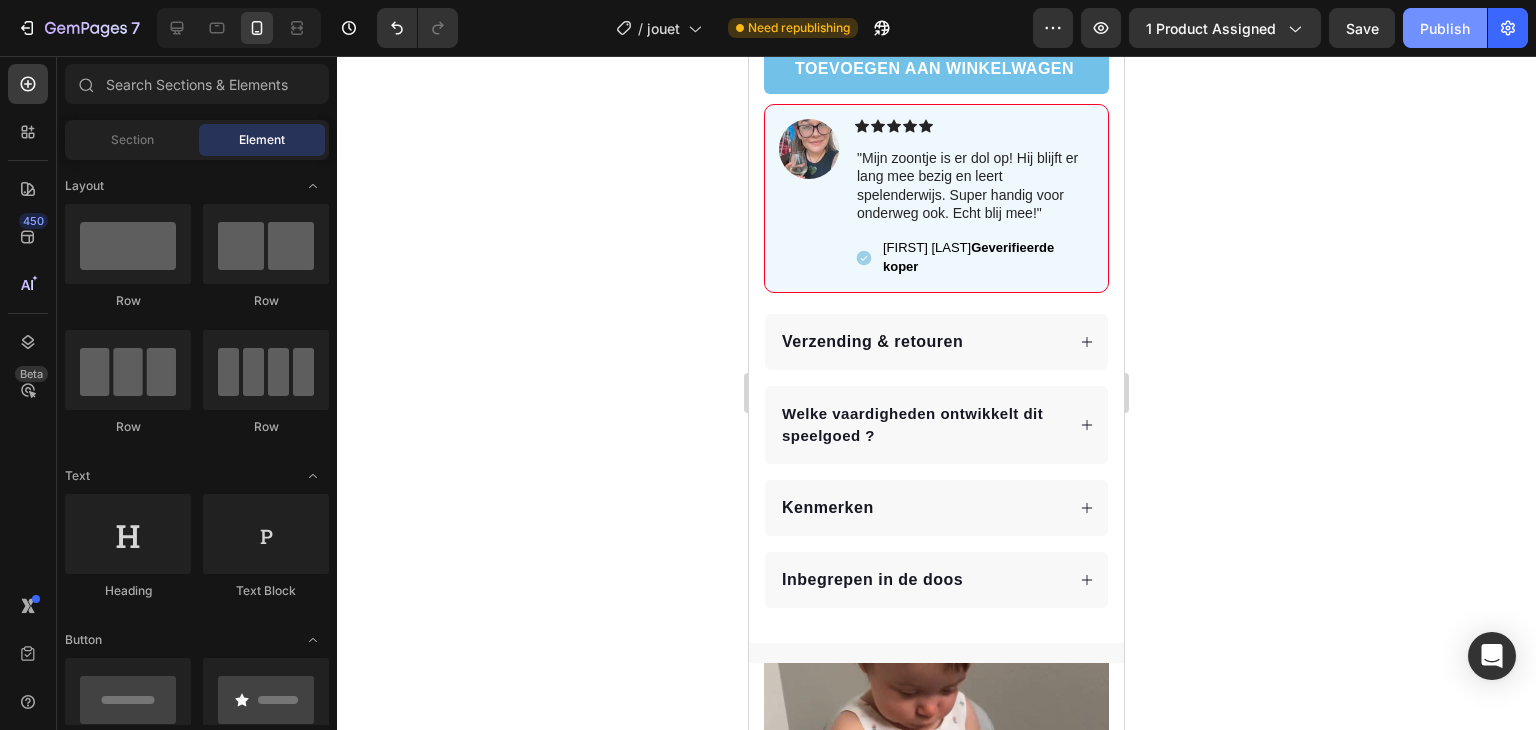 click on "Publish" at bounding box center [1445, 28] 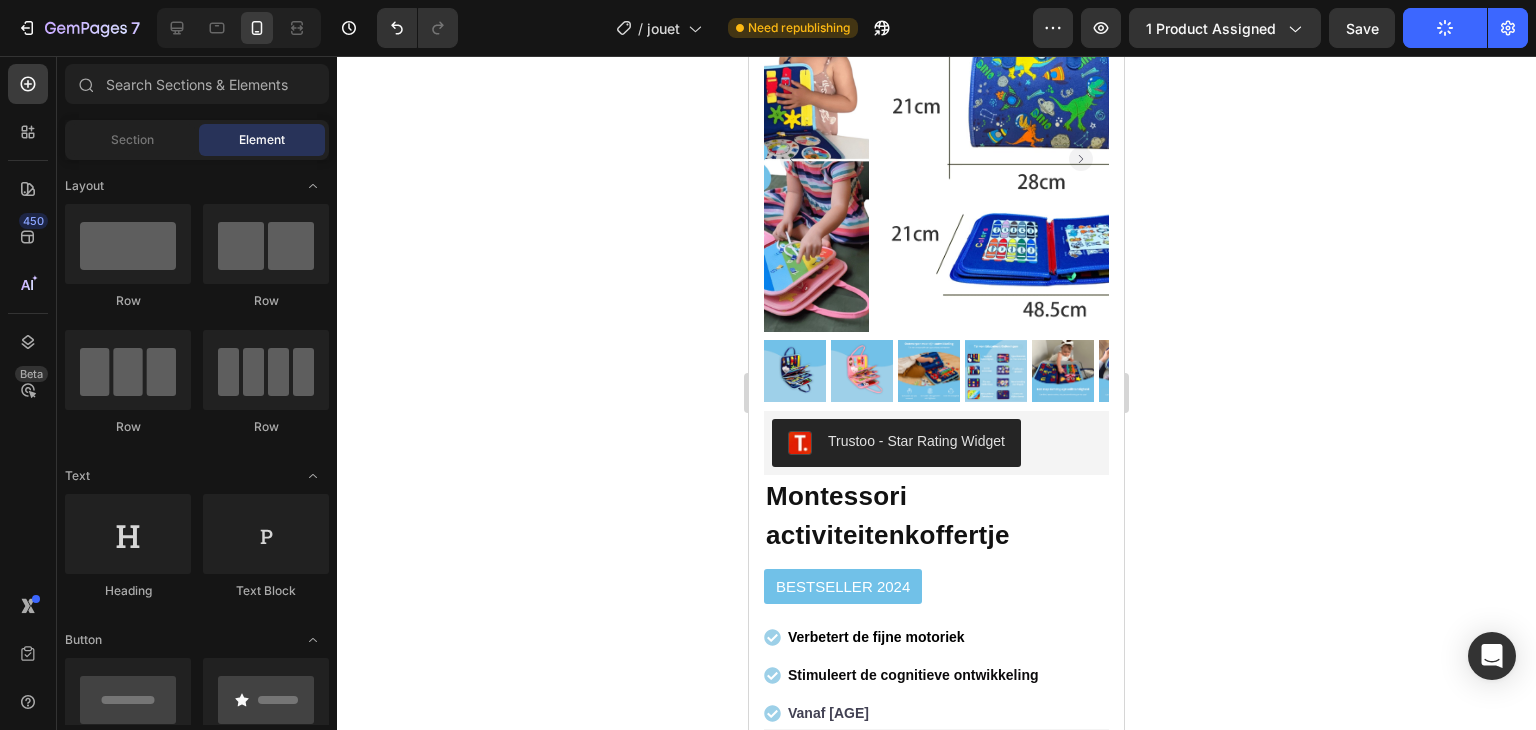 scroll, scrollTop: 0, scrollLeft: 0, axis: both 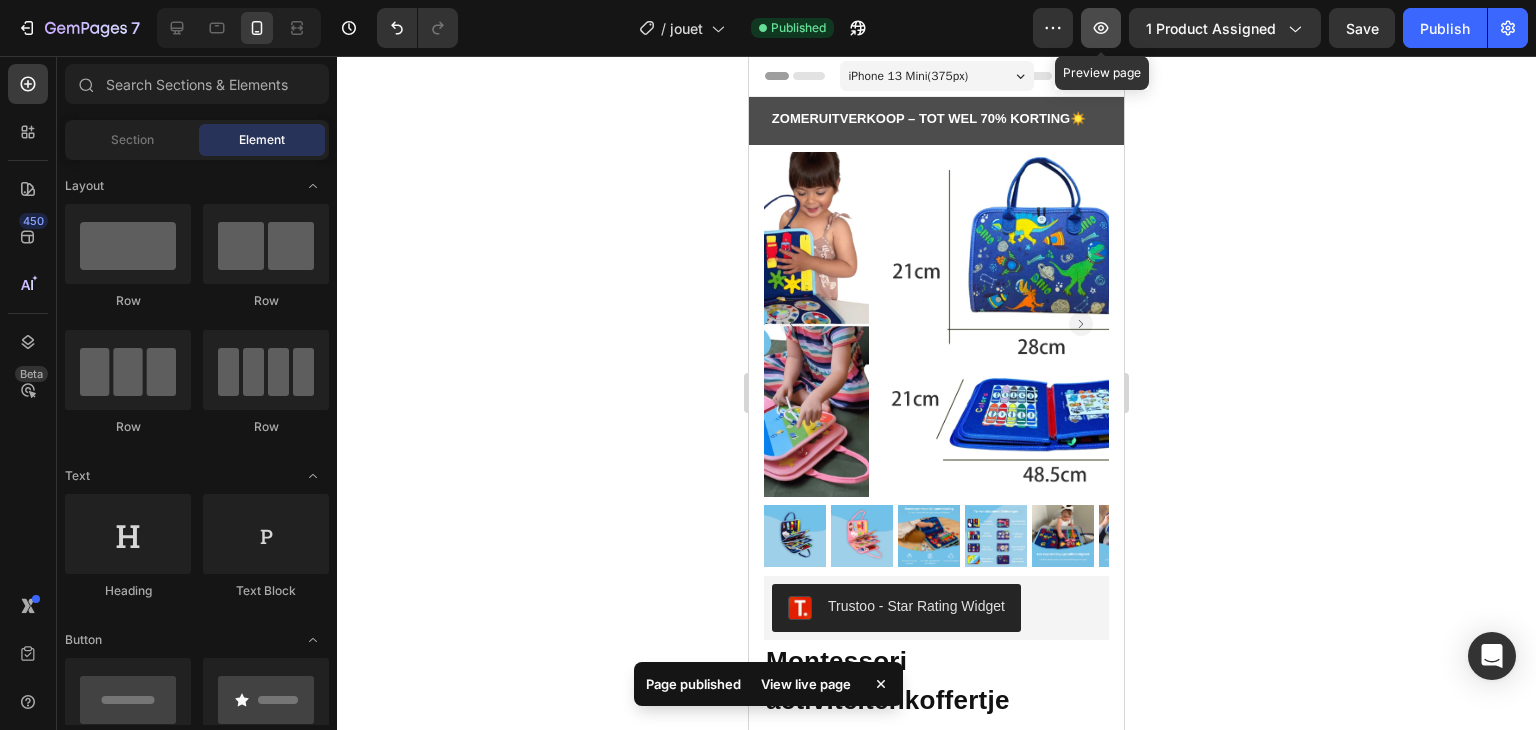 click 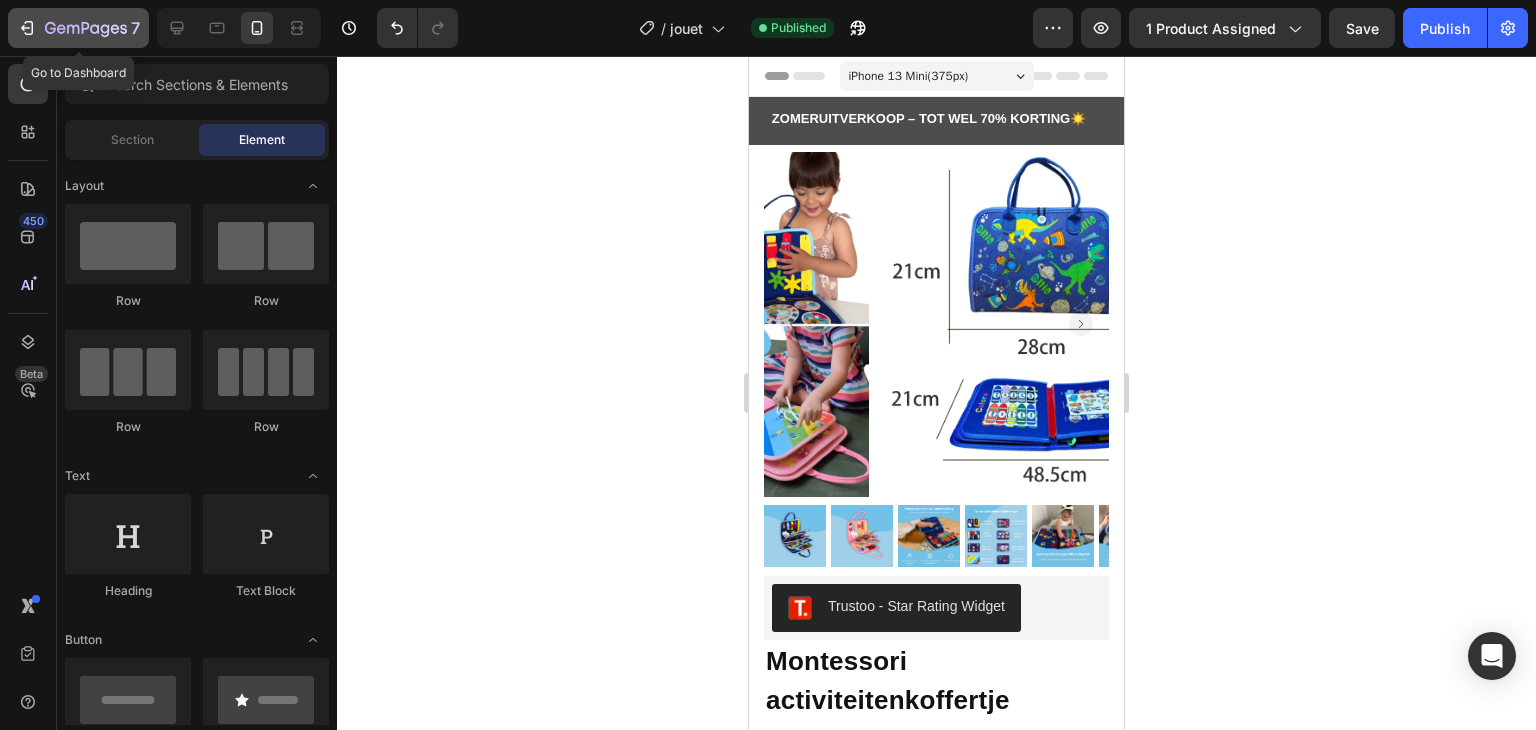 click 